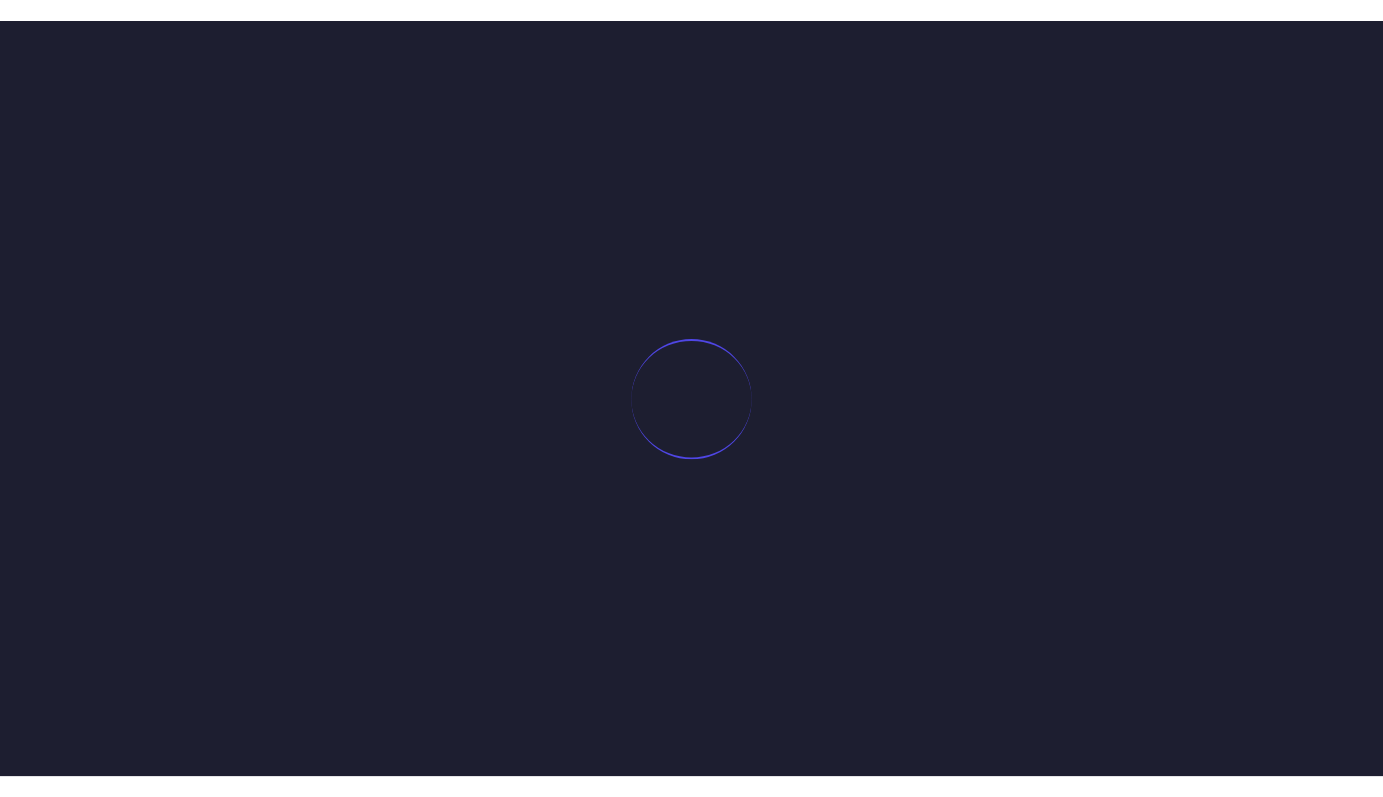 scroll, scrollTop: 0, scrollLeft: 0, axis: both 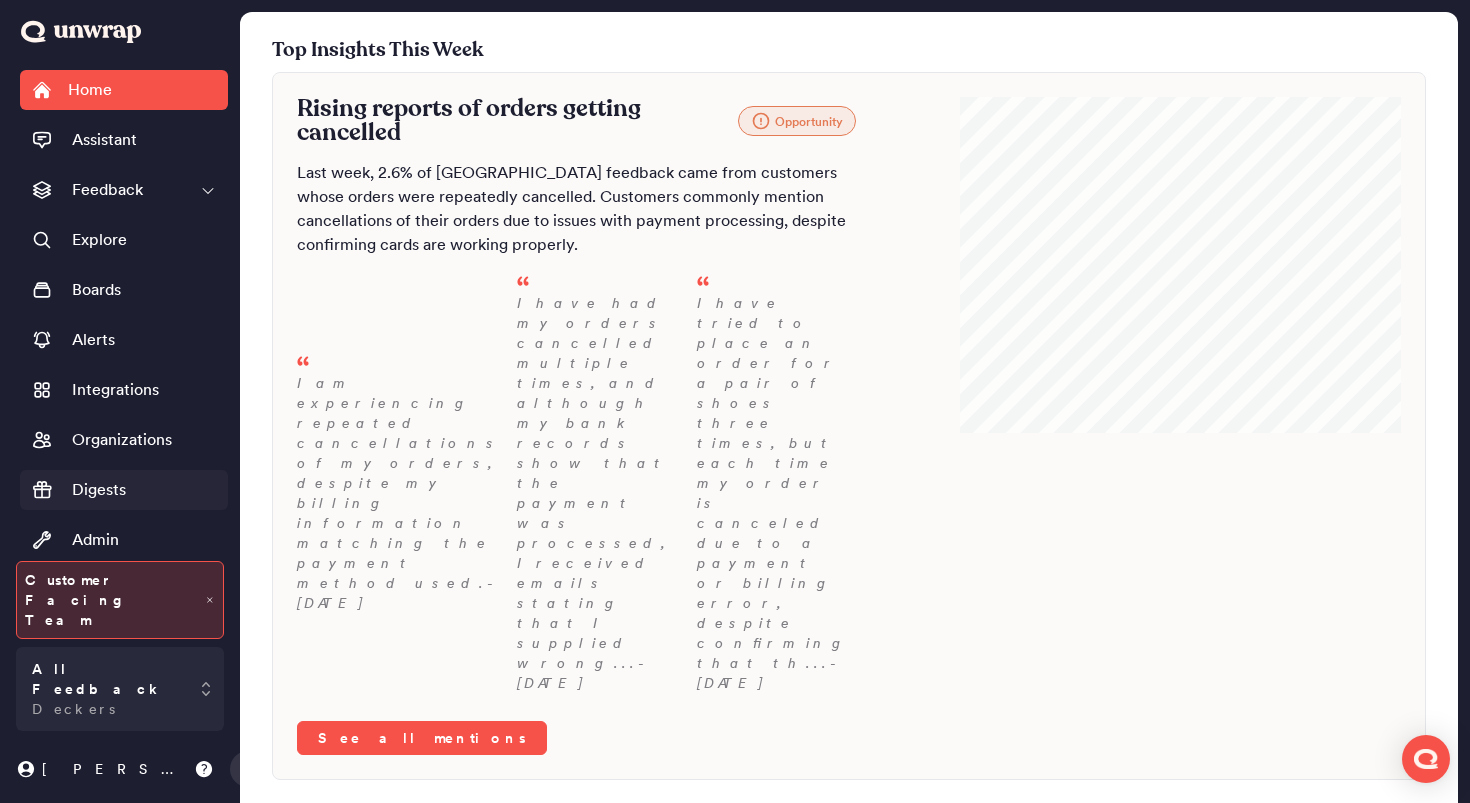 click on "Digests" at bounding box center [124, 490] 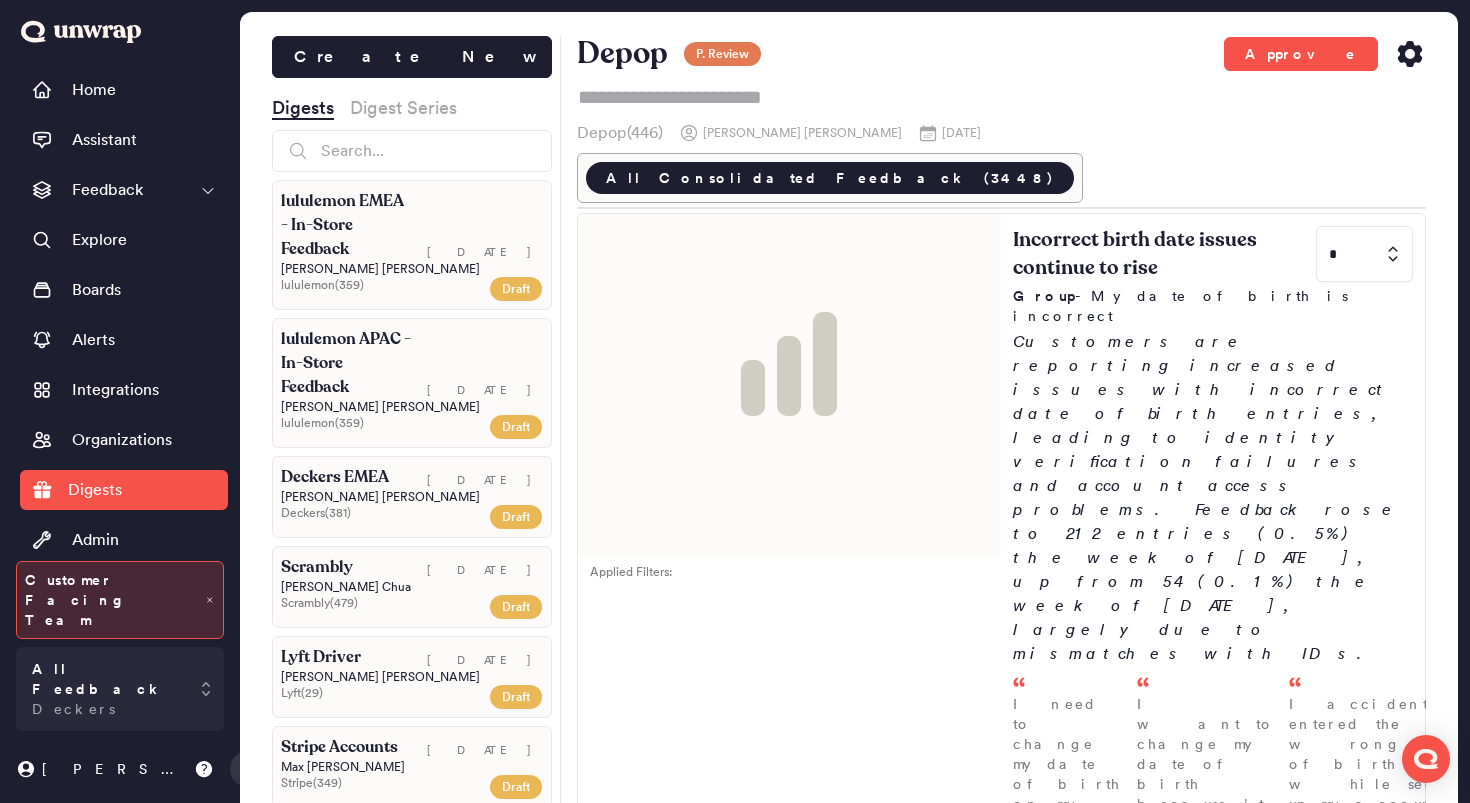 click on "Digest Series" at bounding box center (403, 108) 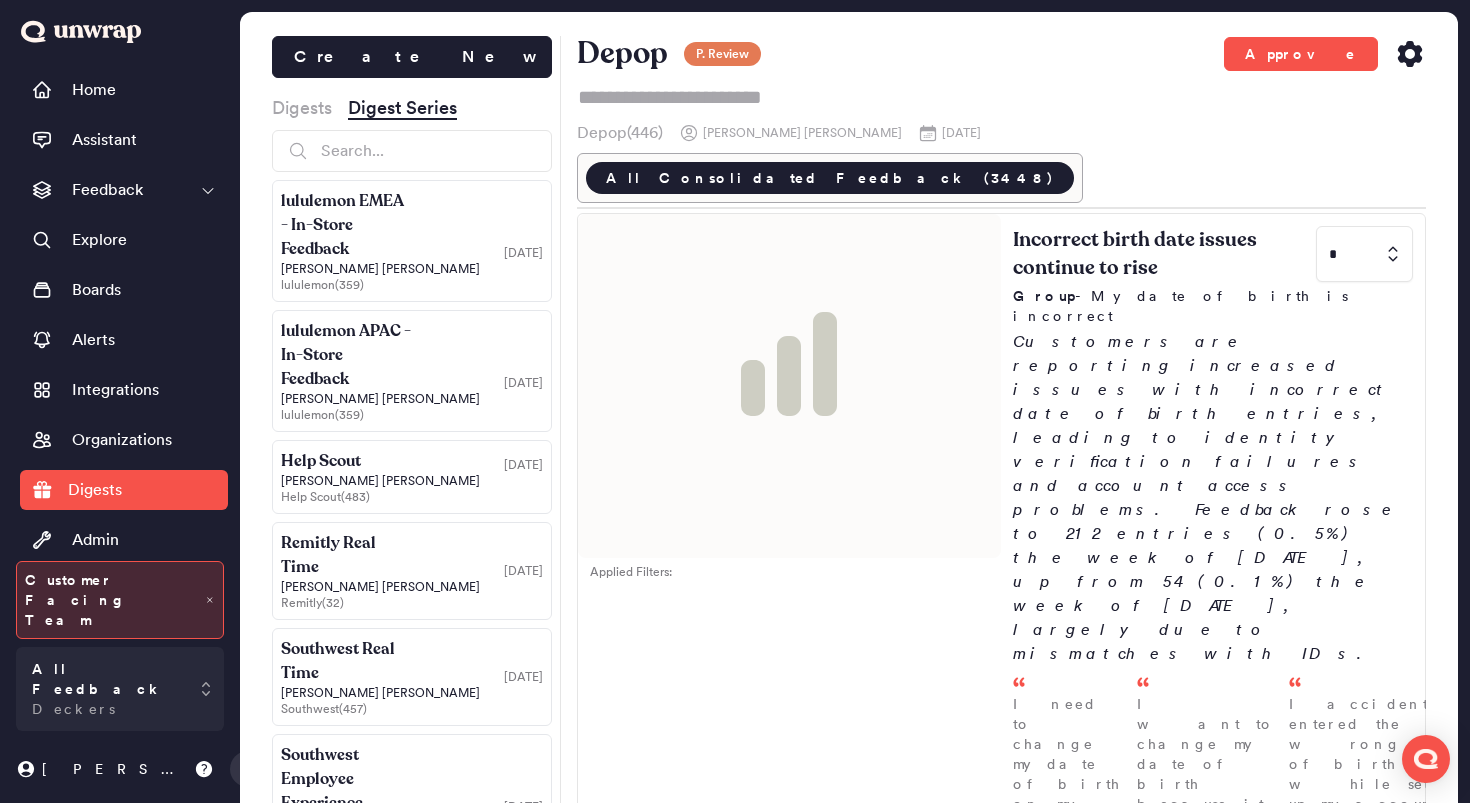 click on "Digests" at bounding box center (302, 108) 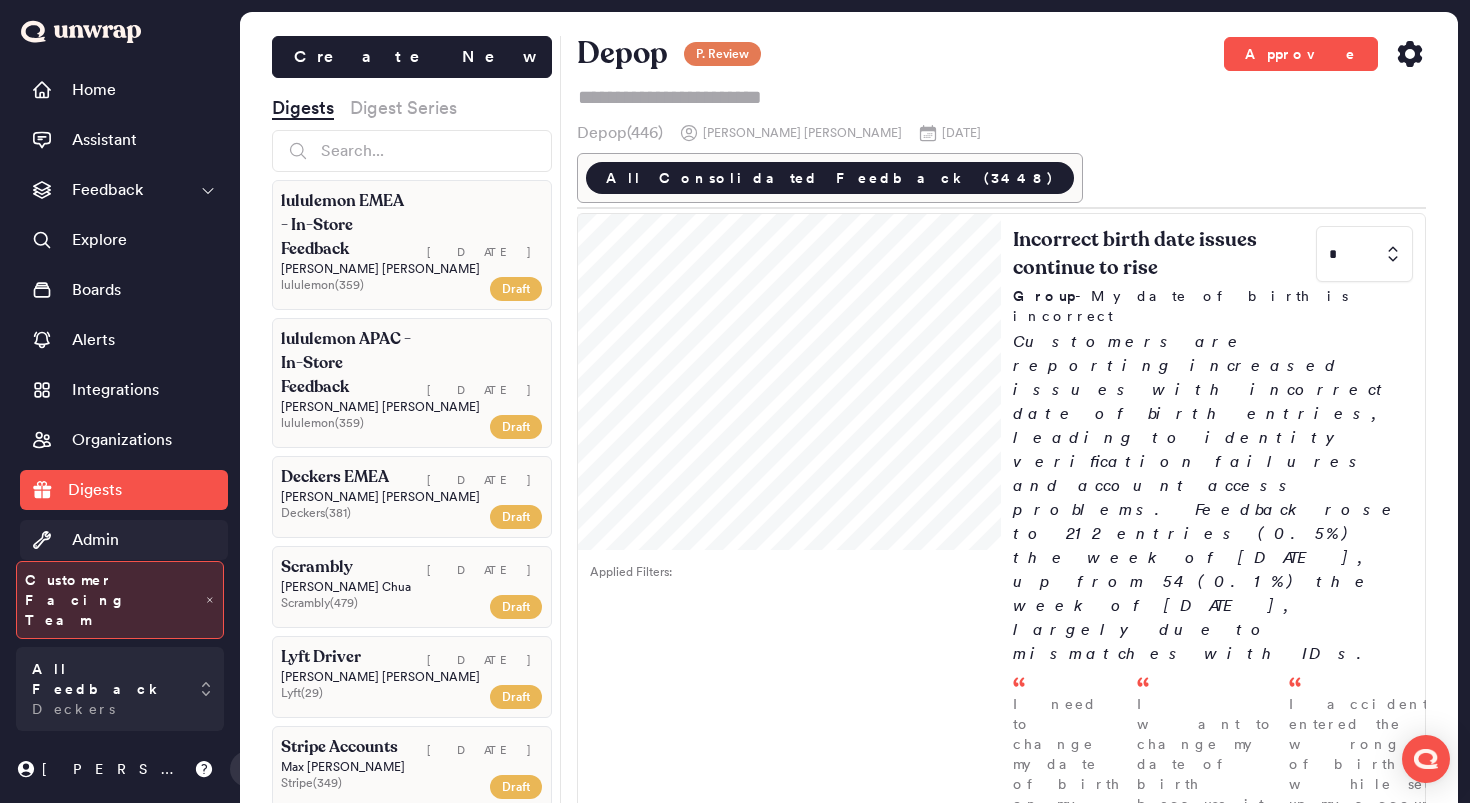 click on "Admin" at bounding box center [124, 540] 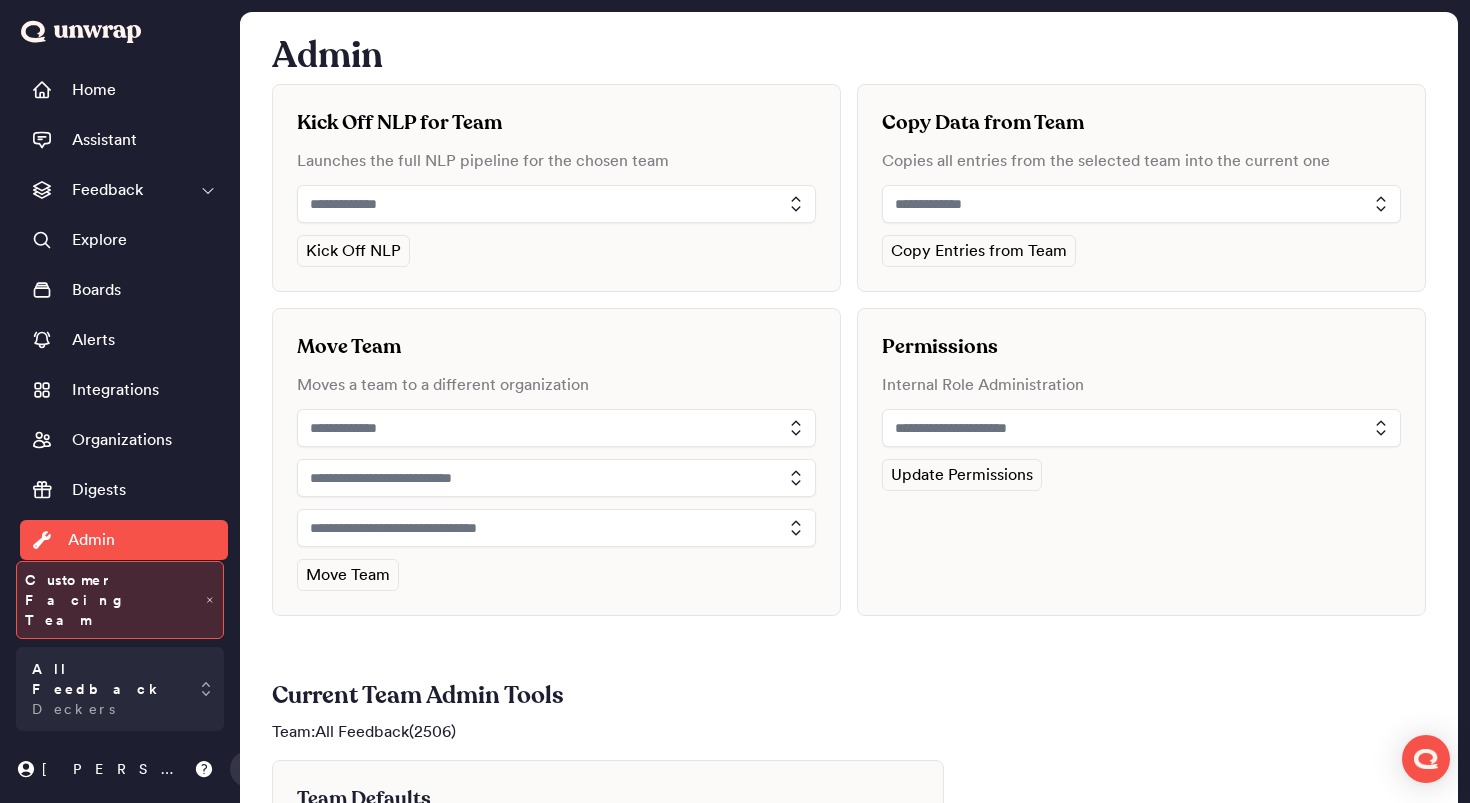 click at bounding box center (1141, 428) 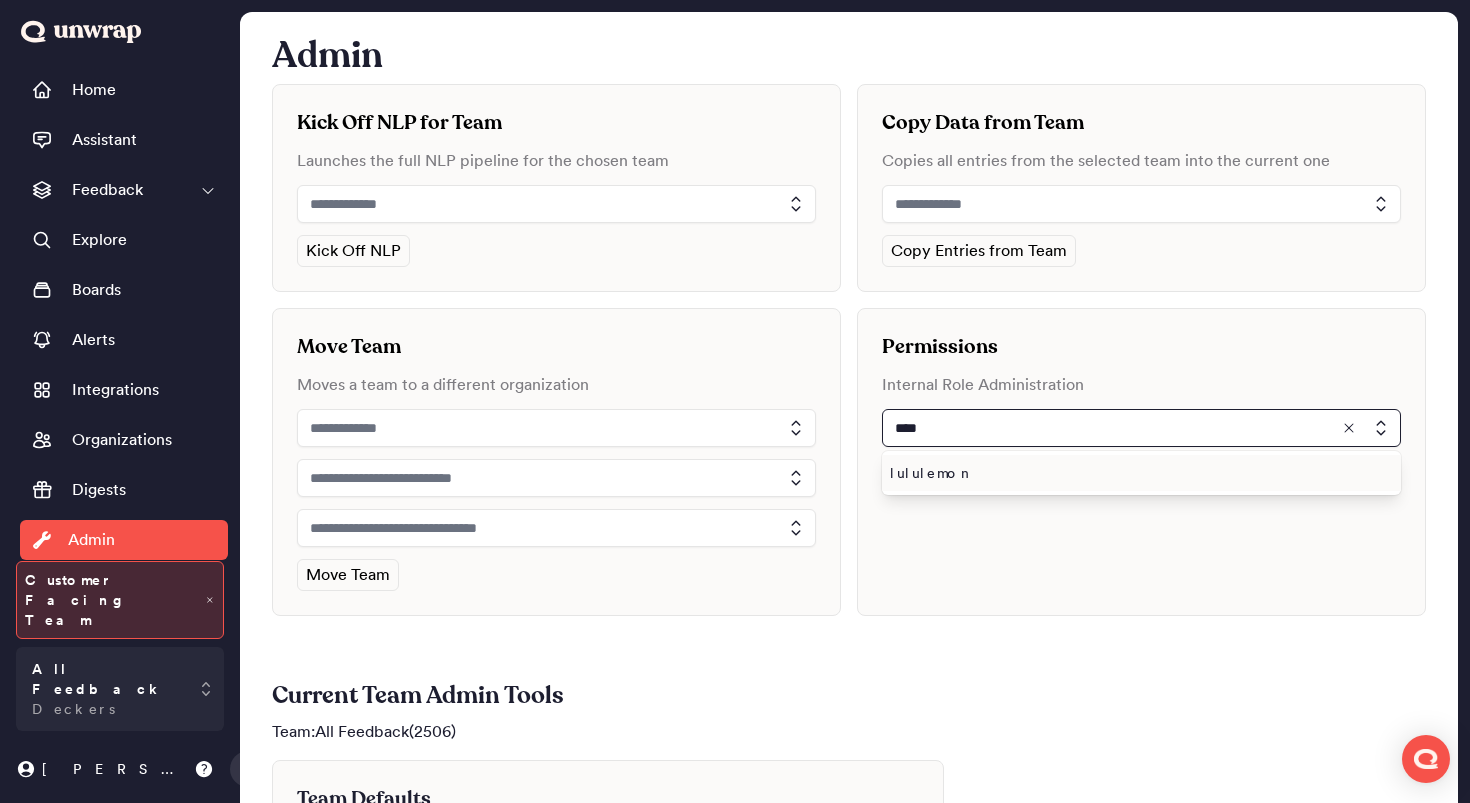 type on "****" 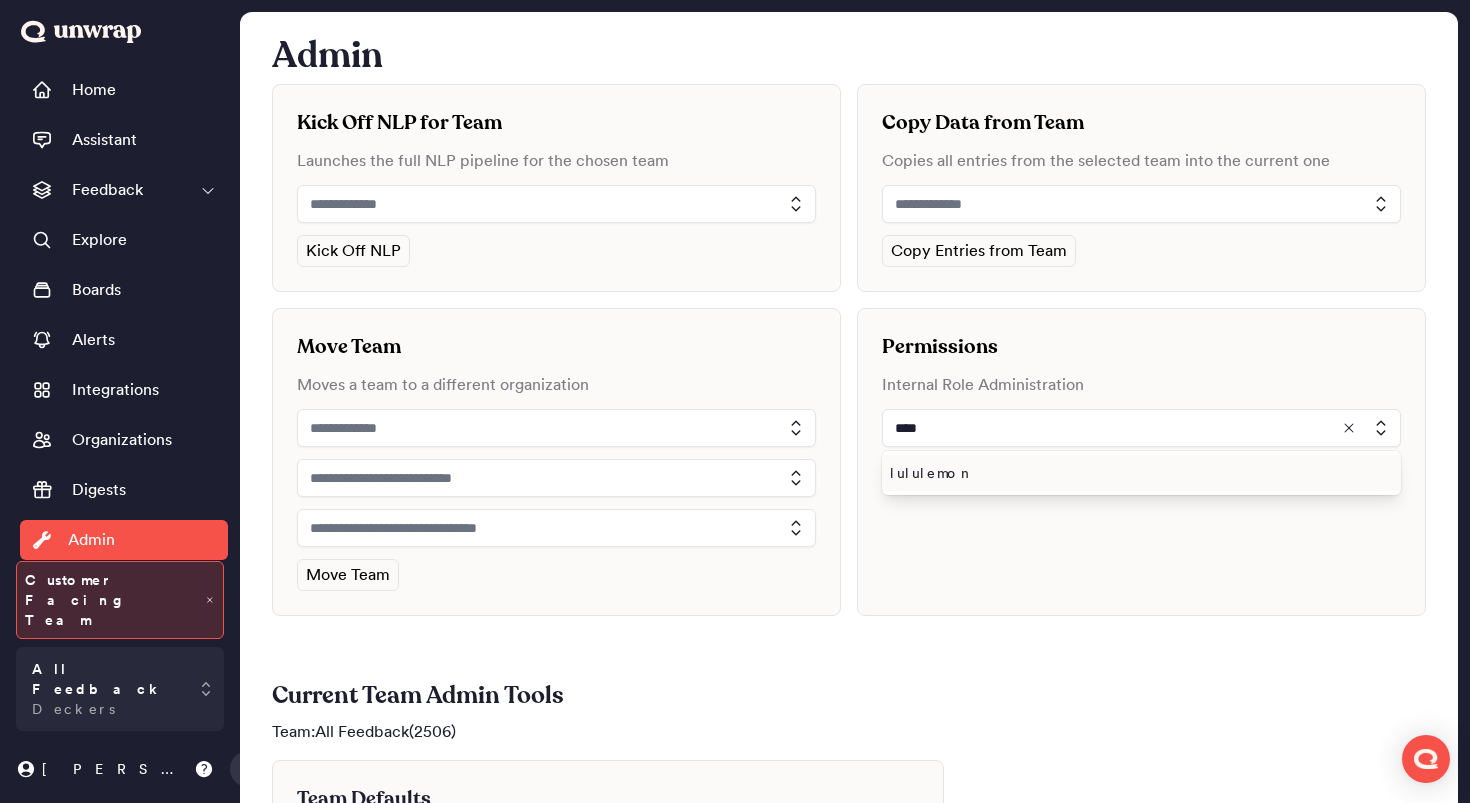 click on "lululemon" at bounding box center [1137, 473] 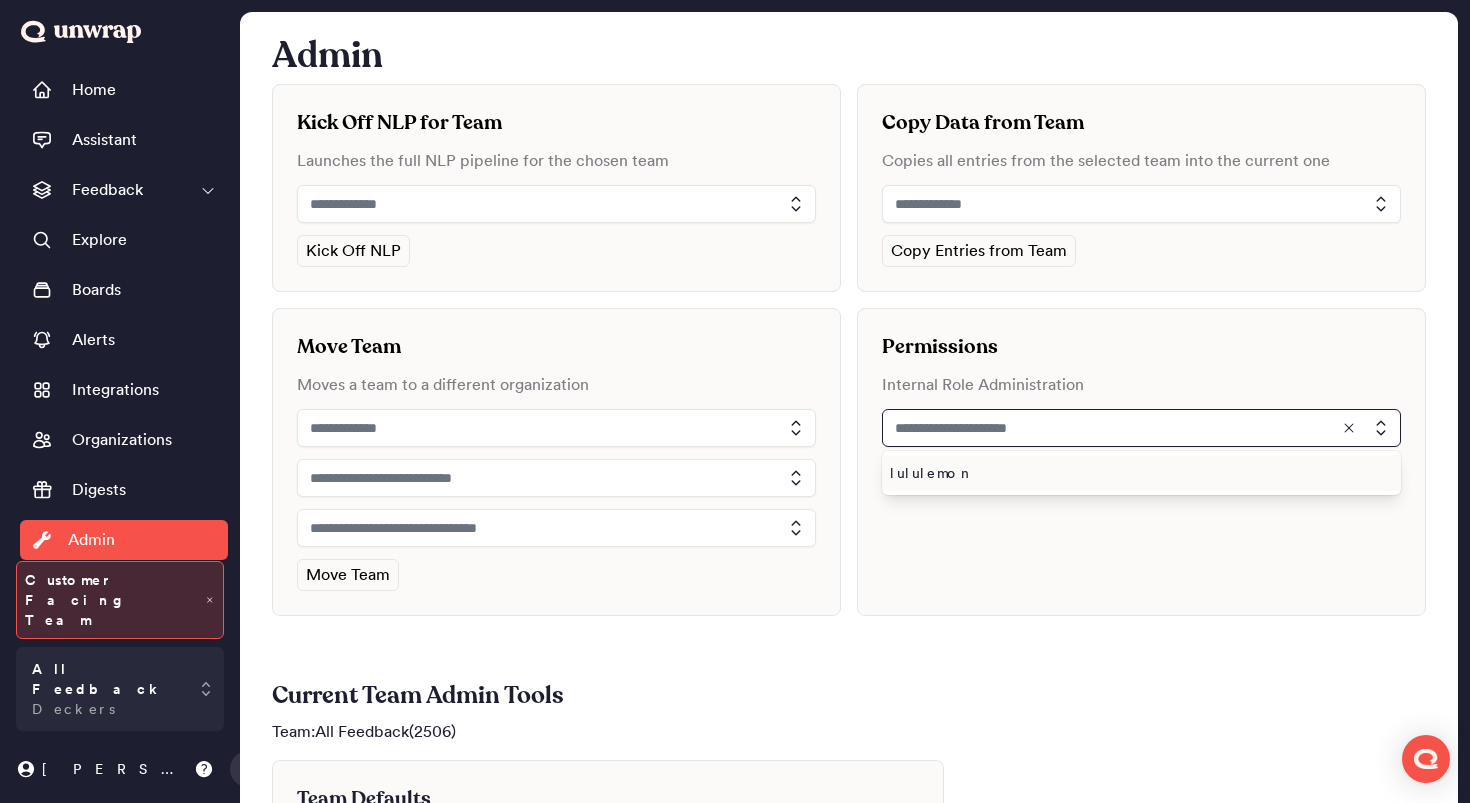 type on "*********" 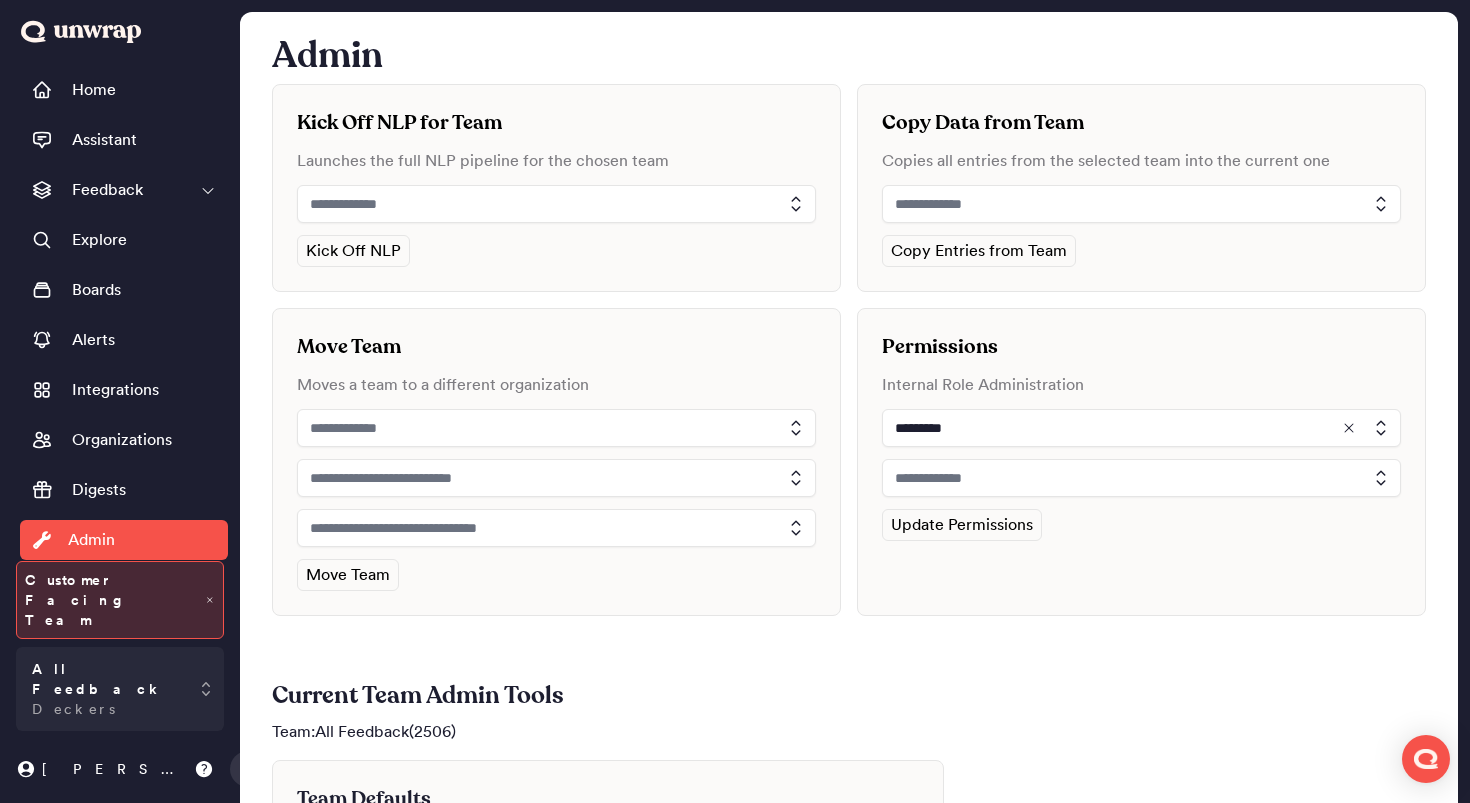 click at bounding box center [1141, 478] 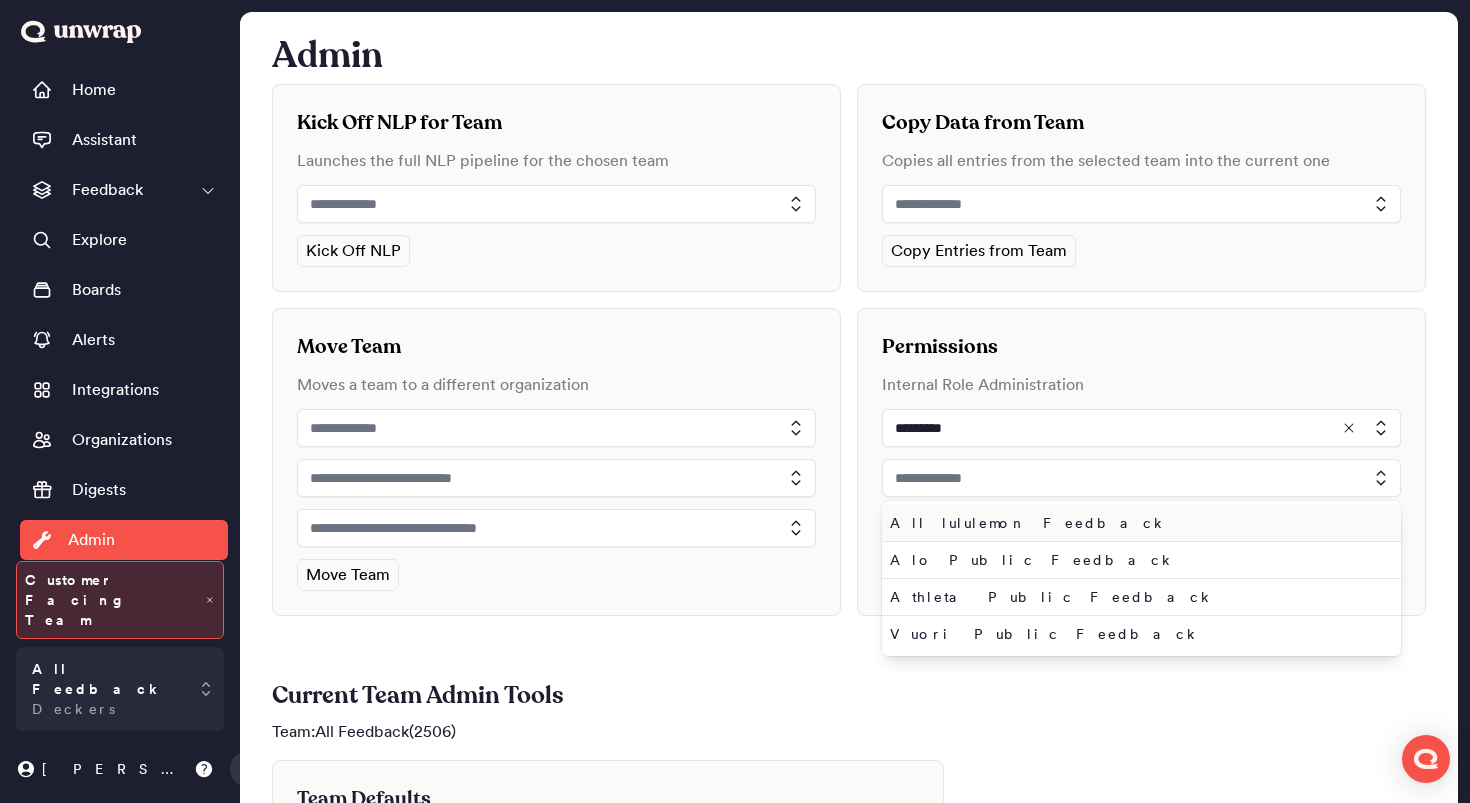 click on "All lululemon Feedback" at bounding box center [1137, 523] 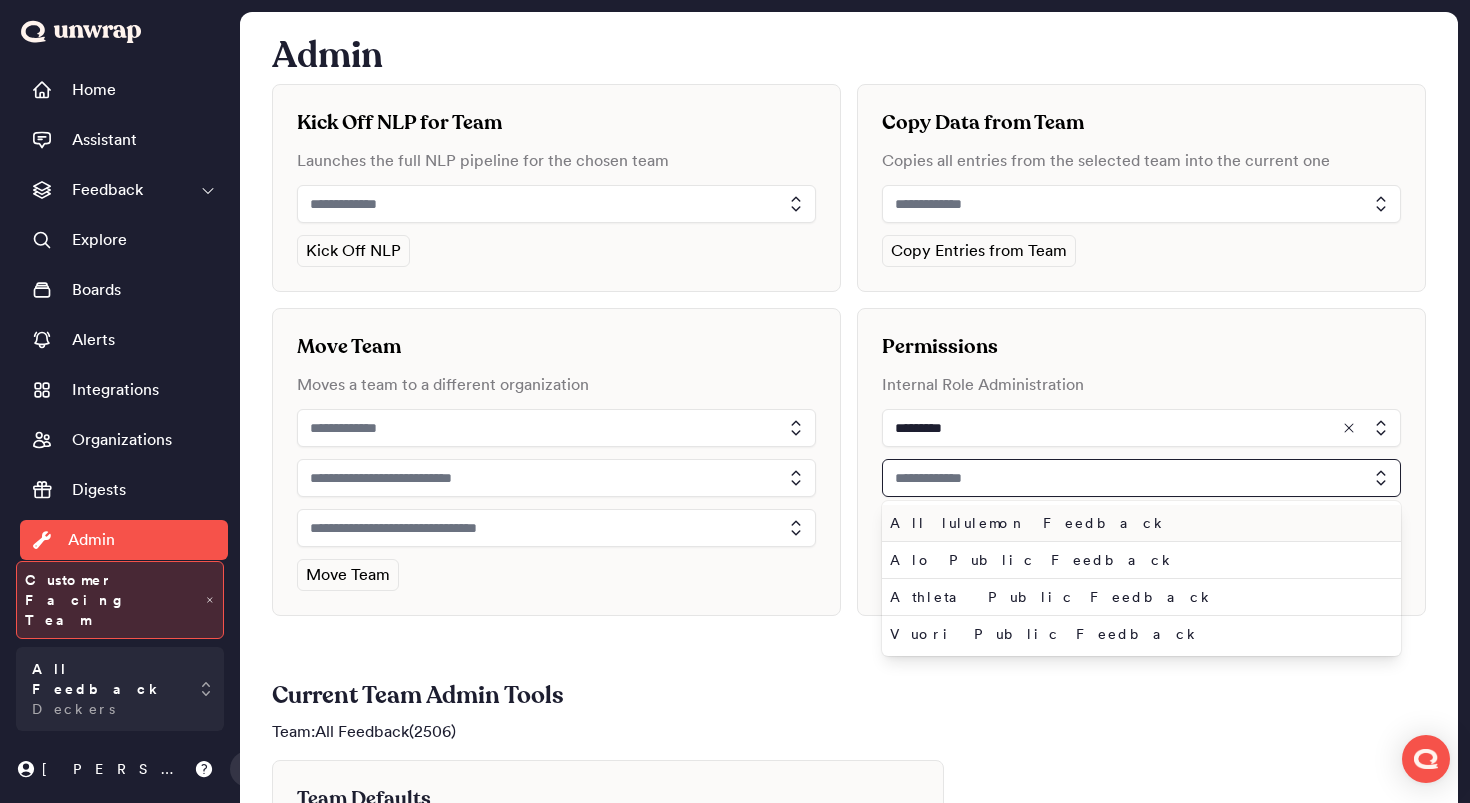 type on "**********" 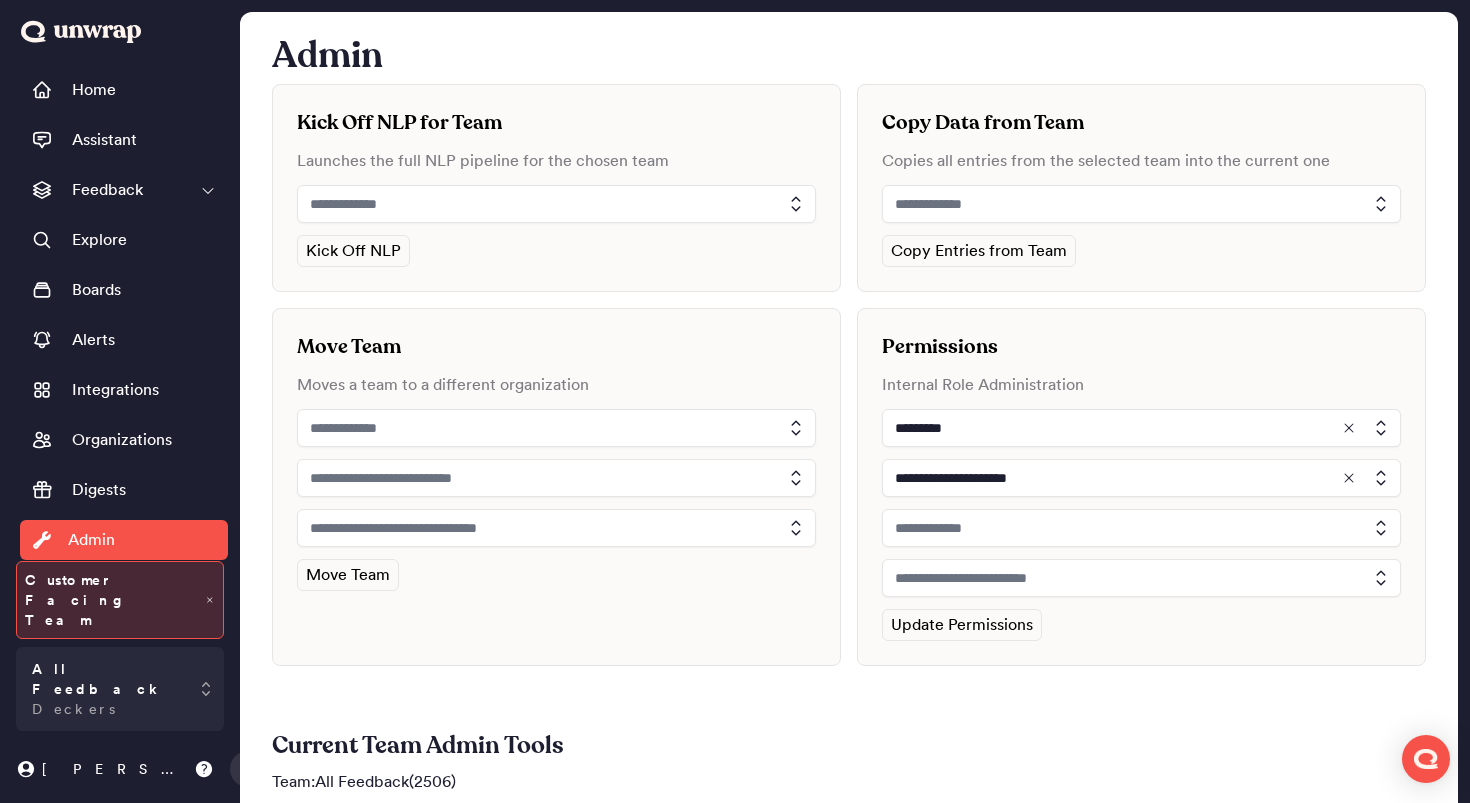 click at bounding box center [1141, 528] 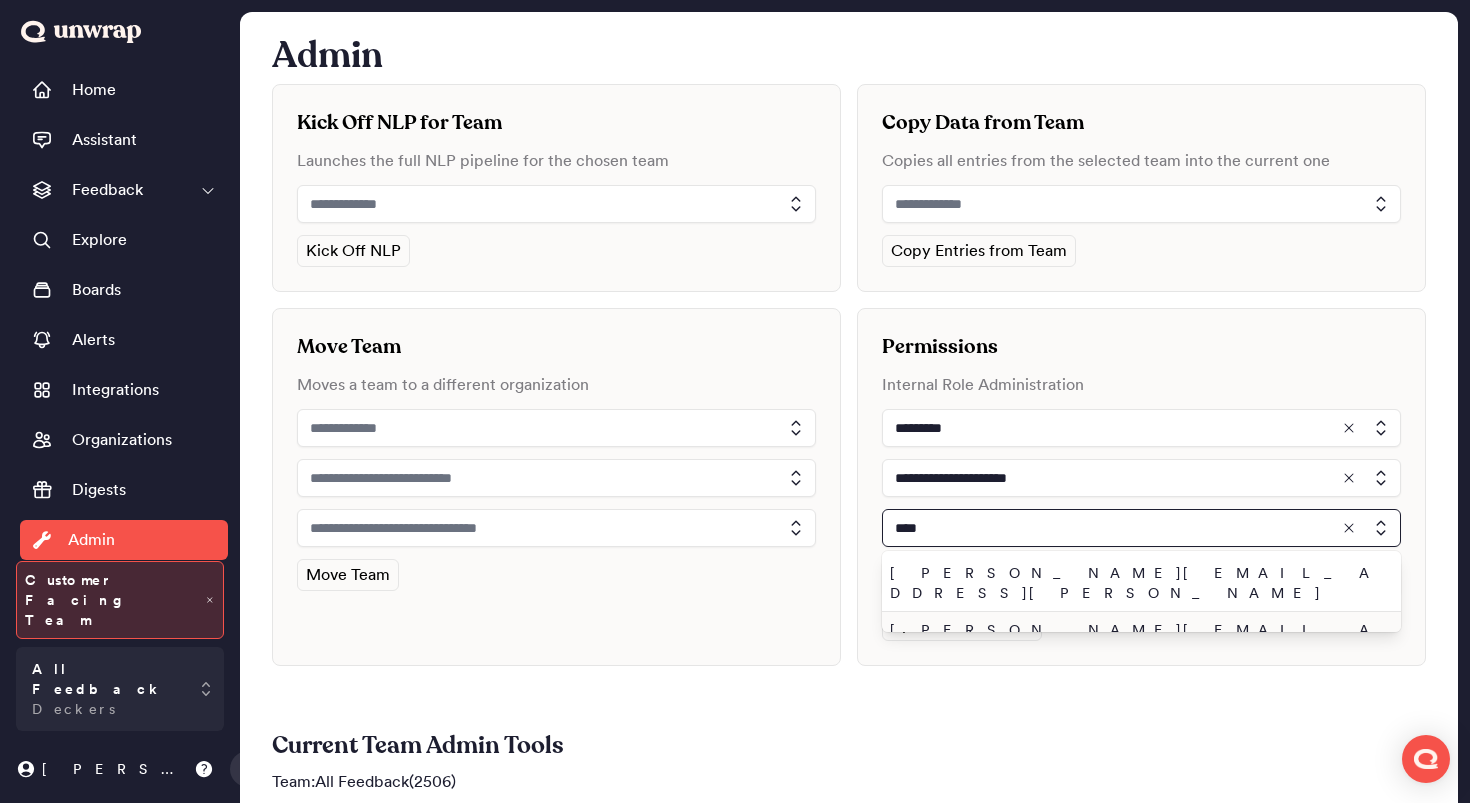 type on "****" 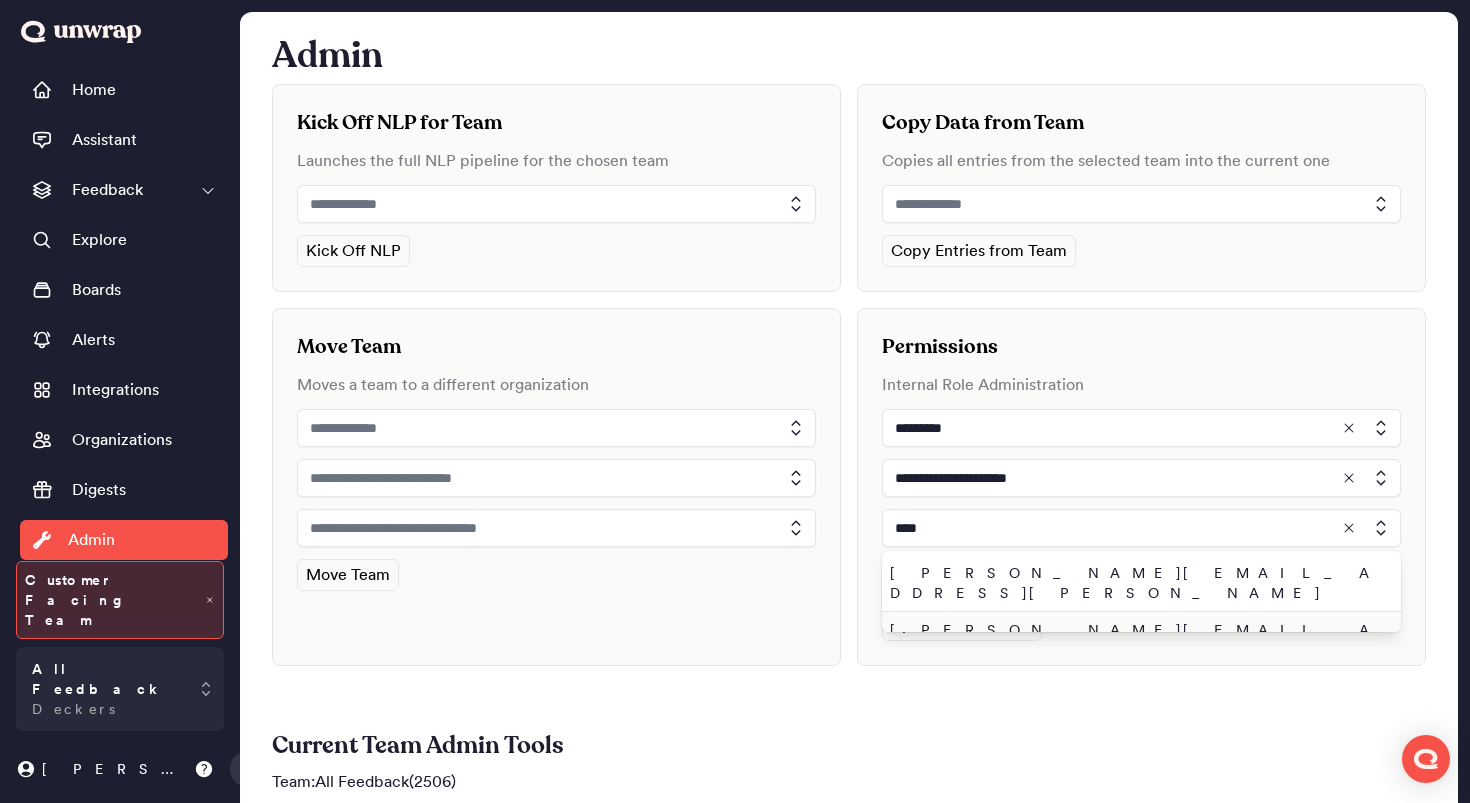 click on "john.shelburne@unwrap.ai" at bounding box center [1137, 640] 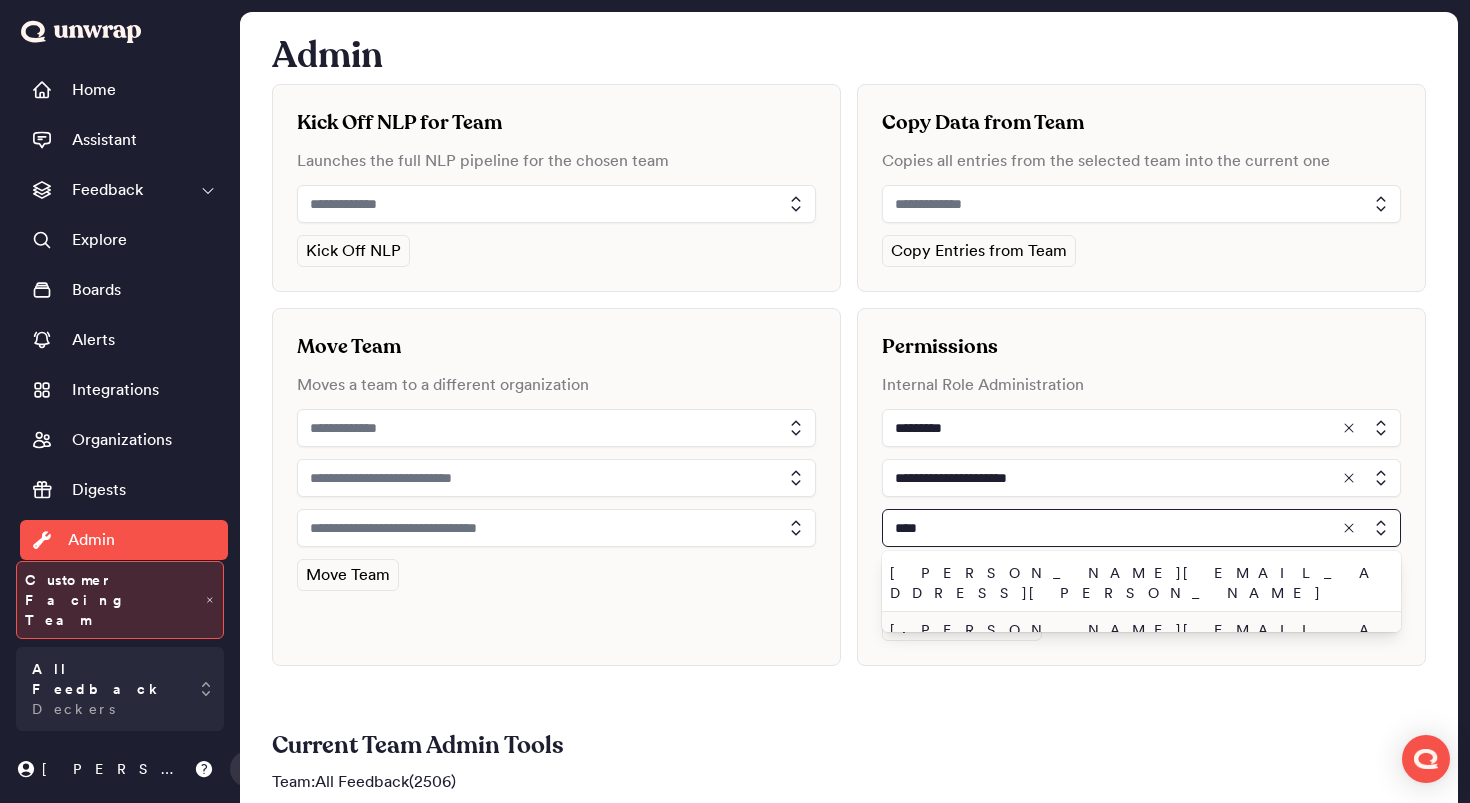 type on "**********" 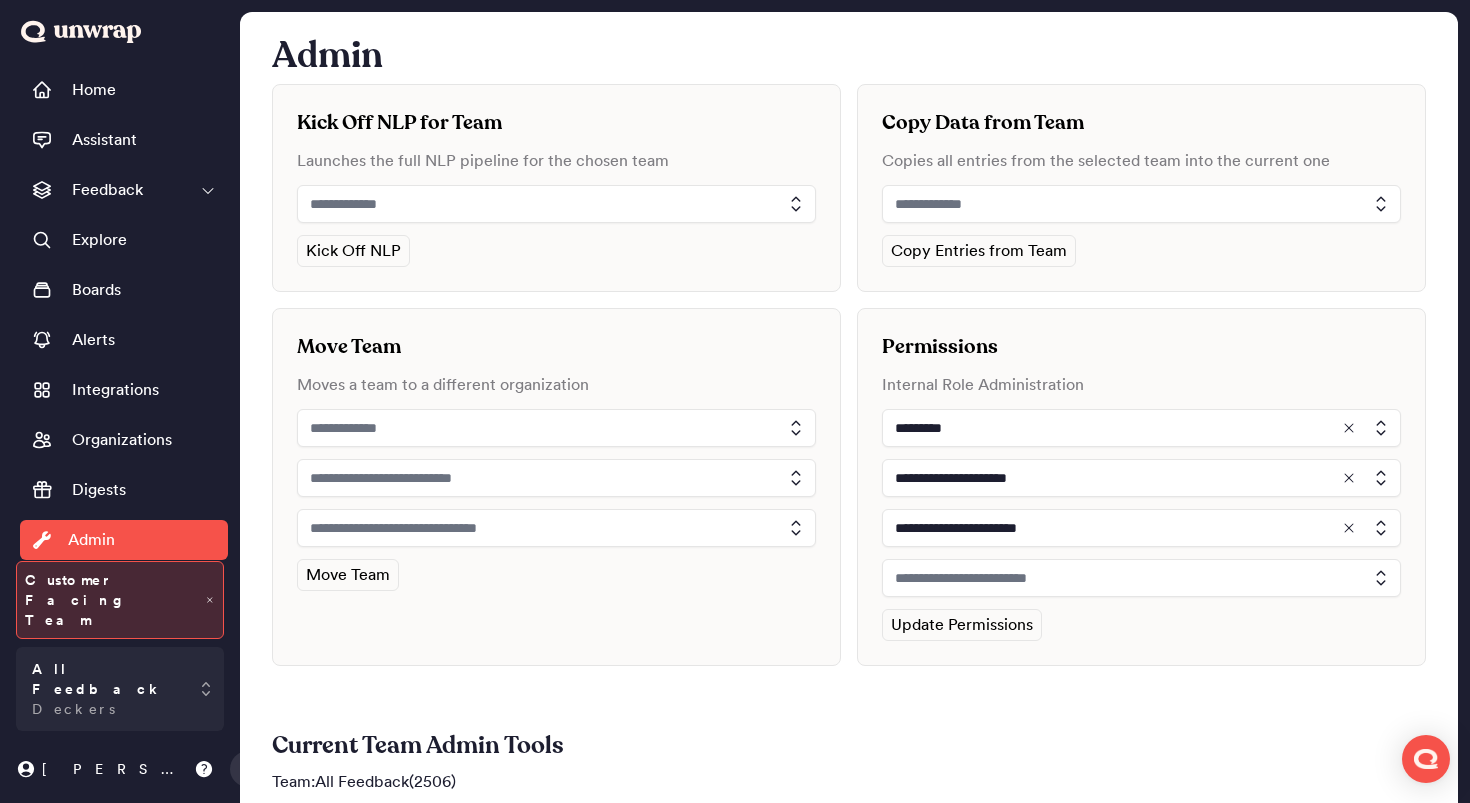 click at bounding box center (1141, 578) 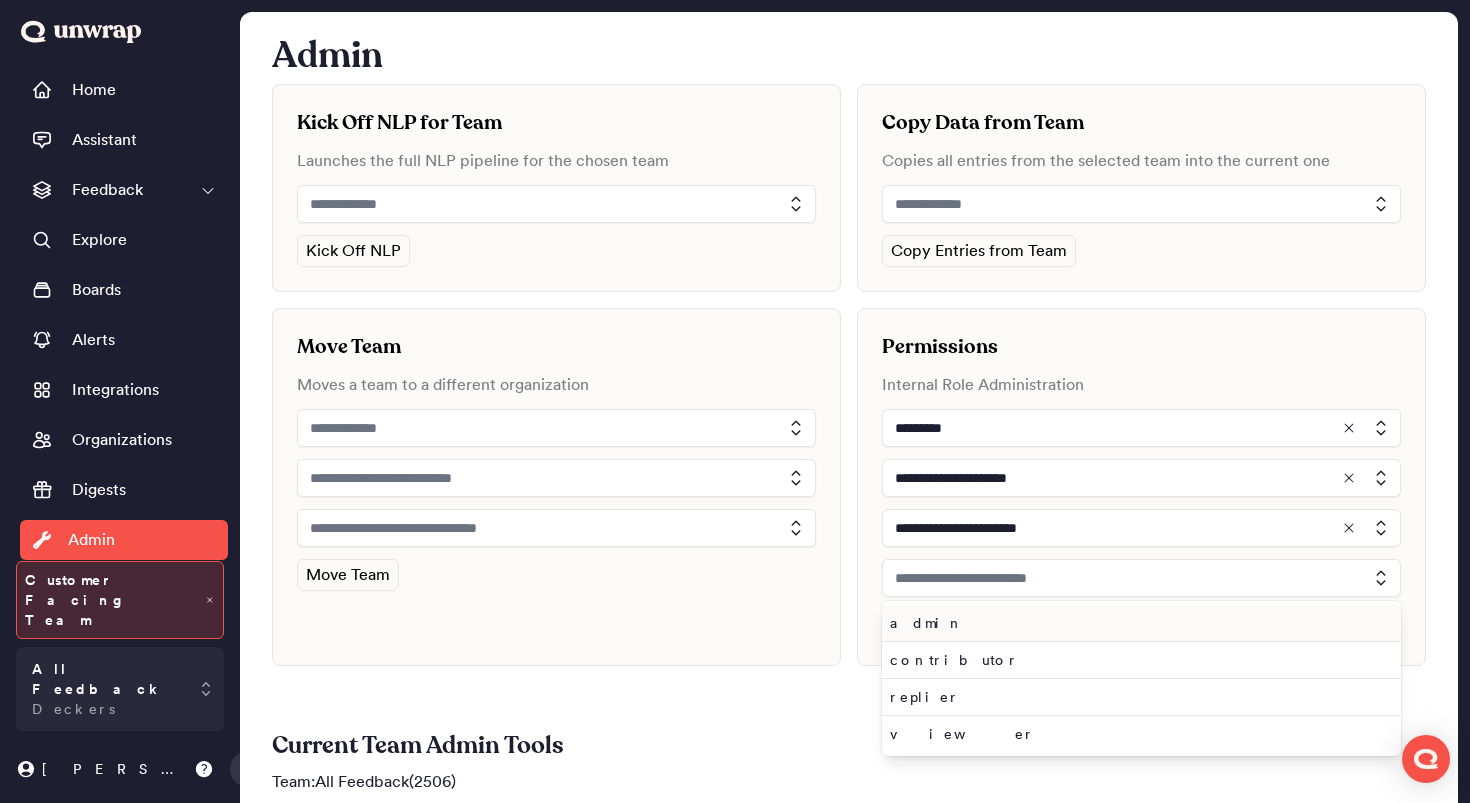 click on "admin" at bounding box center [1137, 623] 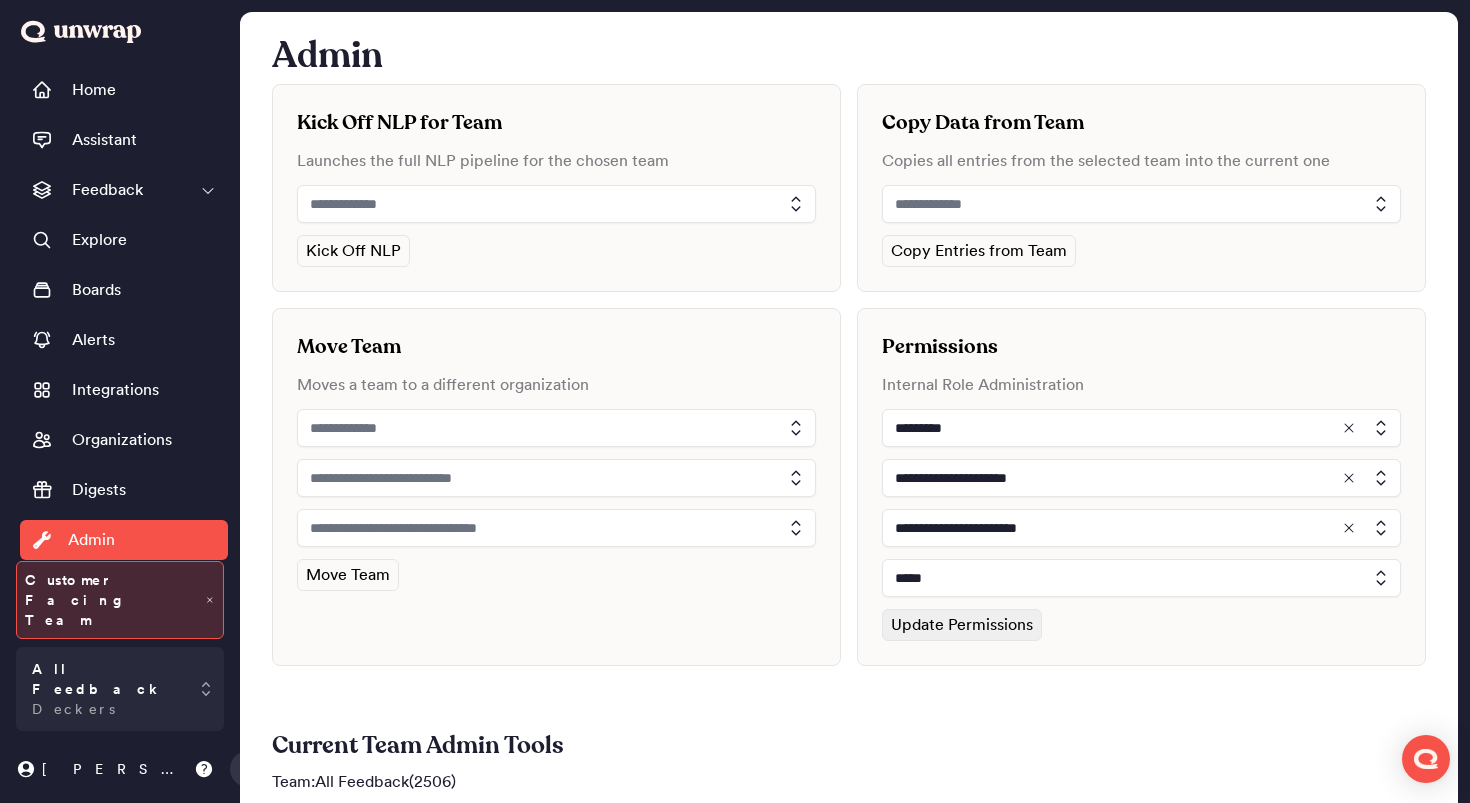 click on "Update Permissions" at bounding box center [962, 625] 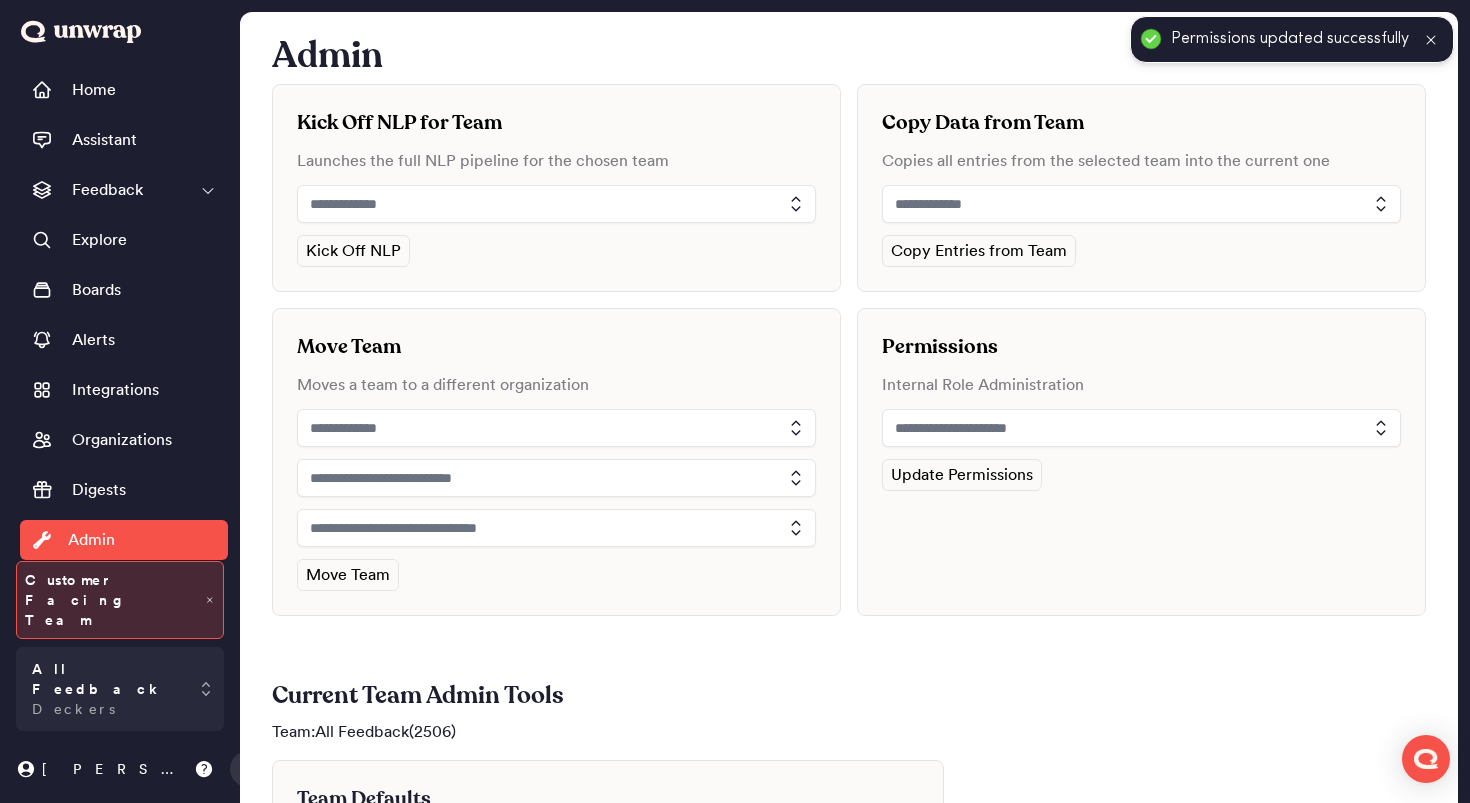 click at bounding box center (1141, 428) 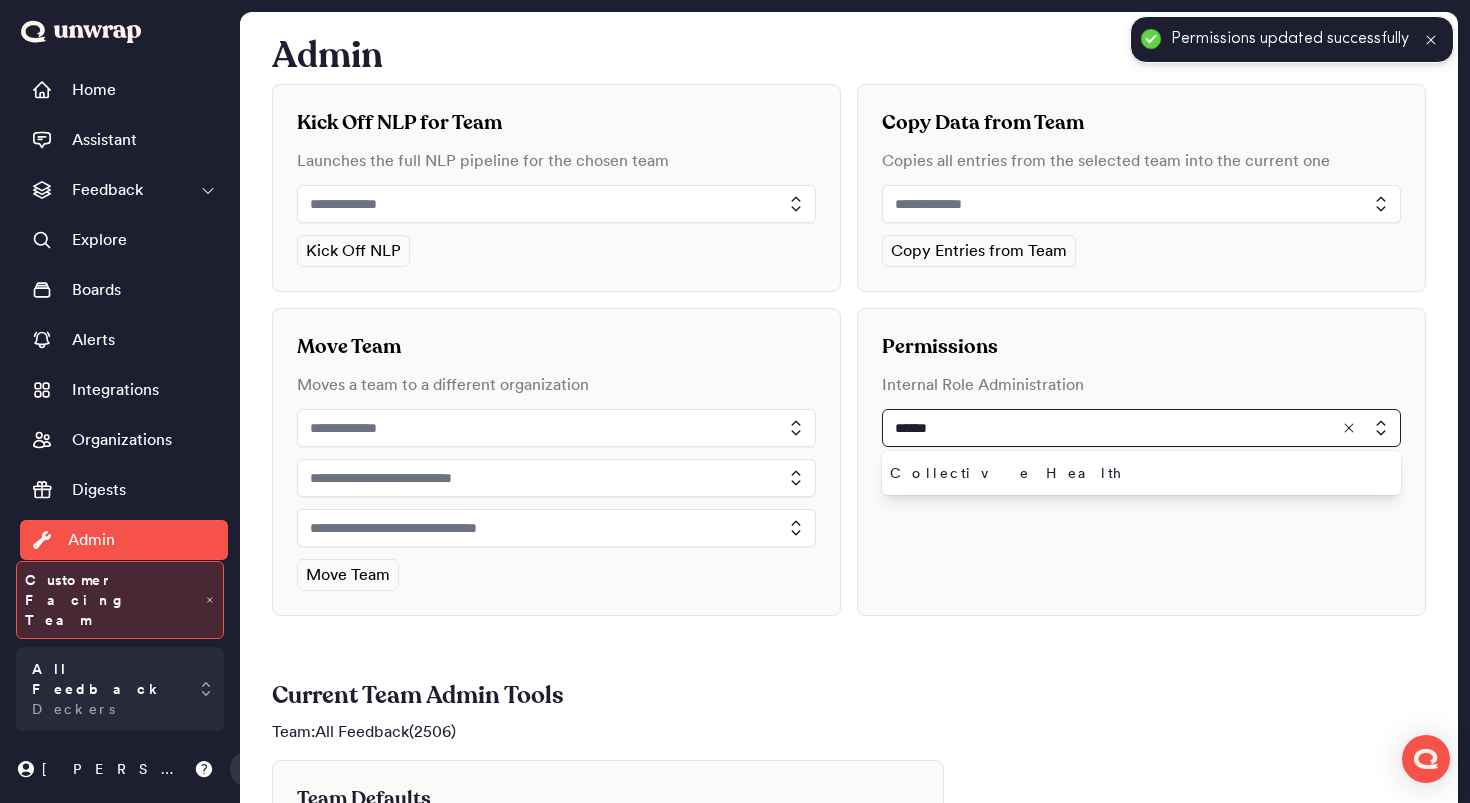 type on "******" 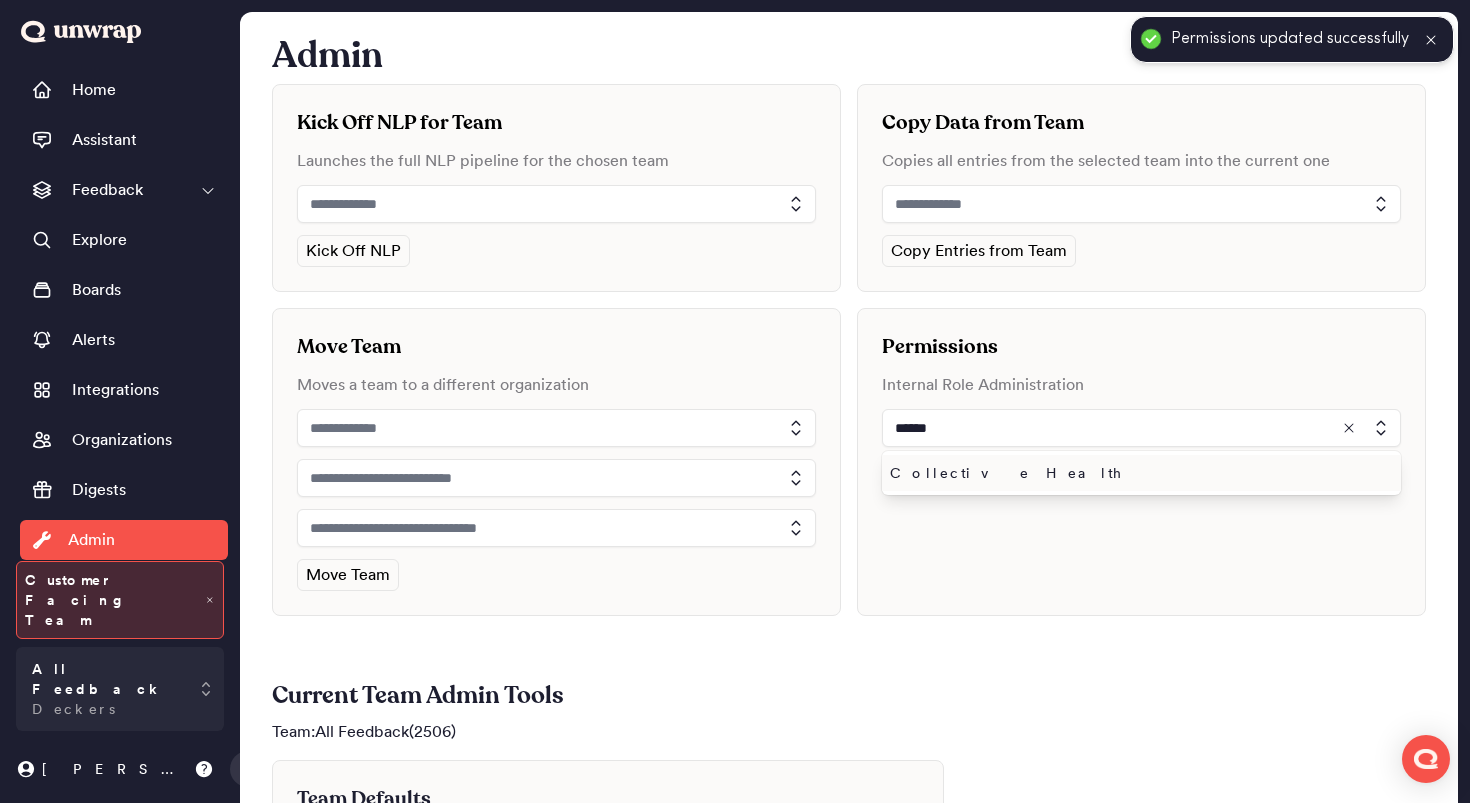 click on "Collective Health" at bounding box center (1141, 473) 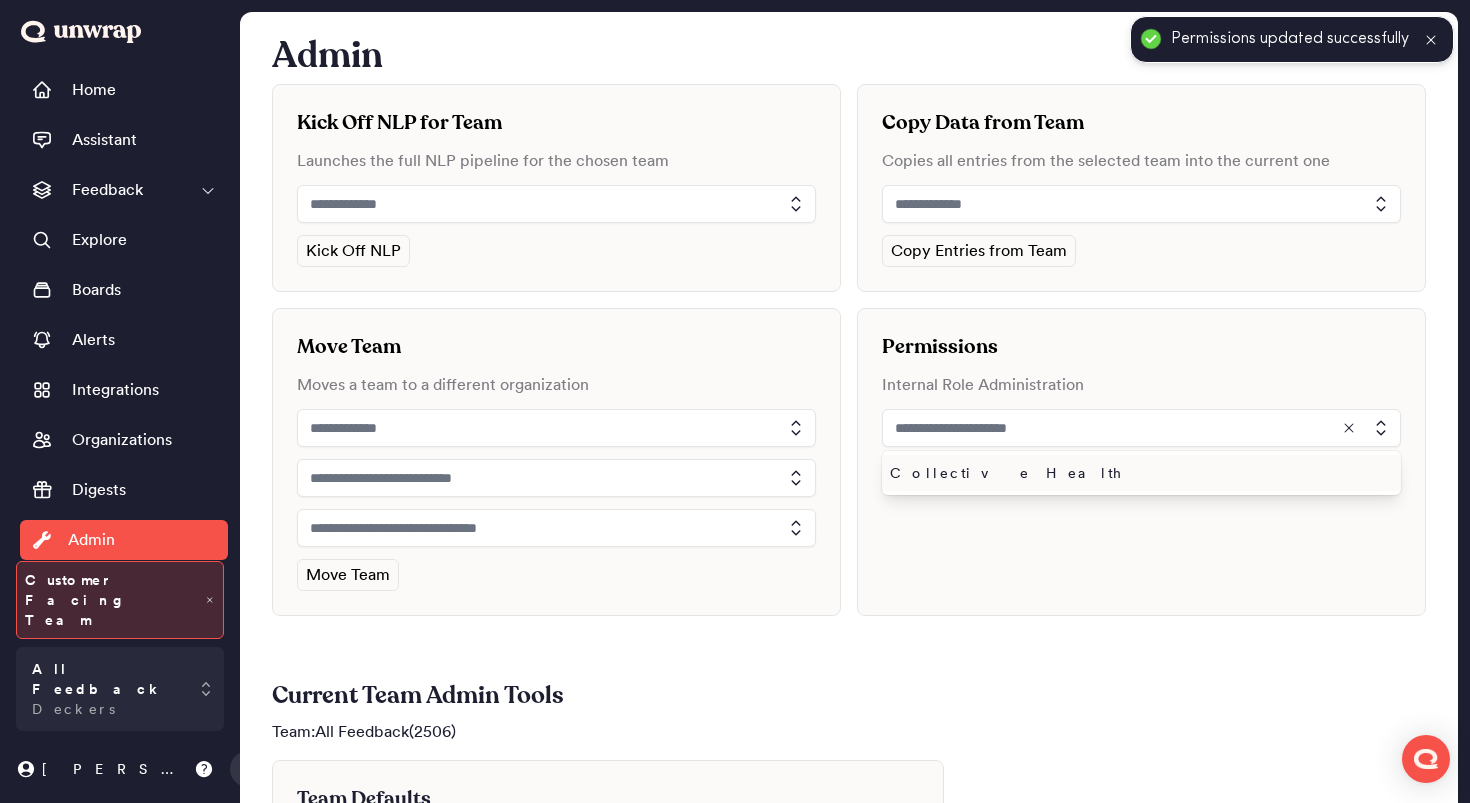 type on "**********" 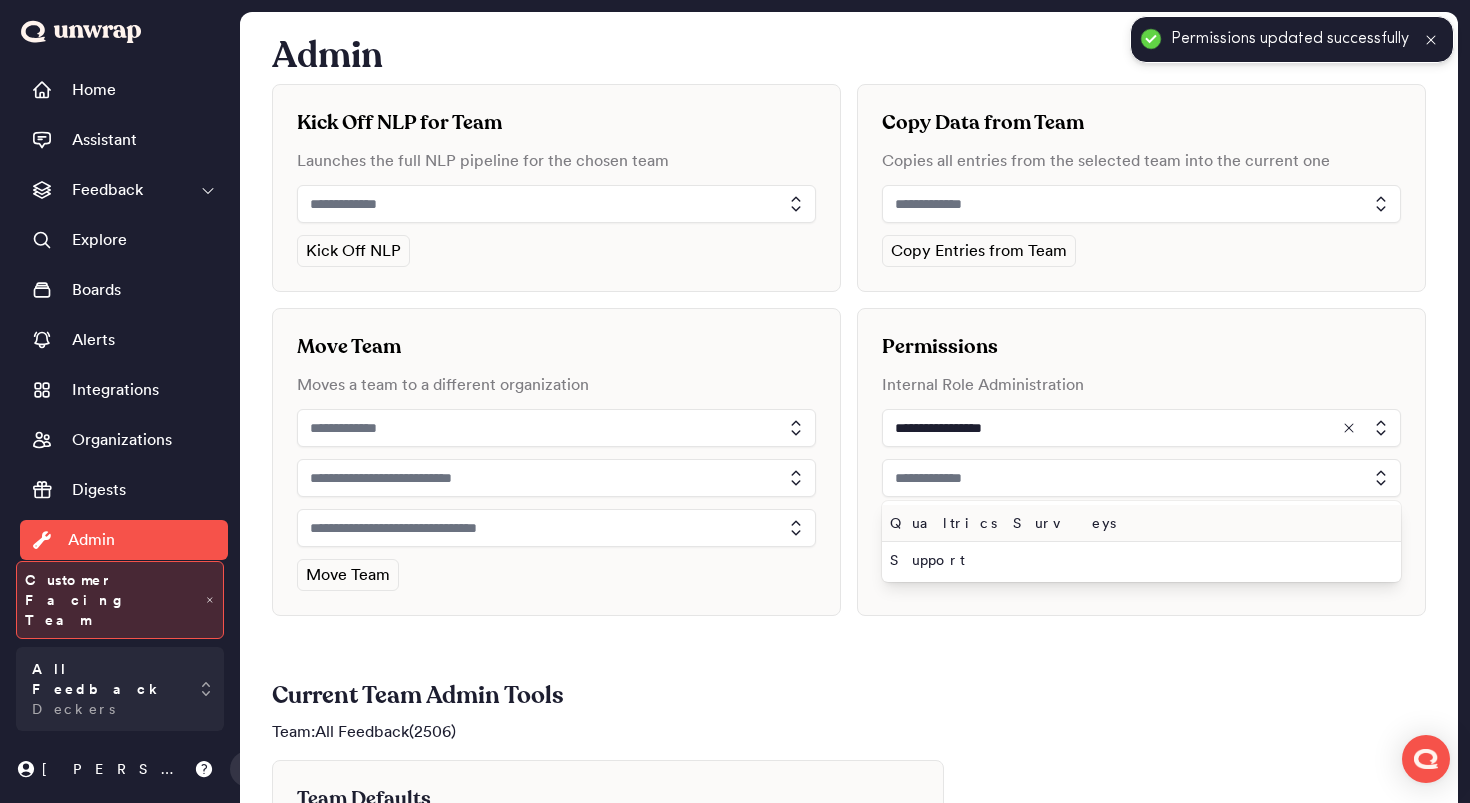 click on "Qualtrics Surveys" at bounding box center (1137, 523) 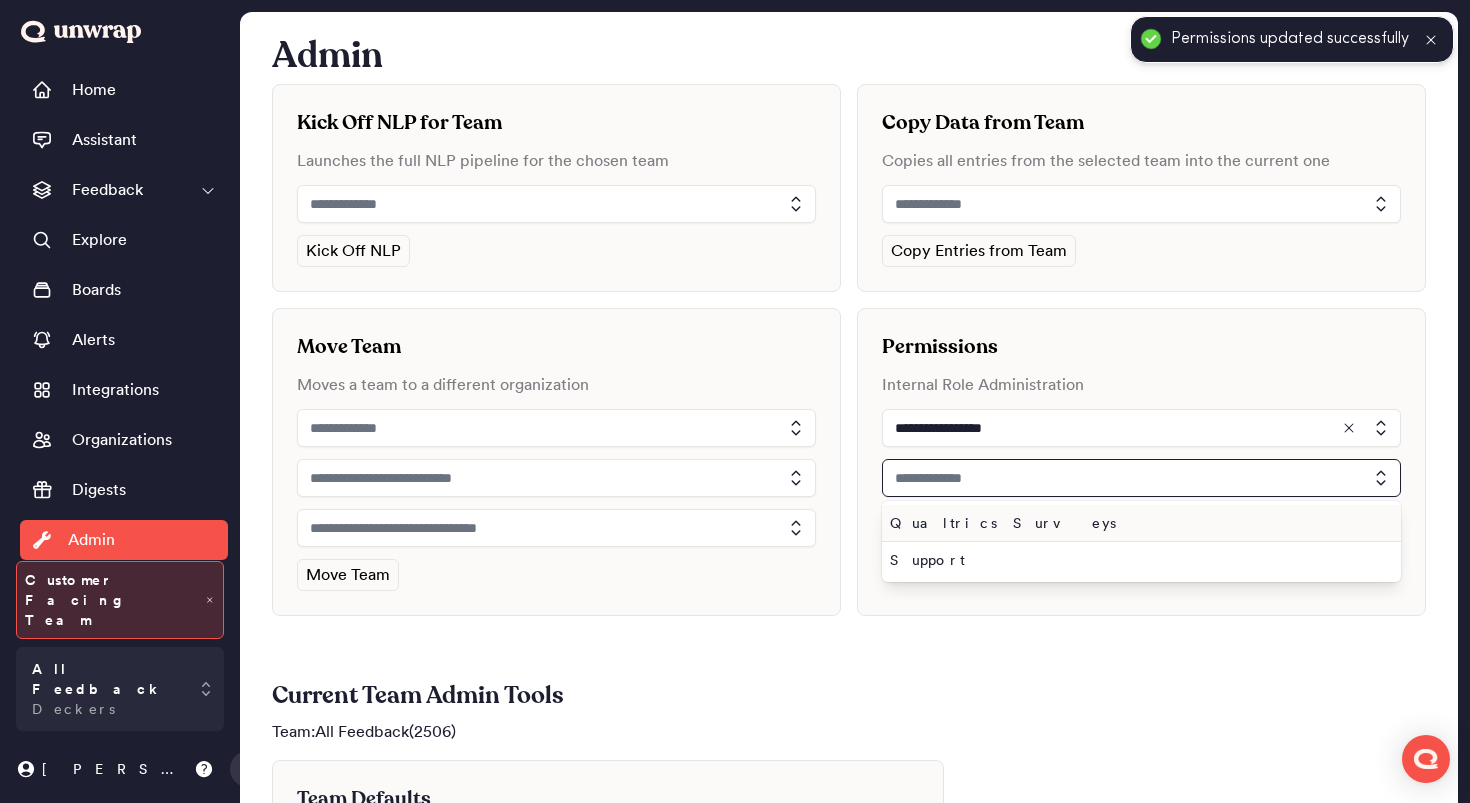 type on "**********" 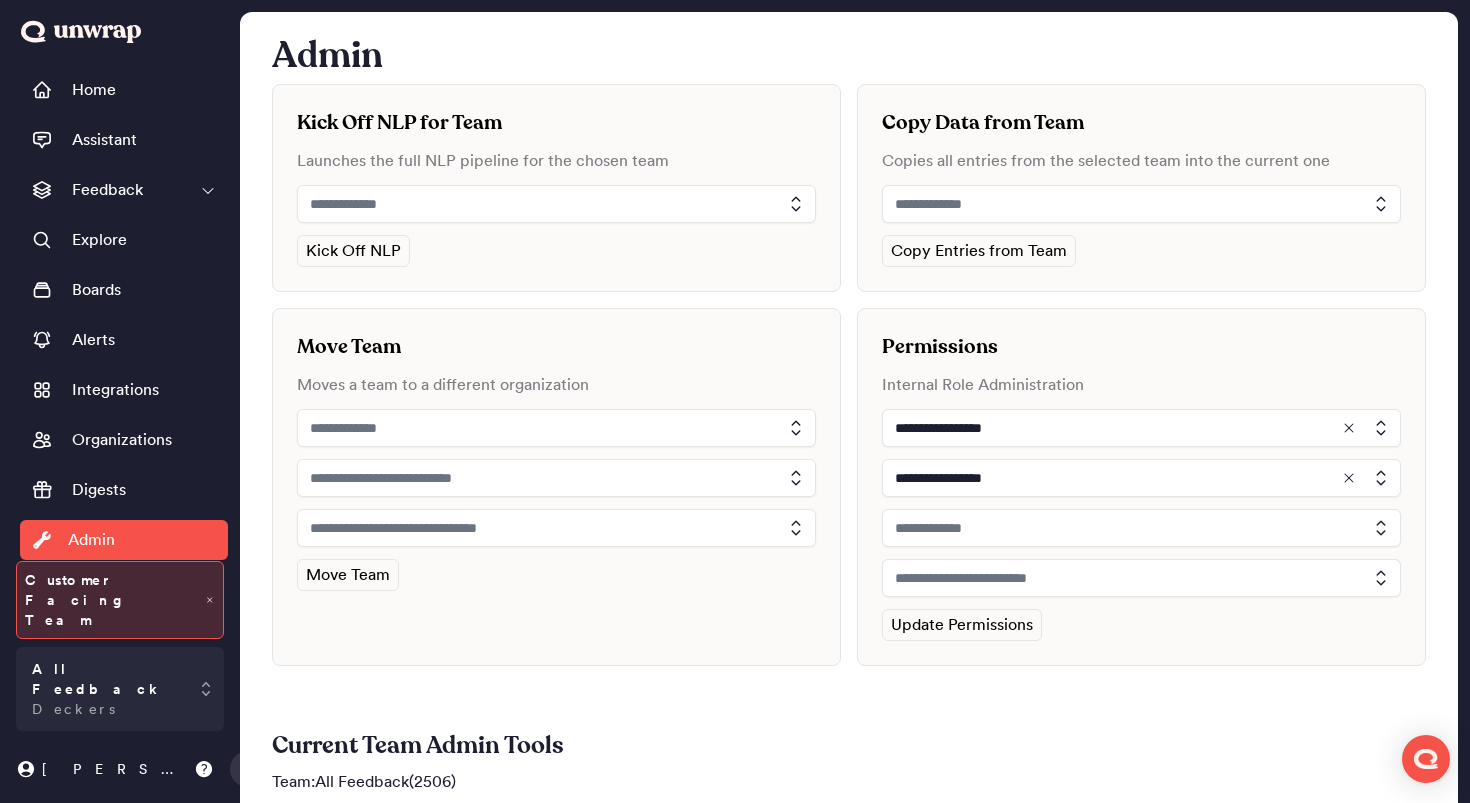 click at bounding box center (1141, 528) 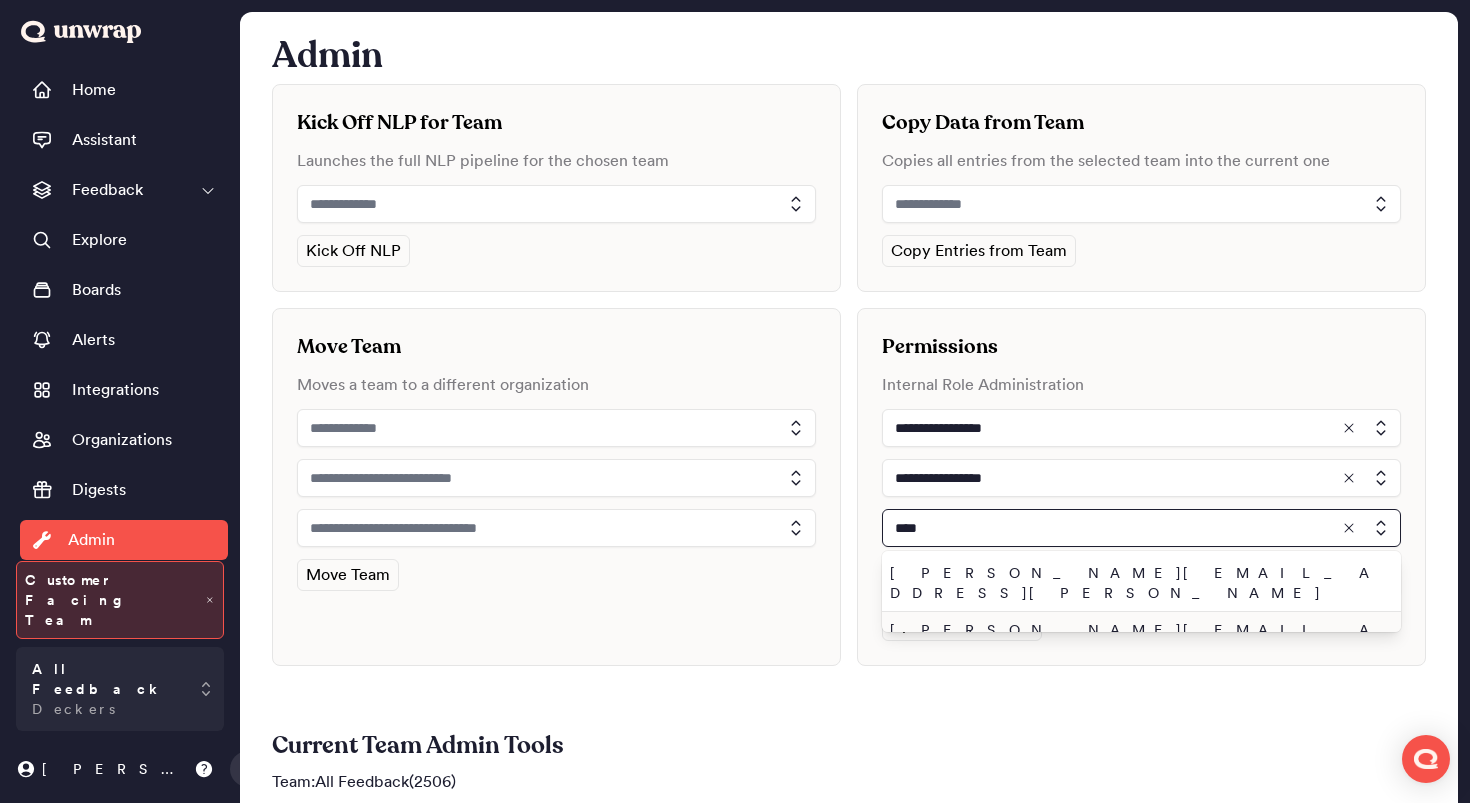 type on "****" 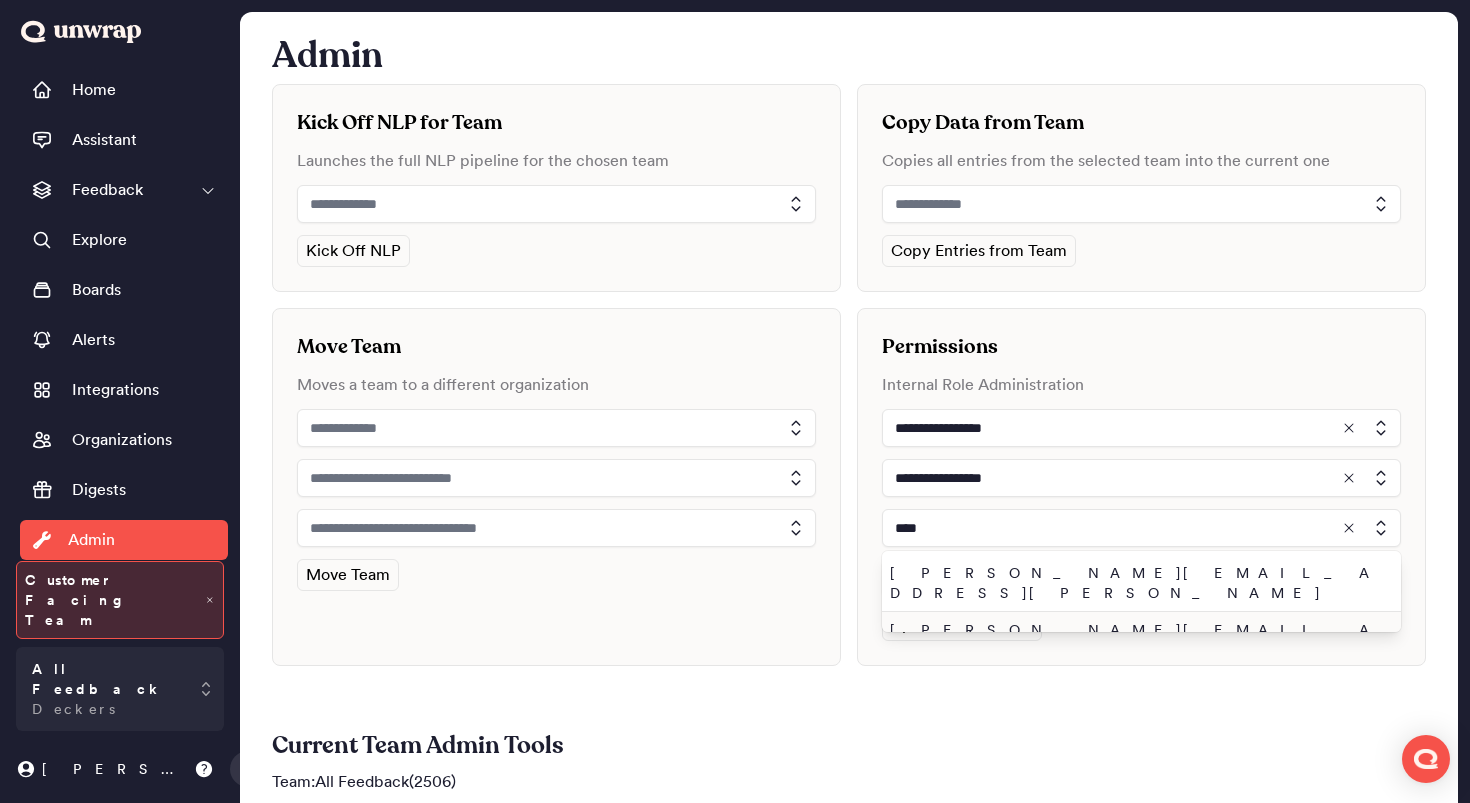 click on "john.shelburne@unwrap.ai" at bounding box center [1137, 640] 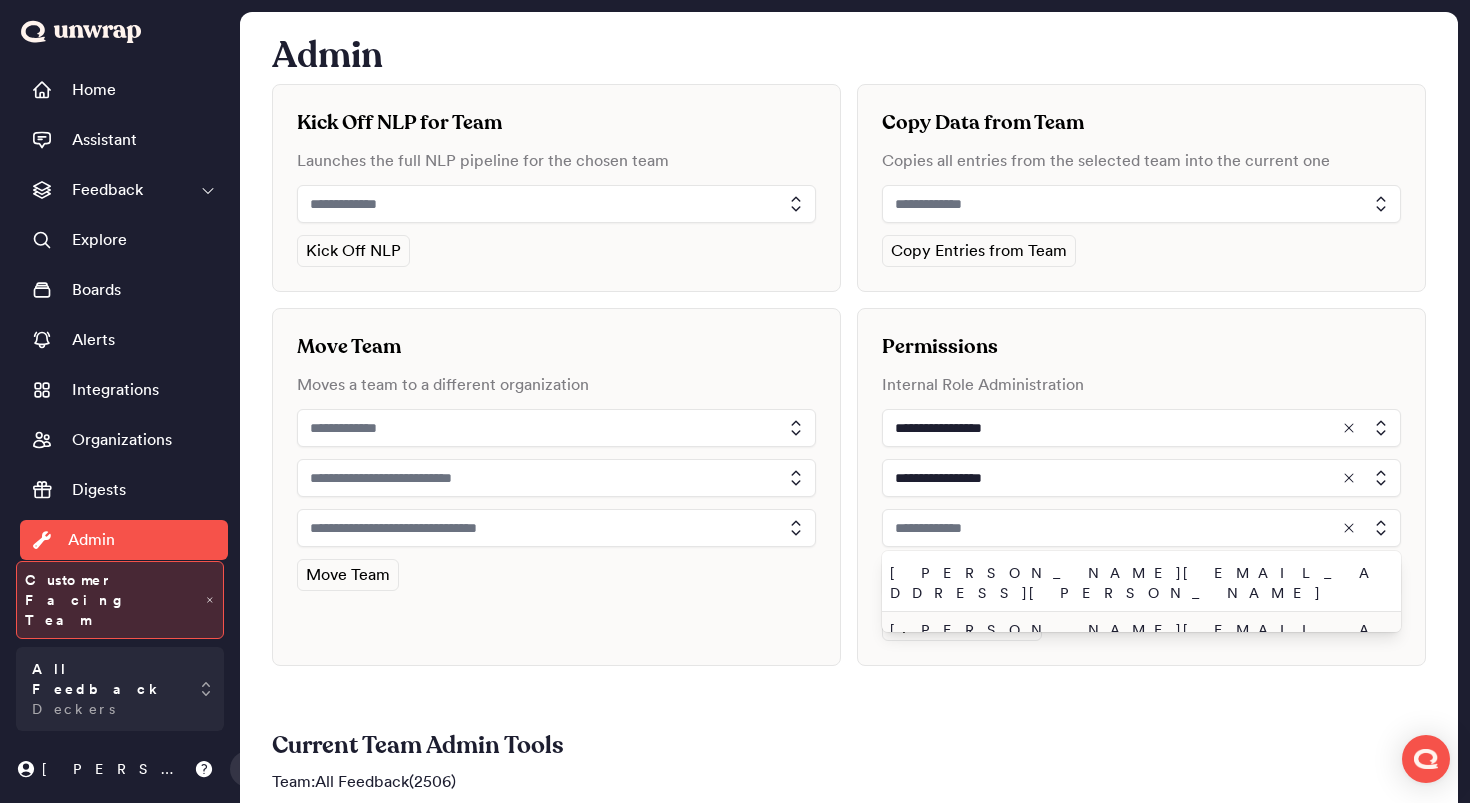 type on "**********" 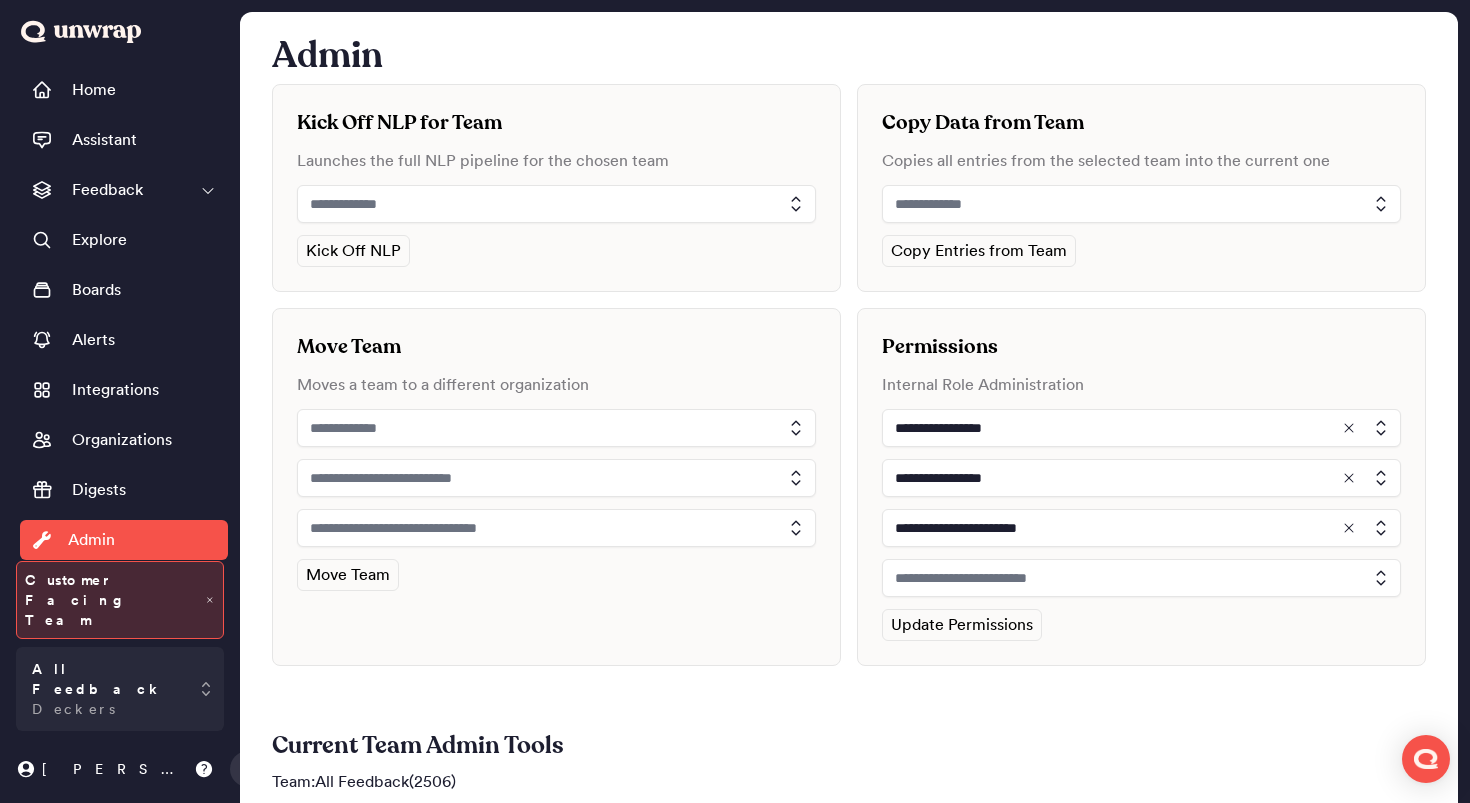 click at bounding box center [1141, 578] 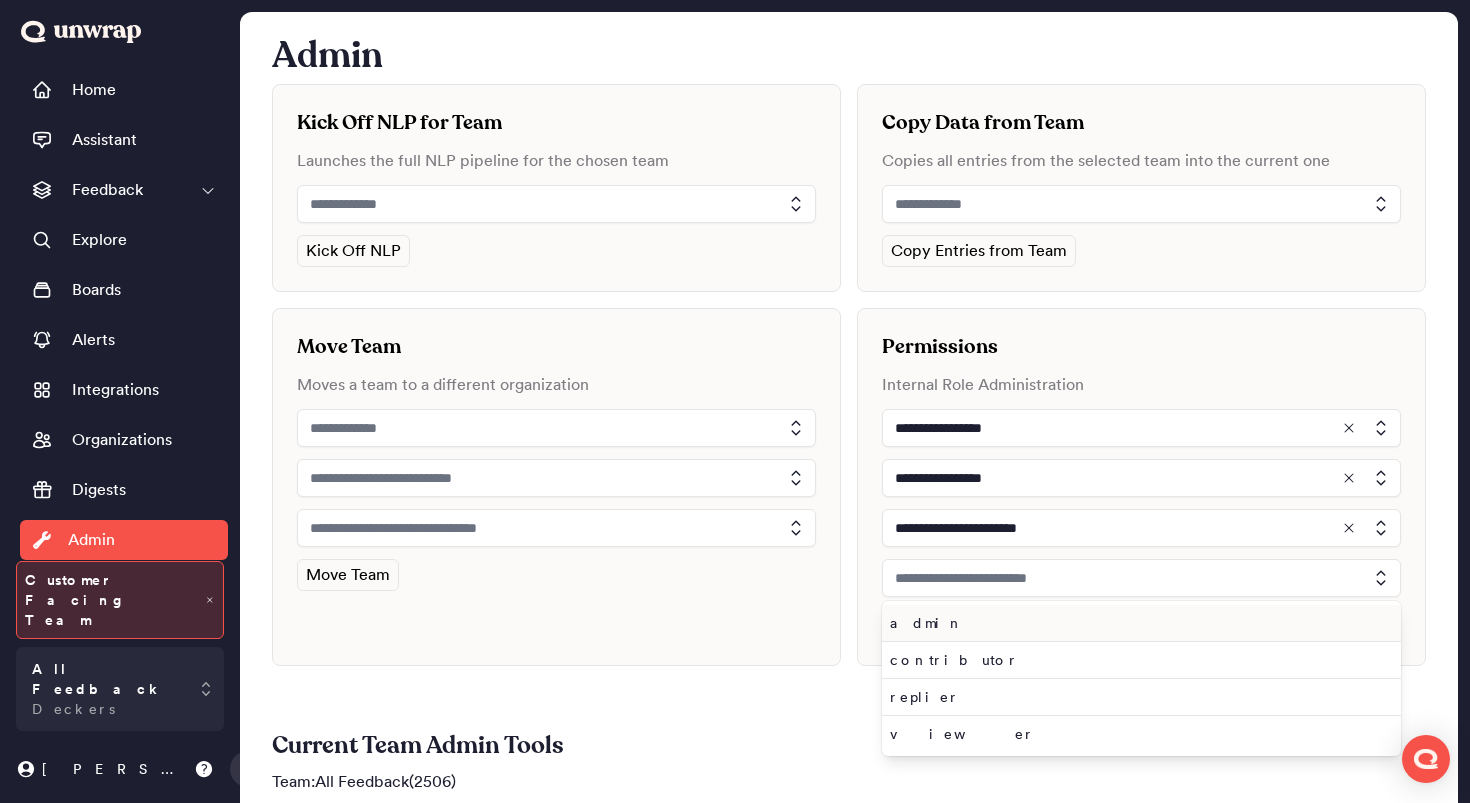 click on "admin" at bounding box center (1137, 623) 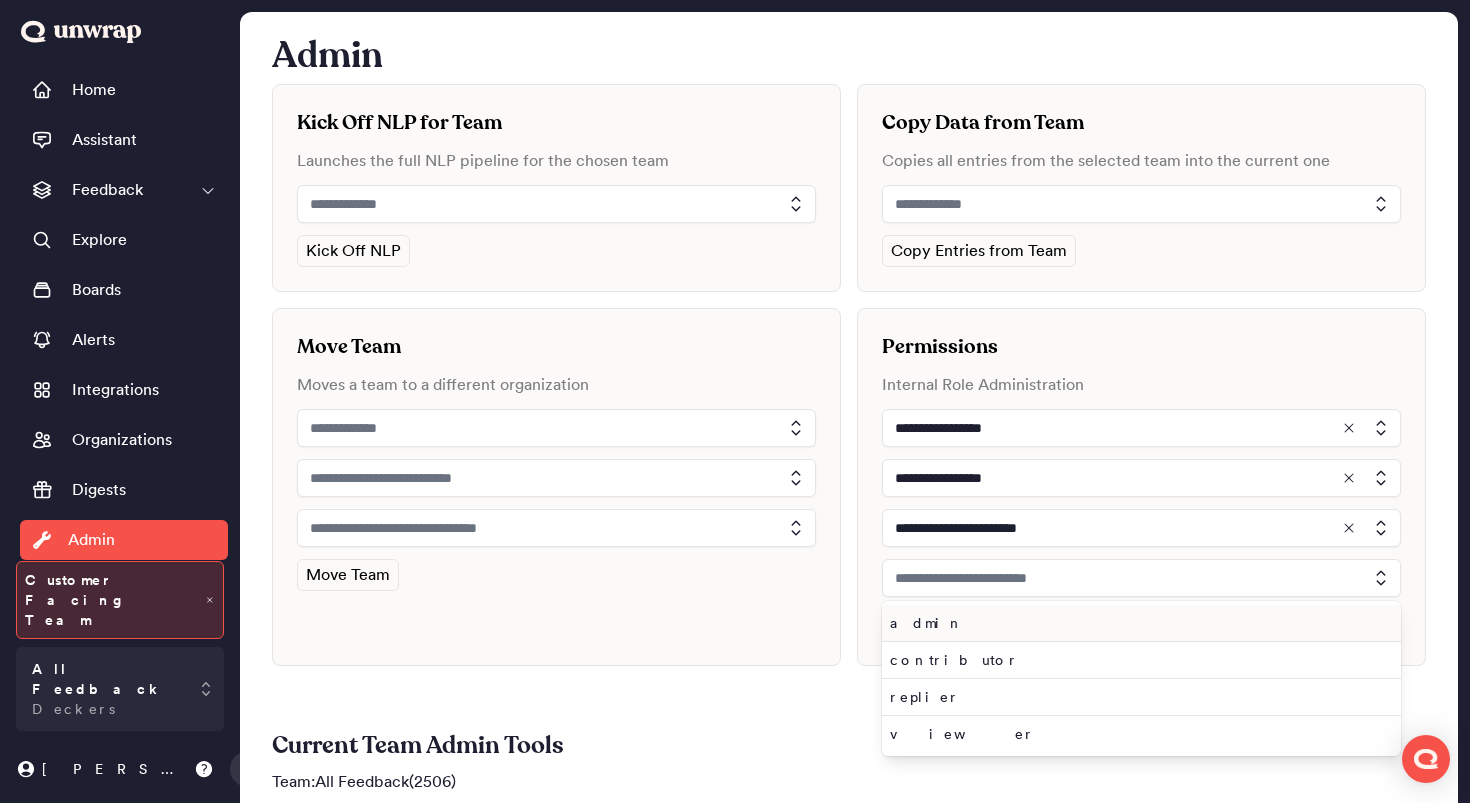 type on "*****" 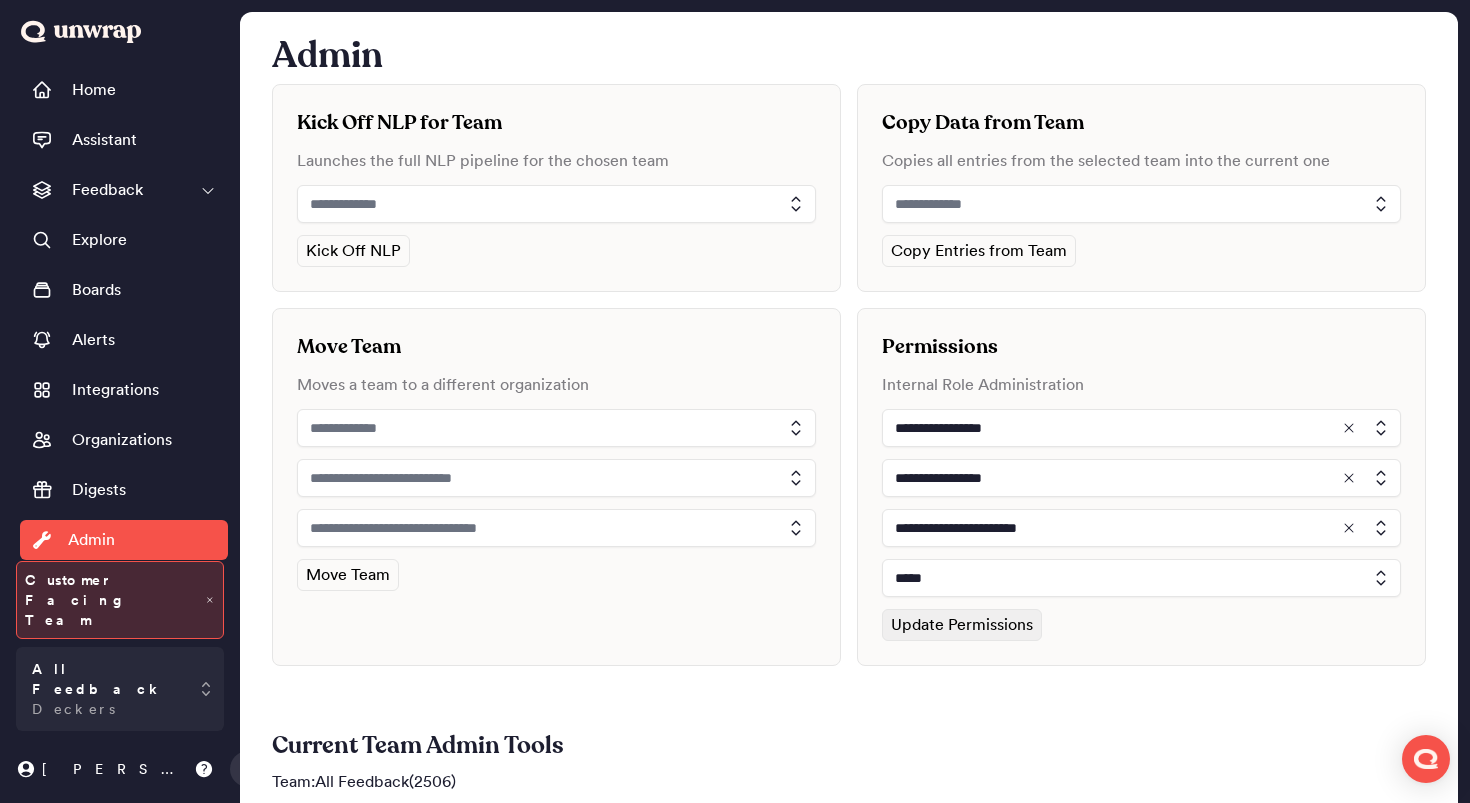 click on "Update Permissions" at bounding box center (962, 625) 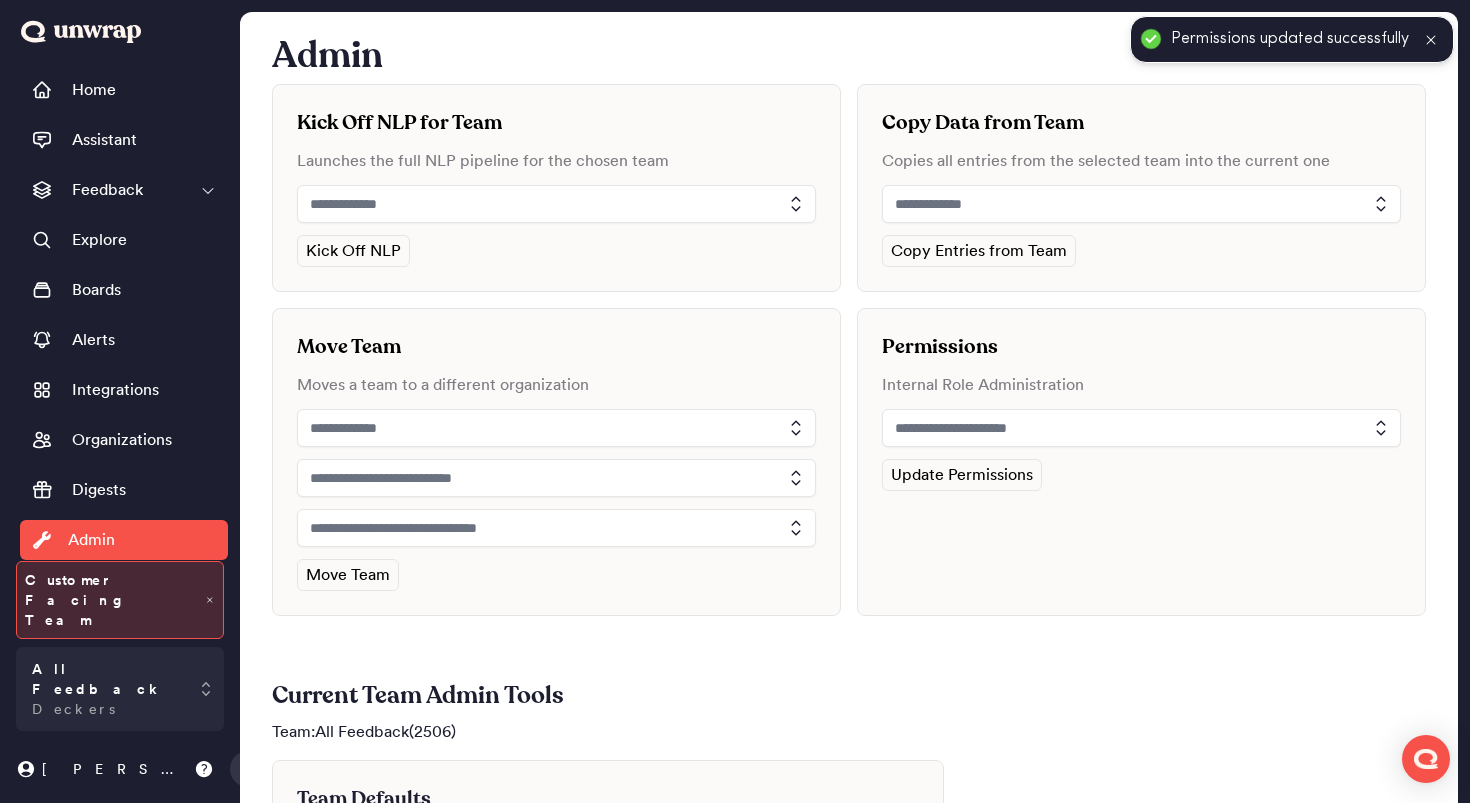 click at bounding box center [1141, 428] 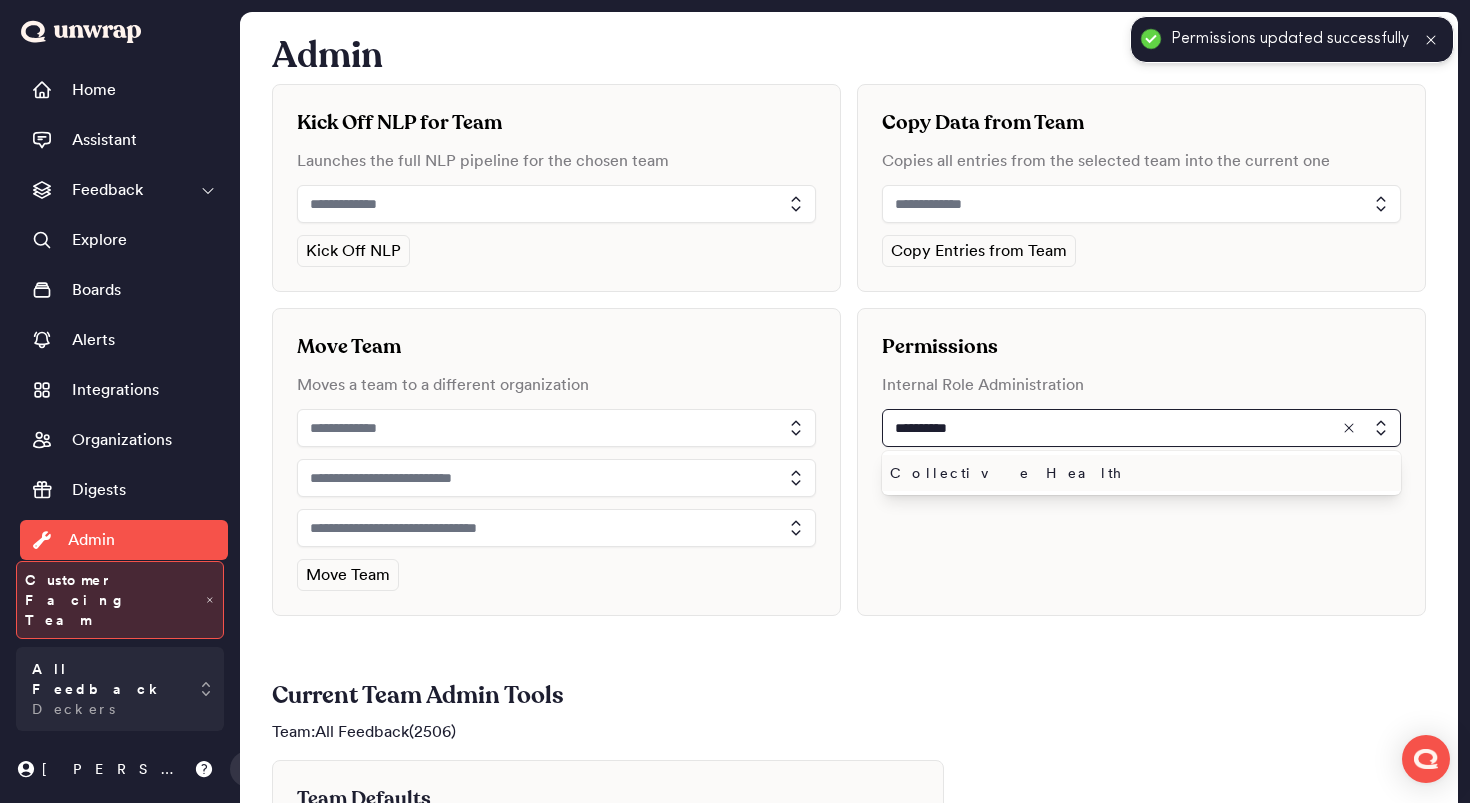 type on "**********" 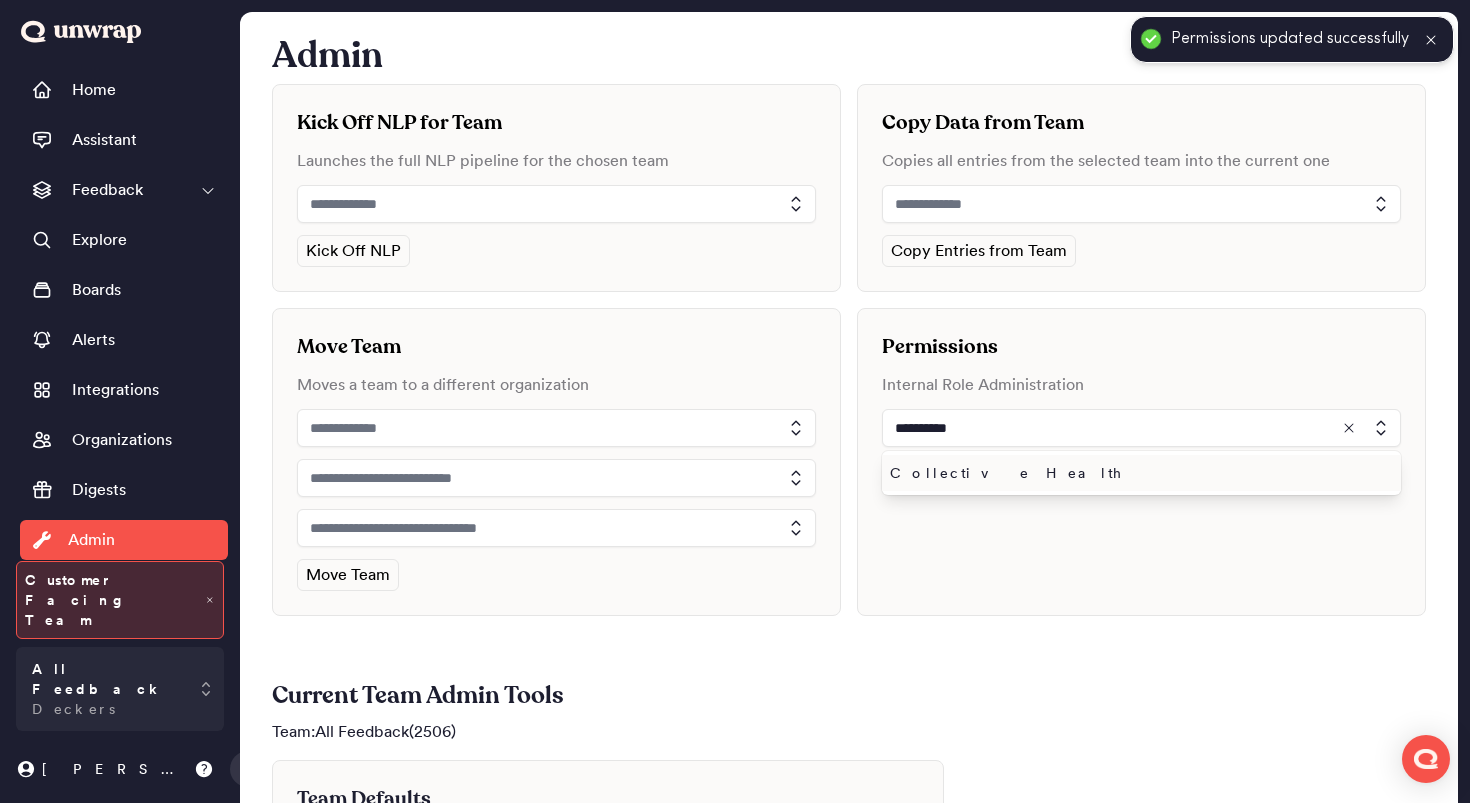 click on "Collective Health" at bounding box center [1137, 473] 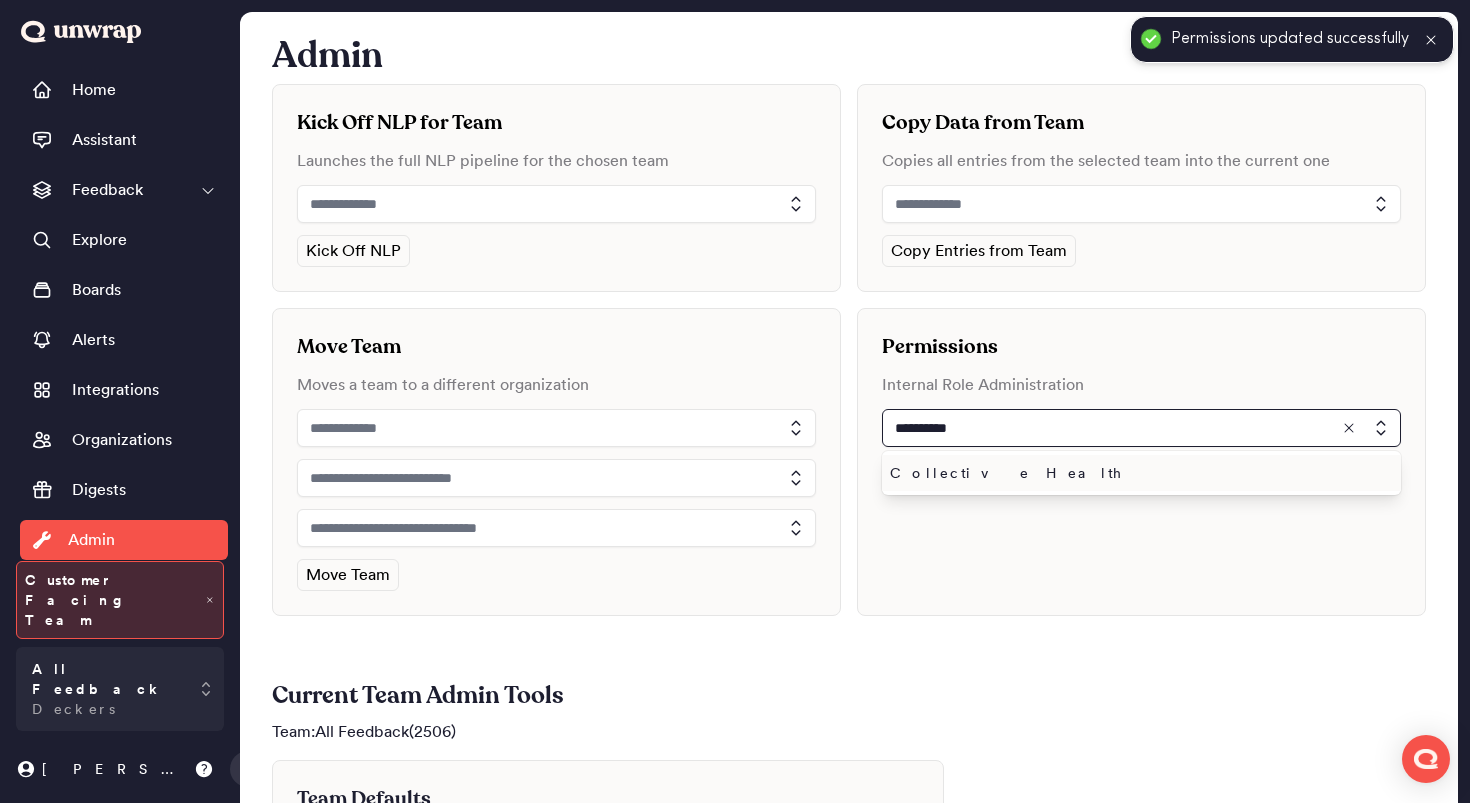 type on "**********" 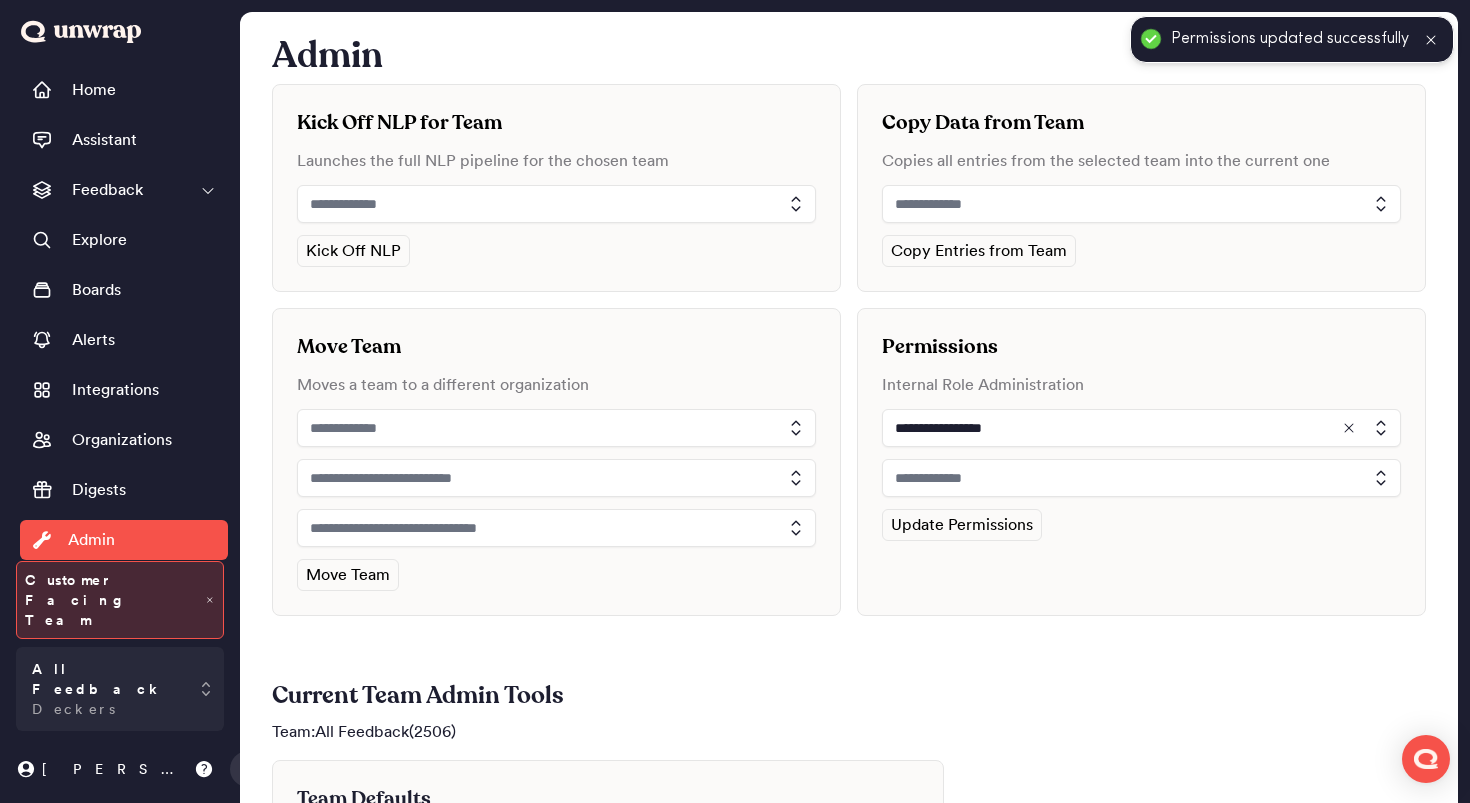 click at bounding box center [1141, 478] 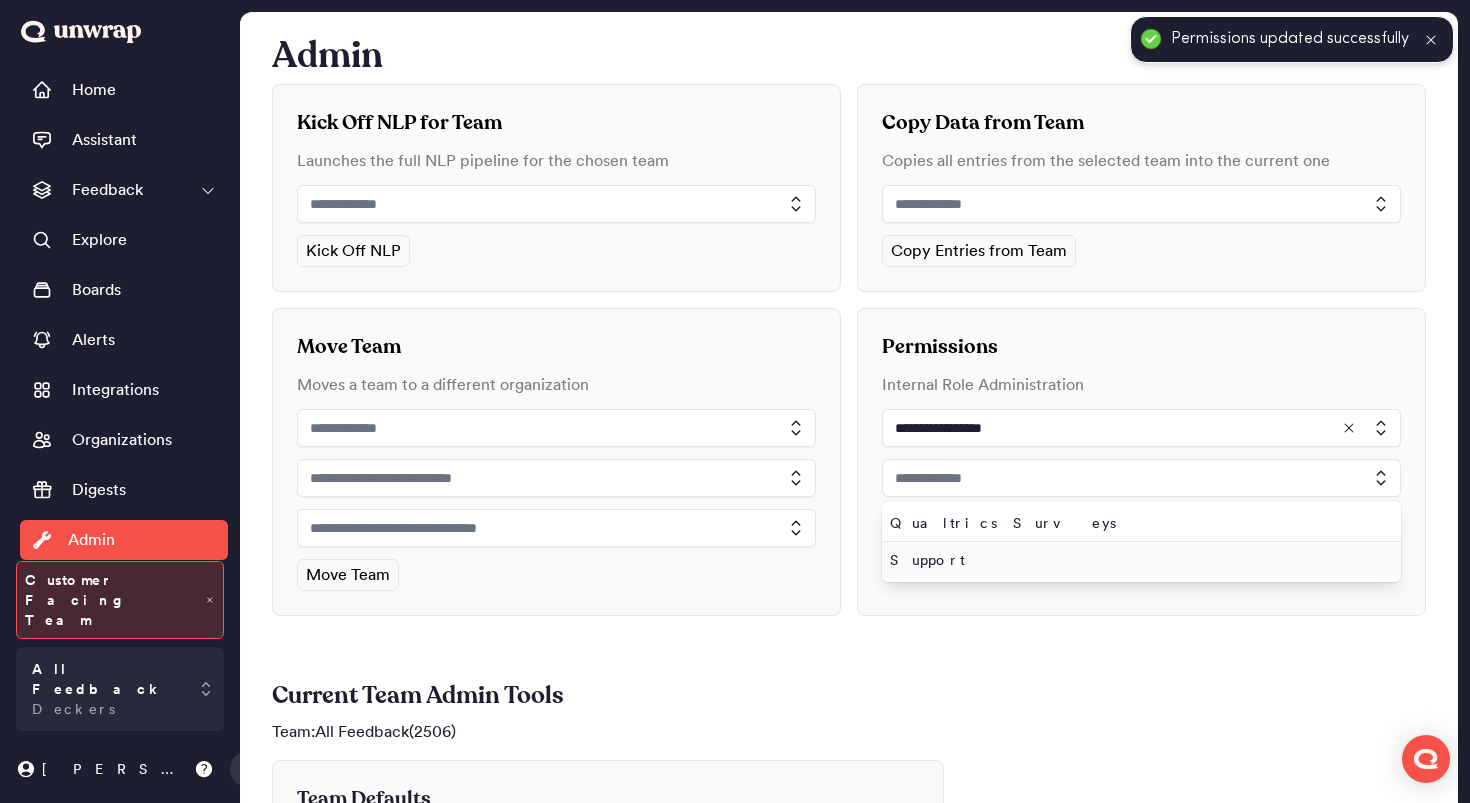 click on "Support" at bounding box center (1137, 560) 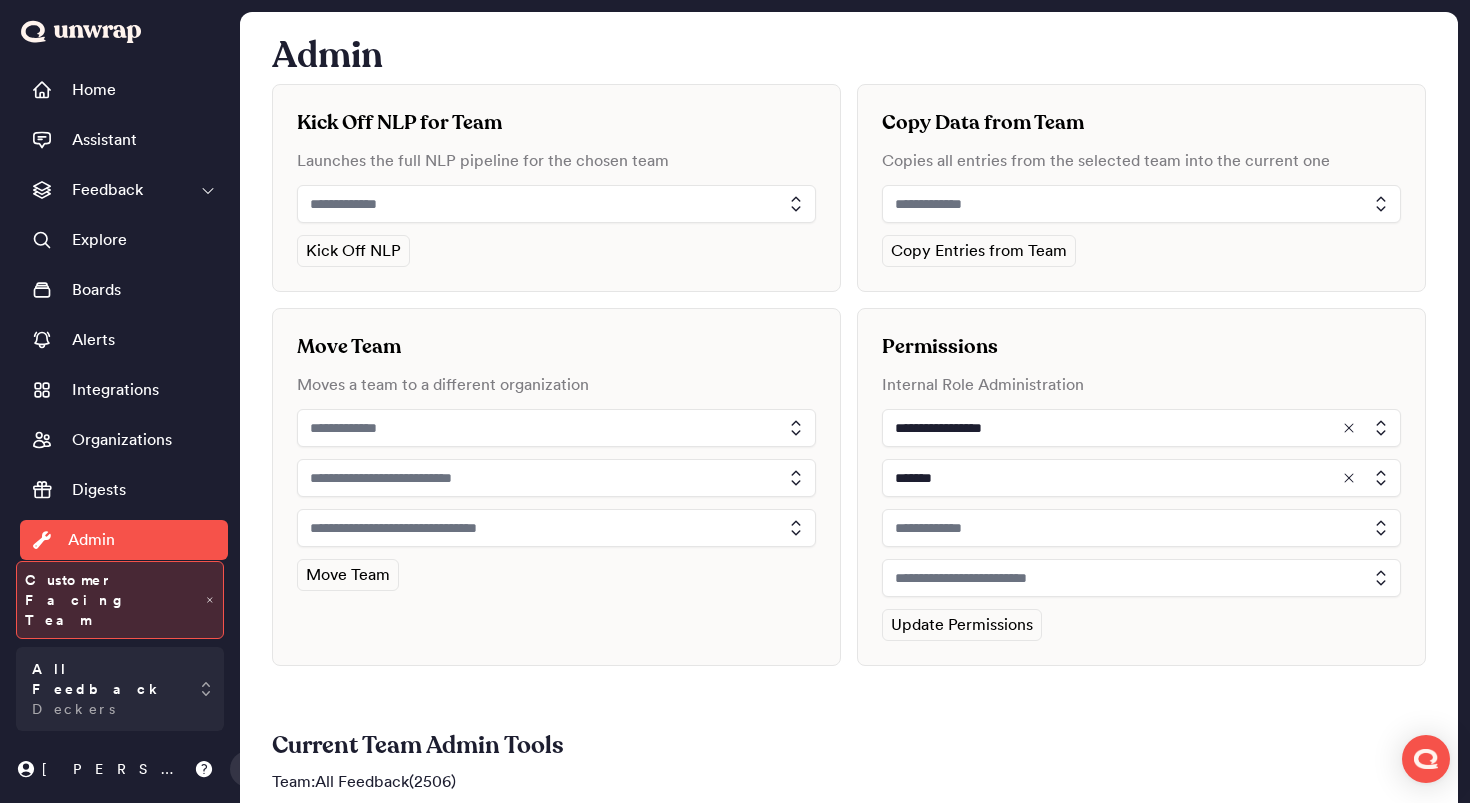 click at bounding box center (1141, 528) 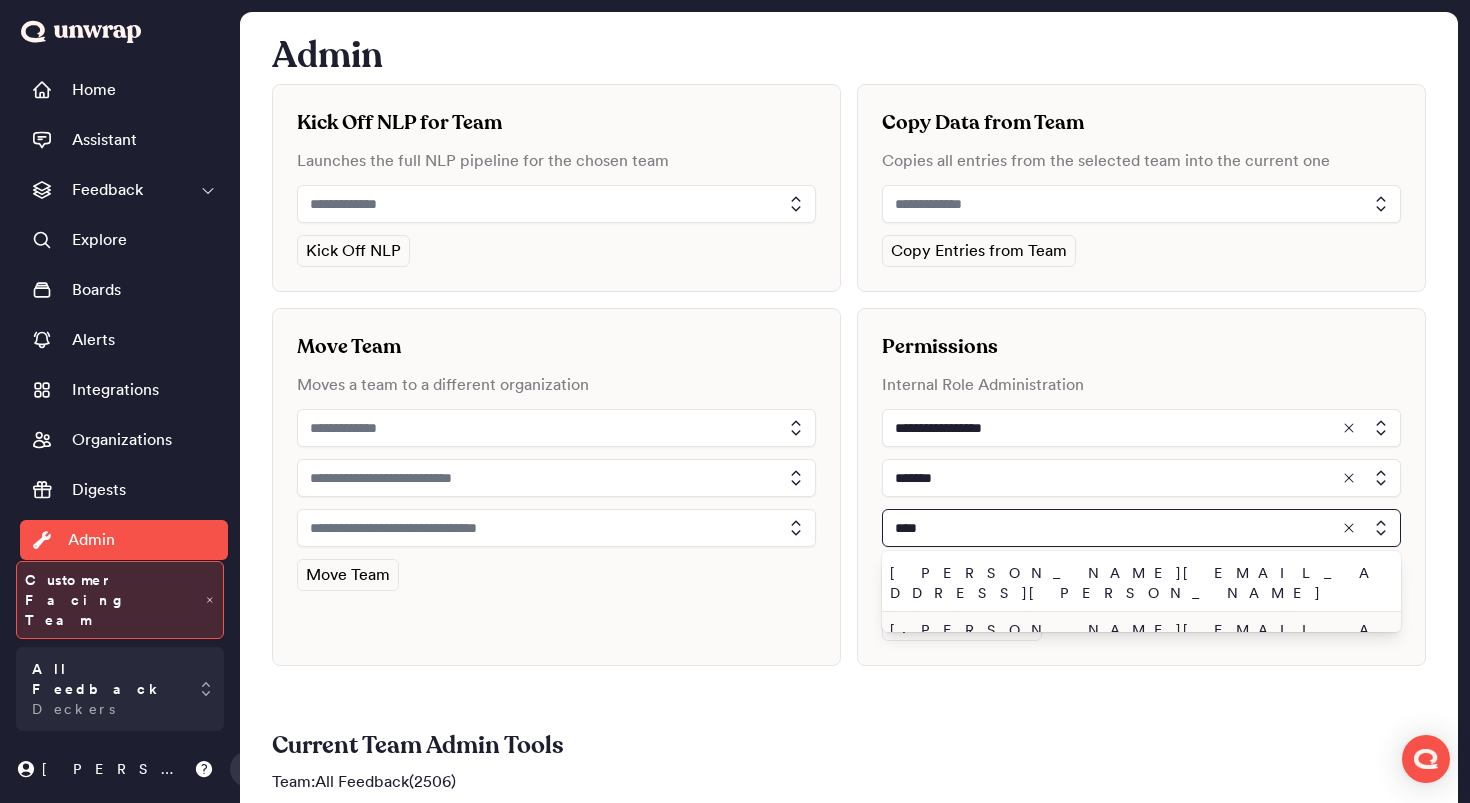 type on "****" 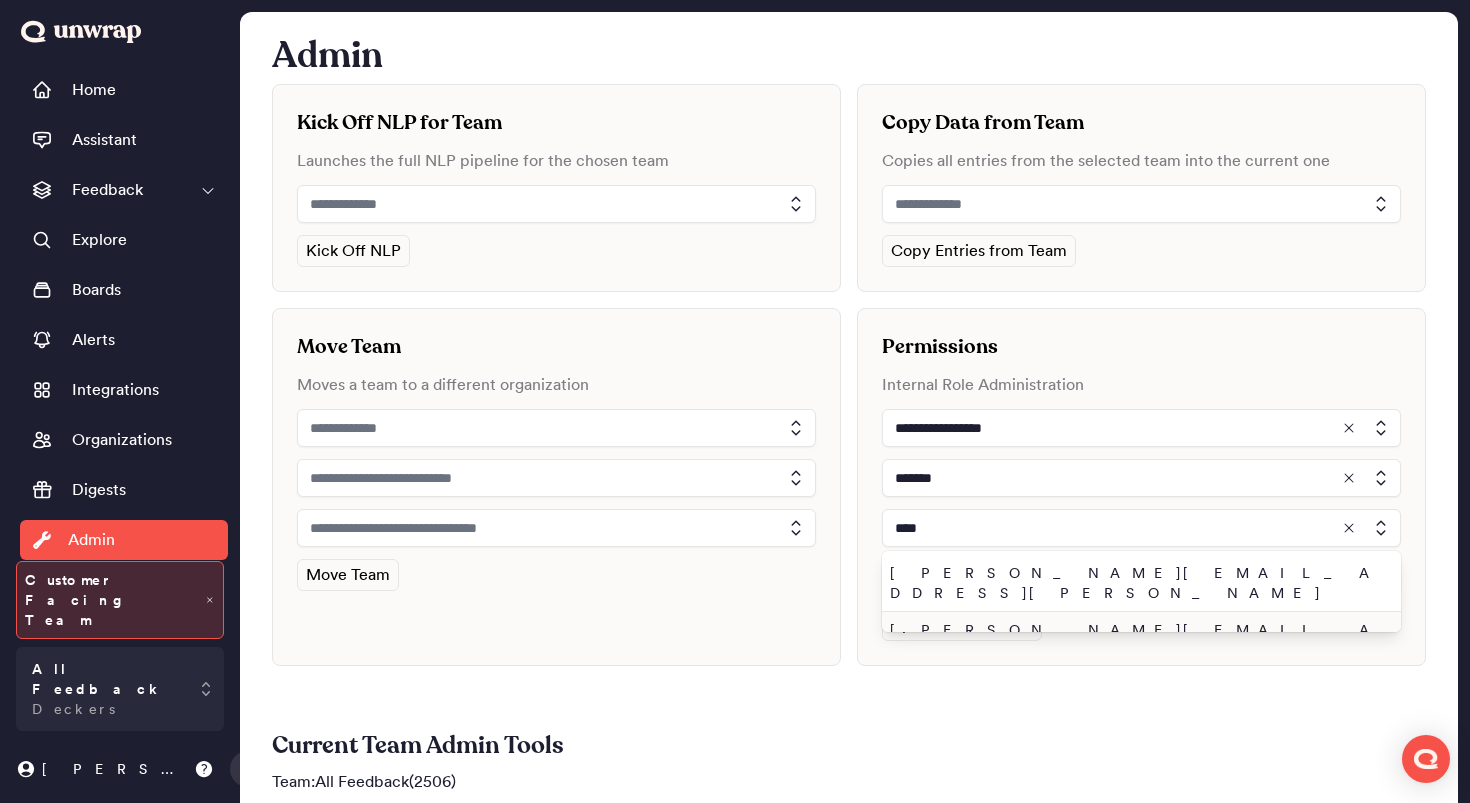 click on "john.shelburne@unwrap.ai" at bounding box center [1137, 640] 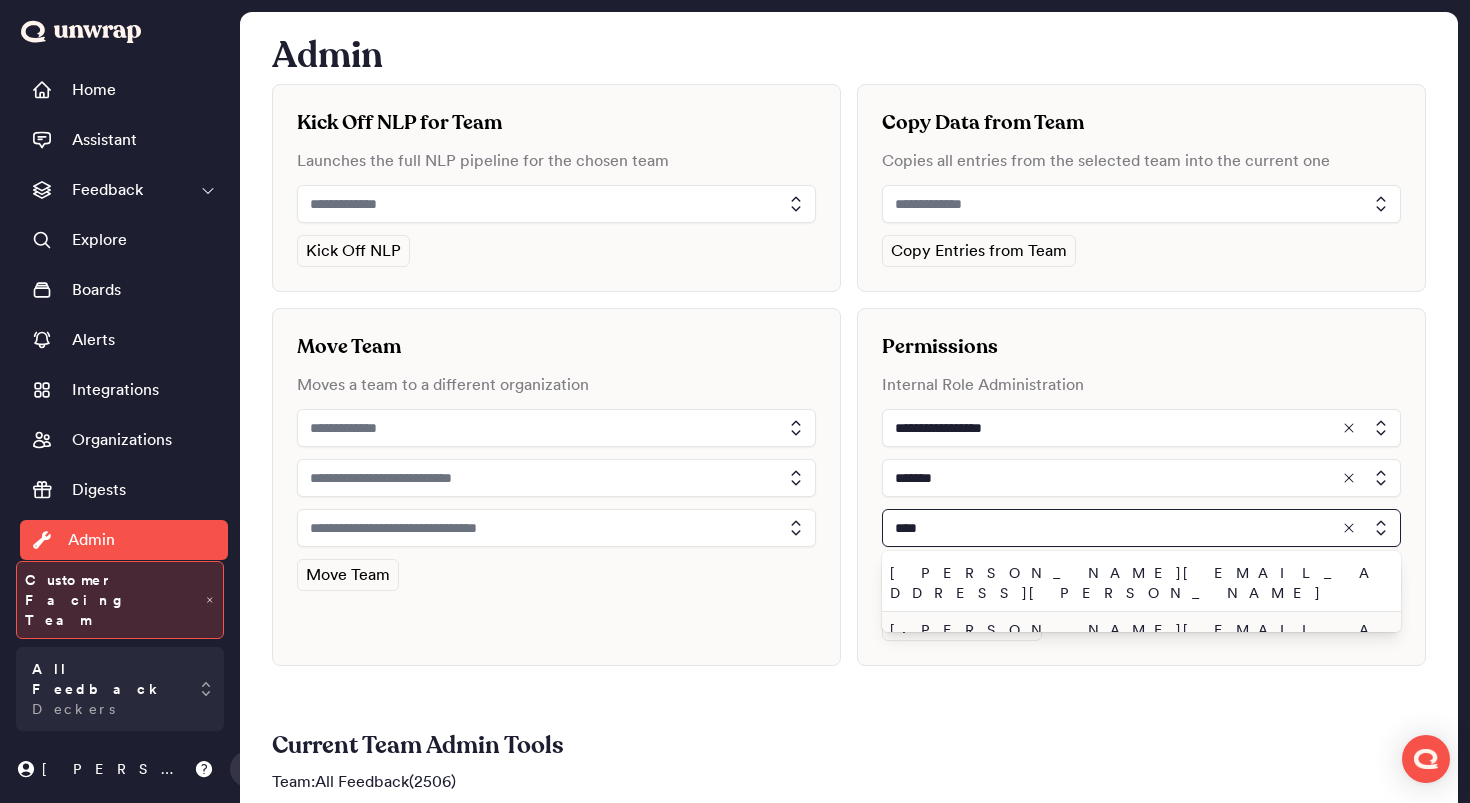 type on "**********" 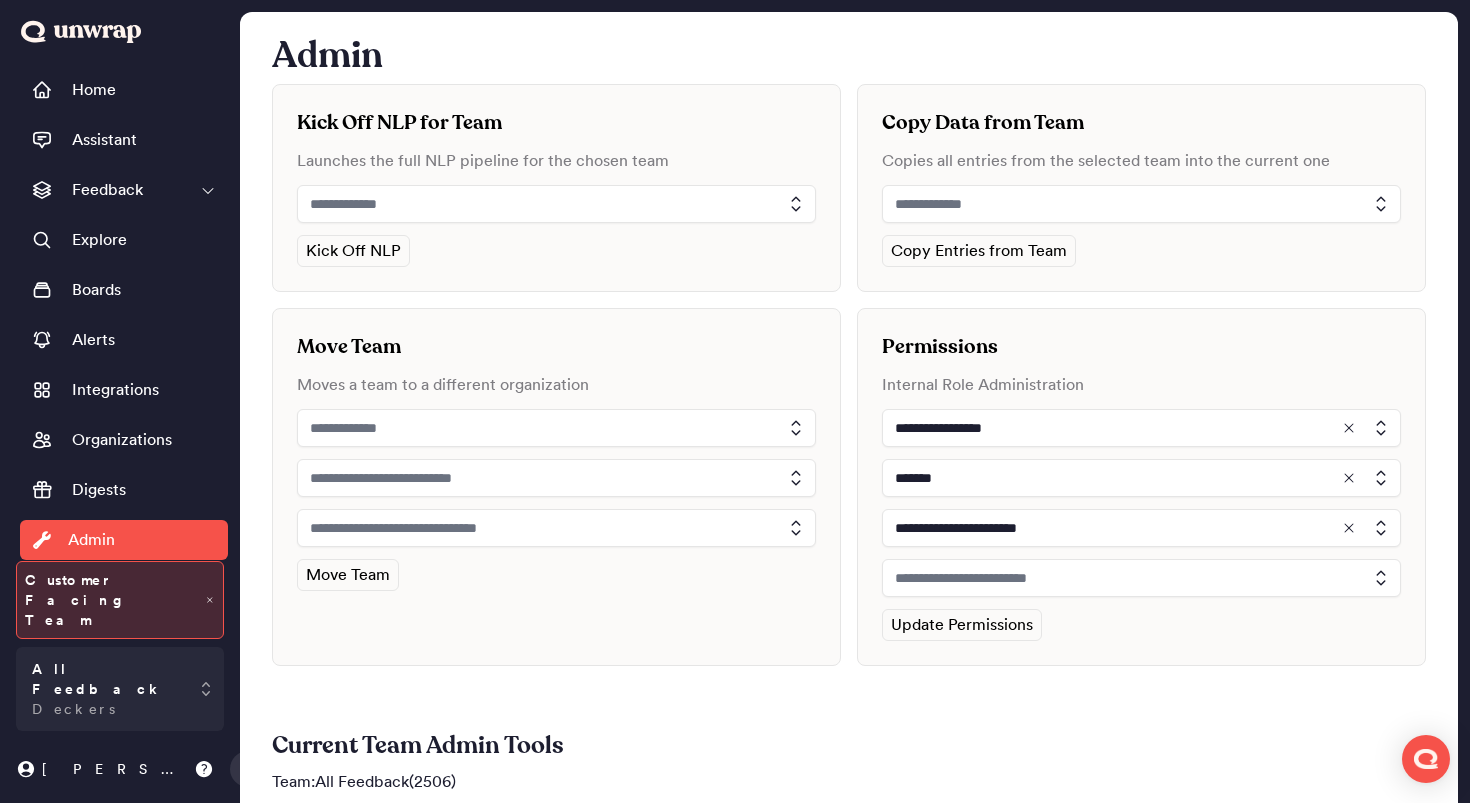 click at bounding box center [1141, 578] 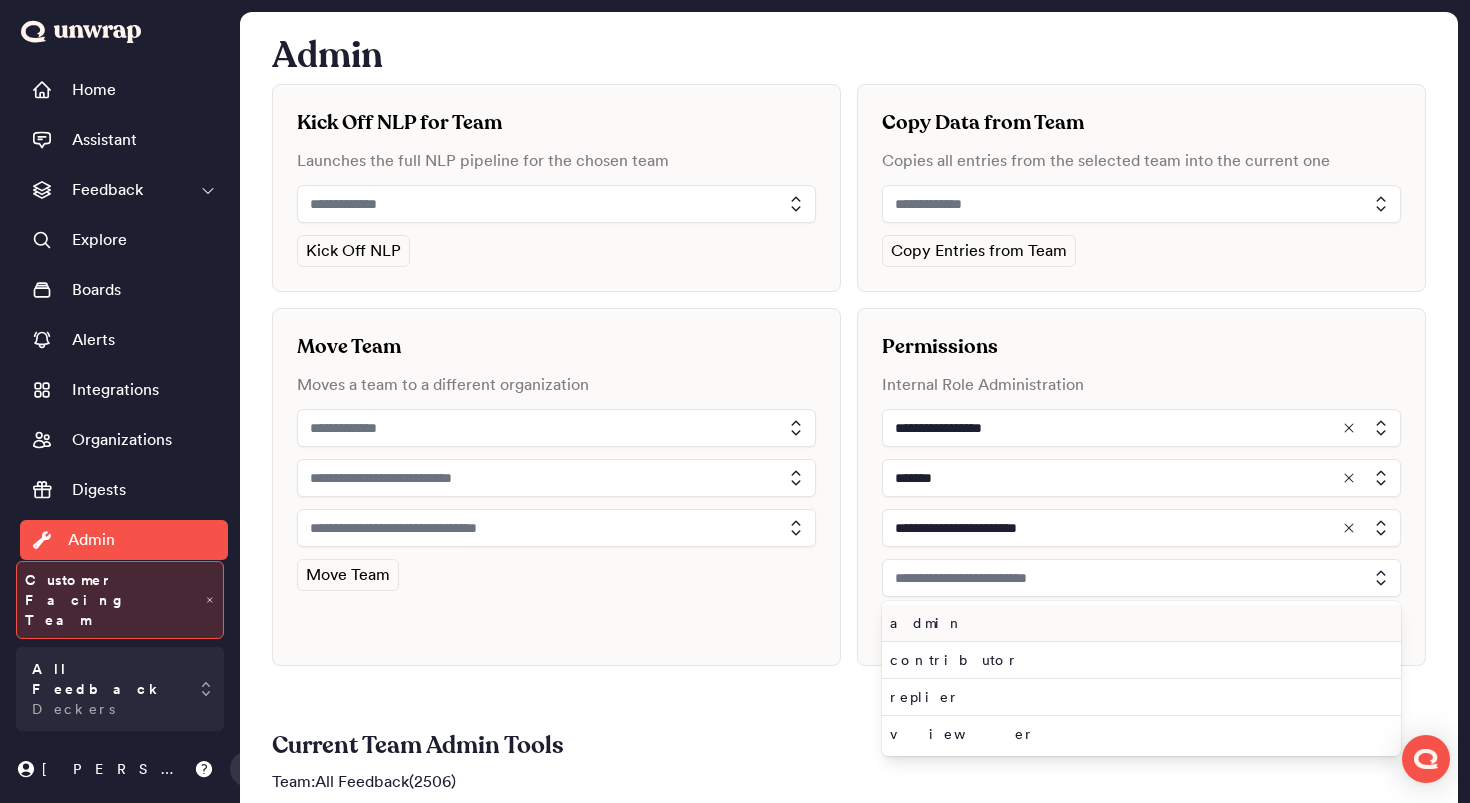 click on "admin" at bounding box center (1137, 623) 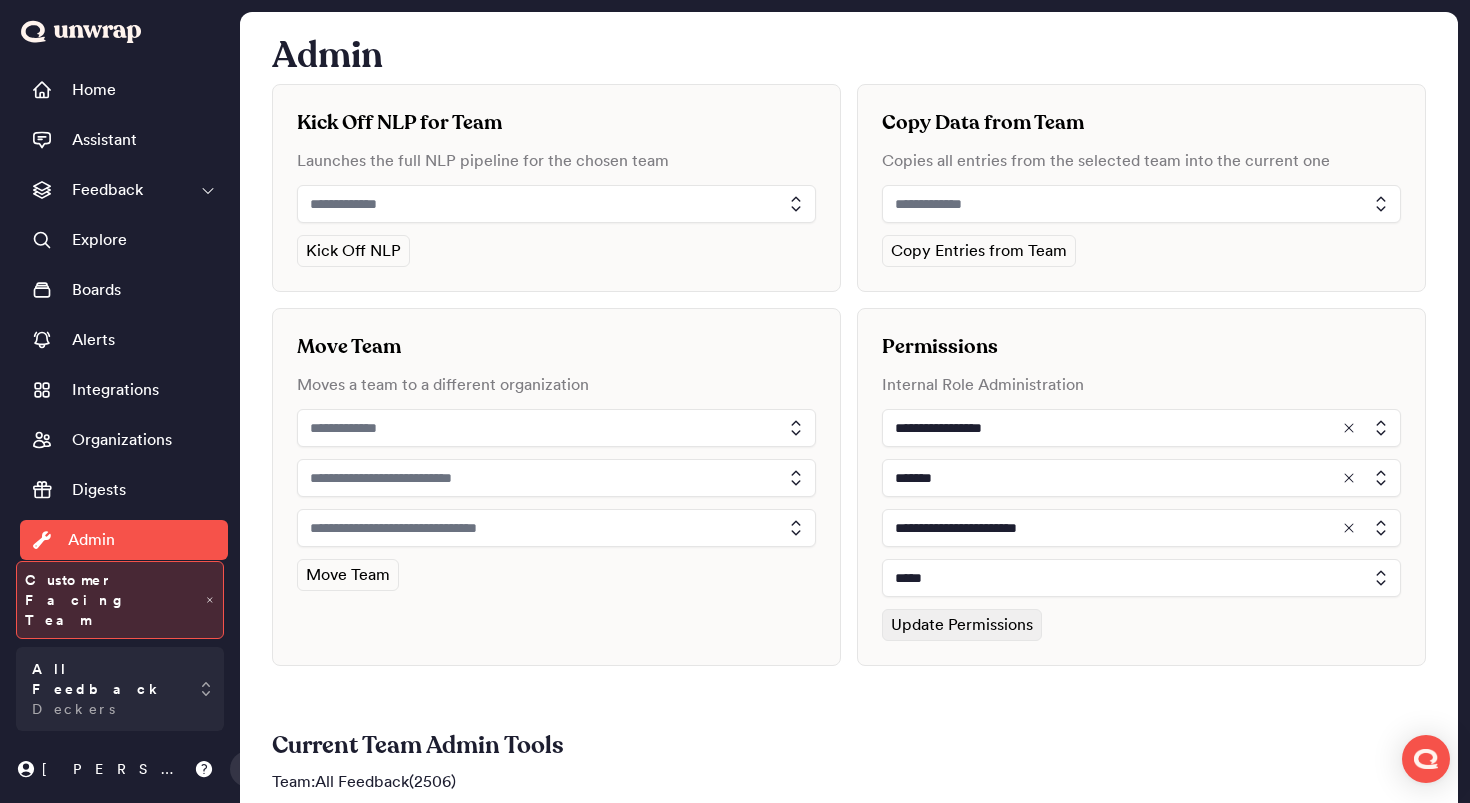 click on "Update Permissions" at bounding box center (962, 625) 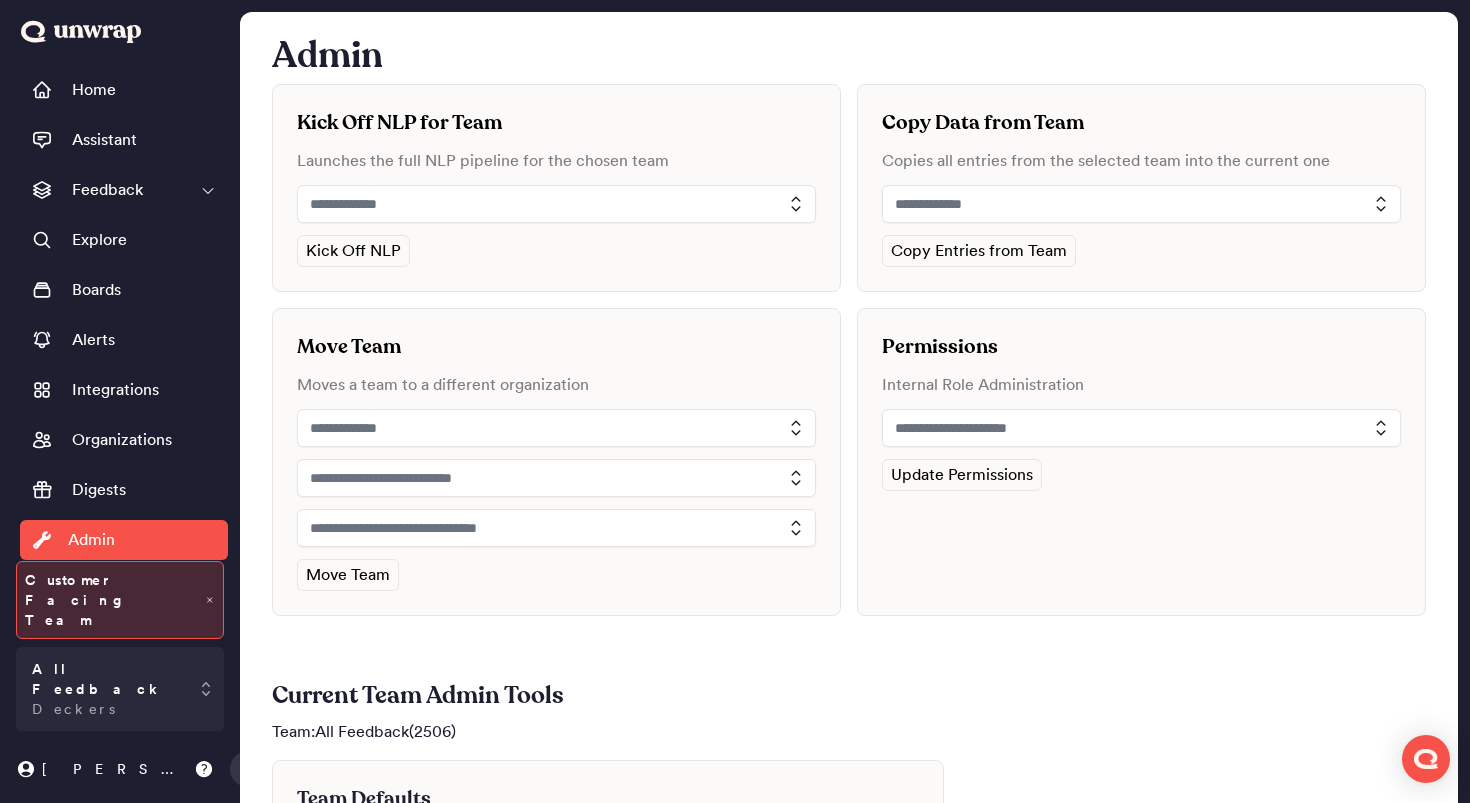click at bounding box center (1141, 428) 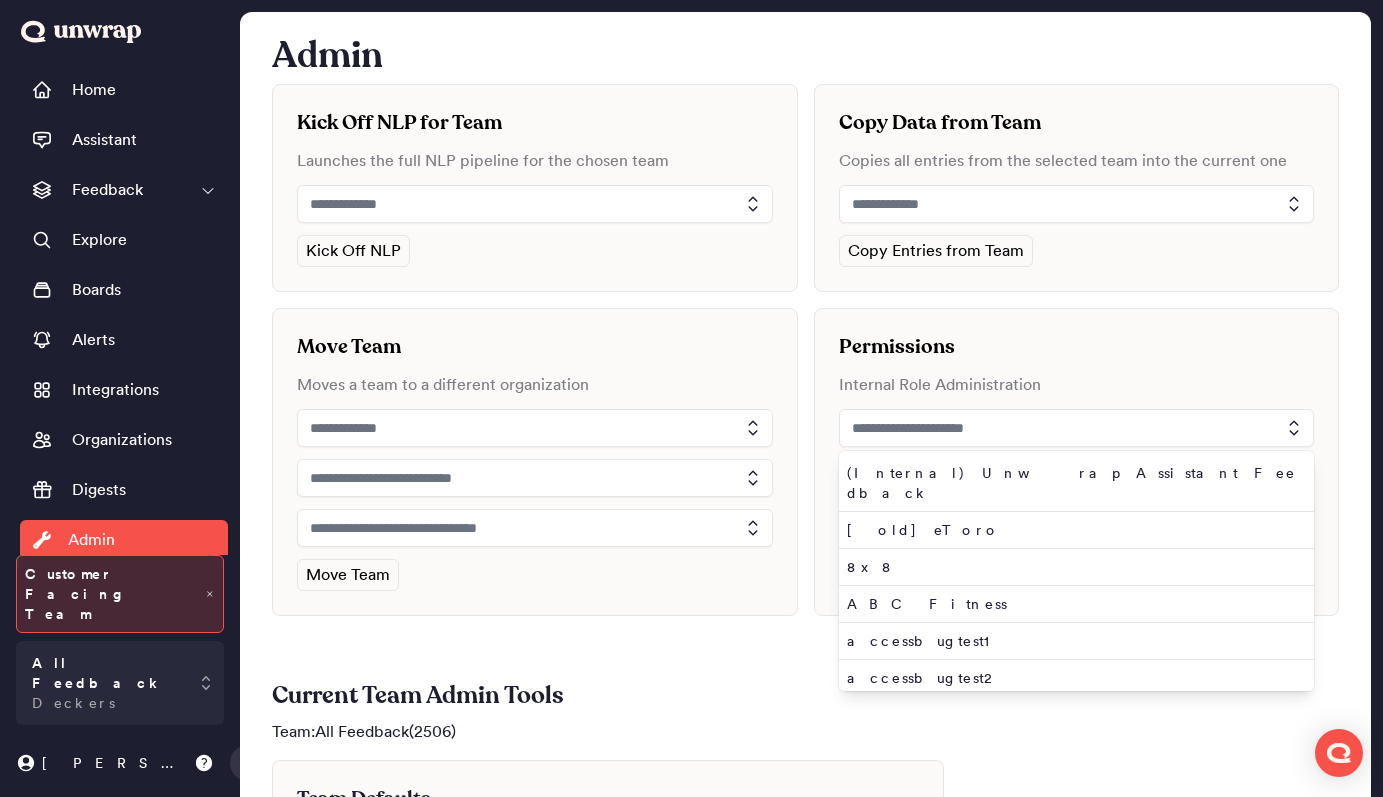 click at bounding box center [1077, 428] 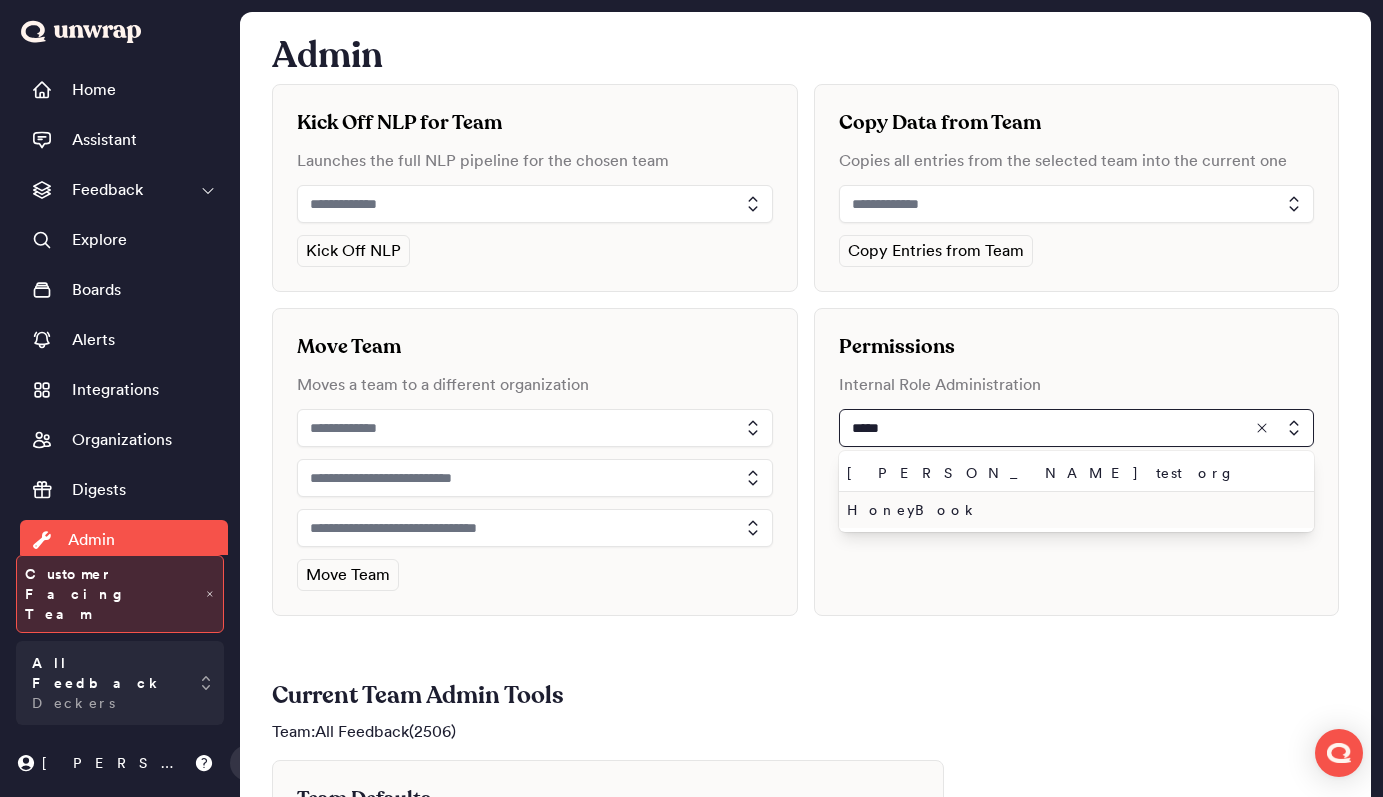type on "*****" 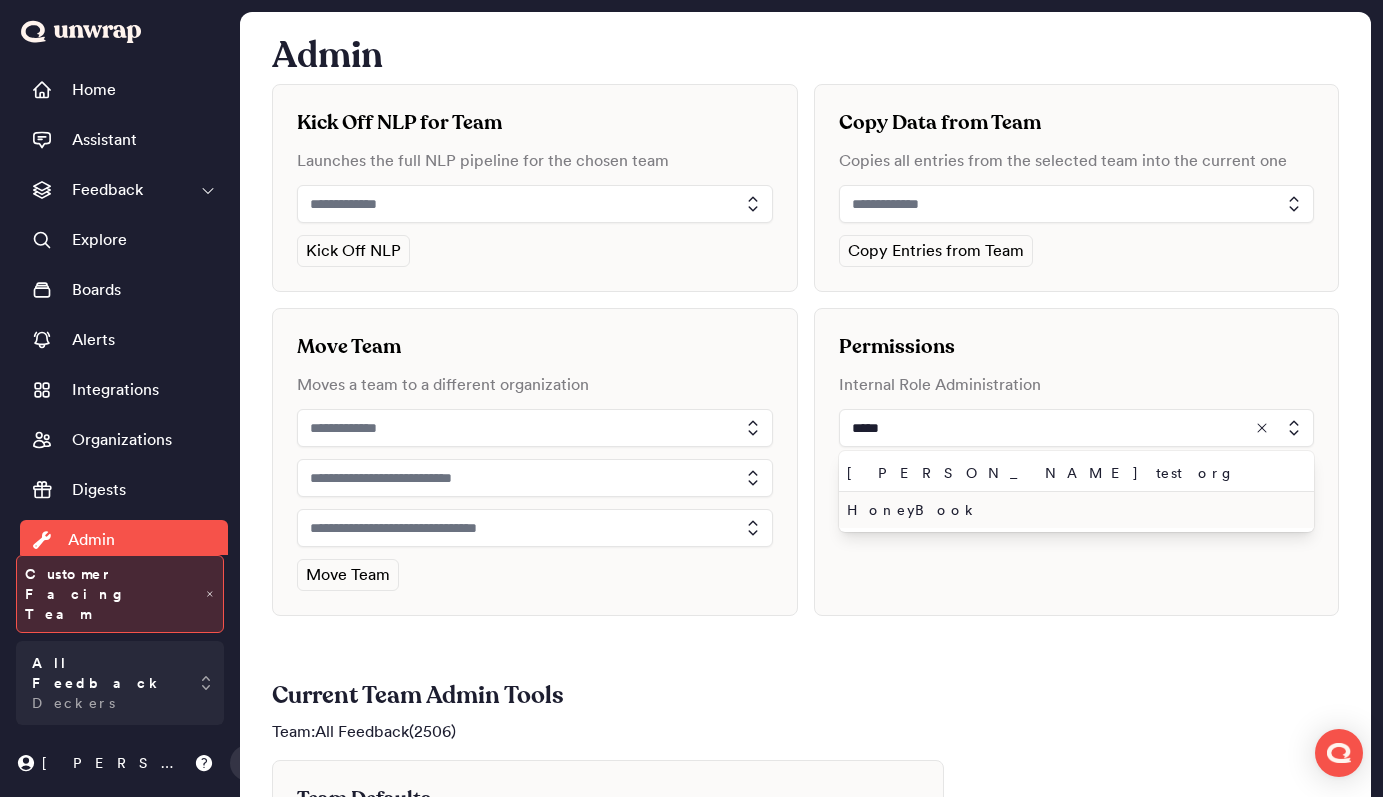click on "HoneyBook" at bounding box center [1073, 510] 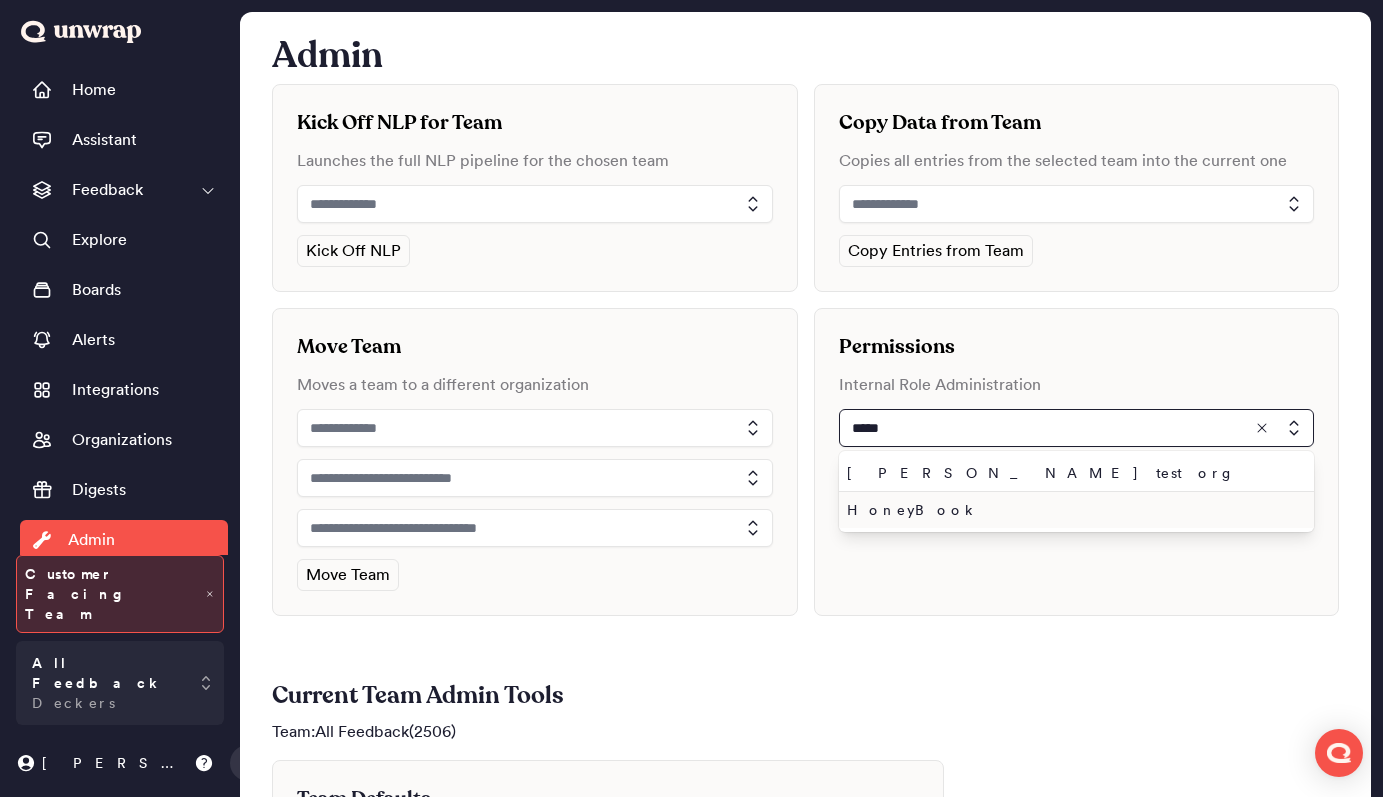 type on "*********" 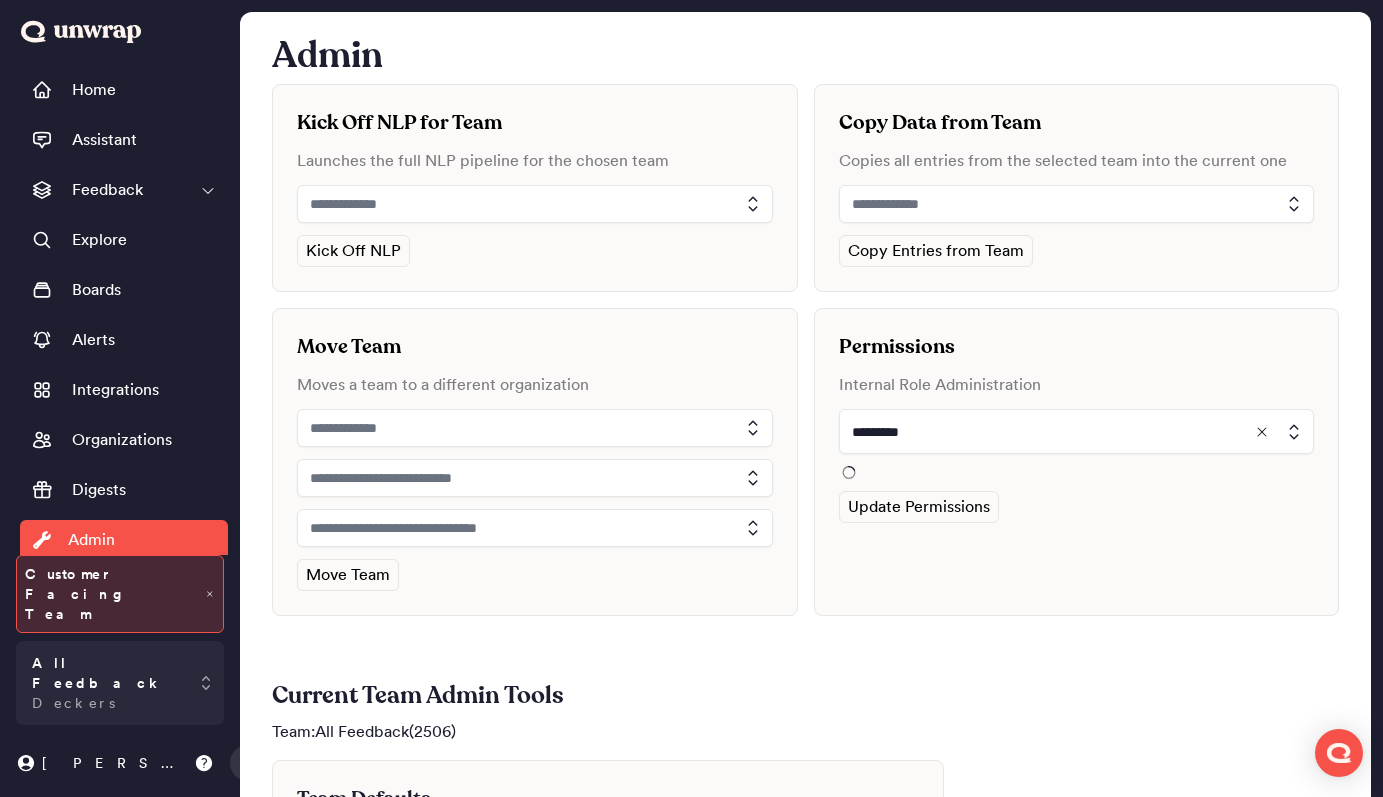 click on "*********" at bounding box center [1077, 444] 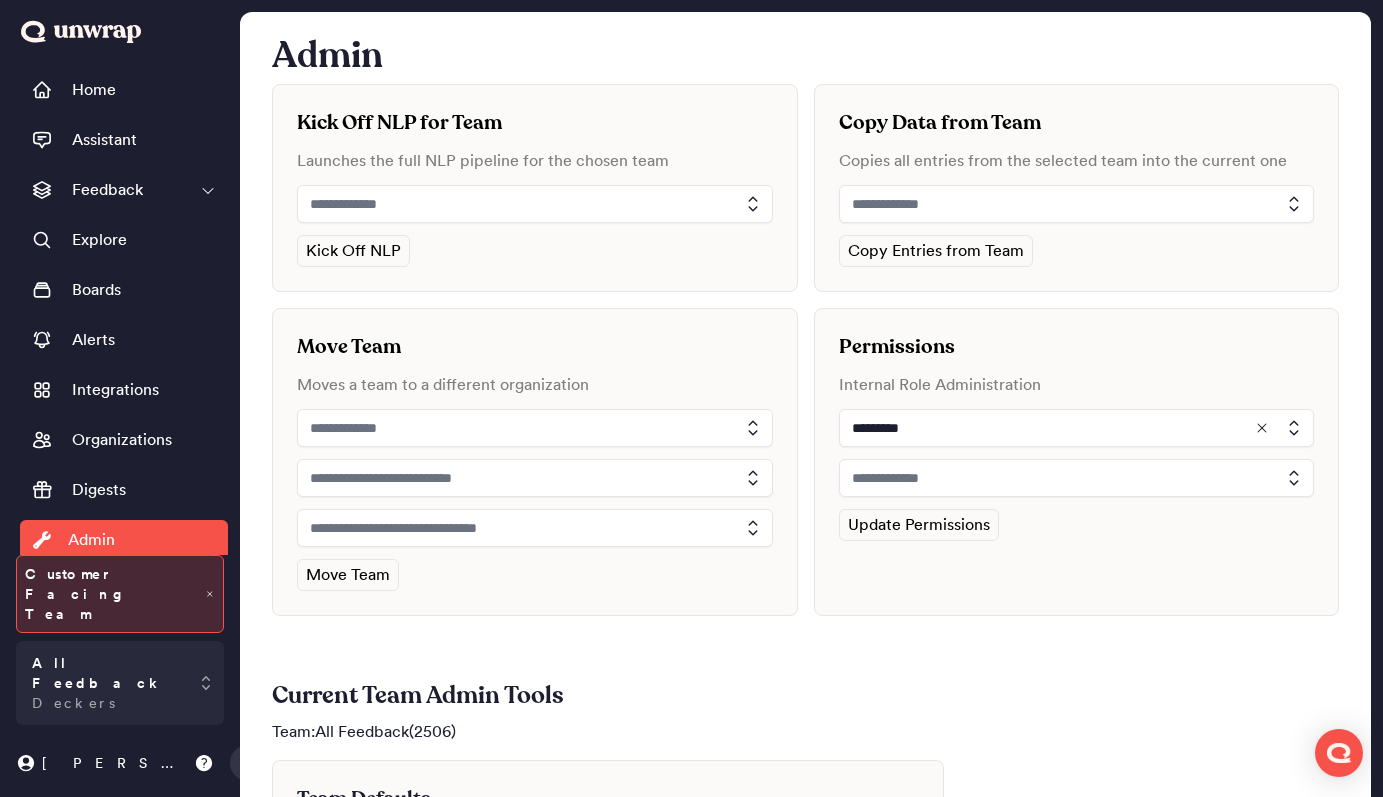 click at bounding box center (1077, 478) 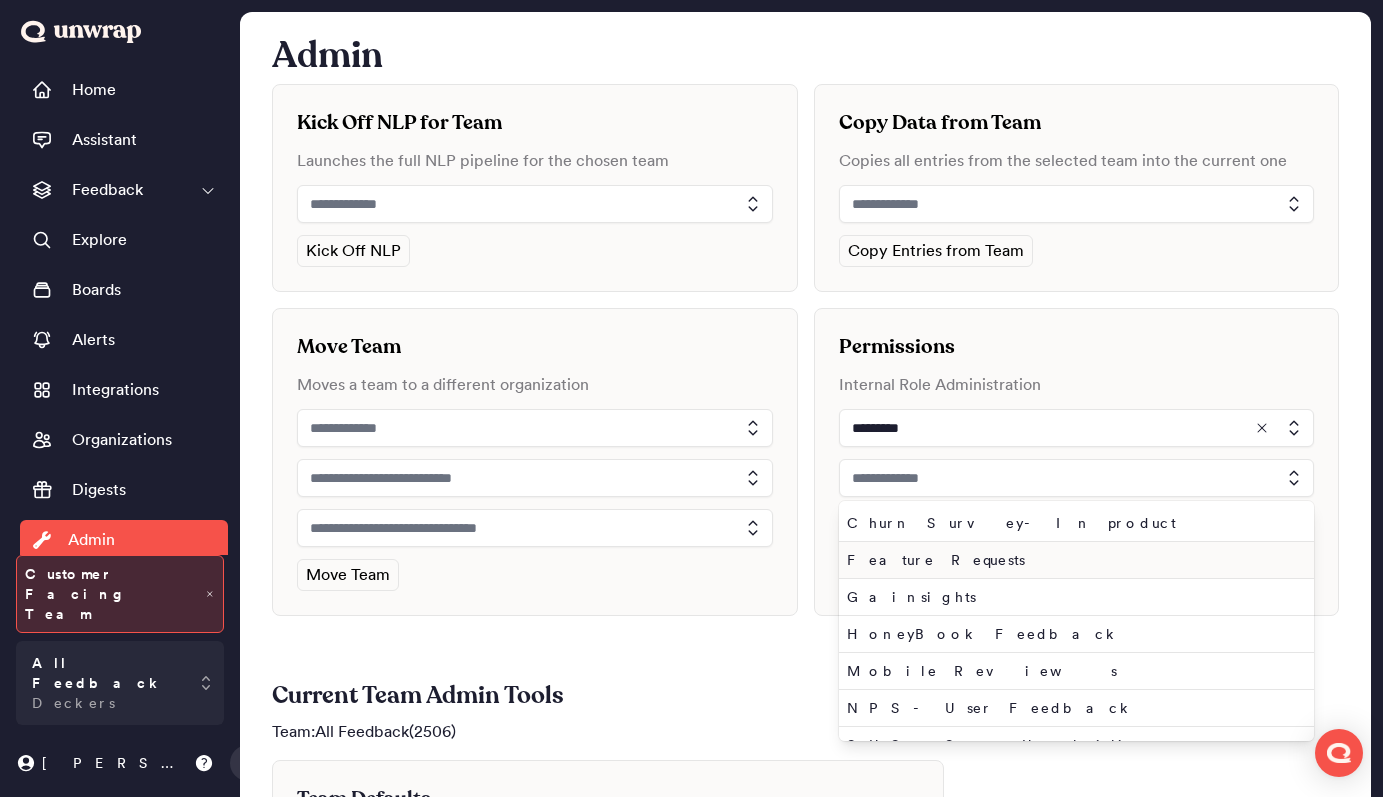 scroll, scrollTop: 26, scrollLeft: 0, axis: vertical 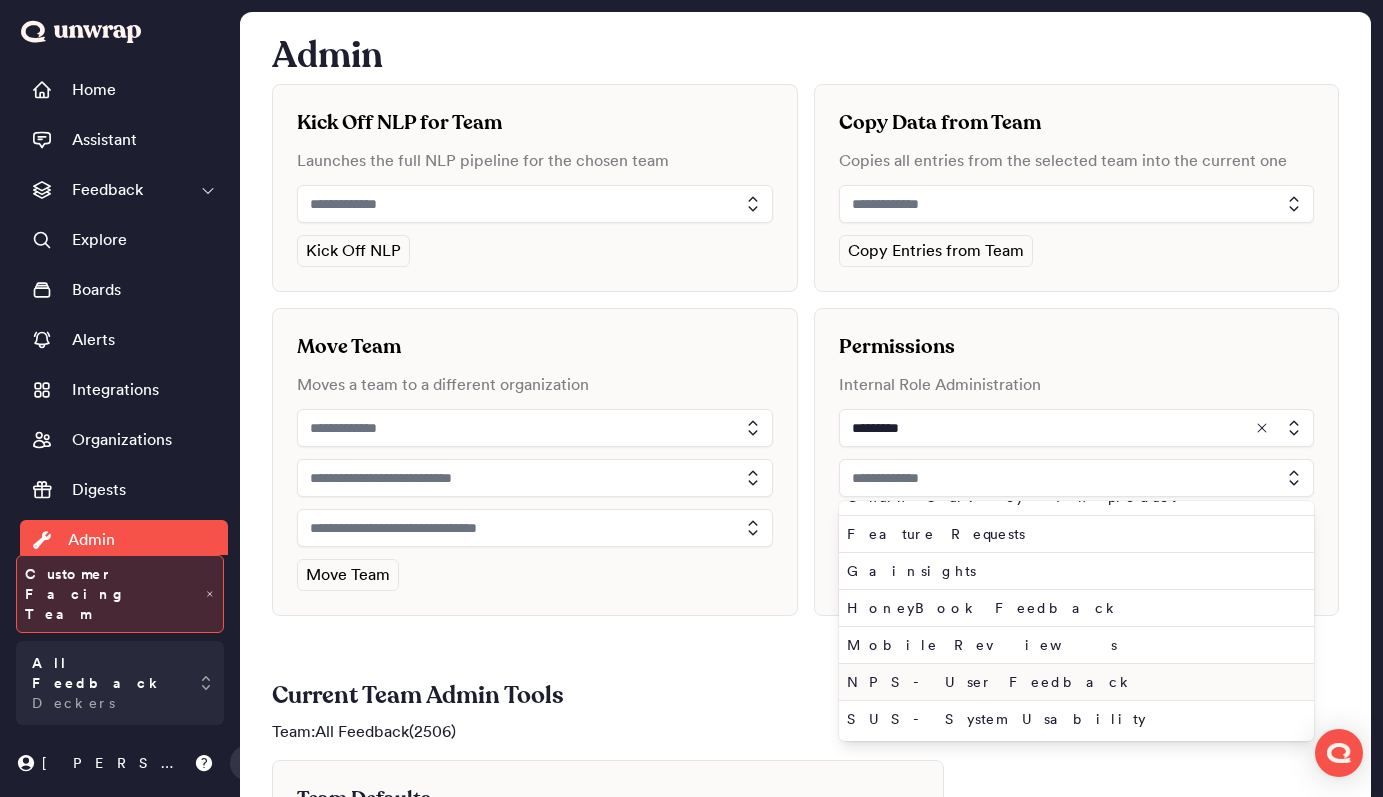 click on "NPS- User Feedback" at bounding box center [1073, 682] 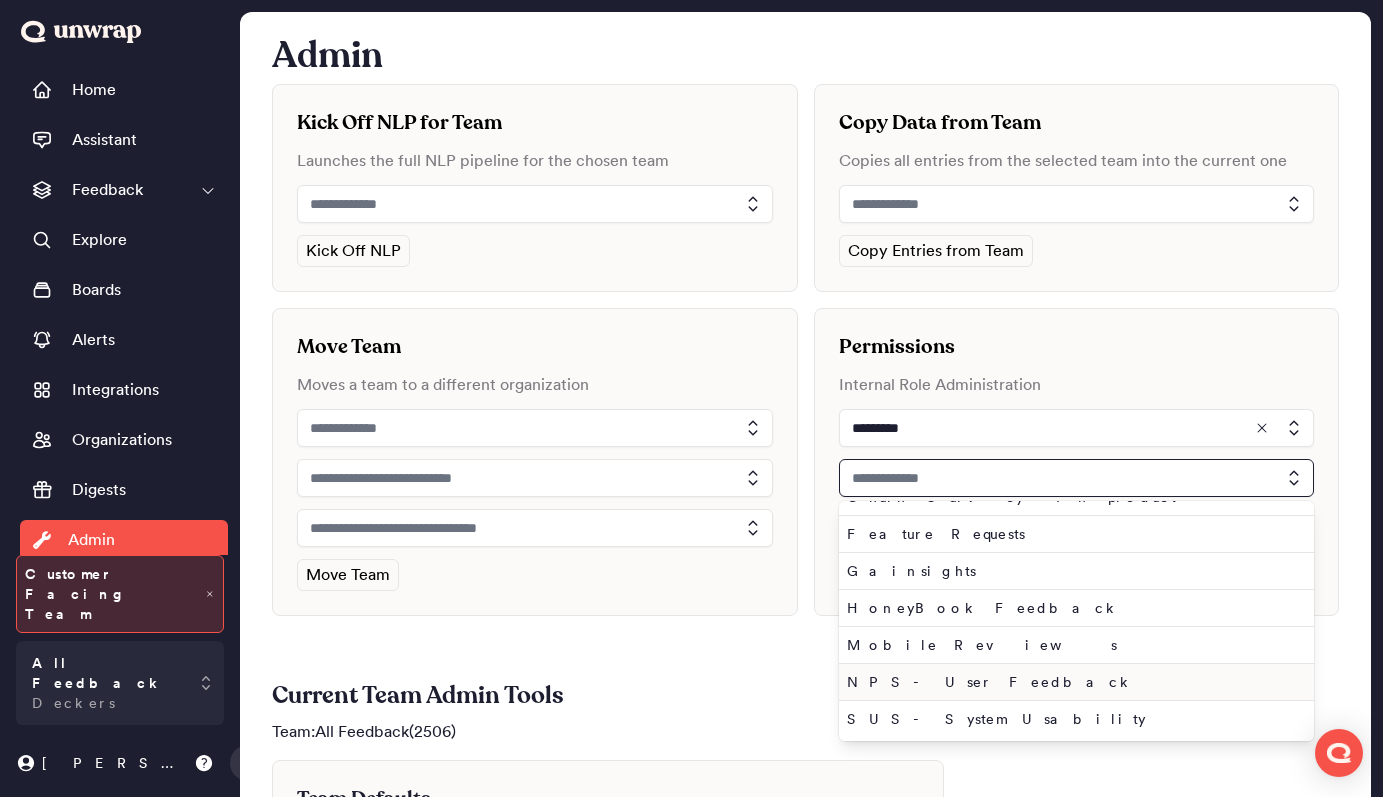 type on "**********" 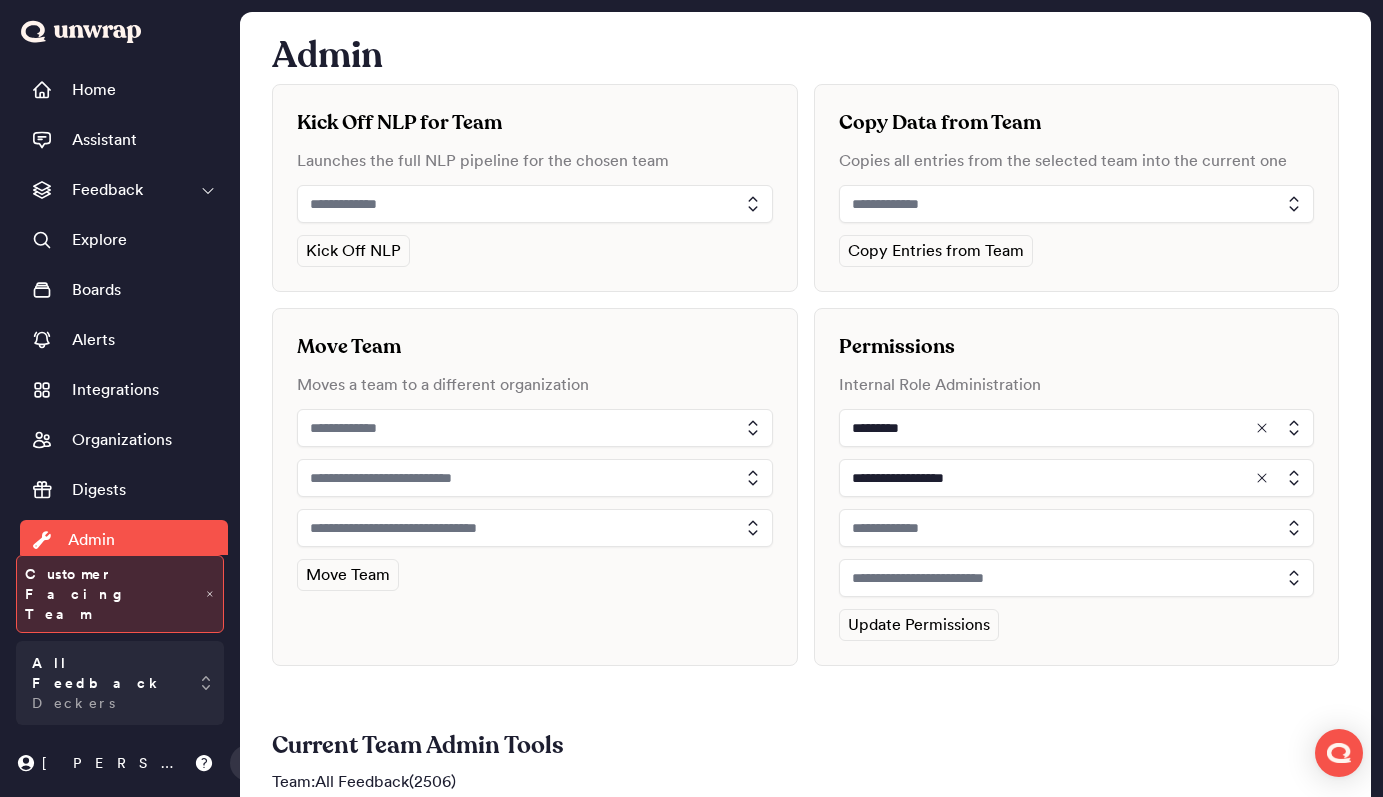 click at bounding box center (1077, 528) 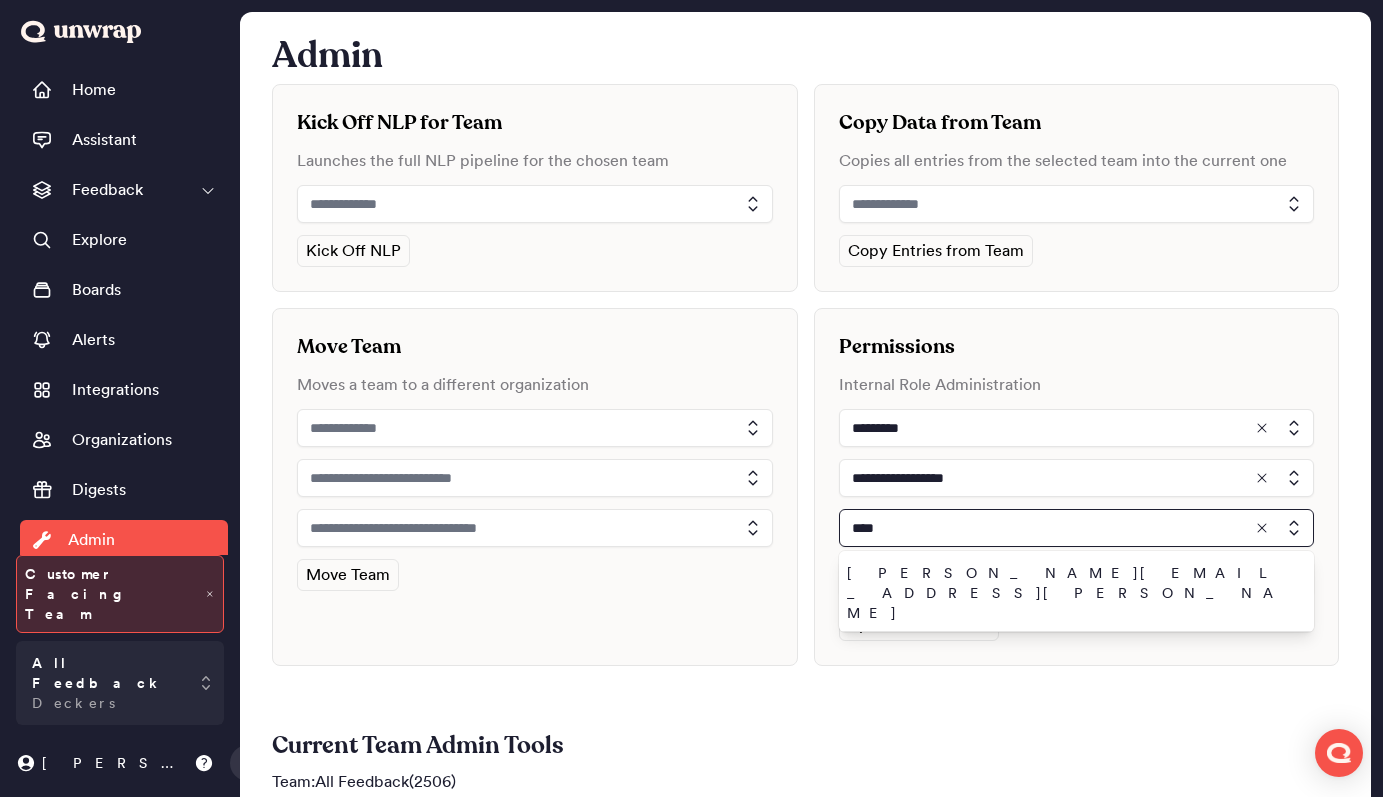 type on "****" 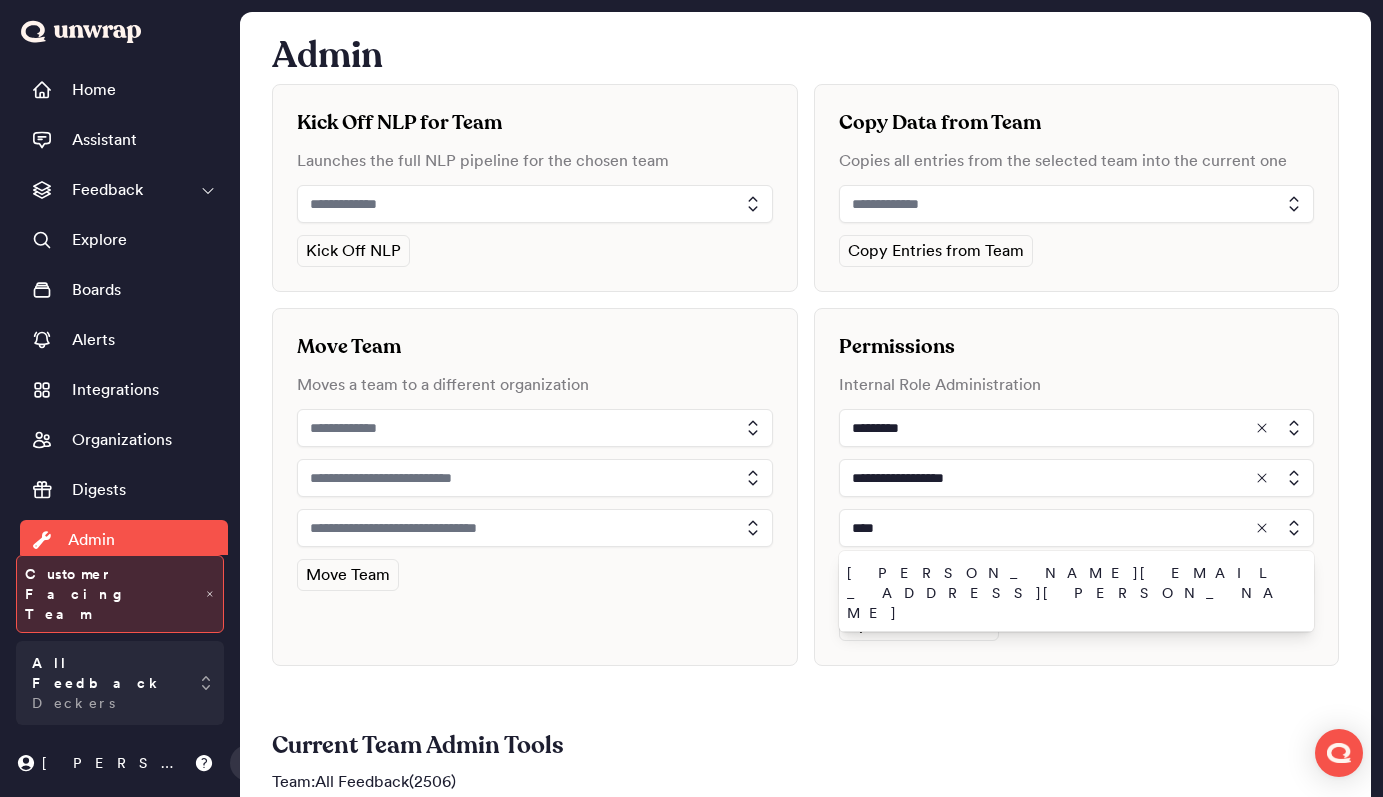 click on "john.shelburne@unwrap.ai" at bounding box center (1073, 660) 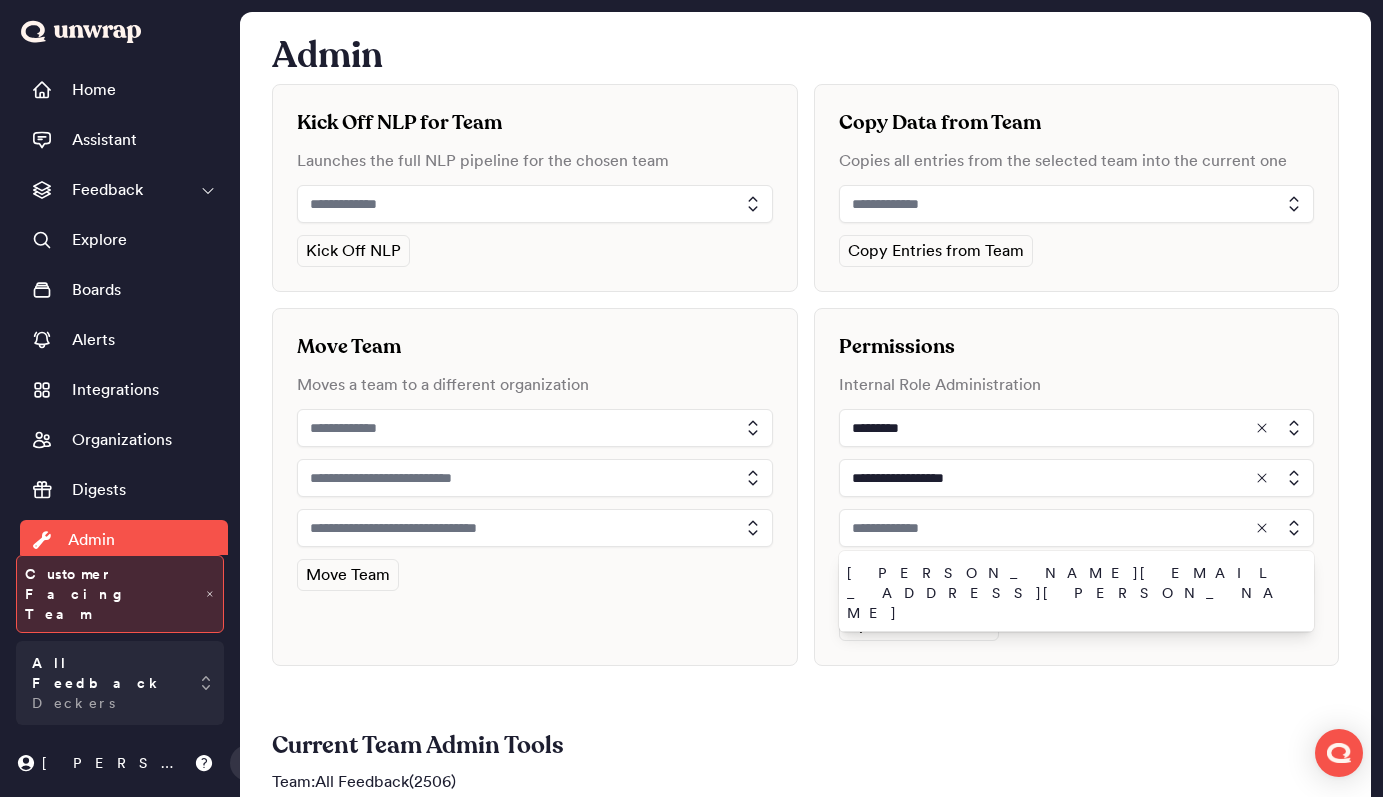 type on "**********" 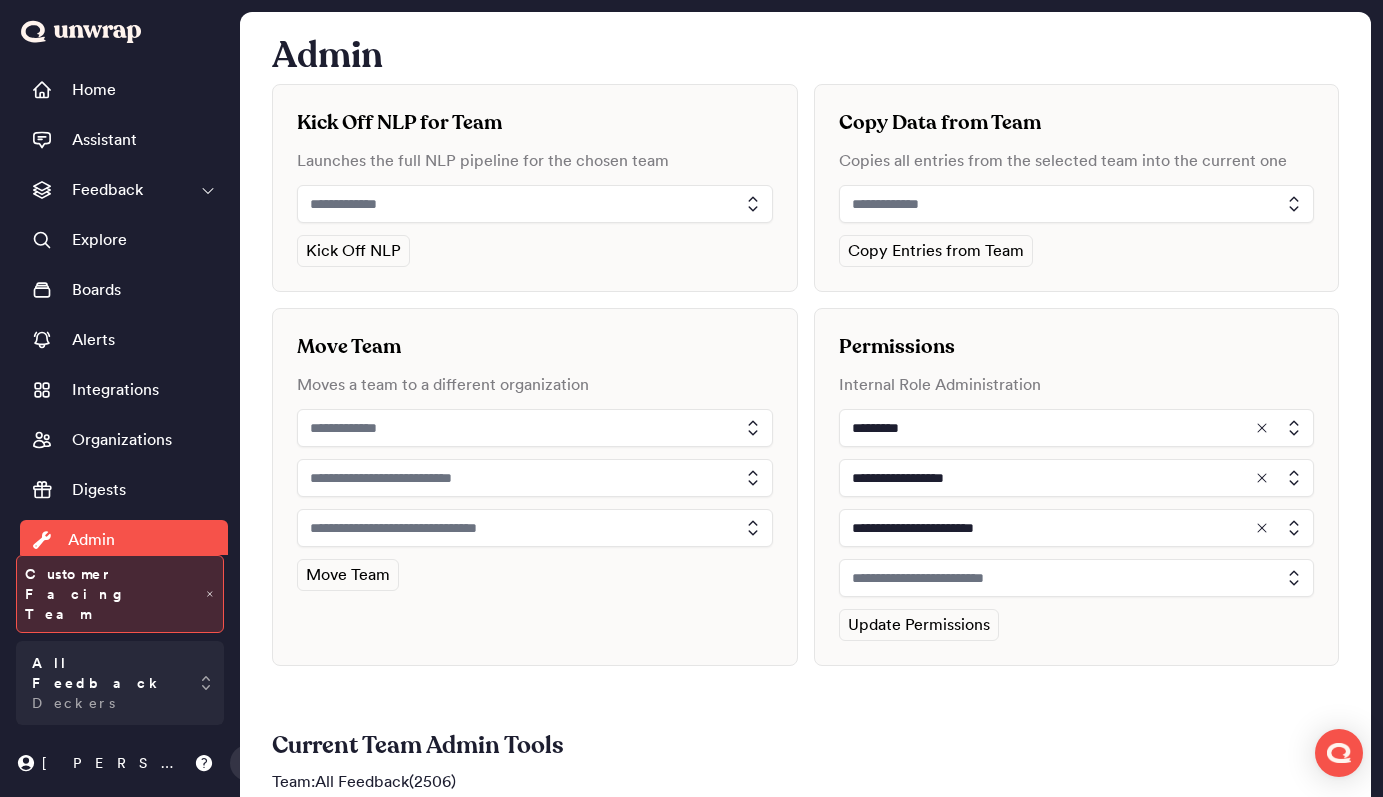 click at bounding box center [1077, 578] 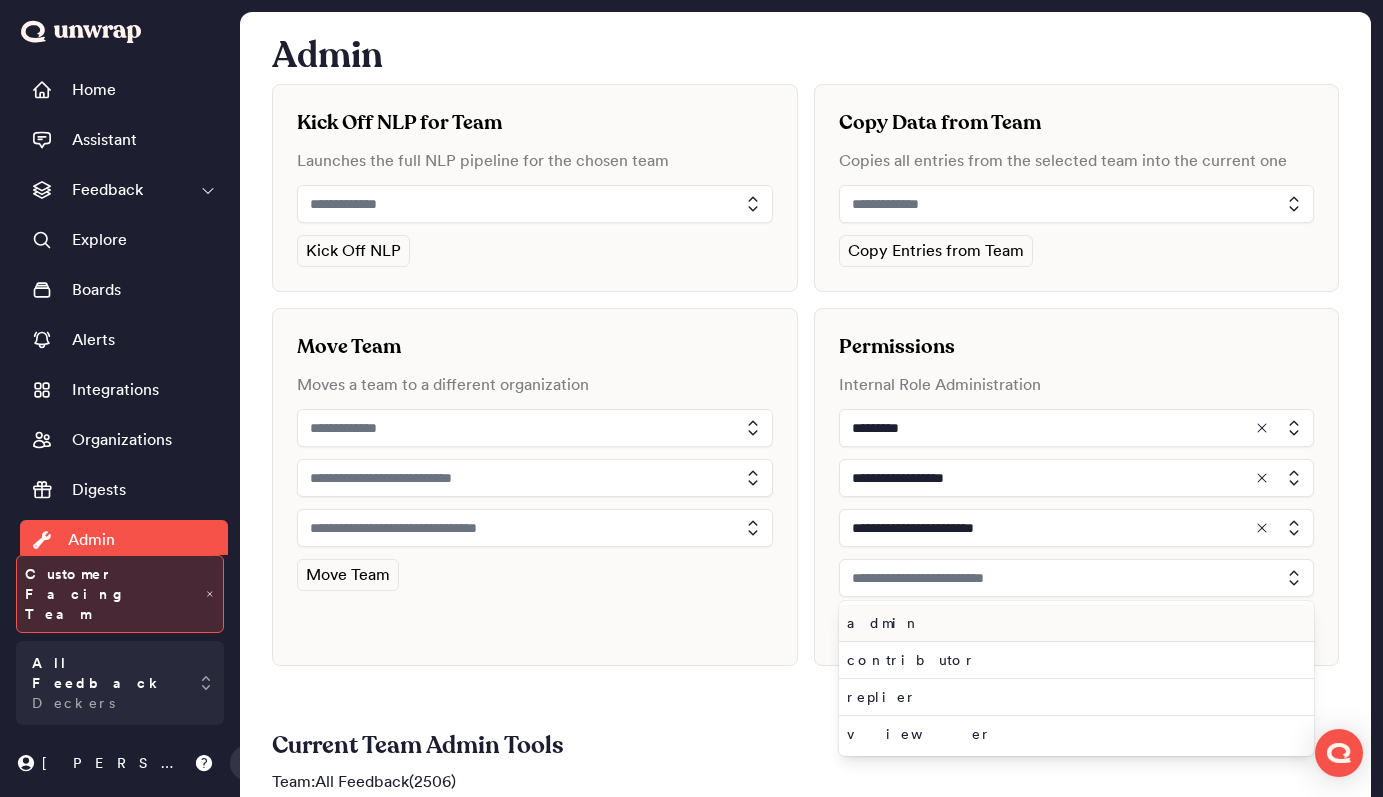 click on "admin" at bounding box center (1073, 623) 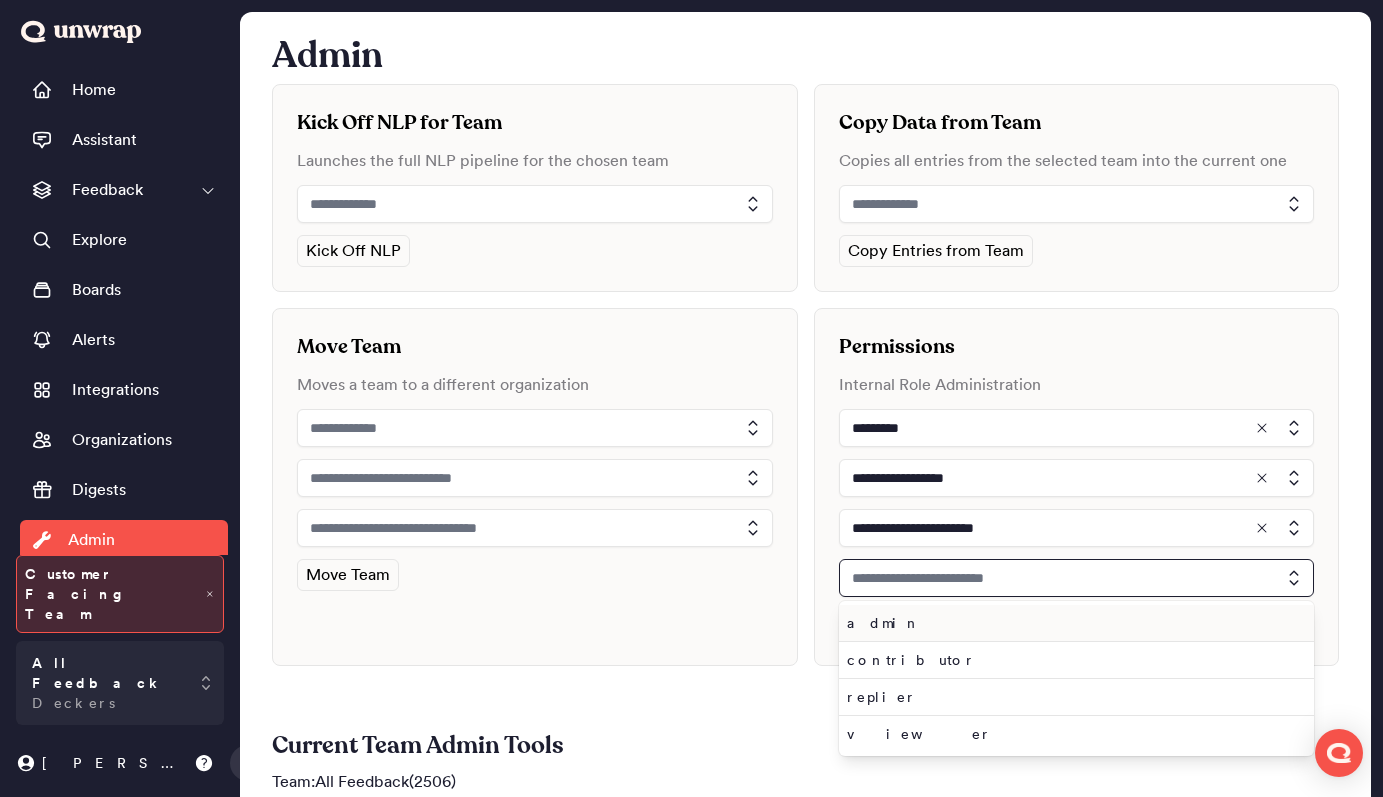 type on "*****" 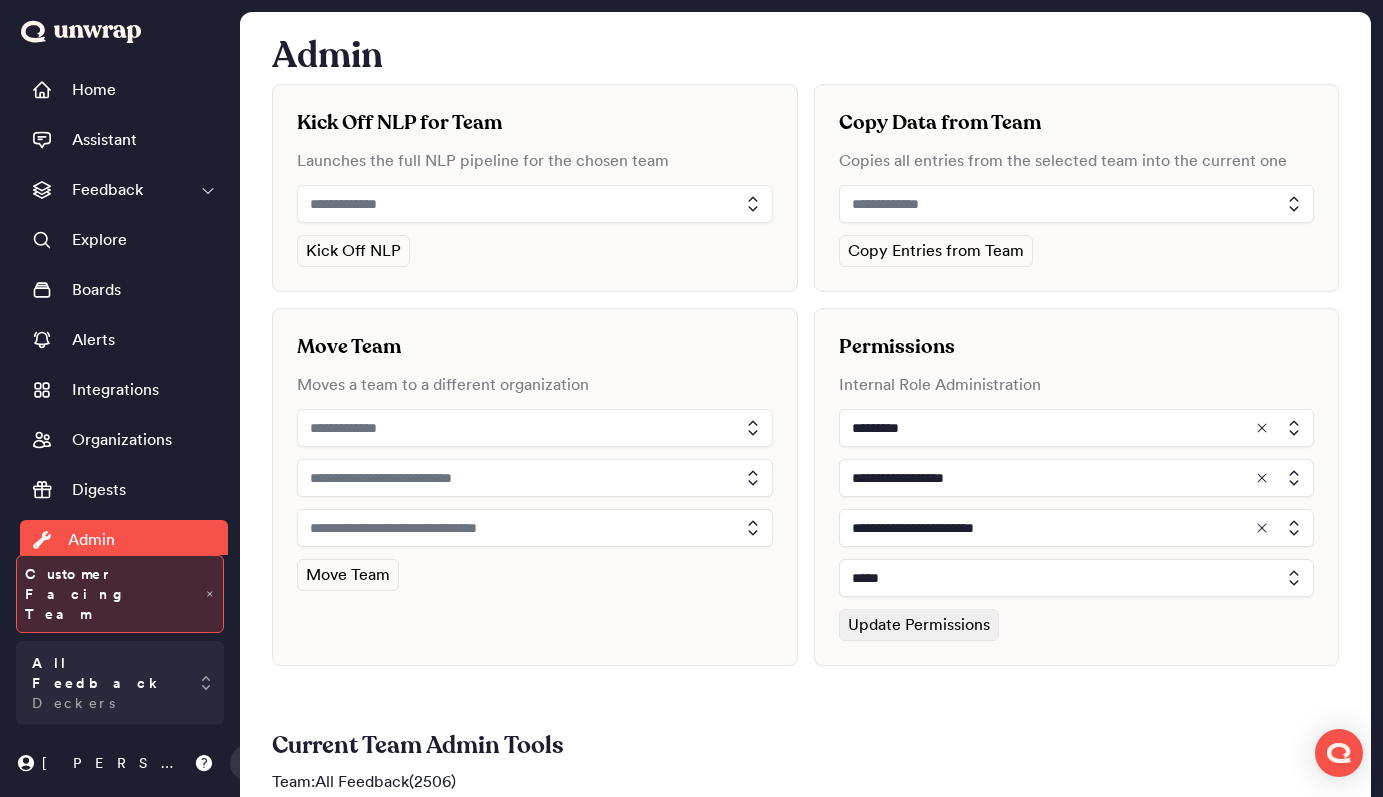 click on "Update Permissions" at bounding box center [919, 625] 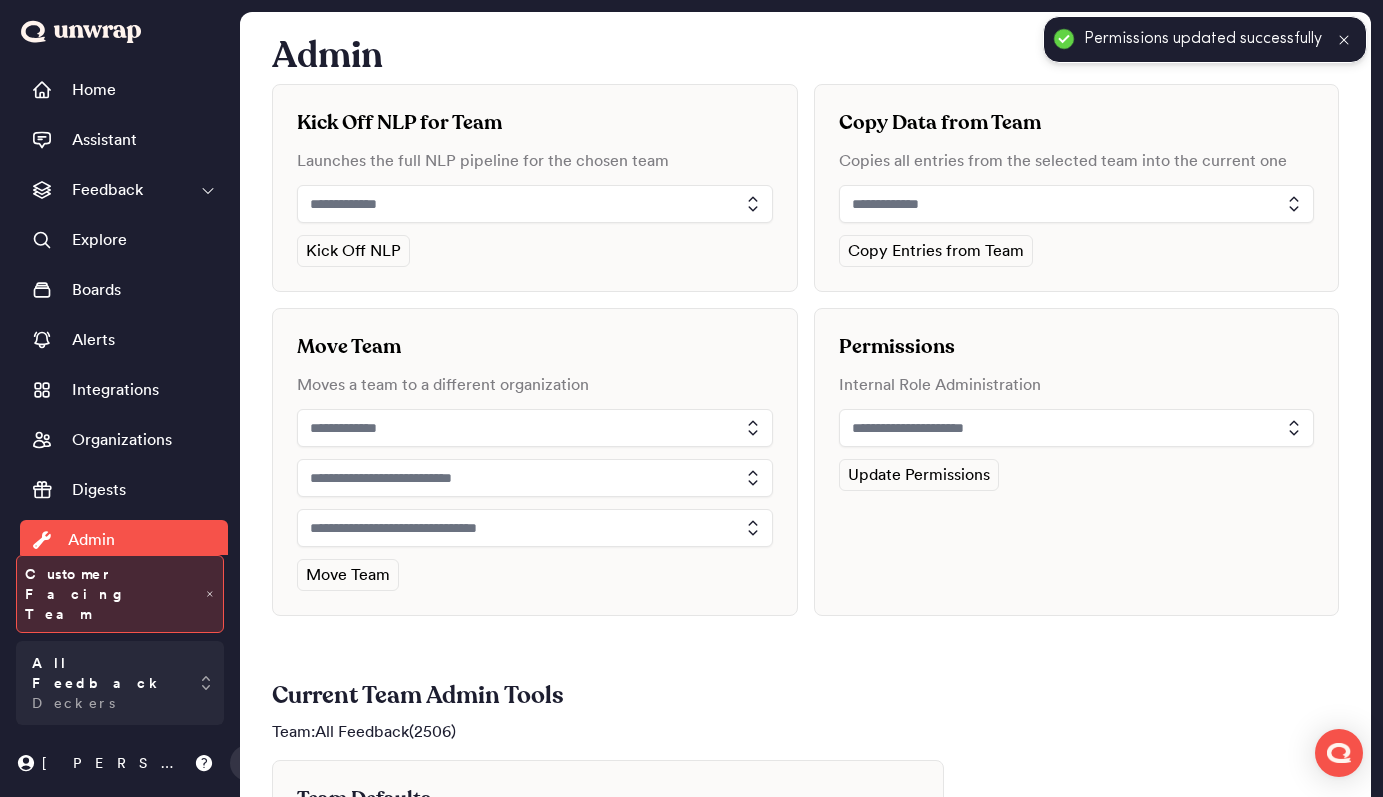 click at bounding box center (1077, 428) 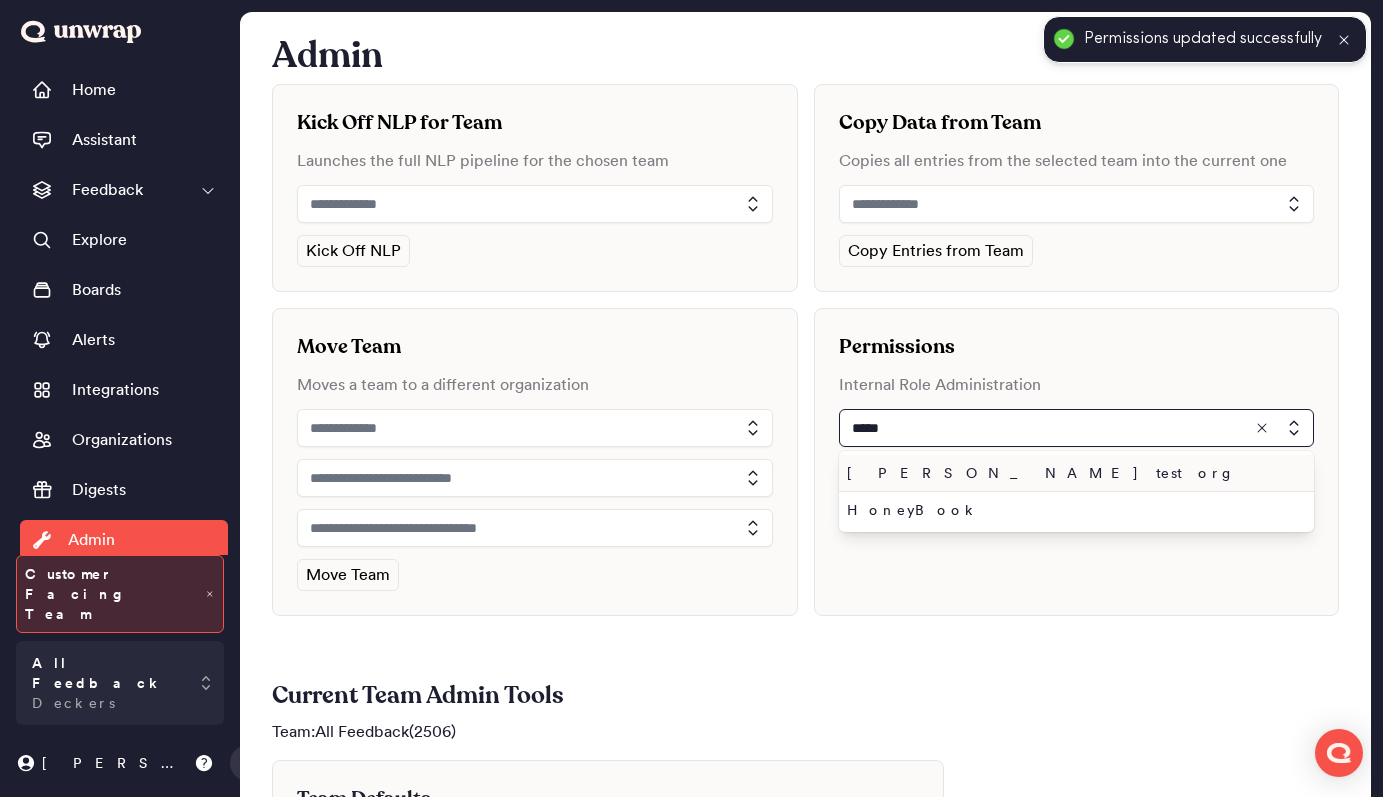 type on "*****" 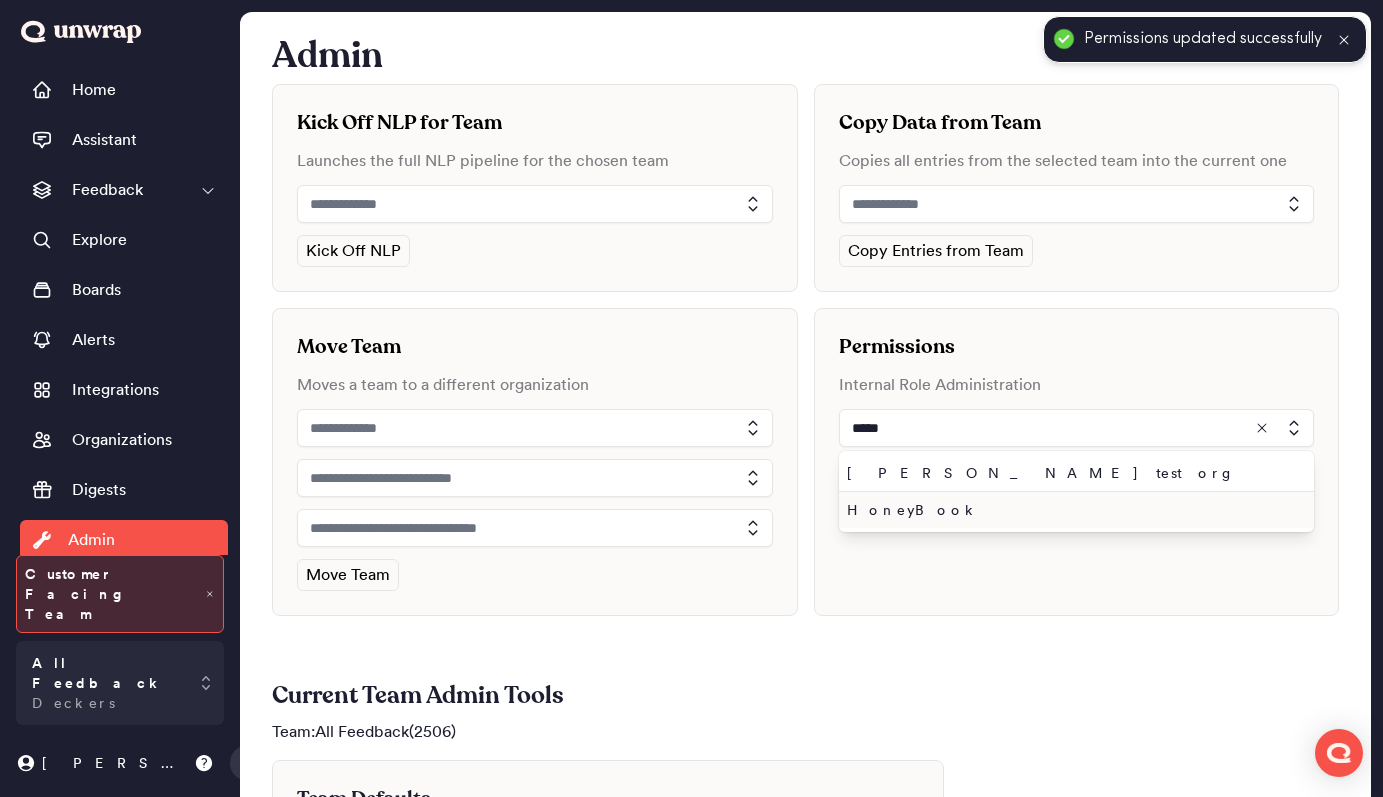 click on "HoneyBook" at bounding box center [1073, 510] 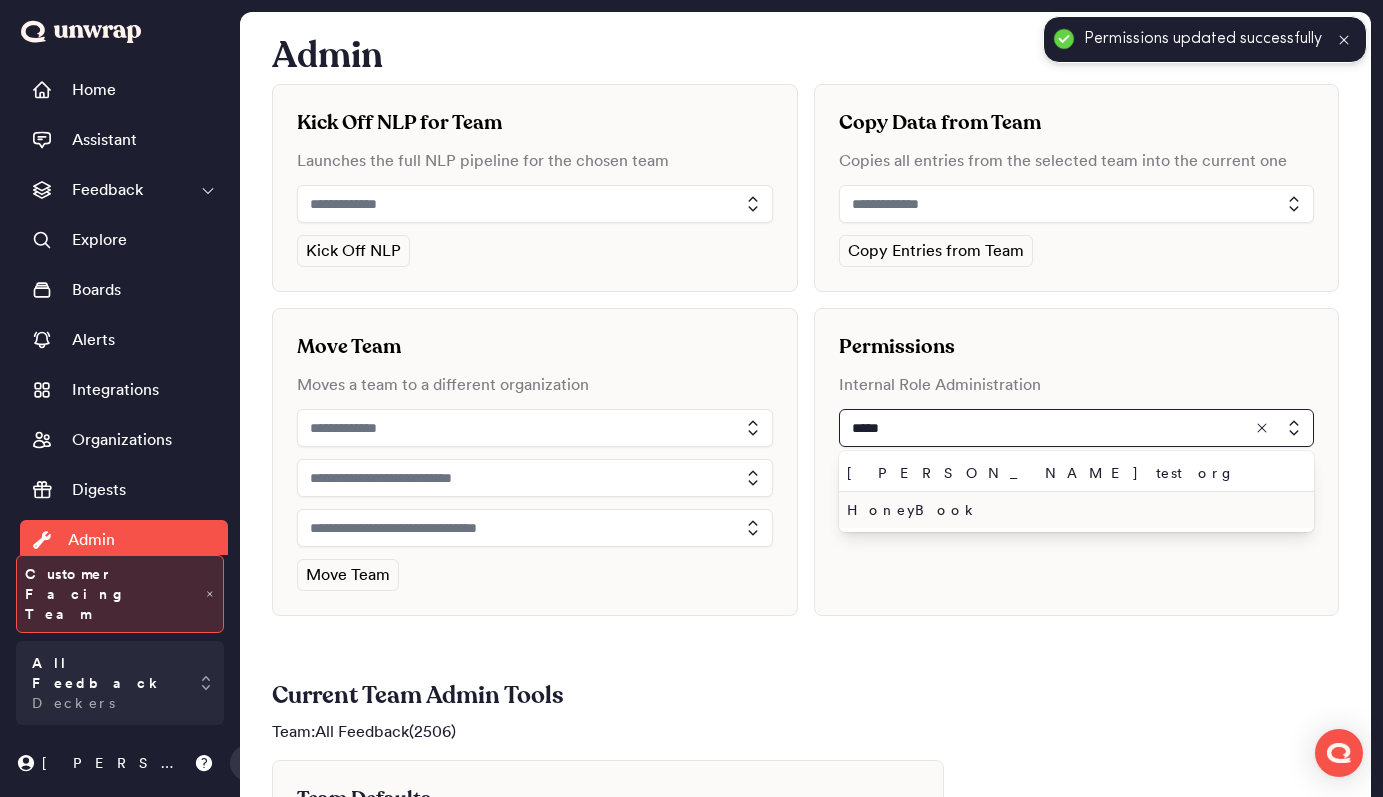type on "*********" 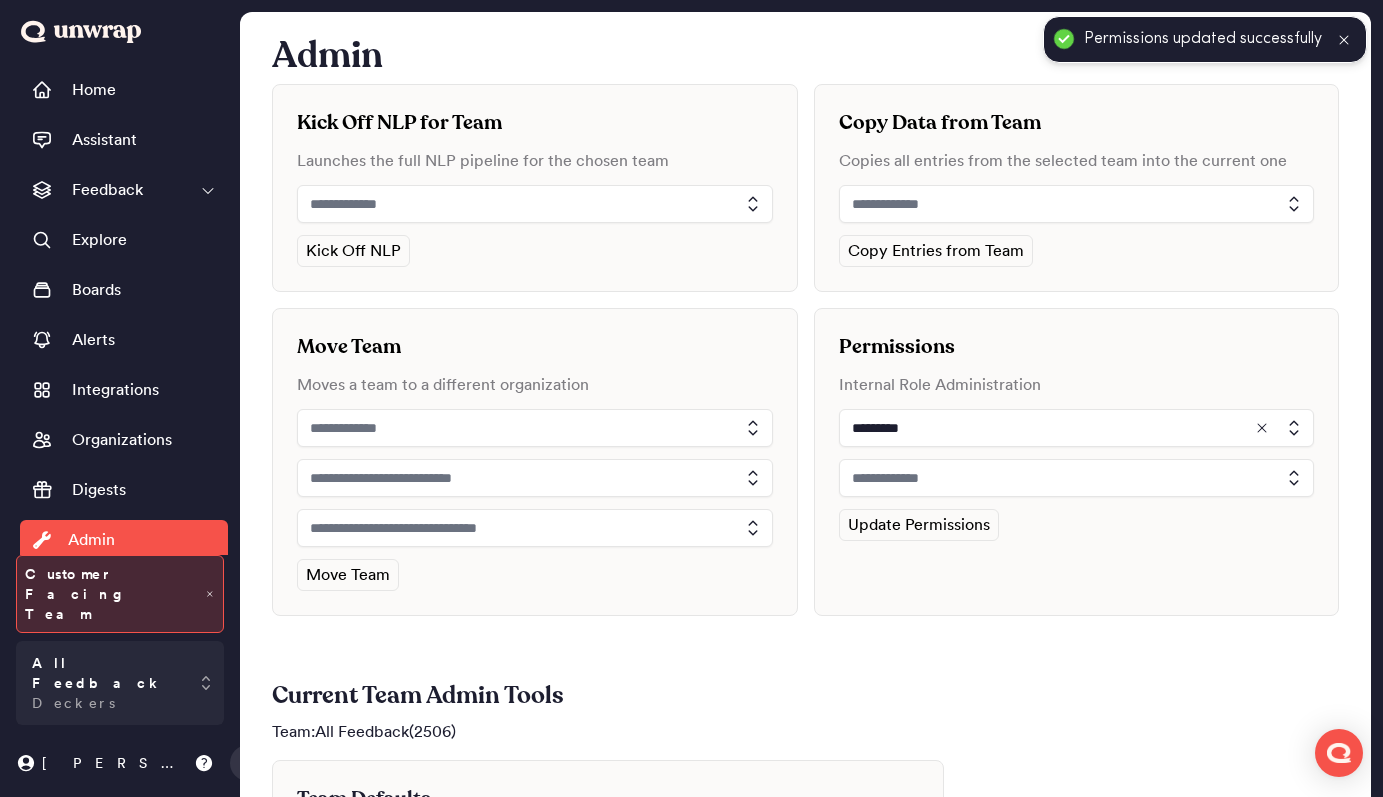 click at bounding box center [1077, 478] 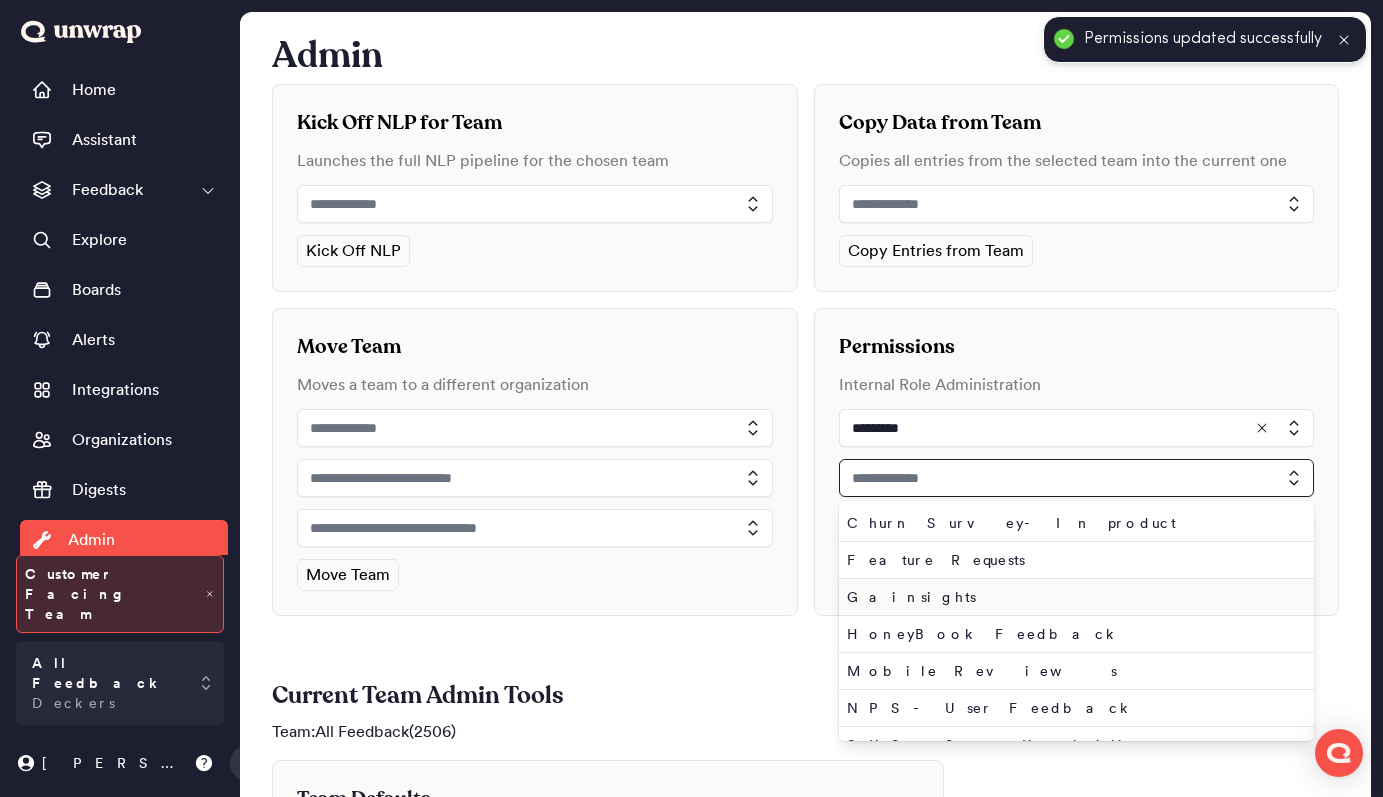 scroll, scrollTop: 26, scrollLeft: 0, axis: vertical 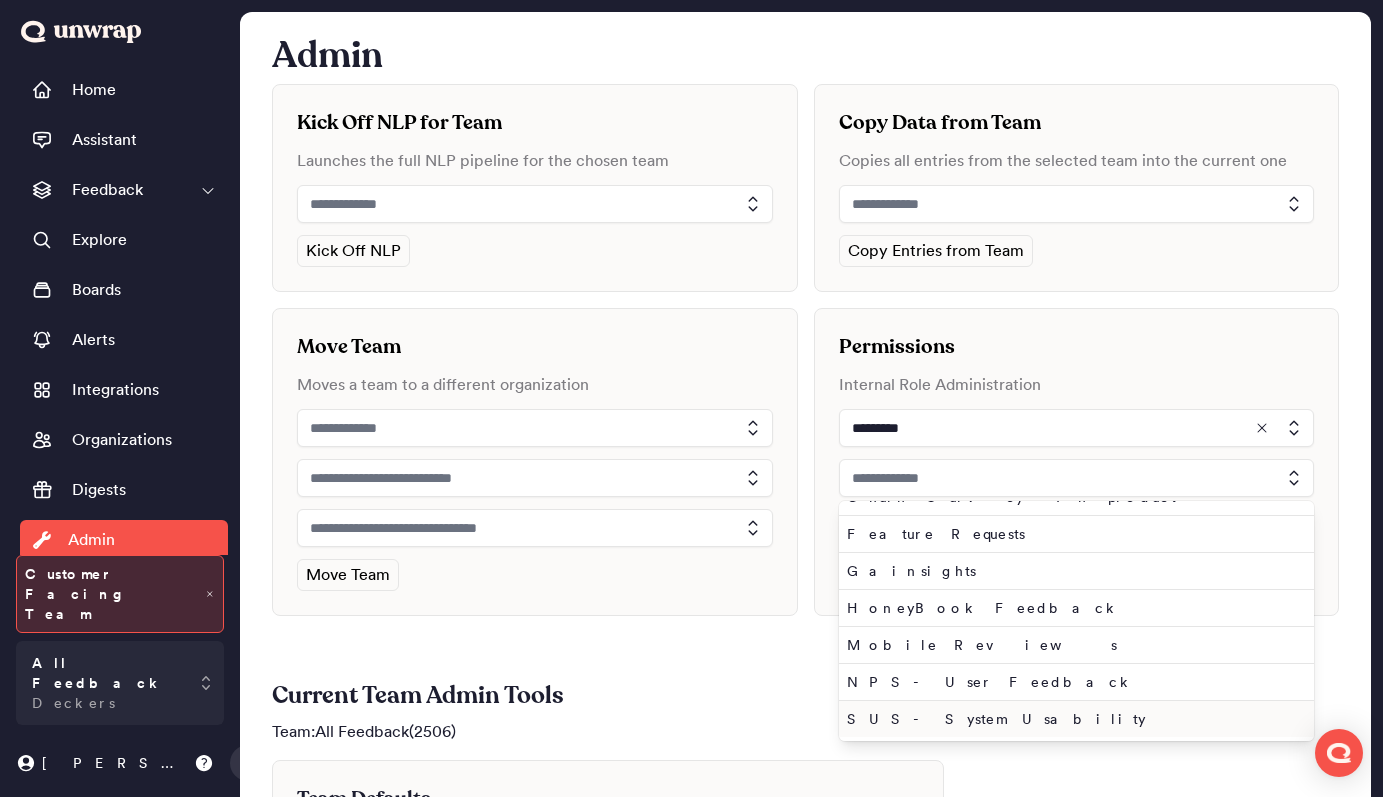 click on "SUS- System Usability" at bounding box center (1073, 719) 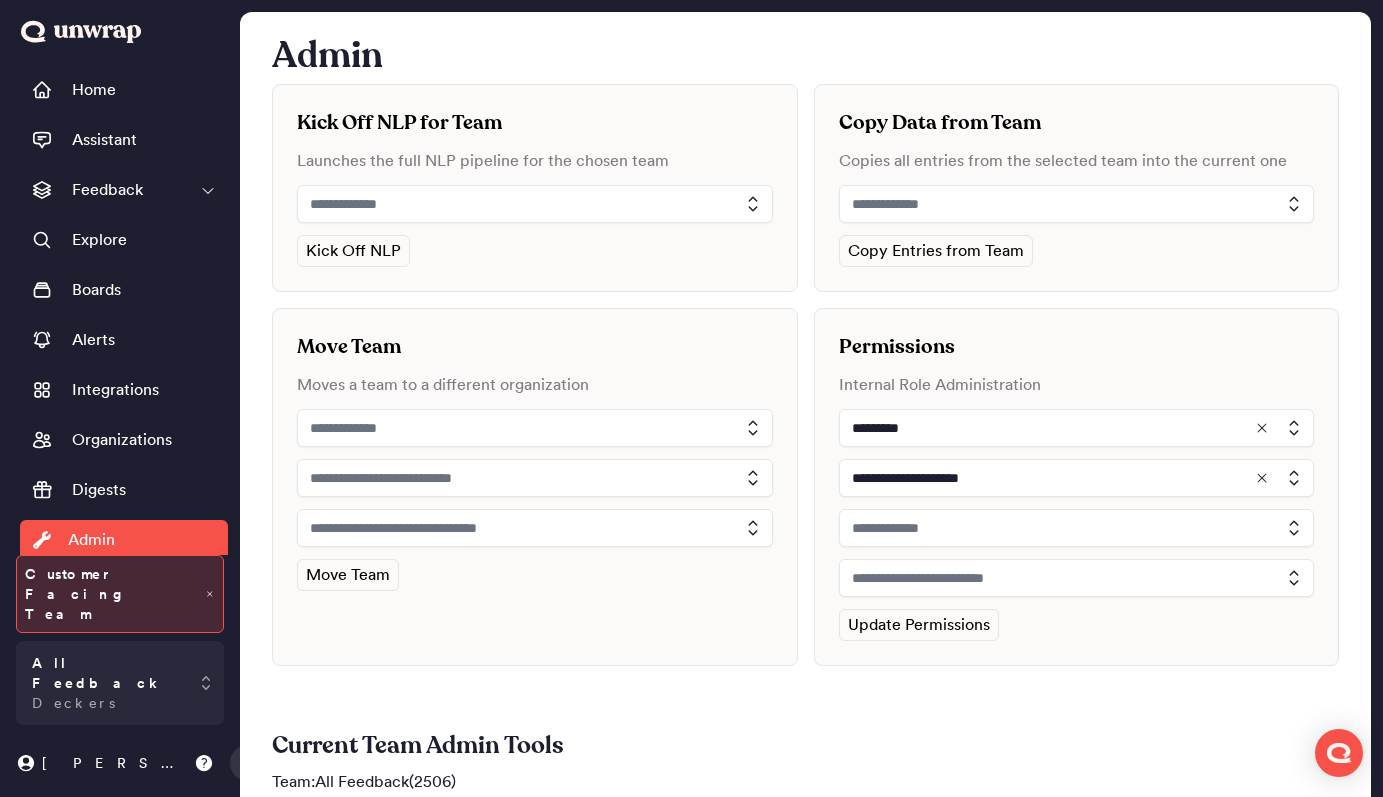 click at bounding box center (1077, 528) 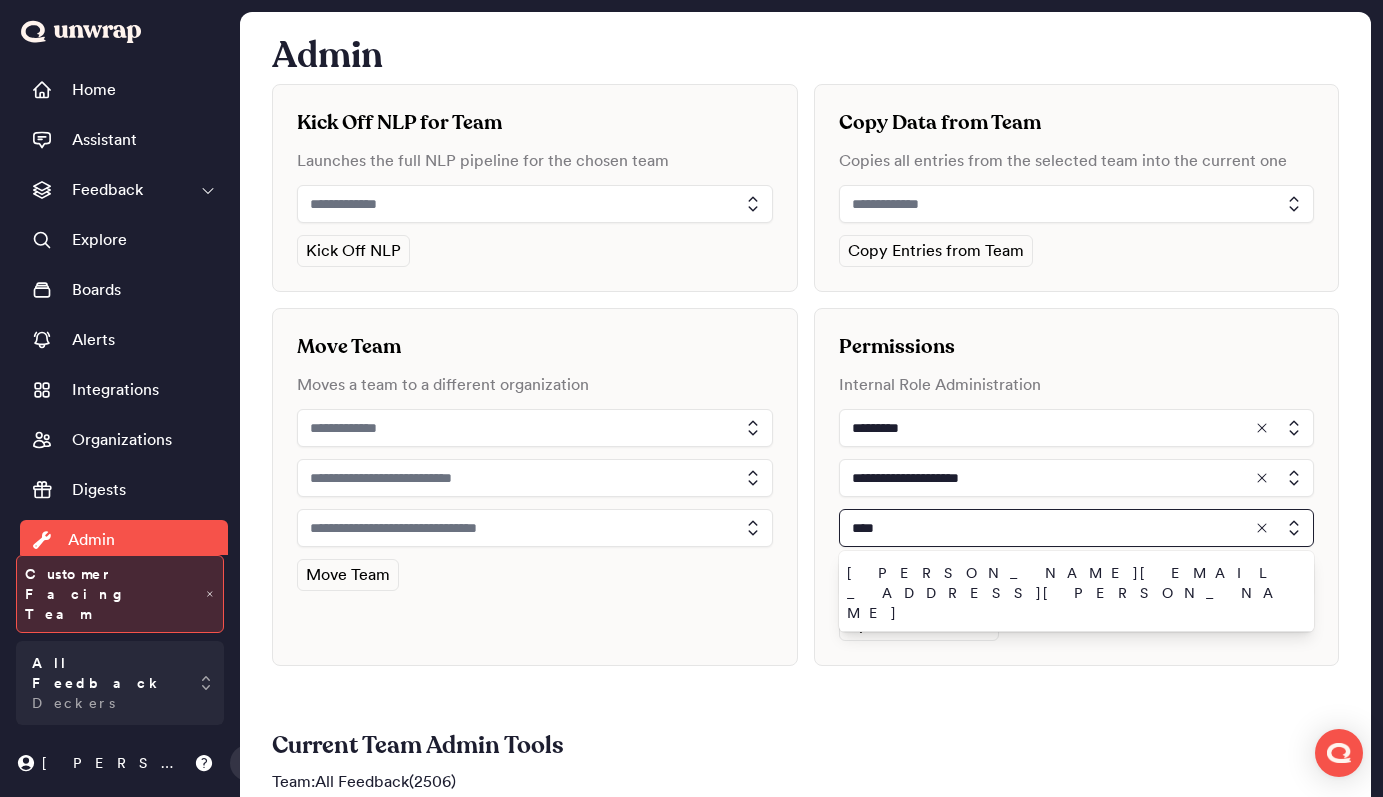 type on "****" 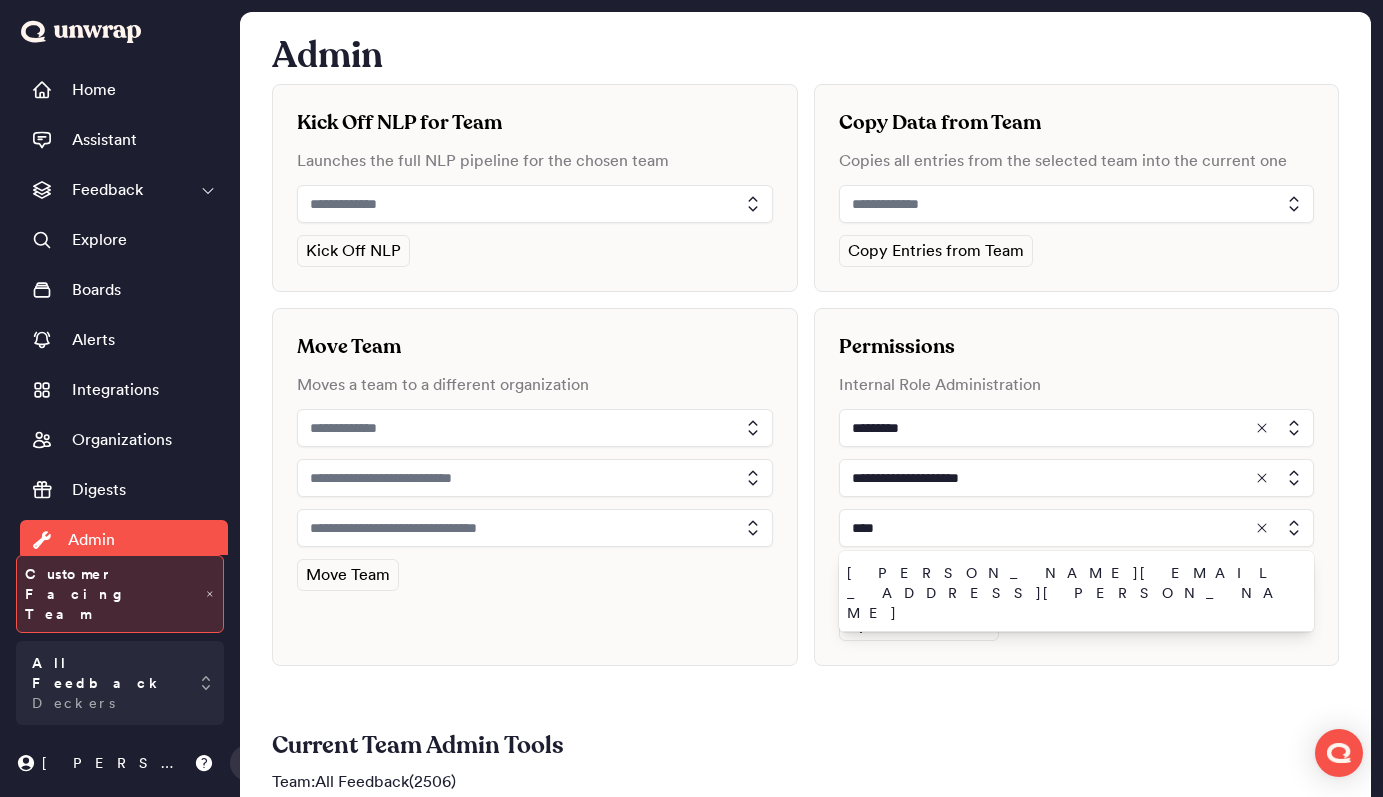 click on "john.shelburne@unwrap.ai" at bounding box center (1077, 660) 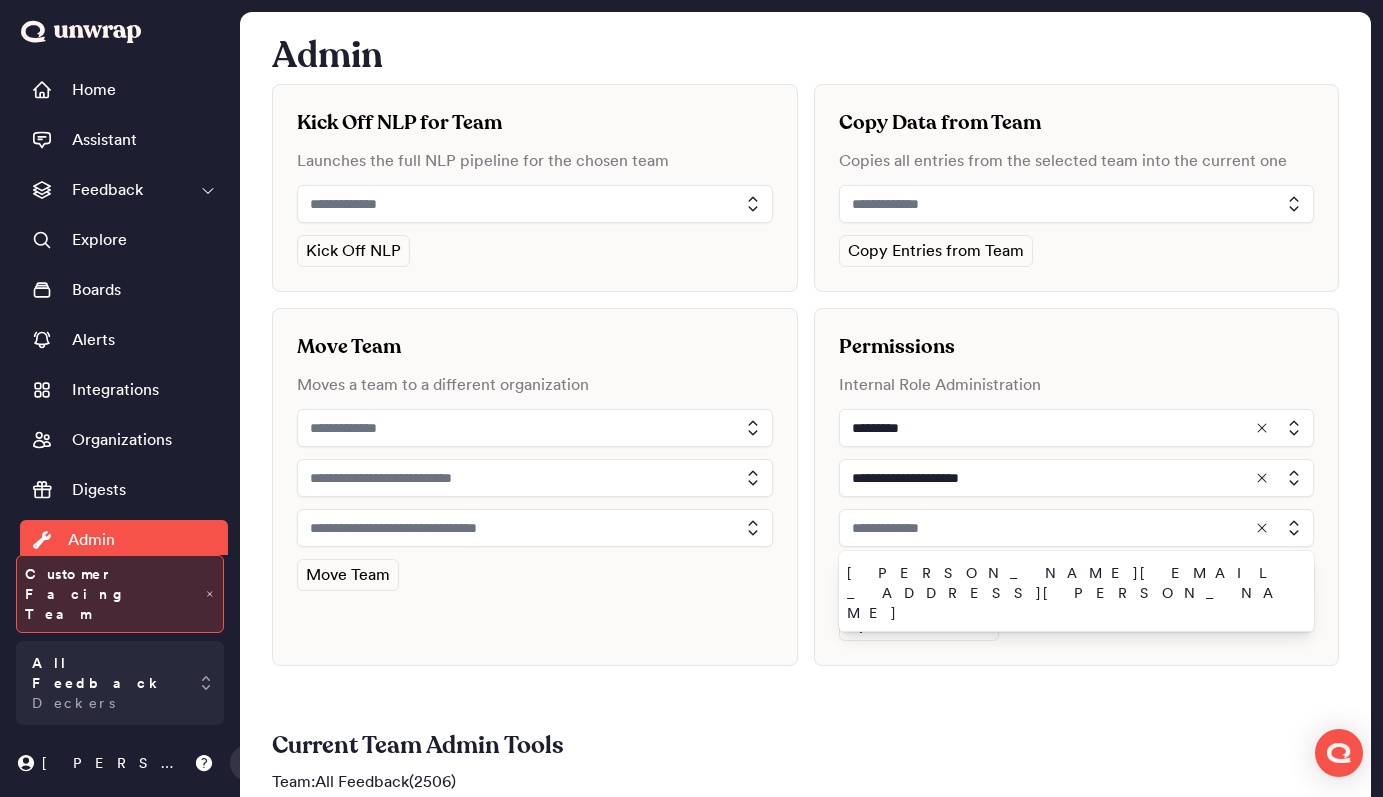 type on "**********" 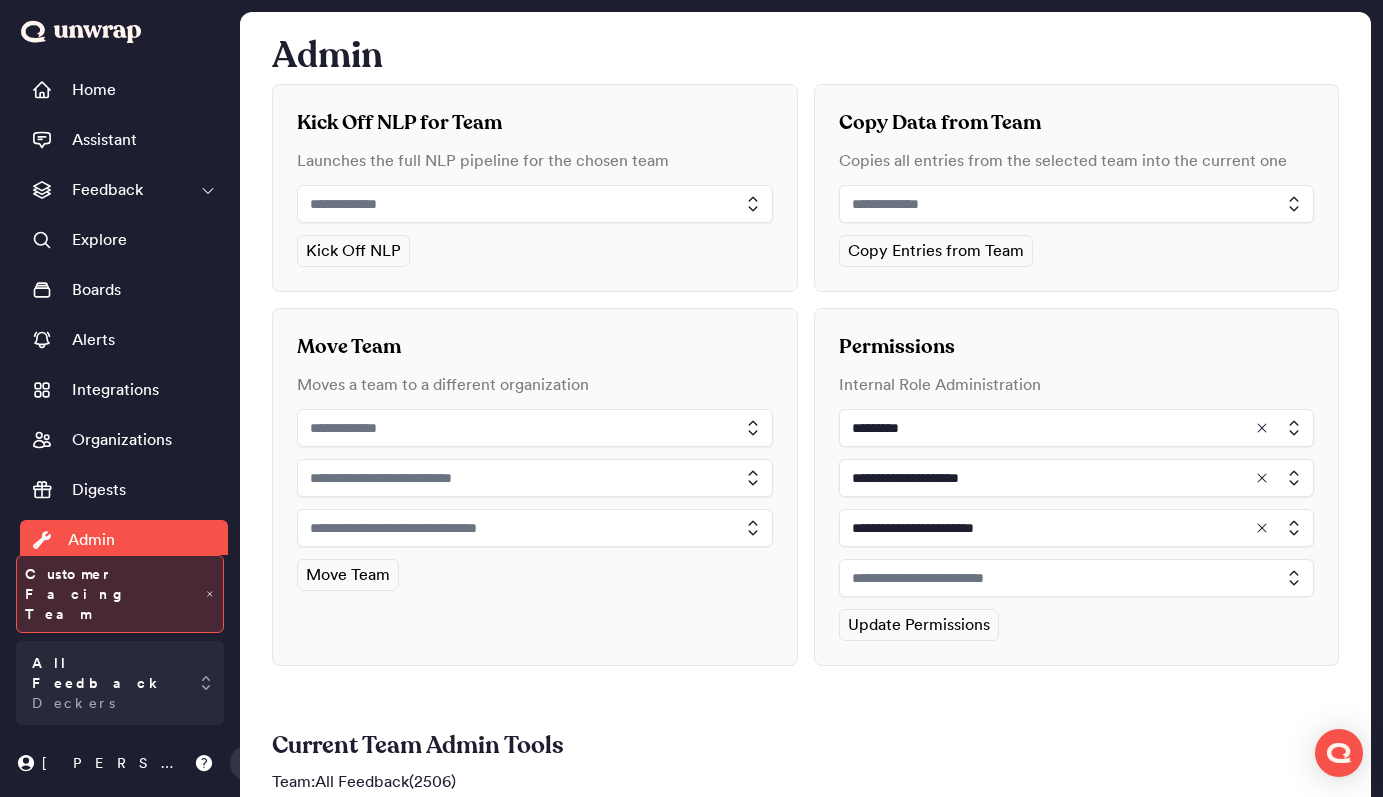 click at bounding box center [1077, 578] 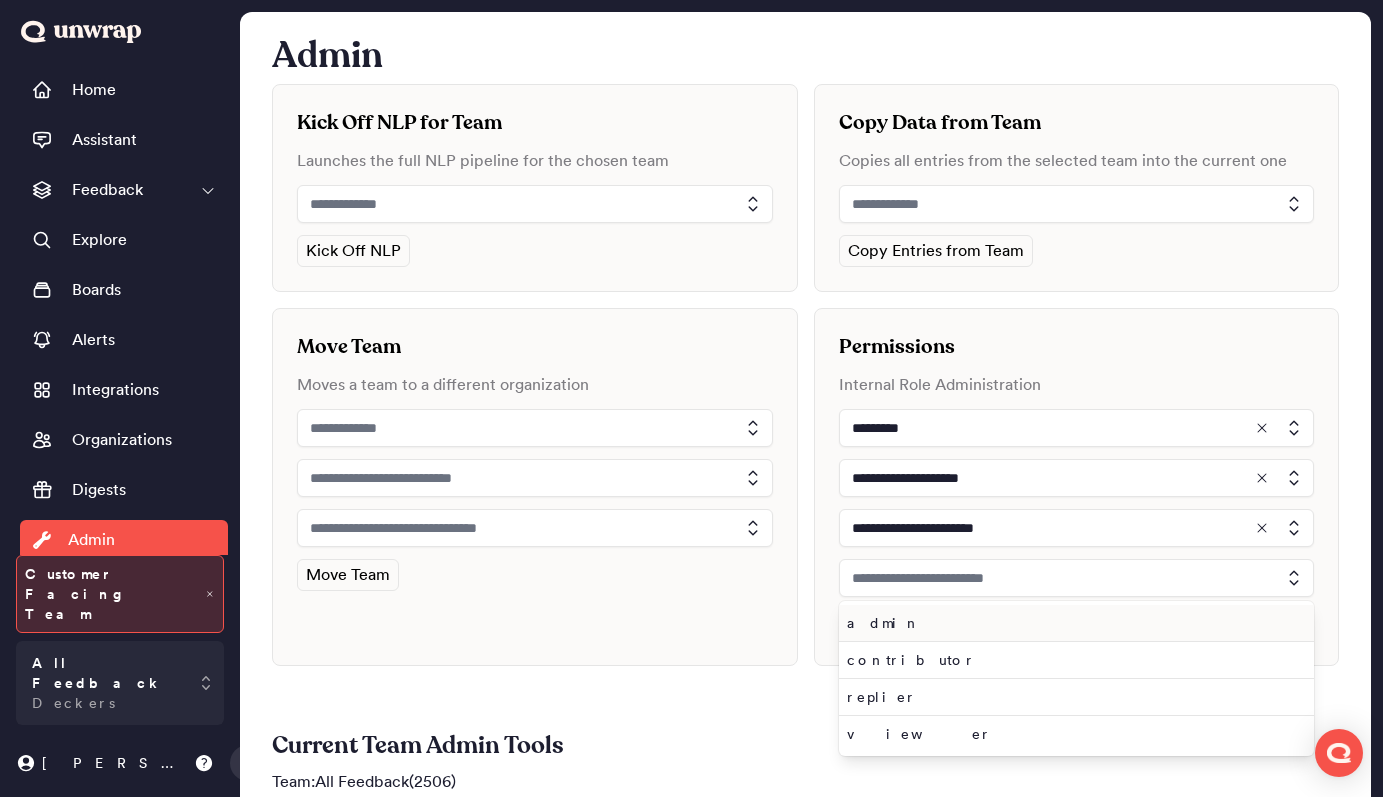 click on "admin" at bounding box center [1073, 623] 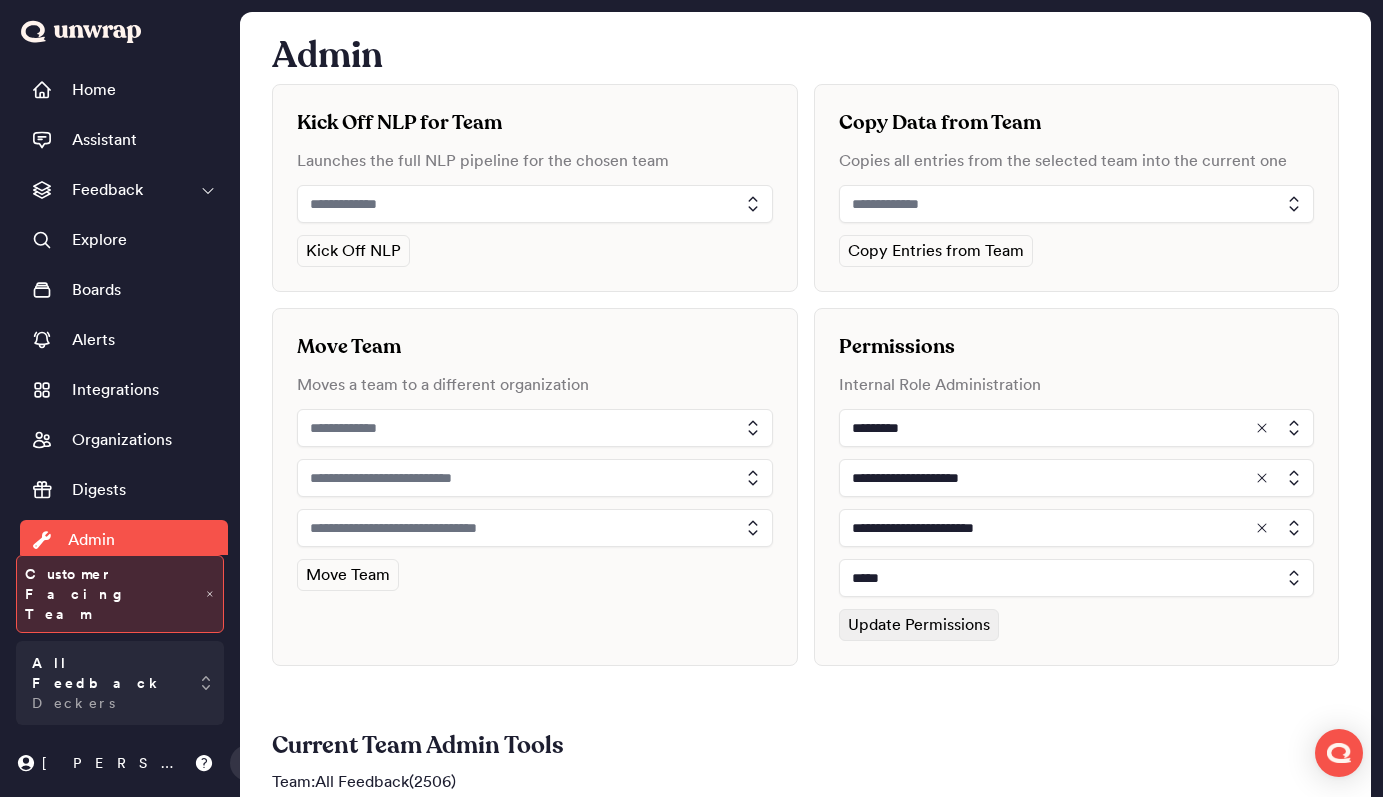 click on "Update Permissions" at bounding box center [919, 625] 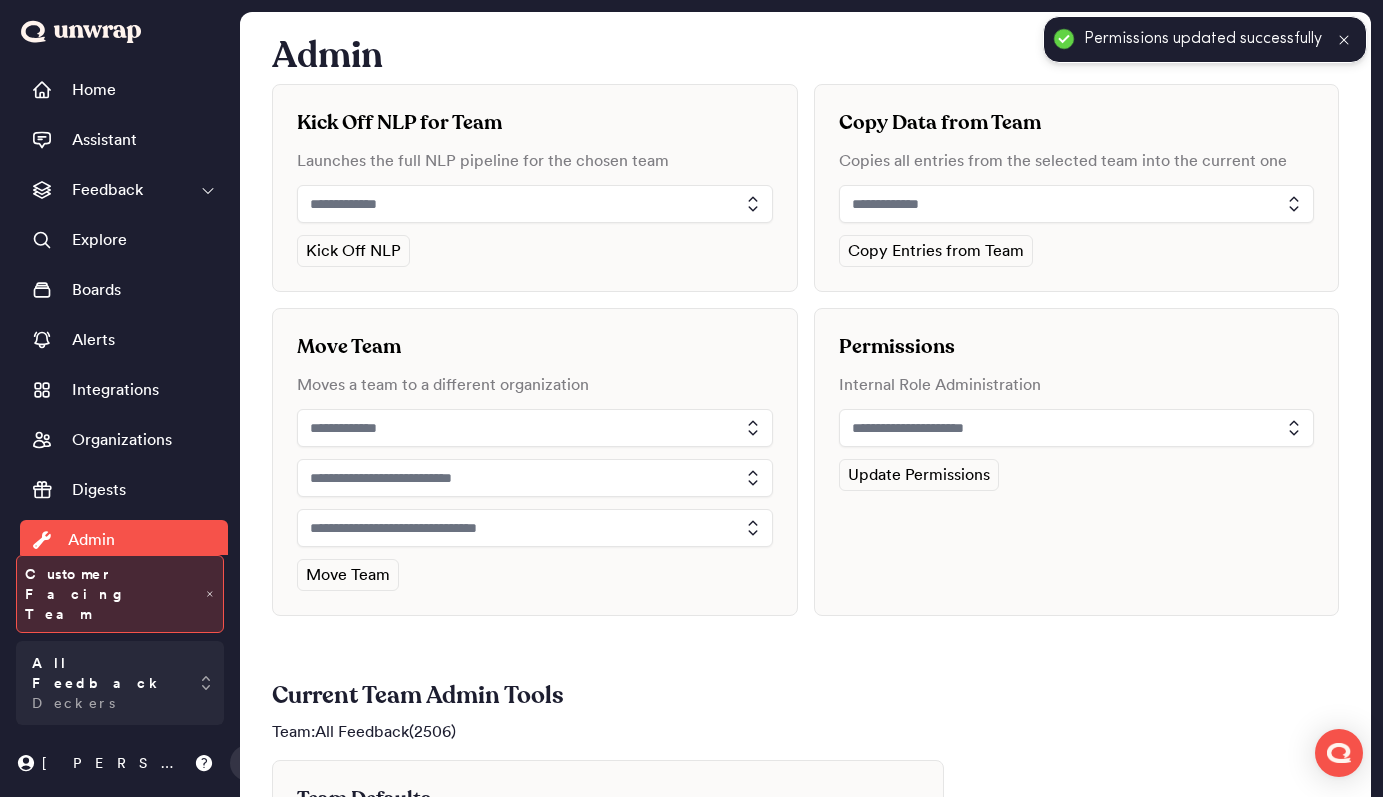 click at bounding box center [1077, 428] 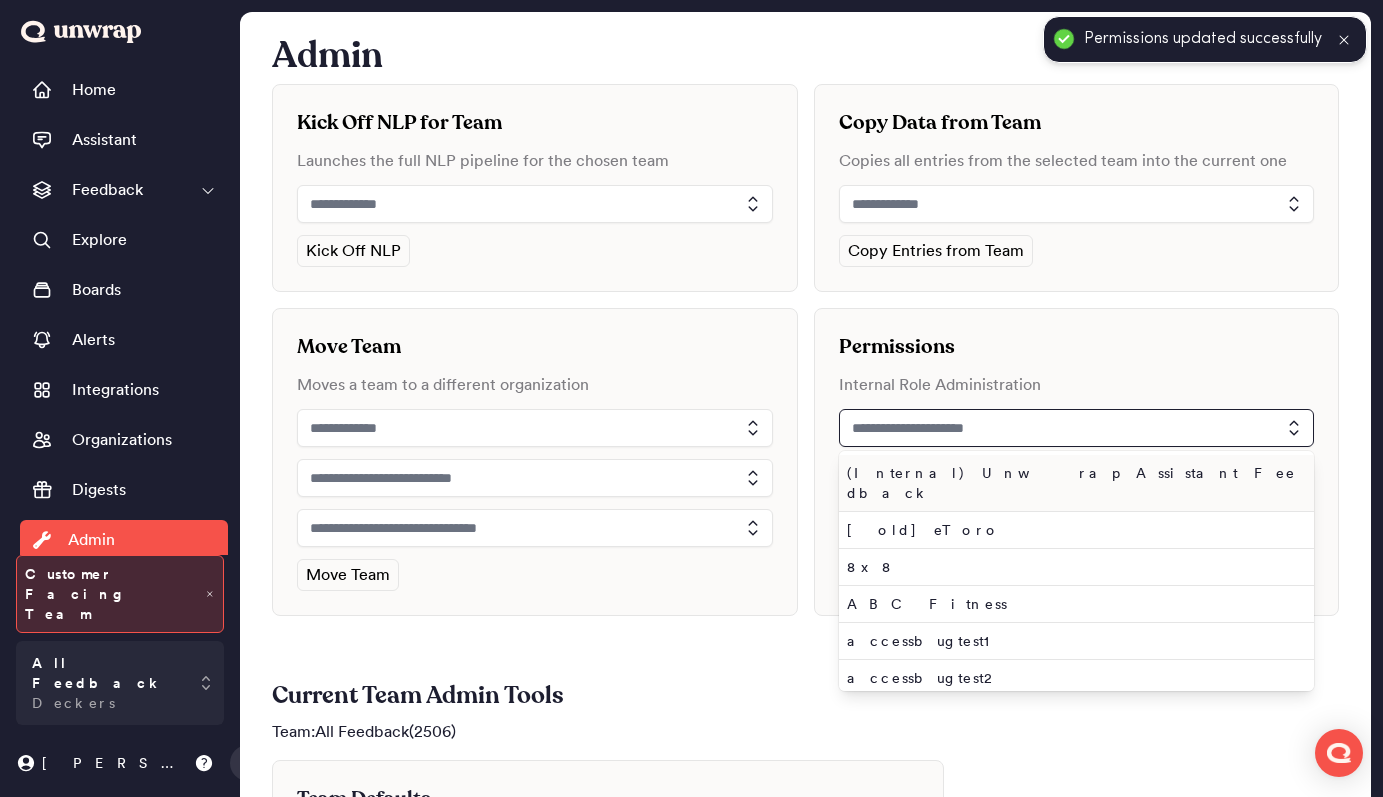 type on "*" 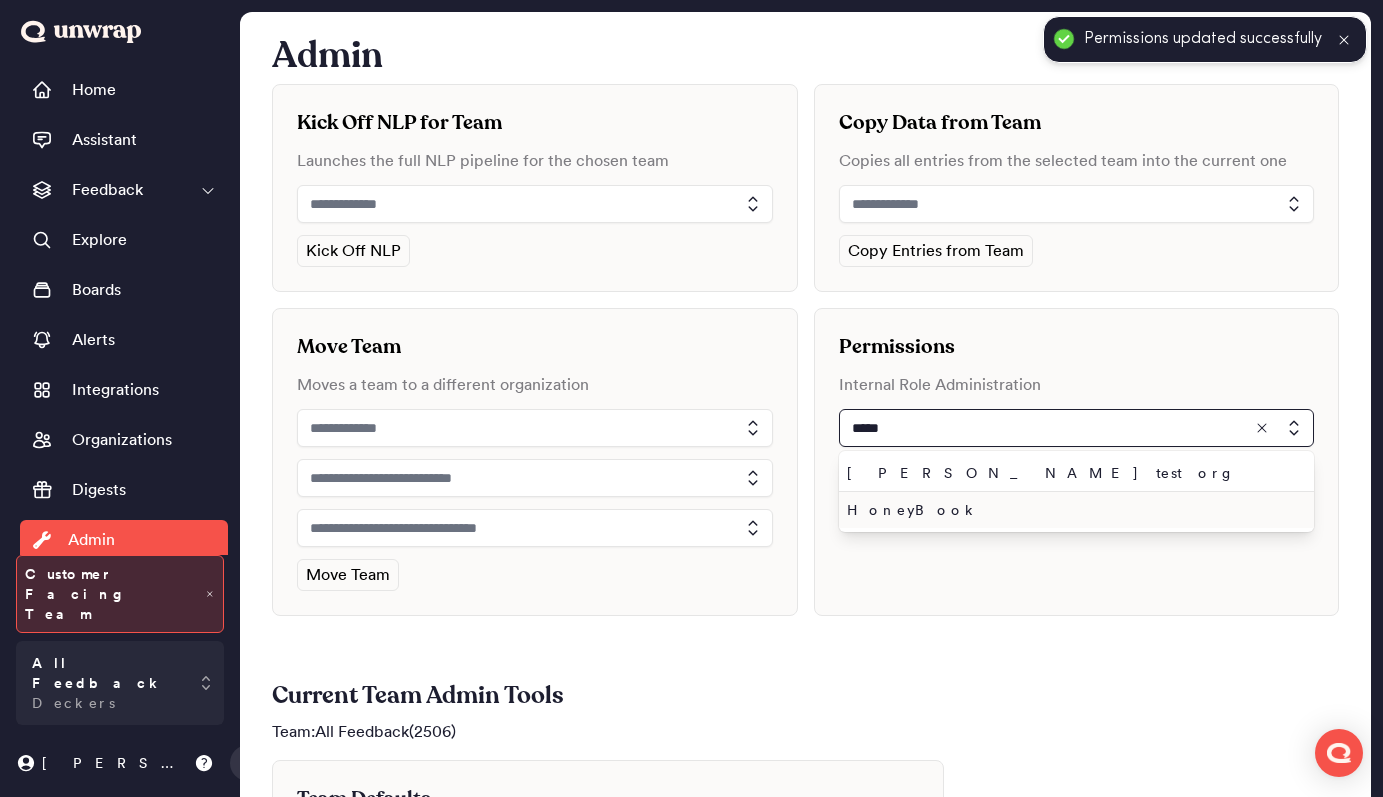 type on "*****" 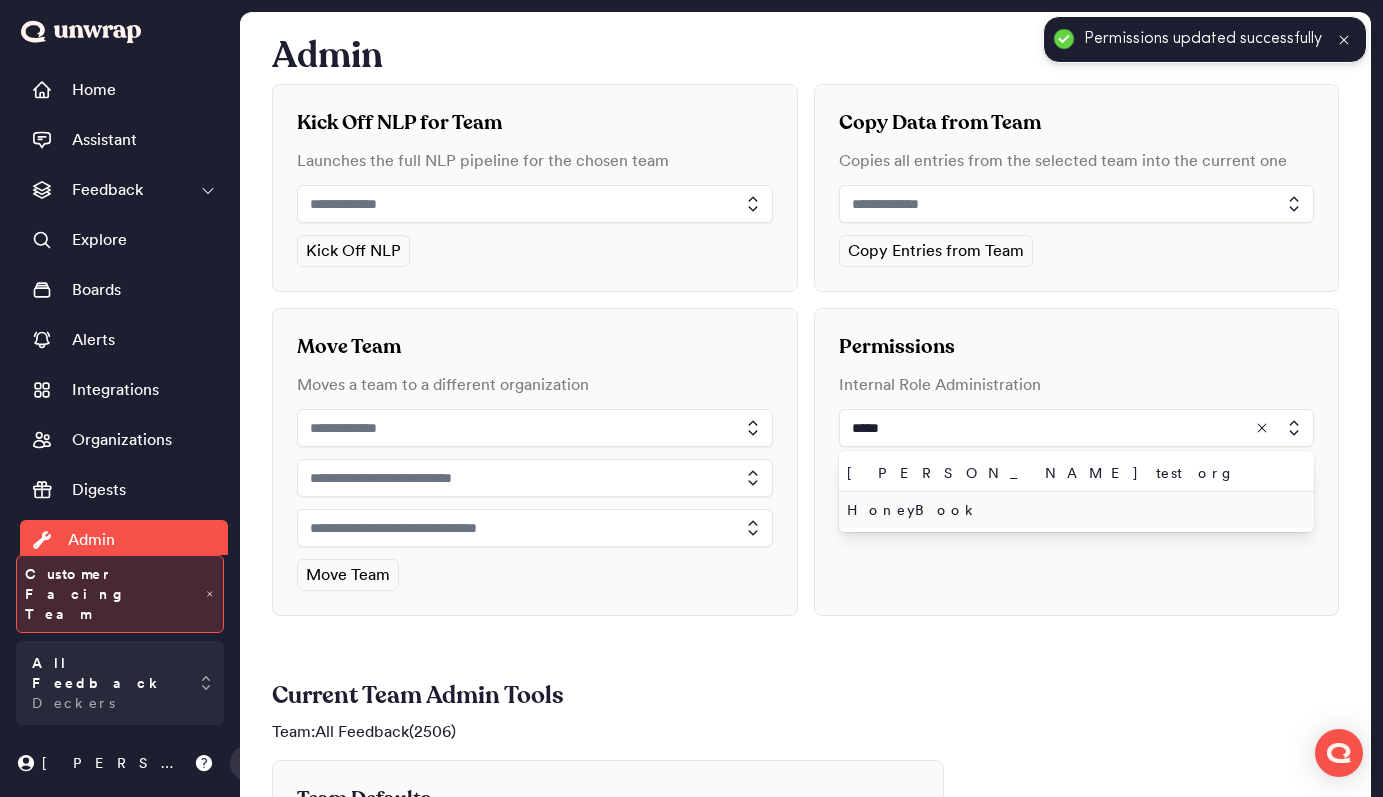 click on "HoneyBook" at bounding box center (1073, 510) 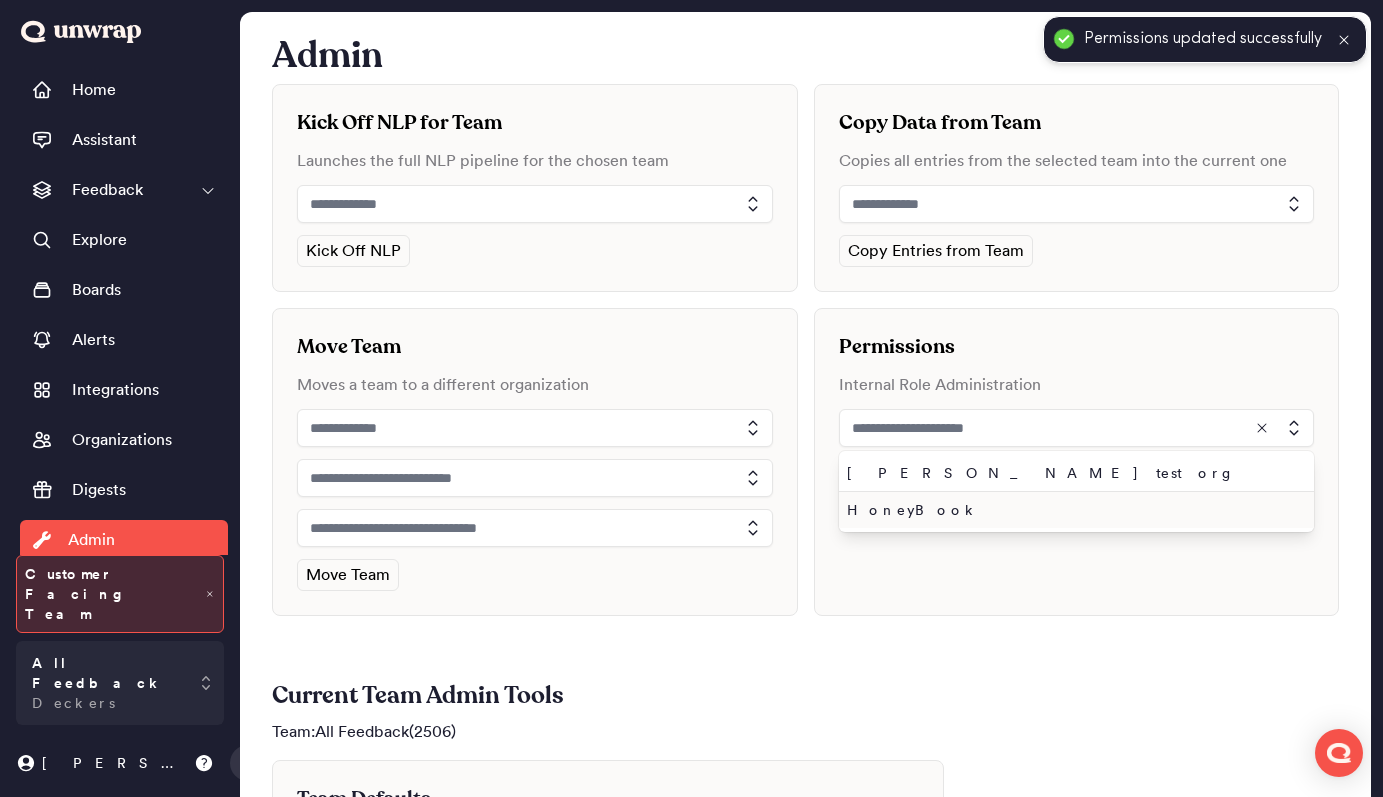 type on "*********" 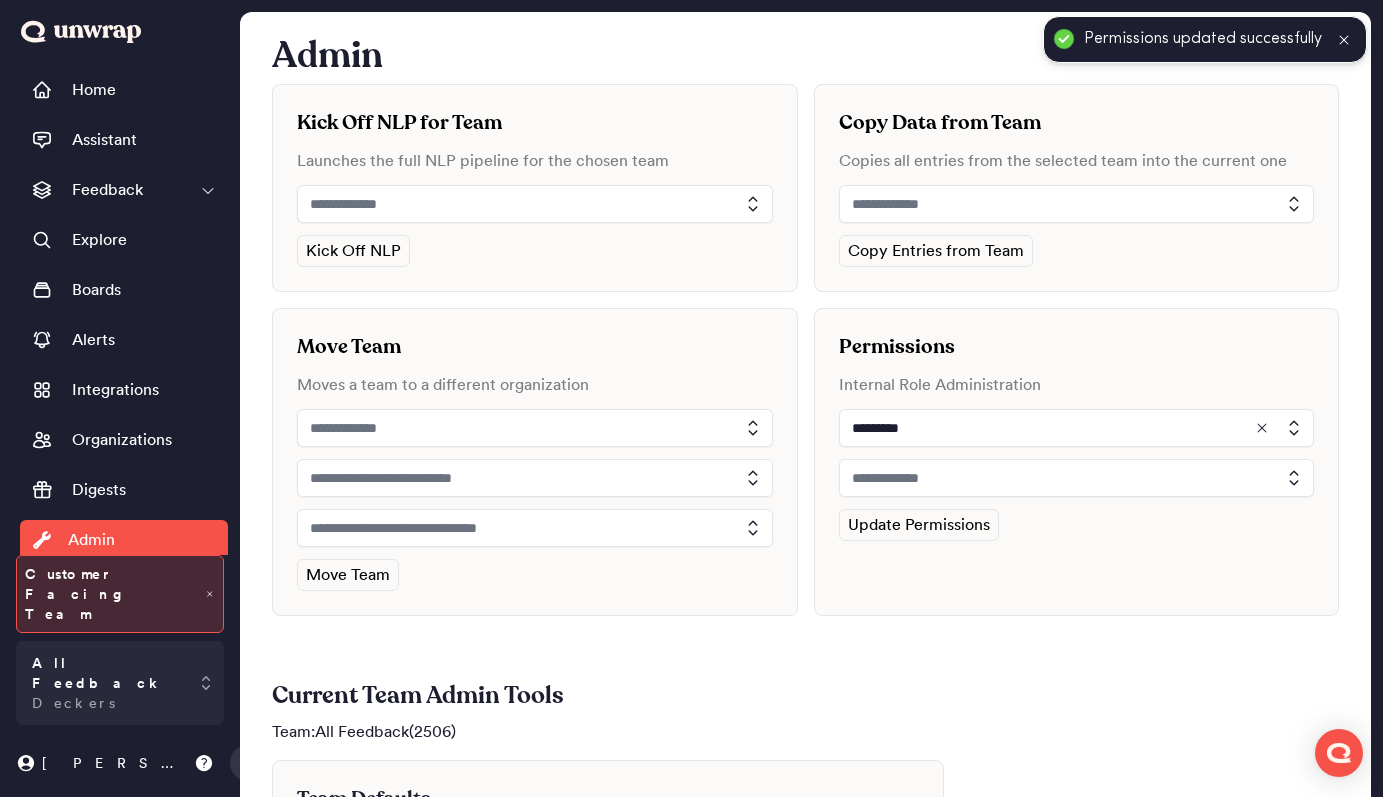 click at bounding box center [1077, 478] 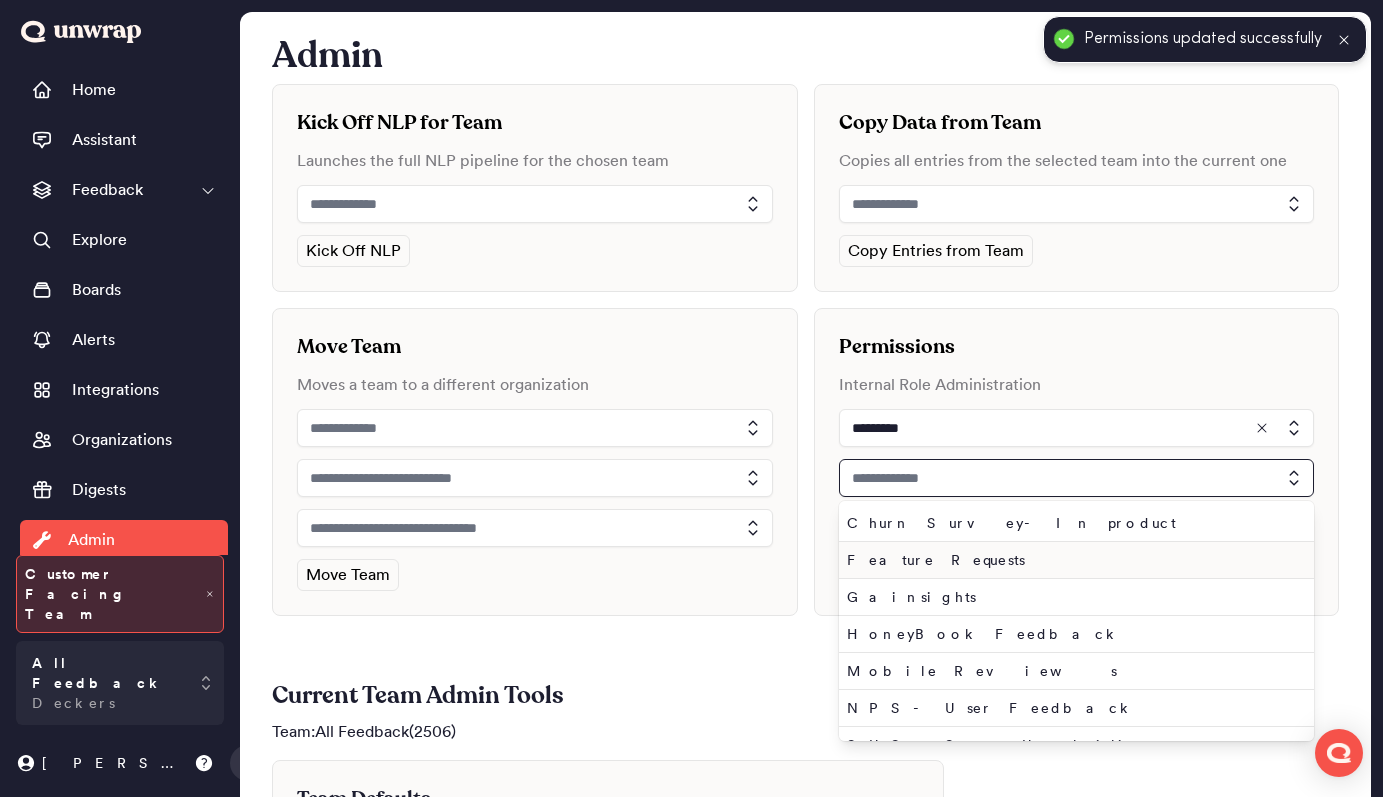 scroll, scrollTop: 26, scrollLeft: 0, axis: vertical 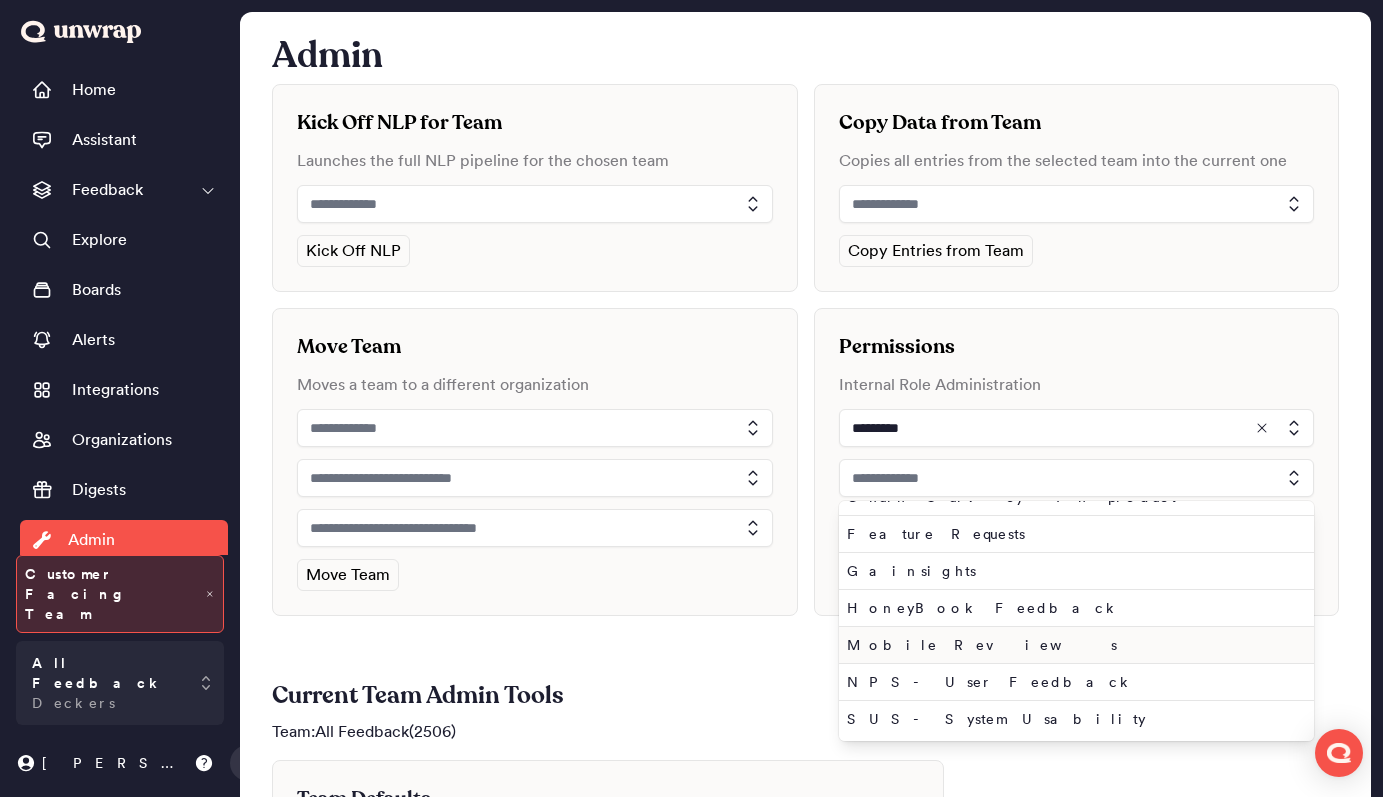 click on "Mobile Reviews" at bounding box center [1073, 645] 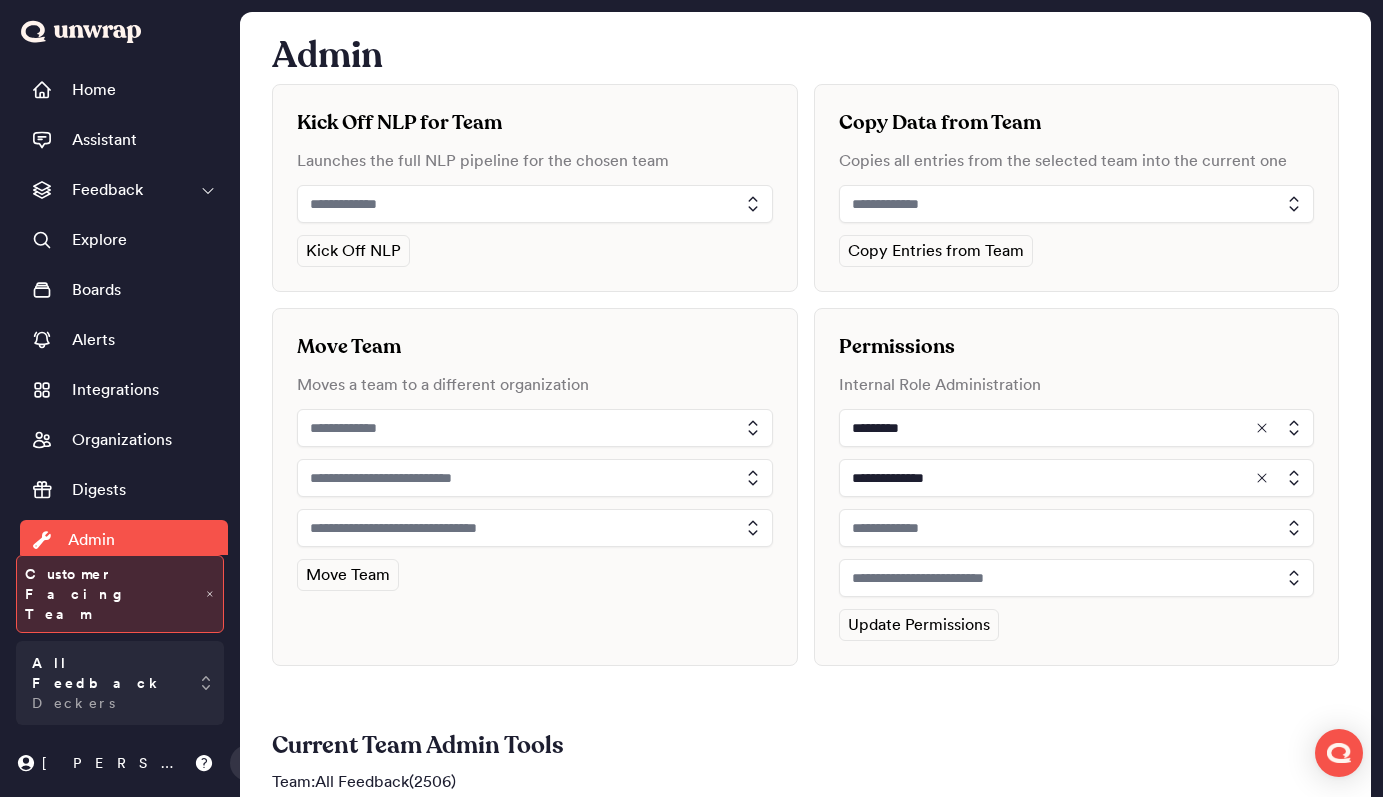 click at bounding box center (1077, 528) 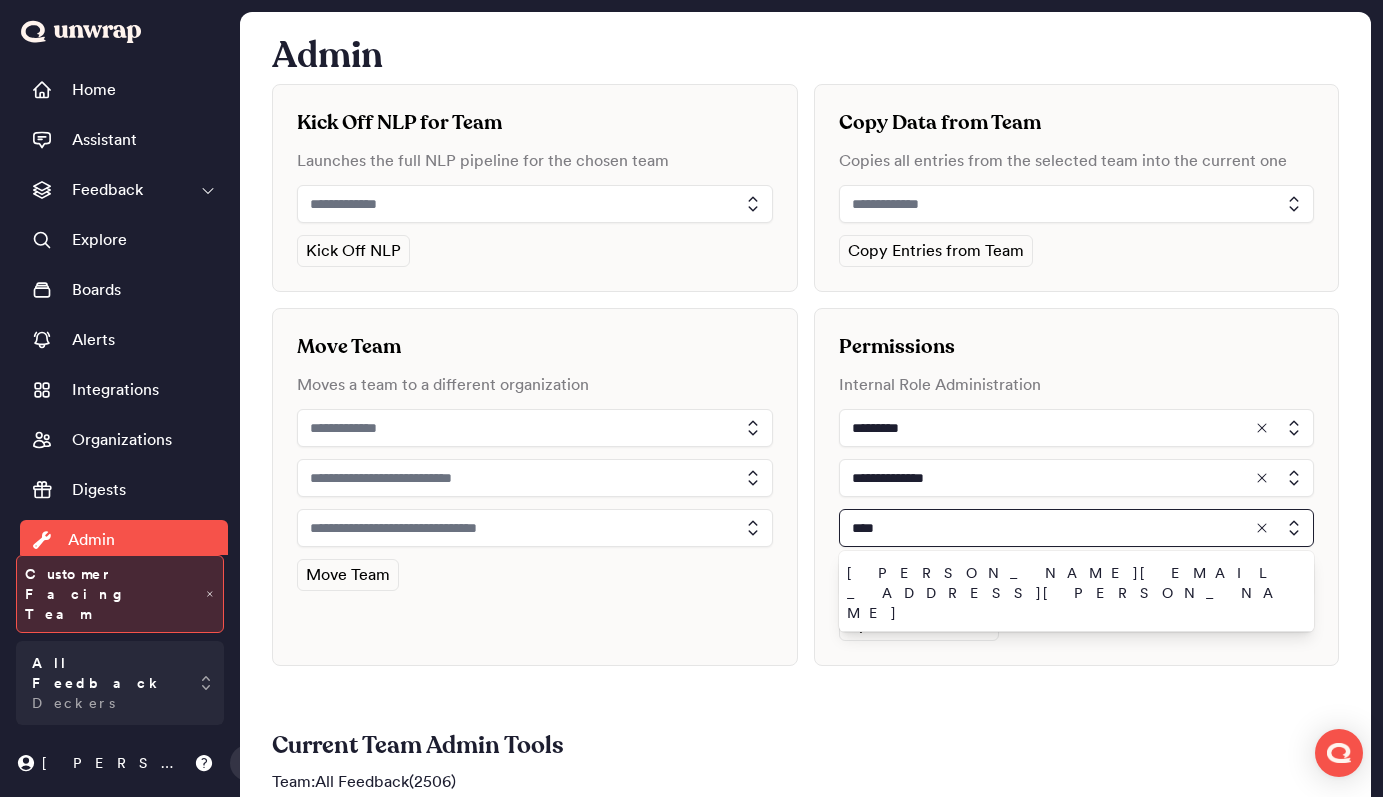 type on "****" 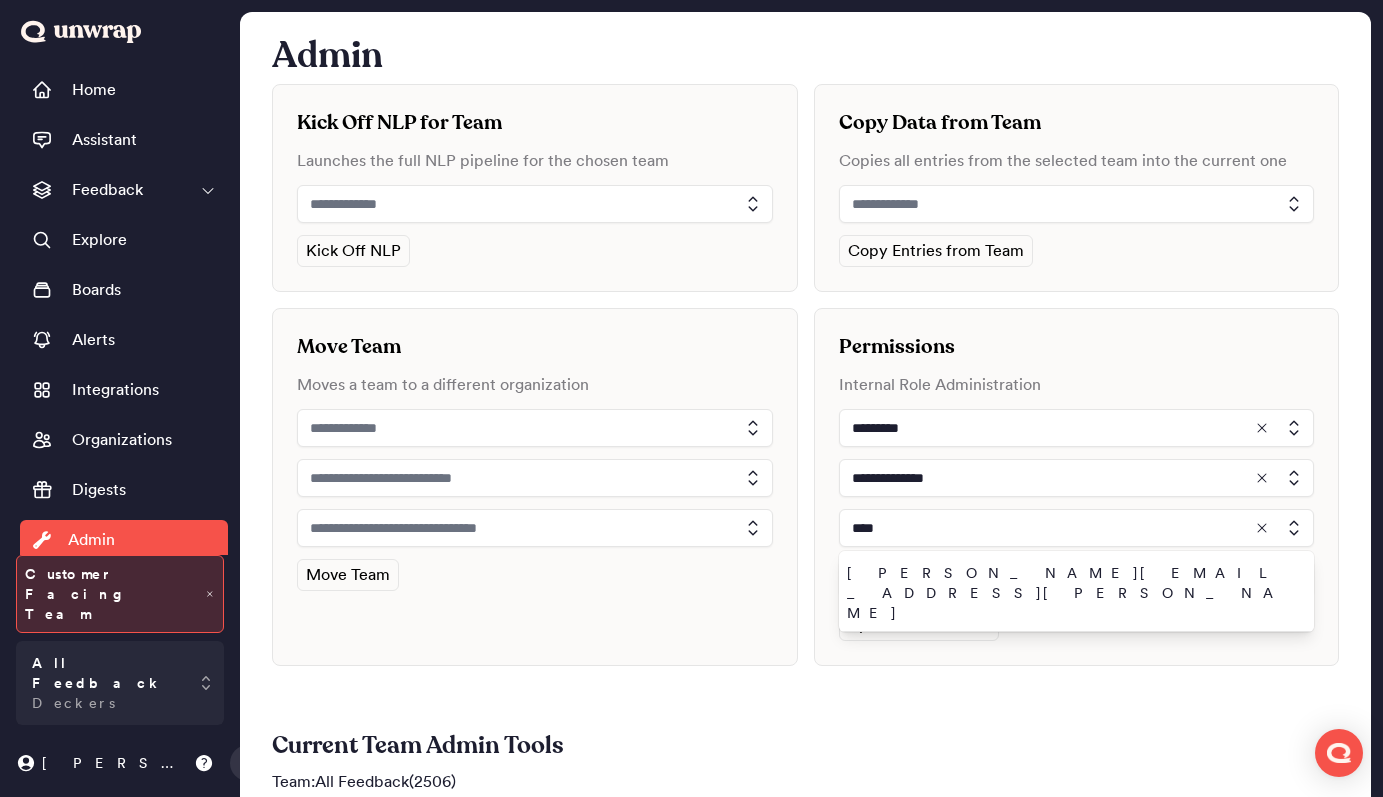 click on "john.shelburne@unwrap.ai" at bounding box center [1073, 660] 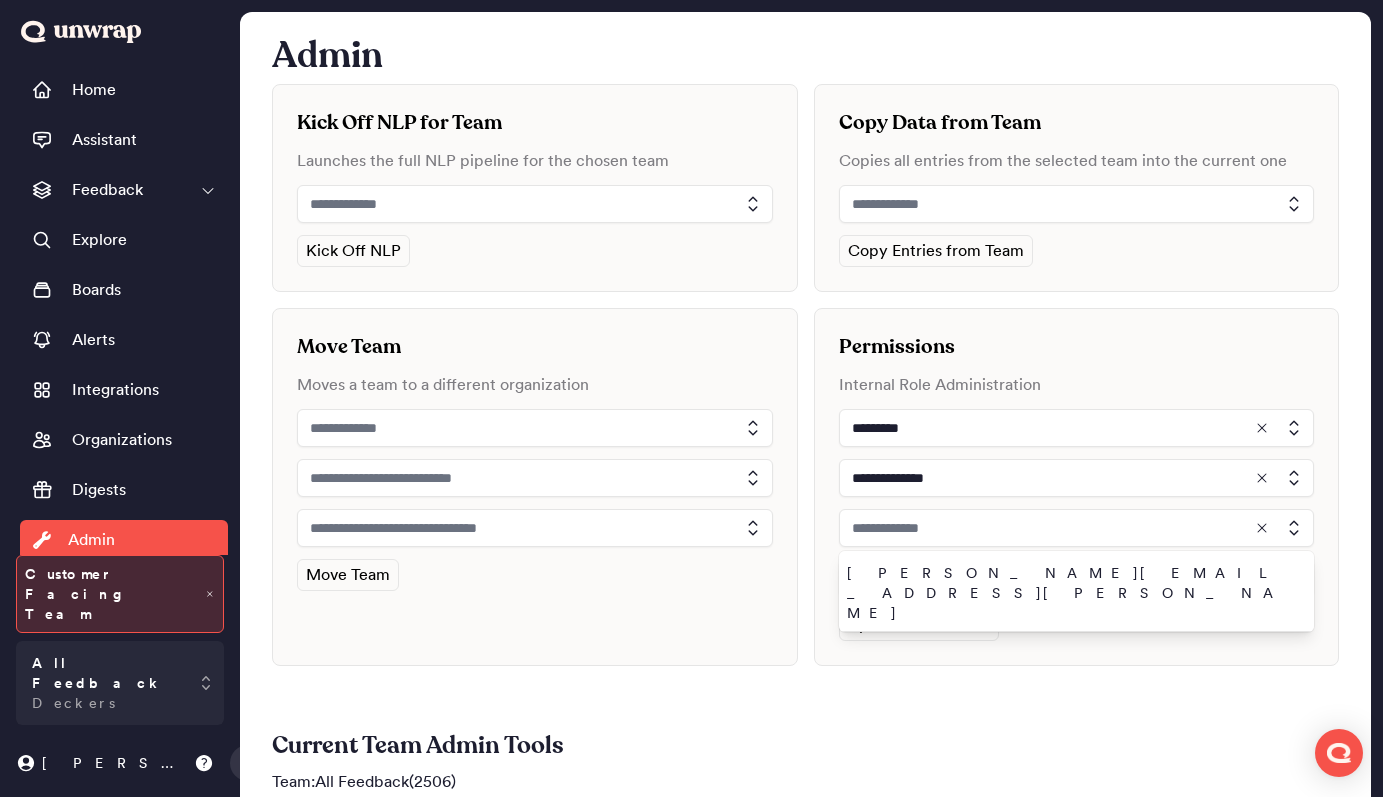 type on "**********" 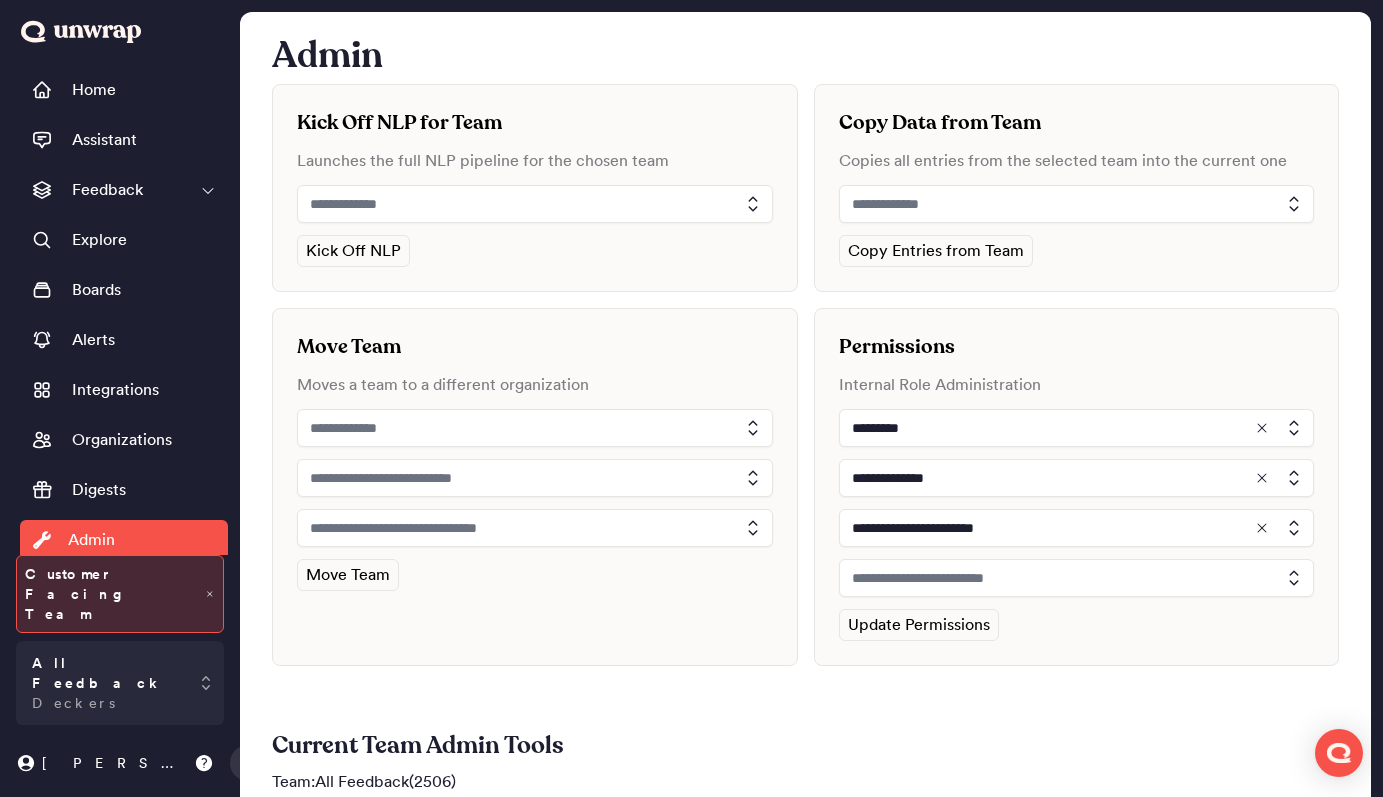 click at bounding box center [1077, 578] 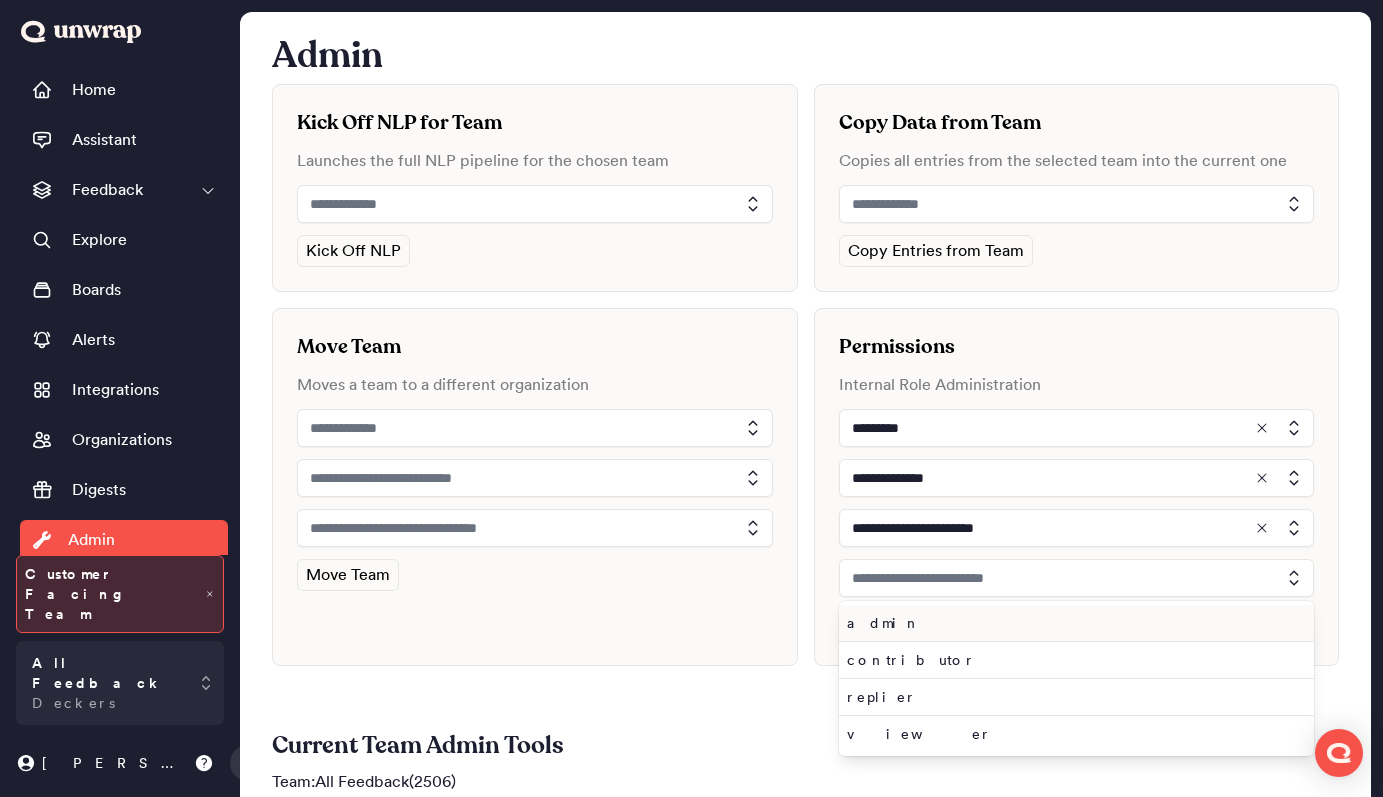 click on "admin" at bounding box center (1073, 623) 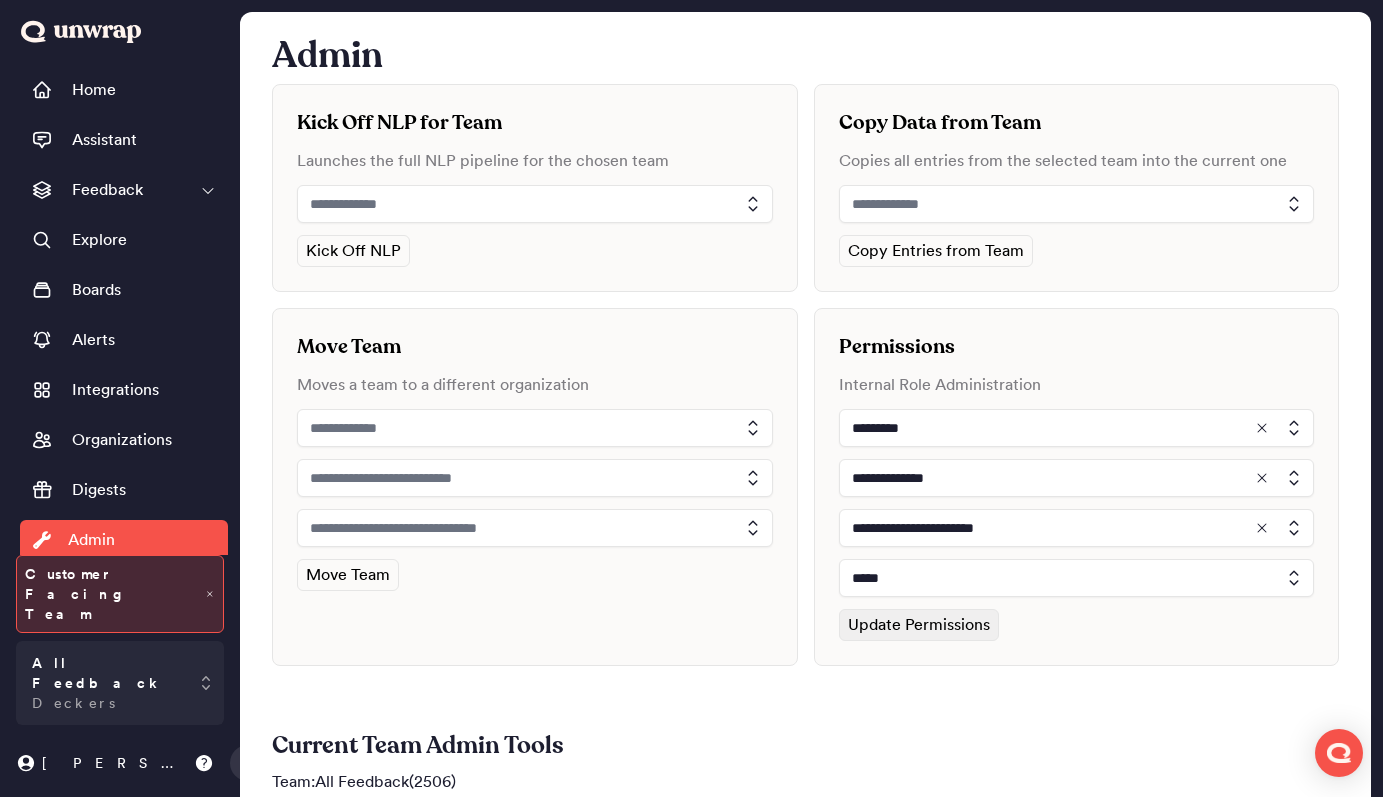 click on "Update Permissions" at bounding box center (919, 625) 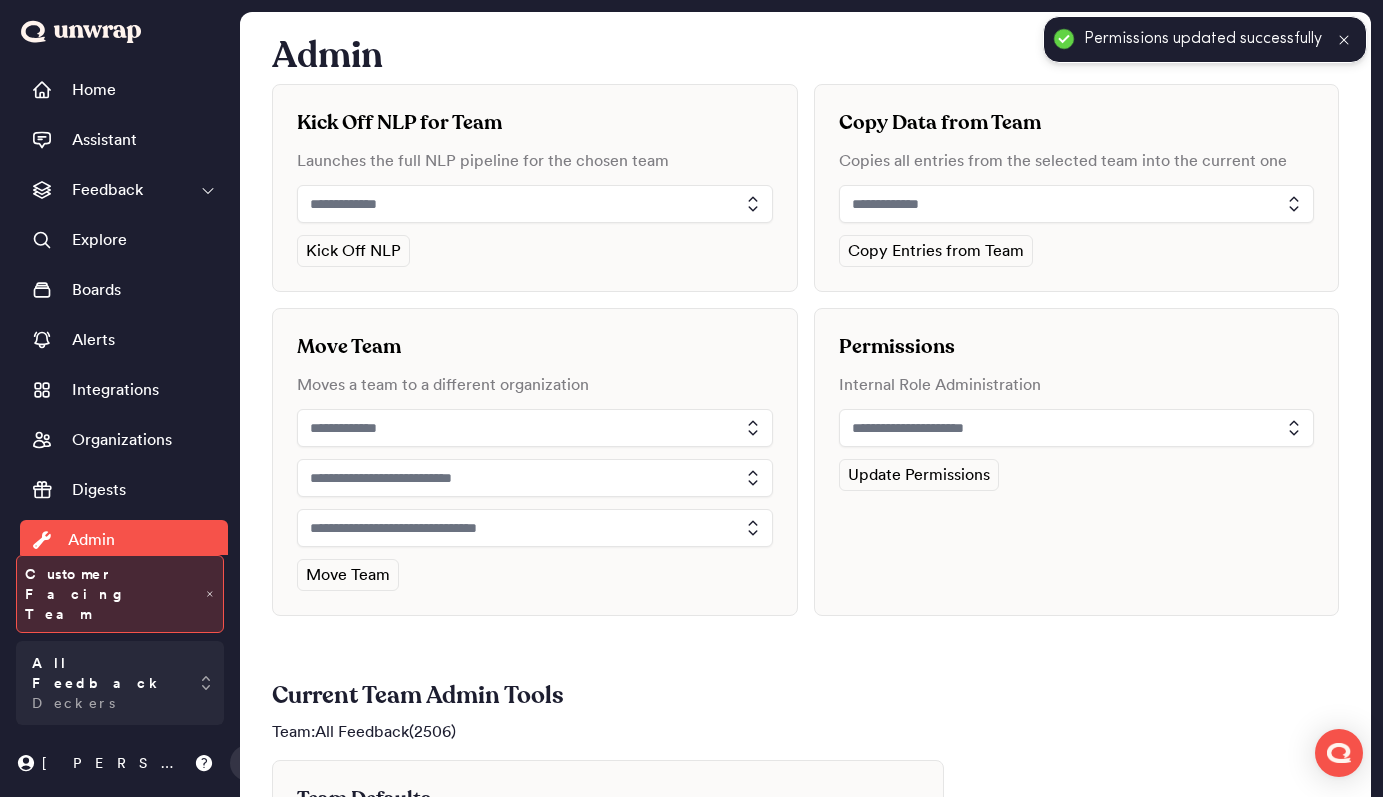 click at bounding box center [1077, 428] 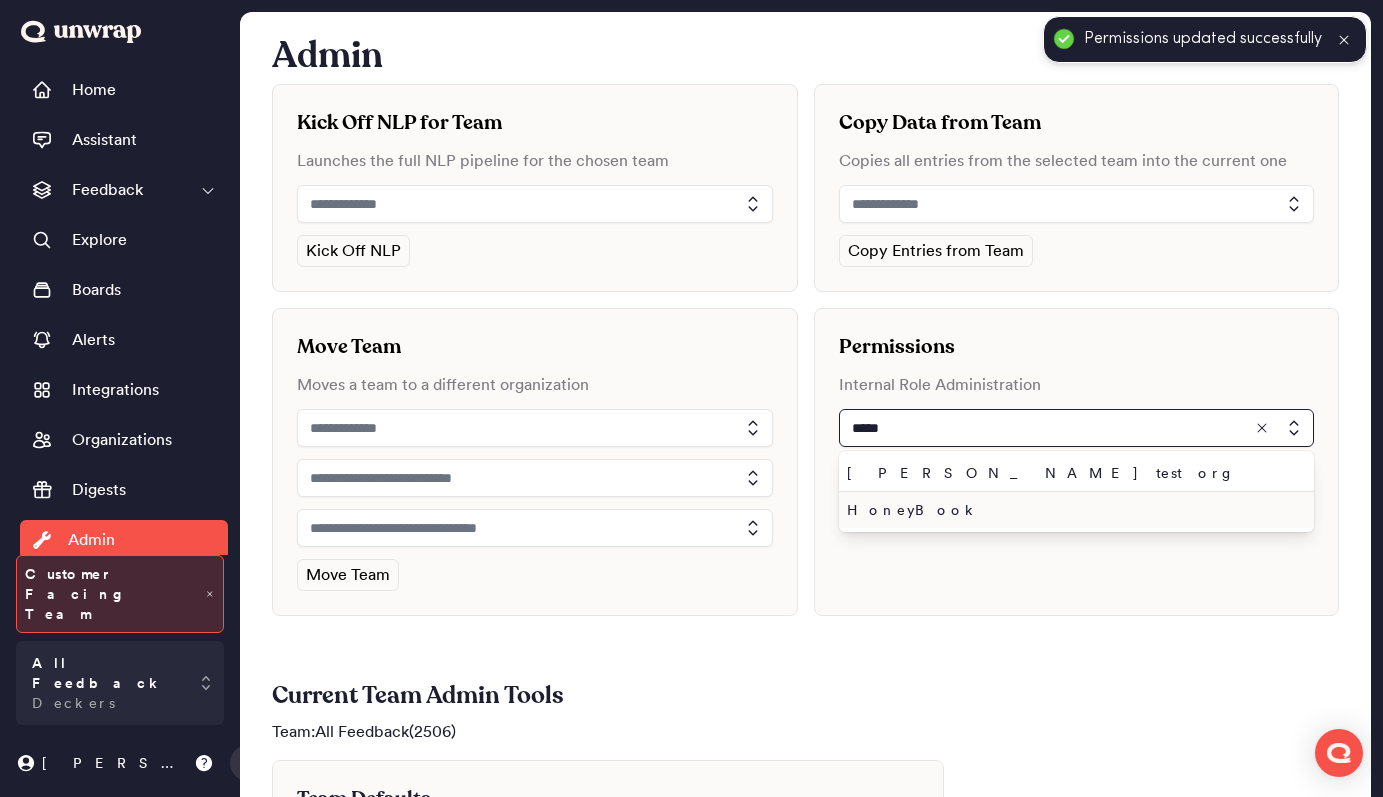 type on "*****" 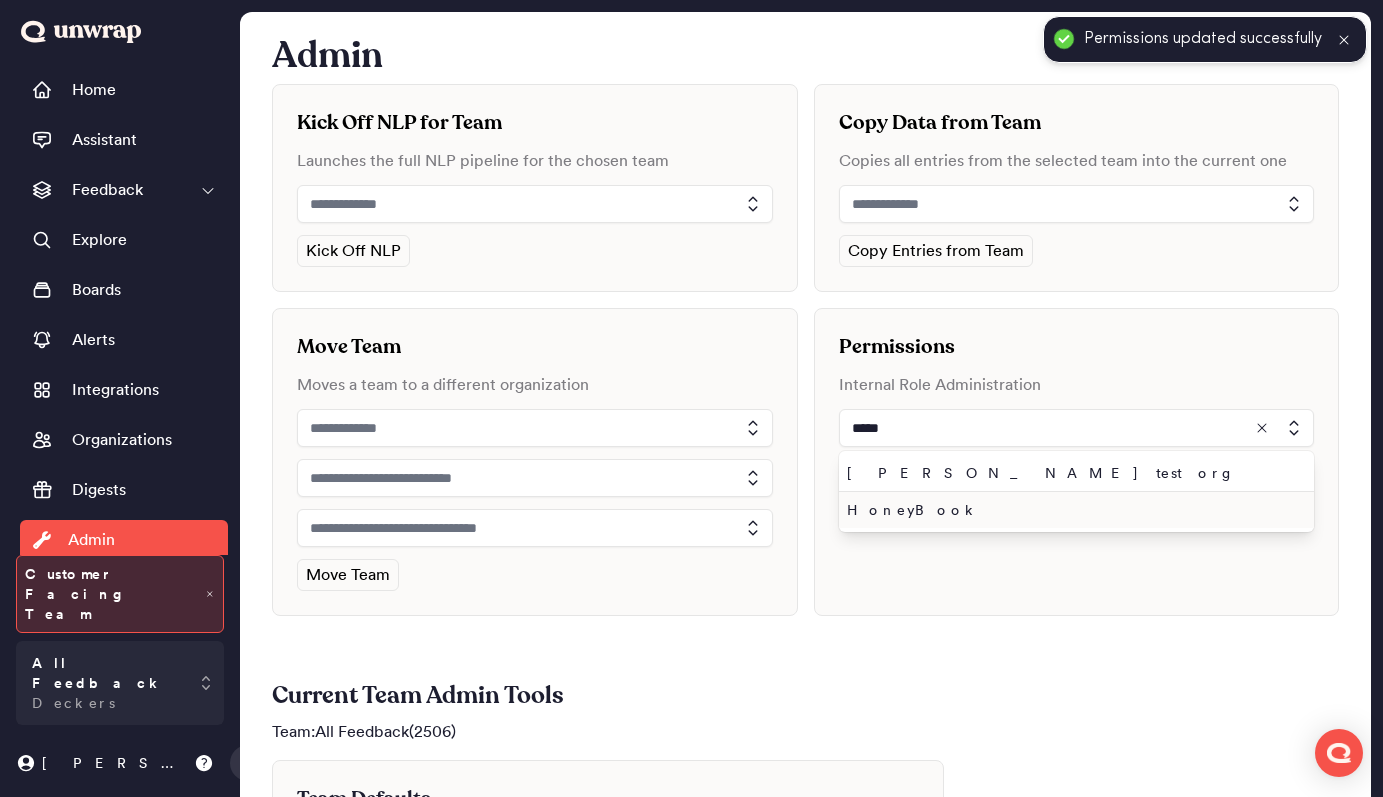 click on "HoneyBook" at bounding box center [1073, 510] 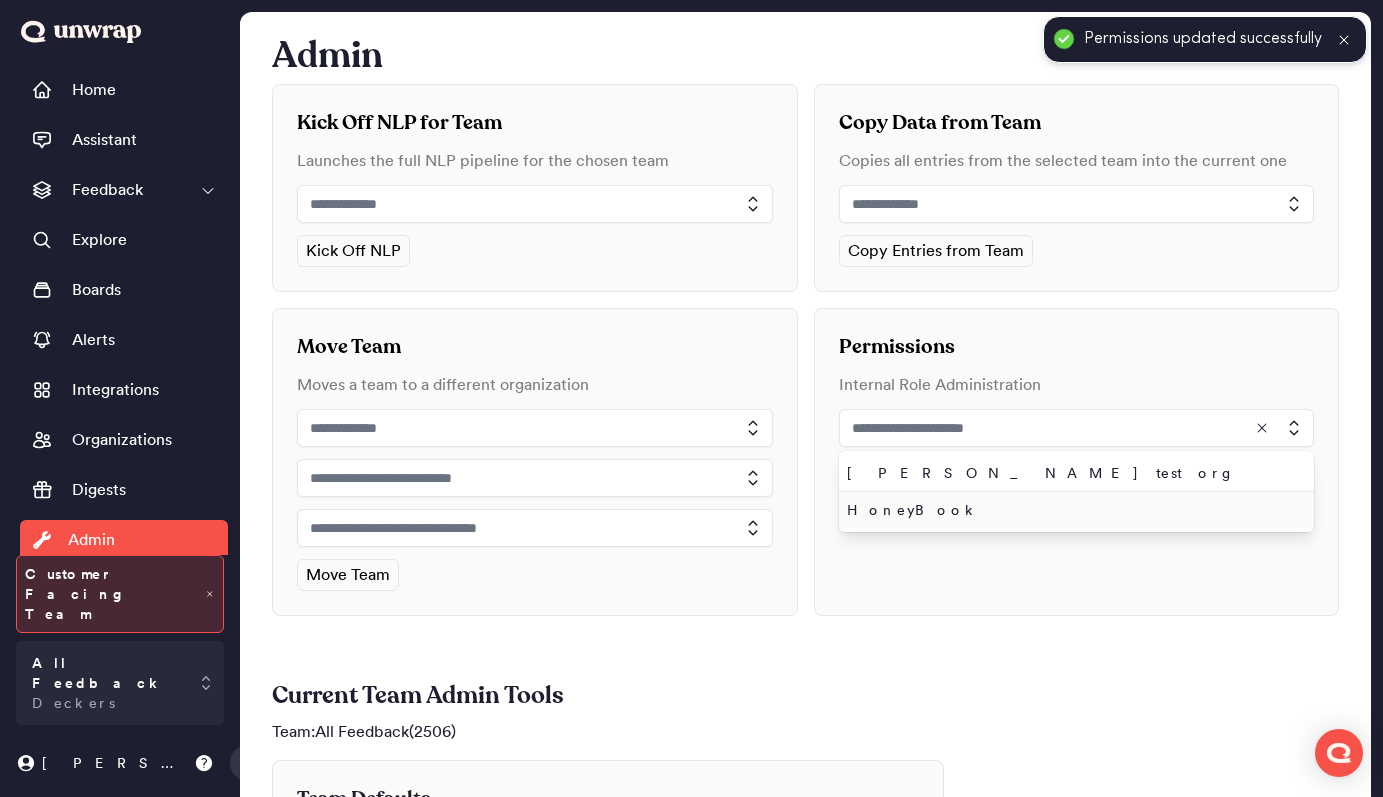 type on "*********" 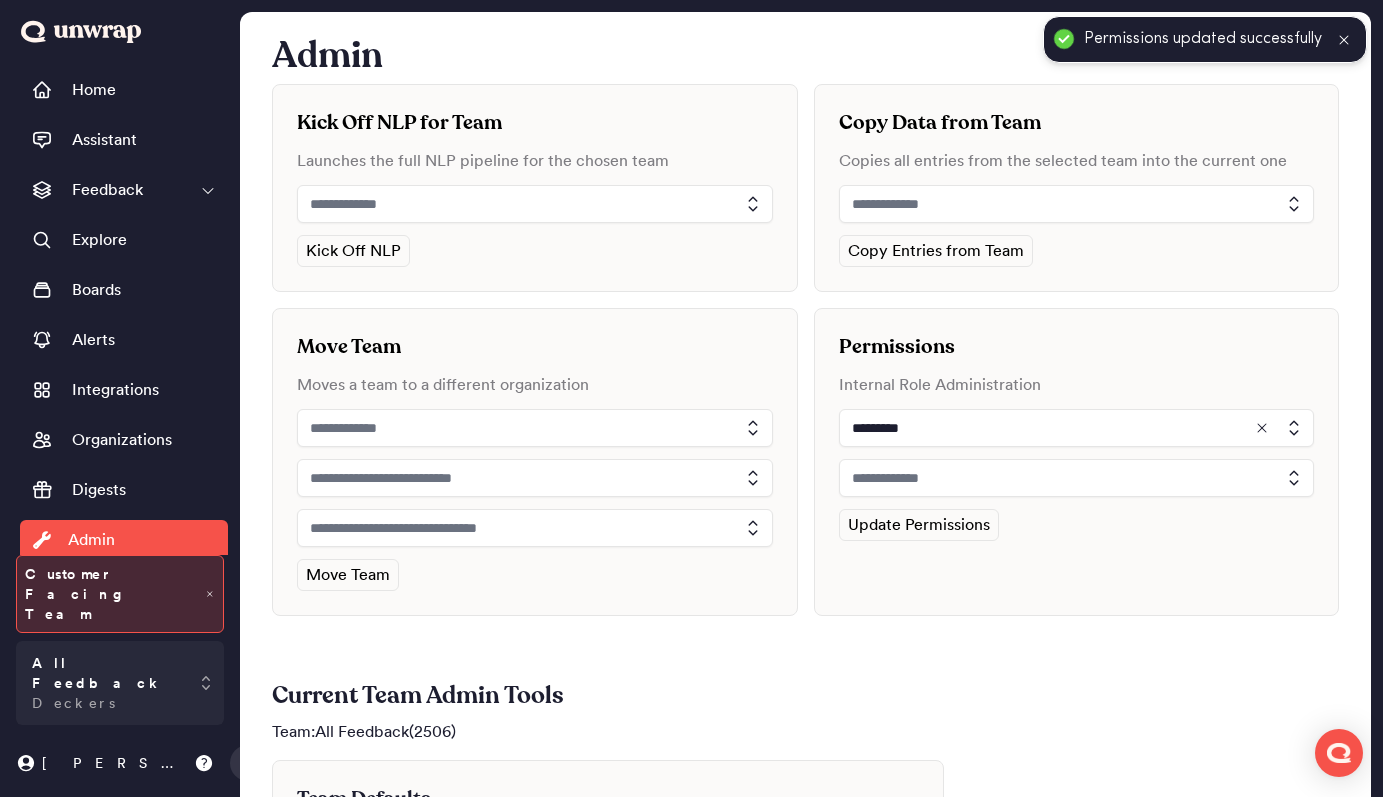 click at bounding box center (1077, 478) 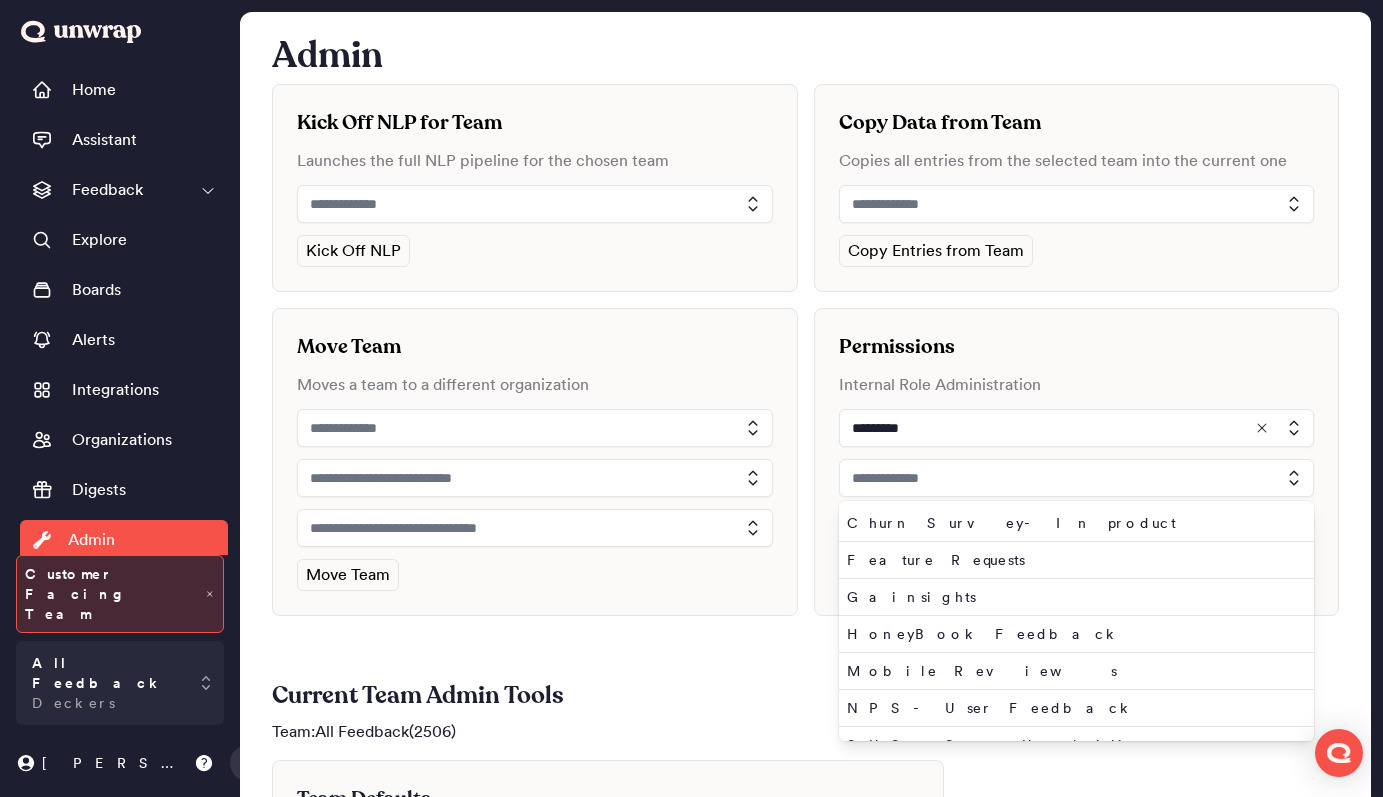 scroll, scrollTop: 26, scrollLeft: 0, axis: vertical 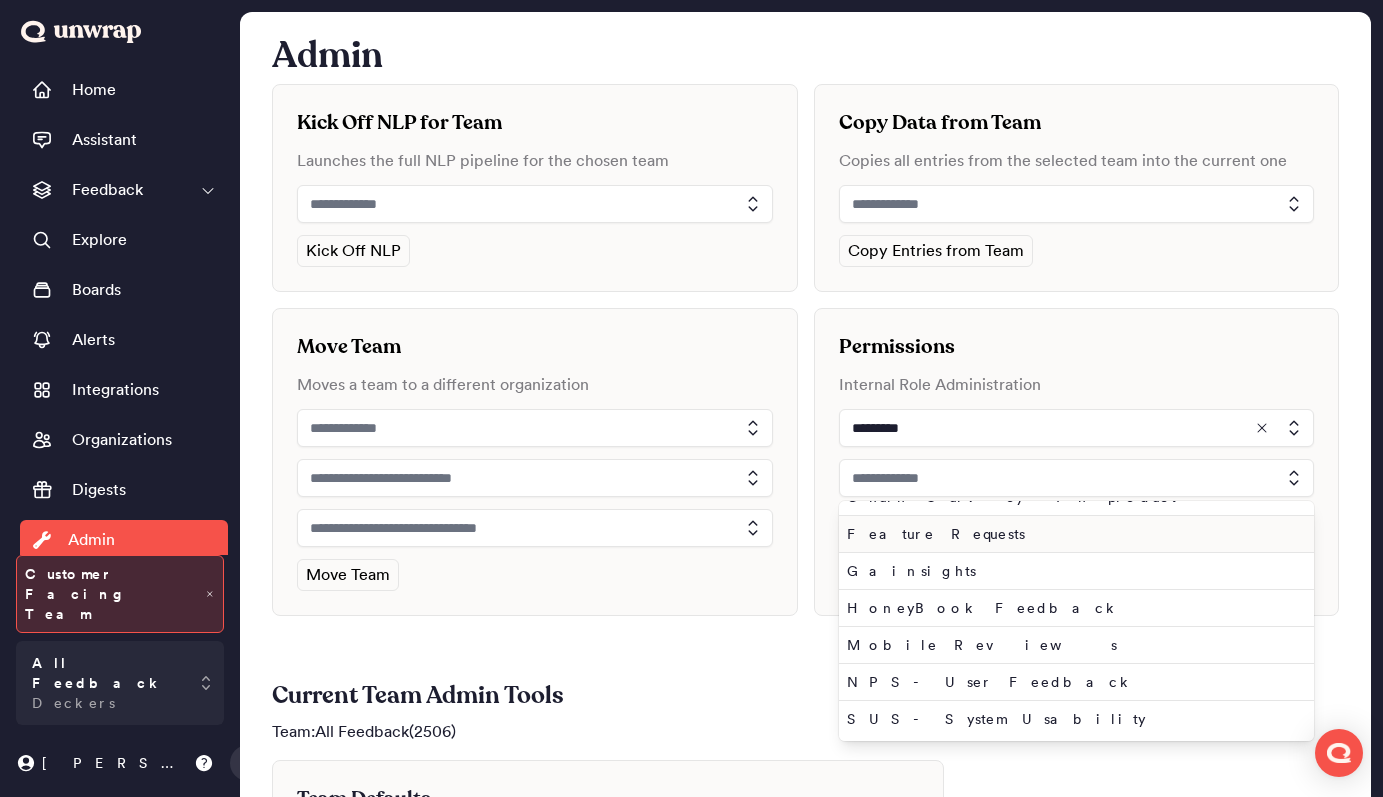 click on "Feature Requests" at bounding box center [1073, 534] 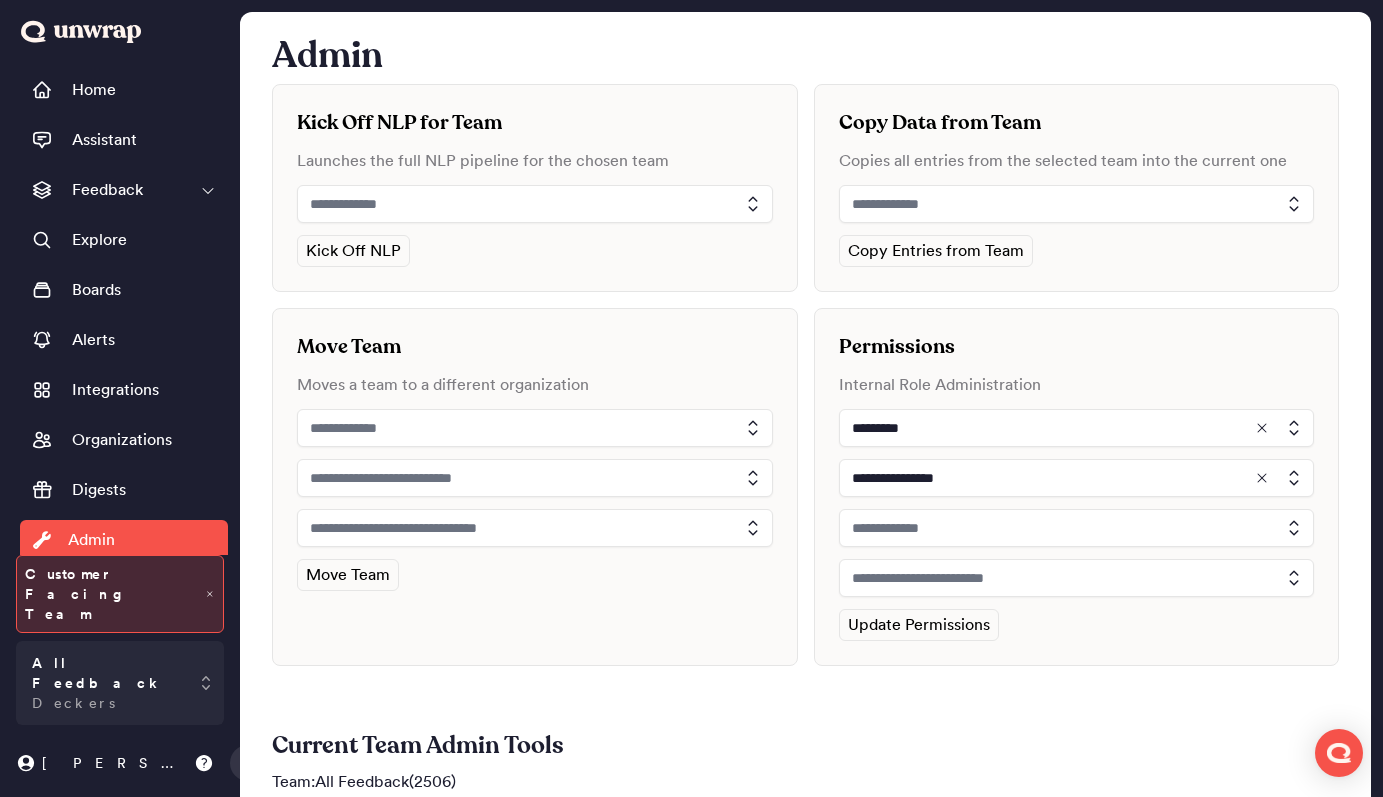 click at bounding box center [1077, 528] 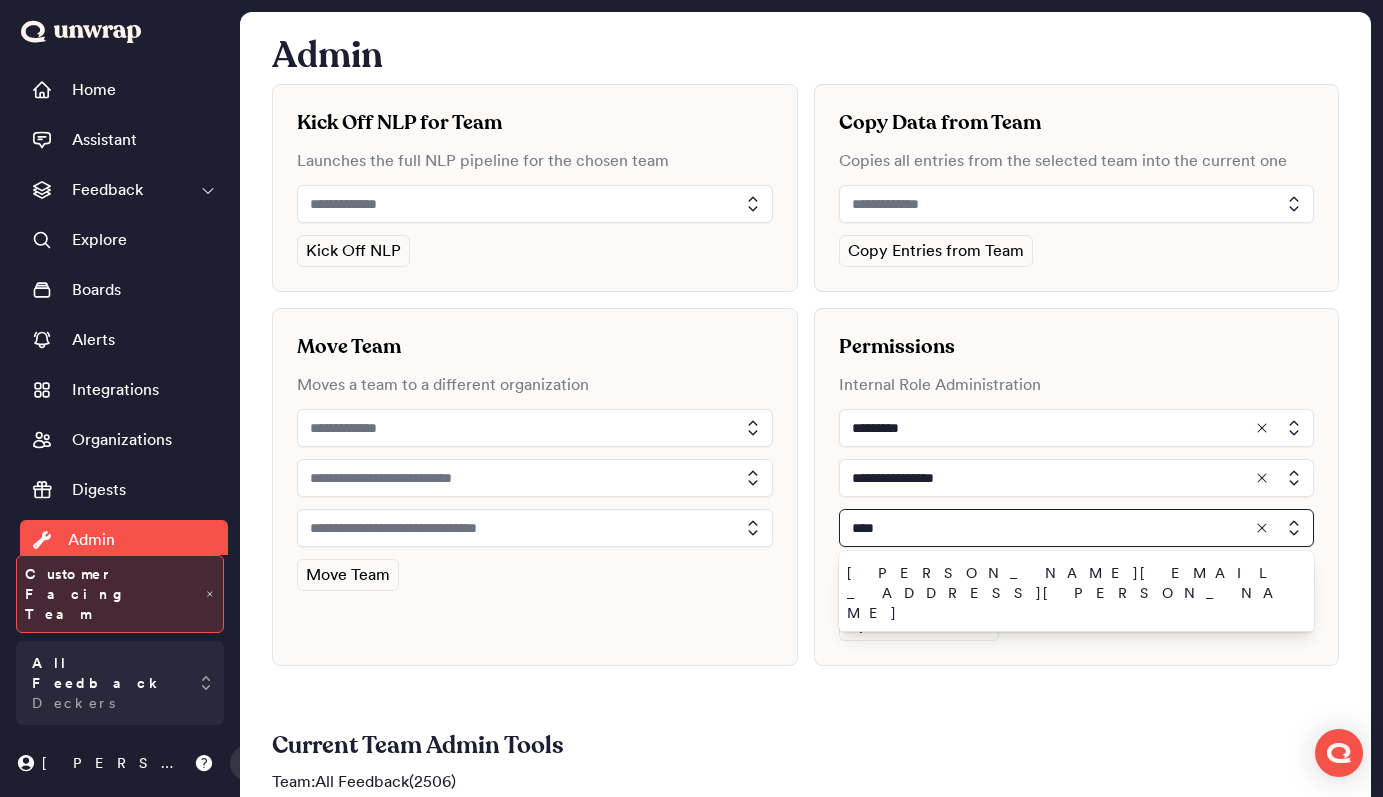 type on "****" 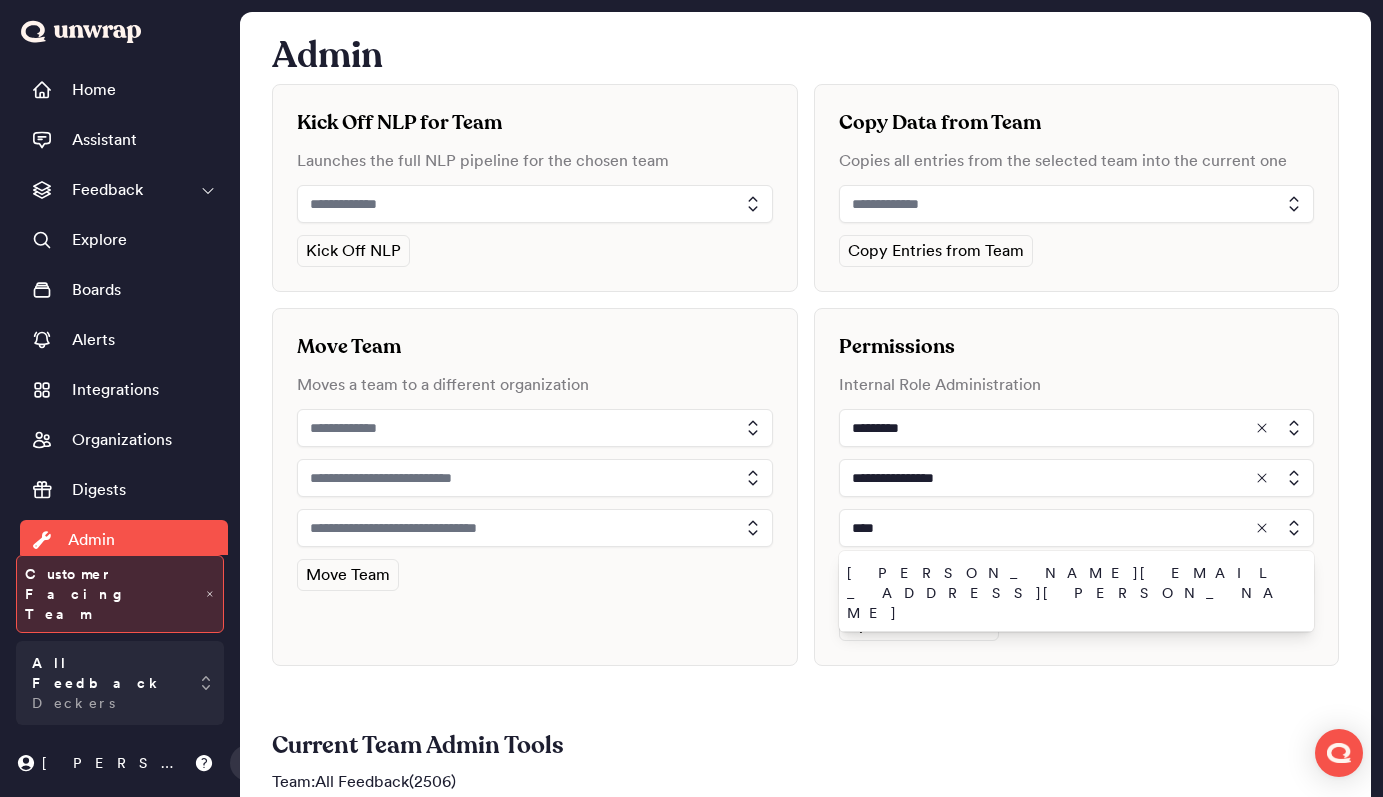 click on "john.shelburne@unwrap.ai" at bounding box center [1073, 660] 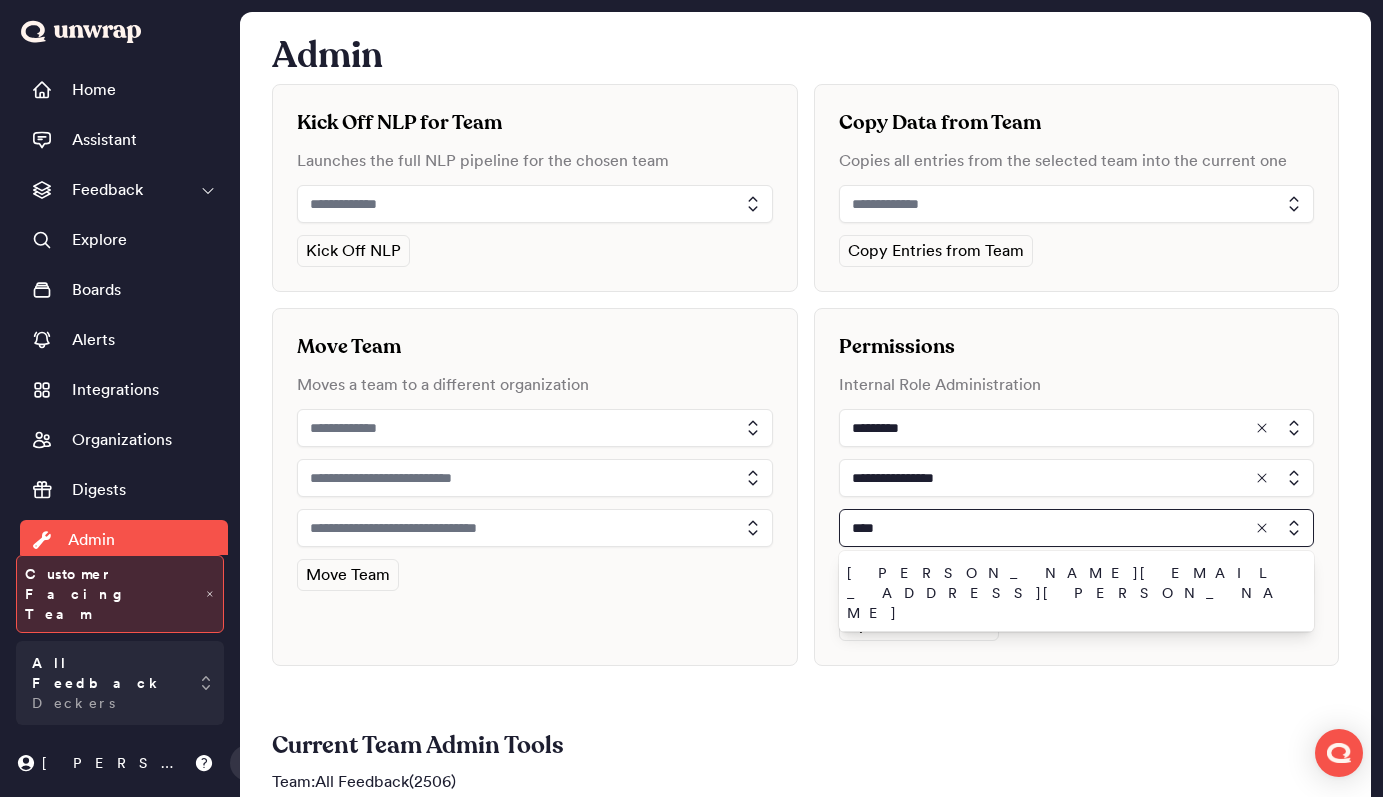 type on "**********" 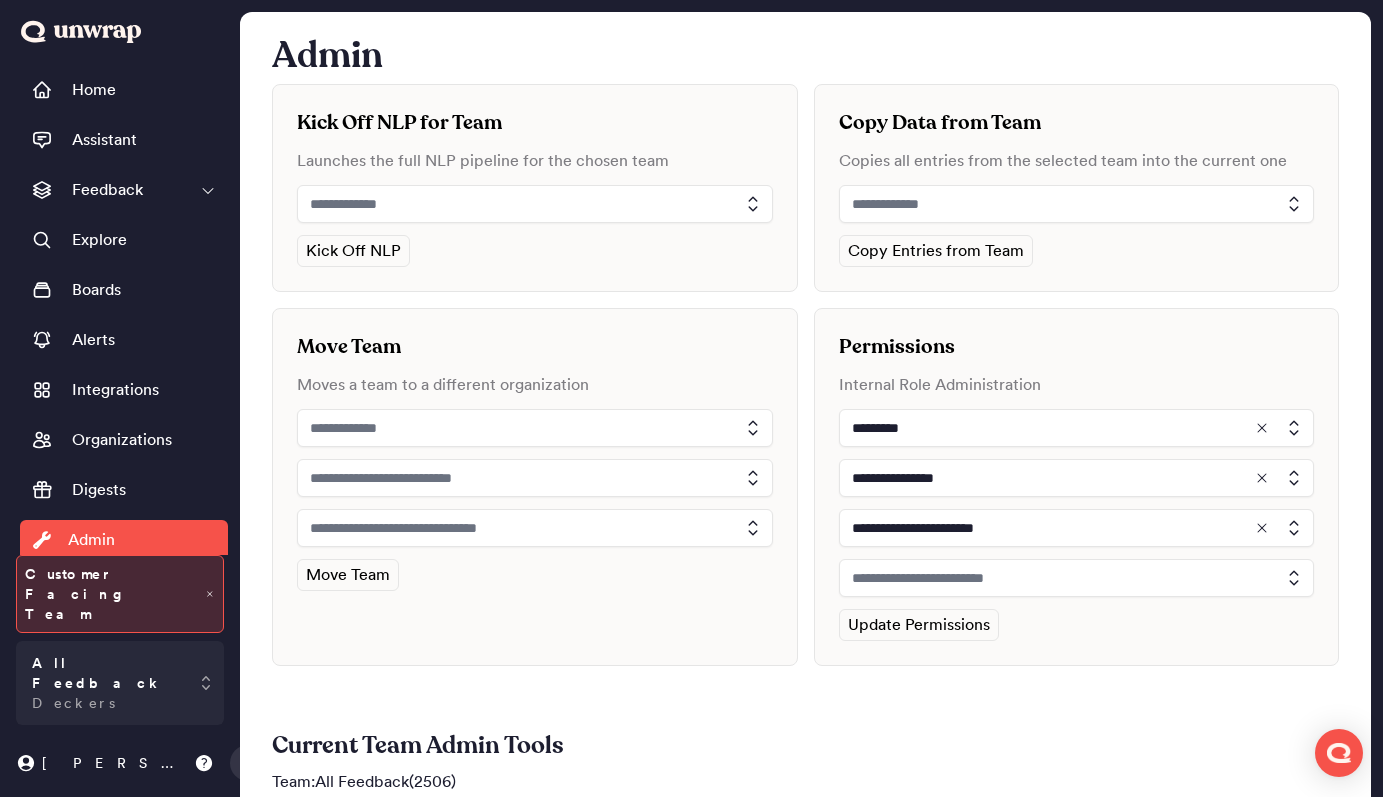 click at bounding box center (1077, 578) 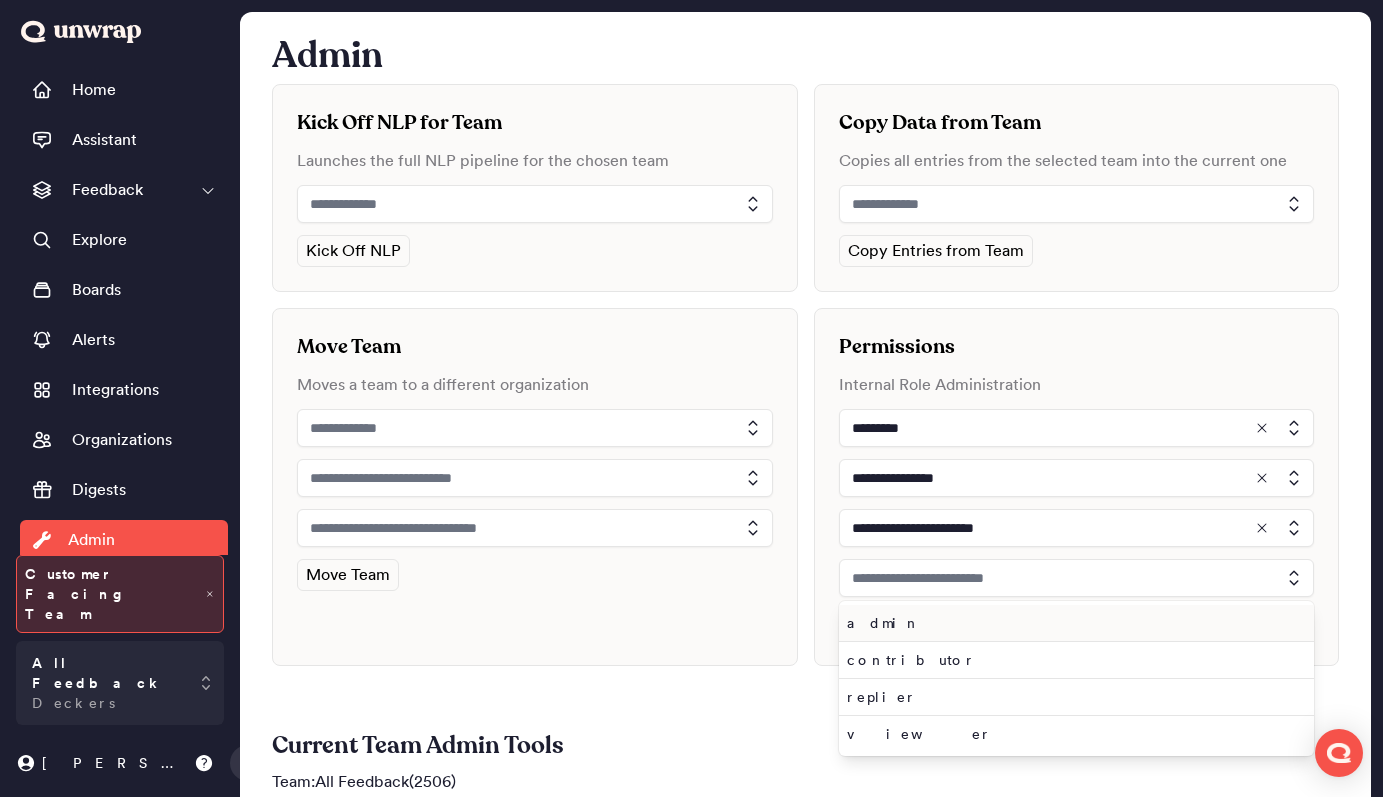 click on "admin" at bounding box center [1073, 623] 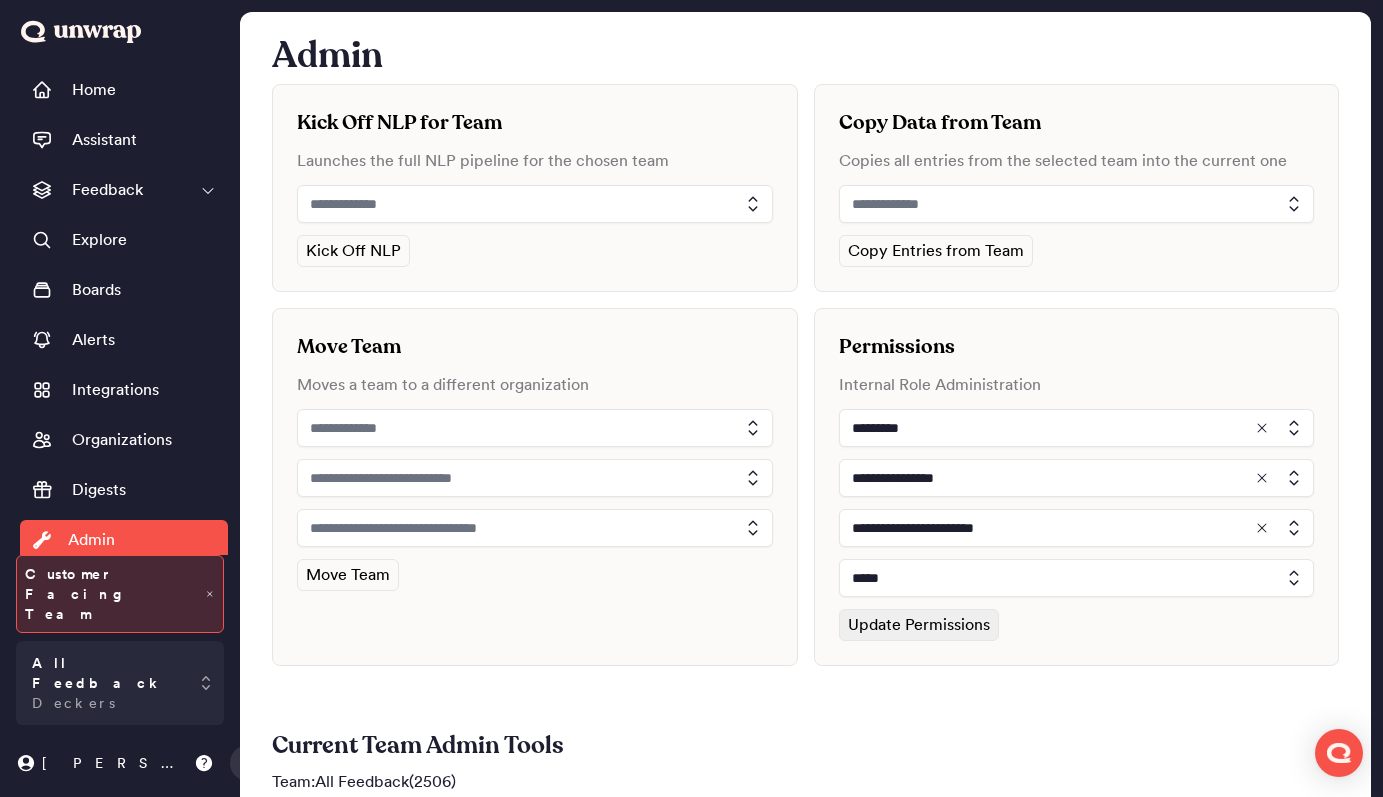 click on "Update Permissions" at bounding box center (919, 625) 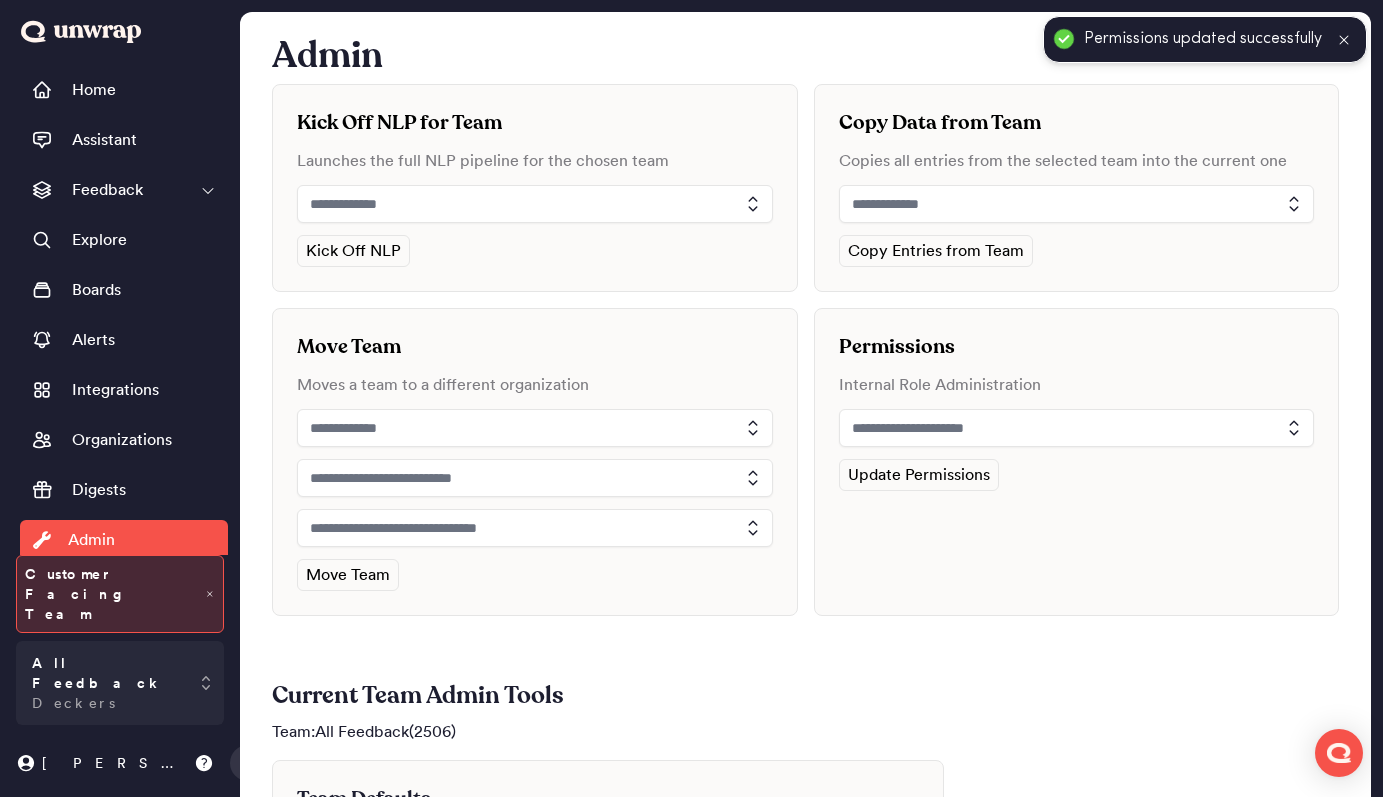 click at bounding box center [1077, 428] 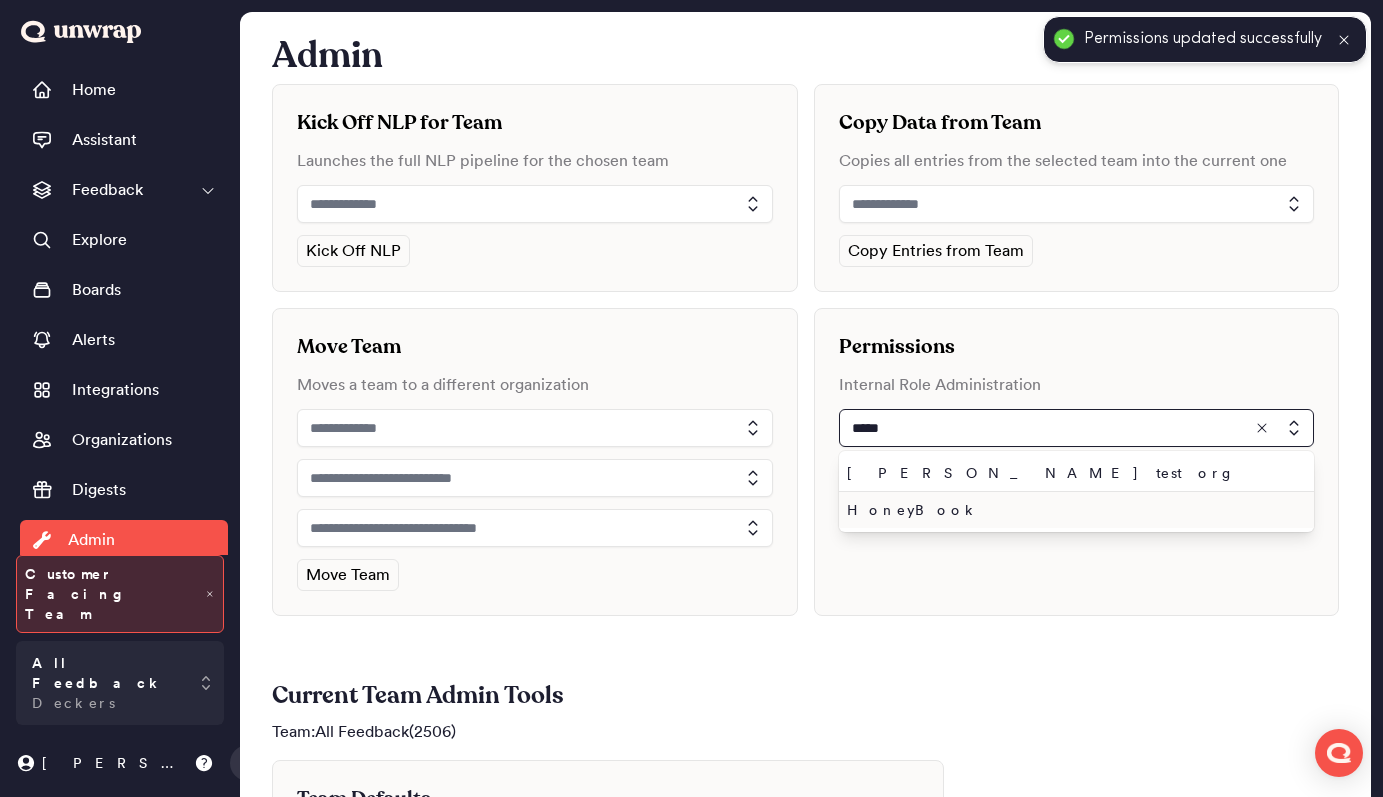 type on "*****" 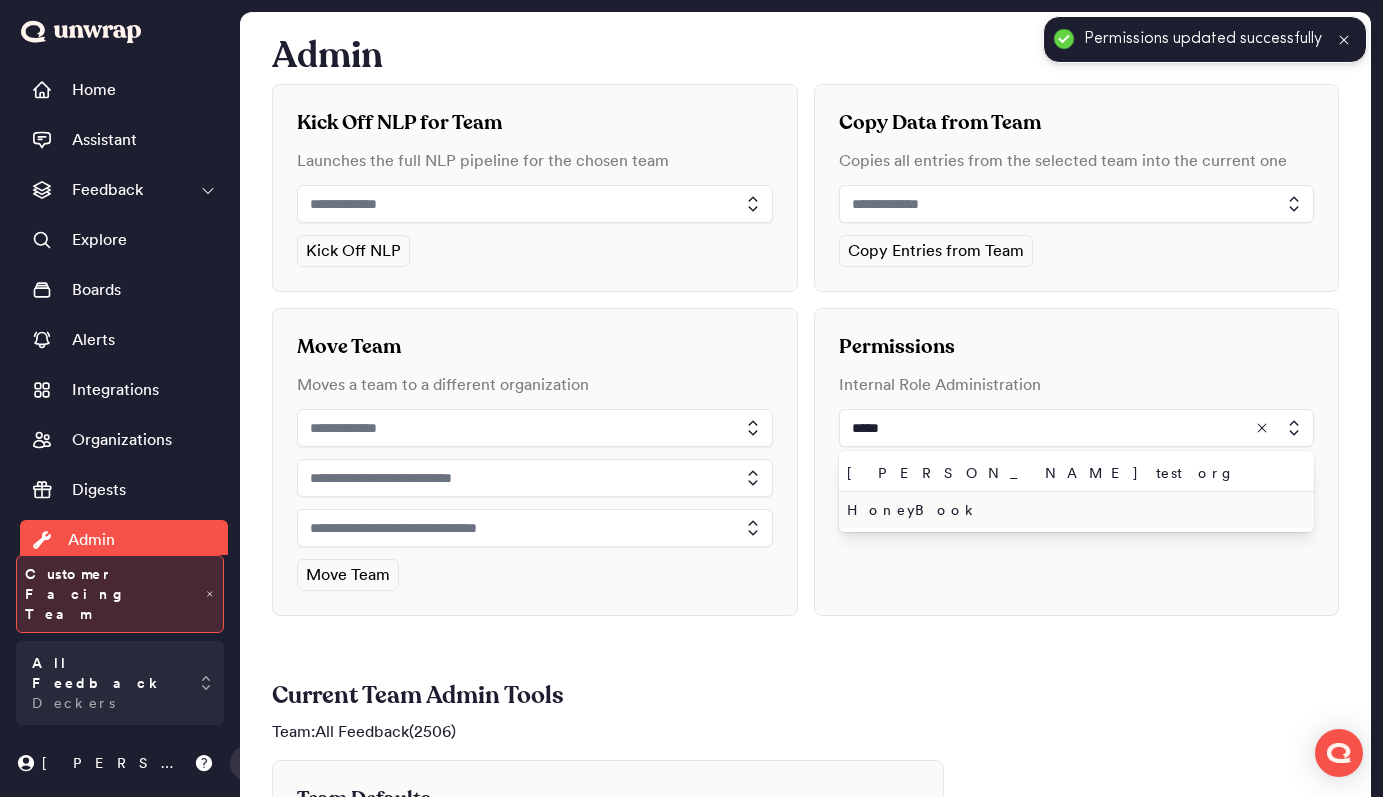 click on "HoneyBook" at bounding box center [1073, 510] 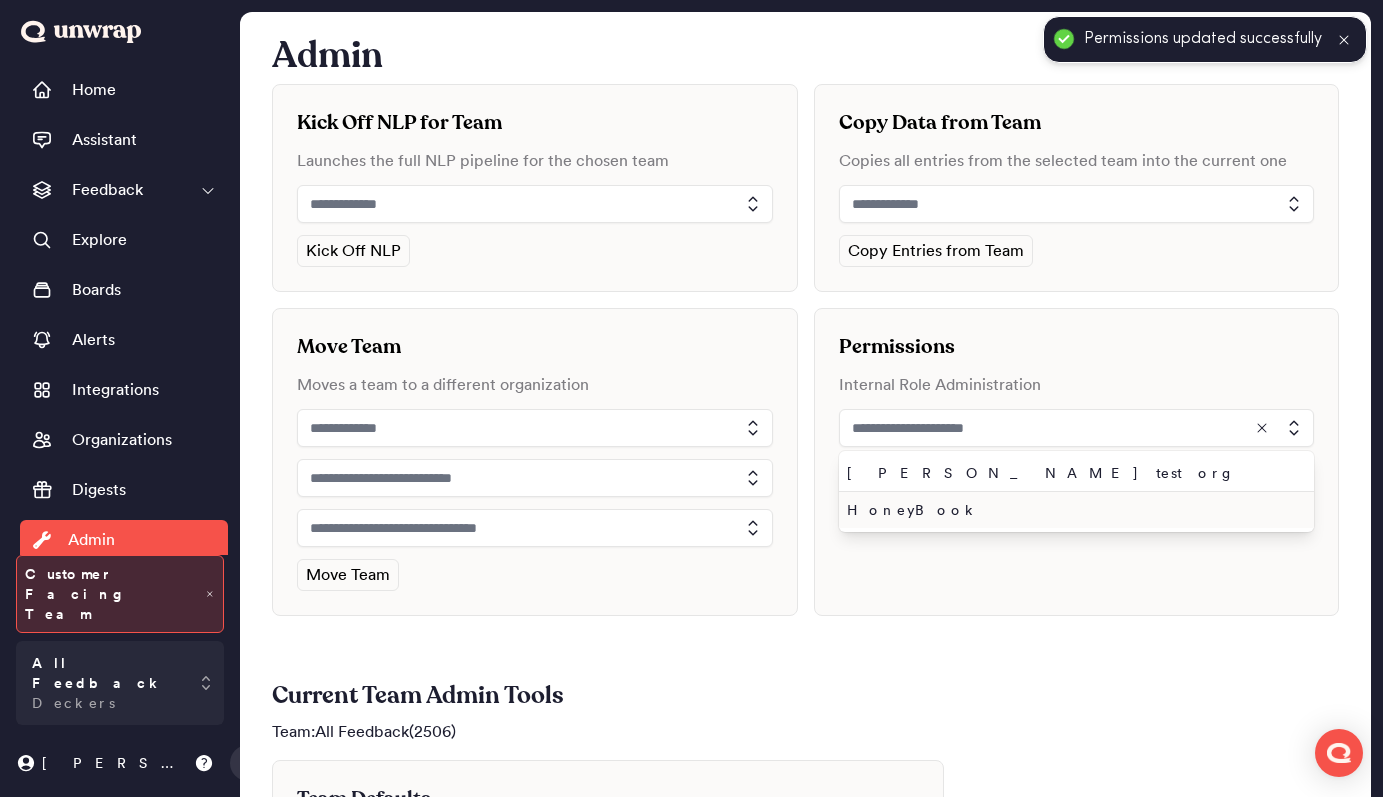 type on "*********" 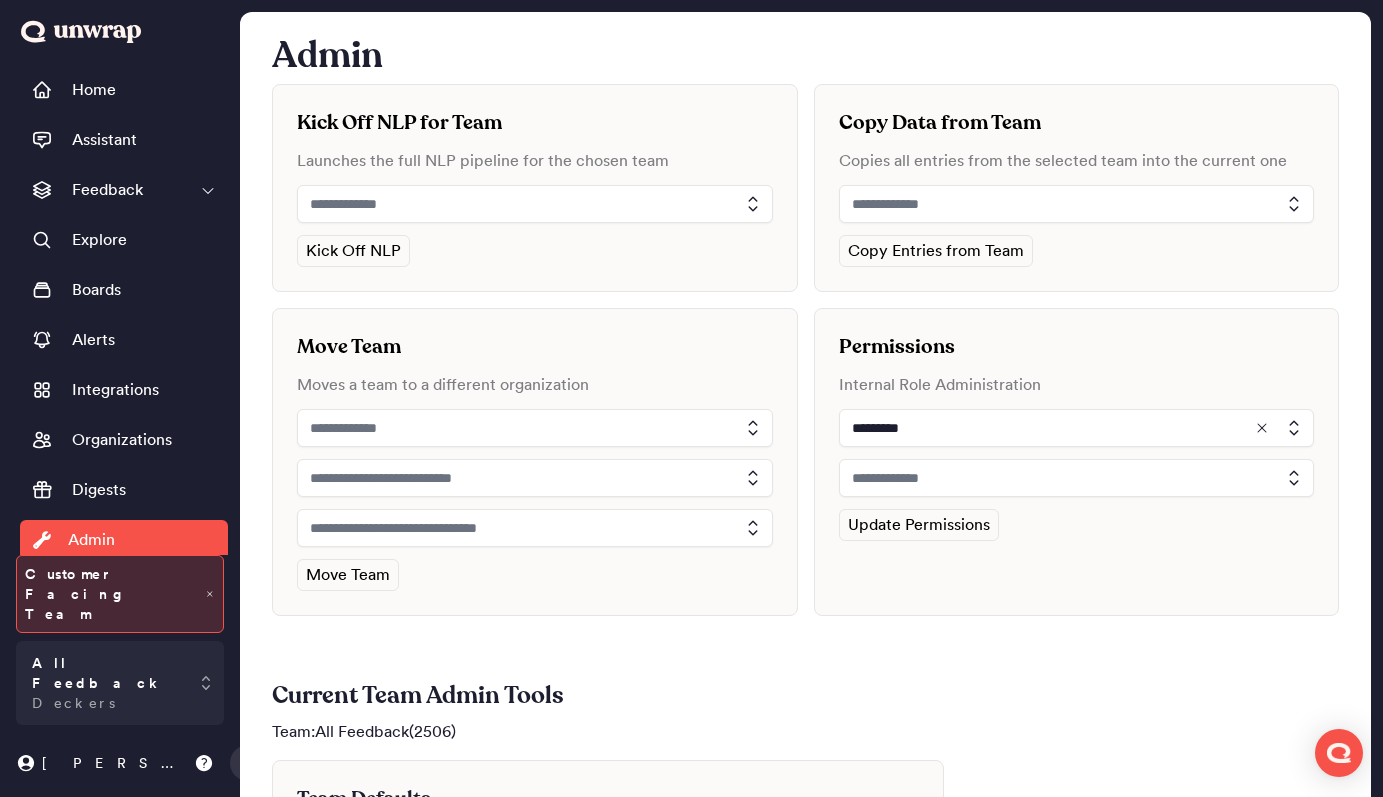click at bounding box center [1077, 478] 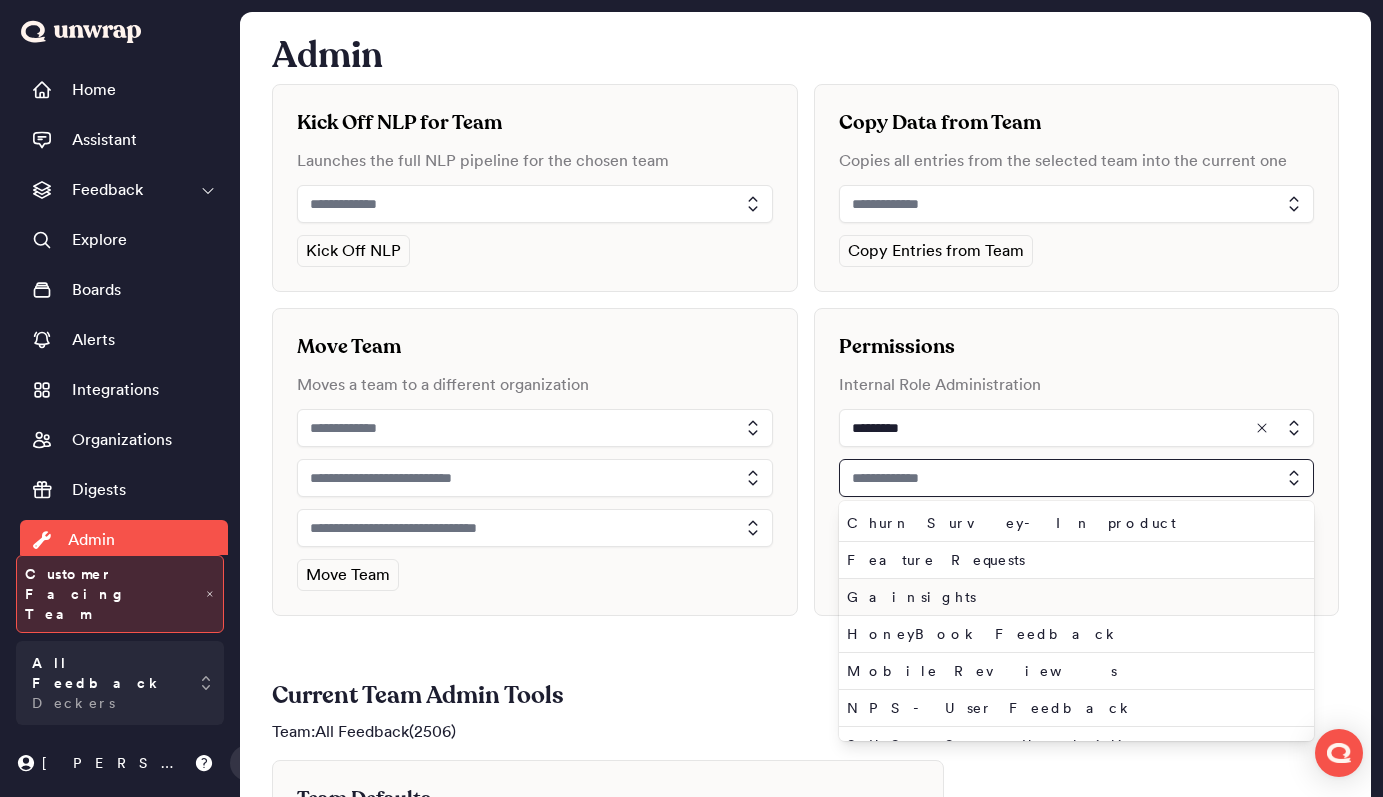 scroll, scrollTop: 26, scrollLeft: 0, axis: vertical 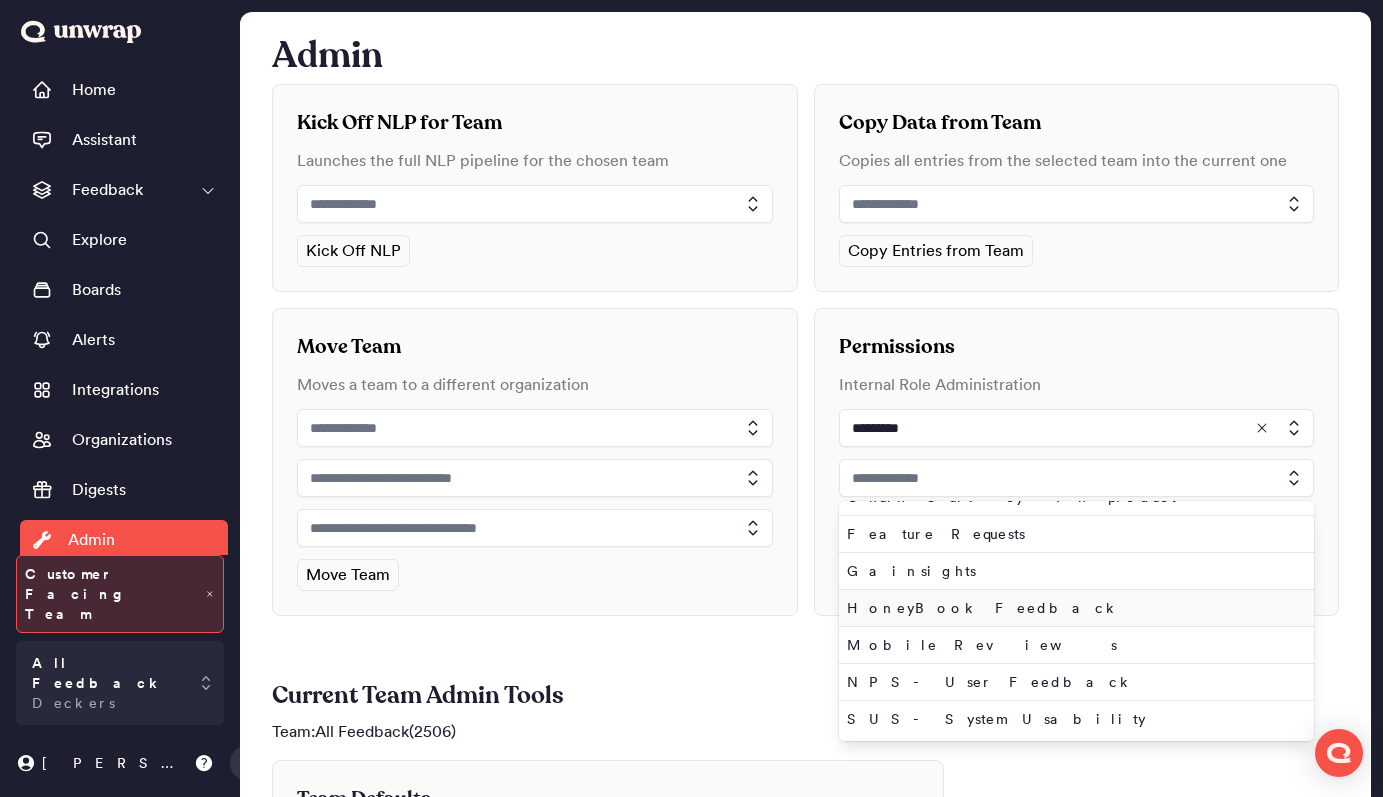 click on "HoneyBook Feedback" at bounding box center [1073, 608] 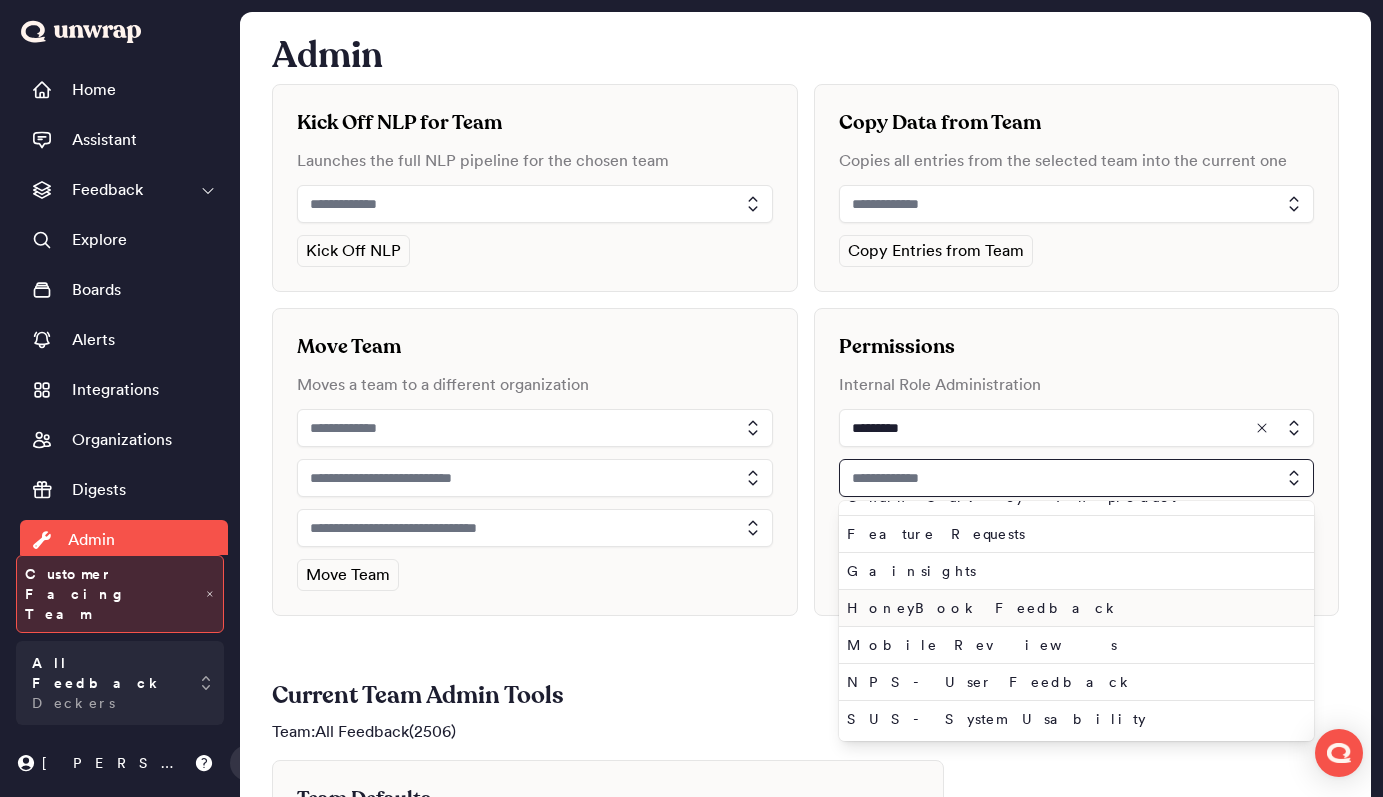 type on "**********" 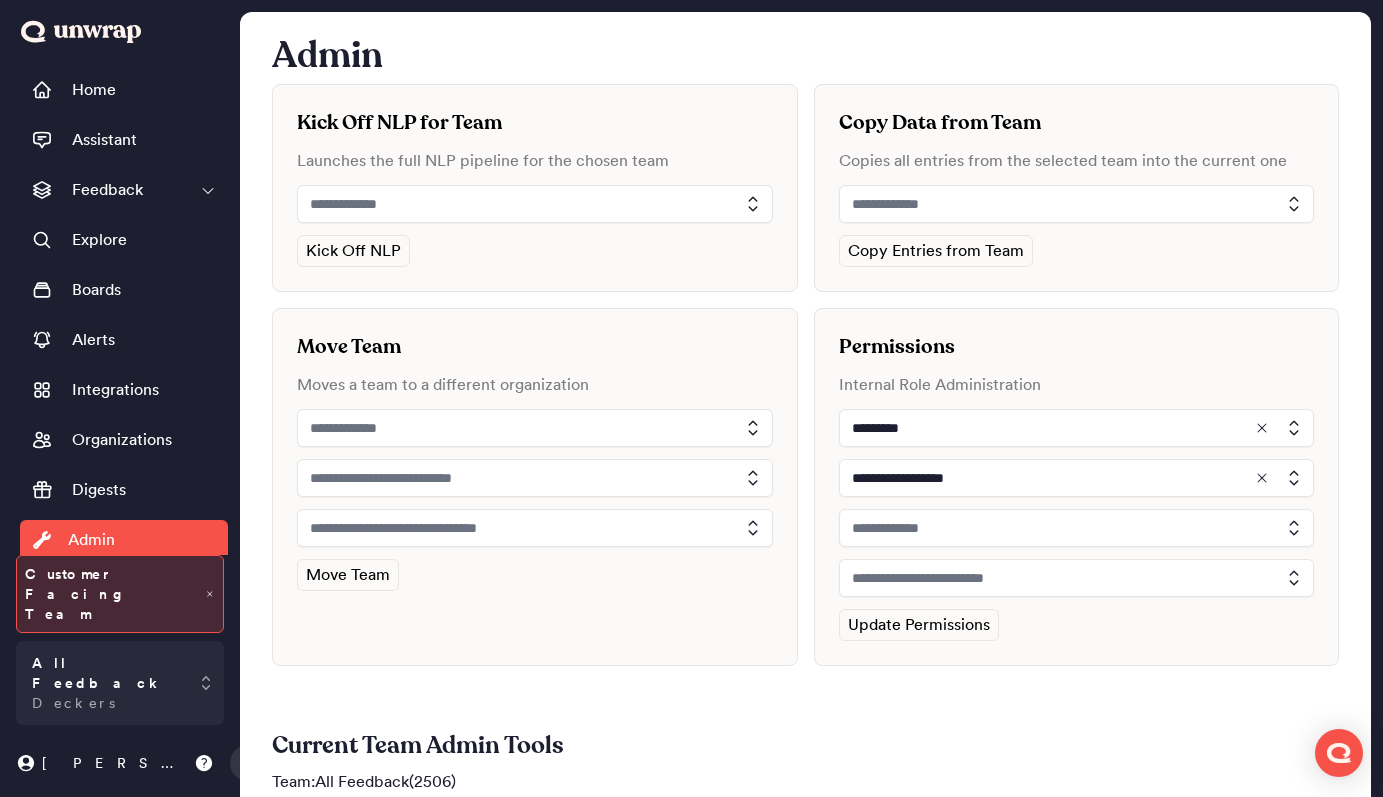 click at bounding box center (1077, 528) 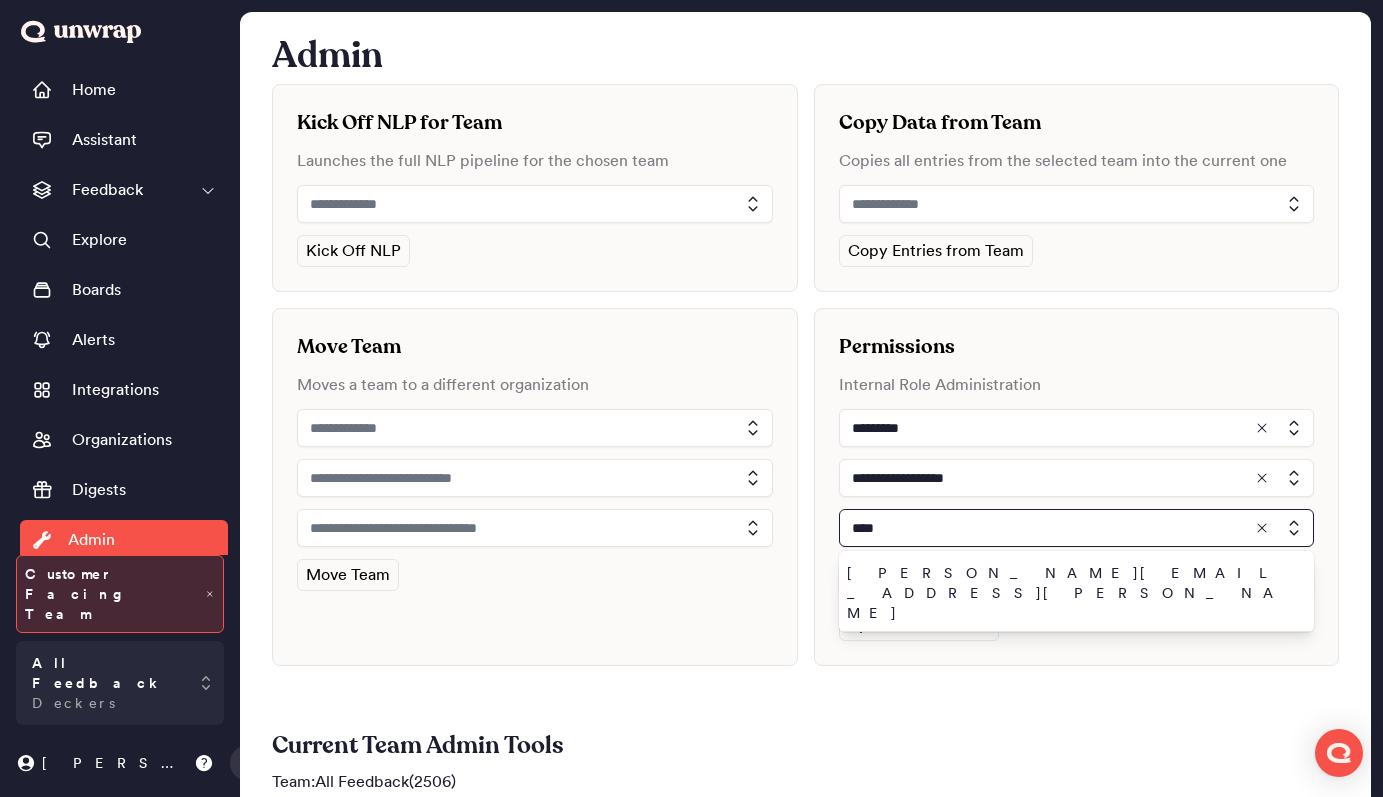 type on "****" 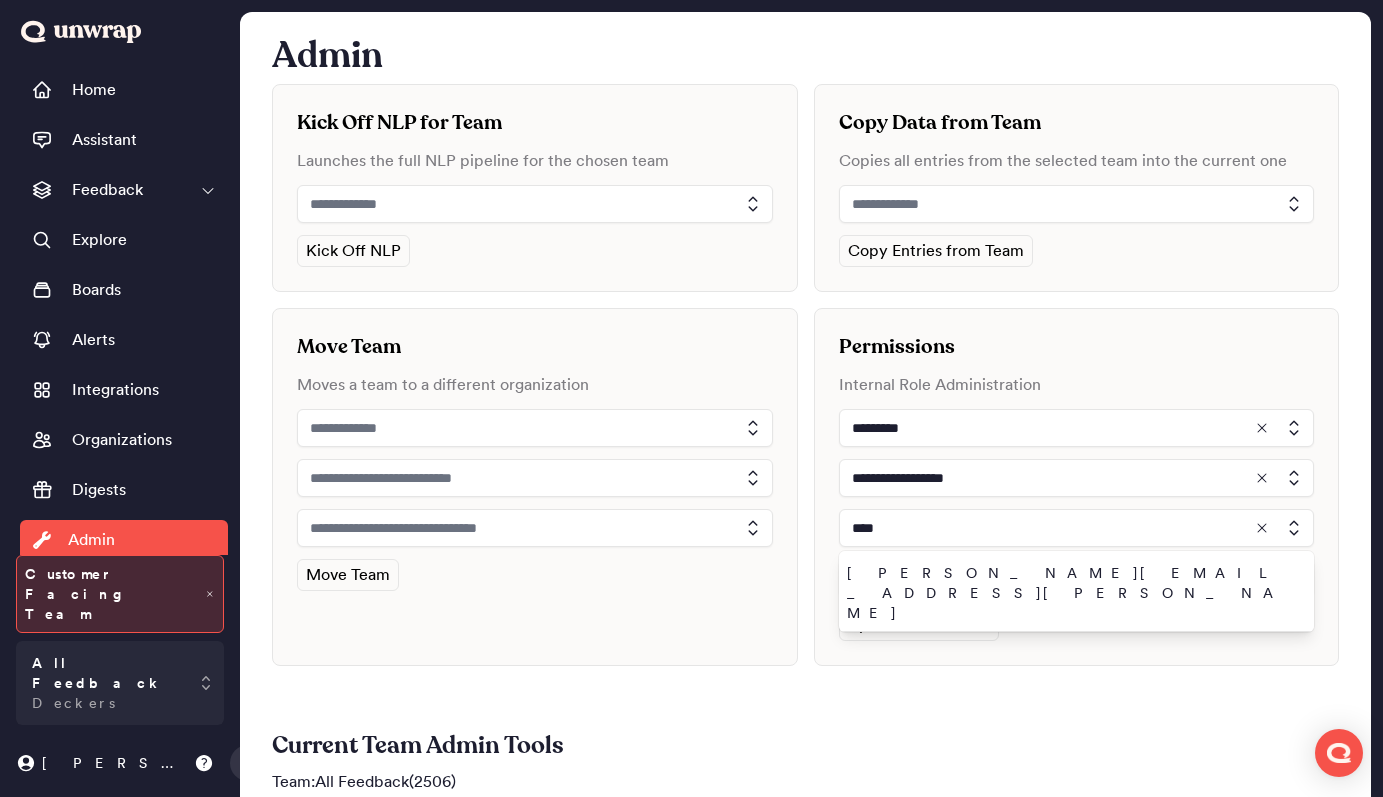 click on "john.shelburne@unwrap.ai" at bounding box center (1073, 660) 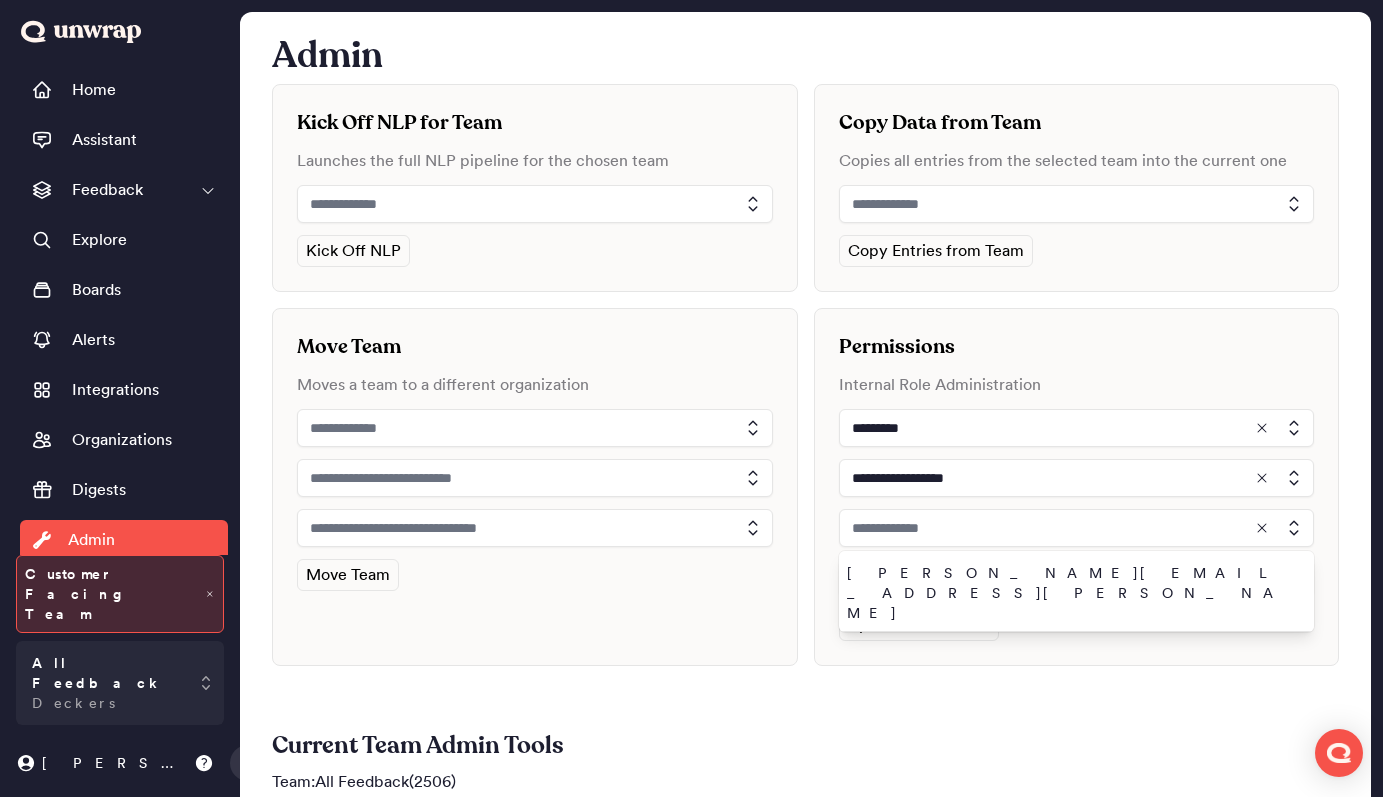 type on "**********" 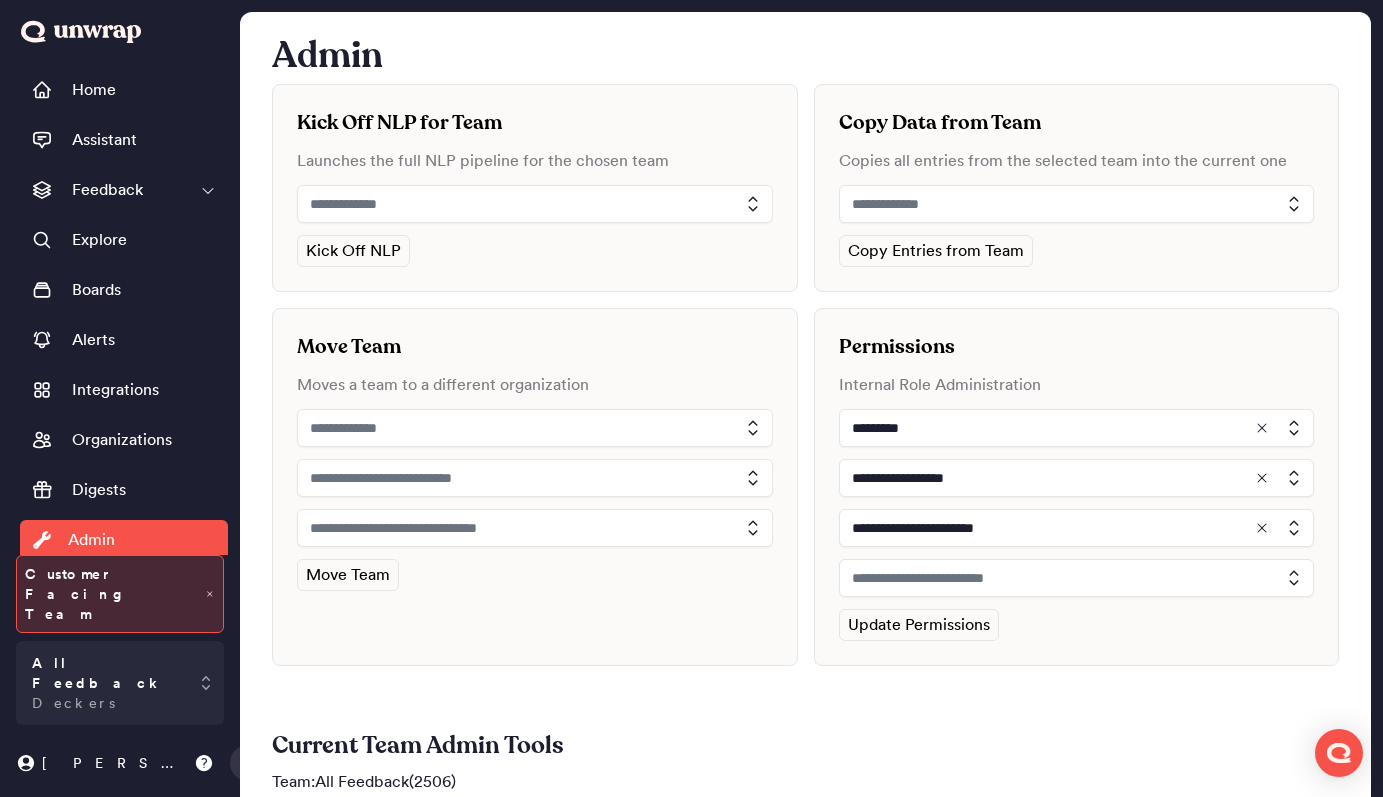click at bounding box center (1077, 578) 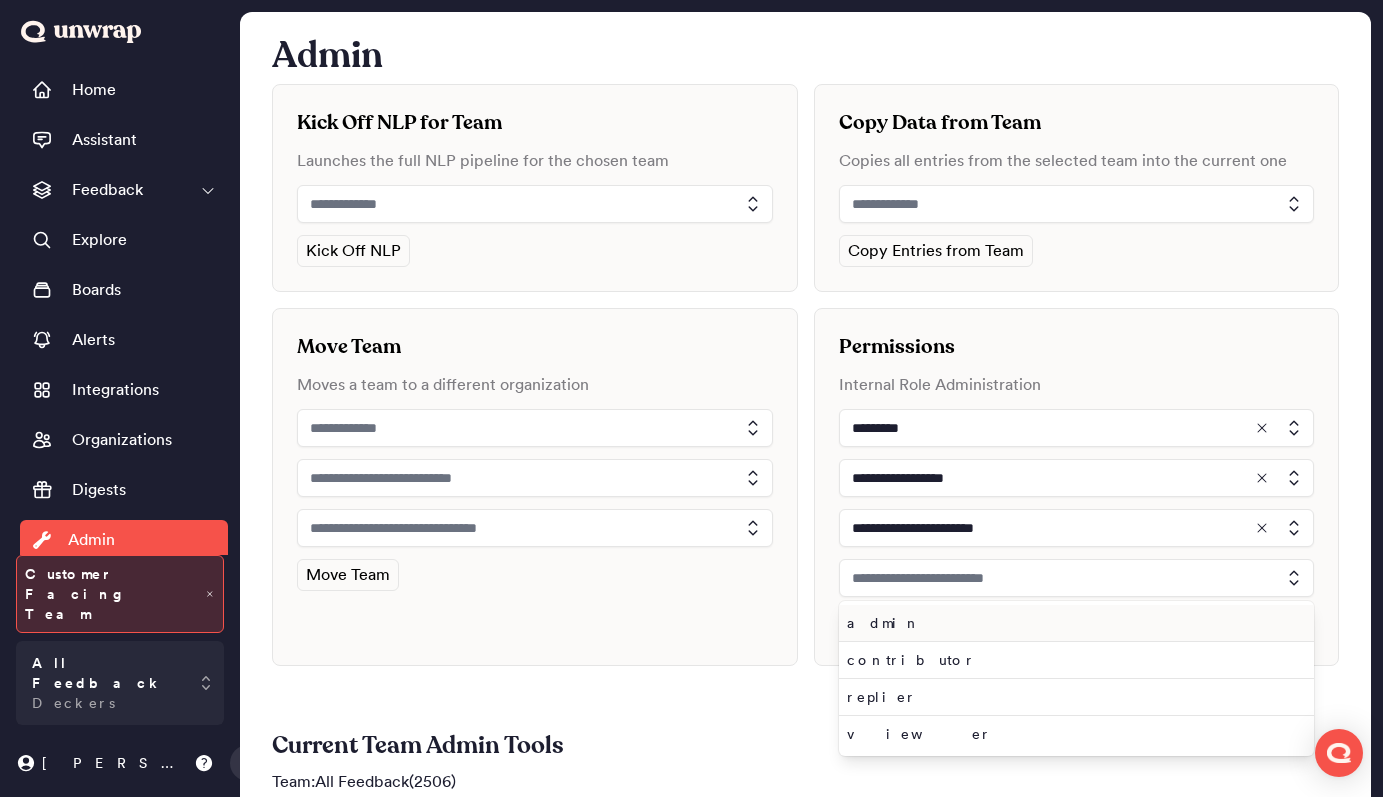 click on "admin" at bounding box center [1073, 623] 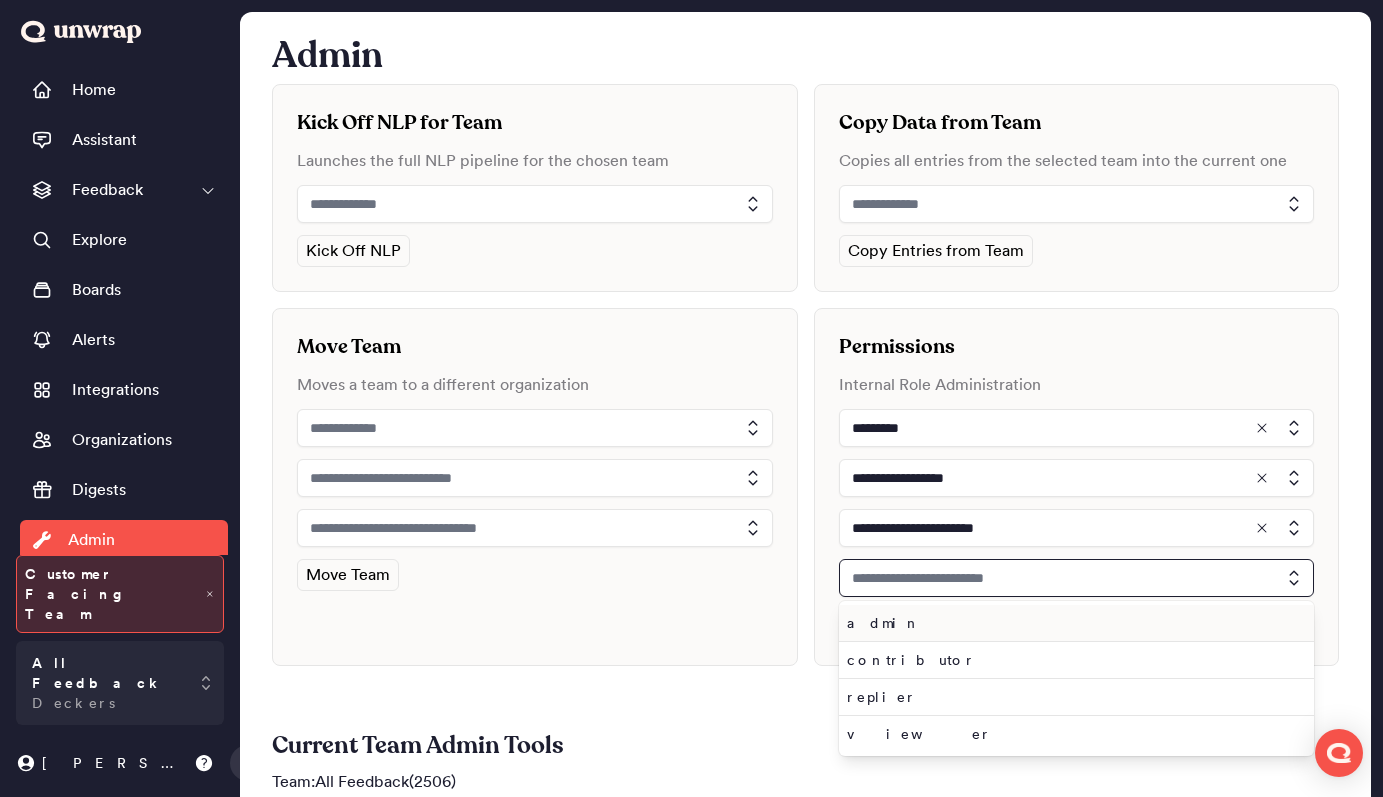 type on "*****" 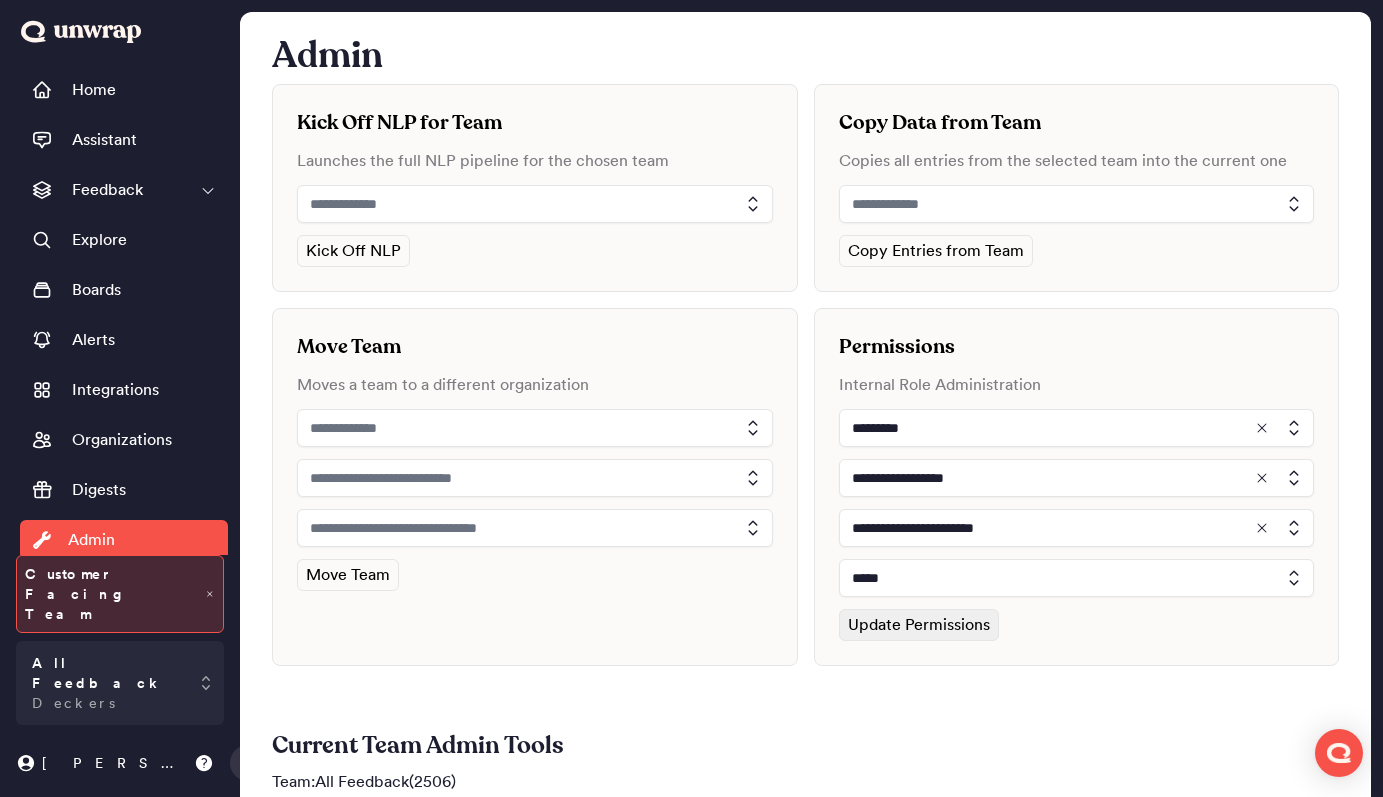 click on "Update Permissions" at bounding box center (919, 625) 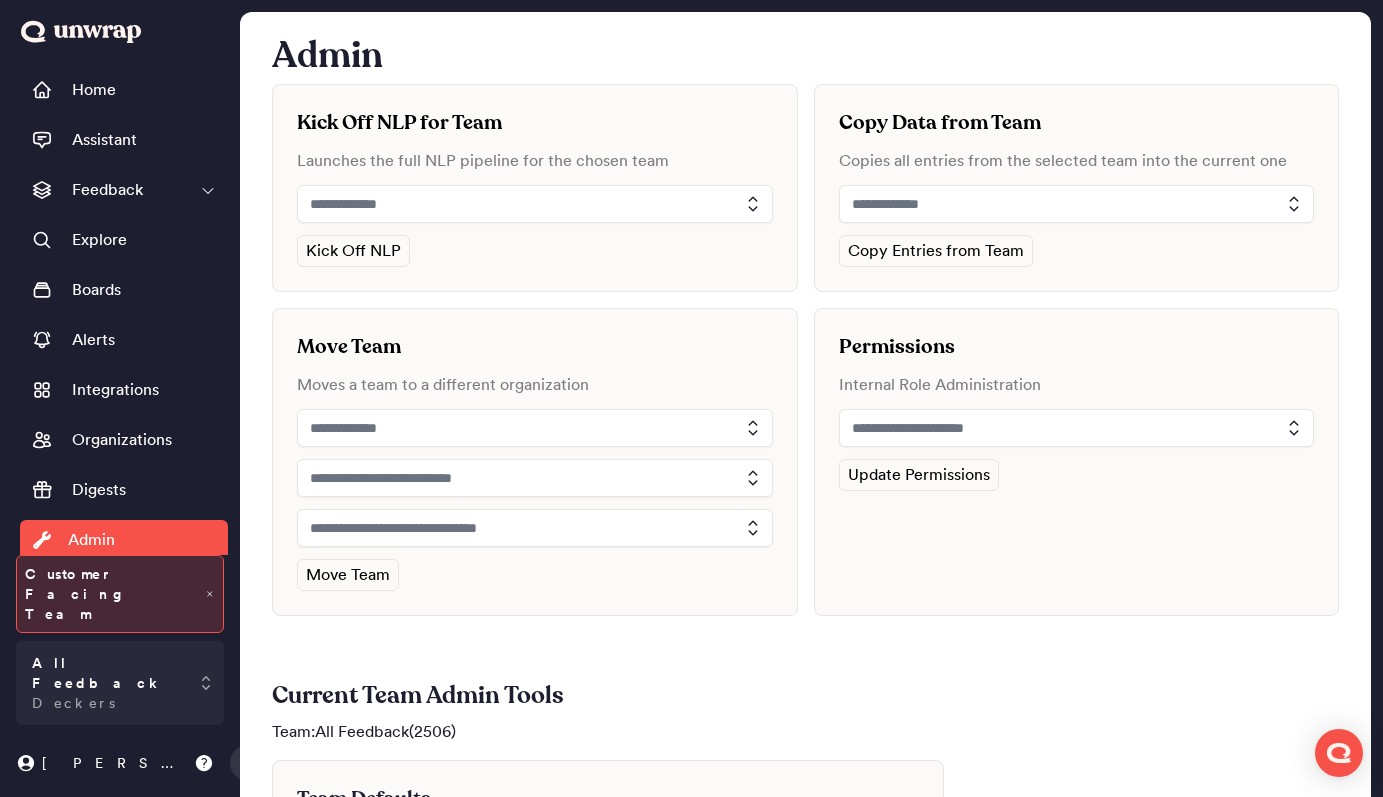 click at bounding box center [1077, 428] 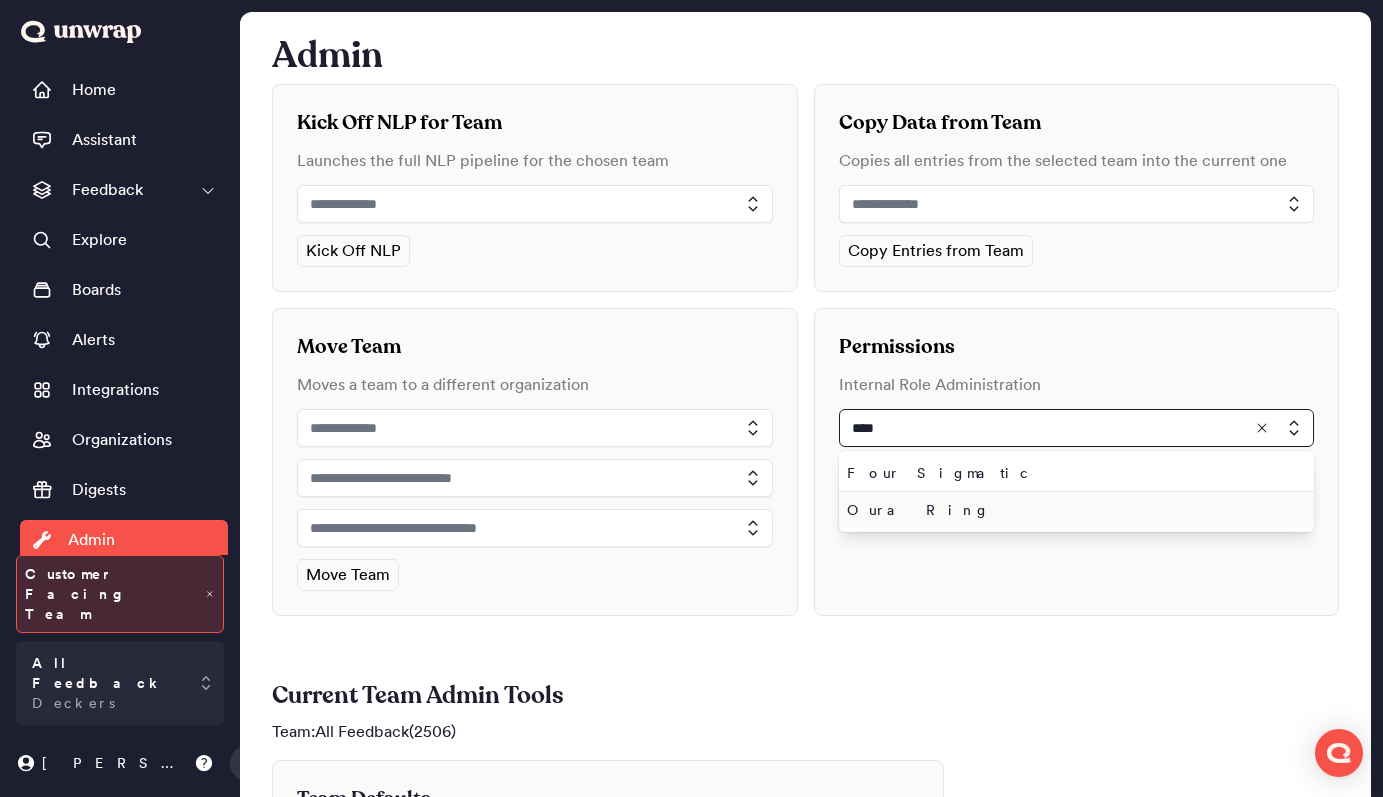 type on "****" 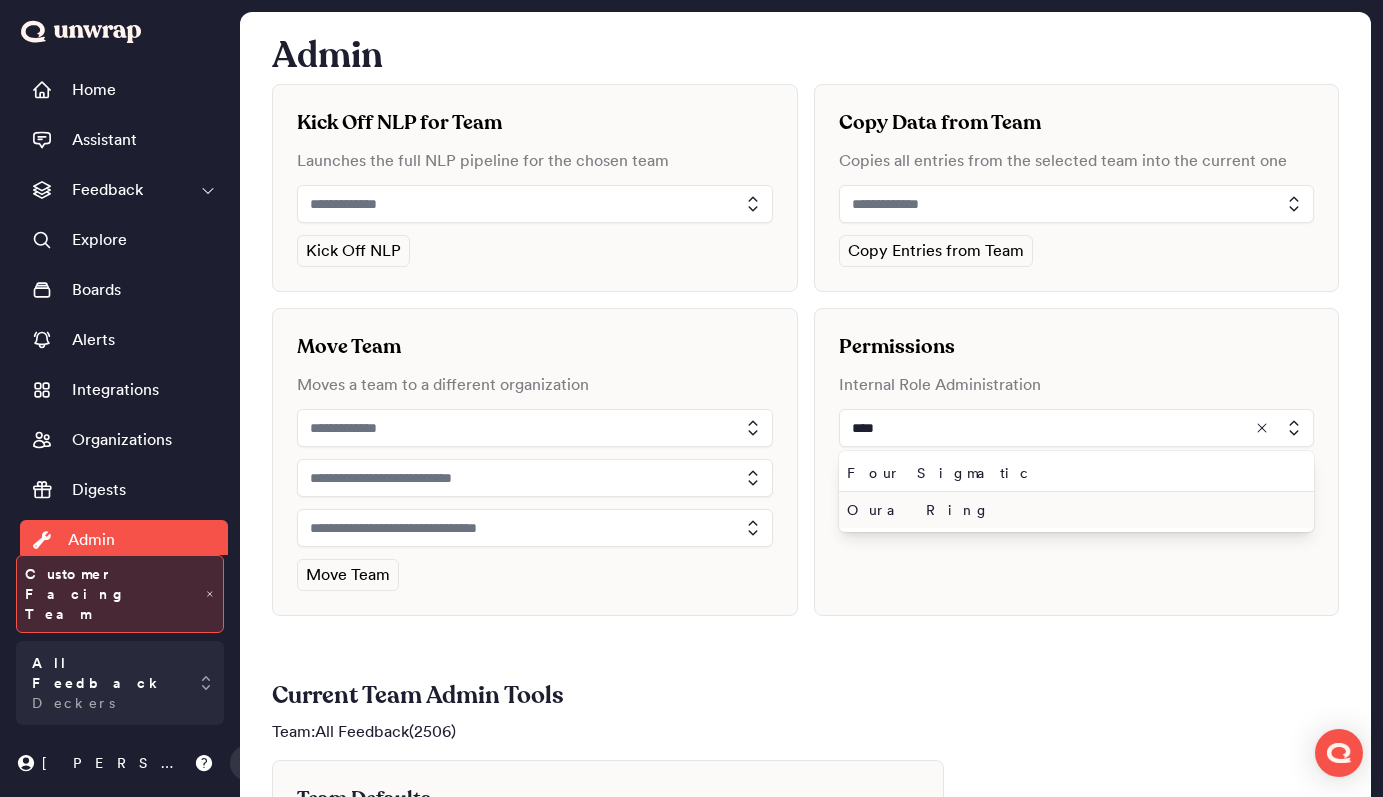 click on "Oura Ring" at bounding box center (1073, 510) 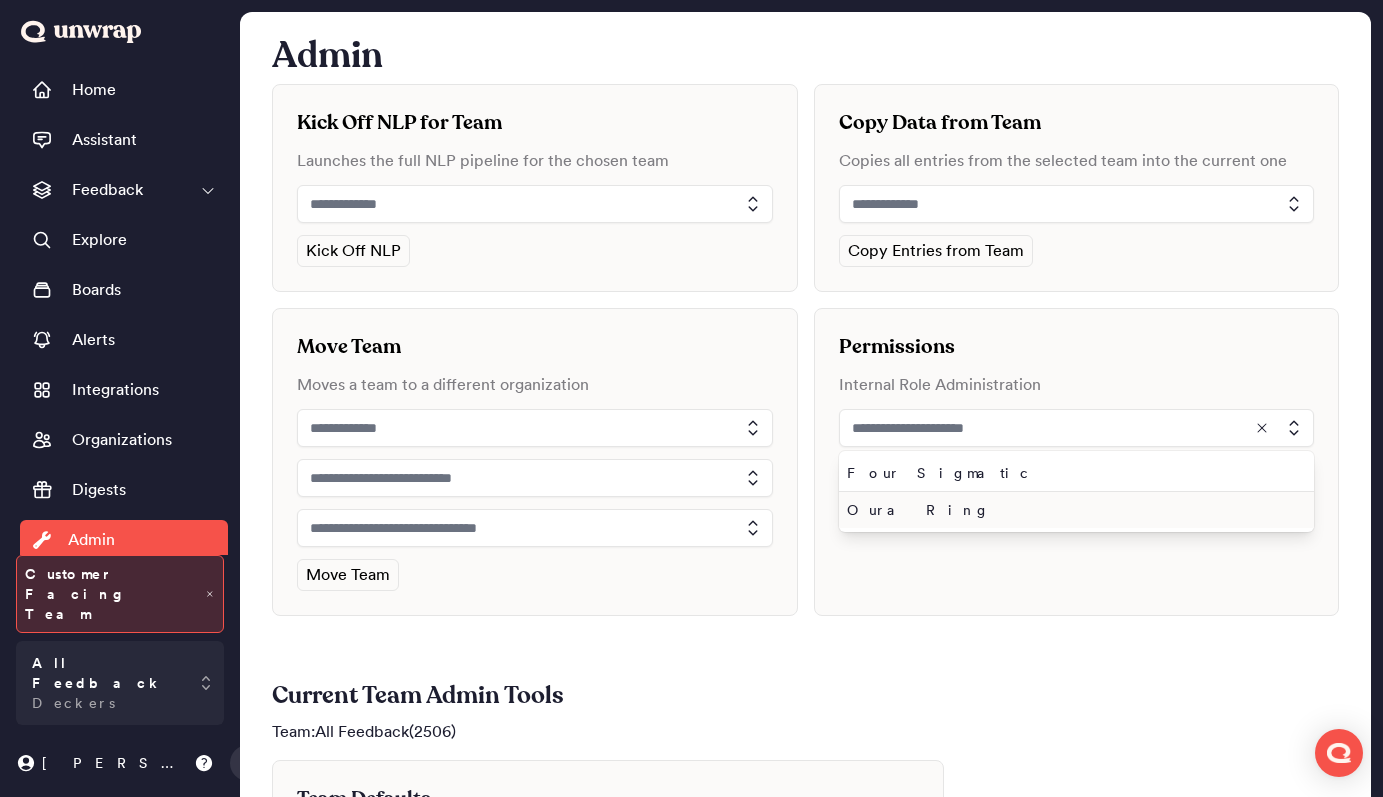 type on "*********" 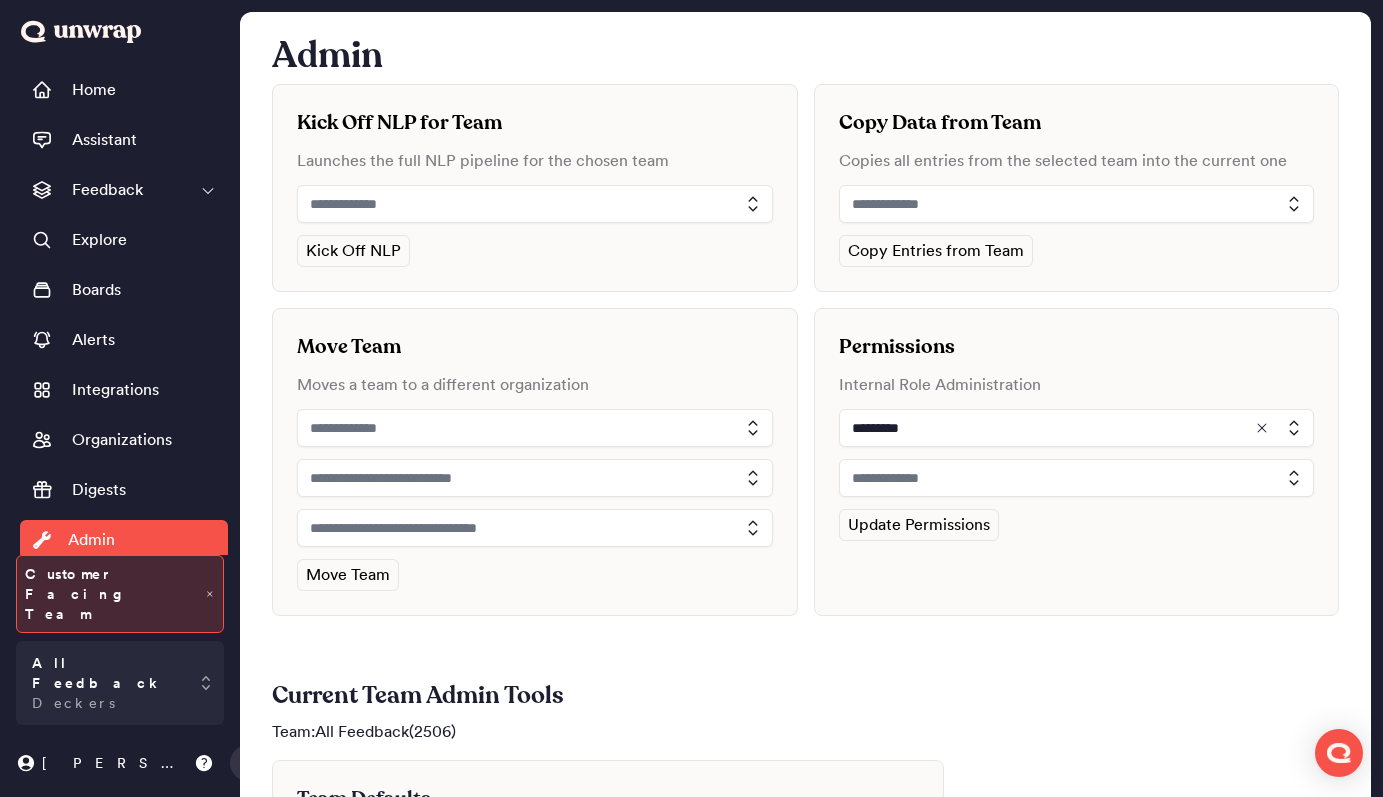 click at bounding box center [1077, 478] 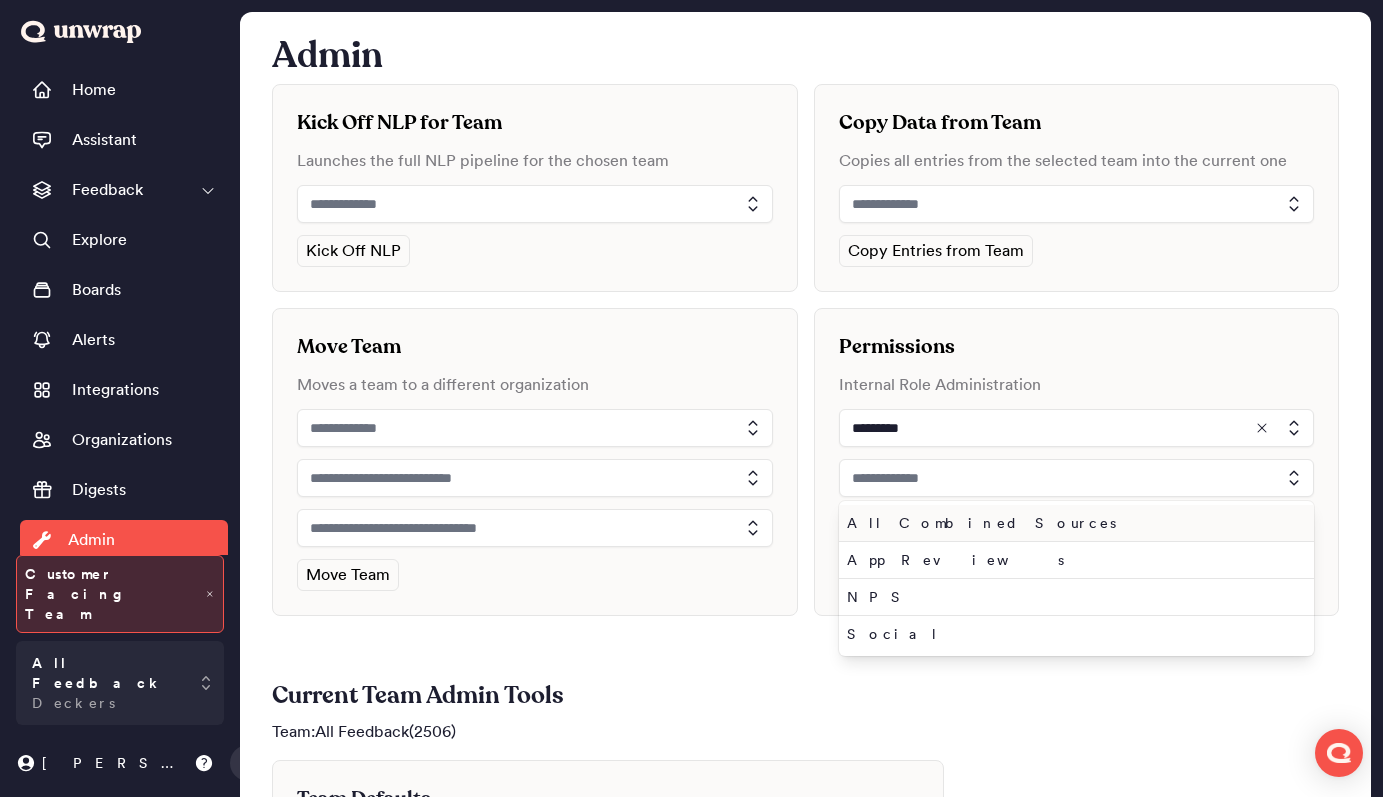 click on "All Combined Sources" at bounding box center (1073, 523) 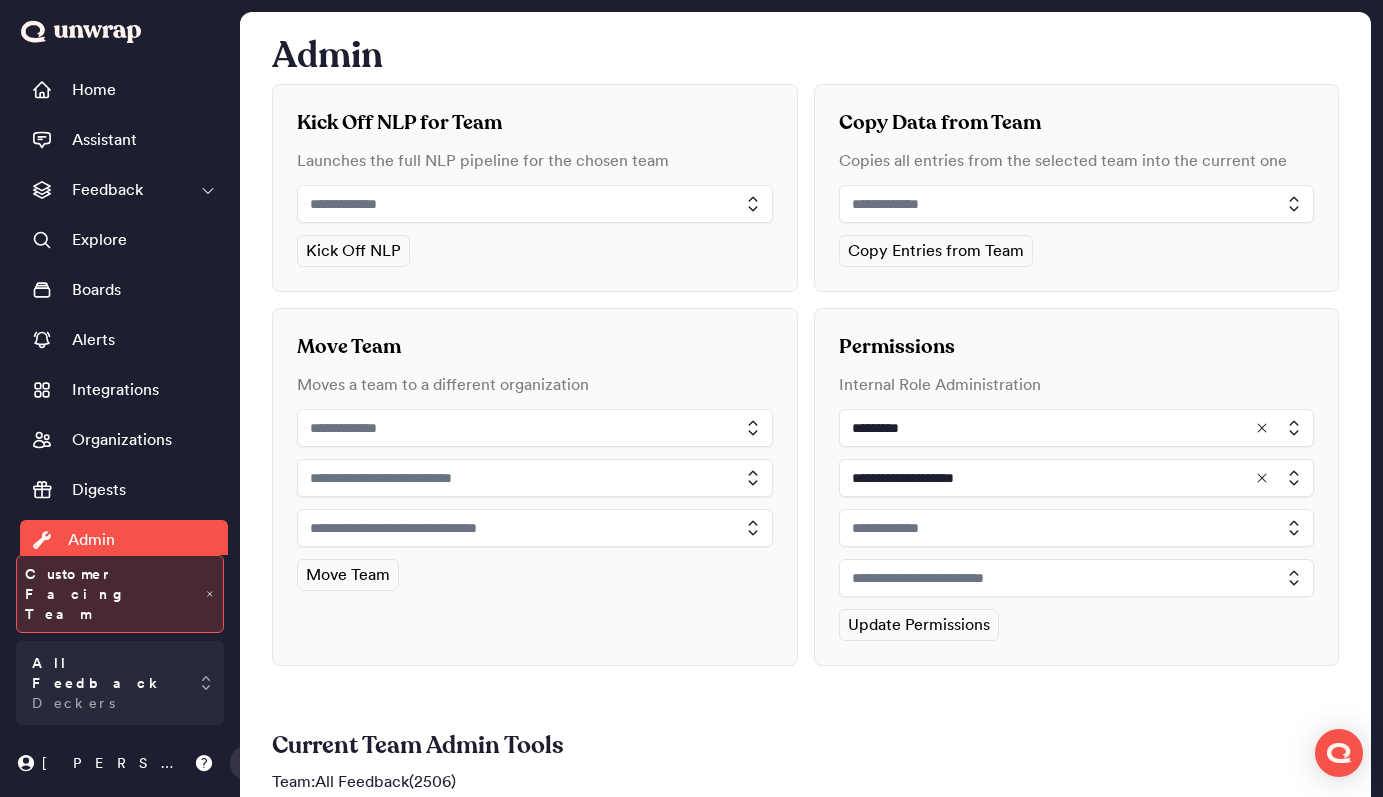 click at bounding box center [1077, 528] 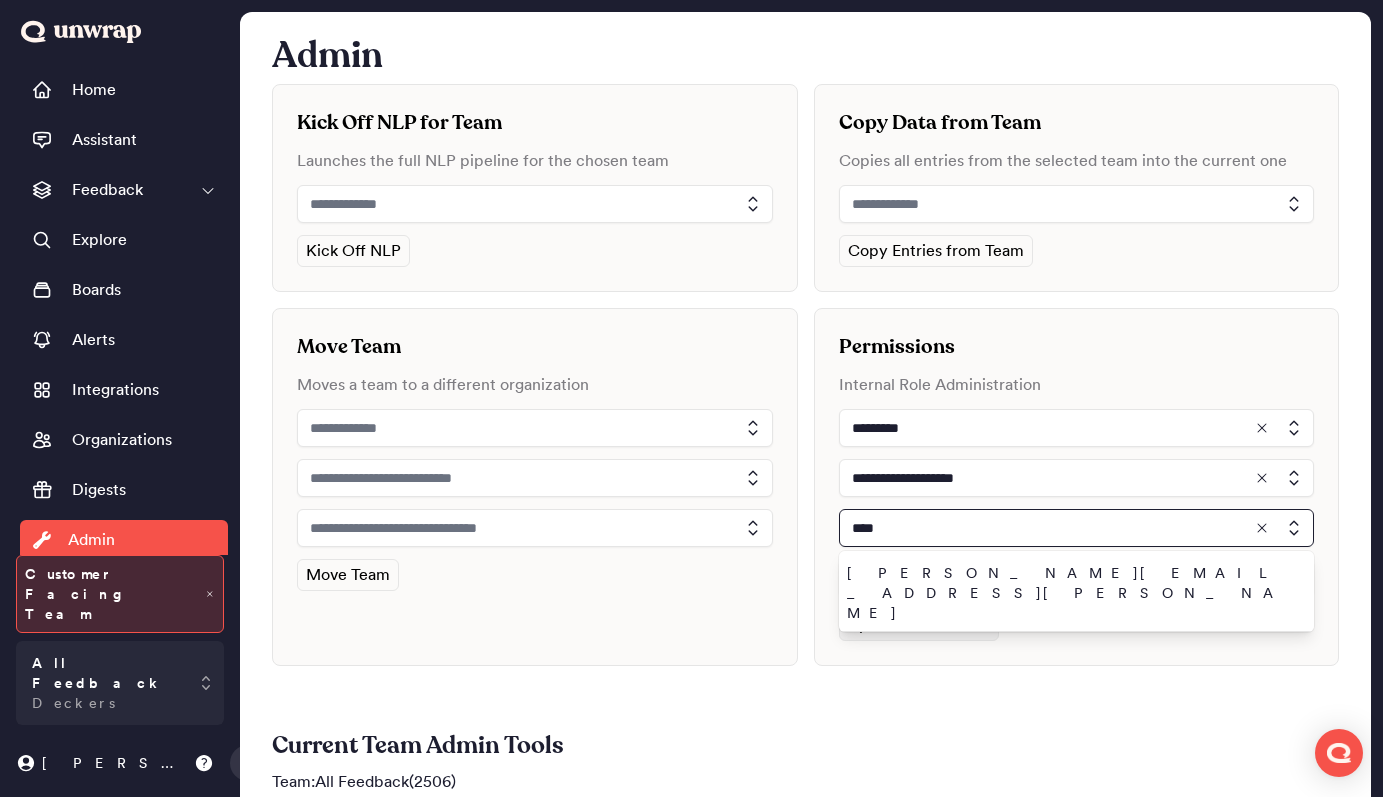 type on "****" 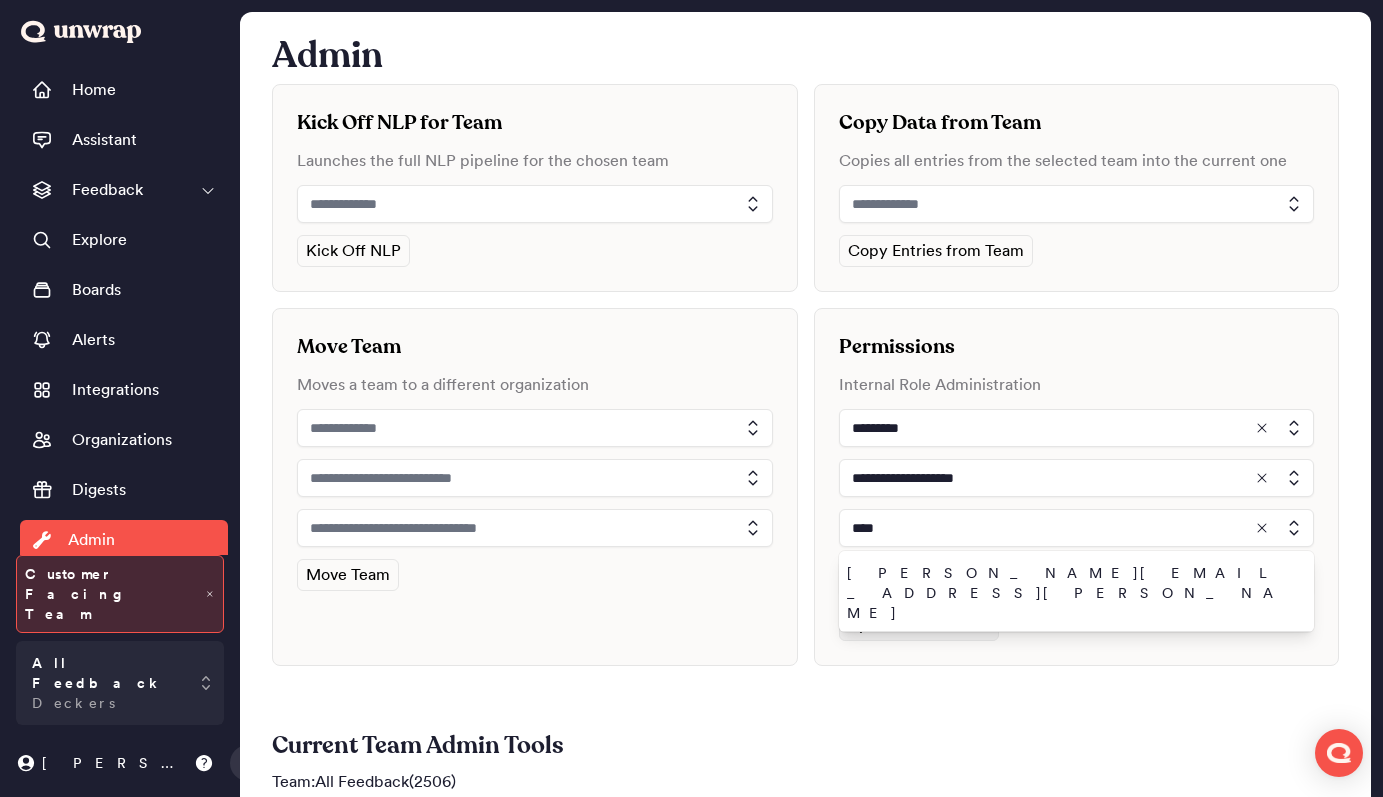 click on "john.shelburne@unwrap.ai" at bounding box center [1073, 660] 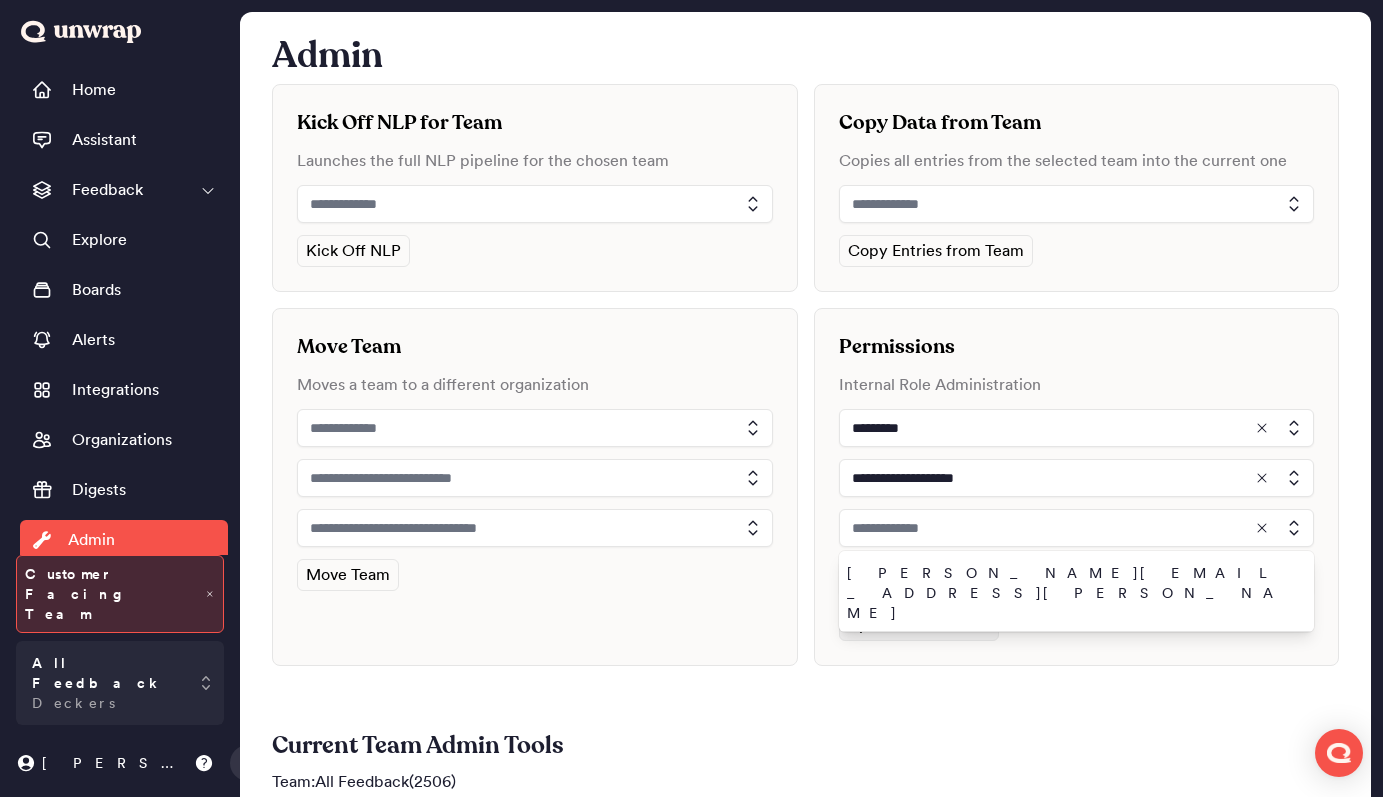 type on "**********" 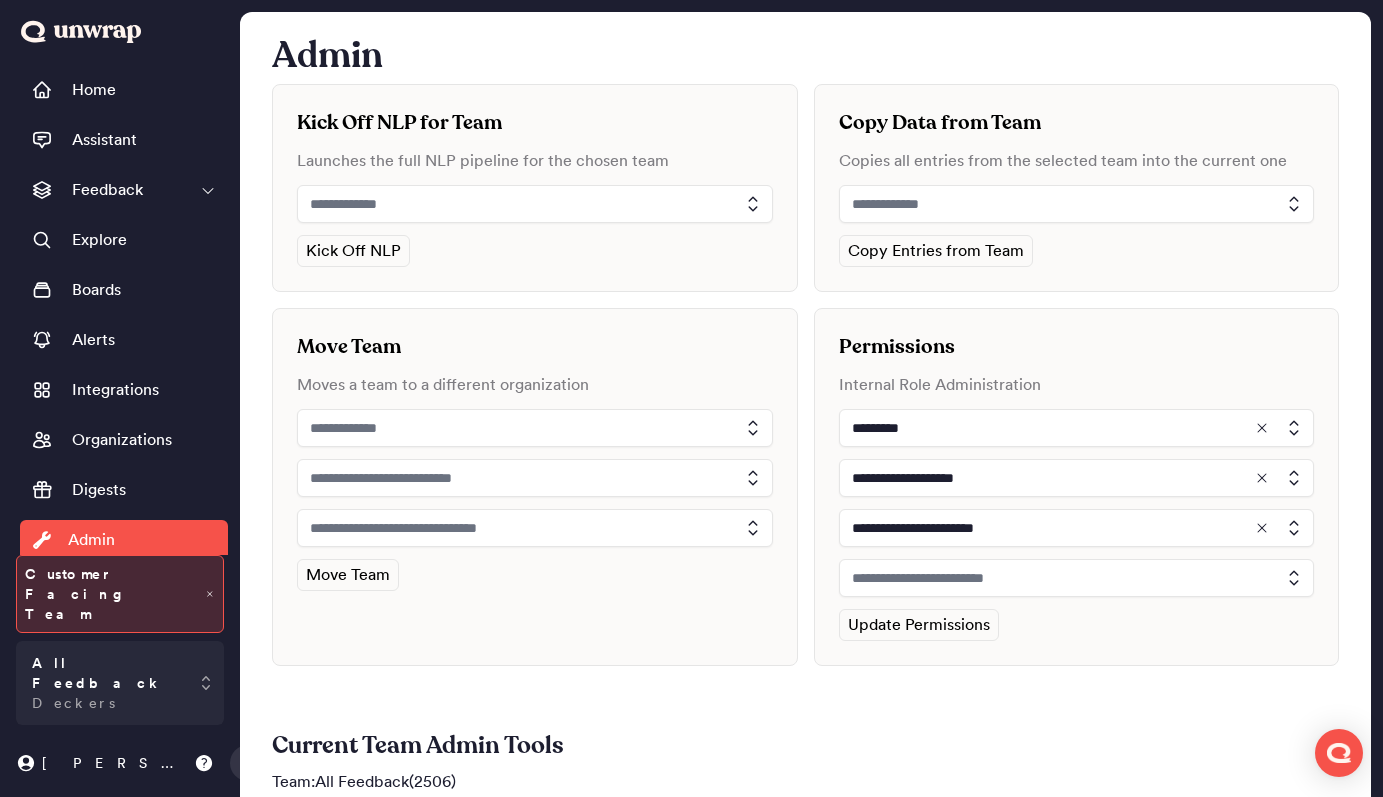 click at bounding box center (1077, 578) 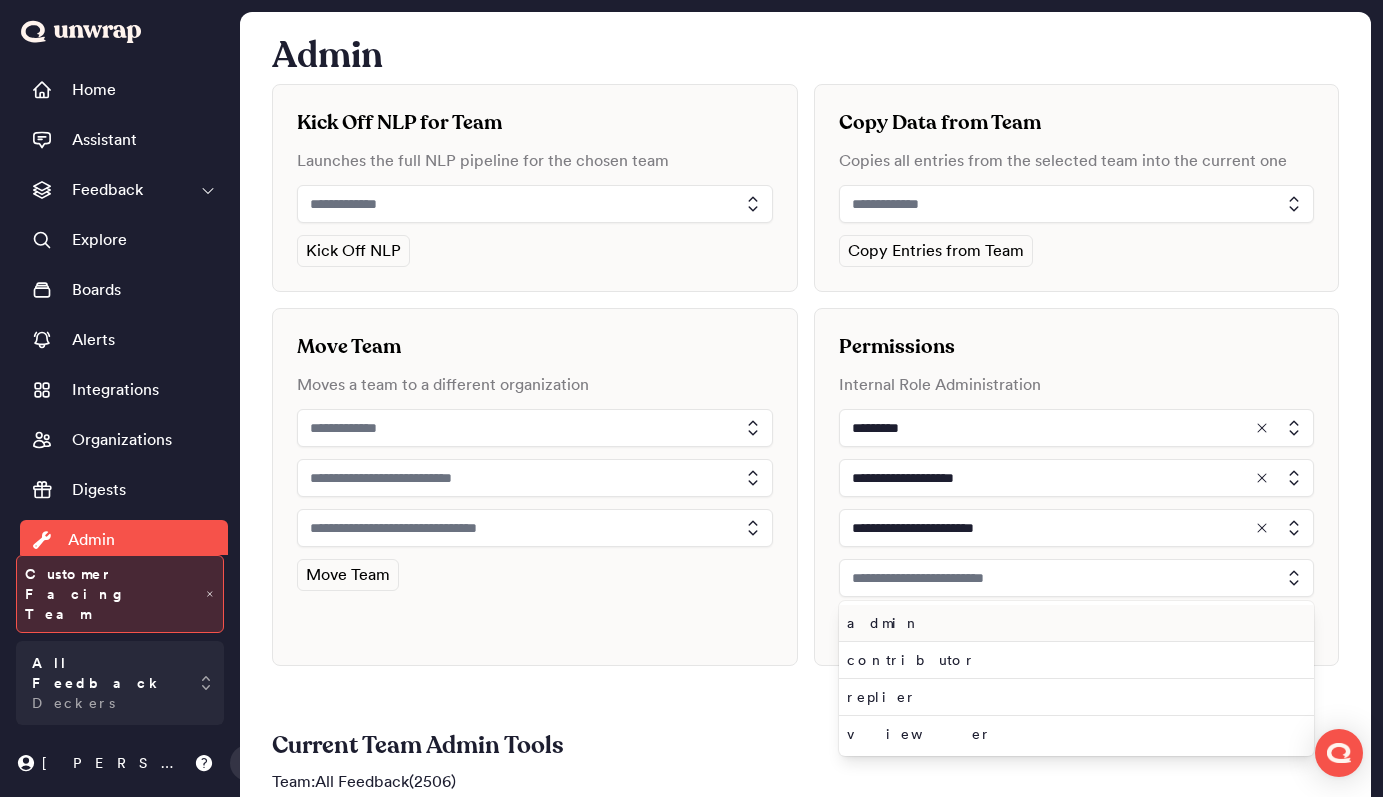 click on "admin" at bounding box center (1073, 623) 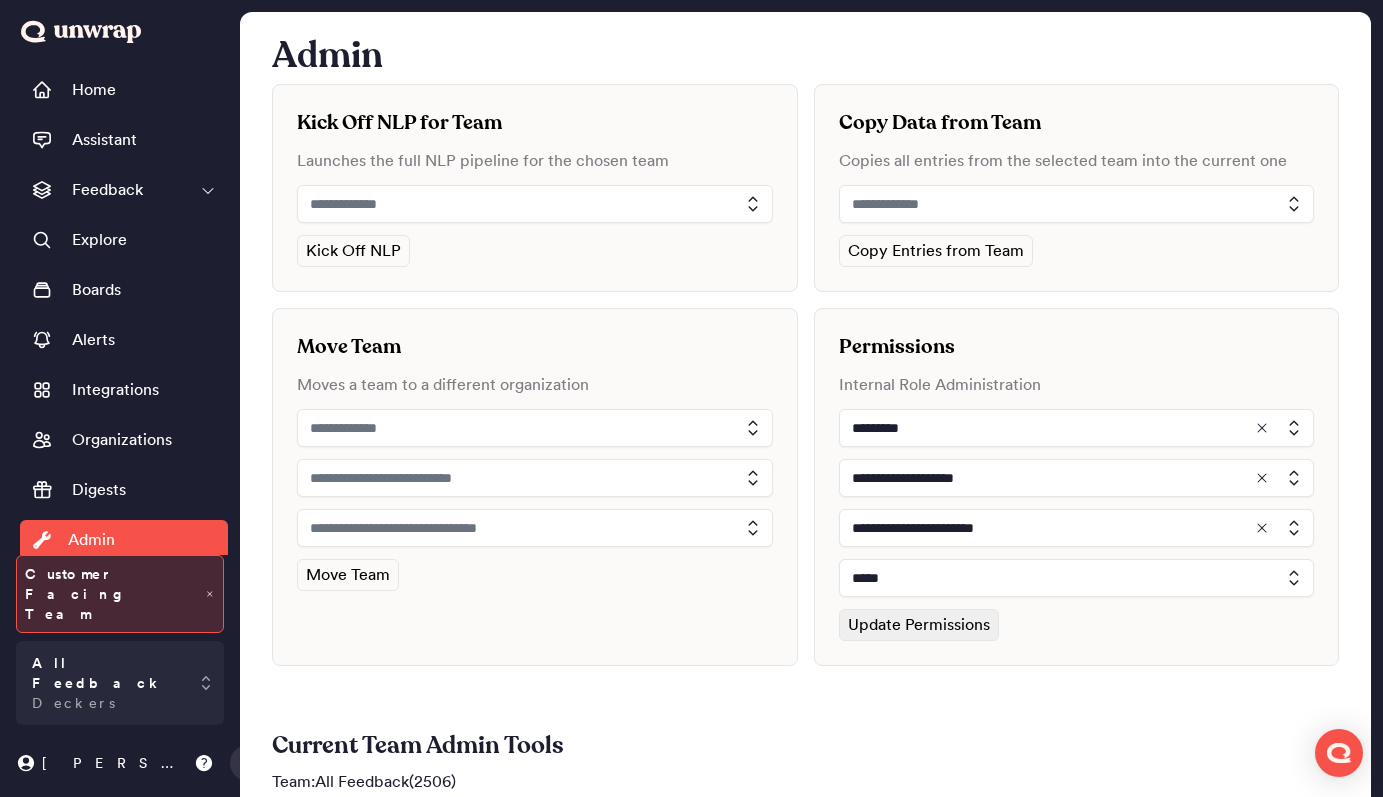 click on "Update Permissions" at bounding box center (919, 625) 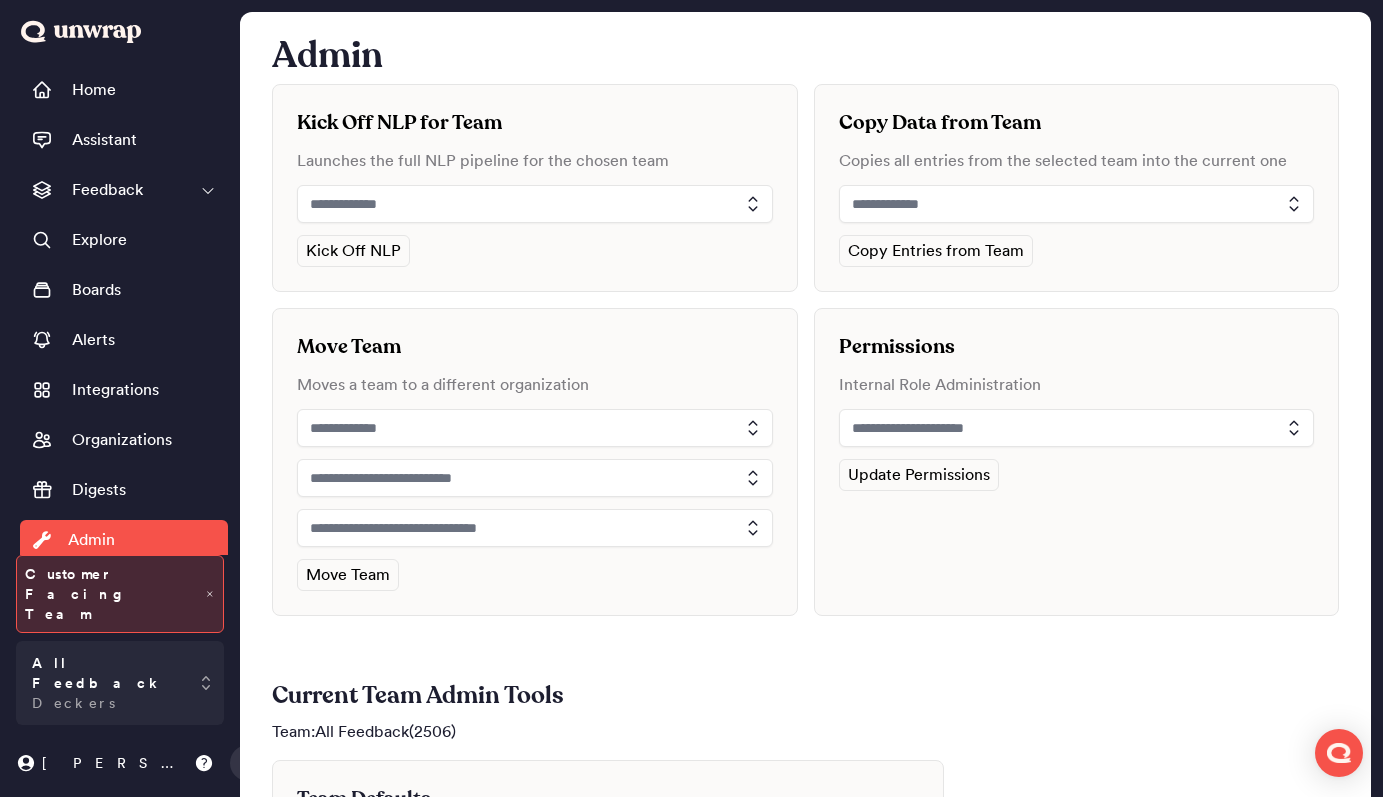 click at bounding box center [1077, 428] 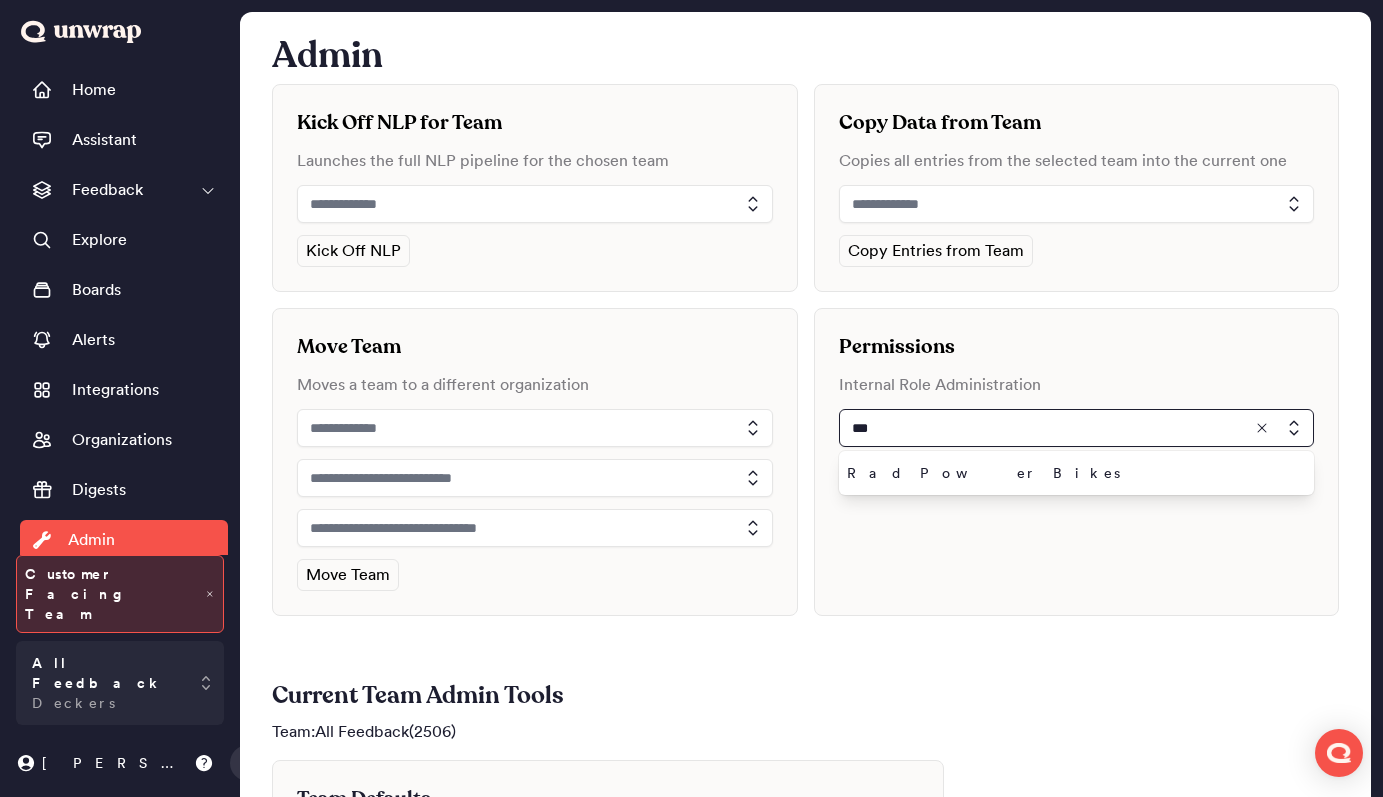 type on "***" 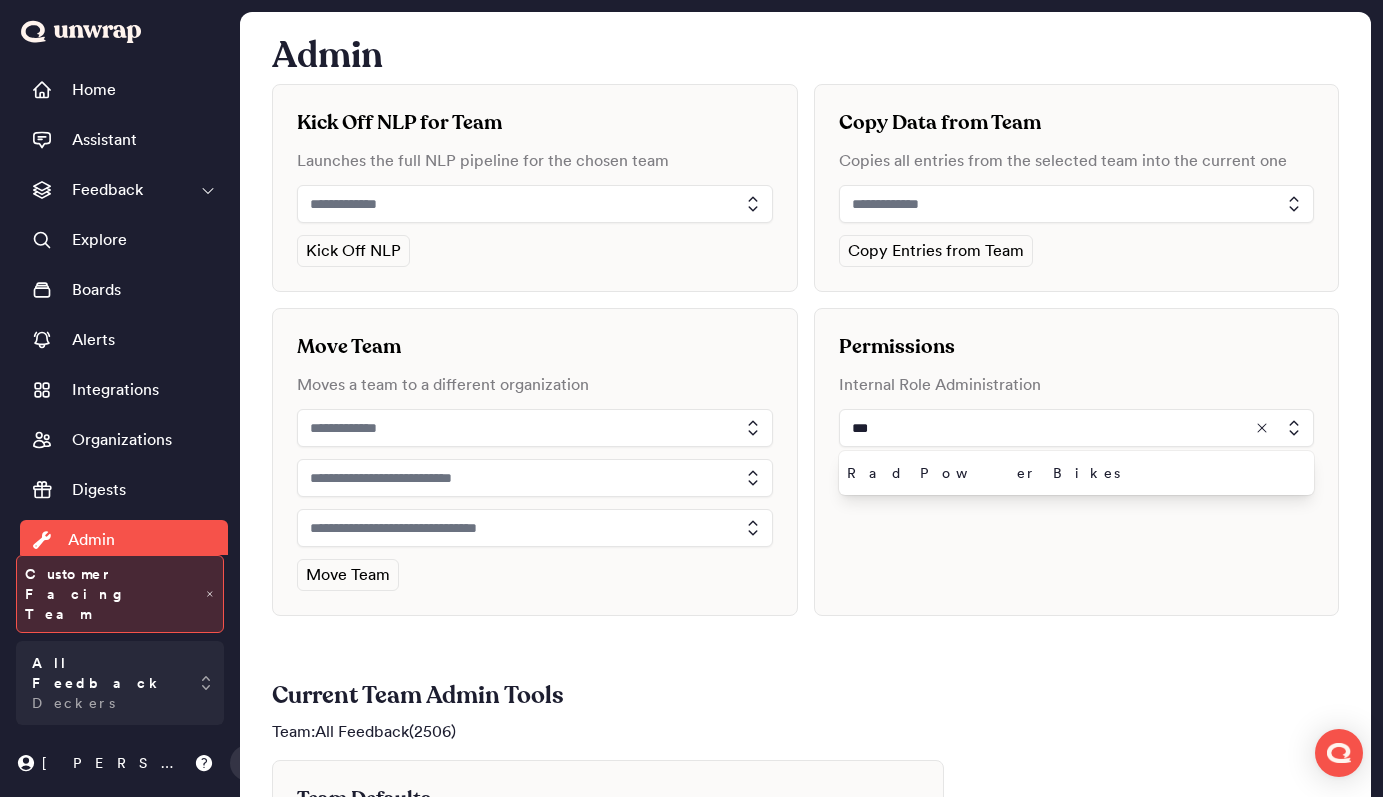 click on "Rad Power Bikes" at bounding box center [1073, 473] 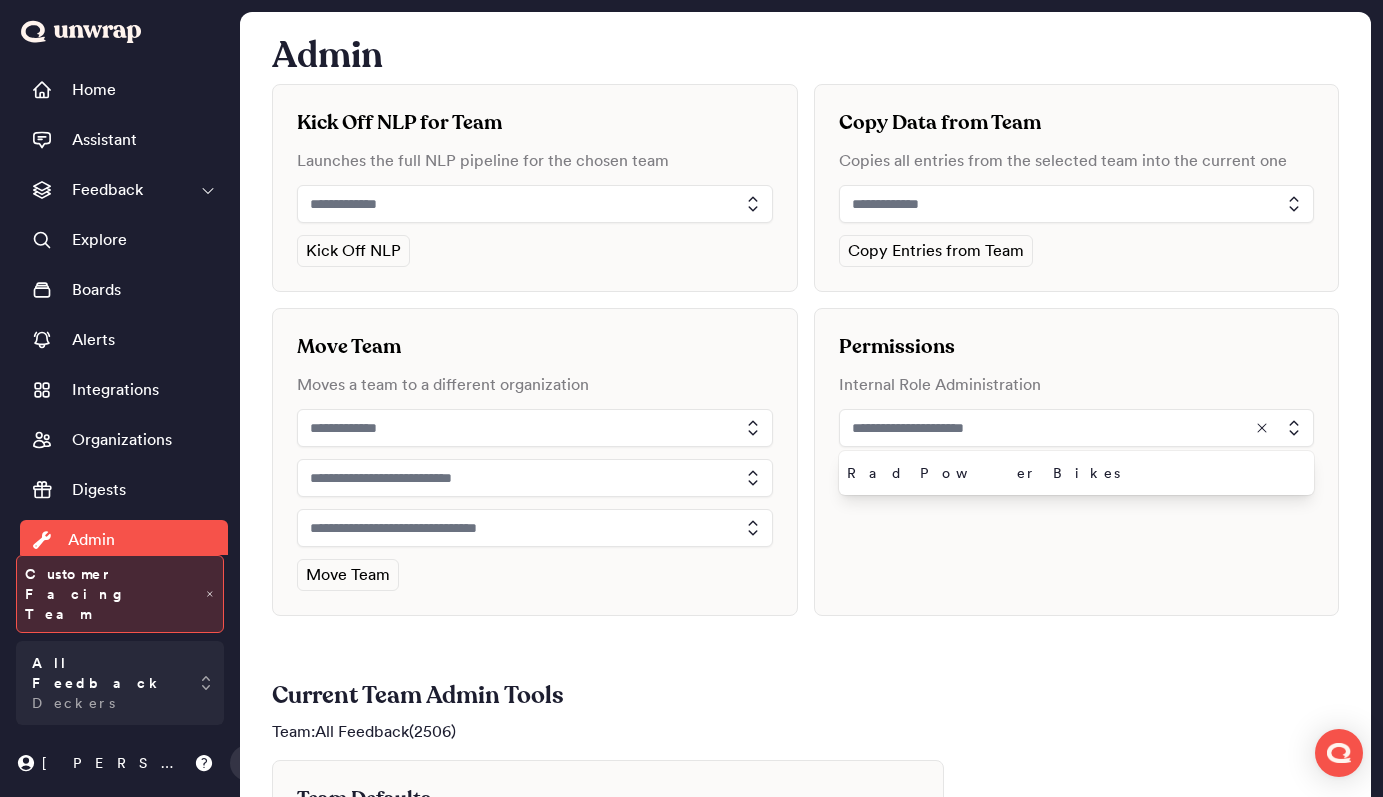 type on "**********" 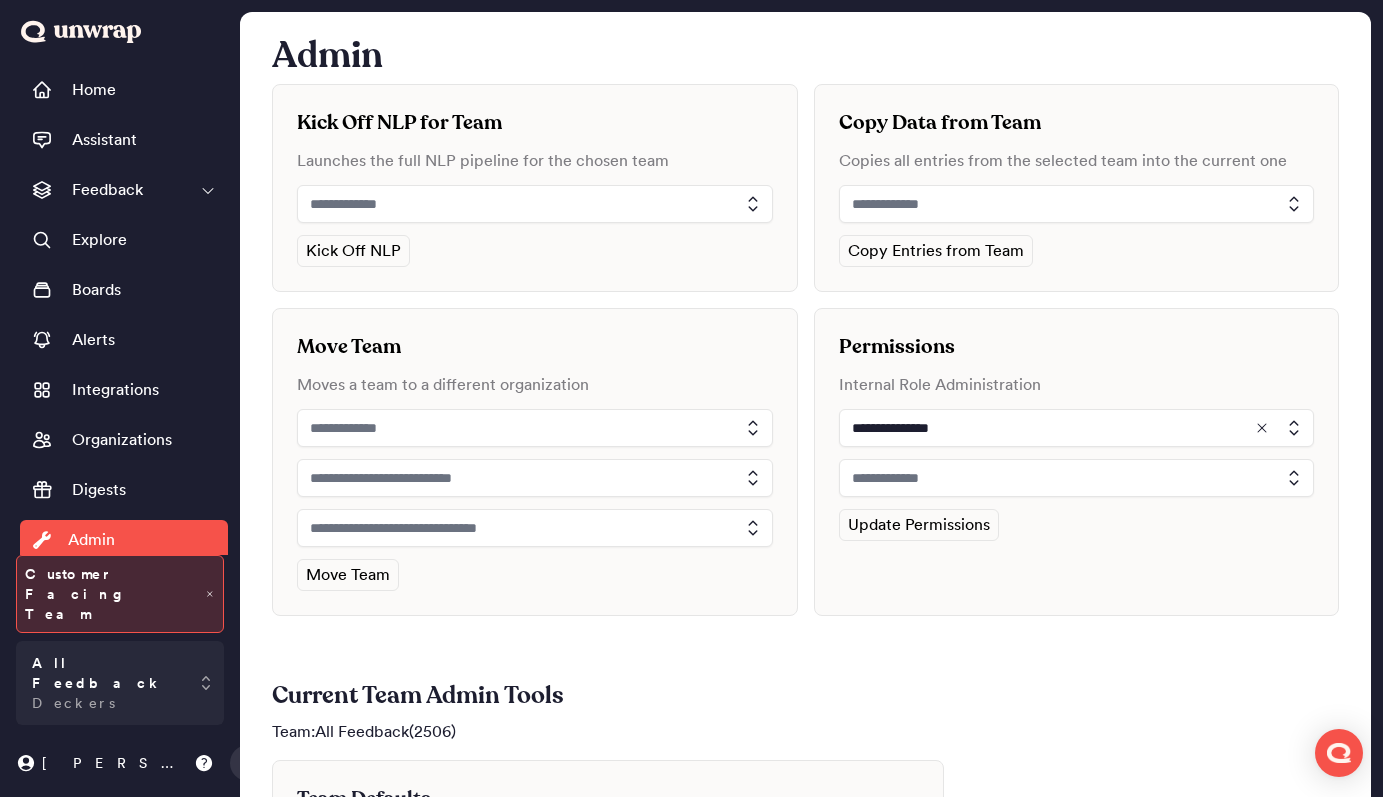 click at bounding box center [1077, 478] 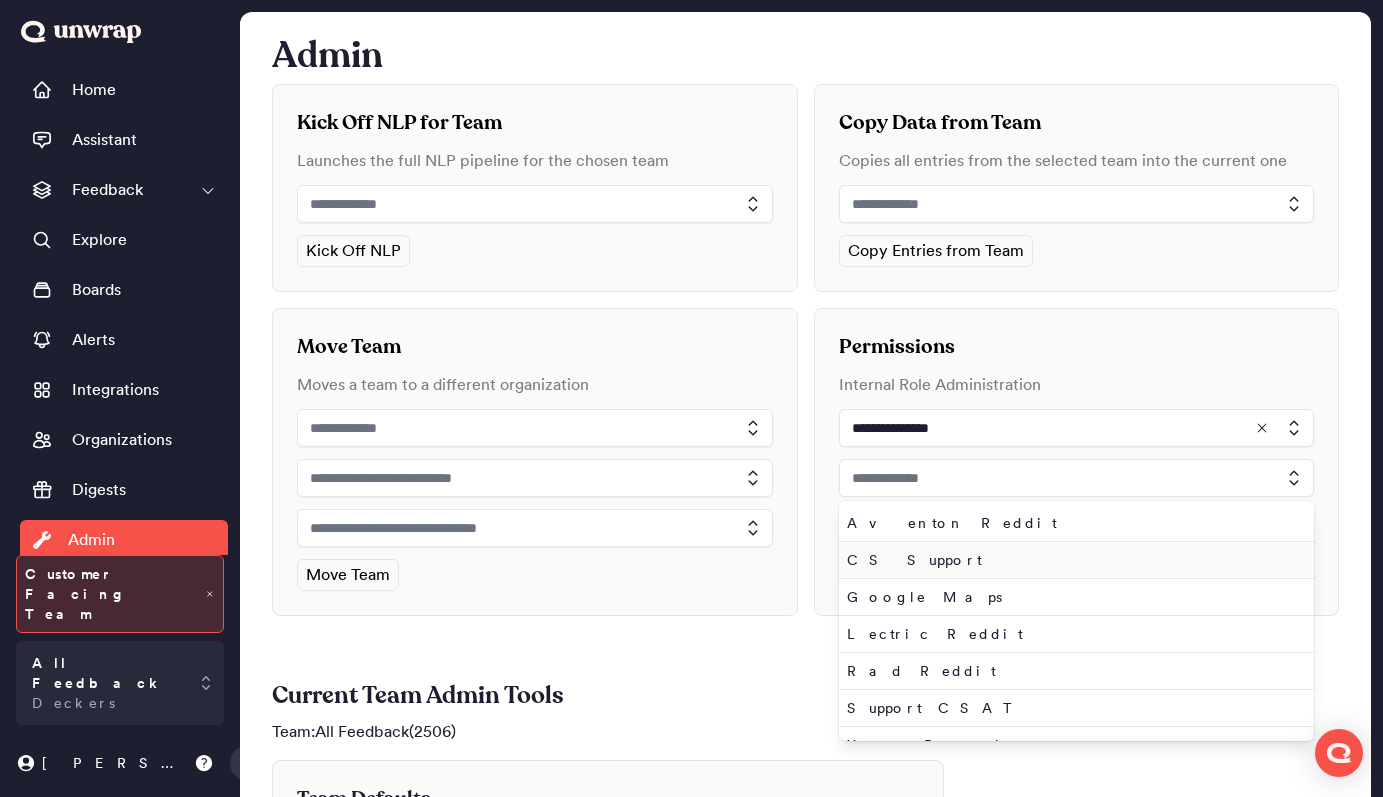 click on "CS Support" at bounding box center (1077, 560) 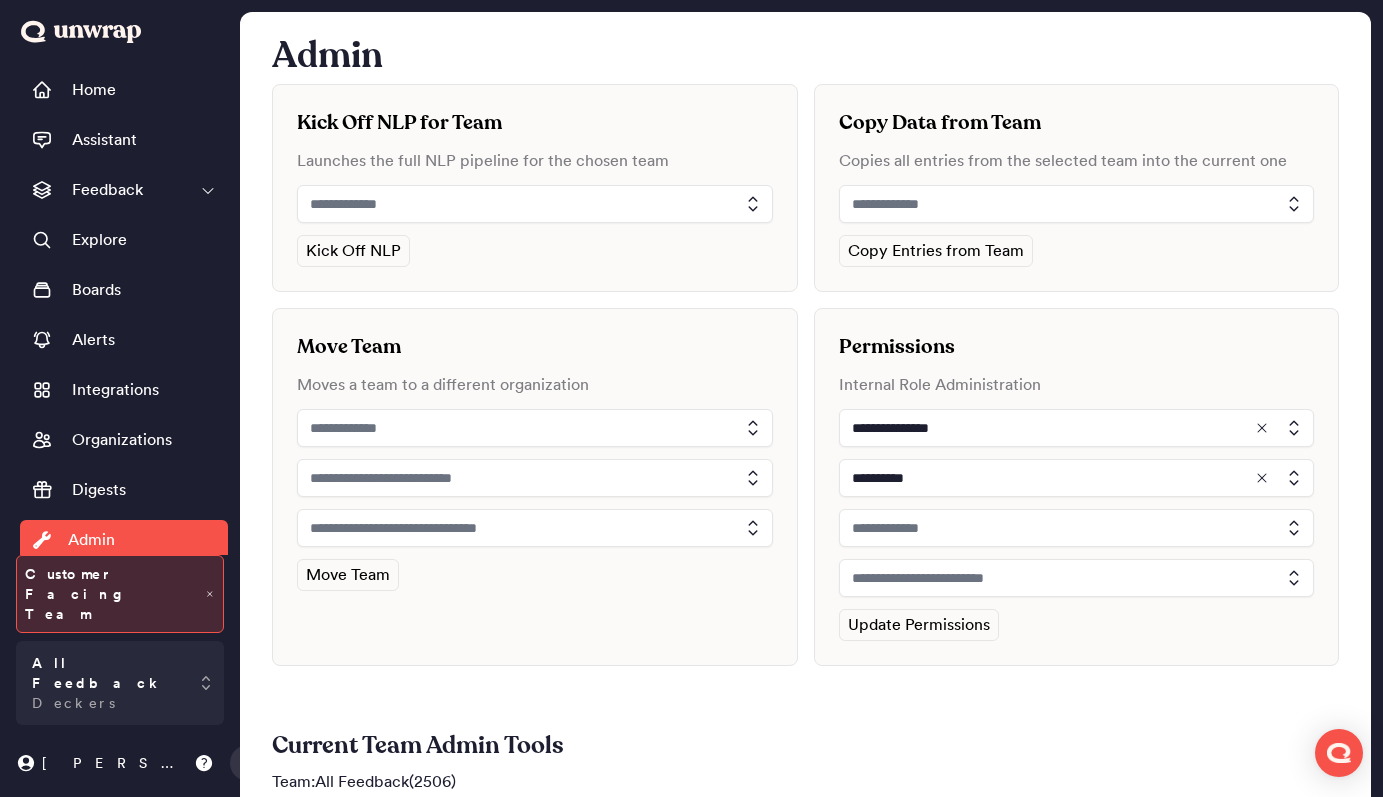 click at bounding box center [1077, 528] 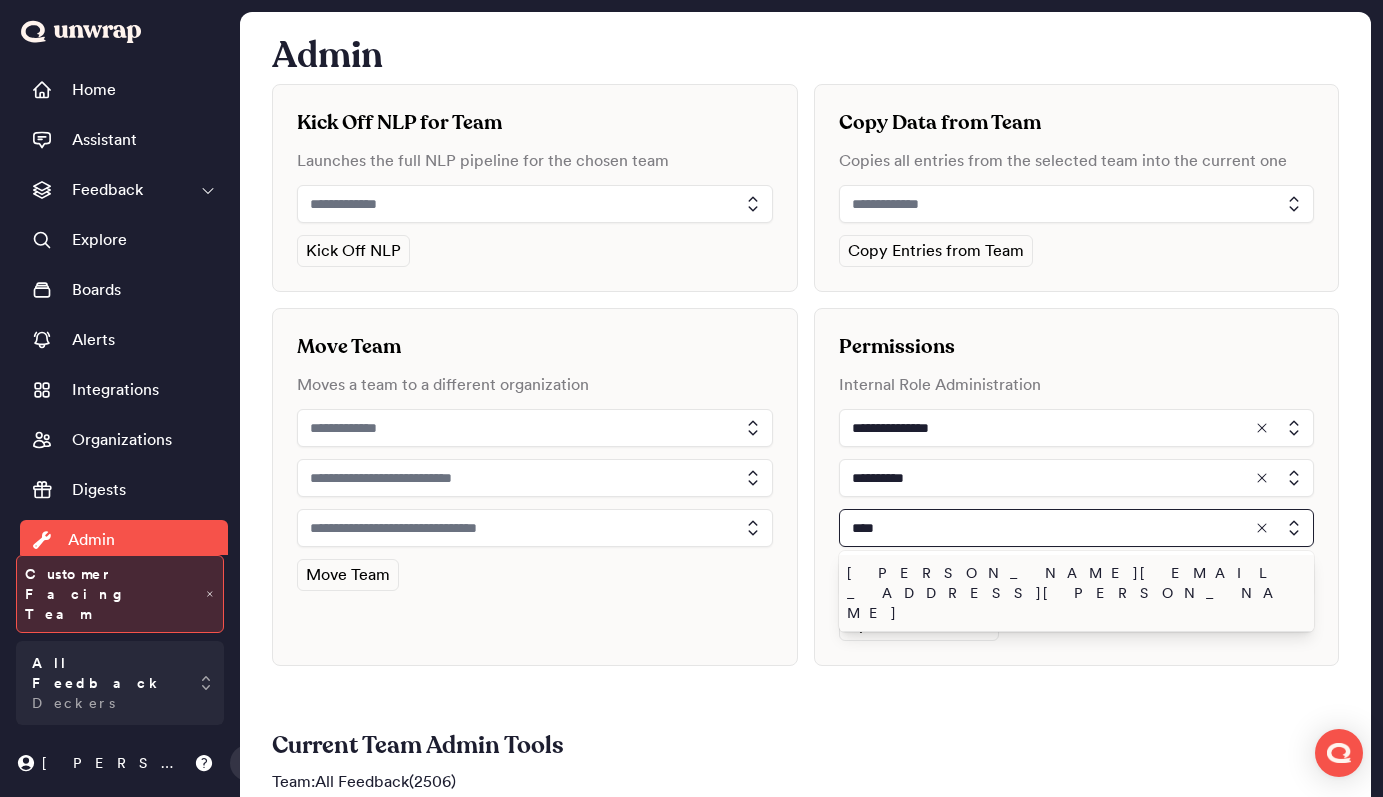 type on "****" 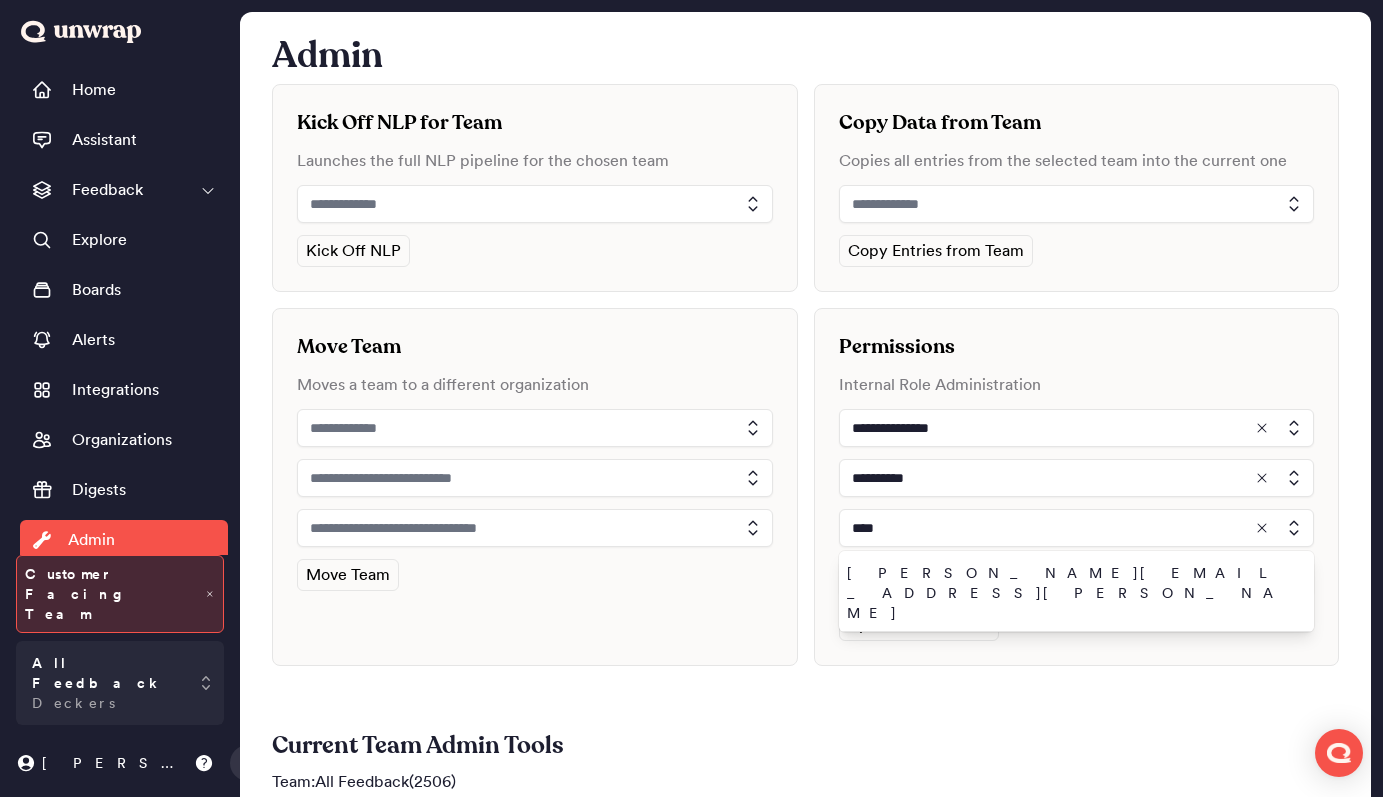 click on "john.shelburne@unwrap.ai" at bounding box center (1073, 660) 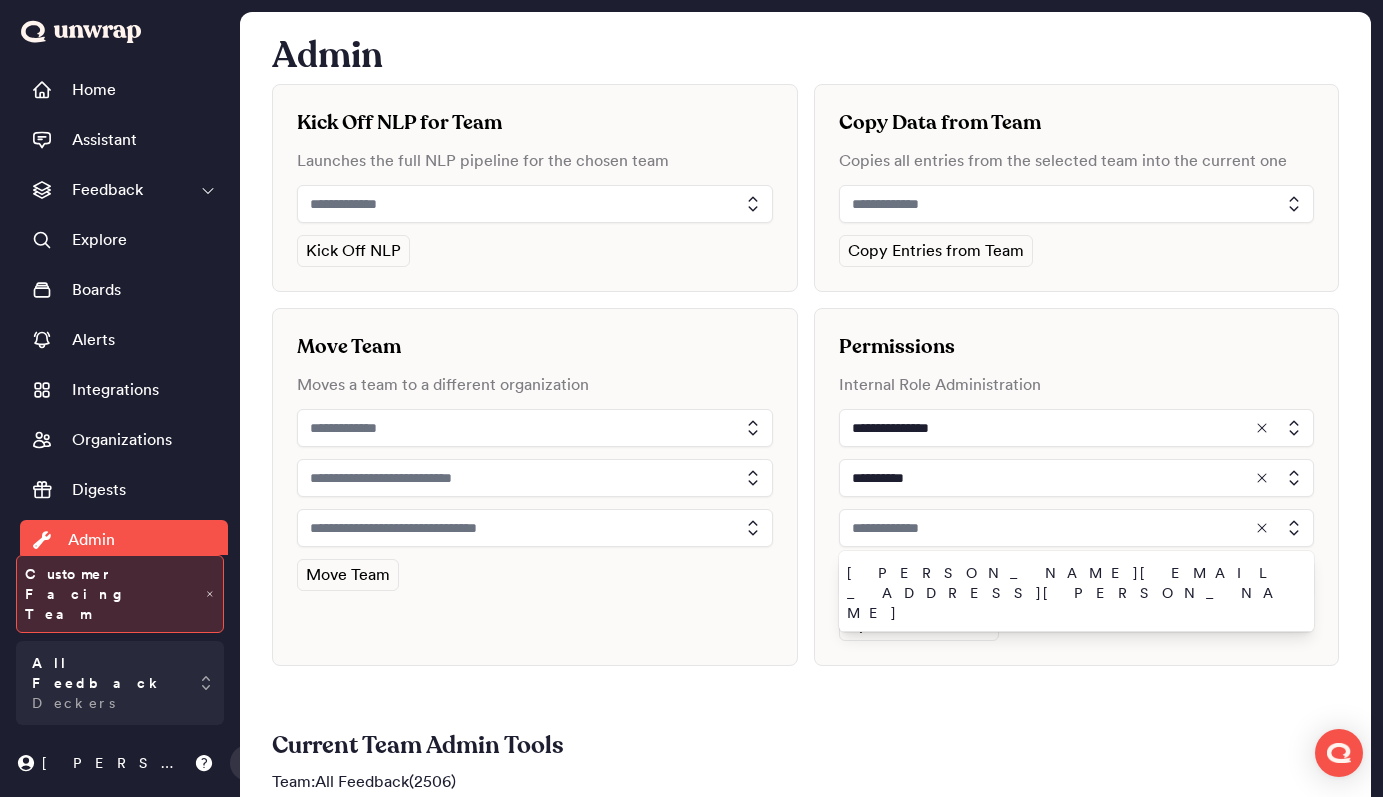 type on "**********" 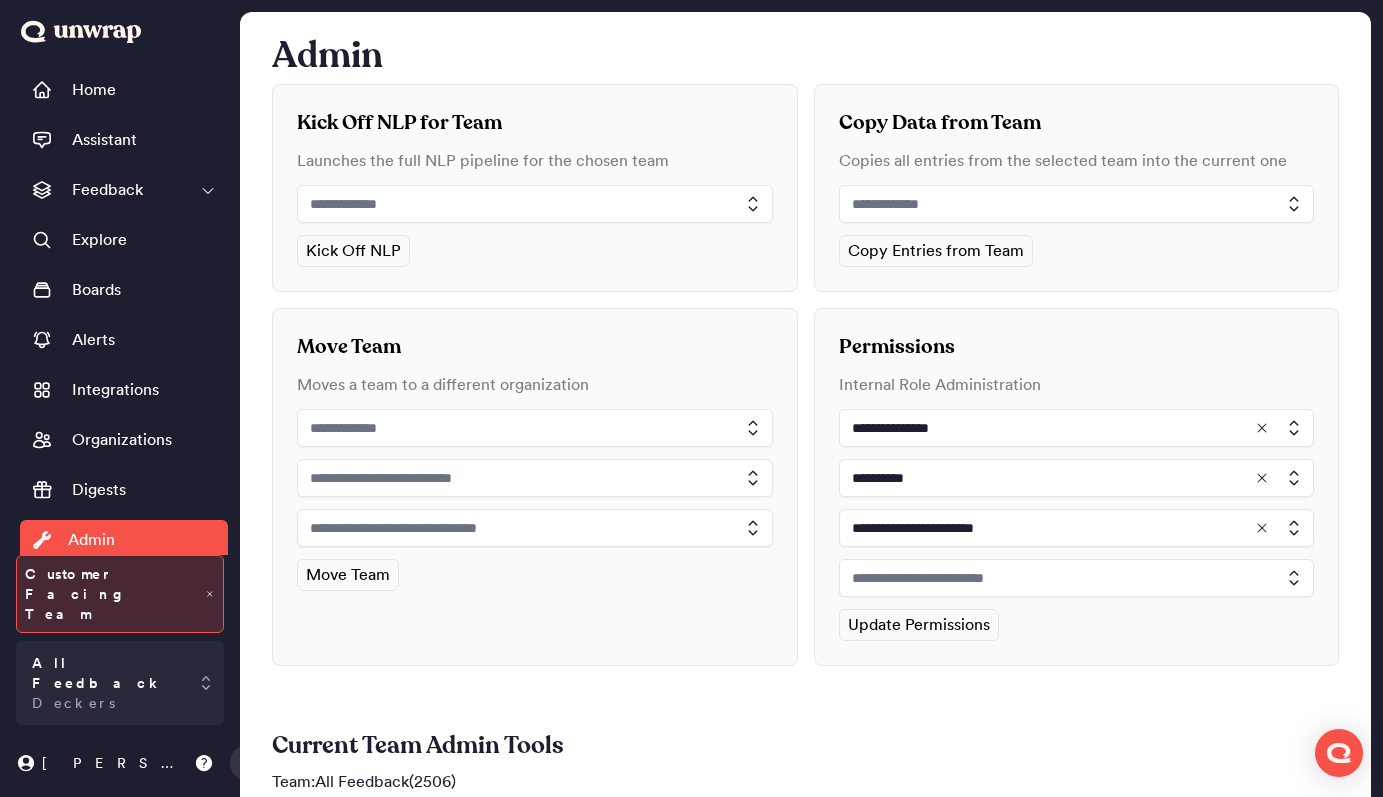 click at bounding box center (1077, 578) 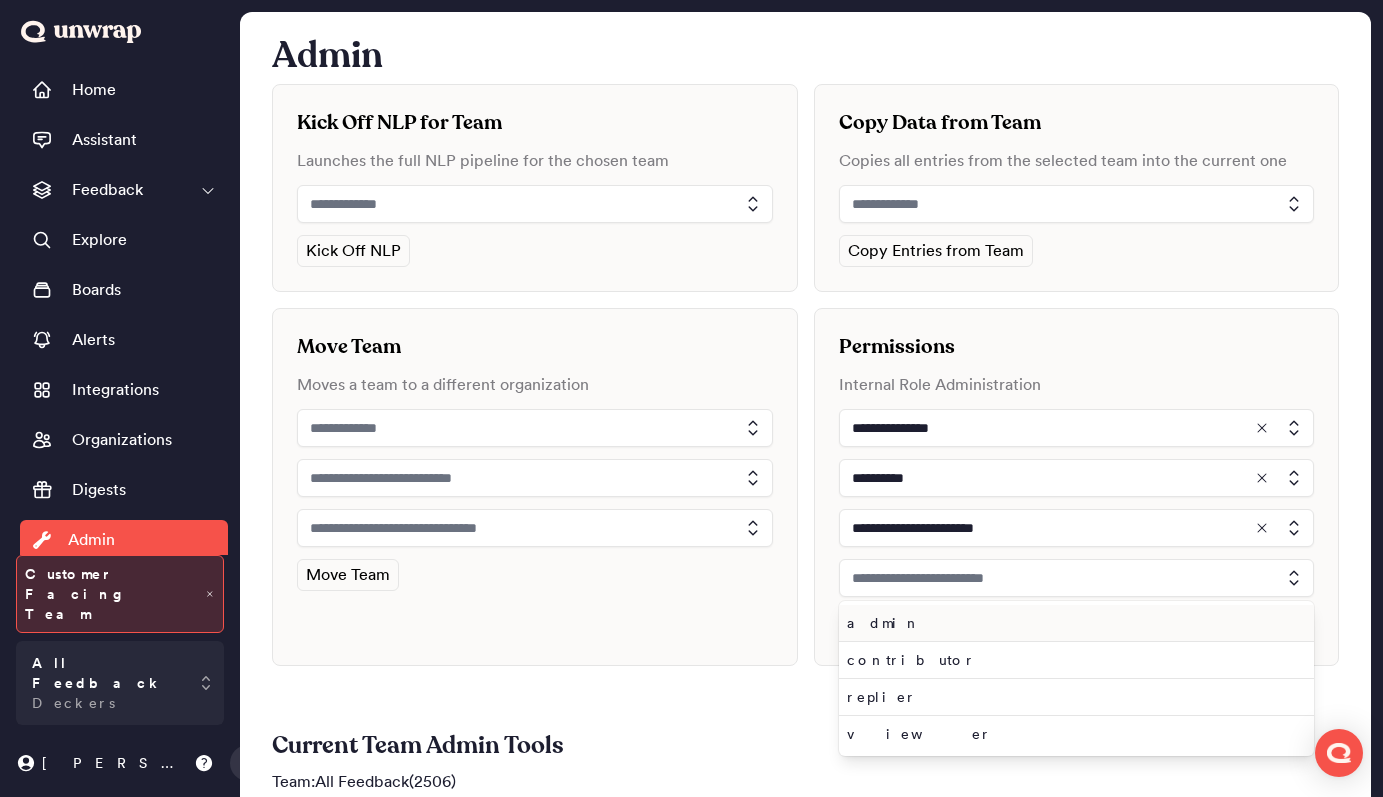 click on "admin" at bounding box center (1073, 623) 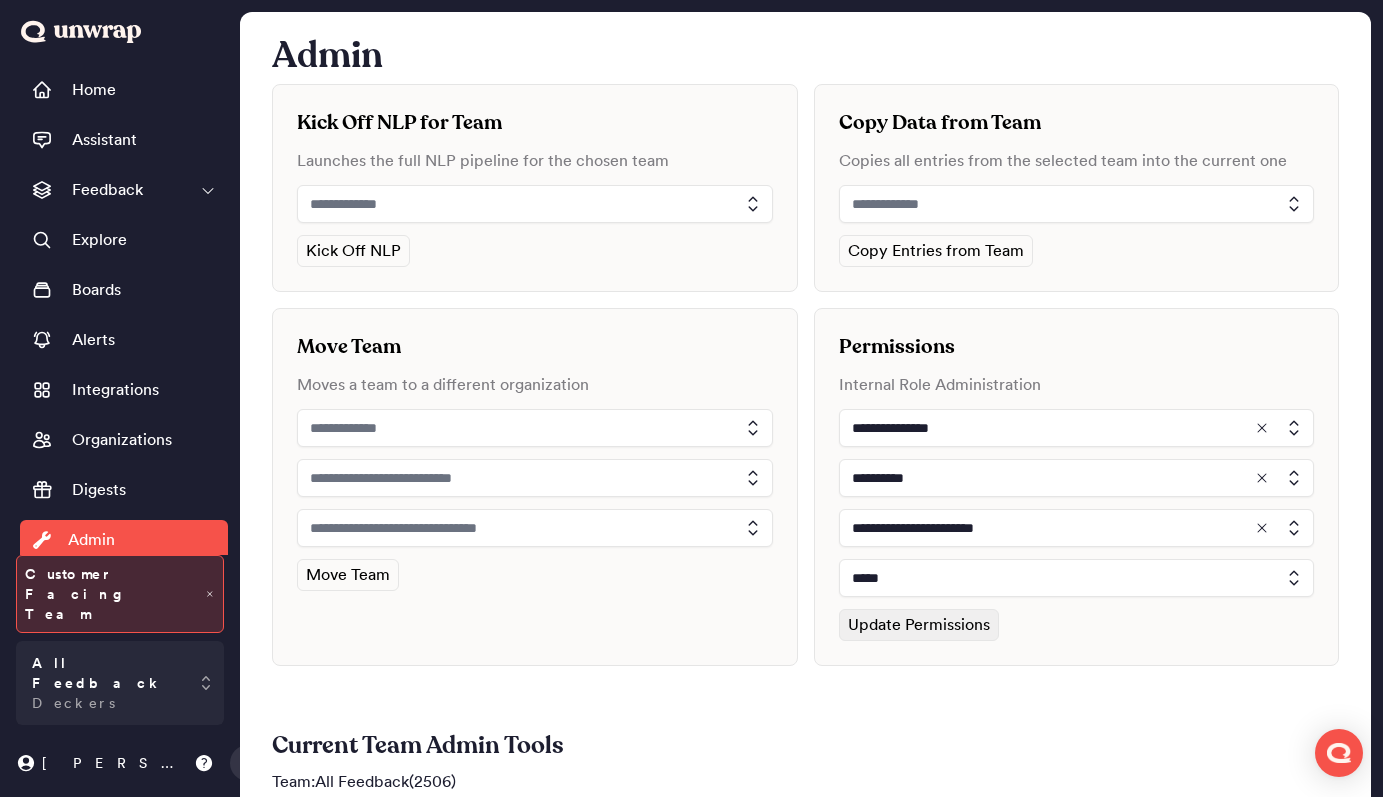click on "Update Permissions" at bounding box center [919, 625] 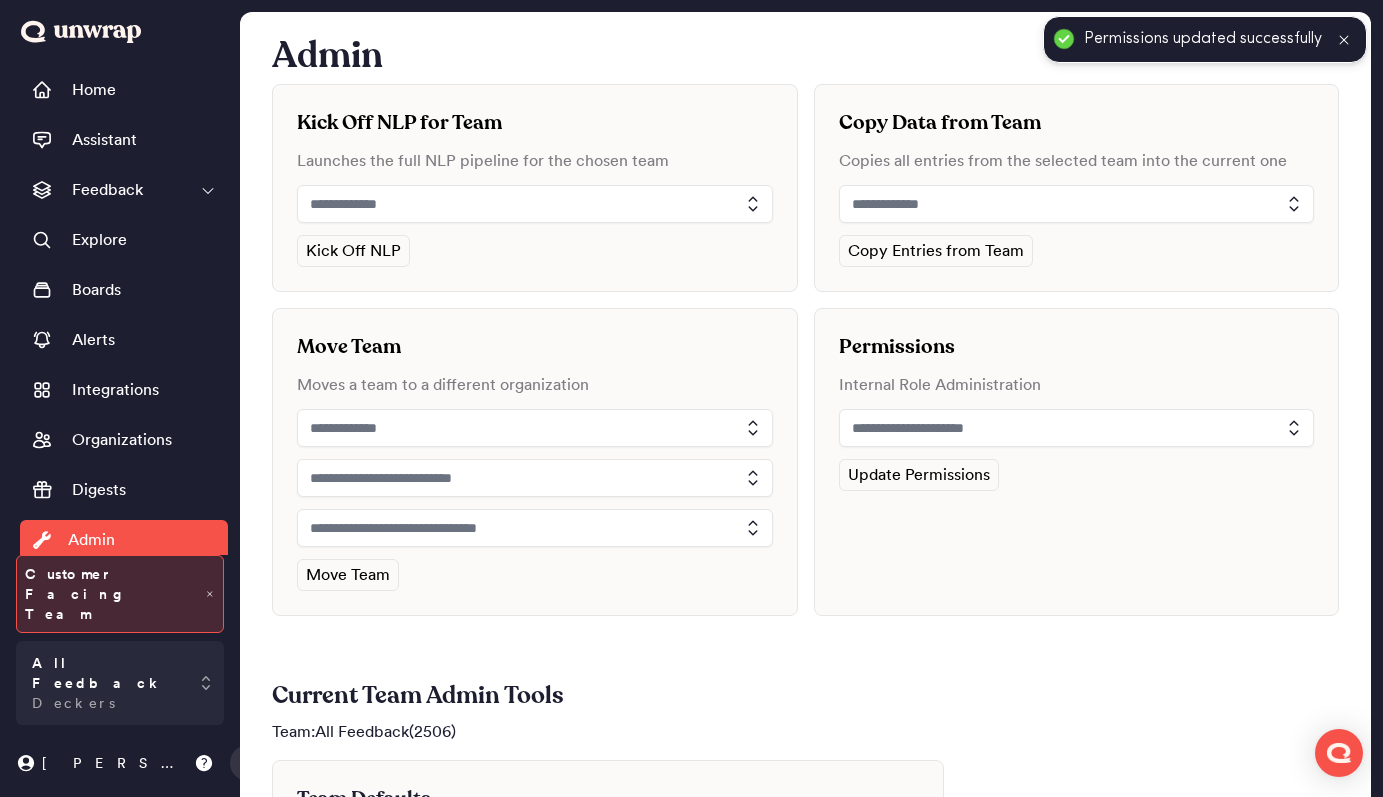 click at bounding box center [1077, 428] 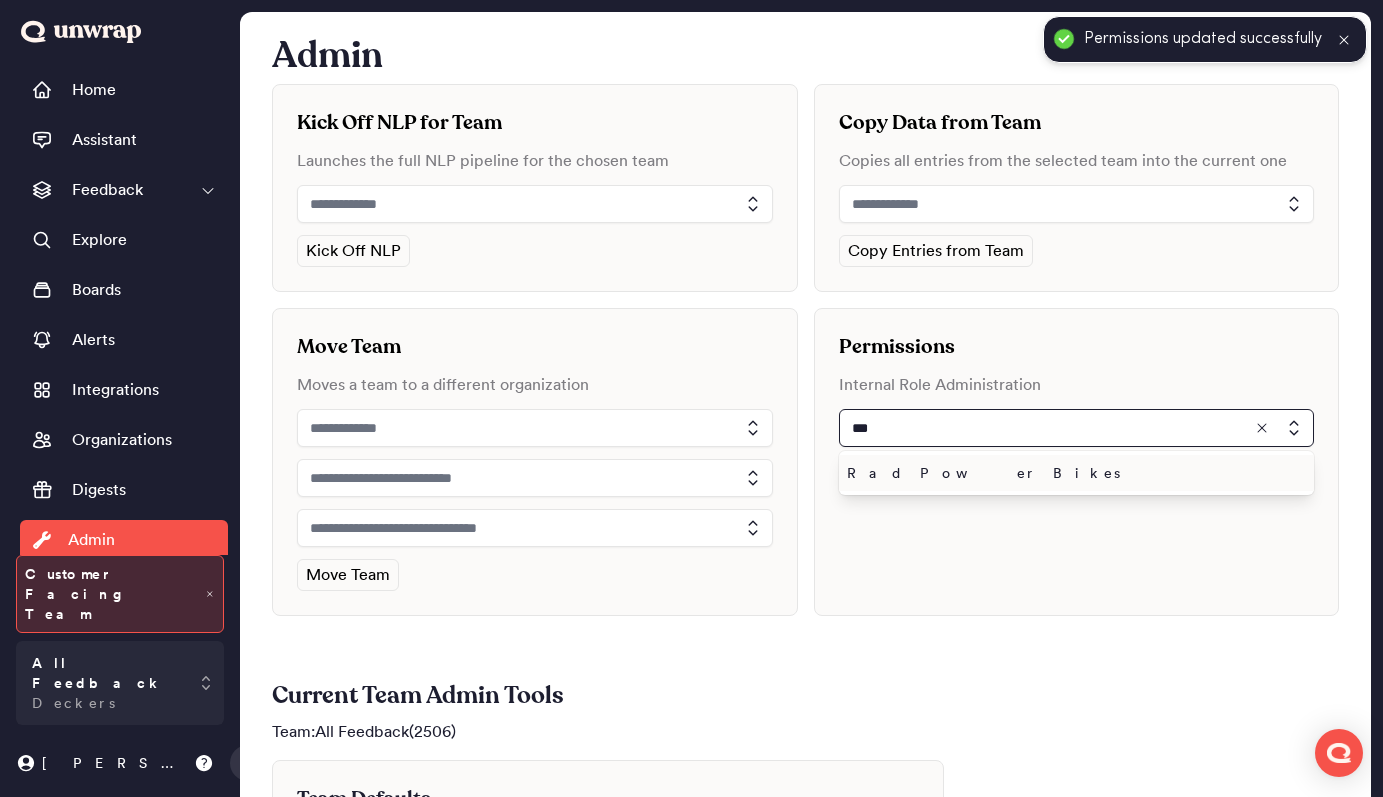 type on "***" 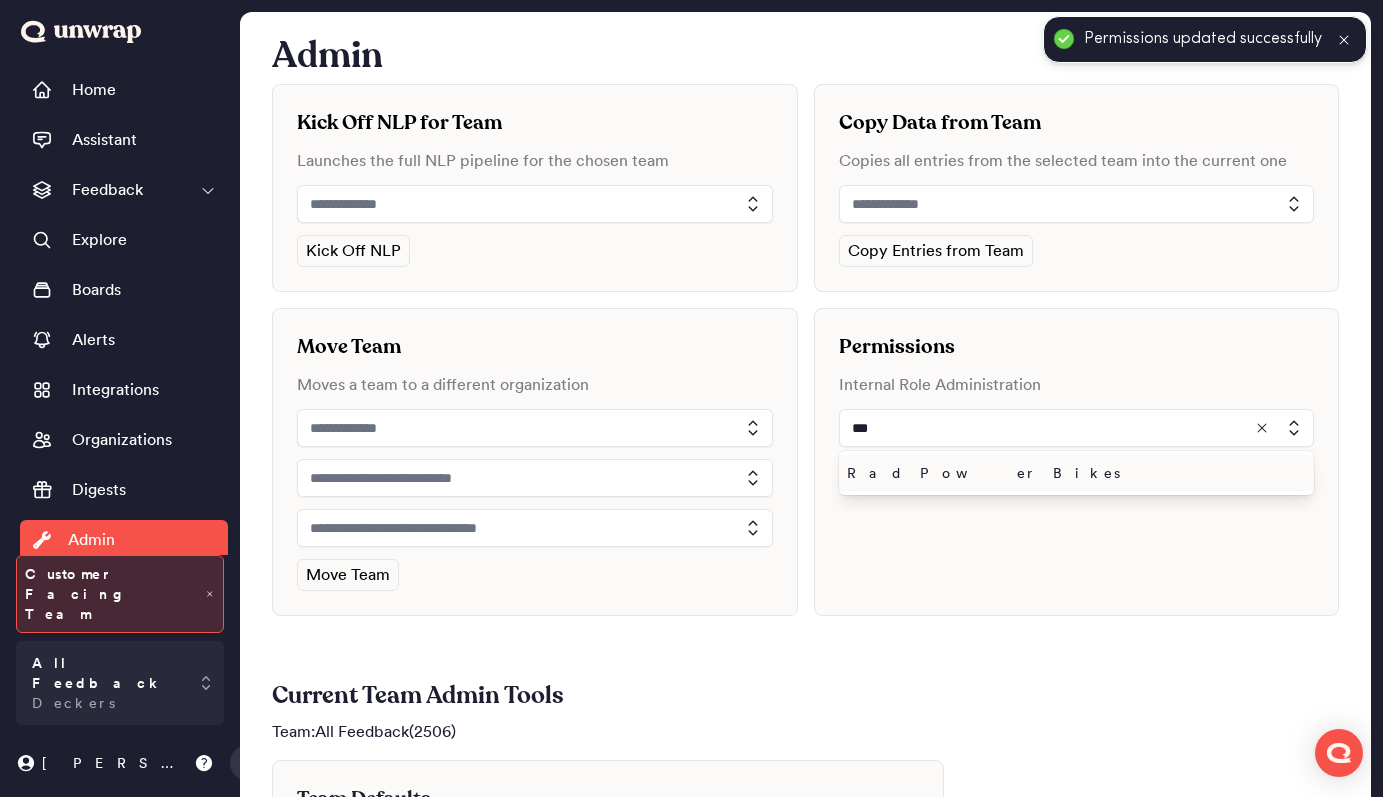 click on "Rad Power Bikes" at bounding box center (1073, 473) 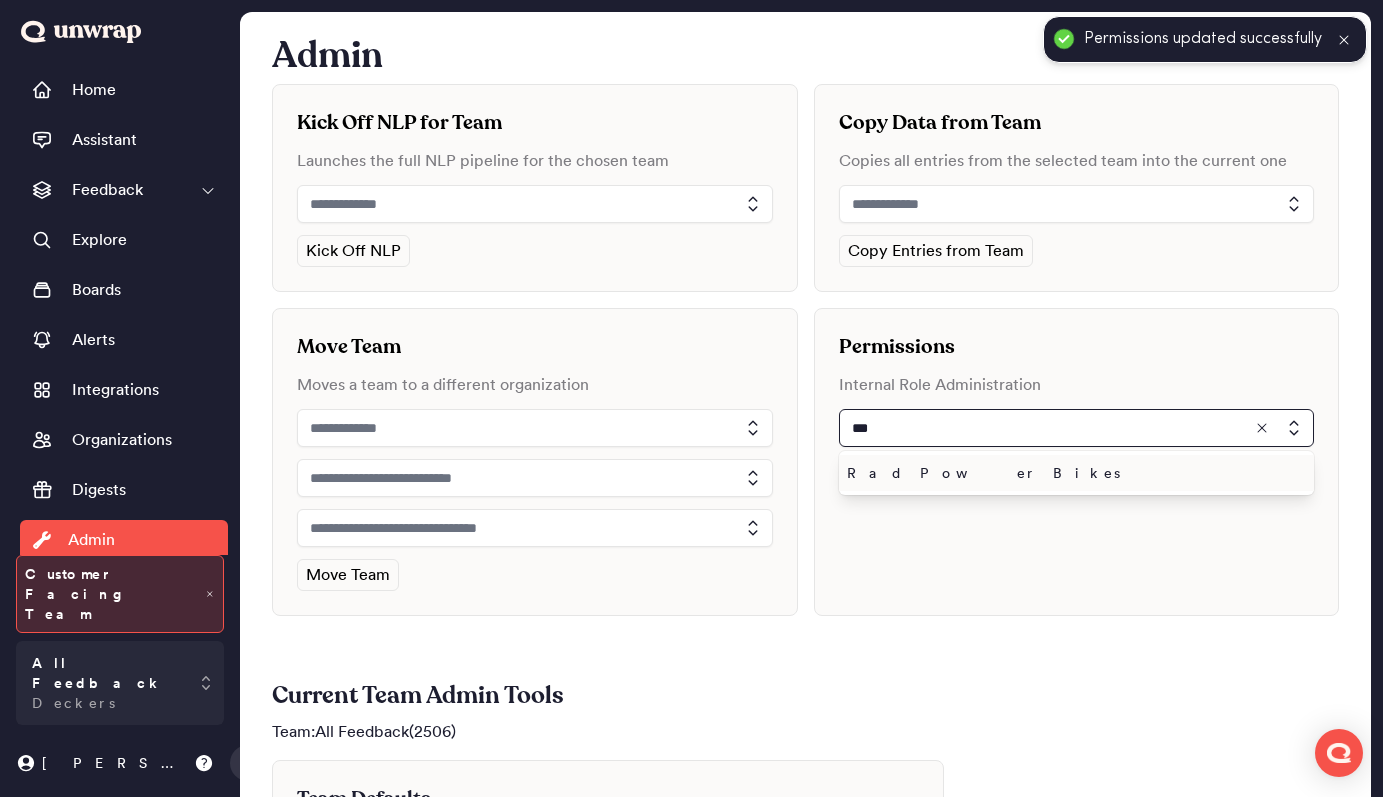 type on "**********" 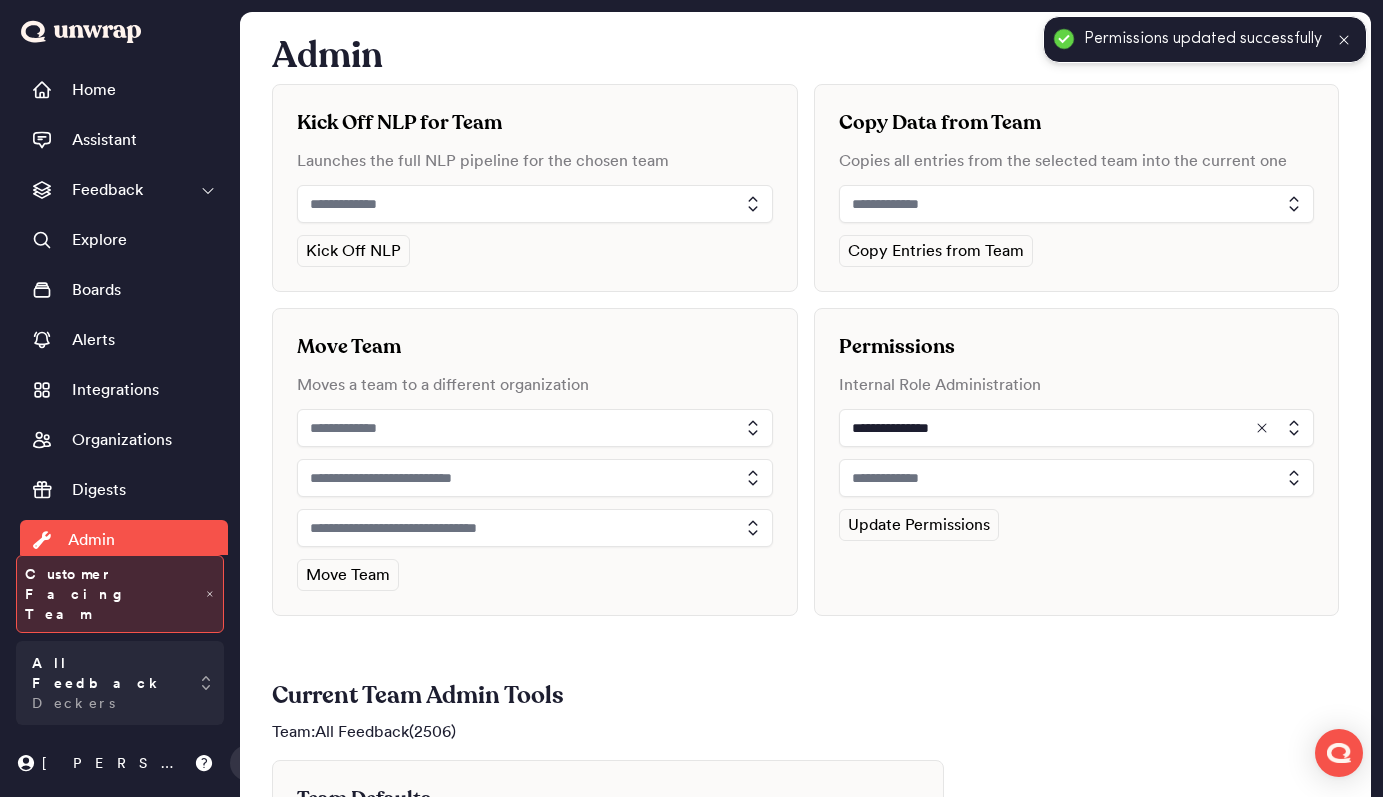 click at bounding box center (1077, 478) 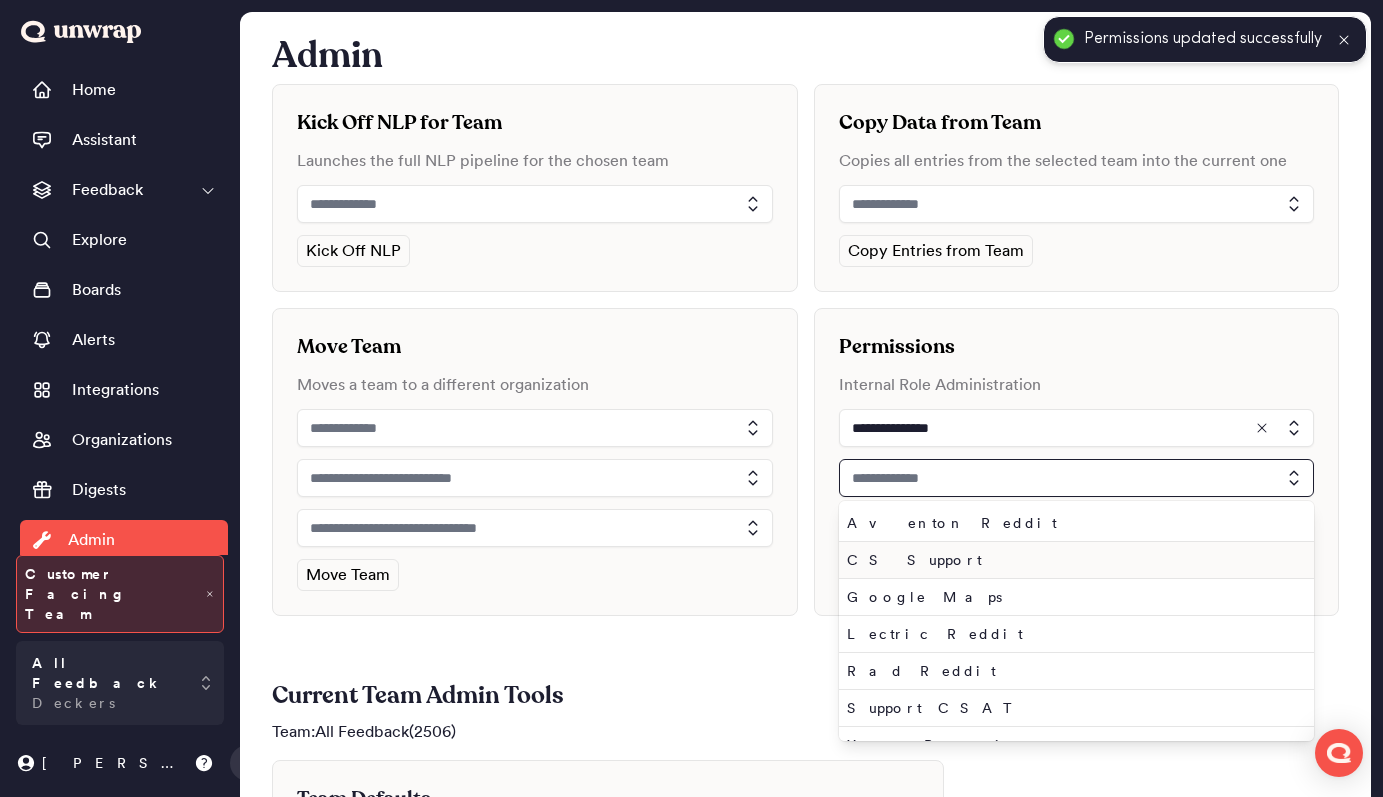 scroll, scrollTop: 26, scrollLeft: 0, axis: vertical 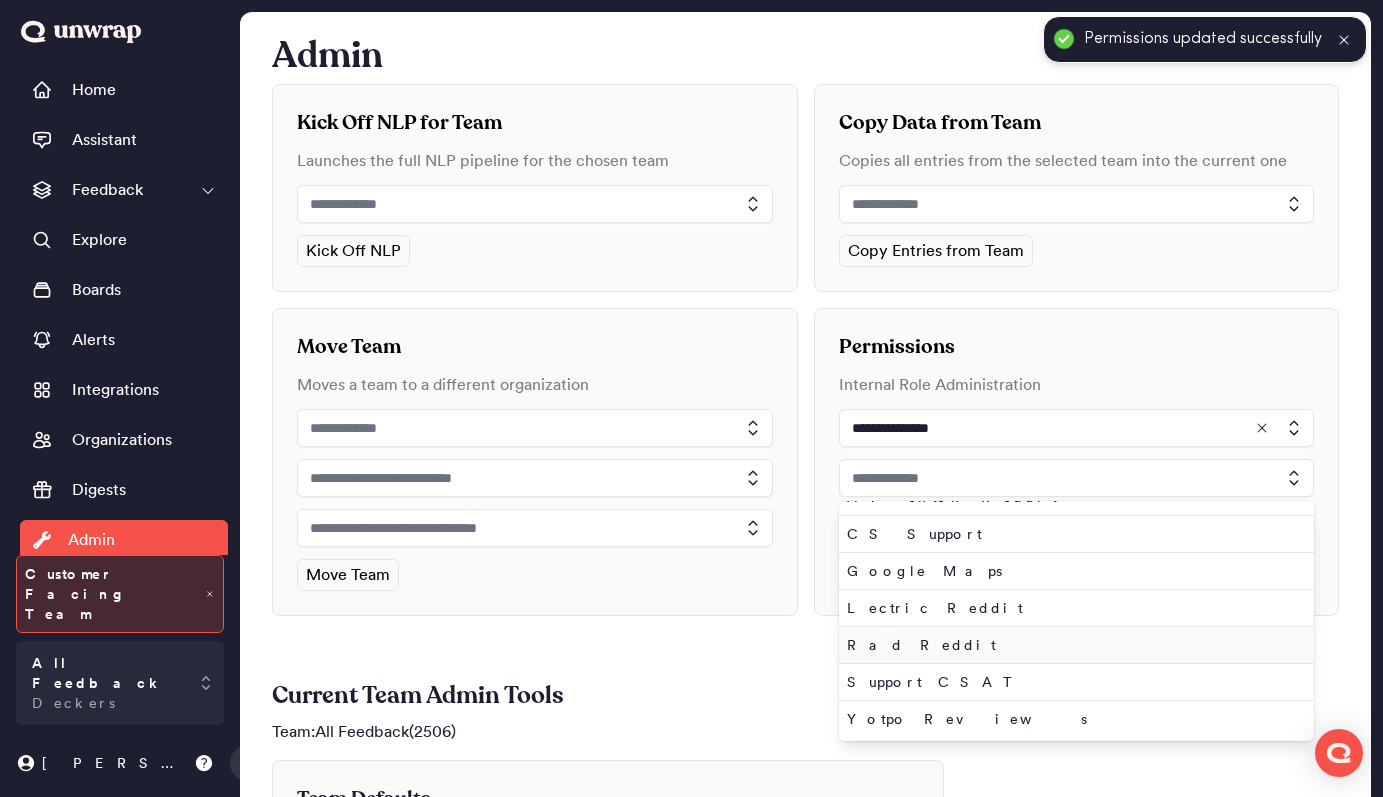click on "Rad Reddit" at bounding box center [1073, 645] 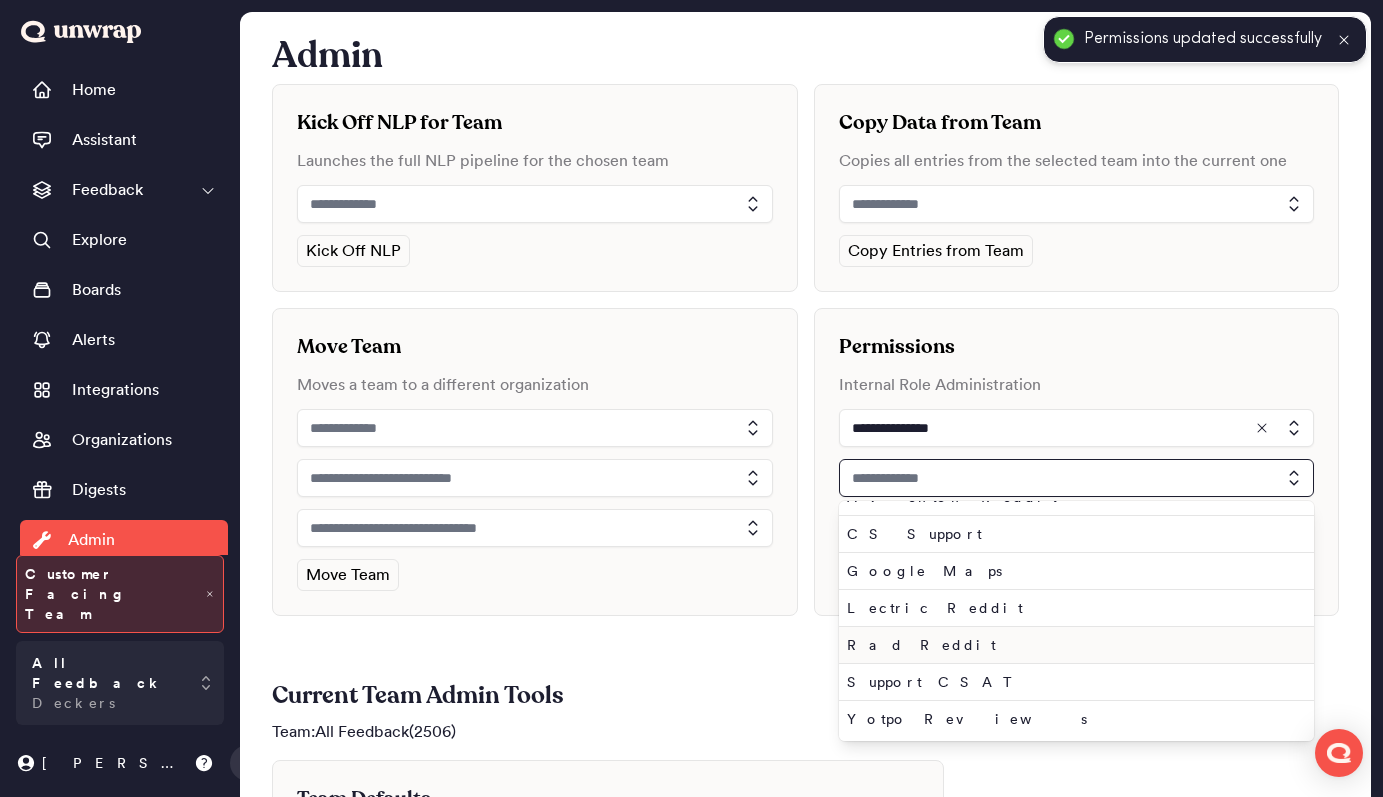 type on "**********" 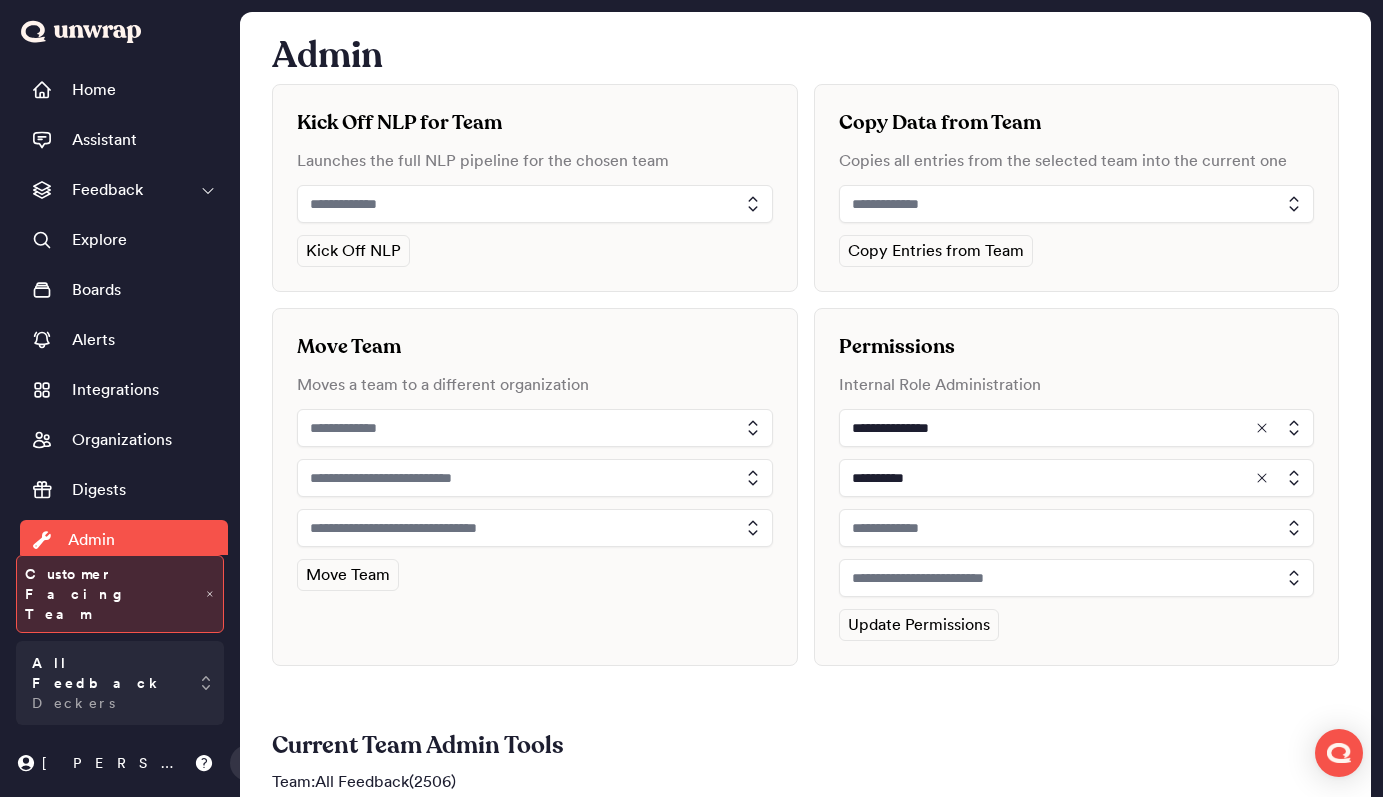 click at bounding box center (1077, 528) 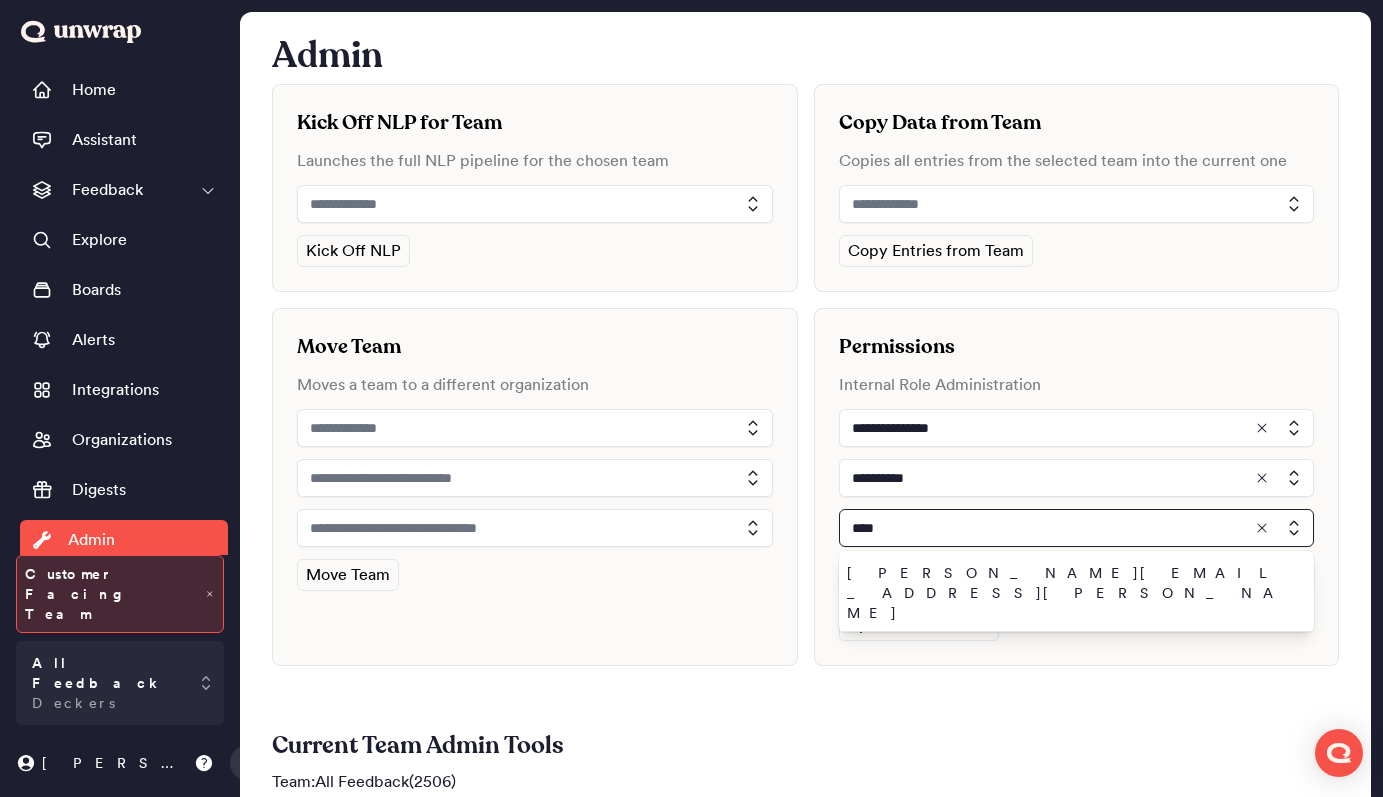type on "****" 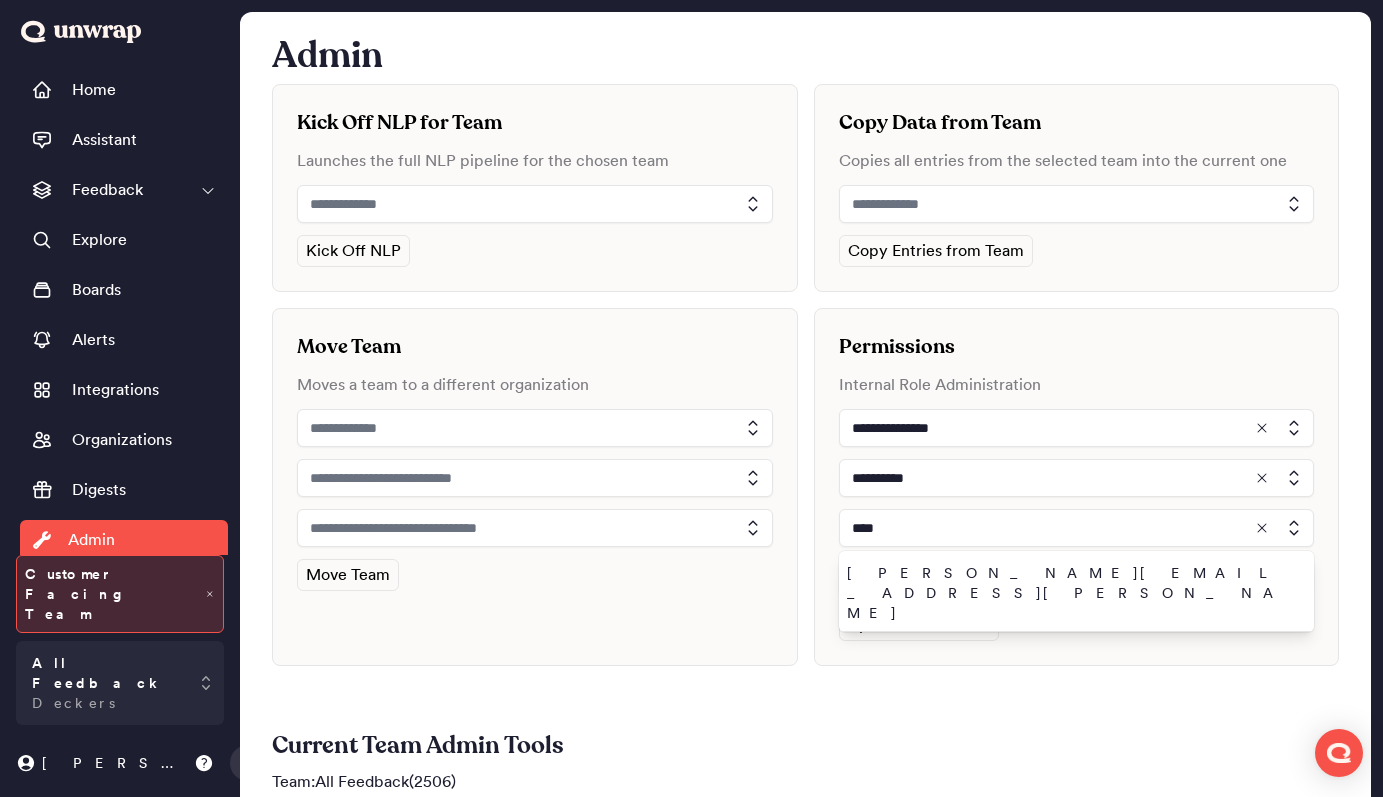 click on "john.shelburne@unwrap.ai" at bounding box center [1073, 660] 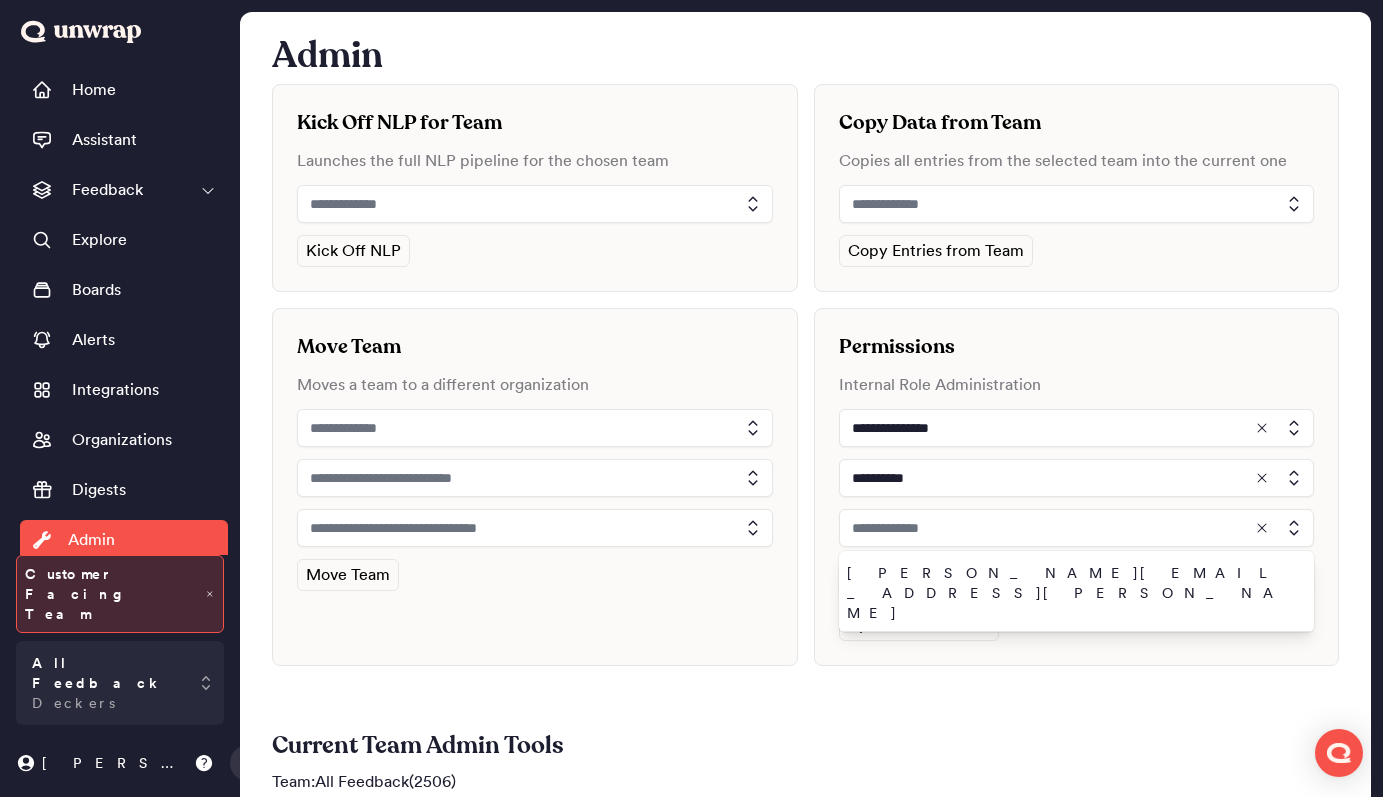 type on "**********" 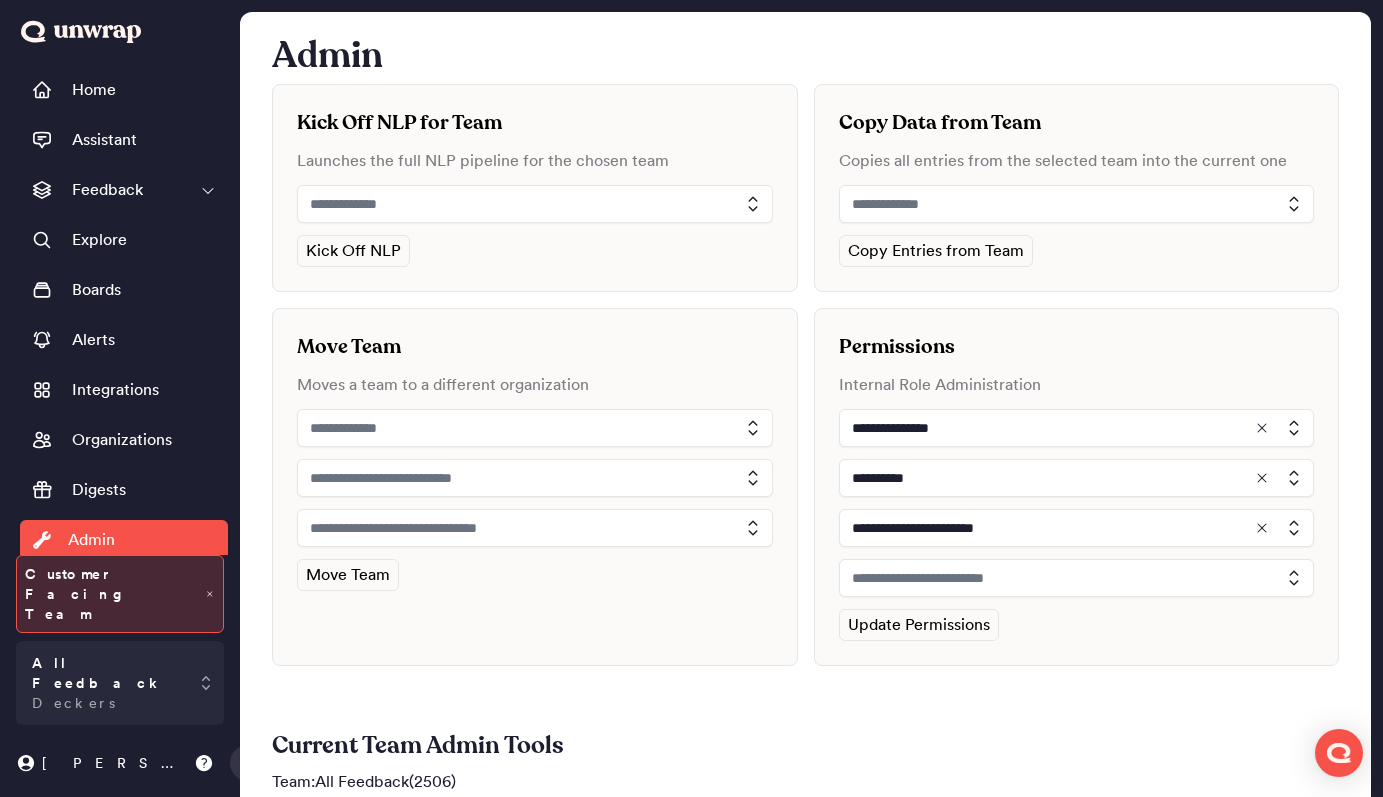 click at bounding box center (1077, 578) 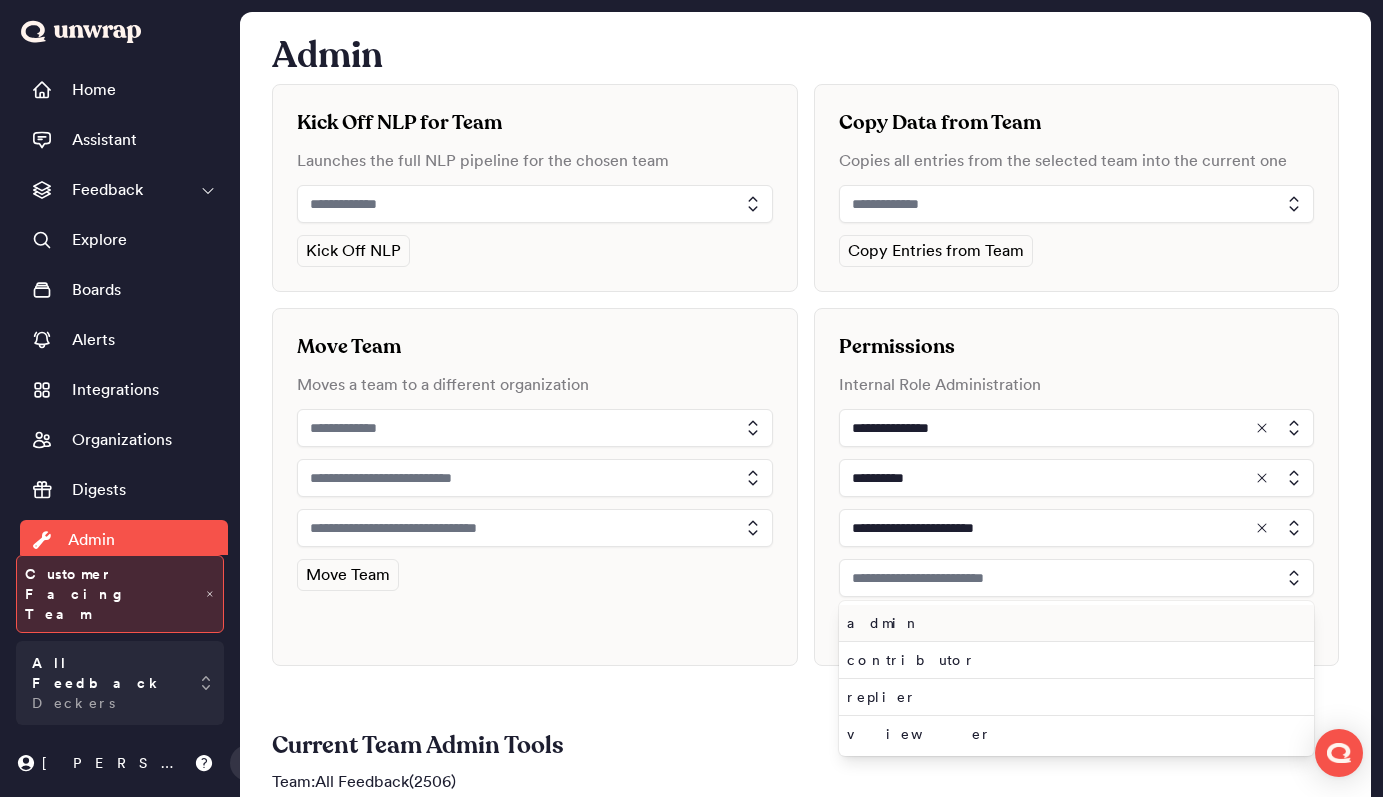 click on "admin" at bounding box center (1073, 623) 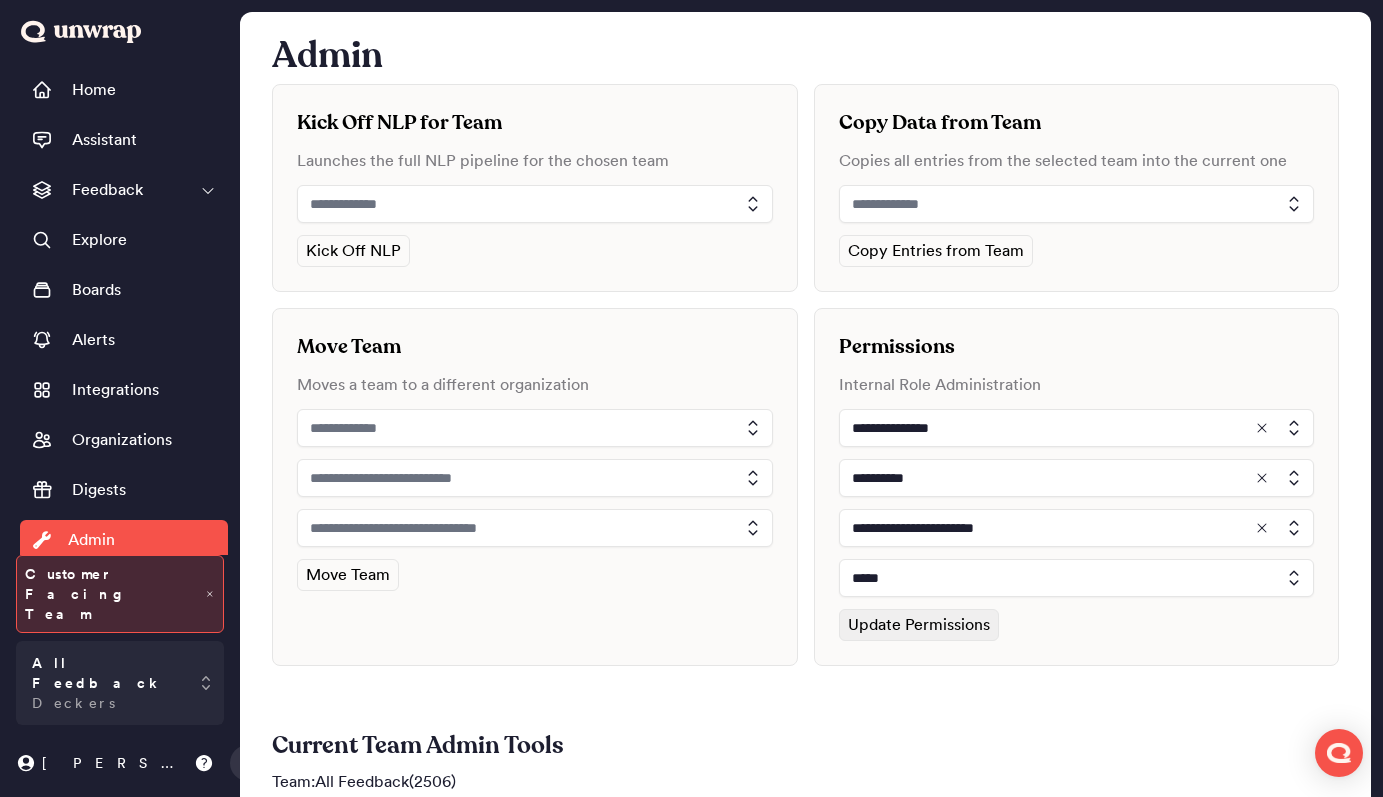 click on "Update Permissions" at bounding box center [919, 625] 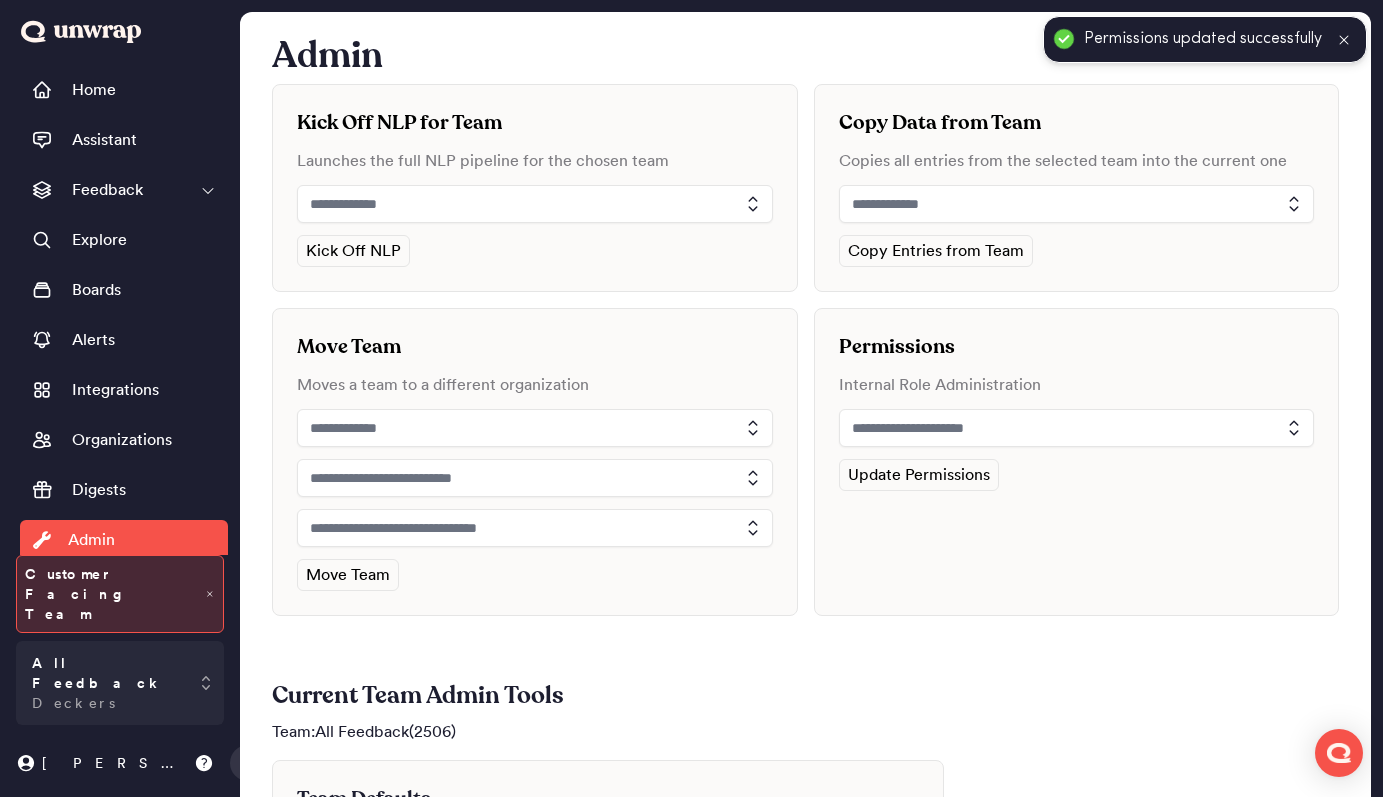 click at bounding box center [1077, 428] 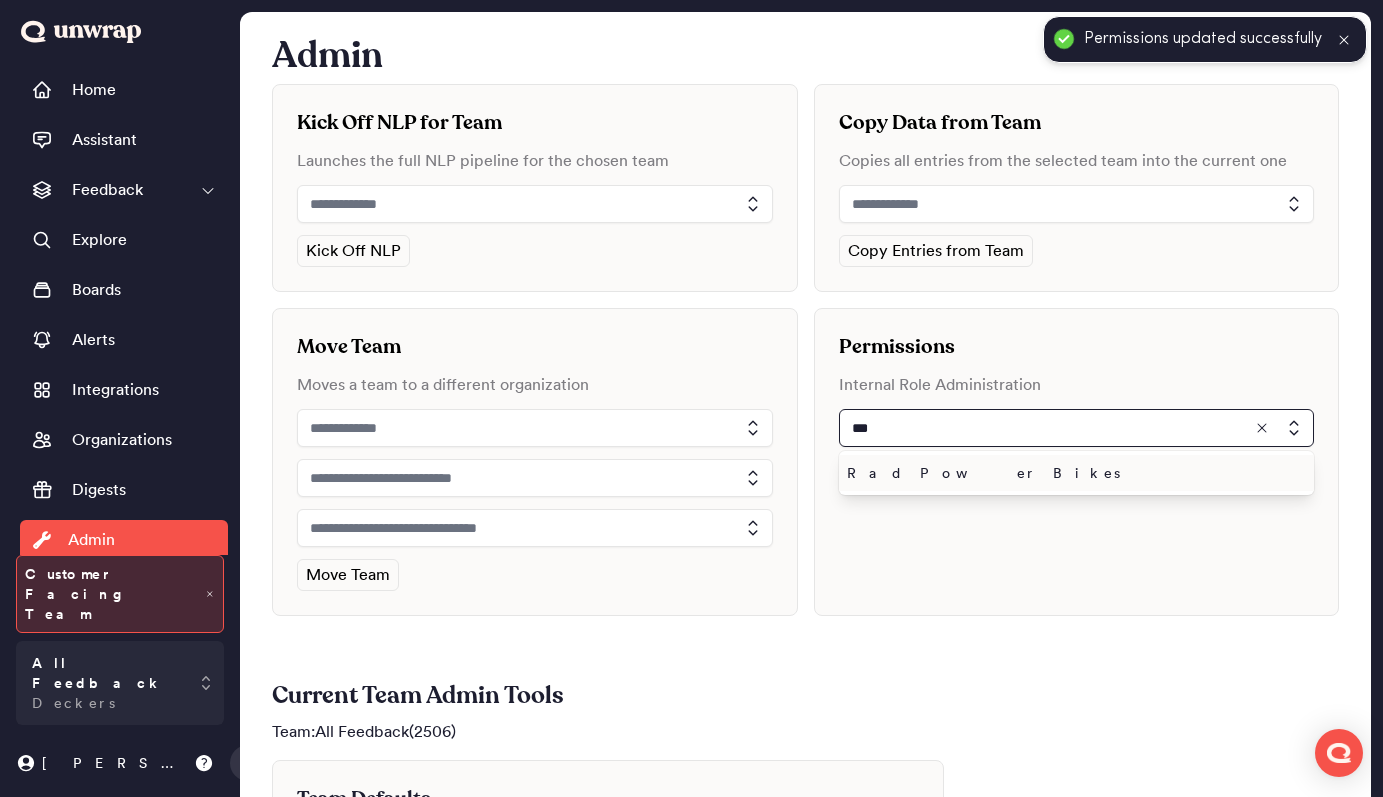 type on "***" 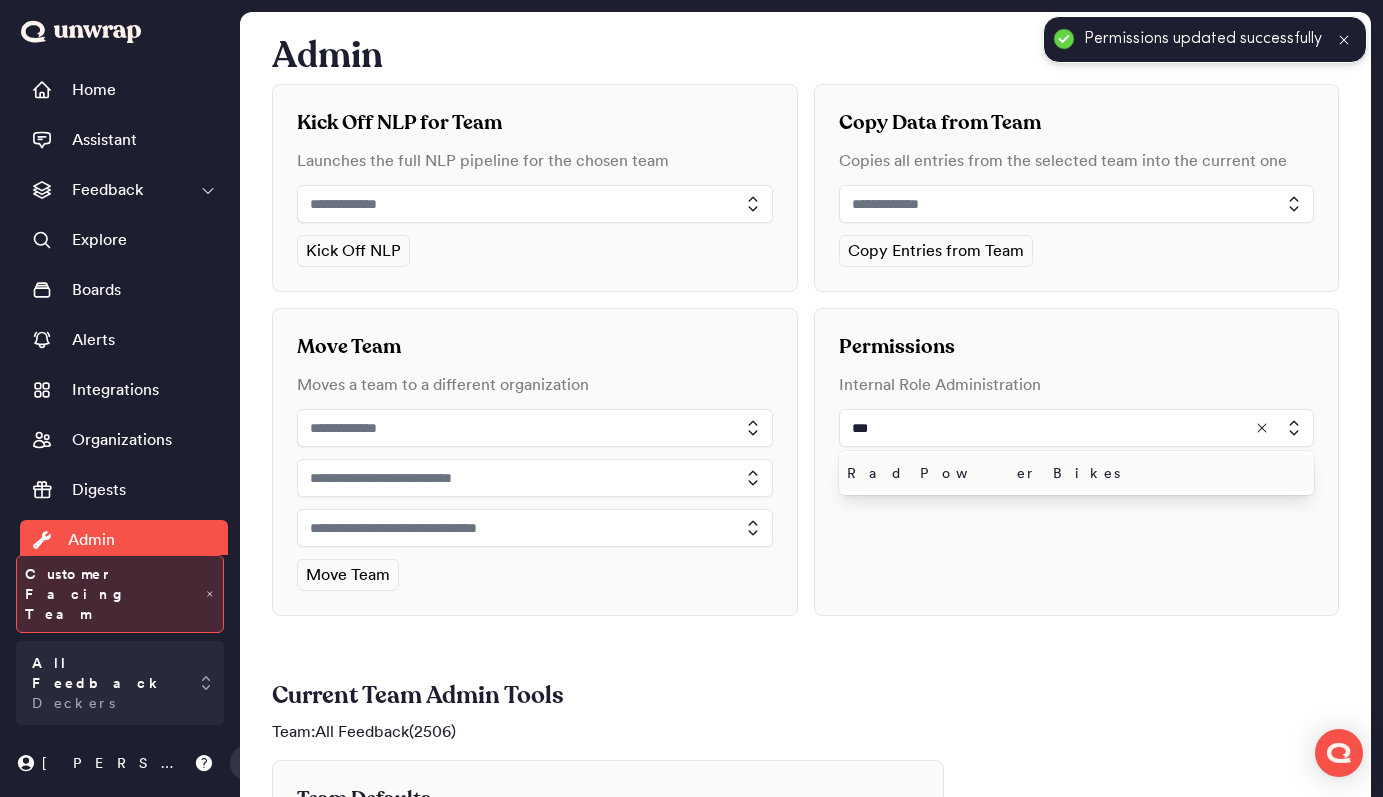 click on "Rad Power Bikes" at bounding box center (1073, 473) 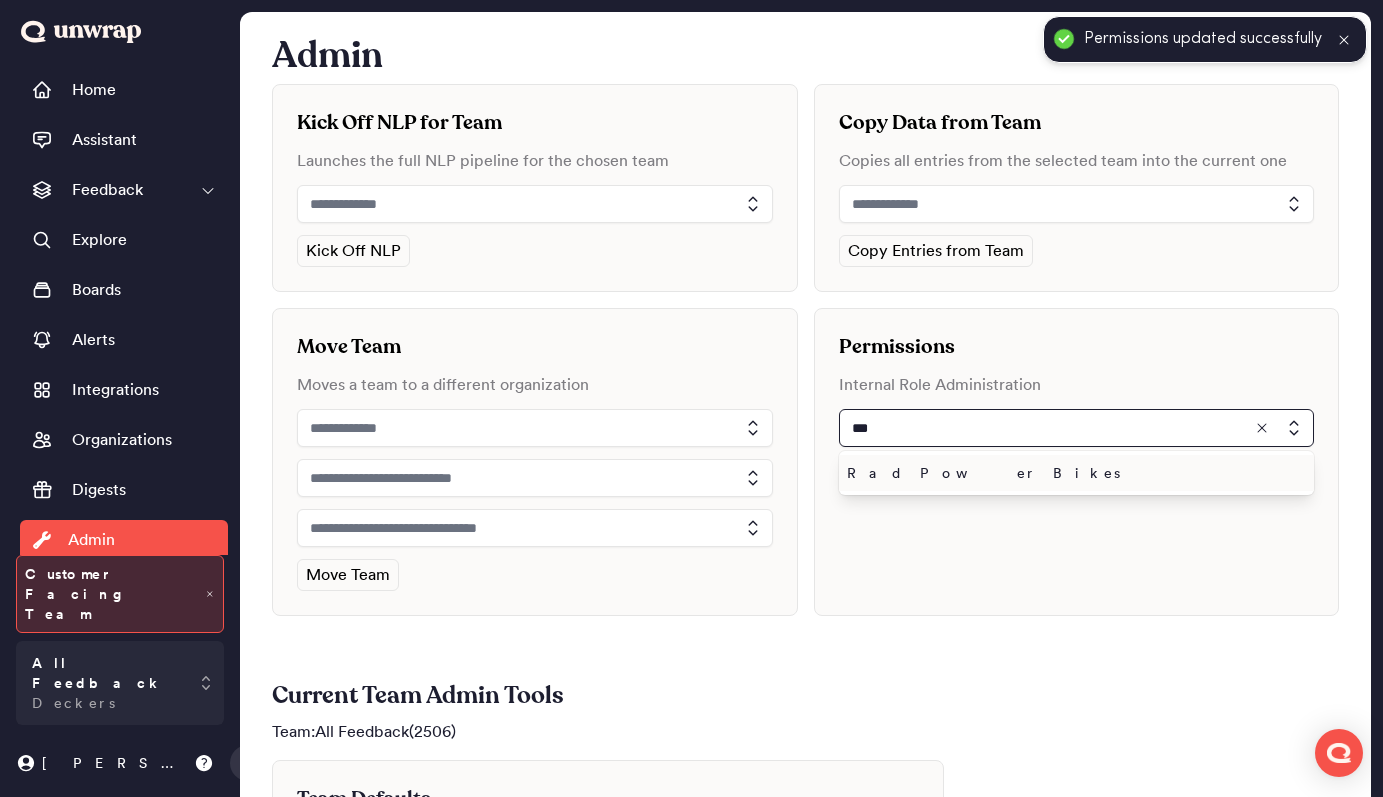 type on "**********" 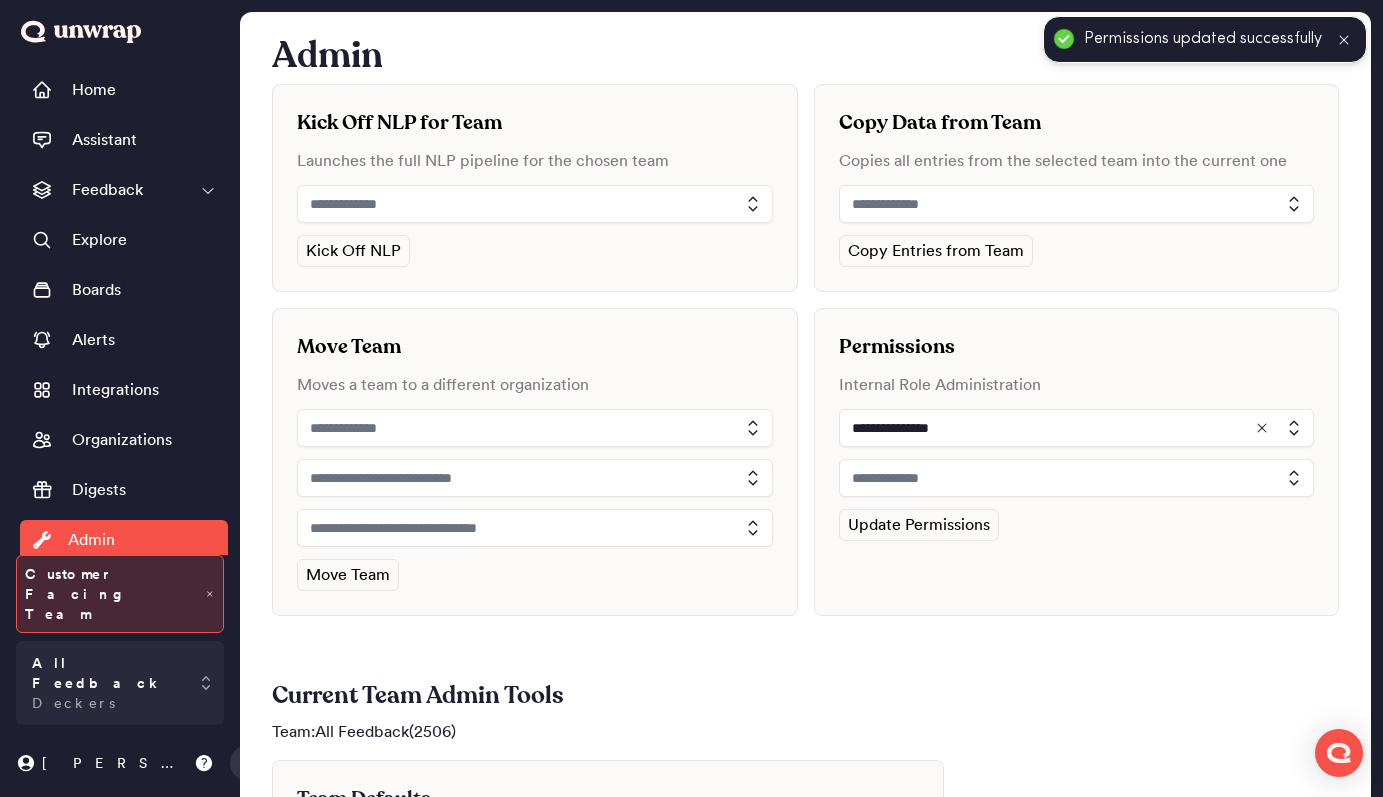 click at bounding box center (1077, 478) 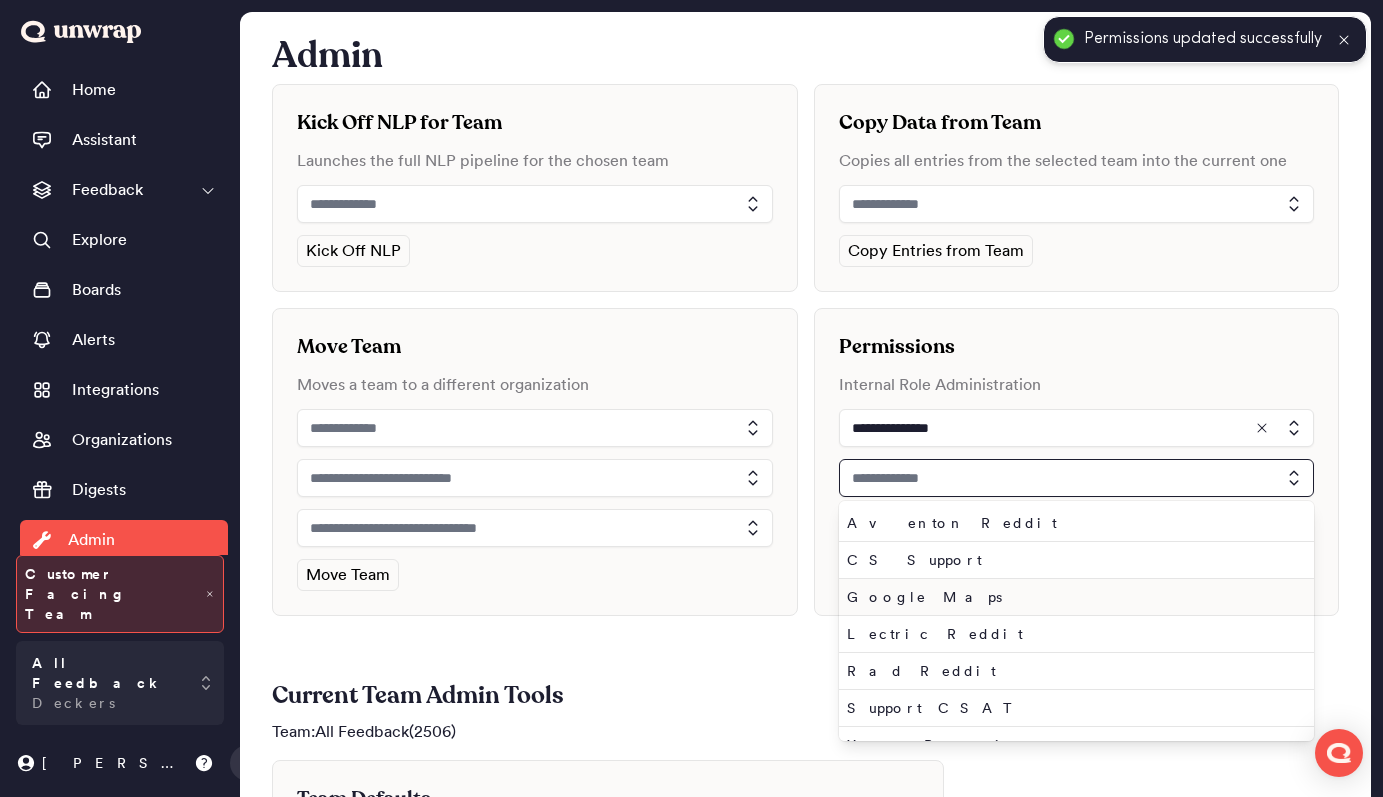 scroll, scrollTop: 26, scrollLeft: 0, axis: vertical 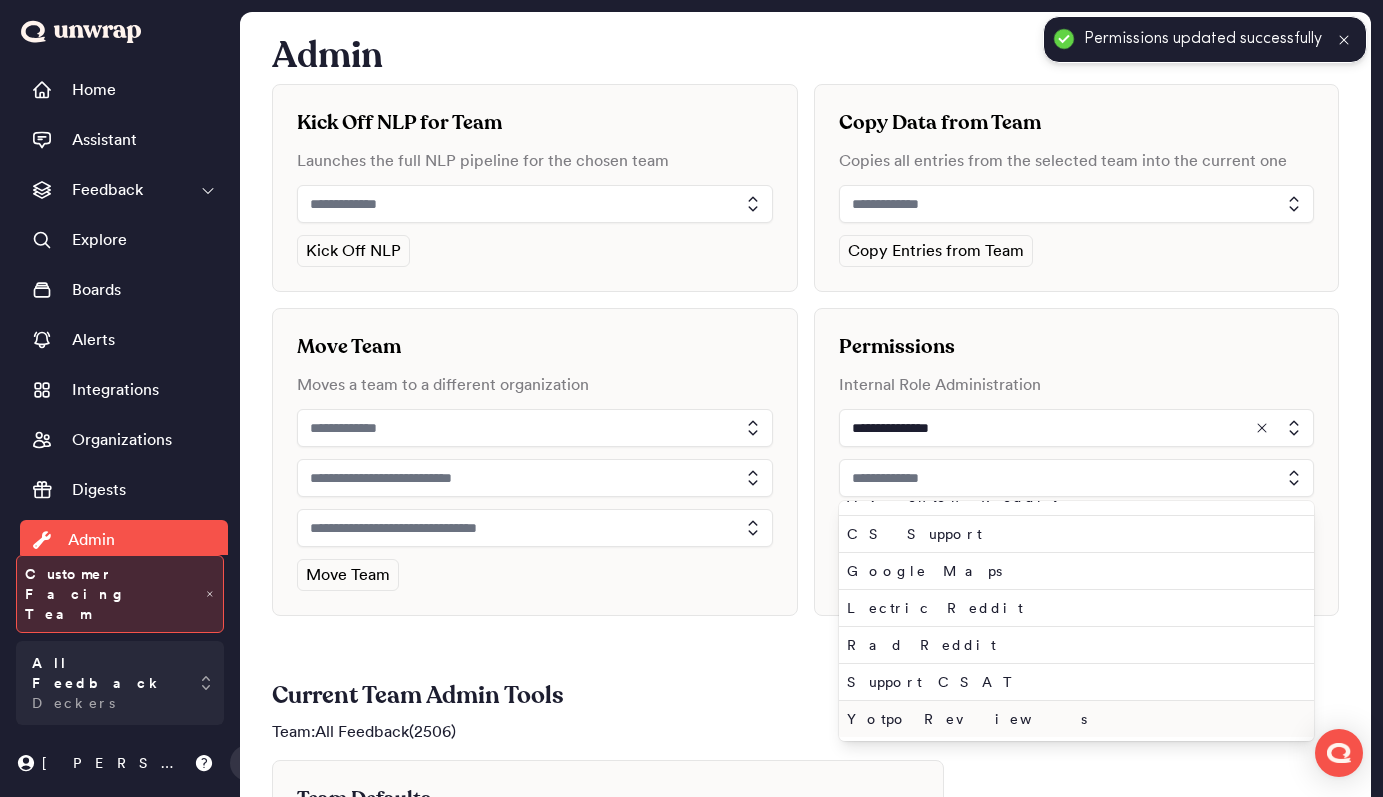 click on "Yotpo Reviews" at bounding box center (1073, 719) 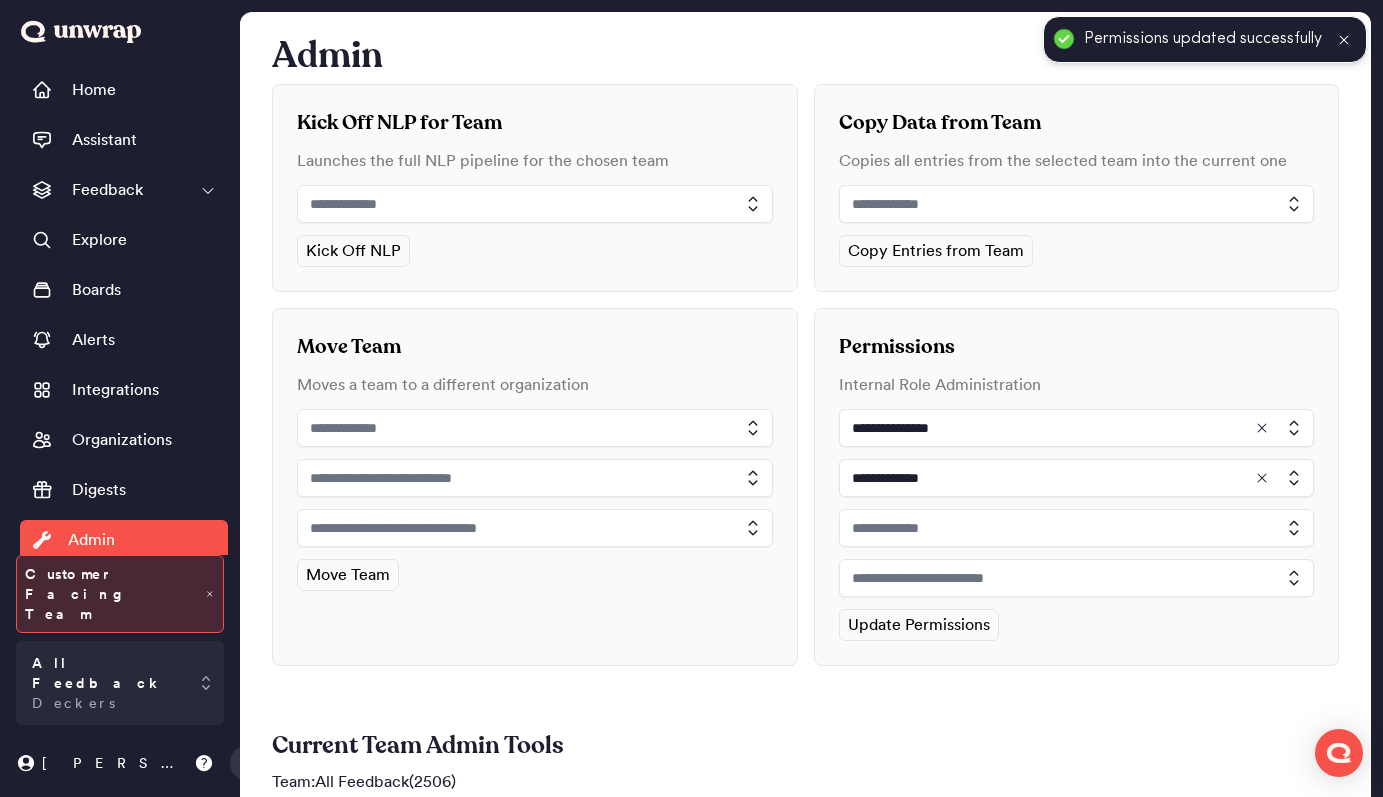 click at bounding box center [1077, 528] 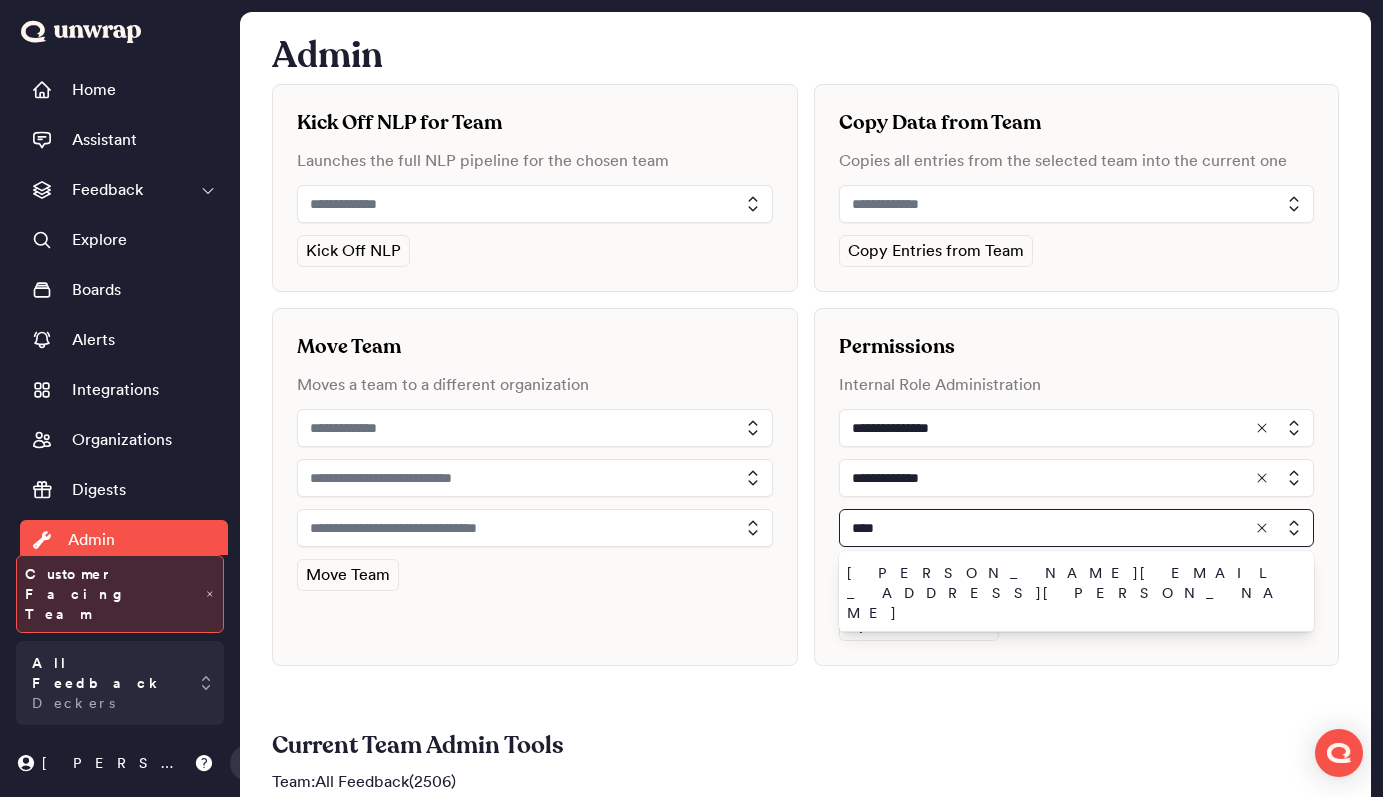 type on "****" 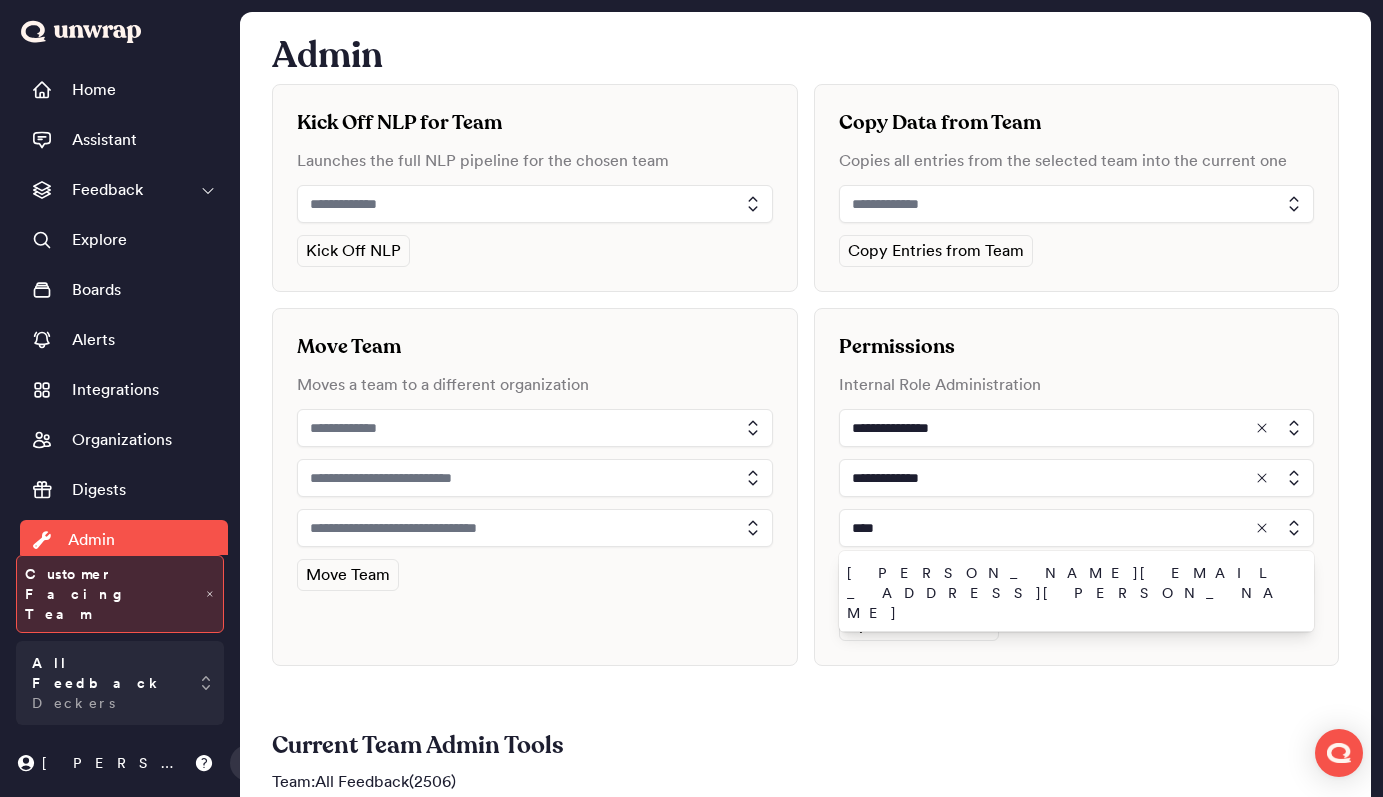 click on "john.shelburne@unwrap.ai" at bounding box center [1073, 660] 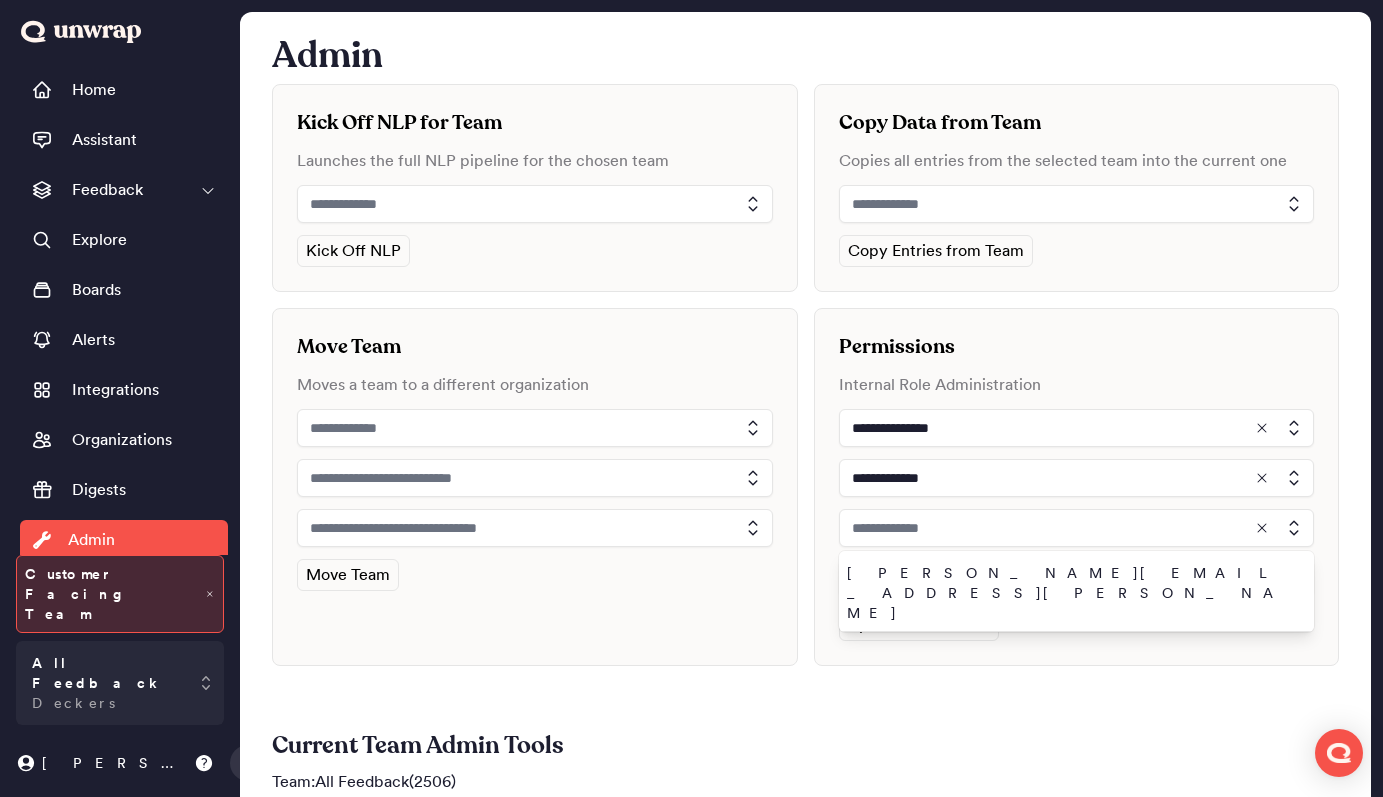 type on "**********" 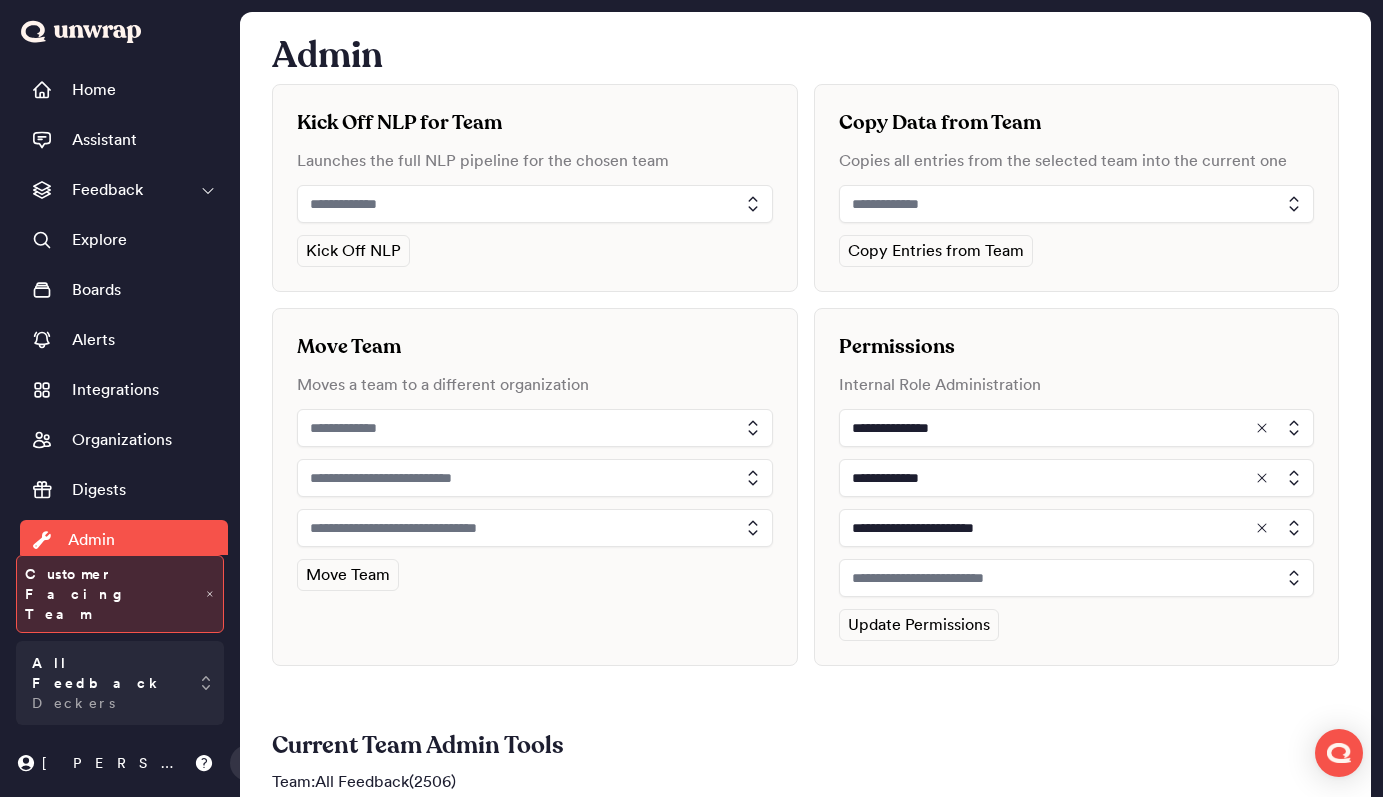 click at bounding box center [1077, 578] 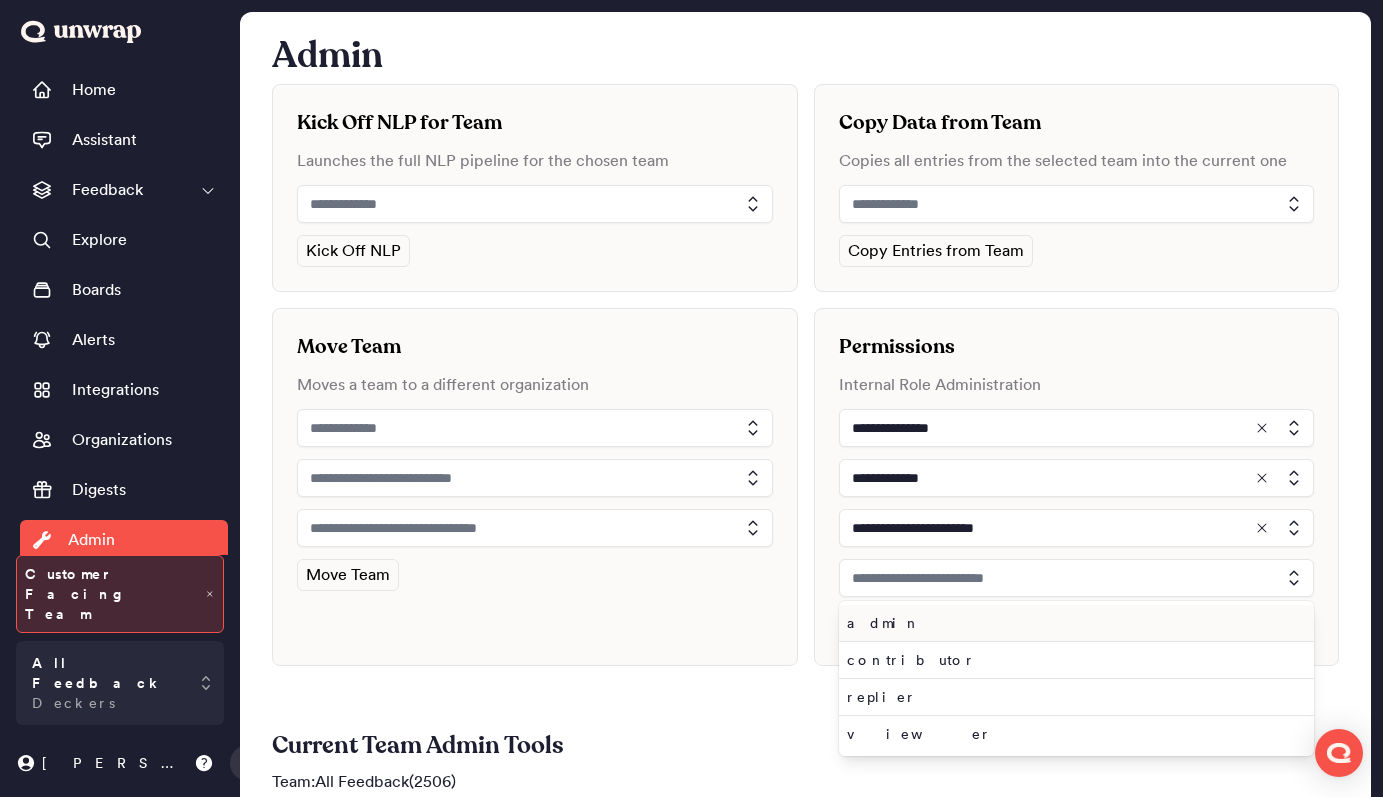 click on "admin" at bounding box center (1073, 623) 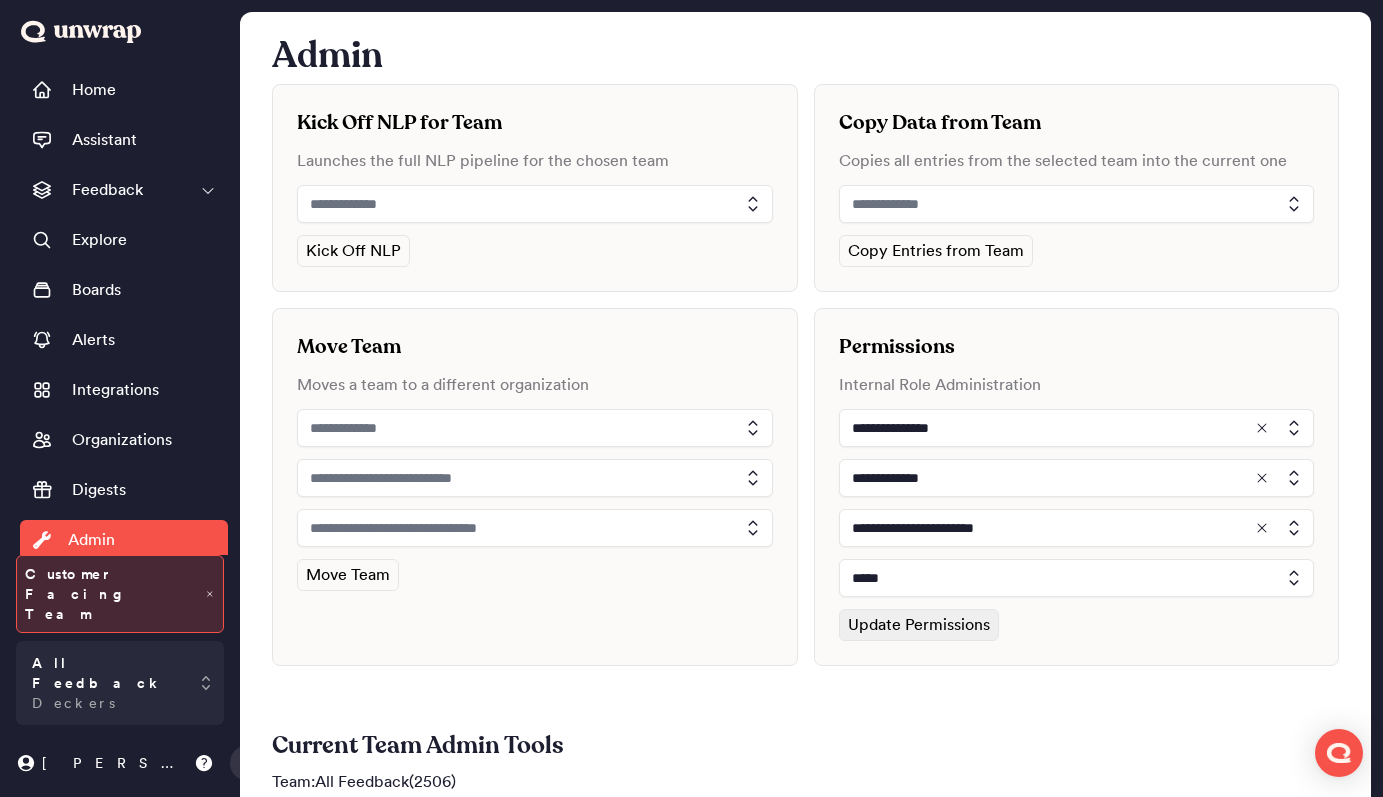 click on "Update Permissions" at bounding box center (919, 625) 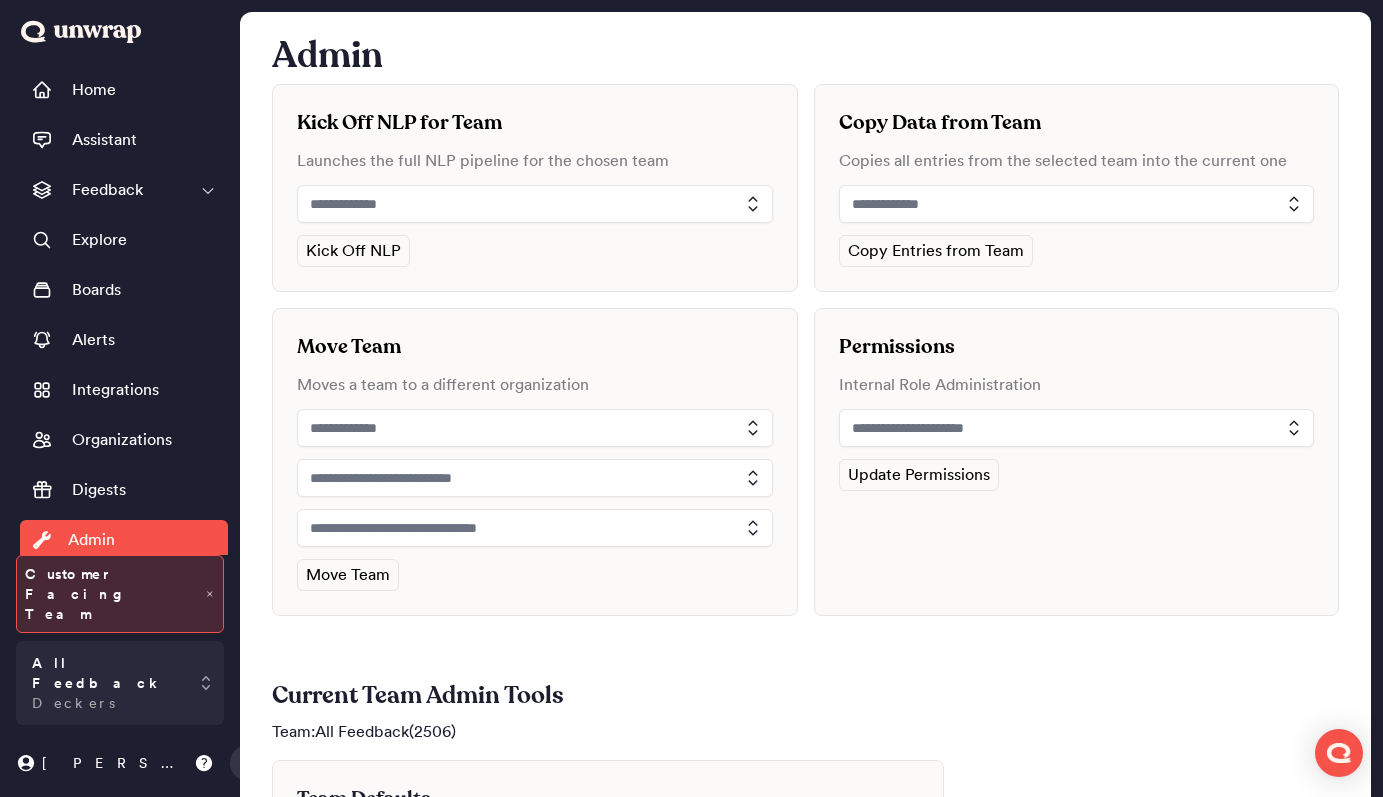 click at bounding box center (1077, 428) 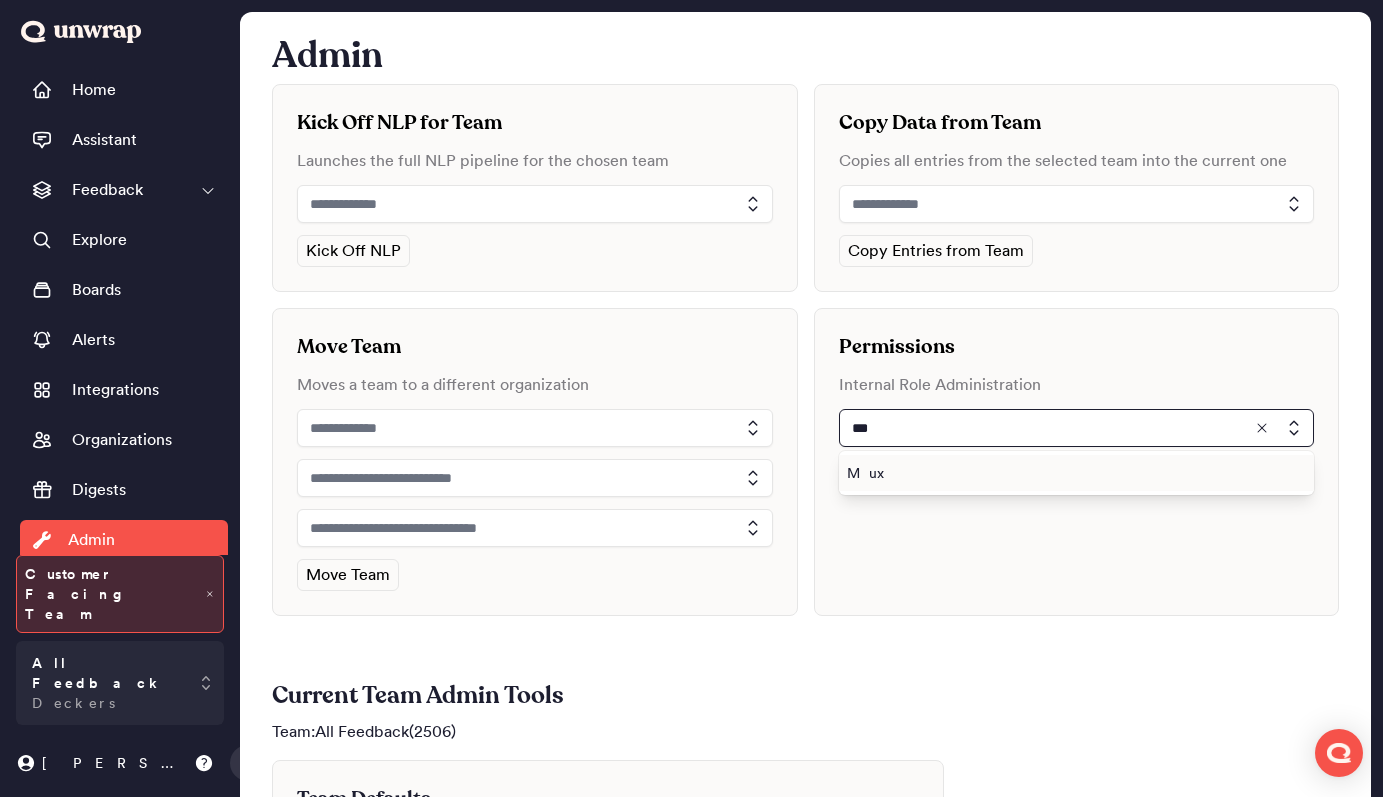 type on "***" 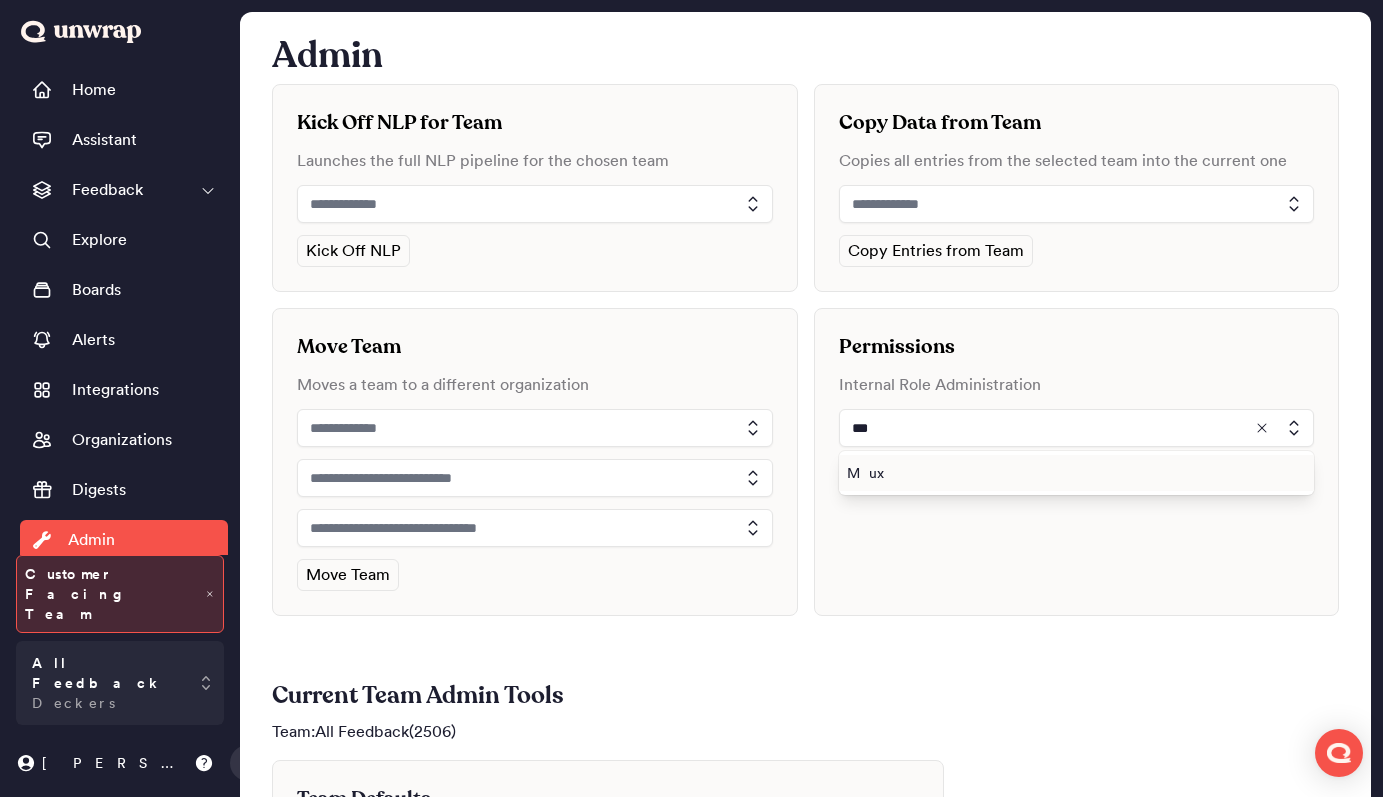click on "Mux" at bounding box center (1073, 473) 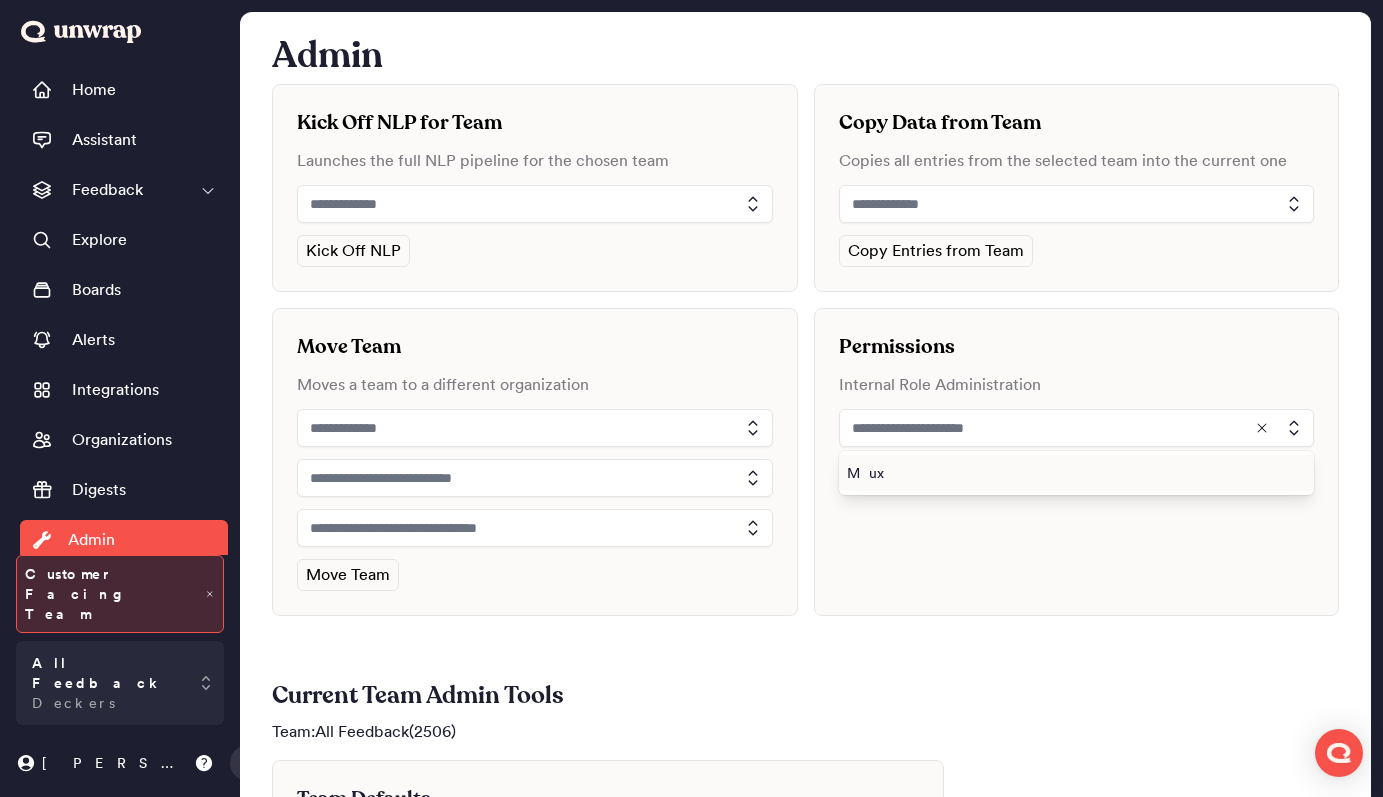 type on "***" 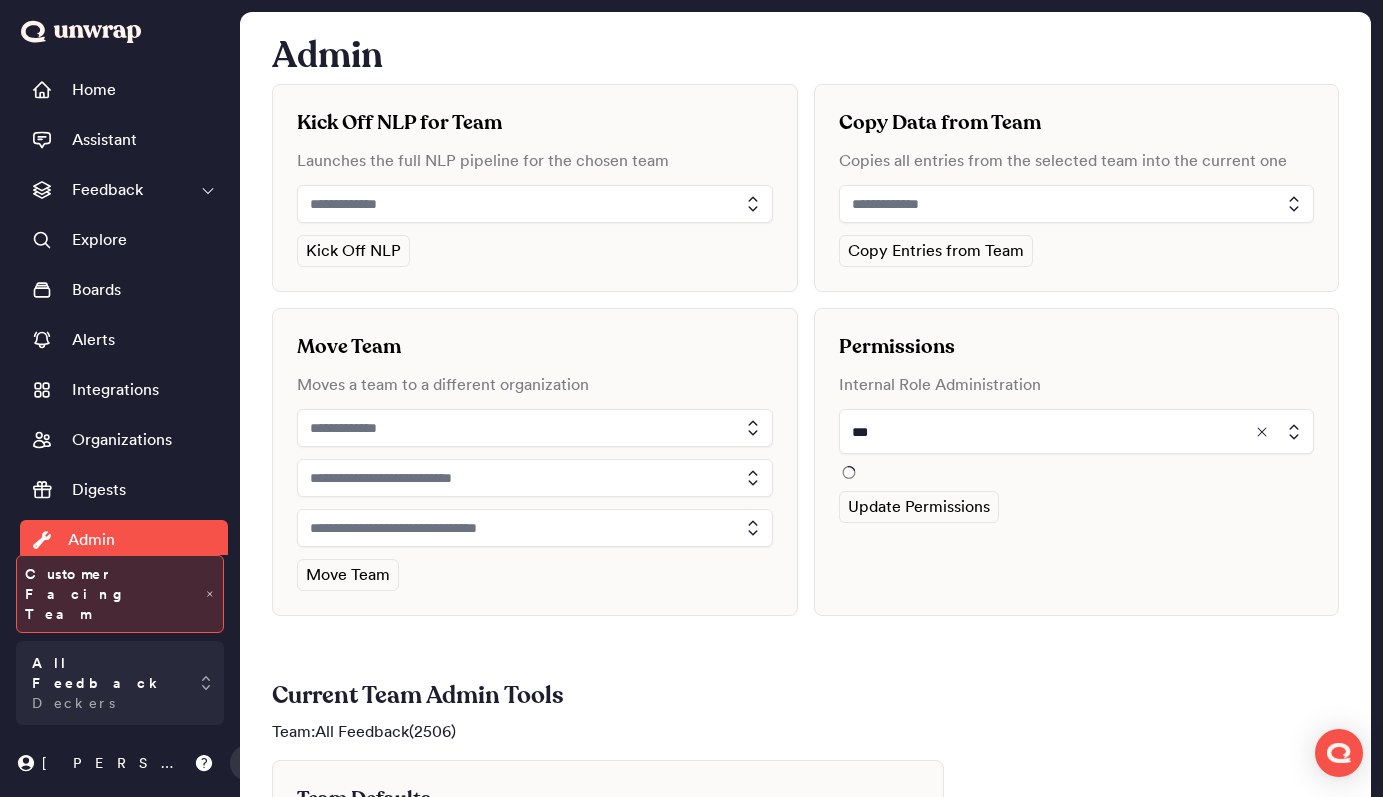 click on "Permissions Internal Role Administration *** Update Permissions" at bounding box center (1077, 462) 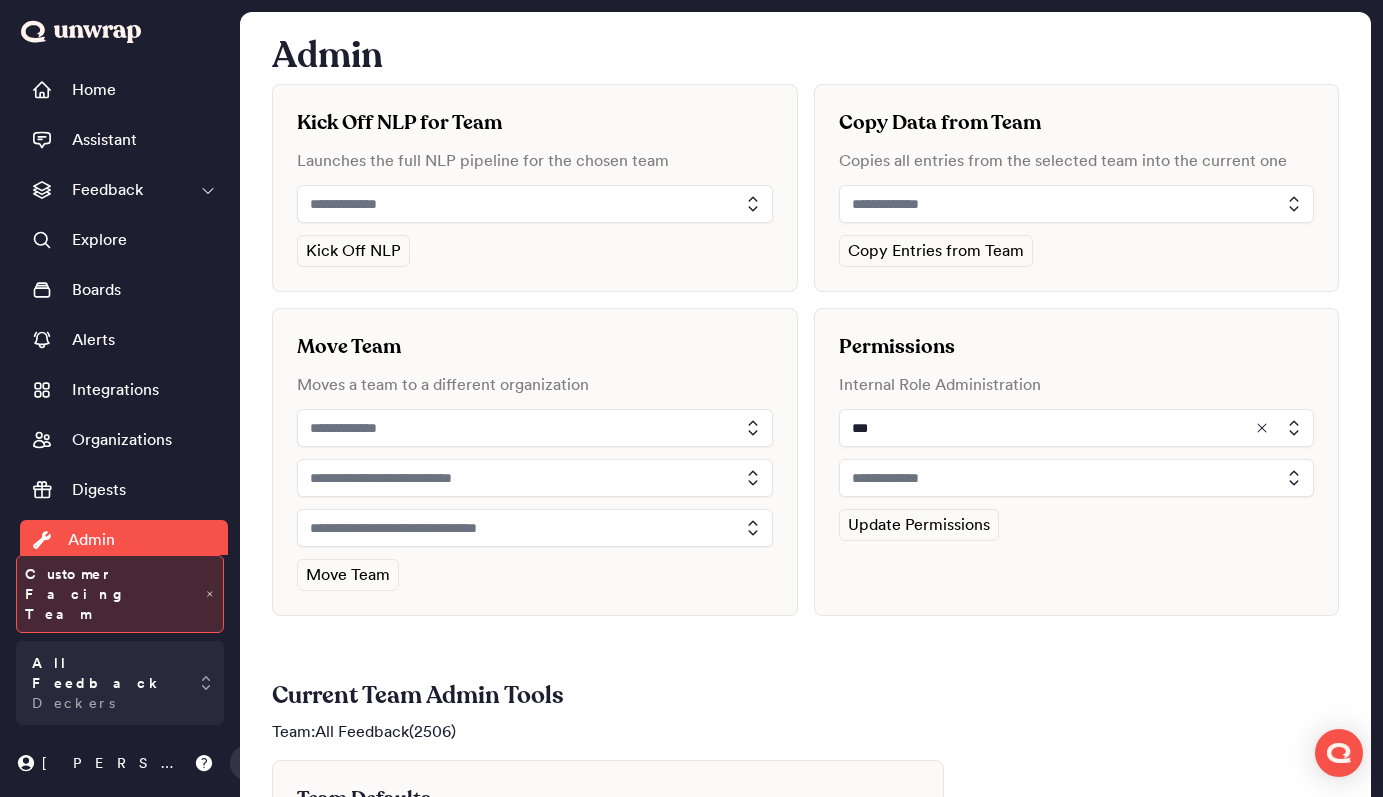 click at bounding box center (1077, 478) 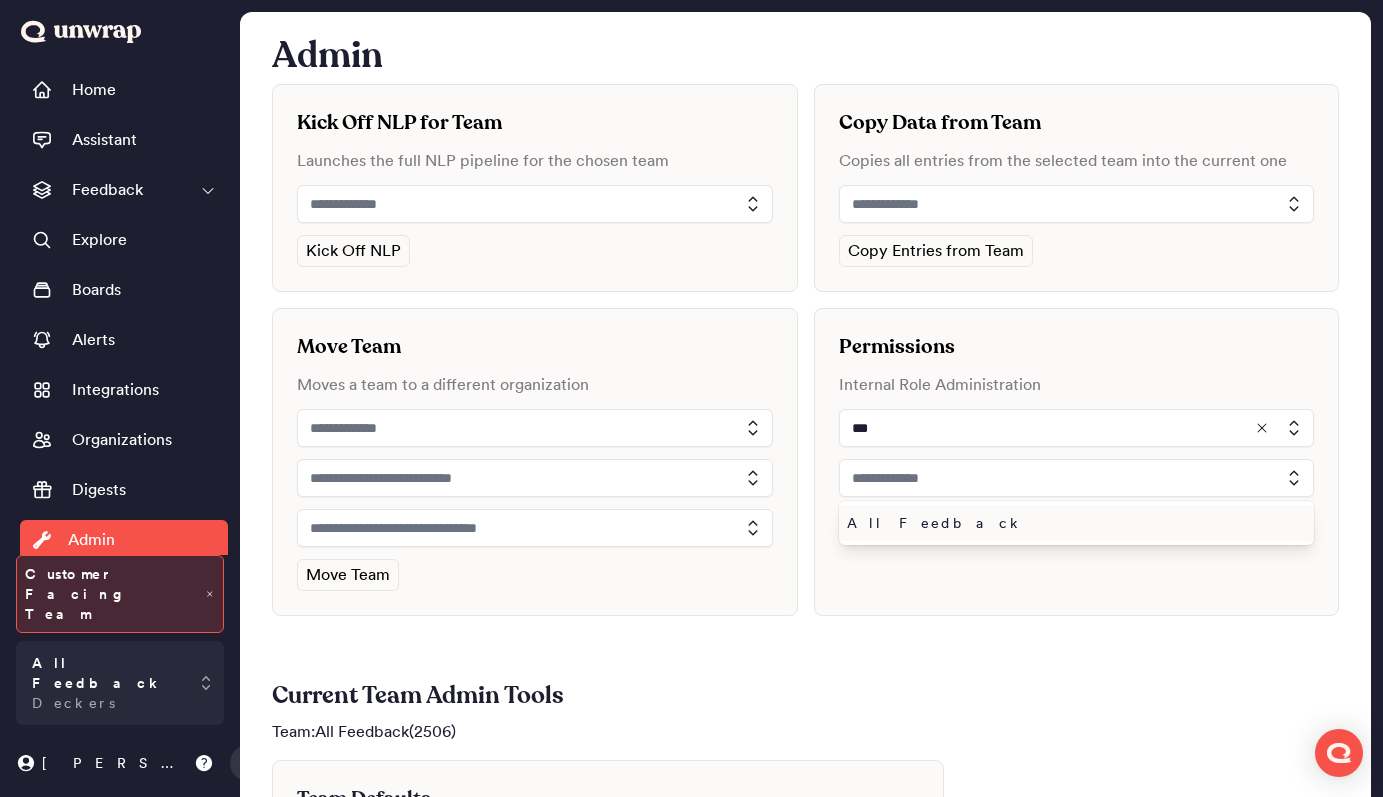 click on "All Feedback" at bounding box center (1073, 523) 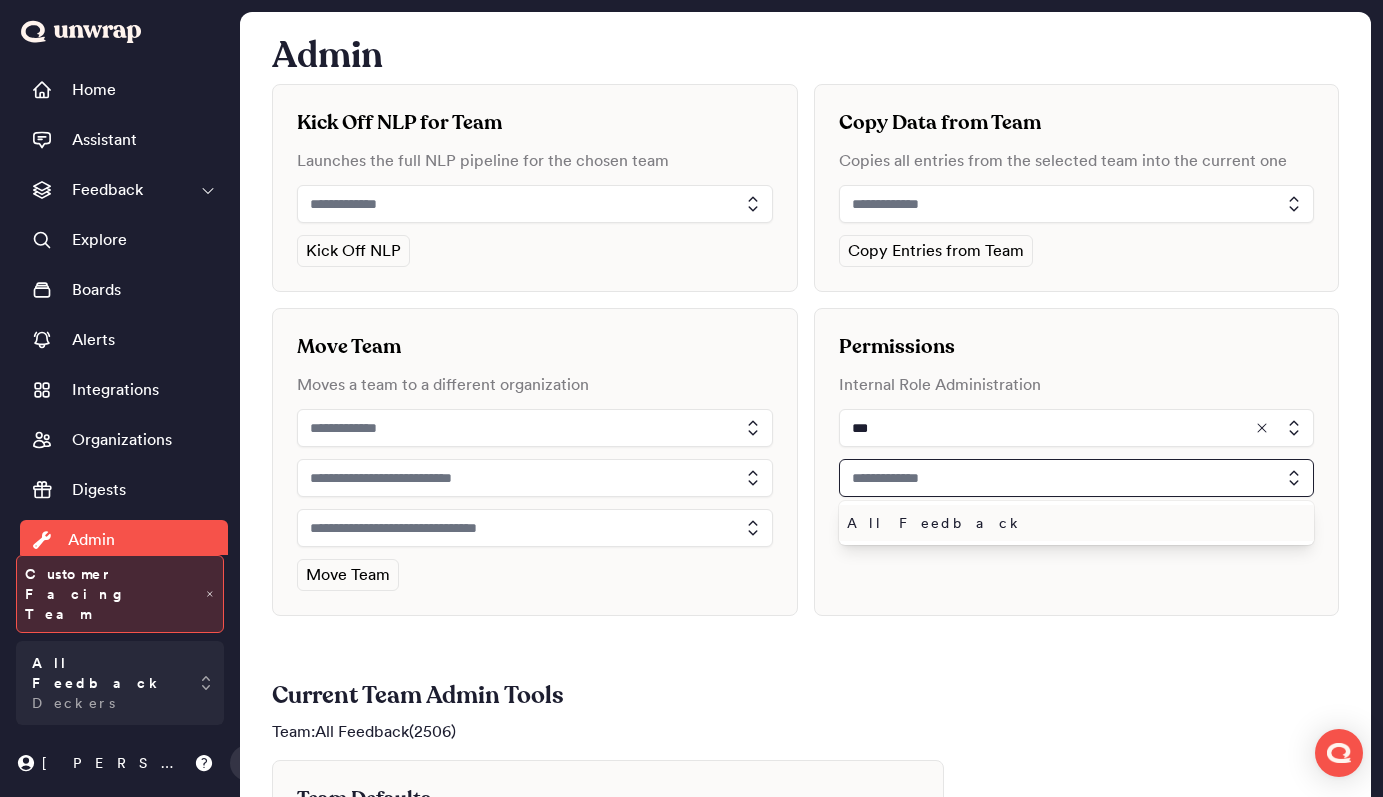 type on "**********" 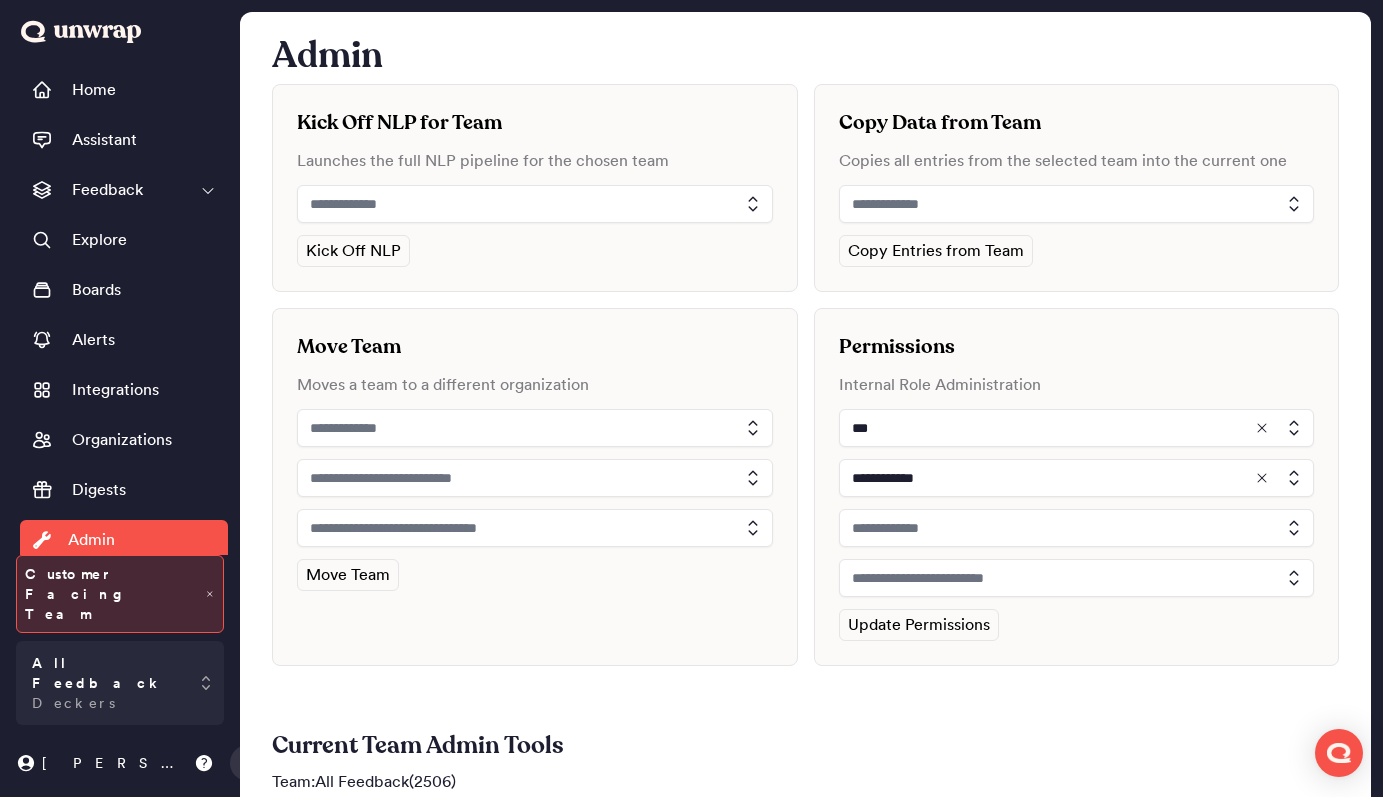 click at bounding box center [1077, 528] 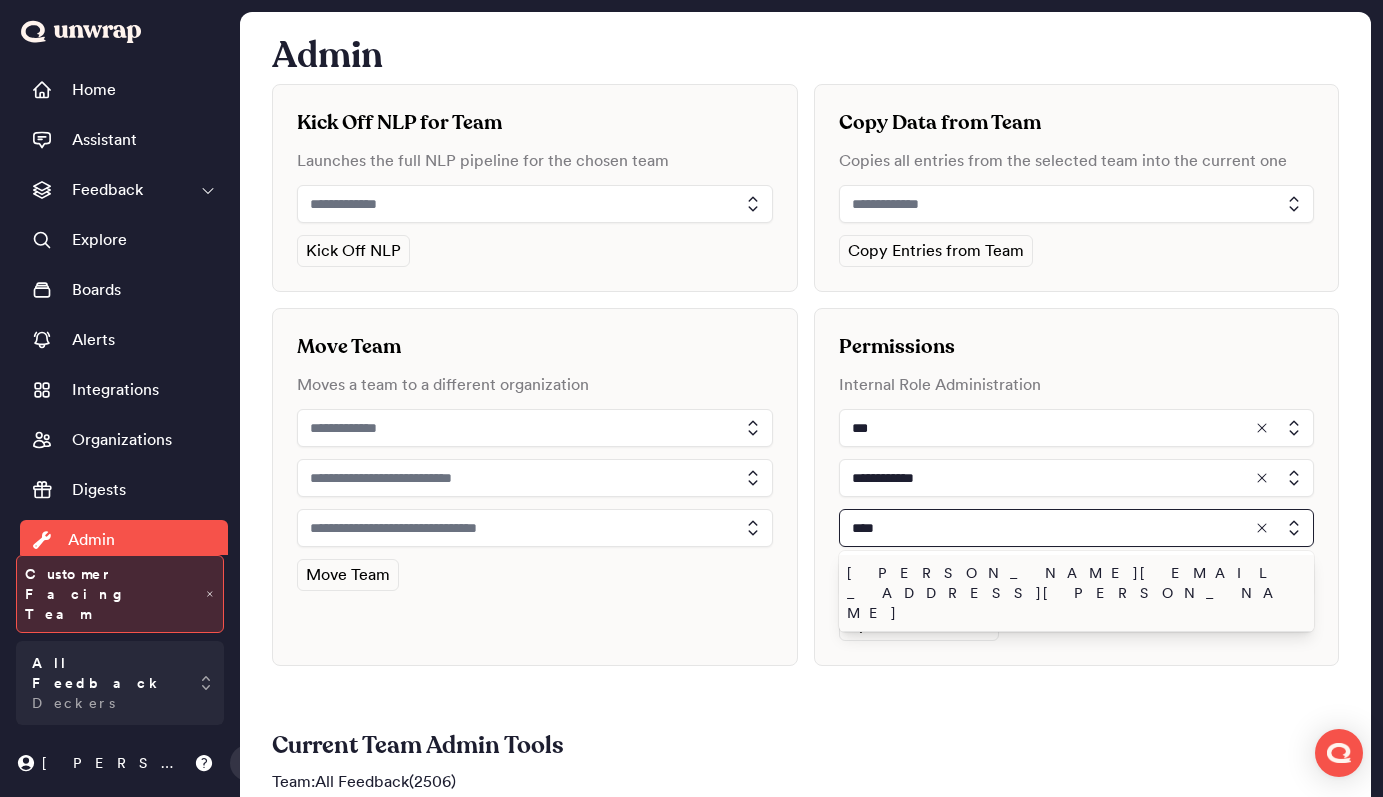 type on "****" 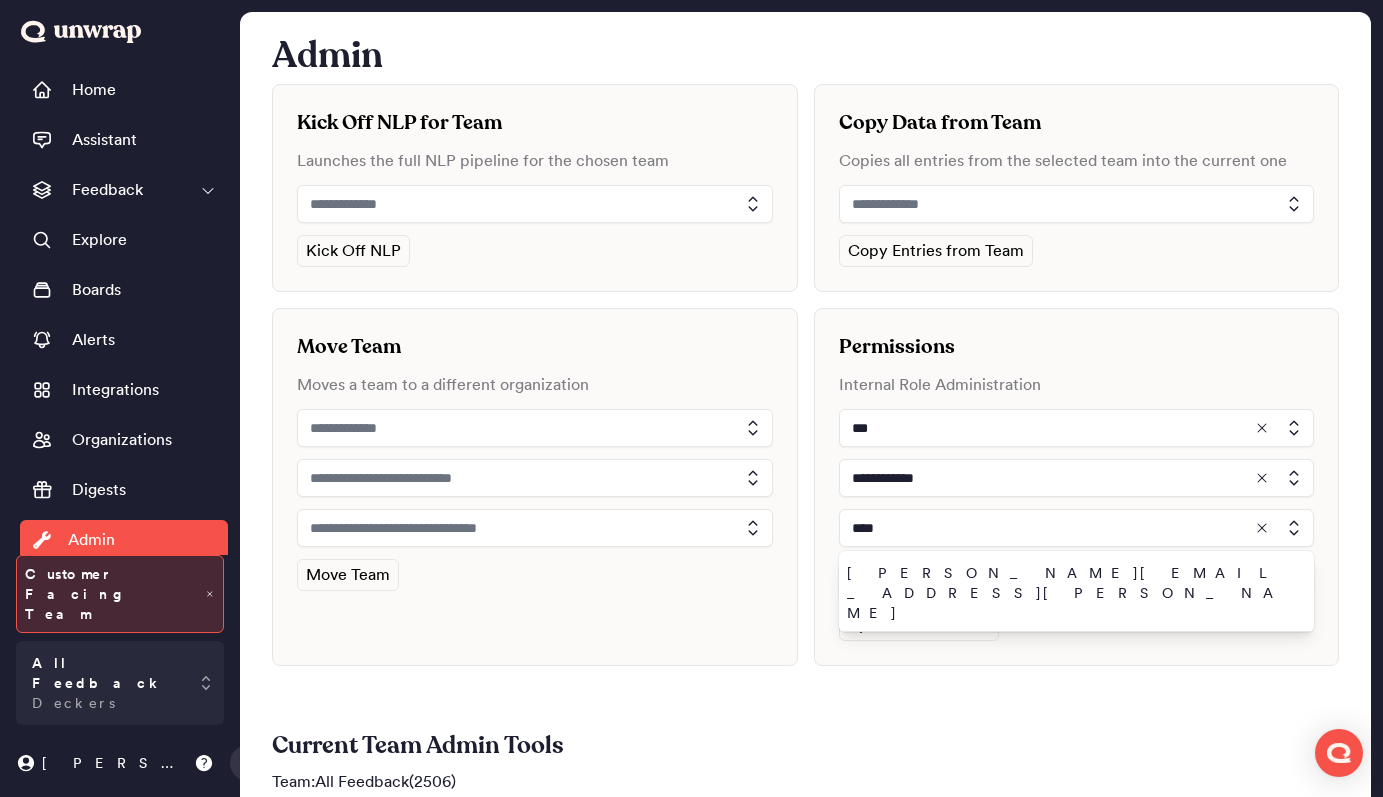 click on "john.shelburne@unwrap.ai" at bounding box center (1073, 660) 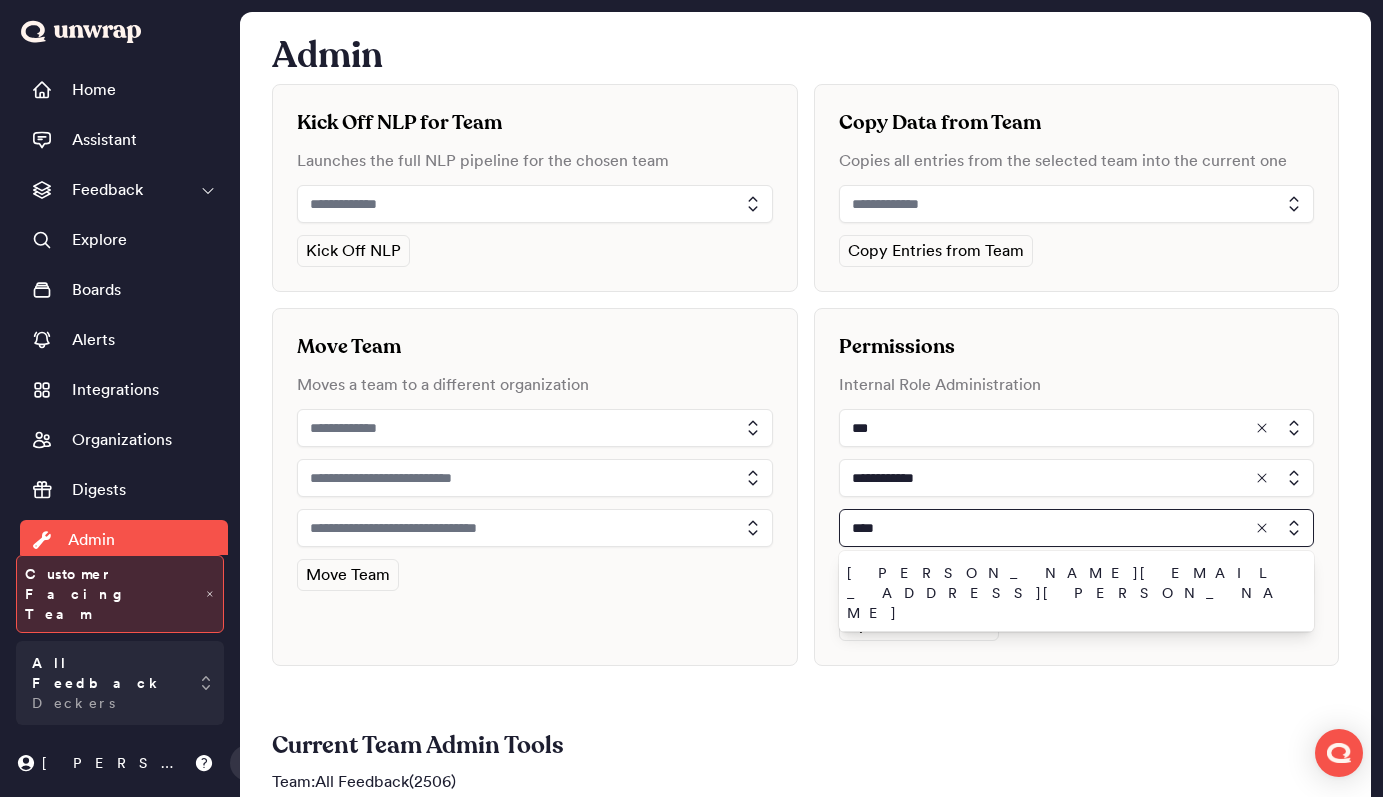 type on "**********" 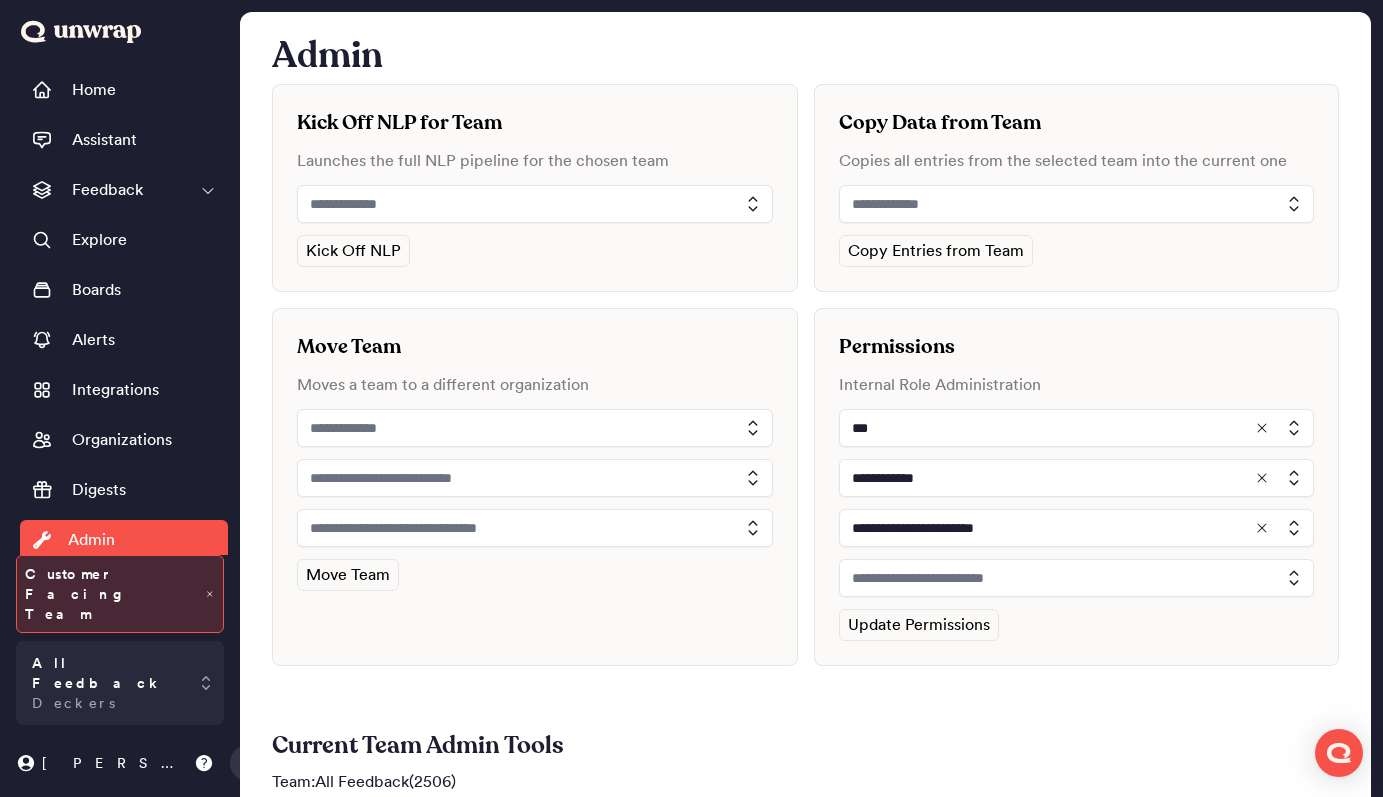 click at bounding box center [1077, 578] 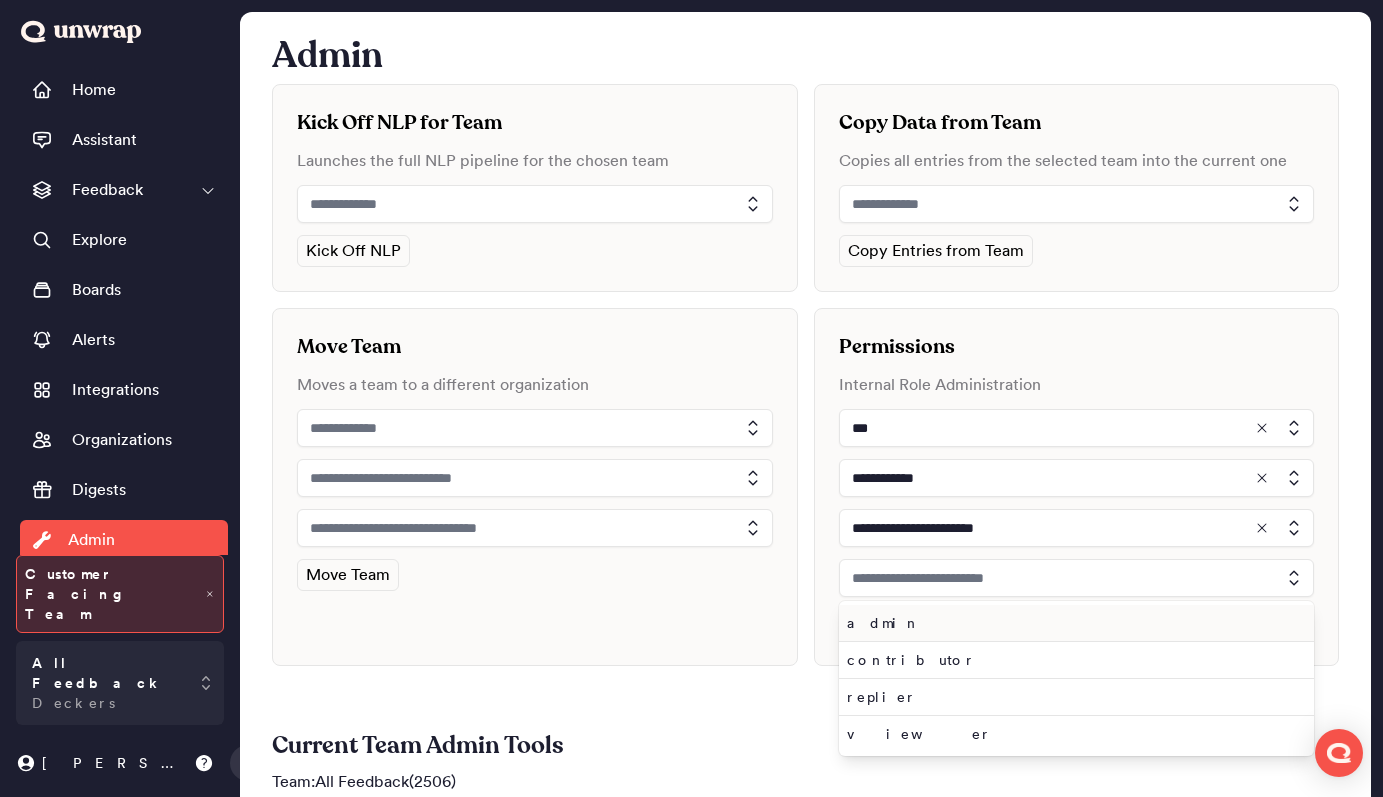 click on "admin" at bounding box center (1073, 623) 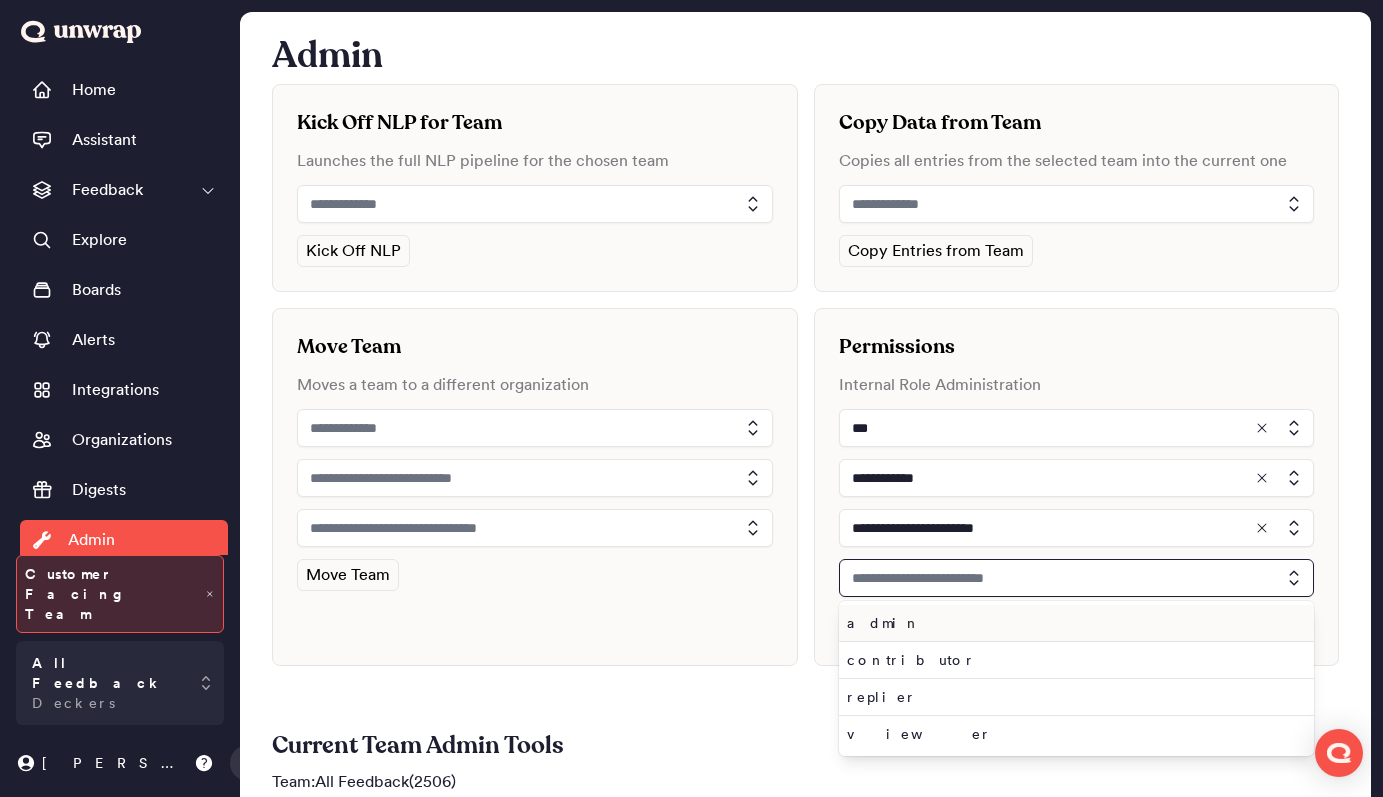 type on "*****" 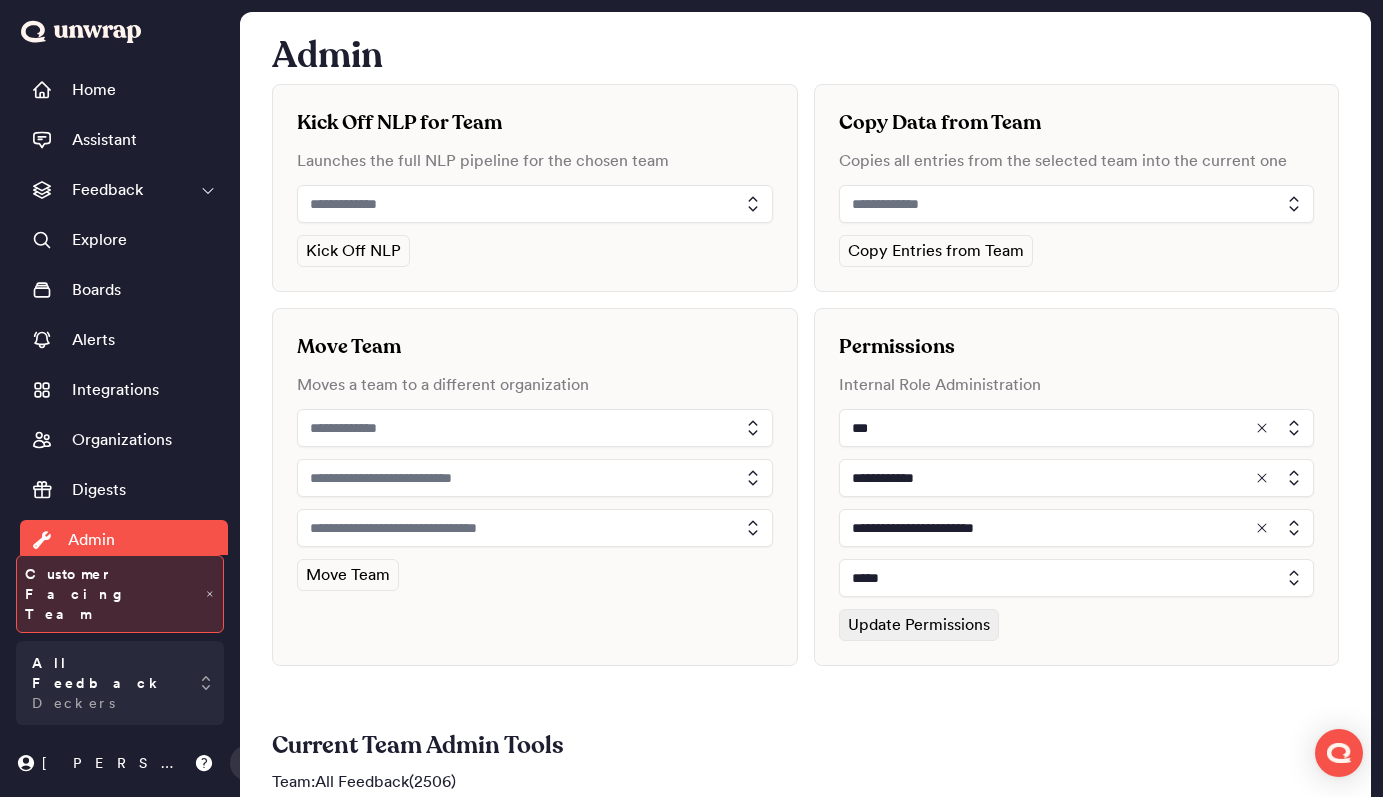 click on "Update Permissions" at bounding box center (919, 625) 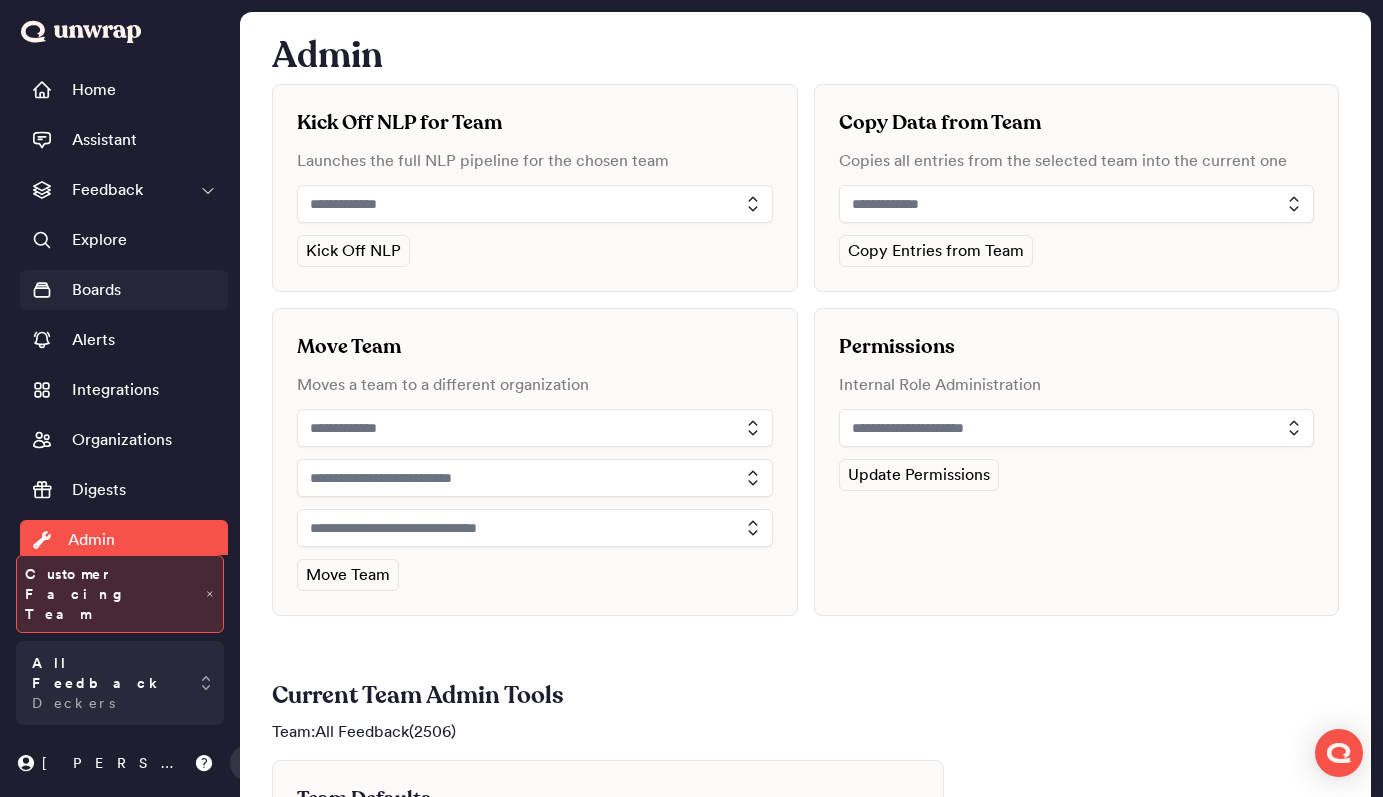 click on "Boards" at bounding box center [96, 290] 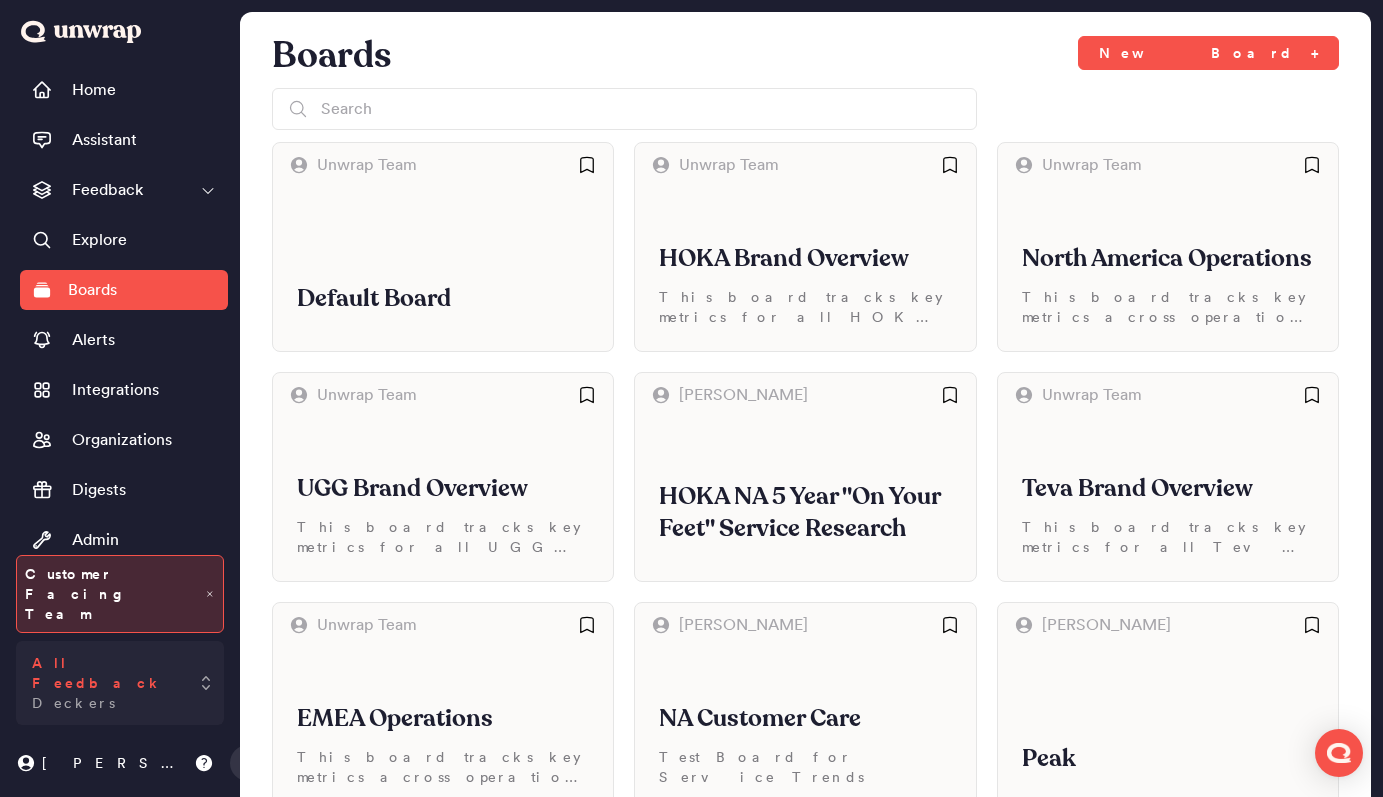 click on "All Feedback" at bounding box center (106, 673) 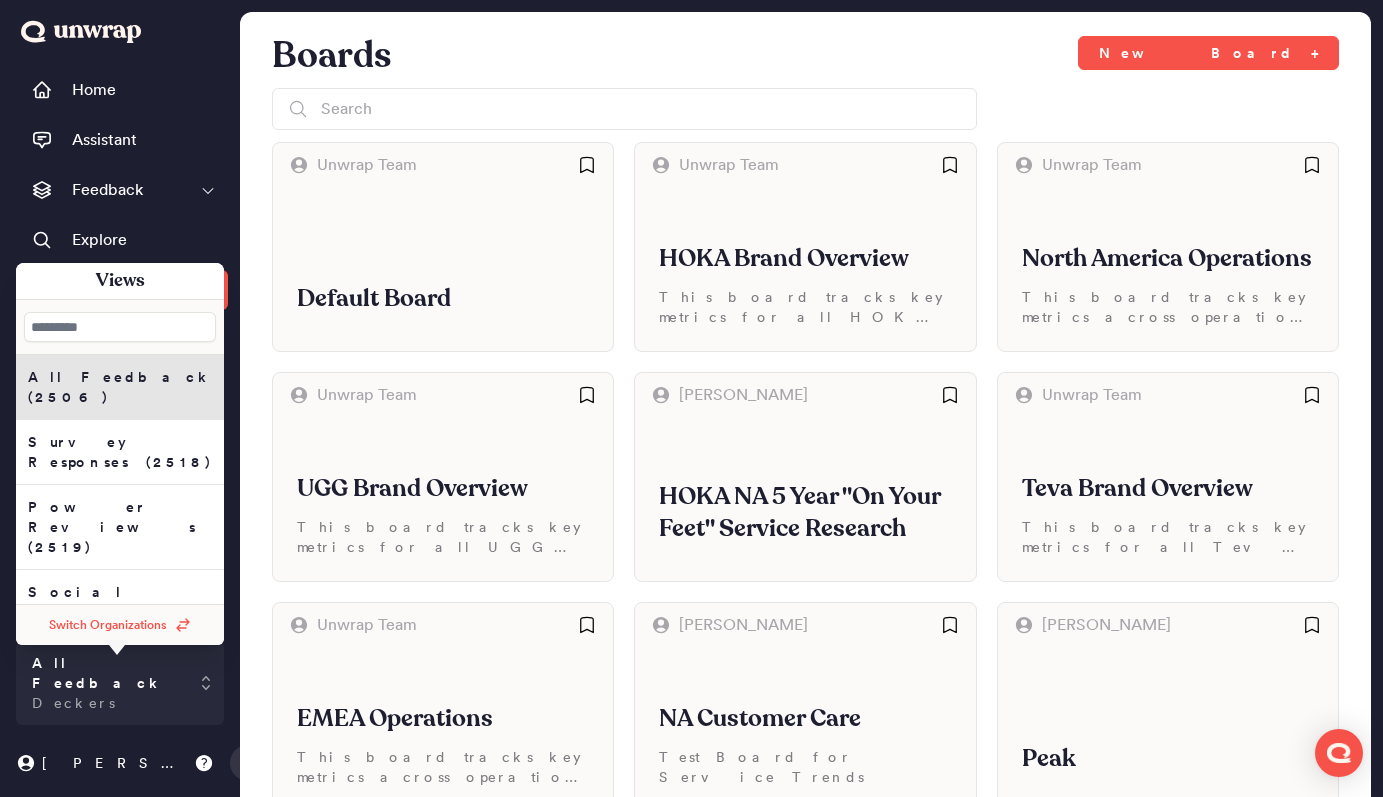 click on "Switch Organizations" at bounding box center (108, 625) 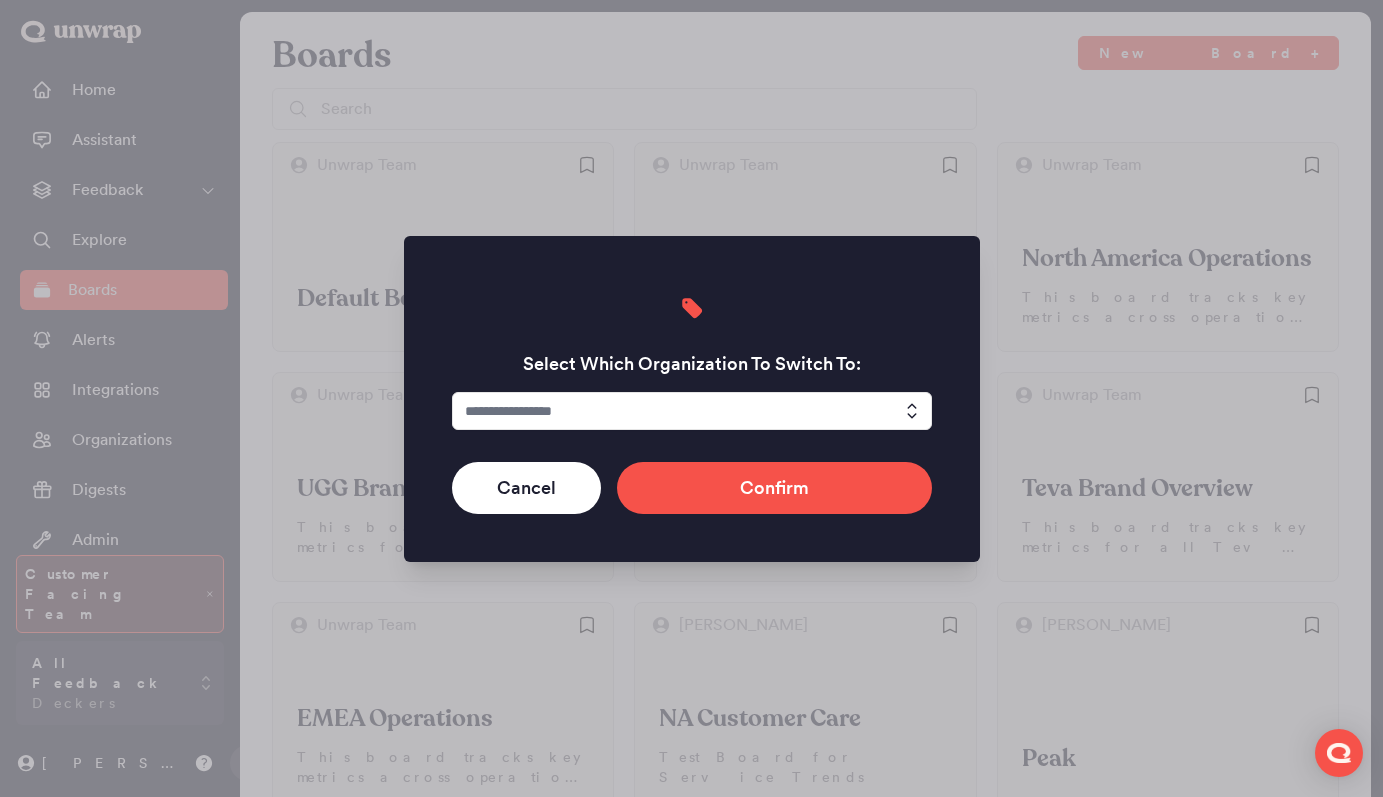 click at bounding box center [692, 411] 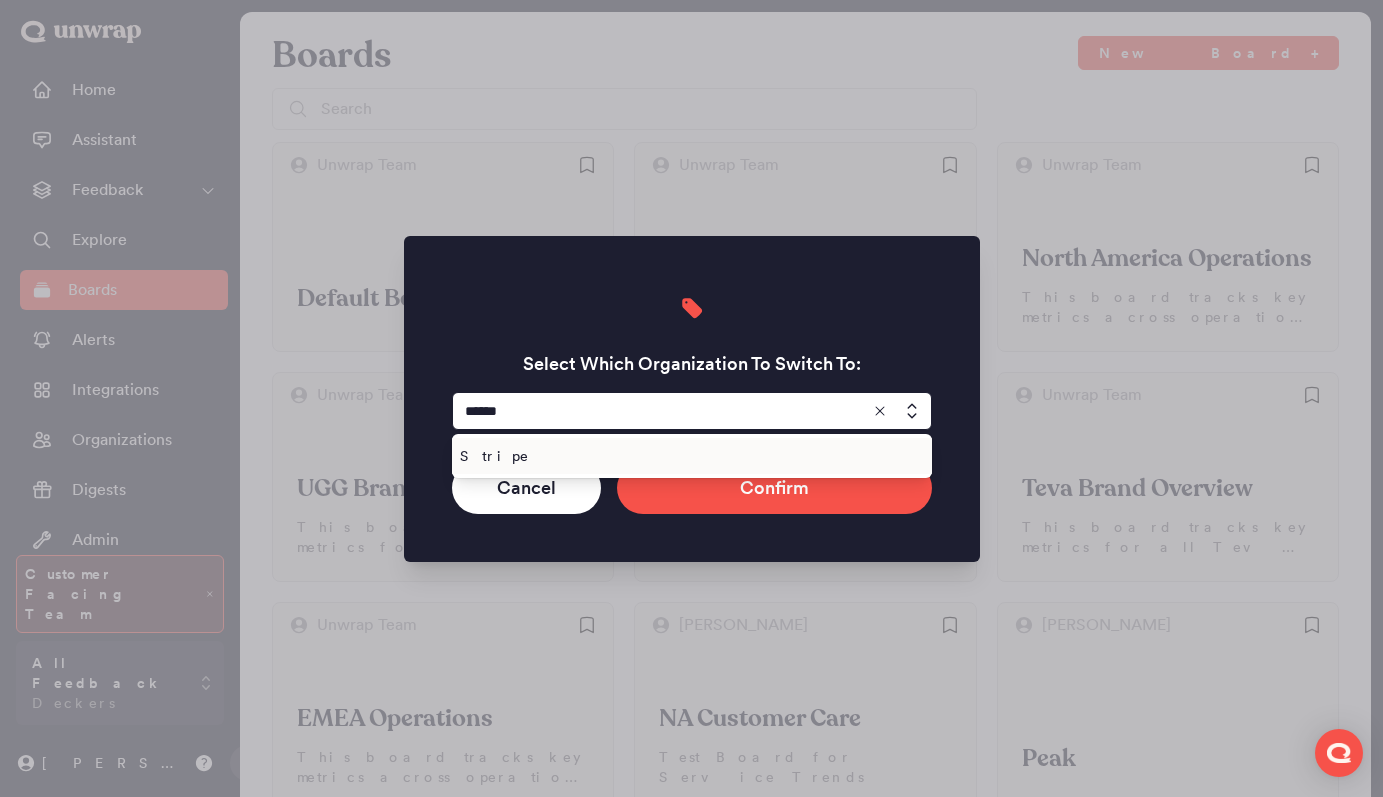type on "******" 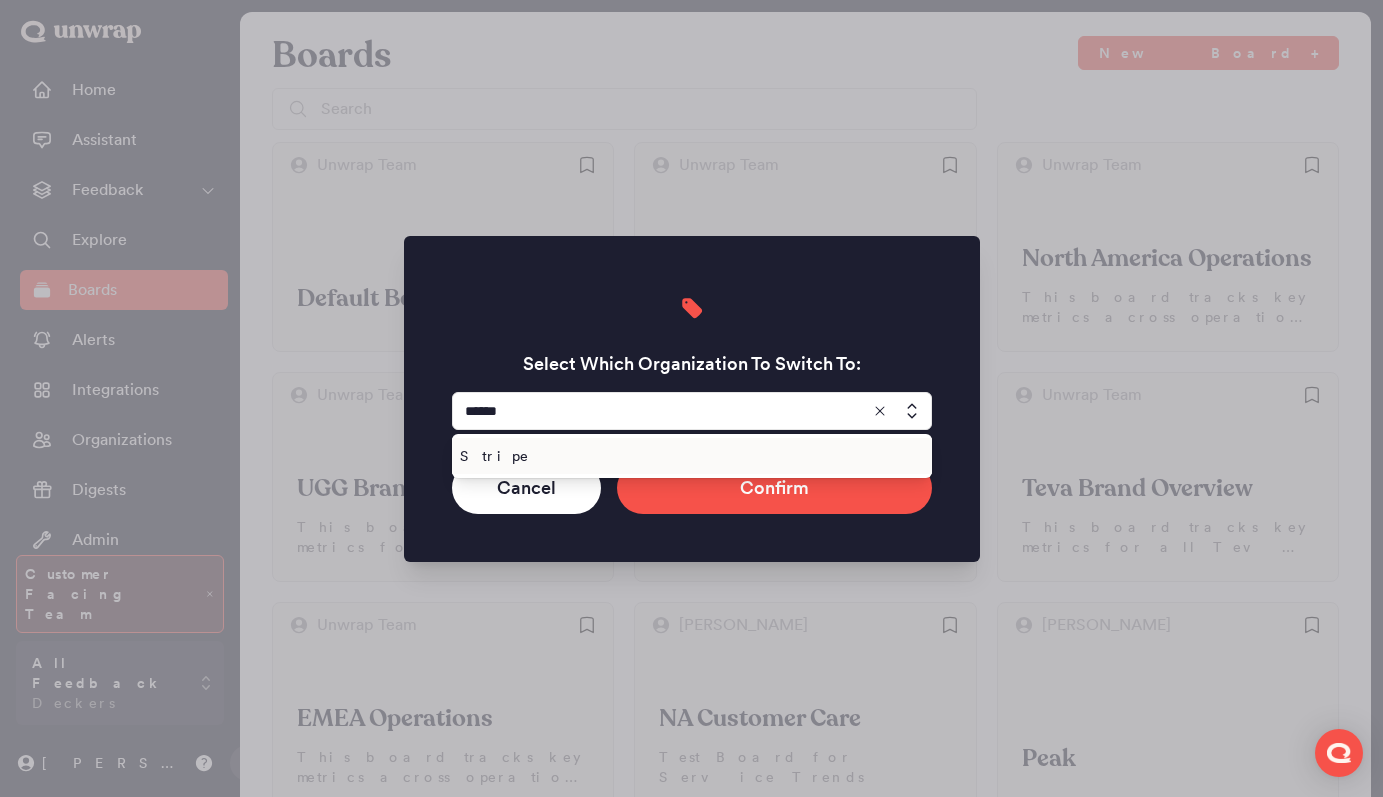 click on "Stripe" at bounding box center (688, 456) 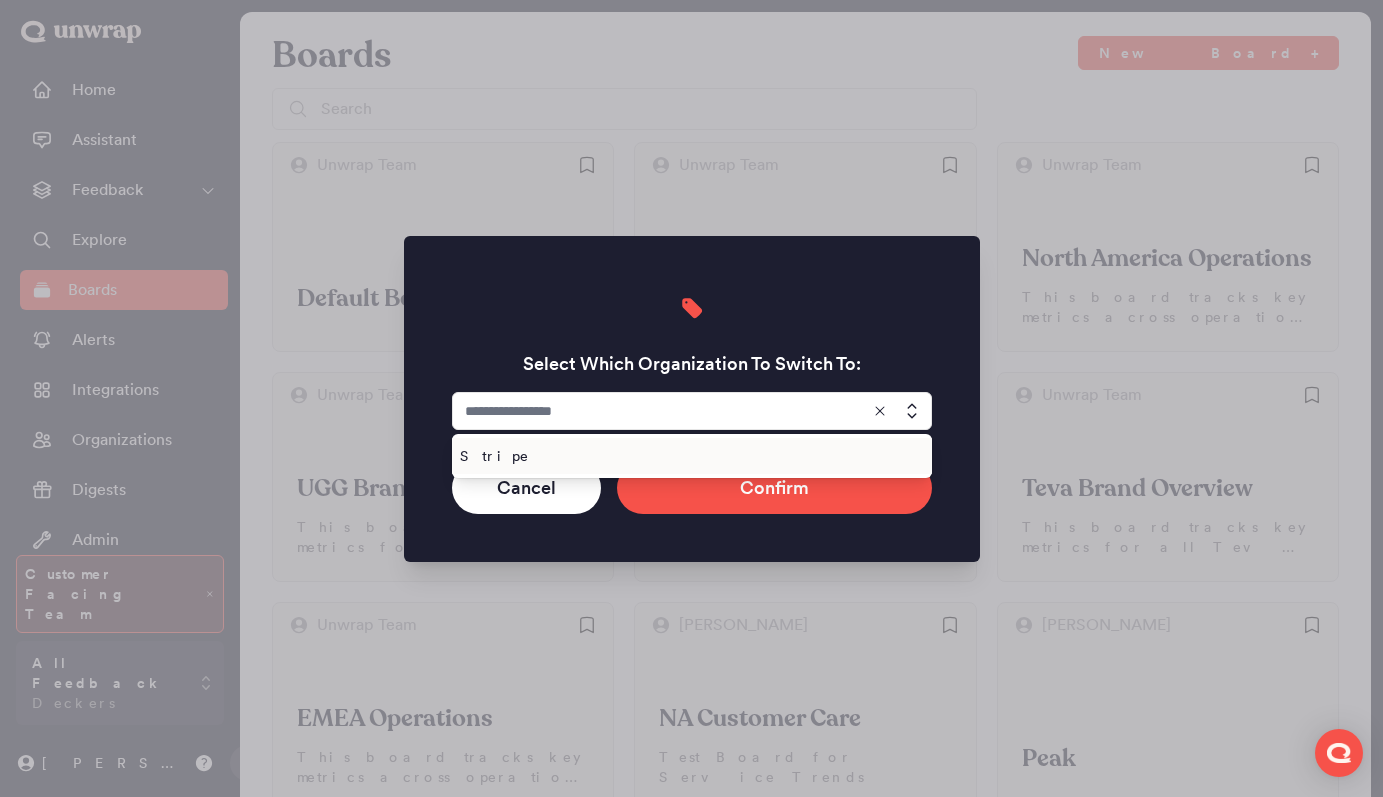 type on "******" 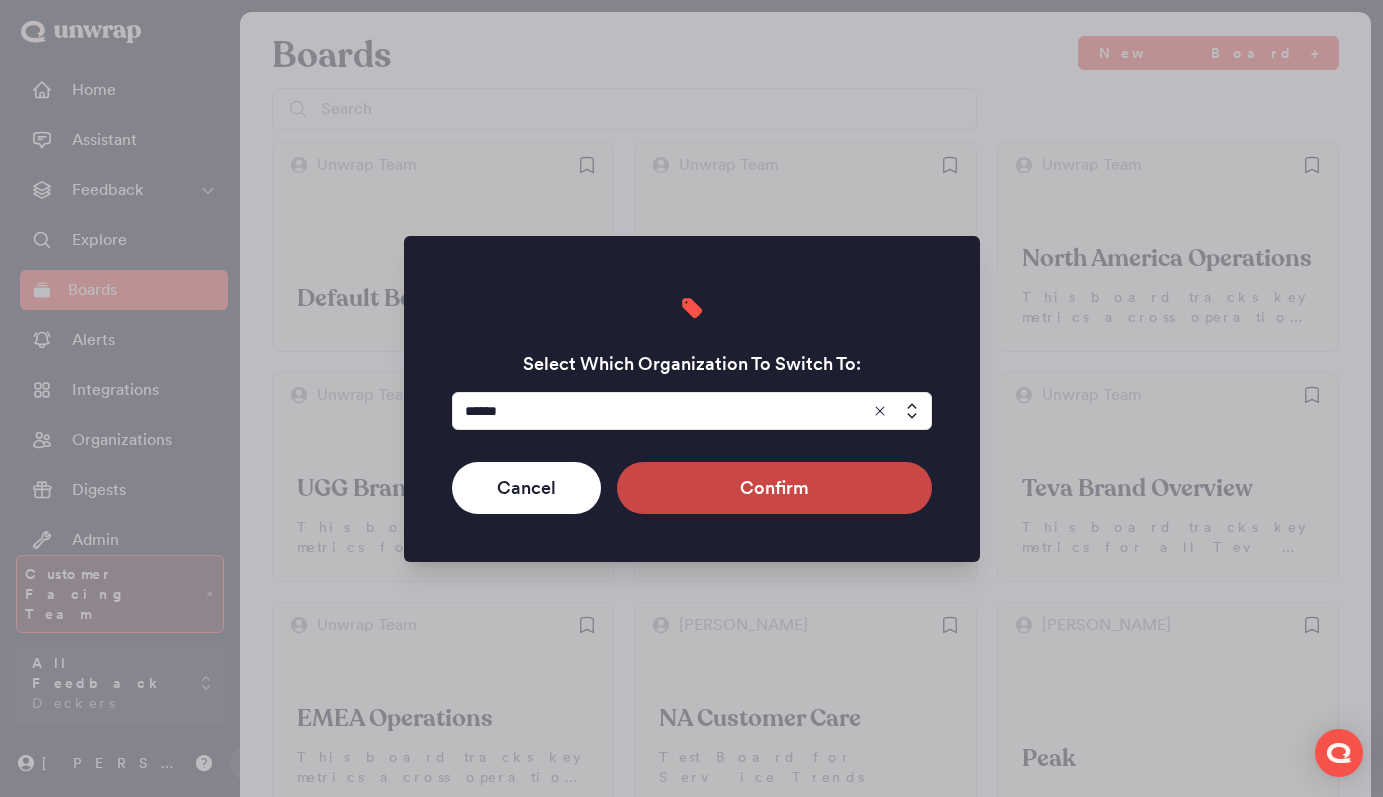 click on "Confirm" at bounding box center (774, 488) 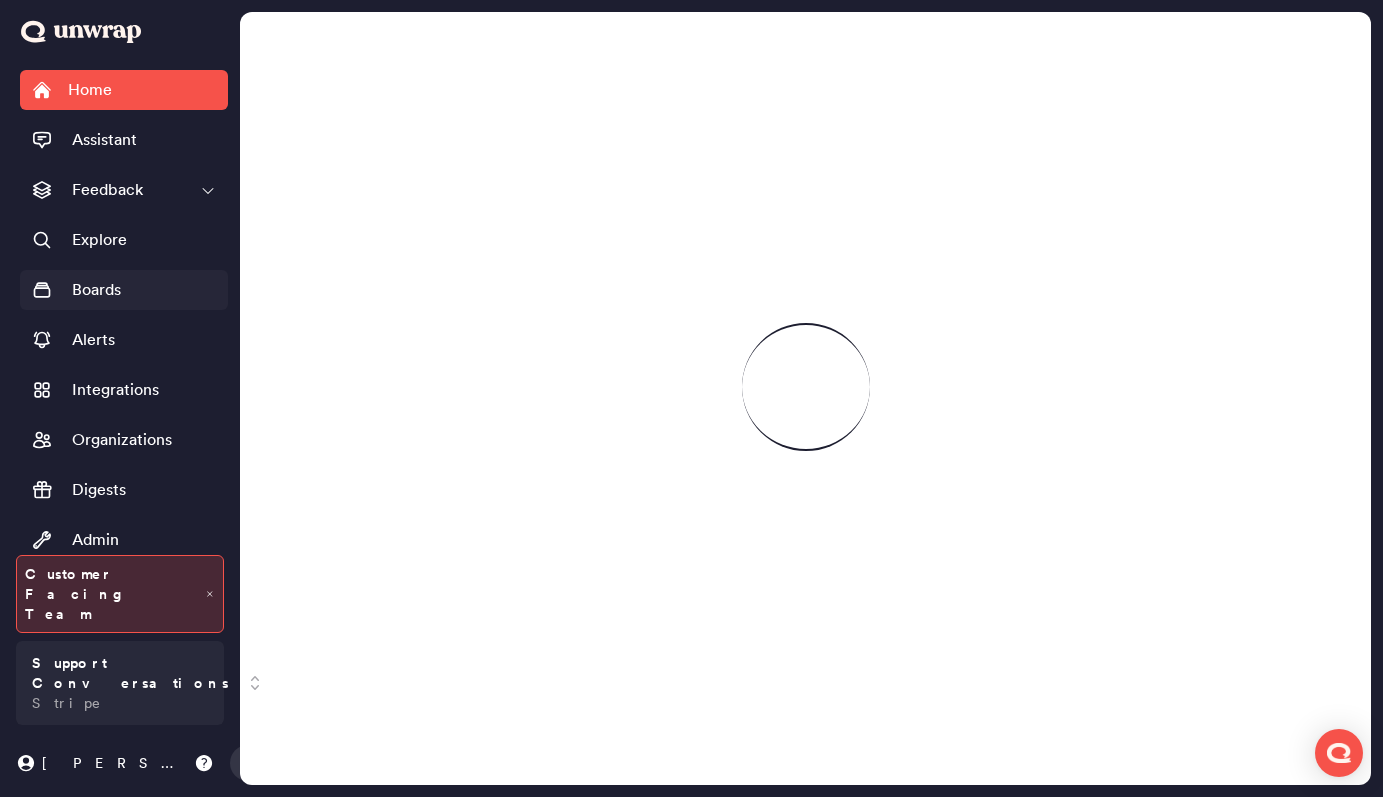 click on "Boards" at bounding box center (96, 290) 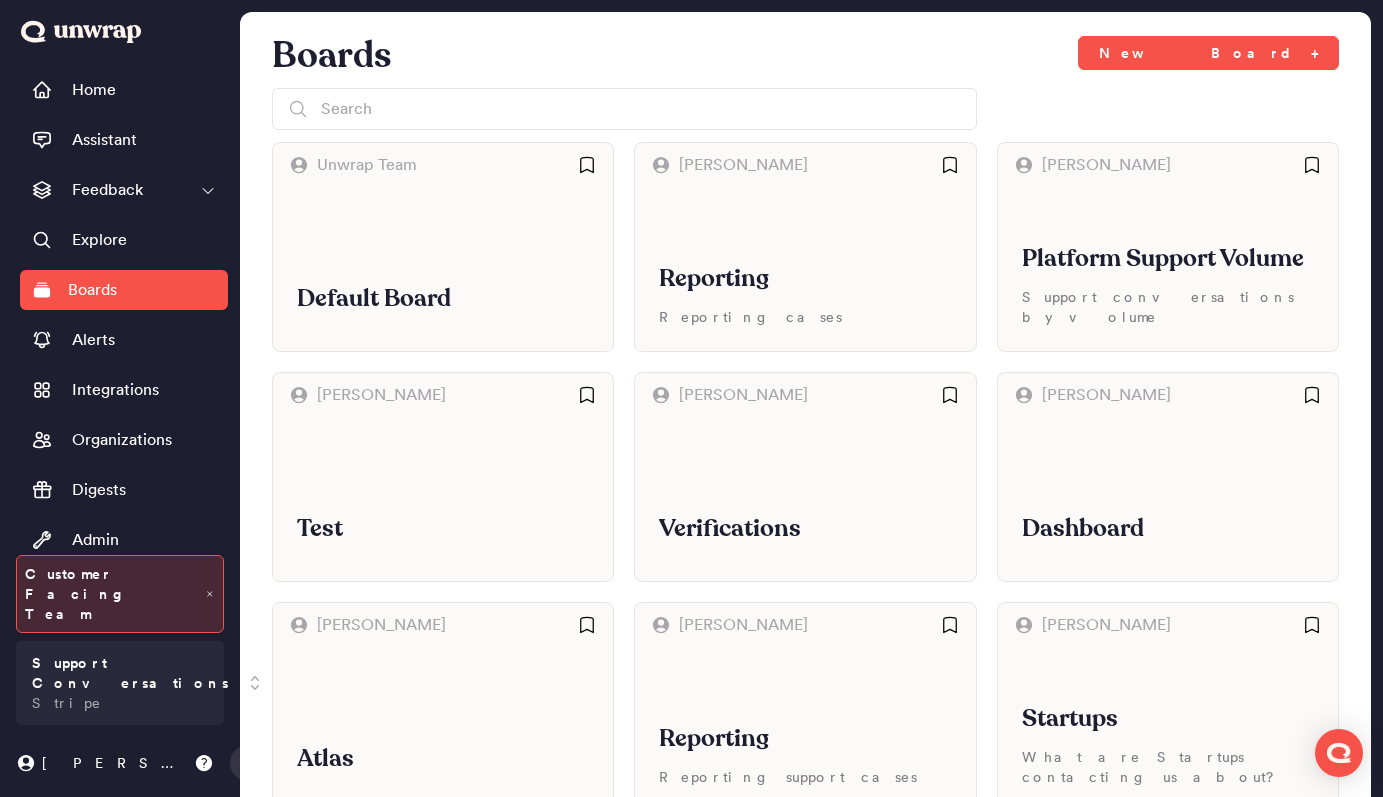 click on "Default Board" at bounding box center [443, 269] 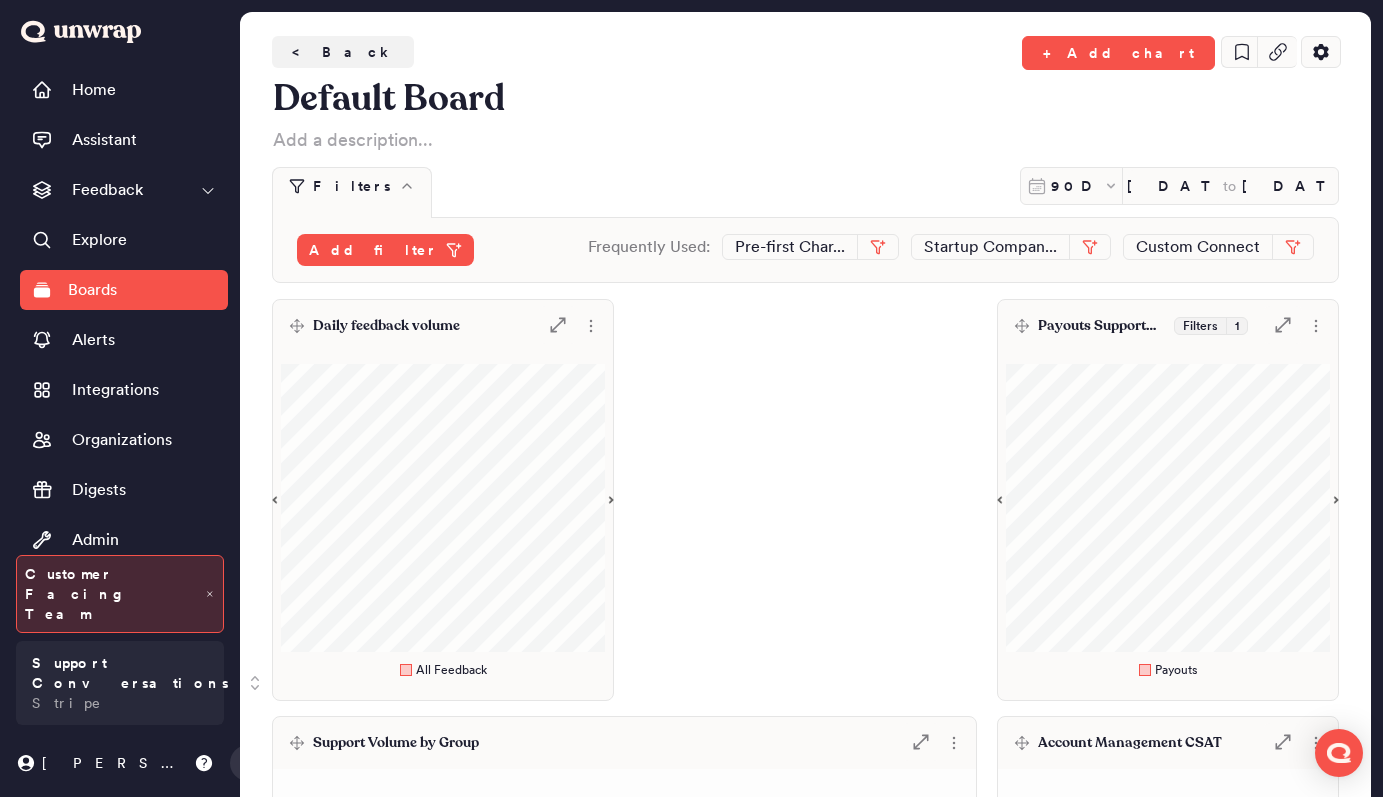 scroll, scrollTop: 23, scrollLeft: 0, axis: vertical 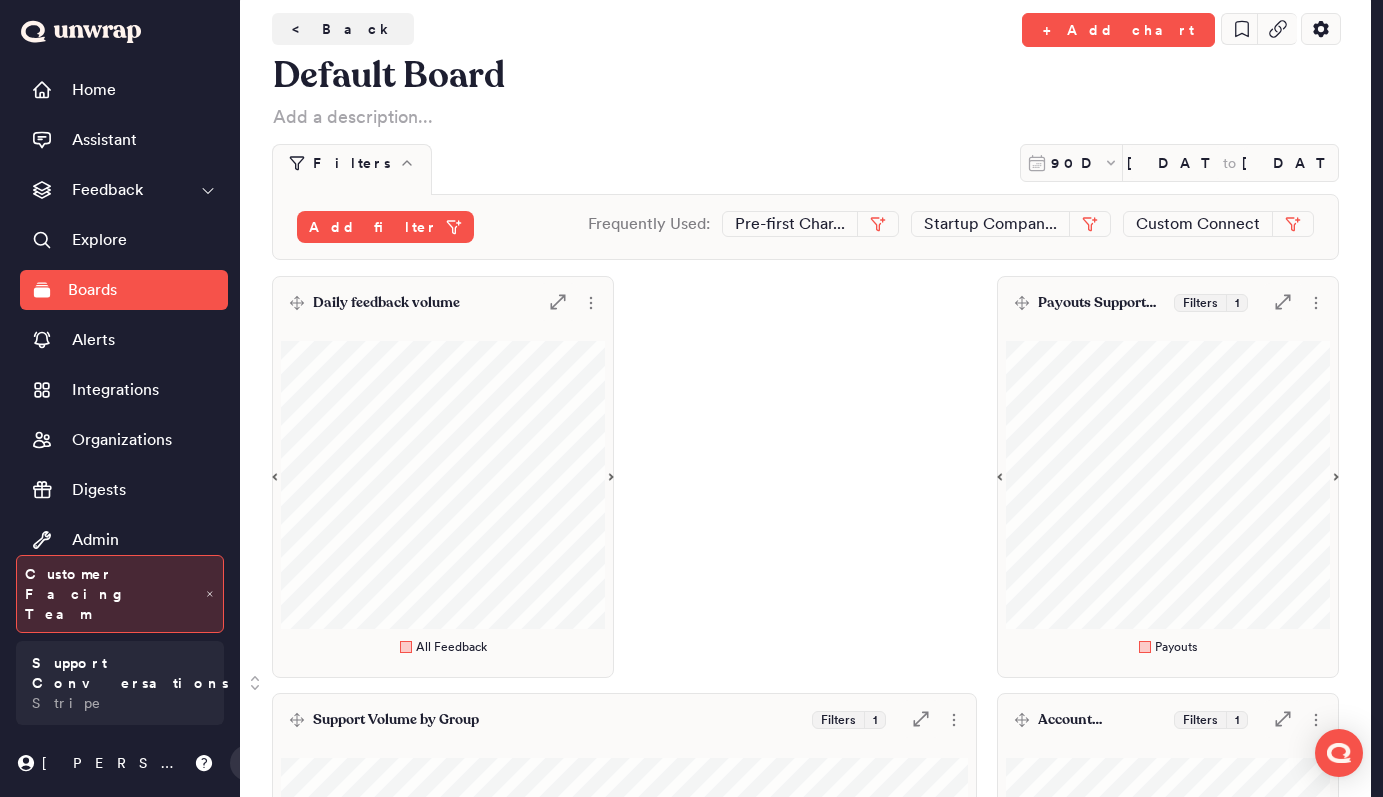click on "Daily feedback volume
.st0 {
fill: #7e7d82;
}" at bounding box center [443, 303] 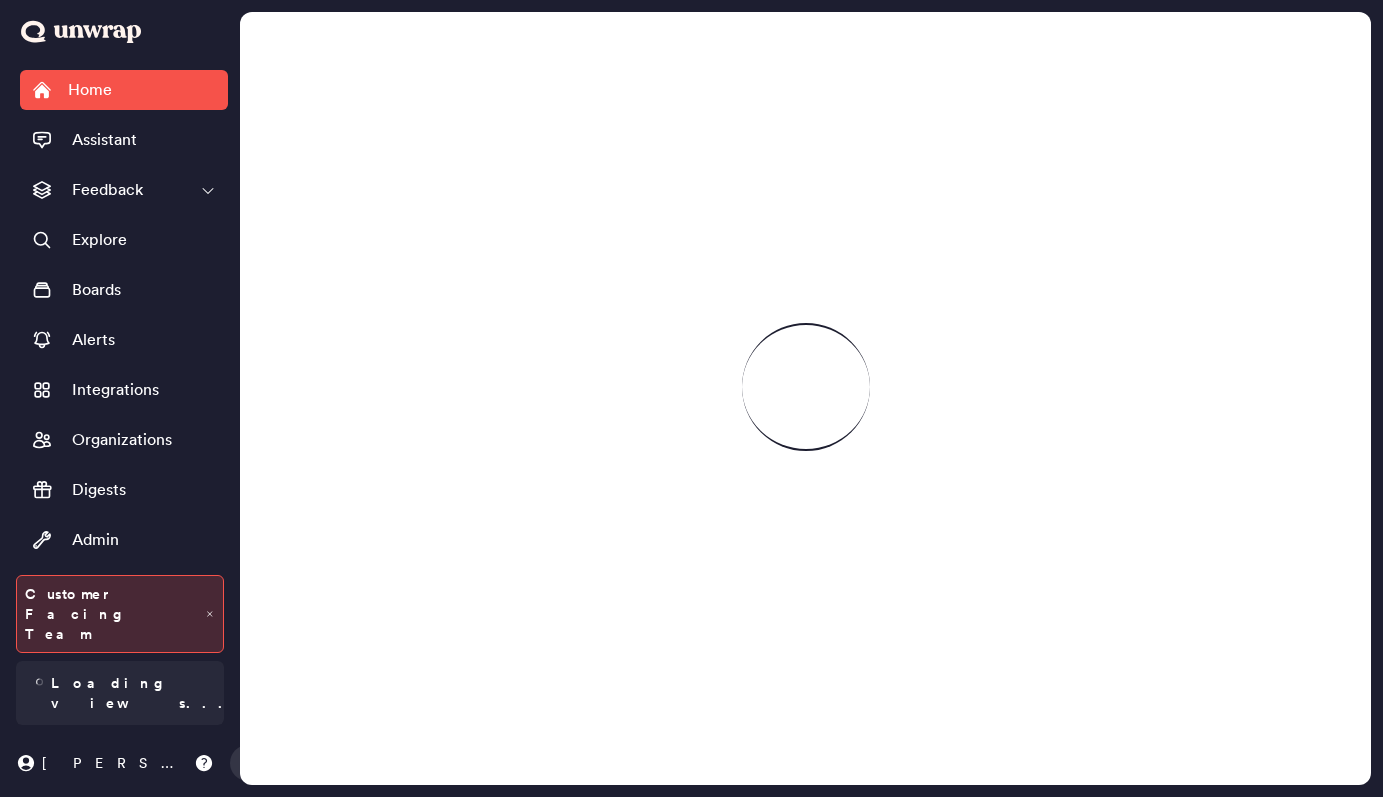 scroll, scrollTop: 0, scrollLeft: 0, axis: both 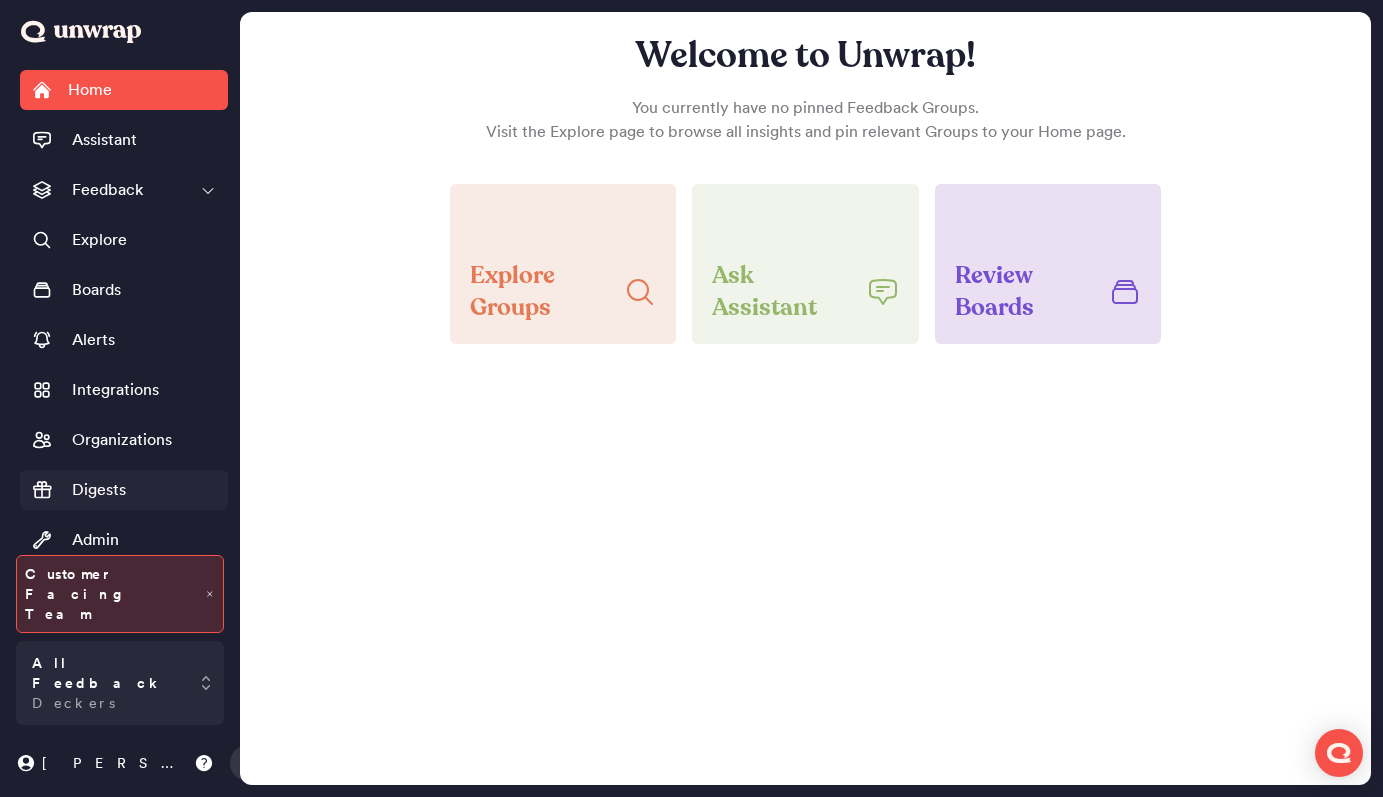 click on "Digests" at bounding box center (124, 490) 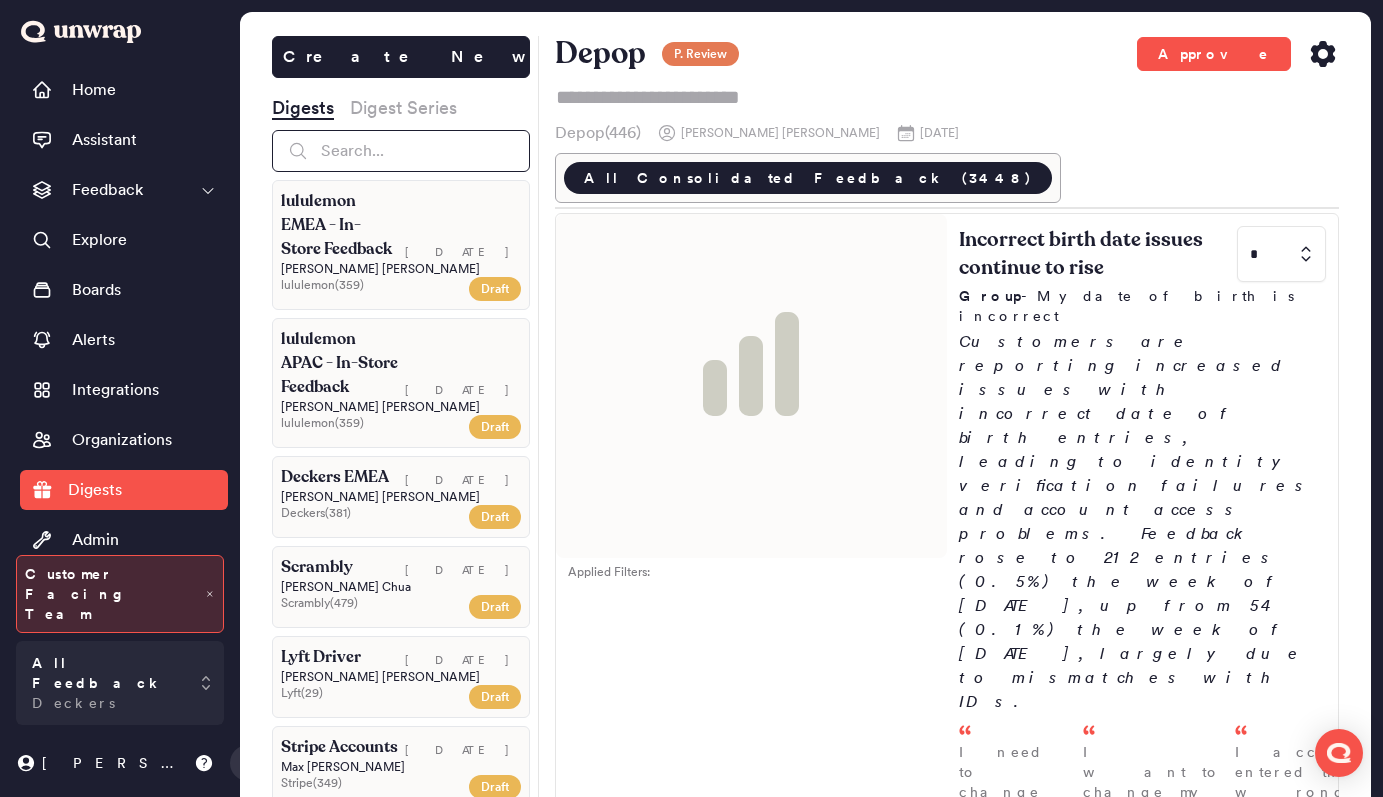 click at bounding box center [401, 151] 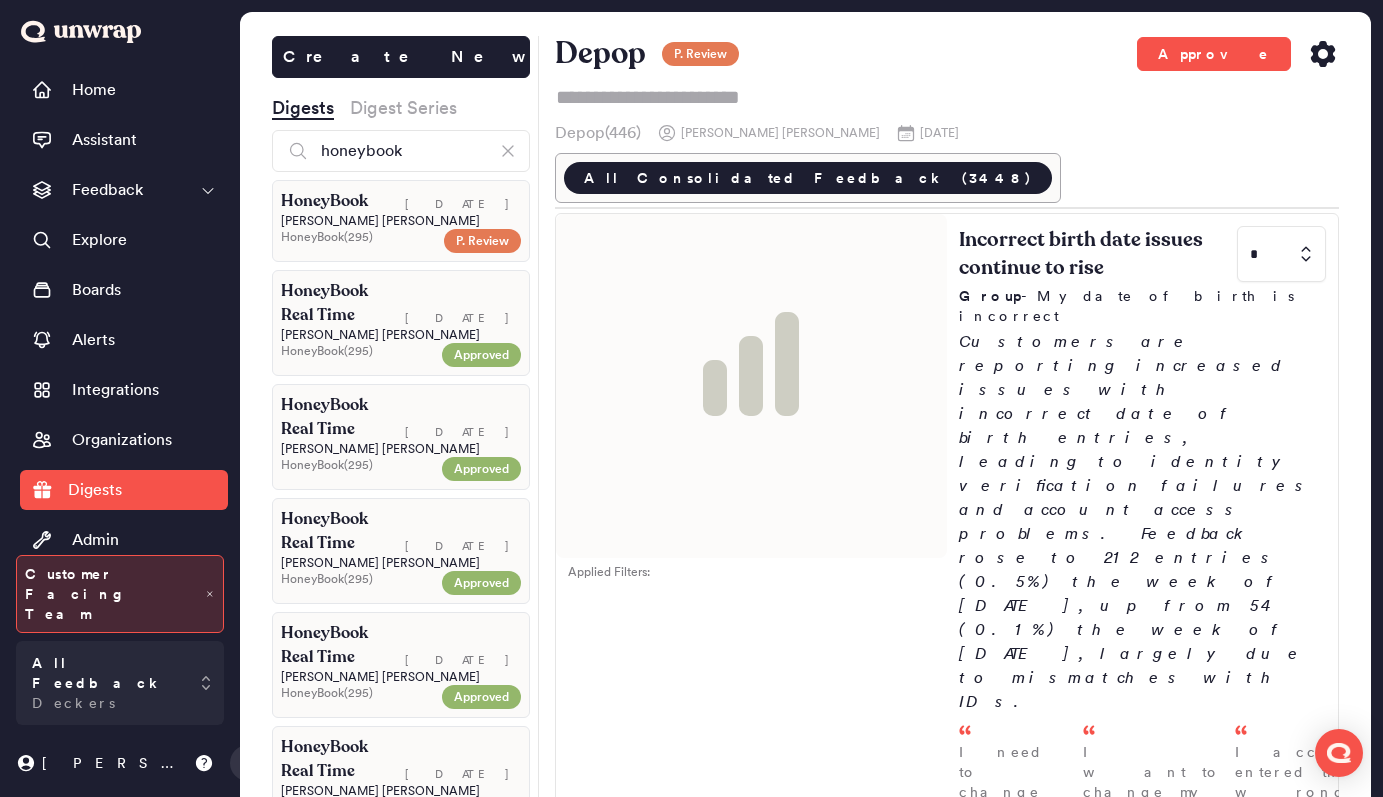 click on "[PERSON_NAME]" at bounding box center [401, 221] 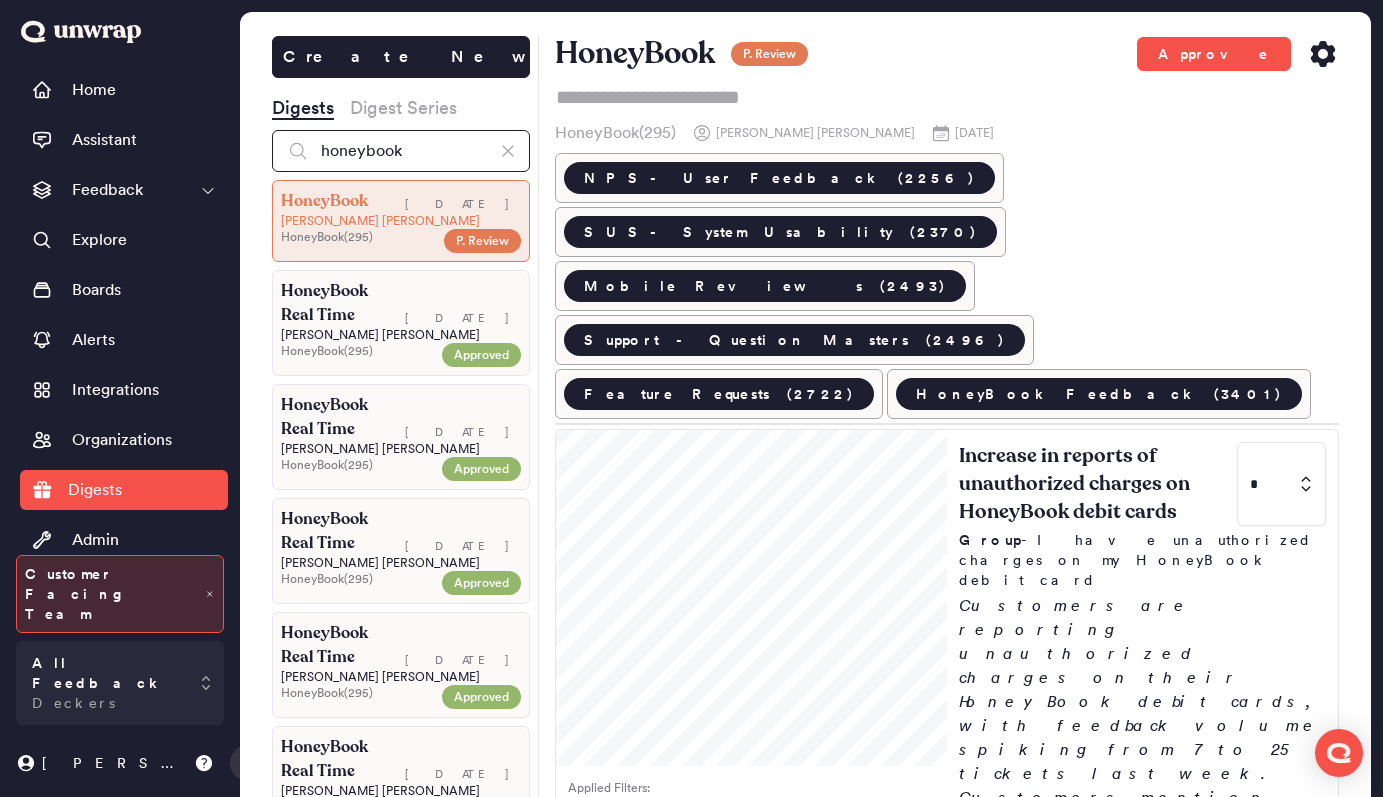 click on "honeybook" at bounding box center (401, 151) 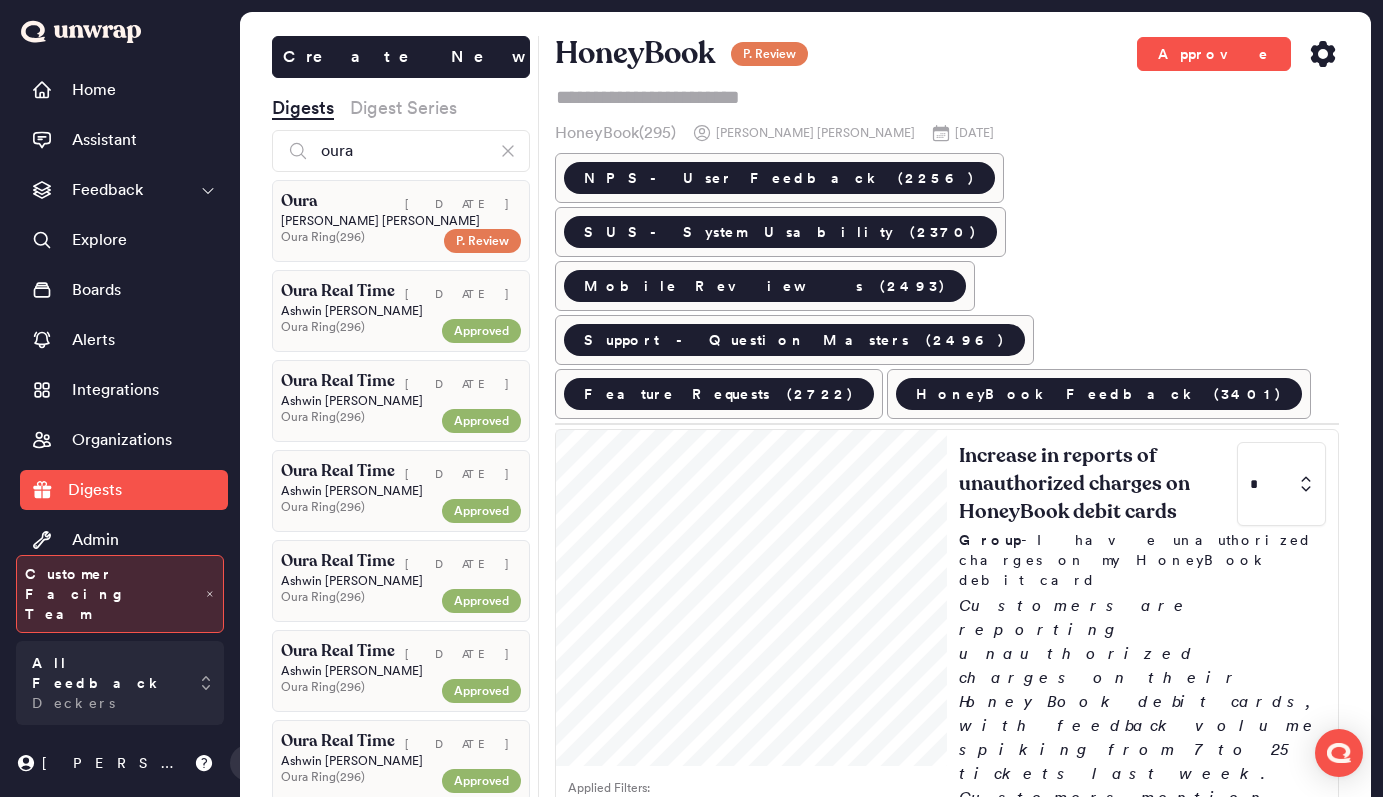 click on "[PERSON_NAME]" at bounding box center [401, 221] 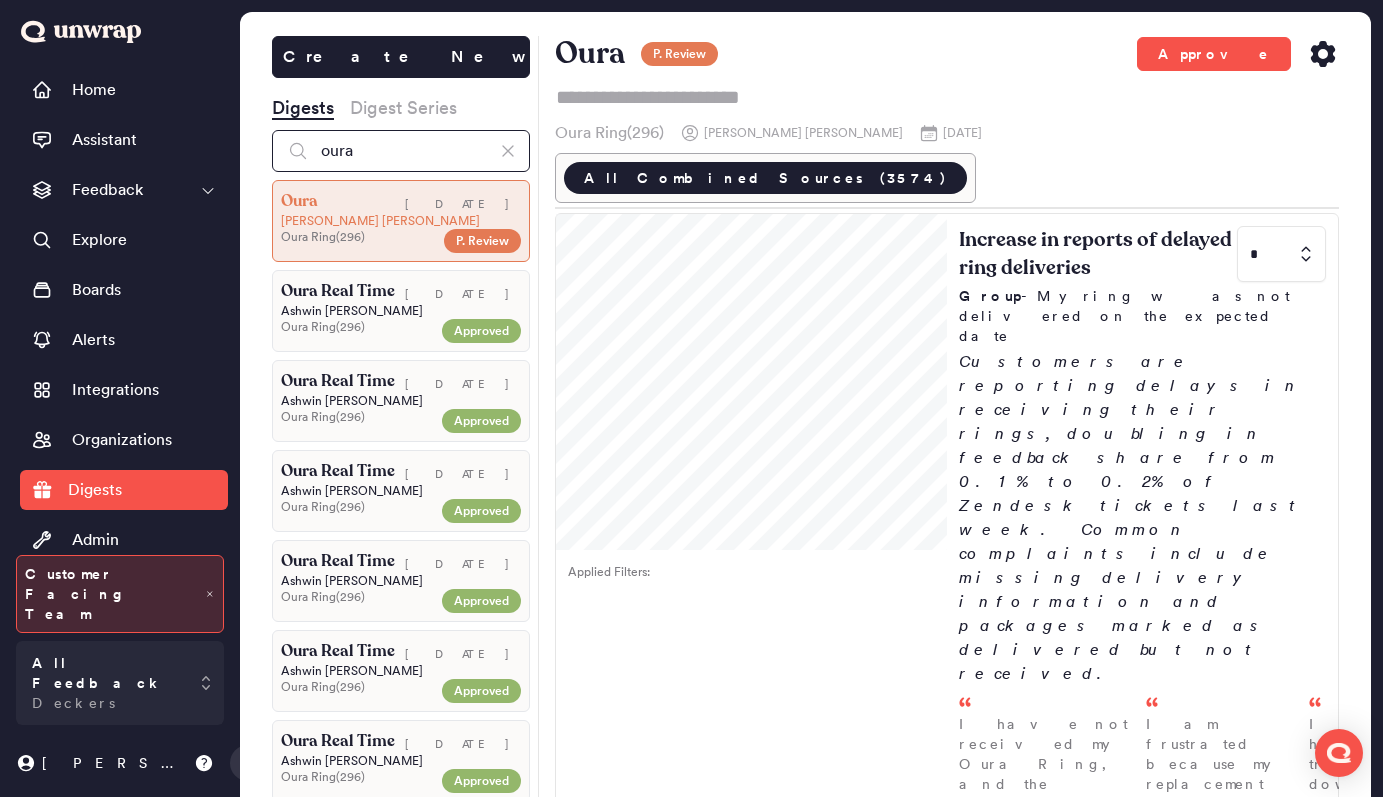 click on "oura" at bounding box center [401, 151] 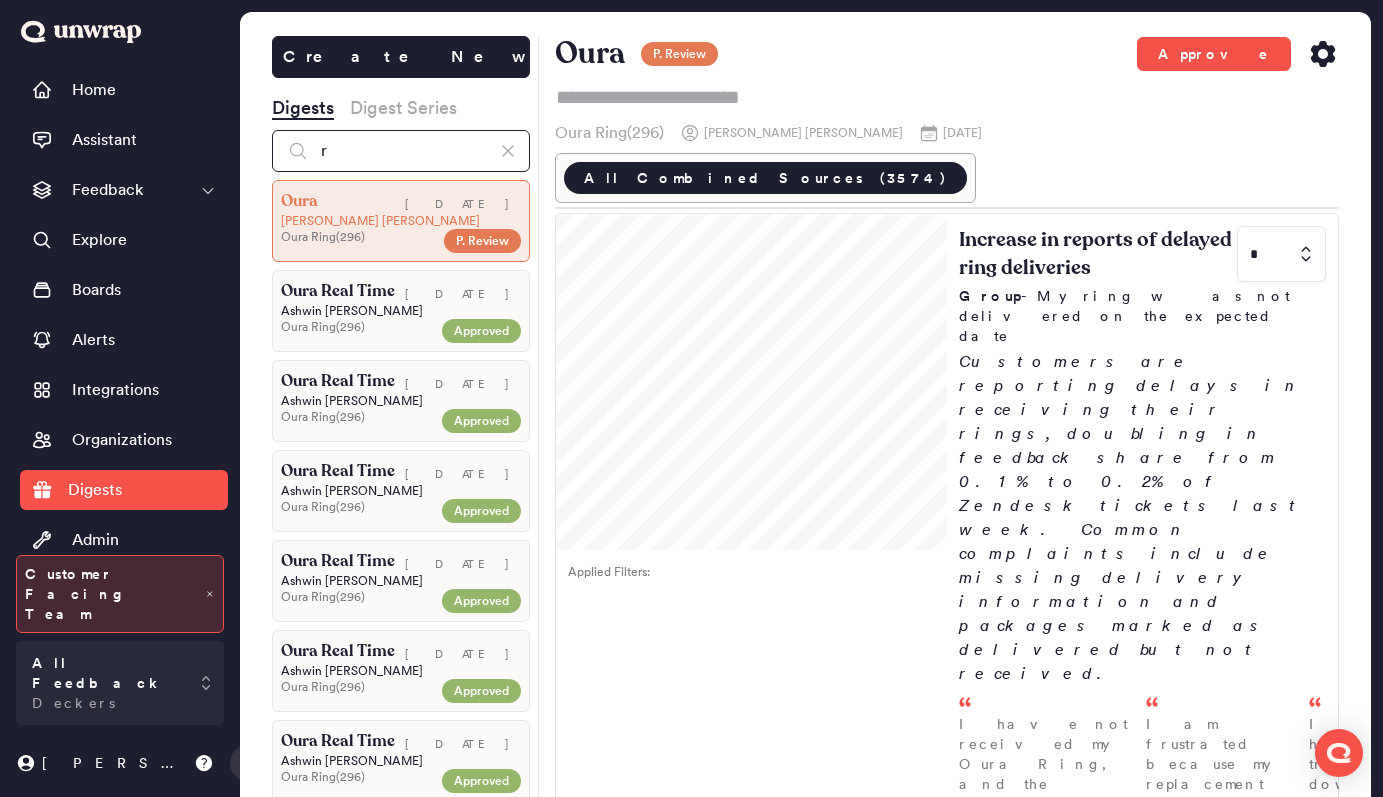 click on "r" at bounding box center [401, 151] 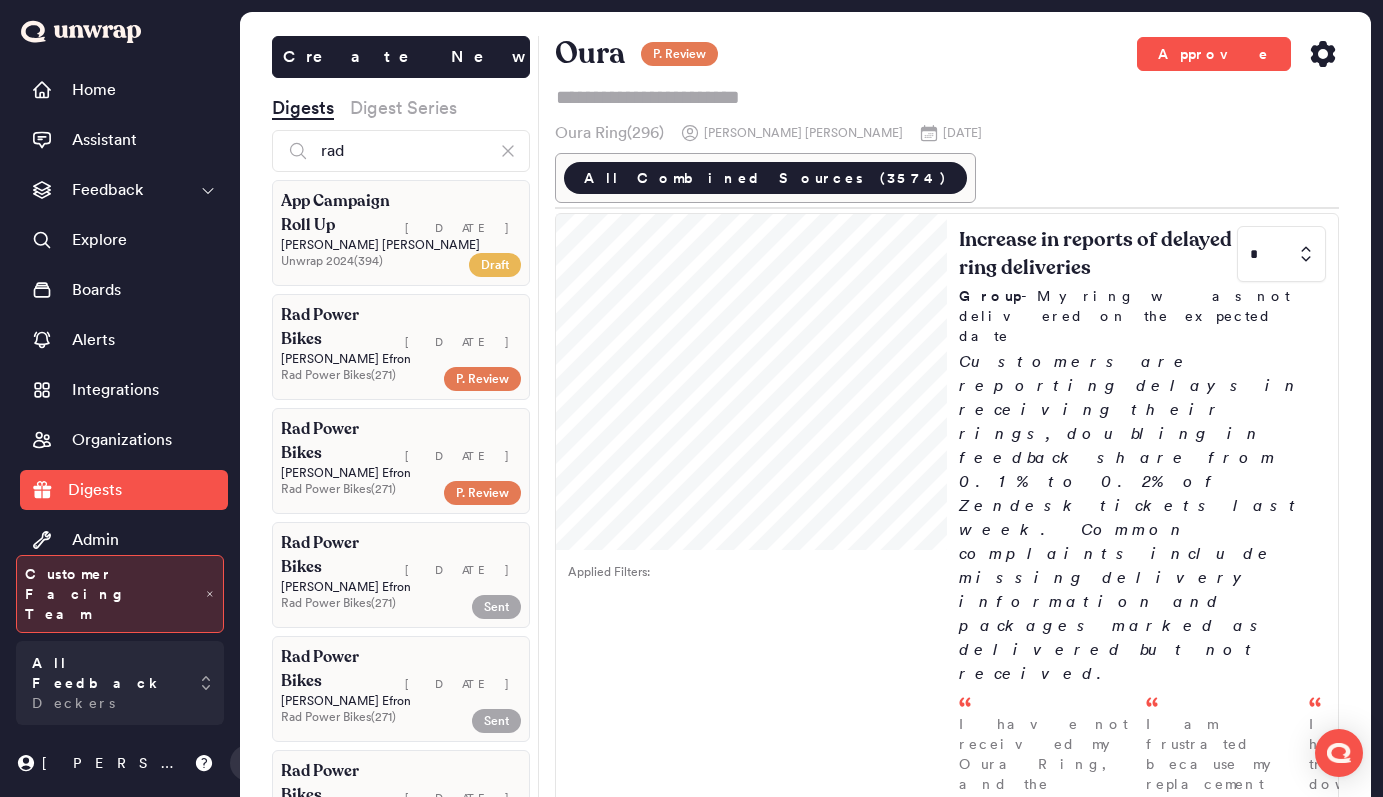 click on "App Campaign Roll Up" at bounding box center (341, 213) 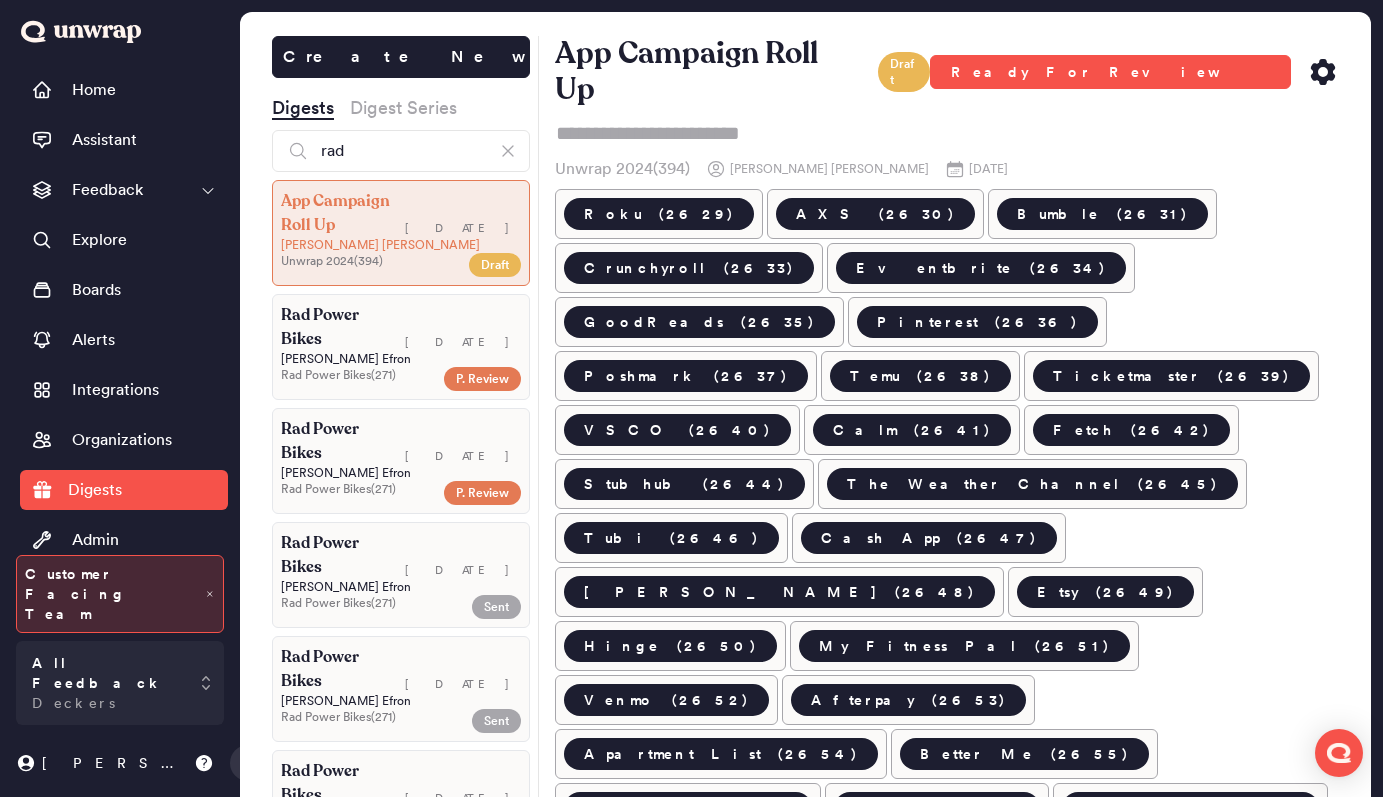 click on "[PERSON_NAME]" at bounding box center [401, 359] 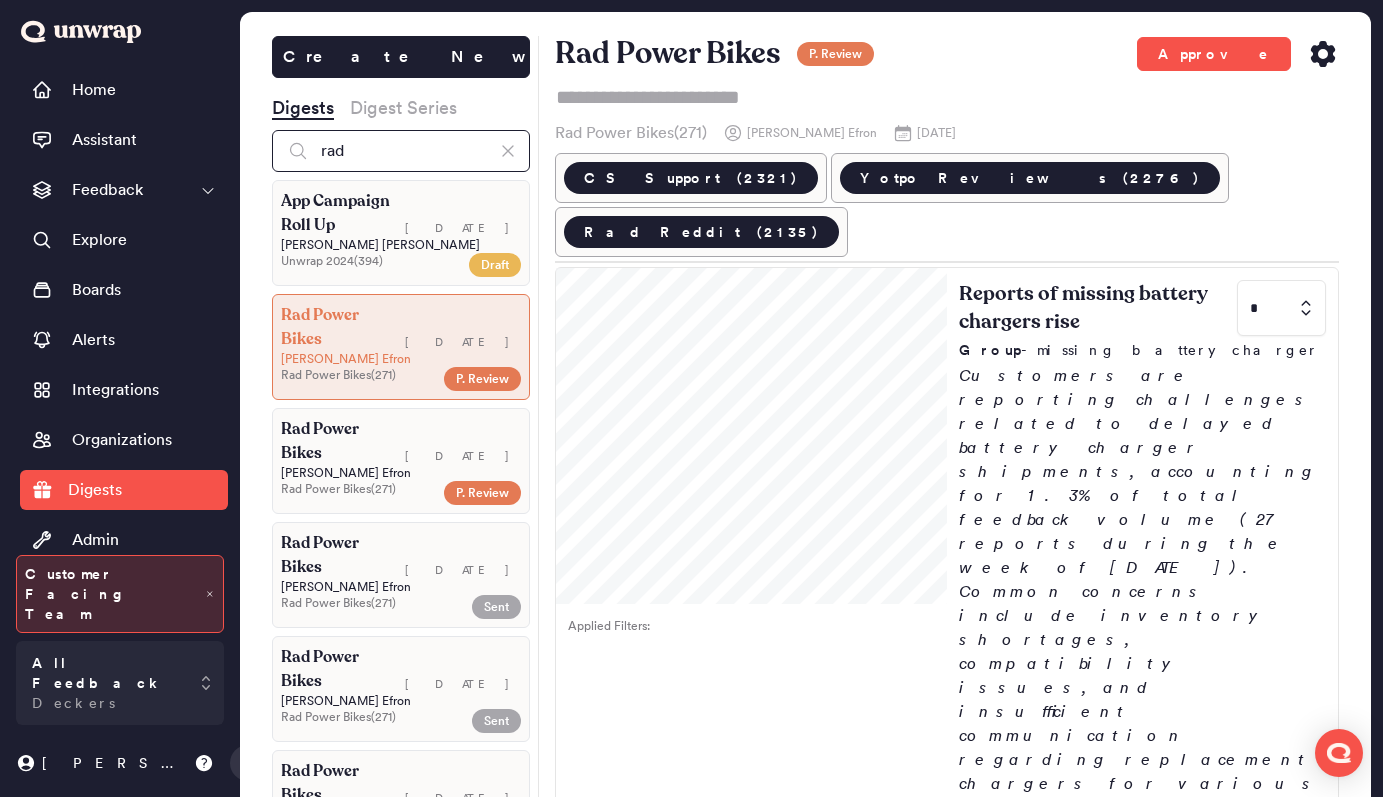 click on "rad" at bounding box center [401, 151] 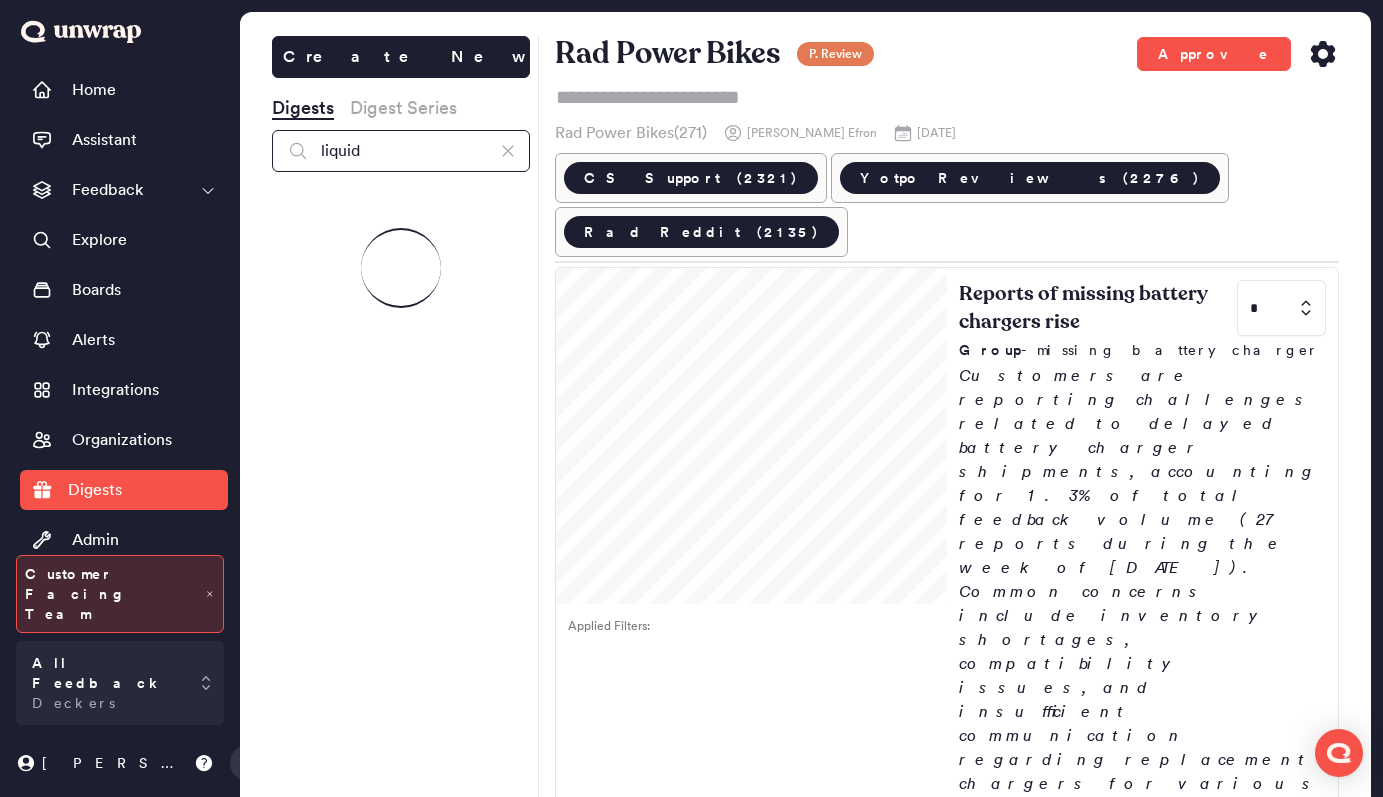 type on "liquid" 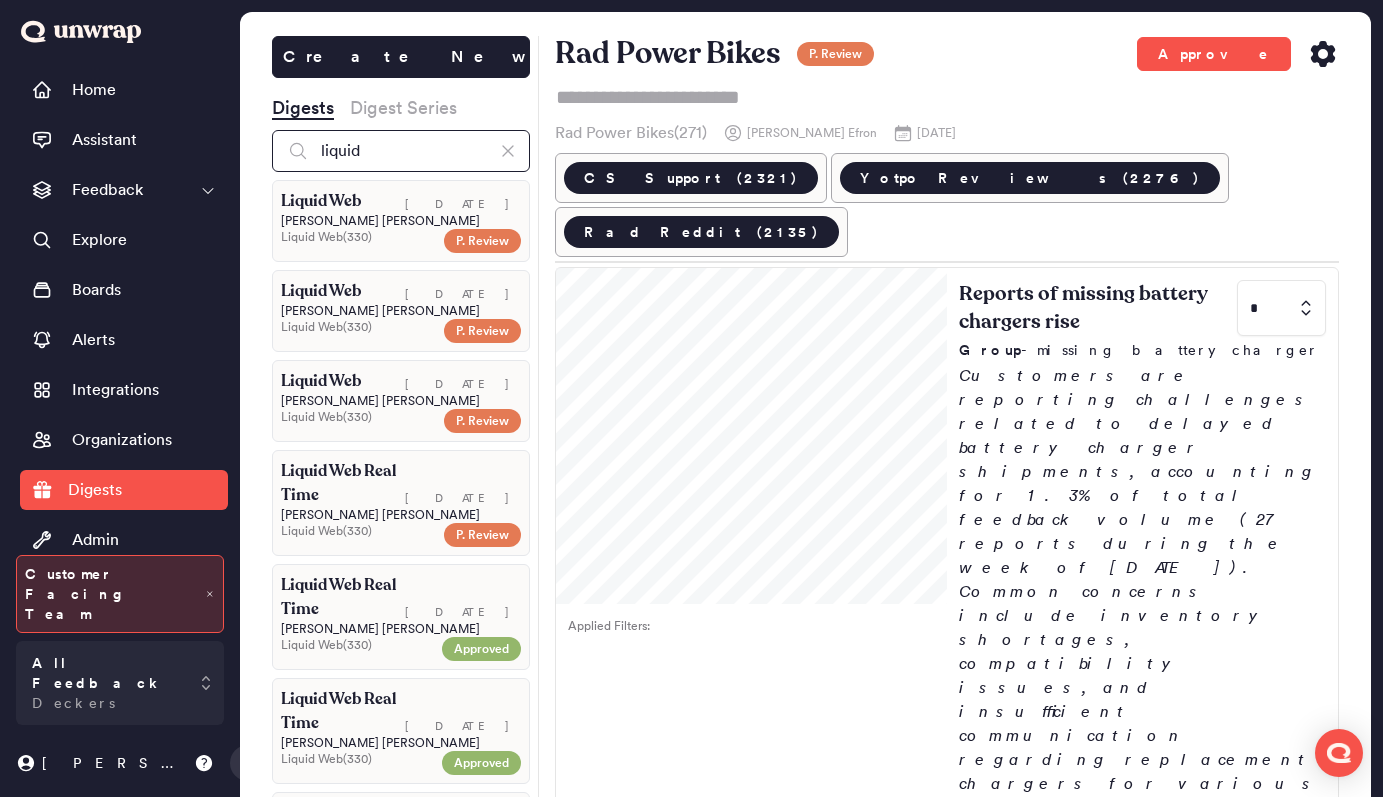 click on "liquid" at bounding box center (401, 151) 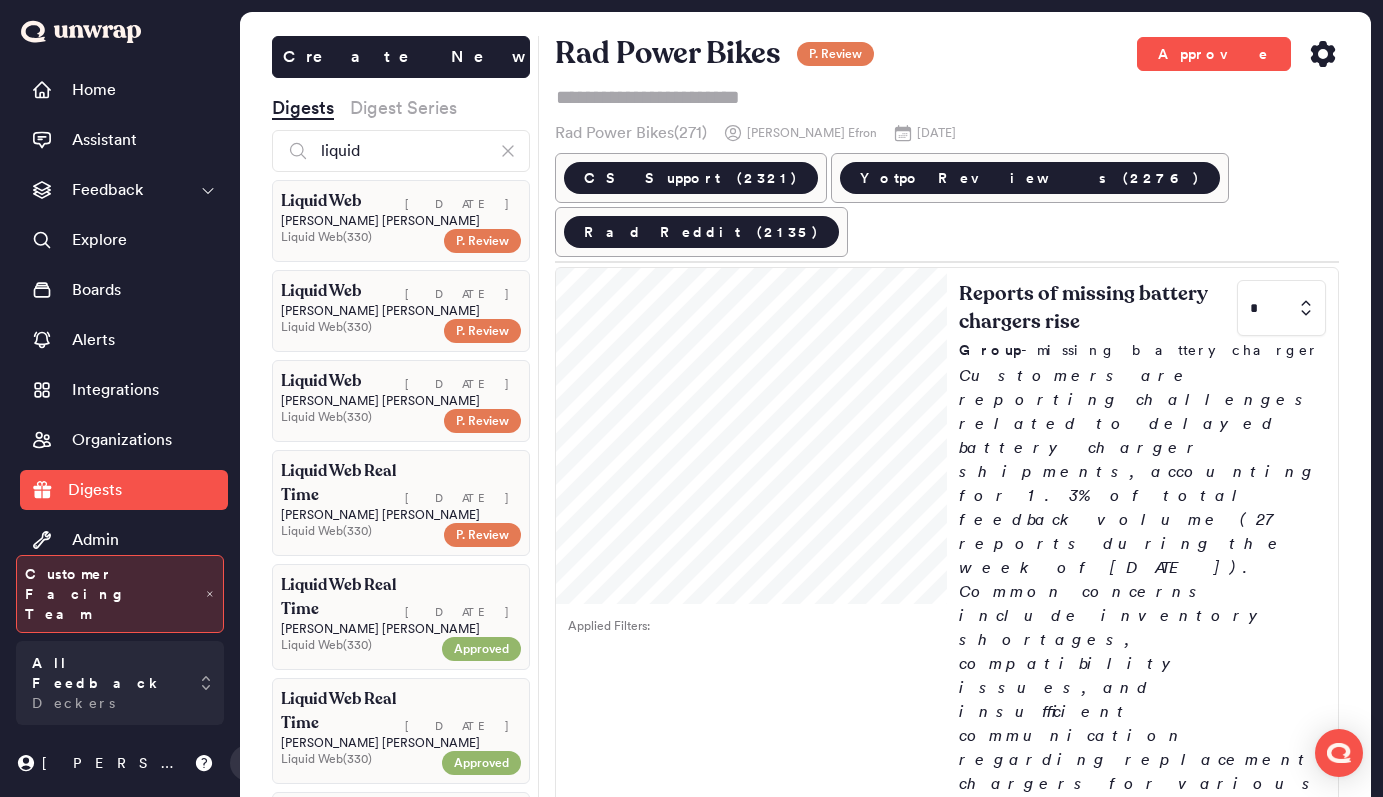 click on "Liquid Web  ( 330 )" at bounding box center (361, 237) 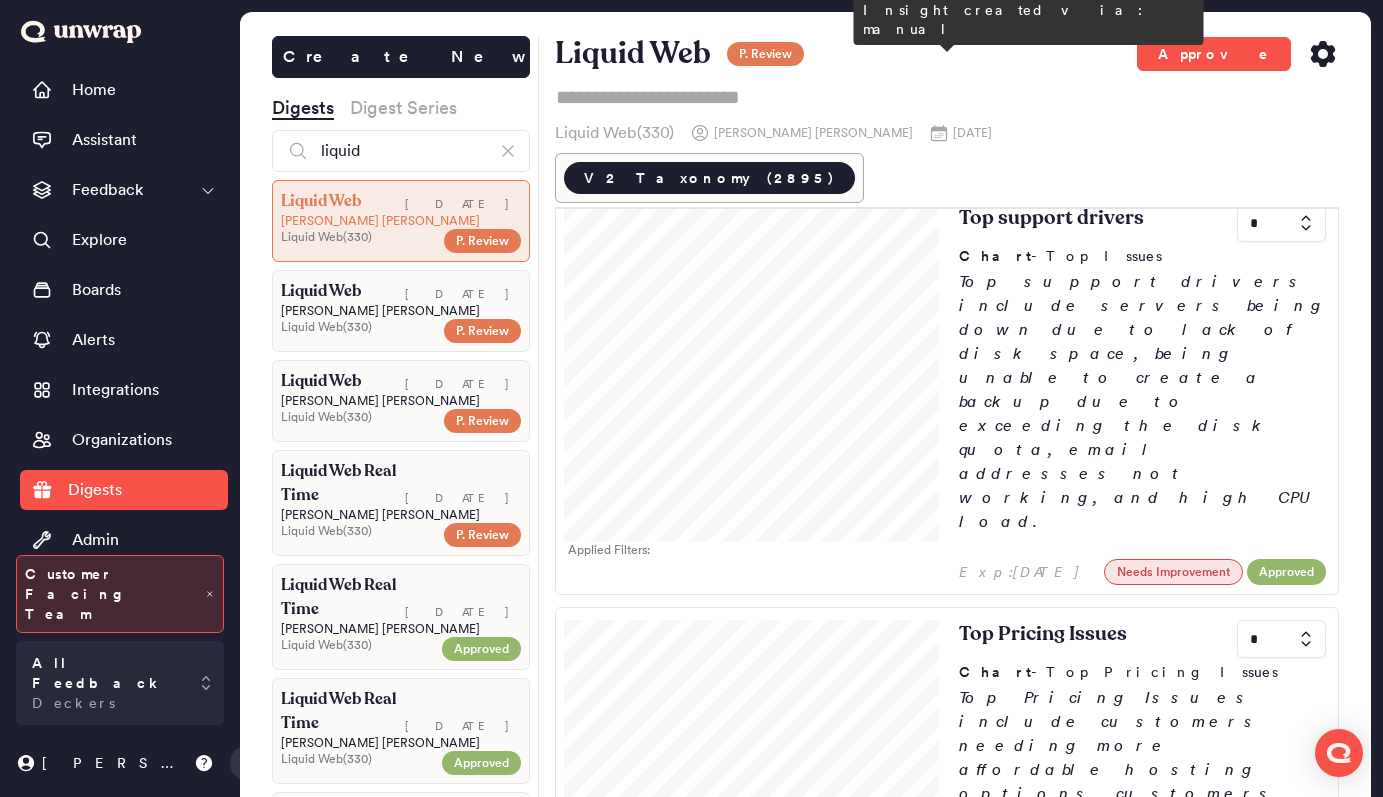 scroll, scrollTop: 0, scrollLeft: 0, axis: both 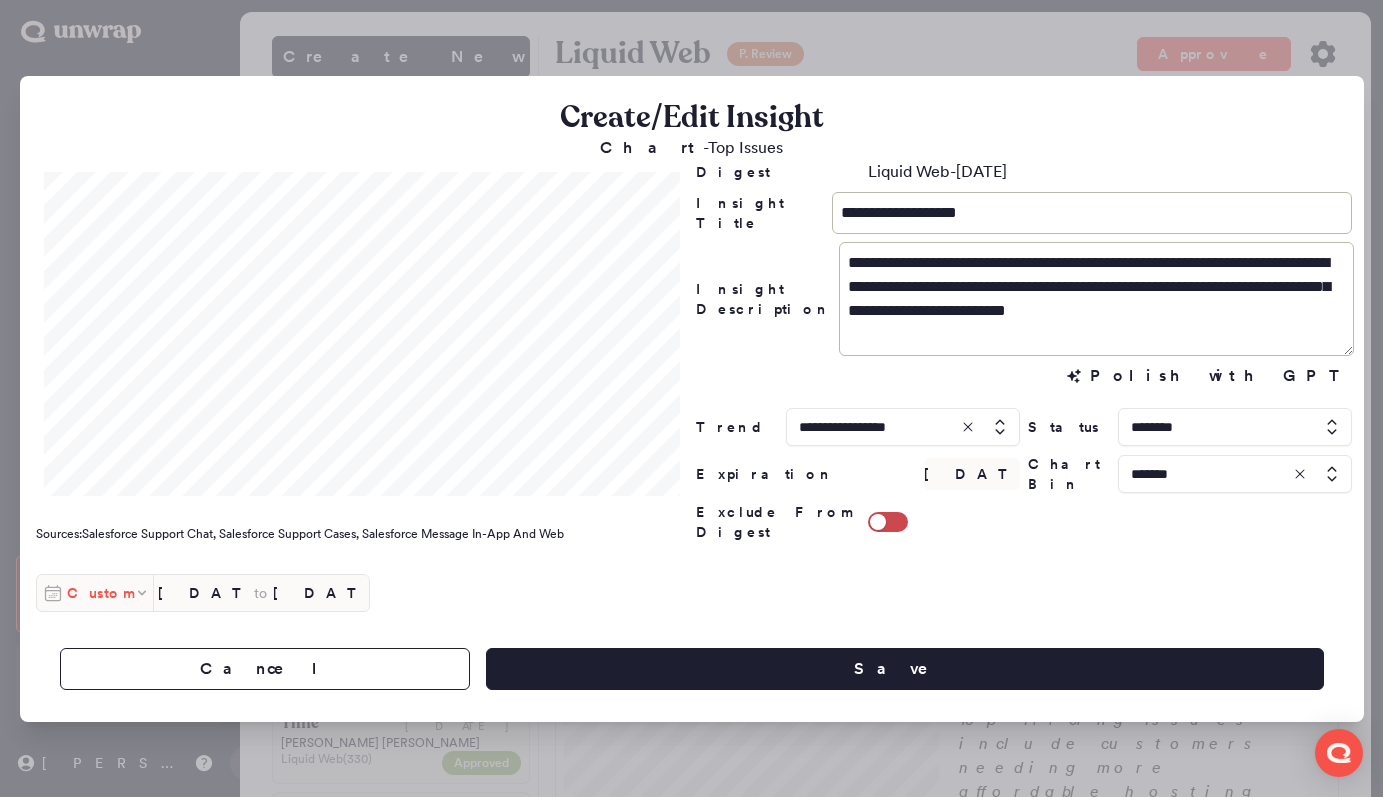 click on "Custom" at bounding box center [100, 593] 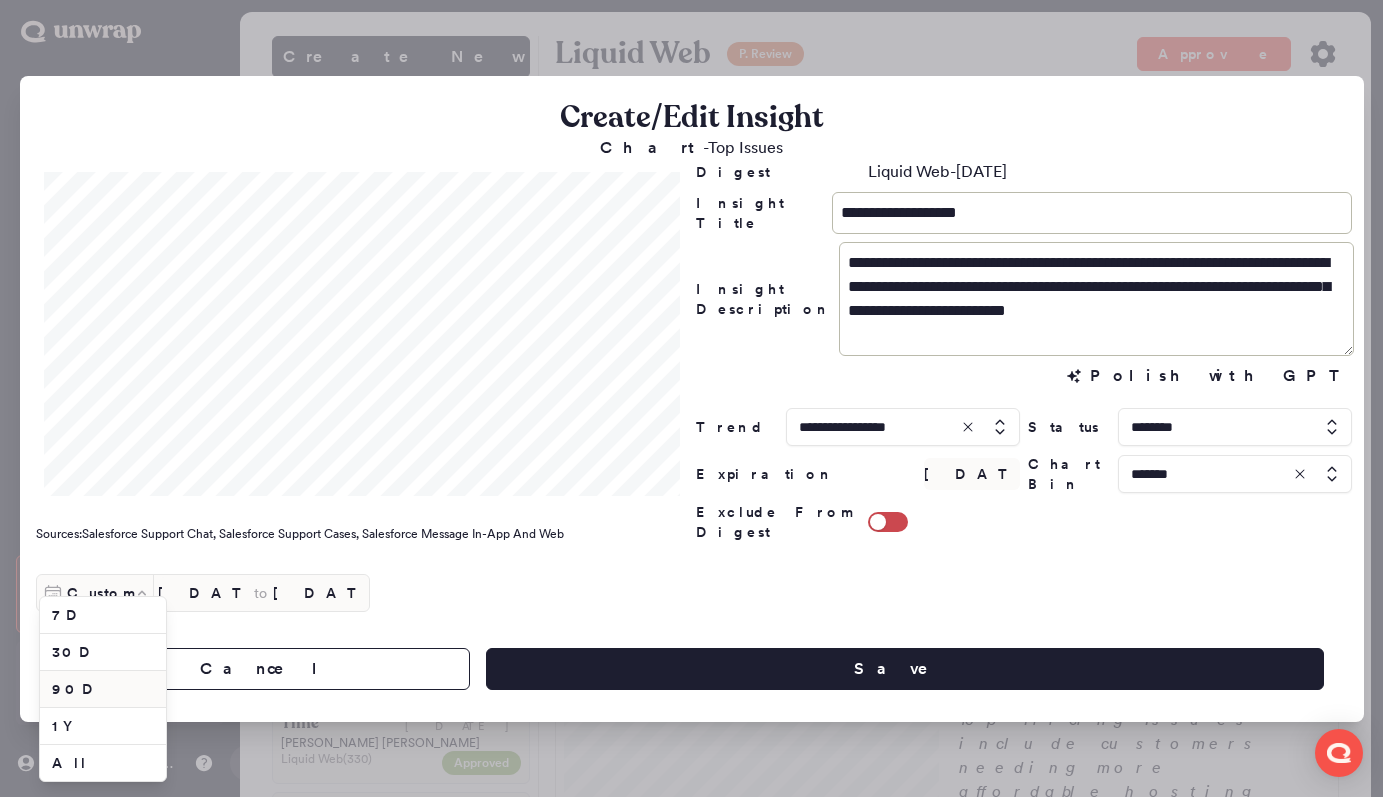click on "90D" at bounding box center (103, 689) 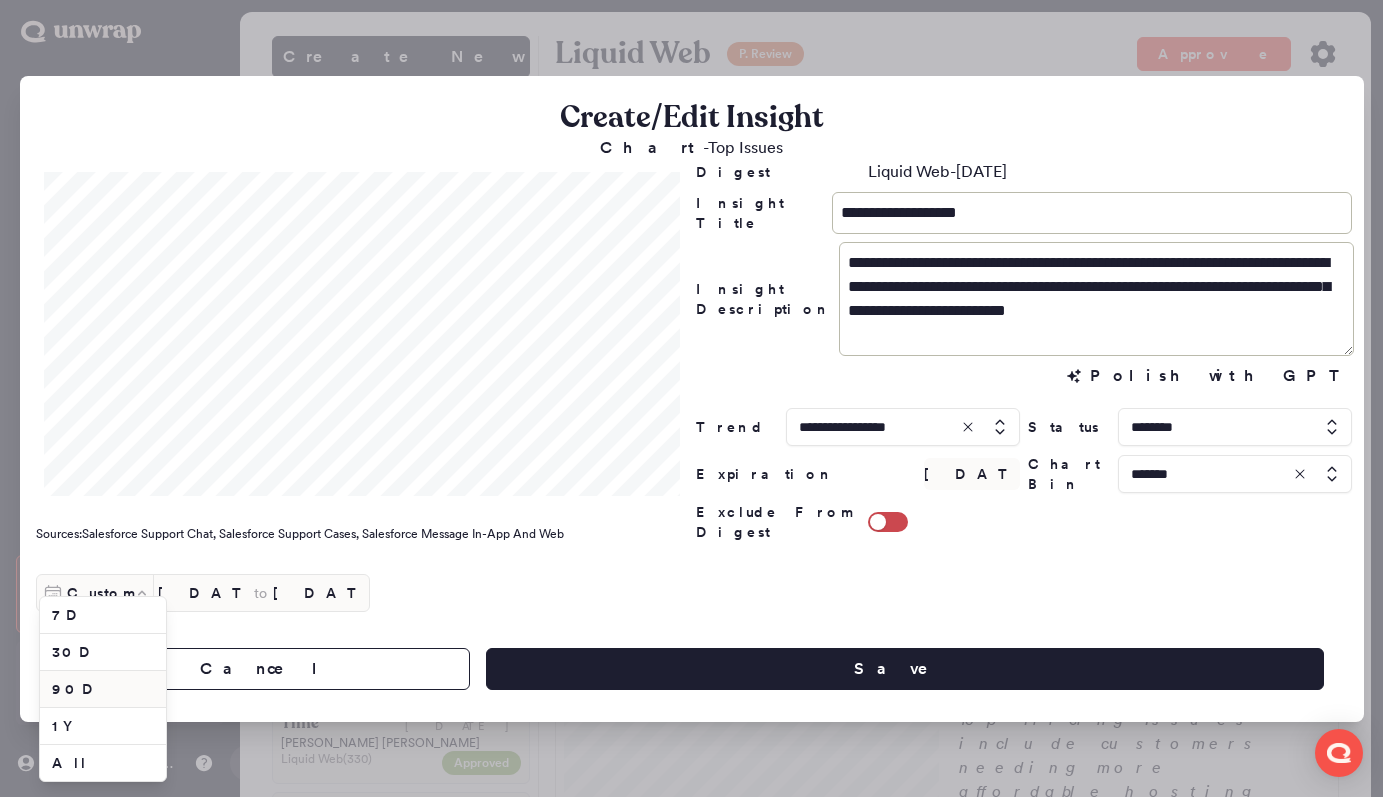 type on "Apr 10, 2025" 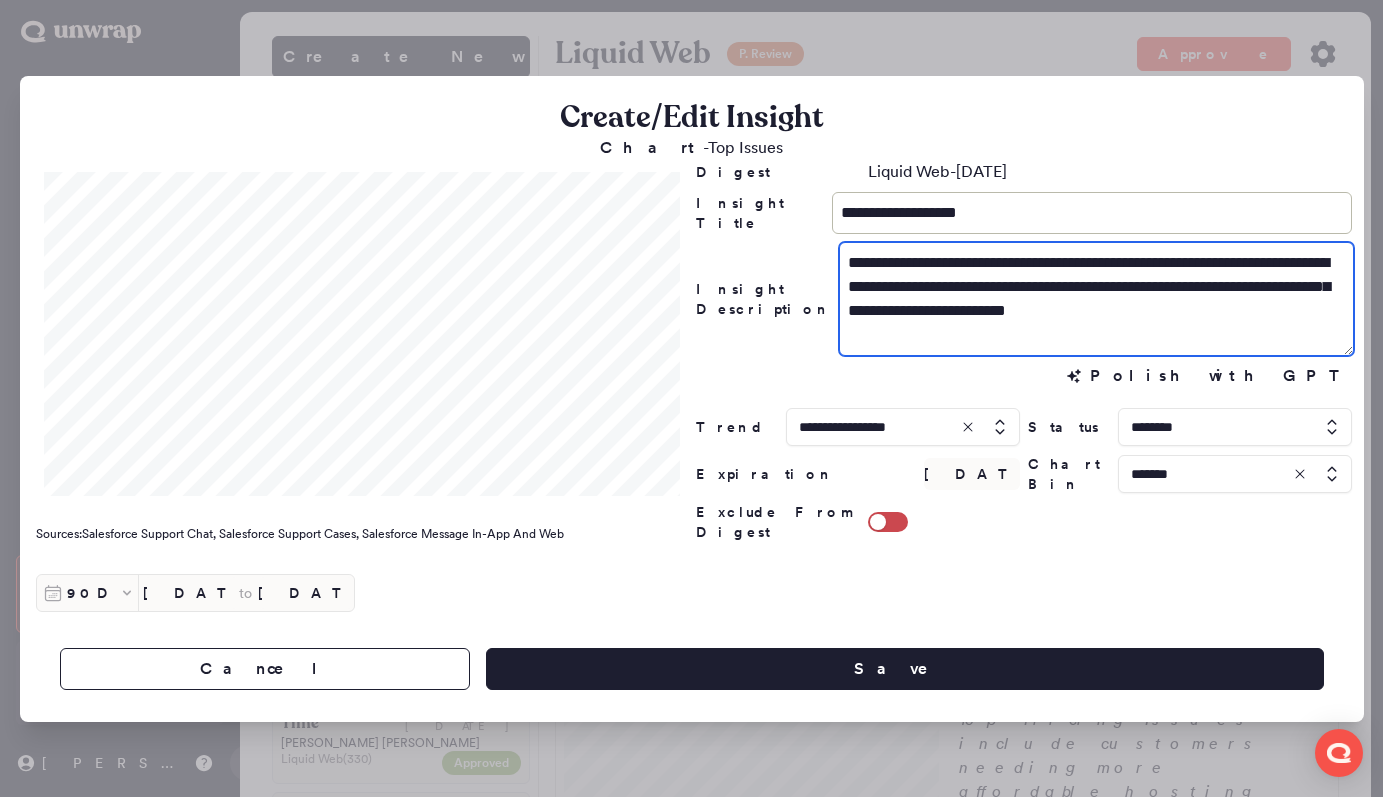 click on "**********" at bounding box center (1097, 299) 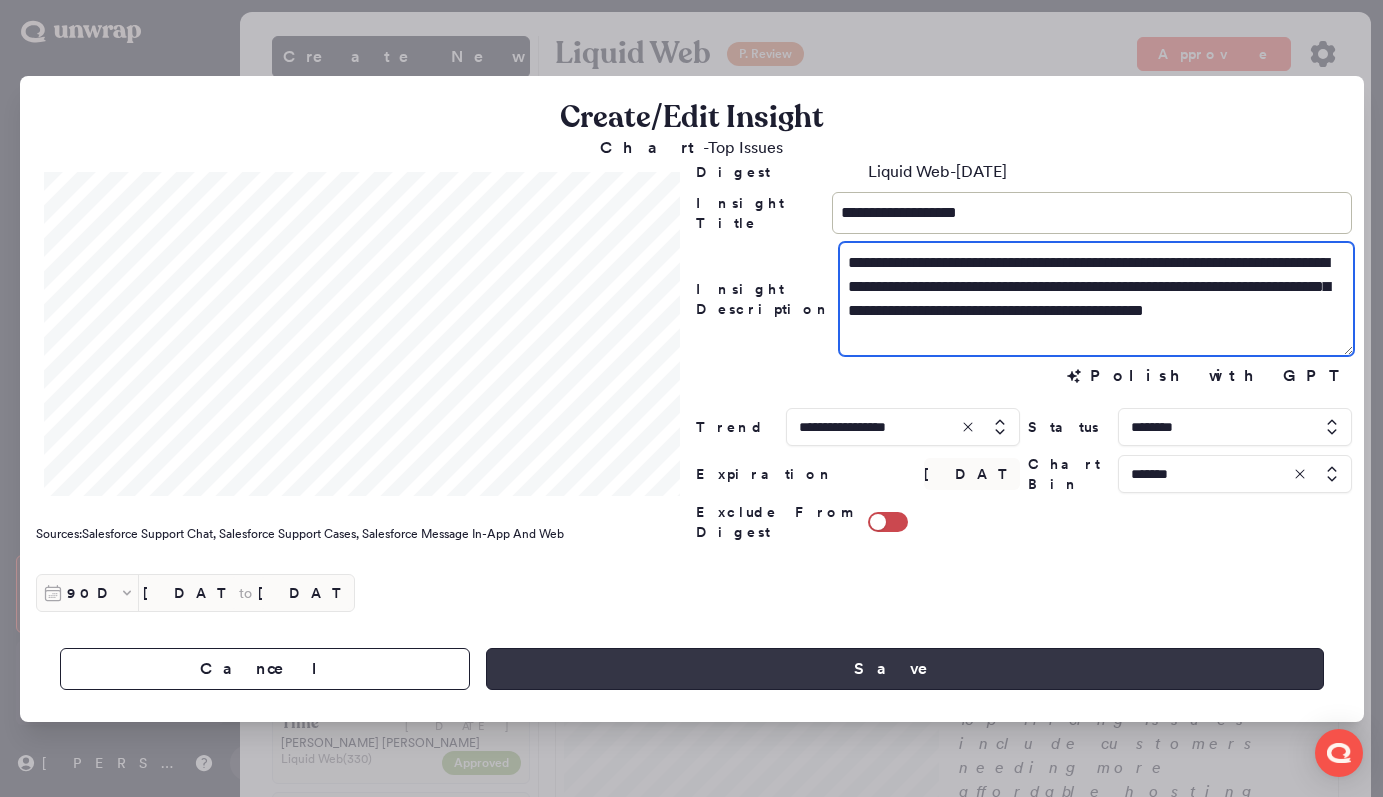 type on "**********" 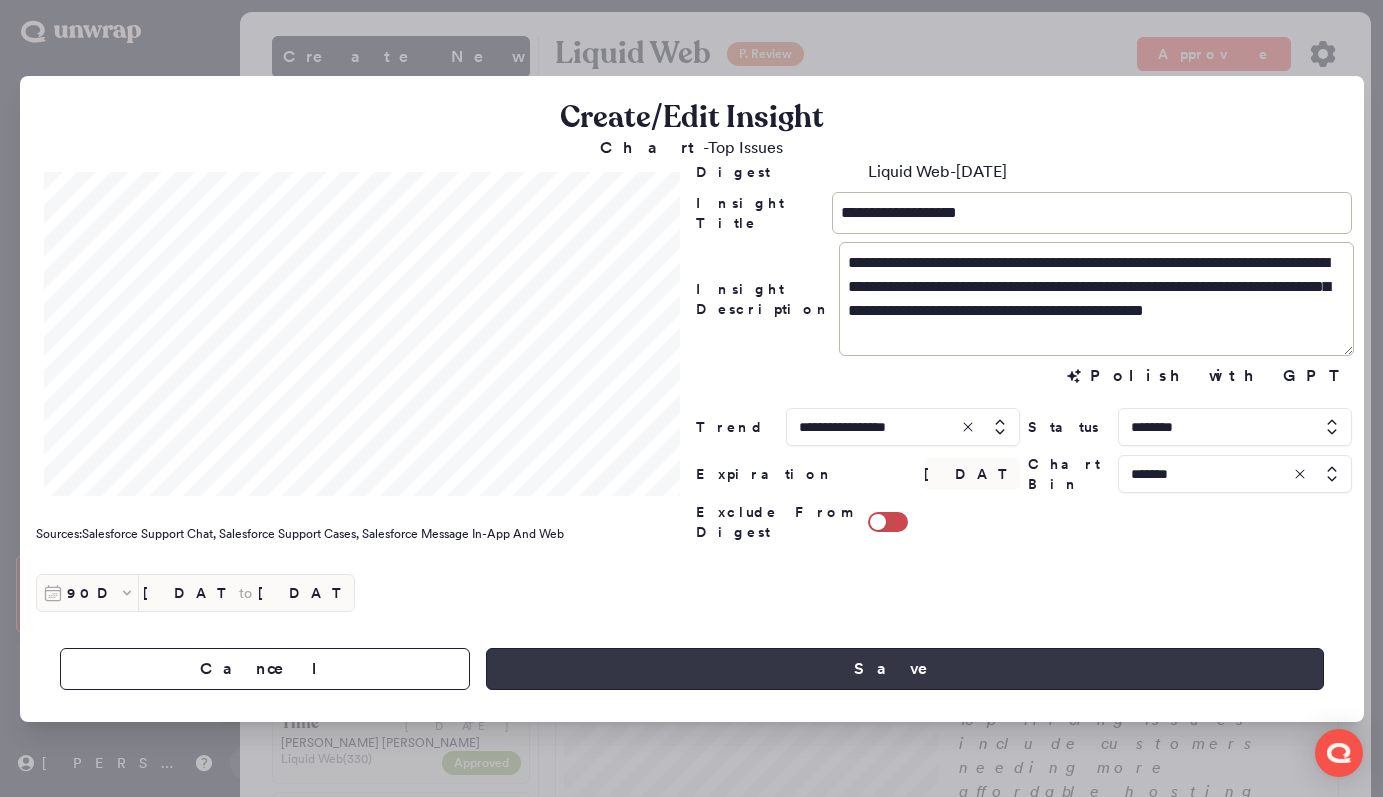 click on "Save" at bounding box center [904, 669] 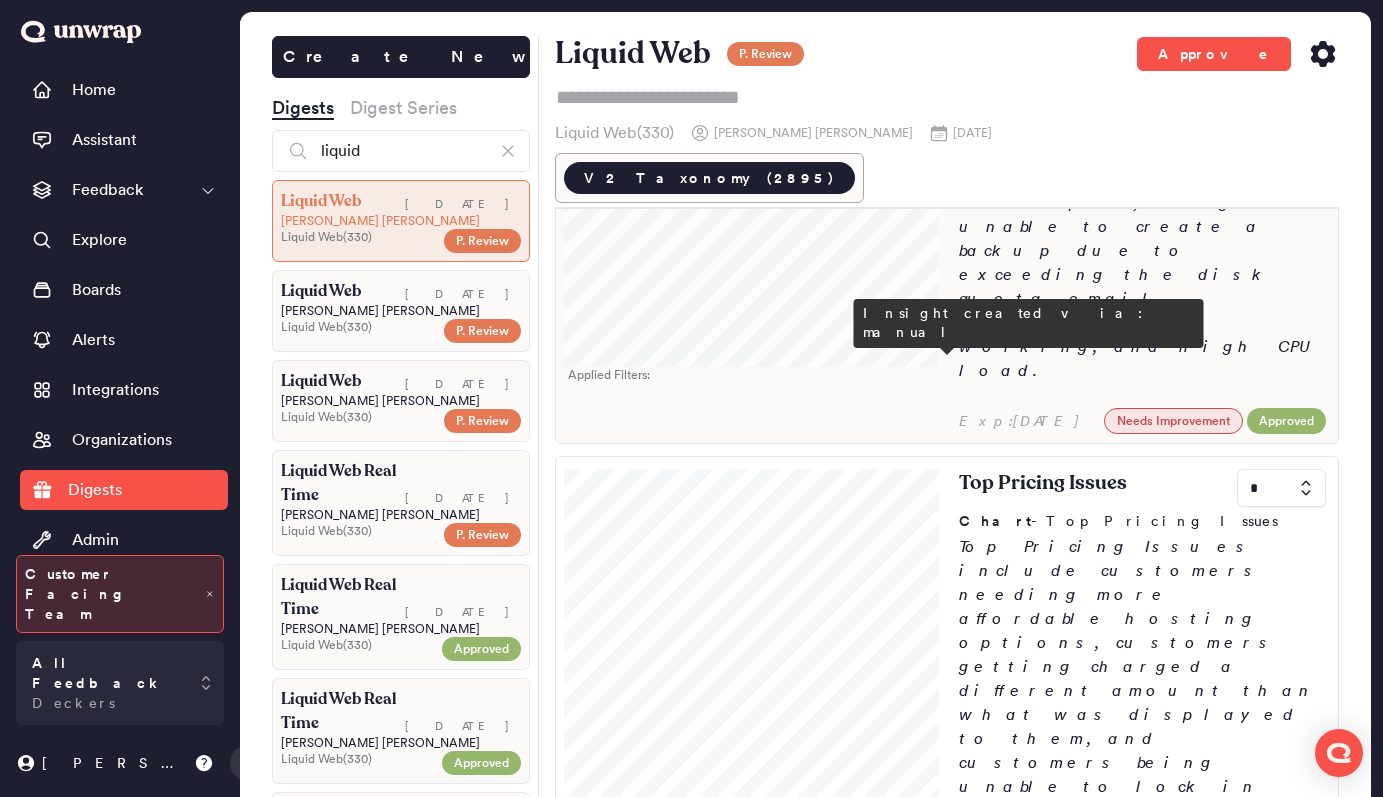 scroll, scrollTop: 247, scrollLeft: 0, axis: vertical 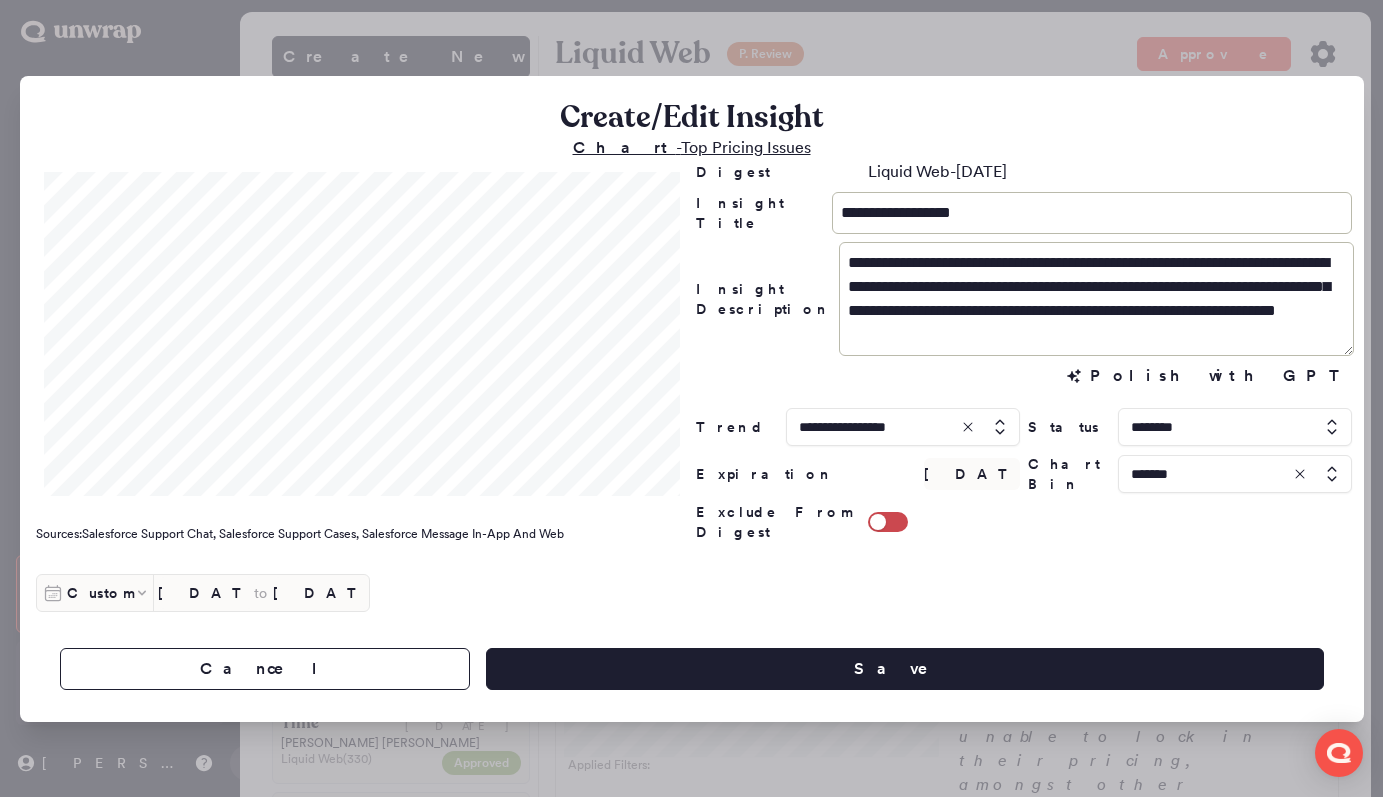 click on "Chart  -  Top Pricing Issues" at bounding box center (692, 147) 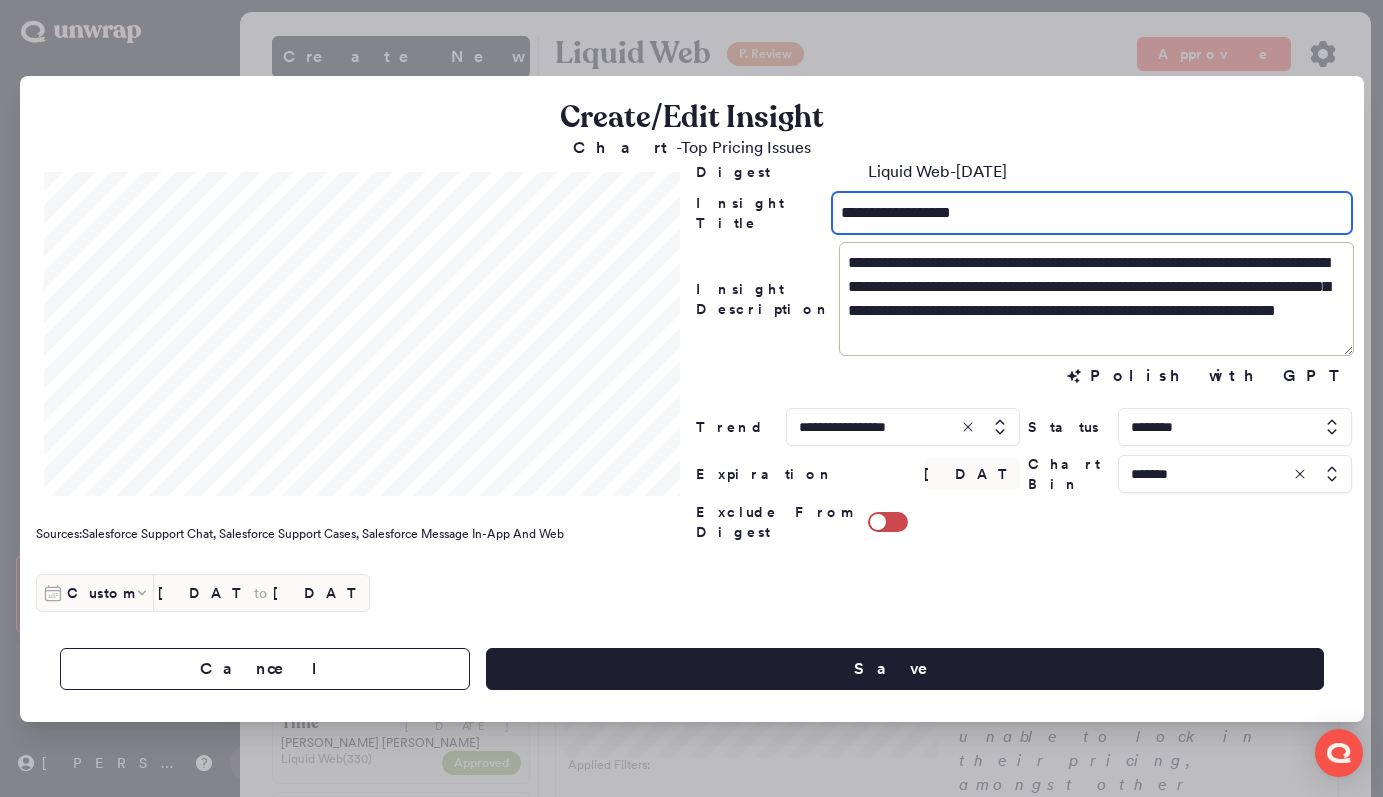 click on "**********" at bounding box center (1091, 213) 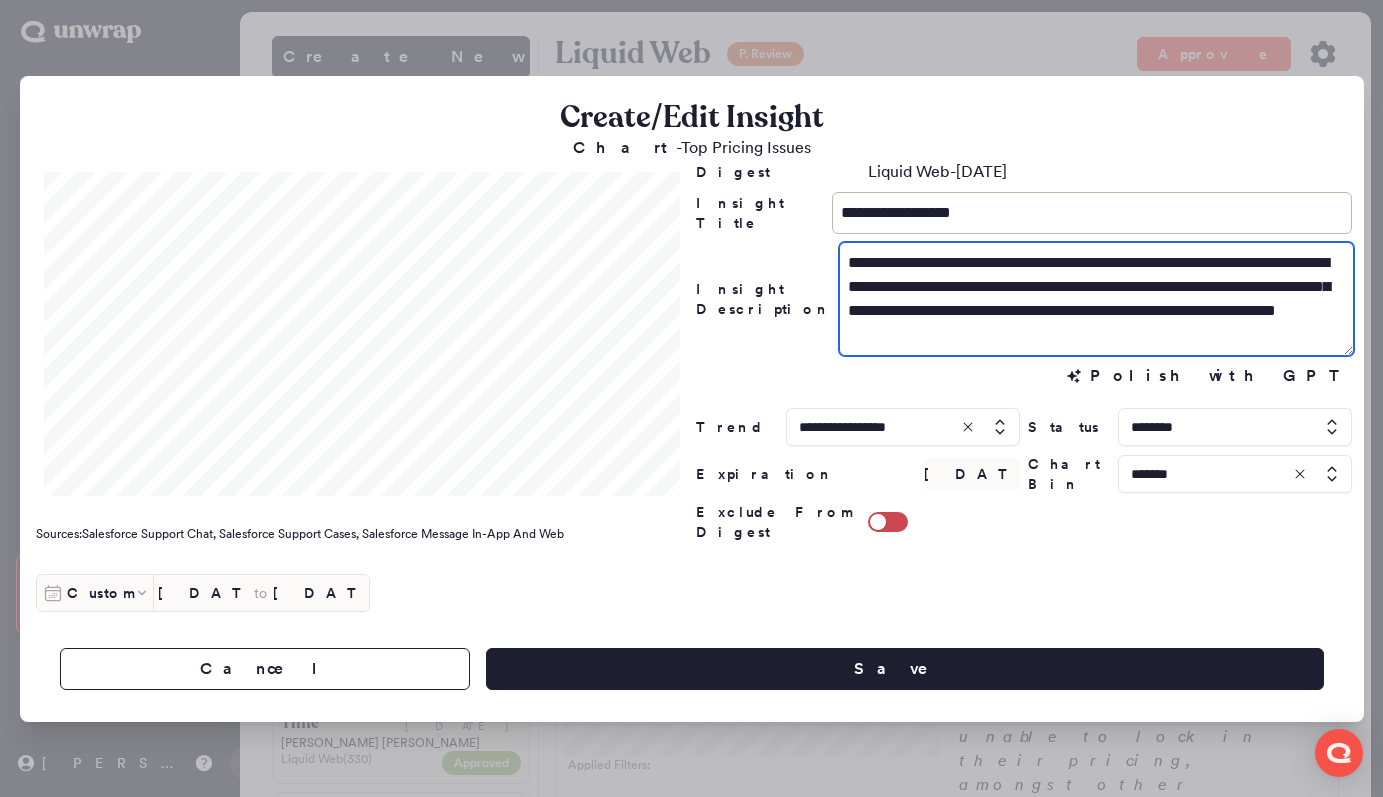 click on "**********" at bounding box center (1097, 299) 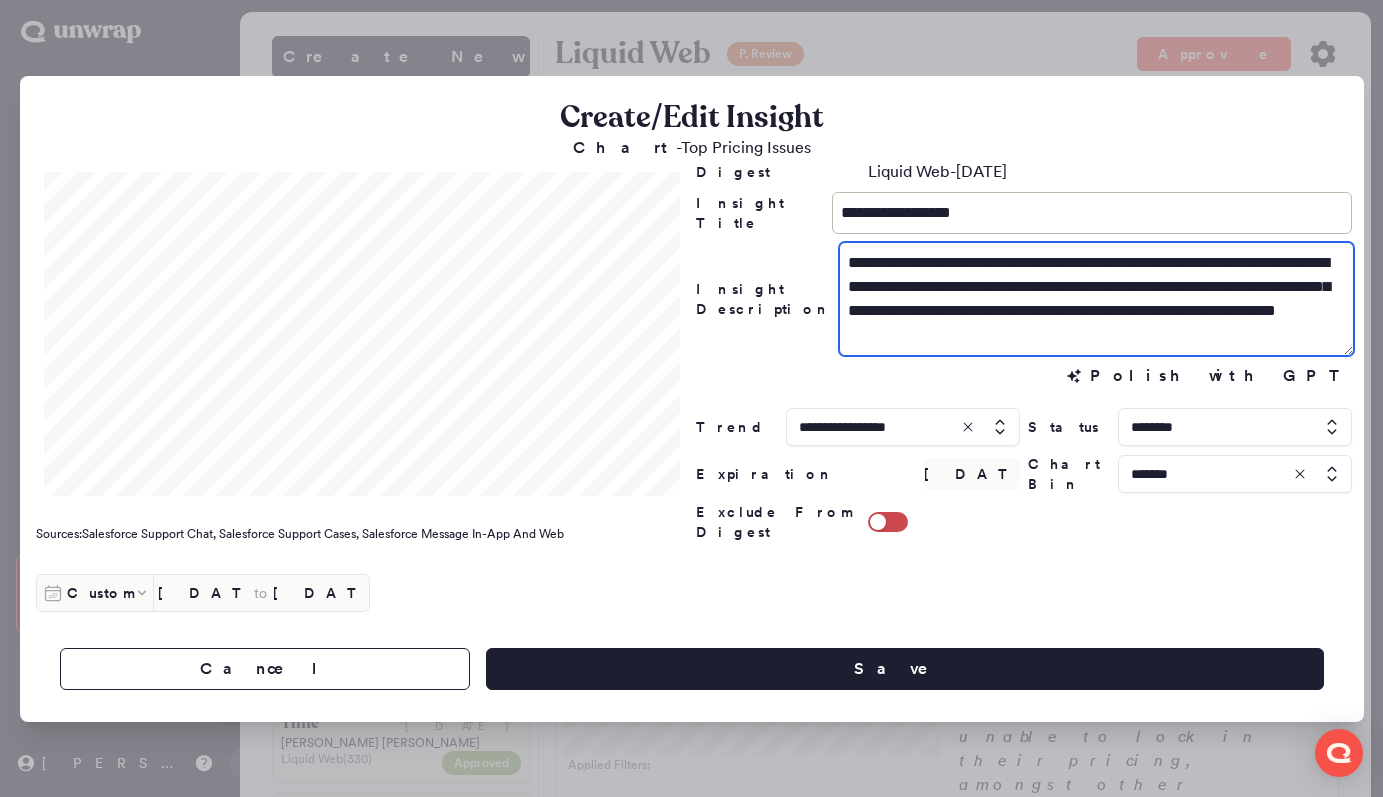 click on "**********" at bounding box center (1097, 299) 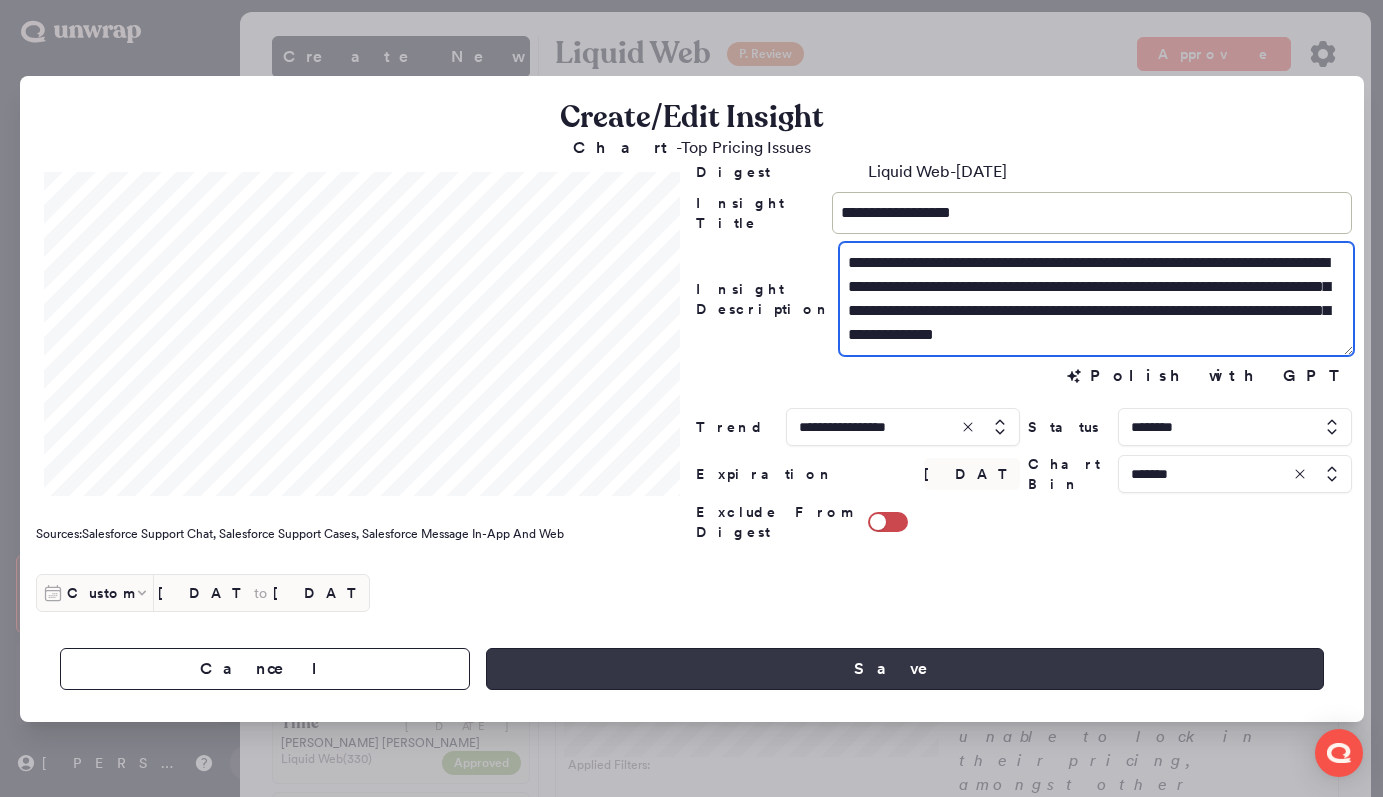 type on "**********" 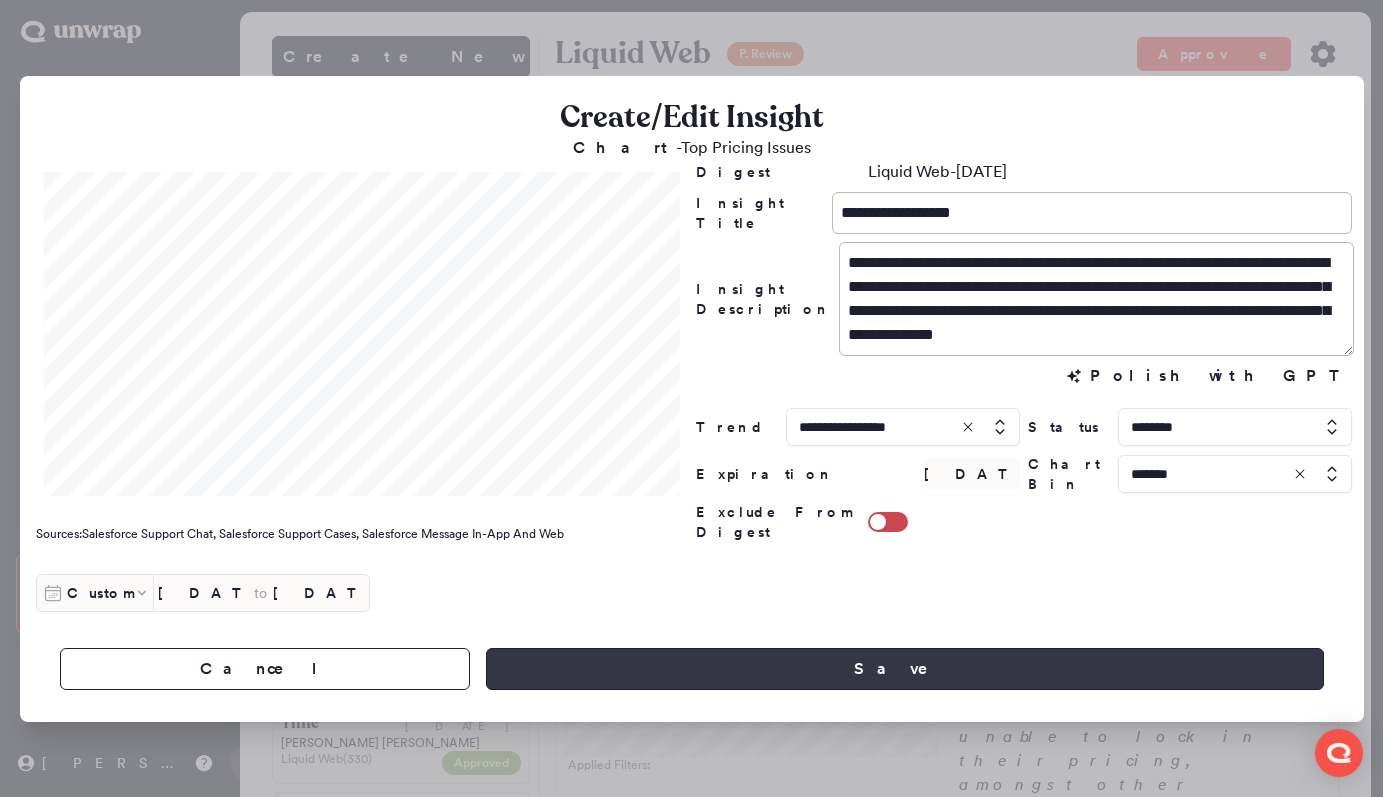 click on "Save" at bounding box center (904, 669) 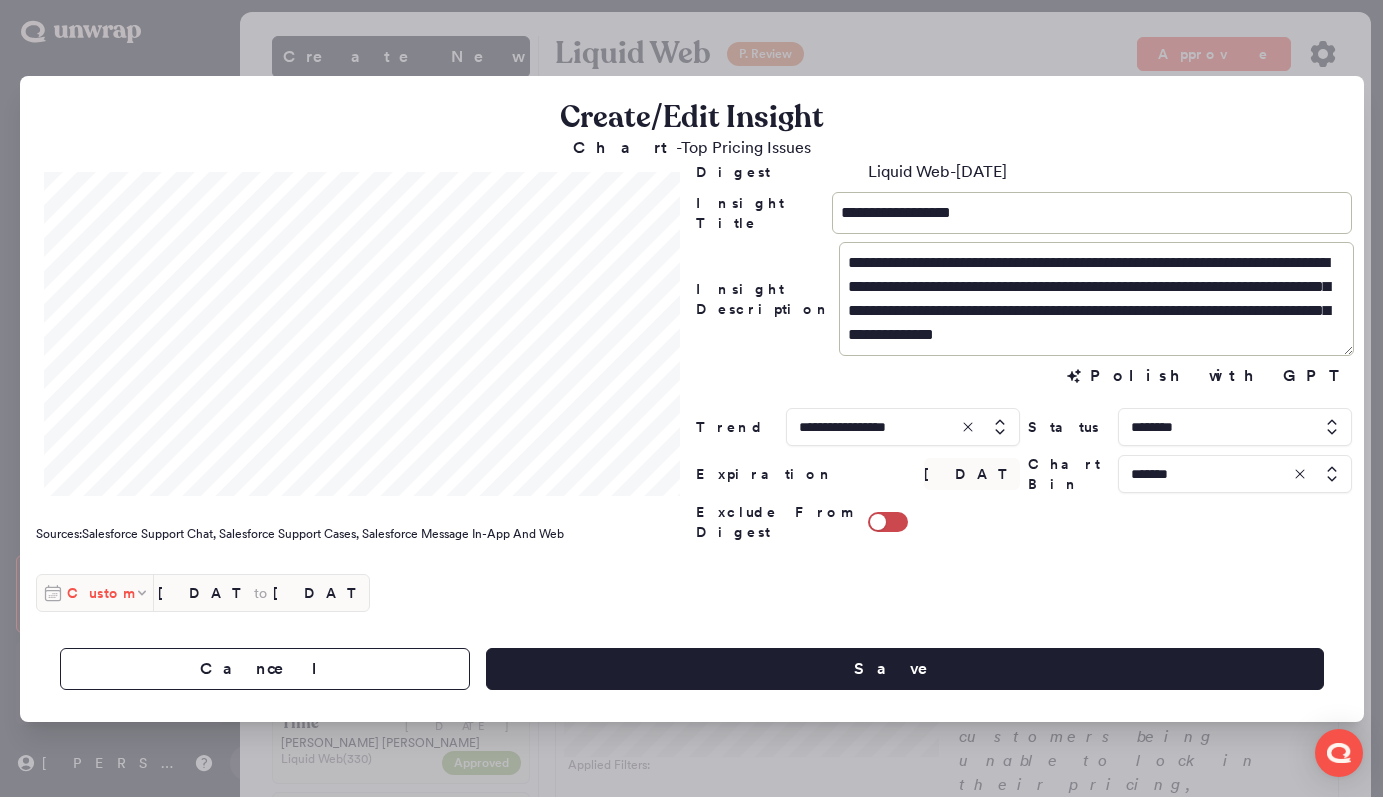 click 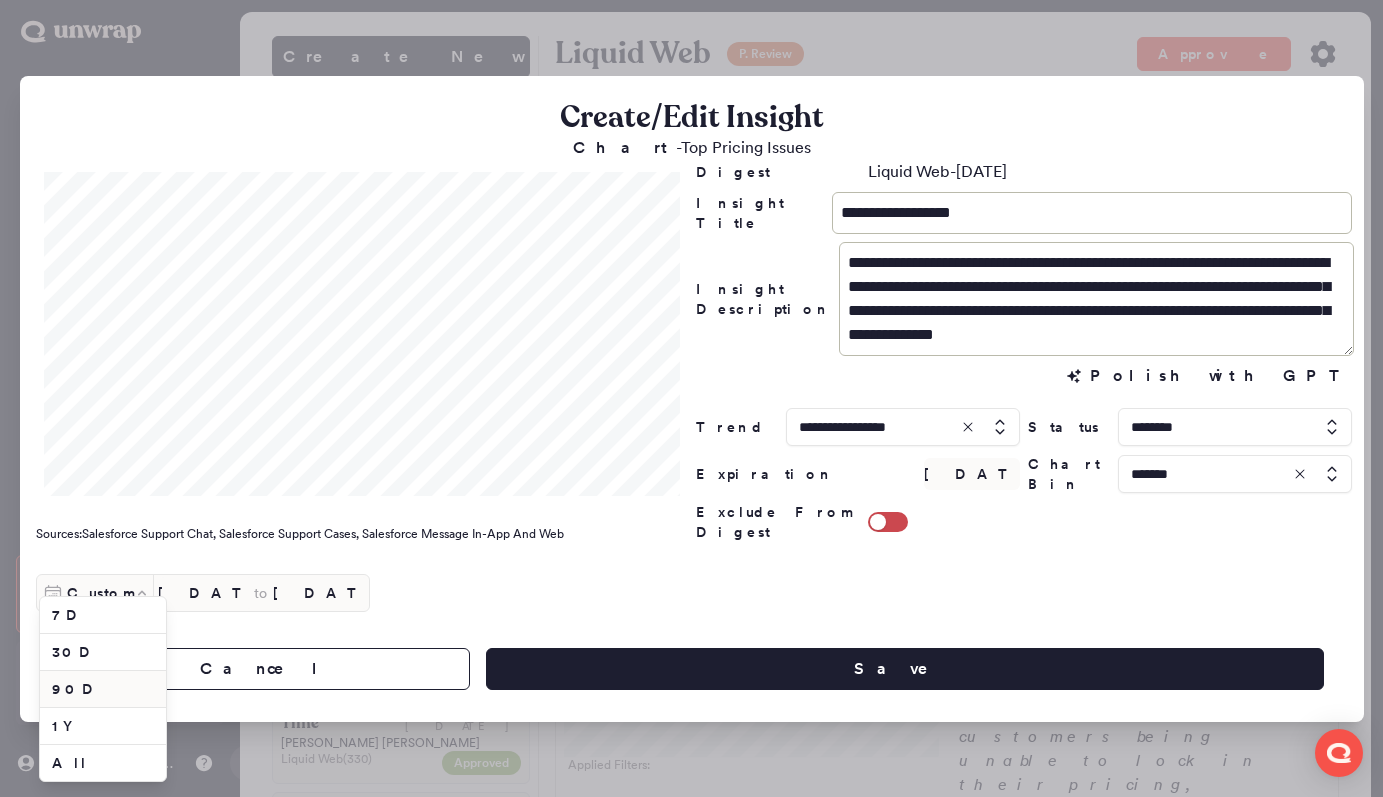click on "90D" at bounding box center (103, 689) 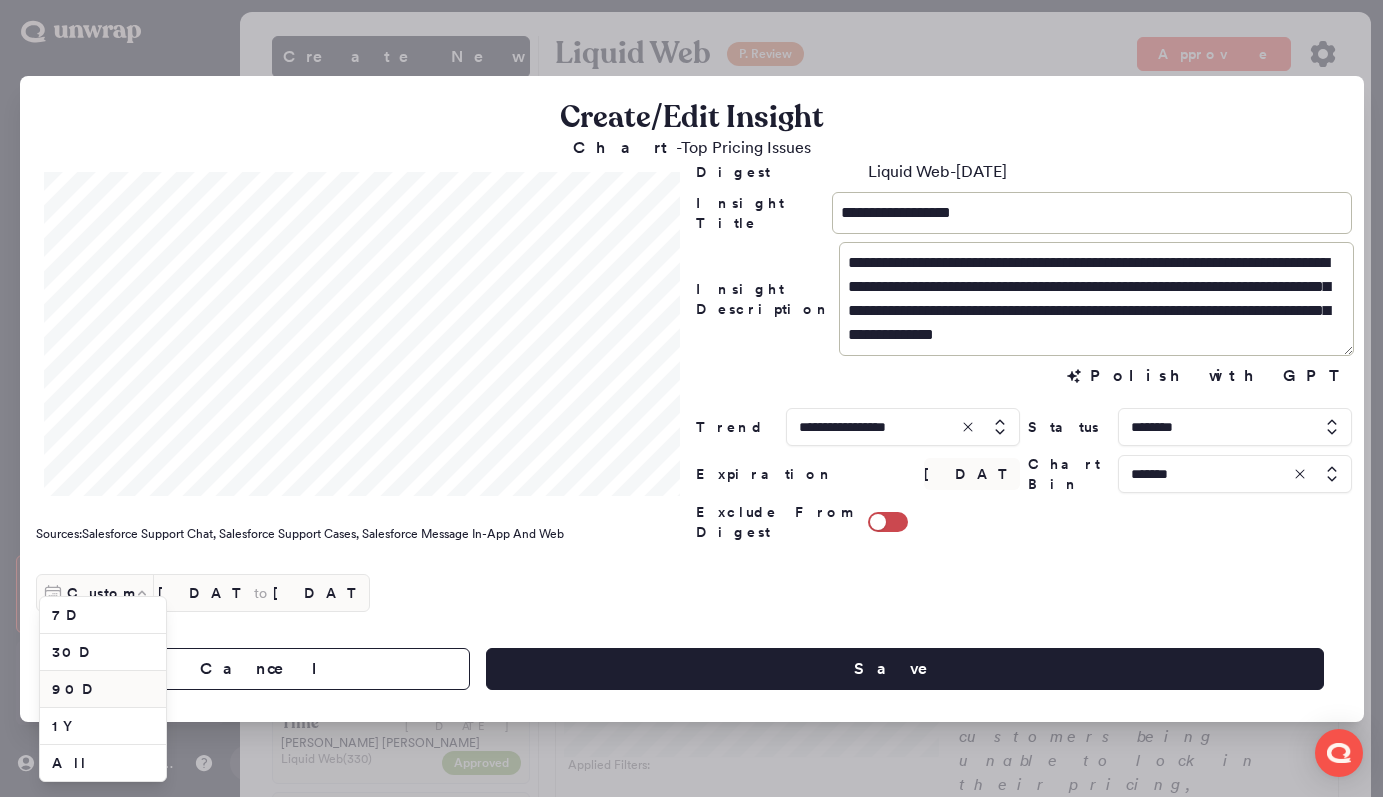 type on "Apr 10, 2025" 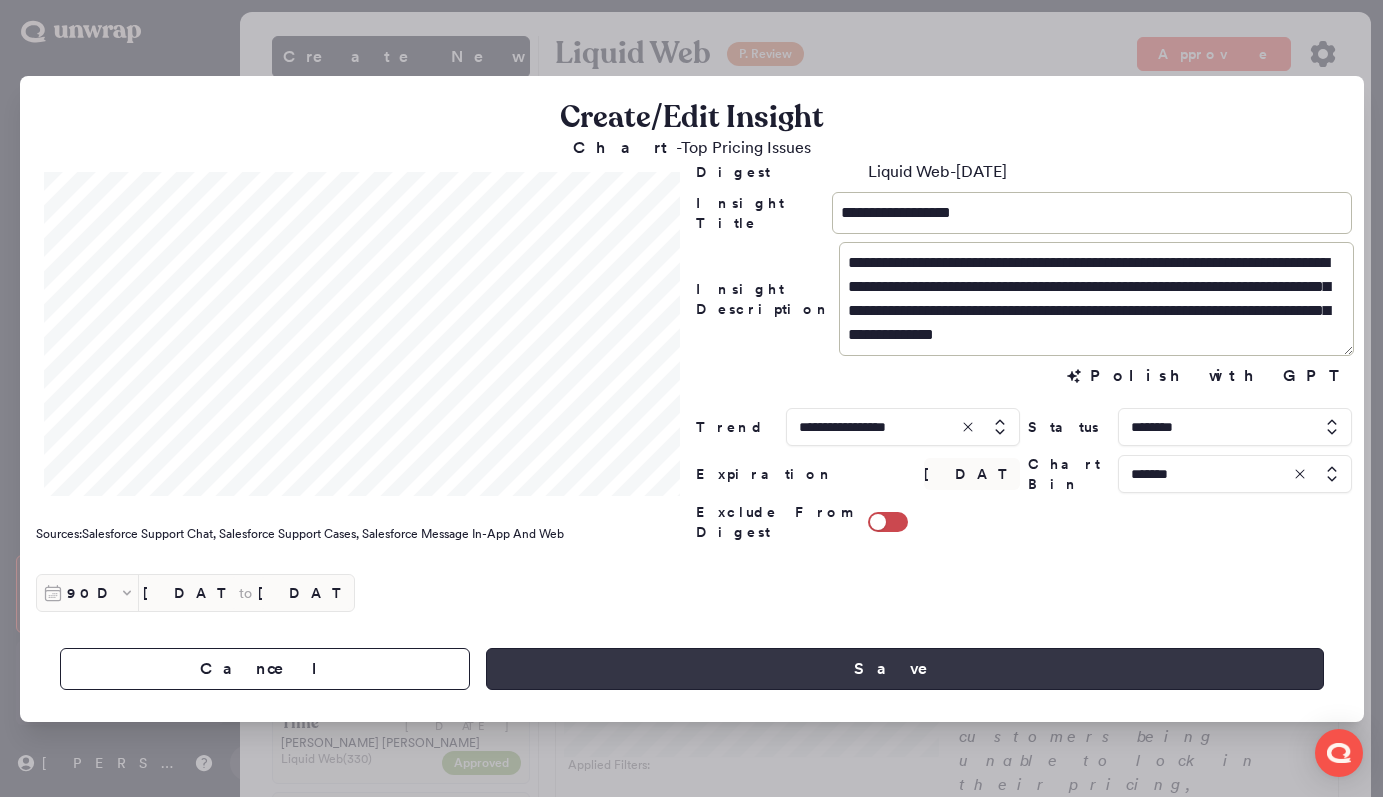 click on "Save" at bounding box center (904, 669) 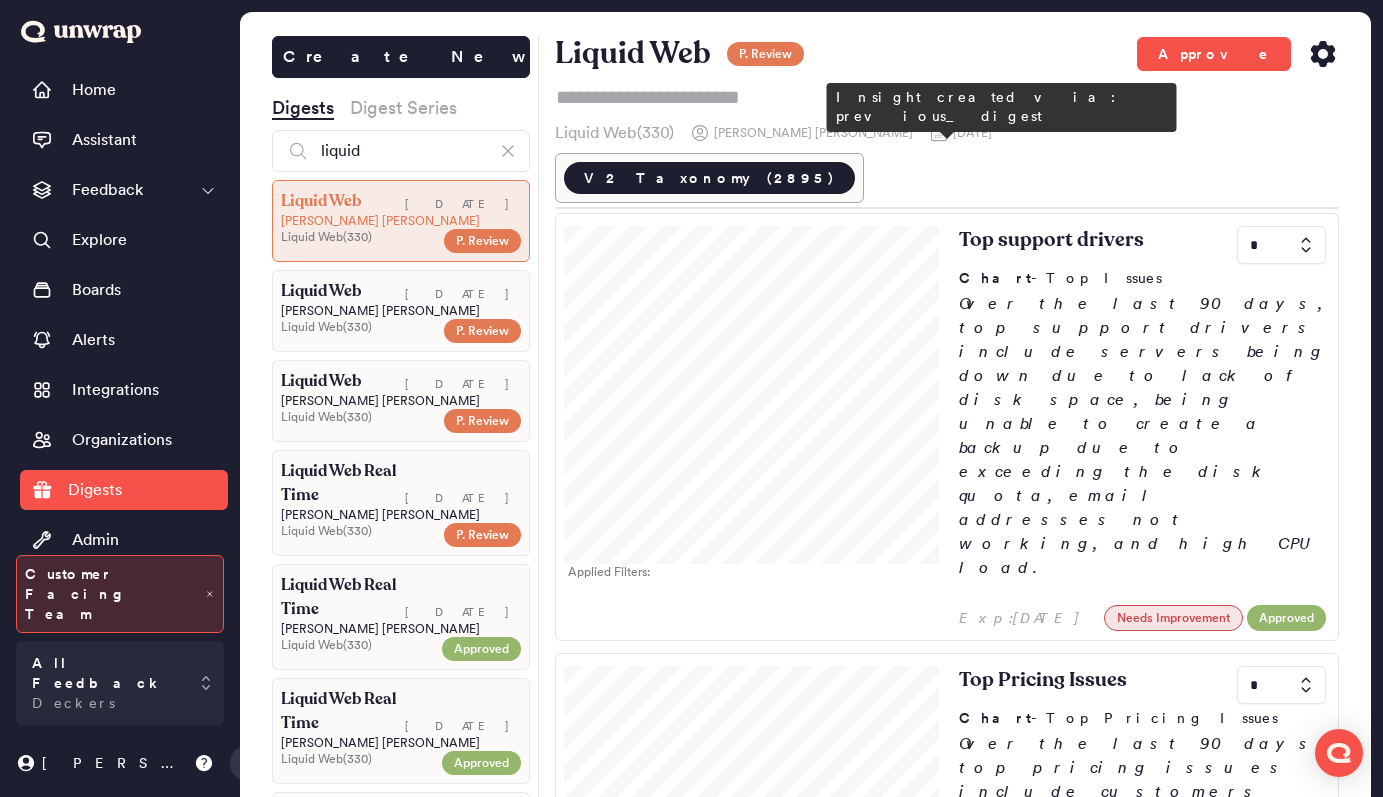 scroll, scrollTop: 375, scrollLeft: 0, axis: vertical 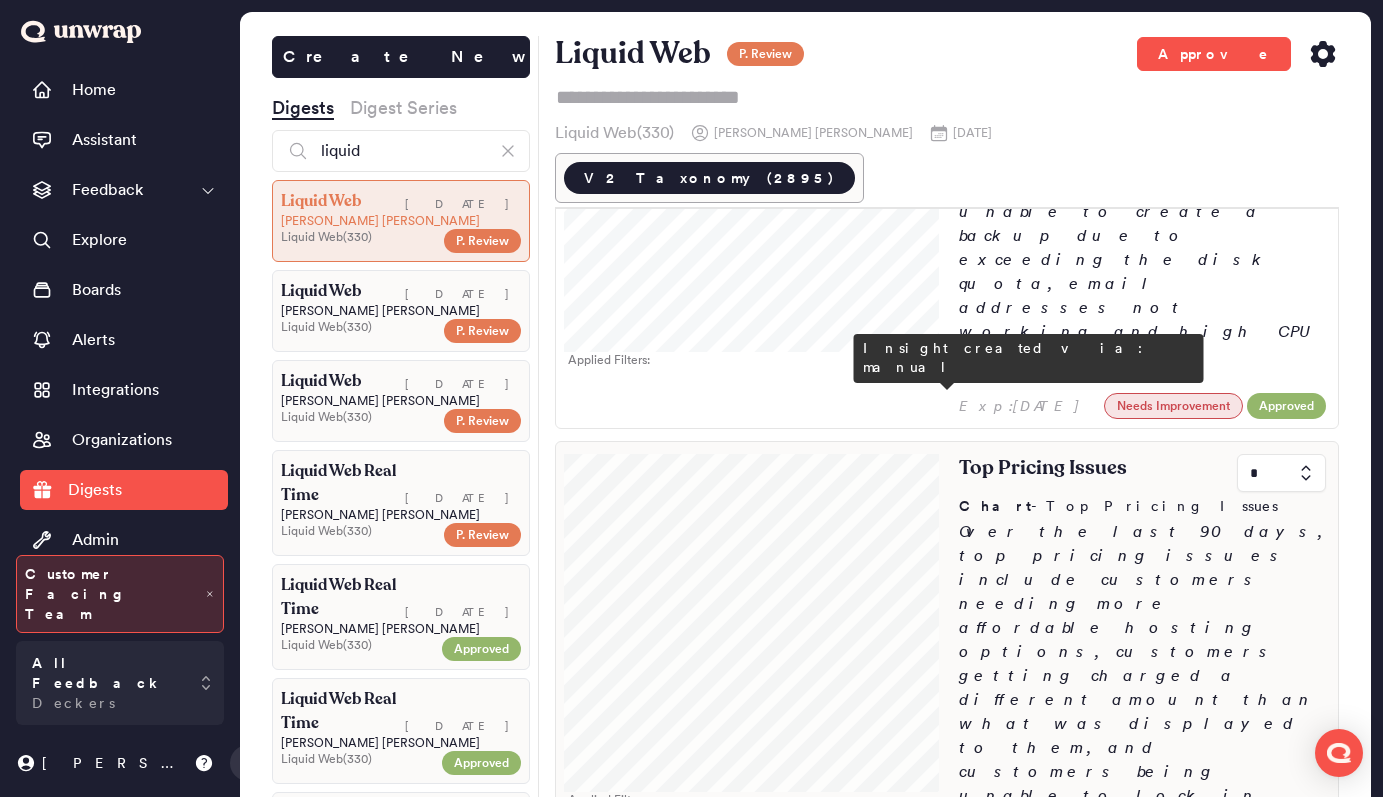 click at bounding box center [751, 617] 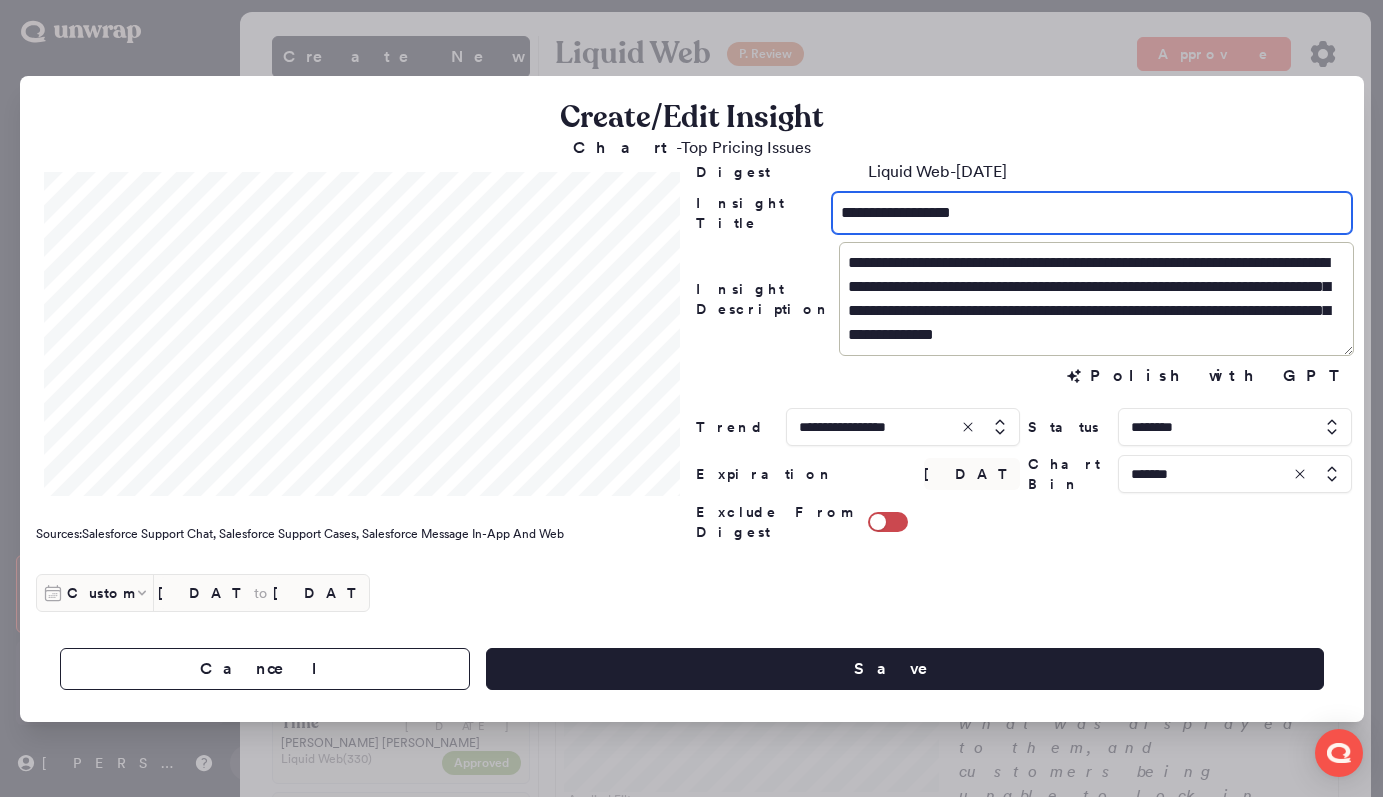 click on "**********" at bounding box center [1091, 213] 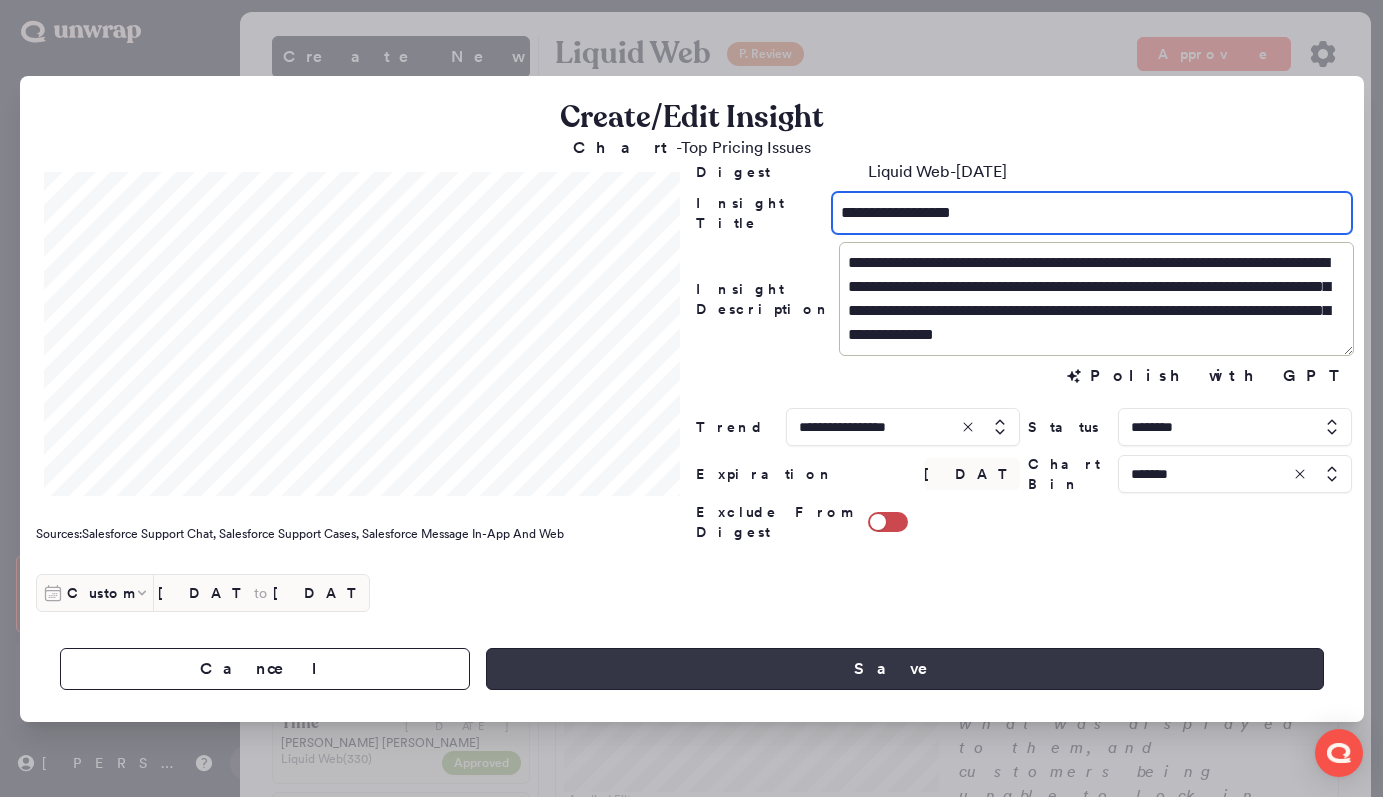 type on "**********" 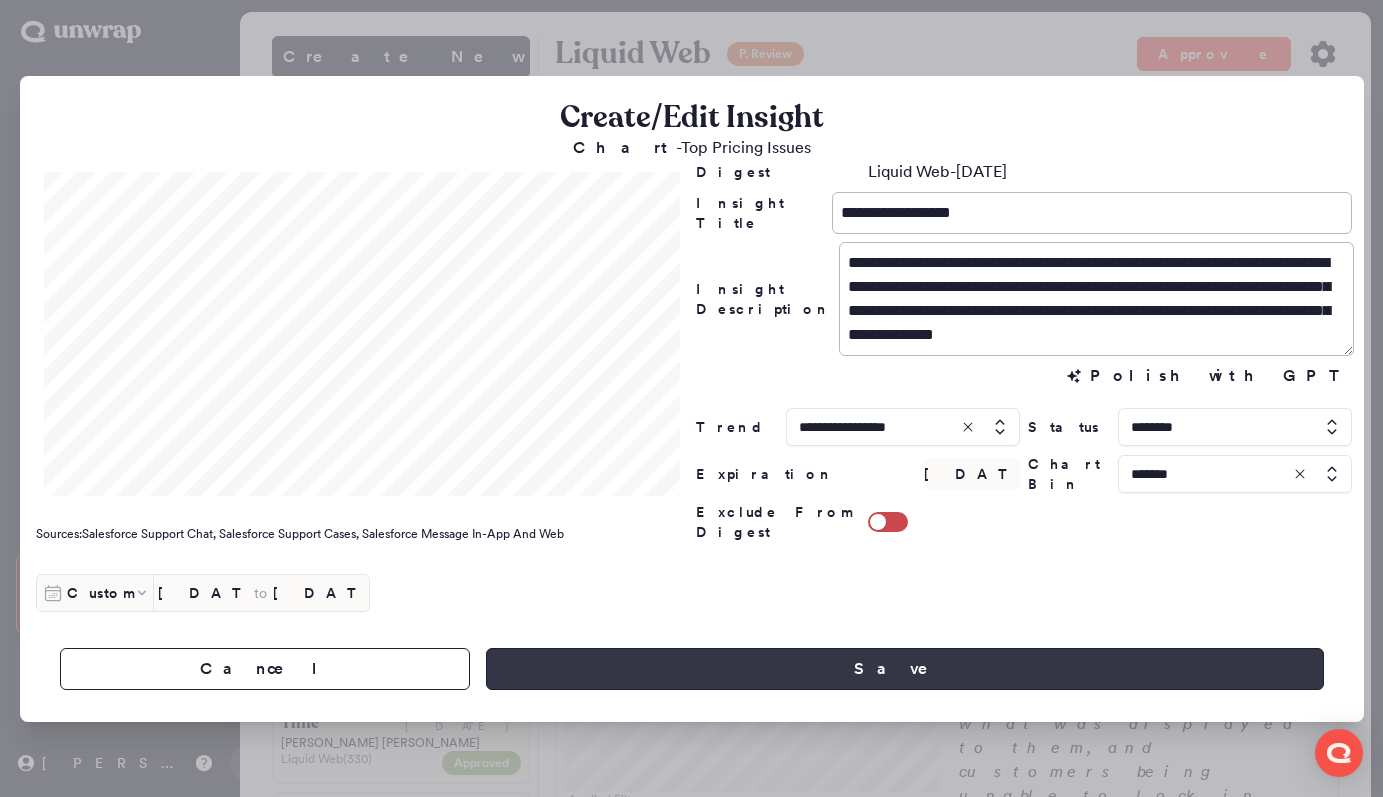 click on "Save" at bounding box center [904, 669] 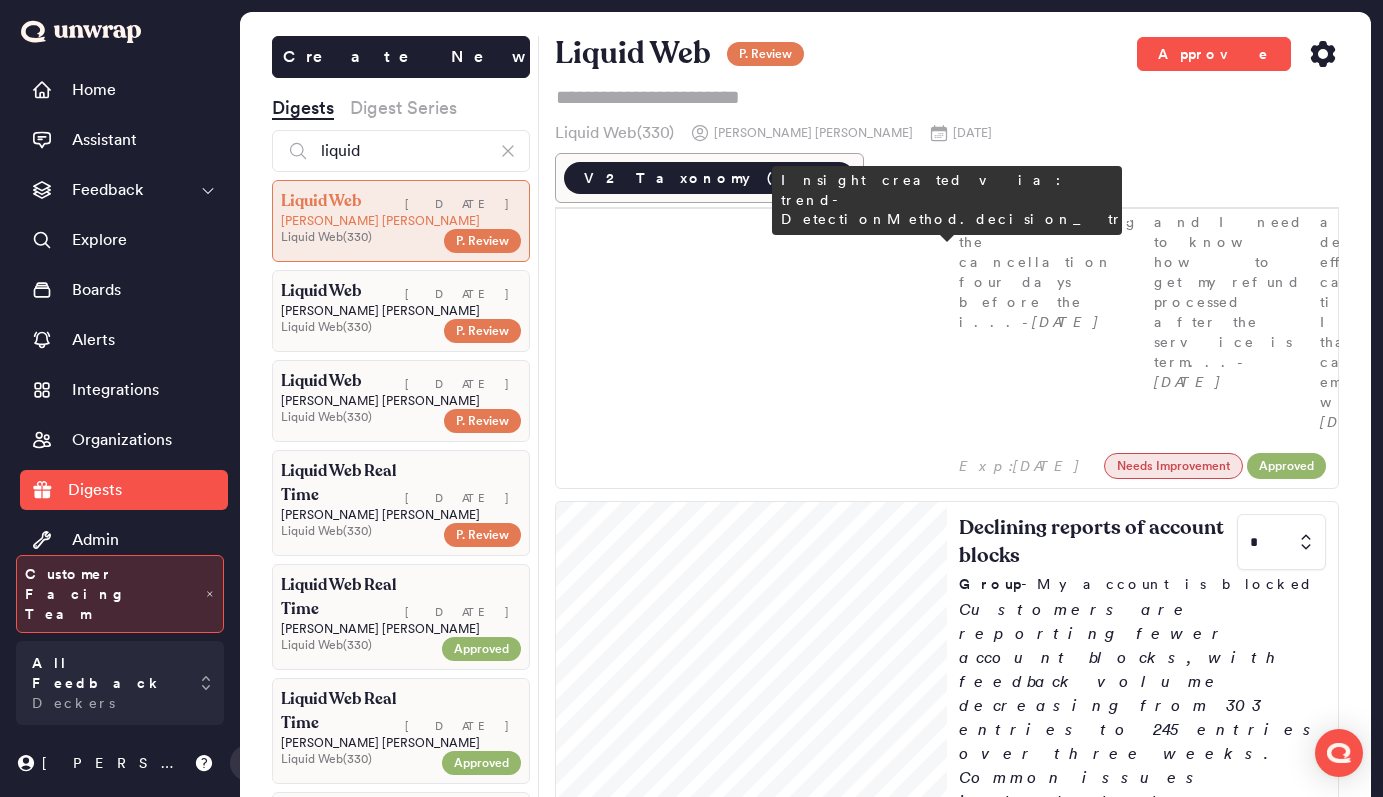 scroll, scrollTop: 1732, scrollLeft: 0, axis: vertical 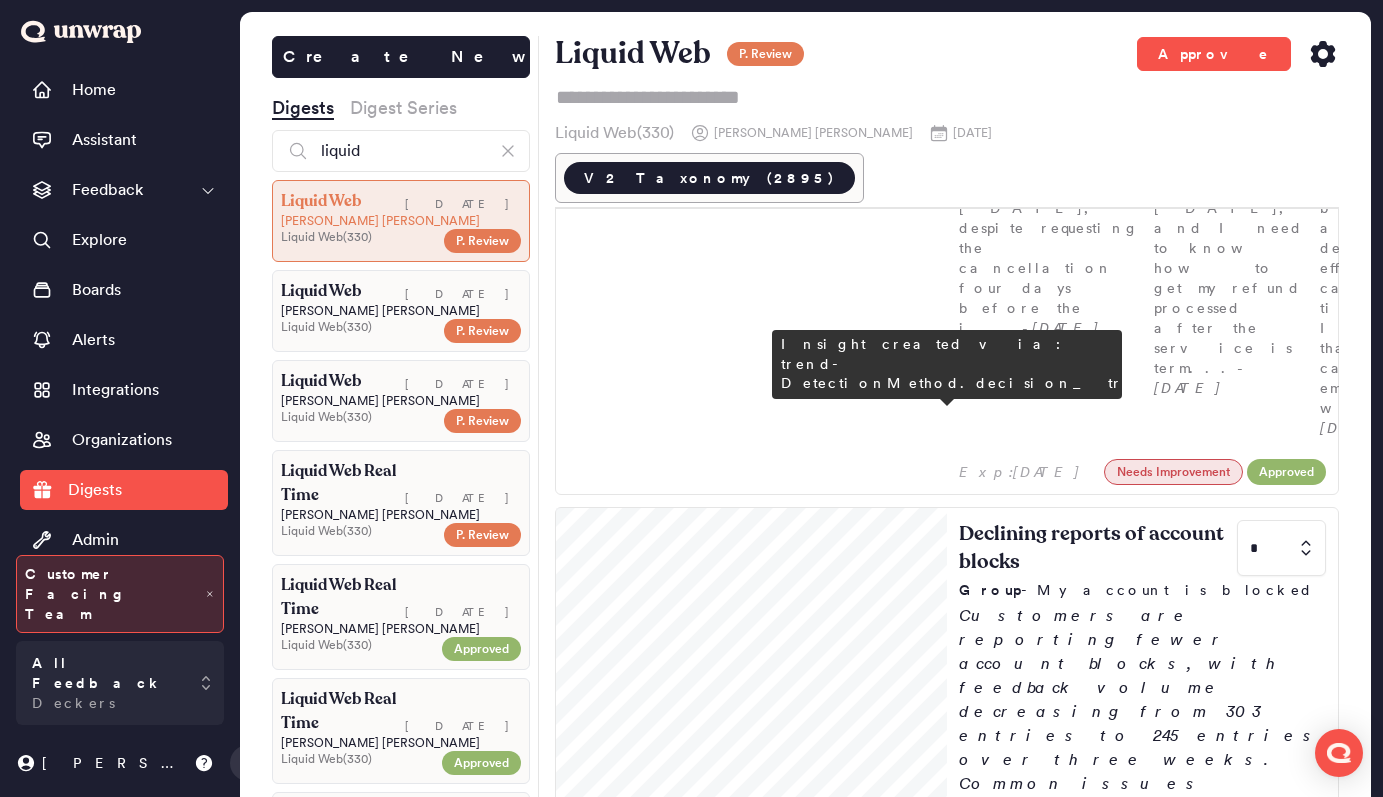 click at bounding box center (1281, 1314) 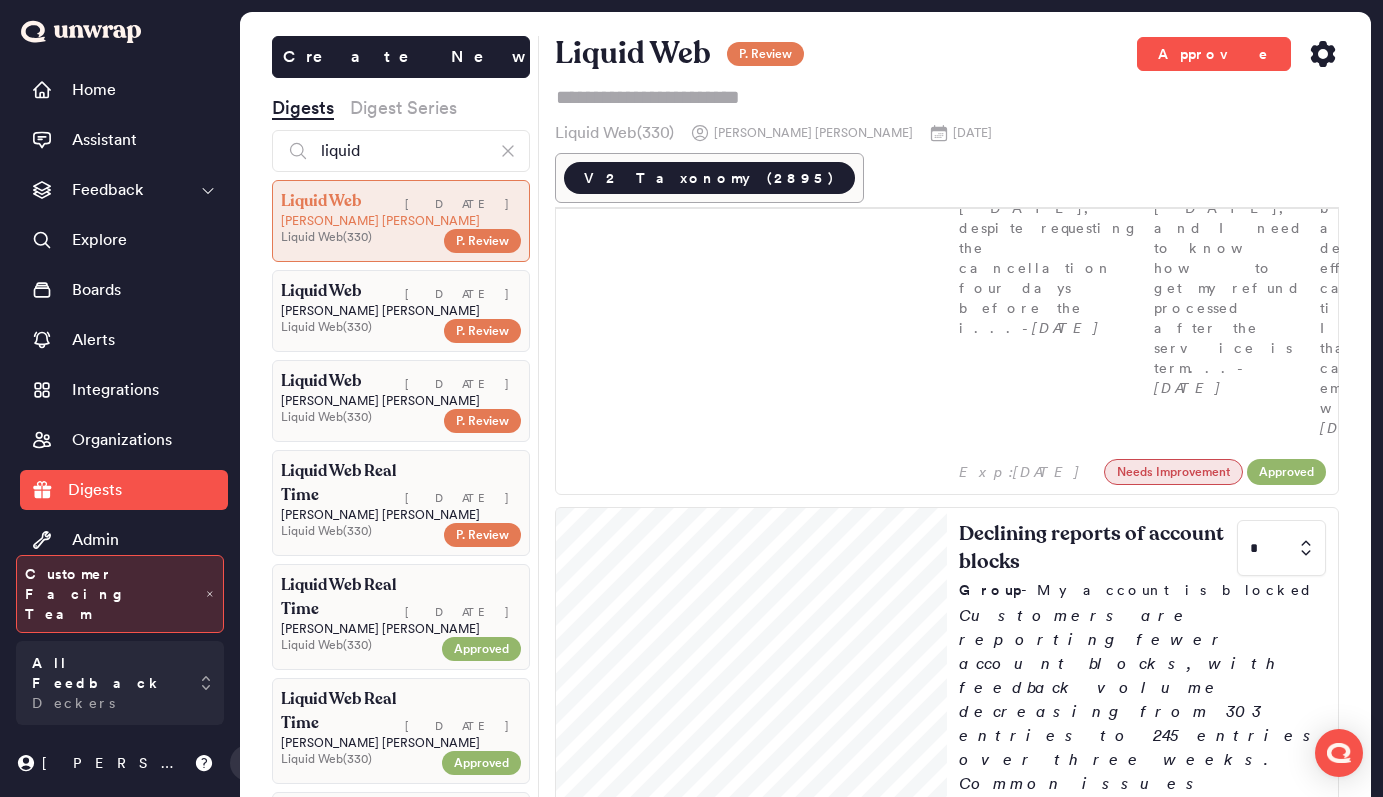 click on "3" at bounding box center [1281, 1536] 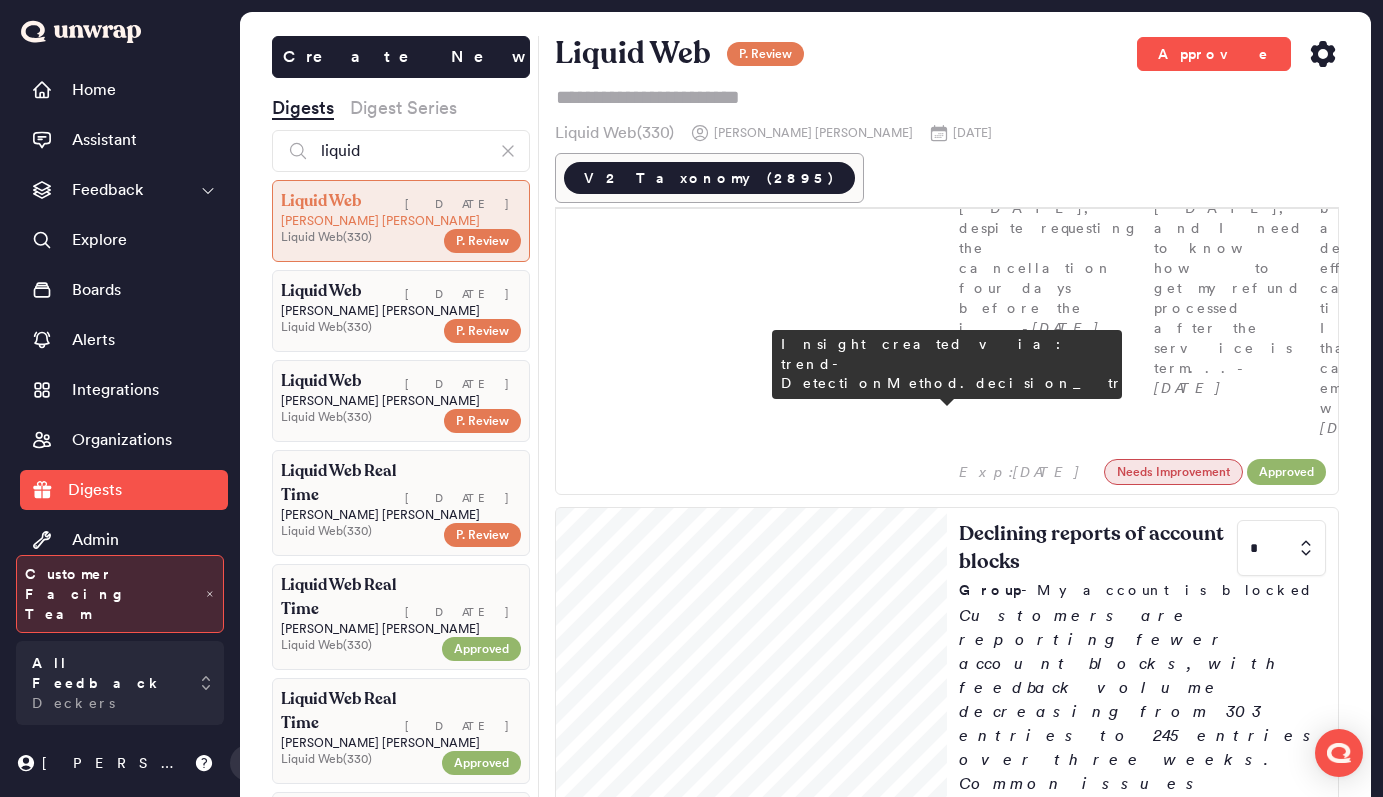 type on "*" 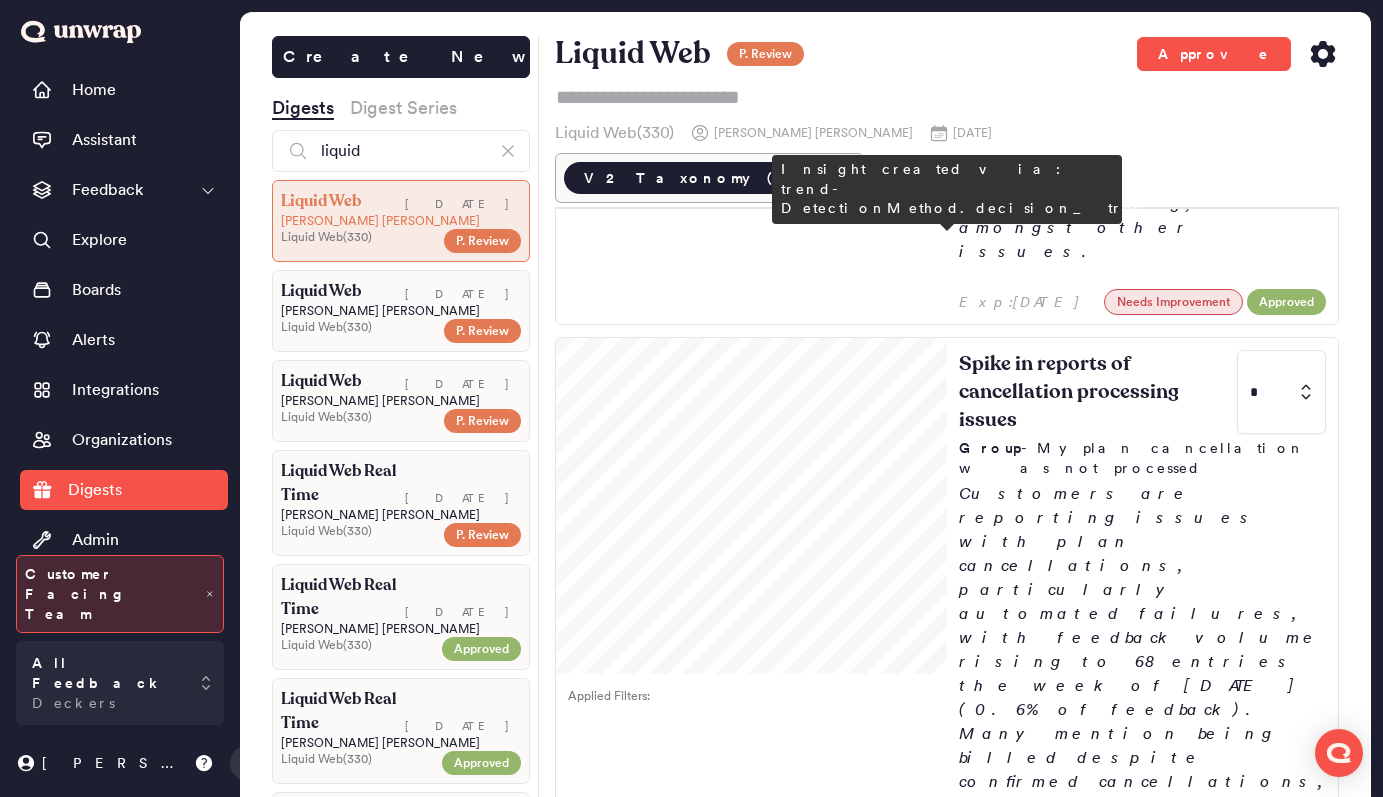 type on "*" 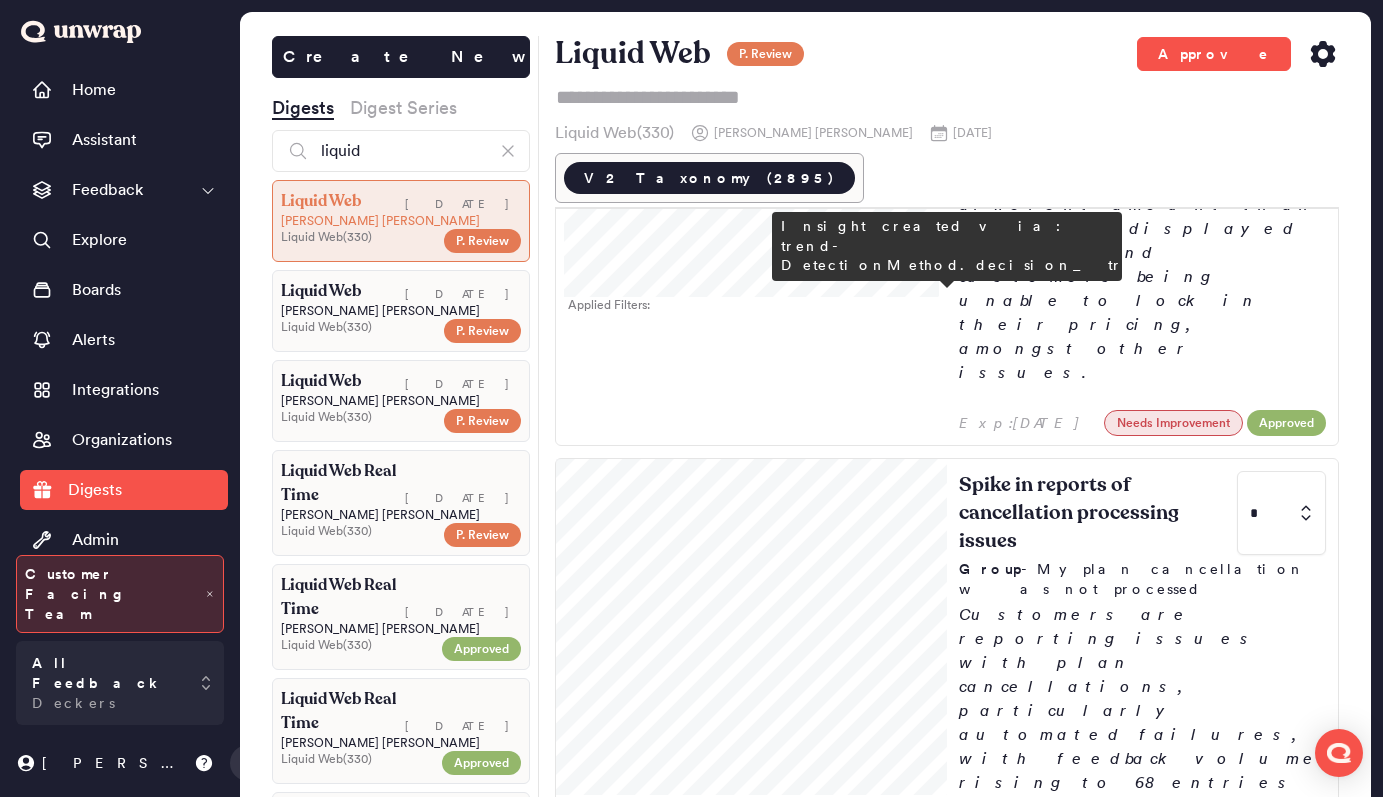 scroll, scrollTop: 706, scrollLeft: 0, axis: vertical 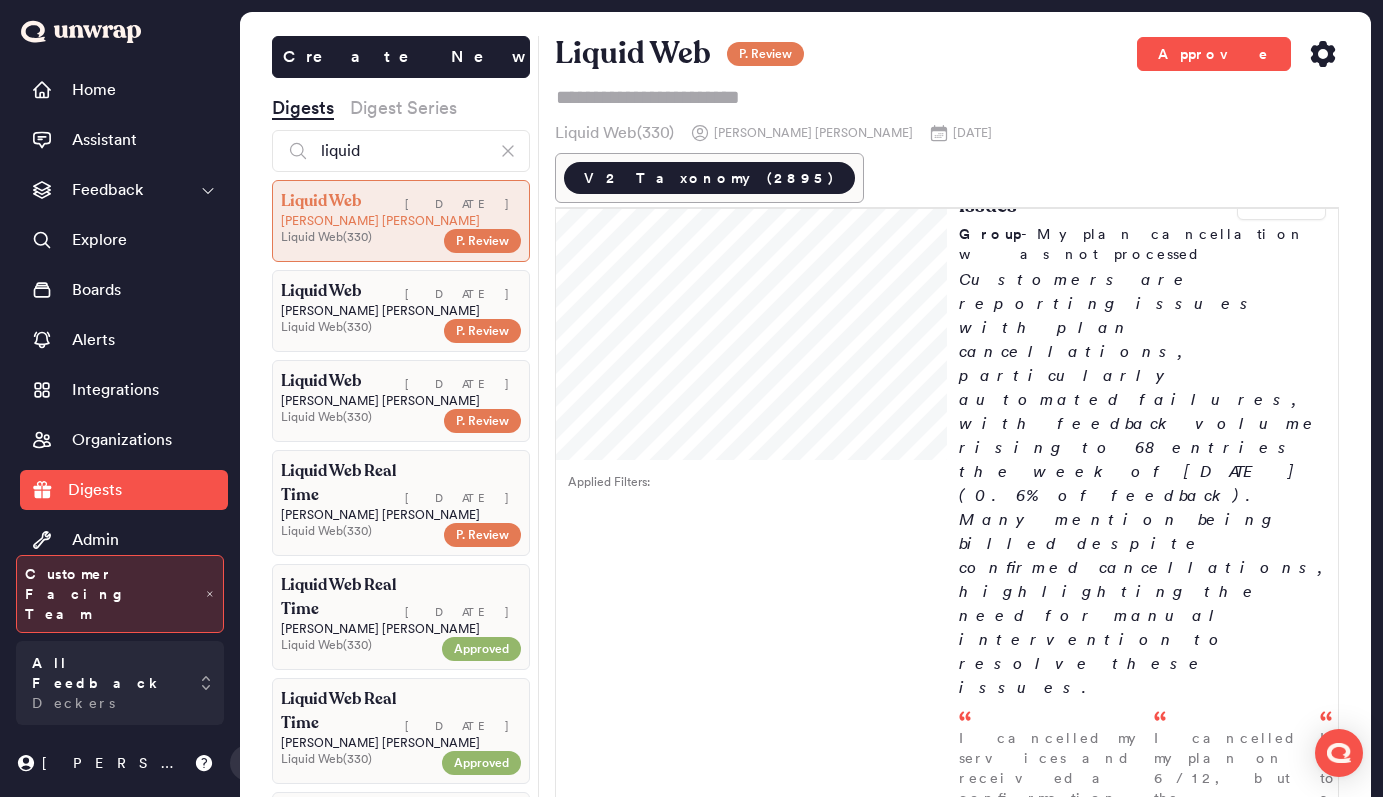 click at bounding box center (1281, 1238) 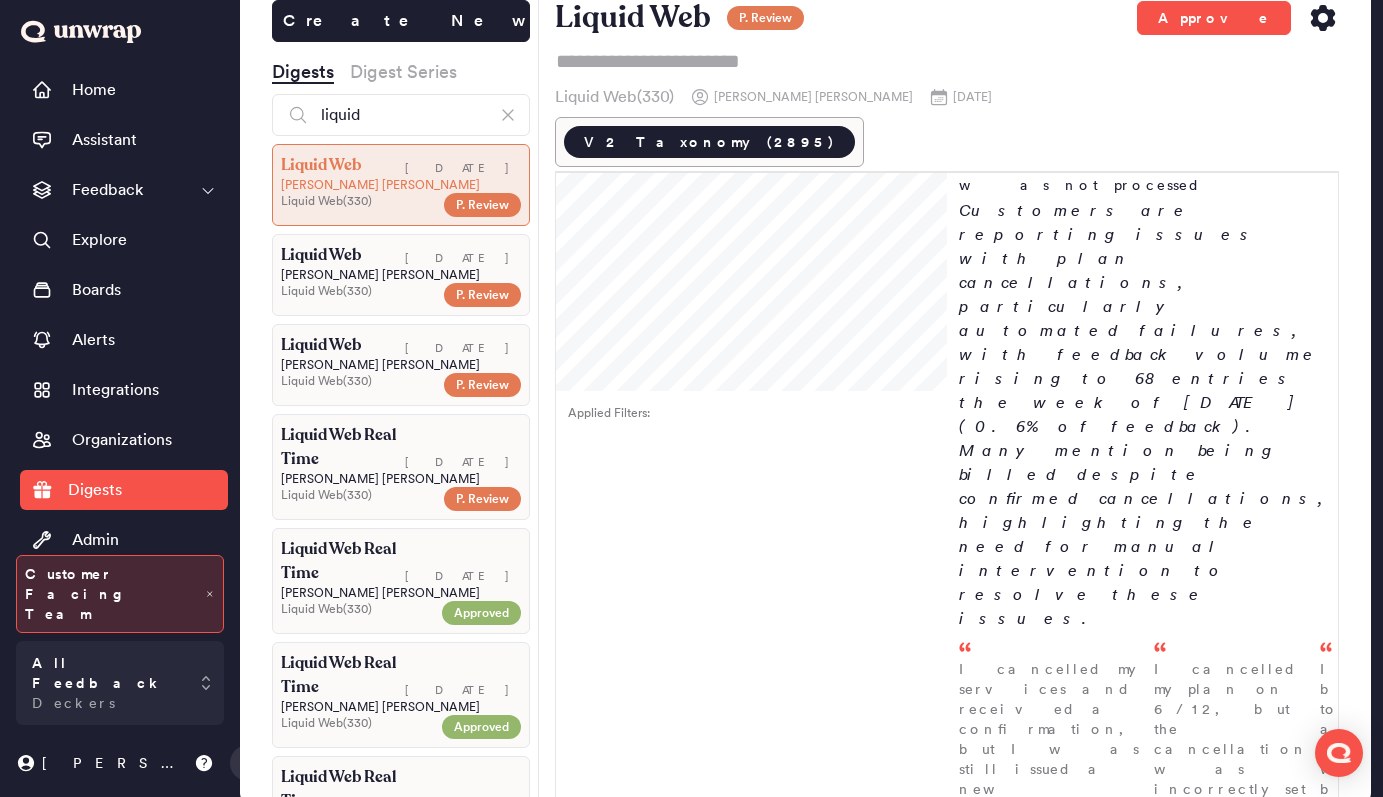 click on "2" at bounding box center [1281, 1354] 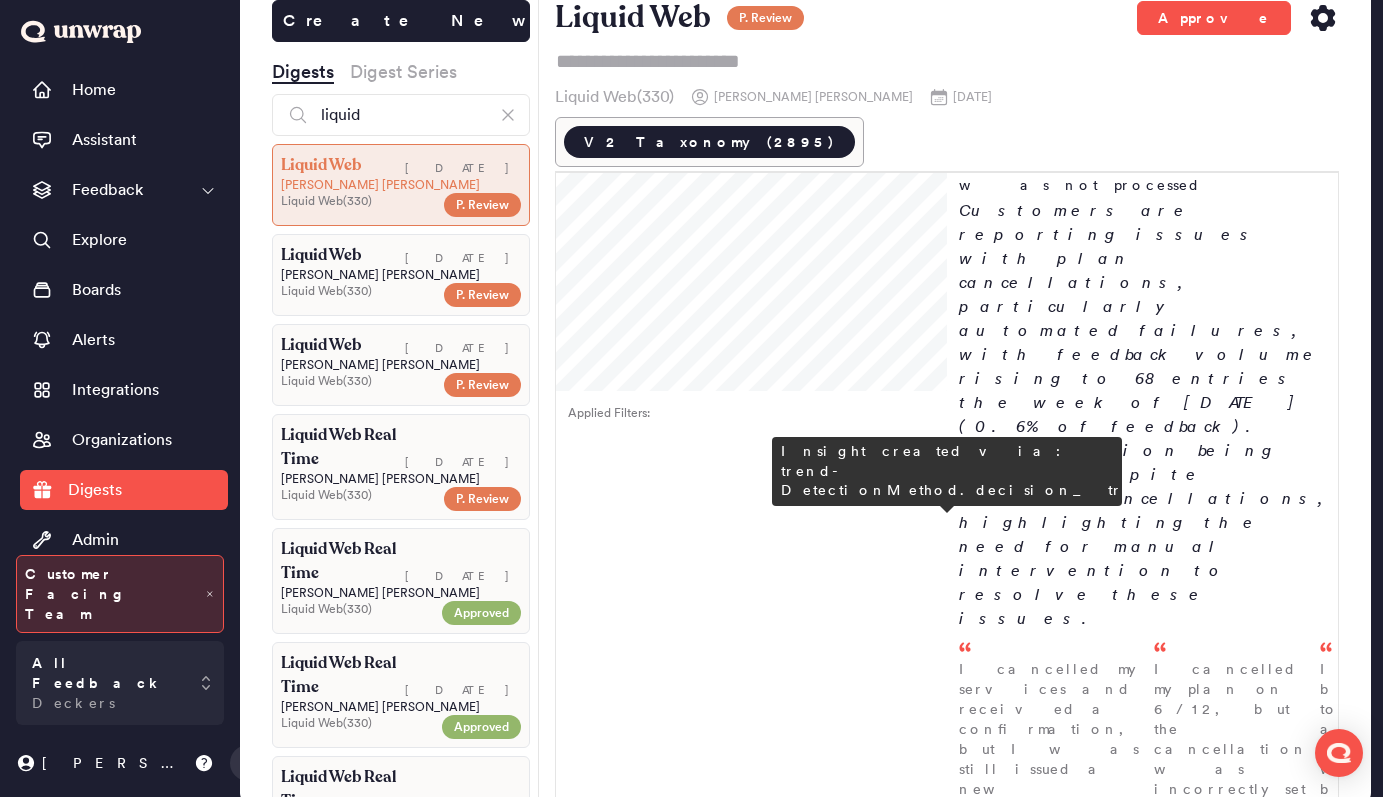 type on "*" 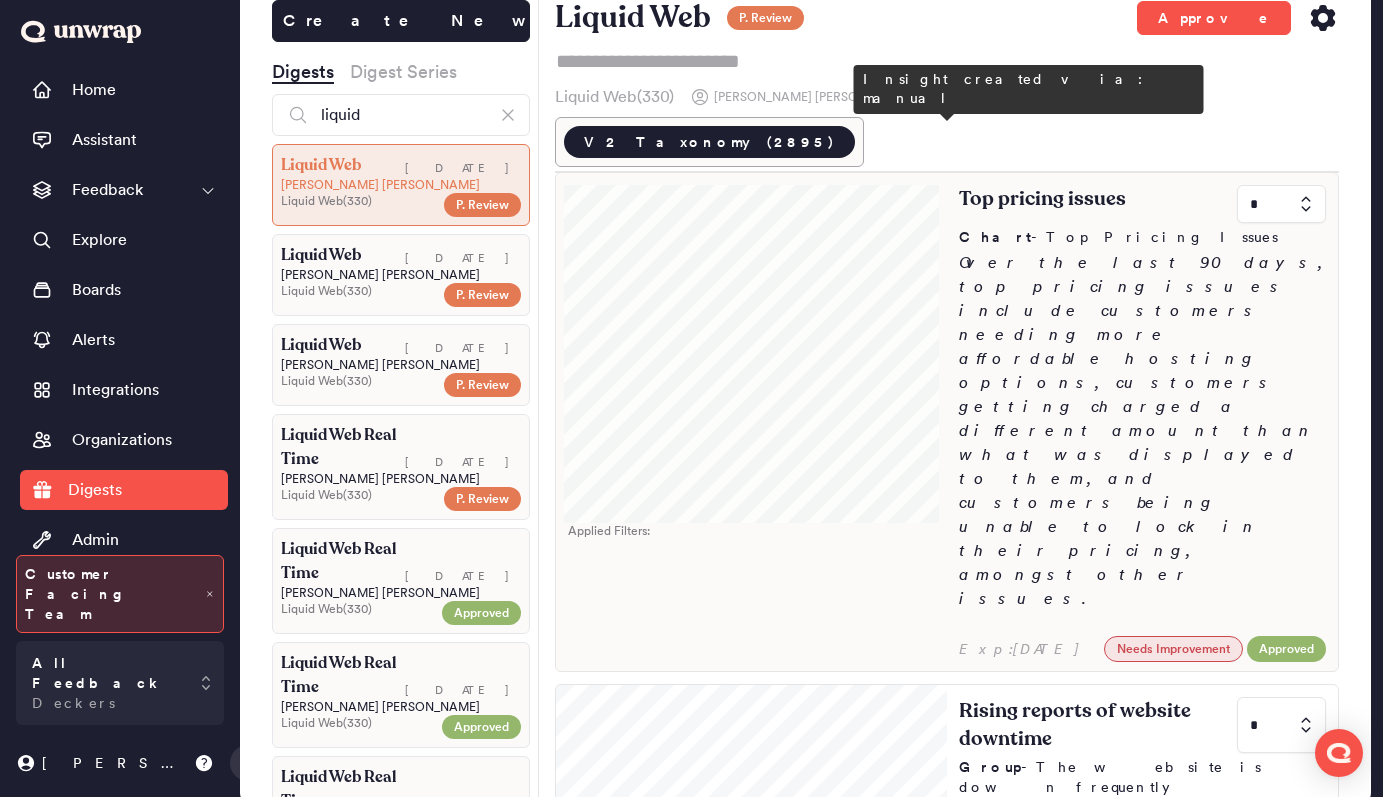 type on "*" 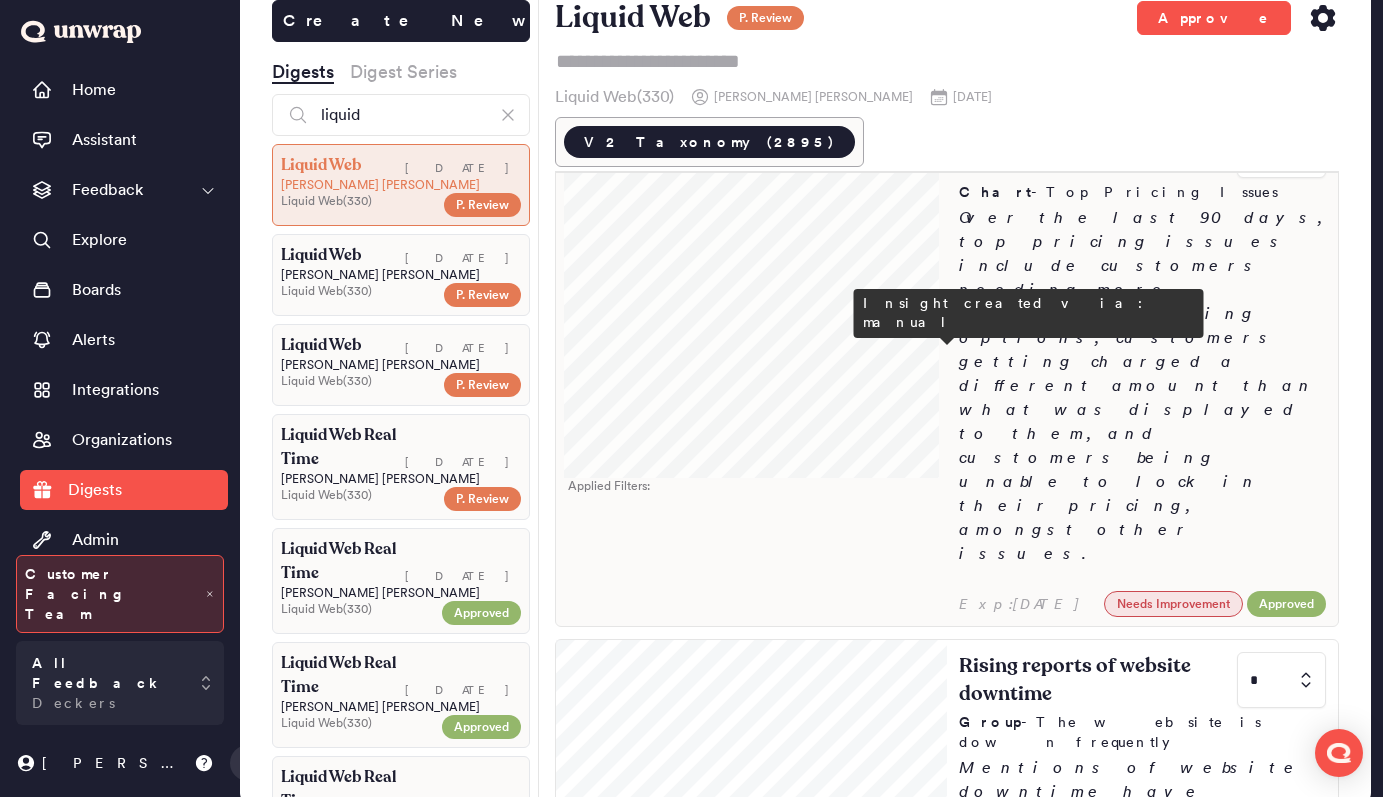 scroll, scrollTop: 0, scrollLeft: 0, axis: both 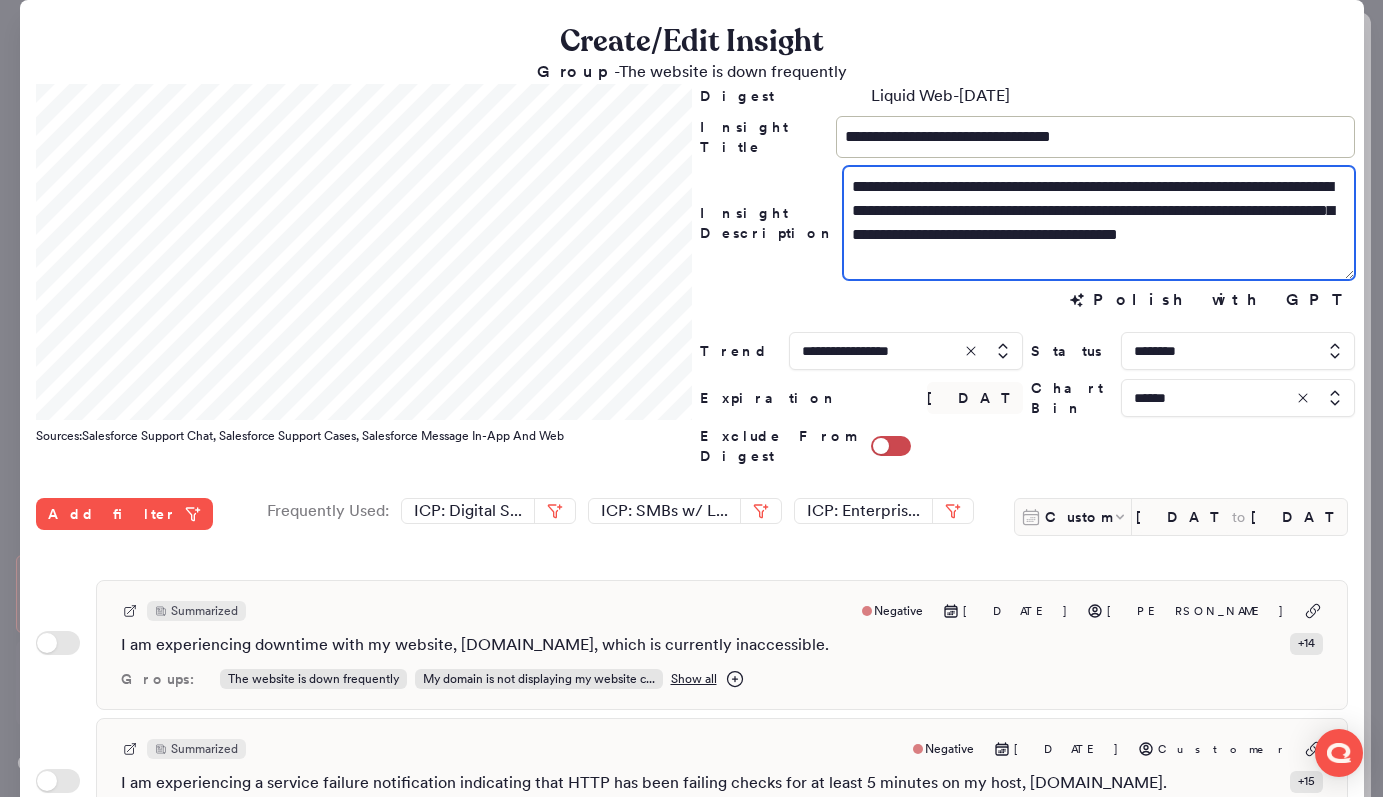 click on "**********" at bounding box center (1099, 223) 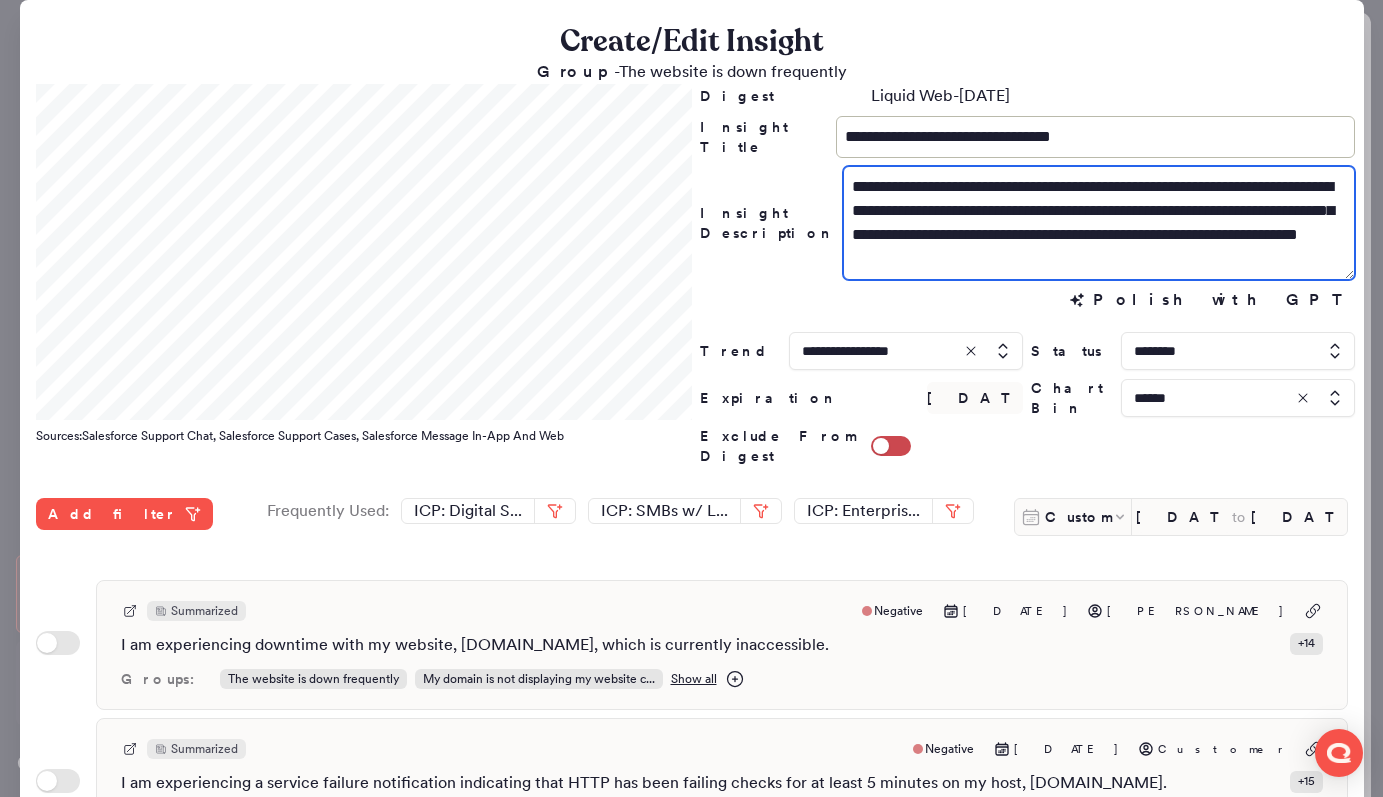 click on "**********" at bounding box center (1099, 223) 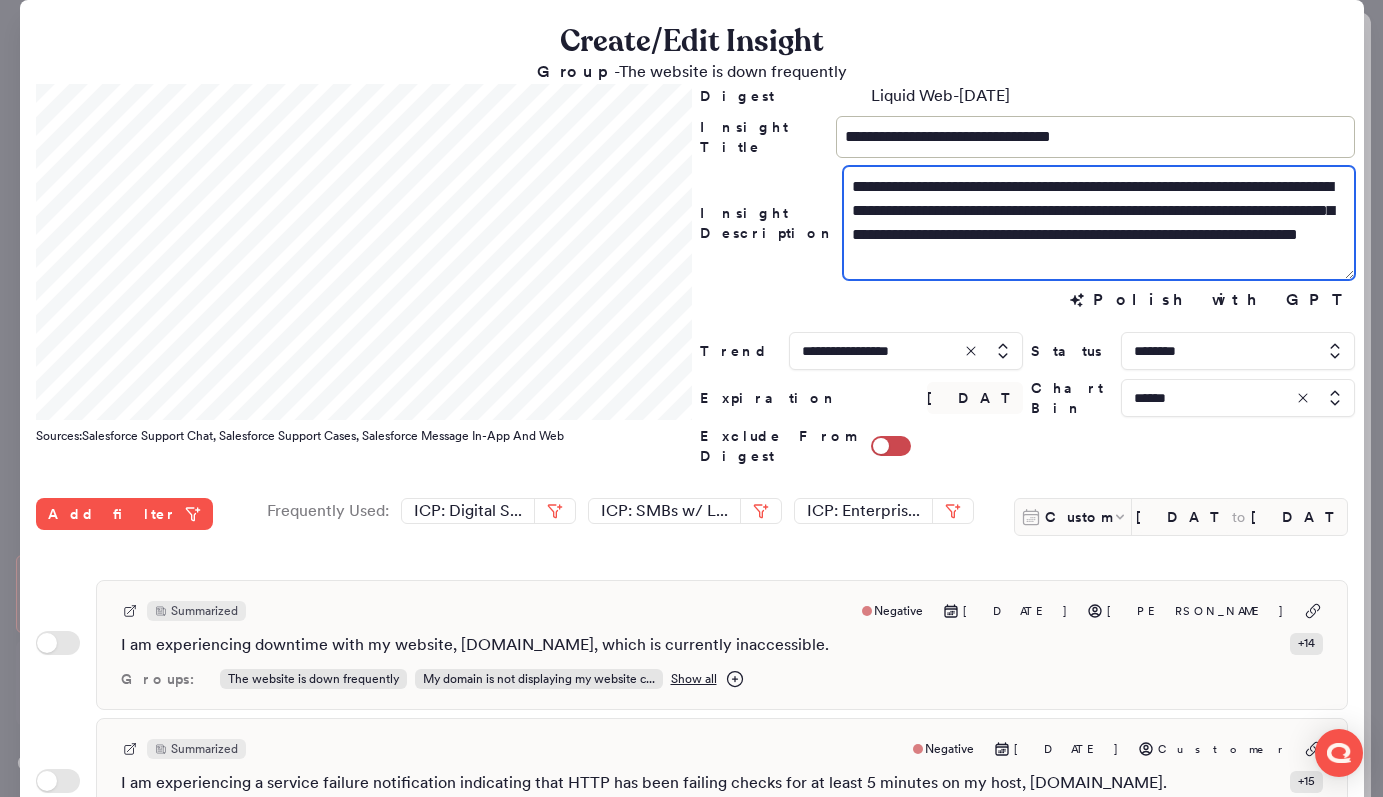 drag, startPoint x: 1333, startPoint y: 213, endPoint x: 1309, endPoint y: 213, distance: 24 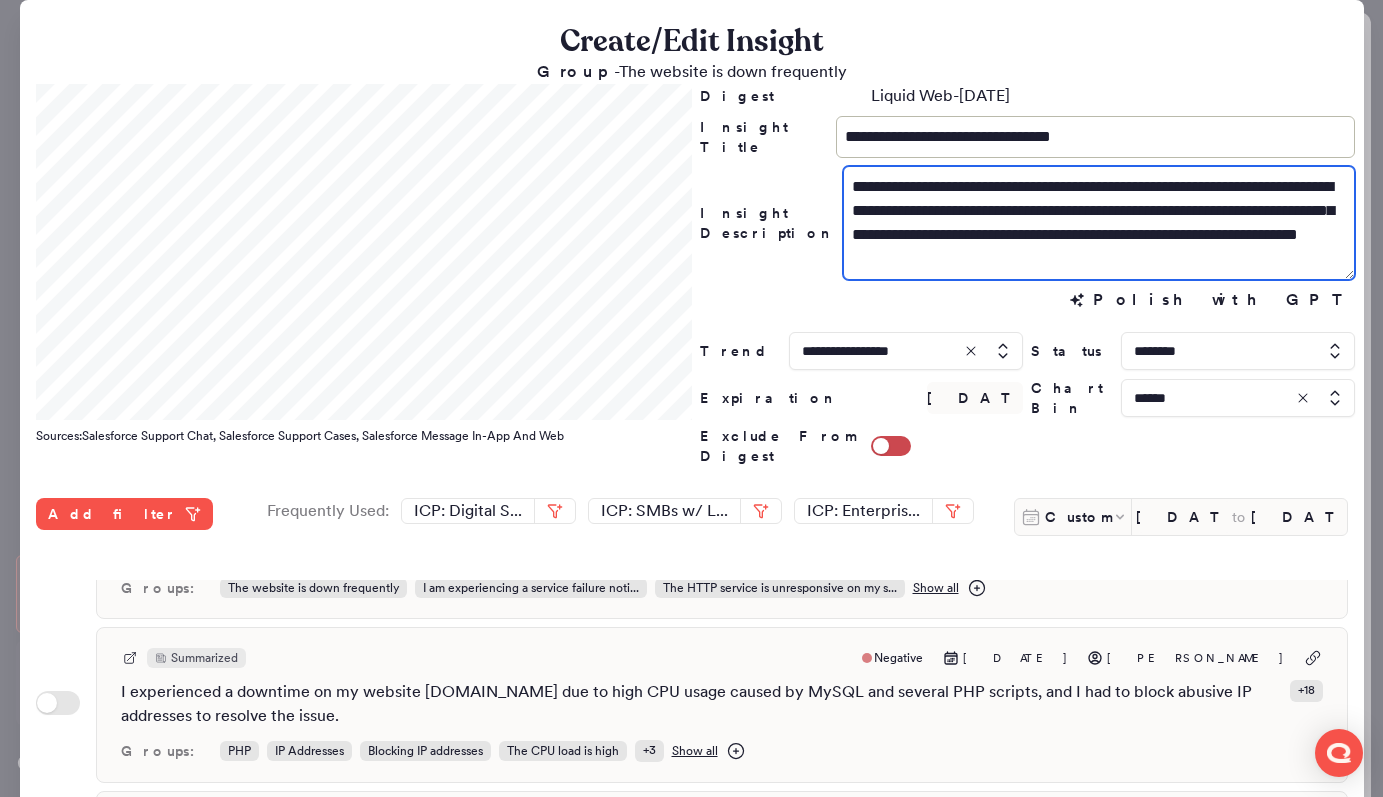 scroll, scrollTop: 543, scrollLeft: 0, axis: vertical 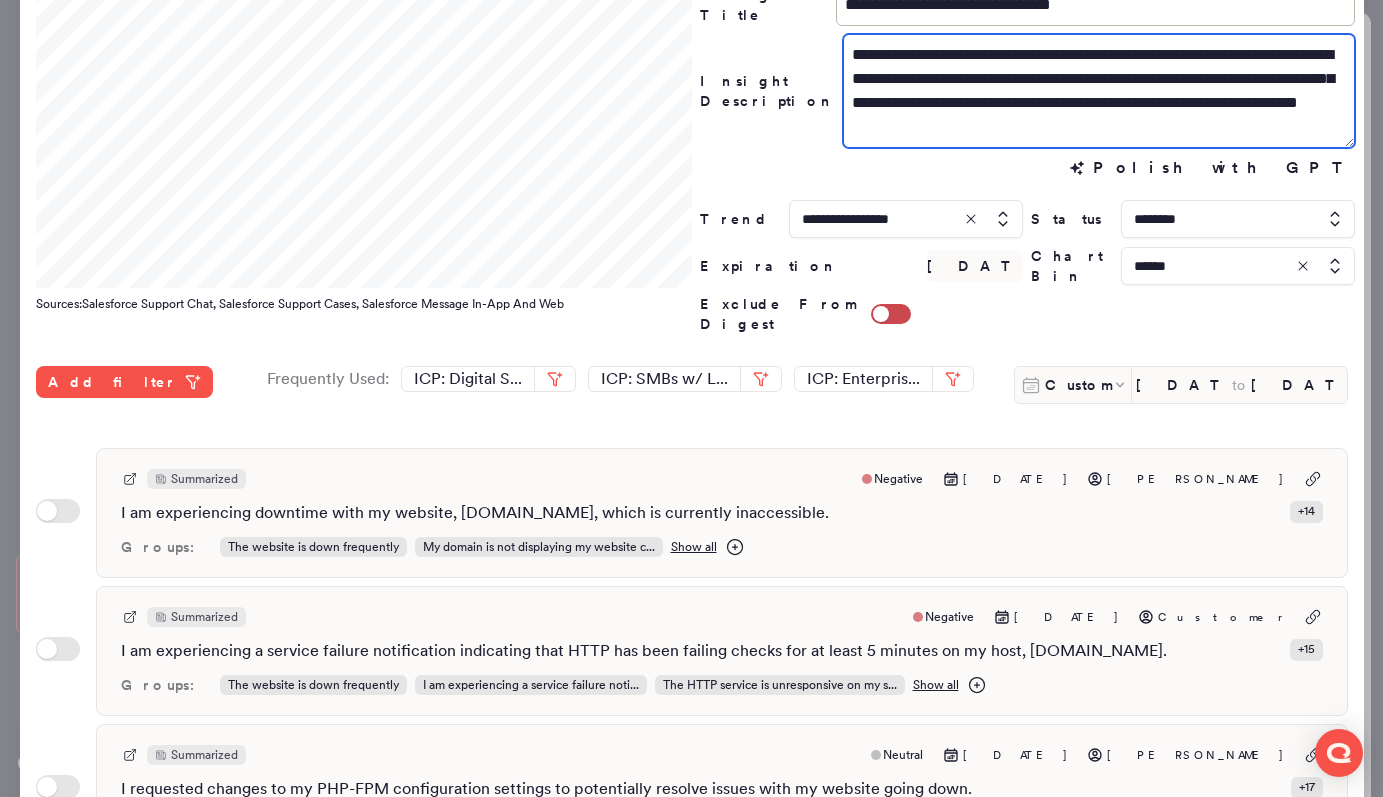 click on "**********" at bounding box center [1099, 91] 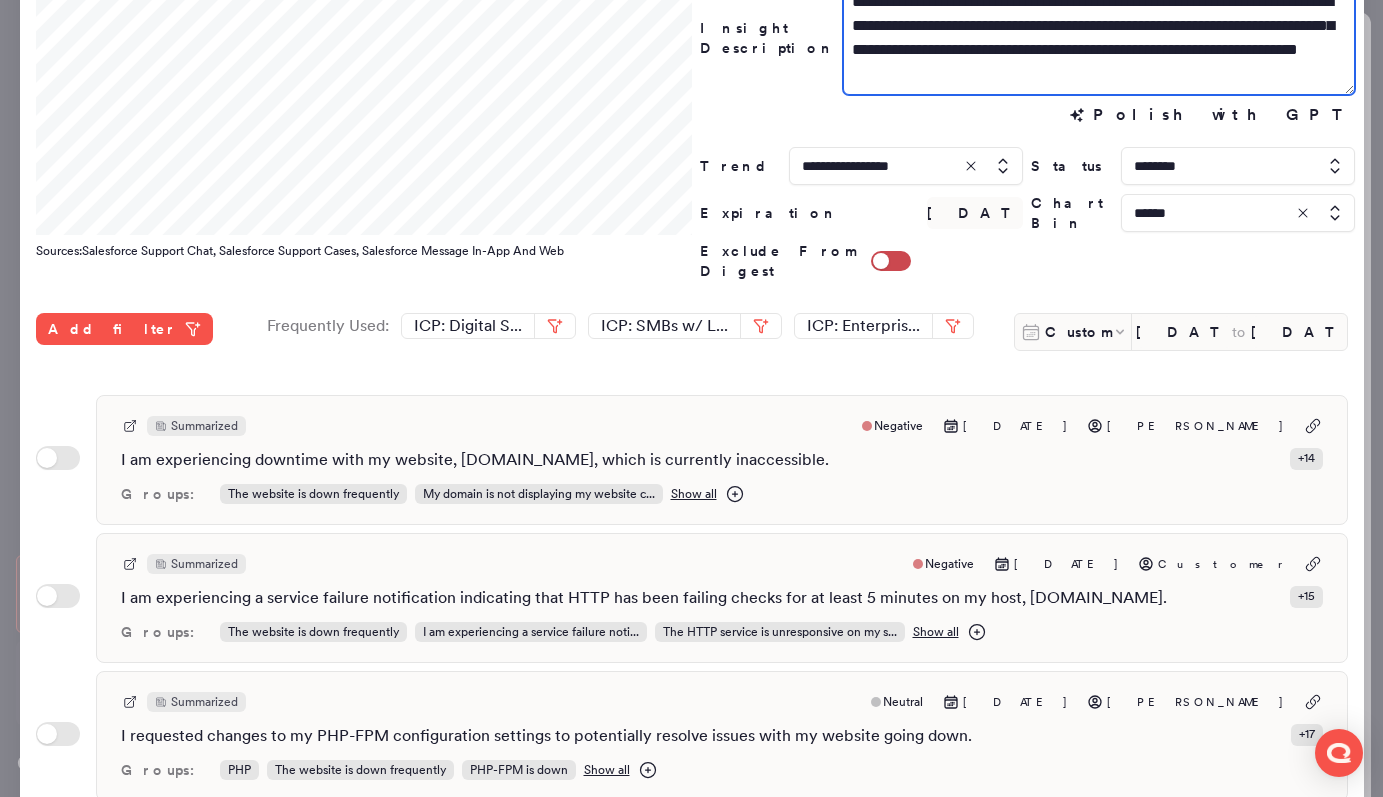 scroll, scrollTop: 215, scrollLeft: 0, axis: vertical 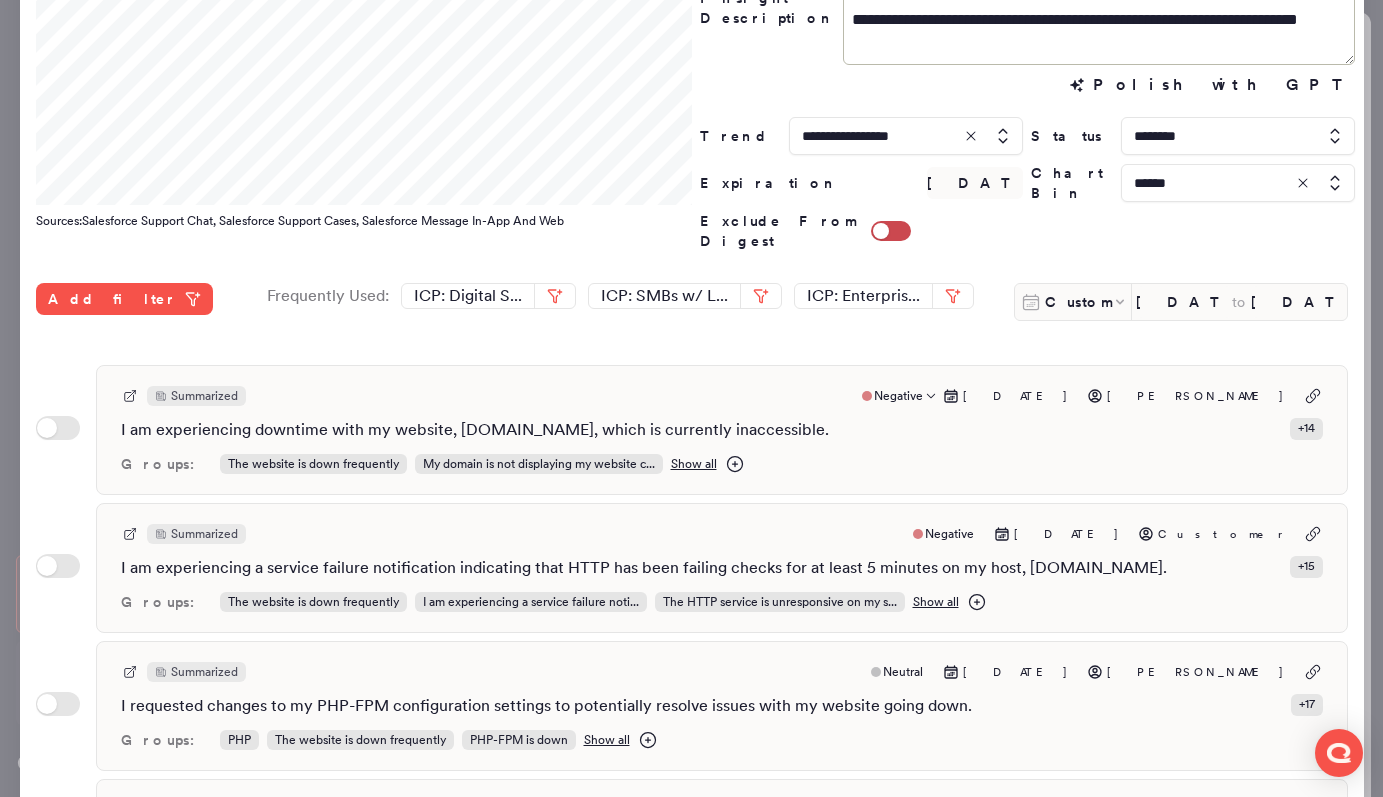 click on "Summarized Negative Jul 8, 2025 Sharath Kemparaju" at bounding box center [722, 396] 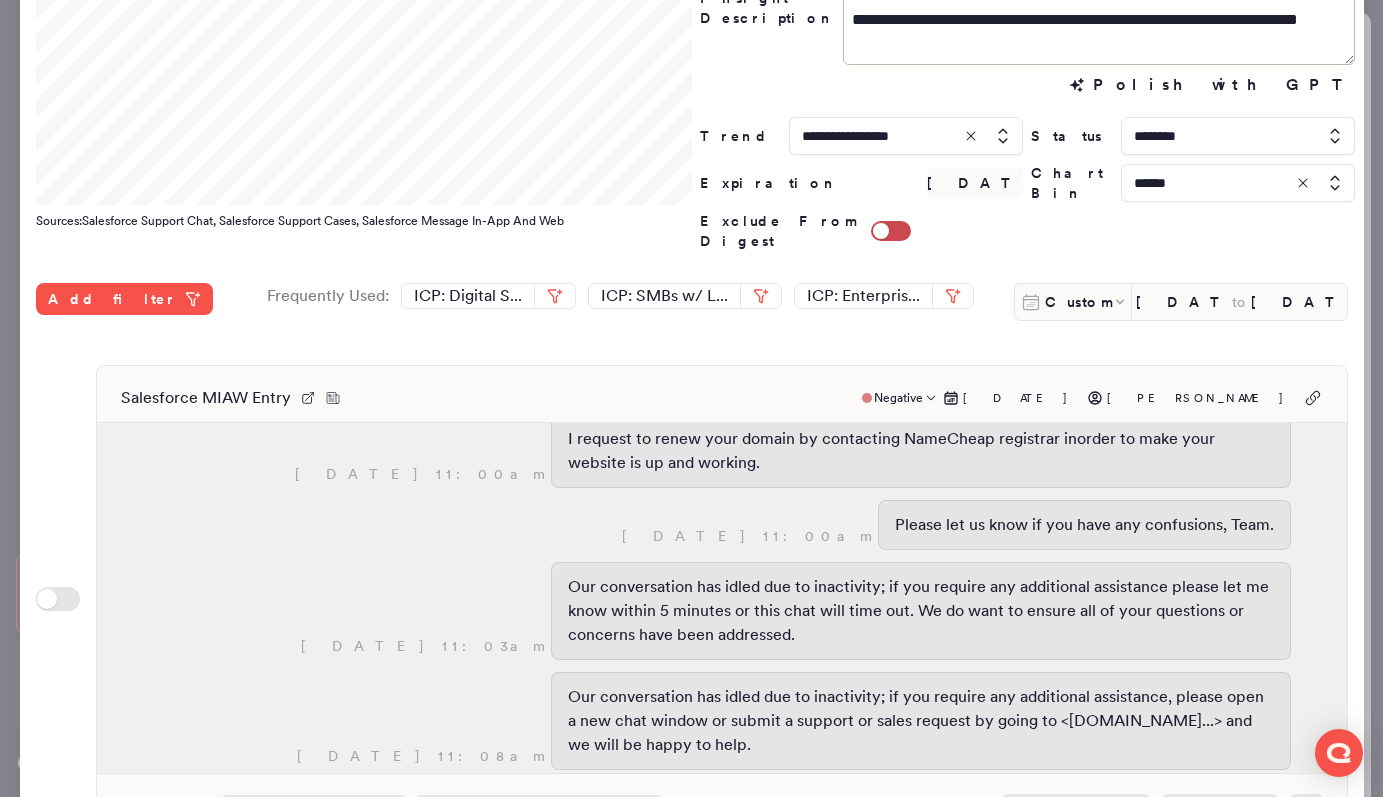scroll, scrollTop: 1894, scrollLeft: 0, axis: vertical 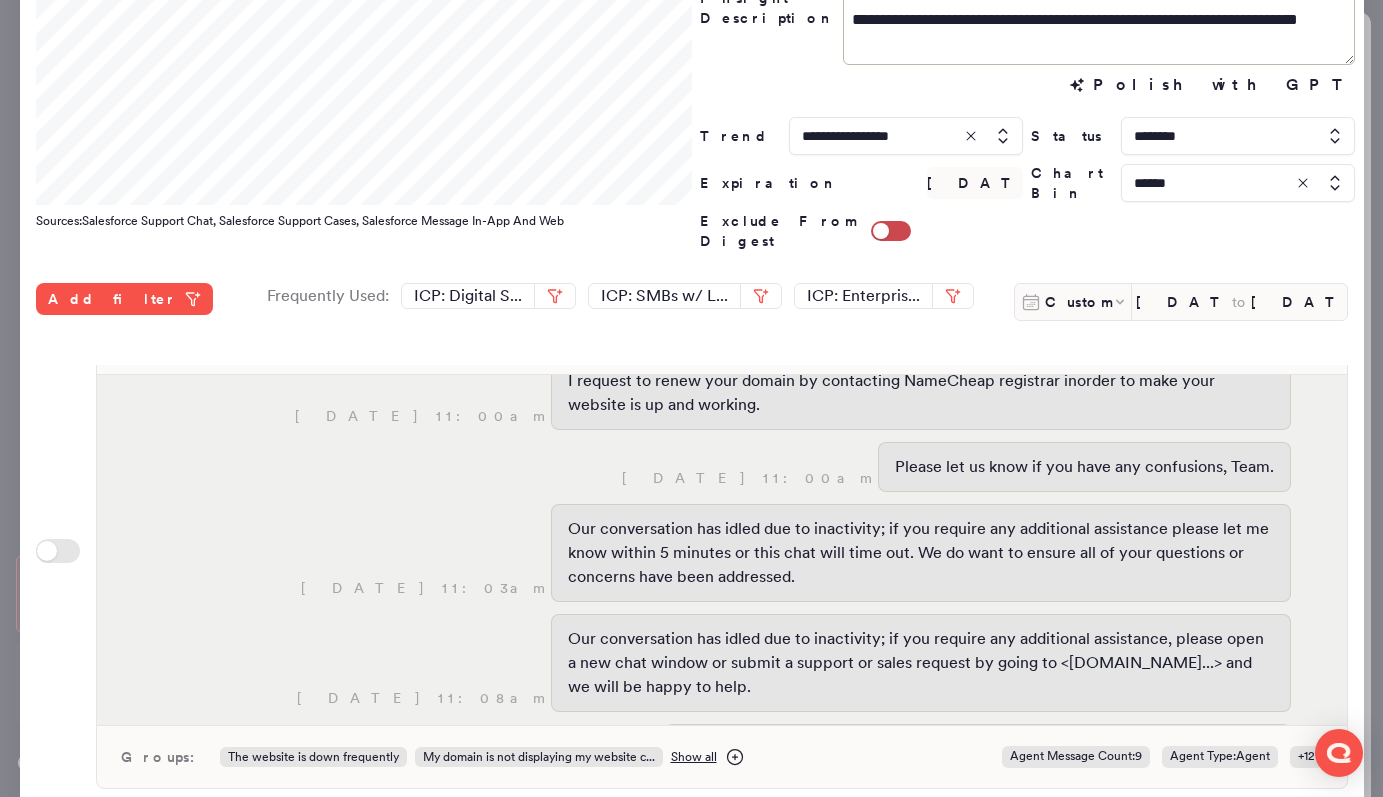 click on "Salesforce MIAW Entry Negative Jul 8, 2025 Sharath Kemparaju July 8, 10:49am Thank you for contacting Nexcess. Please wait while we transfer you to an Agent! <shainaleis.com...> July 8, 10:03am  is down July 8, 10:03am Hello Team, July 8, 10:03am Can you please share the account ID and PIN to authenticate the chat? Account ID 119717
PIN: 507901 July 8, 10:08am I'm logged in though, not sure why I have to do that July 8, 10:08am July 8, 10:09am Thank you for providing the authentication details. July 8, 10:10am Thank you for providing the authentication details.
The chat window shows that the session was unauthenticated, so for security reasons, we ask for this information to verify your identity during the conversation. July 8, 10:11am Let me look into the site downtime issue. Please allow me a few minutes to check and get back to you. July 8, 10:30am July 8, 10:33am Is there anything else I can help you with today? July 8, 10:36am July 8, 10:36am July 8, 10:36am what July 8, 10:49am July 8, 10:49am Groups: 9" at bounding box center (722, 553) 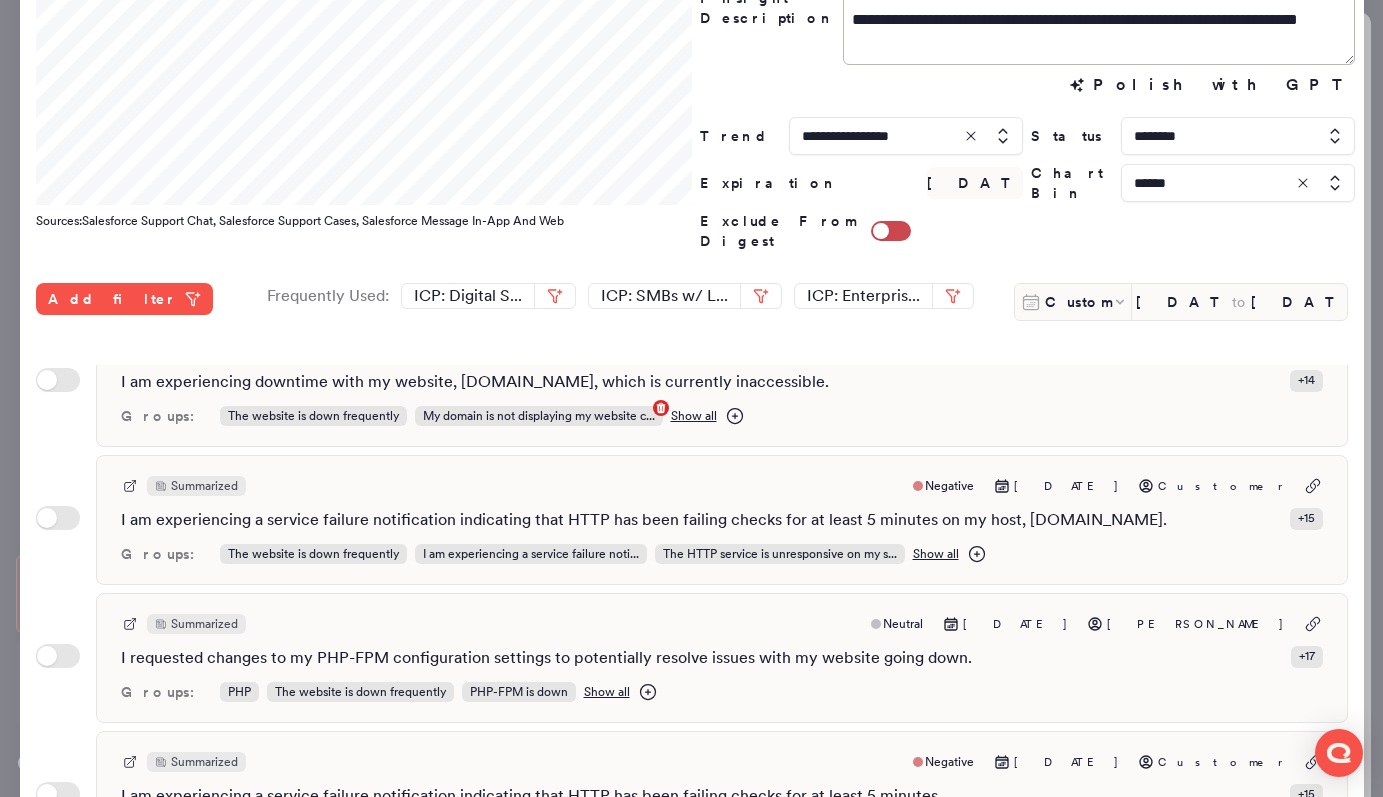 scroll, scrollTop: 0, scrollLeft: 0, axis: both 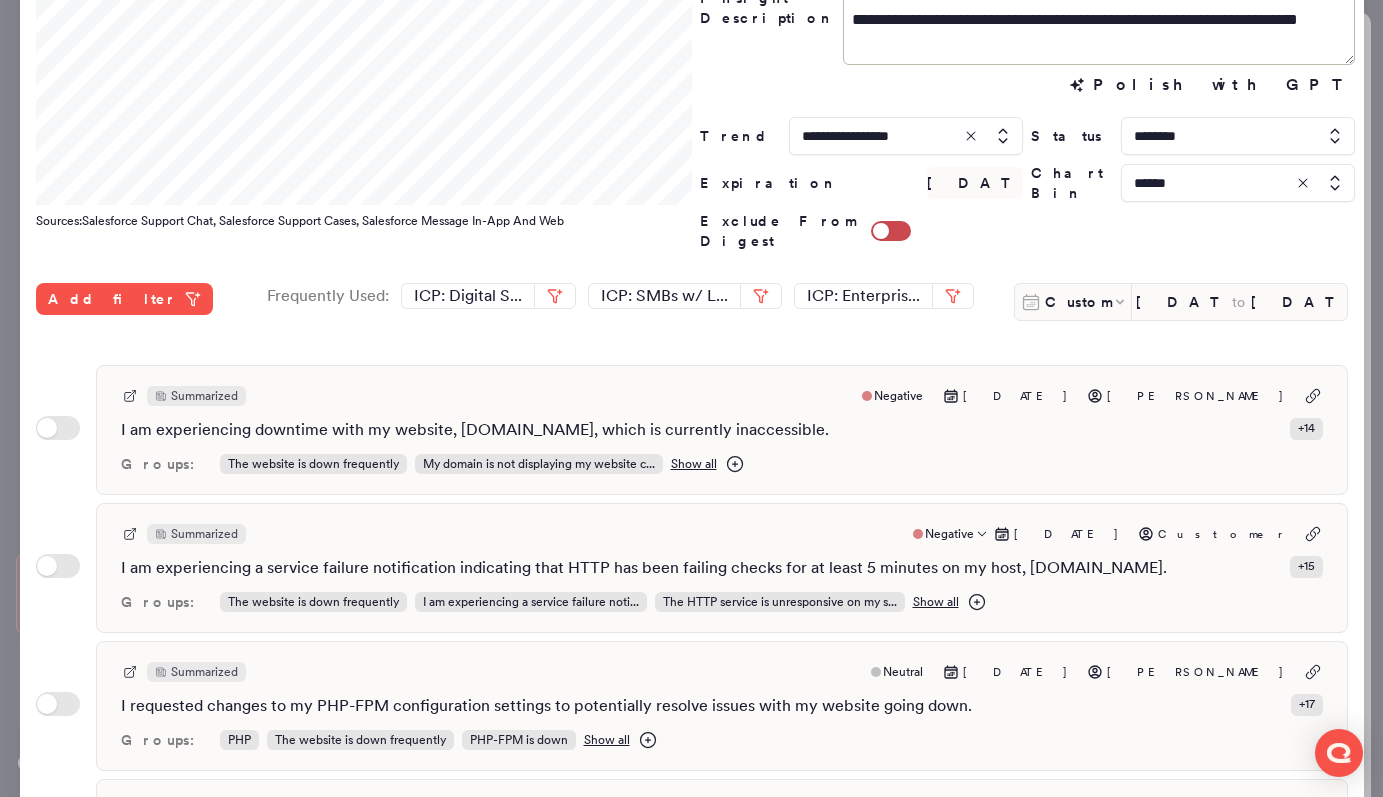 click on "Summarized Negative Jul 8, 2025 Customer" at bounding box center (722, 534) 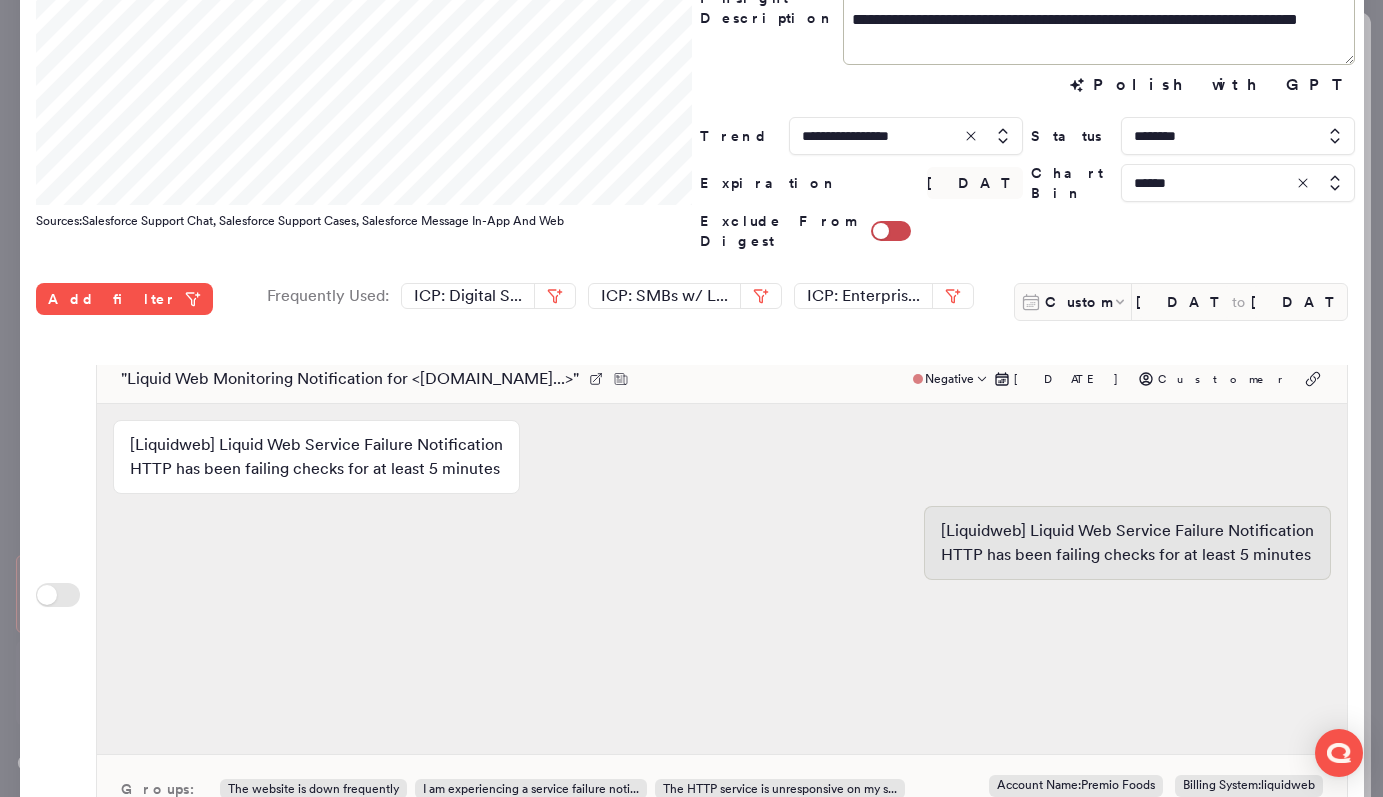 scroll, scrollTop: 158, scrollLeft: 0, axis: vertical 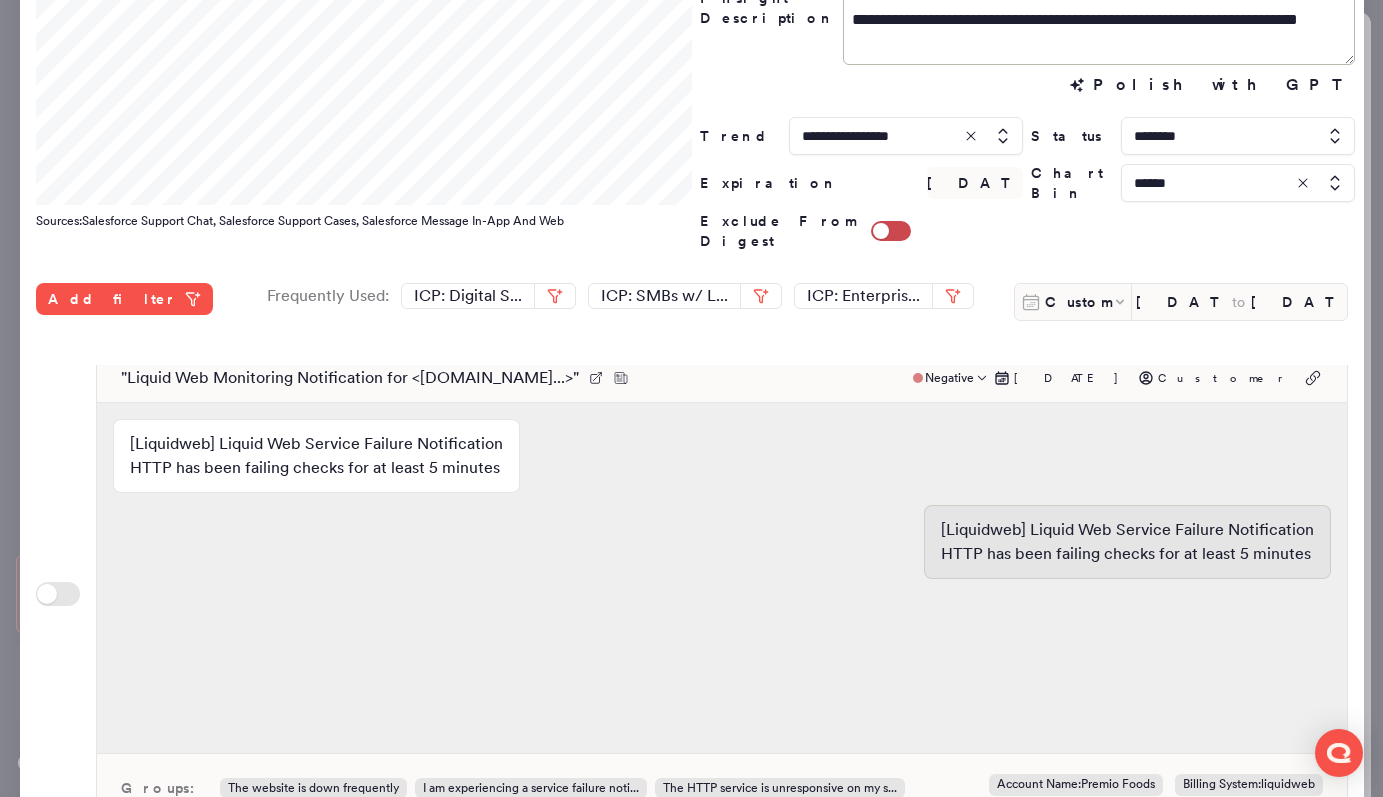click on "" Liquid Web Monitoring Notification for <host.premiofoods.com...> " Negative Jul 8, 2025 Customer [Liquidweb] Liquid Web Service Failure Notification
HTTP has been failing checks for at least 5 minutes [Liquidweb] Liquid Web Service Failure Notification
HTTP has been failing checks for at least 5 minutes Groups: The website is down frequently I am experiencing a service failure noti... The HTTP service is unresponsive on my s... Show all Account Name :  Premio Foods Billing System :  liquidweb  + 13" at bounding box center (722, 596) 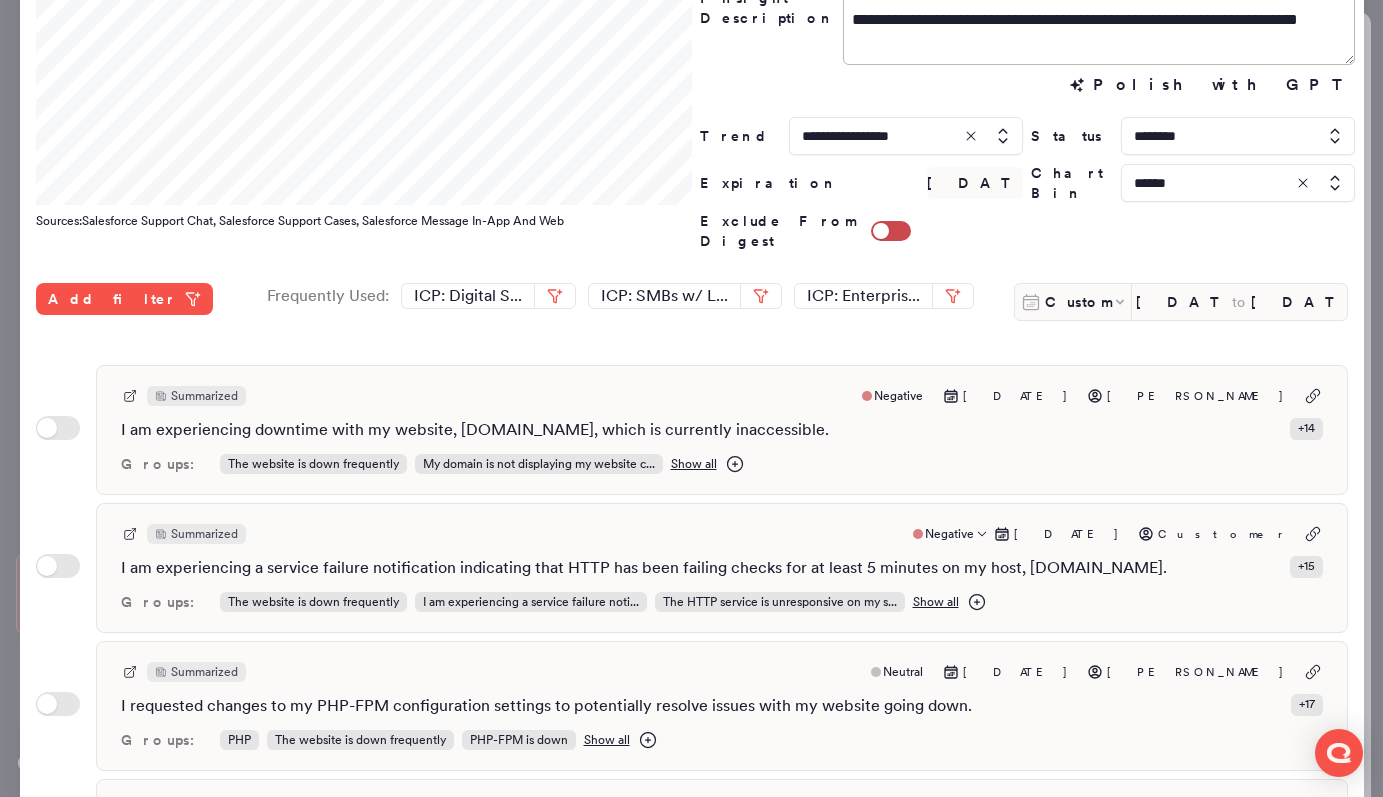 scroll, scrollTop: 37, scrollLeft: 0, axis: vertical 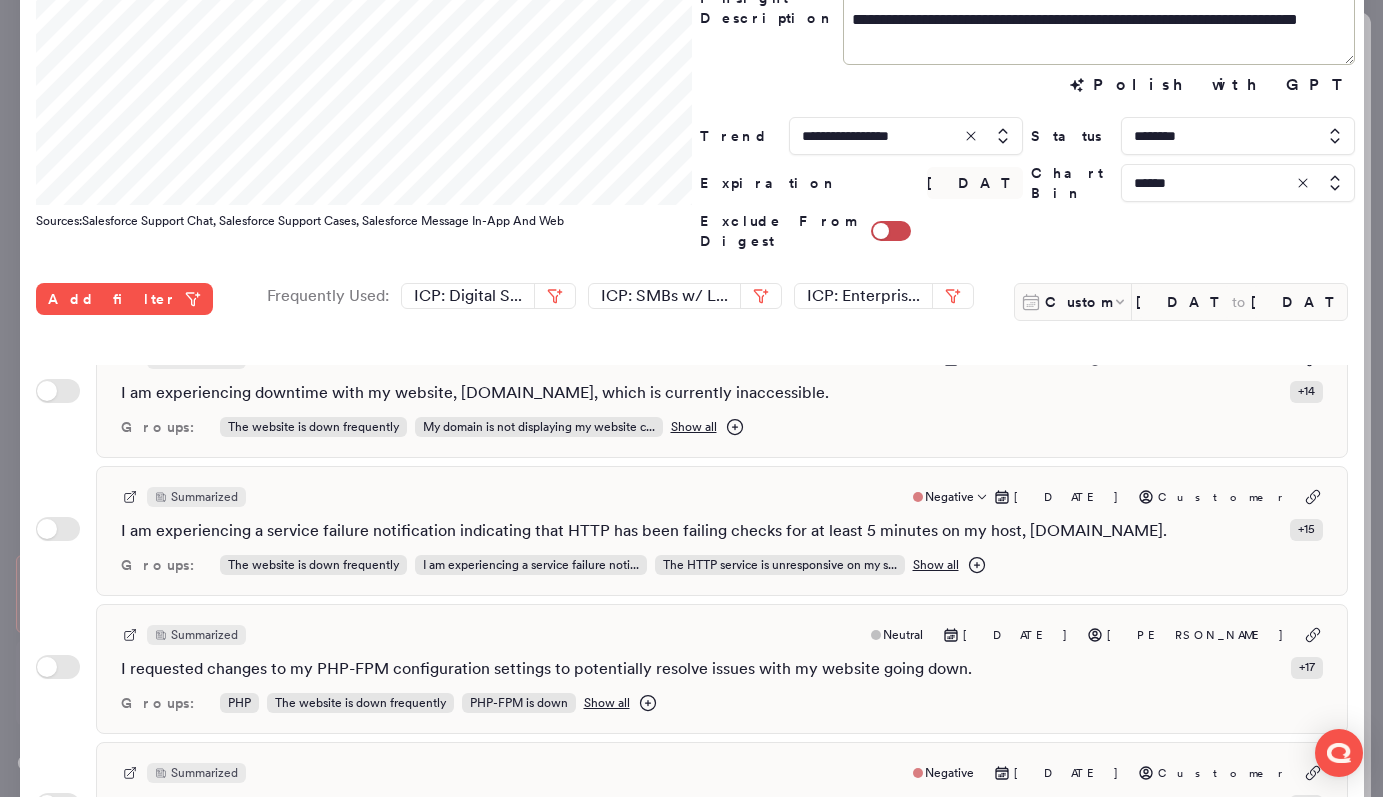 click on "Summarized Negative Jul 8, 2025 Customer" at bounding box center [722, 497] 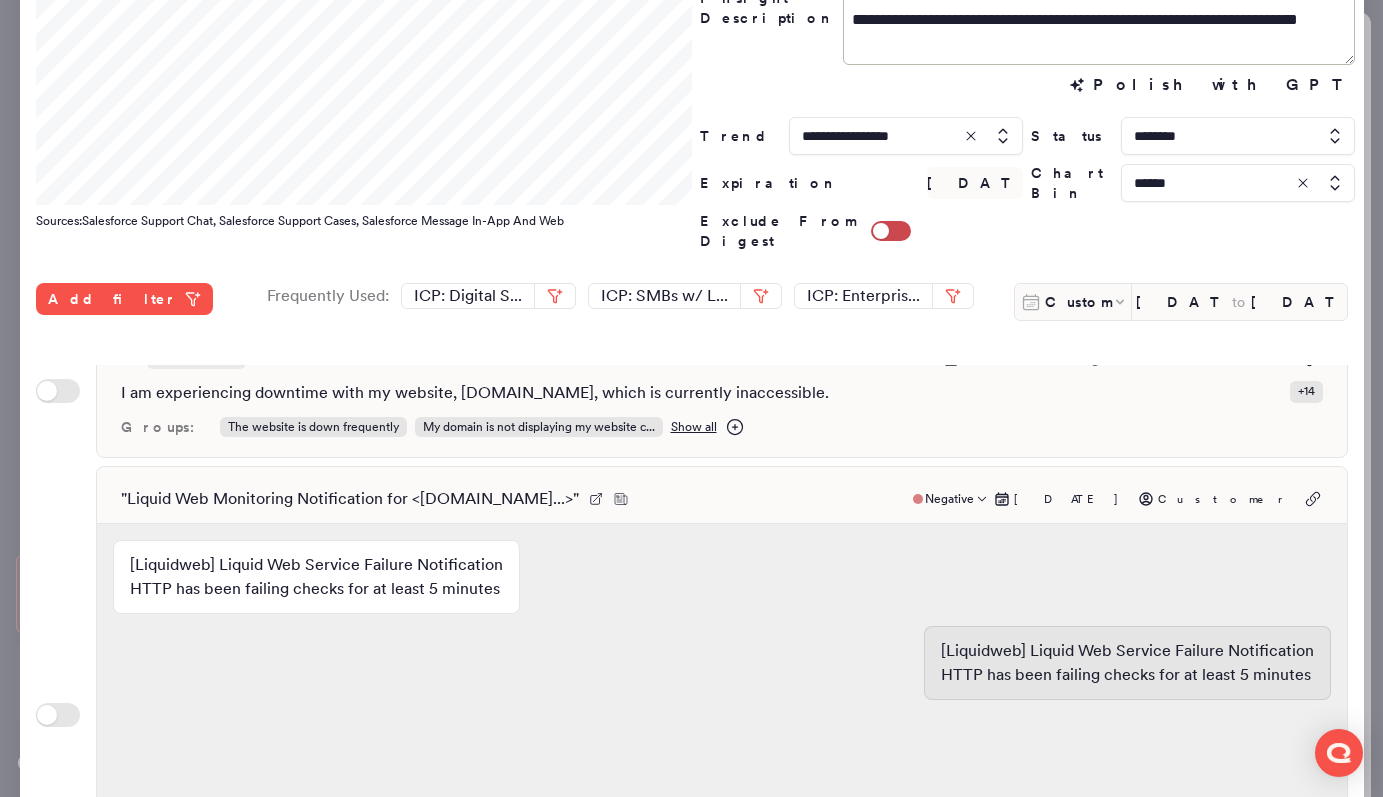 click on "" Liquid Web Monitoring Notification for <host.premiofoods.com...> " Negative Jul 8, 2025 Customer" at bounding box center (722, 499) 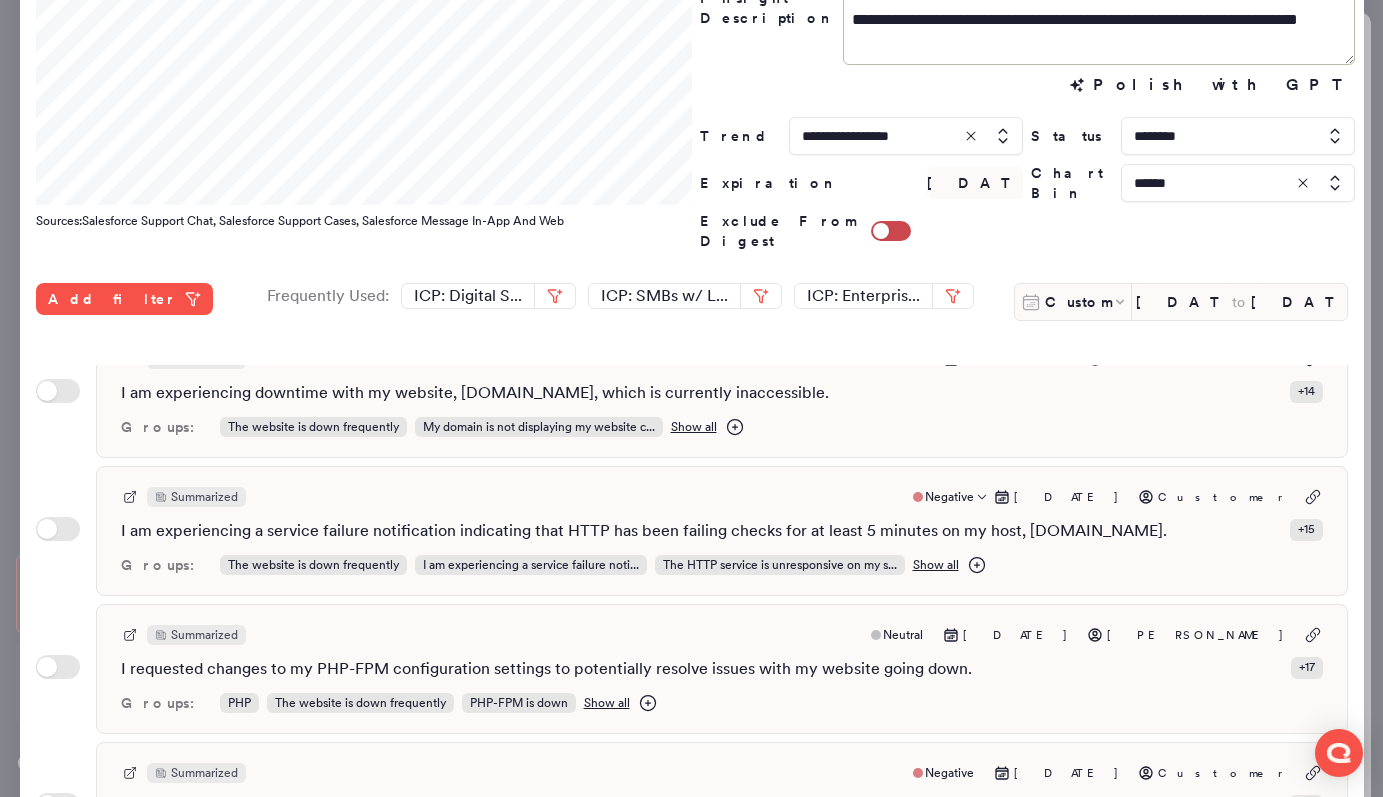 scroll, scrollTop: 86, scrollLeft: 0, axis: vertical 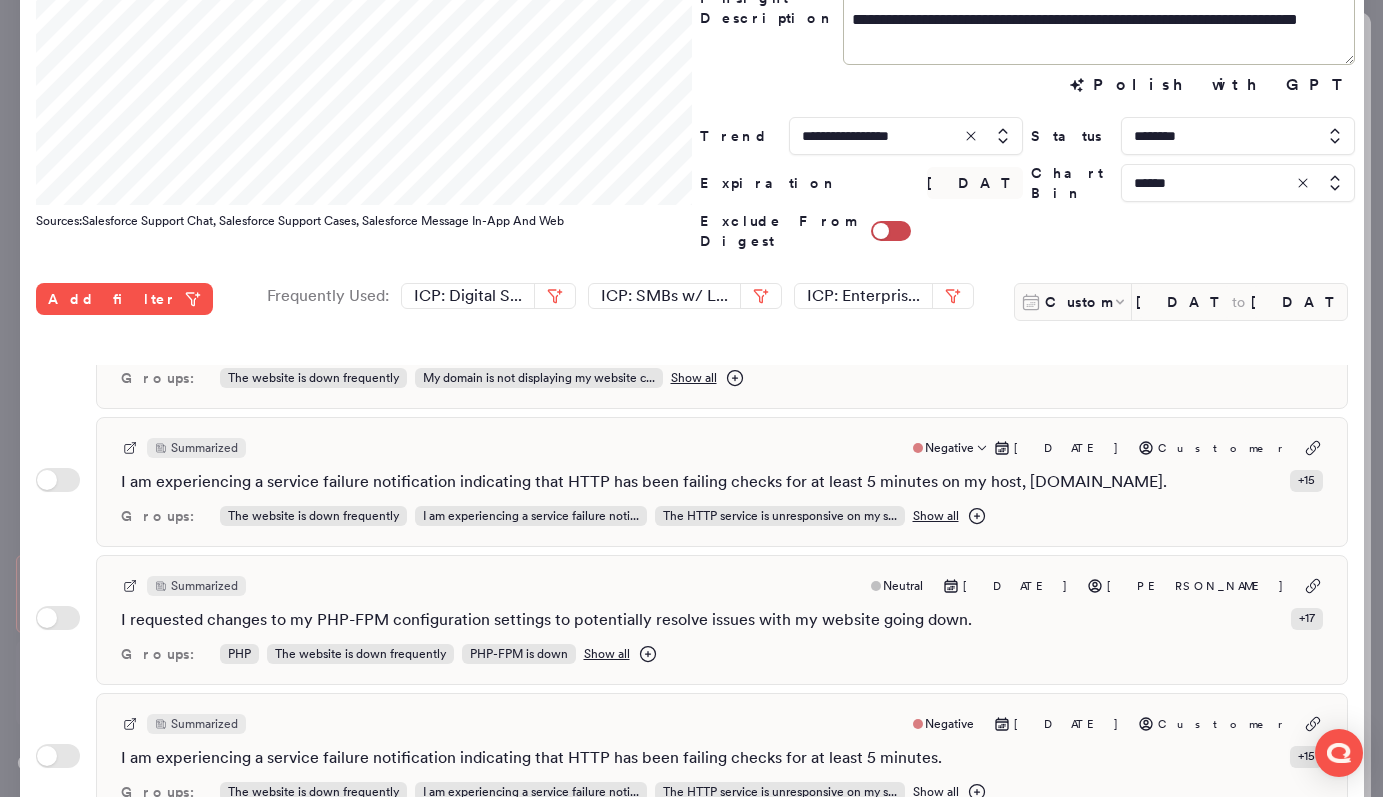 click on "Summarized Negative Jul 8, 2025 Customer" at bounding box center [722, 448] 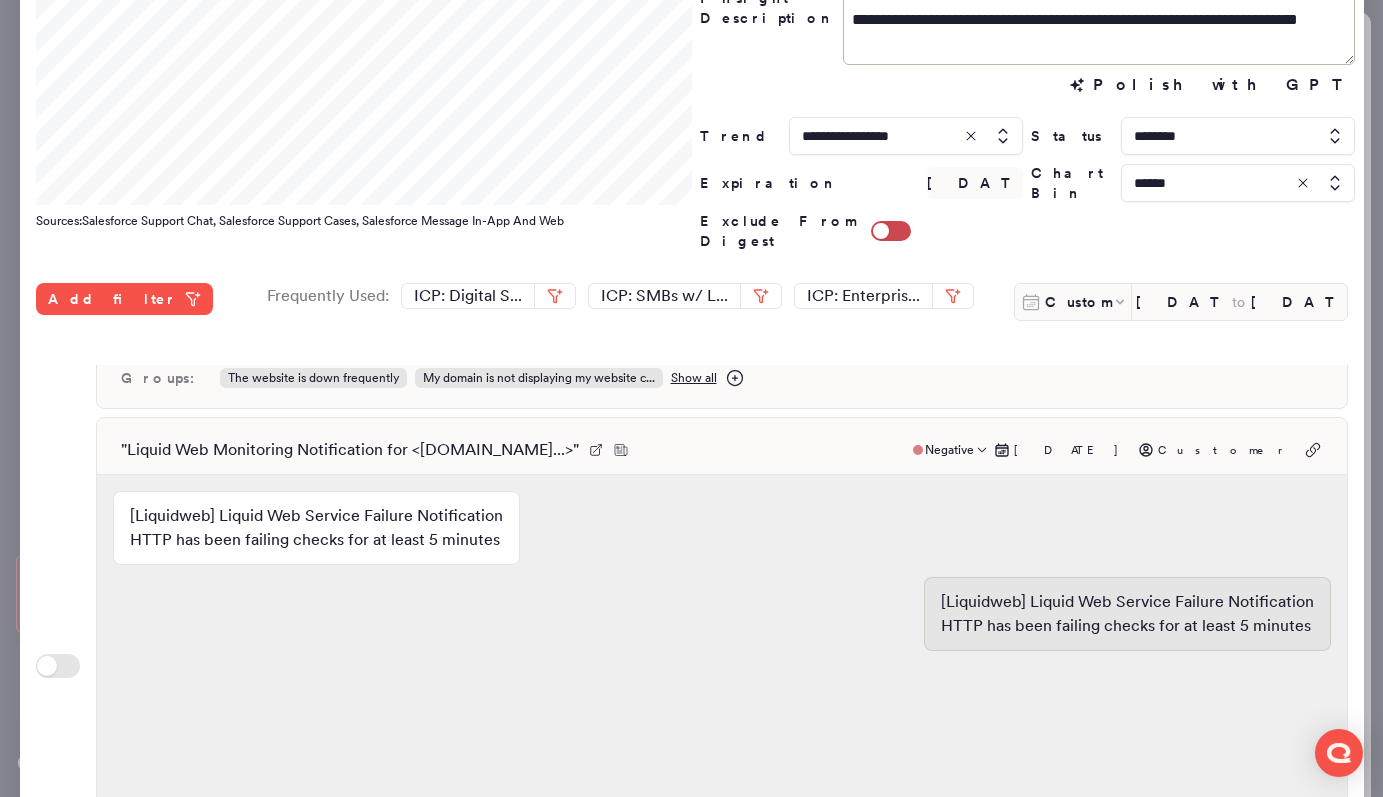 click on "" Liquid Web Monitoring Notification for <host.premiofoods.com...> " Negative Jul 8, 2025 Customer" at bounding box center (722, 450) 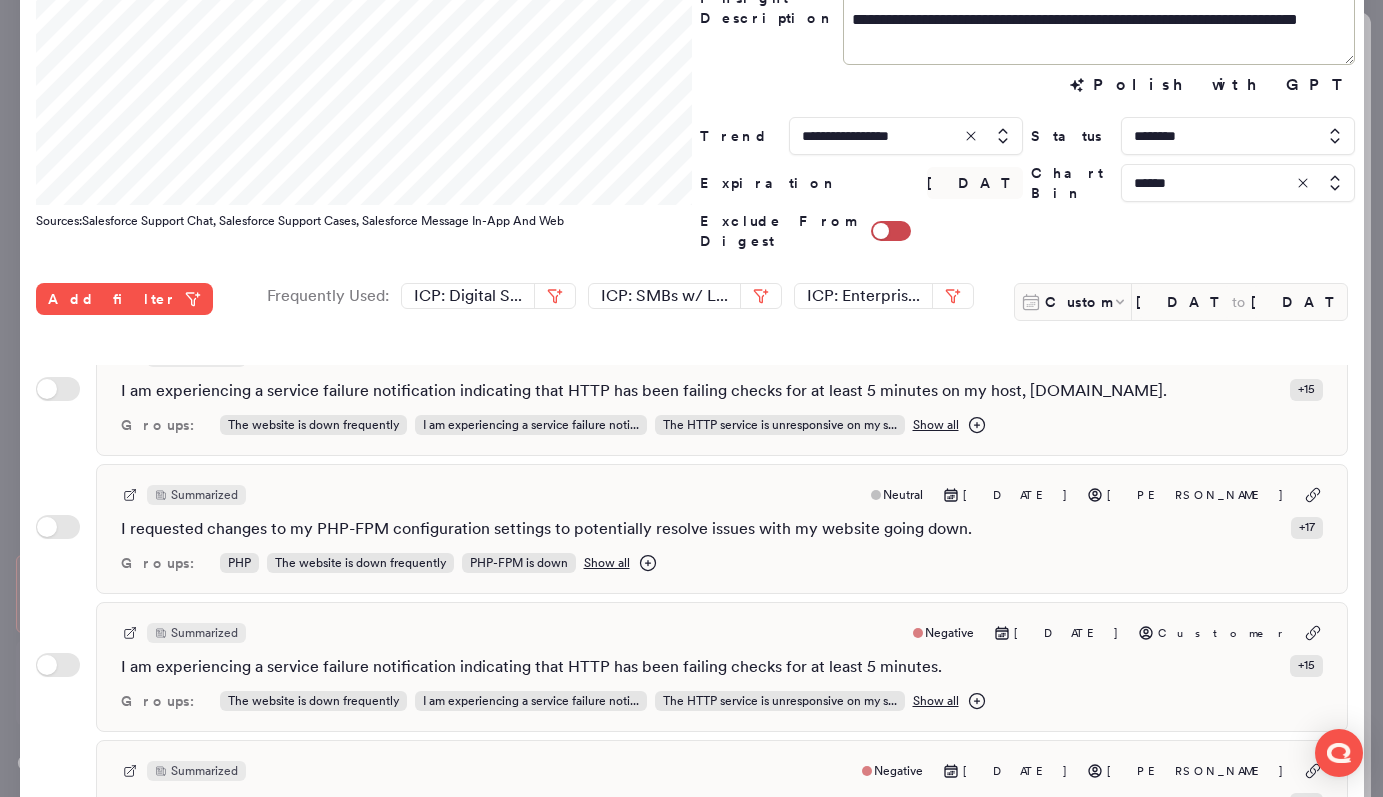 scroll, scrollTop: 185, scrollLeft: 0, axis: vertical 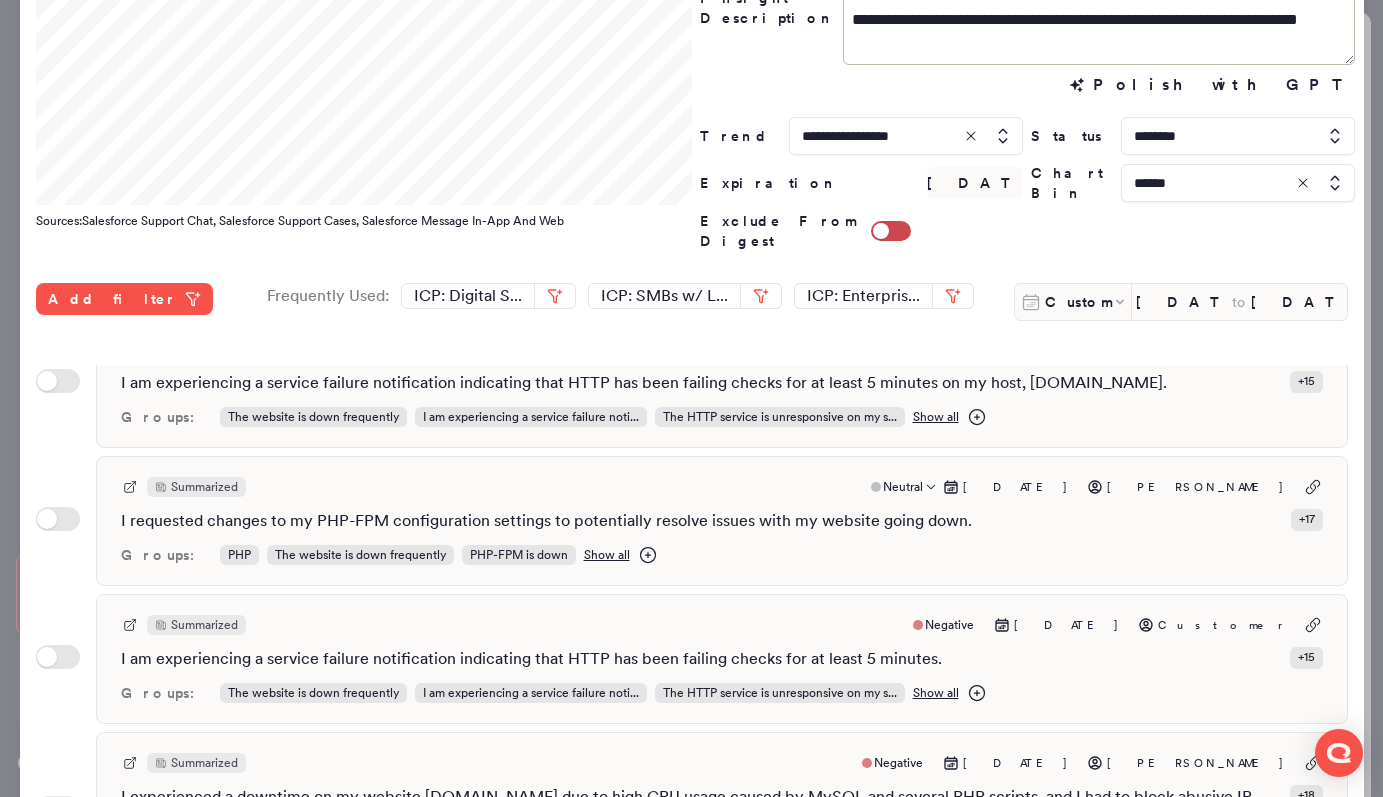 click on "Summarized Neutral Jul 8, 2025 Joel Shaji" at bounding box center (722, 487) 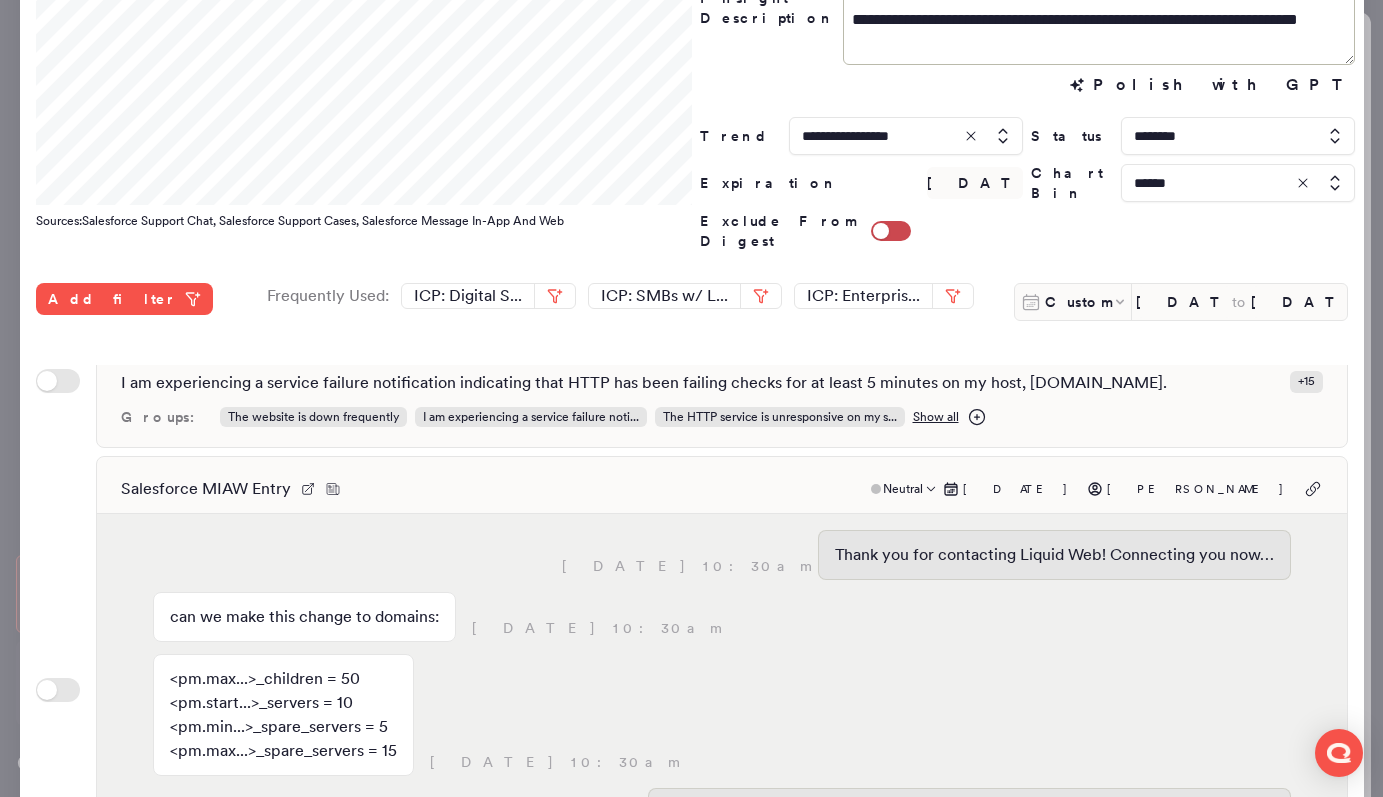click on "Salesforce MIAW Entry Neutral Jul 8, 2025 Joel Shaji" at bounding box center (722, 489) 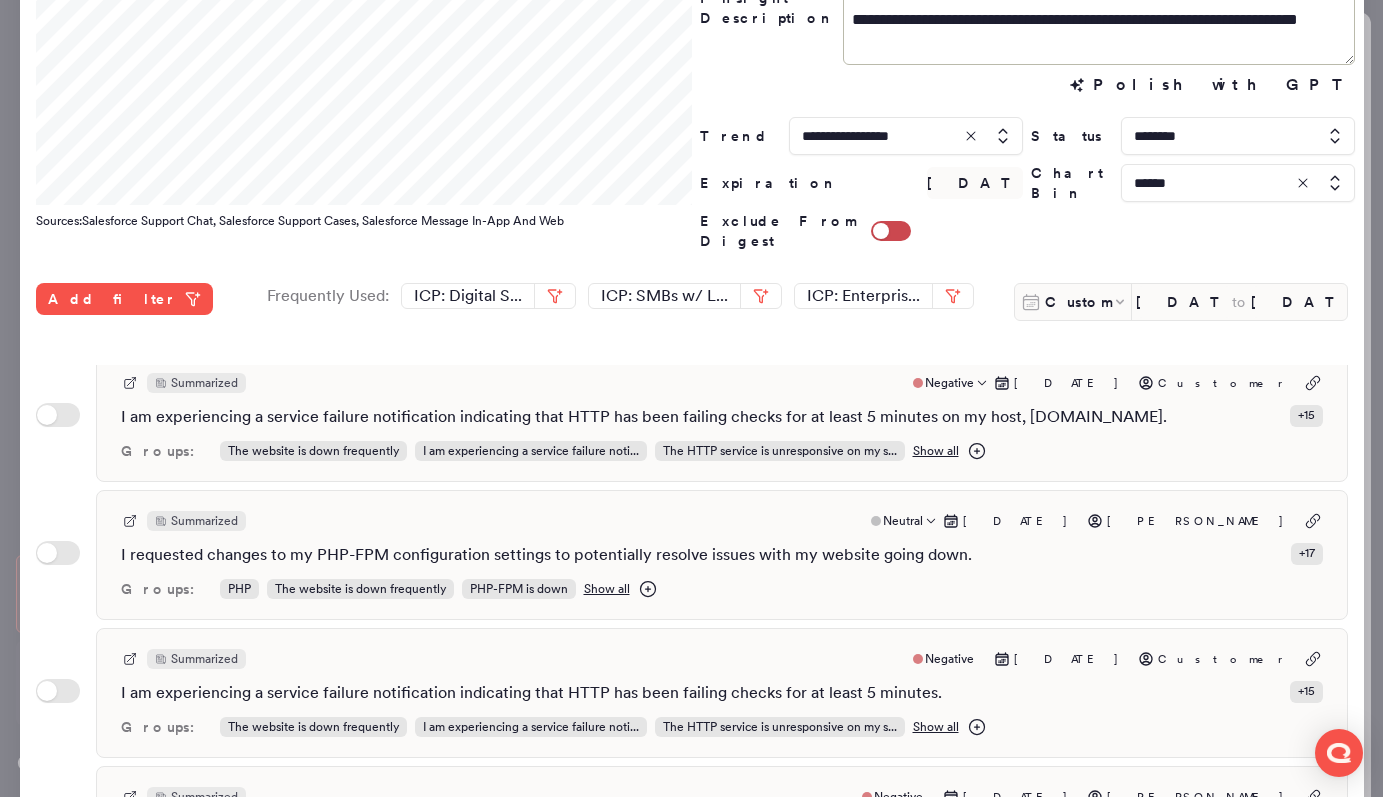 click on "I am experiencing a service failure notification indicating that HTTP has been failing checks for at least 5 minutes on my host, premiofoods.com." at bounding box center [644, 417] 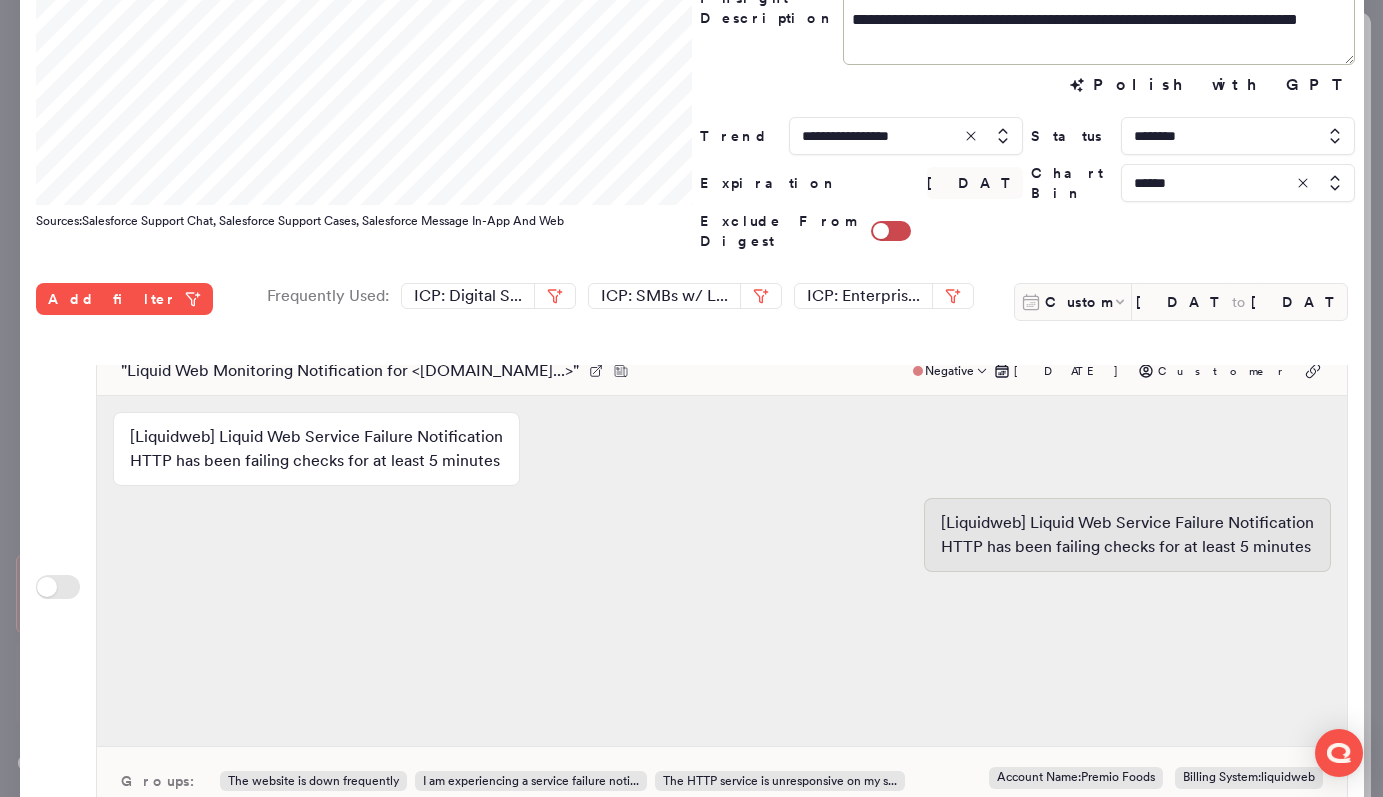 scroll, scrollTop: 156, scrollLeft: 0, axis: vertical 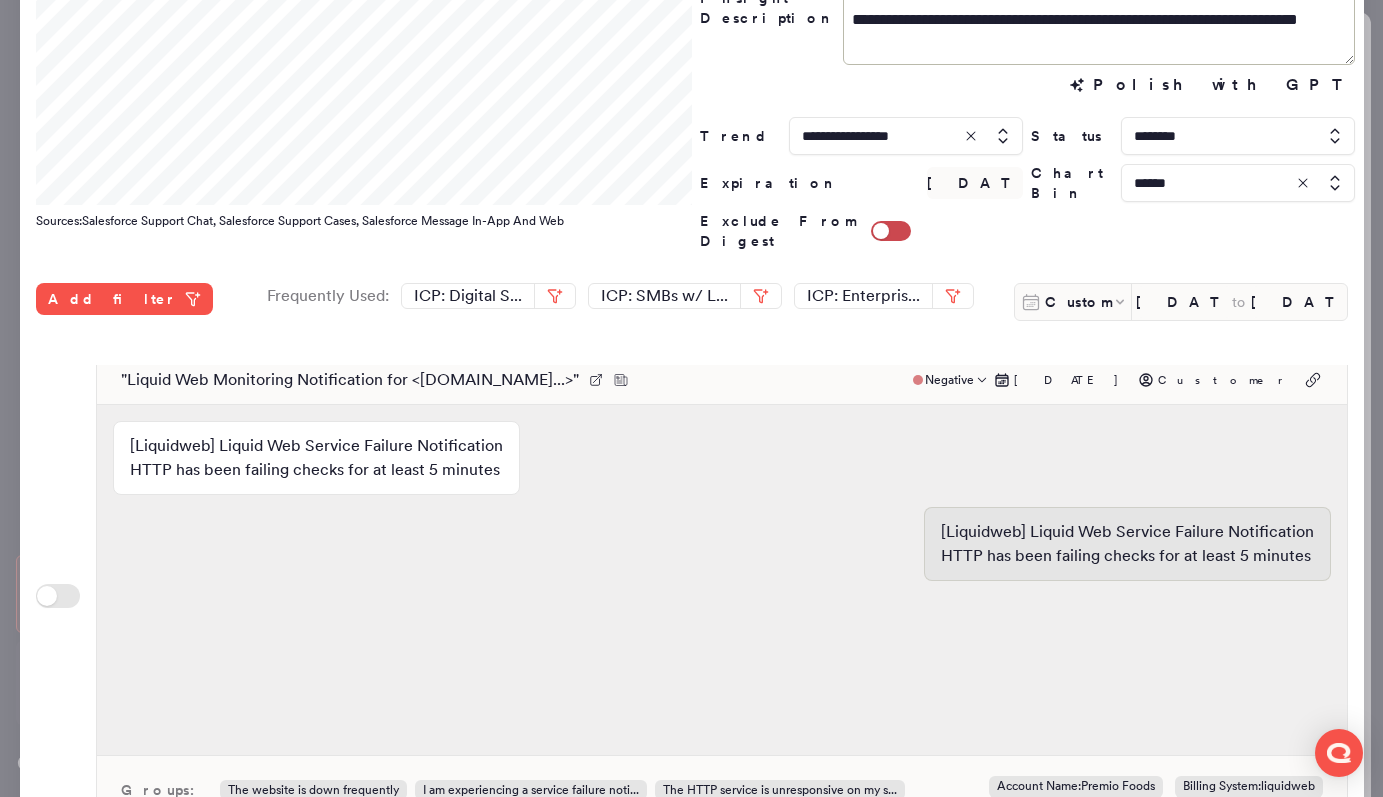 click on "" Liquid Web Monitoring Notification for <host.premiofoods.com...> " Negative Jul 8, 2025 Customer" at bounding box center (722, 380) 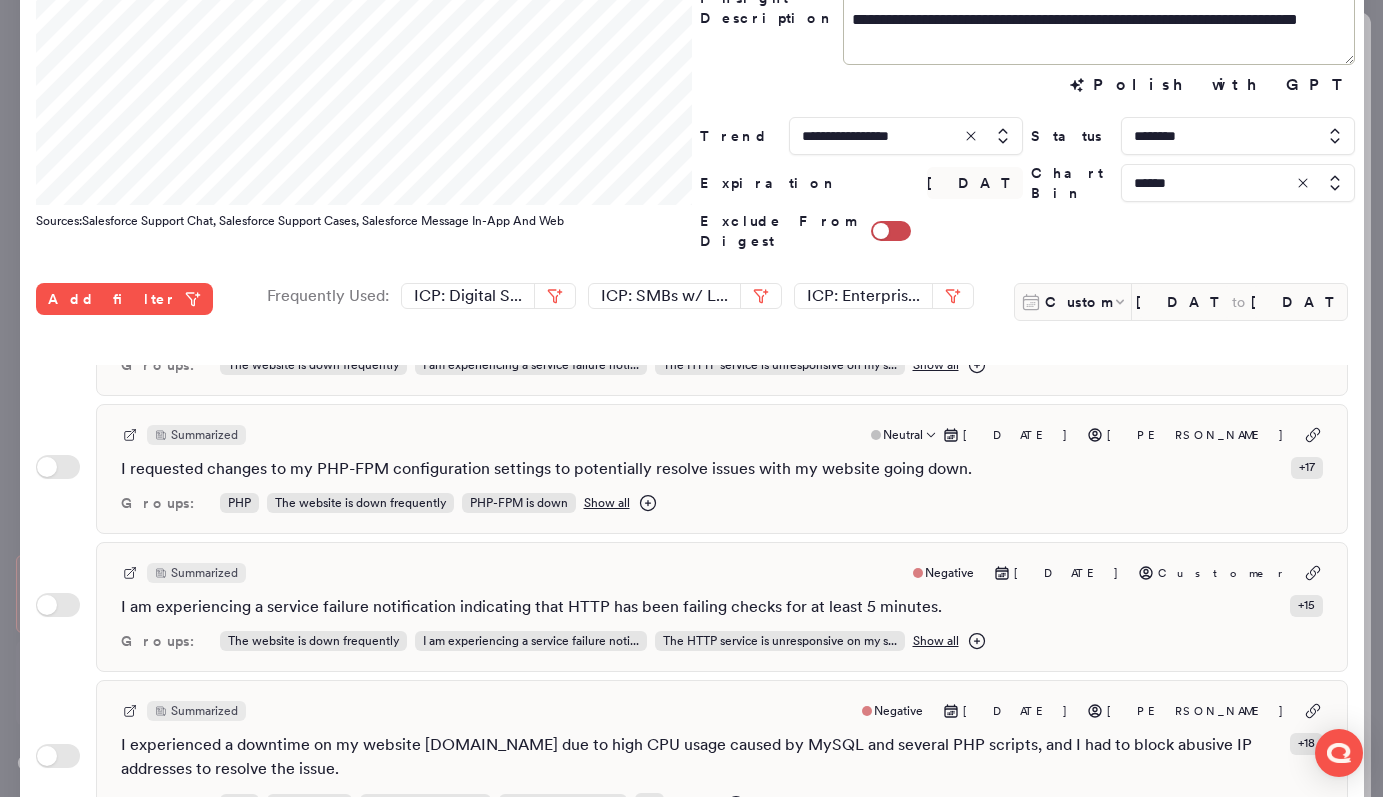scroll, scrollTop: 262, scrollLeft: 0, axis: vertical 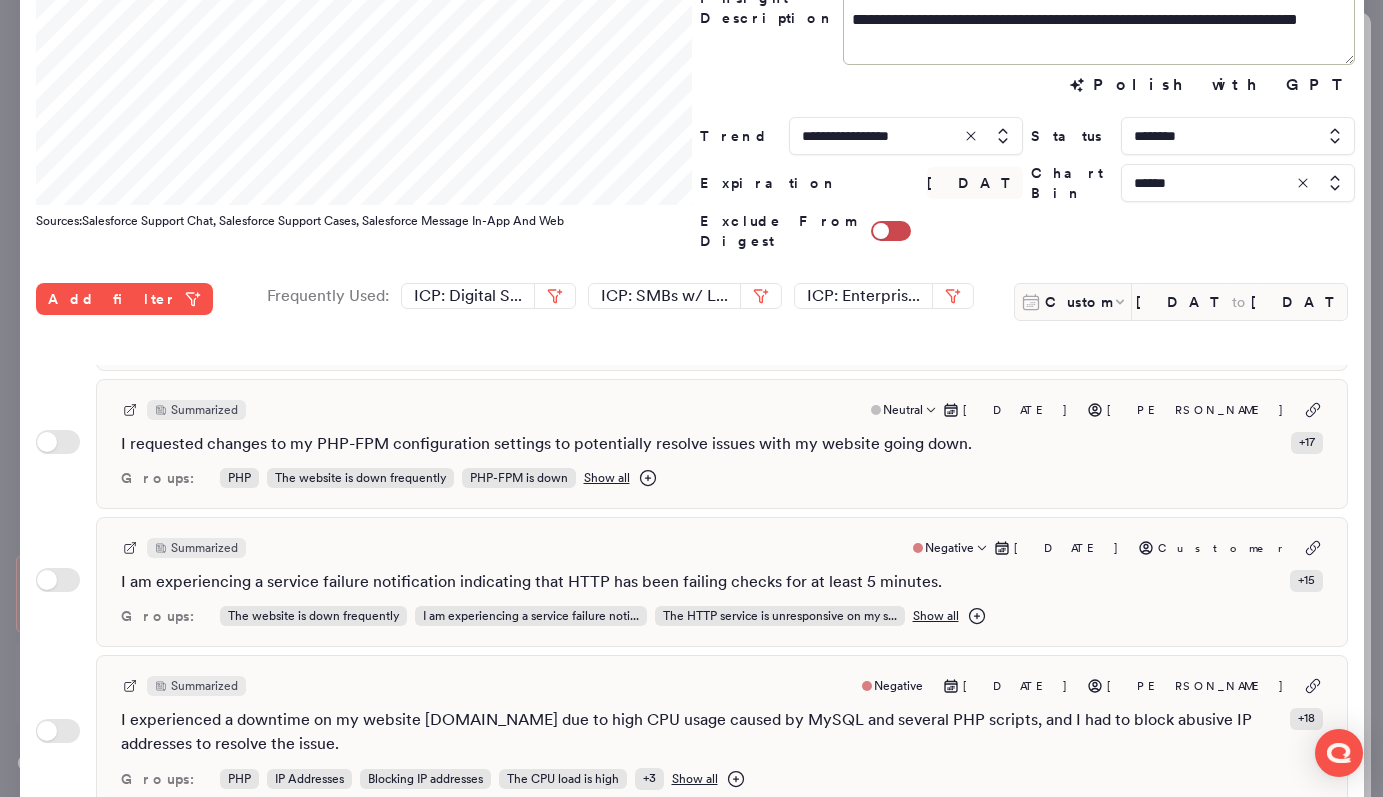 click on "Summarized Negative Jul 8, 2025 Customer I am experiencing a service failure notification indicating that HTTP has been failing checks for at least 5 minutes.    + 15 Groups: The website is down frequently I am experiencing a service failure noti... The HTTP service is unresponsive on my s... Show all" at bounding box center (722, 582) 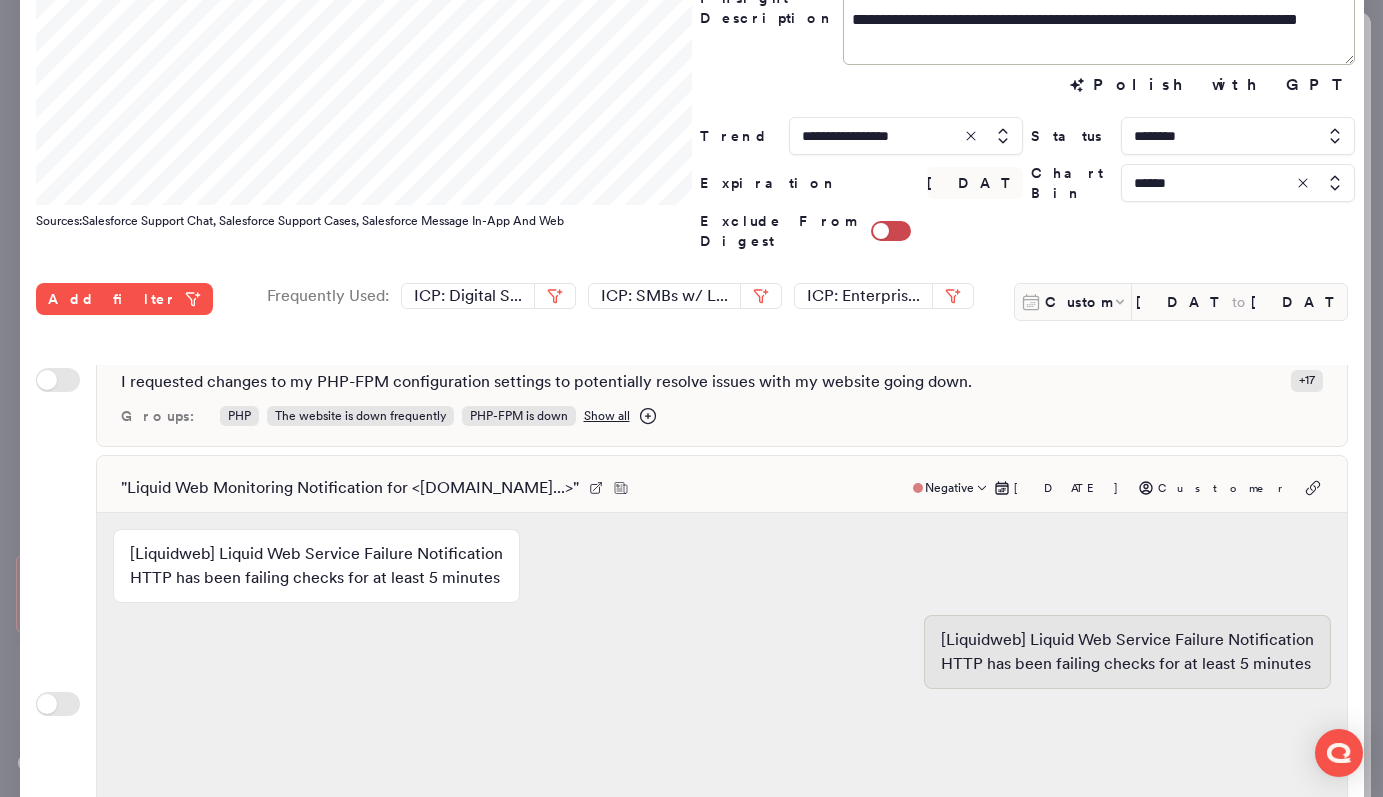 scroll, scrollTop: 325, scrollLeft: 0, axis: vertical 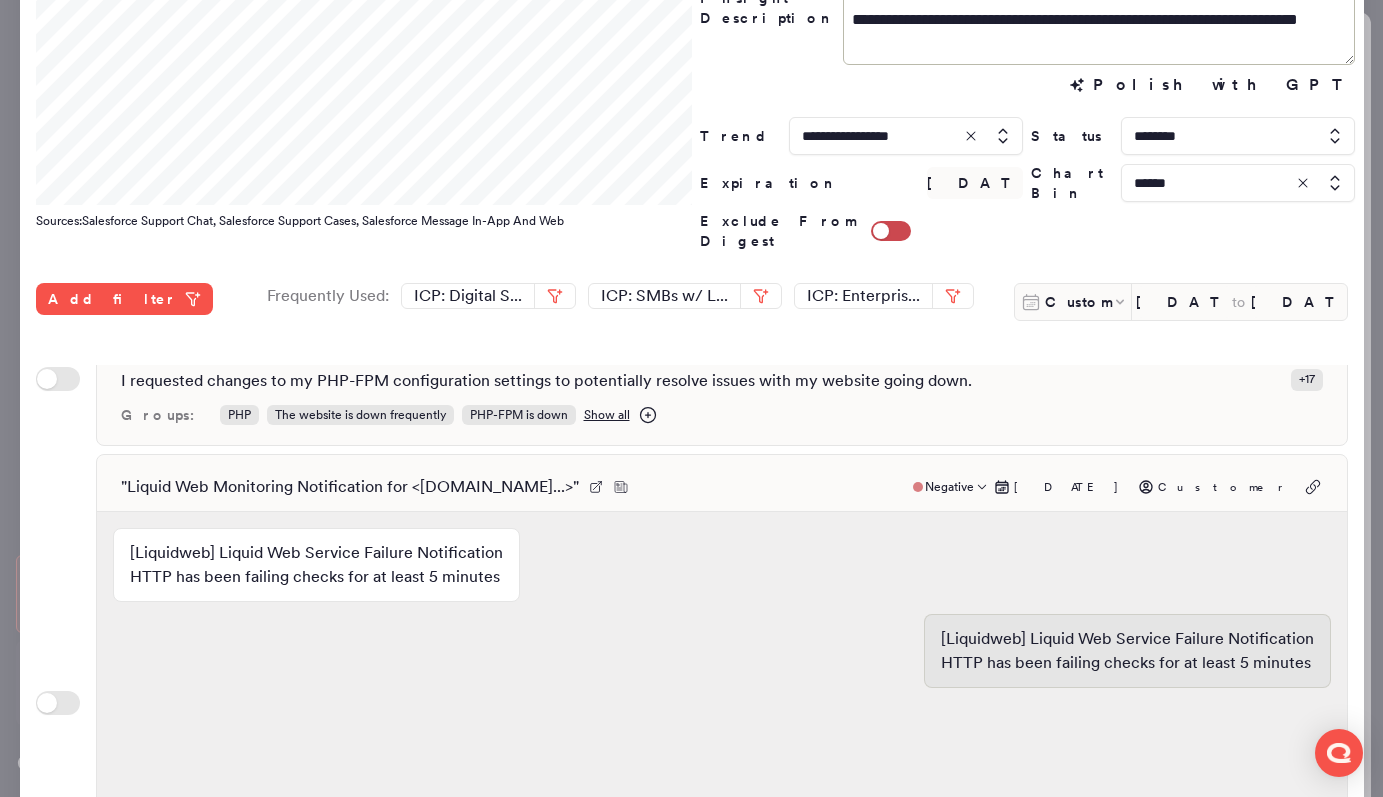 click on "" Liquid Web Monitoring Notification for <oldhost.firstrank.ca...> " Negative Jul 8, 2025 Customer [Liquidweb] Liquid Web Service Failure Notification
HTTP has been failing checks for at least 5 minutes [Liquidweb] Liquid Web Service Failure Notification
HTTP has been failing checks for at least 5 minutes Groups: The website is down frequently I am experiencing a service failure noti... The HTTP service is unresponsive on my s... Show all Account Name :  First Rank Billing System :  liquidweb  + 13" at bounding box center (722, 705) 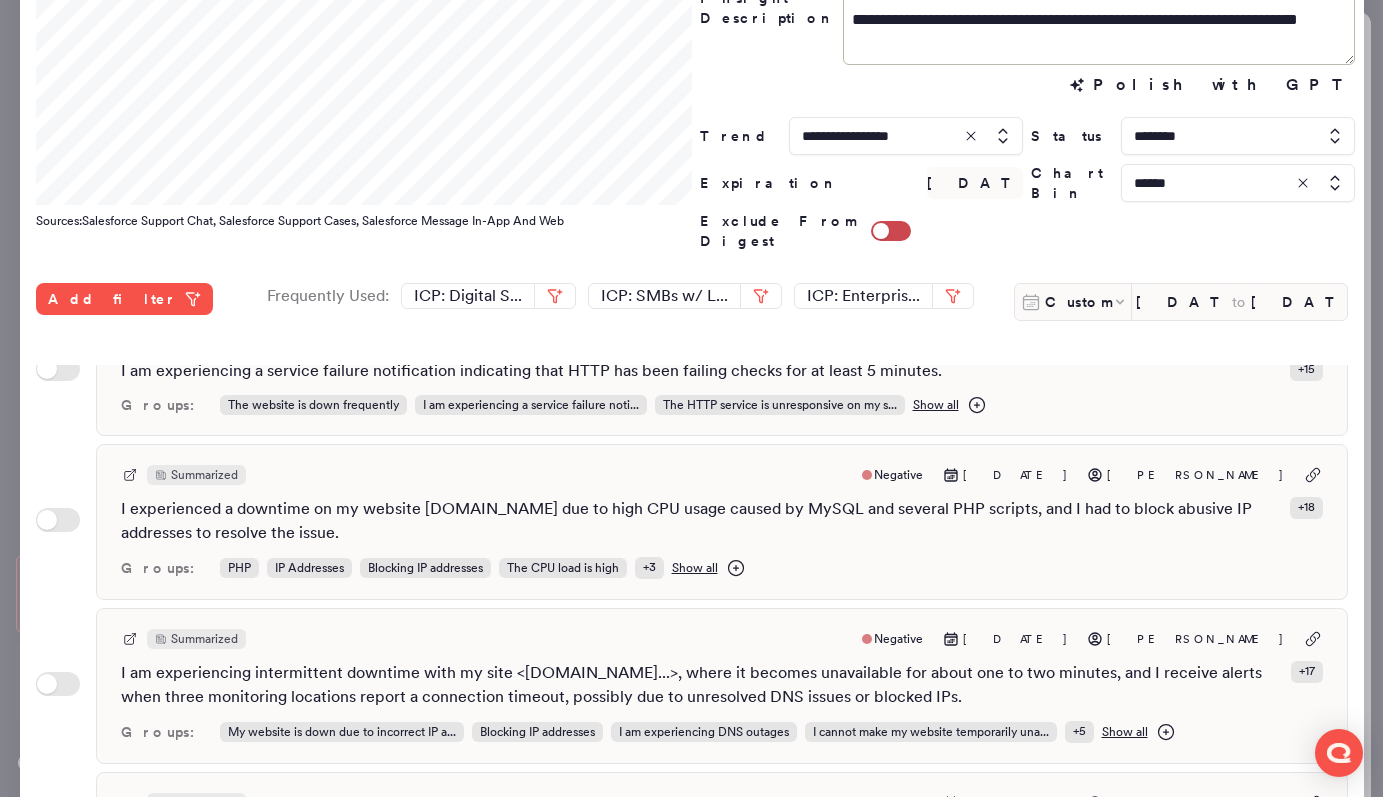 scroll, scrollTop: 562, scrollLeft: 0, axis: vertical 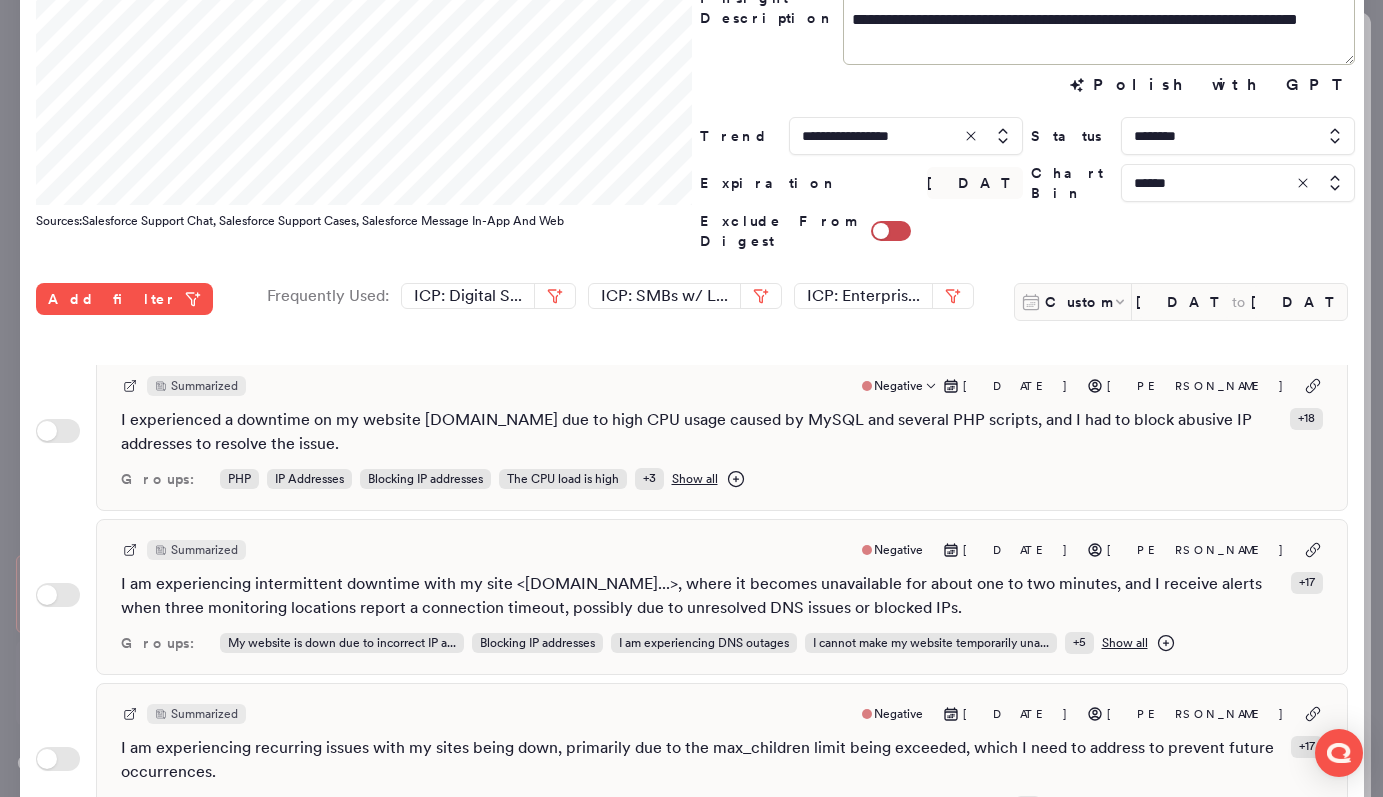 click on "I experienced a downtime on my website anastasiacorbin.com due to high CPU usage caused by MySQL and several PHP scripts, and I had to block abusive IP addresses to resolve the issue." at bounding box center (701, 432) 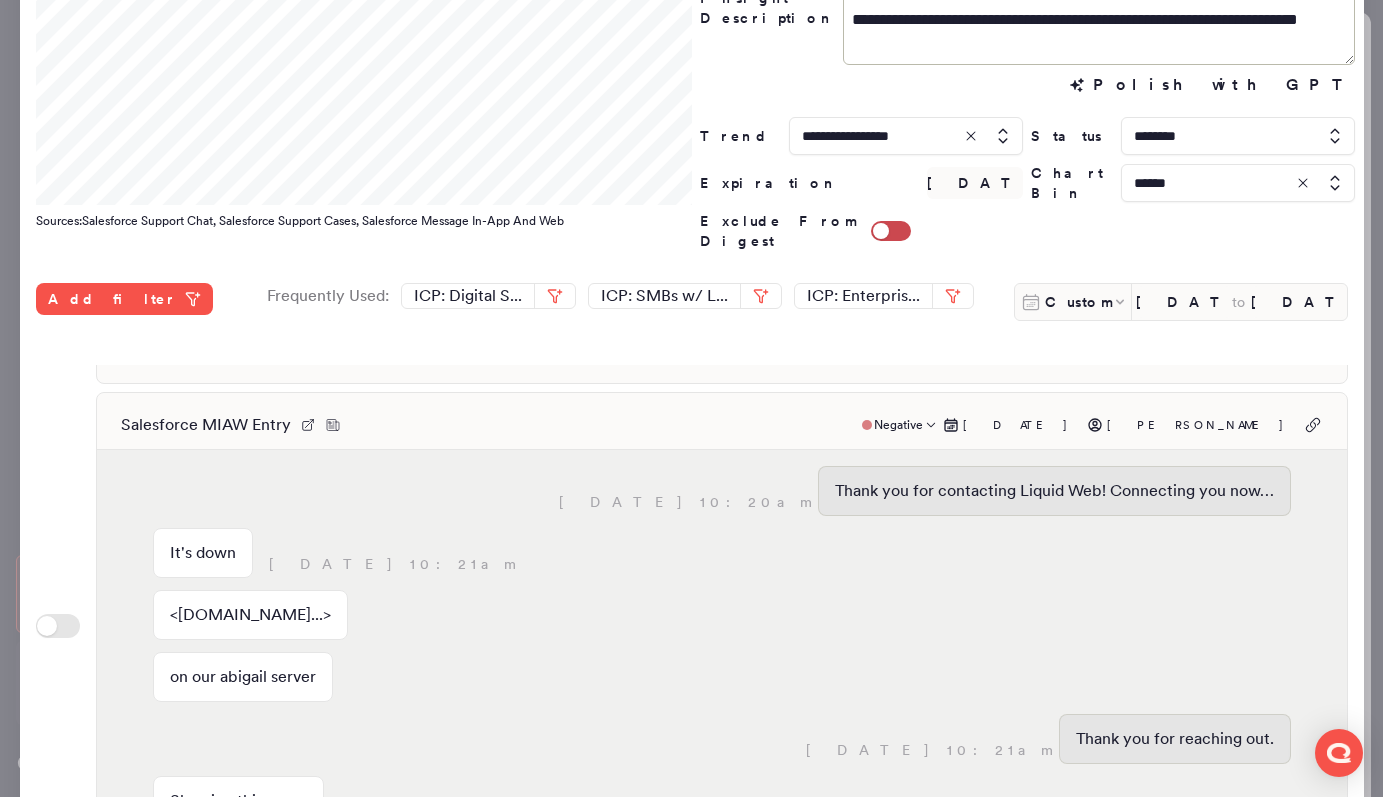 scroll, scrollTop: 521, scrollLeft: 0, axis: vertical 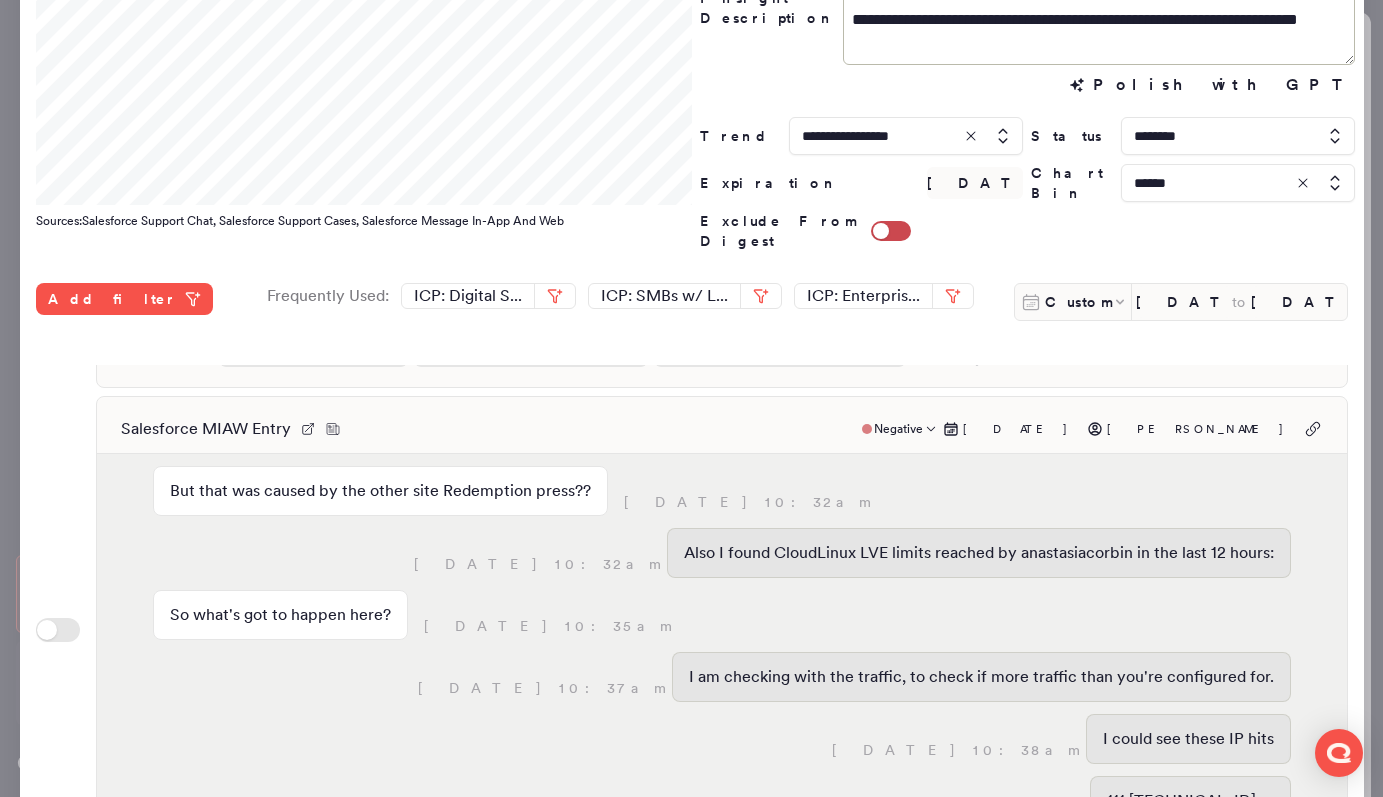 click on "Salesforce MIAW Entry Negative Jul 8, 2025 Pradeep Kumar" at bounding box center [722, 429] 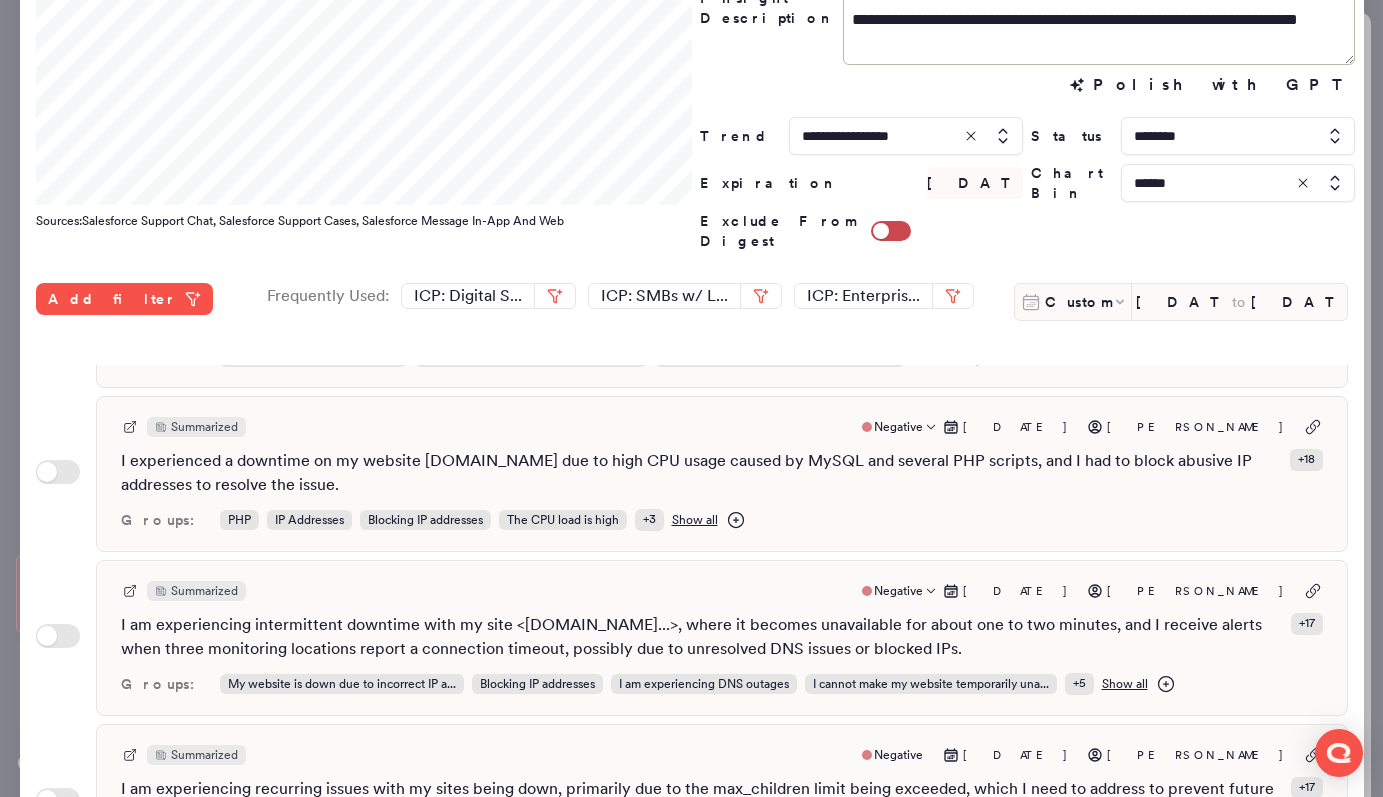 scroll, scrollTop: 604, scrollLeft: 0, axis: vertical 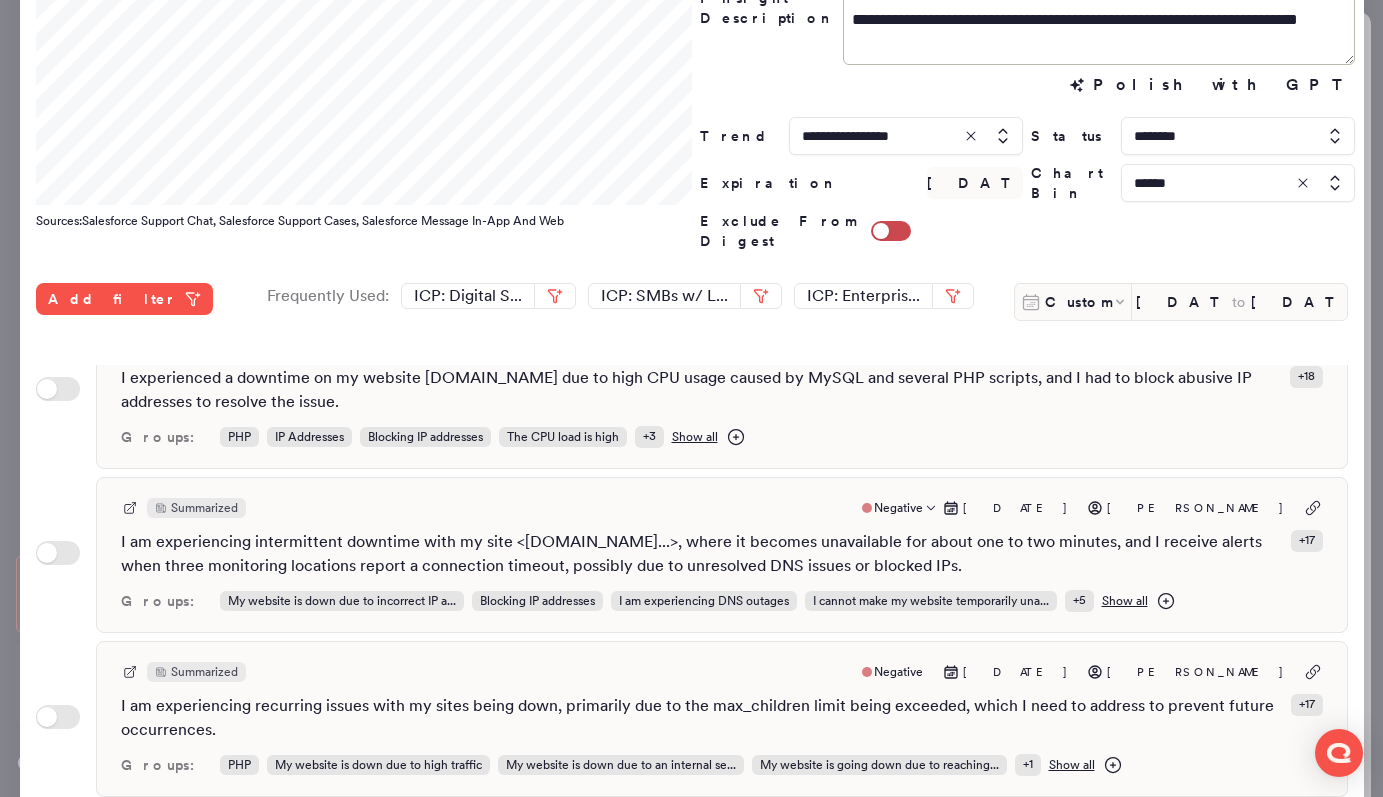 click on "I am experiencing intermittent downtime with my site <mycourse.shop...>, where it becomes unavailable for about one to two minutes, and I receive alerts when three monitoring locations report a connection timeout, possibly due to unresolved DNS issues or blocked IPs." at bounding box center (702, 554) 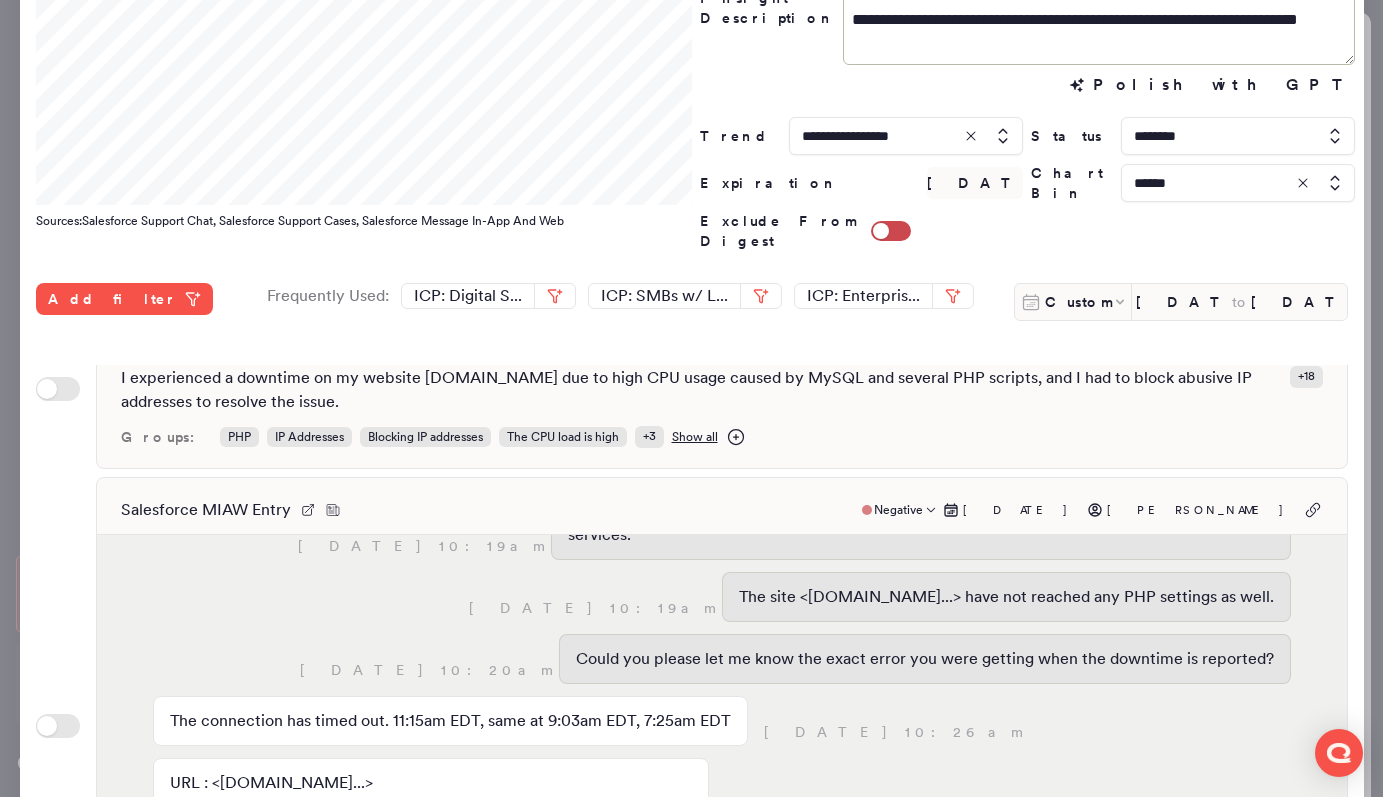 scroll, scrollTop: 448, scrollLeft: 0, axis: vertical 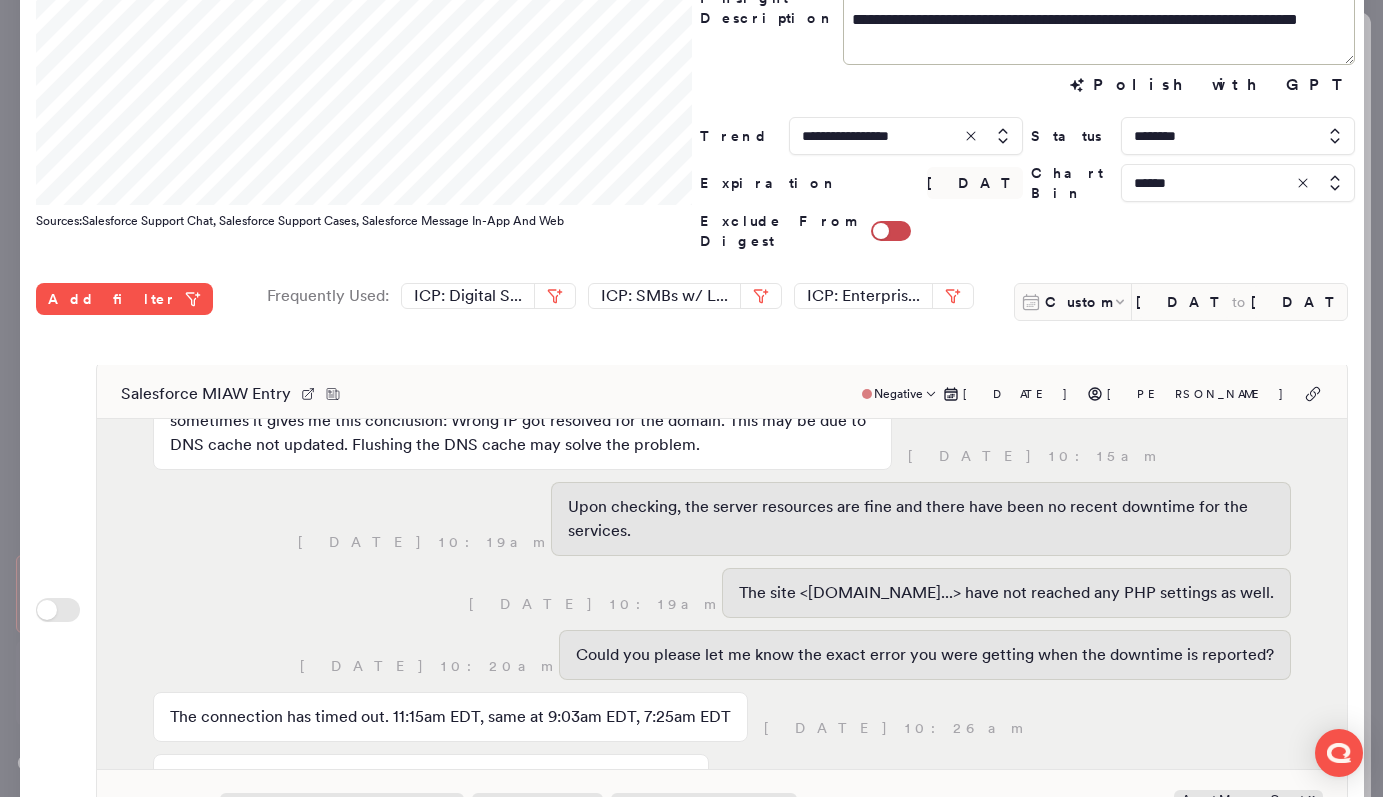 click on "Salesforce MIAW Entry Negative Jul 8, 2025 Jithin Thomas" at bounding box center (722, 394) 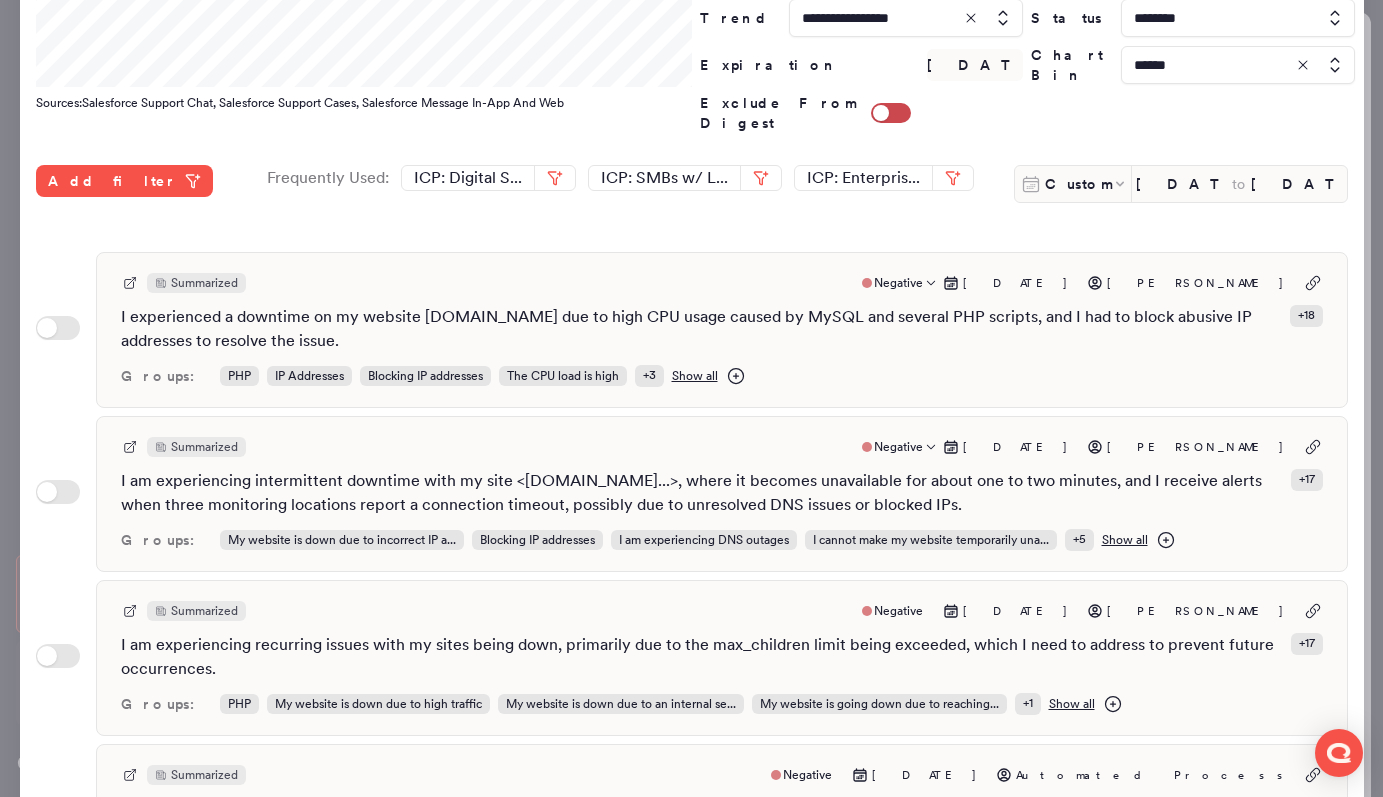 scroll, scrollTop: 531, scrollLeft: 0, axis: vertical 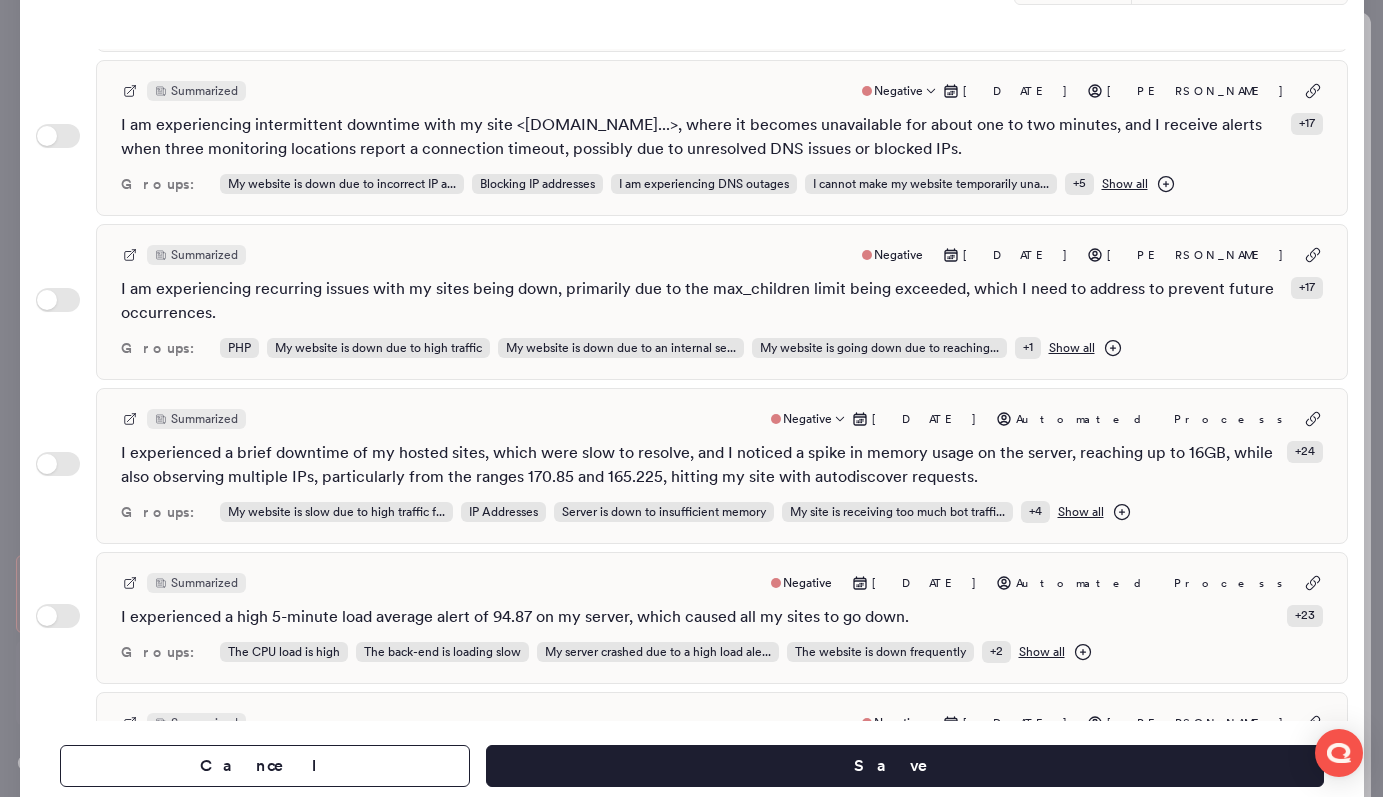 click on "Summarized Negative Jul 8, 2025 Automated Process I experienced a brief downtime of my hosted sites, which were slow to resolve, and I noticed a spike in memory usage on the server, reaching up to 16GB, while also observing multiple IPs, particularly from the ranges 170.85 and 165.225, hitting my site with autodiscover requests.    + 24 Groups: My website is slow due to high traffic f... IP Addresses Server is down to insufficient memory My site is receiving too much bot traffi... + 4 Show all" at bounding box center [722, 466] 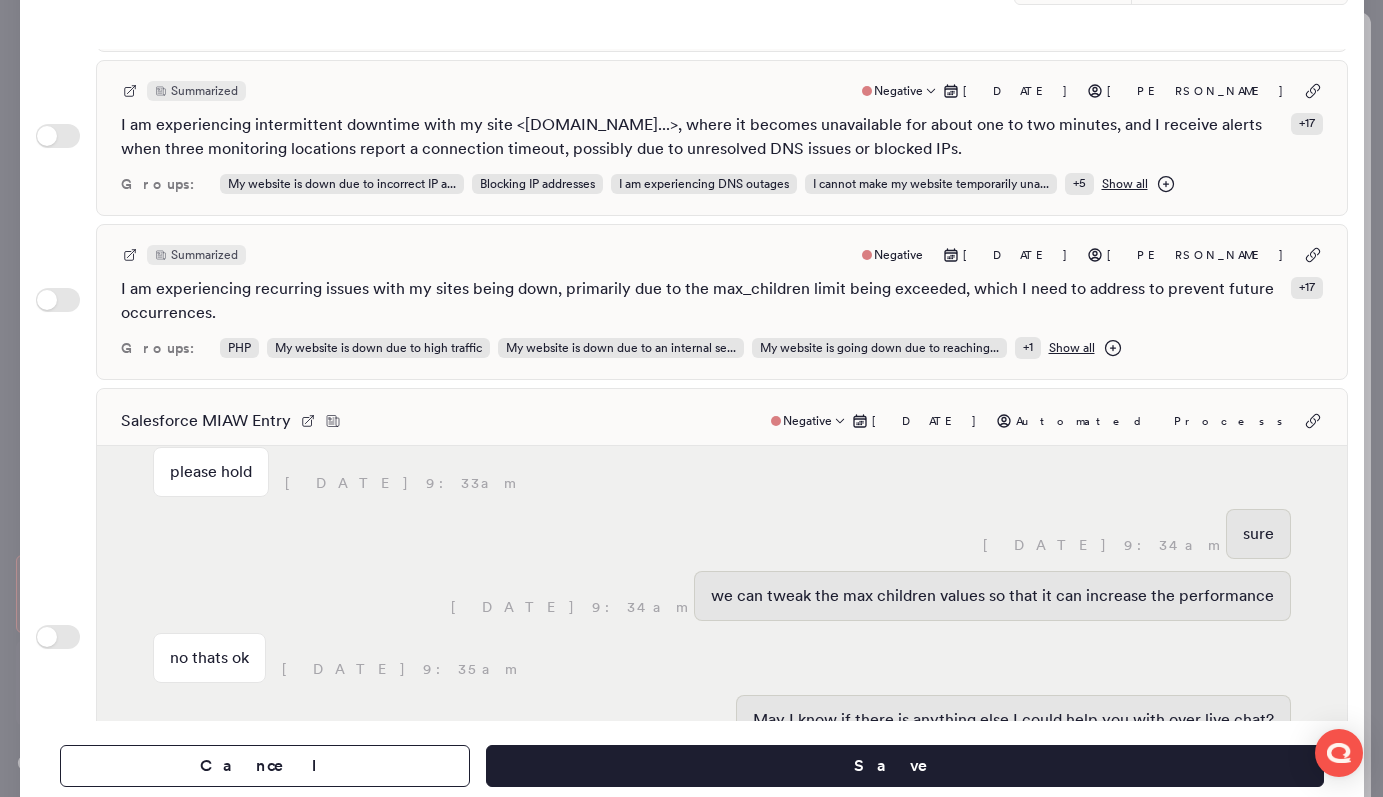 scroll, scrollTop: 2996, scrollLeft: 0, axis: vertical 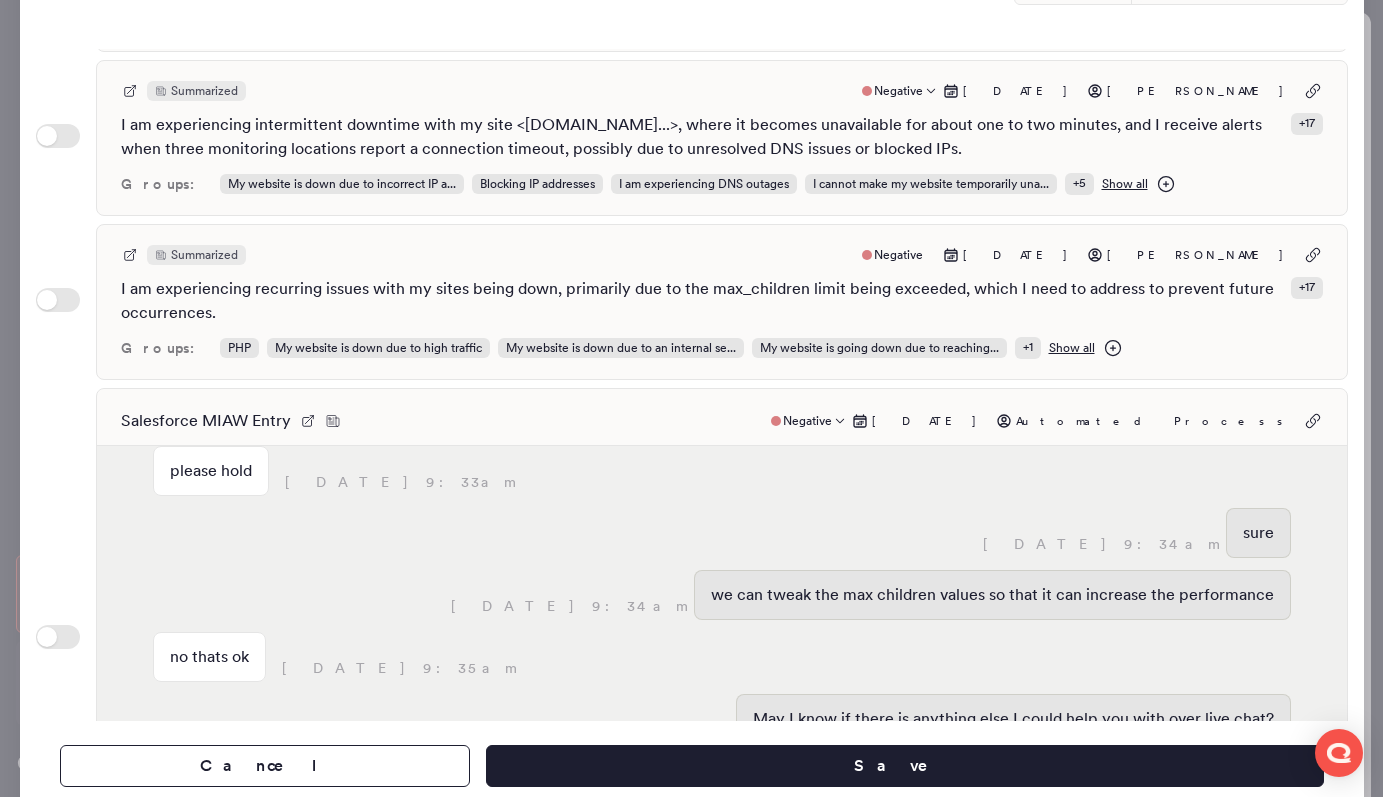 click on "Salesforce MIAW Entry Negative Jul 8, 2025 Automated Process" at bounding box center (722, 421) 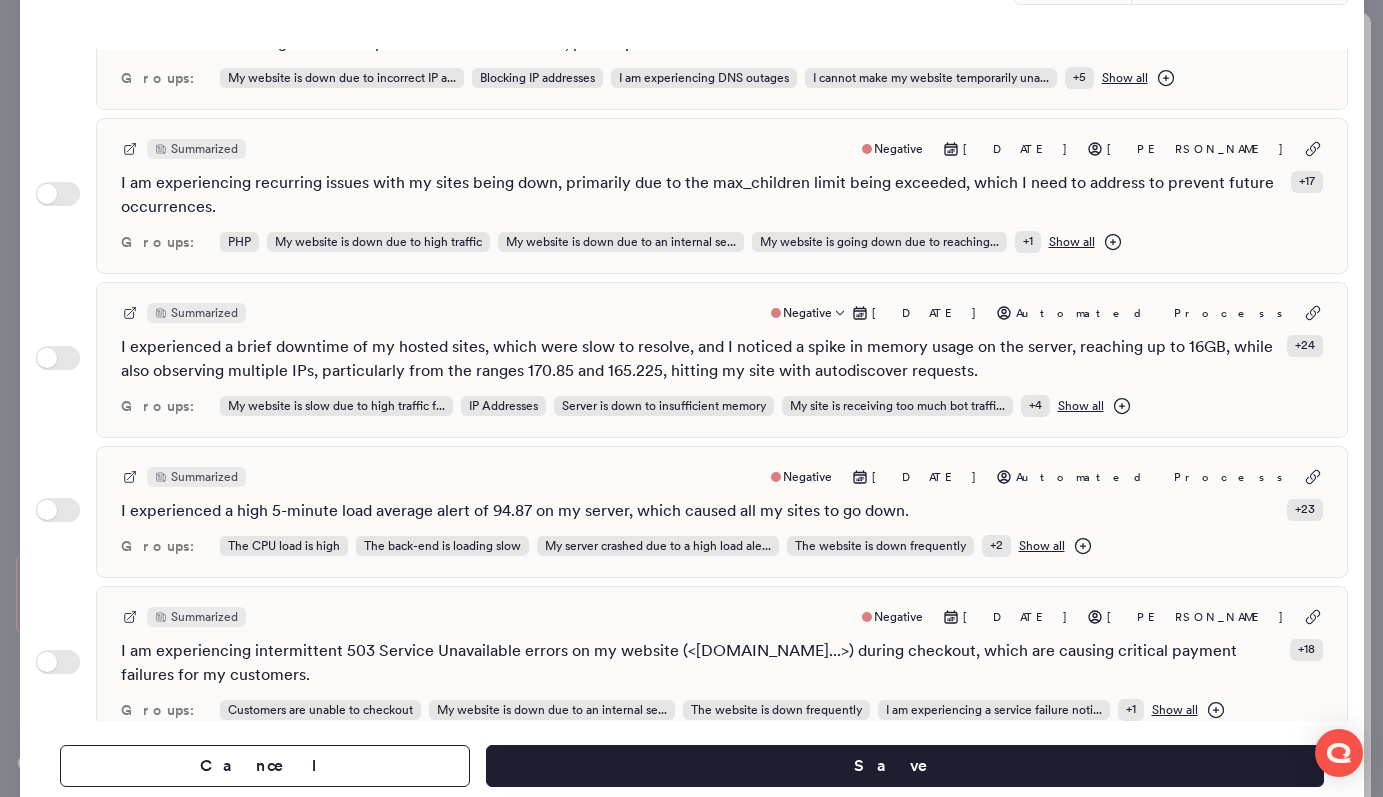 scroll, scrollTop: 0, scrollLeft: 0, axis: both 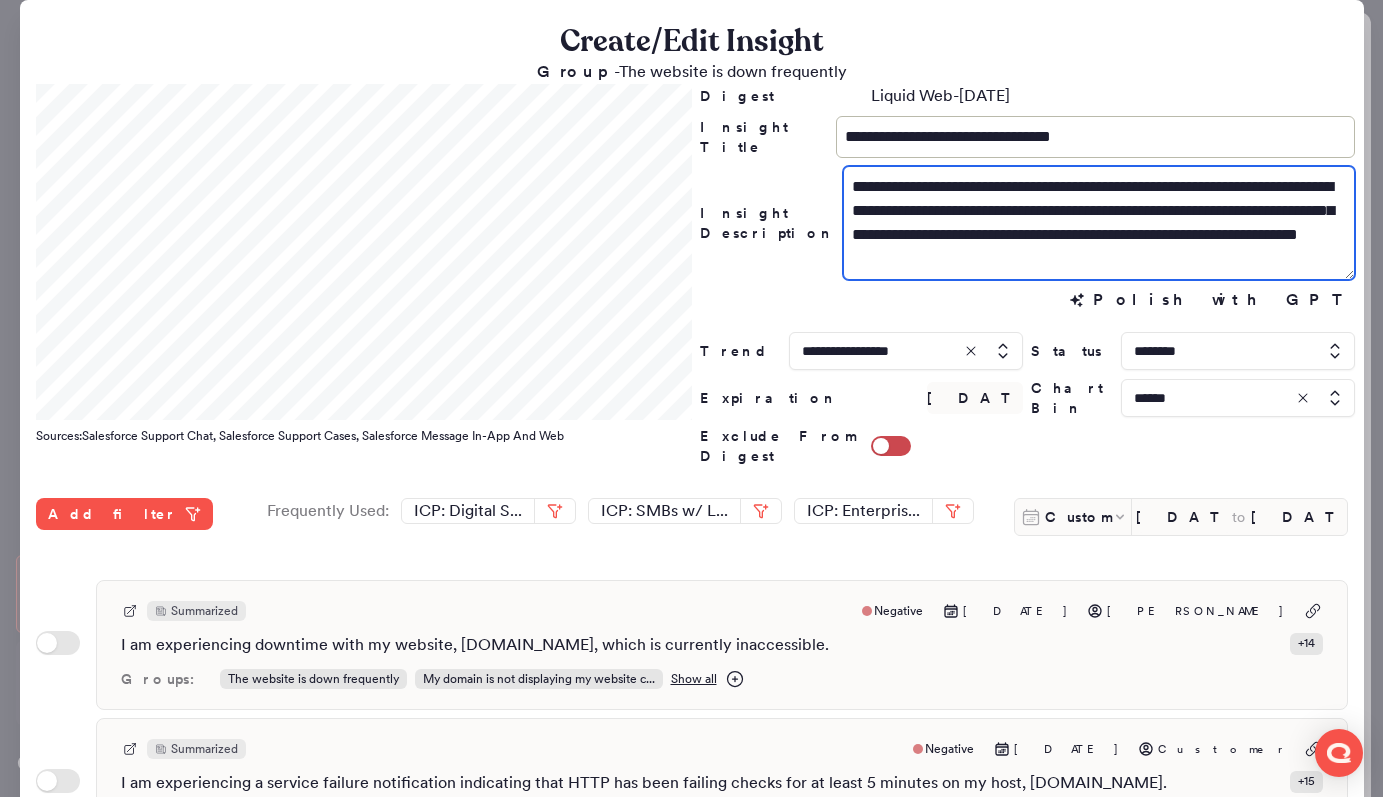 drag, startPoint x: 1157, startPoint y: 228, endPoint x: 1085, endPoint y: 227, distance: 72.00694 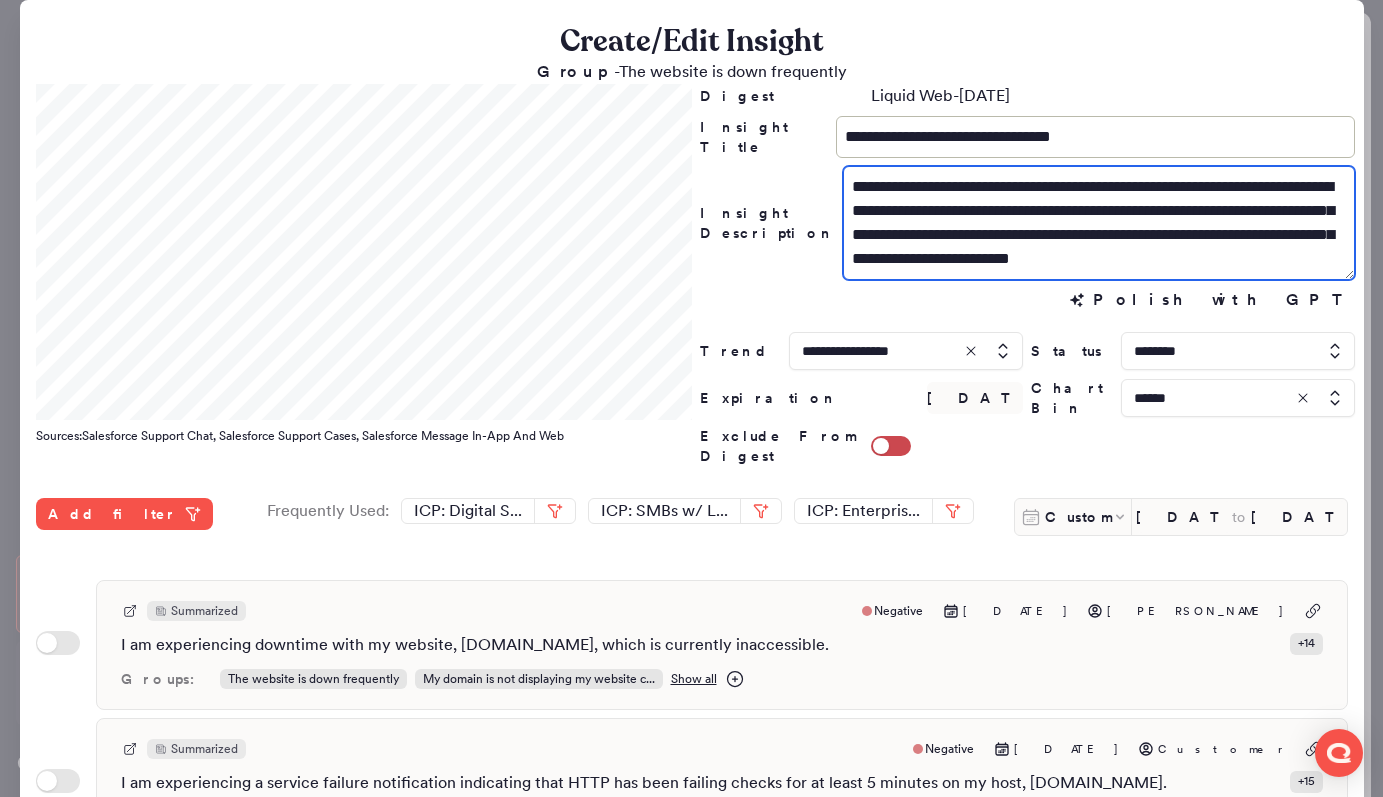 drag, startPoint x: 1120, startPoint y: 266, endPoint x: 935, endPoint y: 269, distance: 185.02432 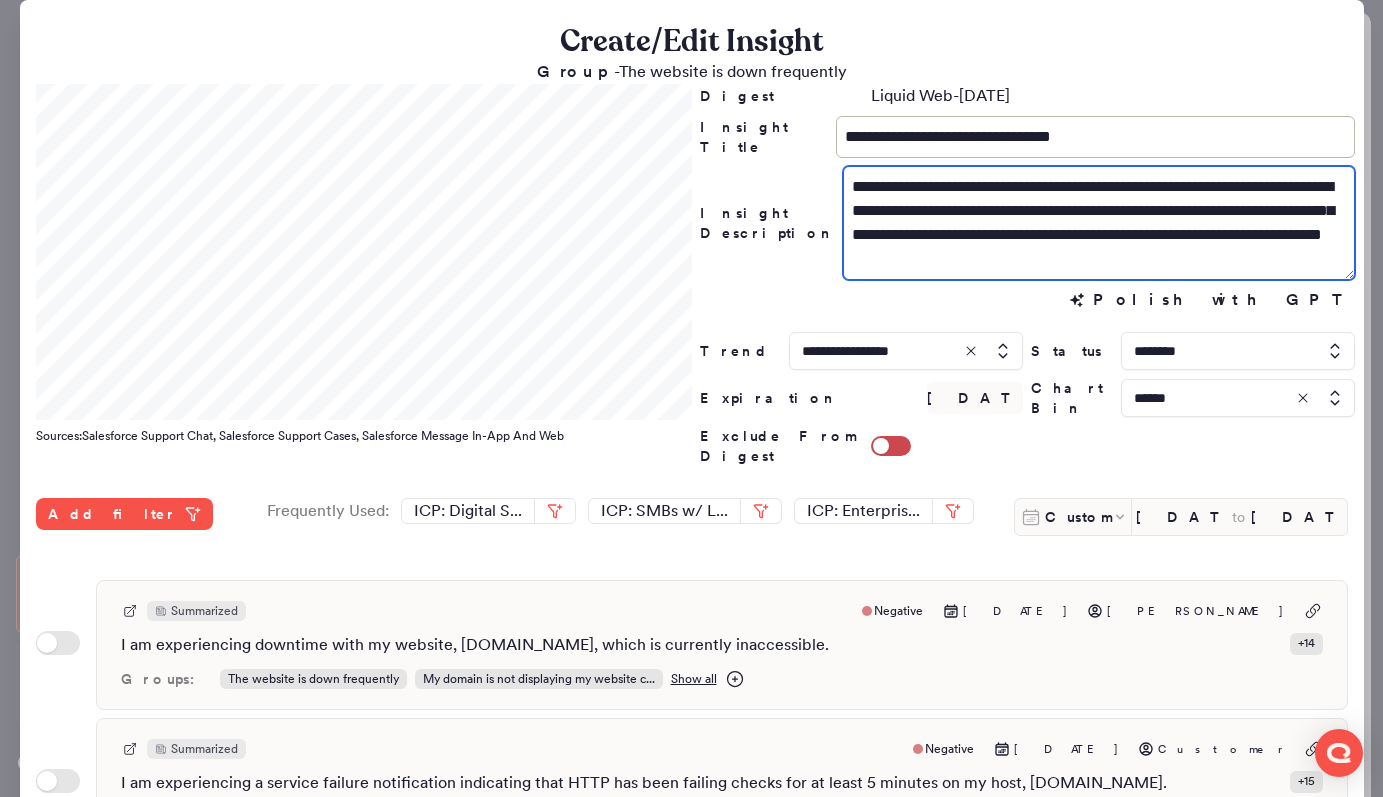 type on "**********" 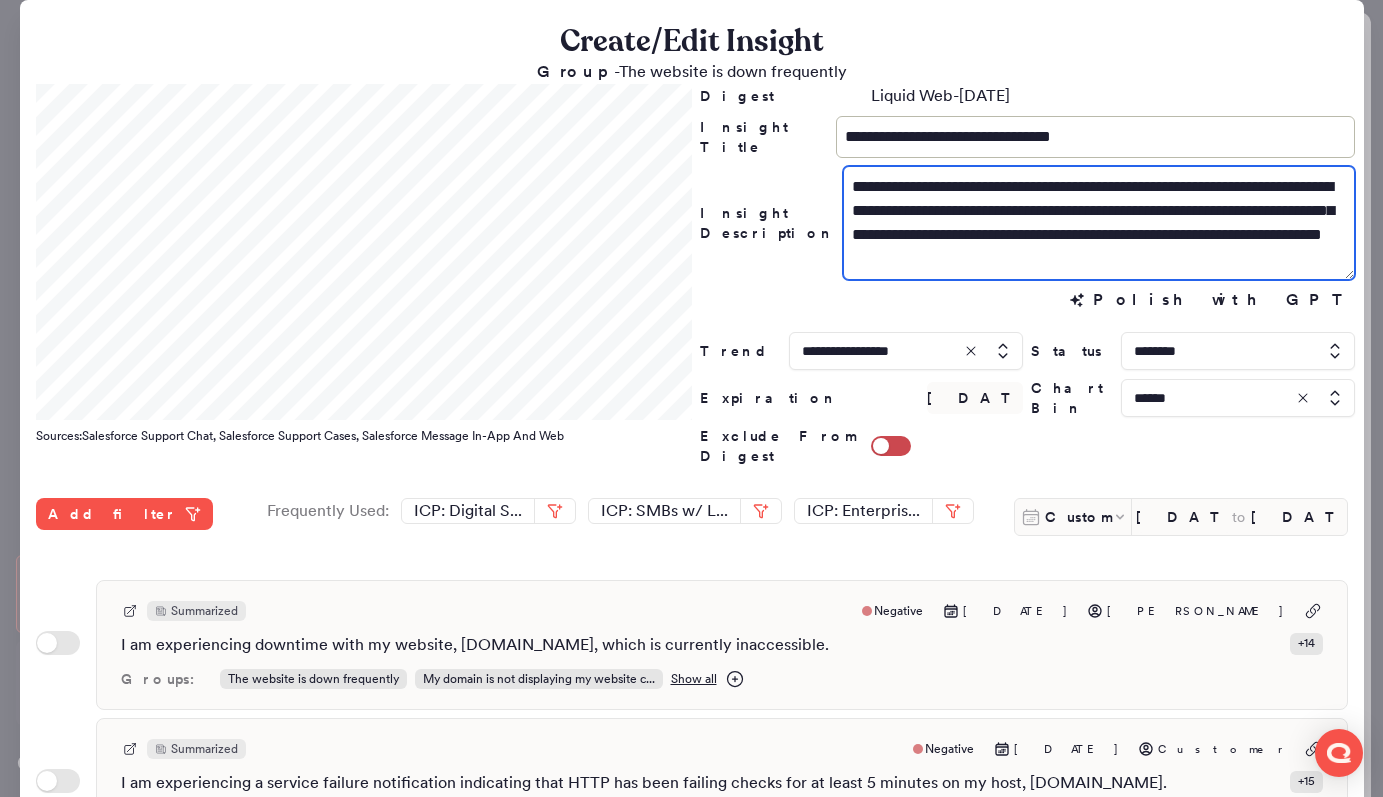 click on "**********" at bounding box center (1099, 223) 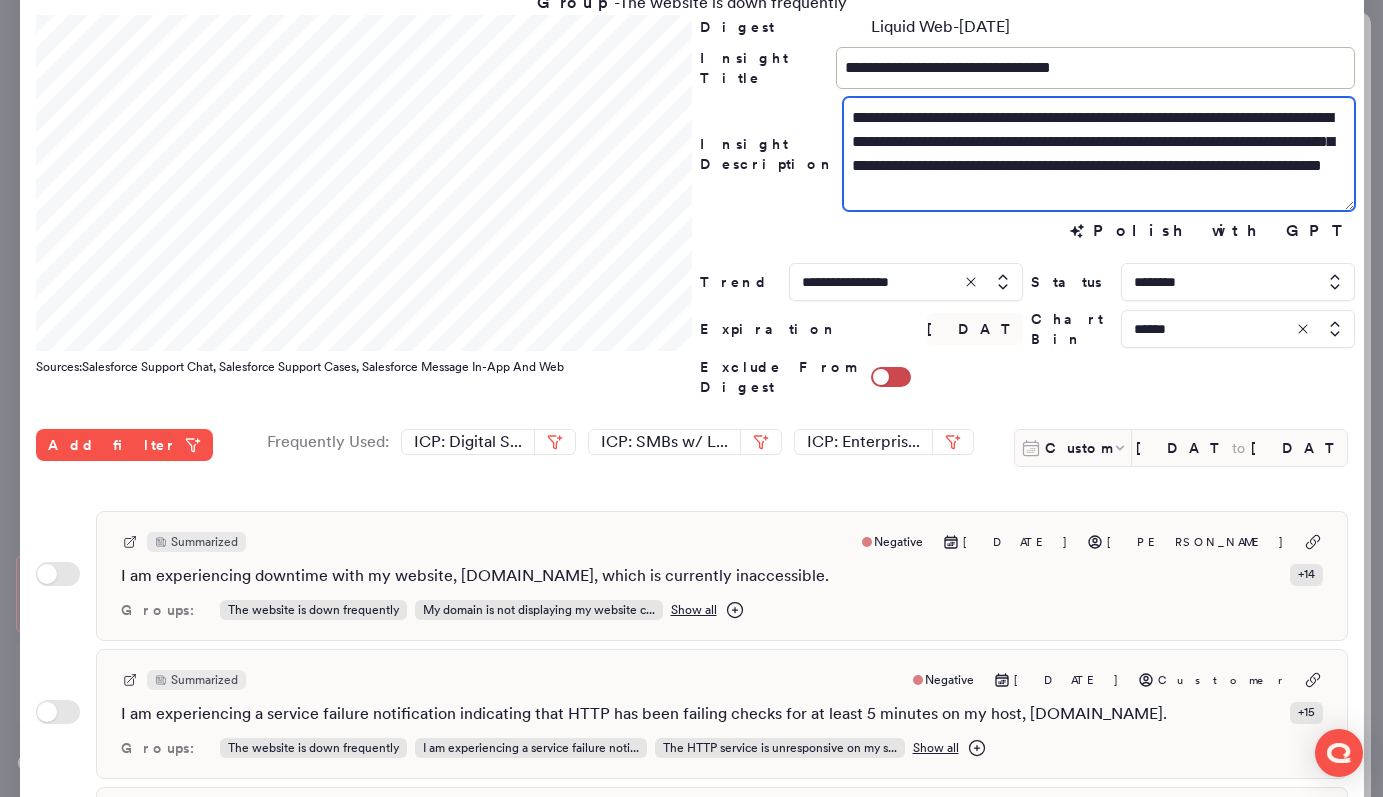 scroll, scrollTop: 388, scrollLeft: 0, axis: vertical 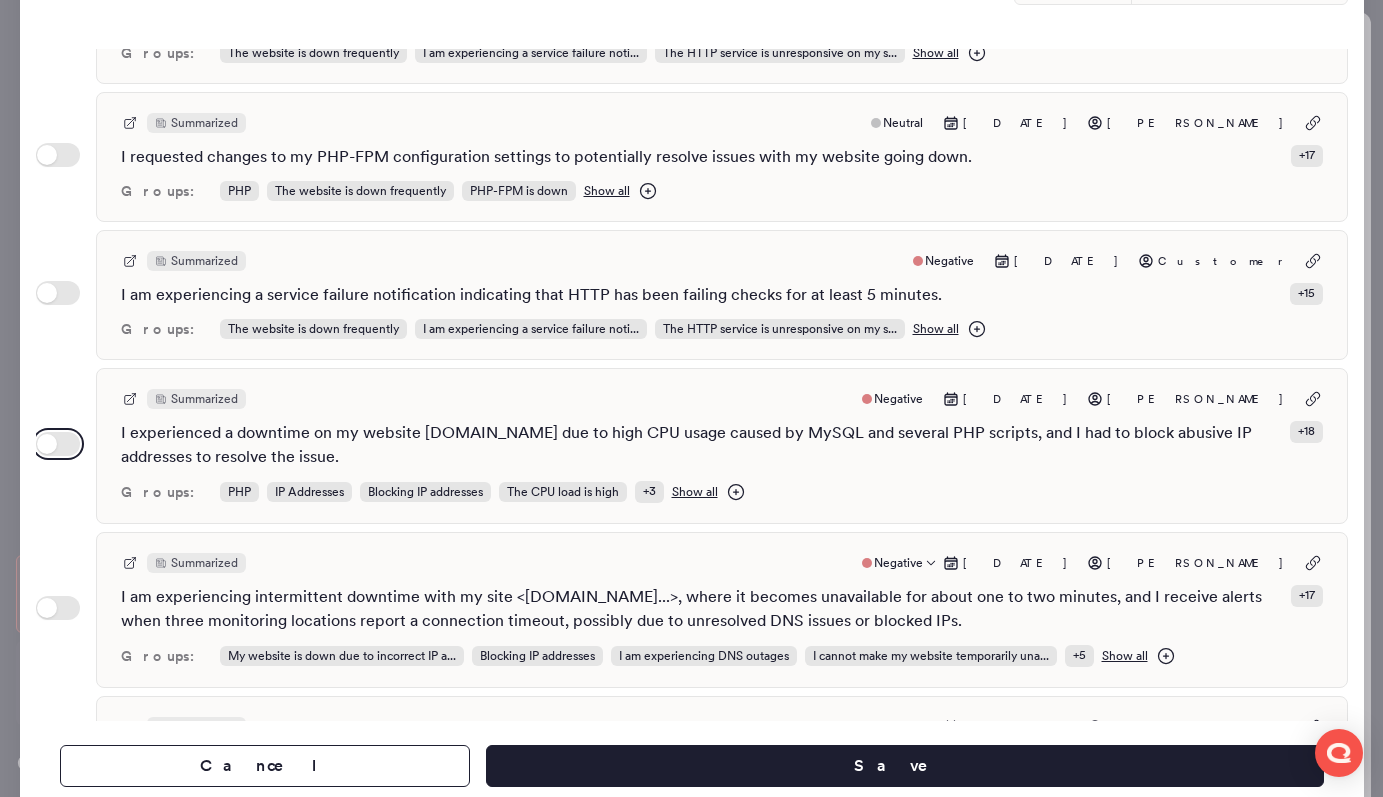 click on "Use setting" at bounding box center [58, 444] 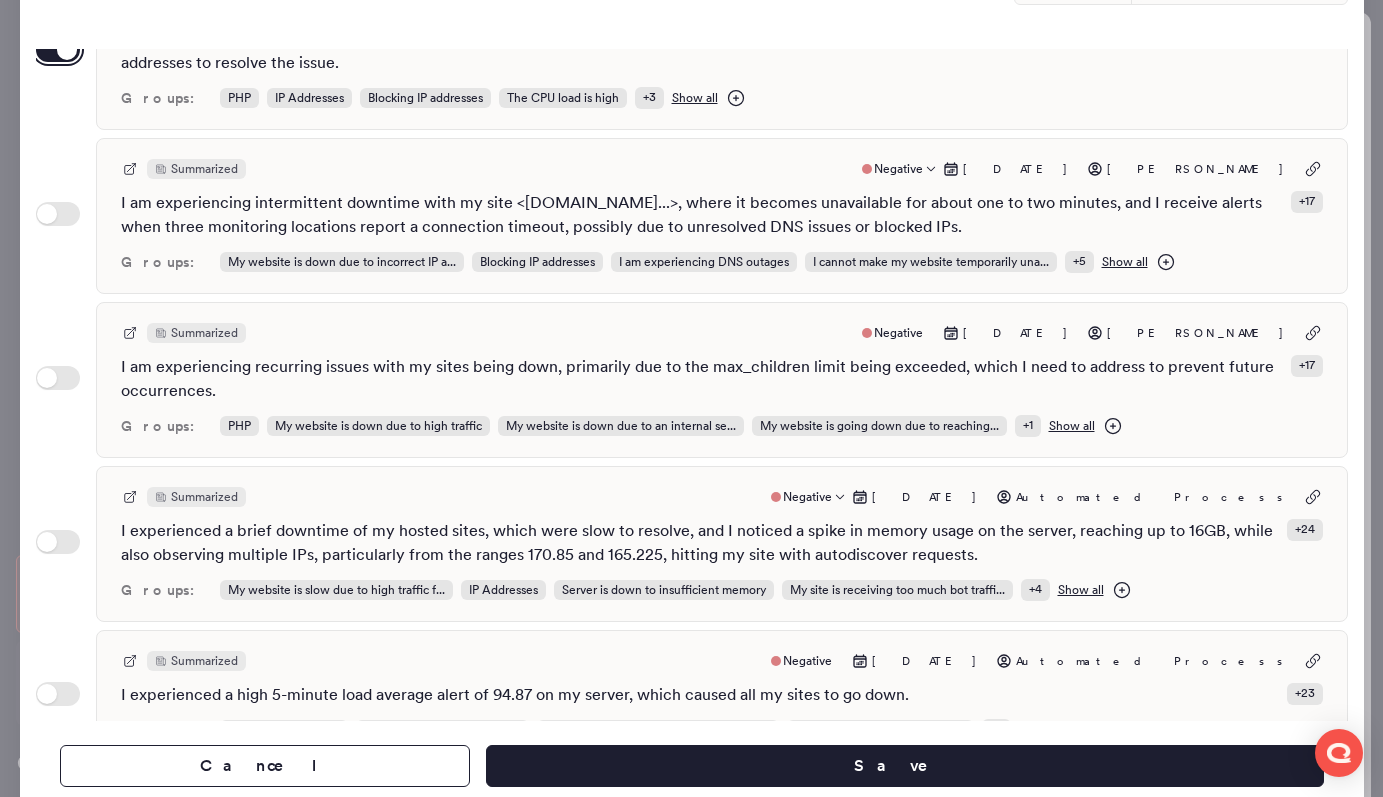 scroll, scrollTop: 632, scrollLeft: 0, axis: vertical 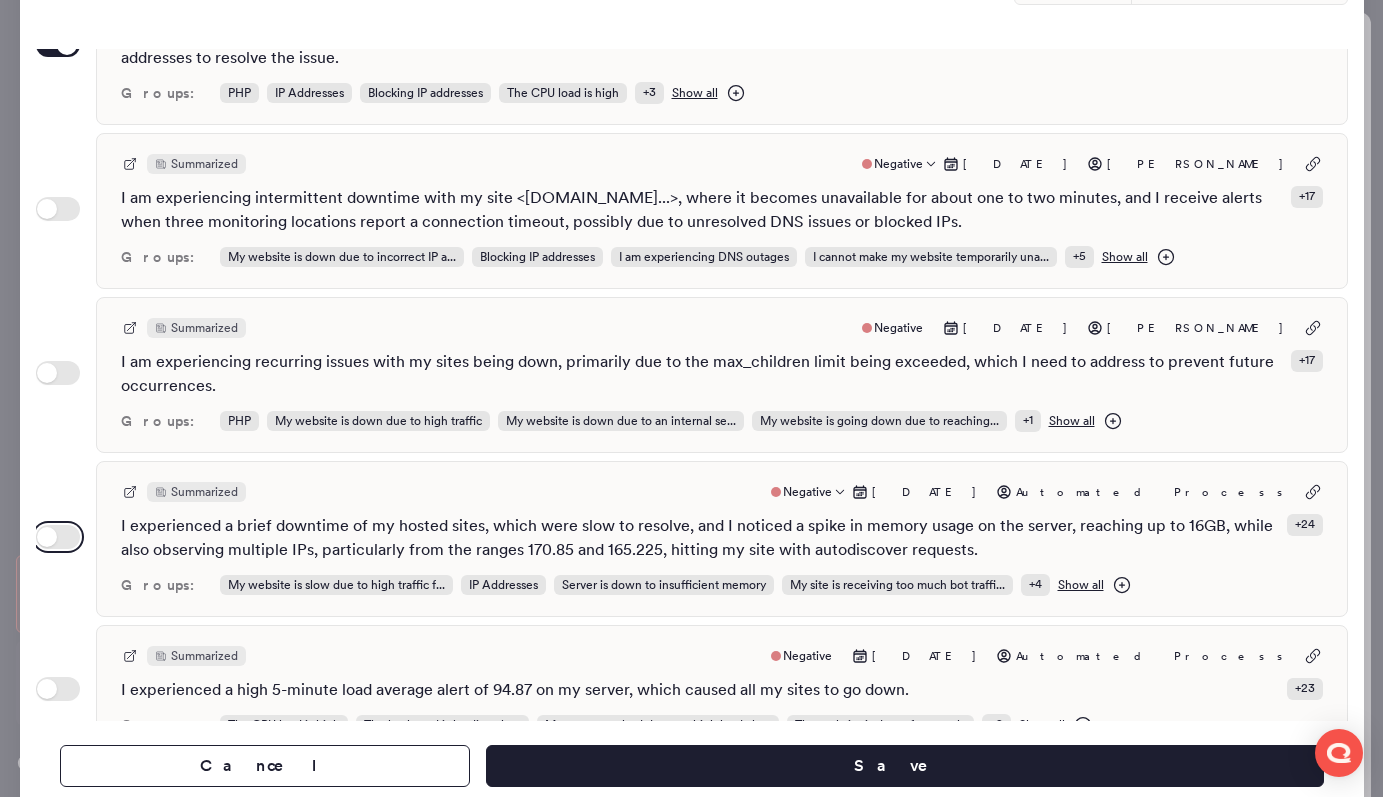 click on "Use setting" at bounding box center [58, 537] 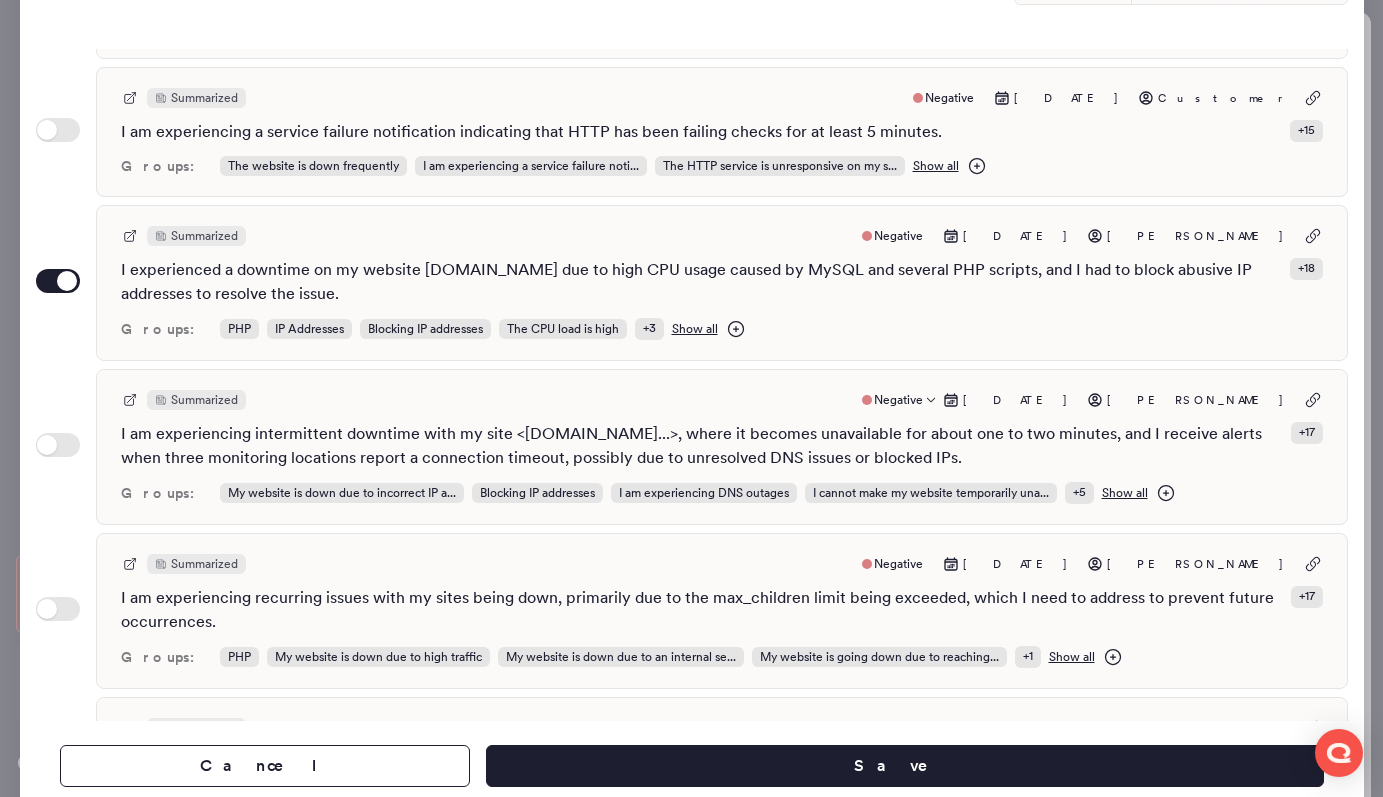 scroll, scrollTop: 0, scrollLeft: 0, axis: both 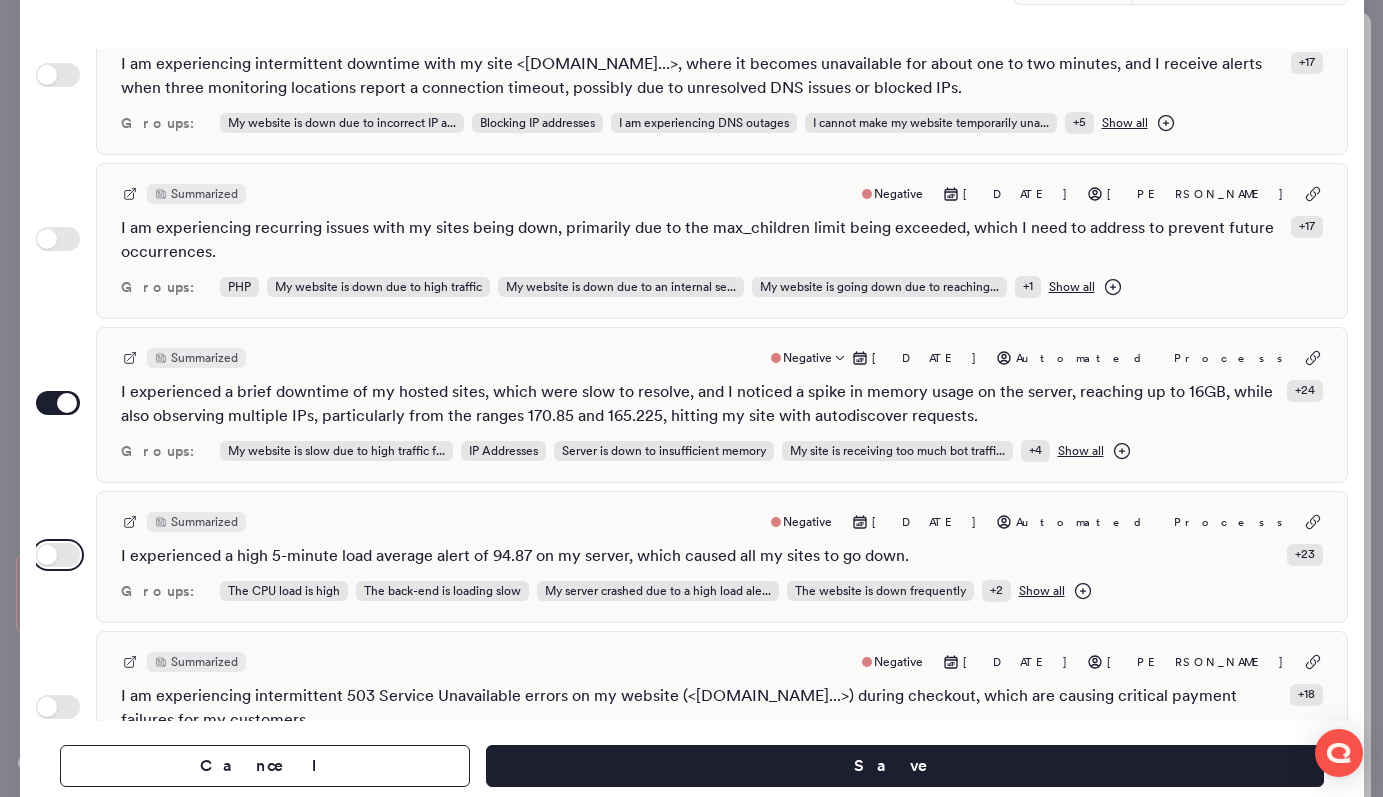 click on "Use setting" at bounding box center (58, 555) 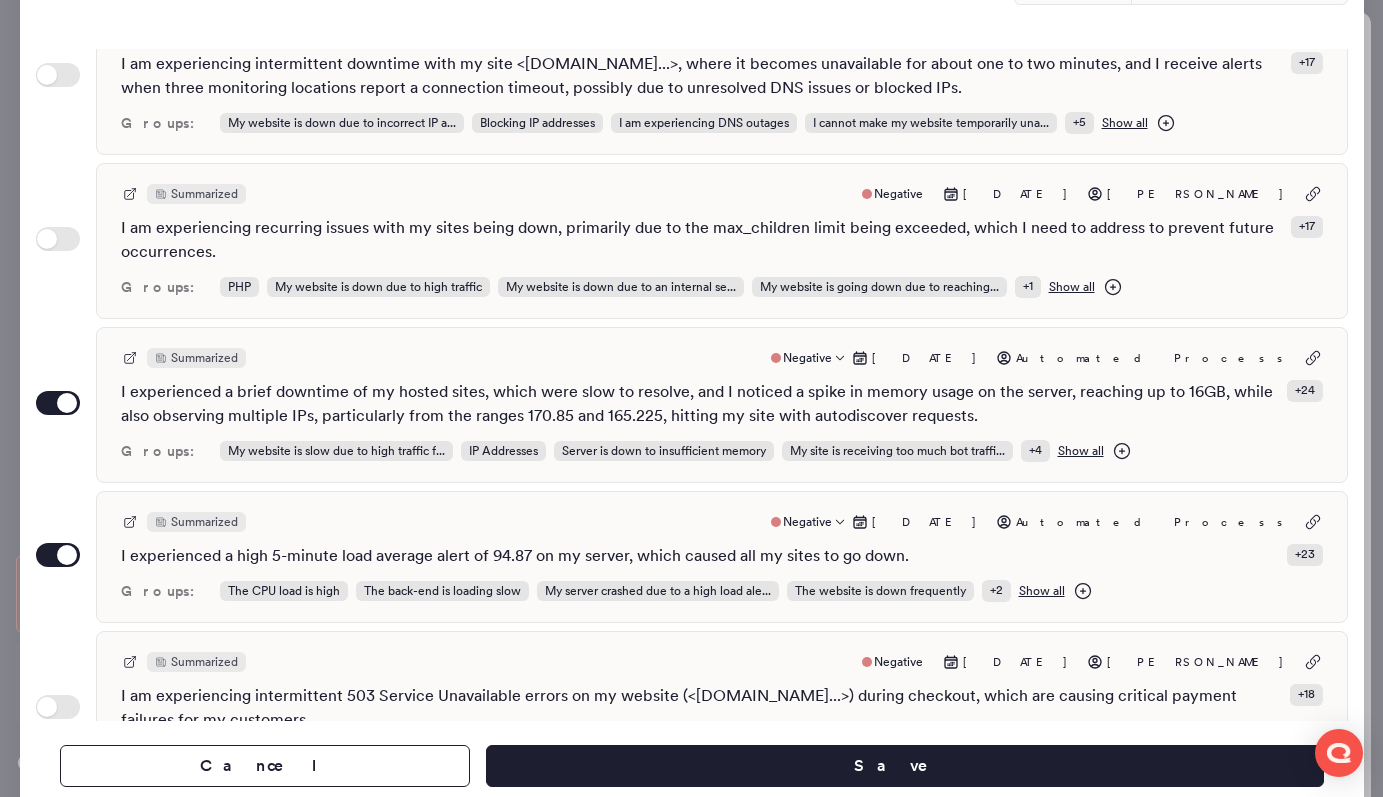 click on "Summarized Negative Jul 8, 2025 Automated Process" at bounding box center [722, 522] 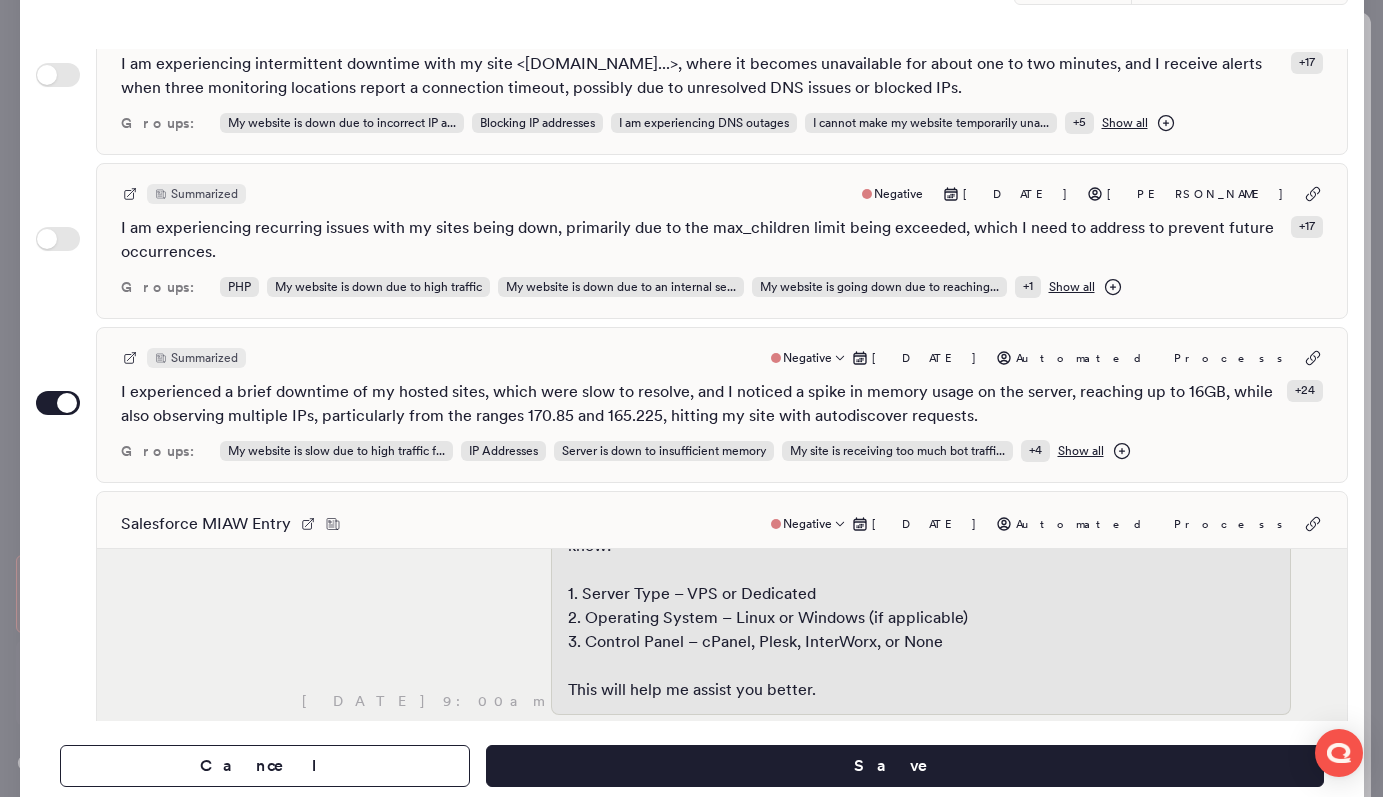 scroll, scrollTop: 334, scrollLeft: 0, axis: vertical 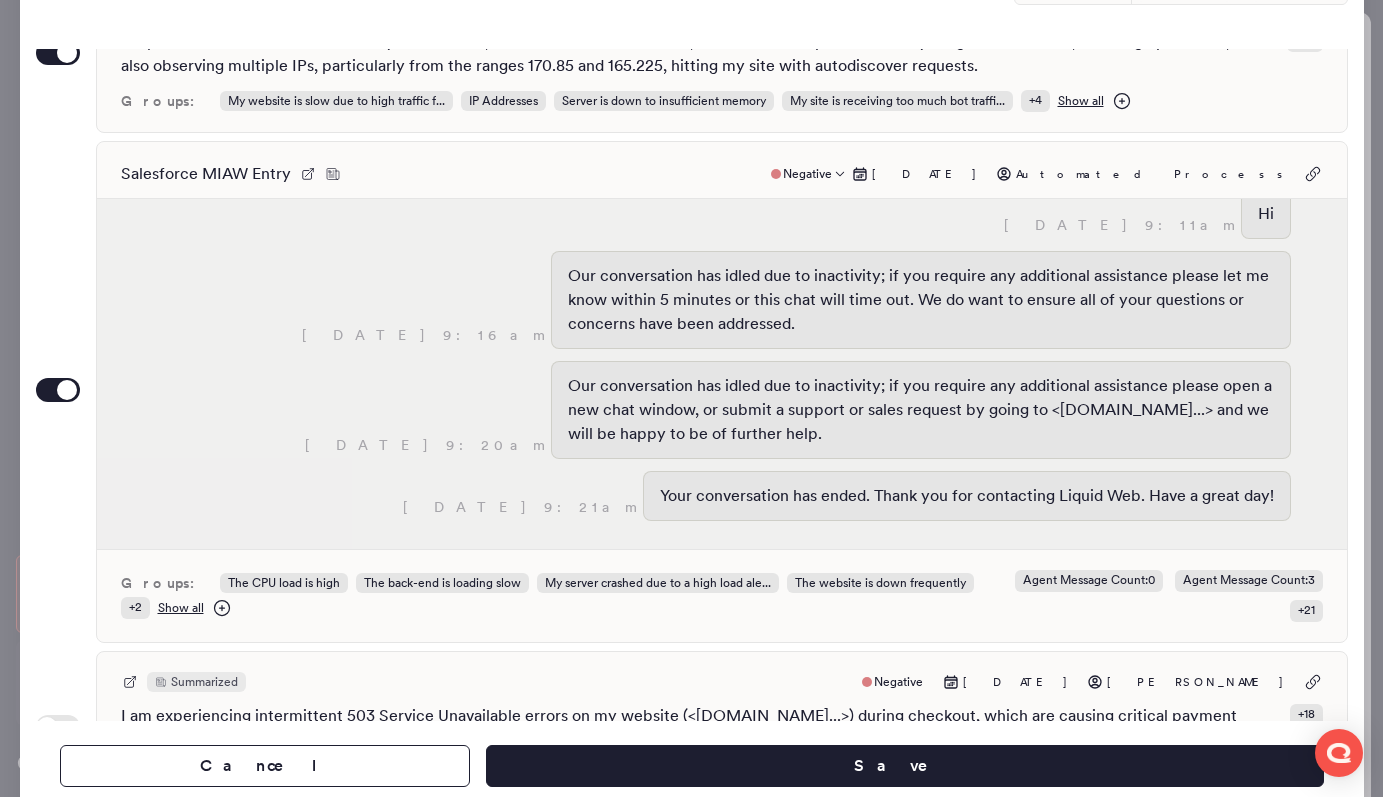 click on "Salesforce MIAW Entry Negative Jul 8, 2025 Automated Process" at bounding box center [722, 174] 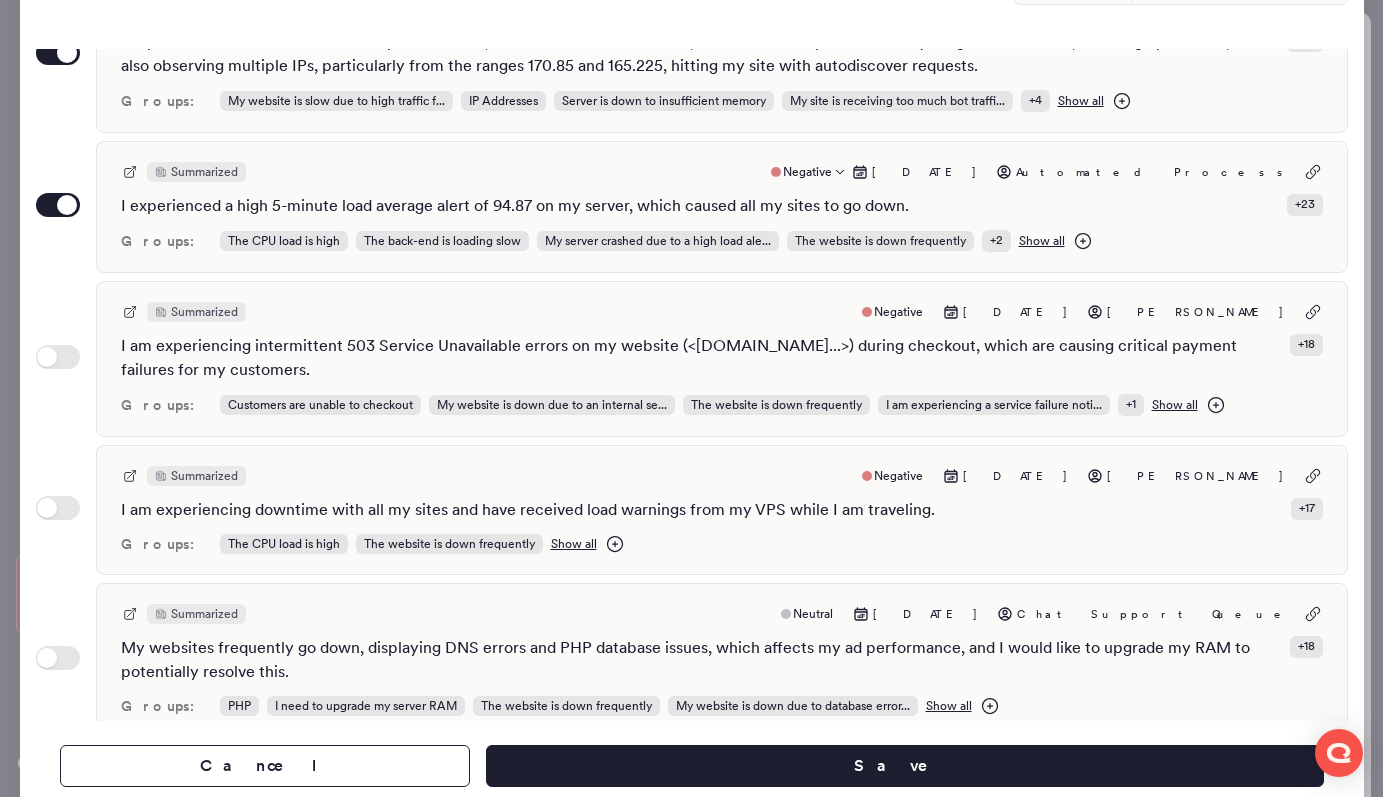 click on "Use setting" at bounding box center (58, 207) 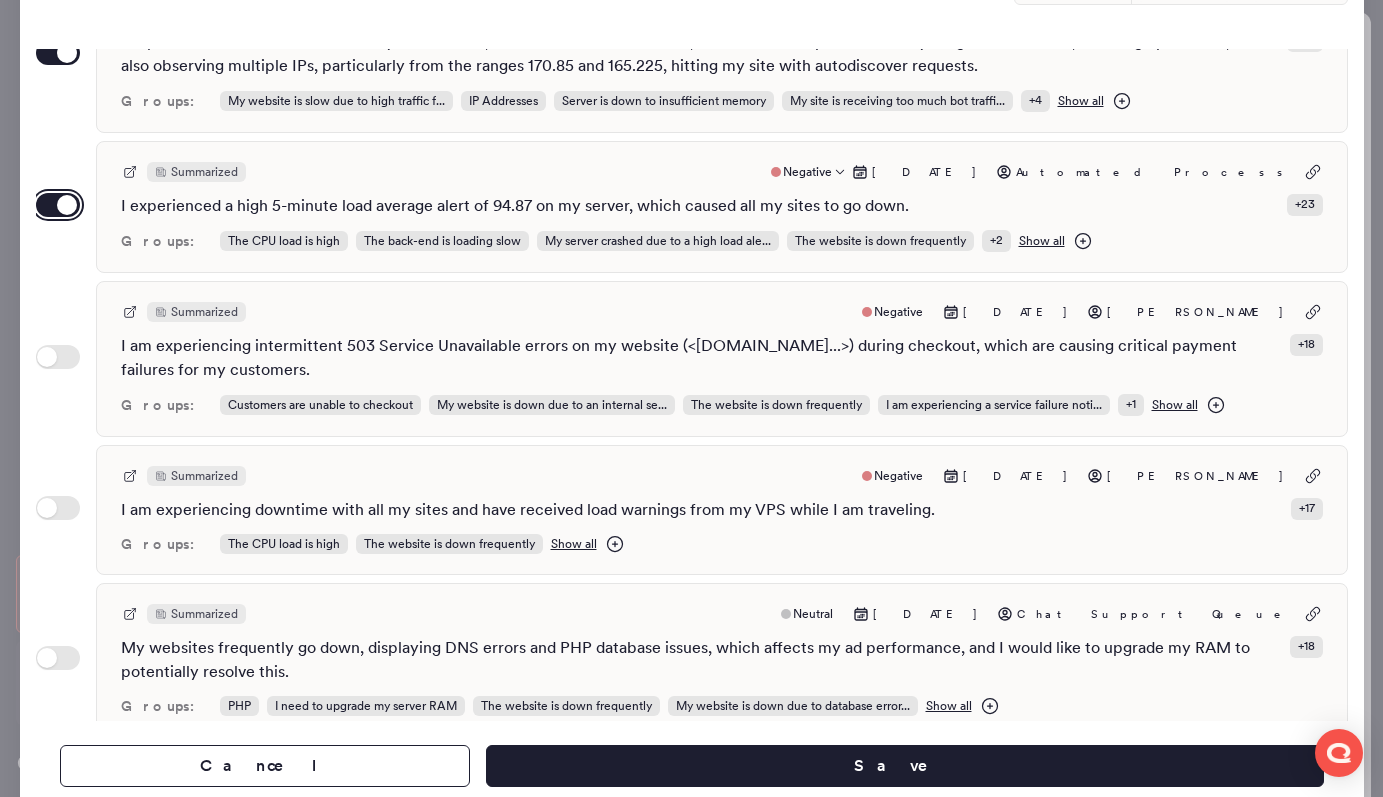 click on "Use setting" at bounding box center (58, 205) 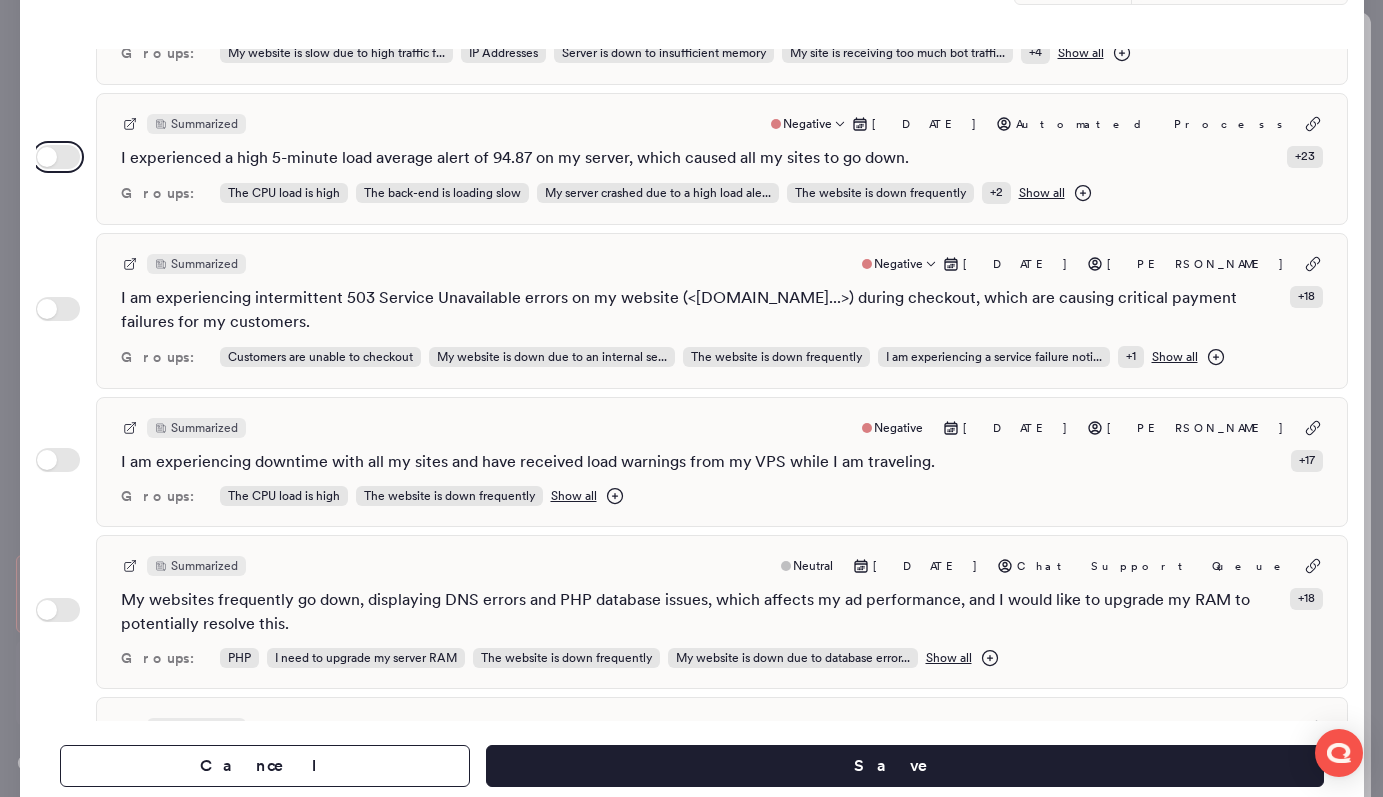 scroll, scrollTop: 1166, scrollLeft: 0, axis: vertical 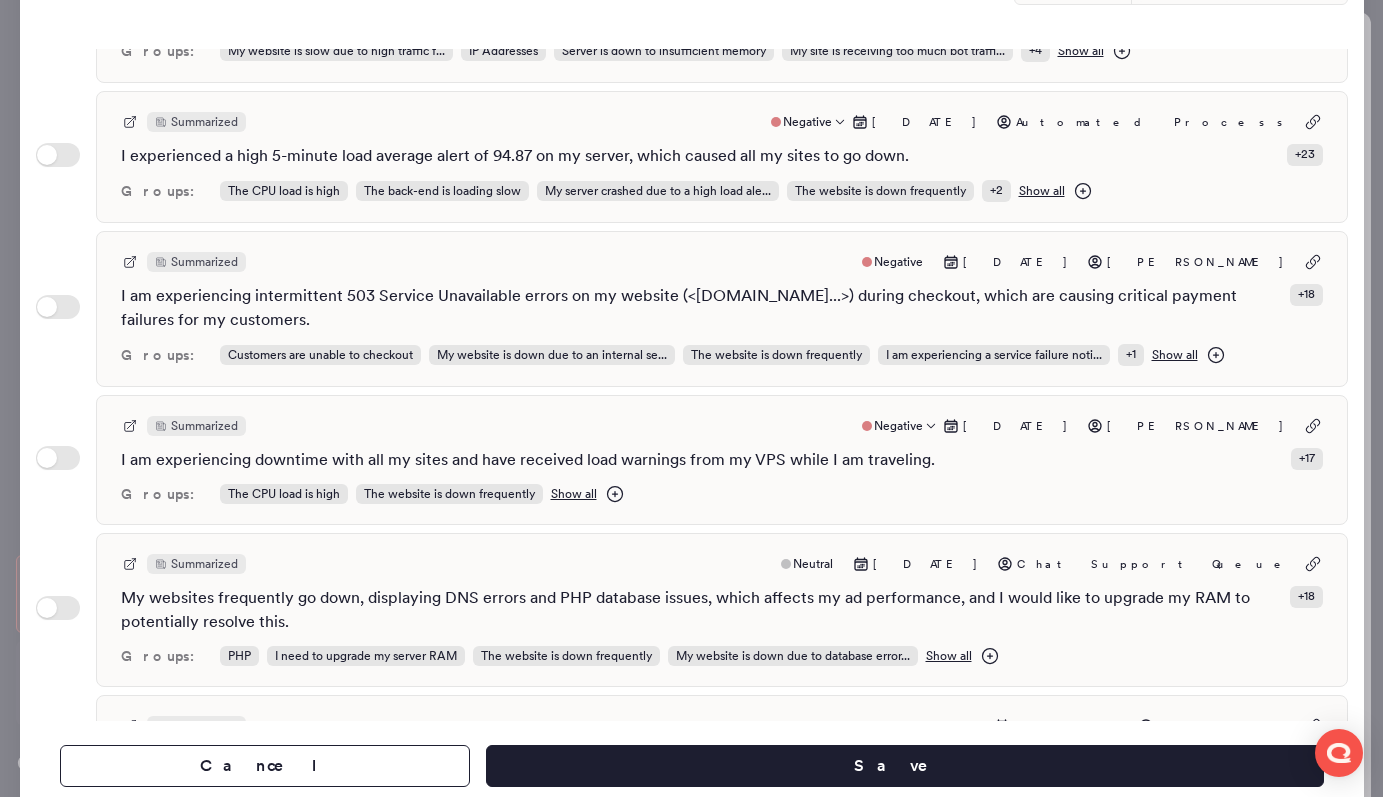 click on "Summarized Negative Jul 8, 2025 Jasim Fayas" at bounding box center (722, 426) 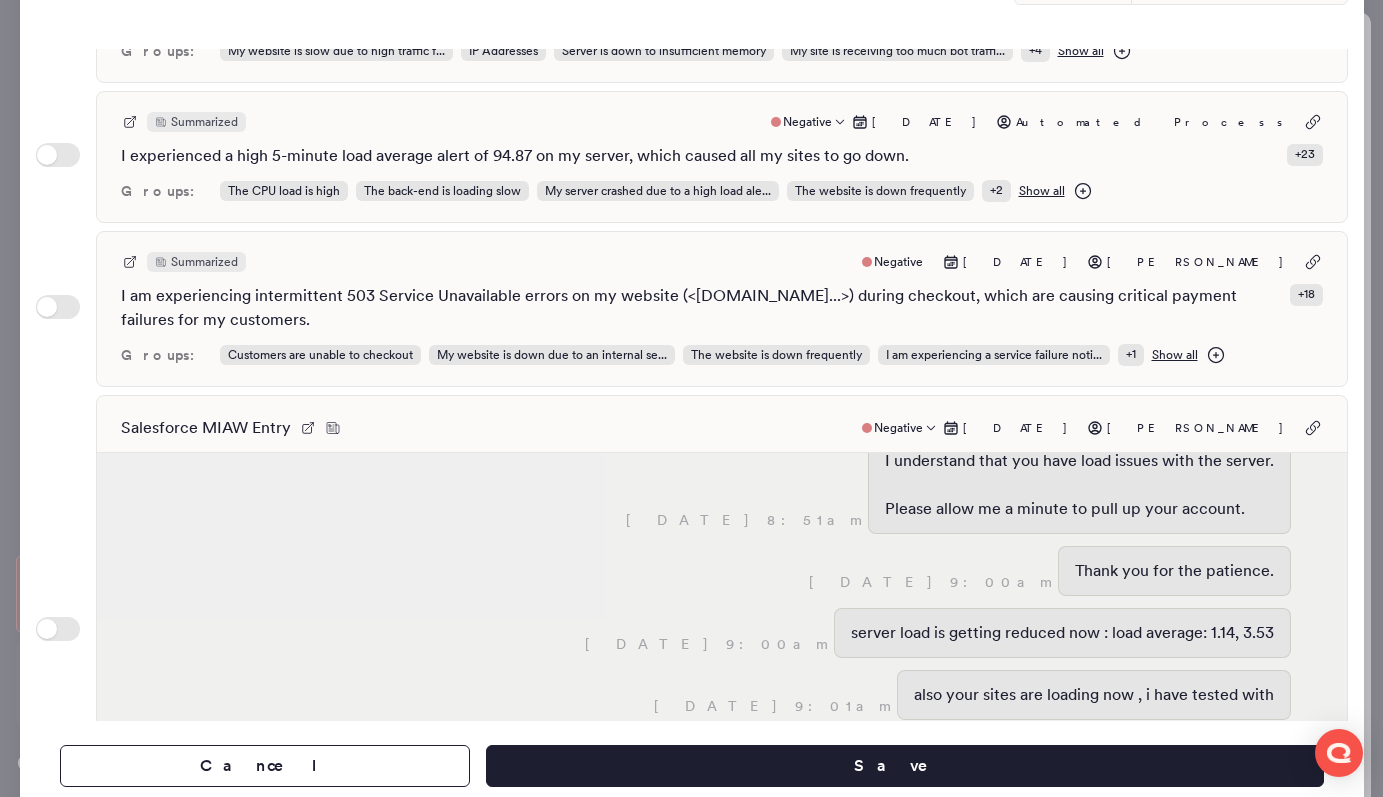 scroll, scrollTop: 632, scrollLeft: 0, axis: vertical 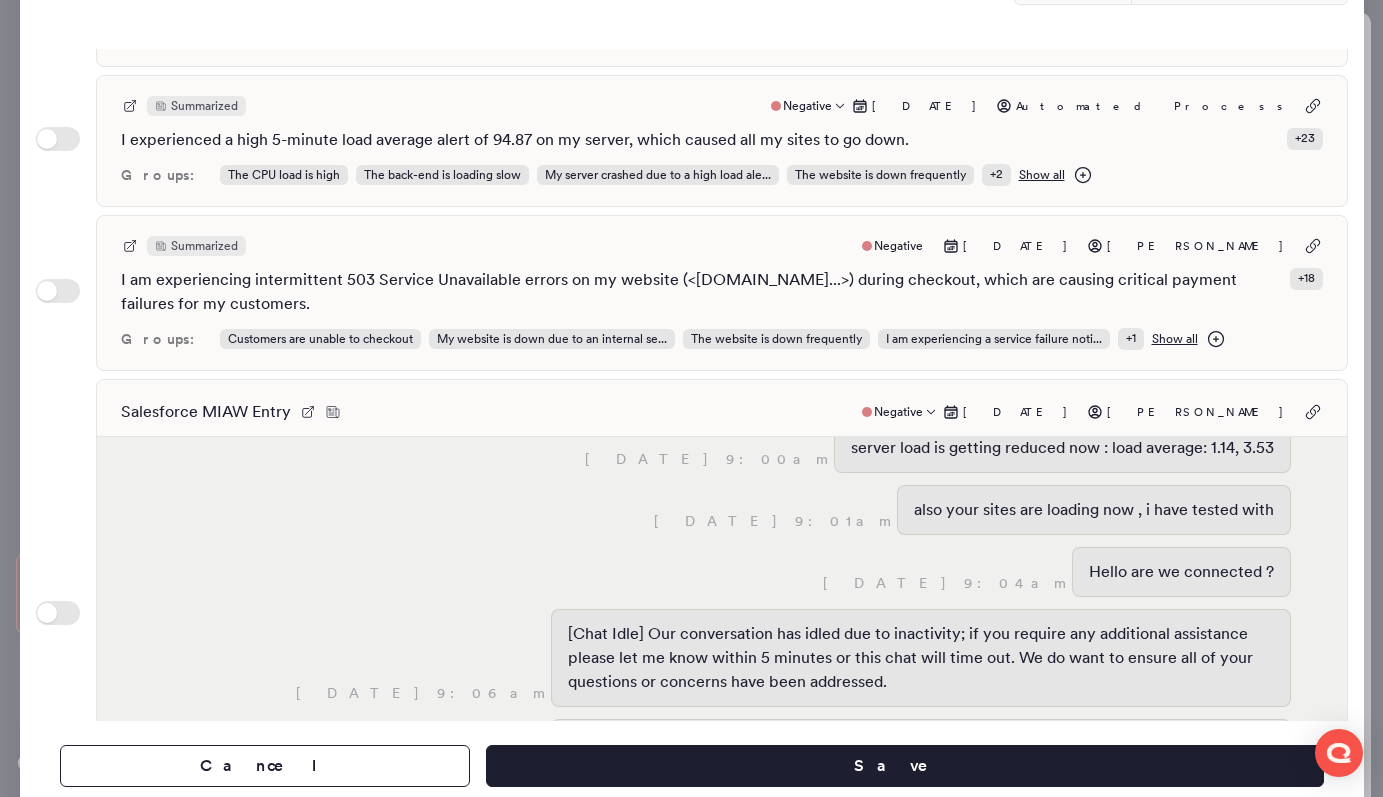 click on "Salesforce MIAW Entry Negative Jul 8, 2025 Jasim Fayas" at bounding box center (722, 412) 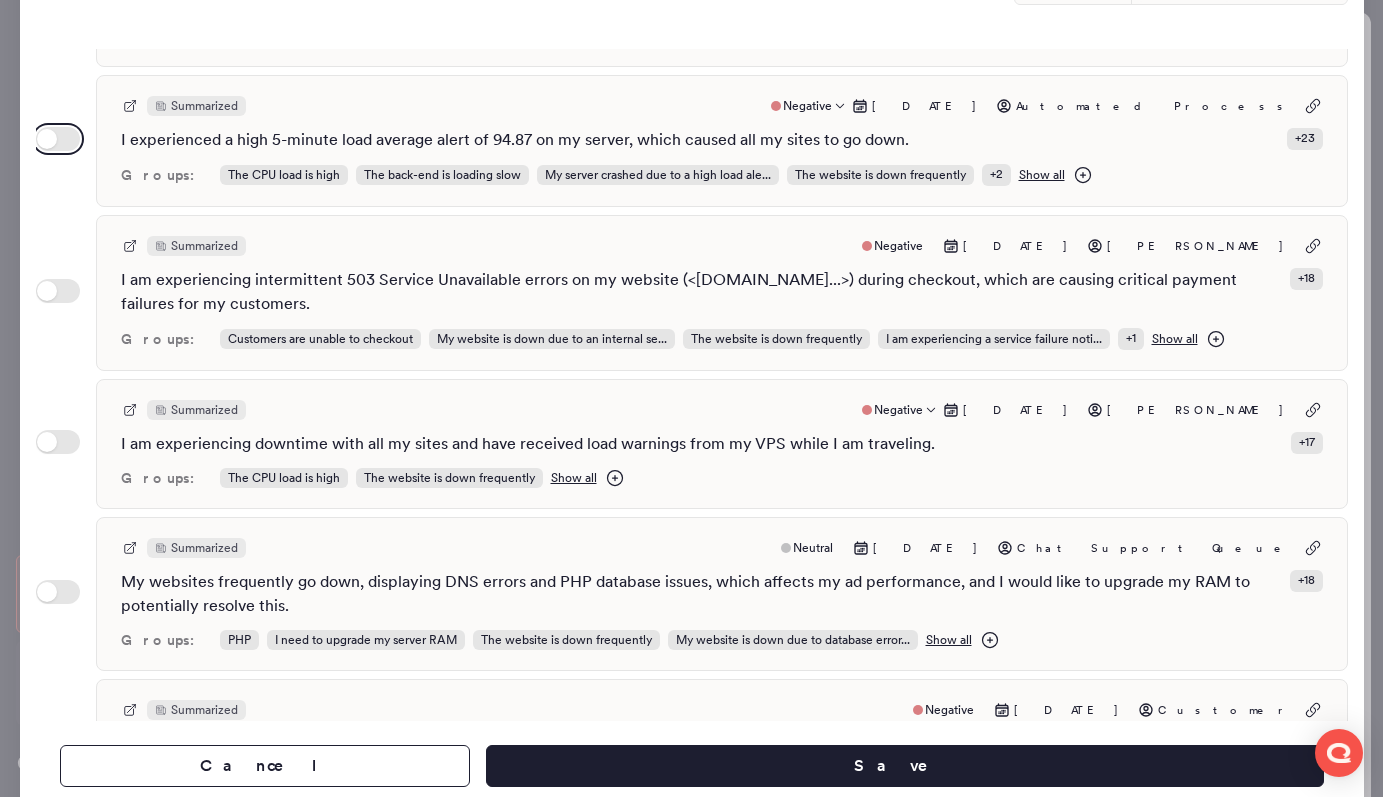 click on "Use setting" at bounding box center [58, 139] 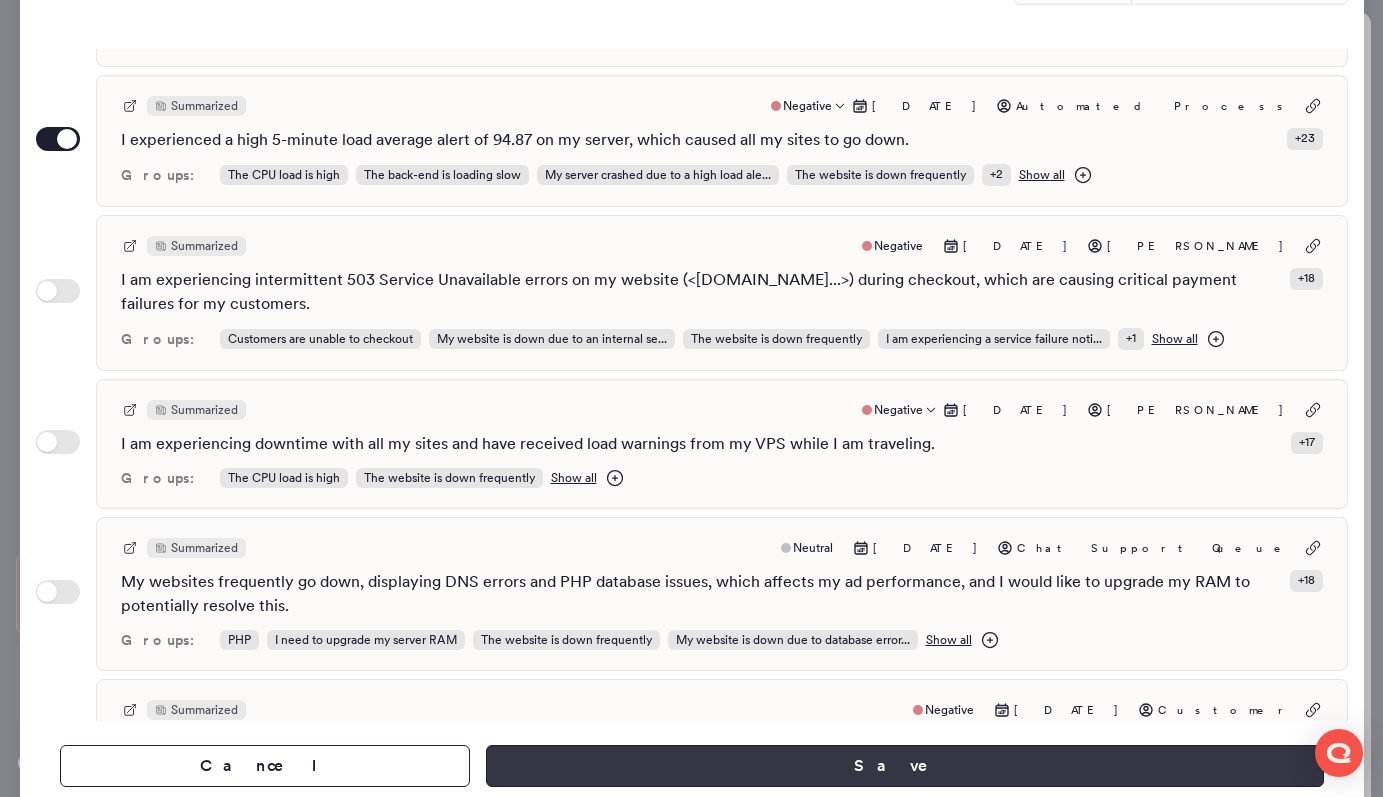 click on "Save" at bounding box center [904, 766] 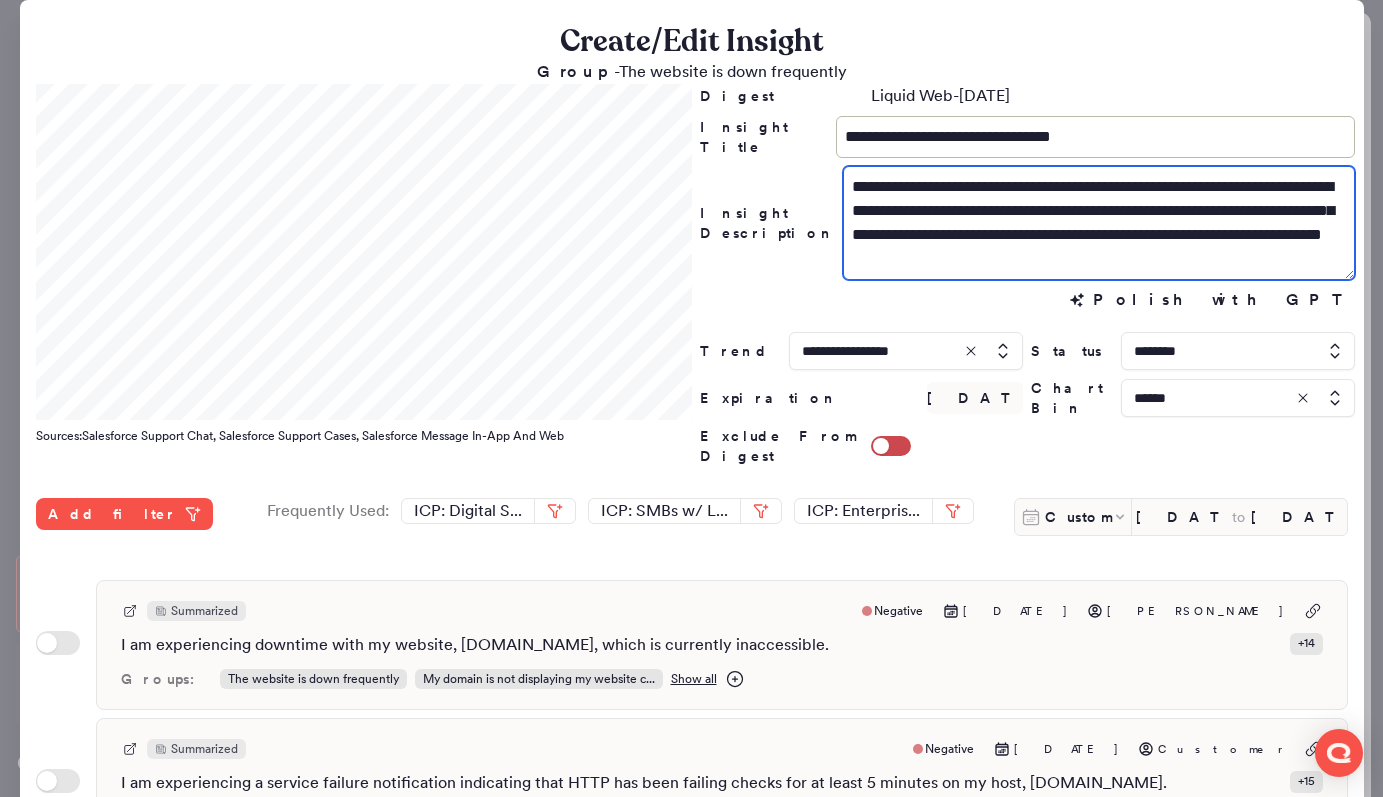 click on "**********" at bounding box center (1099, 223) 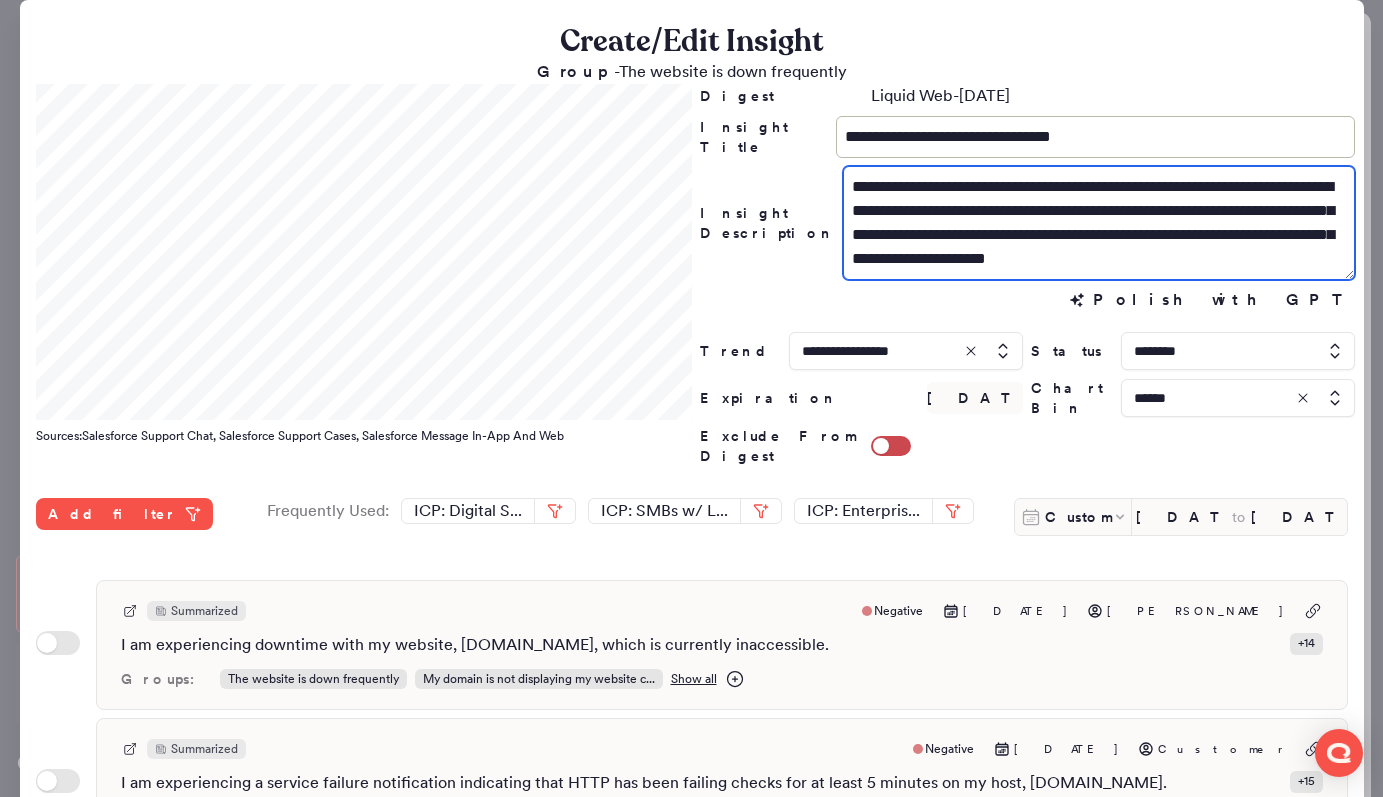 click on "**********" at bounding box center (1099, 223) 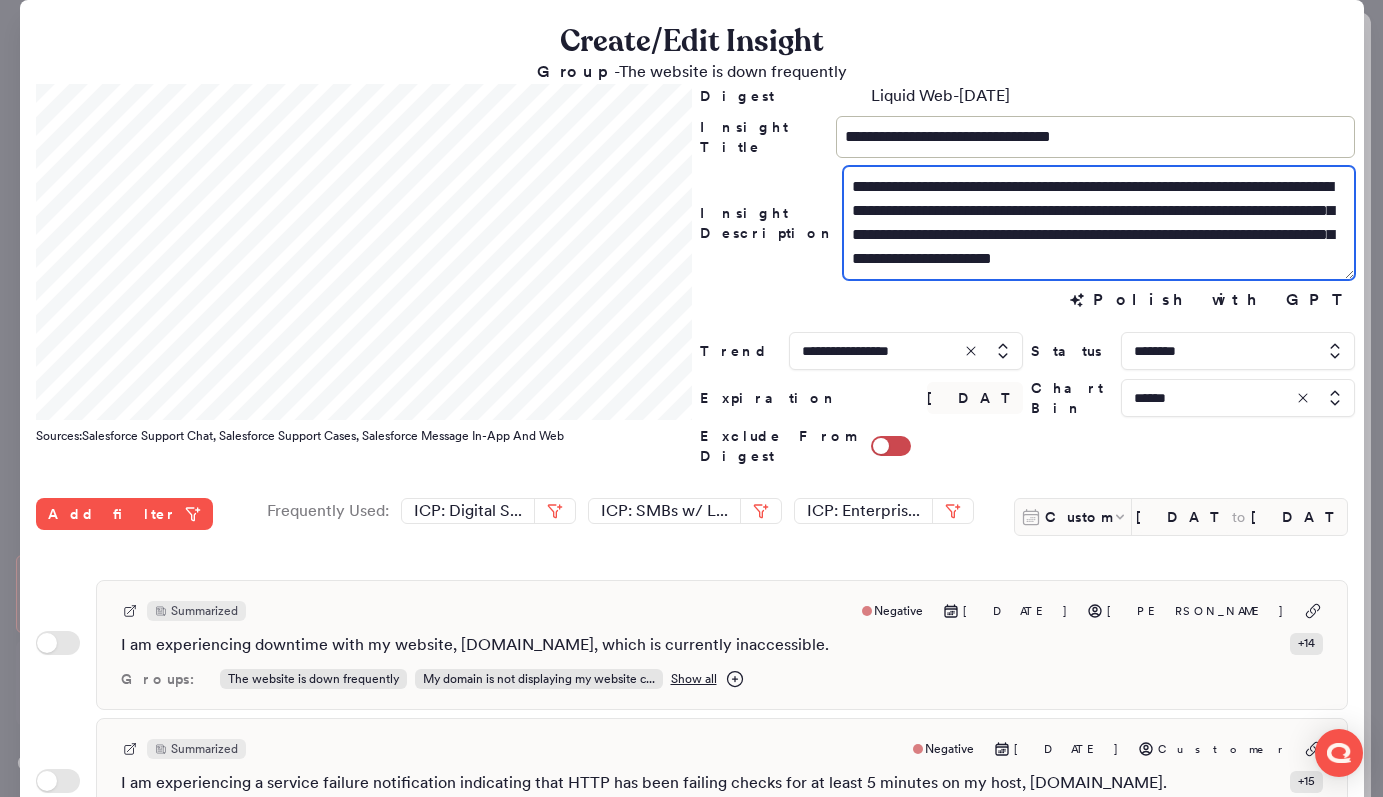 click on "**********" at bounding box center [1099, 223] 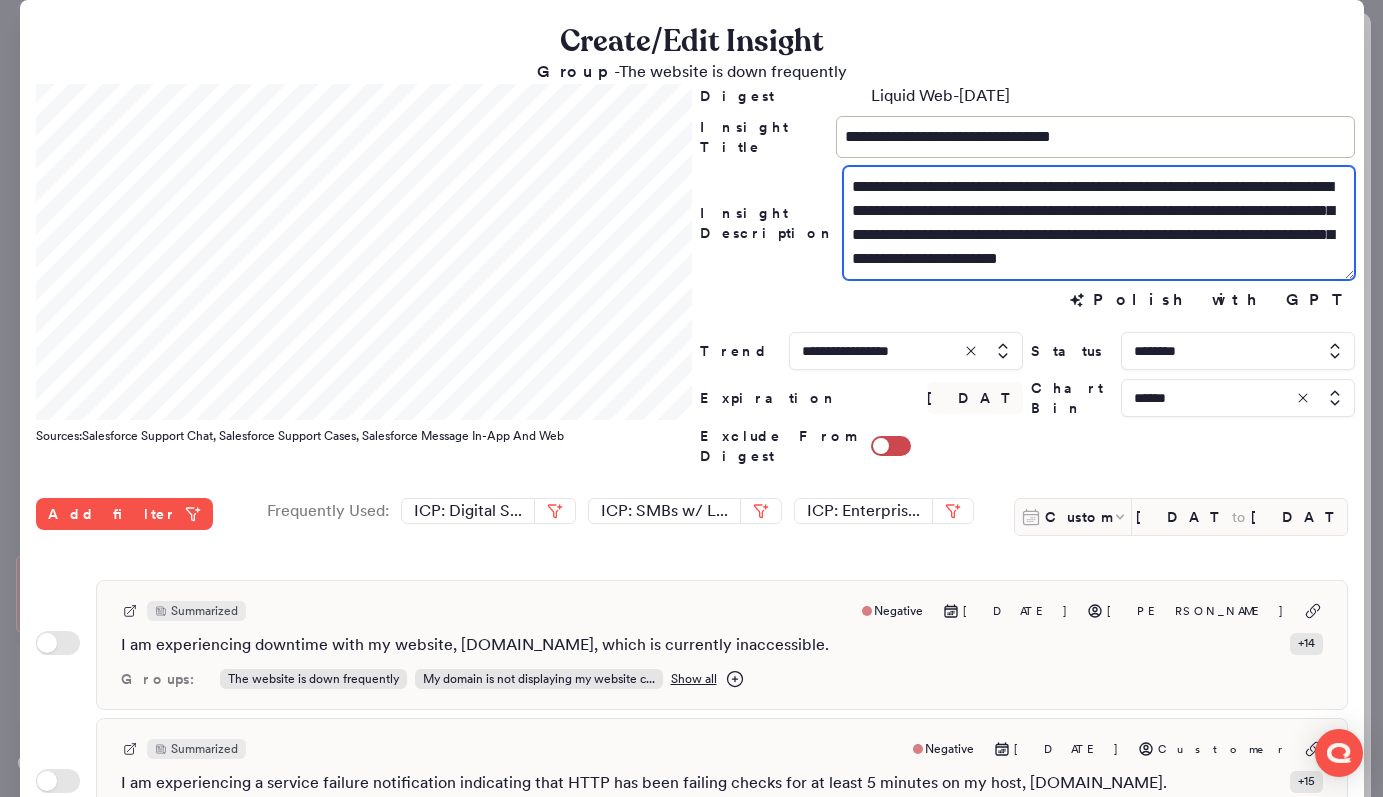 drag, startPoint x: 1022, startPoint y: 264, endPoint x: 967, endPoint y: 262, distance: 55.03635 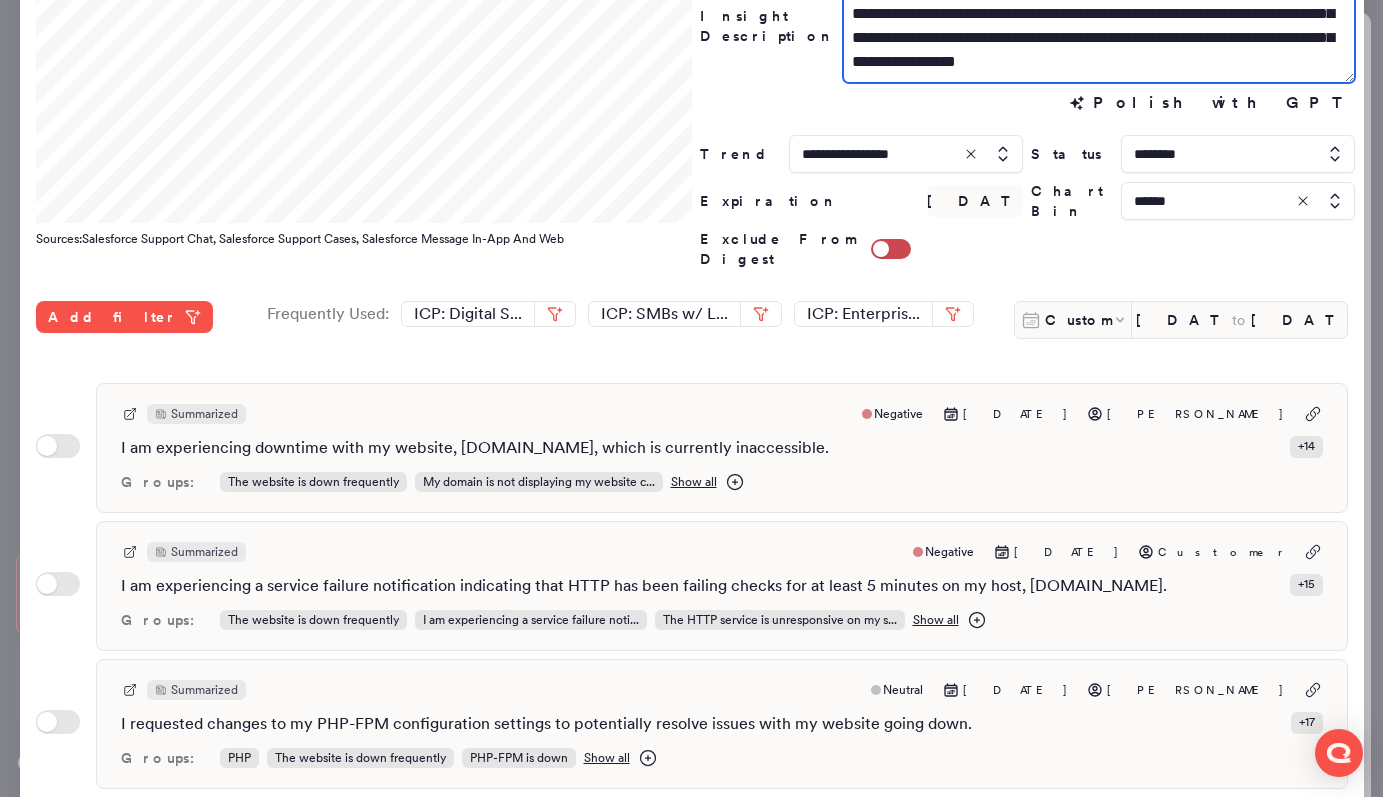 scroll, scrollTop: 531, scrollLeft: 0, axis: vertical 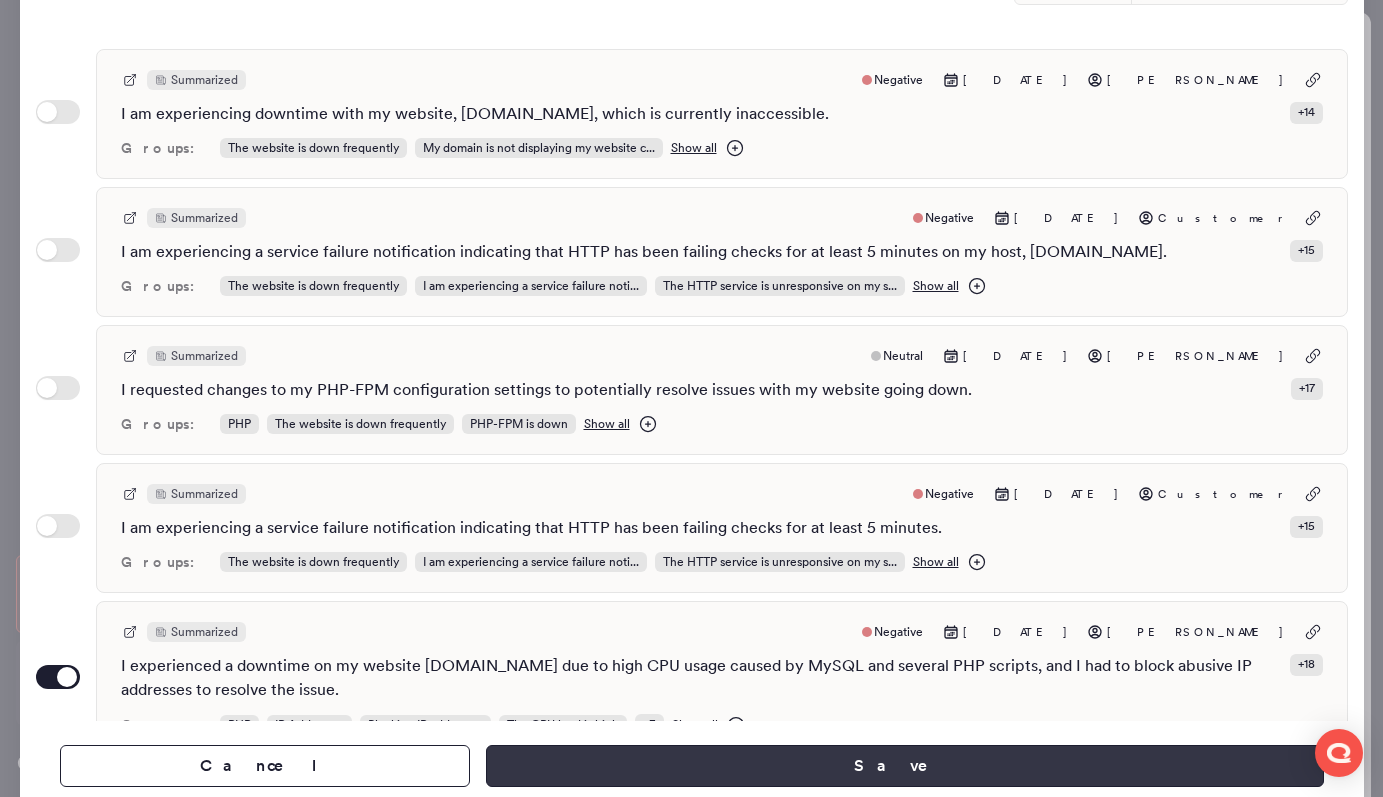 type on "**********" 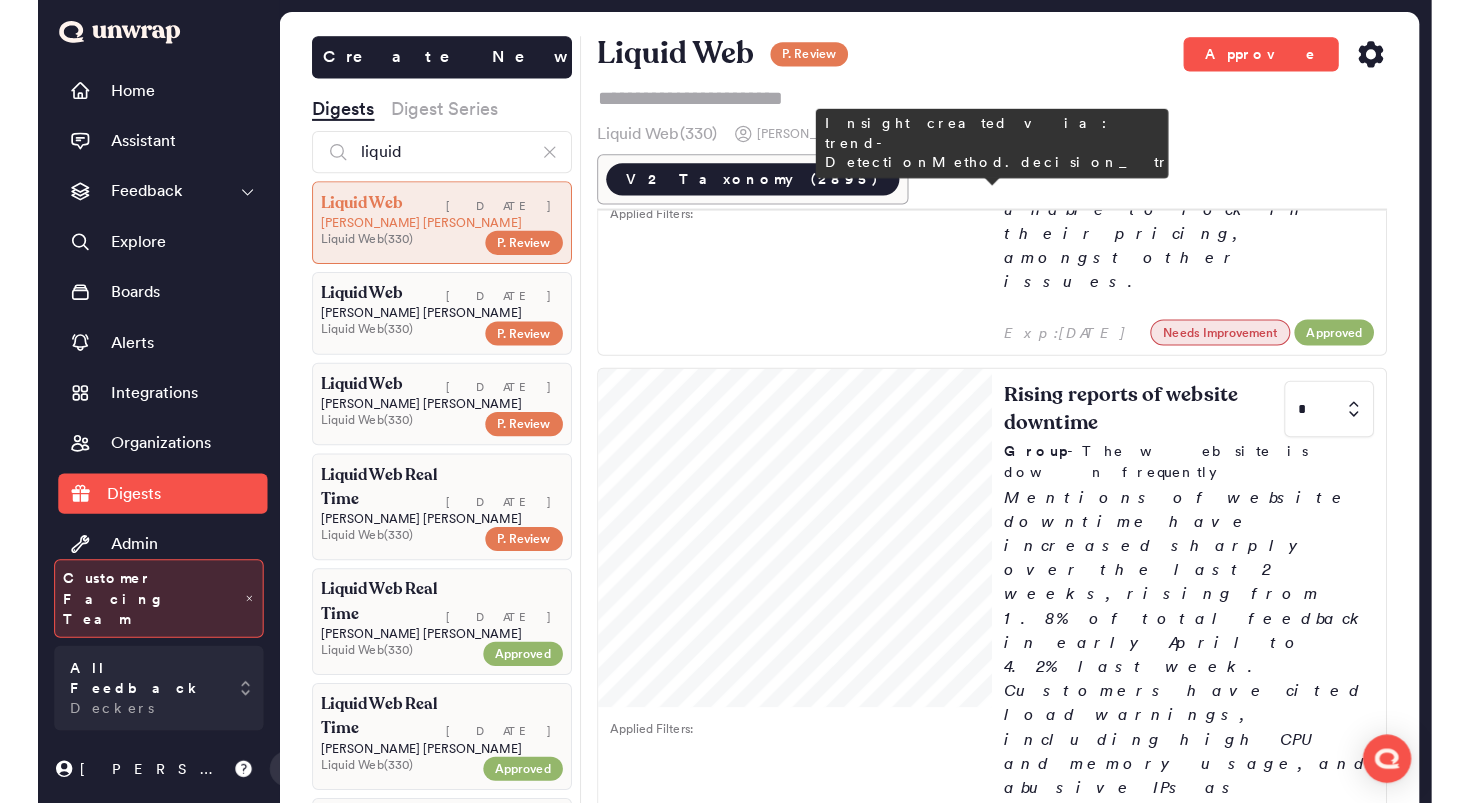 scroll, scrollTop: 838, scrollLeft: 0, axis: vertical 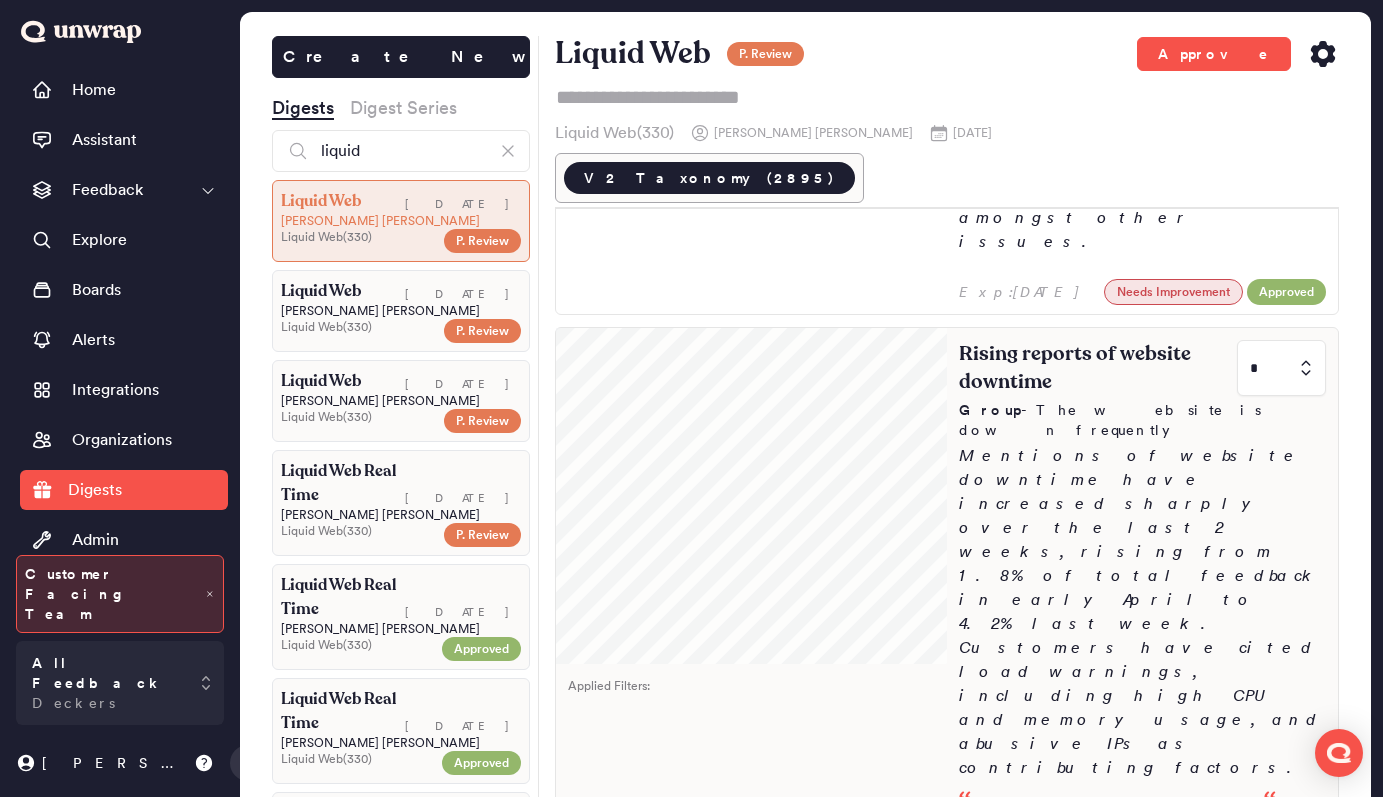 click on "Rising reports of website downtime * Group  -  The website is down frequently Mentions of website downtime have increased sharply over the last 2 weeks, rising from 1.8% of total feedback in early April to 4.2% last week. Customers have cited load warnings, including high CPU and memory usage, and abusive IPs as contributing factors. I experienced a downtime on my website anastasiacorbin.com due to high CPU usage caused by MySQL and several PHP scripts, and I had to block abusive IP addresse...  -  Jul 08 I experienced a brief downtime of my hosted sites, which were slow to resolve, and I noticed a spike in memory usage on the server, reaching up to 16GB, while a...  -  Jul 08 I experienced a high 5-minute load average alert of 94.87 on my server, which caused all my sites to go down.  -  Jul 08" at bounding box center (1142, 784) 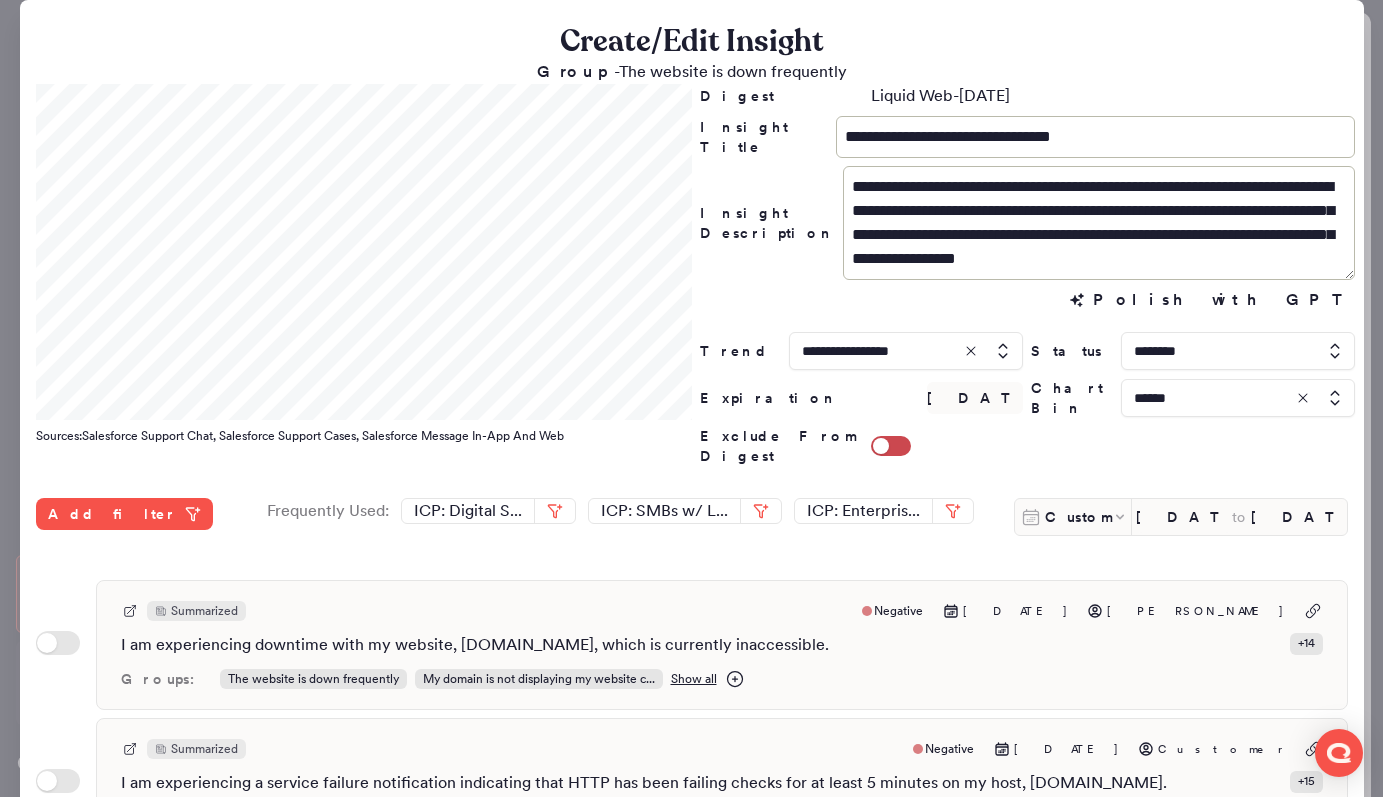 click at bounding box center (691, 398) 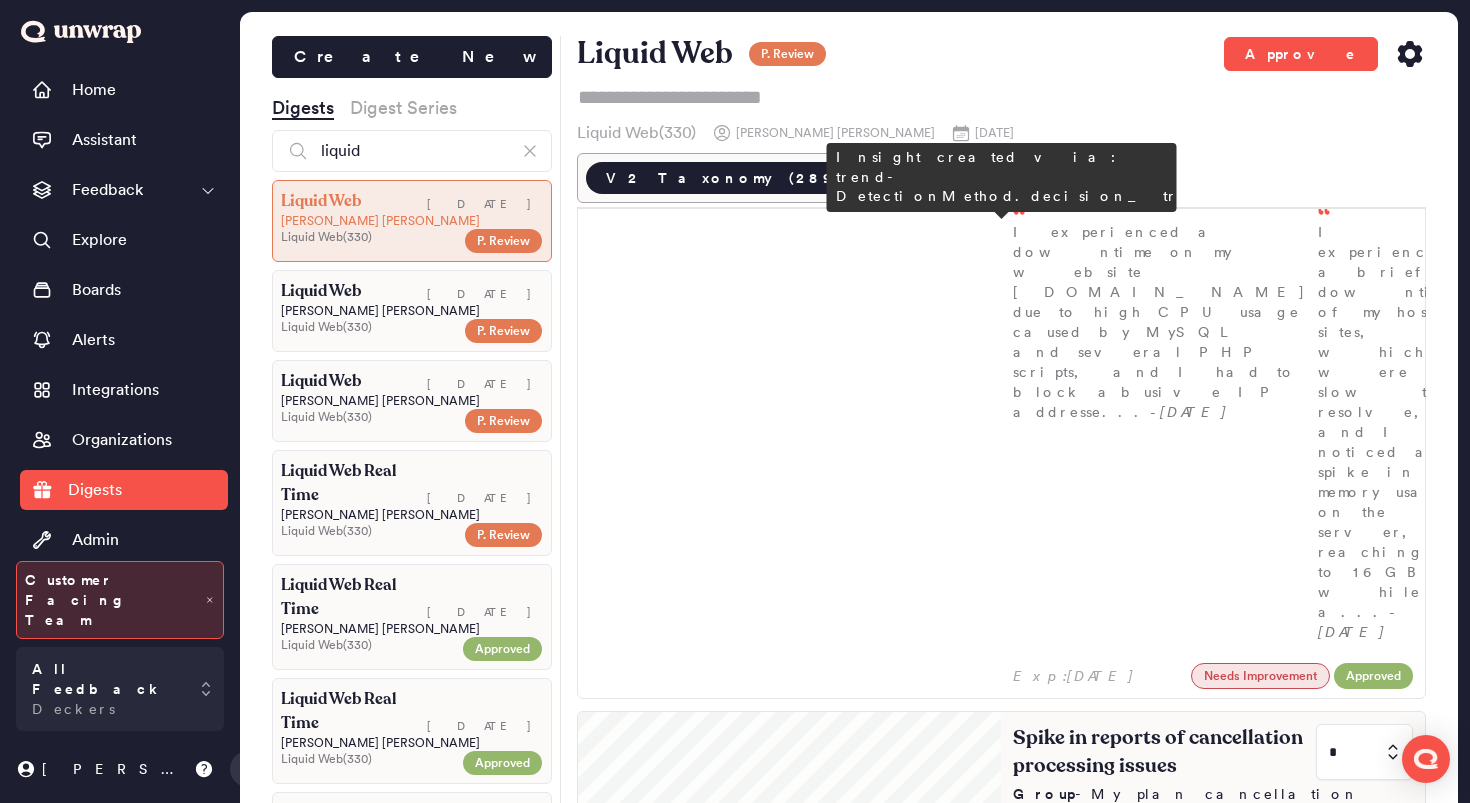 scroll, scrollTop: 1313, scrollLeft: 0, axis: vertical 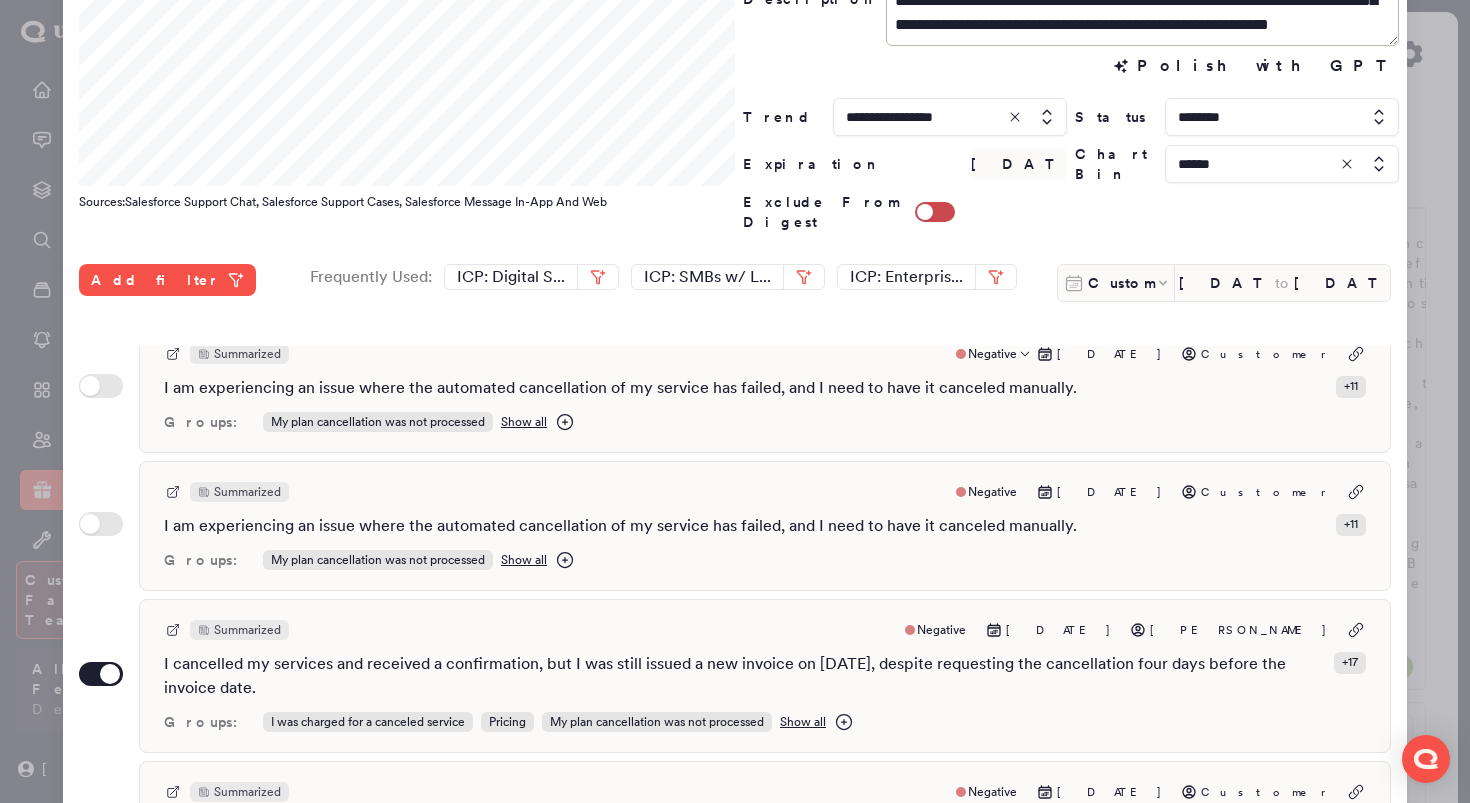 click on "Summarized Negative Jun 29, 2025 Customer I am experiencing an issue where the automated cancellation of my service has failed, and I need to have it canceled manually.    + 11 Groups: My plan cancellation was not processed Show all" at bounding box center [765, 388] 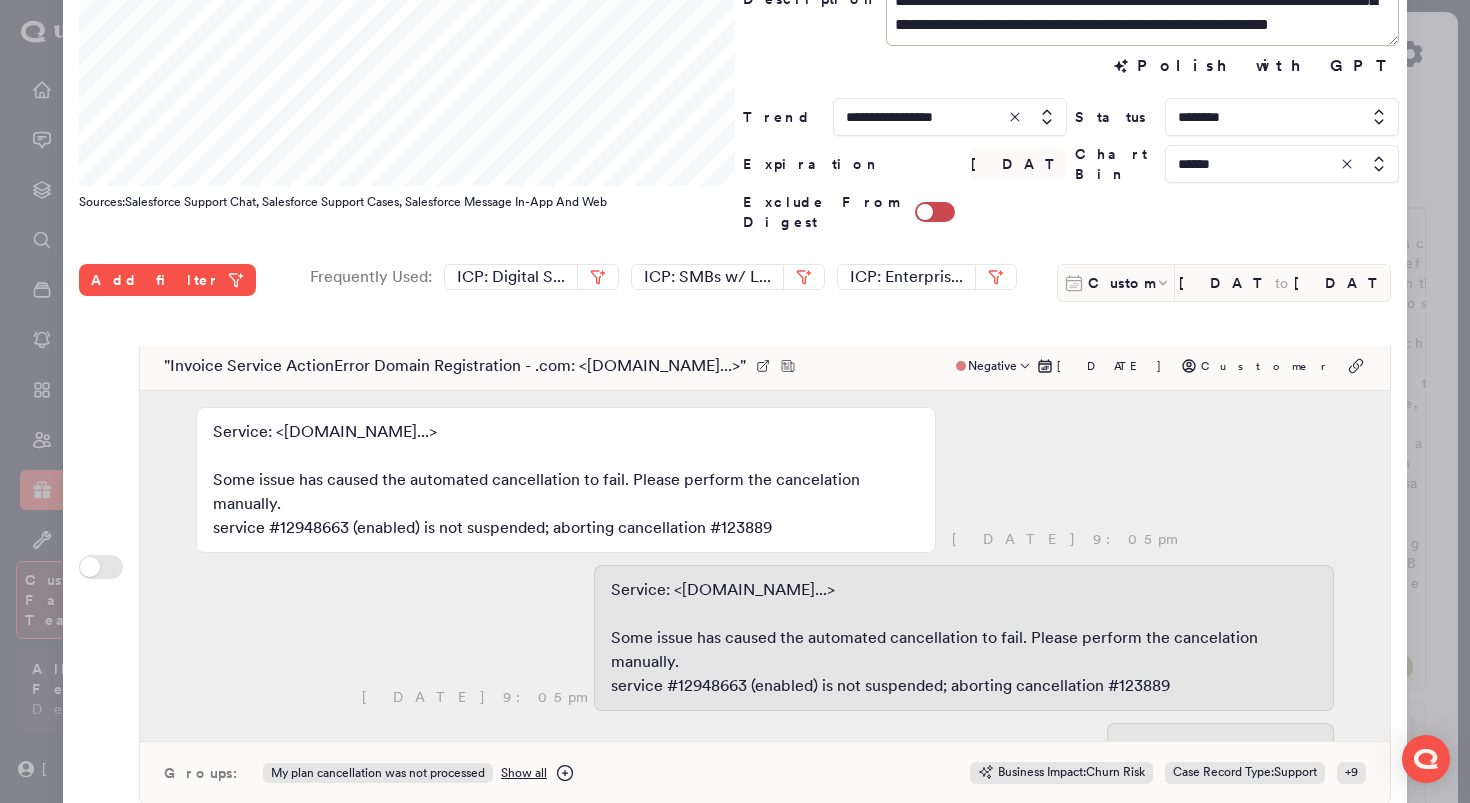 scroll, scrollTop: 9, scrollLeft: 0, axis: vertical 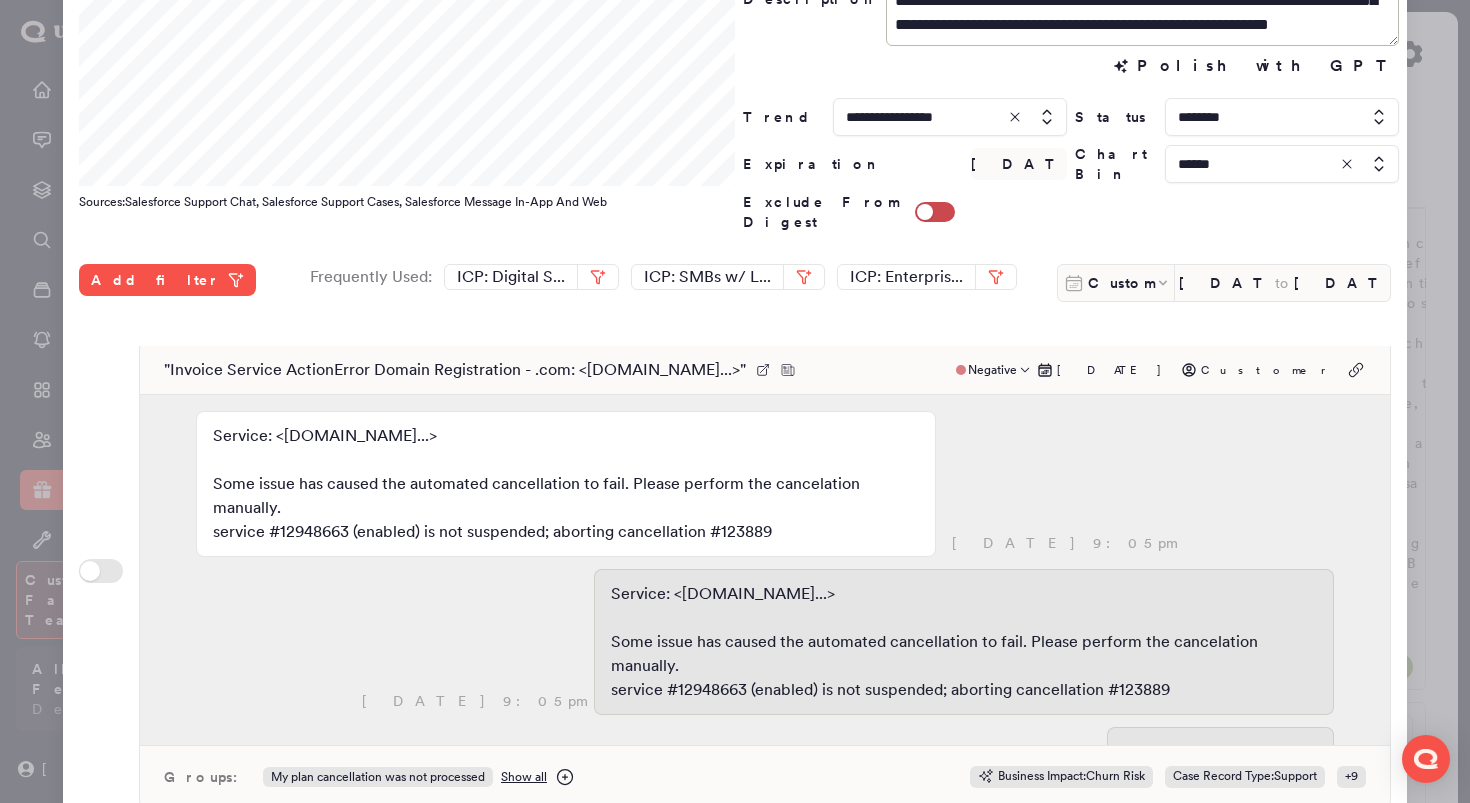 click on "" Invoice Service ActionError Domain Registration - .com: <heatherdolphin.com...> " Negative Jun 29, 2025 Customer" at bounding box center (765, 370) 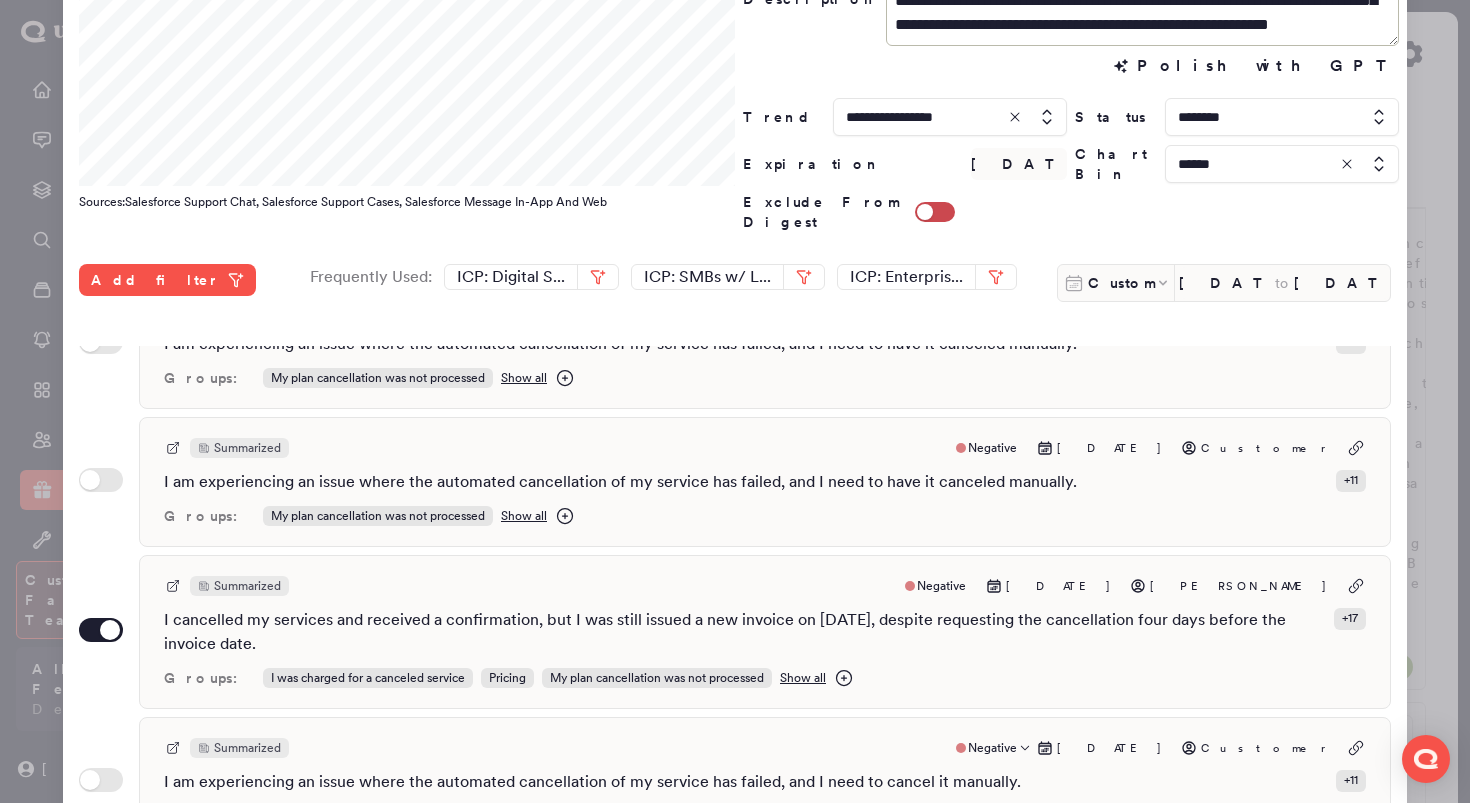 scroll, scrollTop: 0, scrollLeft: 0, axis: both 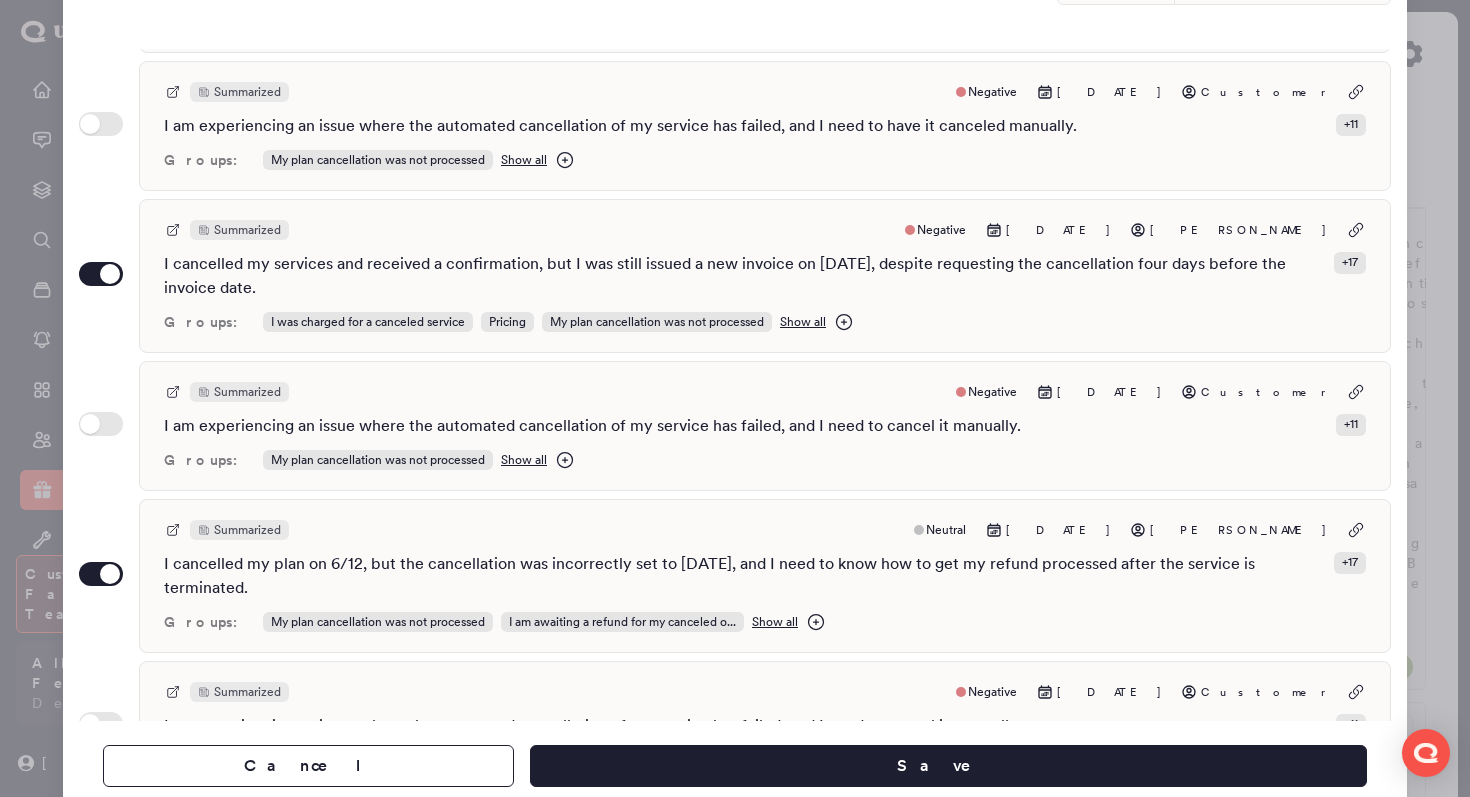 click on "I cancelled my plan on 6/12, but the cancellation was incorrectly set to 06/13/2026, and I need to know how to get my refund processed after the service is terminated." at bounding box center [745, 576] 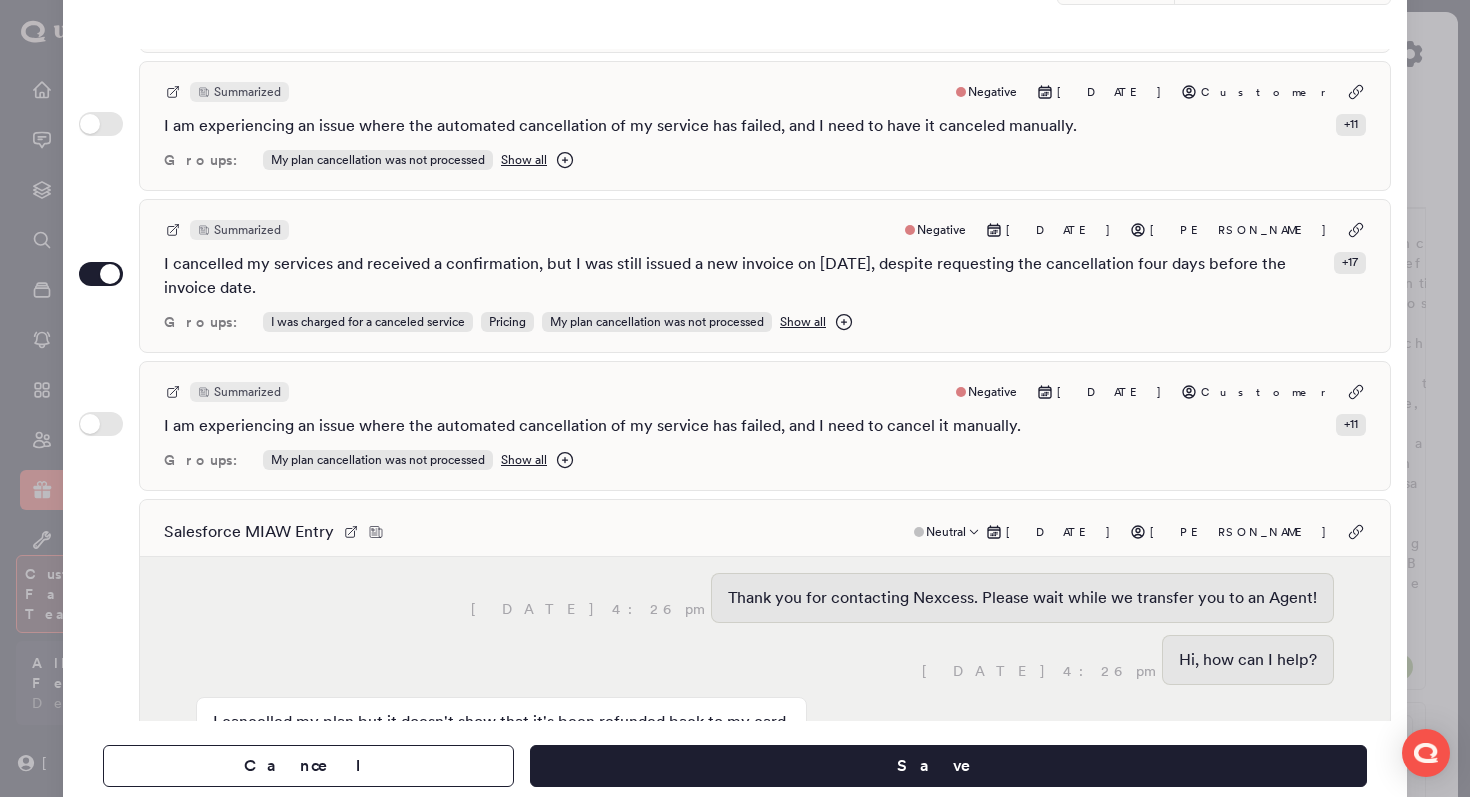 click on "Salesforce MIAW Entry Neutral Jun 28, 2025 Ray Peck" at bounding box center [765, 532] 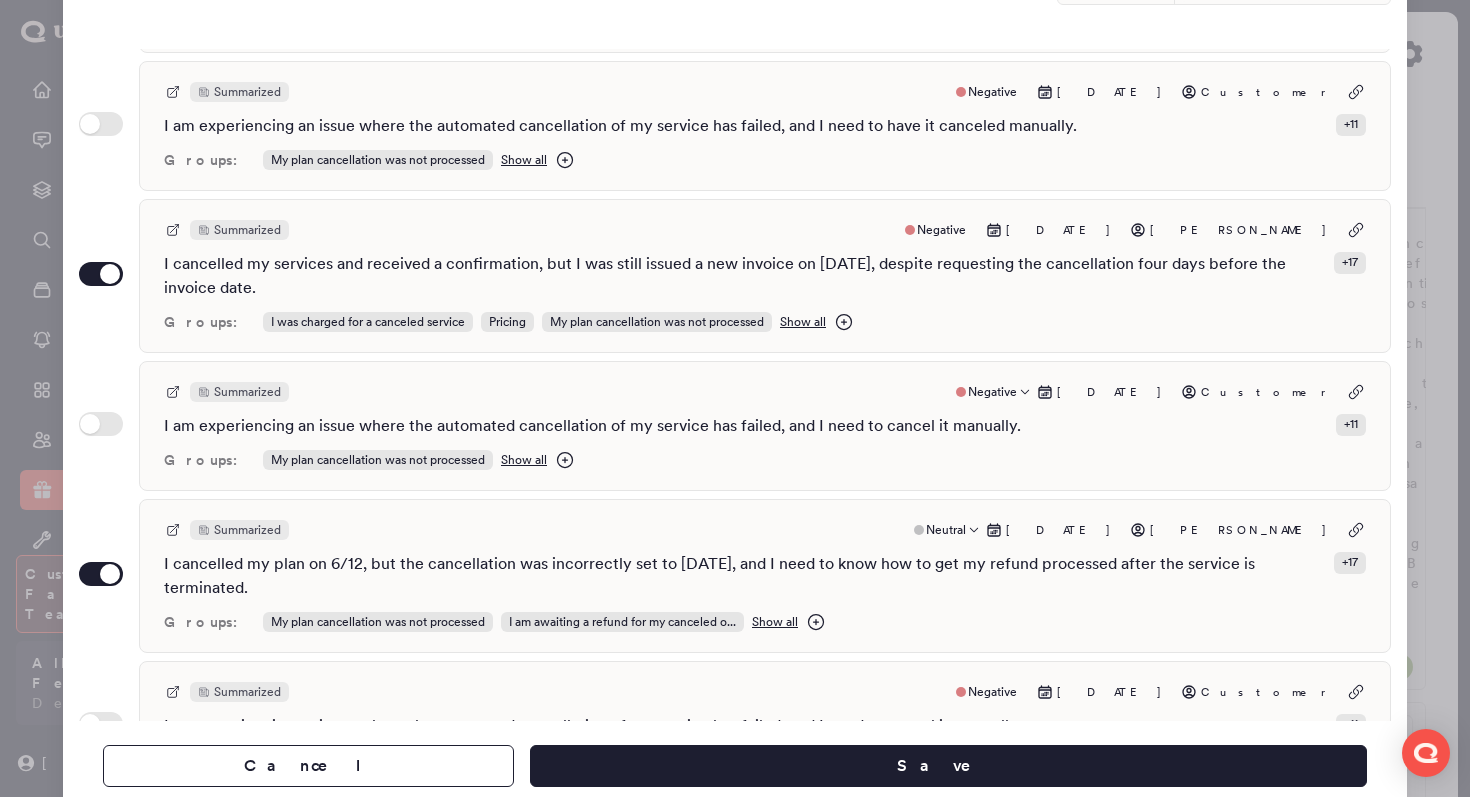 click on "Summarized Negative Jun 28, 2025 Customer I am experiencing an issue where the automated cancellation of my service has failed, and I need to cancel it manually.    + 11 Groups: My plan cancellation was not processed Show all" at bounding box center [765, 426] 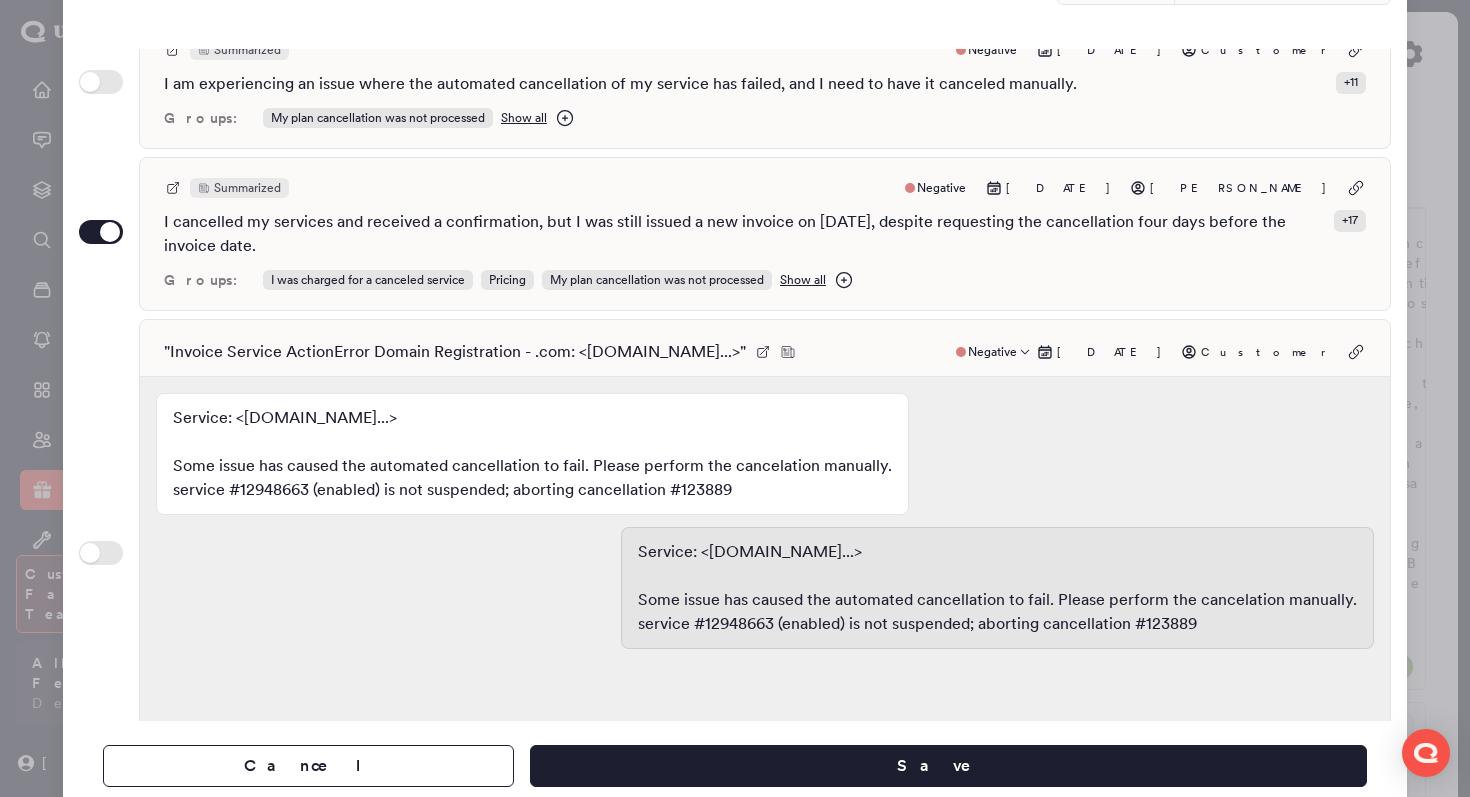 scroll, scrollTop: 170, scrollLeft: 0, axis: vertical 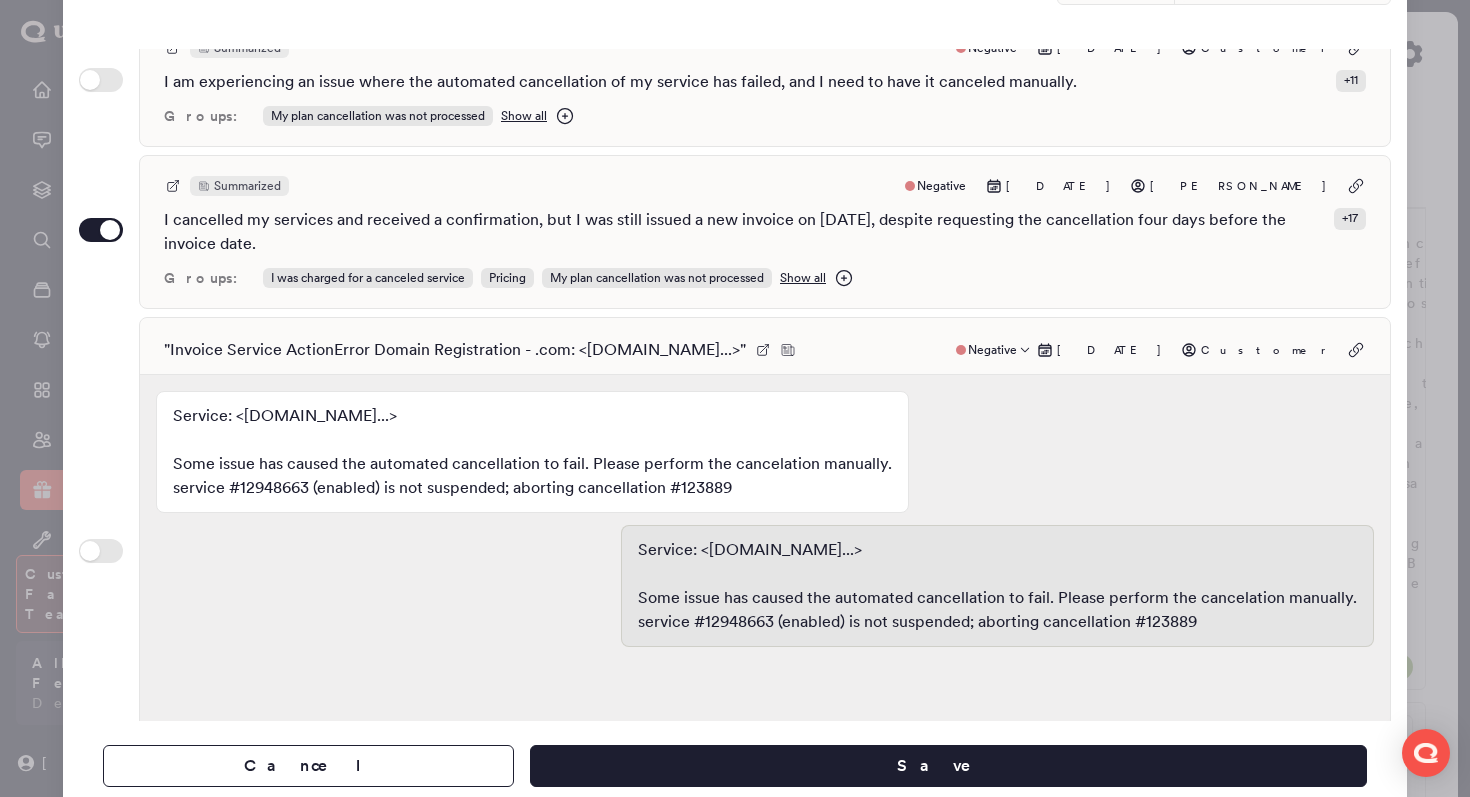 click on "" Invoice Service ActionError Domain Registration - .com: <heatherdolphin.com...> " Negative Jun 28, 2025 Customer" at bounding box center (765, 350) 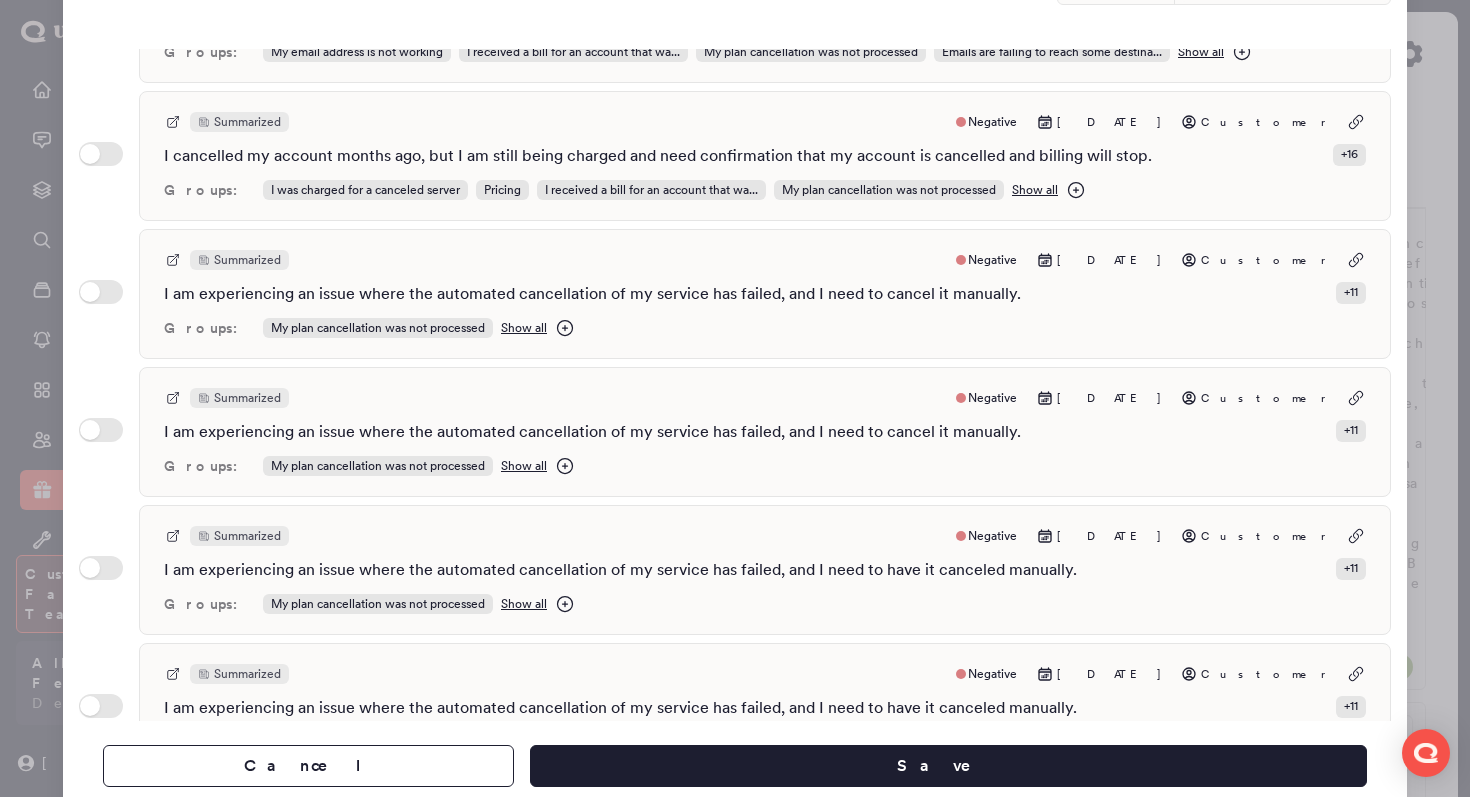 scroll, scrollTop: 1021, scrollLeft: 0, axis: vertical 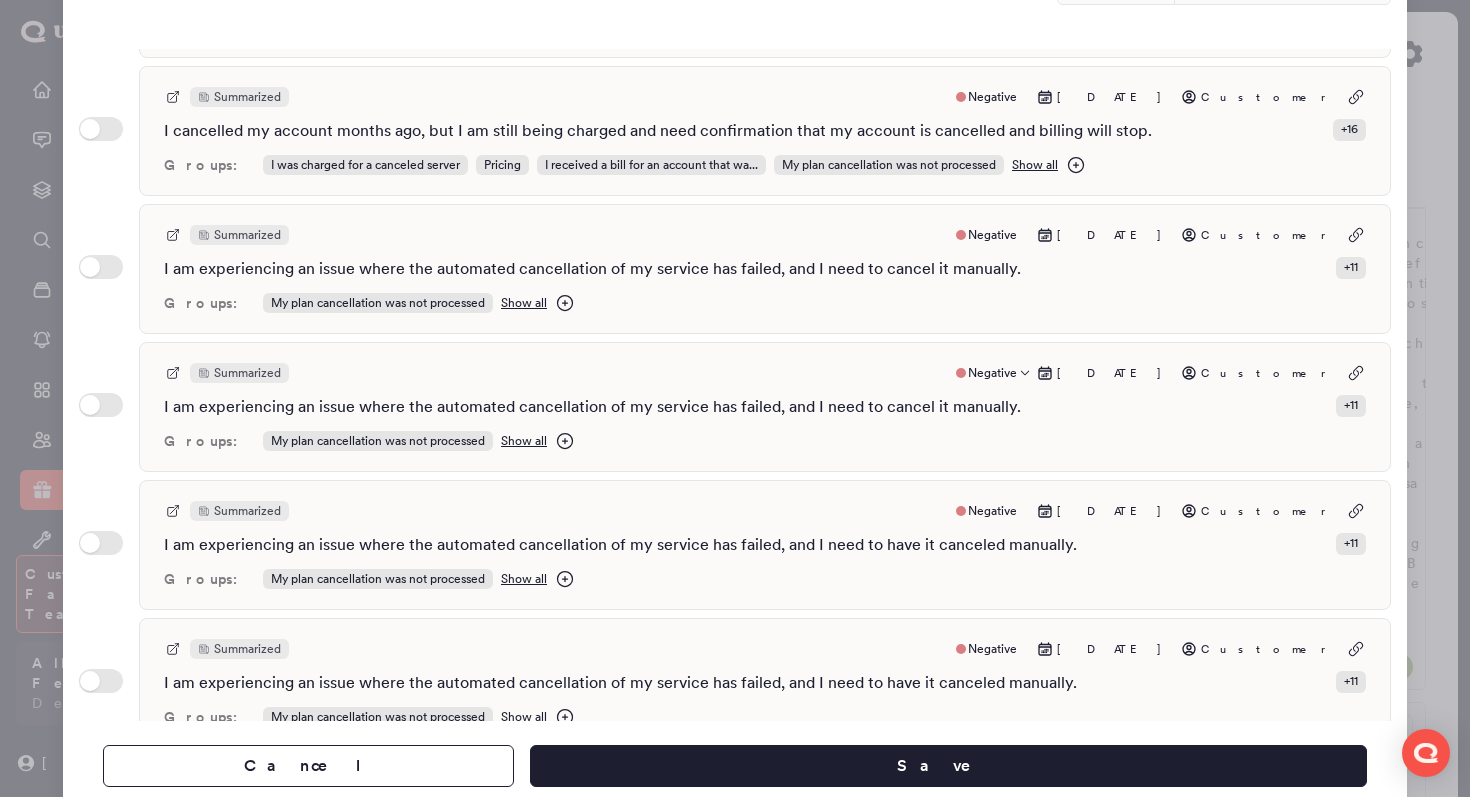 click on "Summarized Negative Jun 24, 2025 Customer" at bounding box center (765, 373) 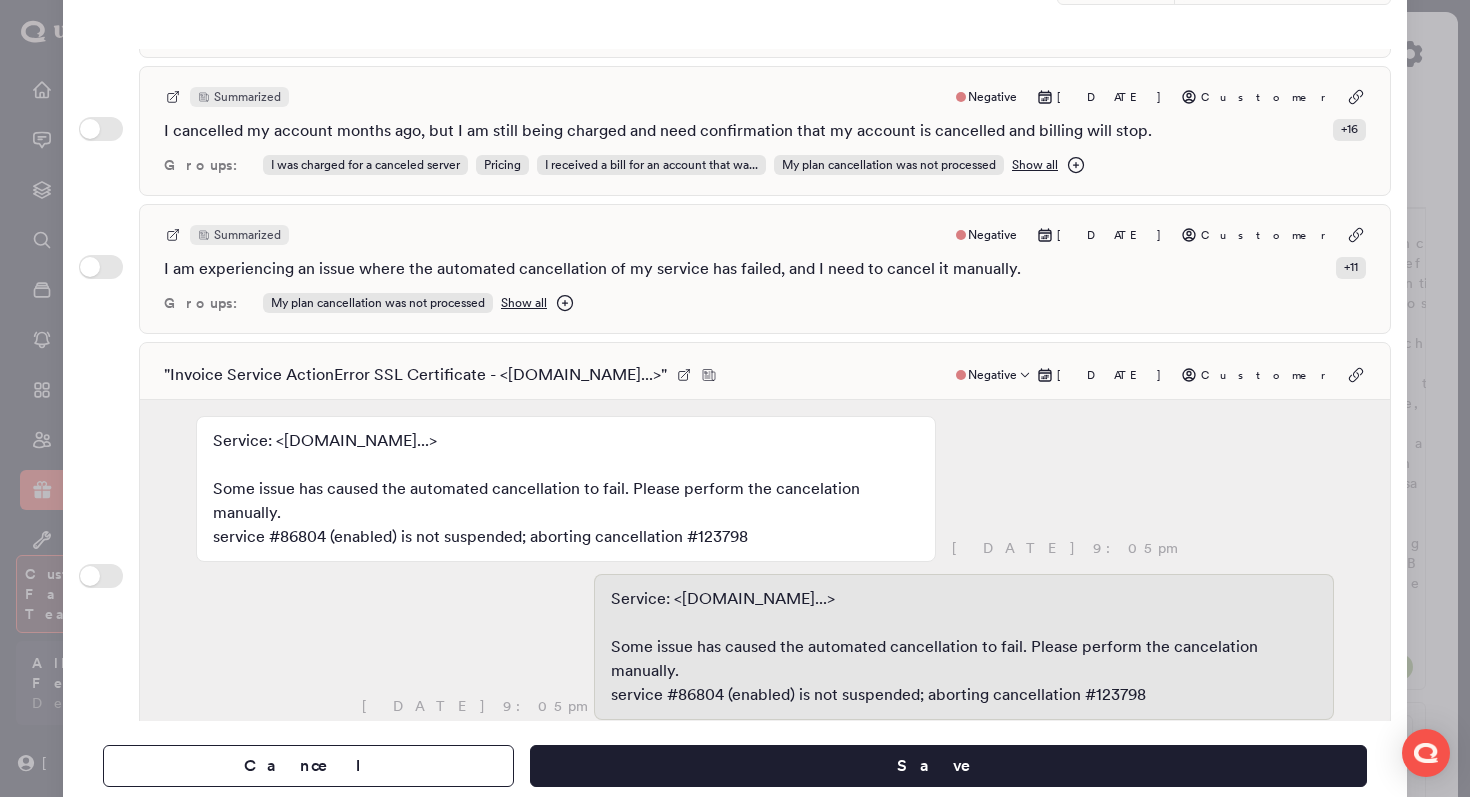 click on "" Invoice Service ActionError SSL Certificate - <stylevate.com...> " Negative Jun 24, 2025 Customer" at bounding box center [765, 375] 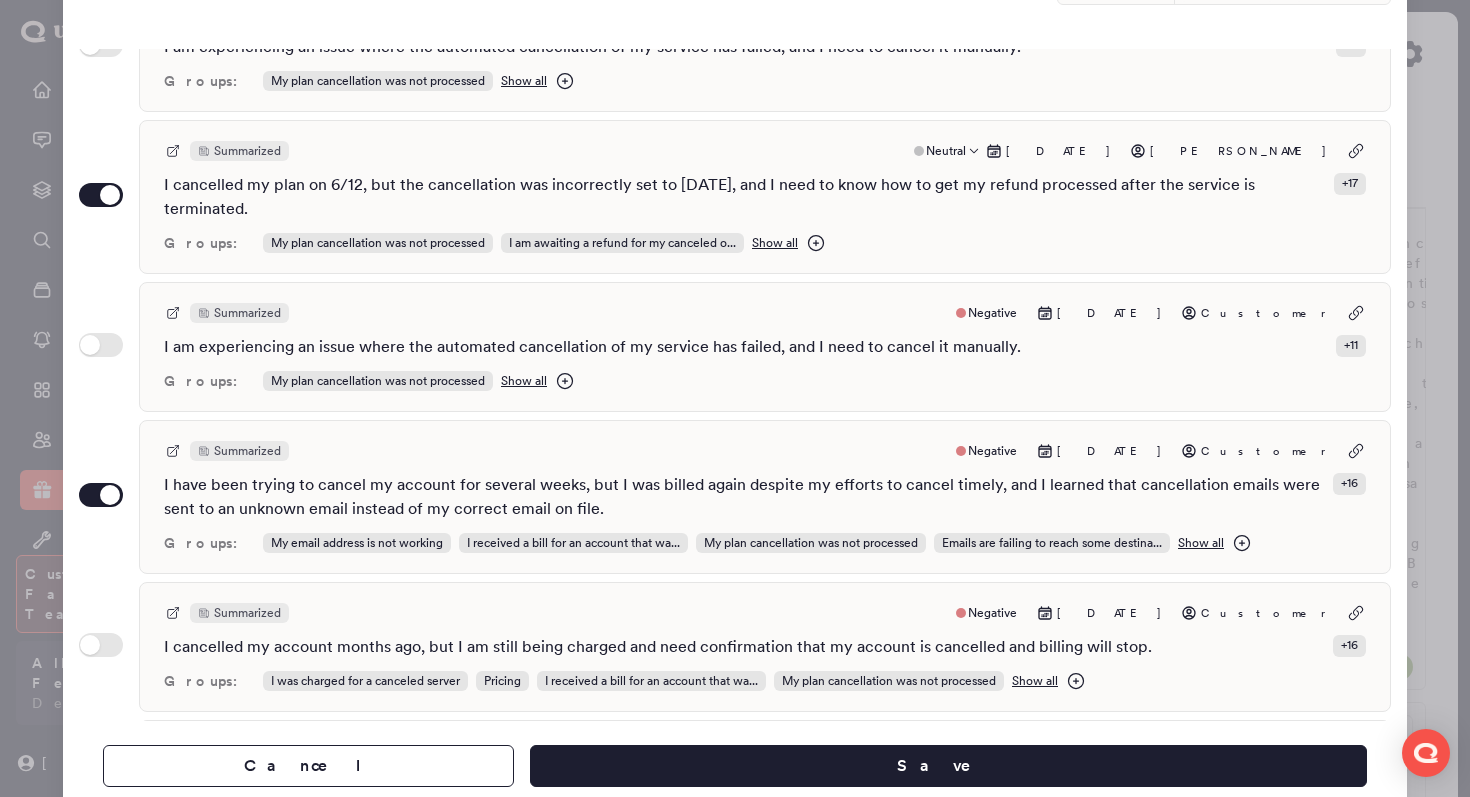 scroll, scrollTop: 0, scrollLeft: 0, axis: both 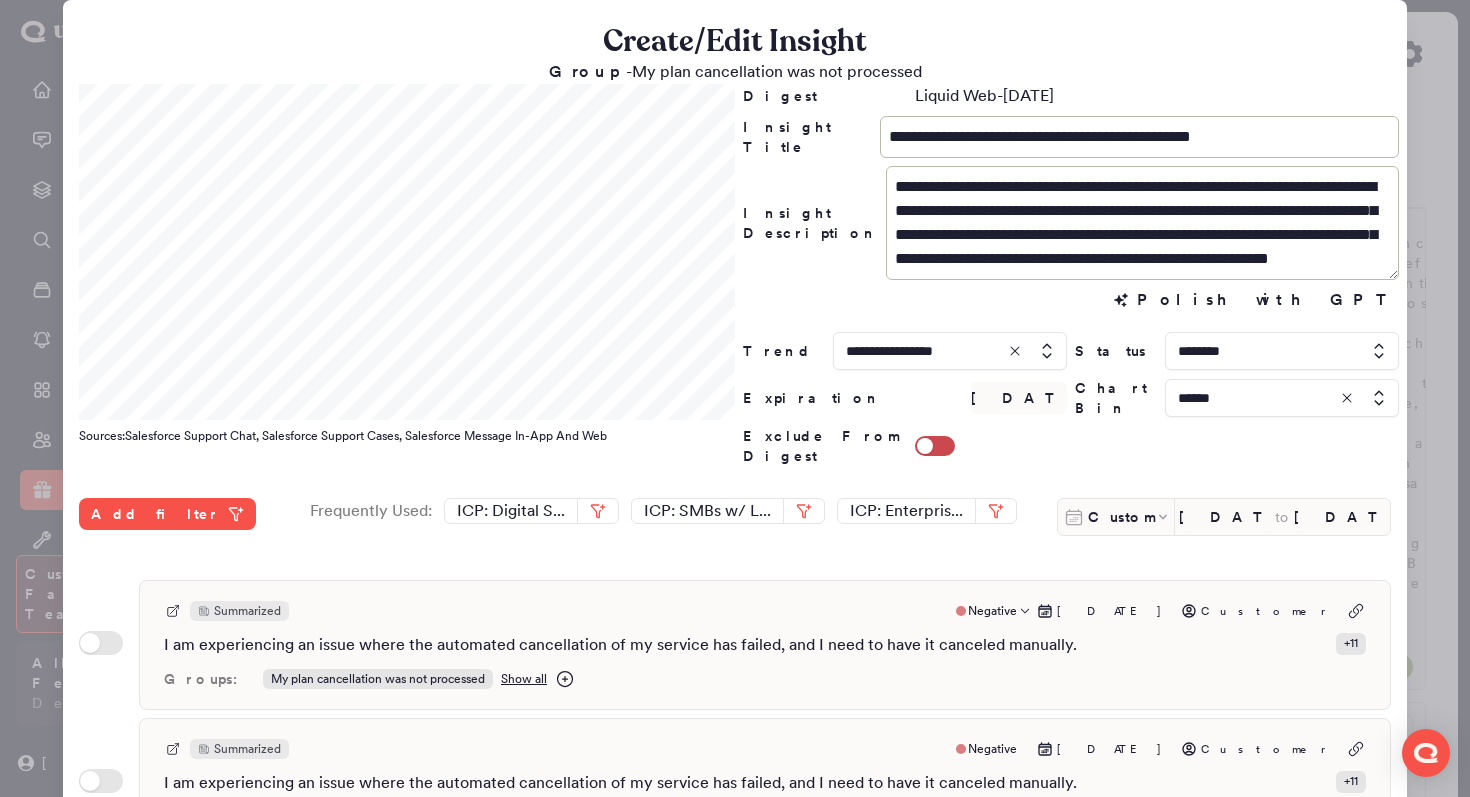 click at bounding box center [950, 351] 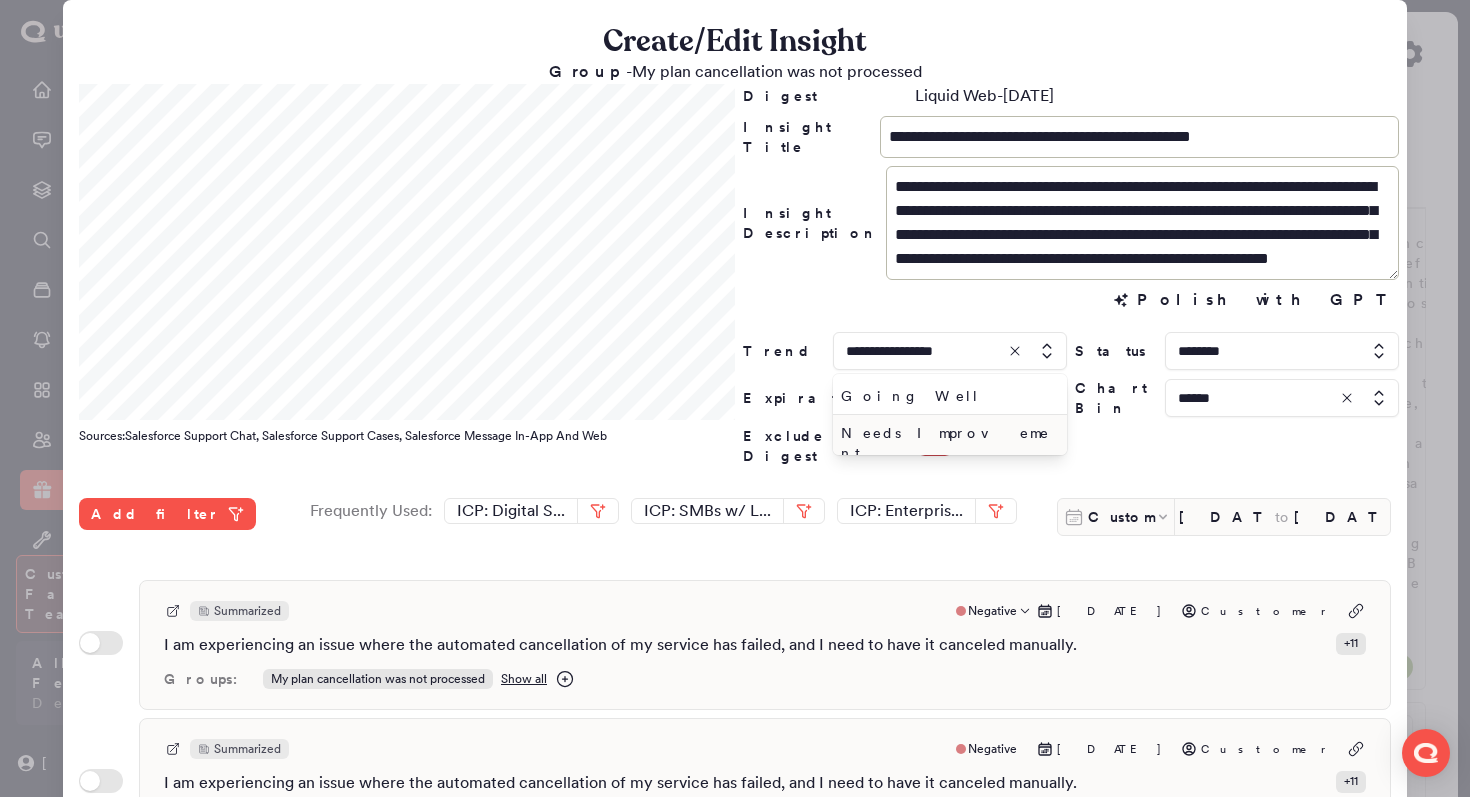 click on "Needs Improvement" at bounding box center (946, 443) 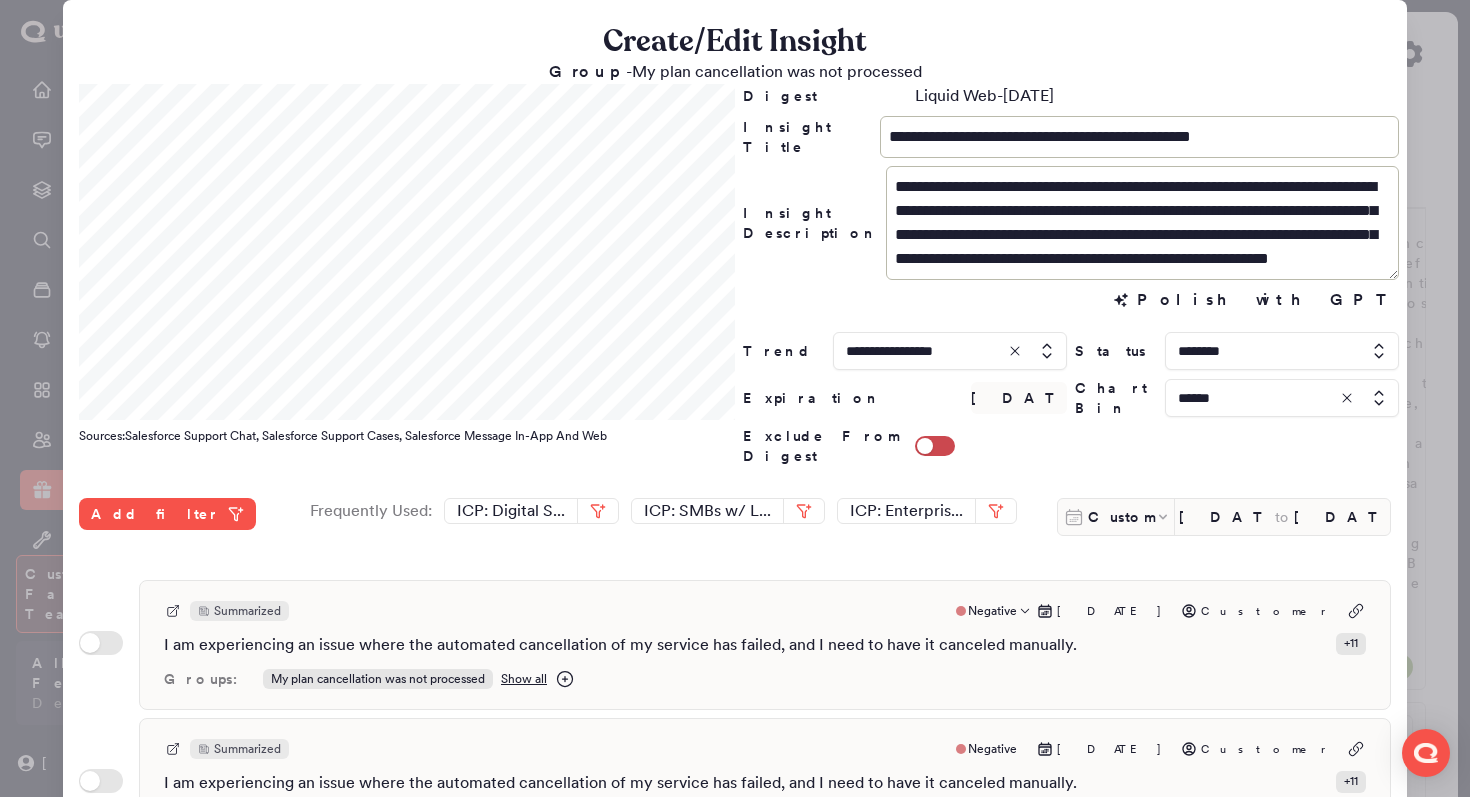click at bounding box center [1282, 398] 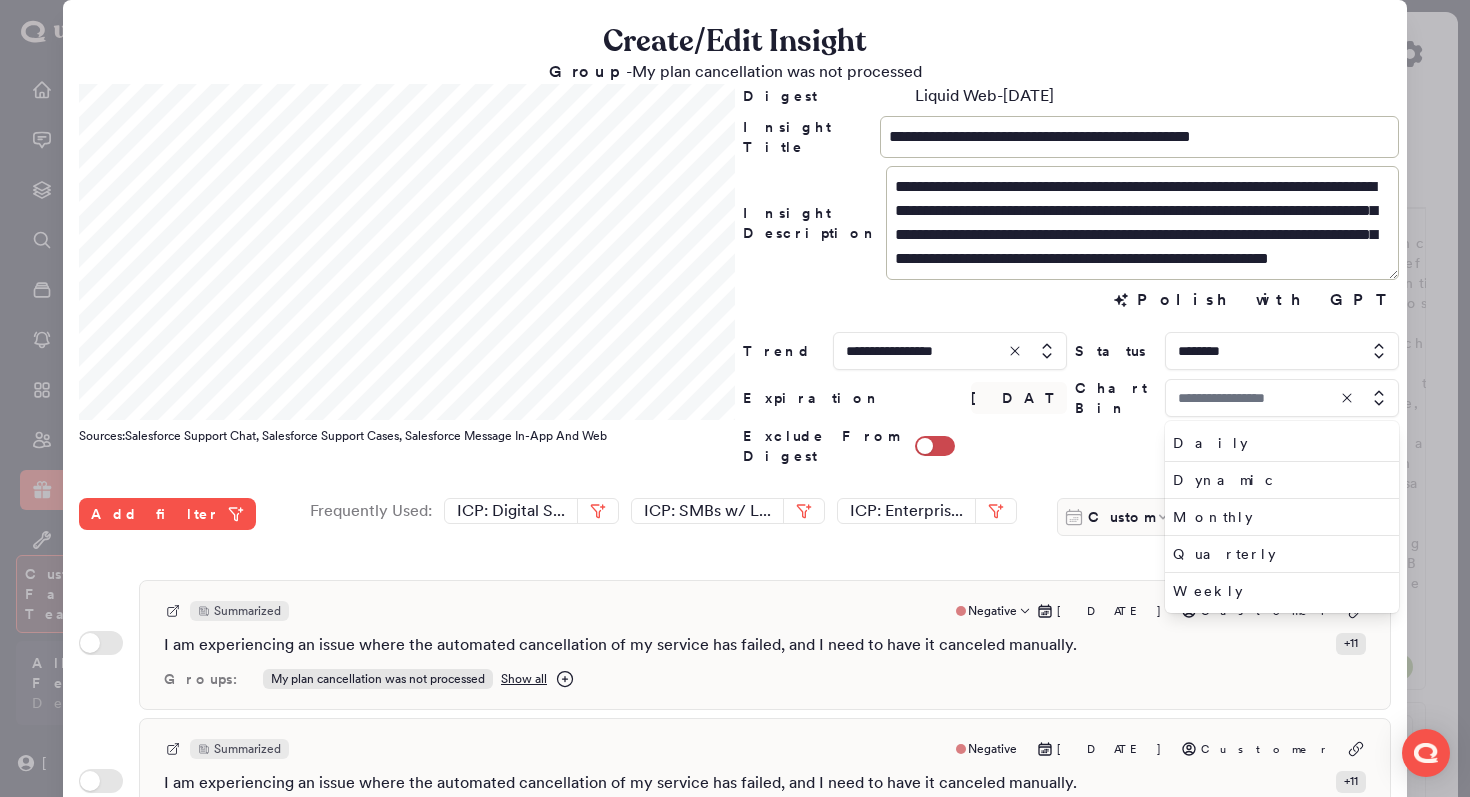 type on "******" 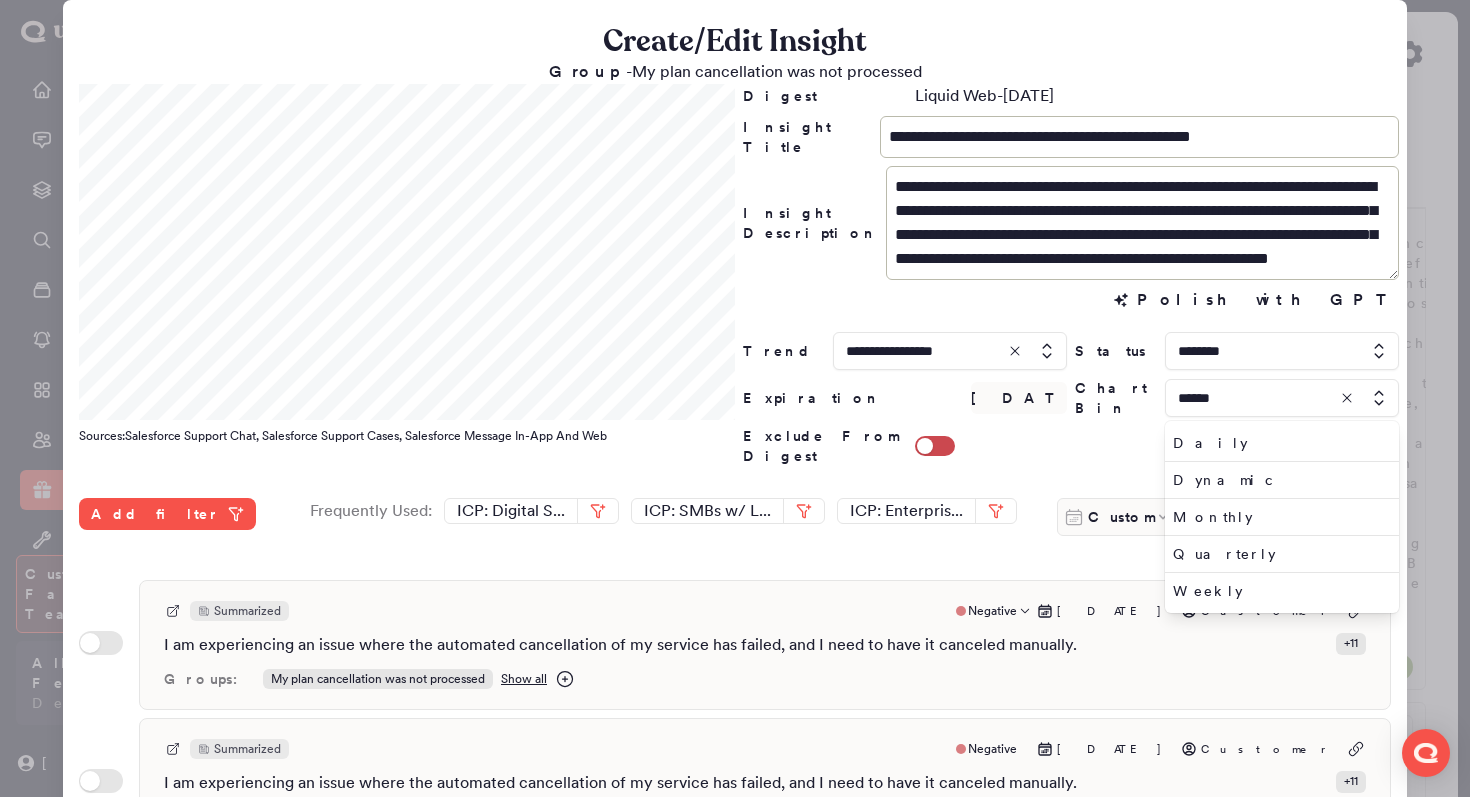 click at bounding box center (1282, 351) 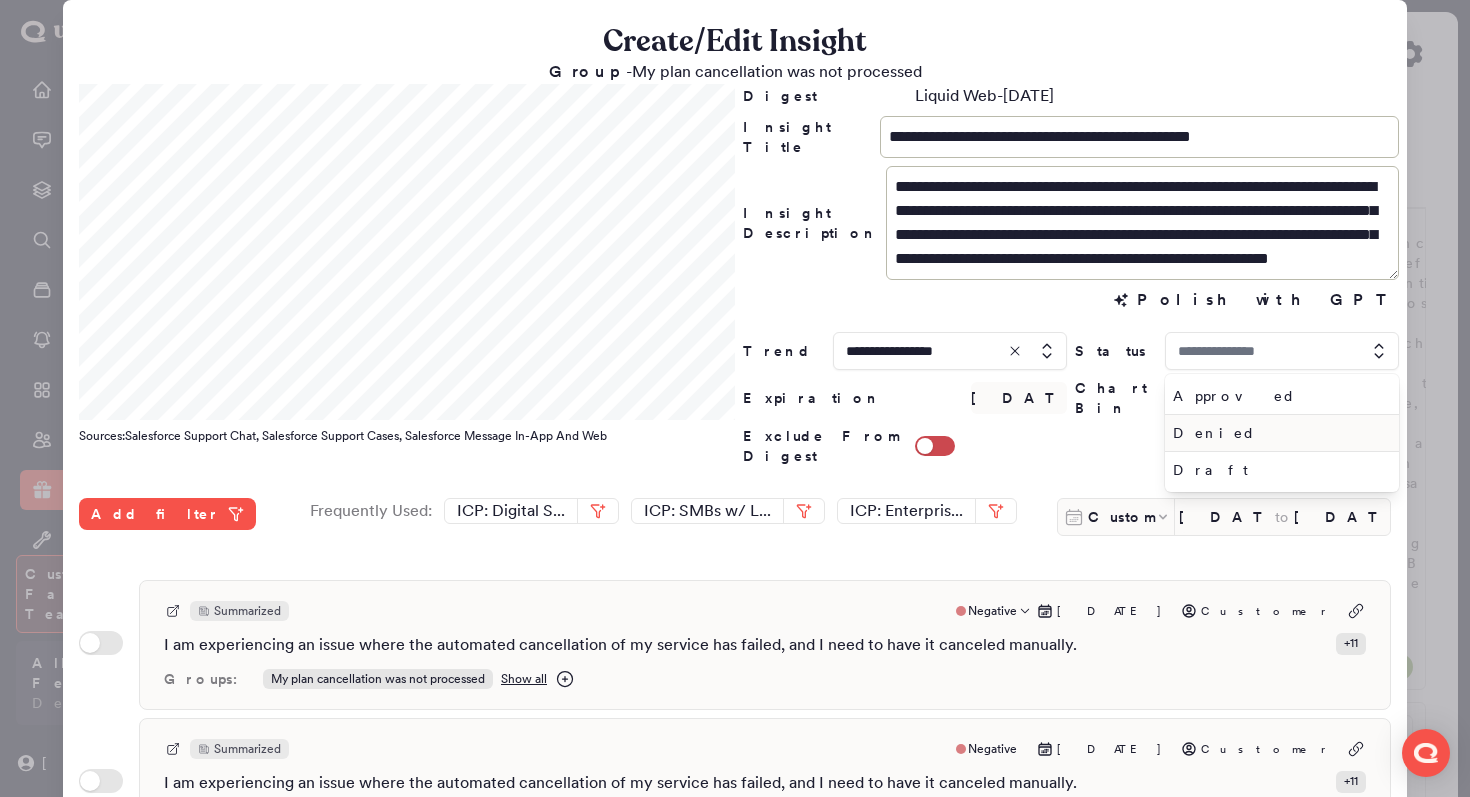 type on "********" 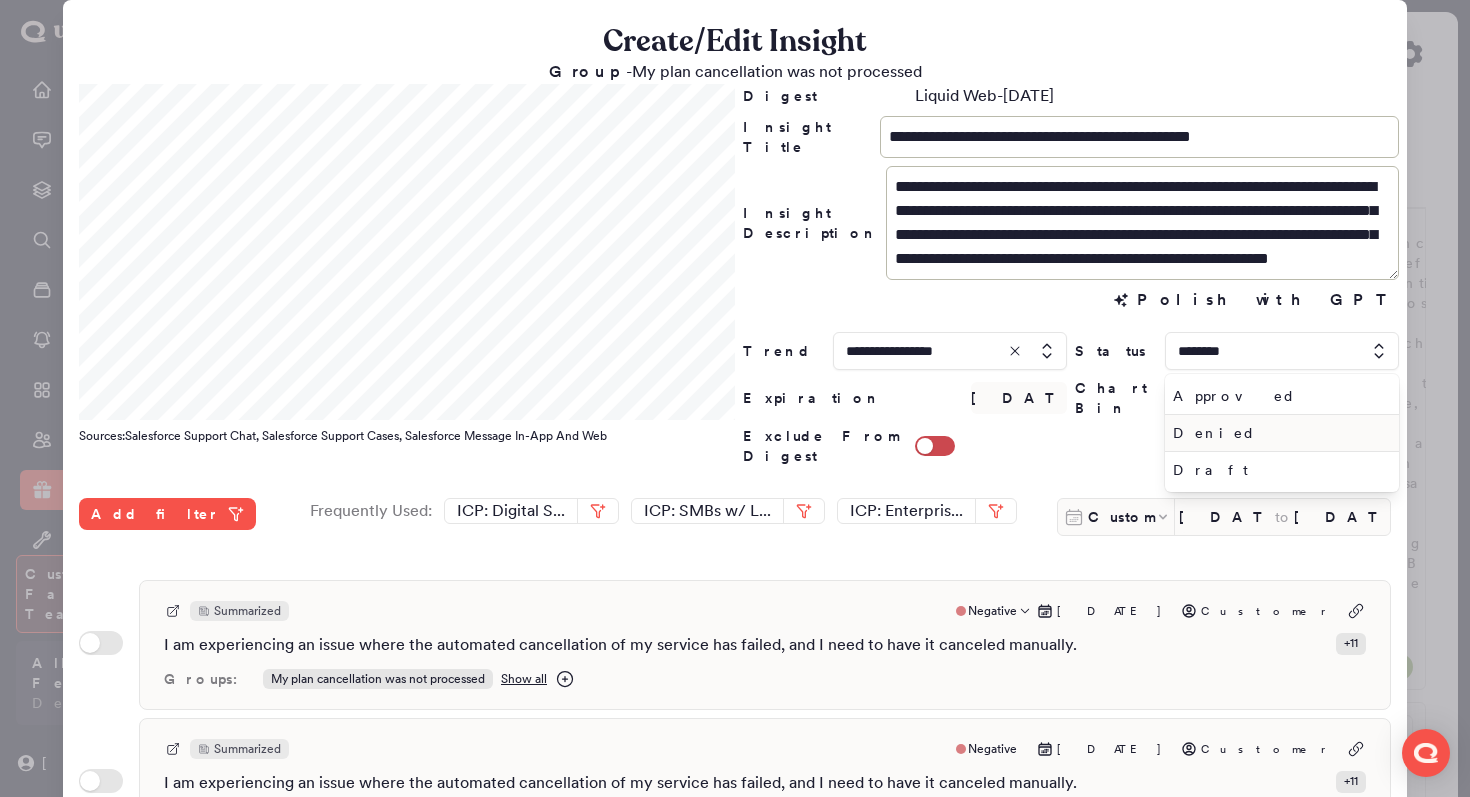 click on "Draft" at bounding box center (1278, 470) 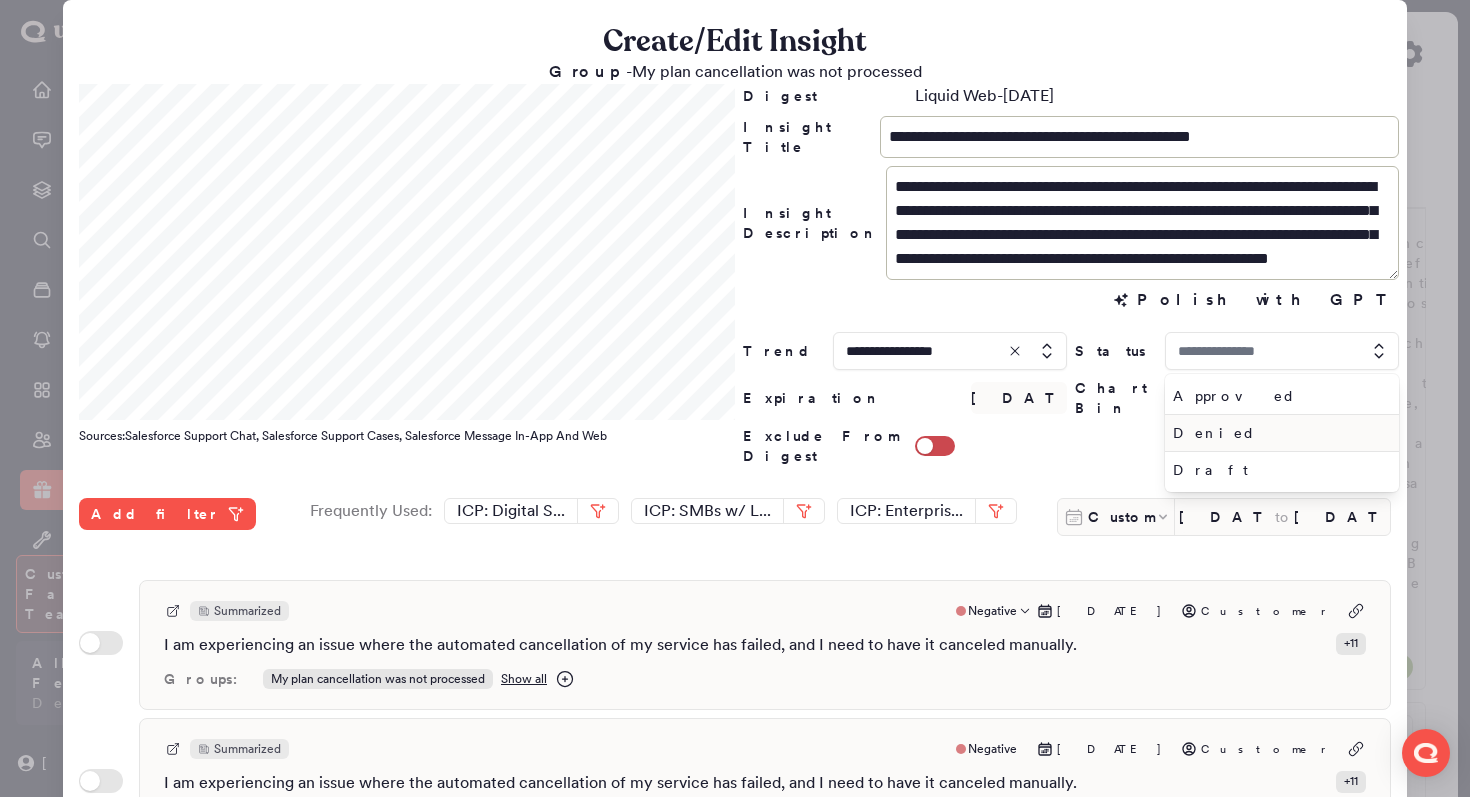 type on "*****" 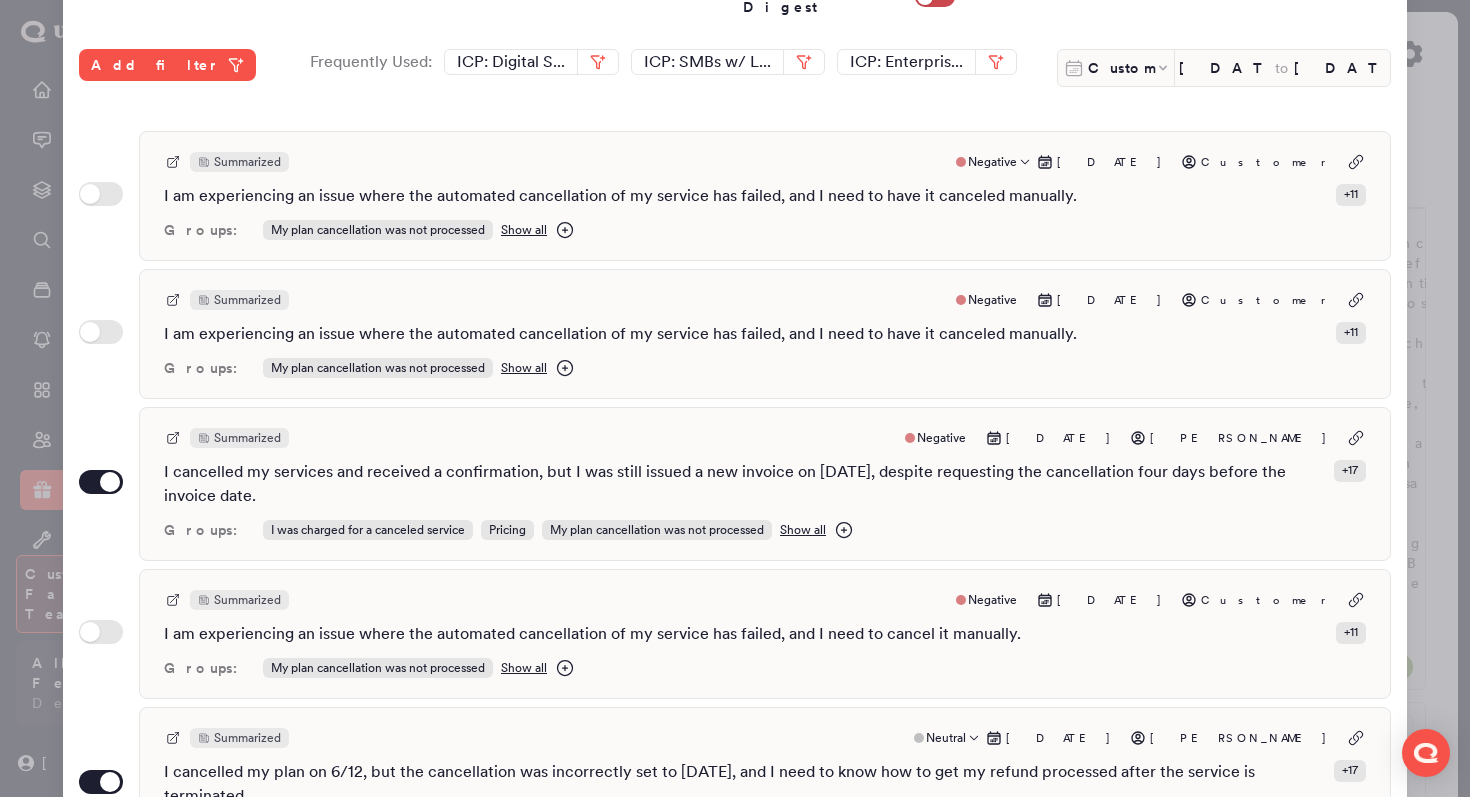 scroll, scrollTop: 531, scrollLeft: 0, axis: vertical 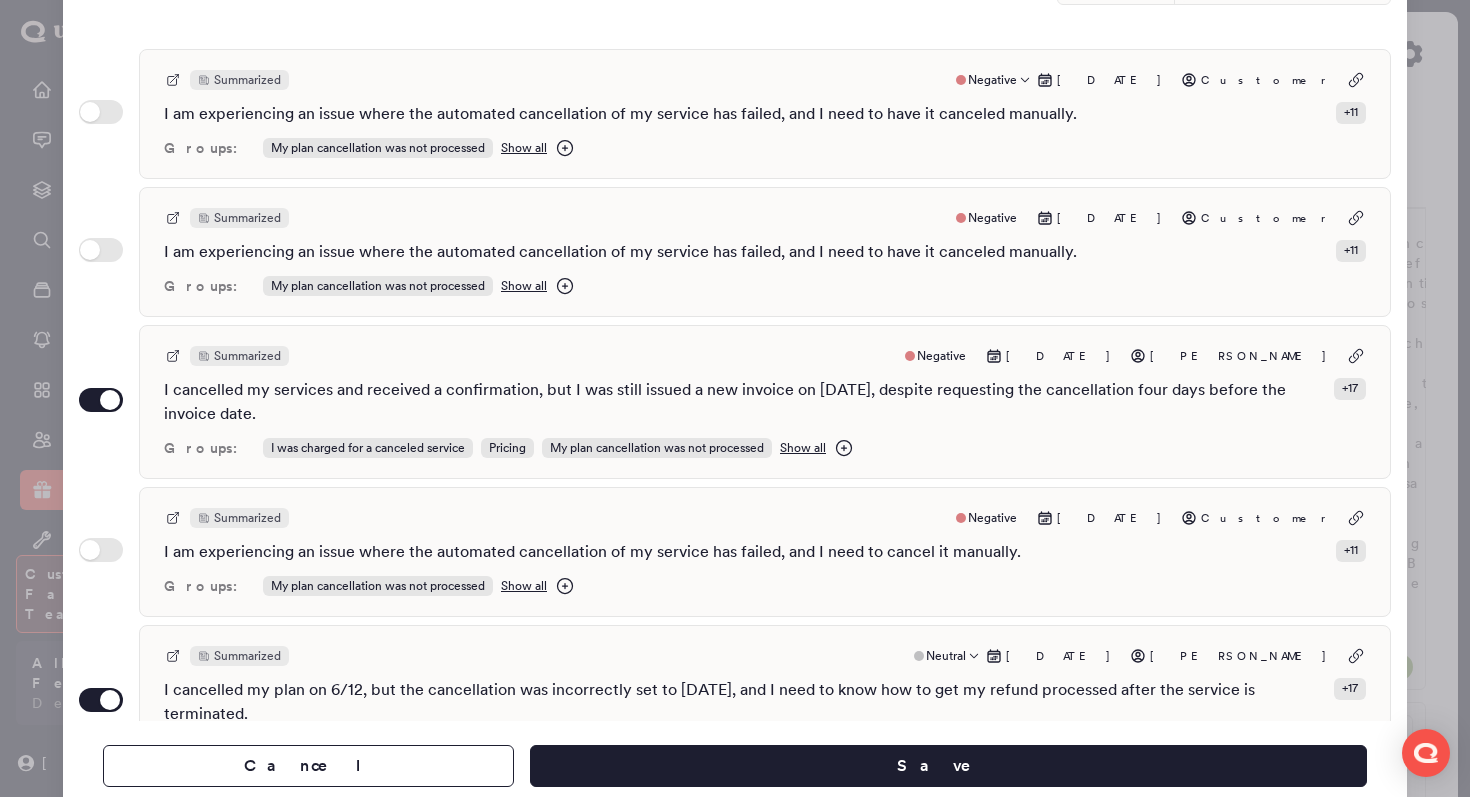 click on "**********" at bounding box center [735, 144] 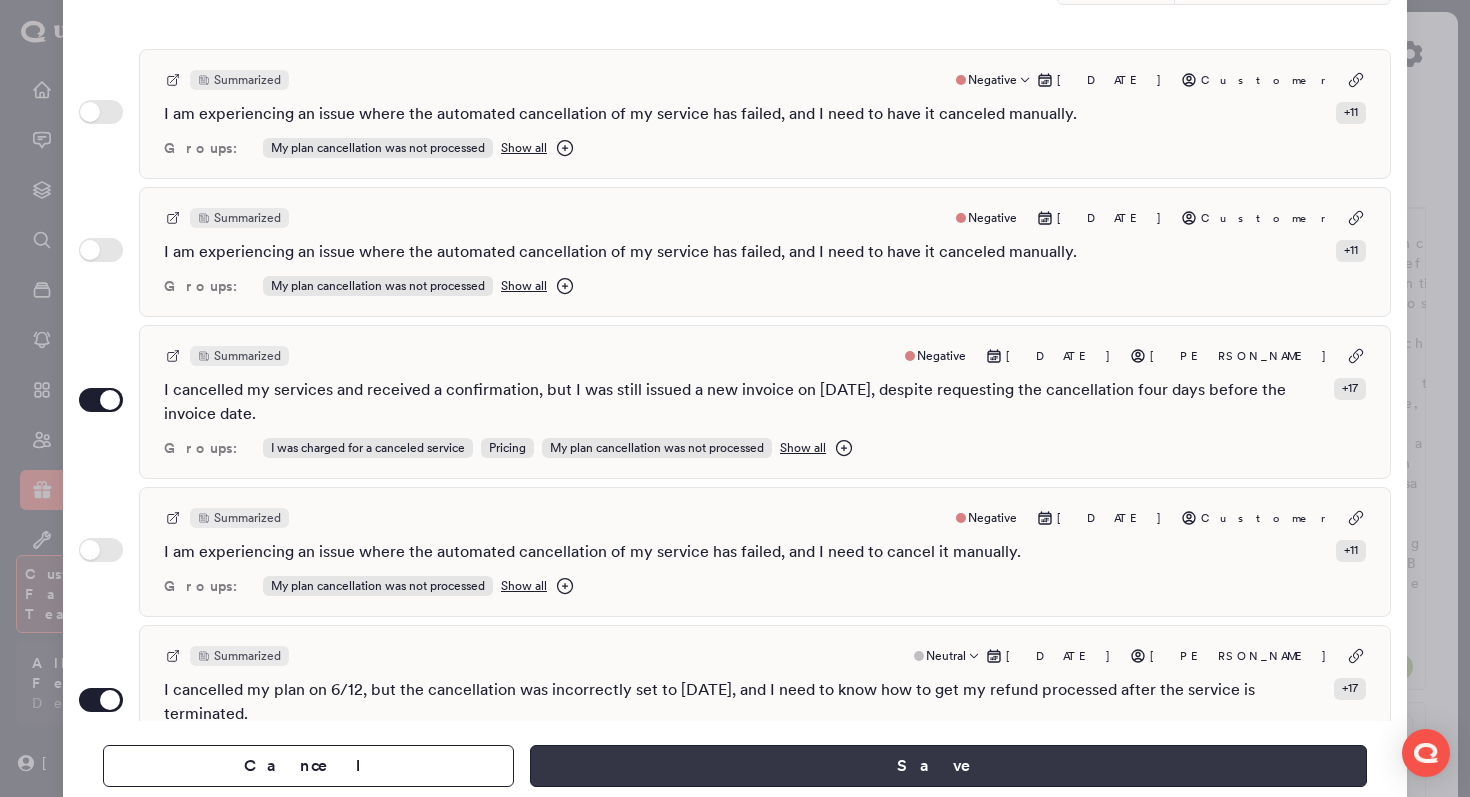 click on "Save" at bounding box center [948, 766] 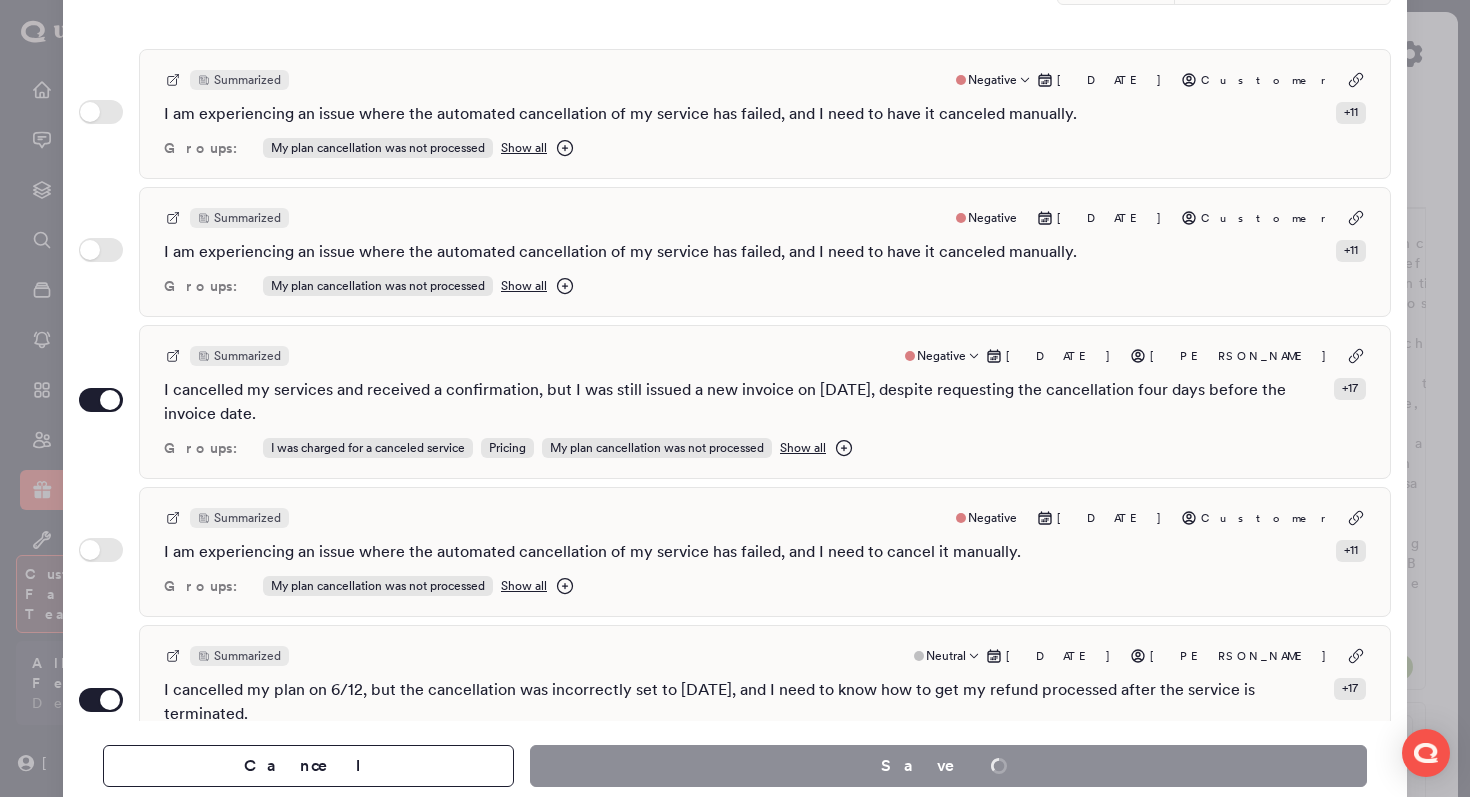 scroll, scrollTop: 755, scrollLeft: 0, axis: vertical 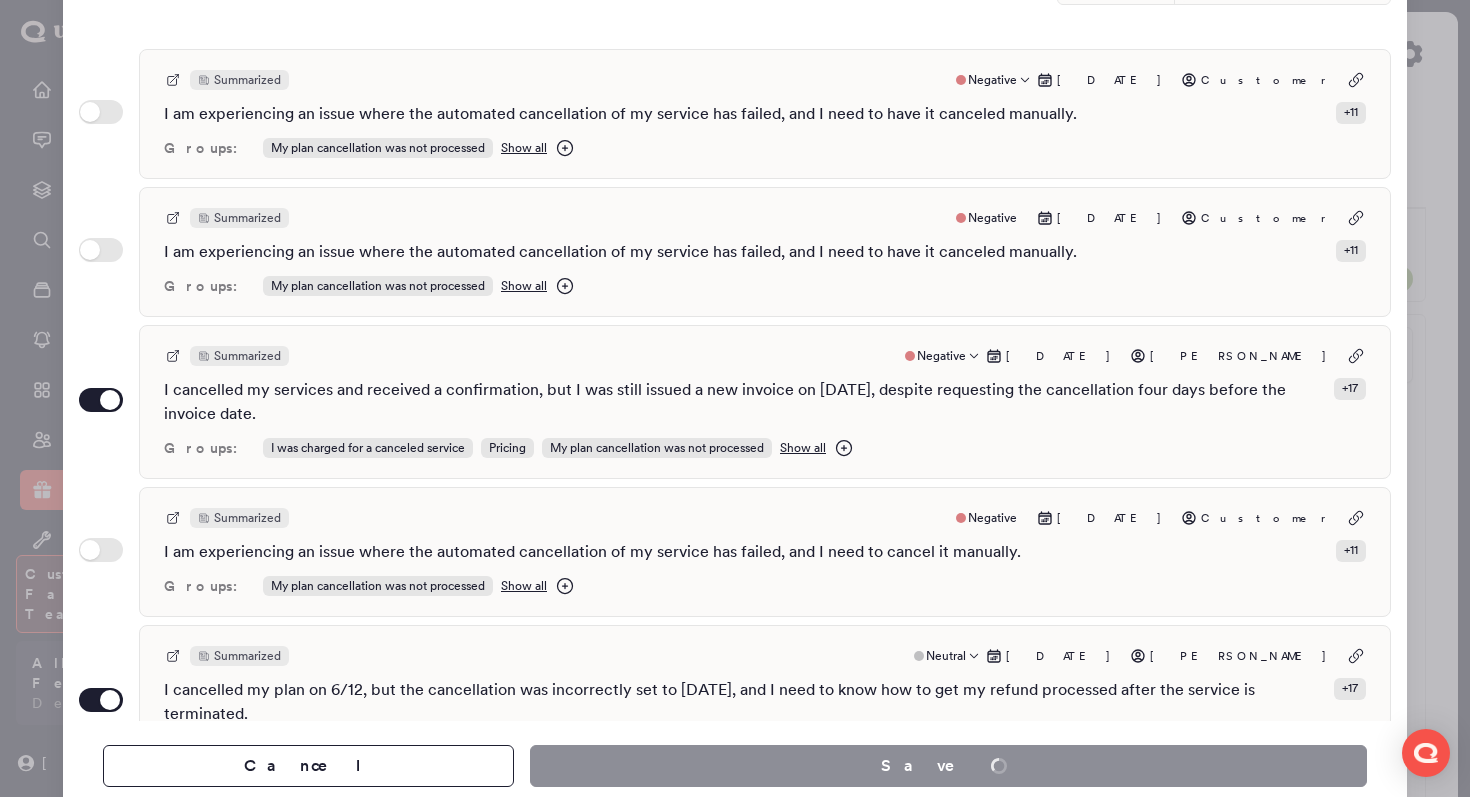 type on "*" 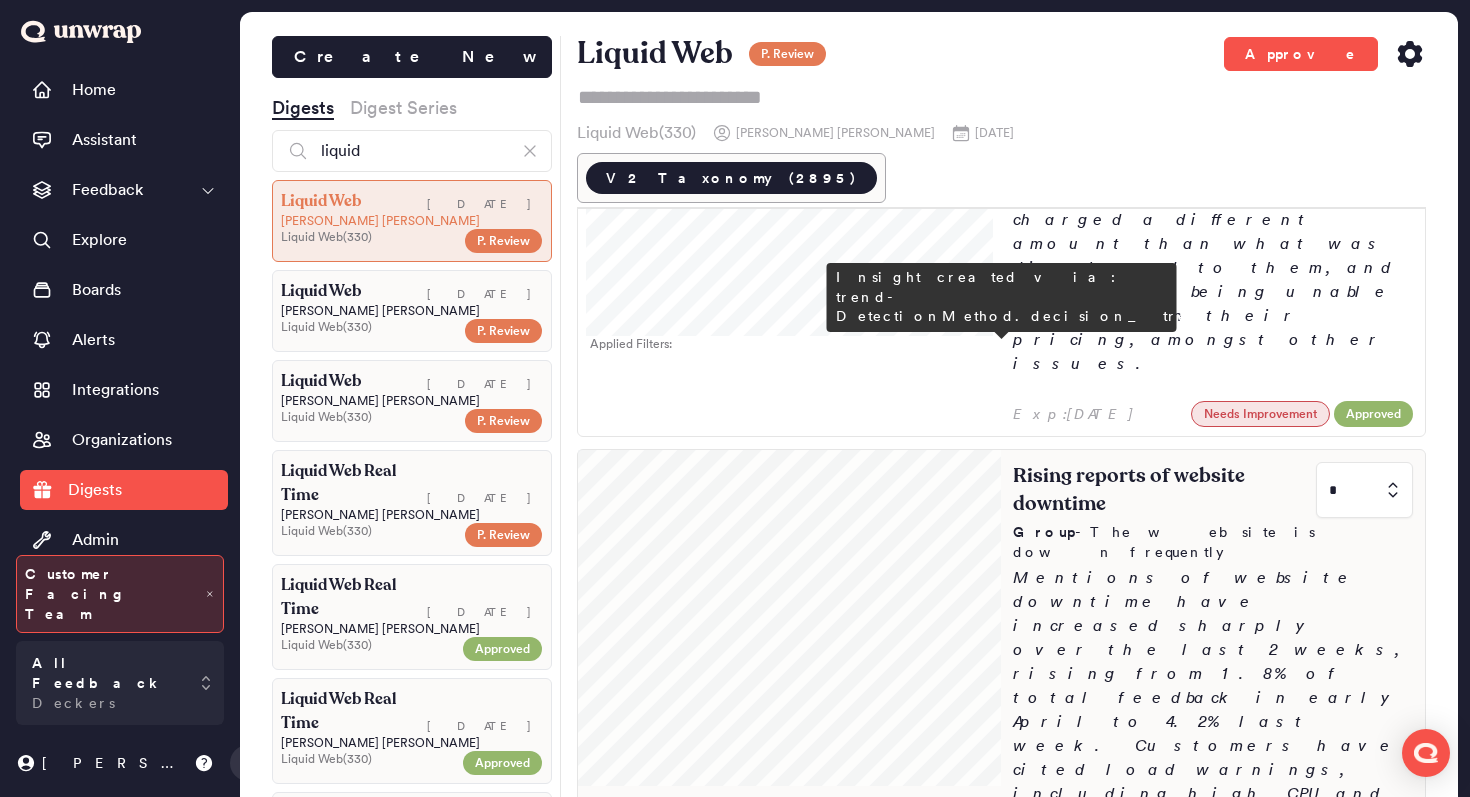 scroll, scrollTop: 668, scrollLeft: 0, axis: vertical 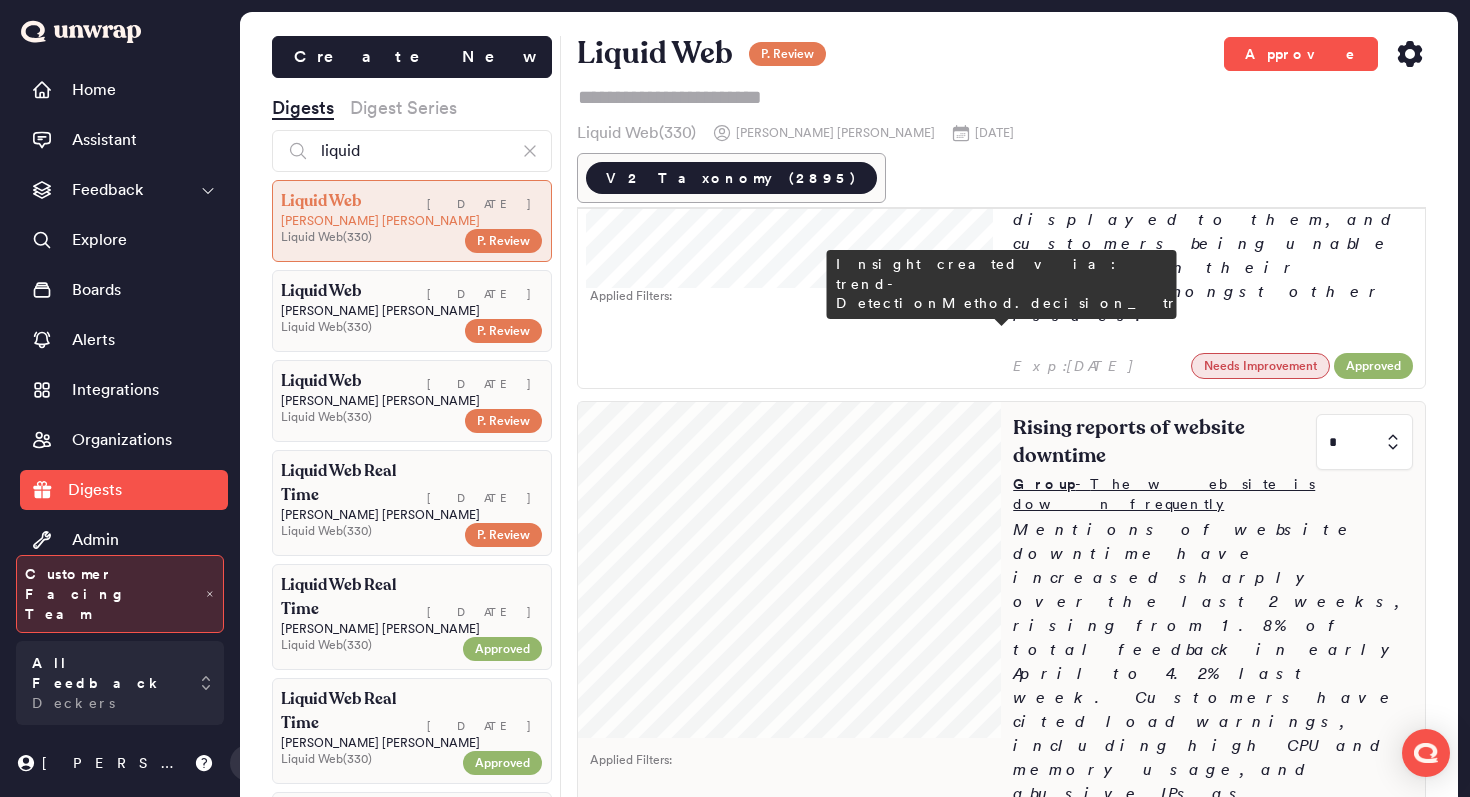 click on "Group  -  The website is down frequently" at bounding box center [1213, 494] 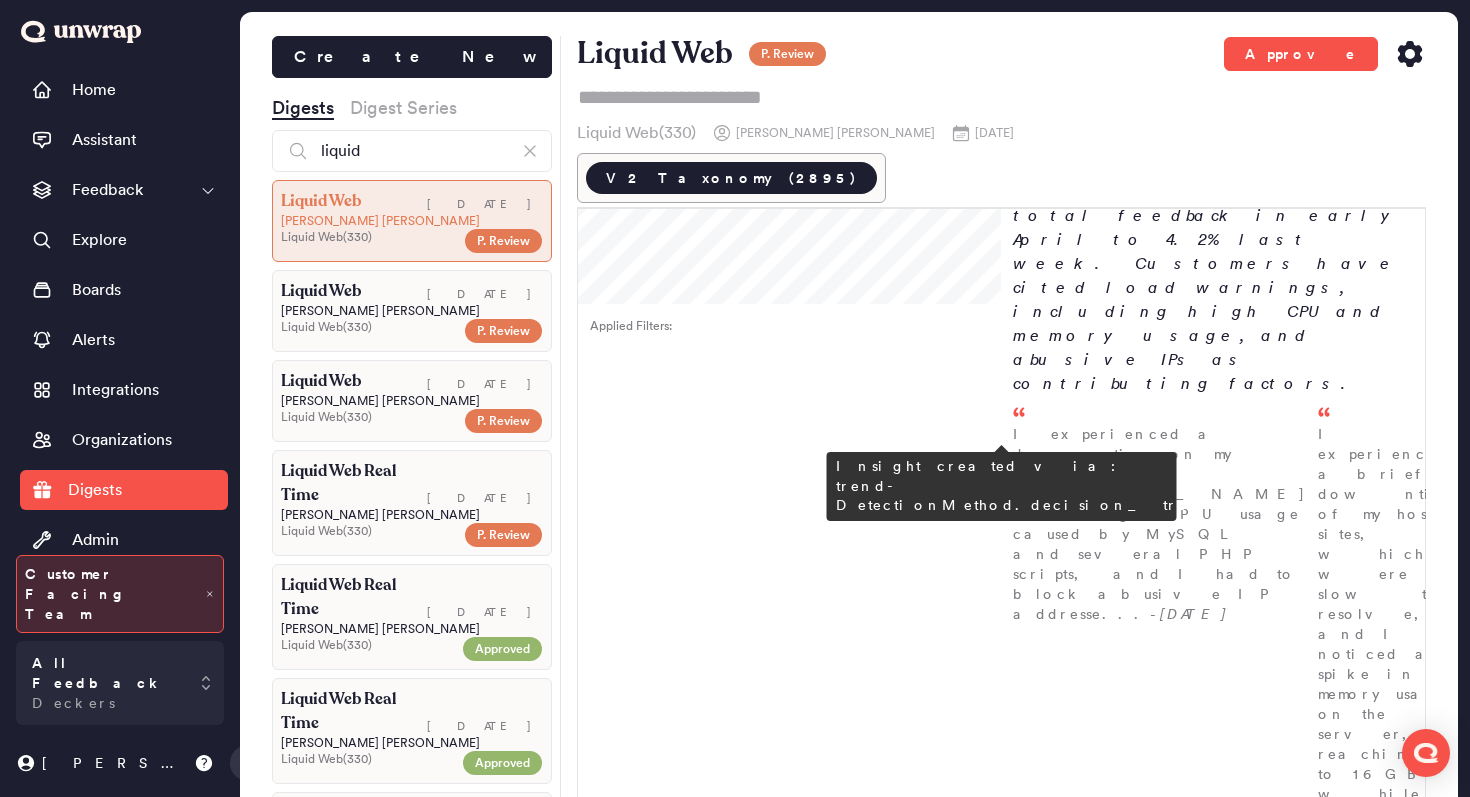 scroll, scrollTop: 1143, scrollLeft: 0, axis: vertical 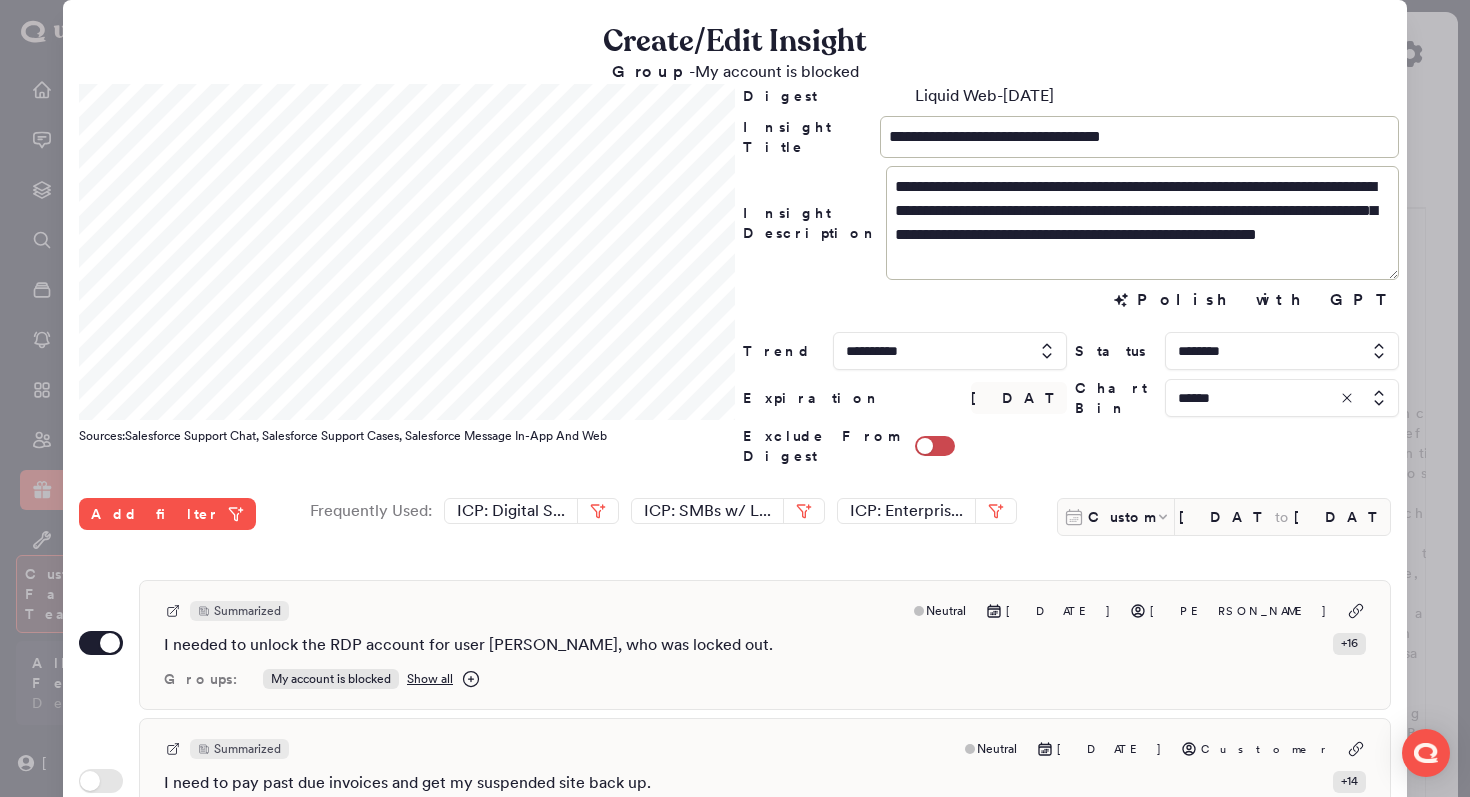 click on "Custom Apr 2, 2025 to Jul 1, 2025" at bounding box center (1224, 517) 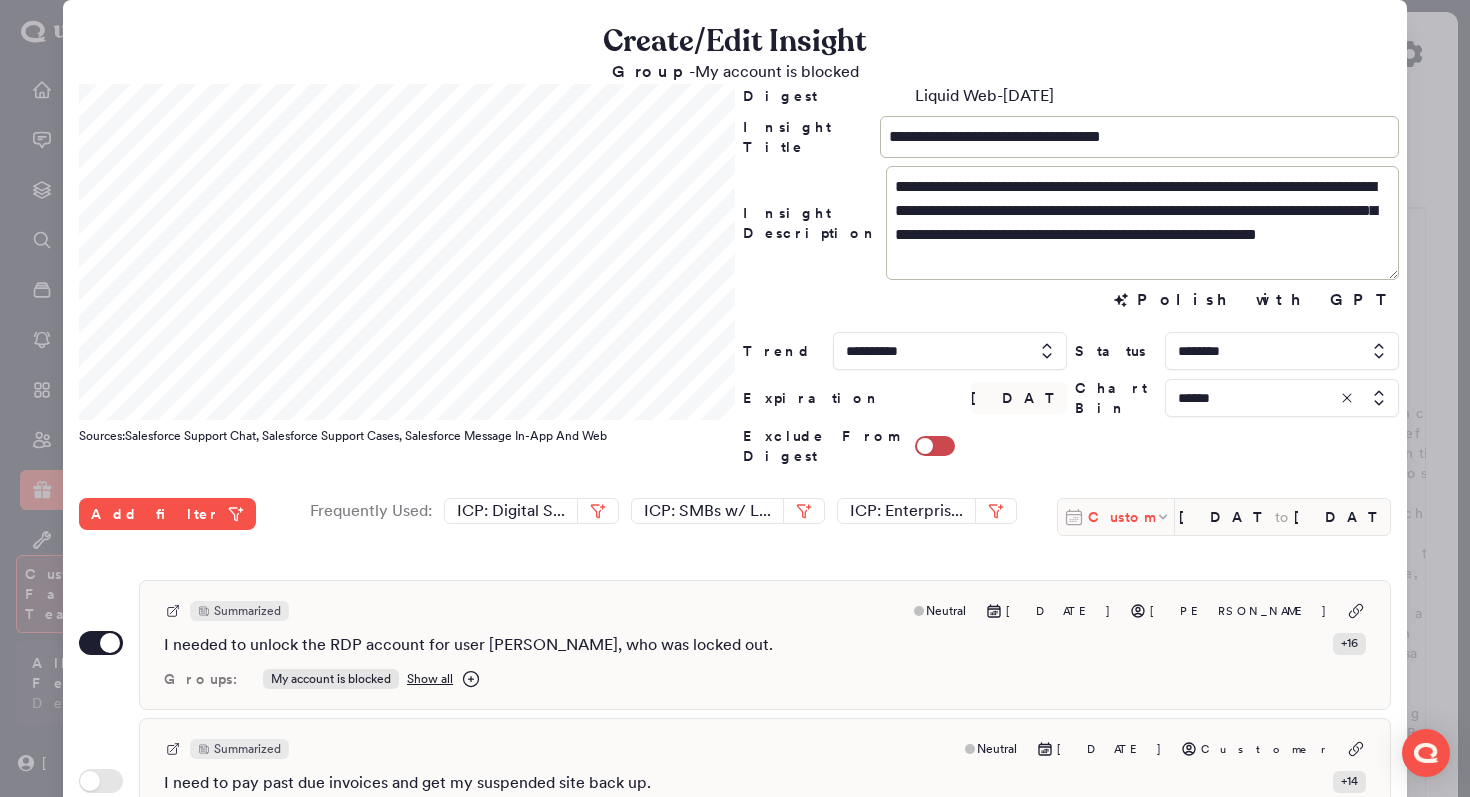 click on "Custom" at bounding box center [1121, 517] 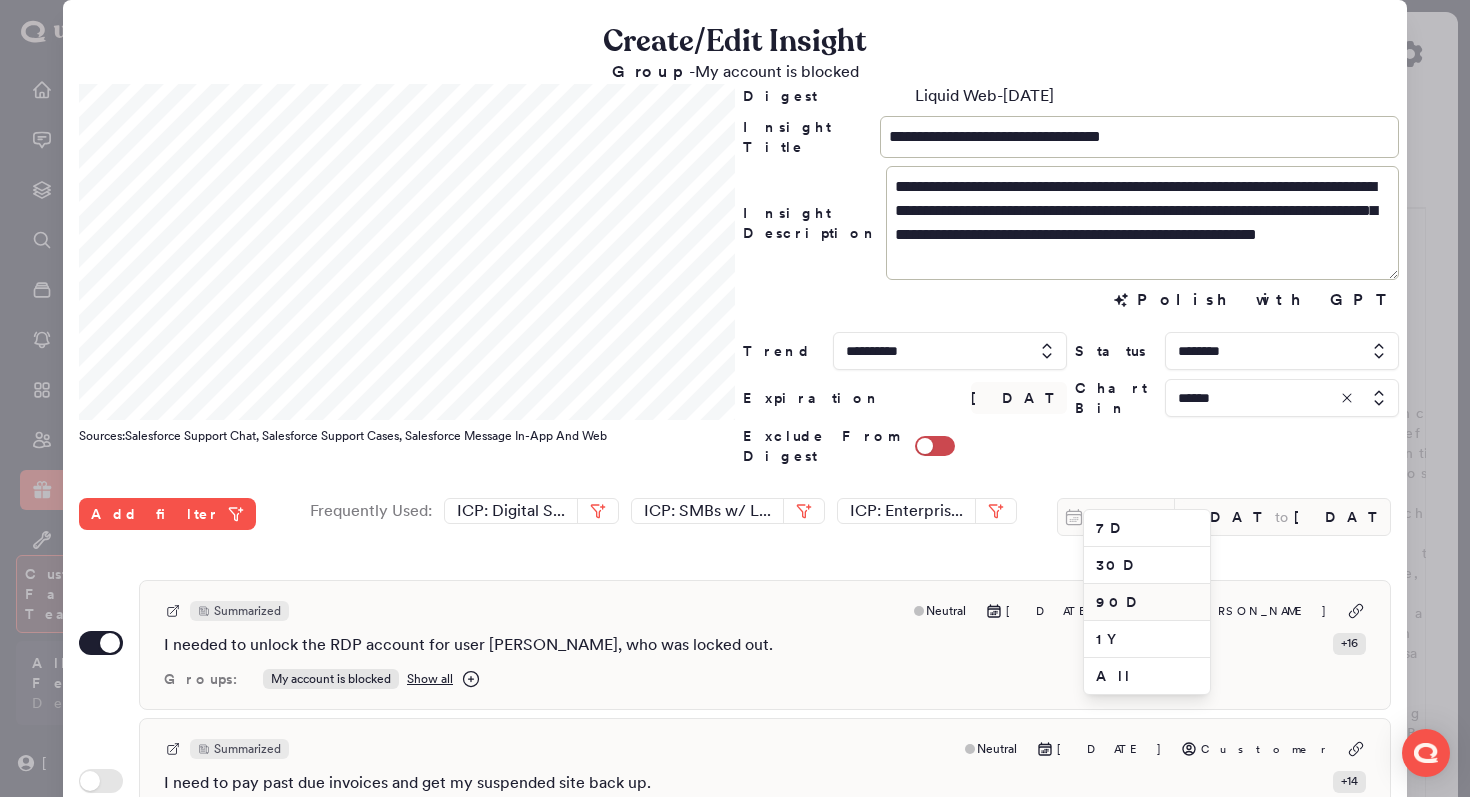 click on "90D" at bounding box center [1147, 602] 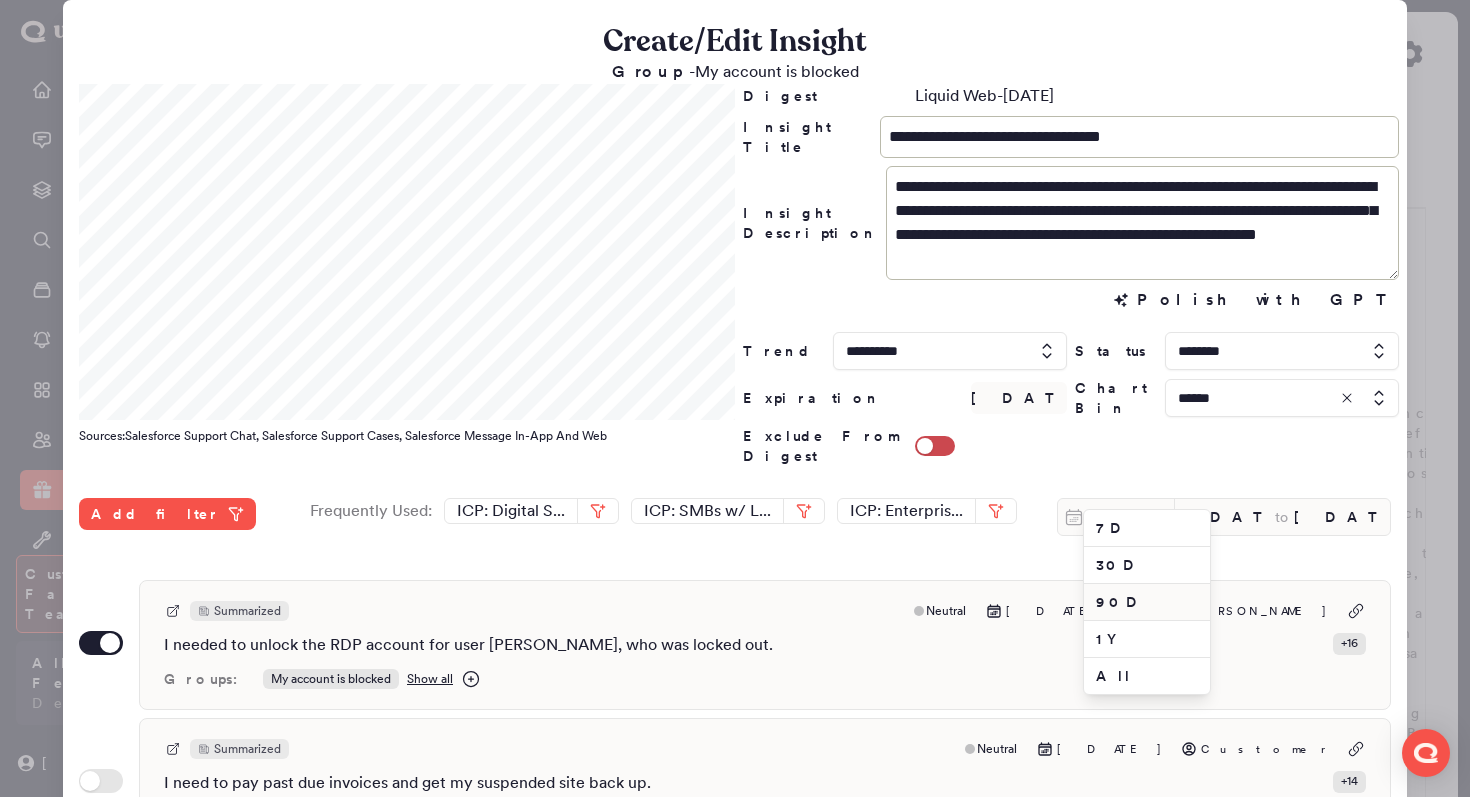 type on "Apr 10, 2025" 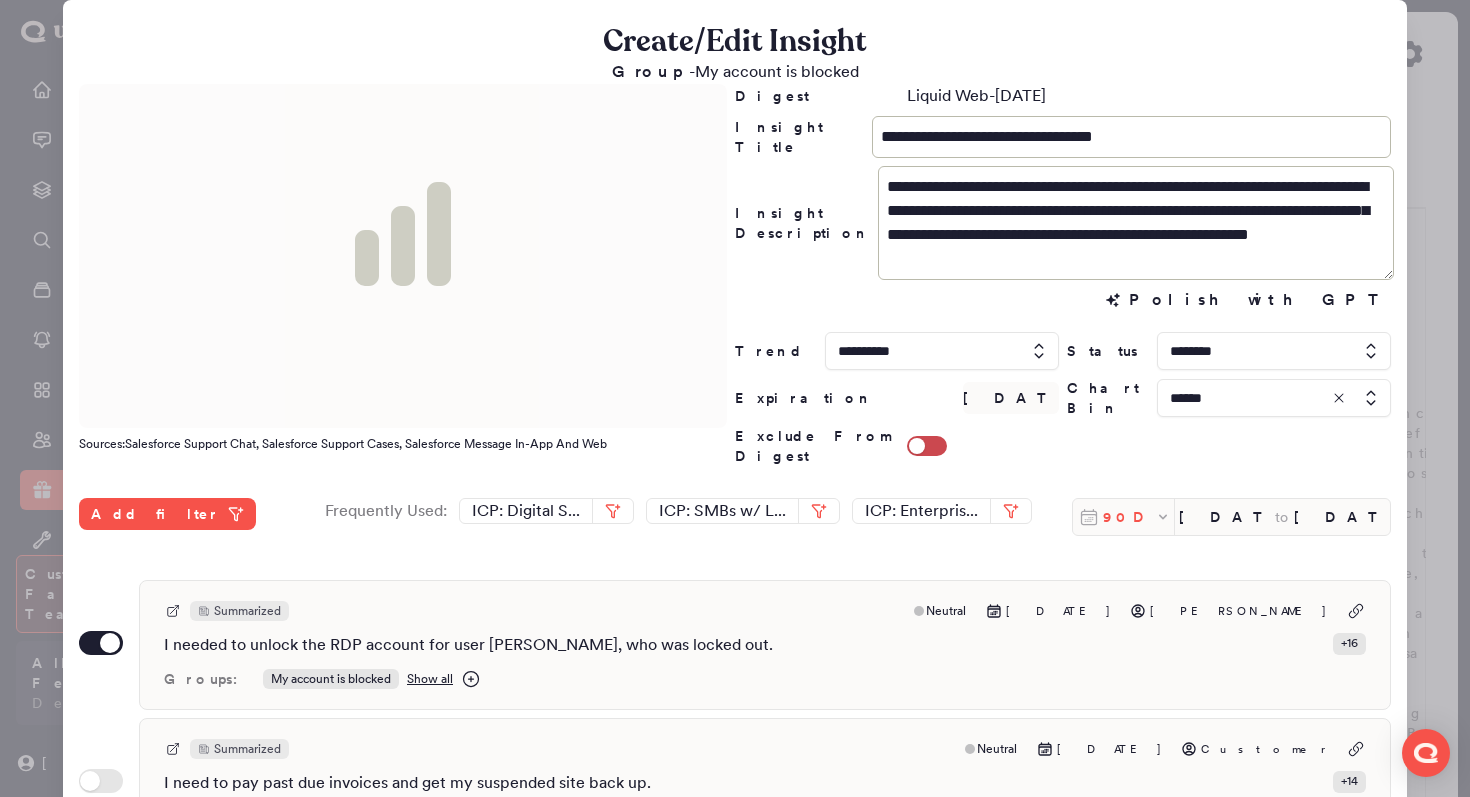 click on "90D" at bounding box center (1129, 517) 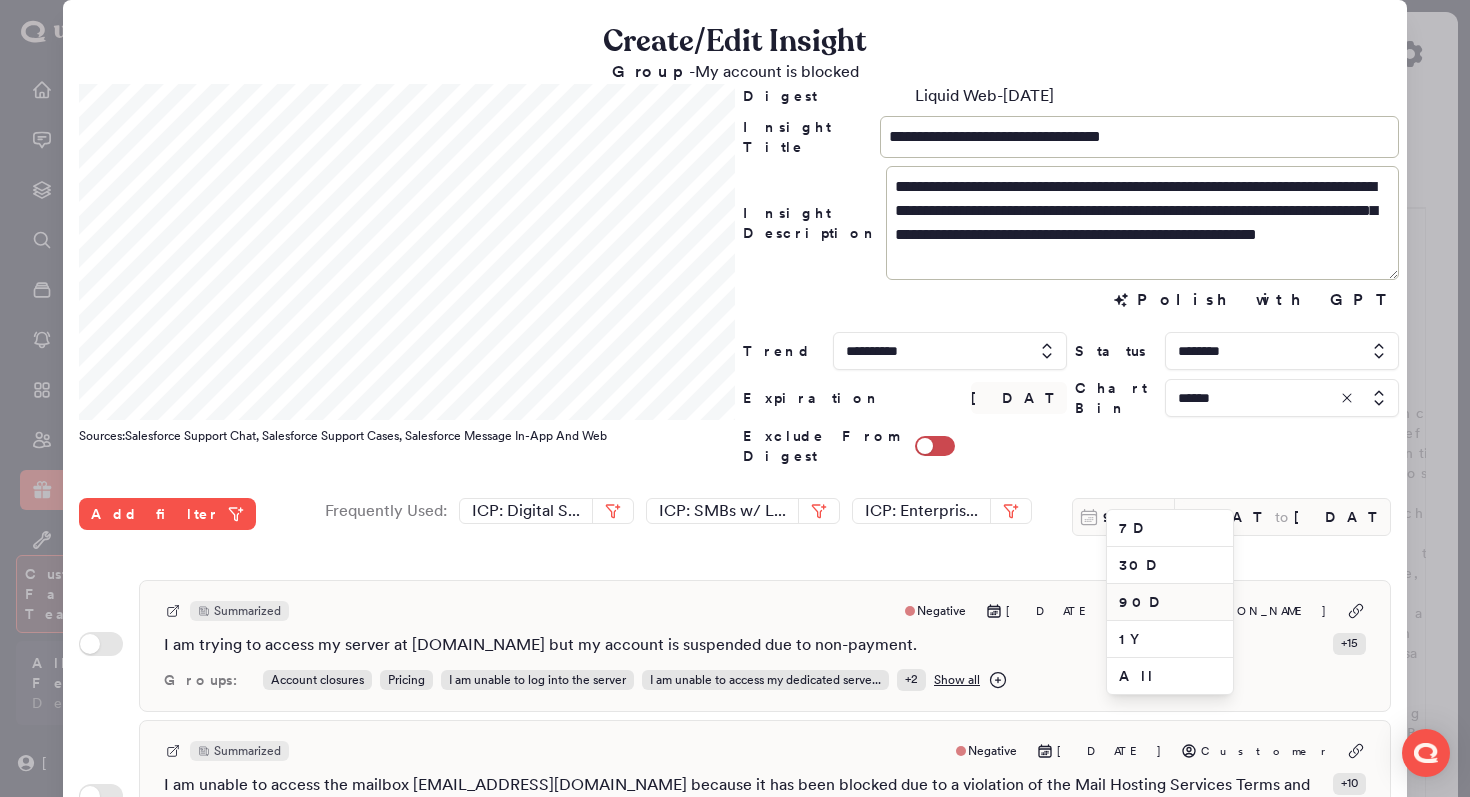 click on "Create/Edit Insight" at bounding box center [735, 42] 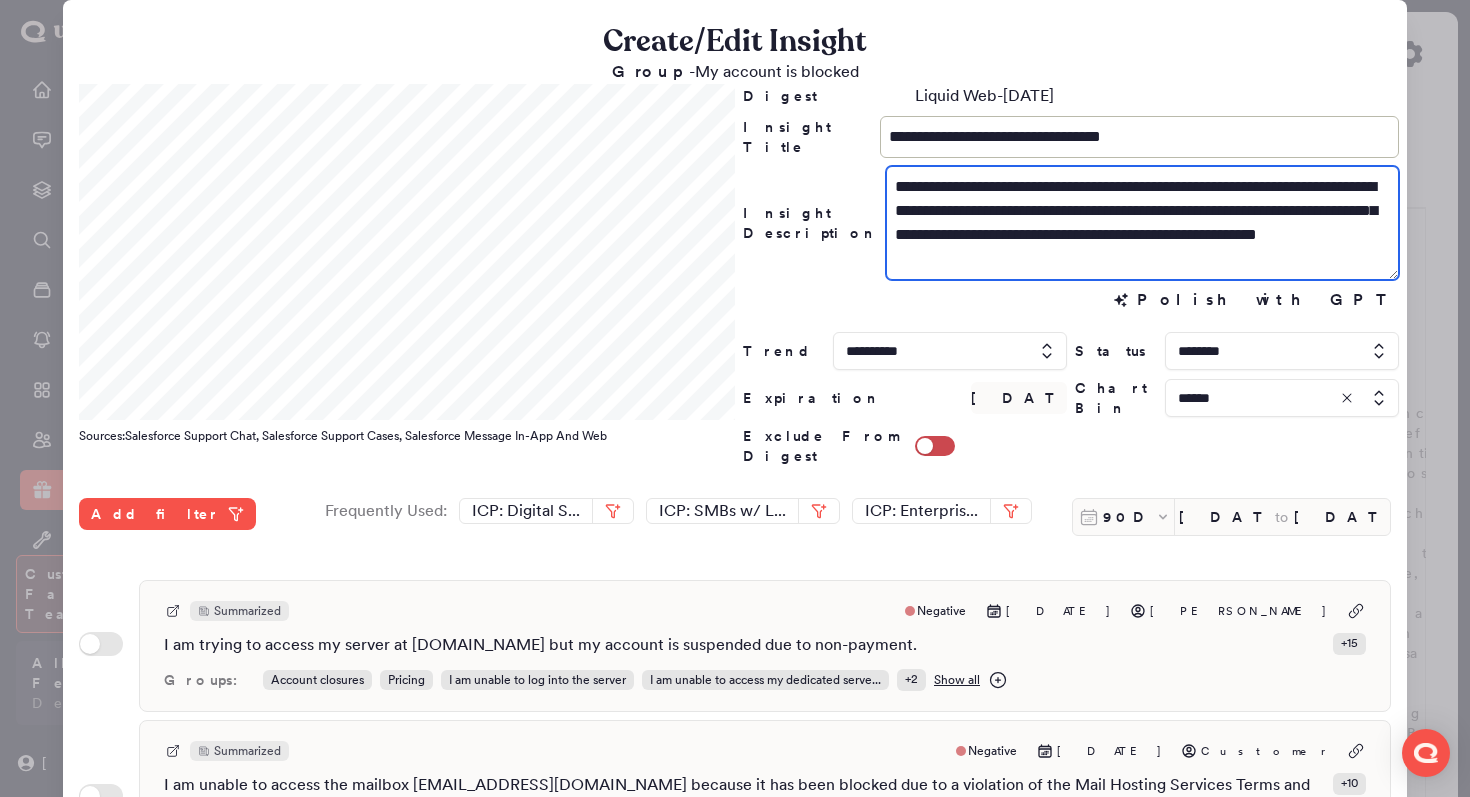 click on "**********" at bounding box center [1142, 223] 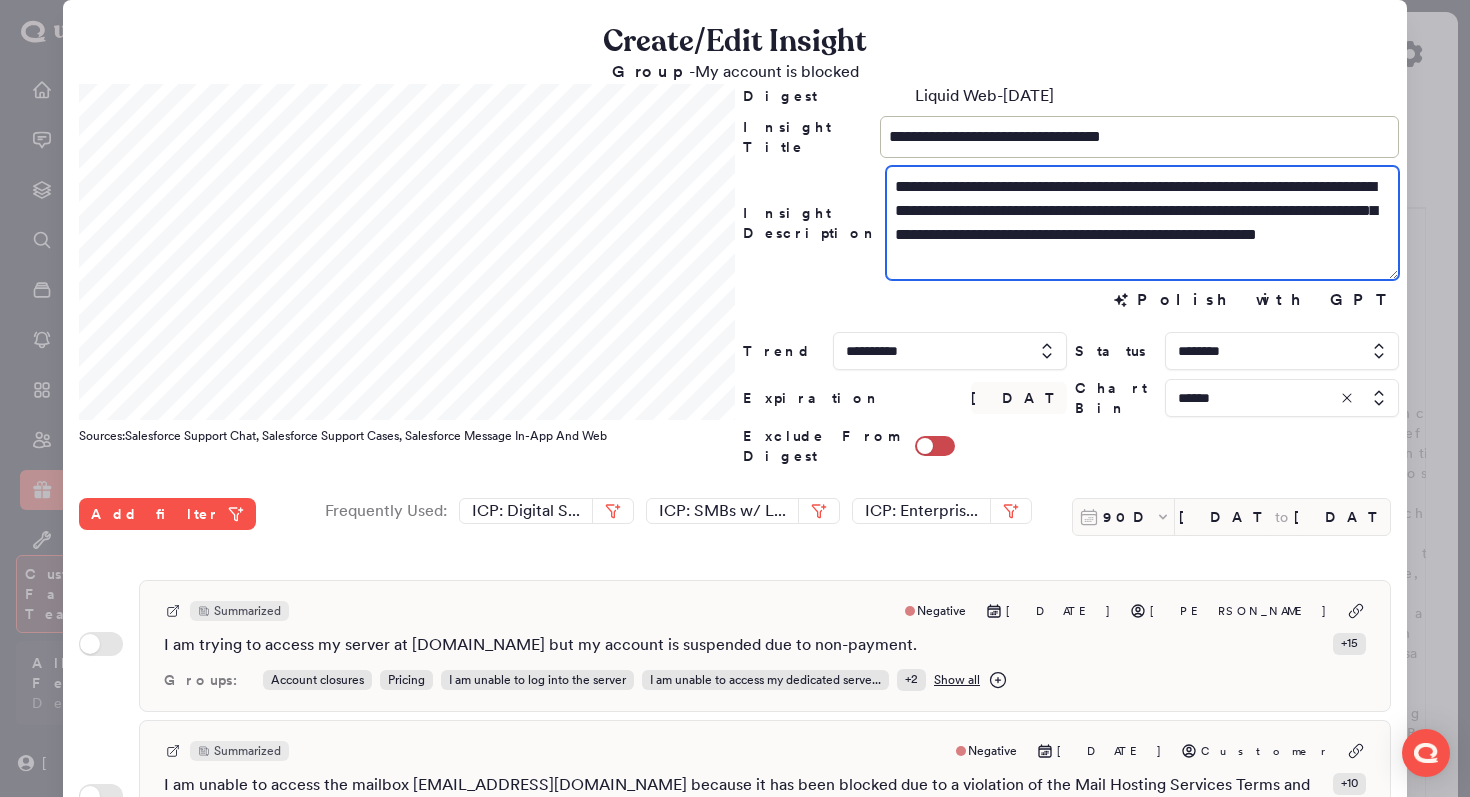 click on "**********" at bounding box center (1142, 223) 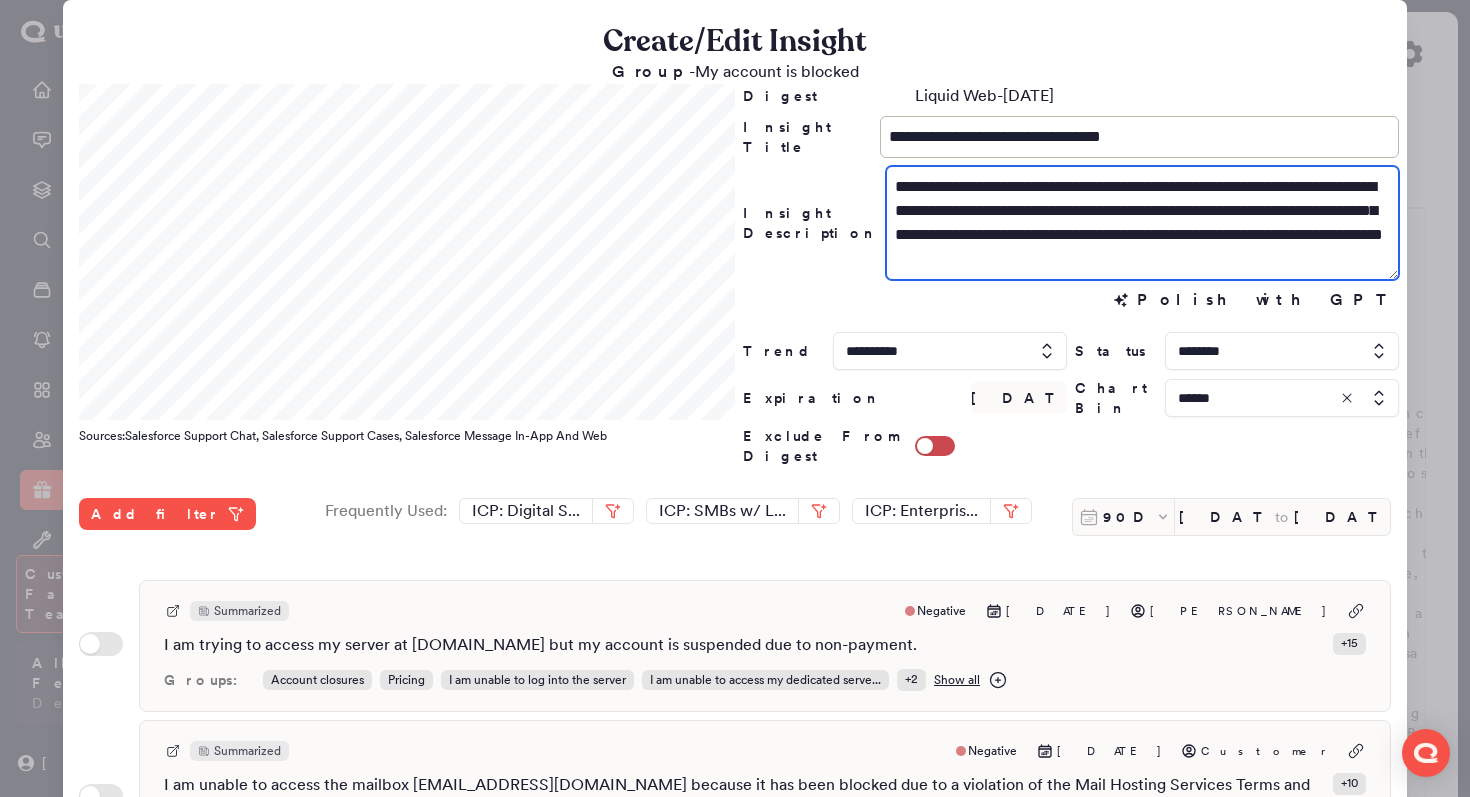 click on "**********" at bounding box center [1142, 223] 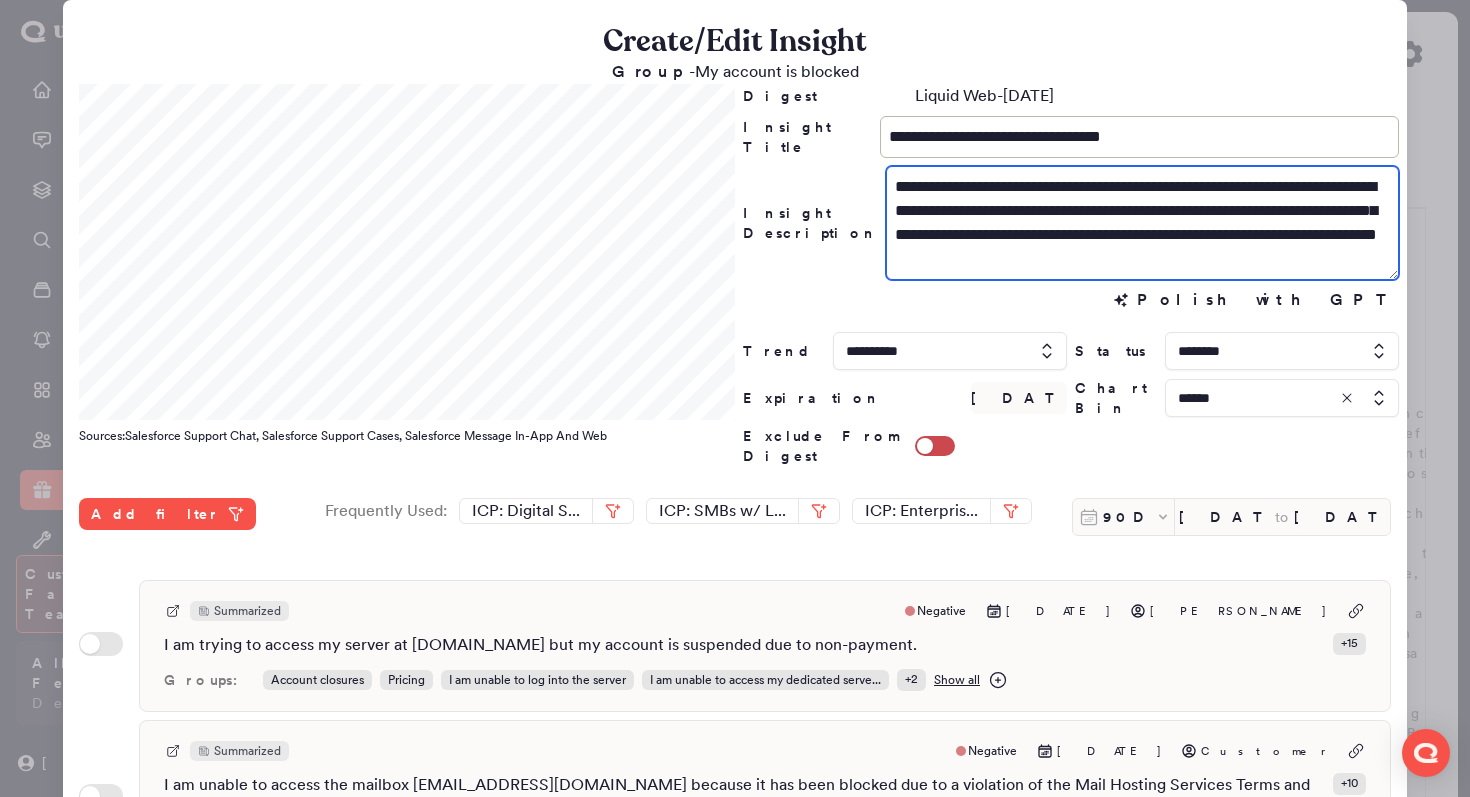 drag, startPoint x: 1063, startPoint y: 240, endPoint x: 947, endPoint y: 239, distance: 116.00431 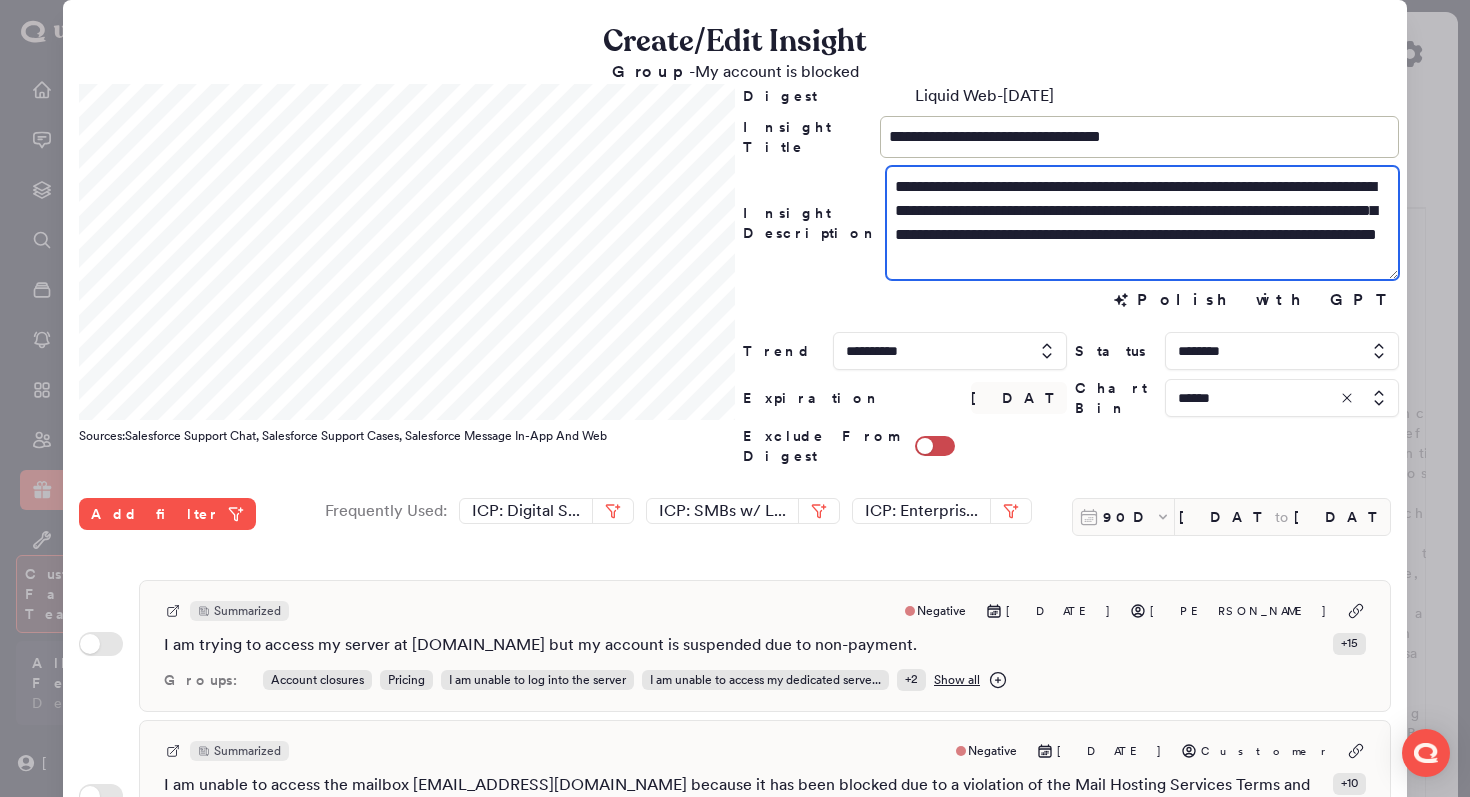 click on "**********" at bounding box center (1142, 223) 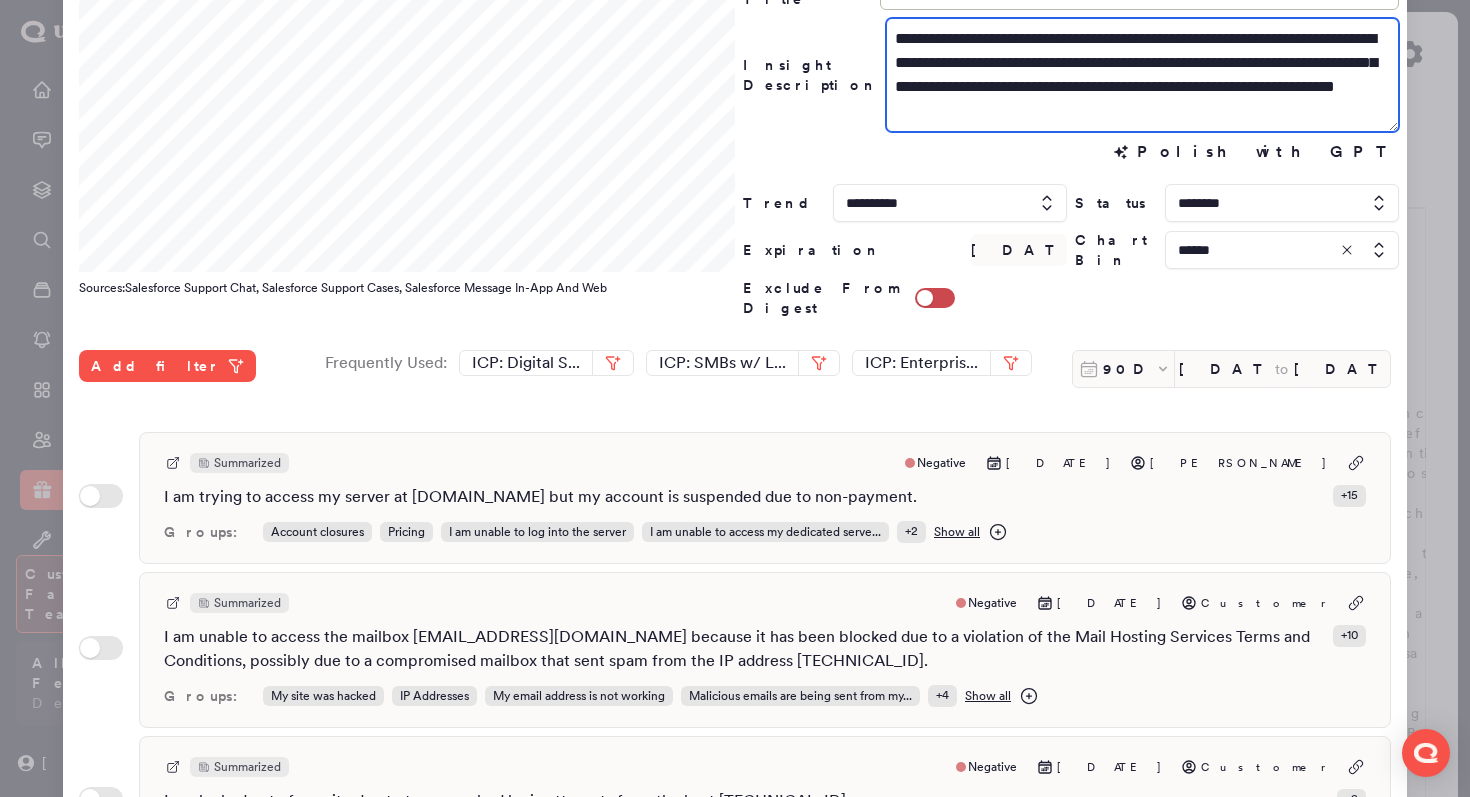 scroll, scrollTop: 531, scrollLeft: 0, axis: vertical 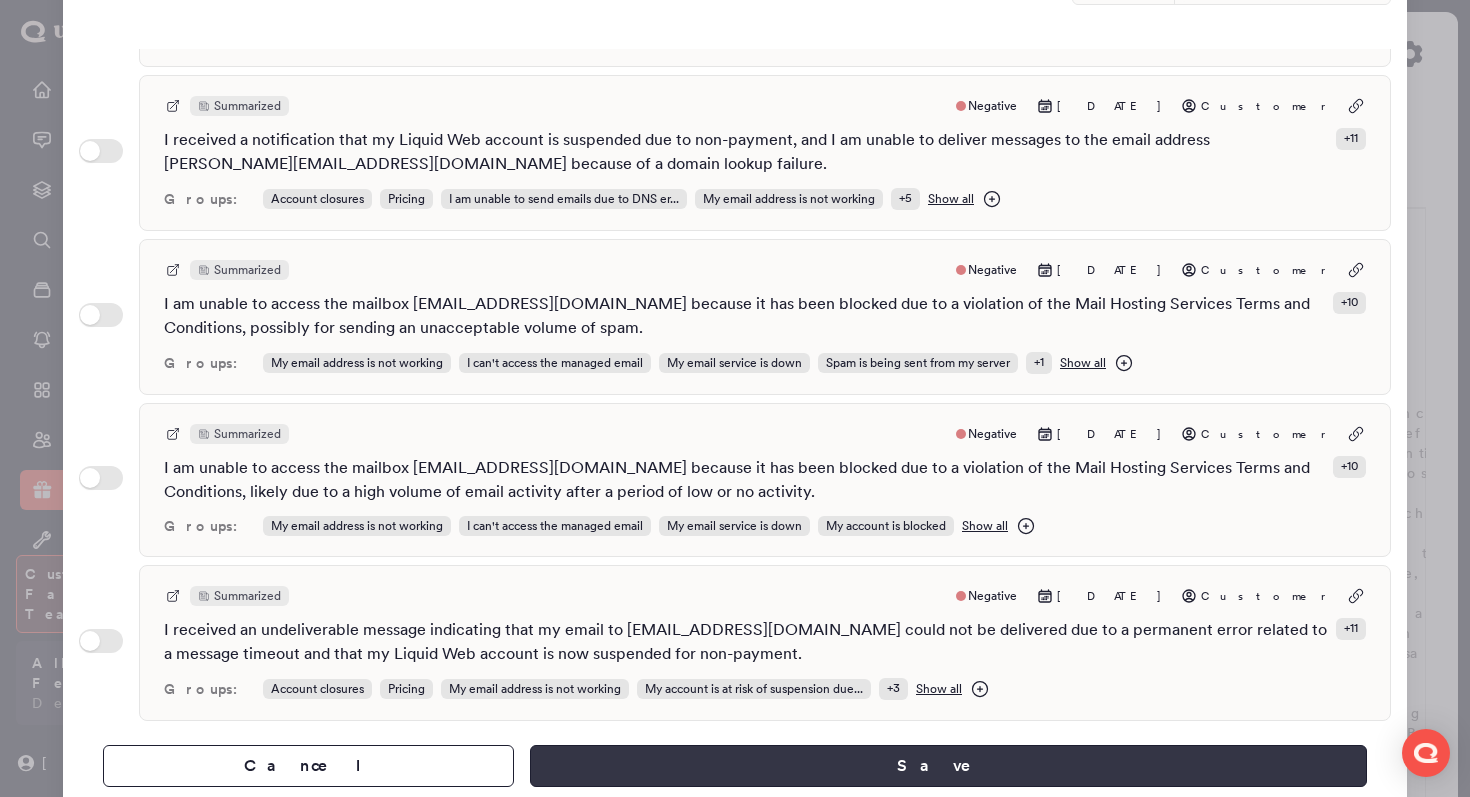 type on "**********" 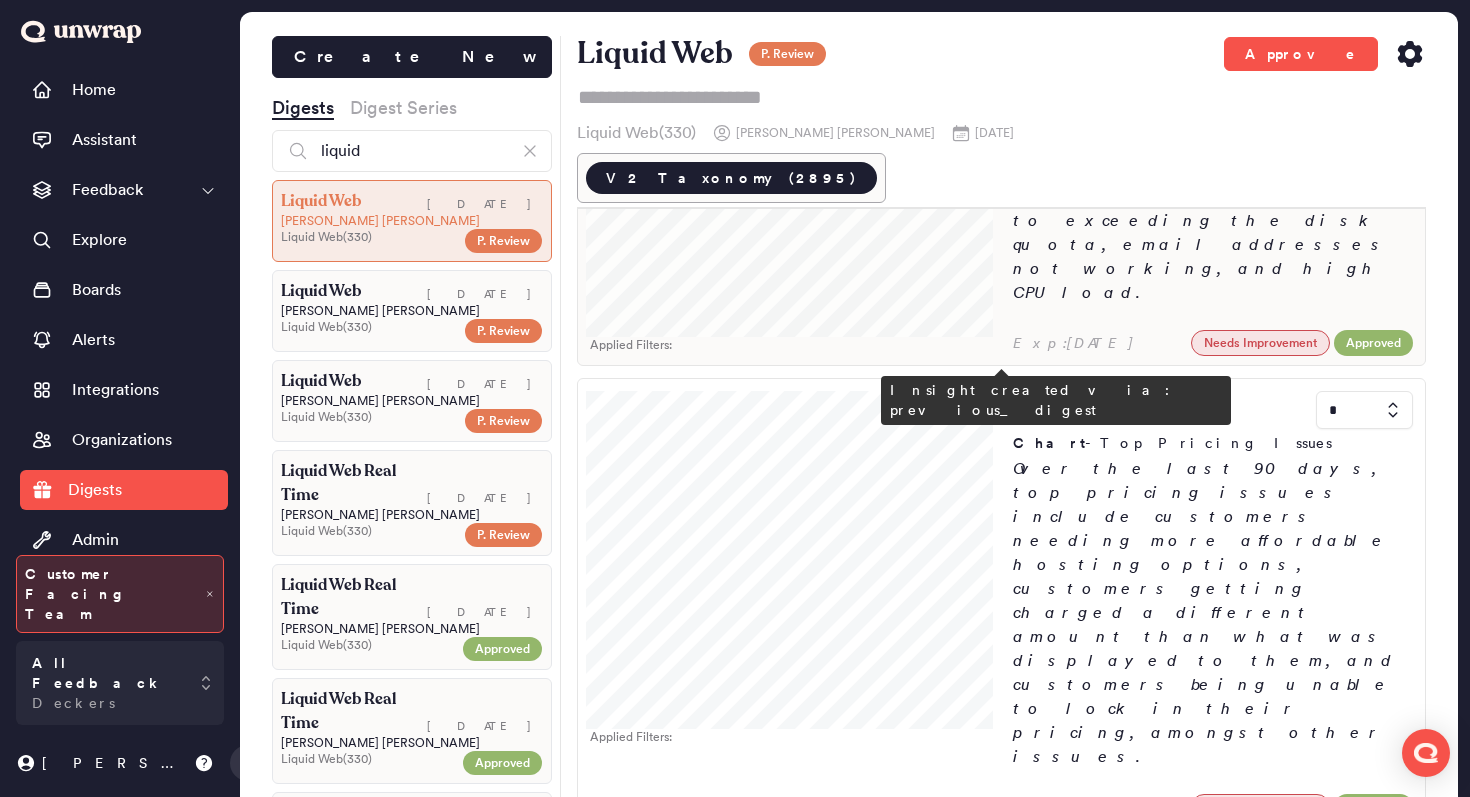 scroll, scrollTop: 229, scrollLeft: 0, axis: vertical 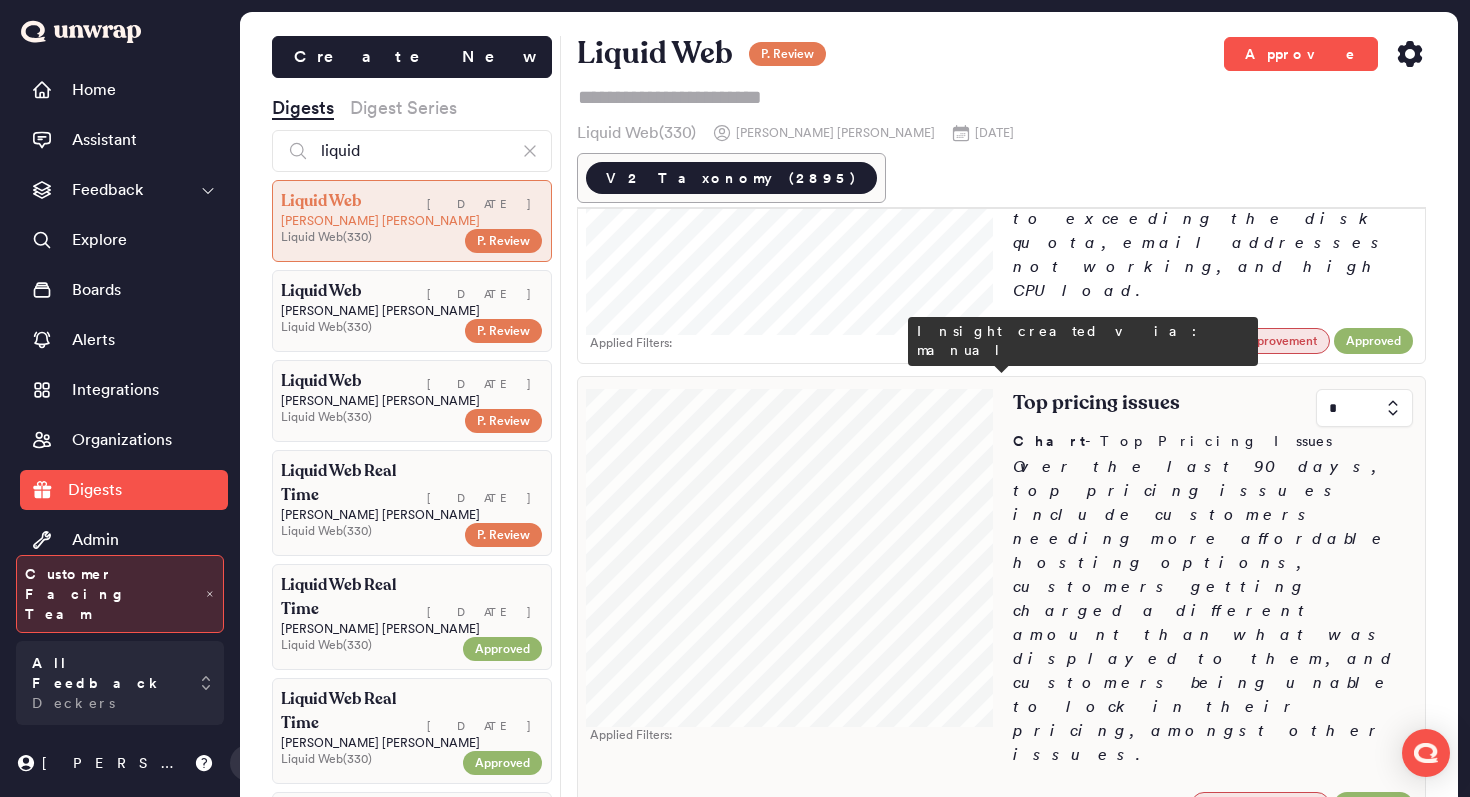 click on "Top pricing issues * Chart  -  Top Pricing Issues Over the last 90 days, top pricing issues include customers needing more affordable hosting options, customers getting charged a different amount than what was displayed to them, and customers being unable to lock in their pricing, amongst other issues." at bounding box center [1213, 580] 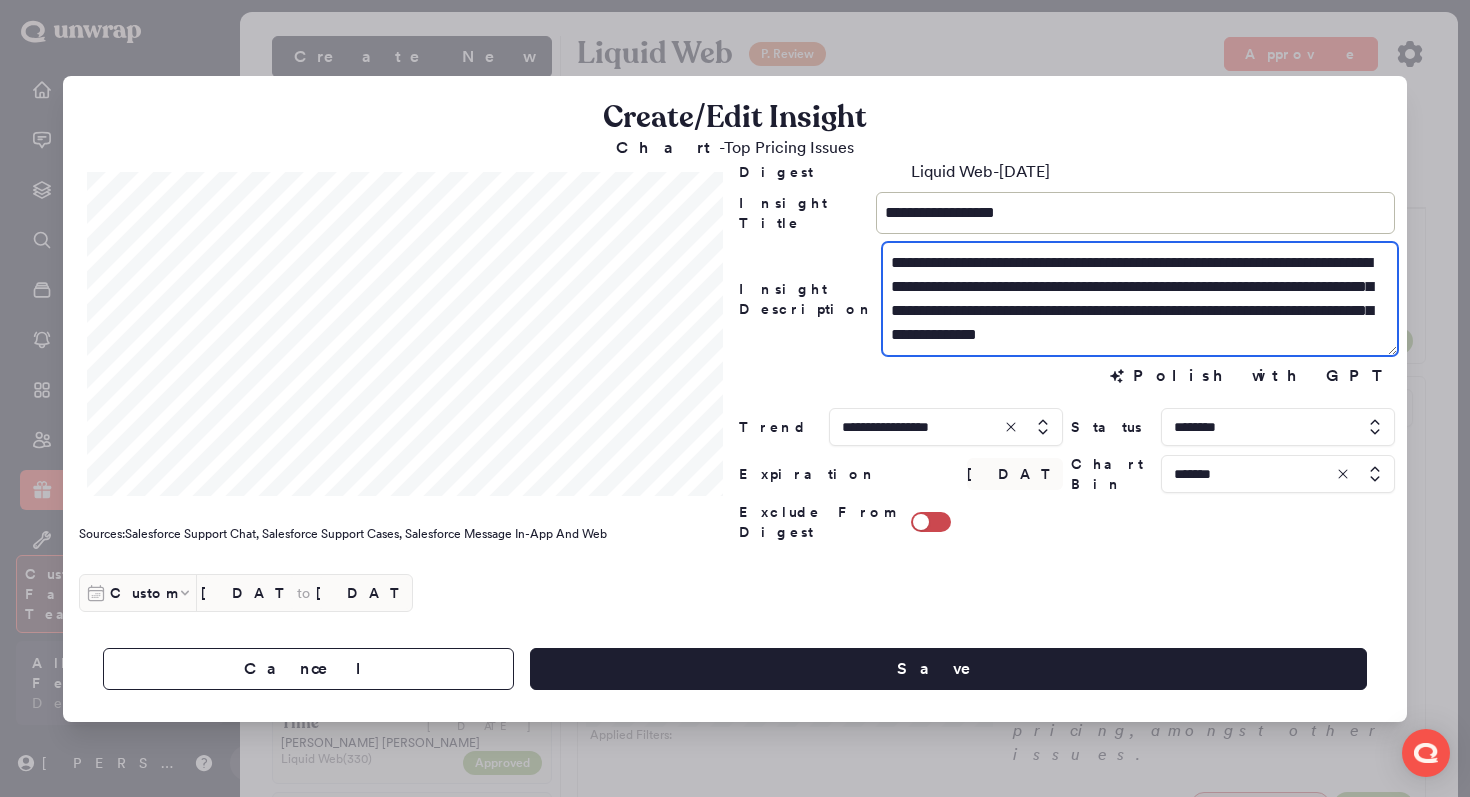 drag, startPoint x: 1228, startPoint y: 298, endPoint x: 1207, endPoint y: 298, distance: 21 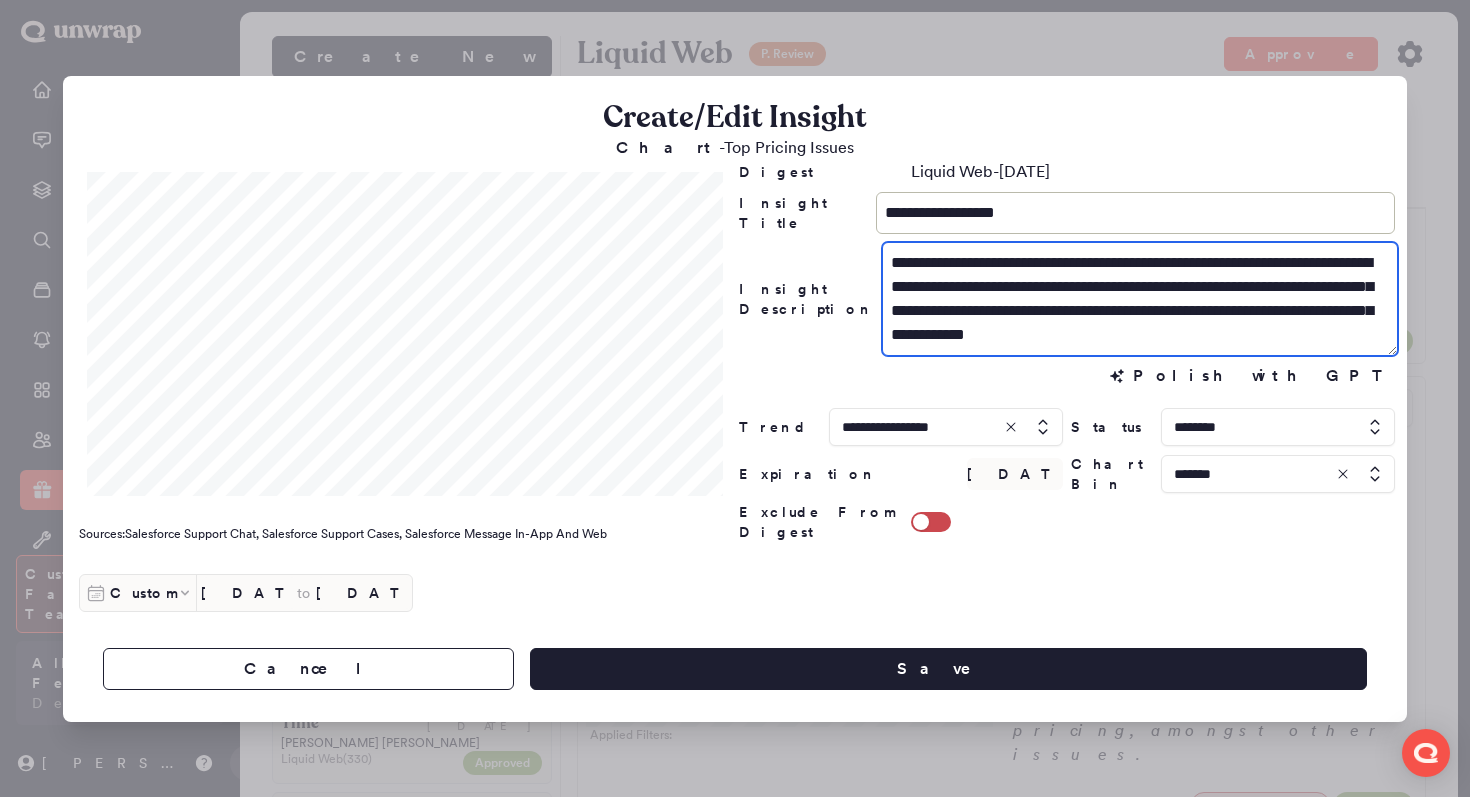click on "**********" at bounding box center [1140, 299] 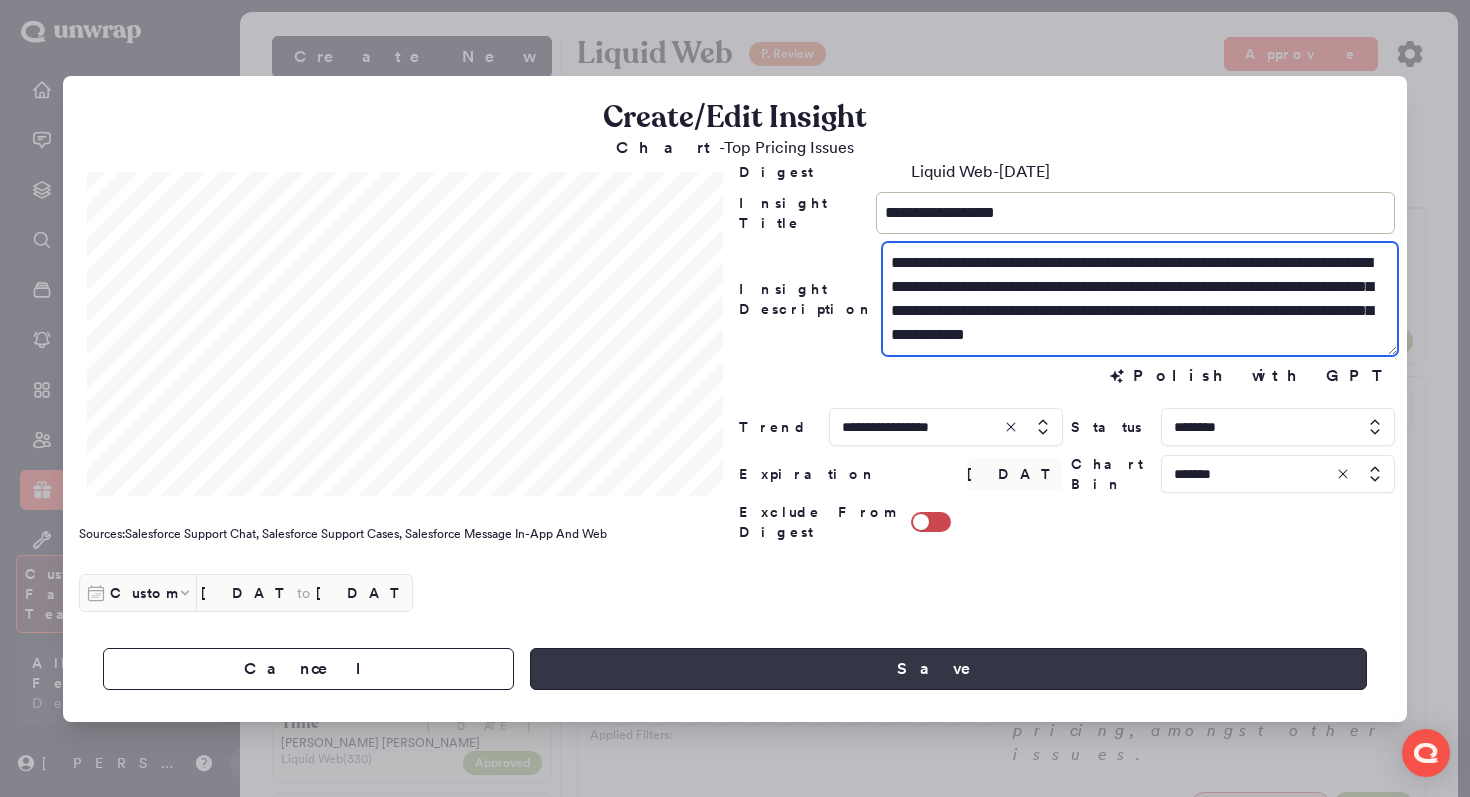 type on "**********" 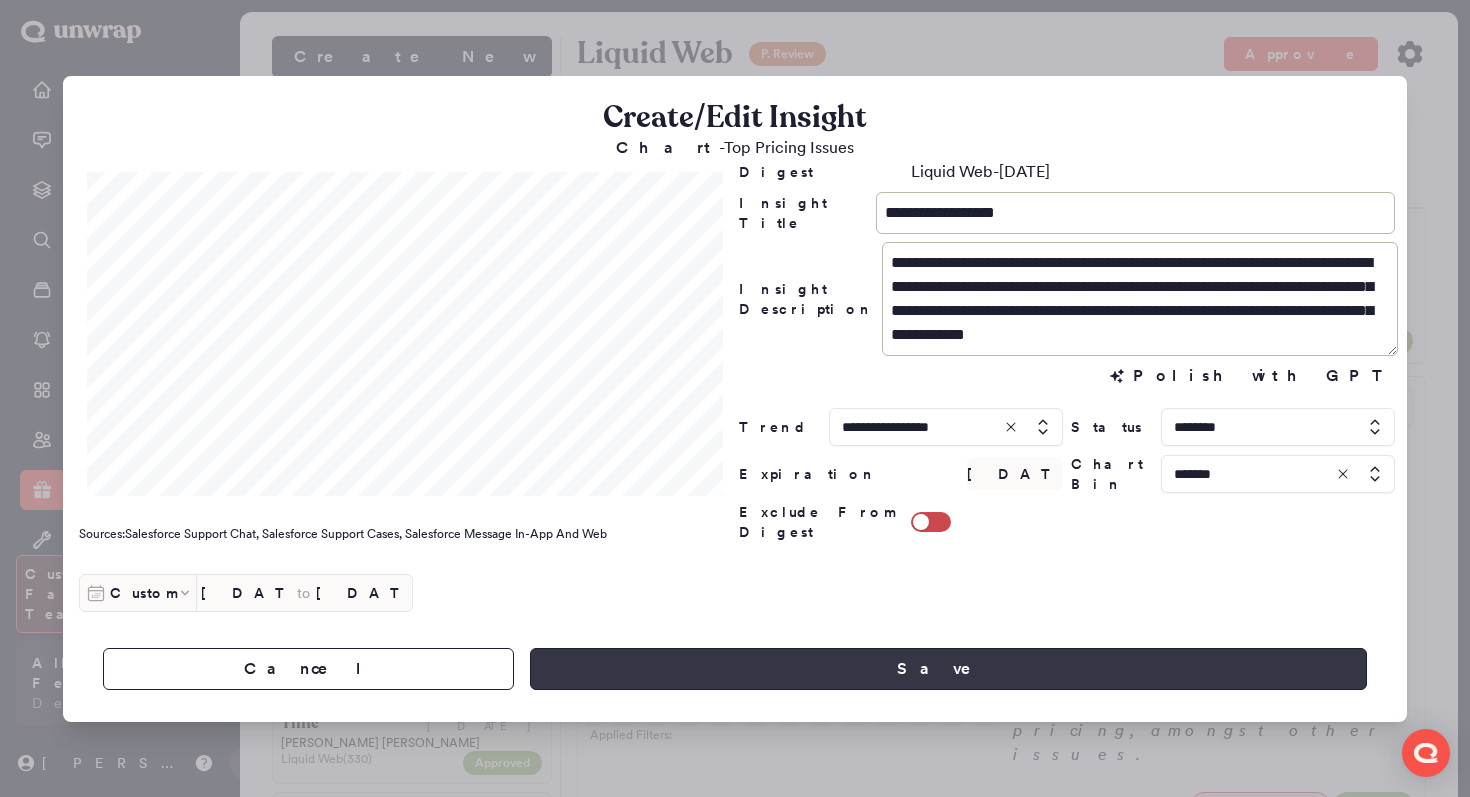 click on "Save" at bounding box center [948, 669] 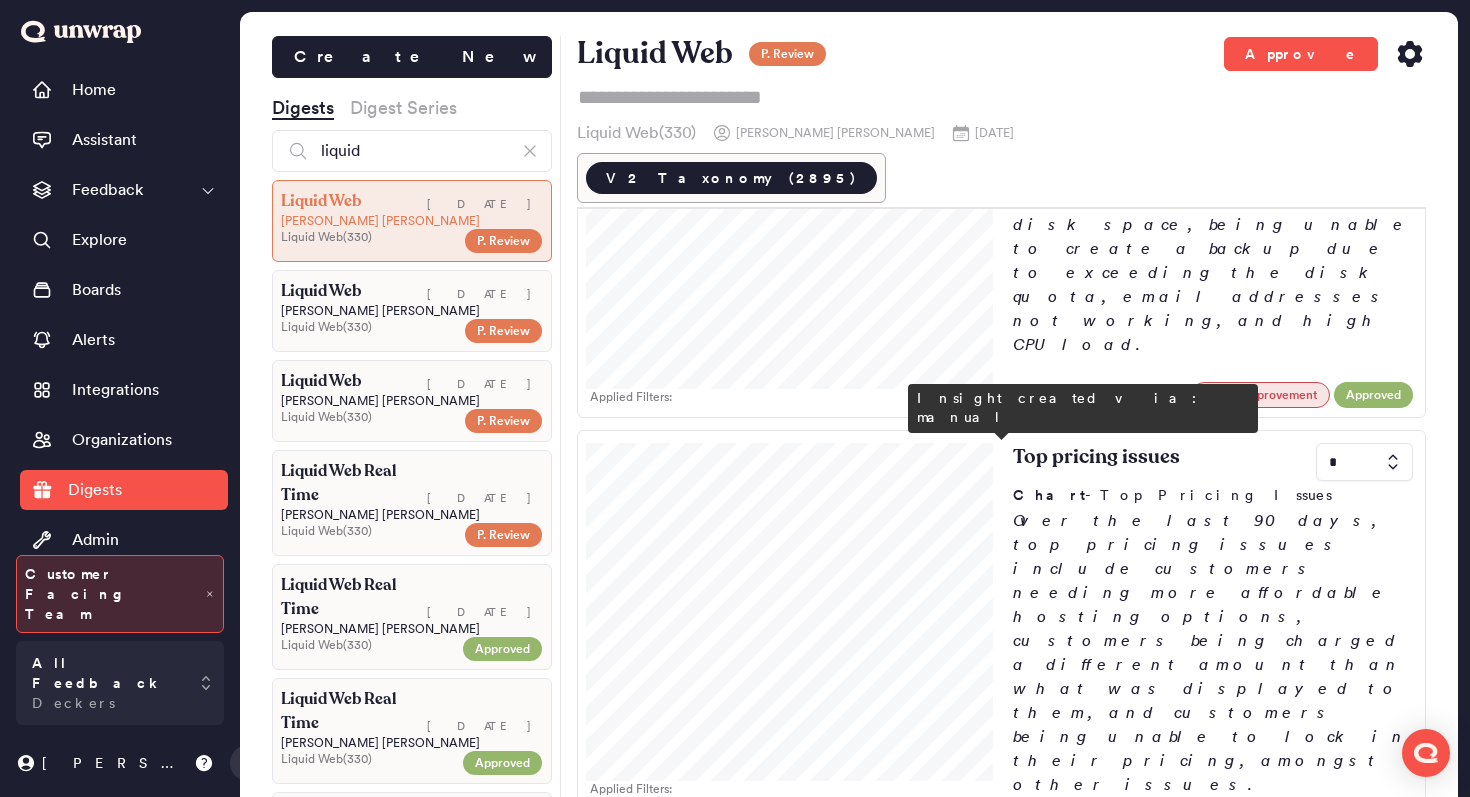 scroll, scrollTop: 160, scrollLeft: 0, axis: vertical 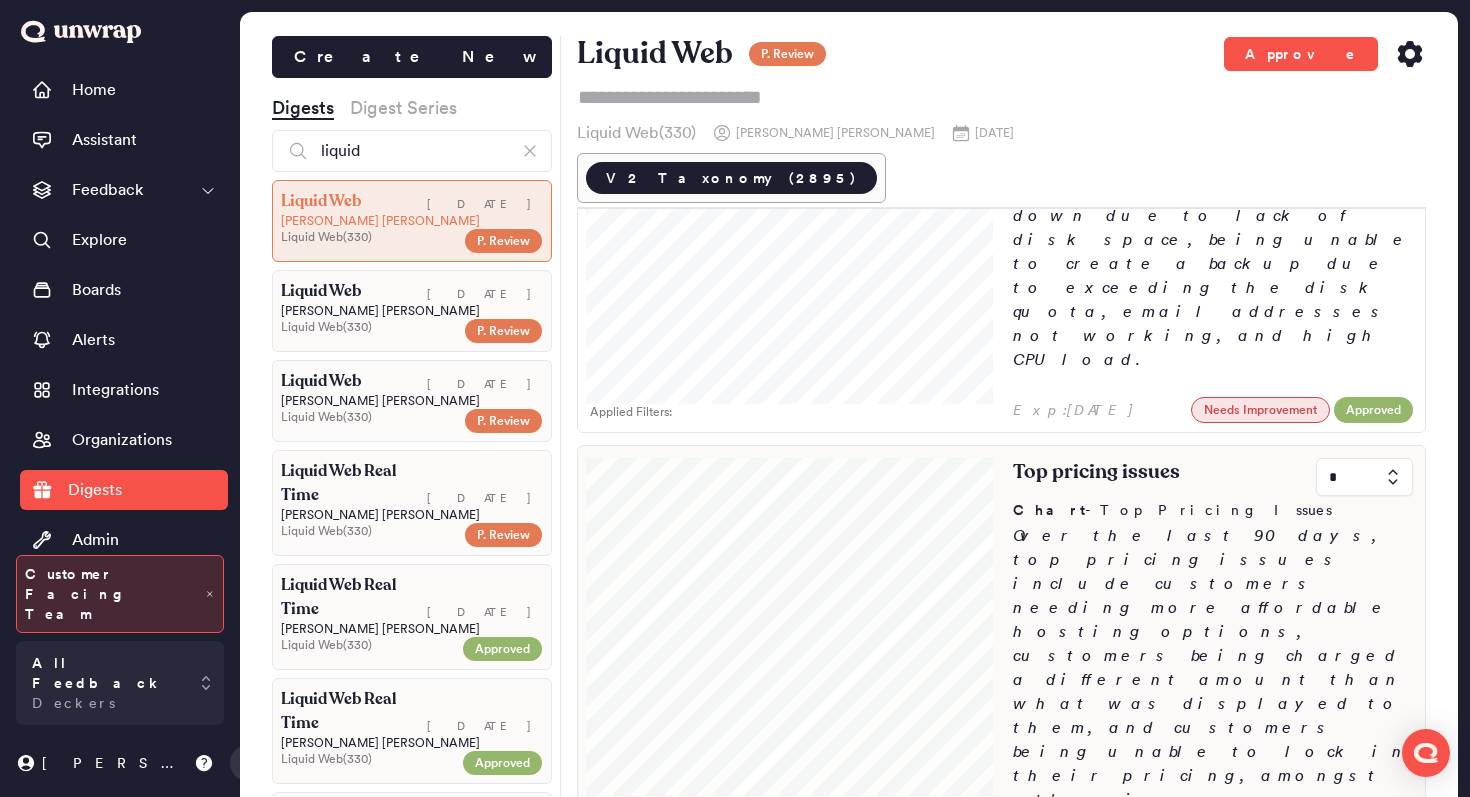 click on "Top pricing issues * Chart  -  Top Pricing Issues Over the last 90 days, top pricing issues include customers needing more affordable hosting options, customers being charged a different amount than what was displayed to them, and customers being unable to lock in their pricing, amongst other issues." at bounding box center (1213, 637) 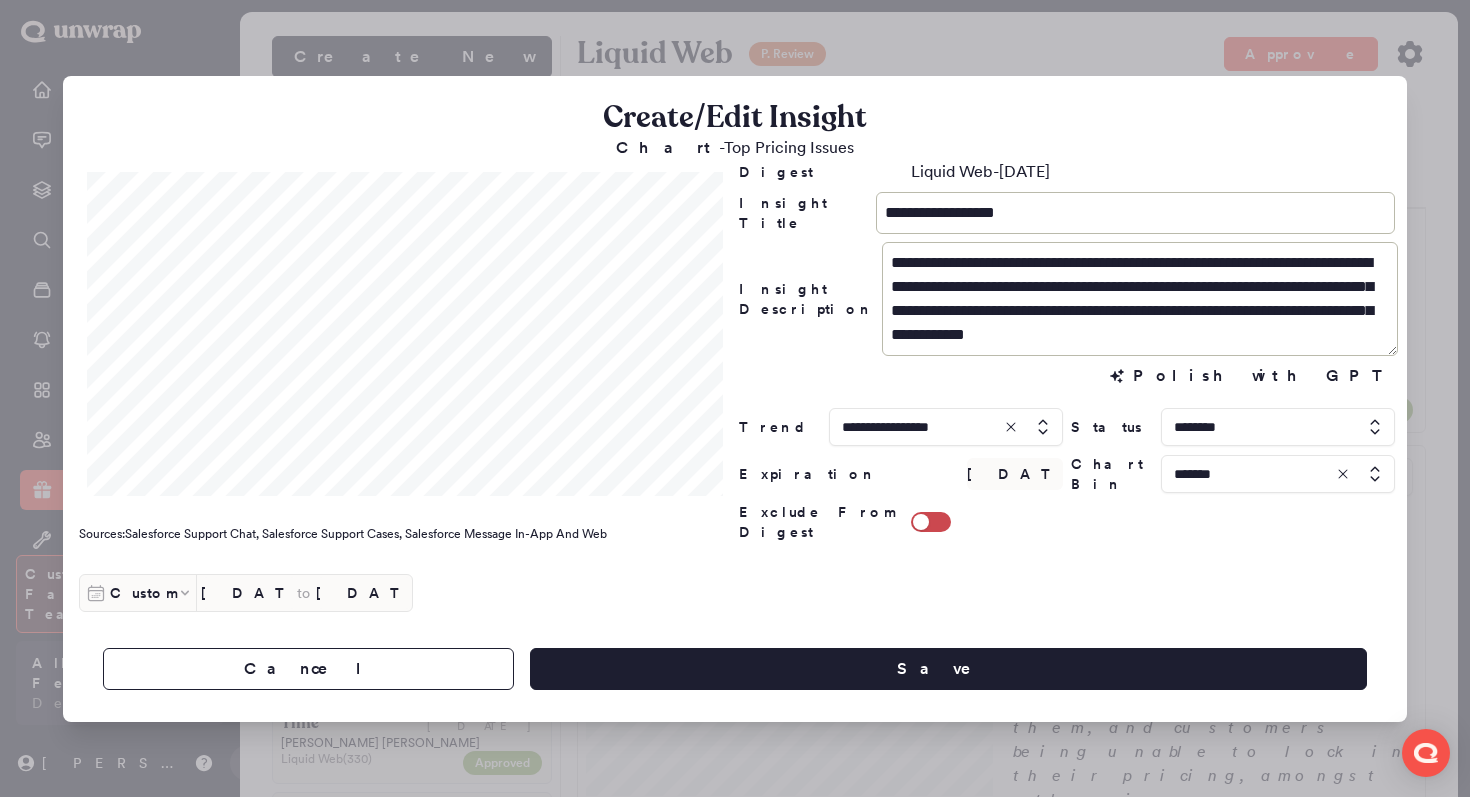 click at bounding box center (735, 398) 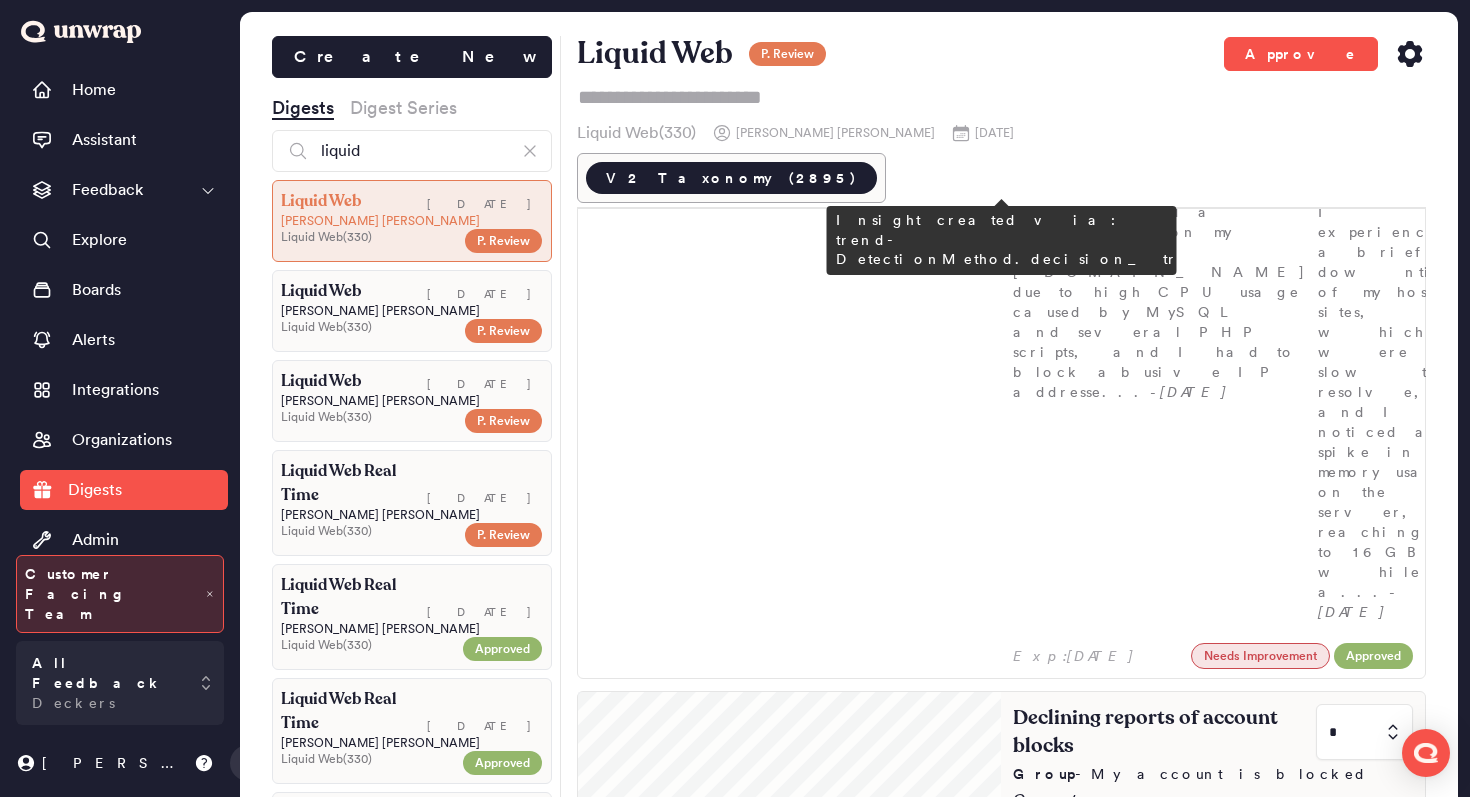 scroll, scrollTop: 1309, scrollLeft: 0, axis: vertical 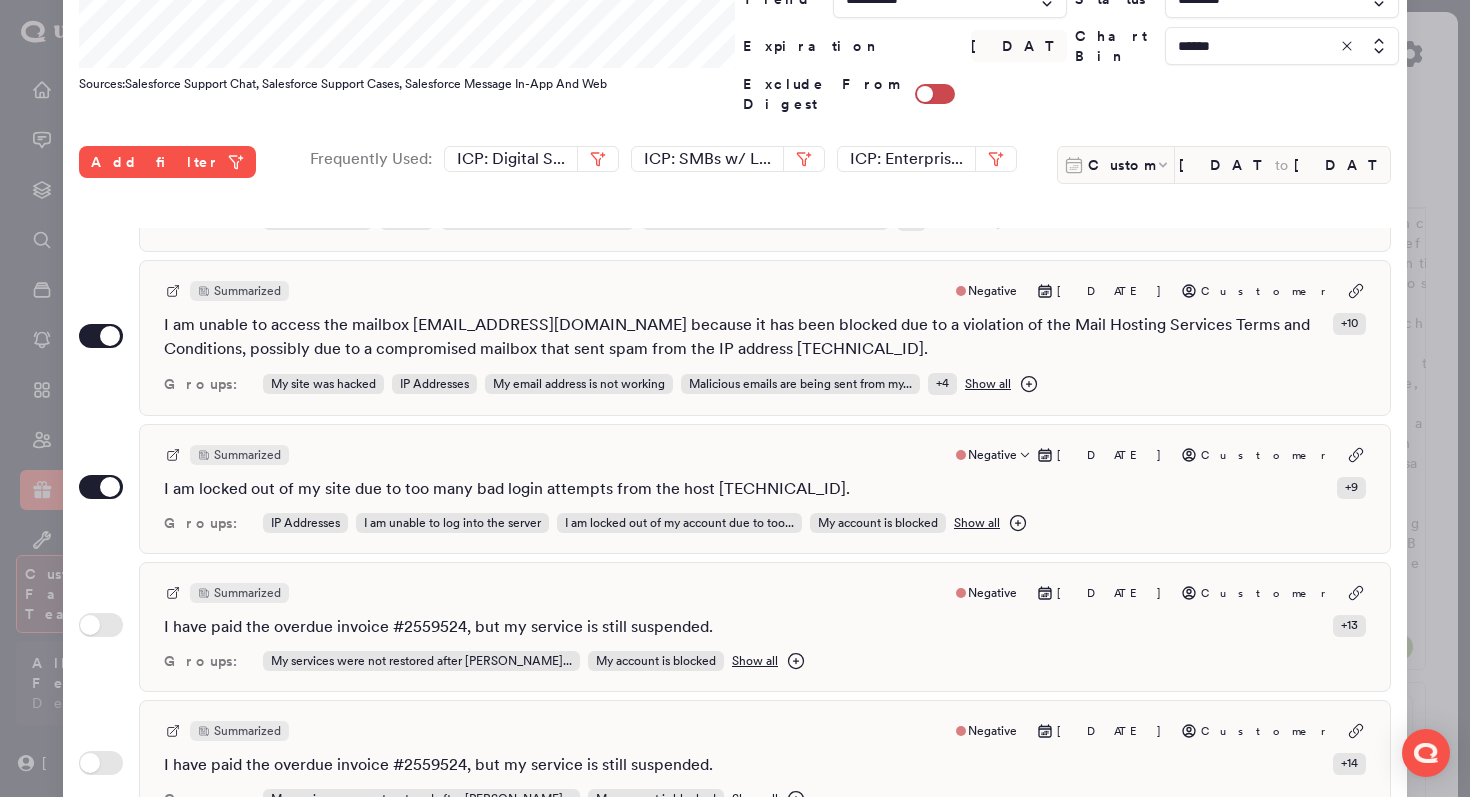 click on "Summarized Negative Jul 8, 2025 Customer" at bounding box center [765, 455] 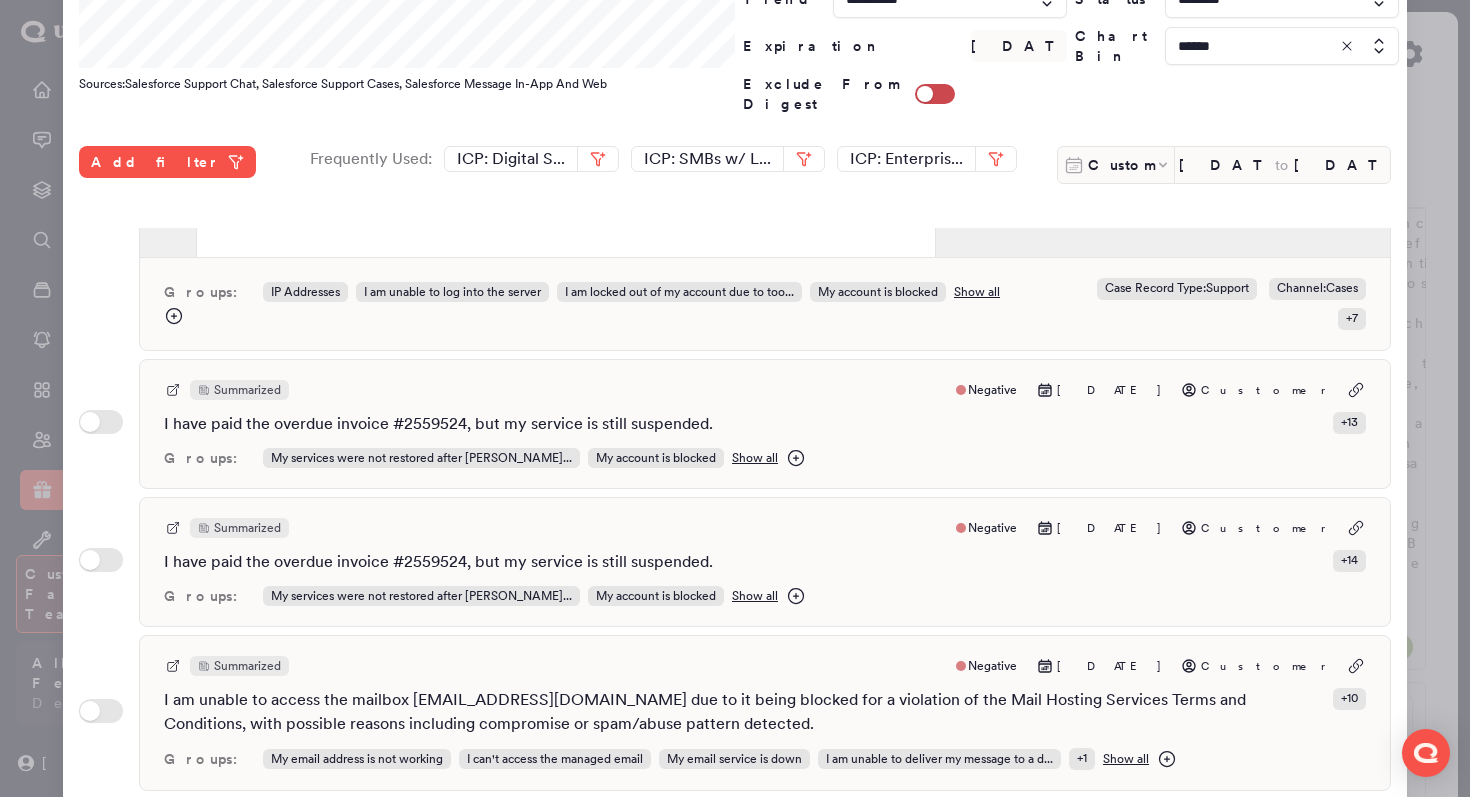 scroll, scrollTop: 731, scrollLeft: 0, axis: vertical 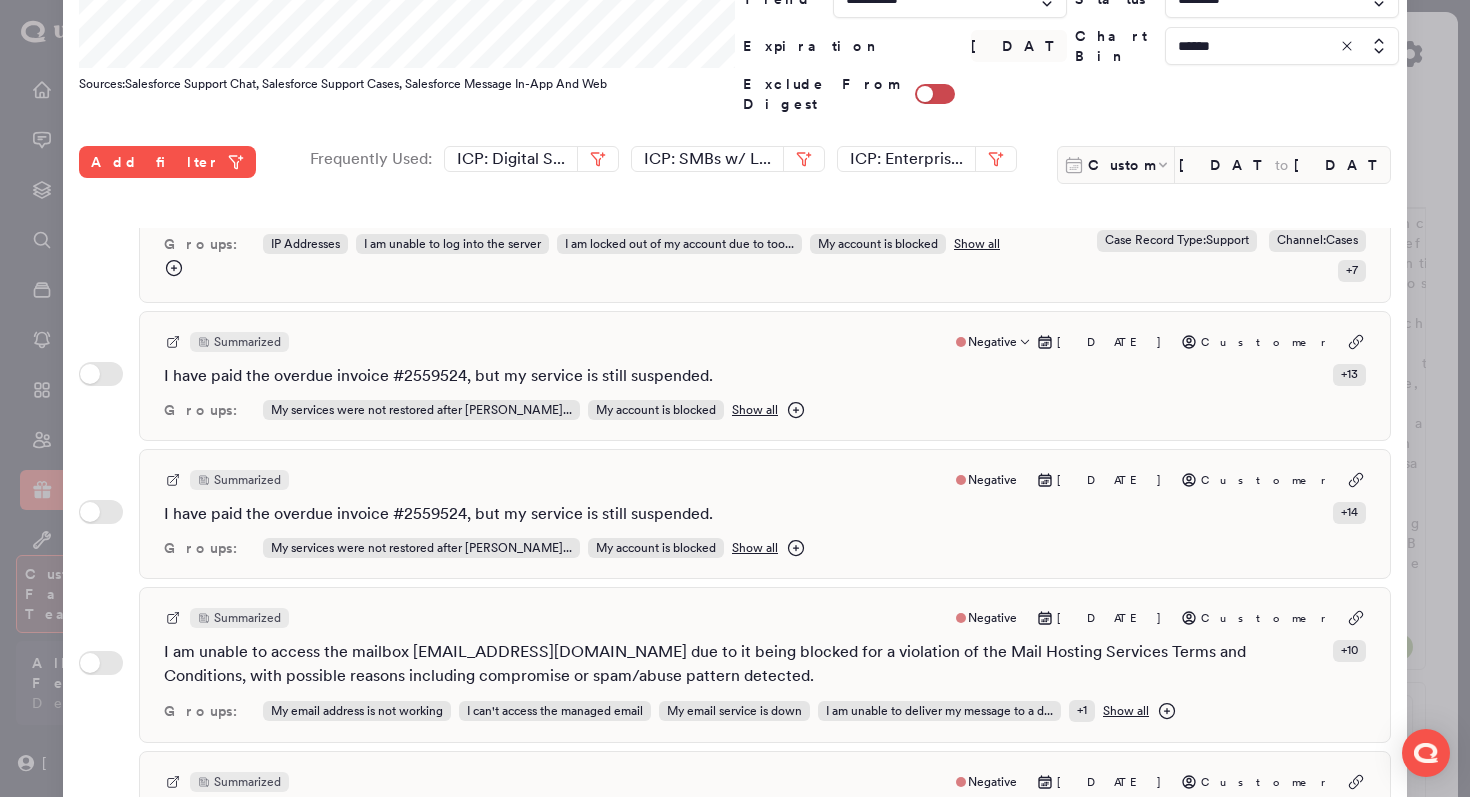 click on "I have paid the overdue invoice #2559524, but my service is still suspended." at bounding box center (438, 376) 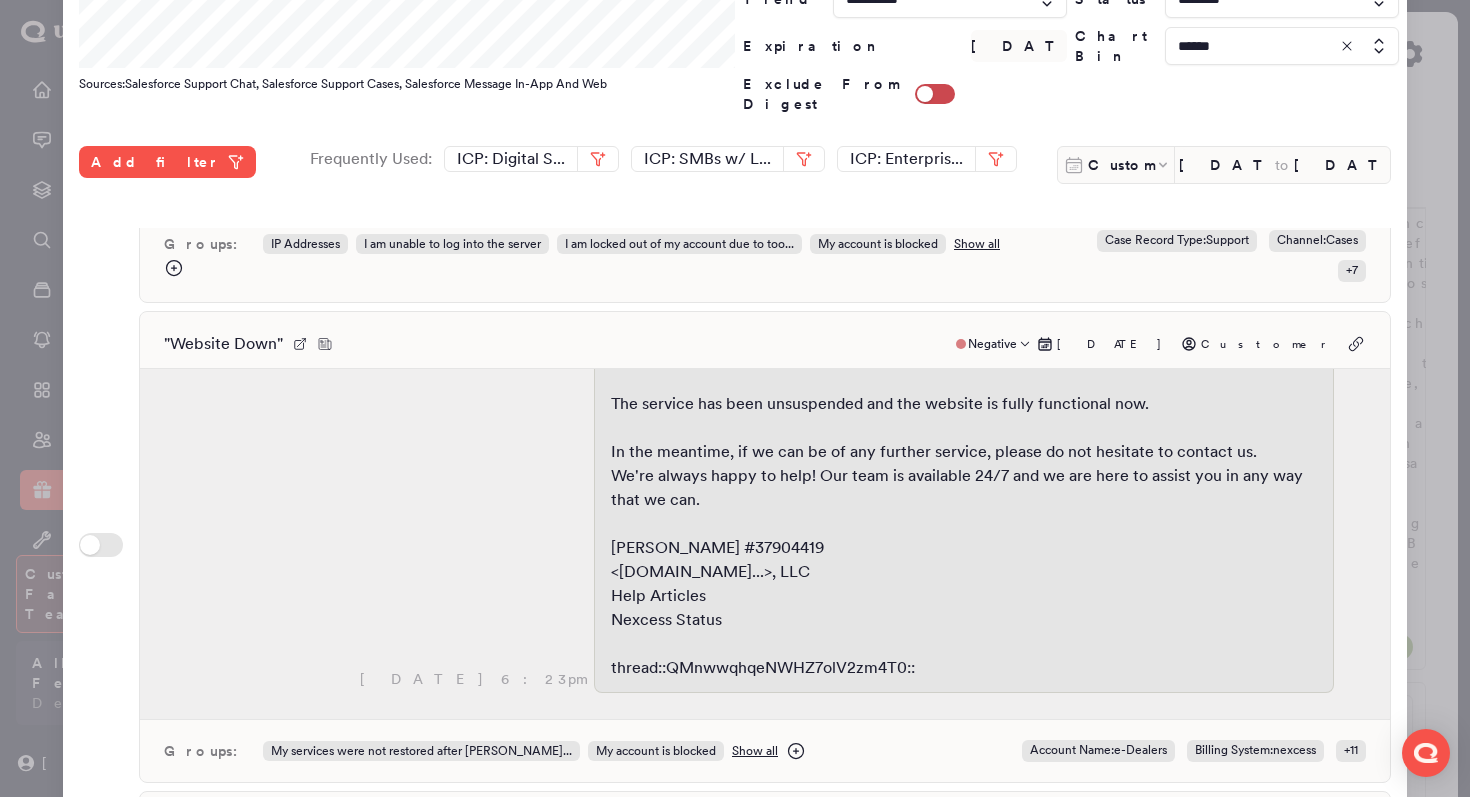 scroll, scrollTop: 2188, scrollLeft: 0, axis: vertical 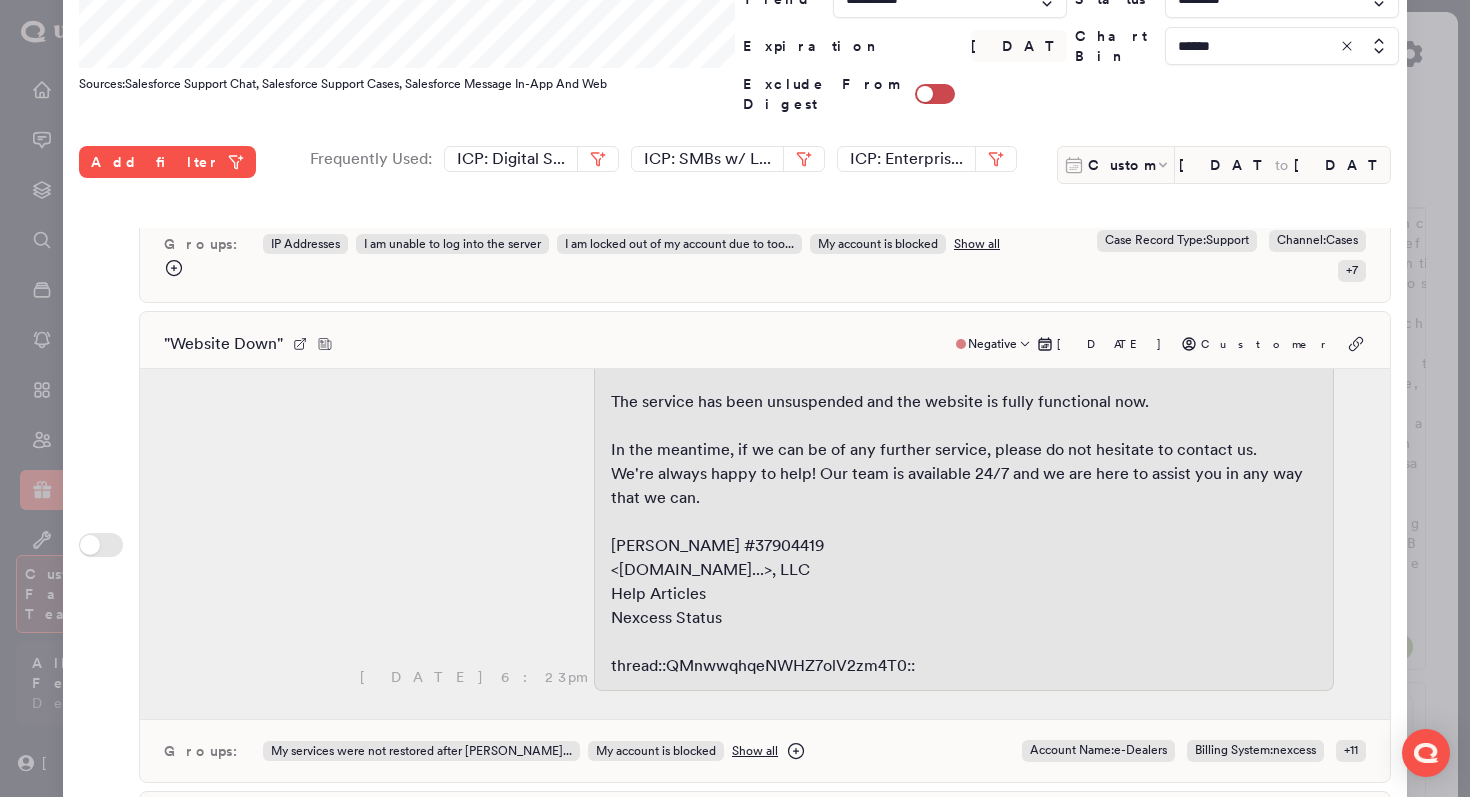 click on "" Website Down " Negative Jul 7, 2025 Customer" at bounding box center (765, 344) 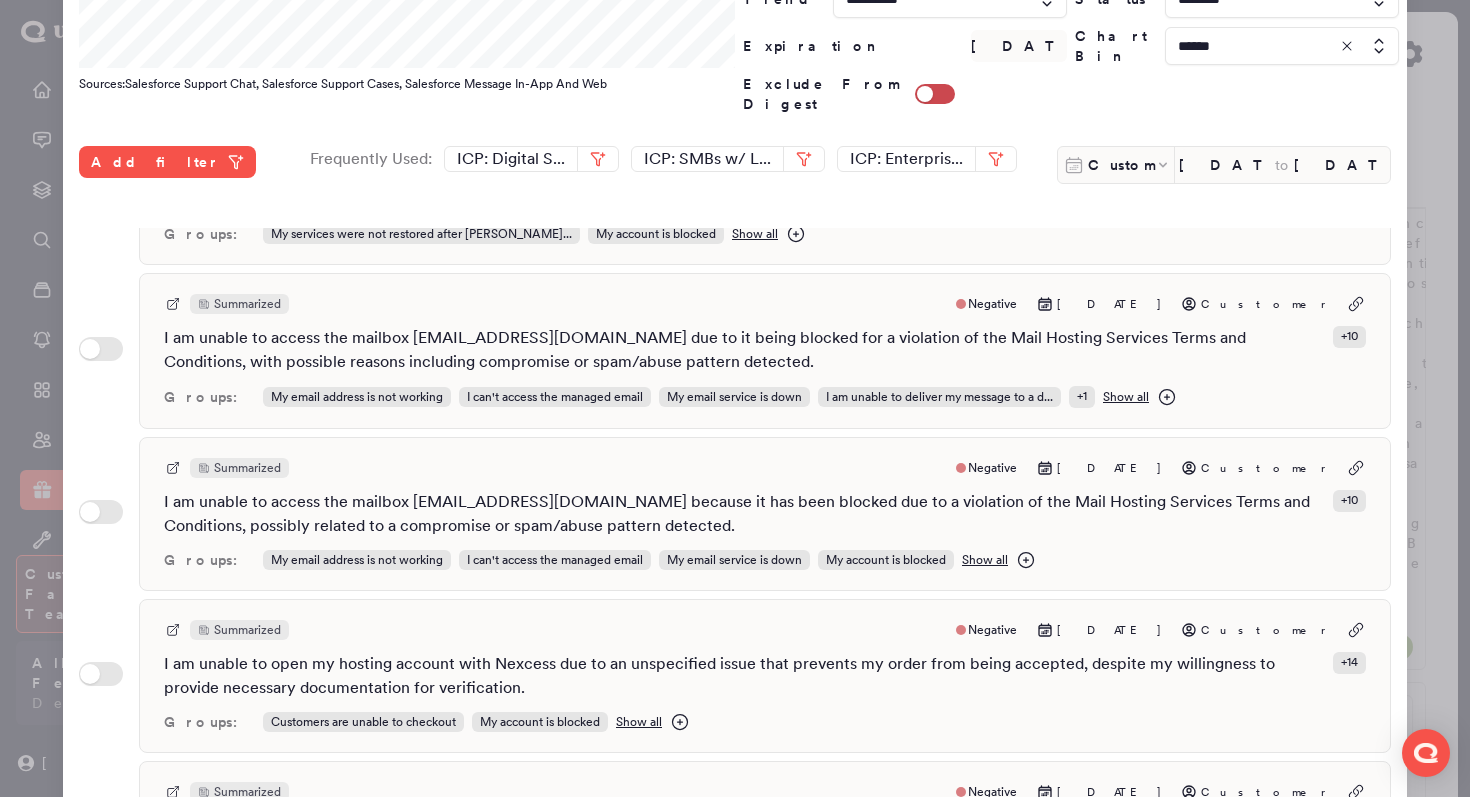 scroll, scrollTop: 1047, scrollLeft: 0, axis: vertical 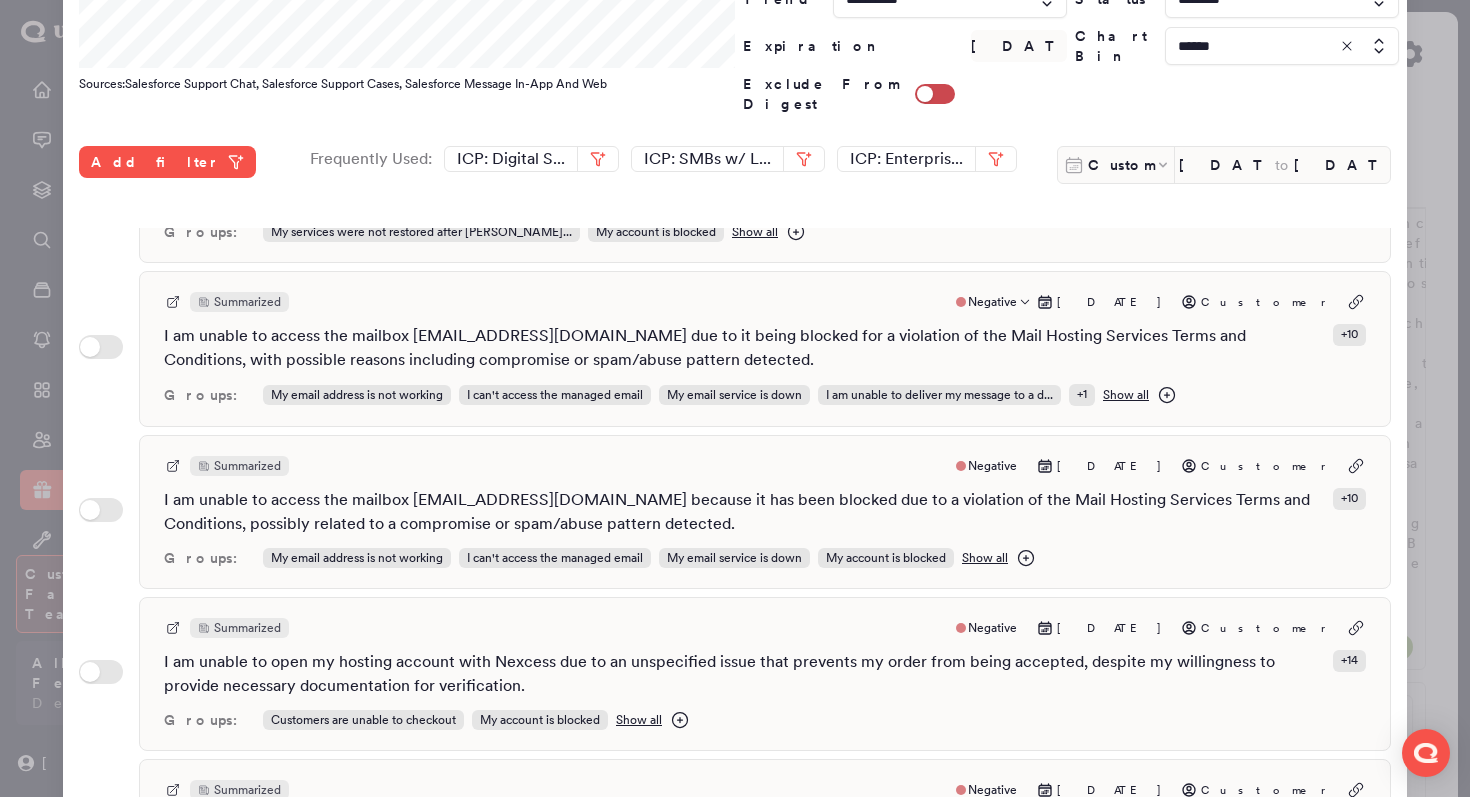 click on "Summarized Negative Jul 7, 2025 Customer" at bounding box center [765, 302] 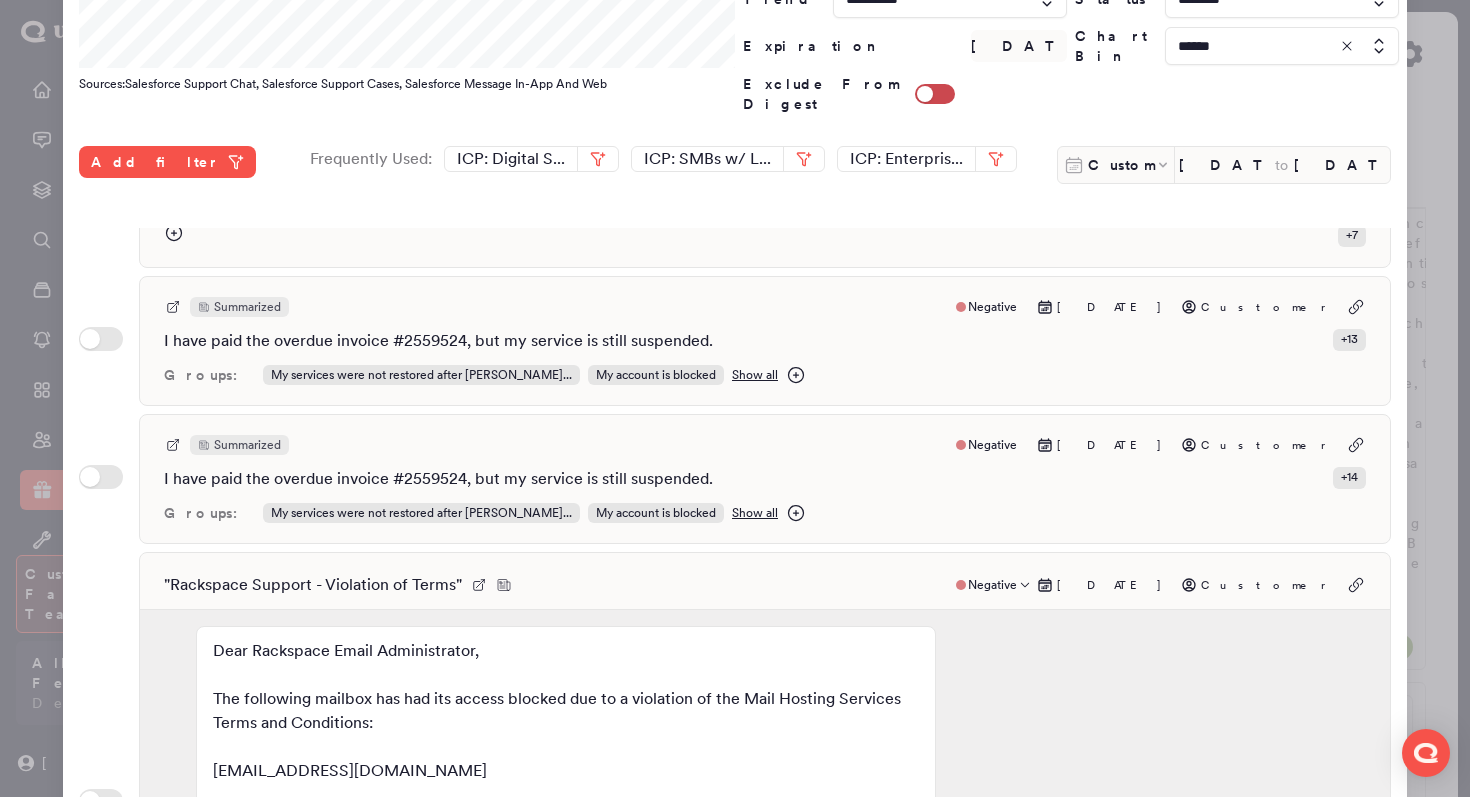 scroll, scrollTop: 811, scrollLeft: 0, axis: vertical 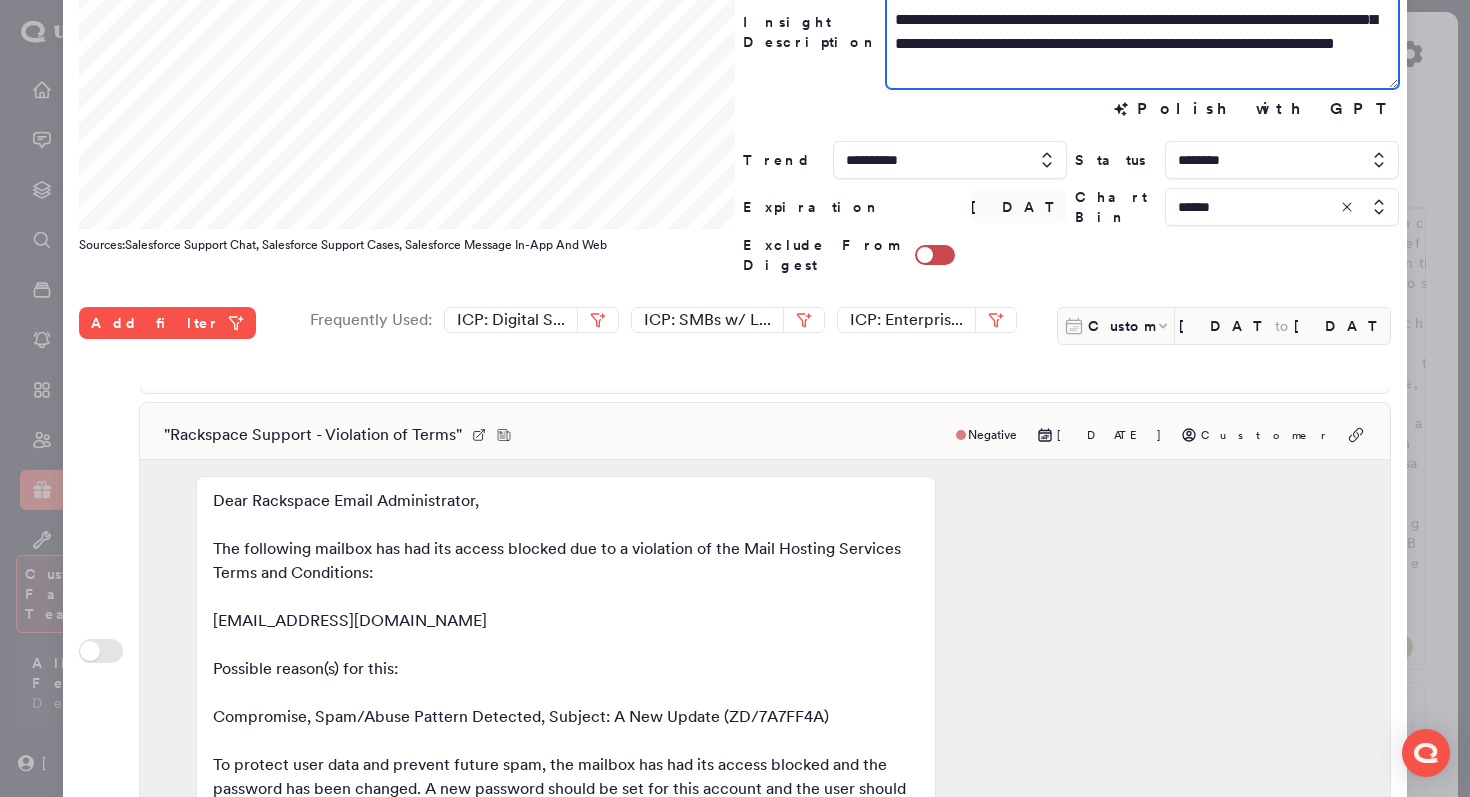 drag, startPoint x: 1030, startPoint y: 70, endPoint x: 1002, endPoint y: 70, distance: 28 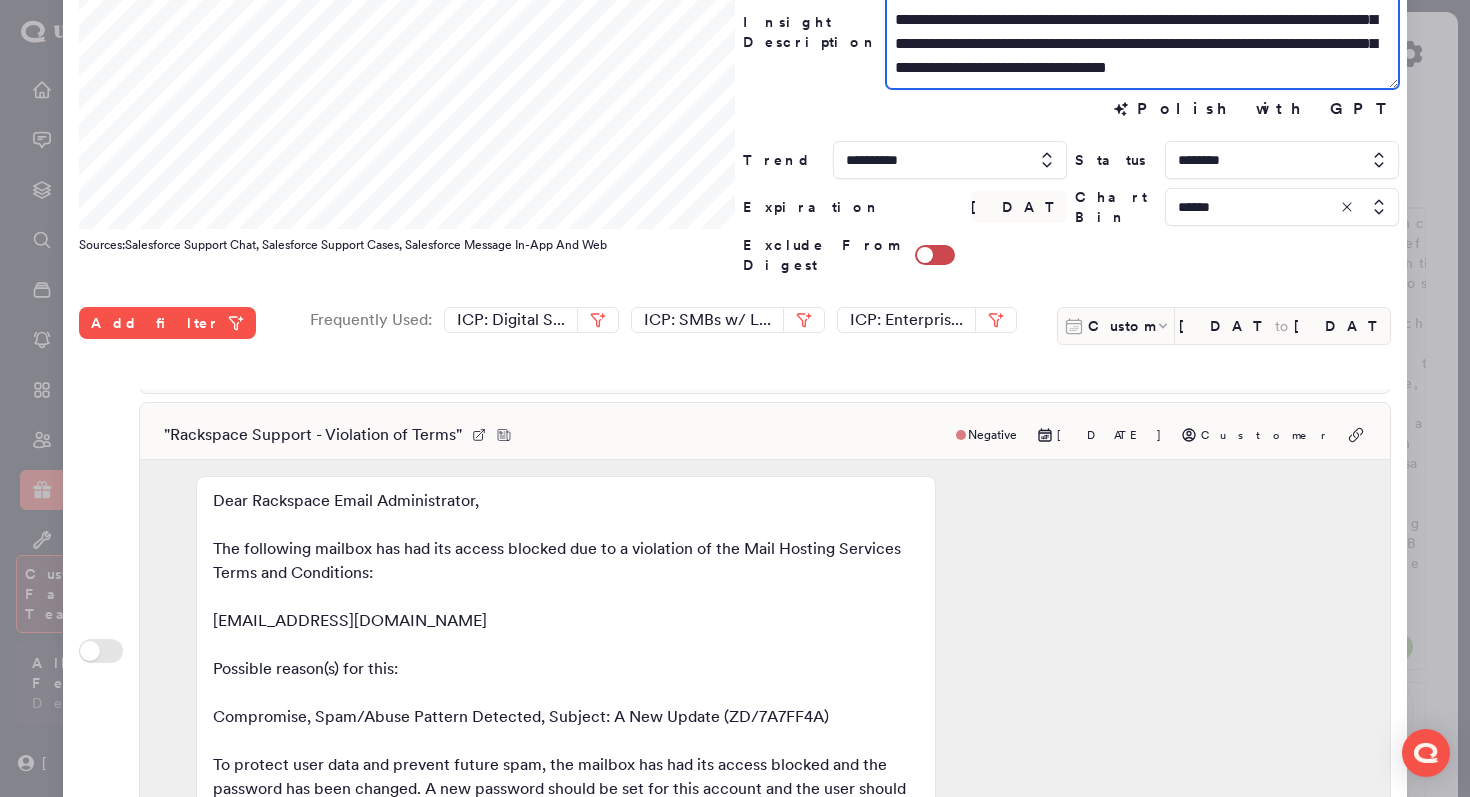 scroll, scrollTop: 13, scrollLeft: 0, axis: vertical 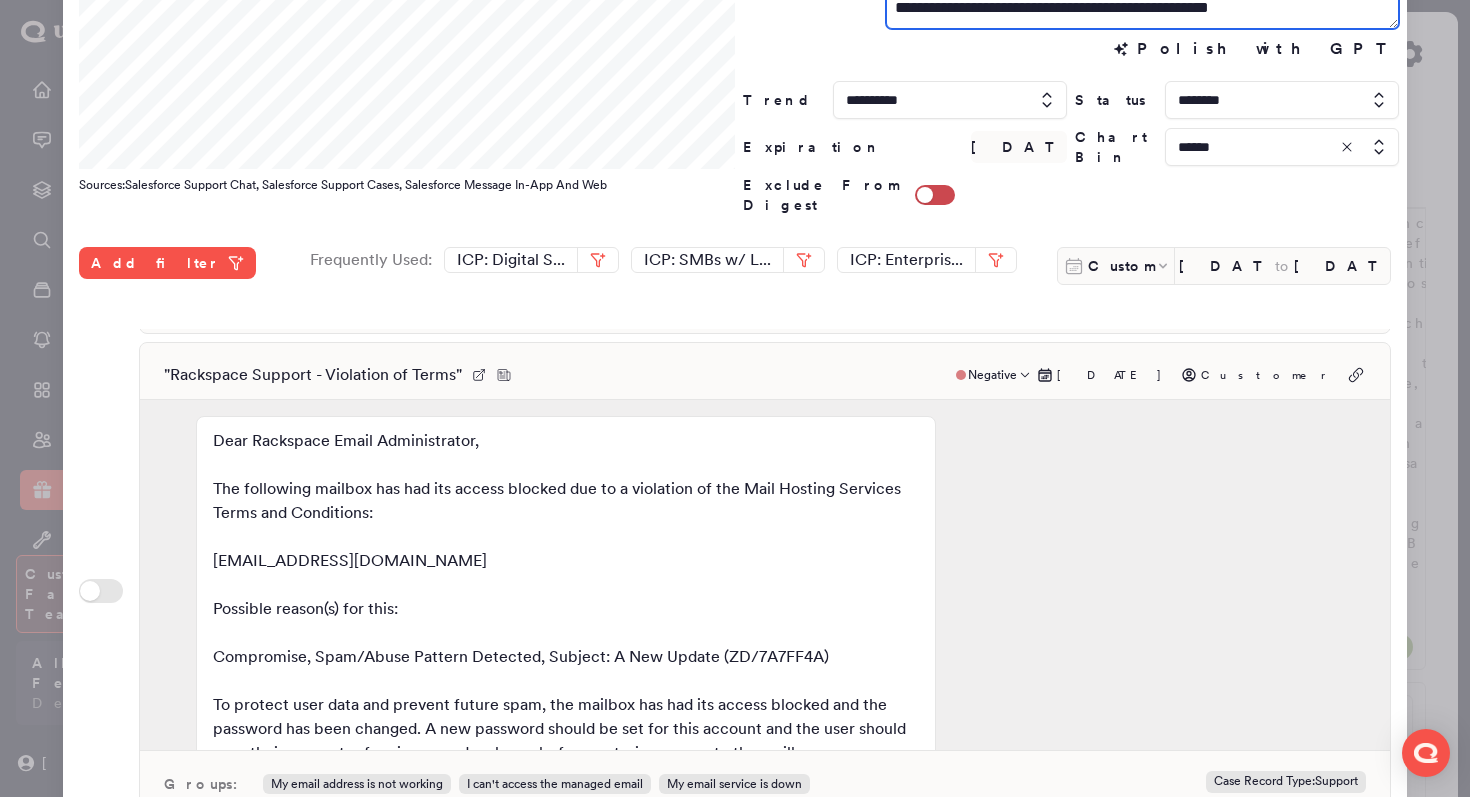 type on "**********" 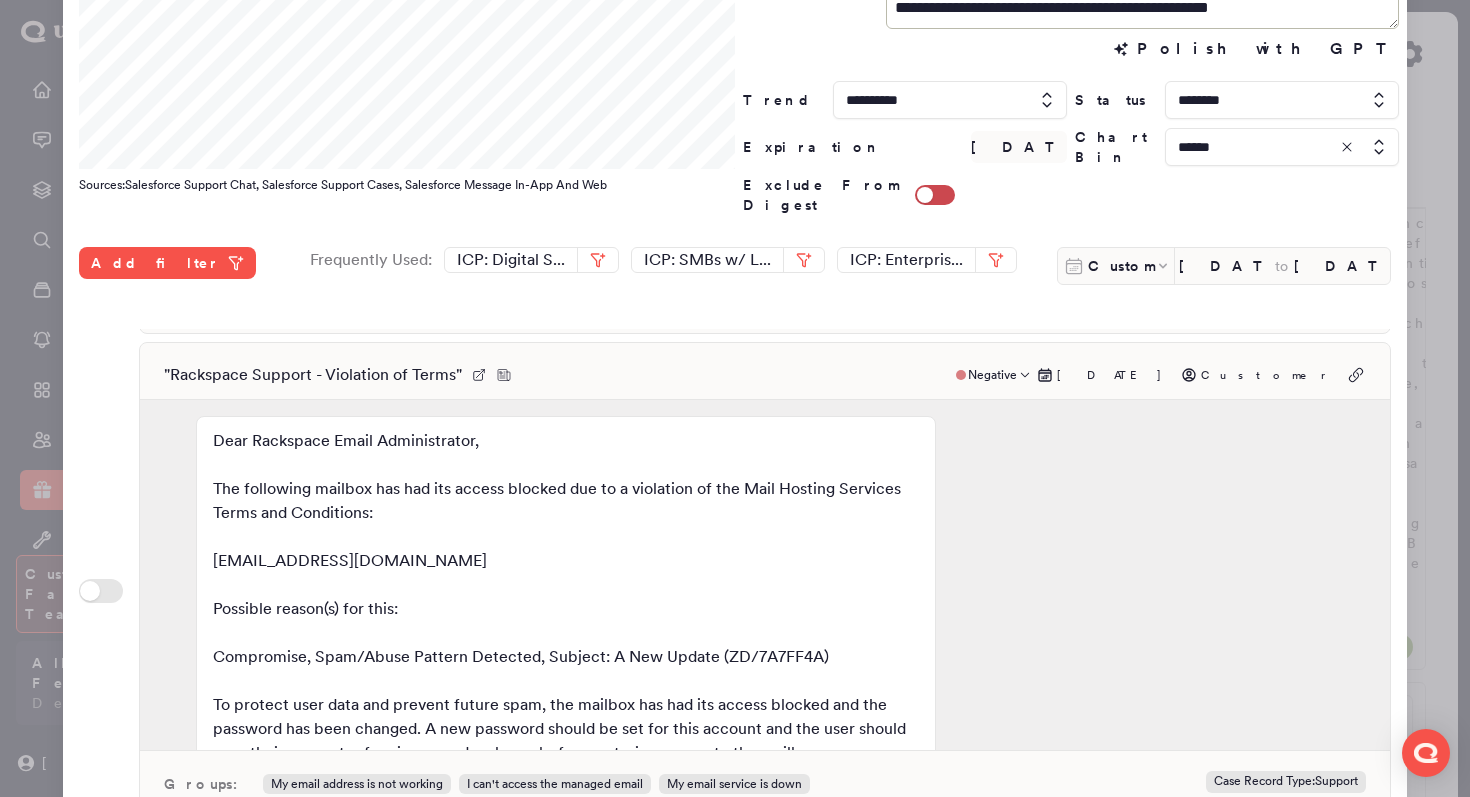 click on "" Rackspace Support - Violation of Terms " Negative Jul 7, 2025 Customer July 7, 5:57pm July 7, 5:57pm July 7, 5:57pm July 7, 5:57pm Closed. Contacted customer on ticket # 500Vx00000PYXUcIAP Groups: My email address is not working I can't access the managed email My email service is down I am unable to deliver my message to a d... + 1 Show all Case Record Type :  Support Case Type :  Automated Notifications  + 8" at bounding box center (765, 593) 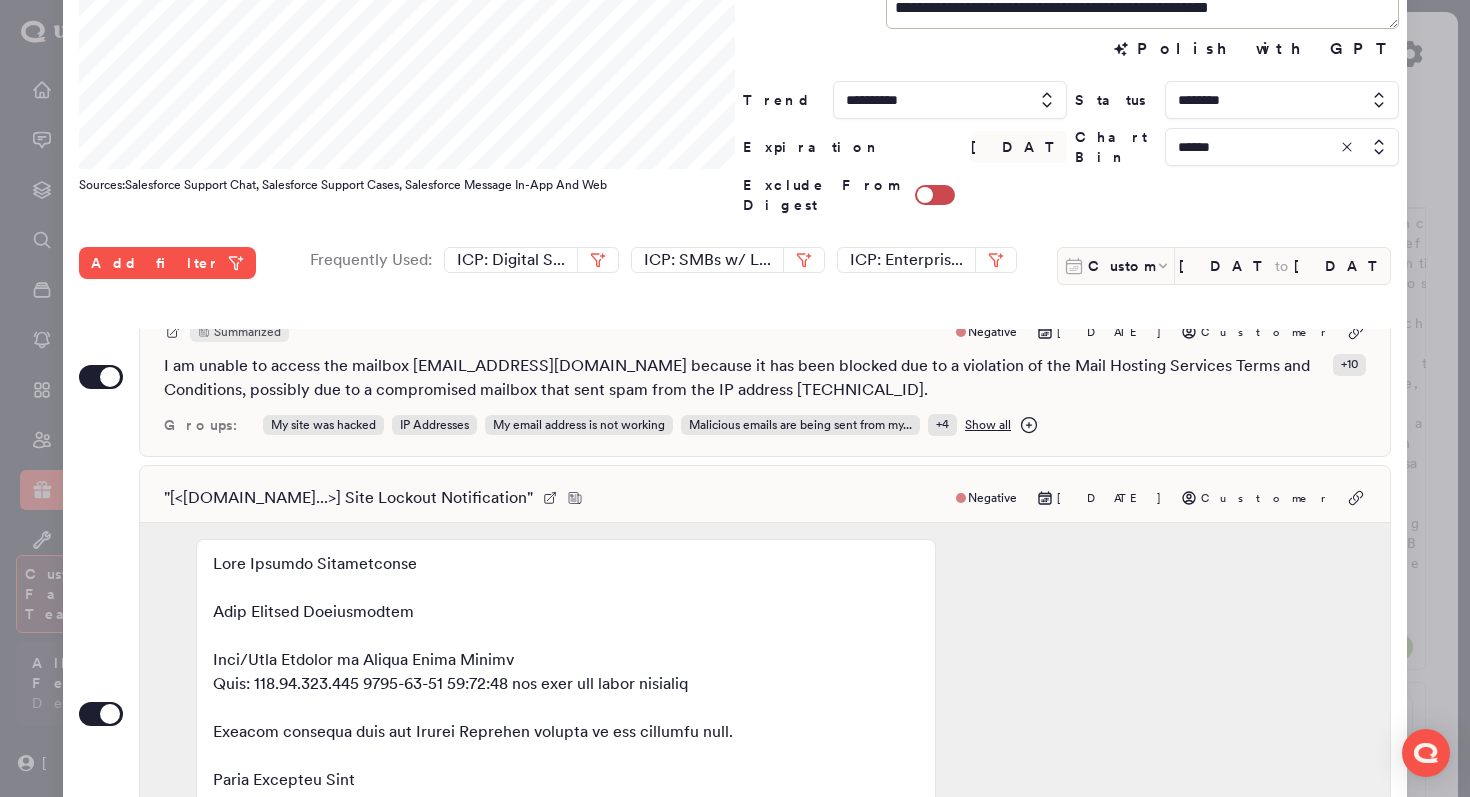 scroll, scrollTop: 167, scrollLeft: 0, axis: vertical 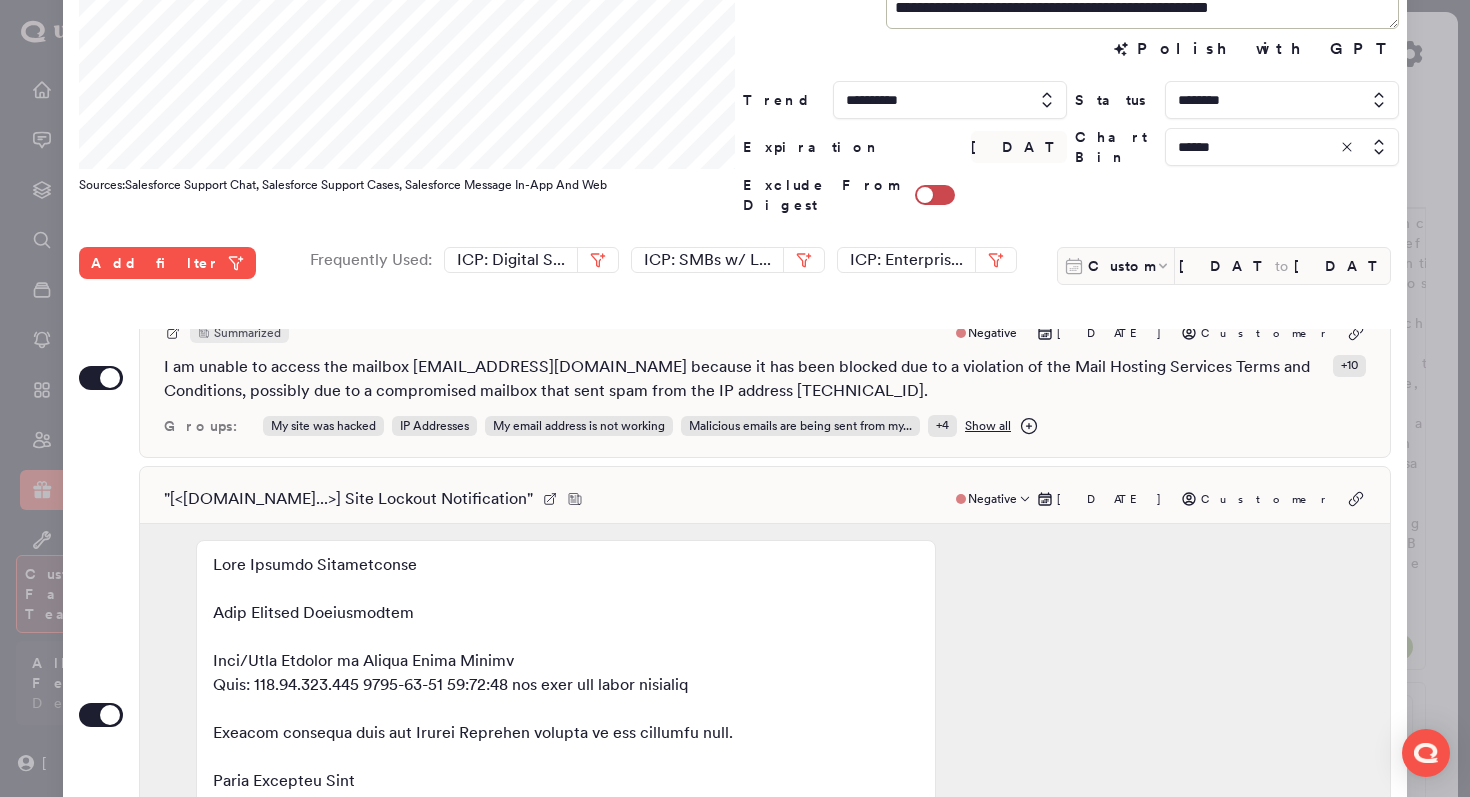 click on "" [<maddvip.org...>] Site Lockout Notification " Negative Jul 8, 2025 Customer July 8, 4:52am July 8, 4:52am July 8, 4:52am Groups: IP Addresses I am unable to log into the server I am locked out of my account due to too... My account is blocked Show all Case Record Type :  Support Channel :  Cases  + 7" at bounding box center [765, 717] 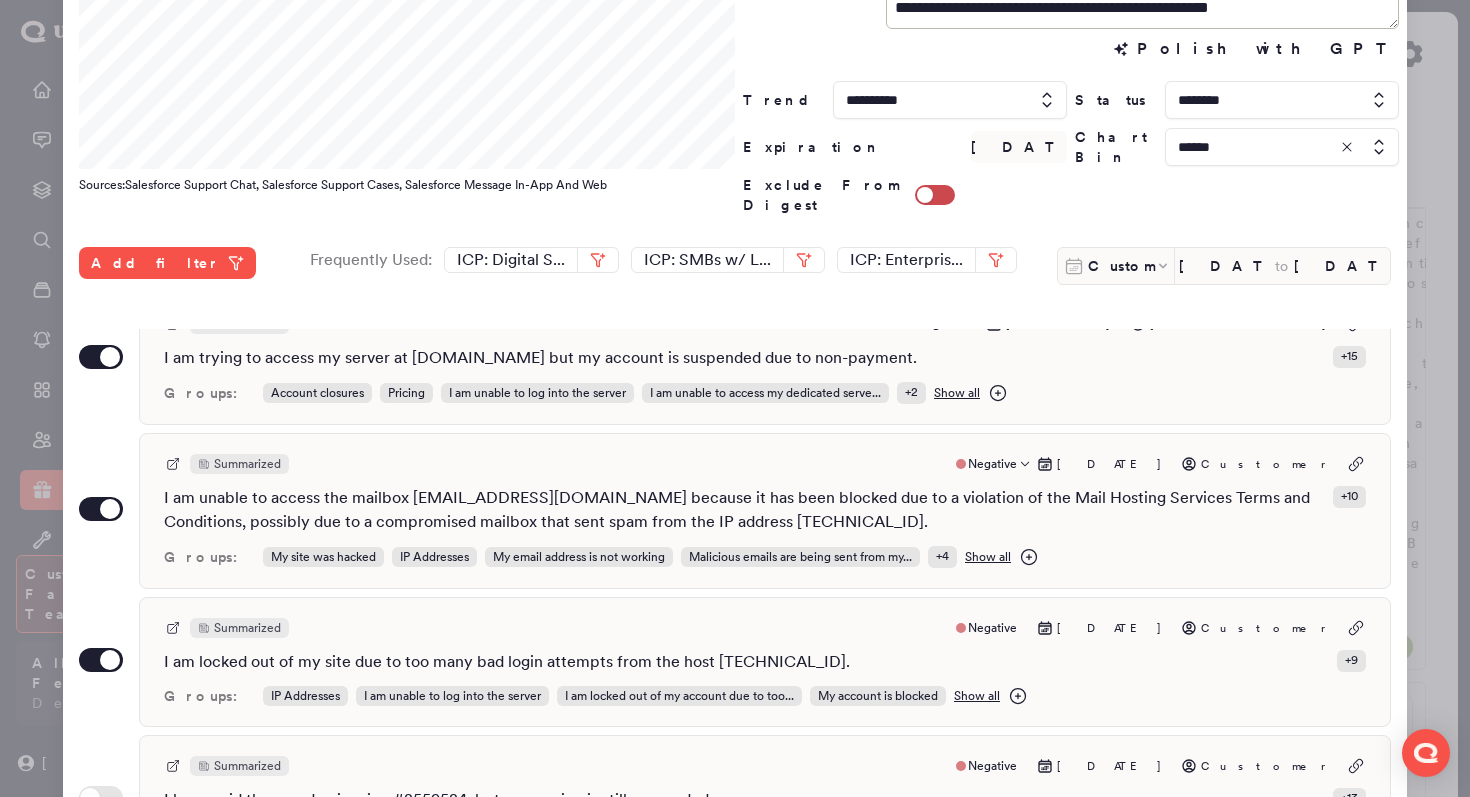 scroll, scrollTop: 0, scrollLeft: 0, axis: both 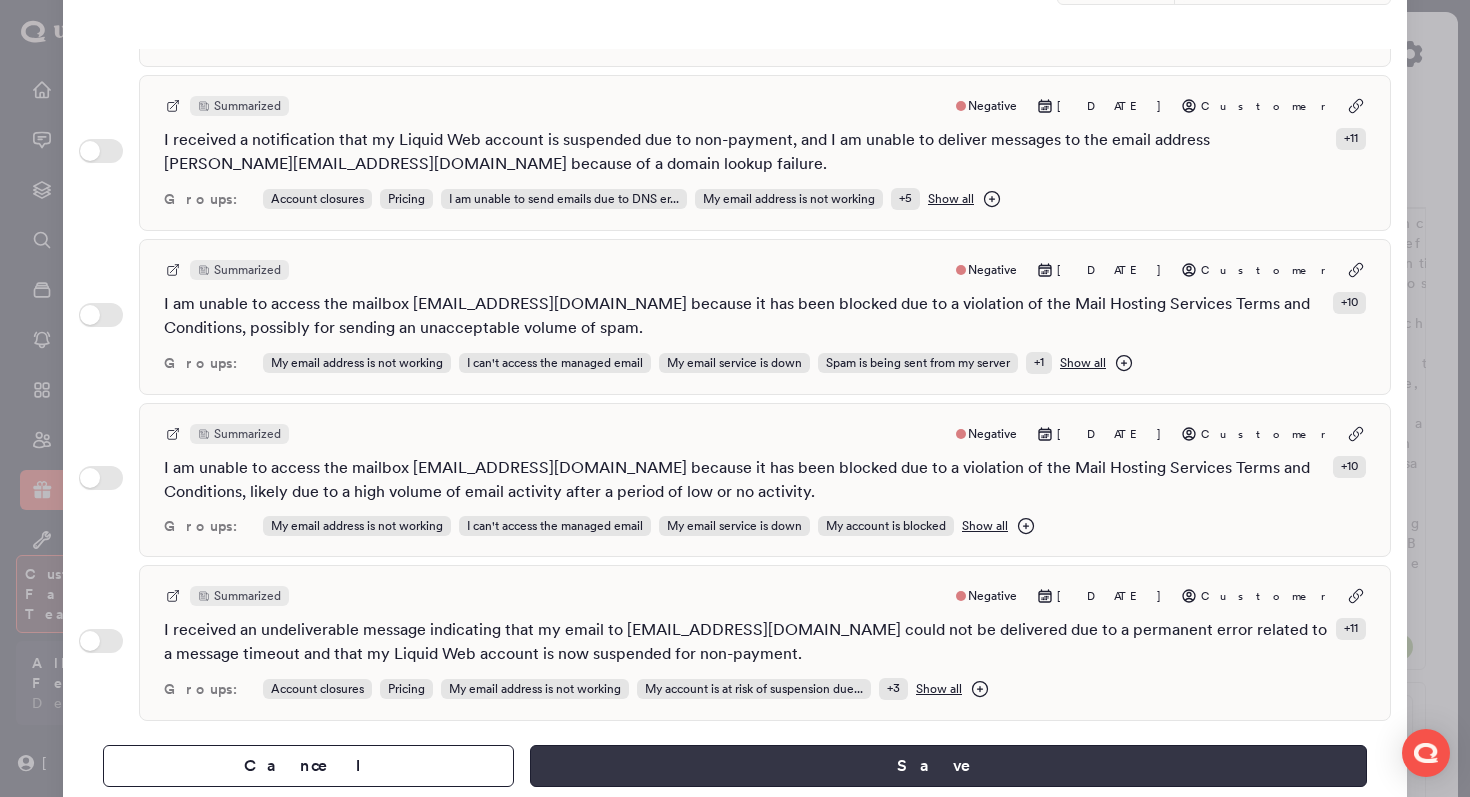 click on "Save" at bounding box center [948, 766] 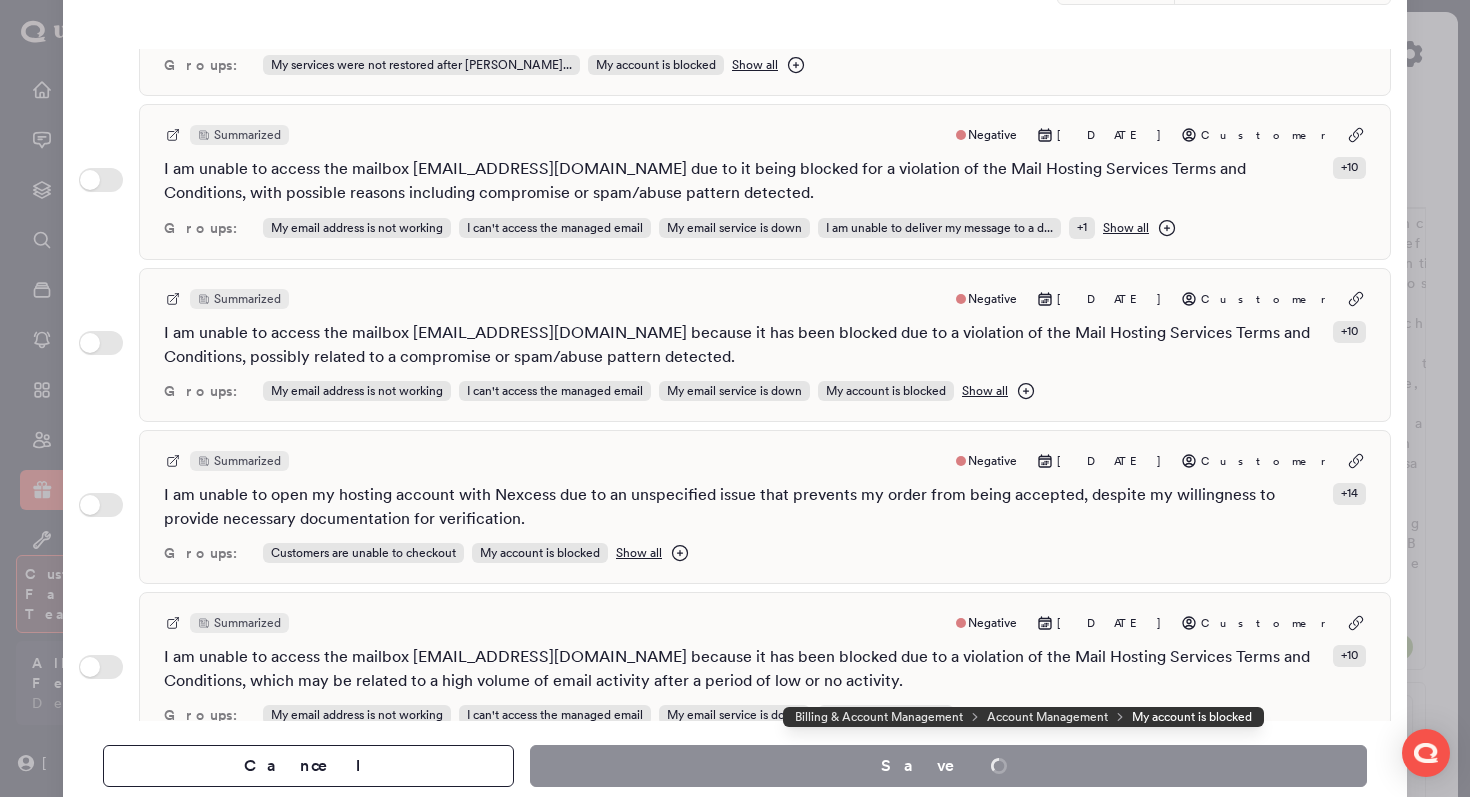 scroll, scrollTop: 0, scrollLeft: 0, axis: both 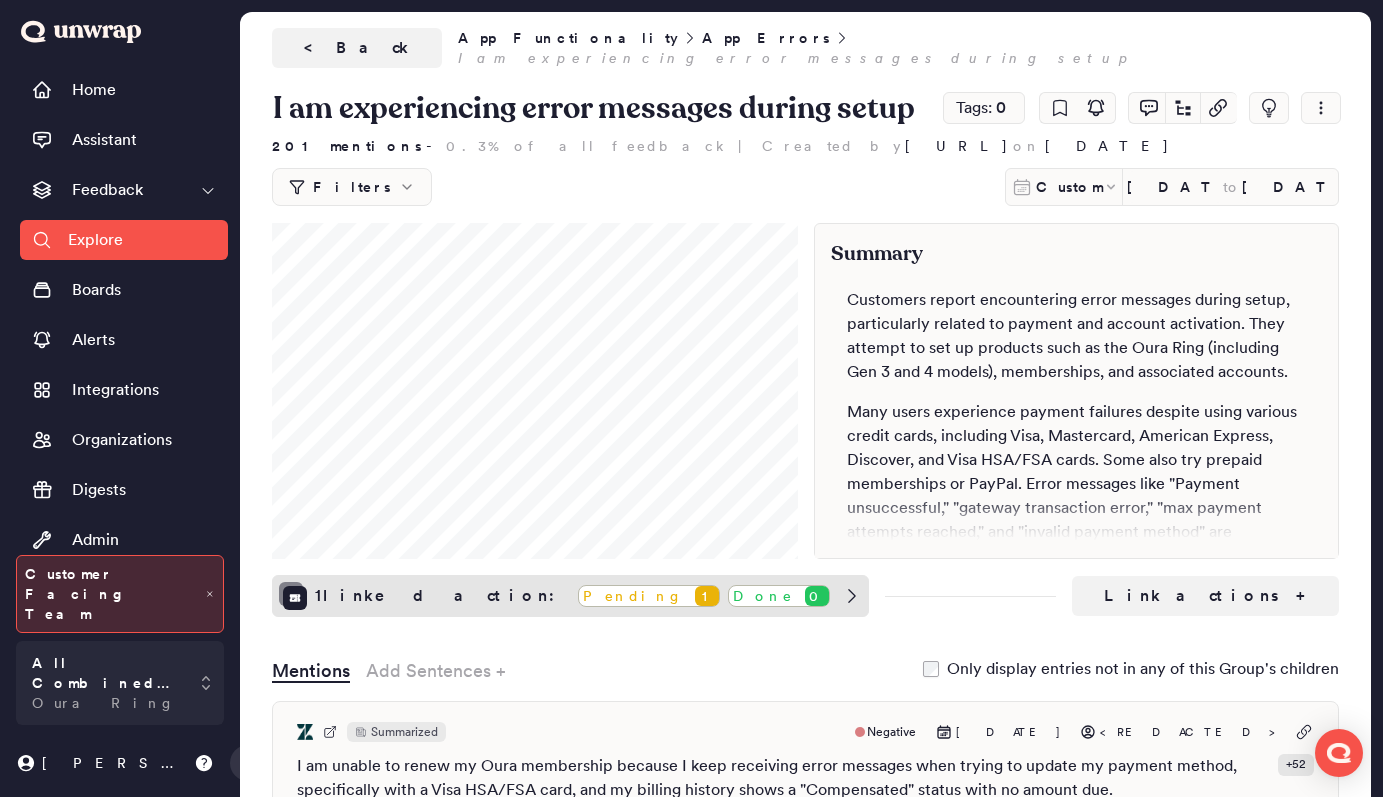 click 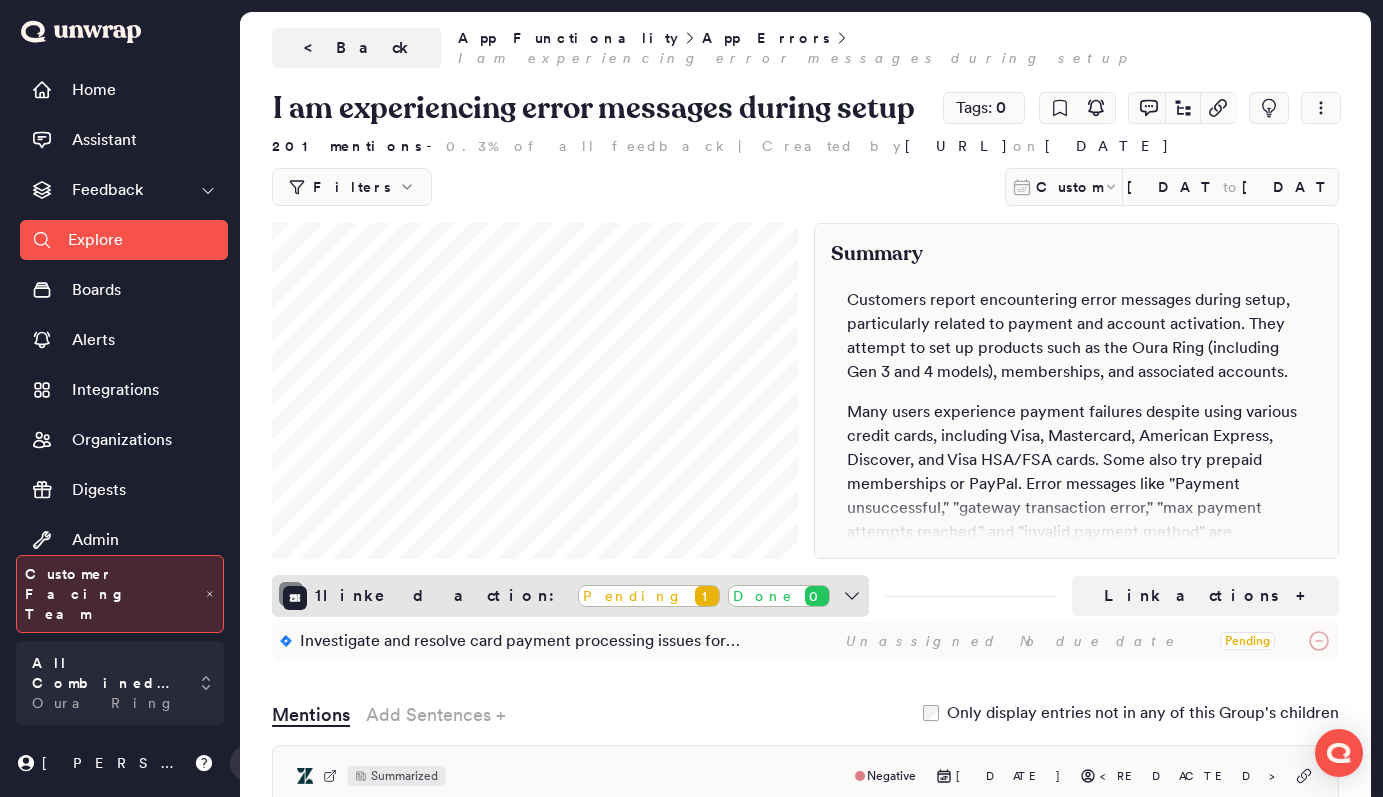 click 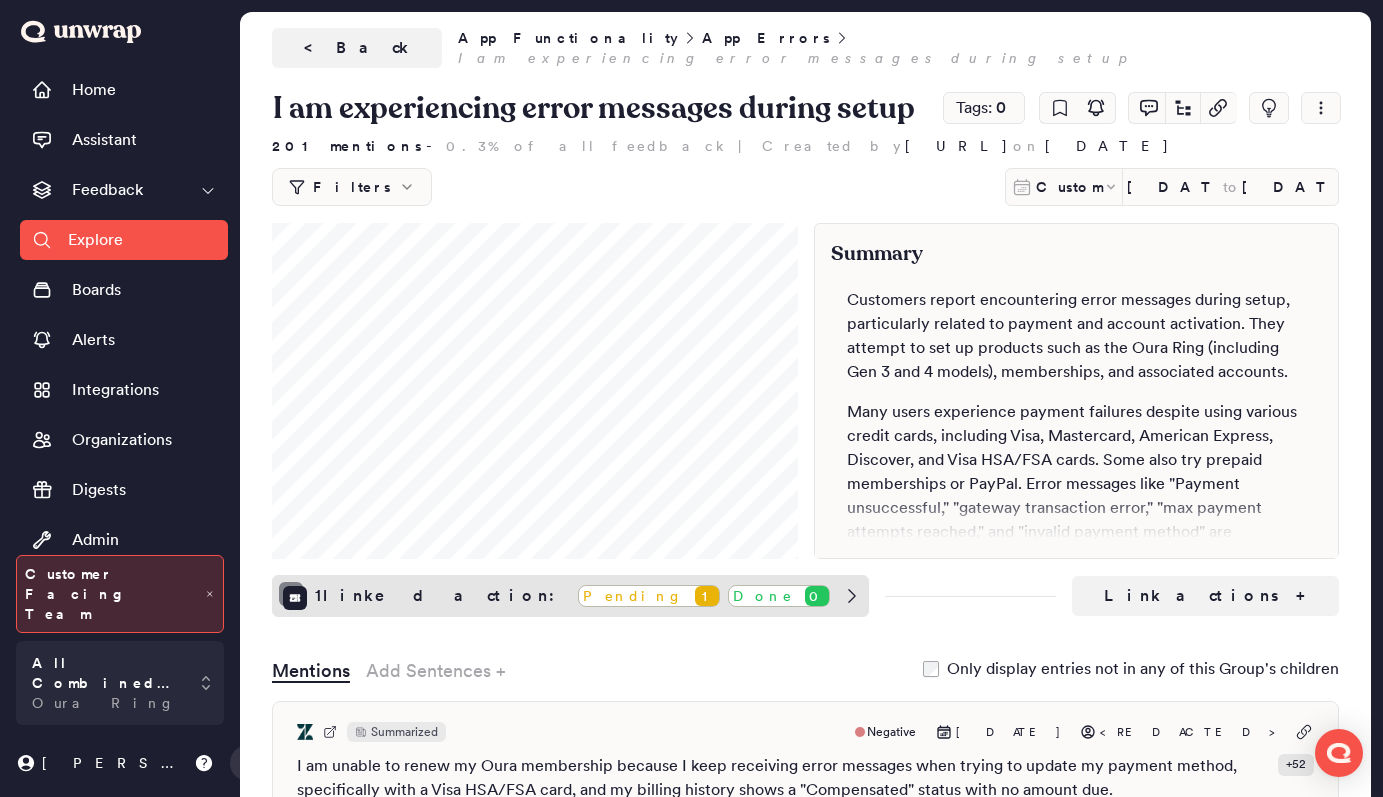type 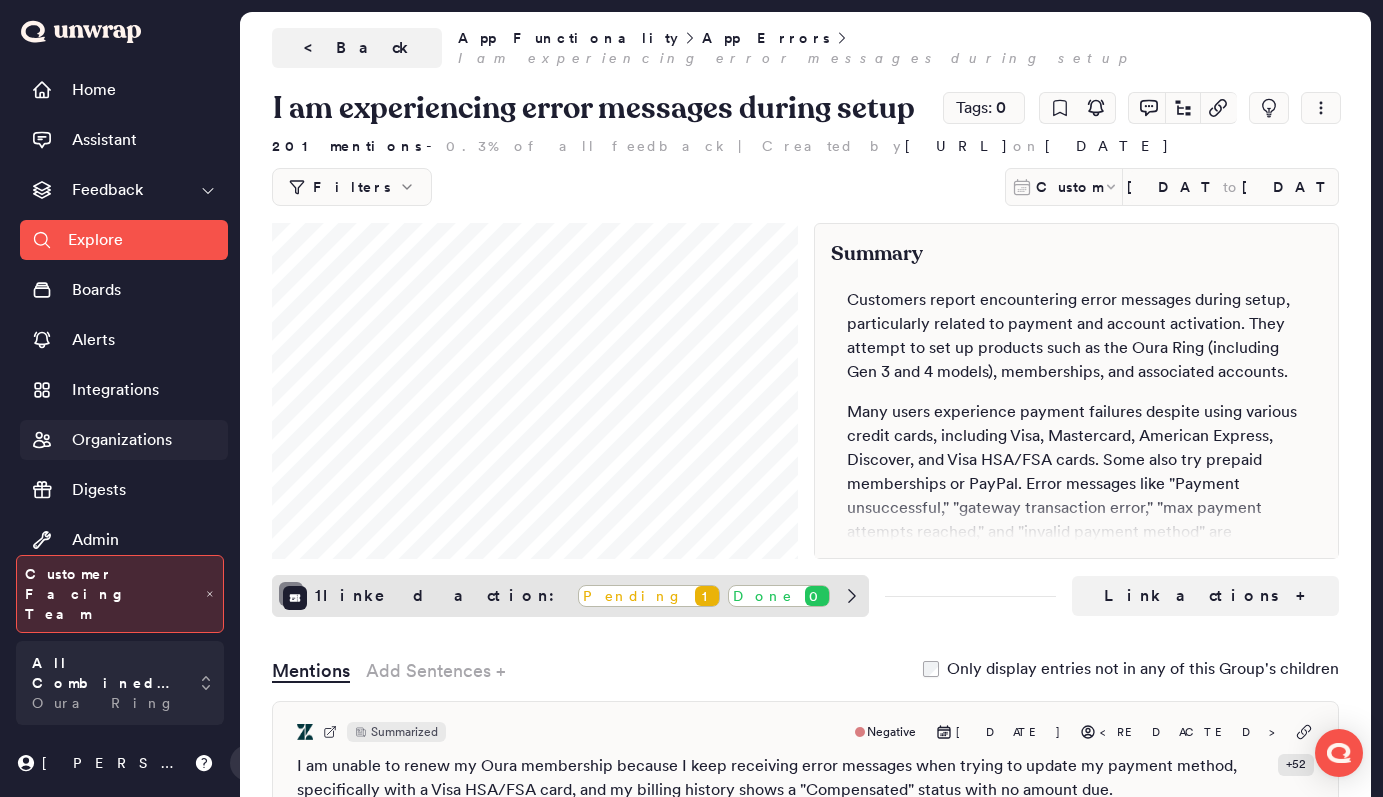 click on "Organizations" at bounding box center [122, 440] 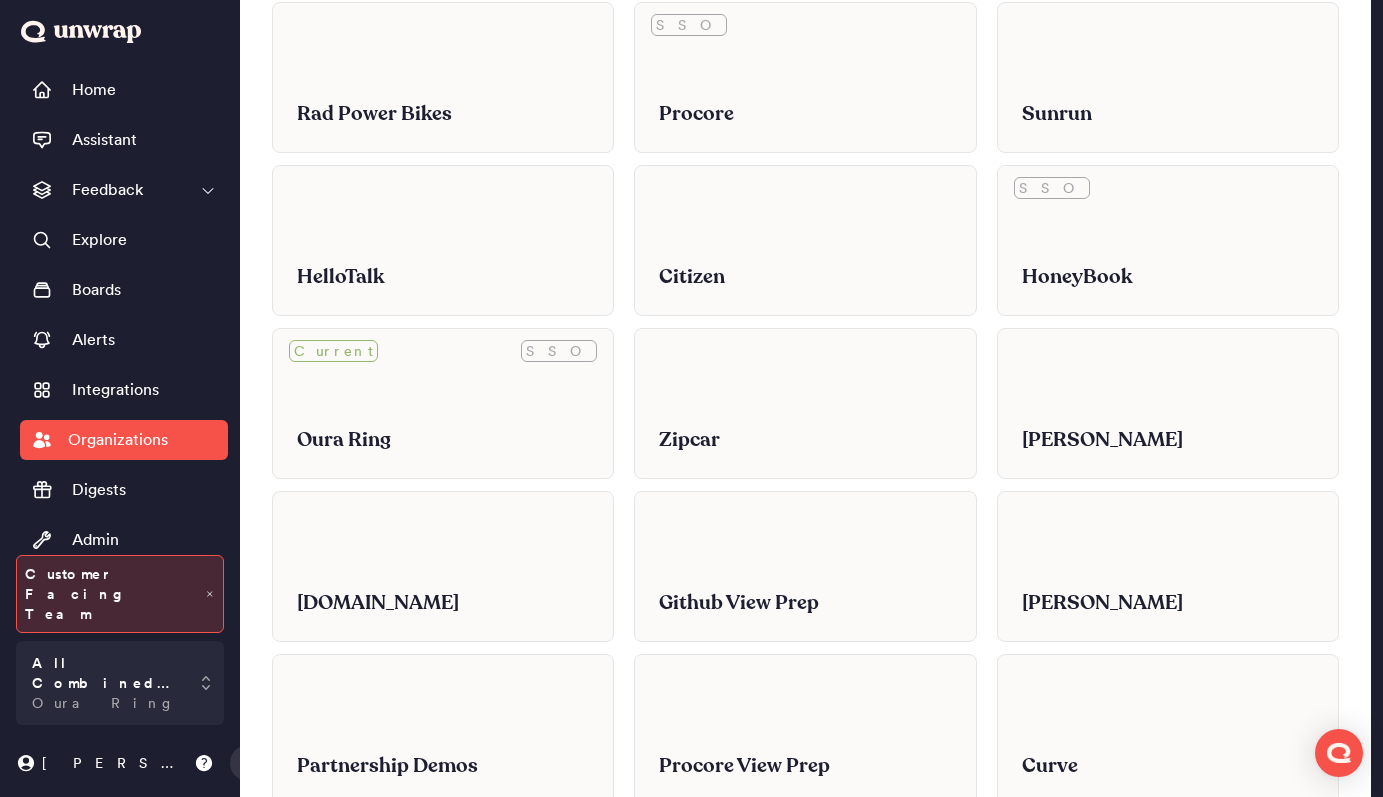 scroll, scrollTop: 949, scrollLeft: 0, axis: vertical 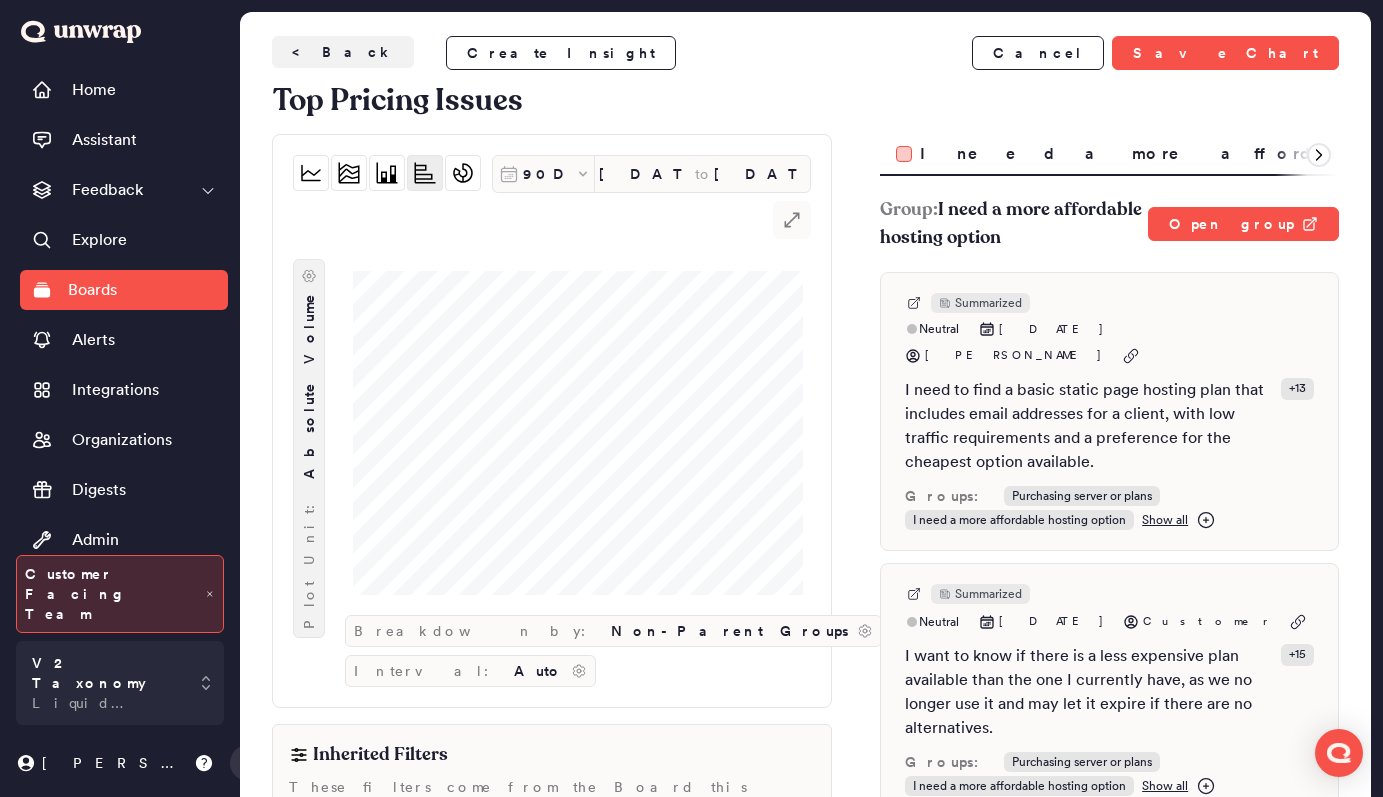 click on "Absolute Volume" at bounding box center (309, 385) 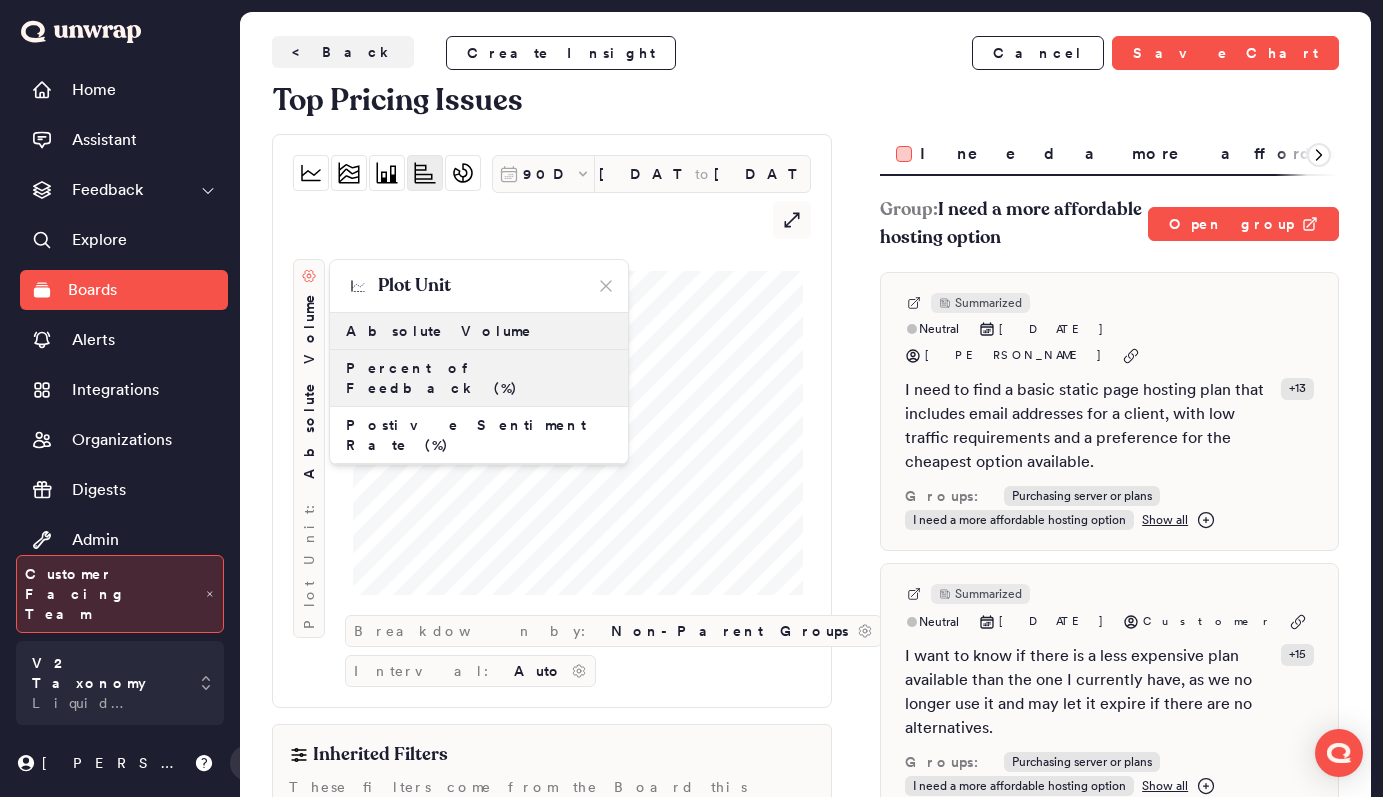 click on "Percent of Feedback (%)" at bounding box center (479, 378) 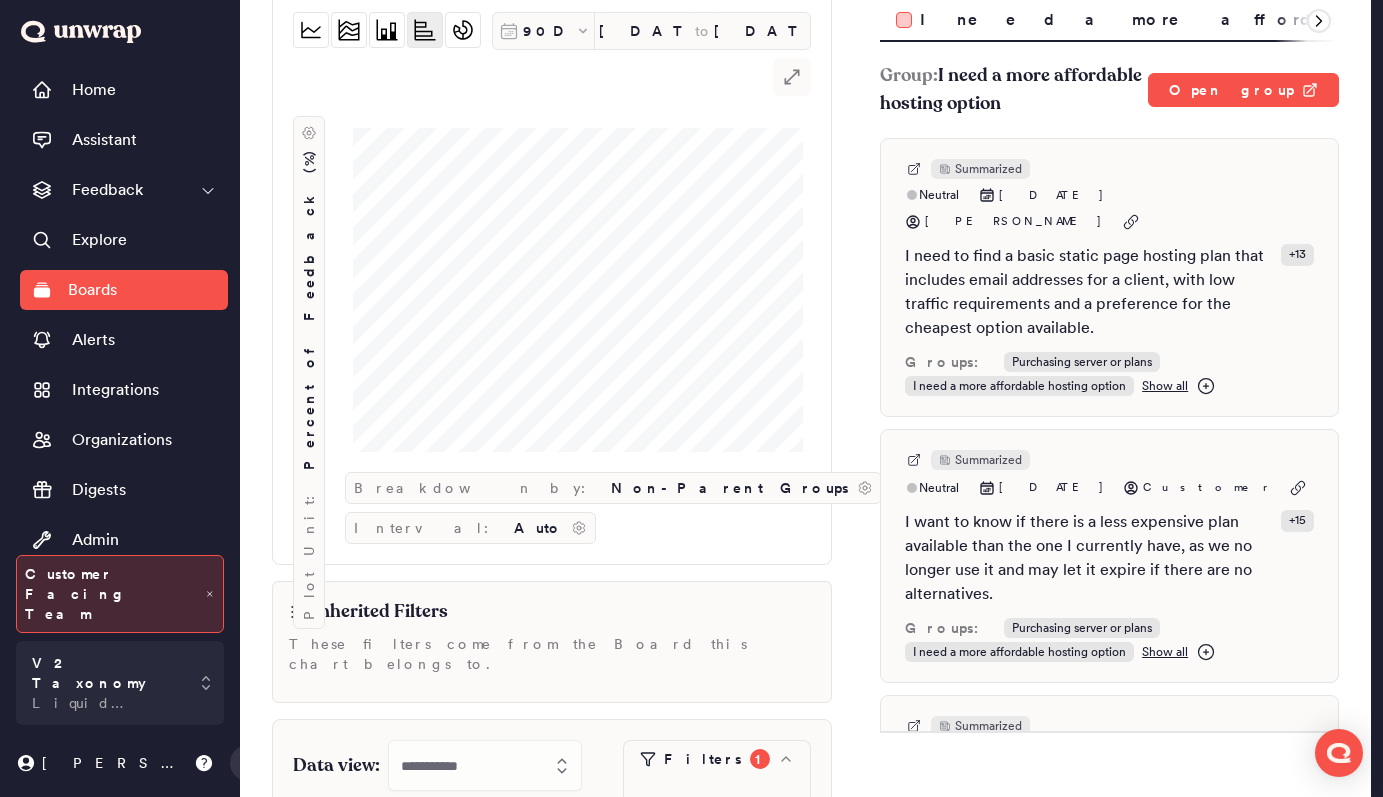 scroll, scrollTop: 0, scrollLeft: 0, axis: both 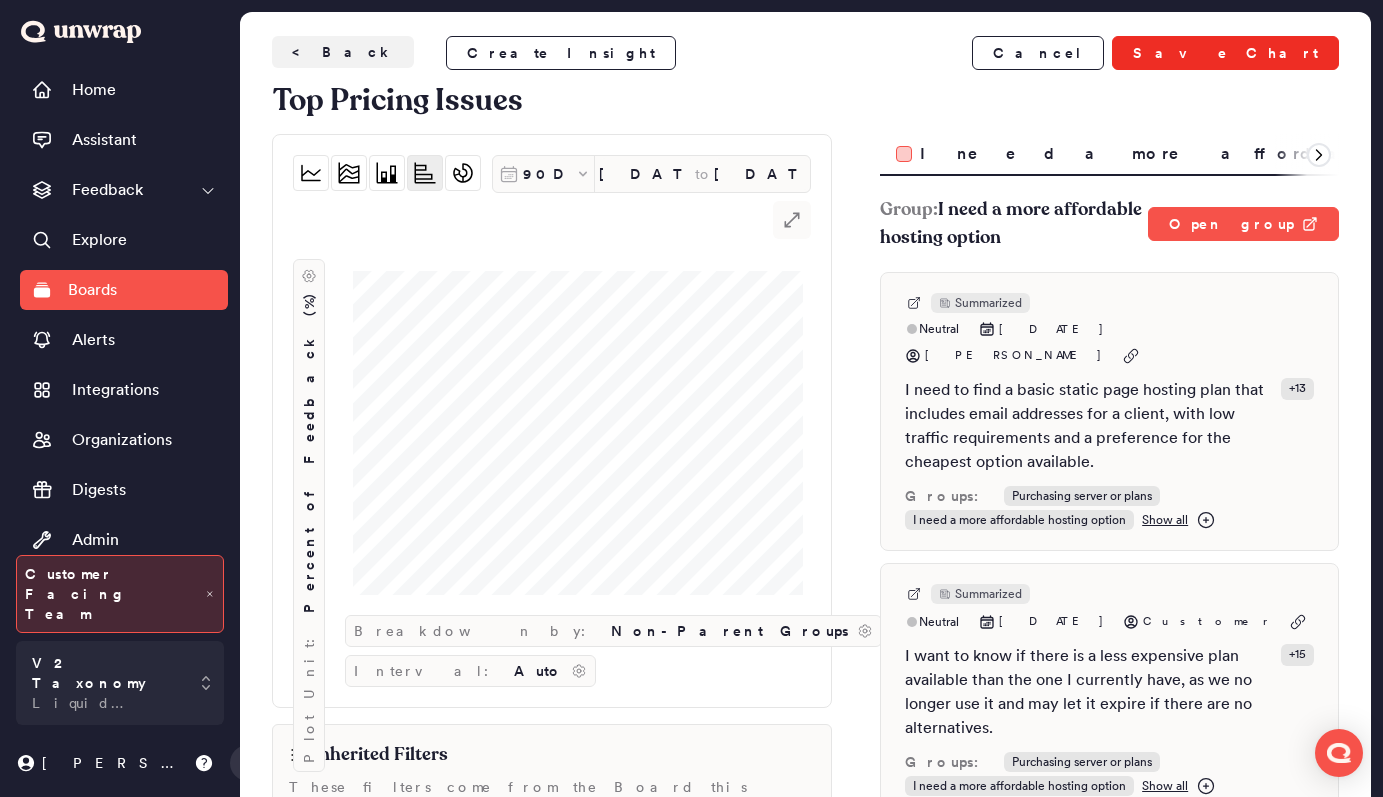 click on "Save Chart" at bounding box center [1225, 53] 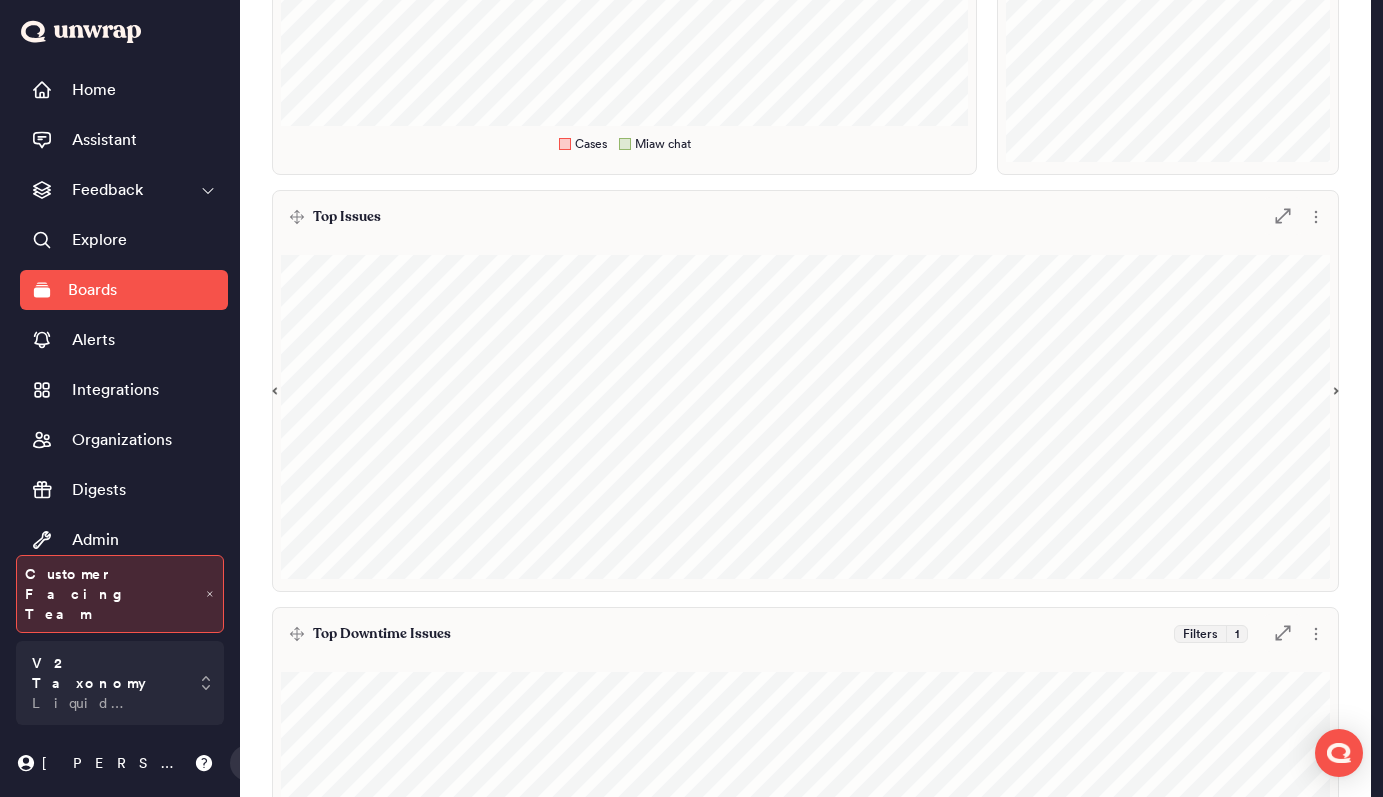 scroll, scrollTop: 0, scrollLeft: 0, axis: both 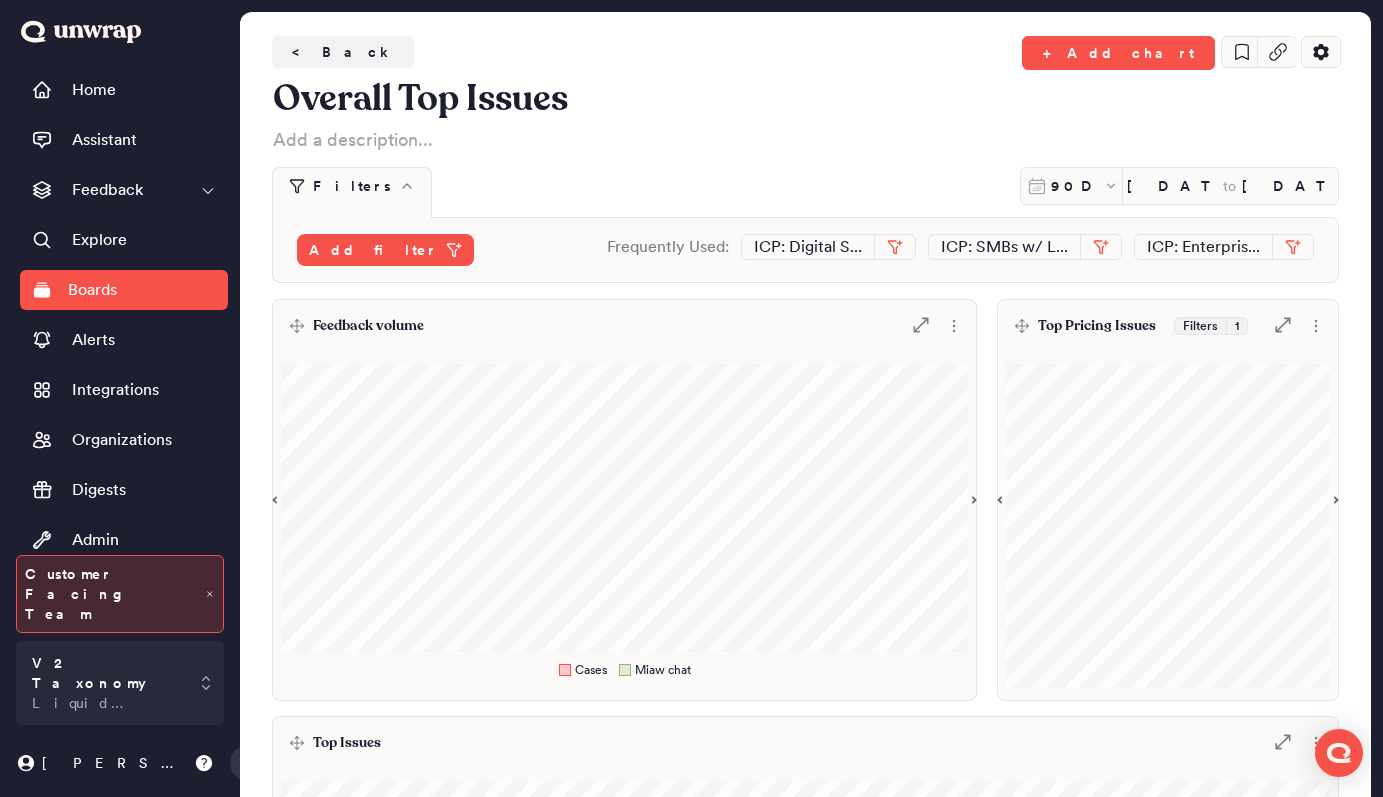 click on "Top Pricing Issues Filters 1
.st0 {
fill: #7e7d82;
}" at bounding box center [1168, 326] 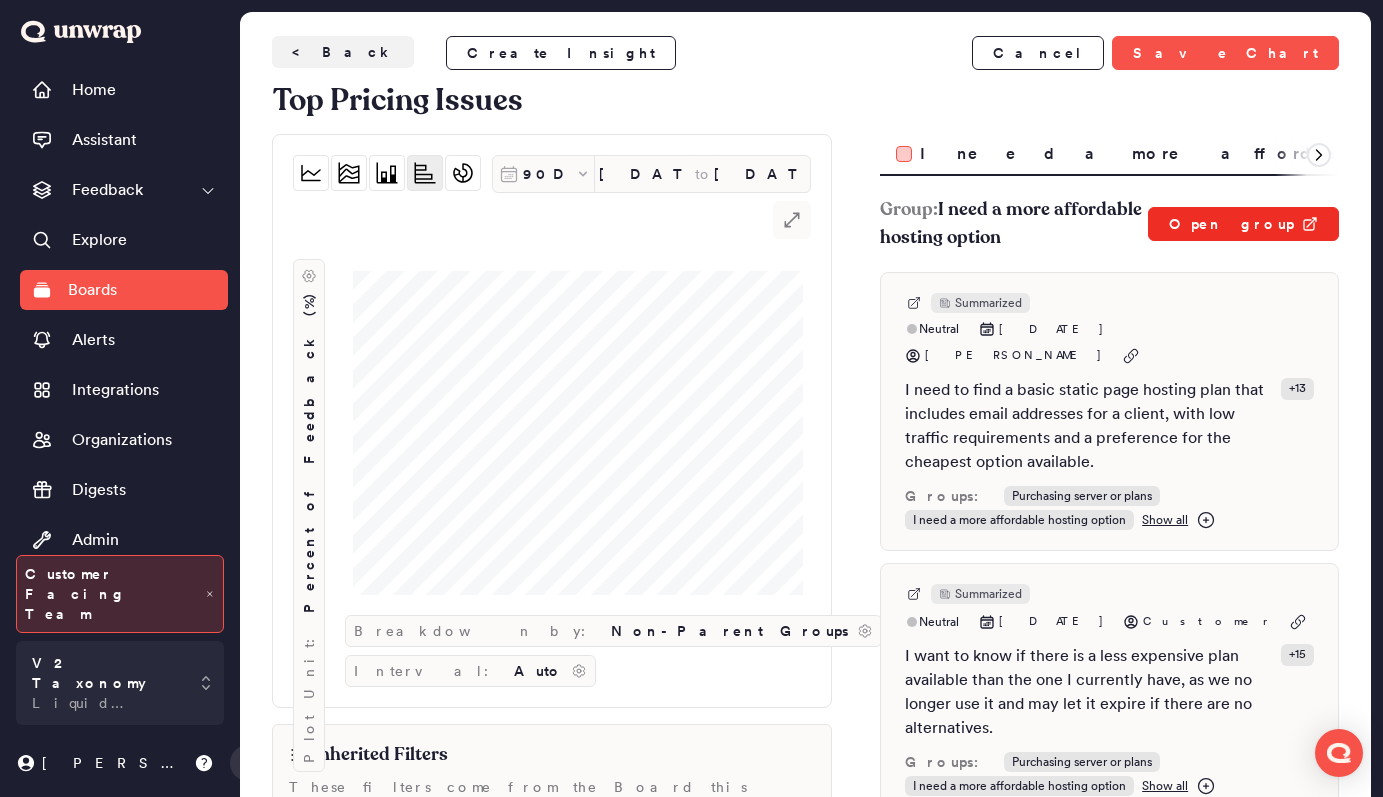 click on "Open group" at bounding box center (1243, 224) 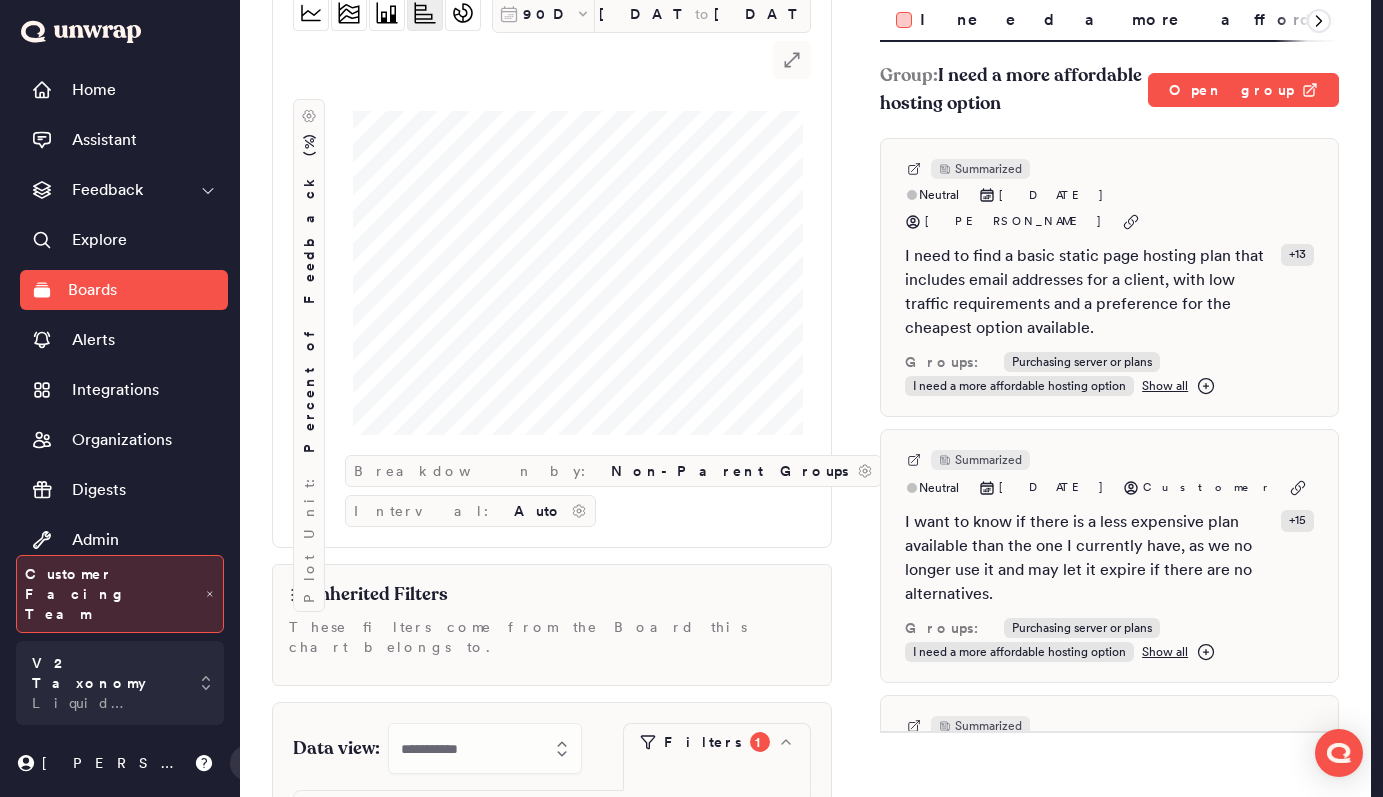 scroll, scrollTop: 0, scrollLeft: 0, axis: both 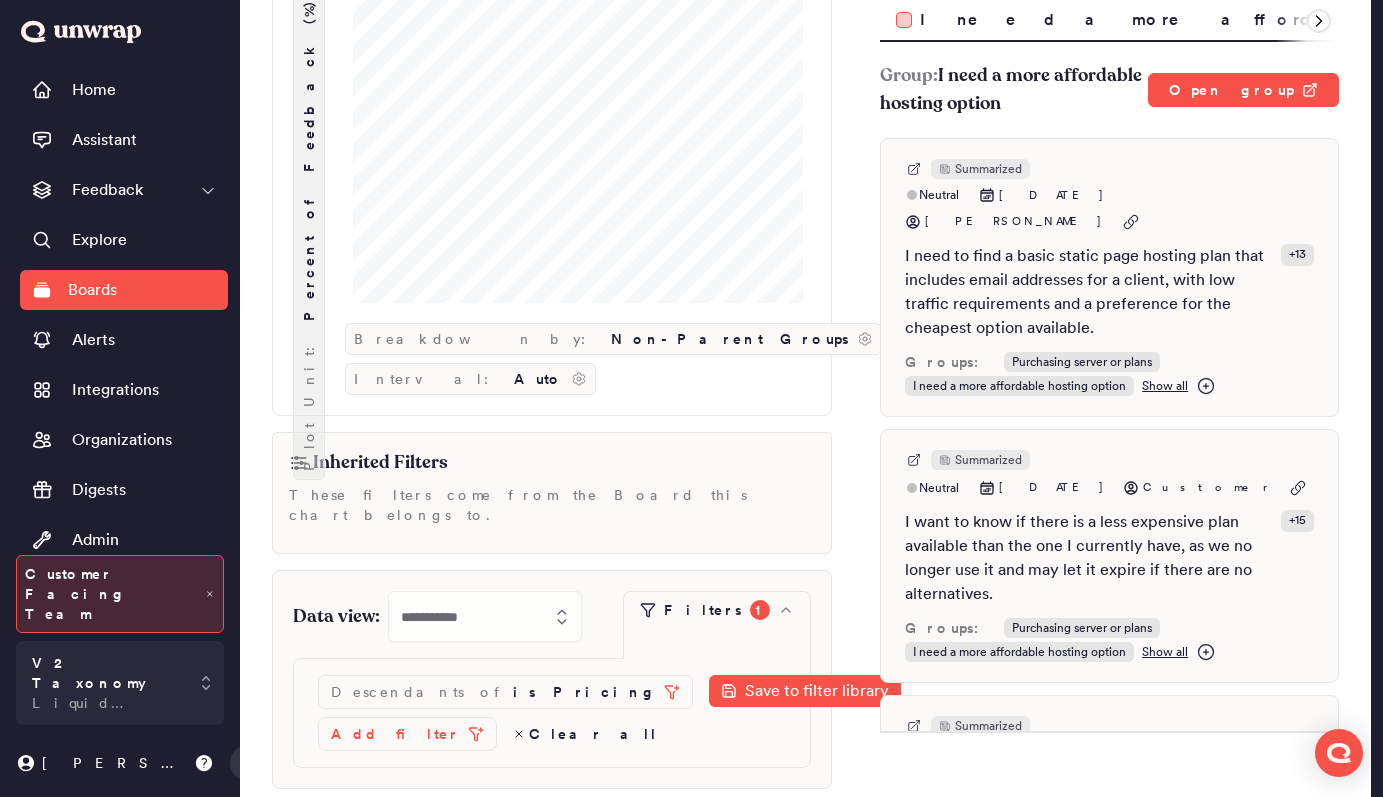 click on "Percent of Feedback (%)" at bounding box center [309, 160] 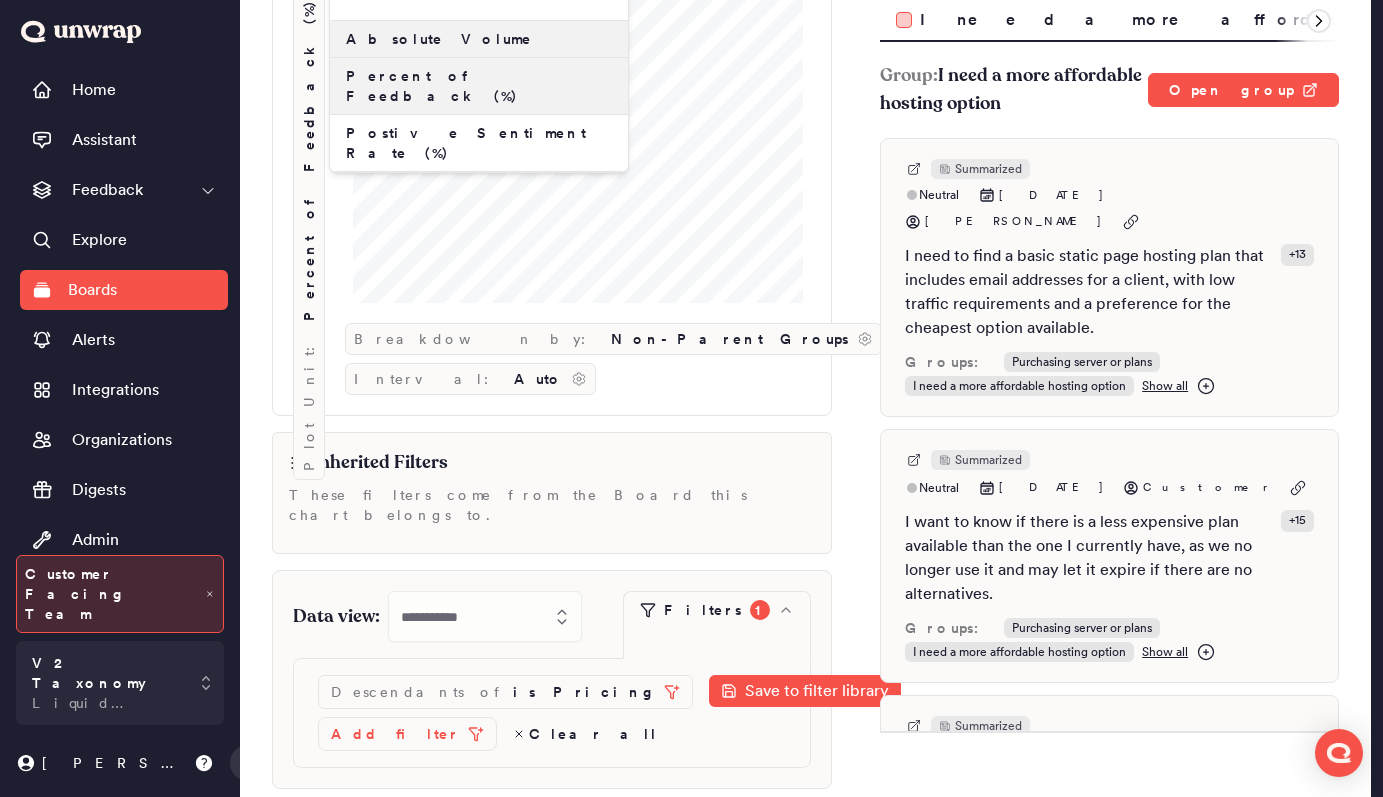 click on "Absolute Volume" at bounding box center (479, 39) 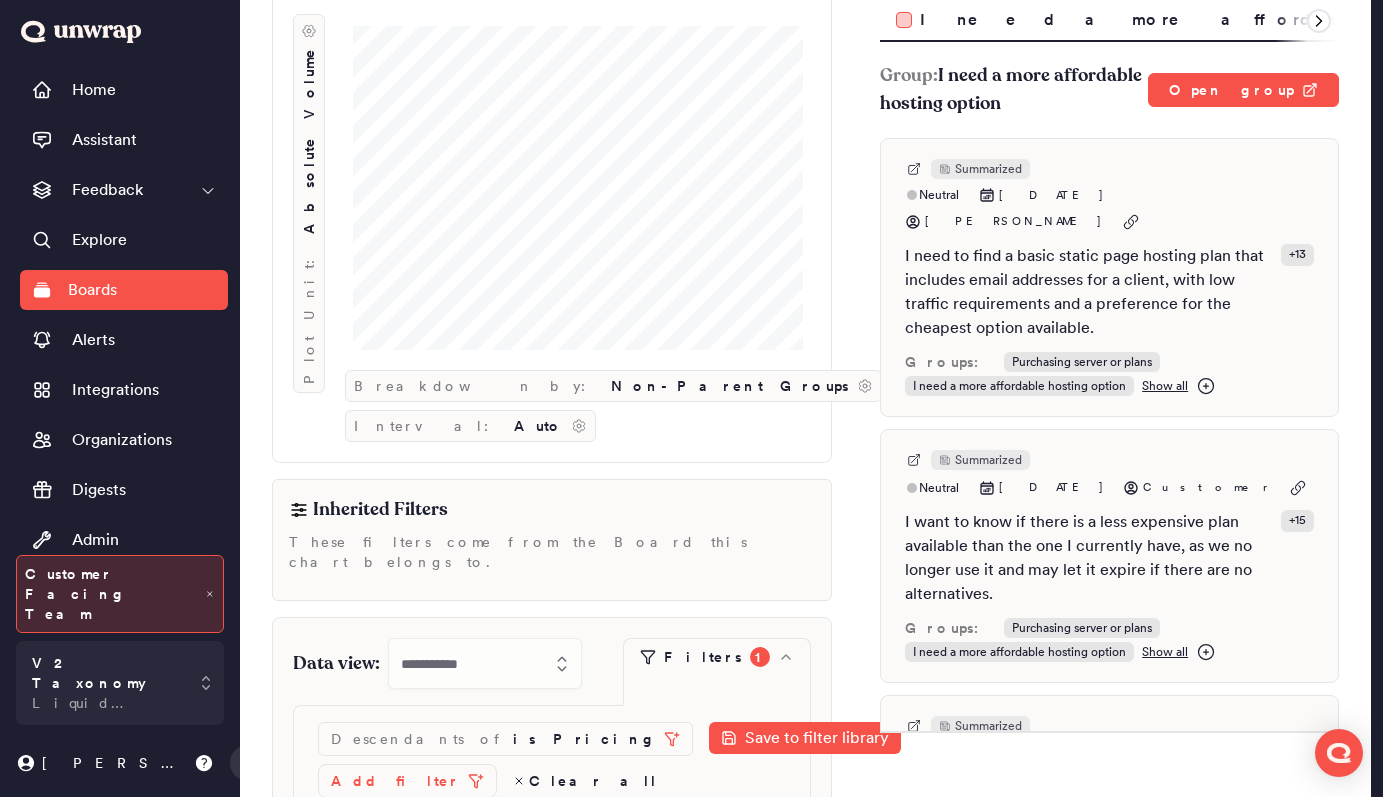 scroll, scrollTop: 0, scrollLeft: 0, axis: both 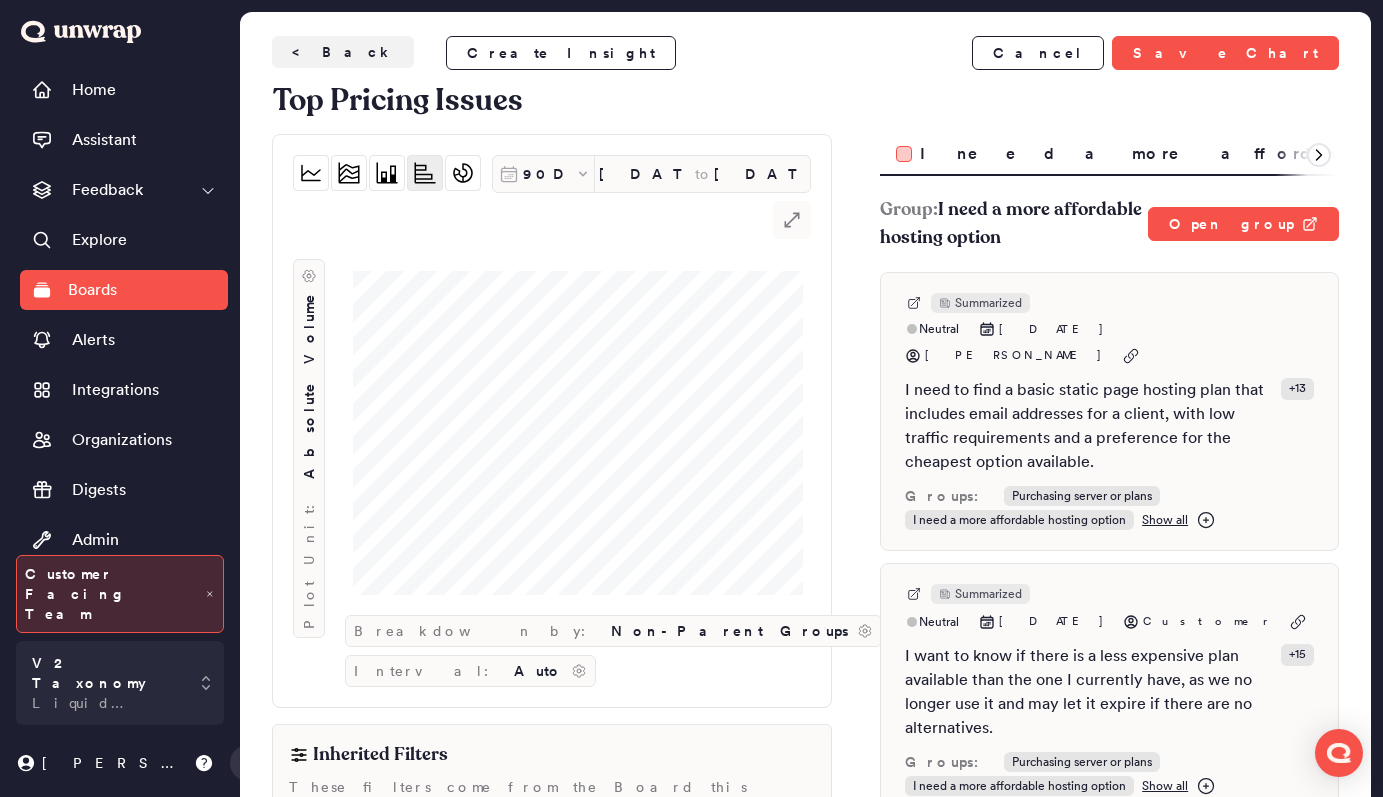 click on "< Back Create Insight Cancel Save Chart Top Pricing Issues" at bounding box center [805, 79] 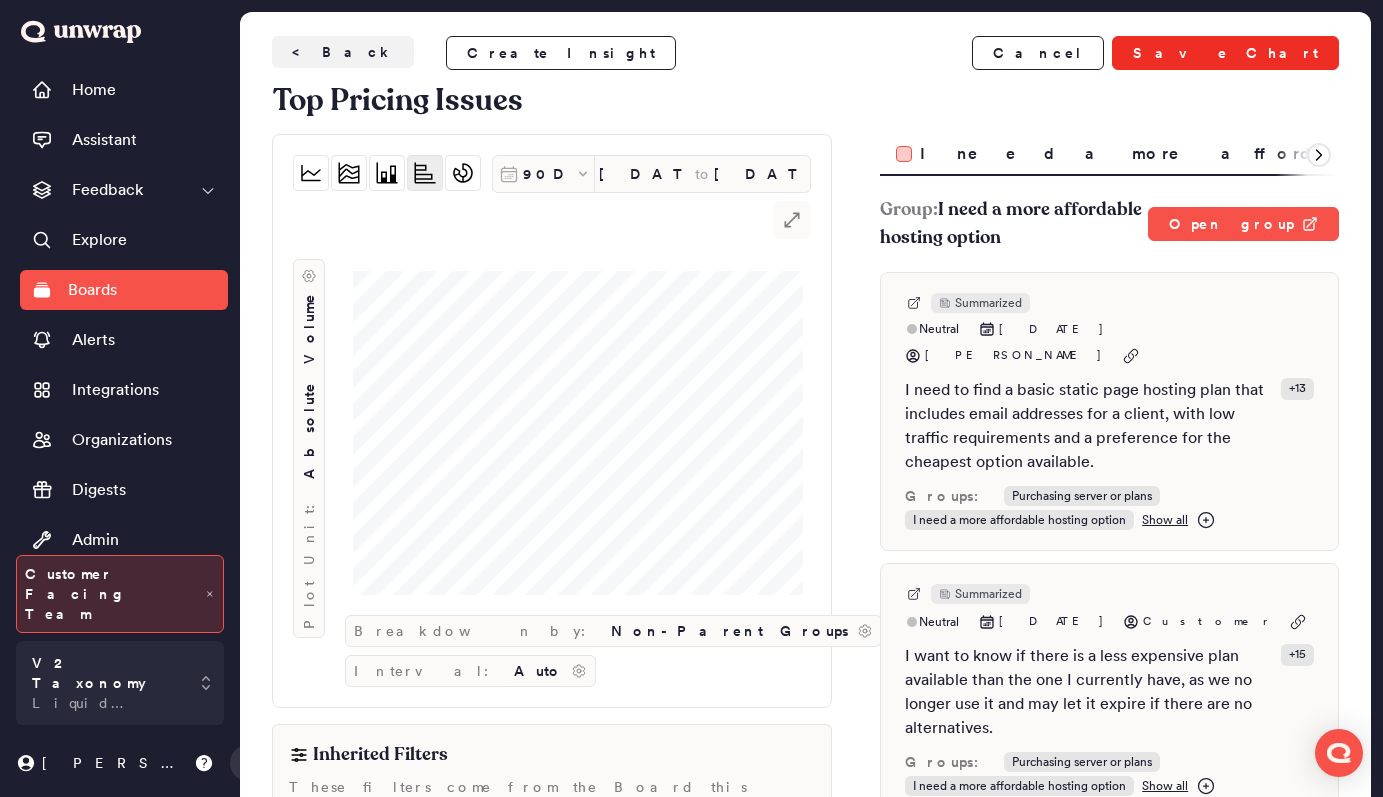 click on "Save Chart" at bounding box center (1225, 53) 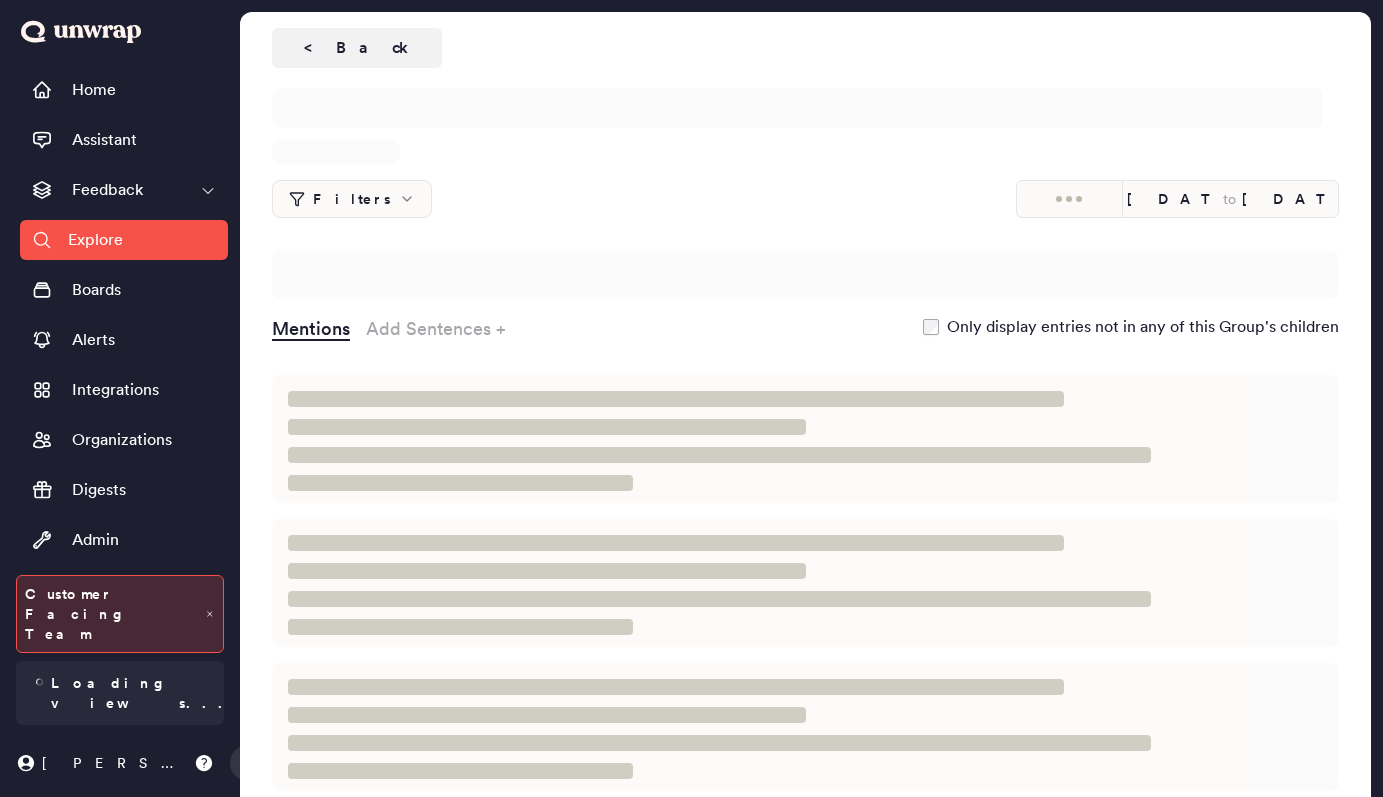 scroll, scrollTop: 0, scrollLeft: 0, axis: both 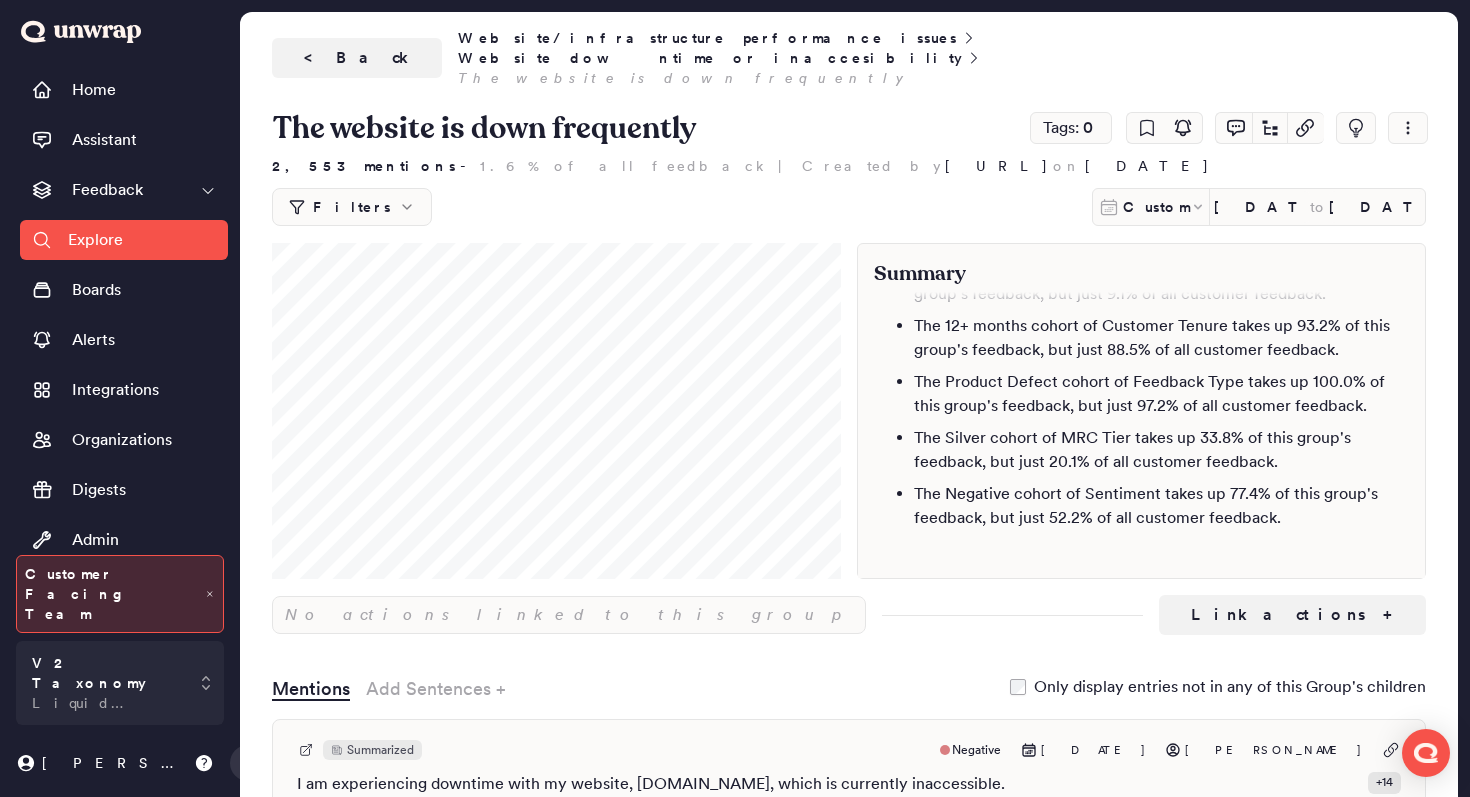 click on "Filters" at bounding box center (352, 207) 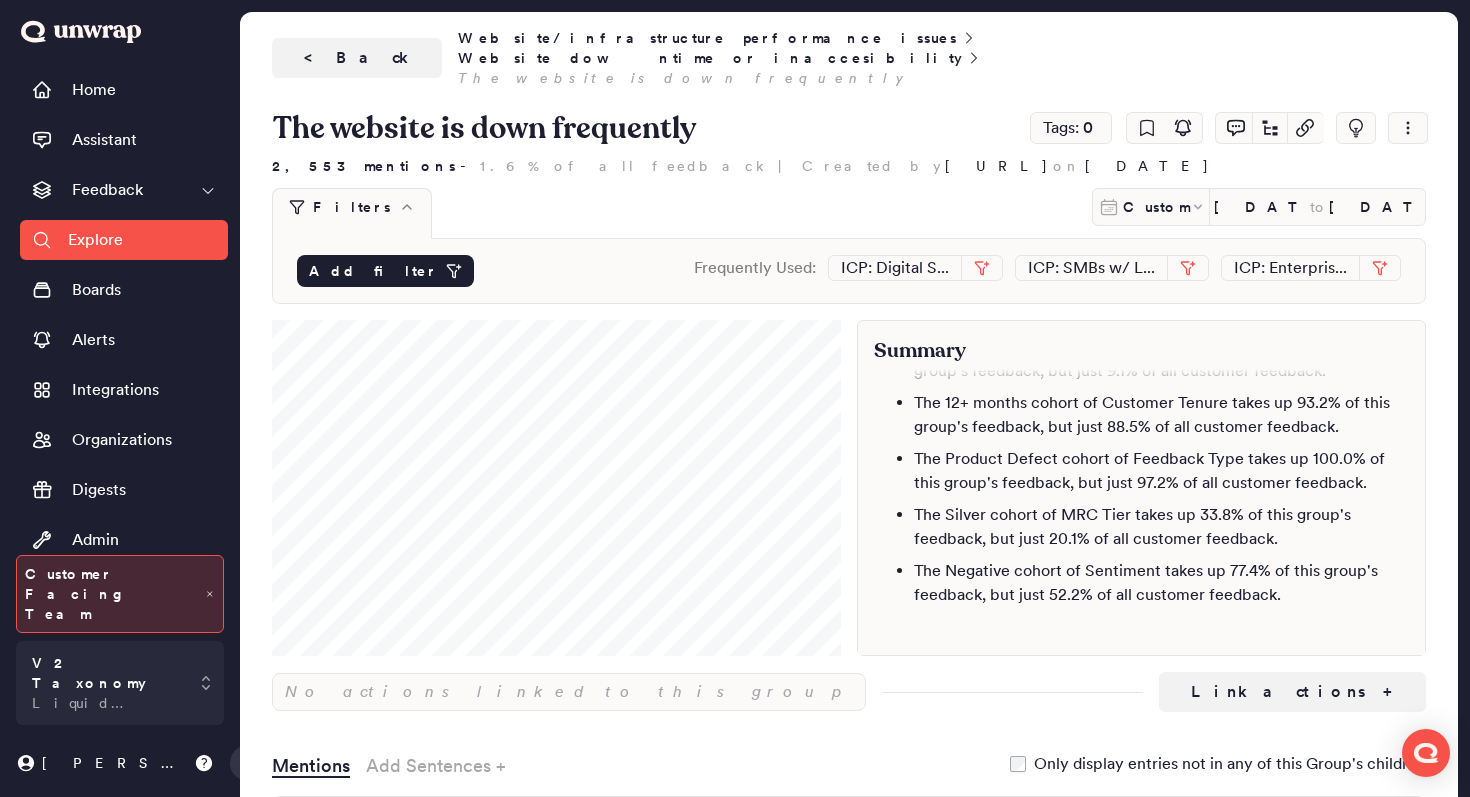 click on "Add filter" at bounding box center (373, 271) 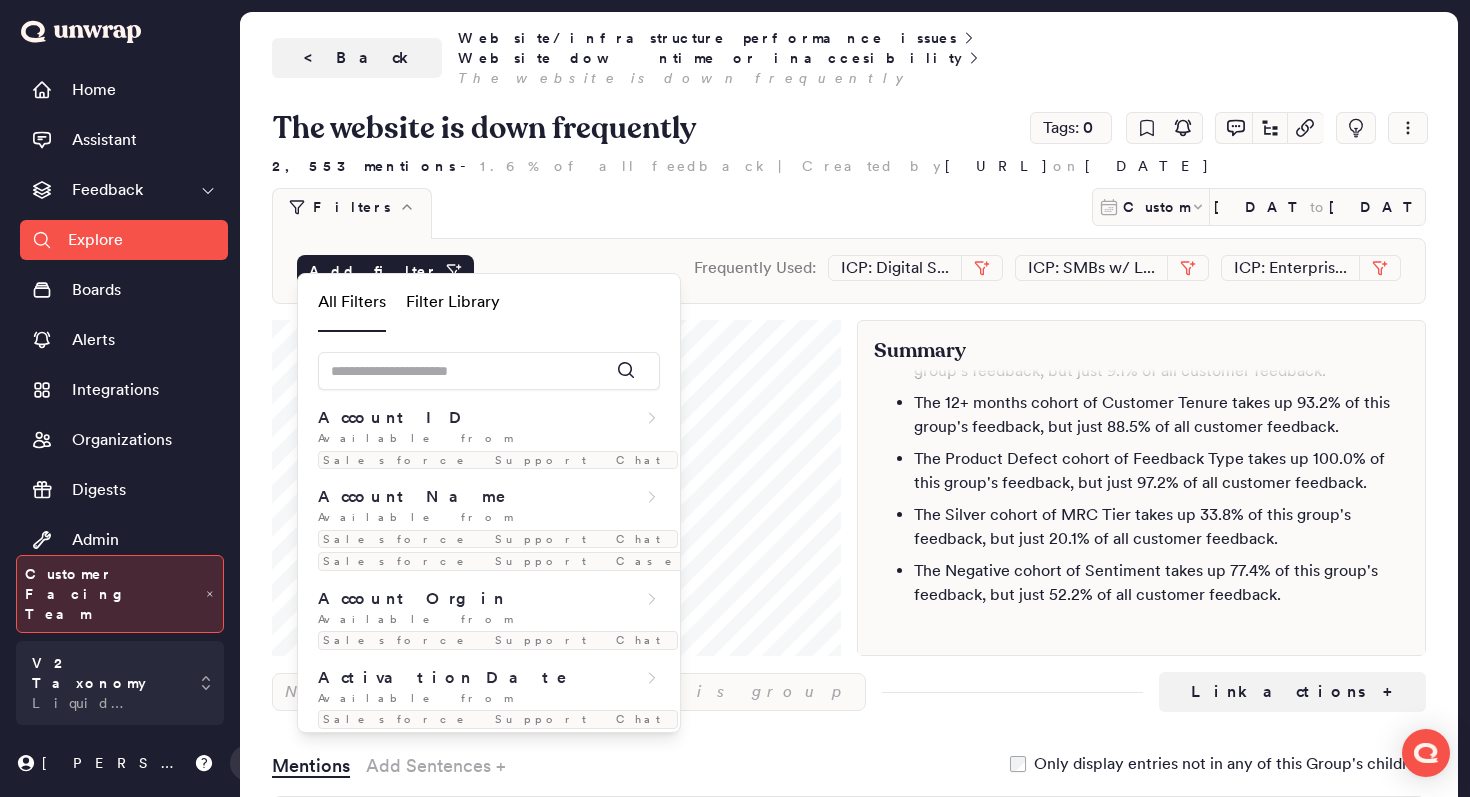 click on "Filter Library" at bounding box center [453, 303] 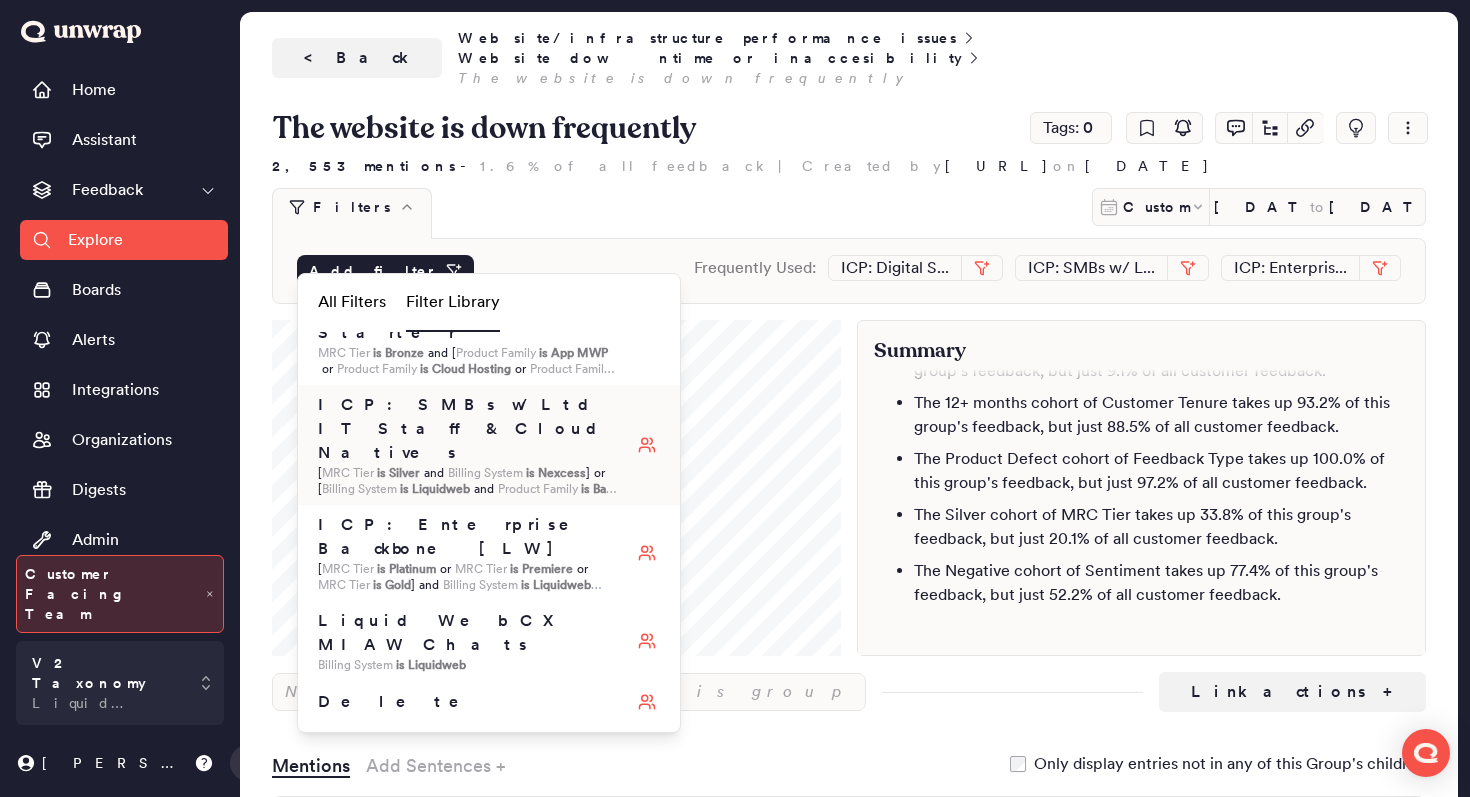 scroll, scrollTop: 182, scrollLeft: 0, axis: vertical 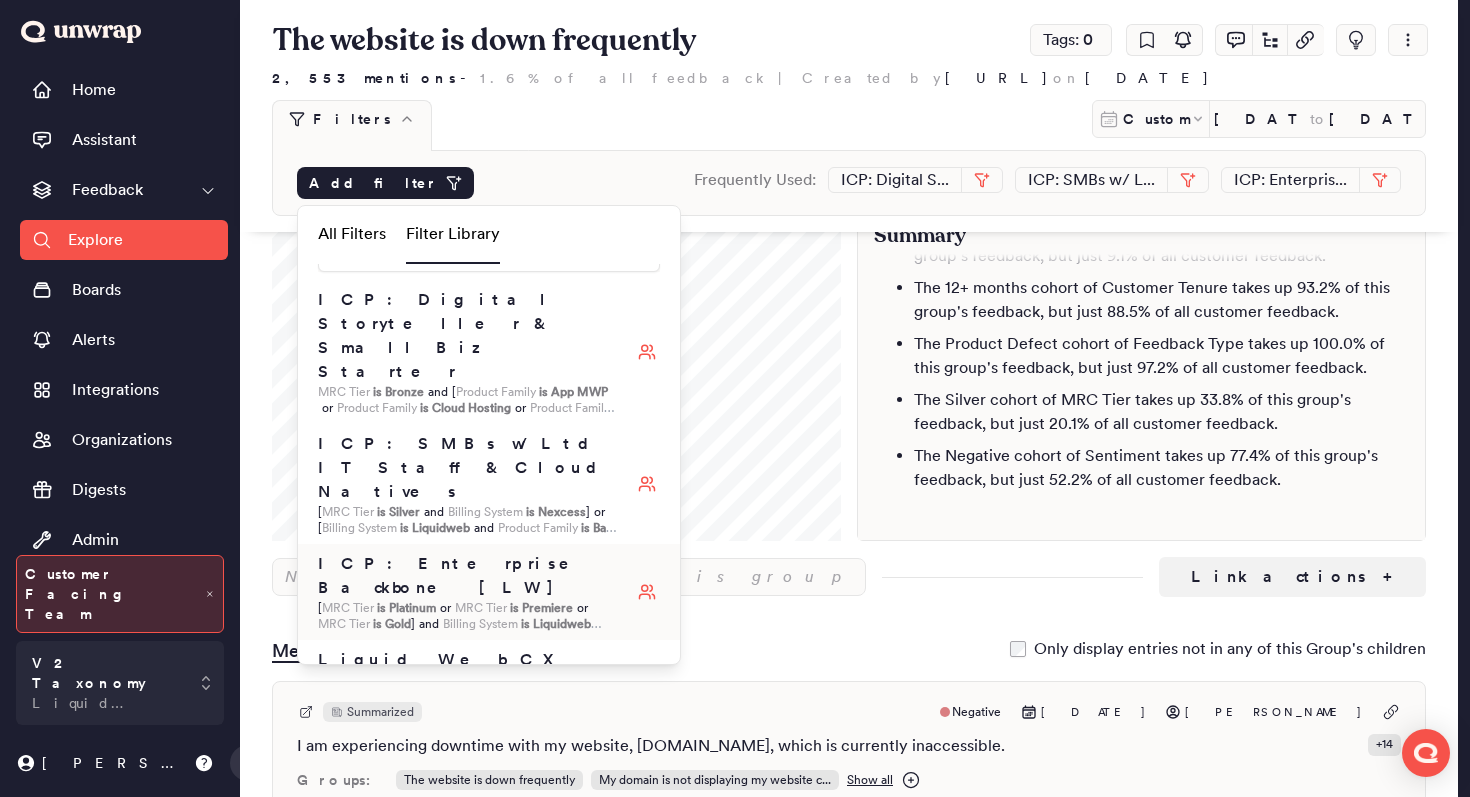 click on "ICP: Enterprise Backbone [LW]" at bounding box center [468, 576] 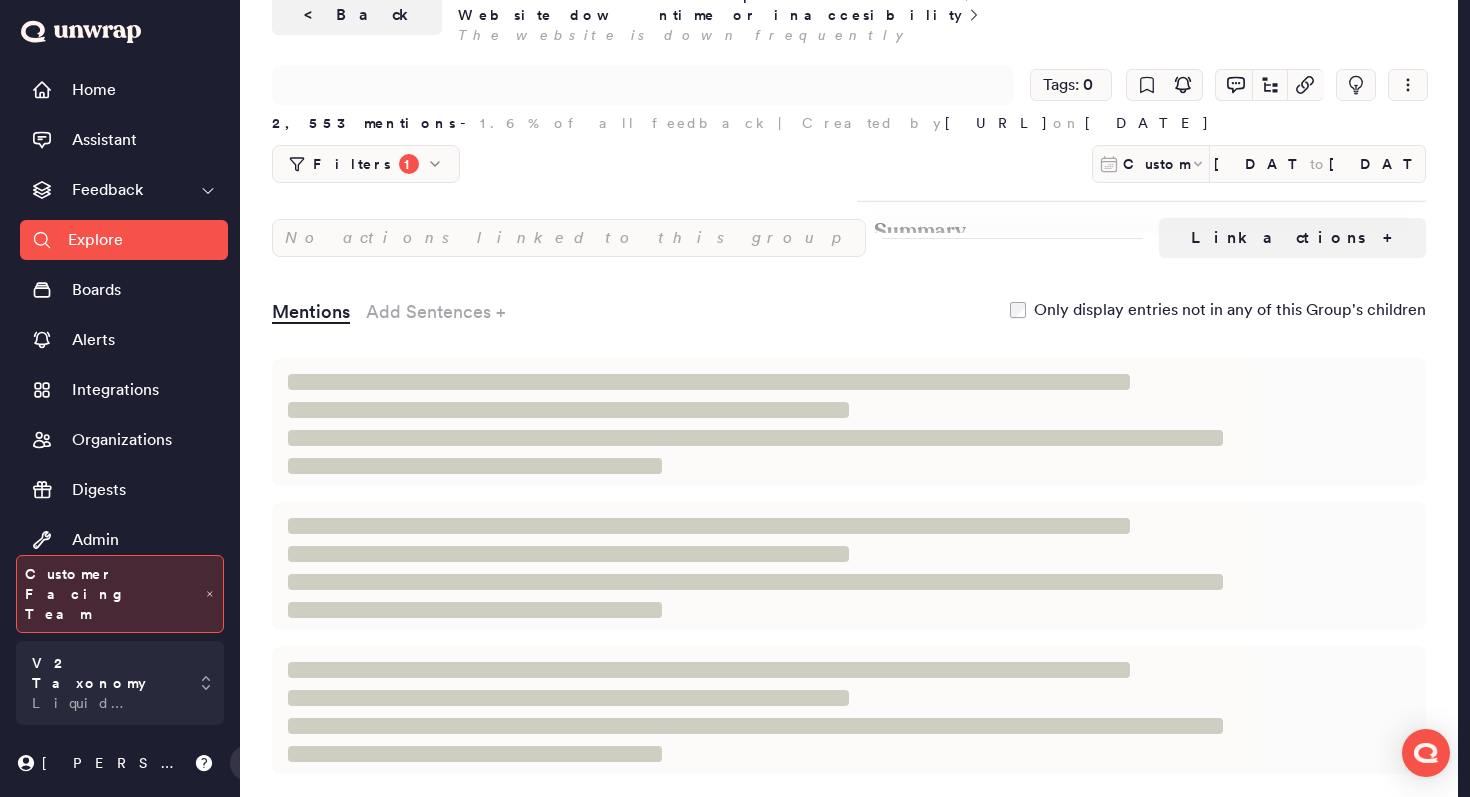 scroll, scrollTop: 38, scrollLeft: 0, axis: vertical 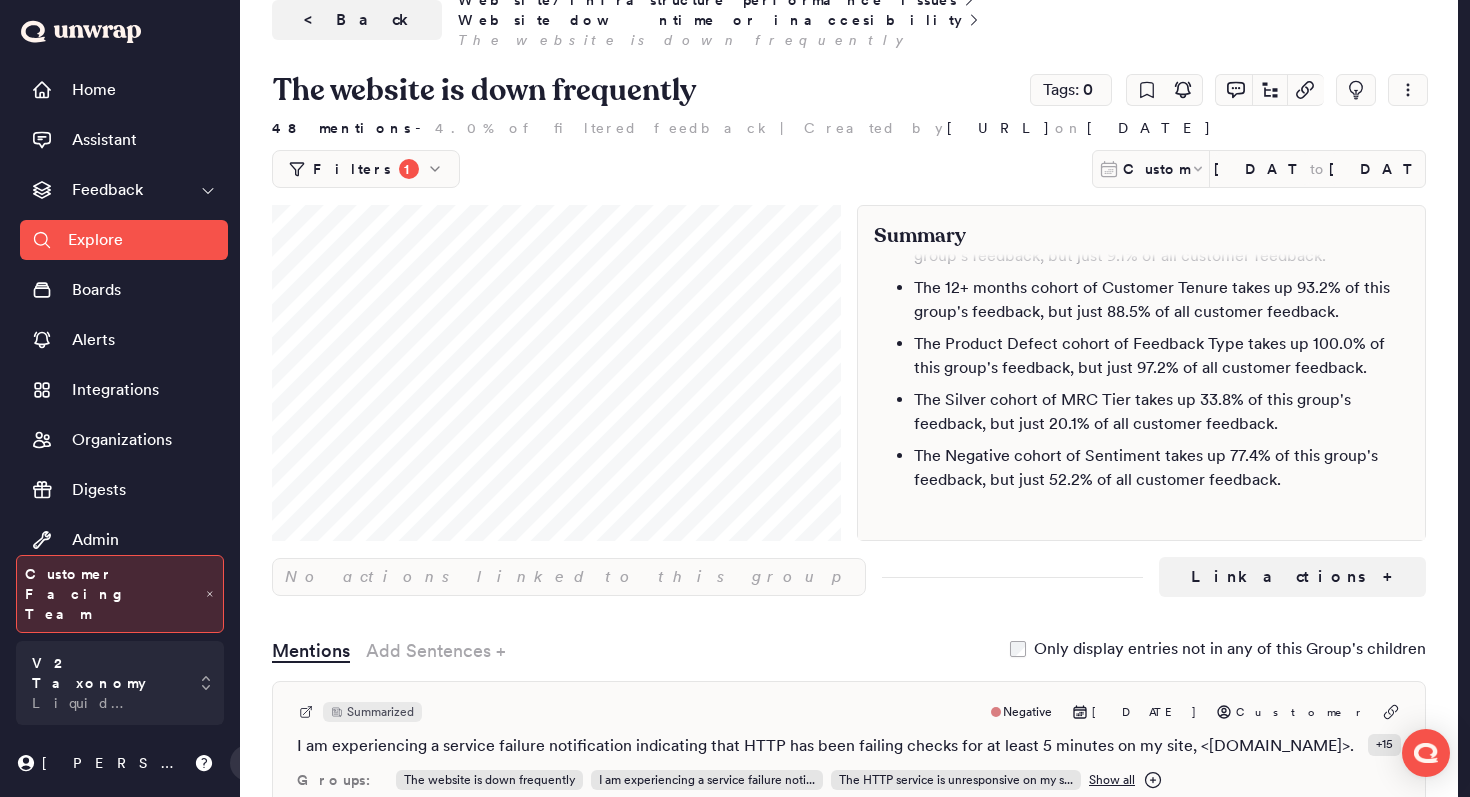 click on "The website is down frequently Tags:  0   48 mentions - 4.0% of filtered feedback | Created by Unwrap.ai on Mar 4, 2025 Filters 1 Custom Apr 8, 2025 to Jul 8, 2025 ICP: Enterprise Backbone [LW] Unapply saved filter Delete saved filter MRC Tier is   Platinum or MRC Tier is   Premiere or MRC Tier is   Gold and Billing System is   Liquidweb and Product Family is   Bare Metal or Product Family is   Dedicated or Product Family is   VMware Add filter Clear all Add filter Frequently Used: ICP: Digital S... ICP: SMBs w/ L... Liquid Web CX..." at bounding box center (849, 127) 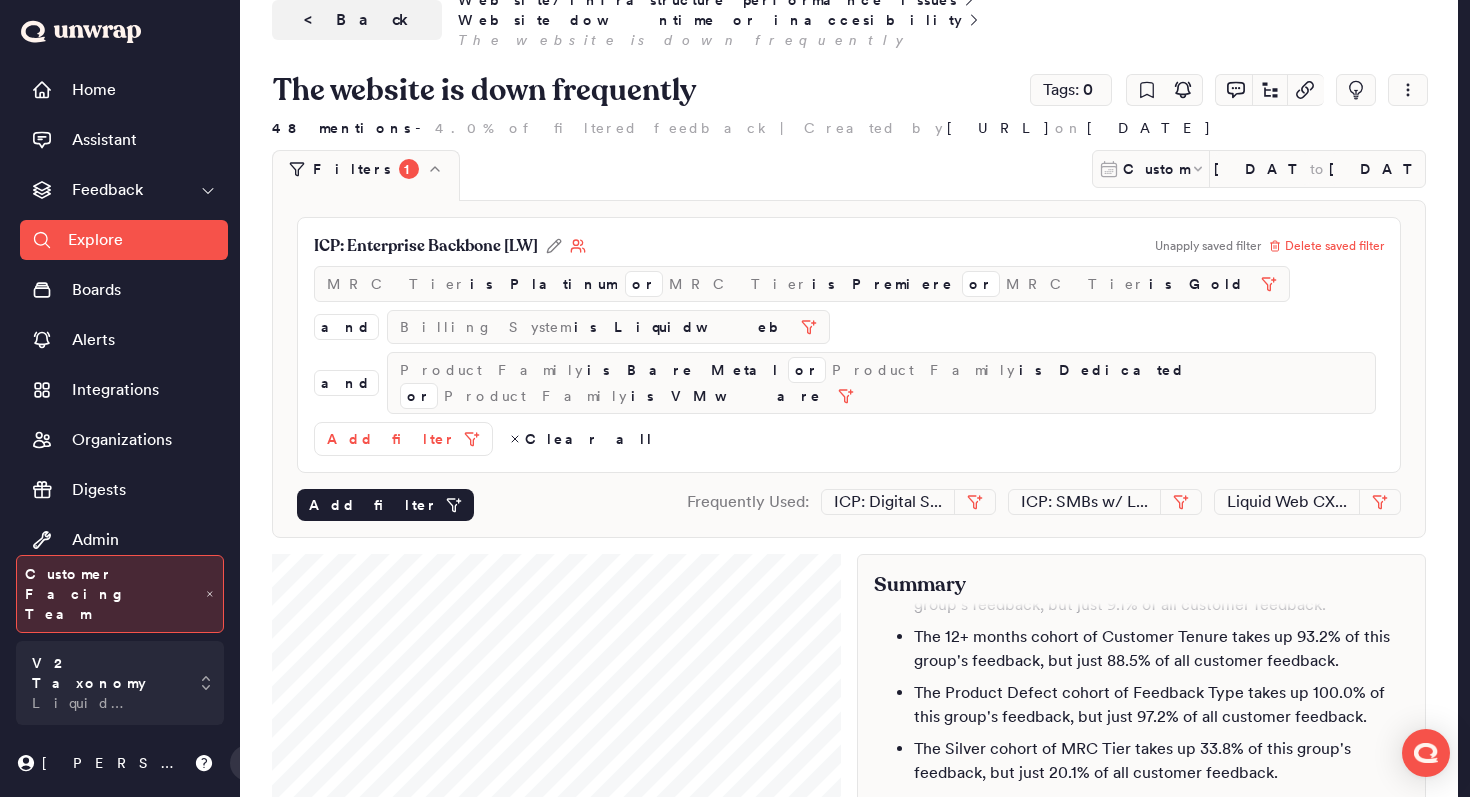 click on "Add filter" at bounding box center (373, 505) 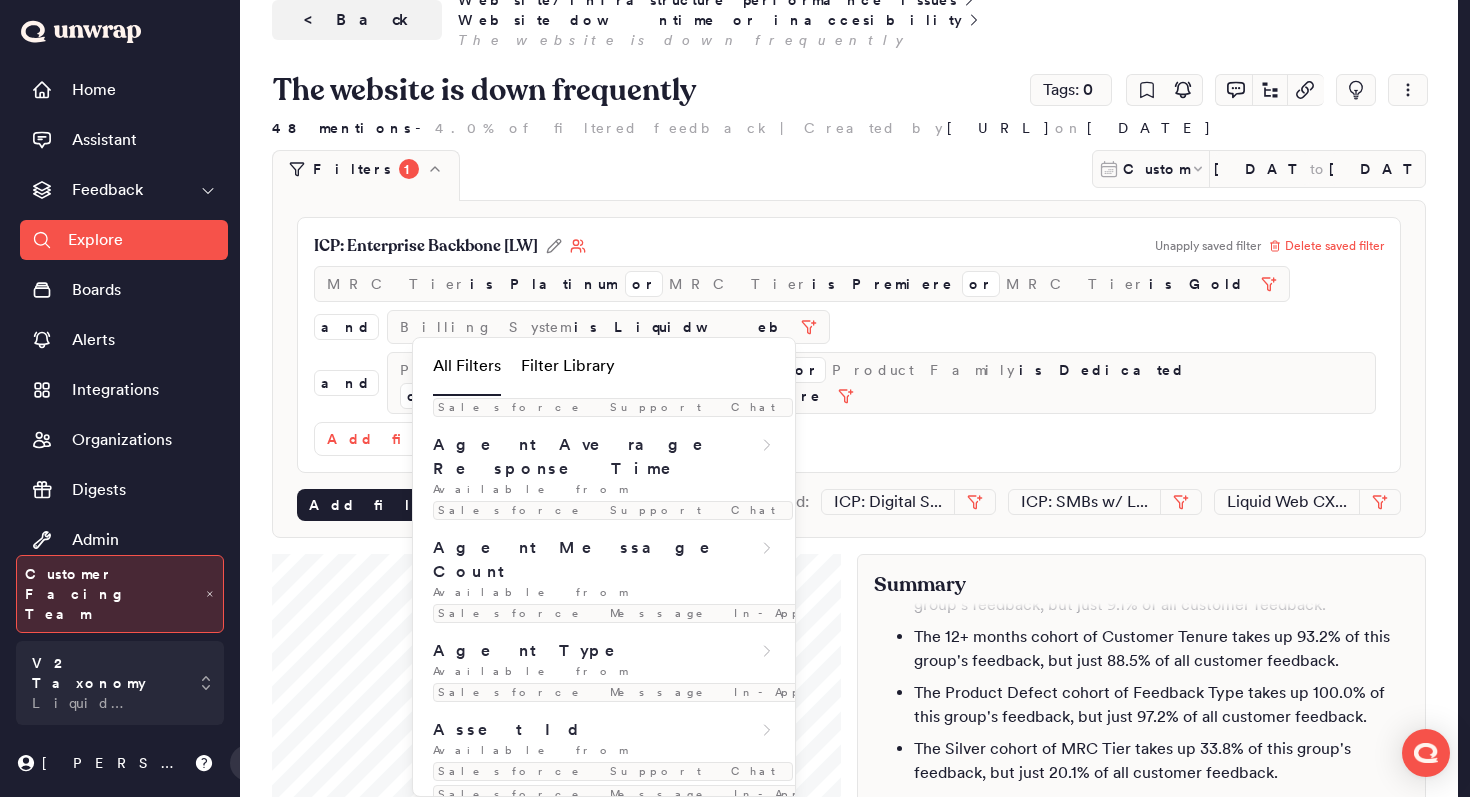 scroll, scrollTop: 426, scrollLeft: 0, axis: vertical 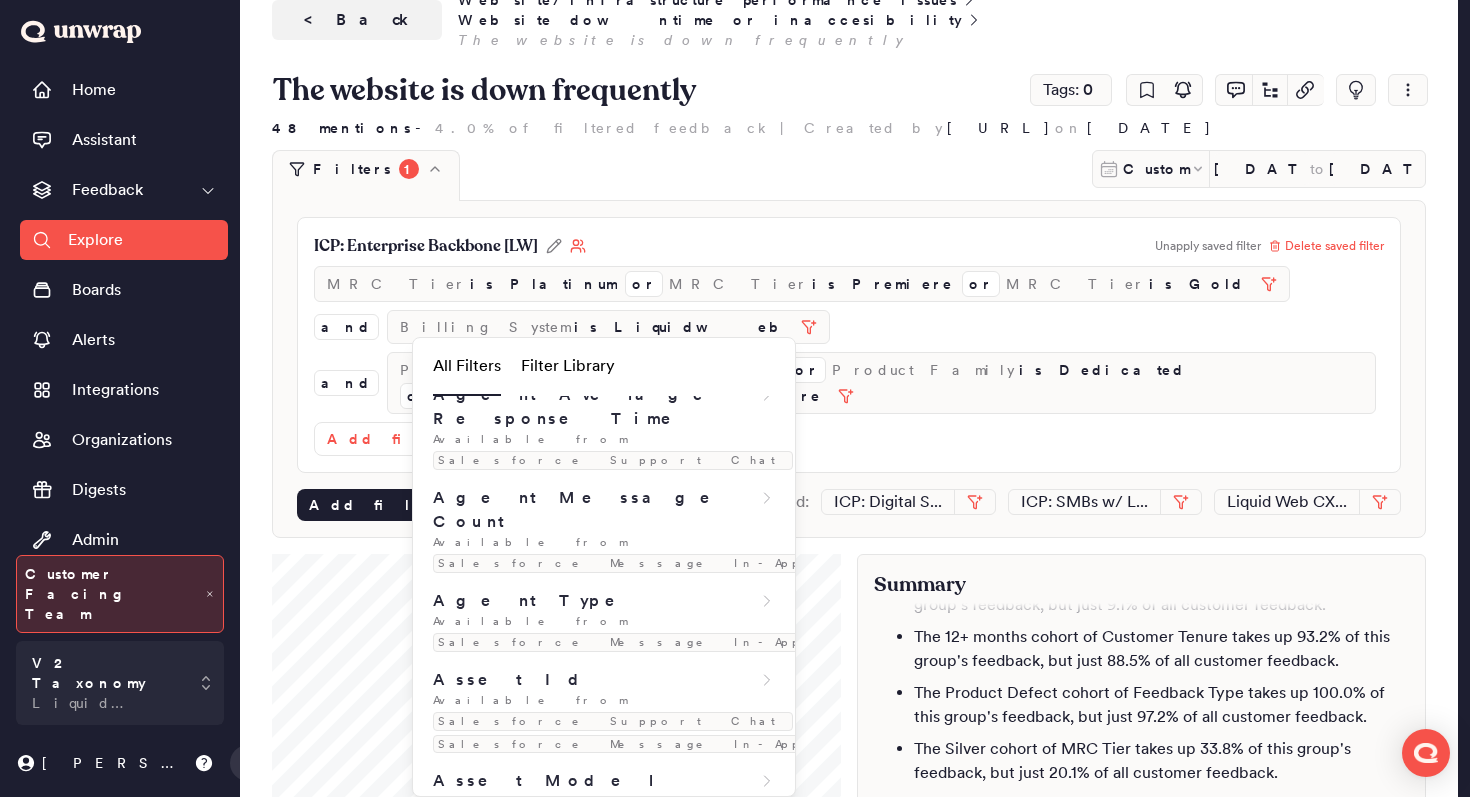 click on "Filters 1 Custom Apr 8, 2025 to Jul 8, 2025" at bounding box center (849, 175) 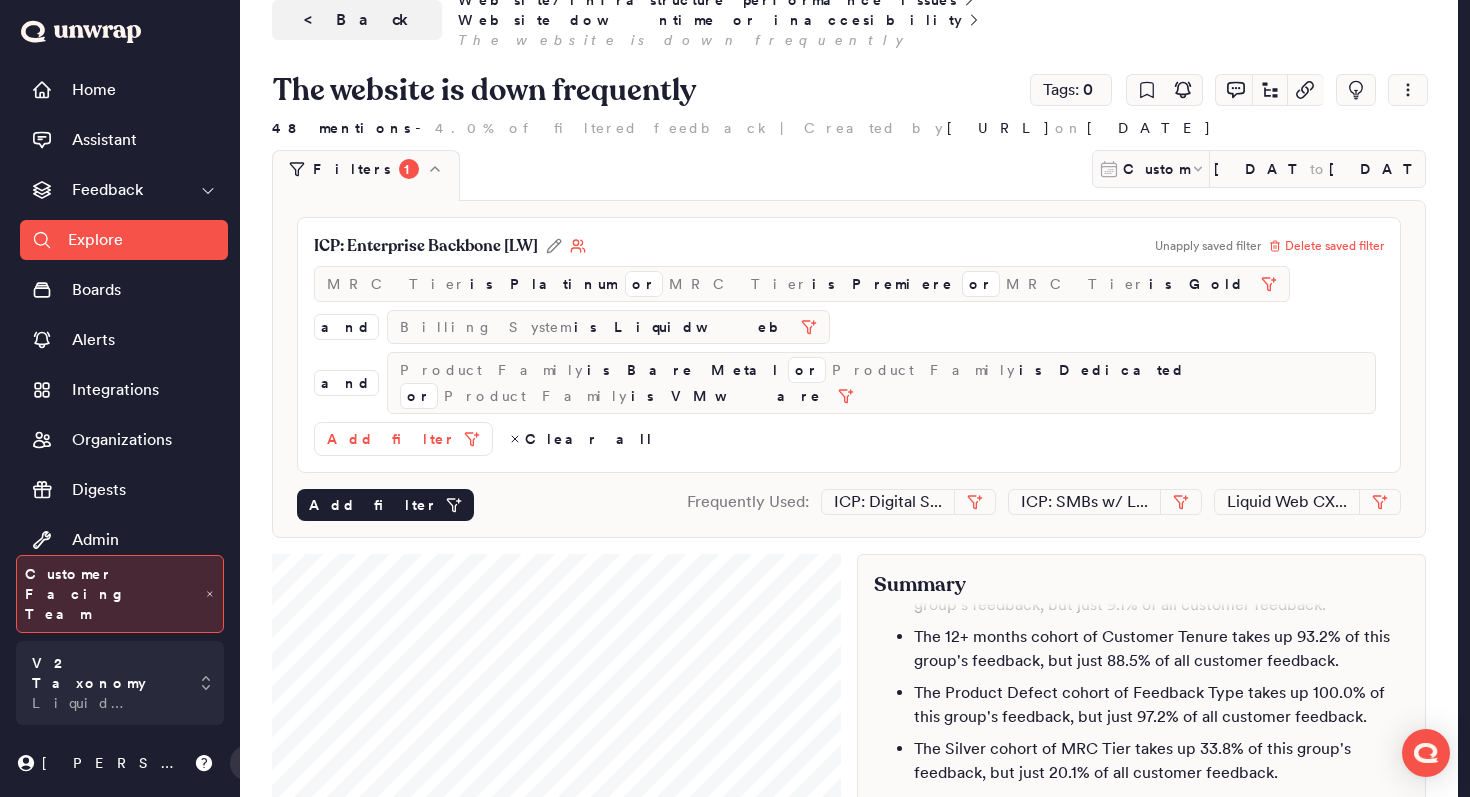 click 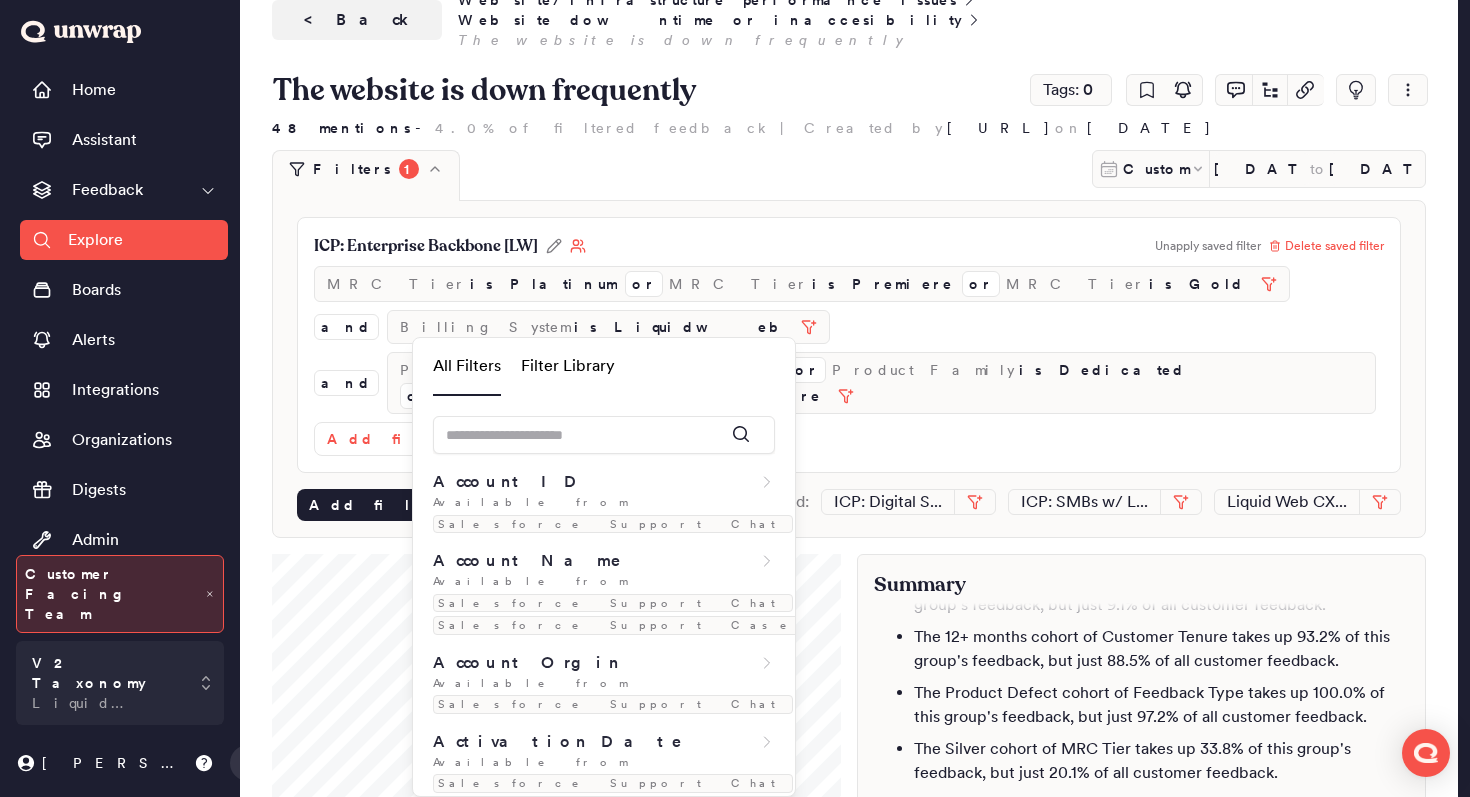 click on "Filter Library" at bounding box center (568, 367) 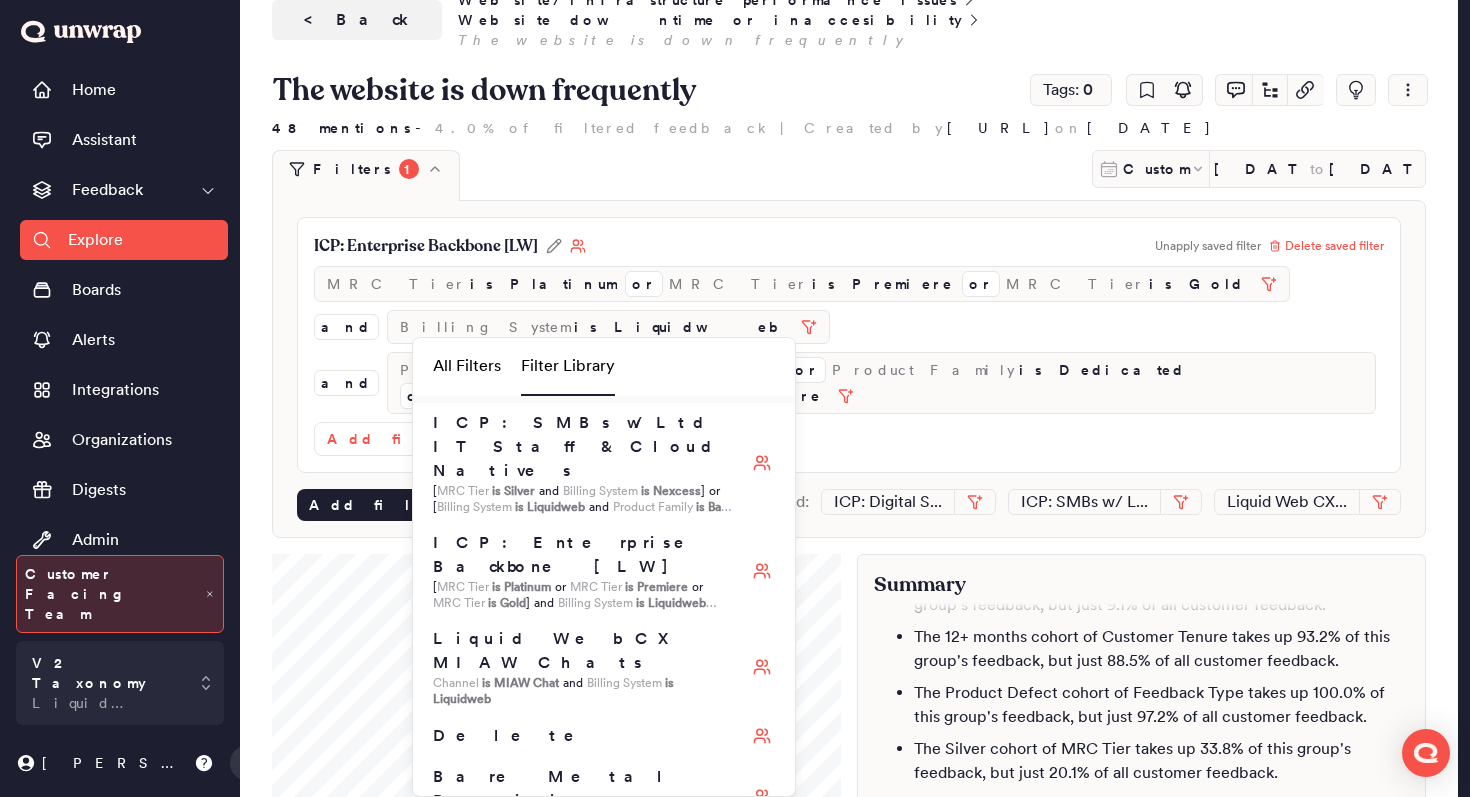 scroll, scrollTop: 212, scrollLeft: 0, axis: vertical 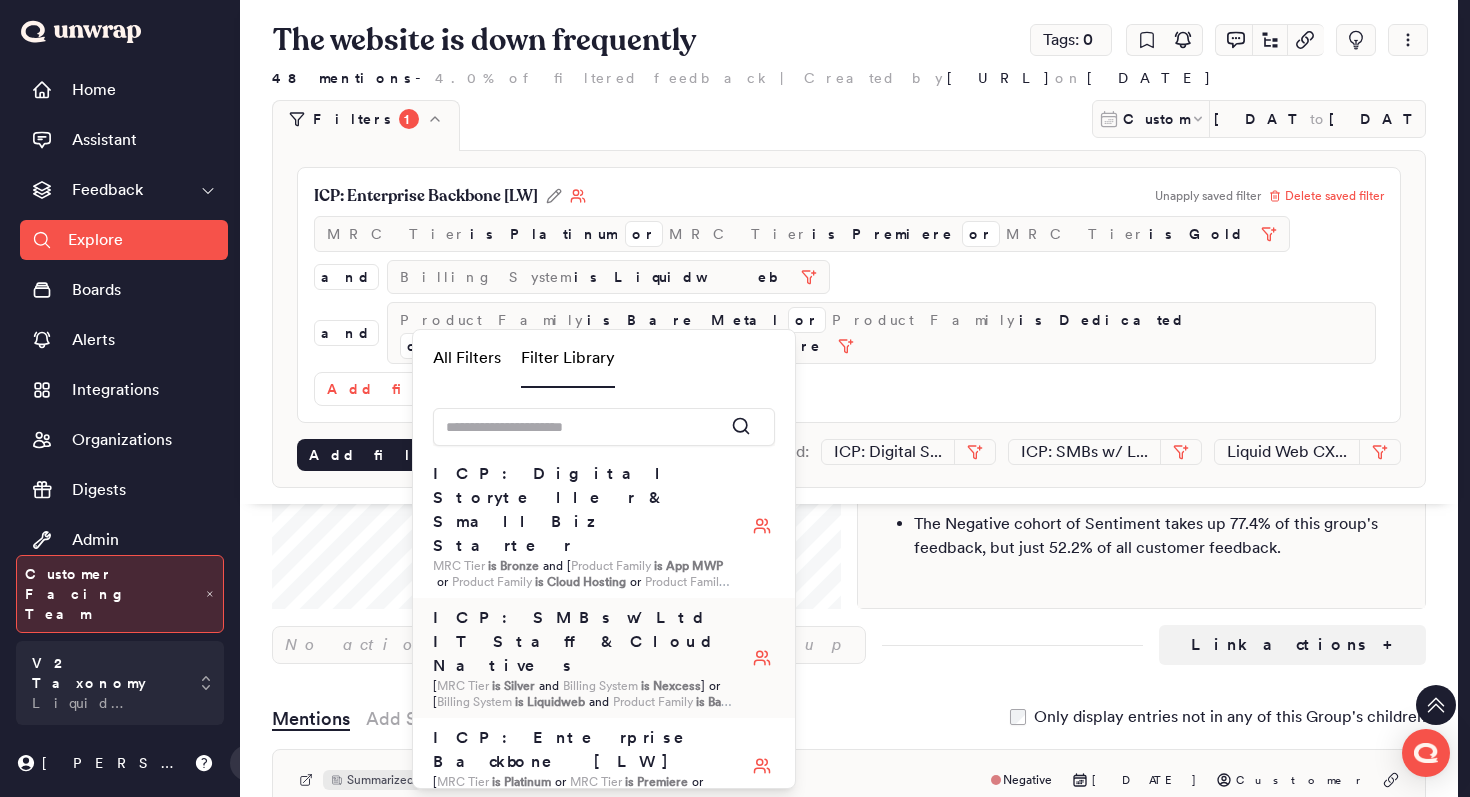 click on "ICP: SMBs w/ Ltd IT Staff & Cloud Natives" at bounding box center (583, 642) 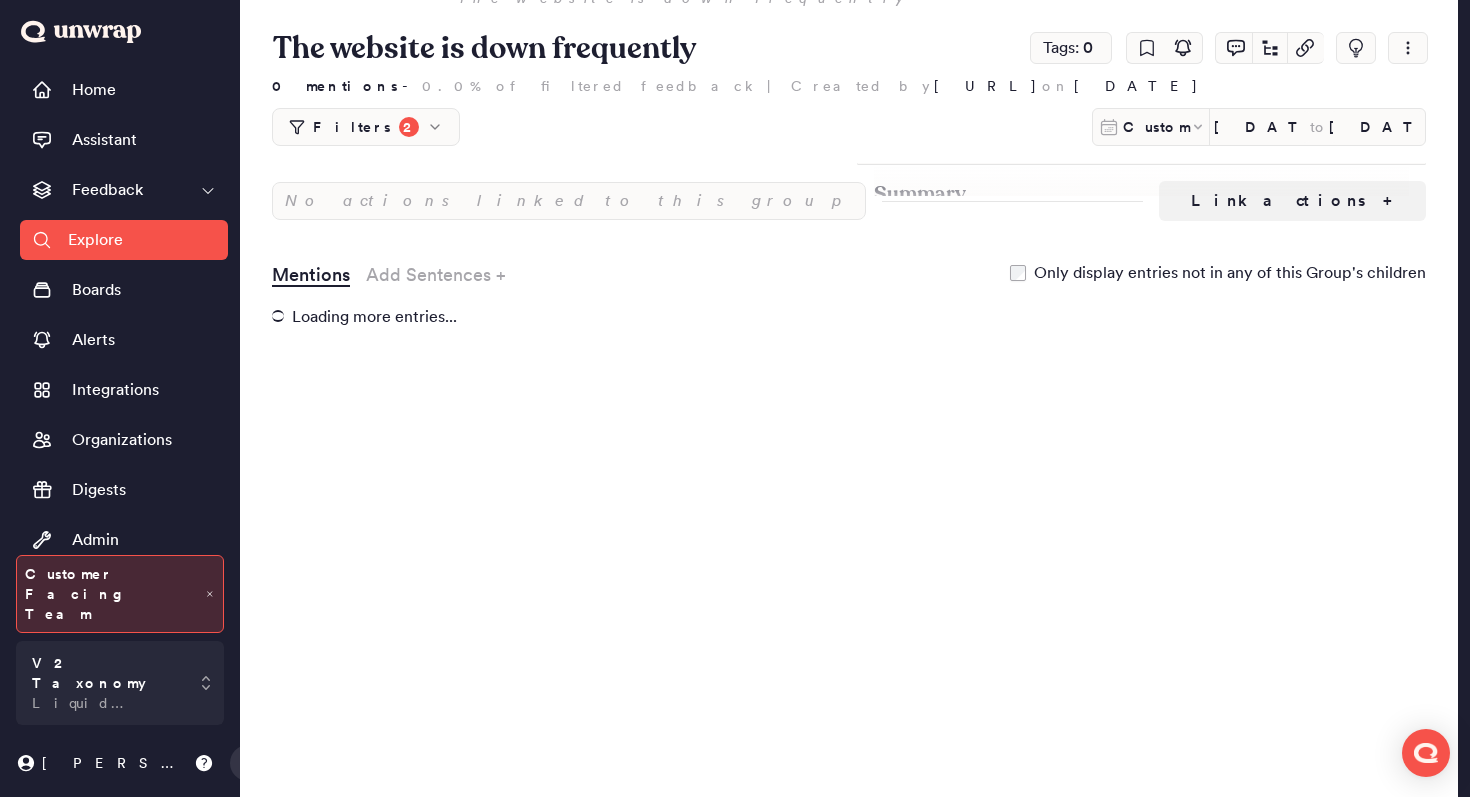 scroll, scrollTop: 0, scrollLeft: 0, axis: both 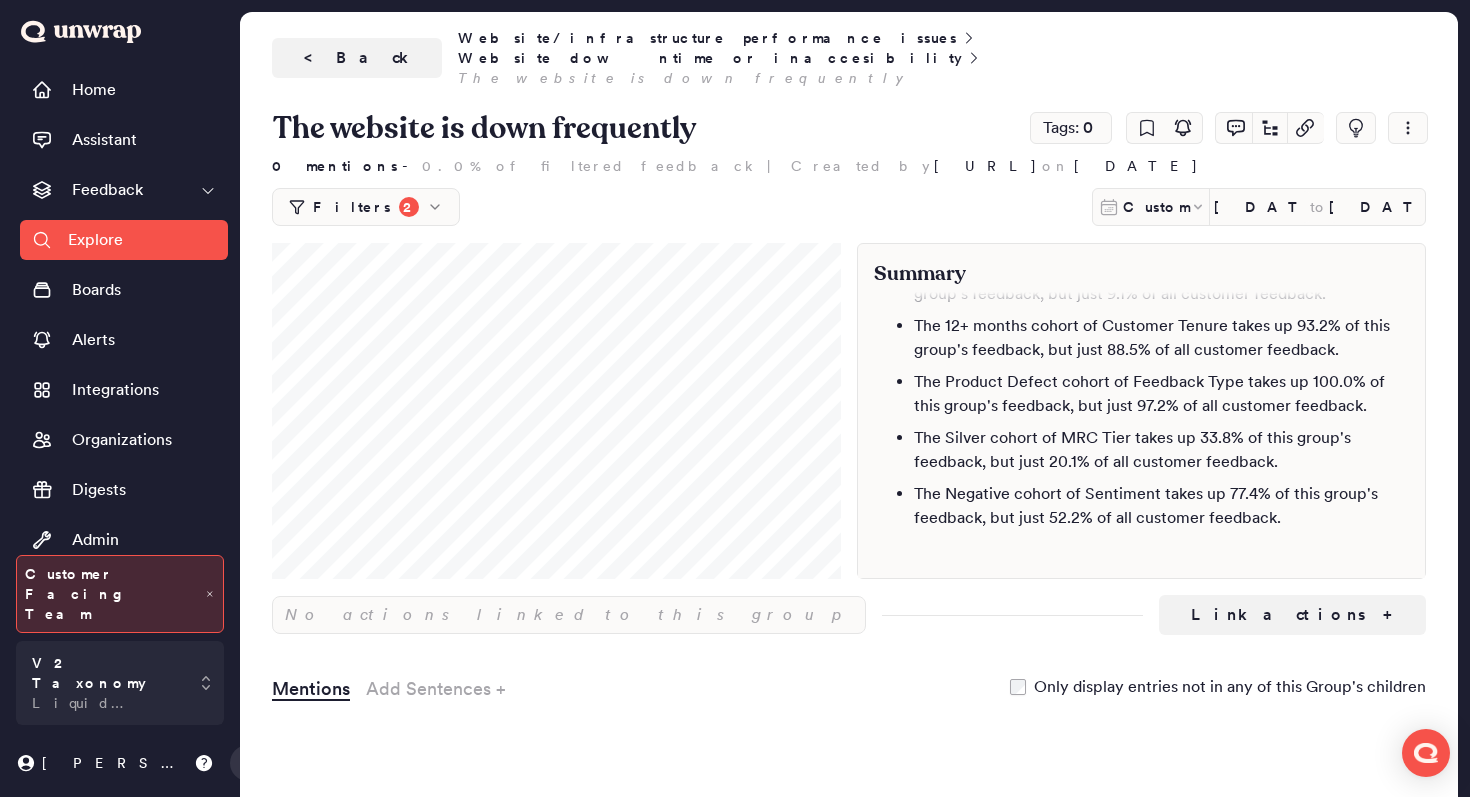 click on "Filters 2" at bounding box center [366, 207] 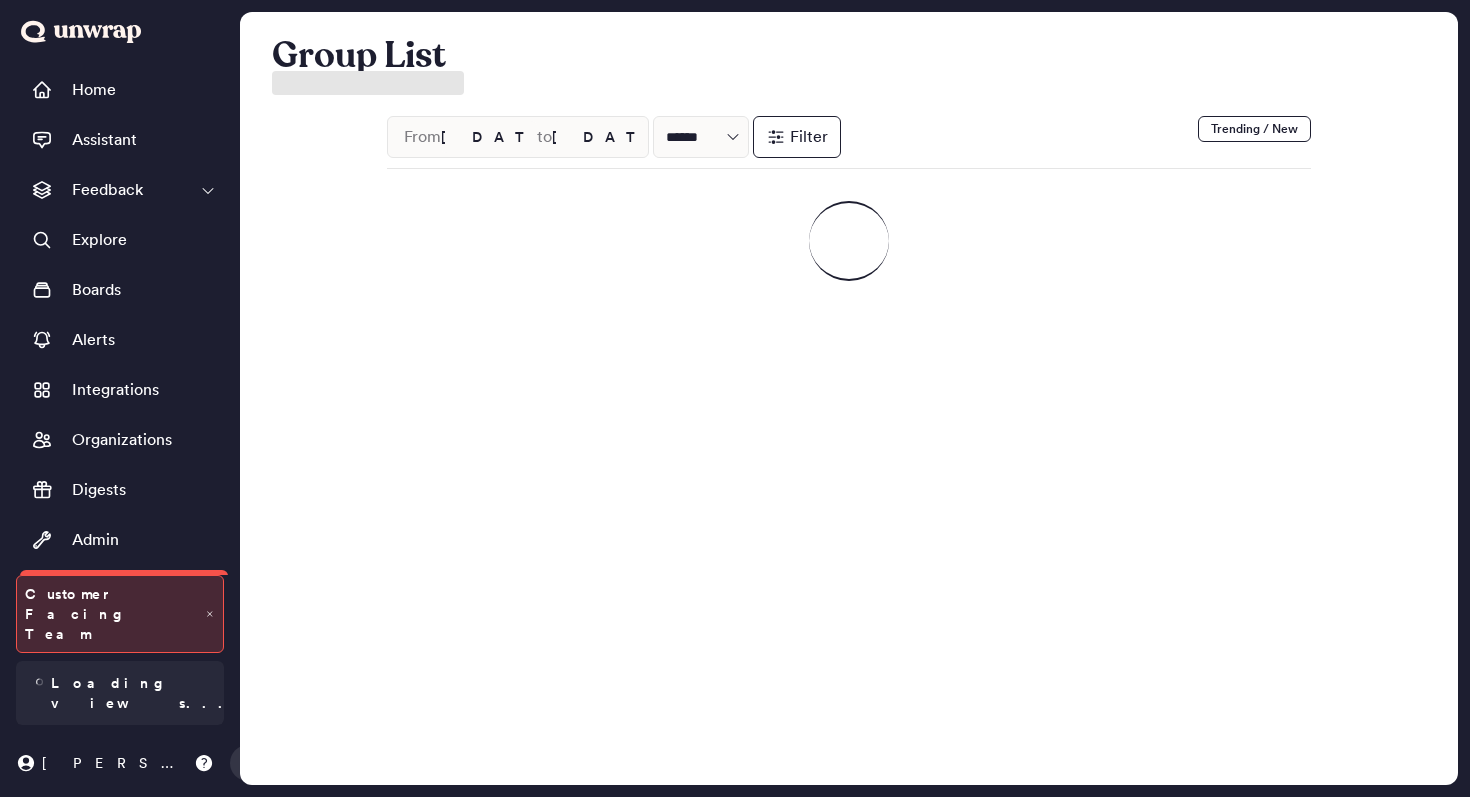 scroll, scrollTop: 0, scrollLeft: 0, axis: both 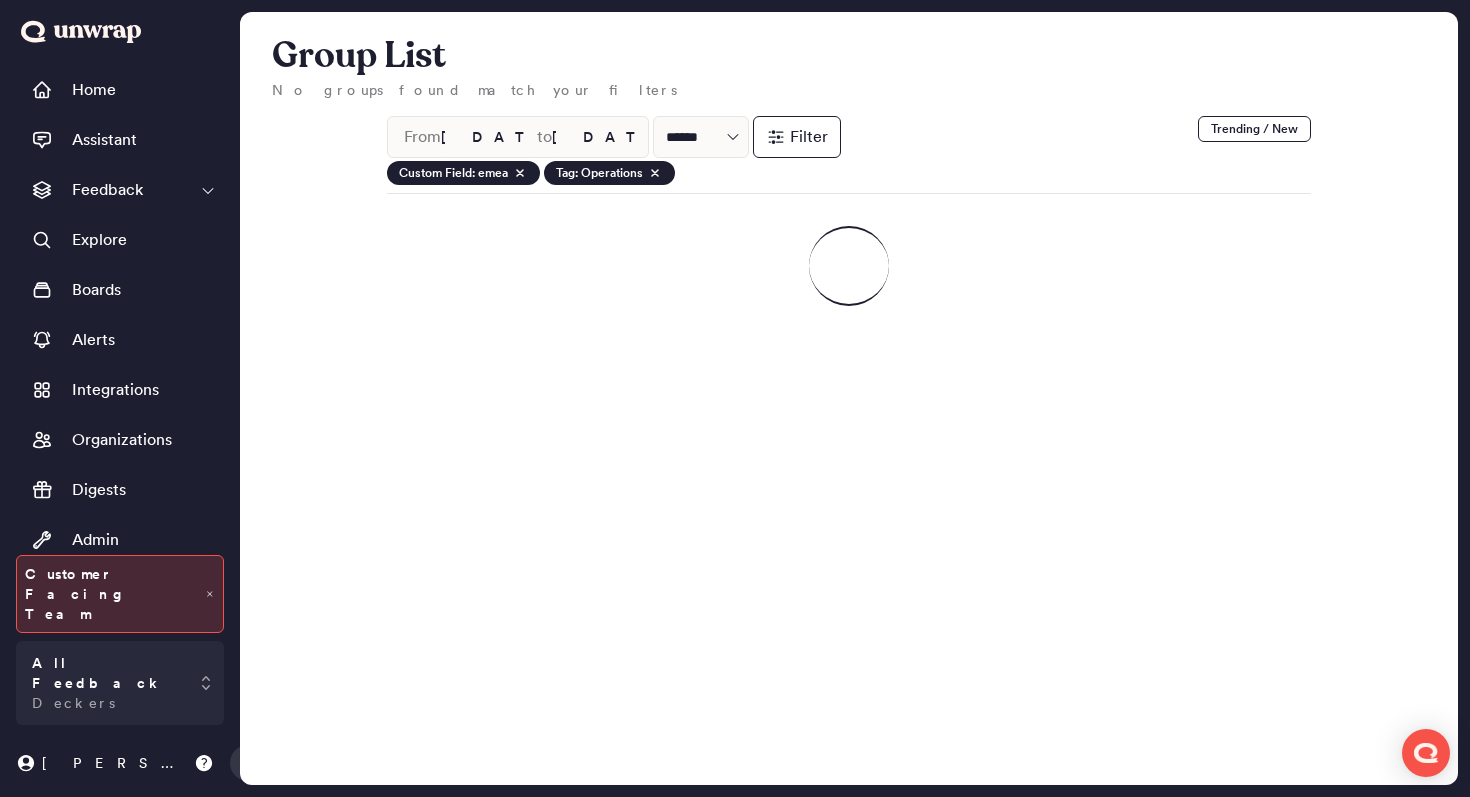 drag, startPoint x: 299, startPoint y: 132, endPoint x: 321, endPoint y: 35, distance: 99.46356 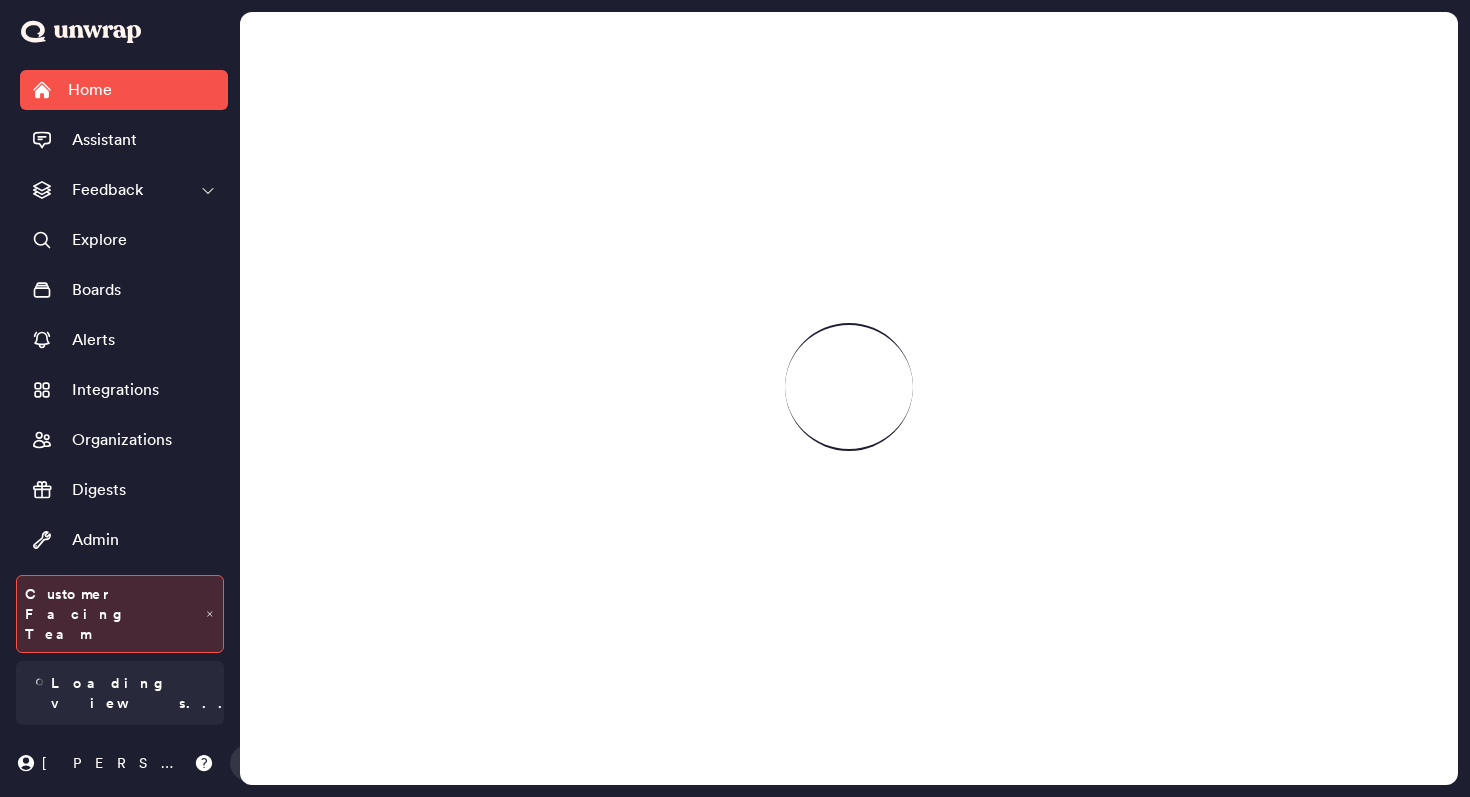 scroll, scrollTop: 0, scrollLeft: 0, axis: both 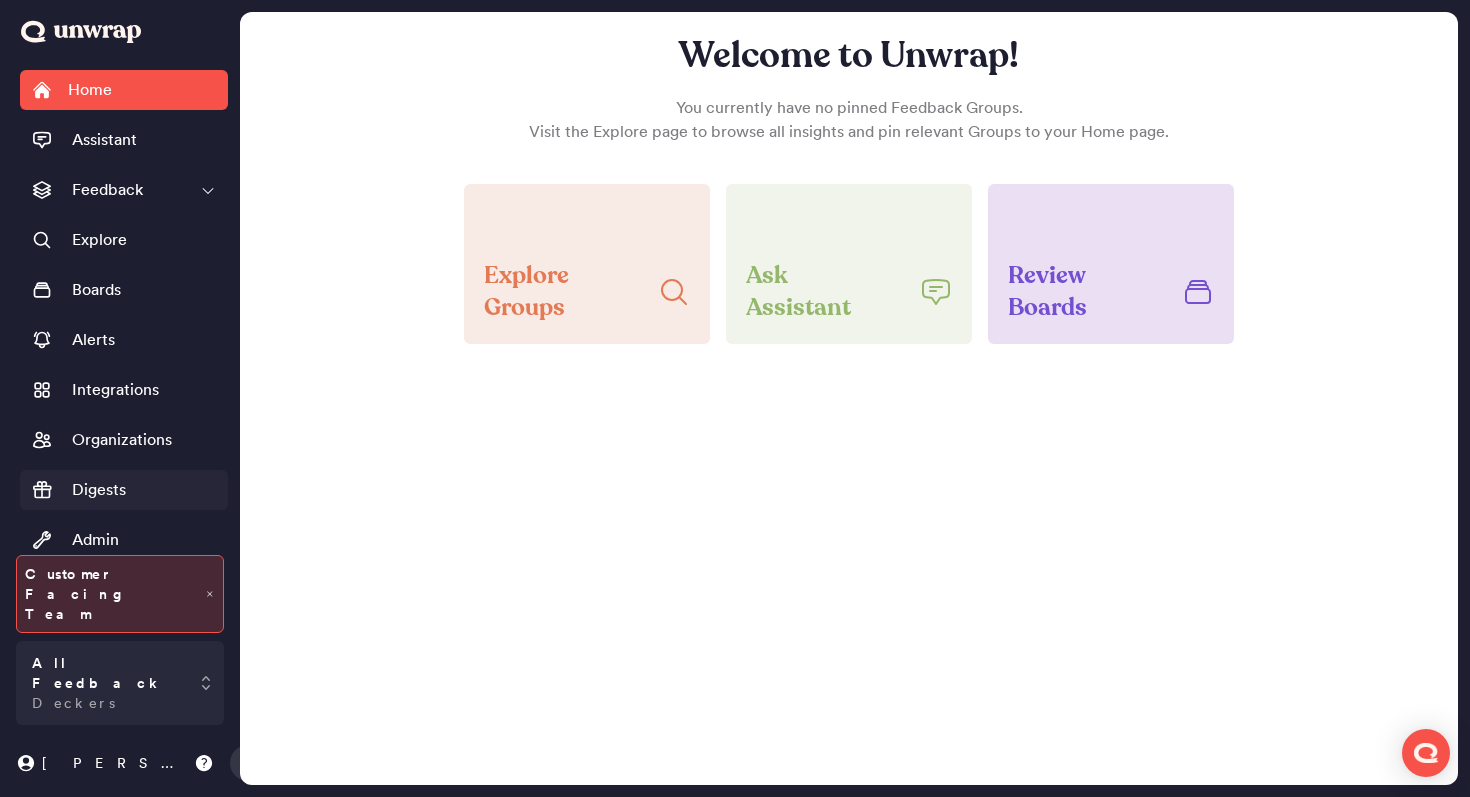 click on "Digests" at bounding box center (124, 490) 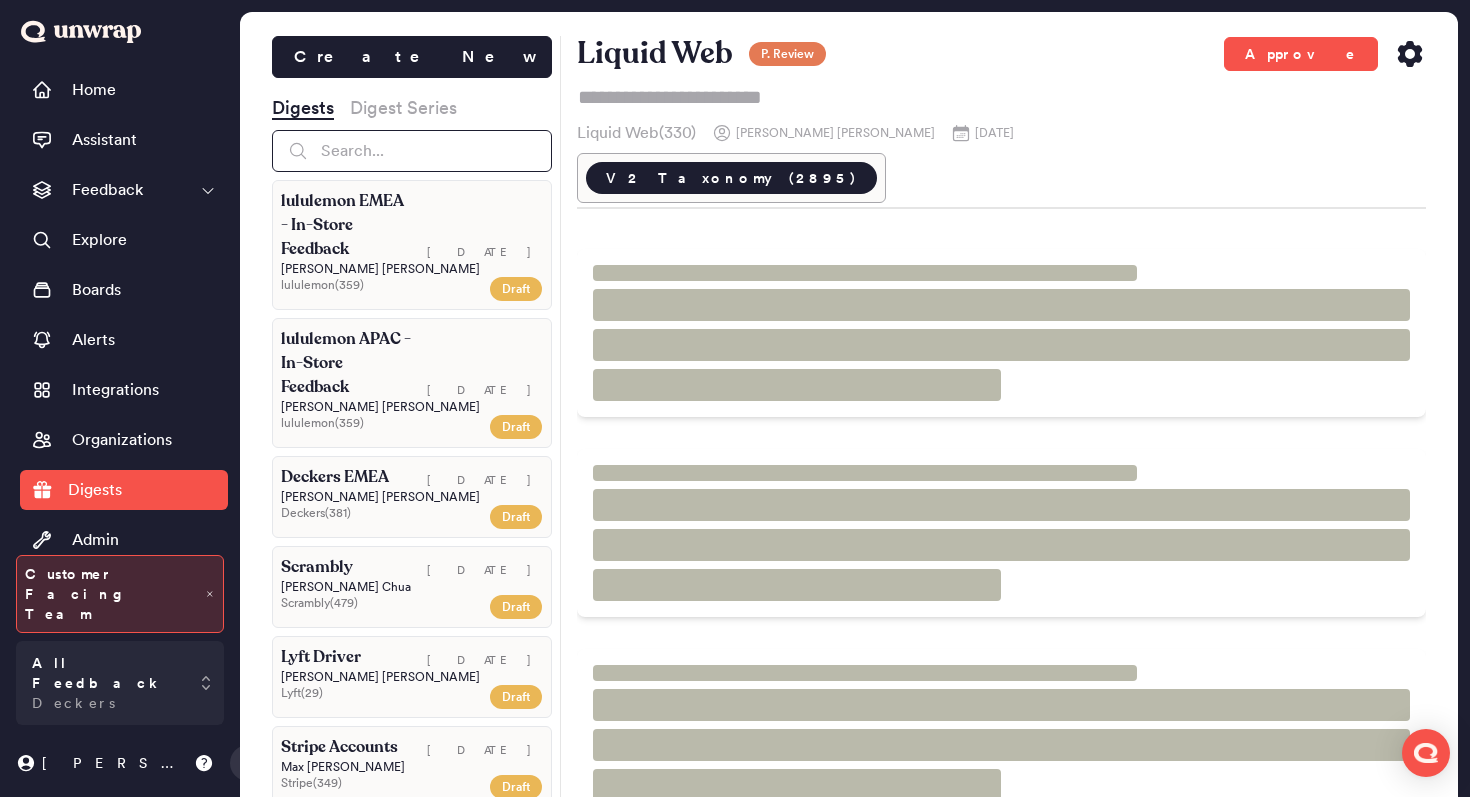 click at bounding box center [412, 151] 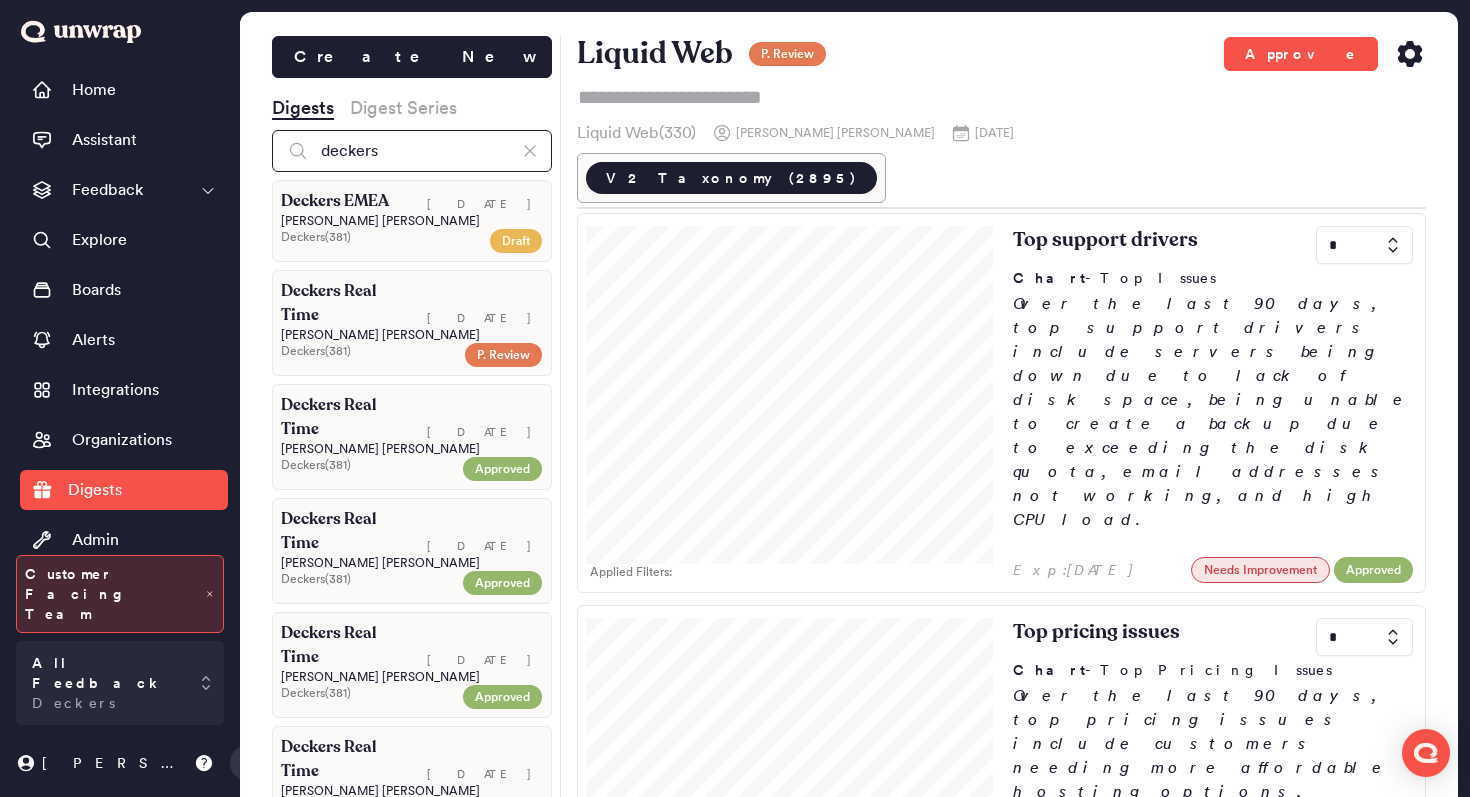 type on "deckers" 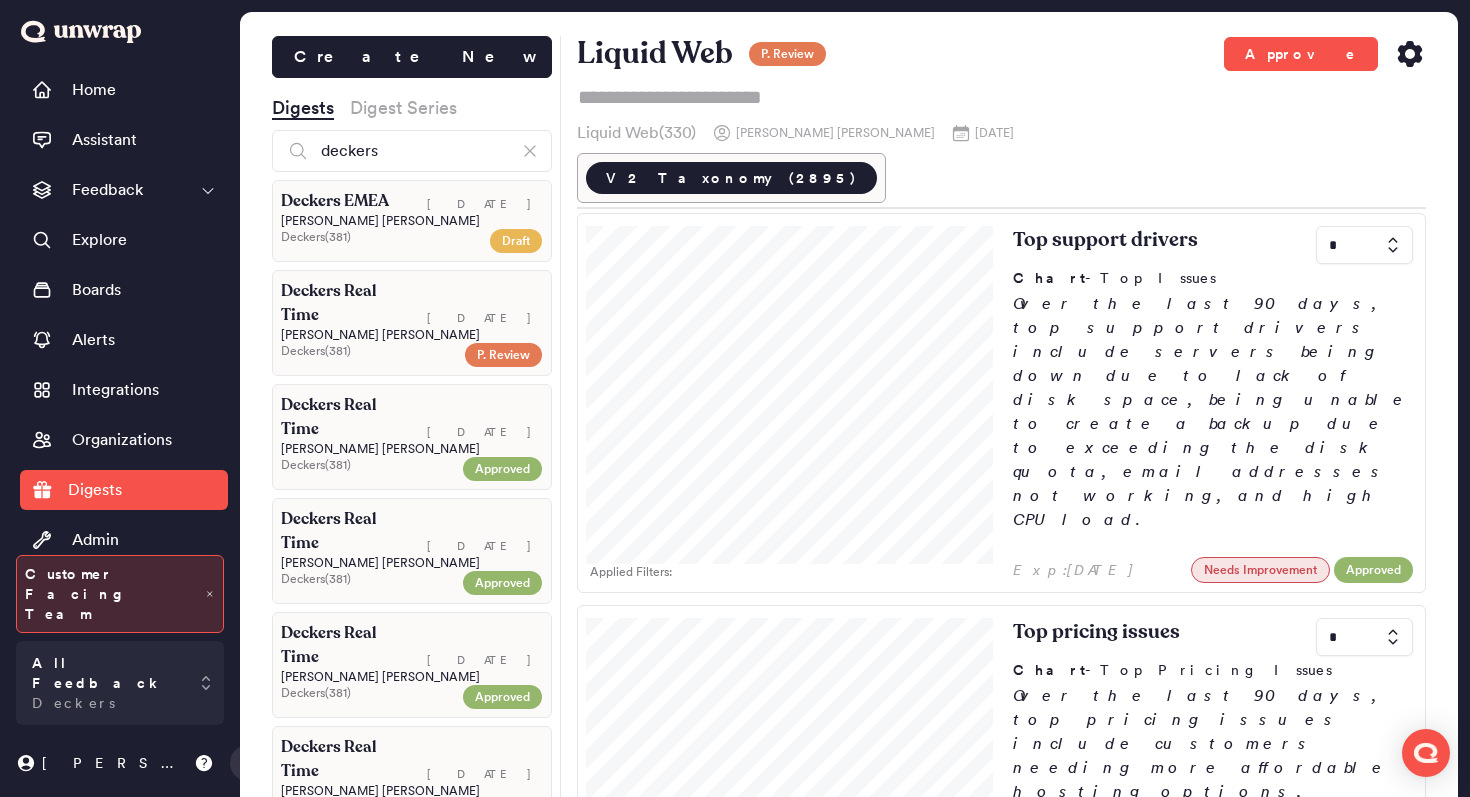 click on "Natalie   Hubbard" at bounding box center (412, 221) 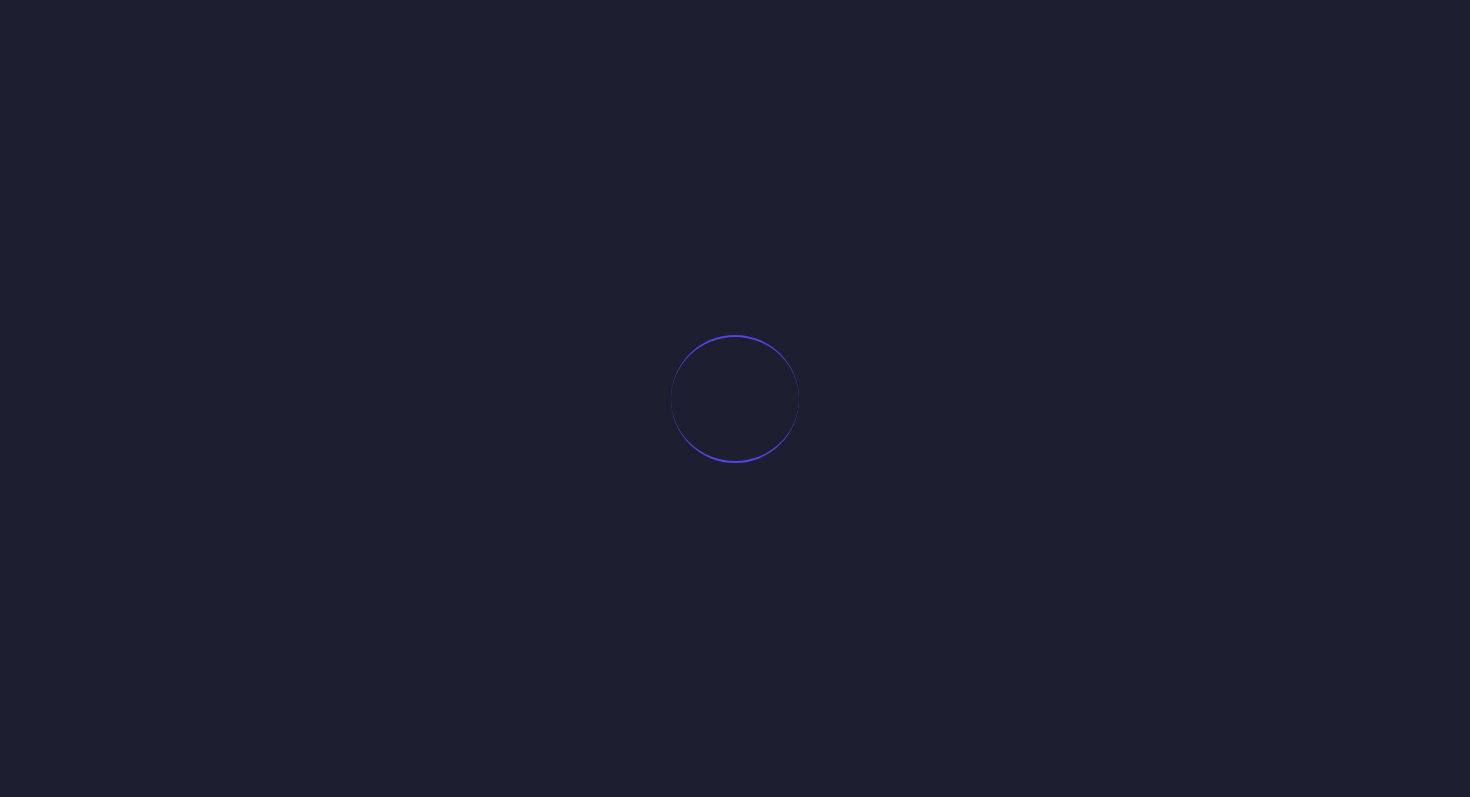 scroll, scrollTop: 0, scrollLeft: 0, axis: both 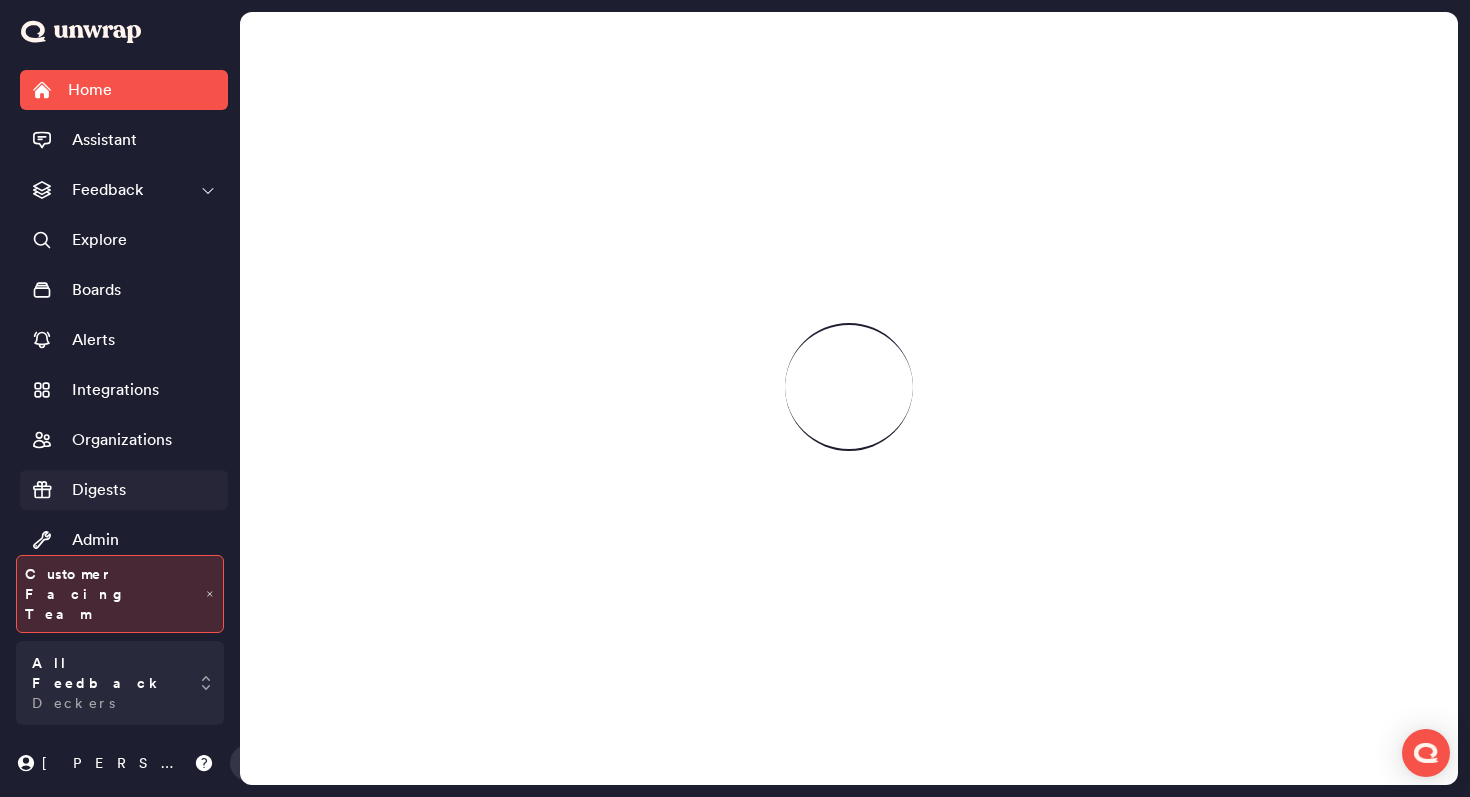 click on "Digests" at bounding box center (124, 490) 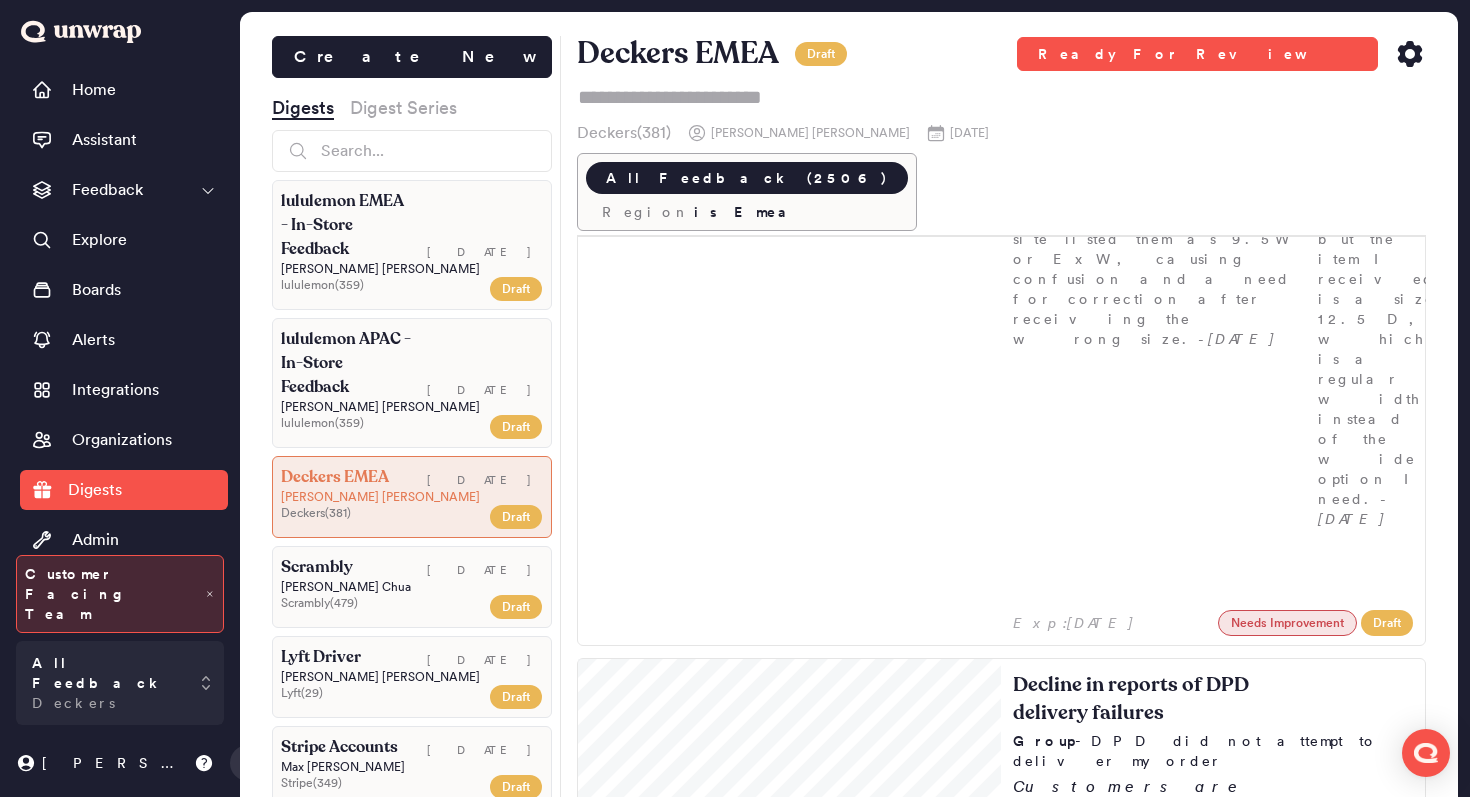 scroll, scrollTop: 6279, scrollLeft: 0, axis: vertical 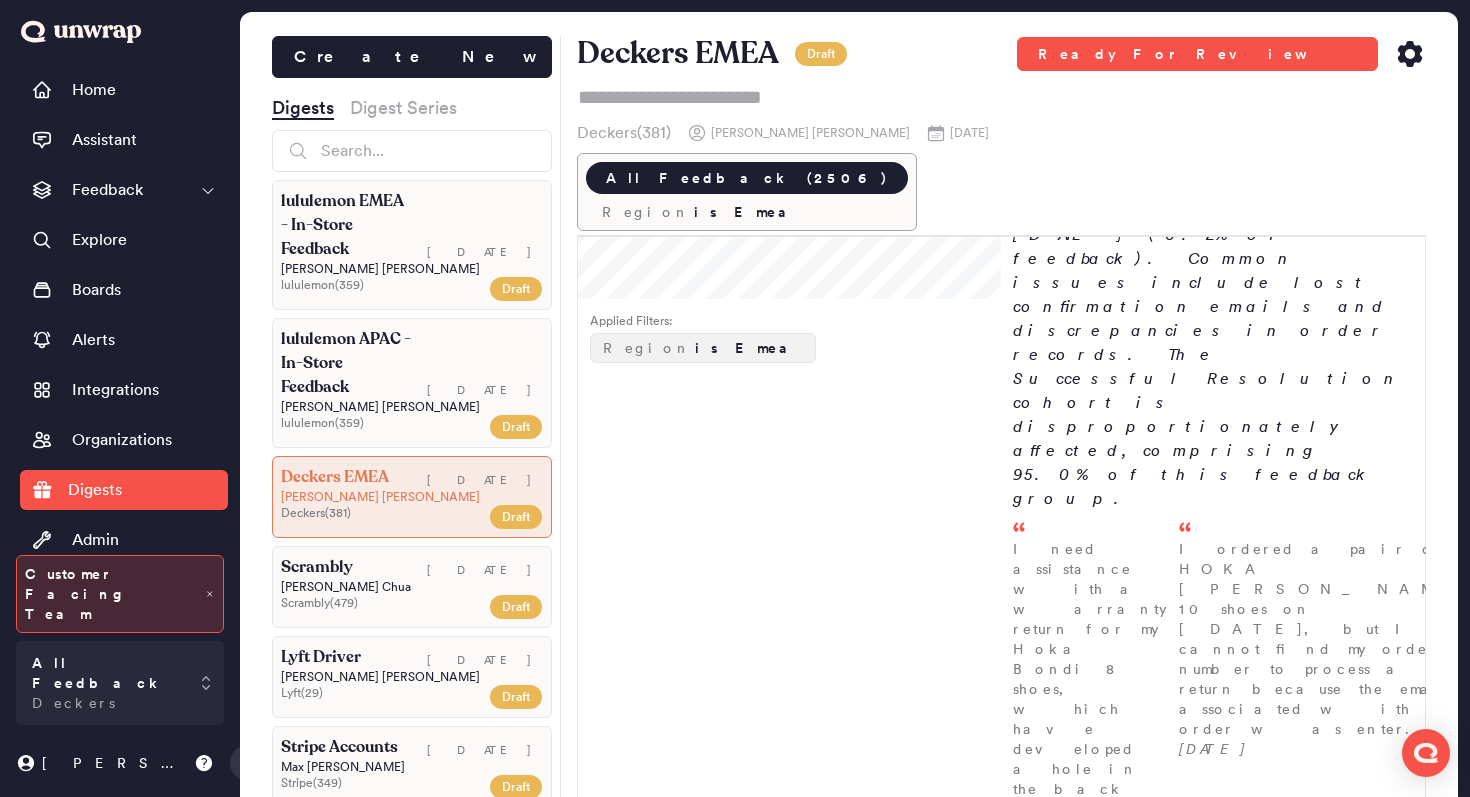 click on "Scrambly" at bounding box center [346, 567] 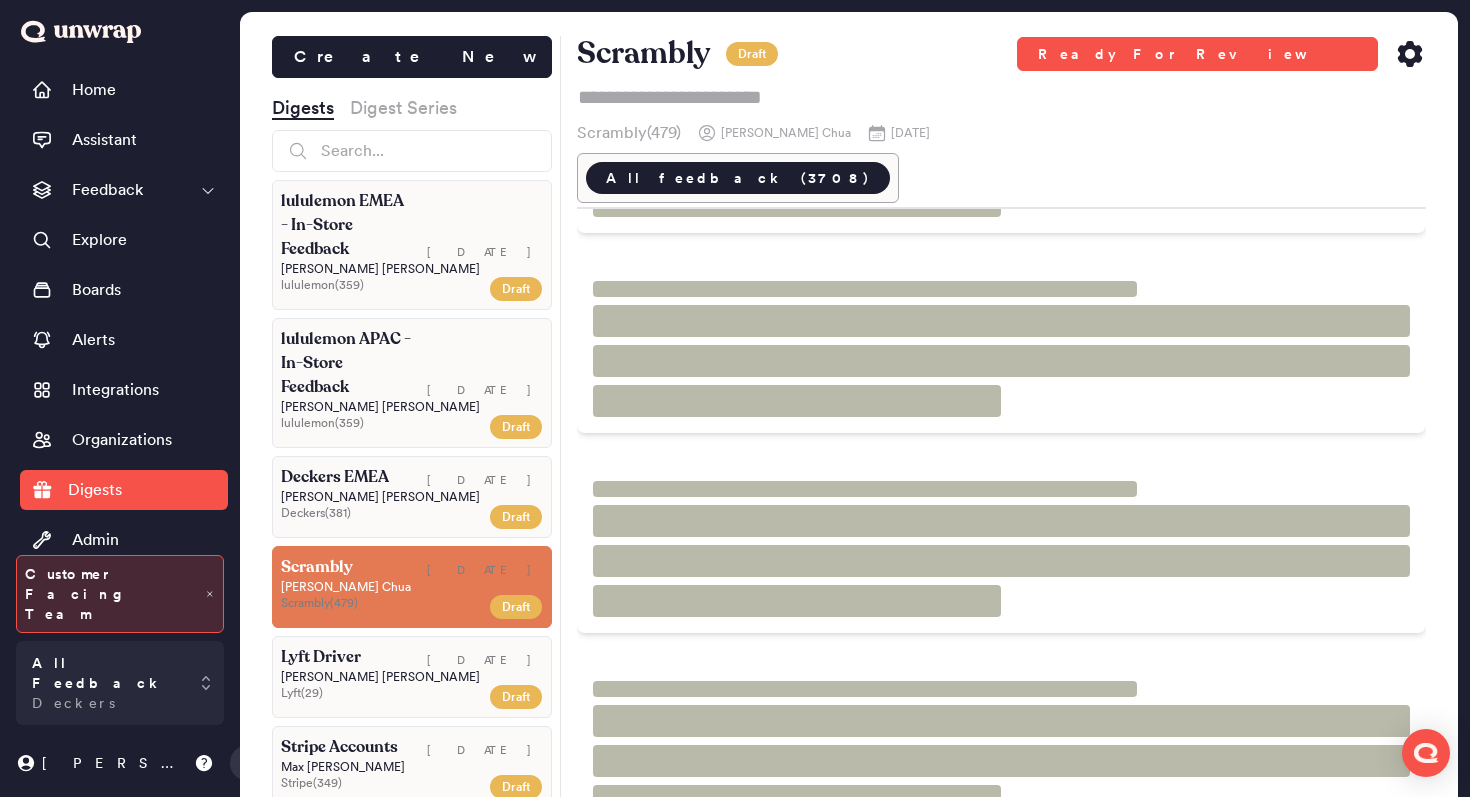 scroll, scrollTop: 384, scrollLeft: 0, axis: vertical 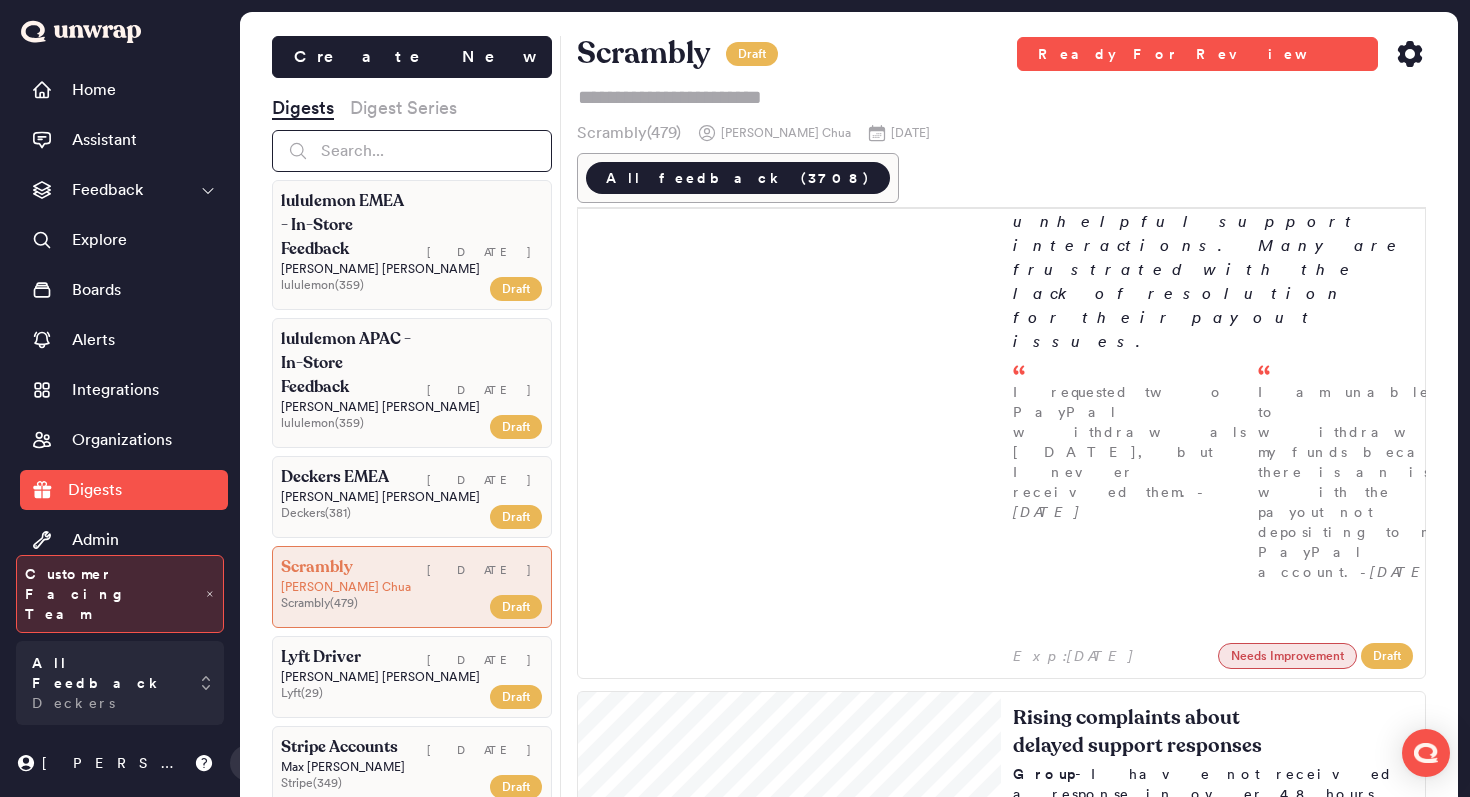 click at bounding box center [412, 151] 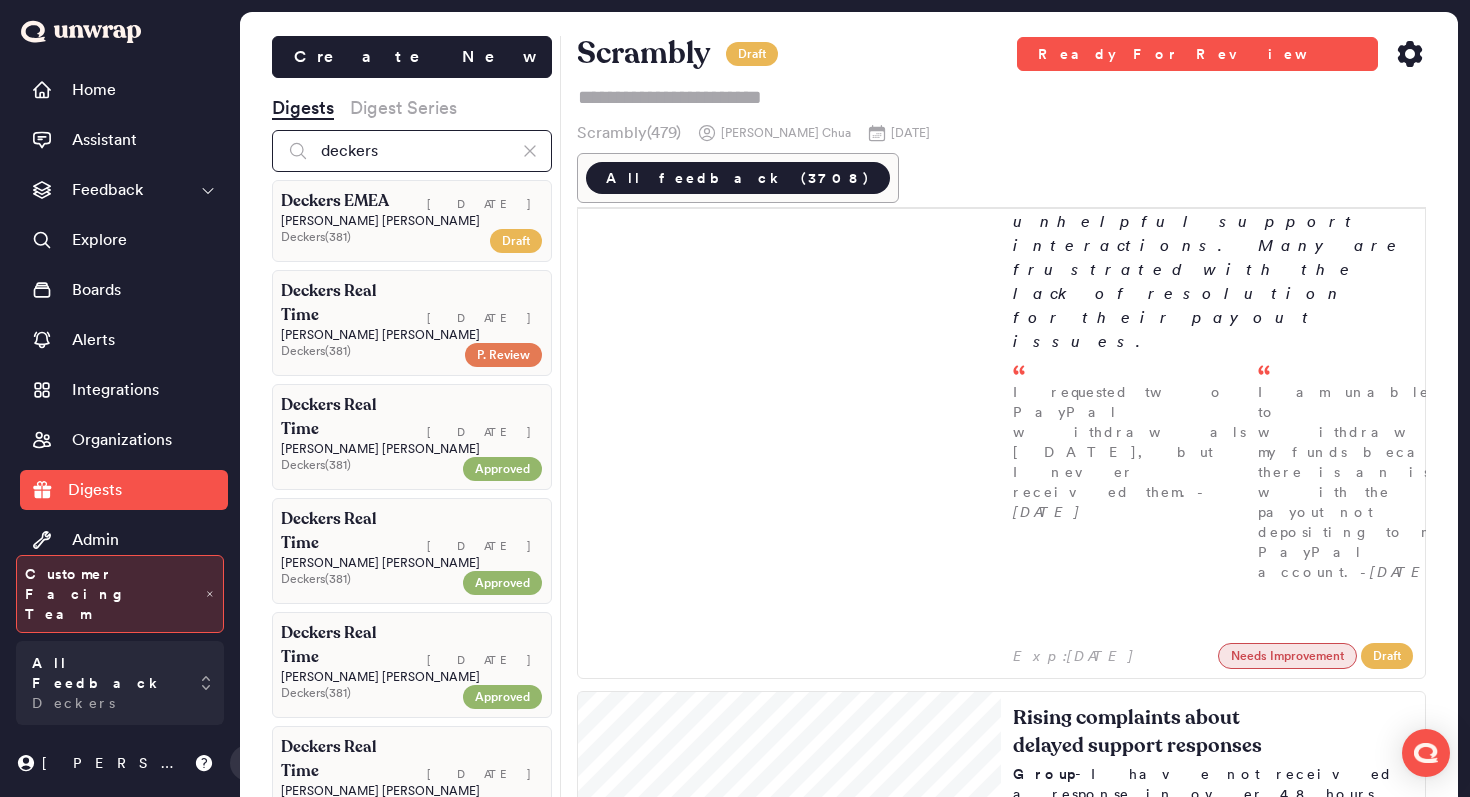type on "deckers" 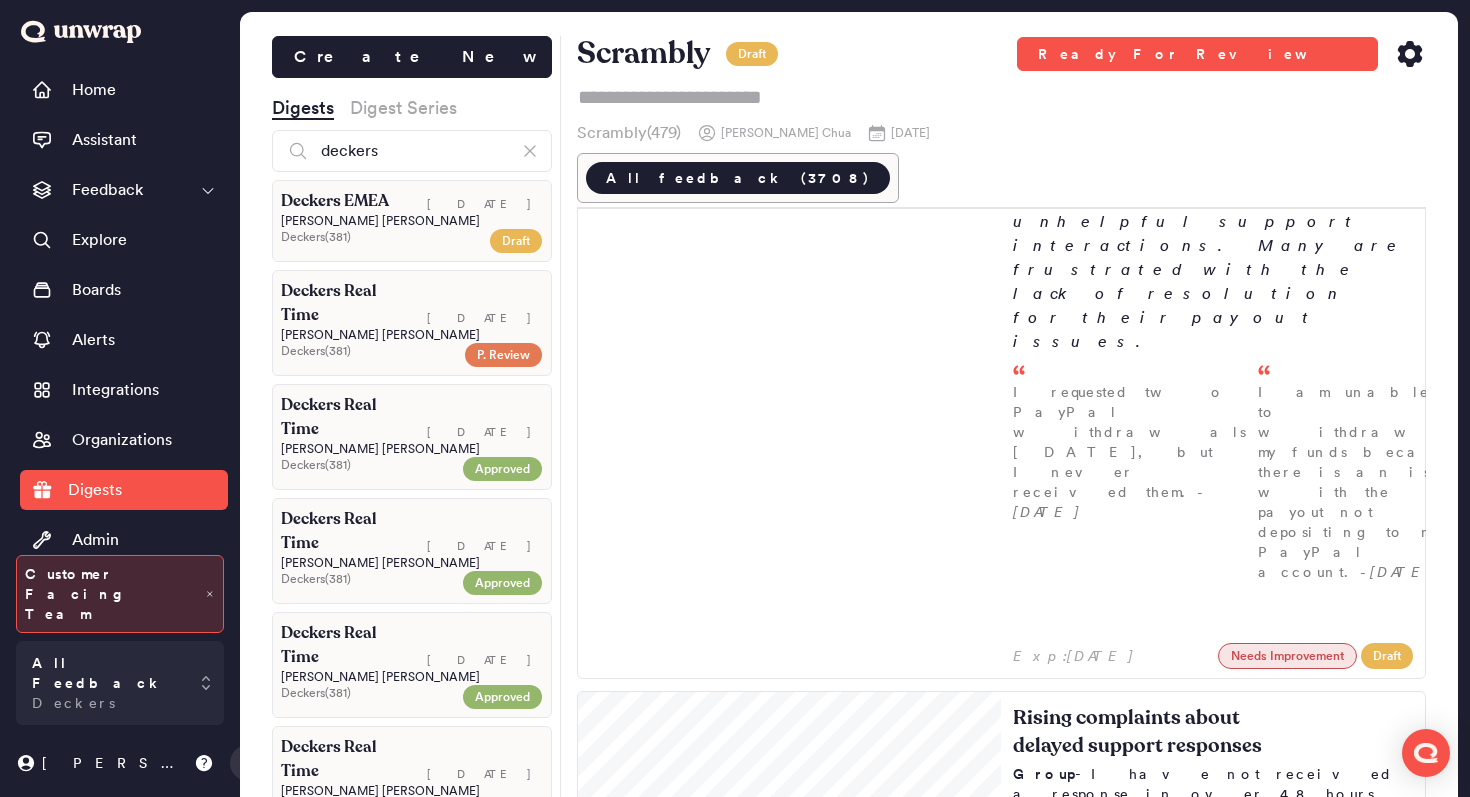 click on "Deckers EMEA" at bounding box center [346, 201] 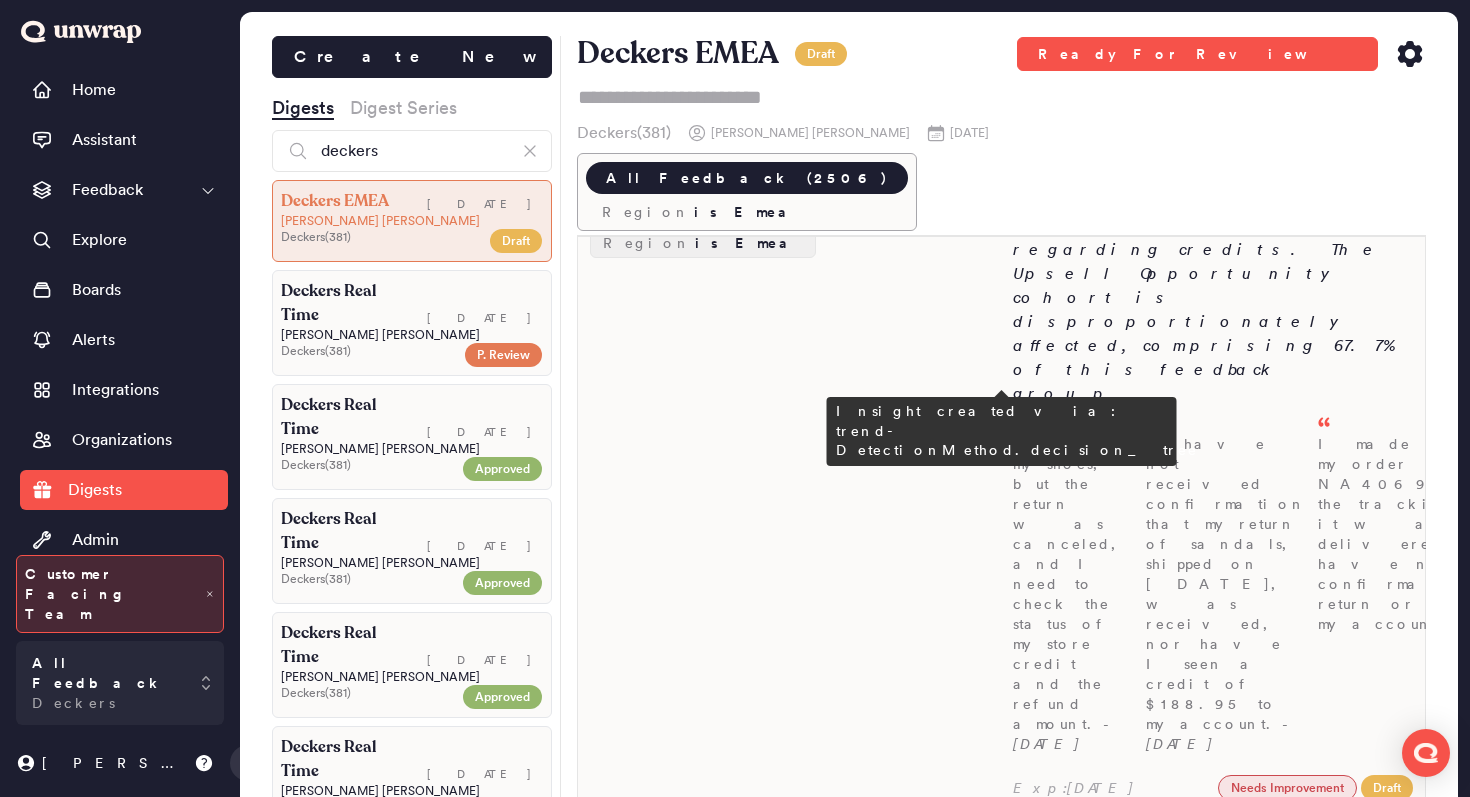 scroll, scrollTop: 0, scrollLeft: 0, axis: both 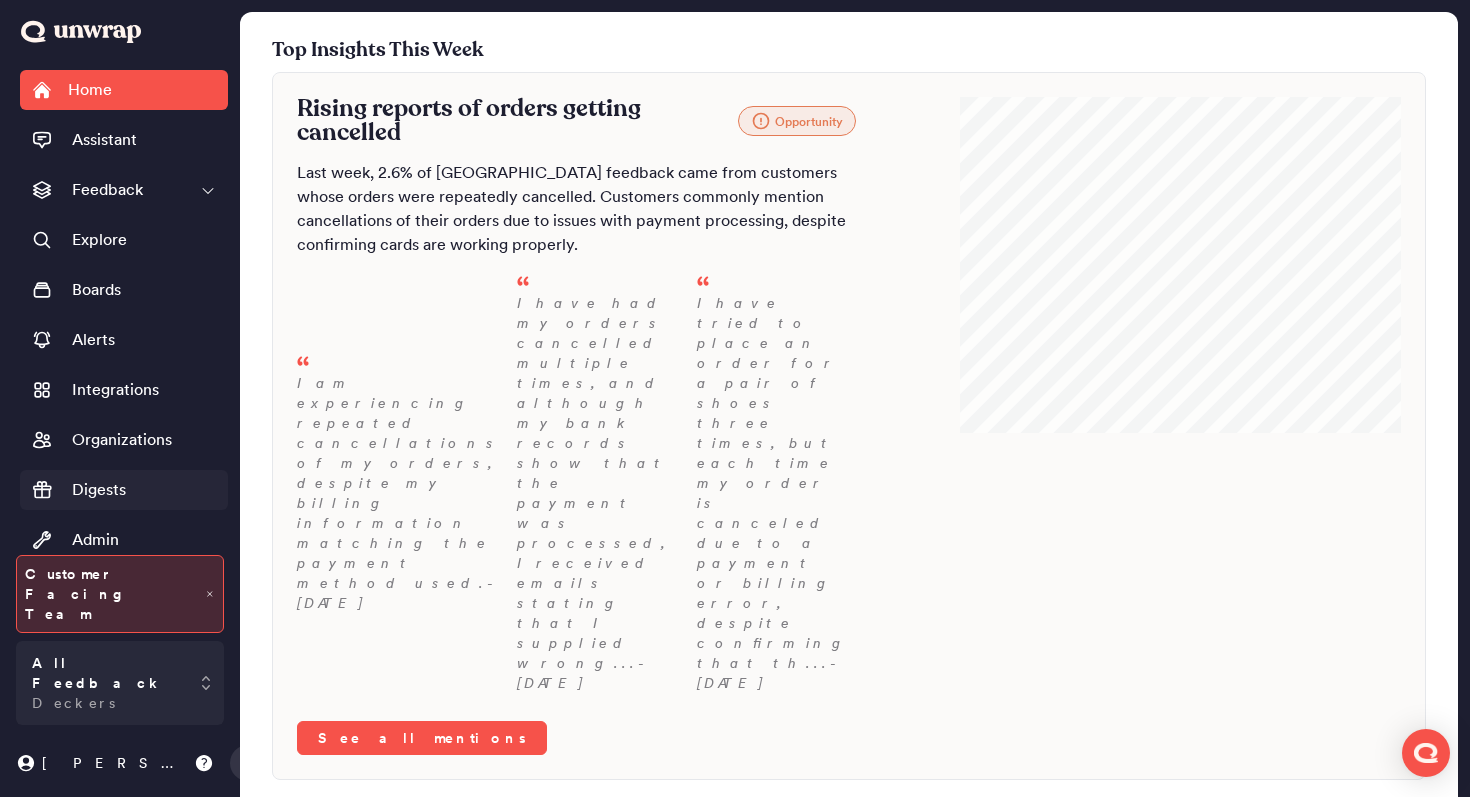click on "Digests" at bounding box center (124, 490) 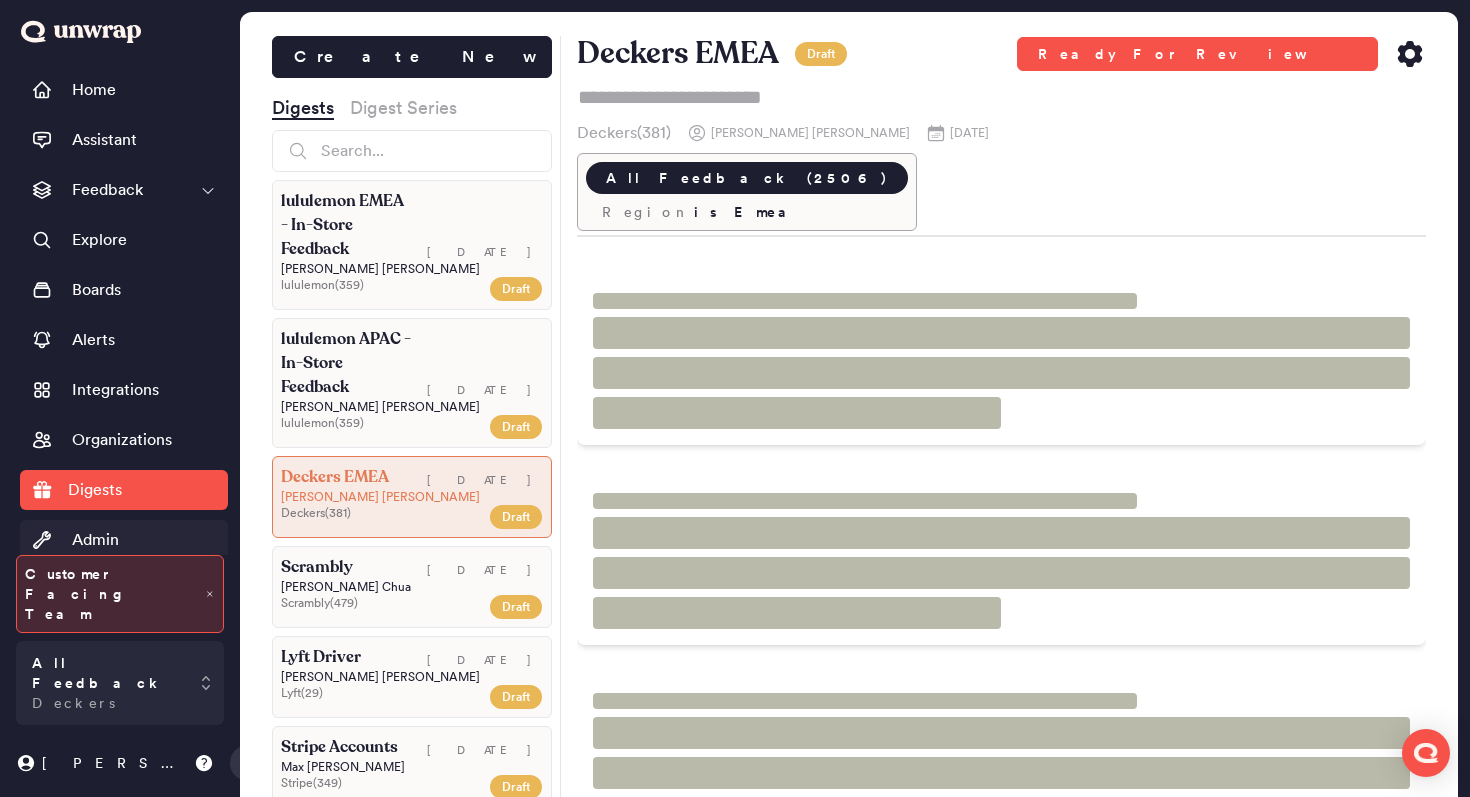 click on "Admin" at bounding box center (124, 540) 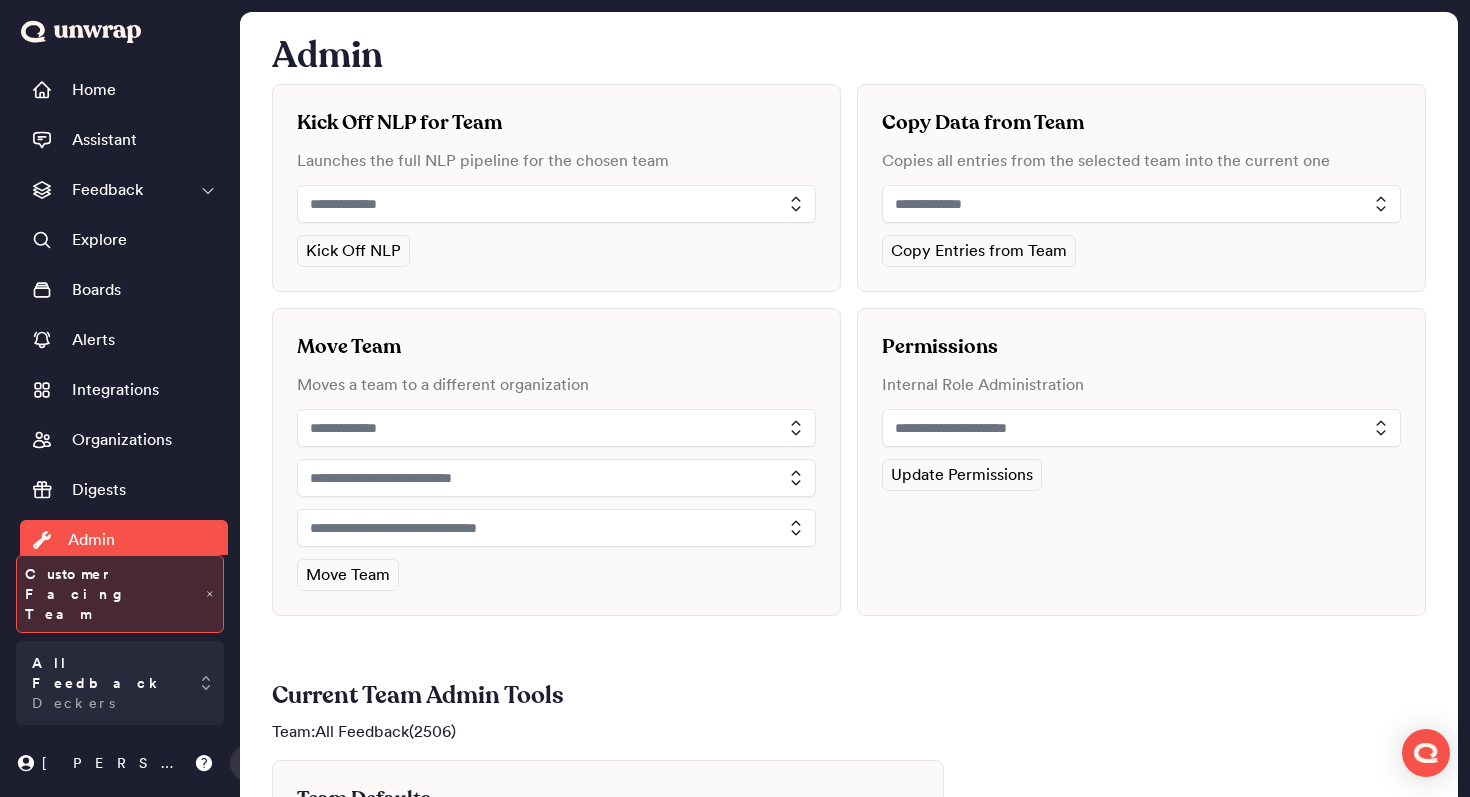 click at bounding box center (1141, 428) 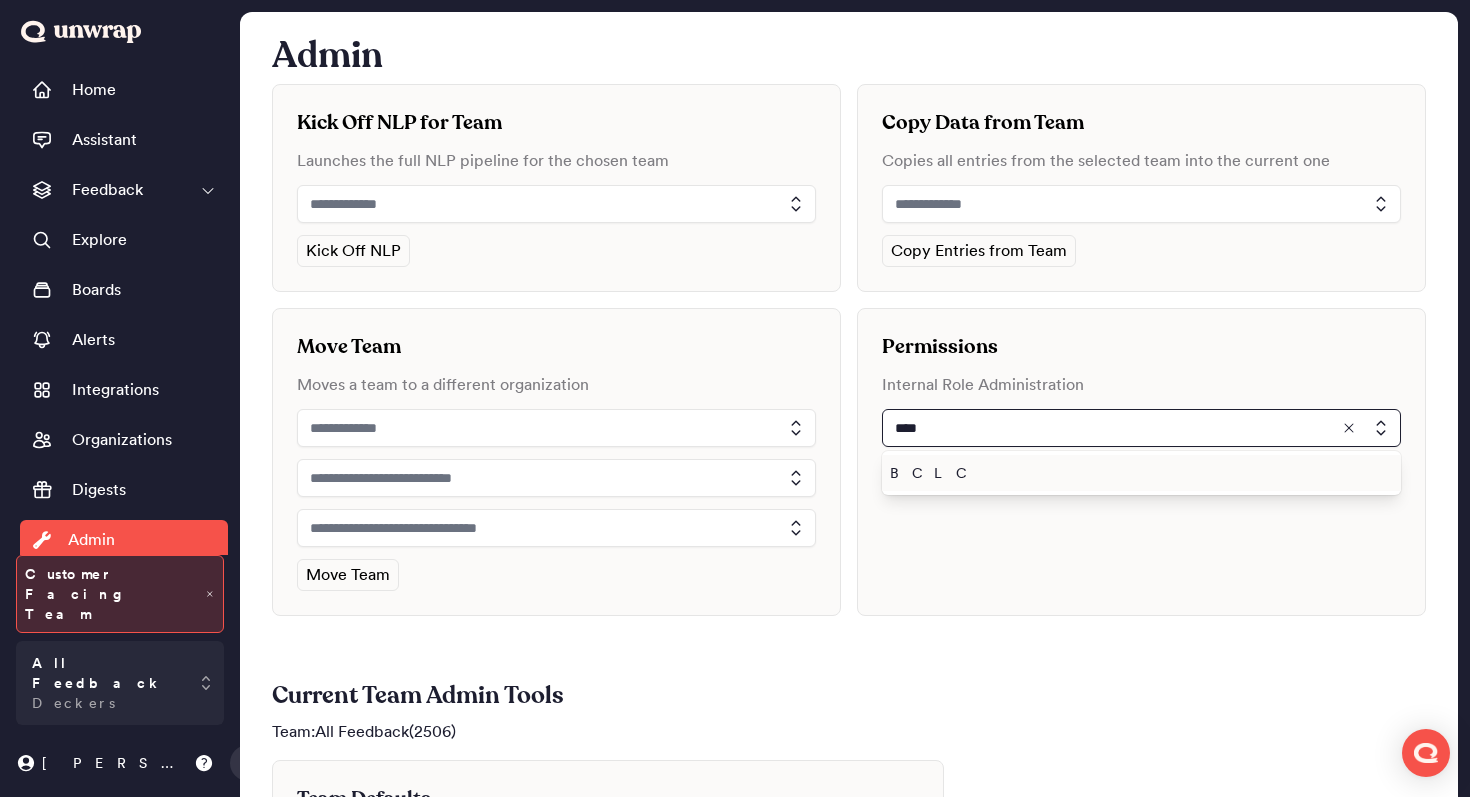 type on "****" 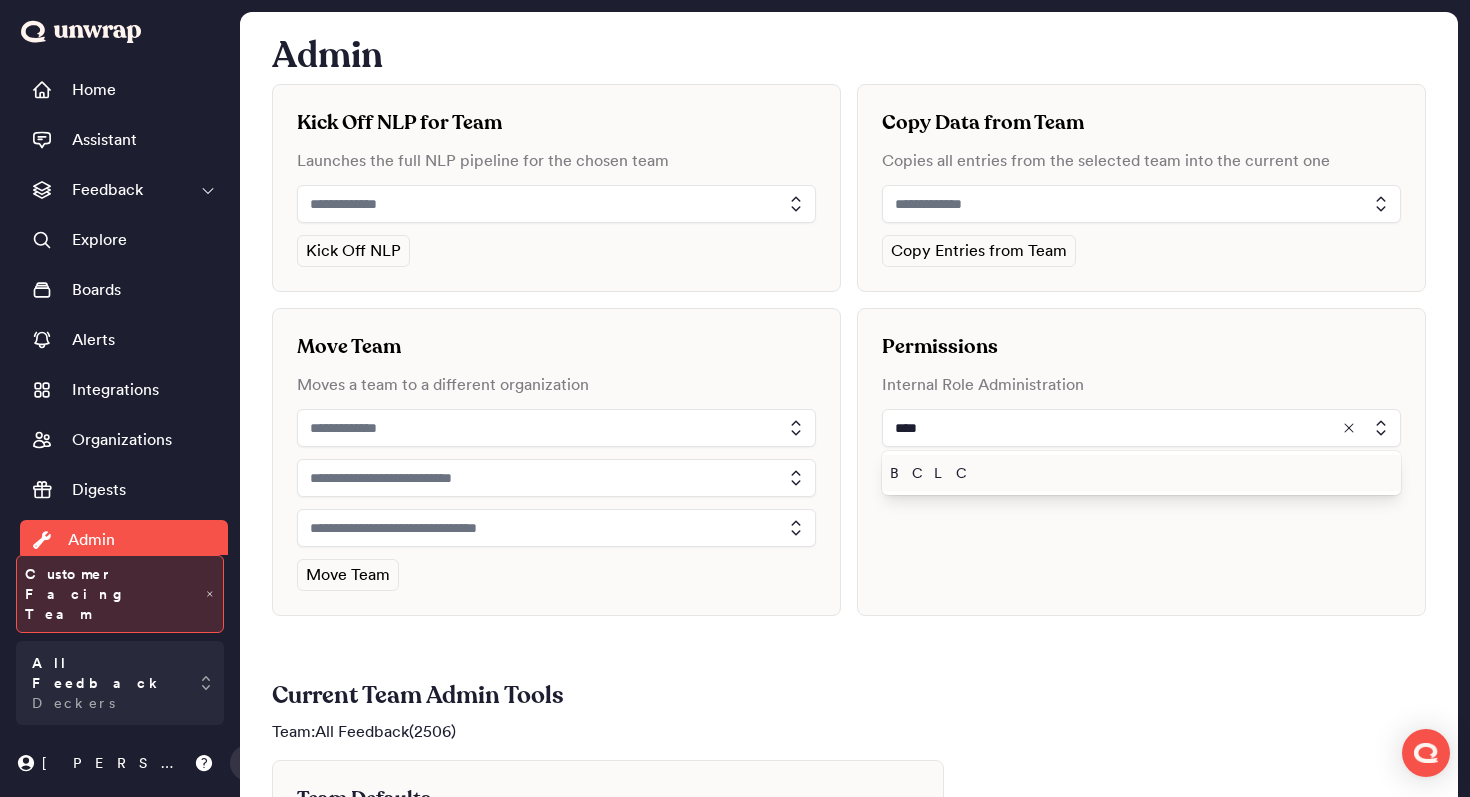click on "BCLC" at bounding box center [1137, 473] 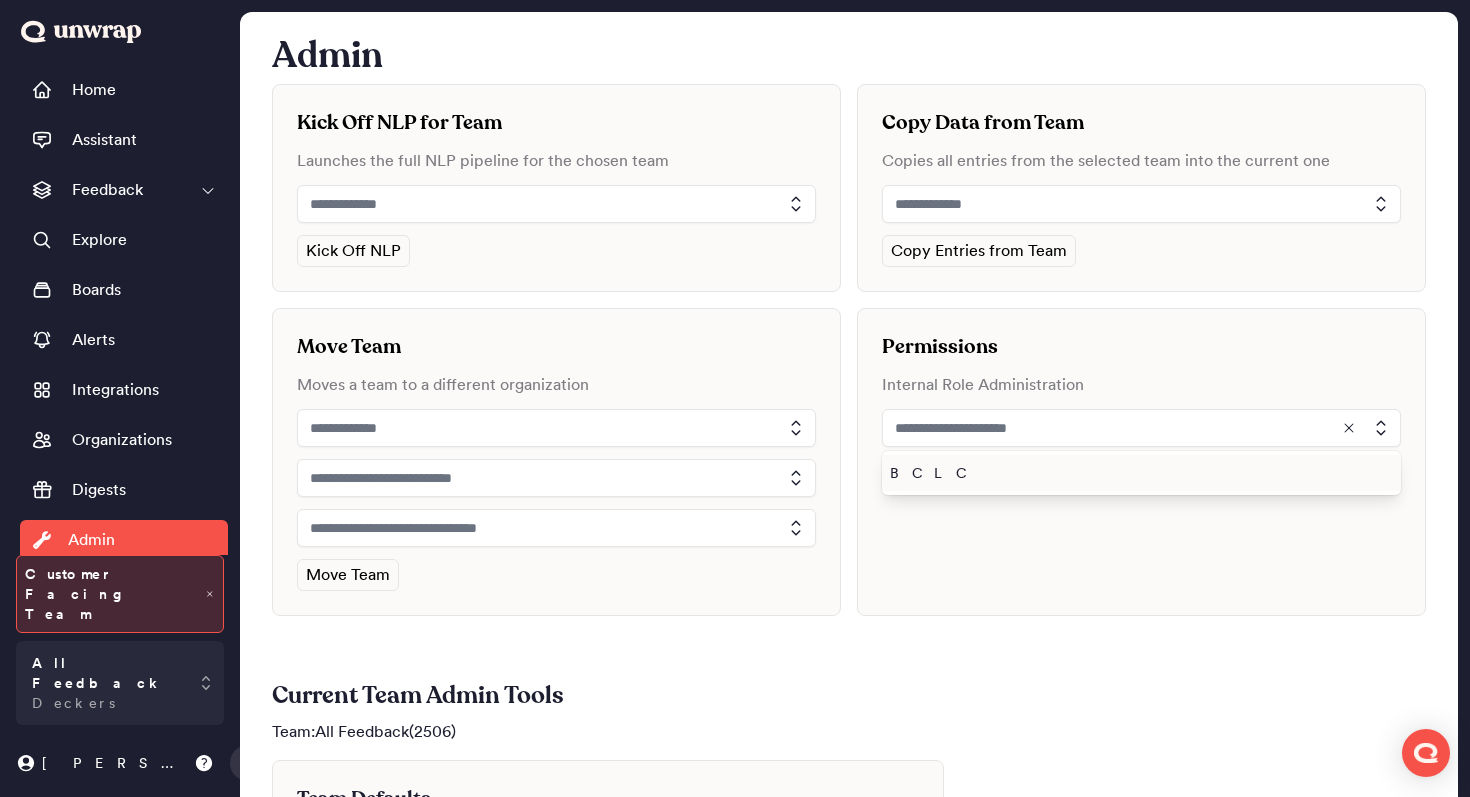 type on "****" 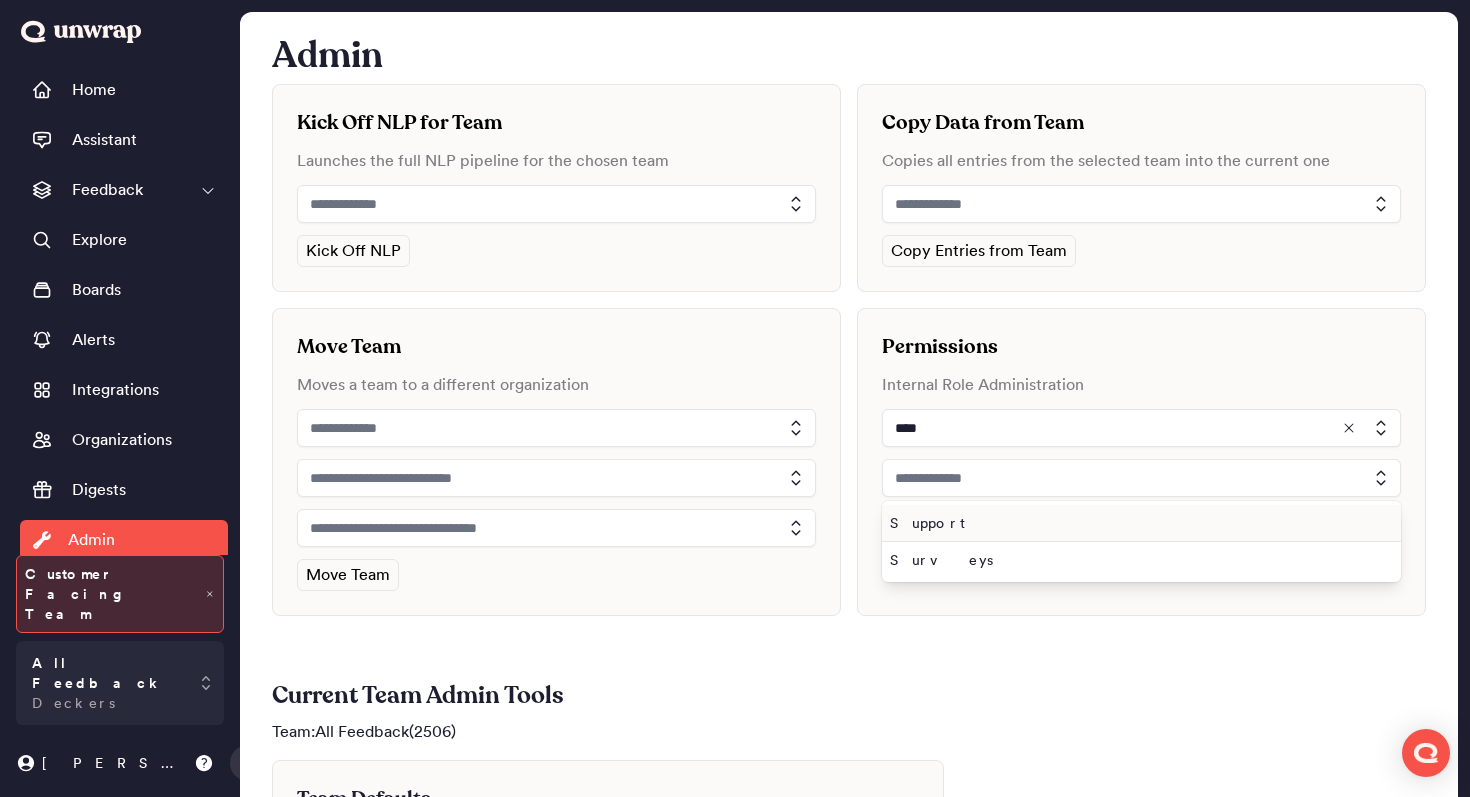 click on "Support" at bounding box center [1137, 523] 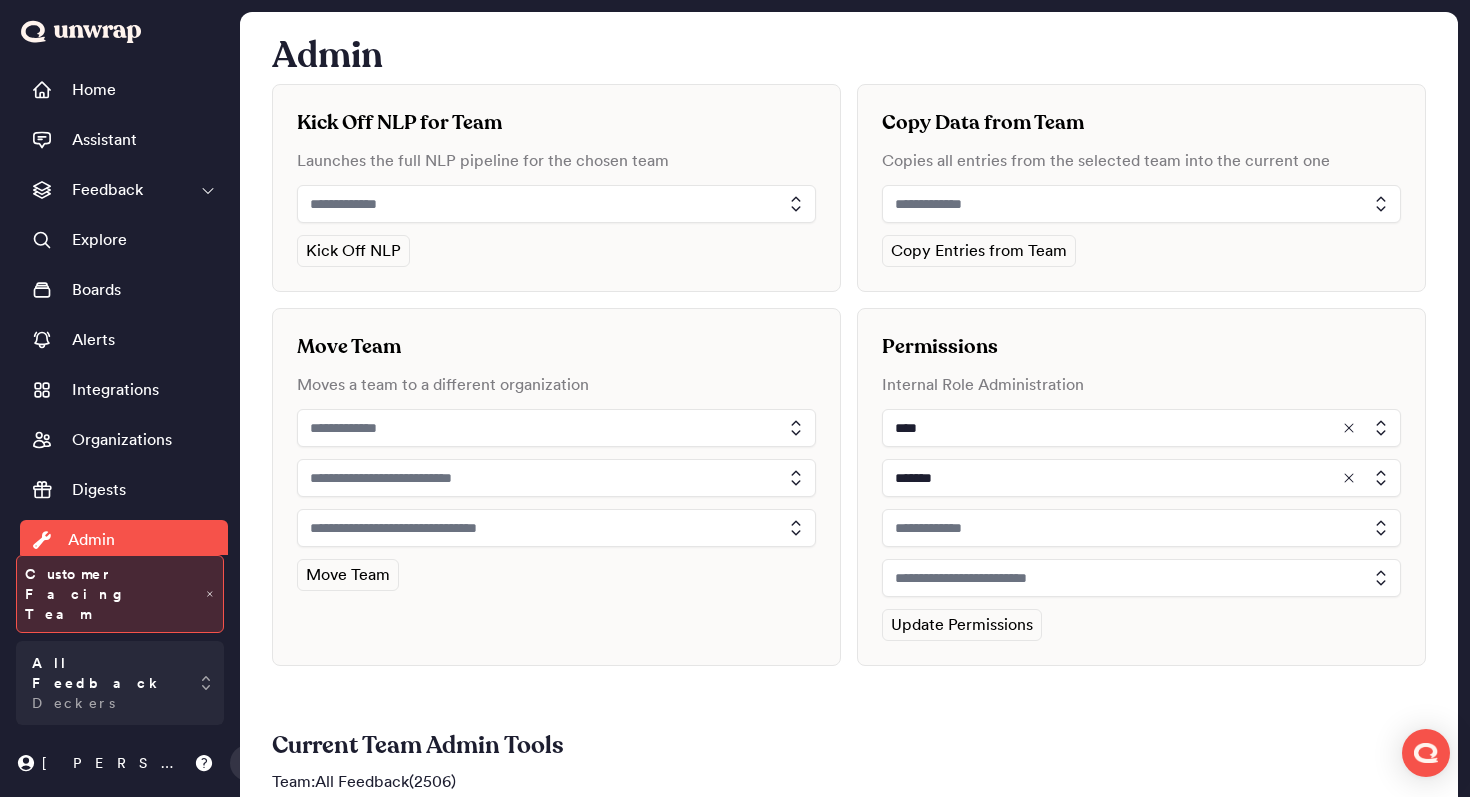 click at bounding box center (1141, 528) 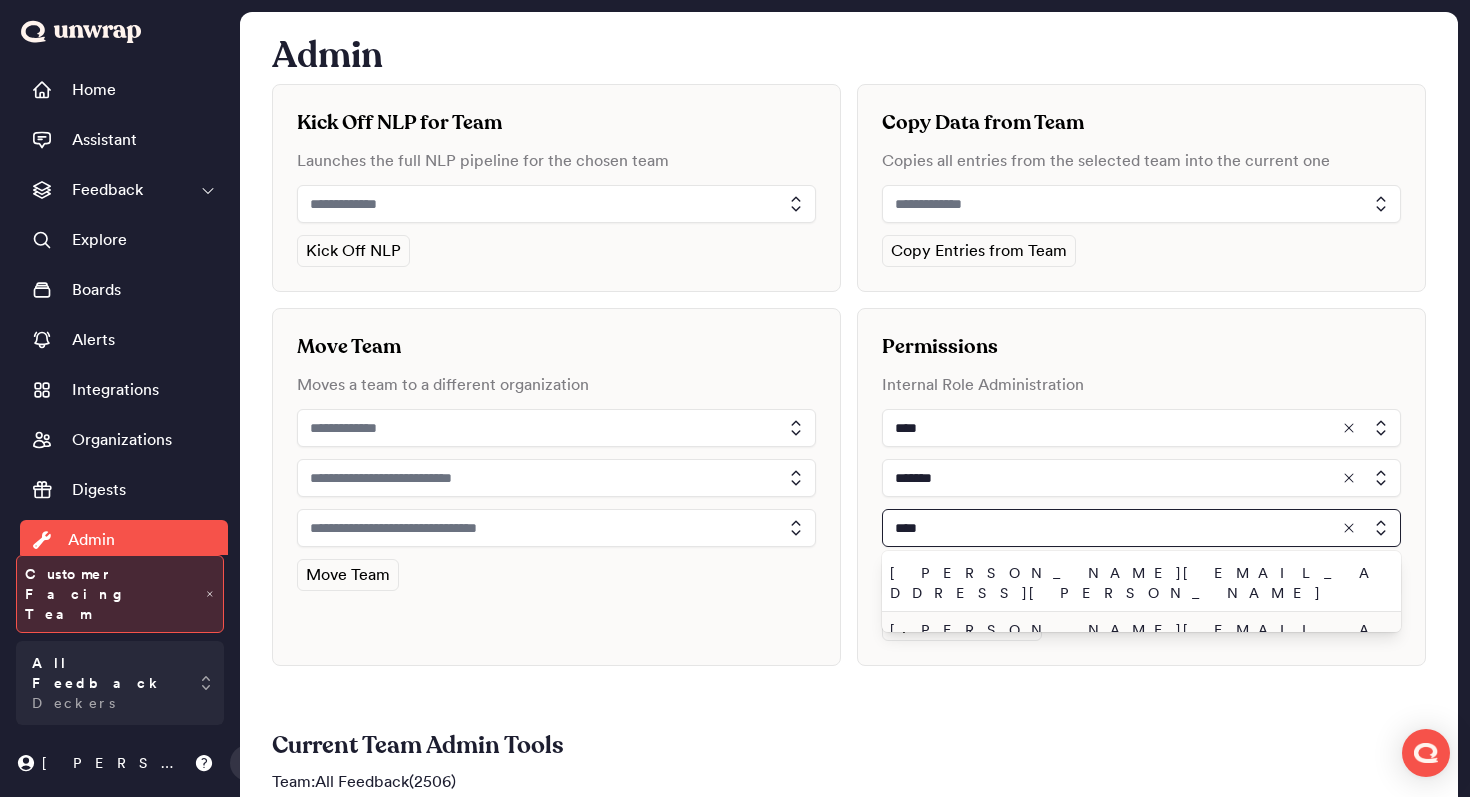 type on "****" 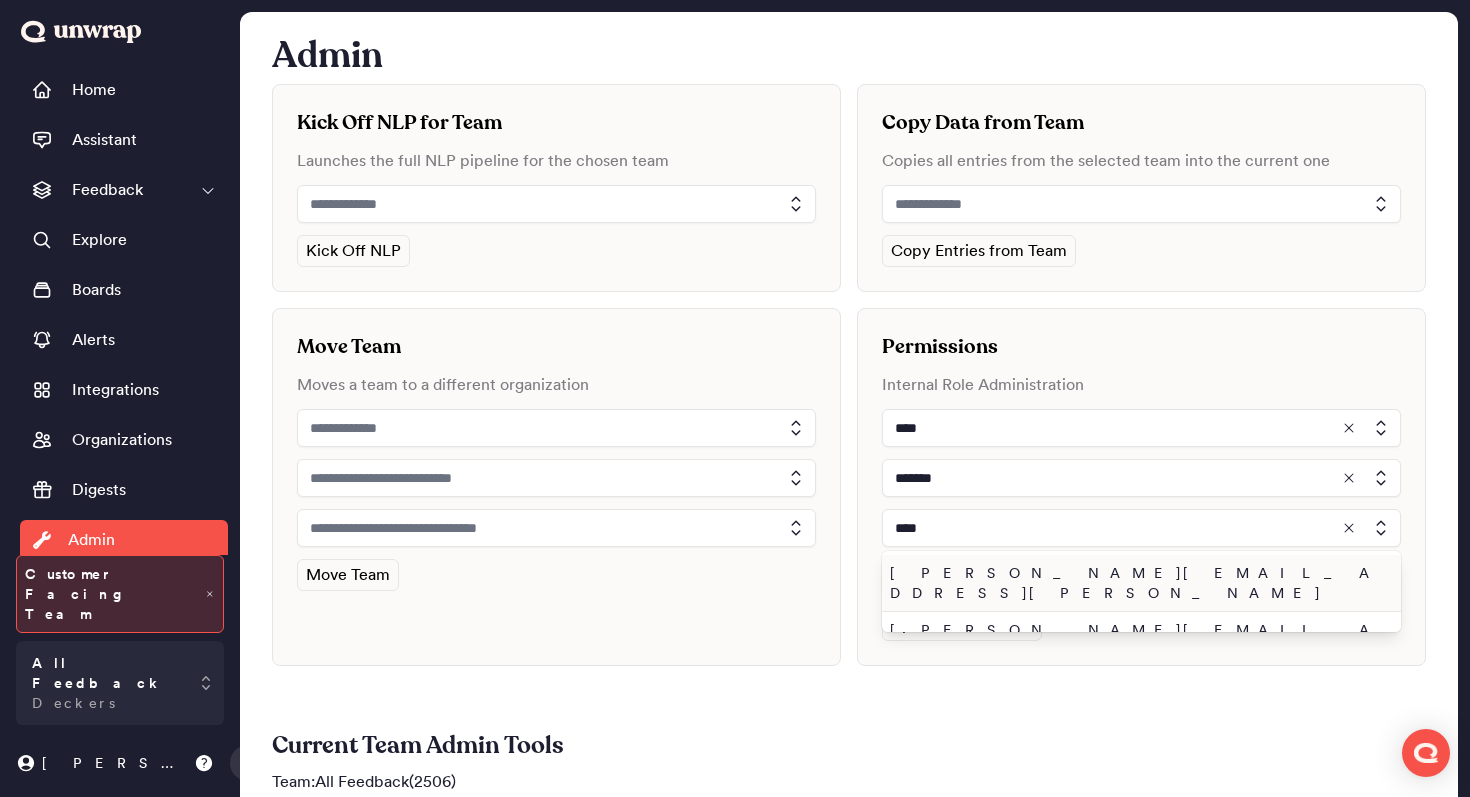 click on "john.panos@unwrap.ai" at bounding box center (1137, 583) 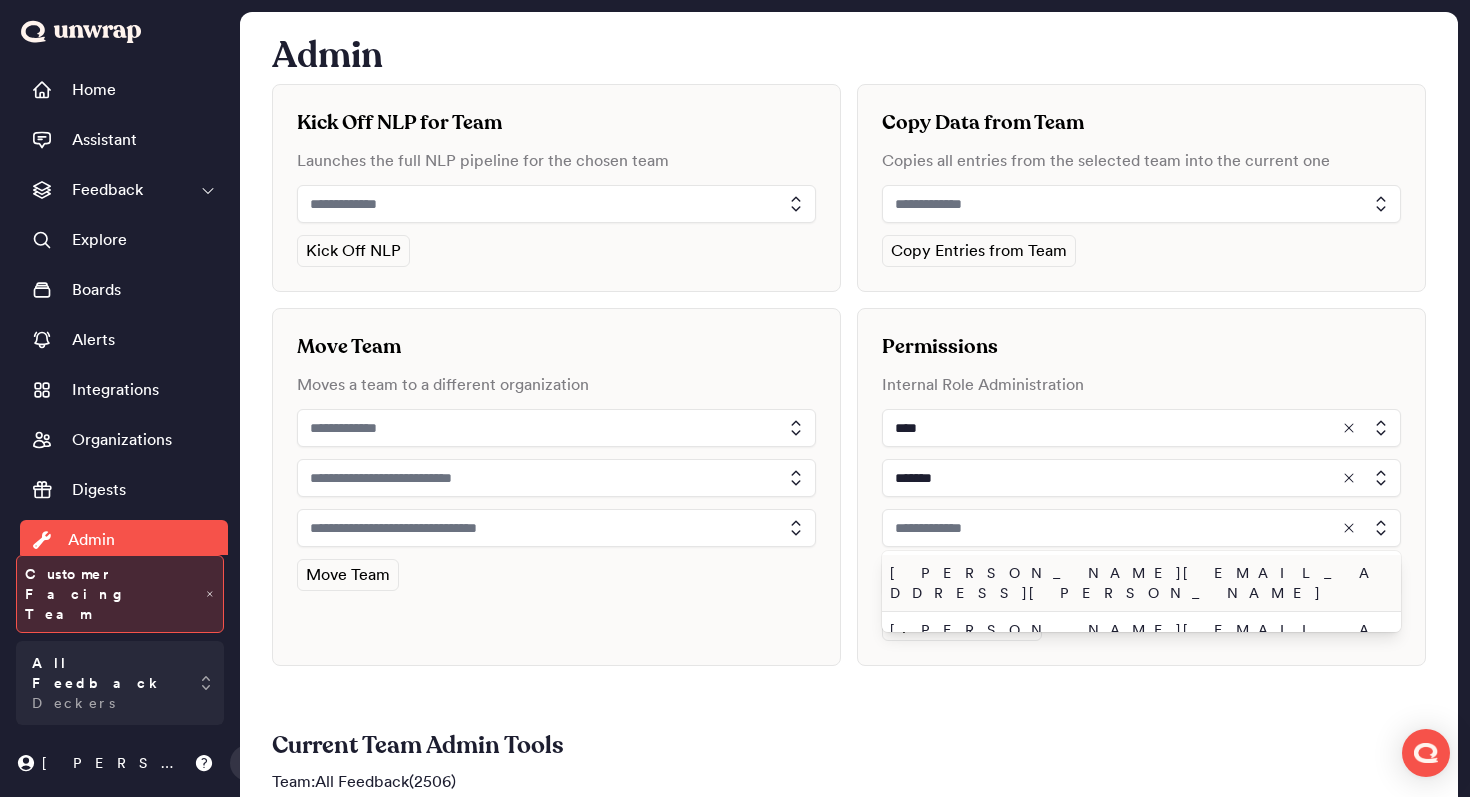 type on "**********" 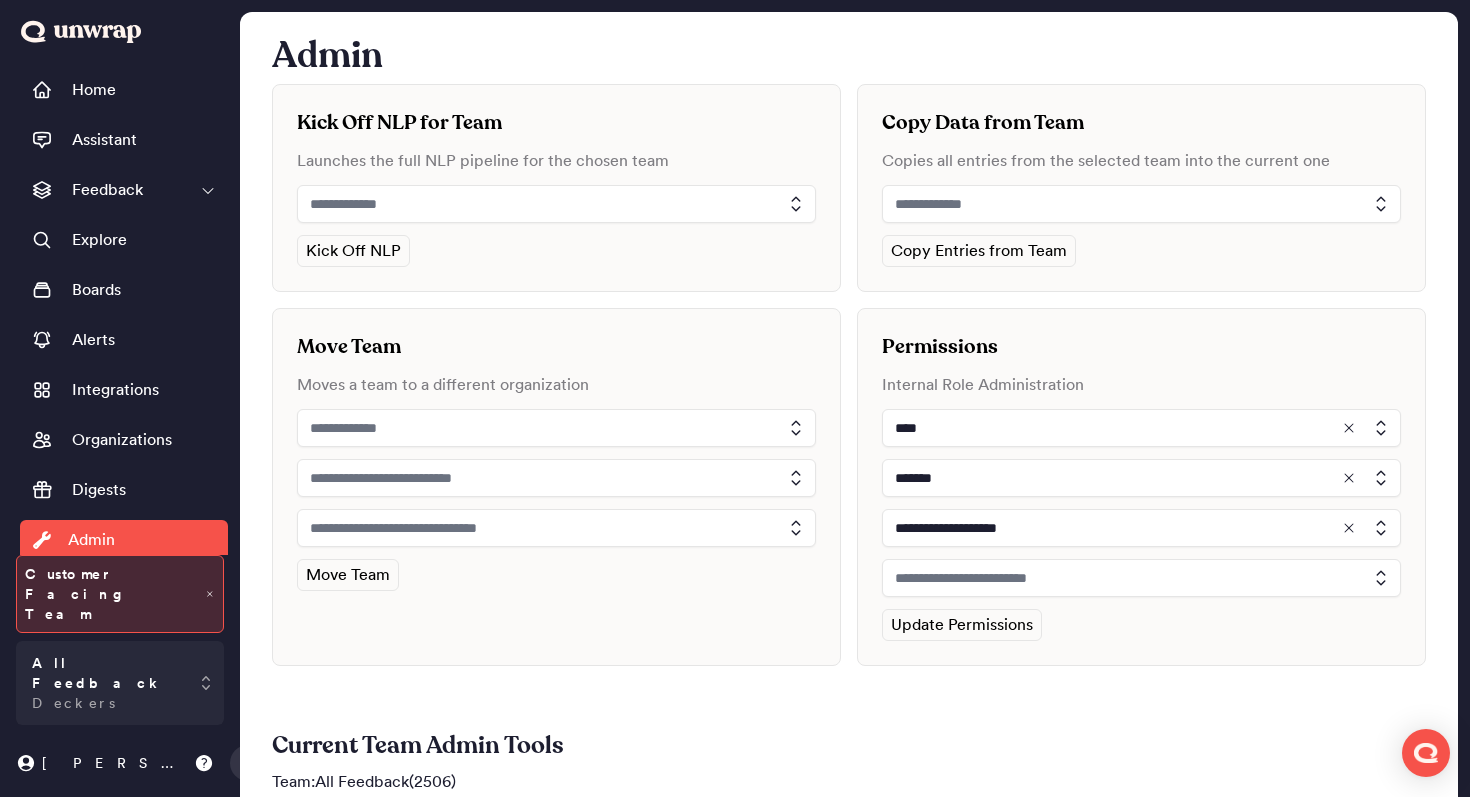click at bounding box center (1141, 578) 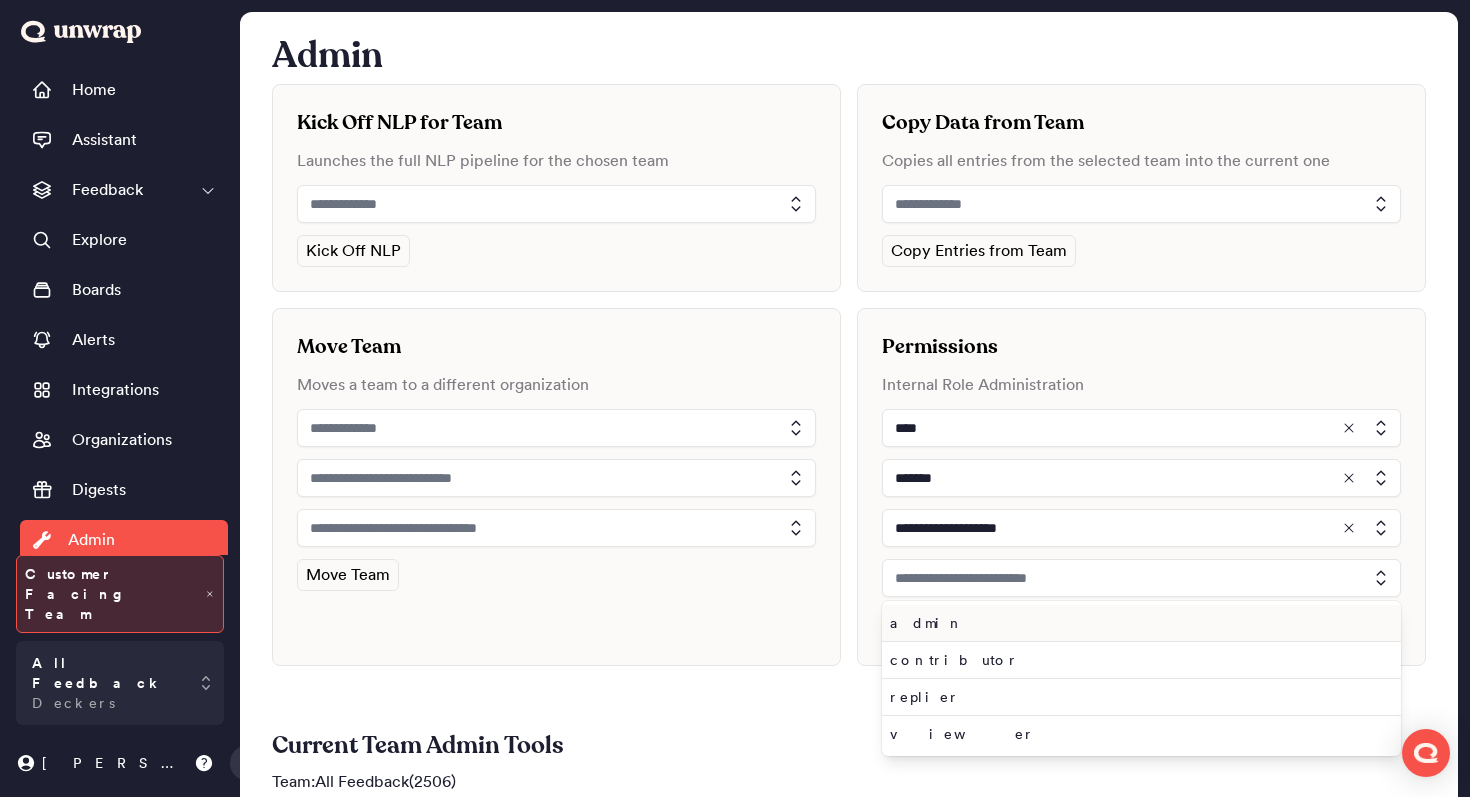 click on "admin" at bounding box center [1137, 623] 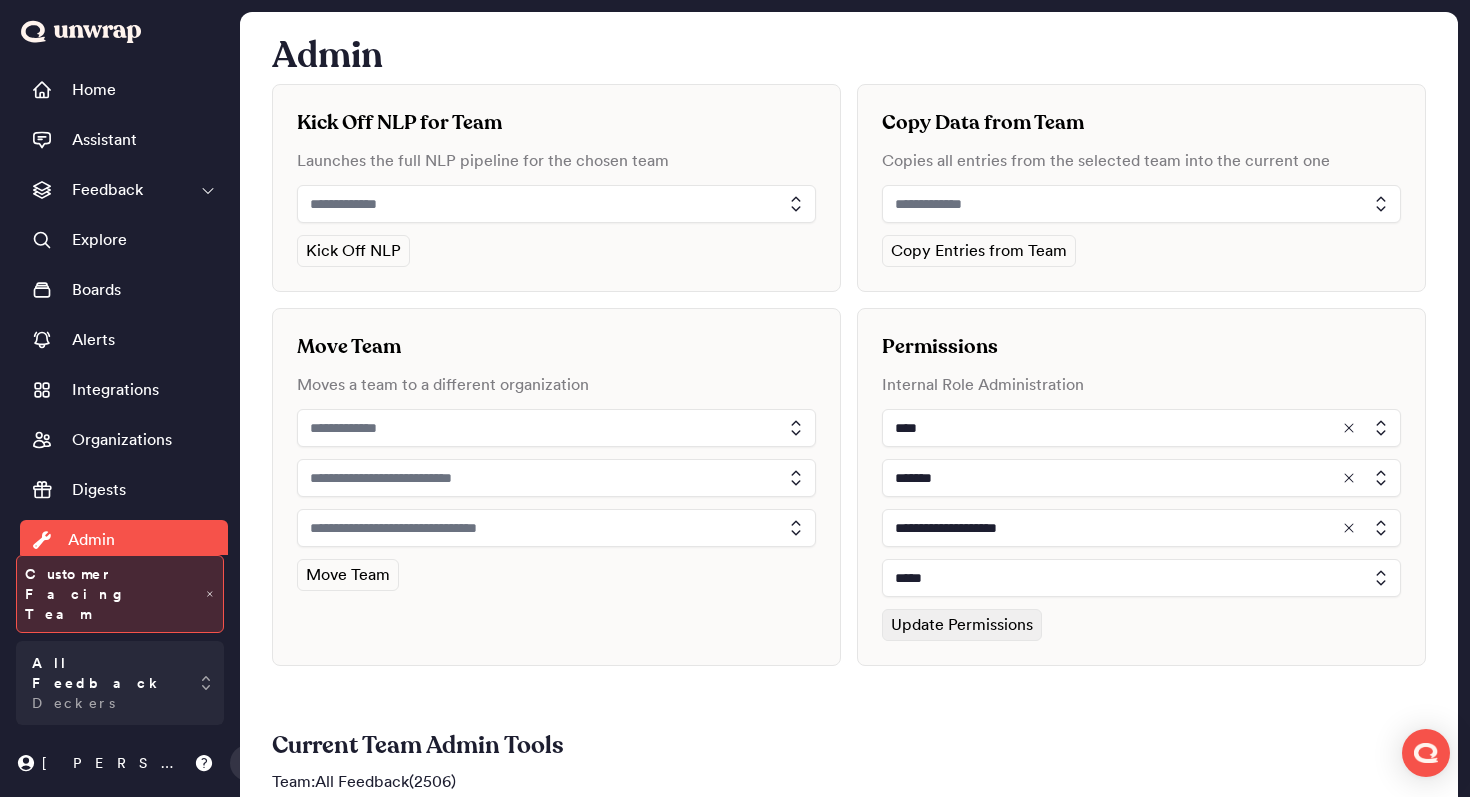 click on "Update Permissions" at bounding box center [962, 625] 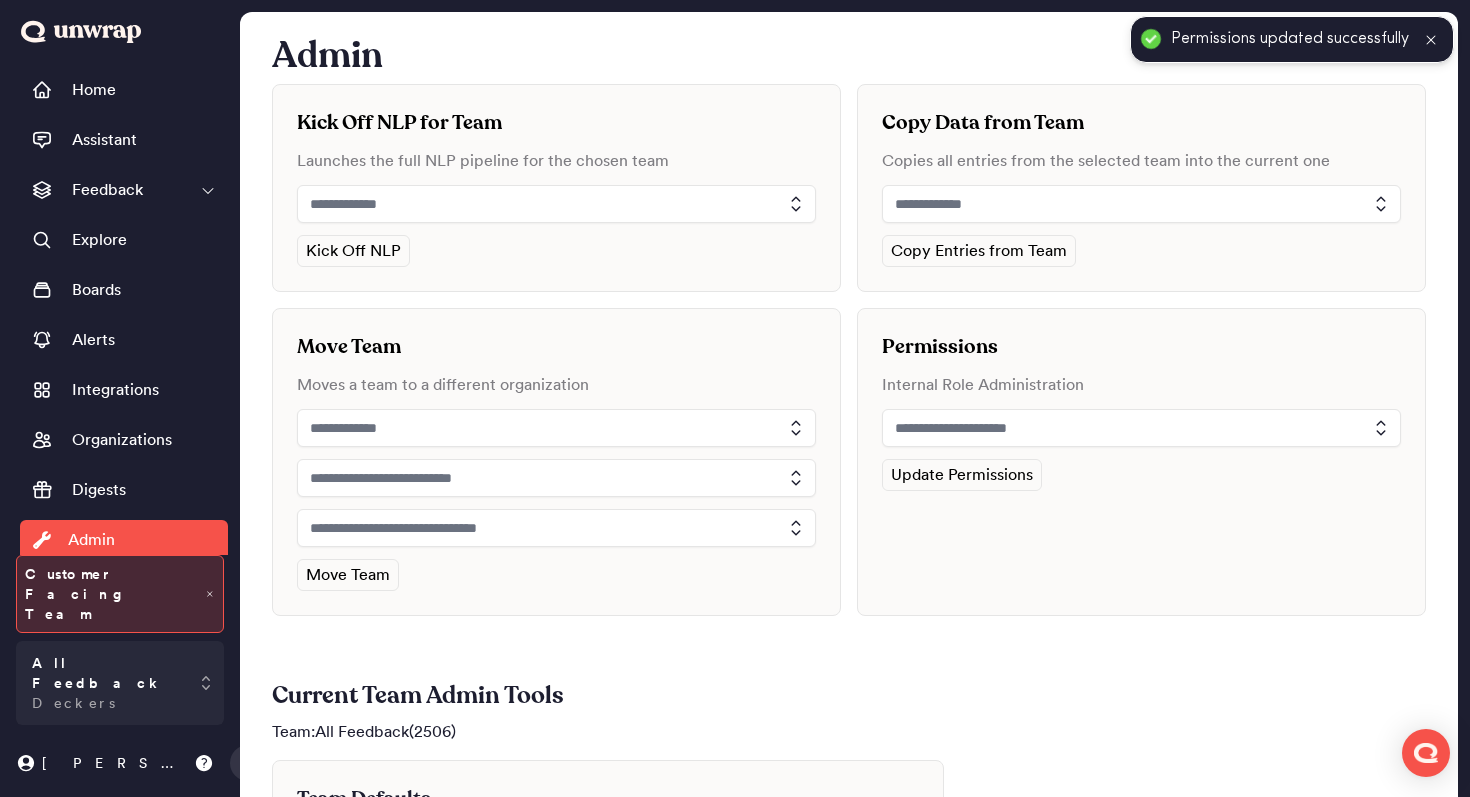 click at bounding box center (1141, 428) 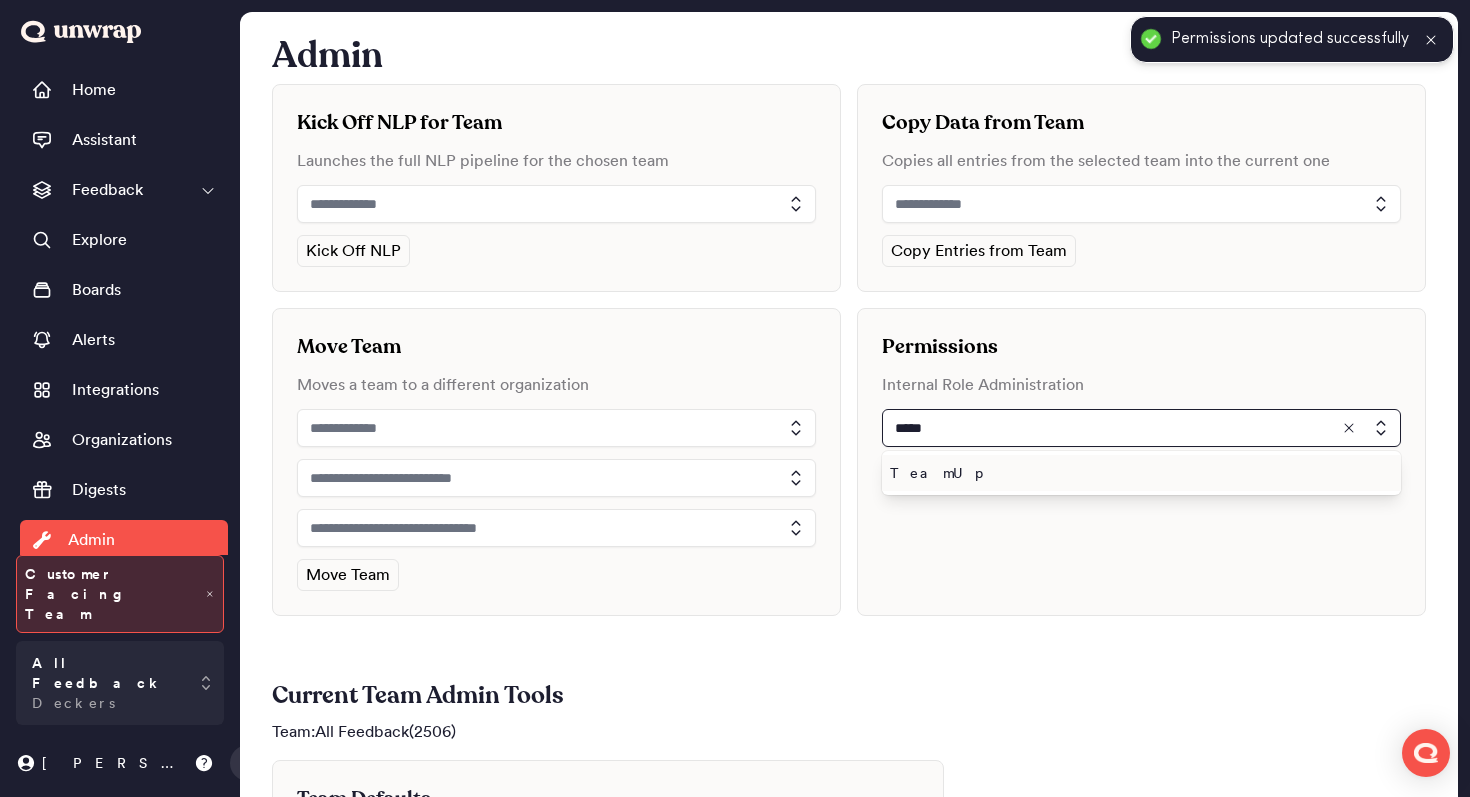type on "*****" 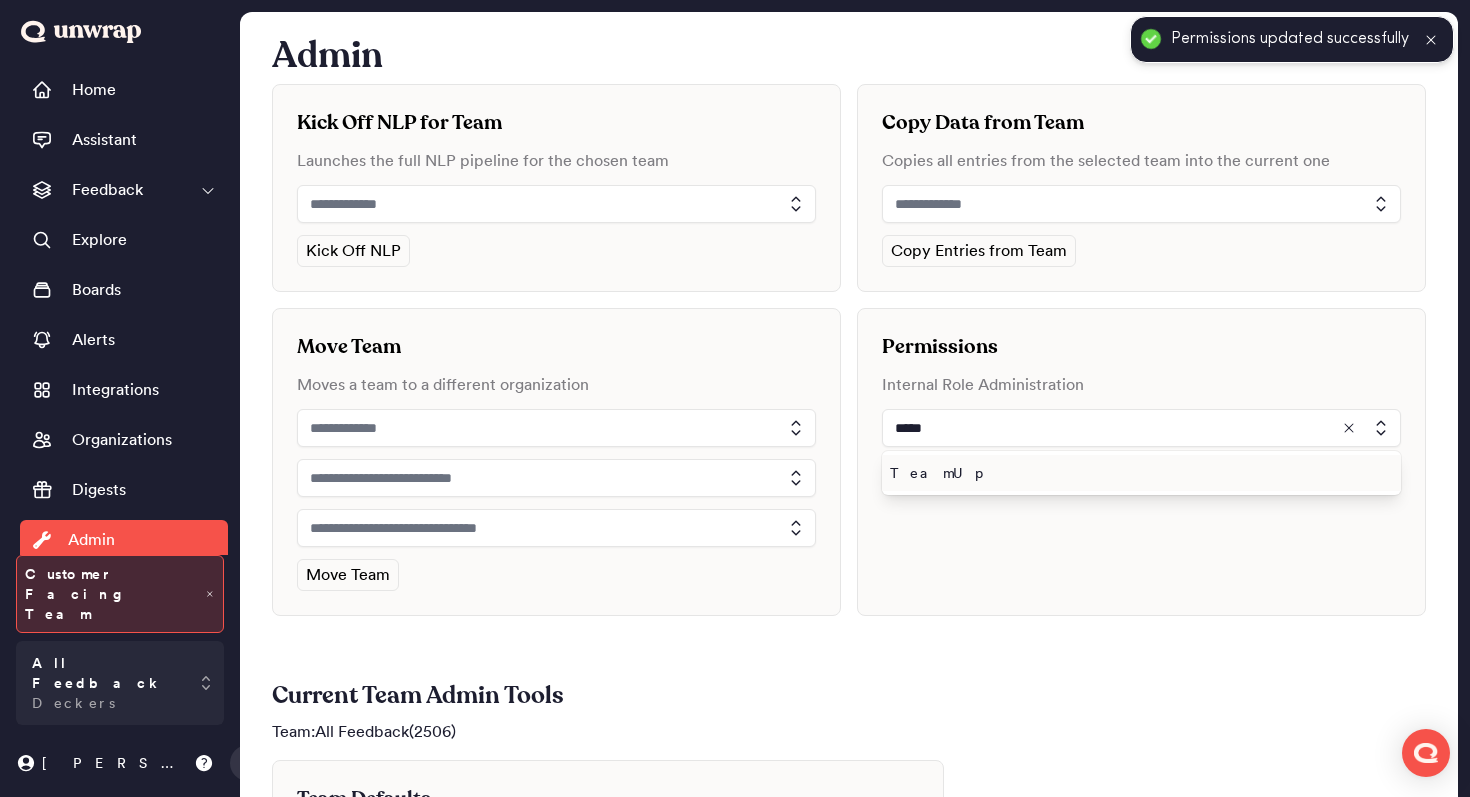 click on "TeamUp" at bounding box center [1141, 473] 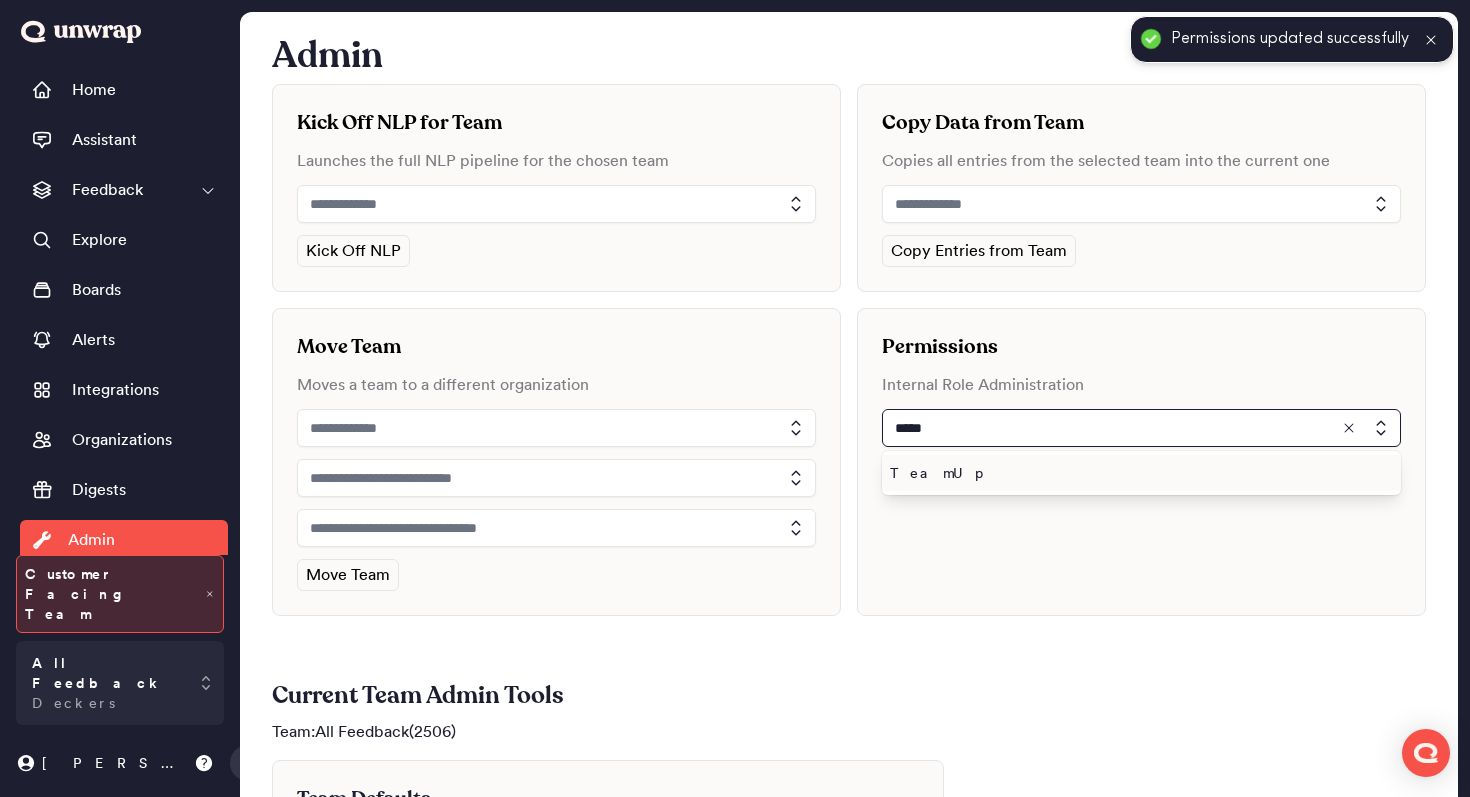 type on "******" 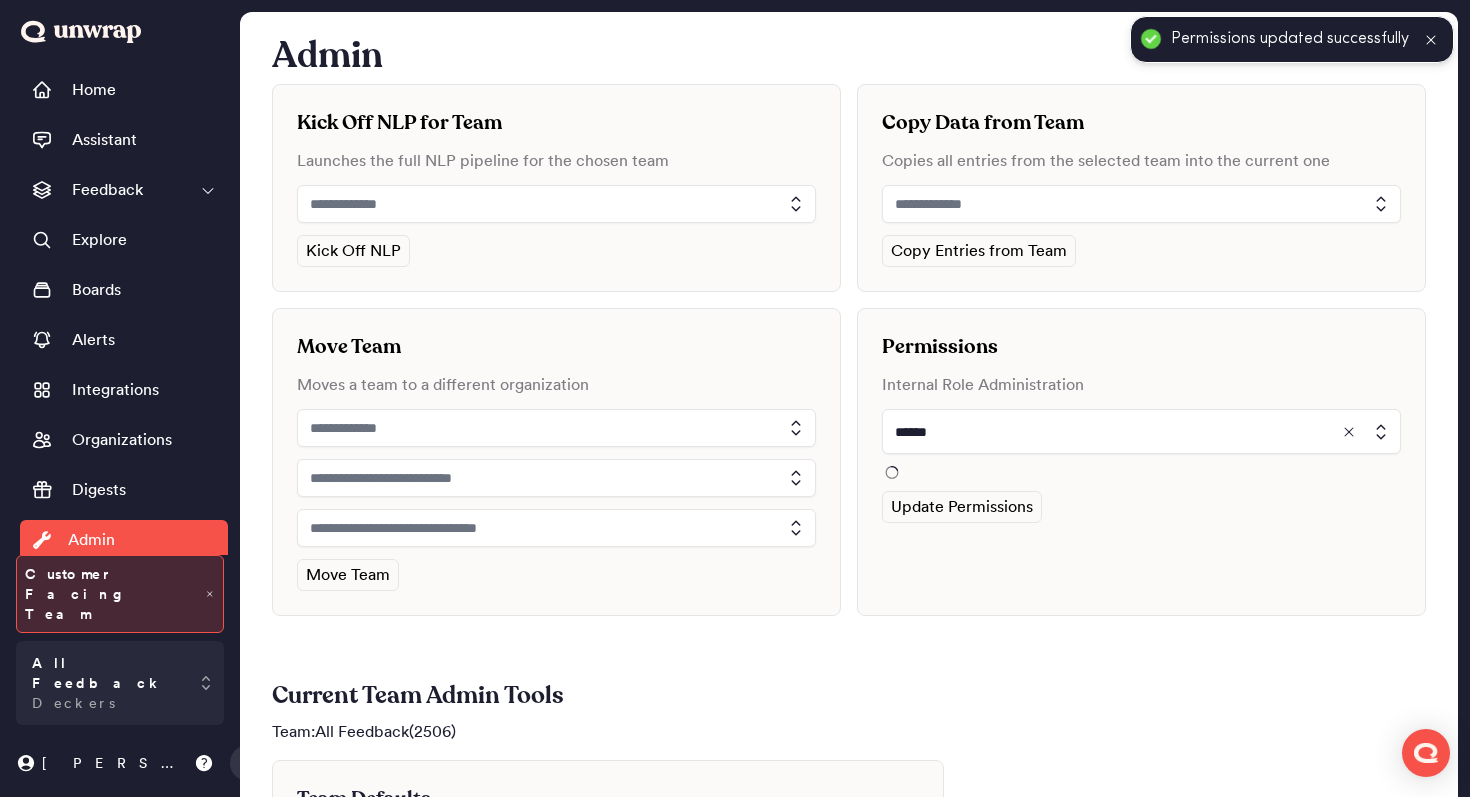 click on "Permissions Internal Role Administration ****** Update Permissions" at bounding box center (1141, 462) 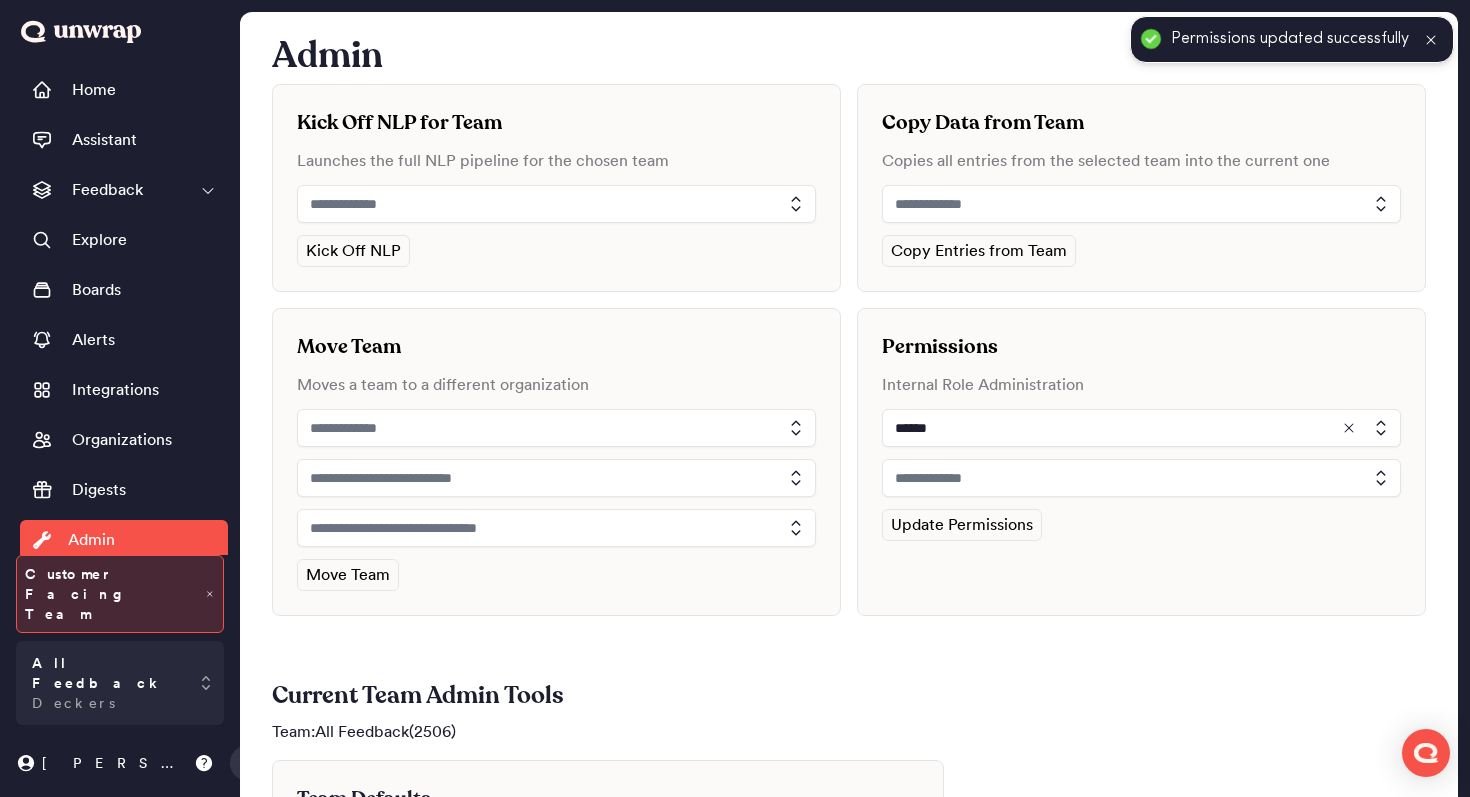 click at bounding box center [1141, 478] 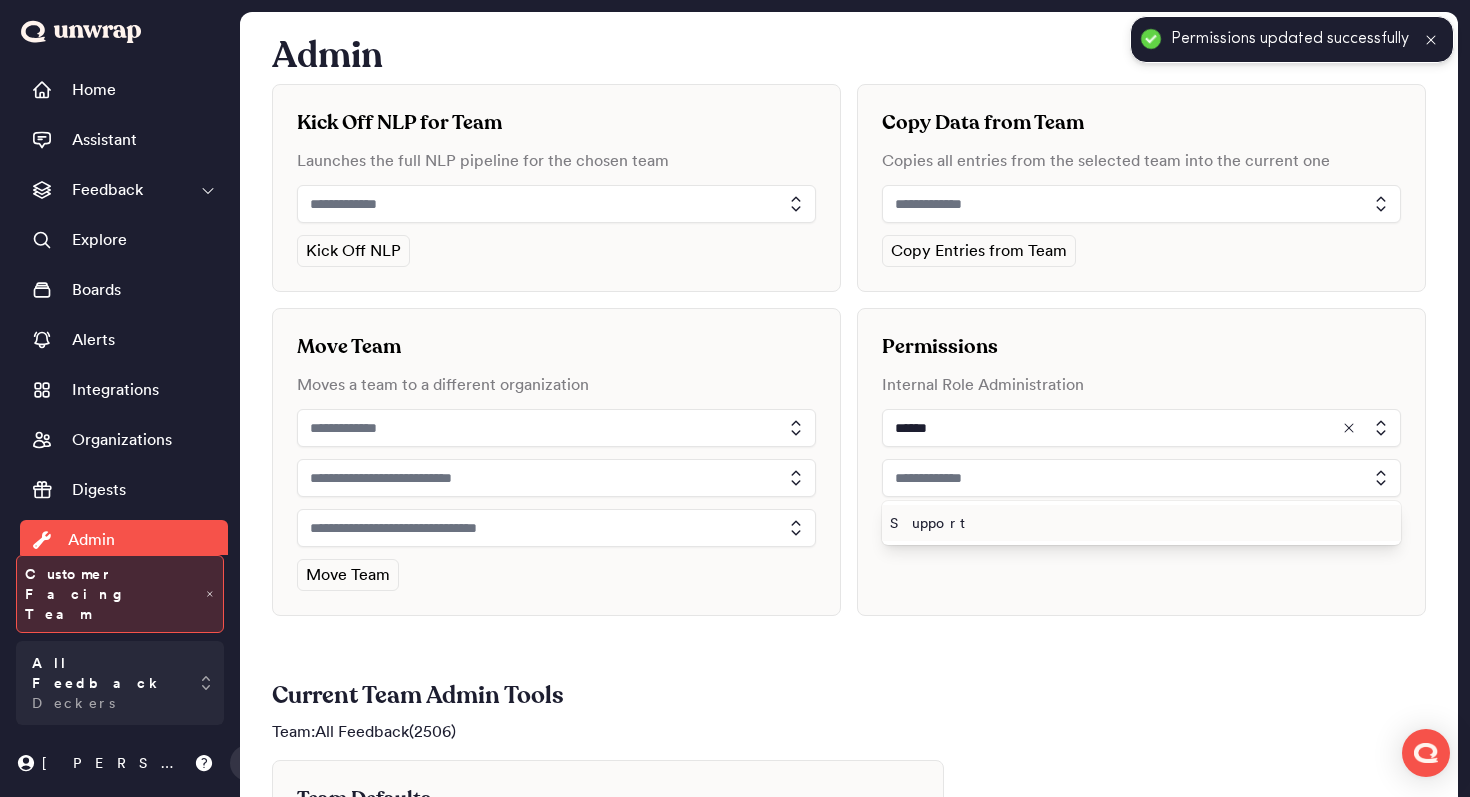 click on "Support" at bounding box center [1141, 523] 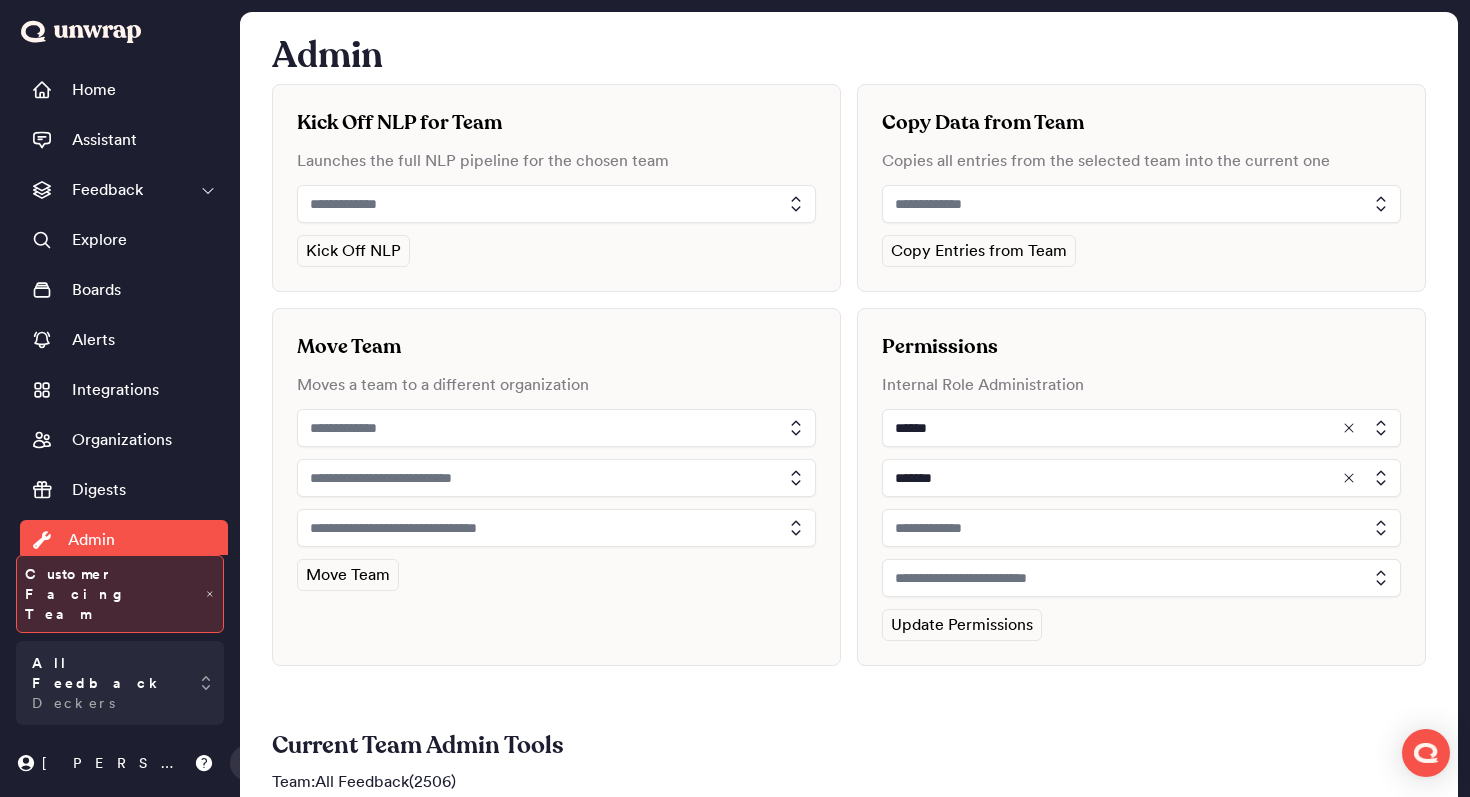 click at bounding box center [1141, 528] 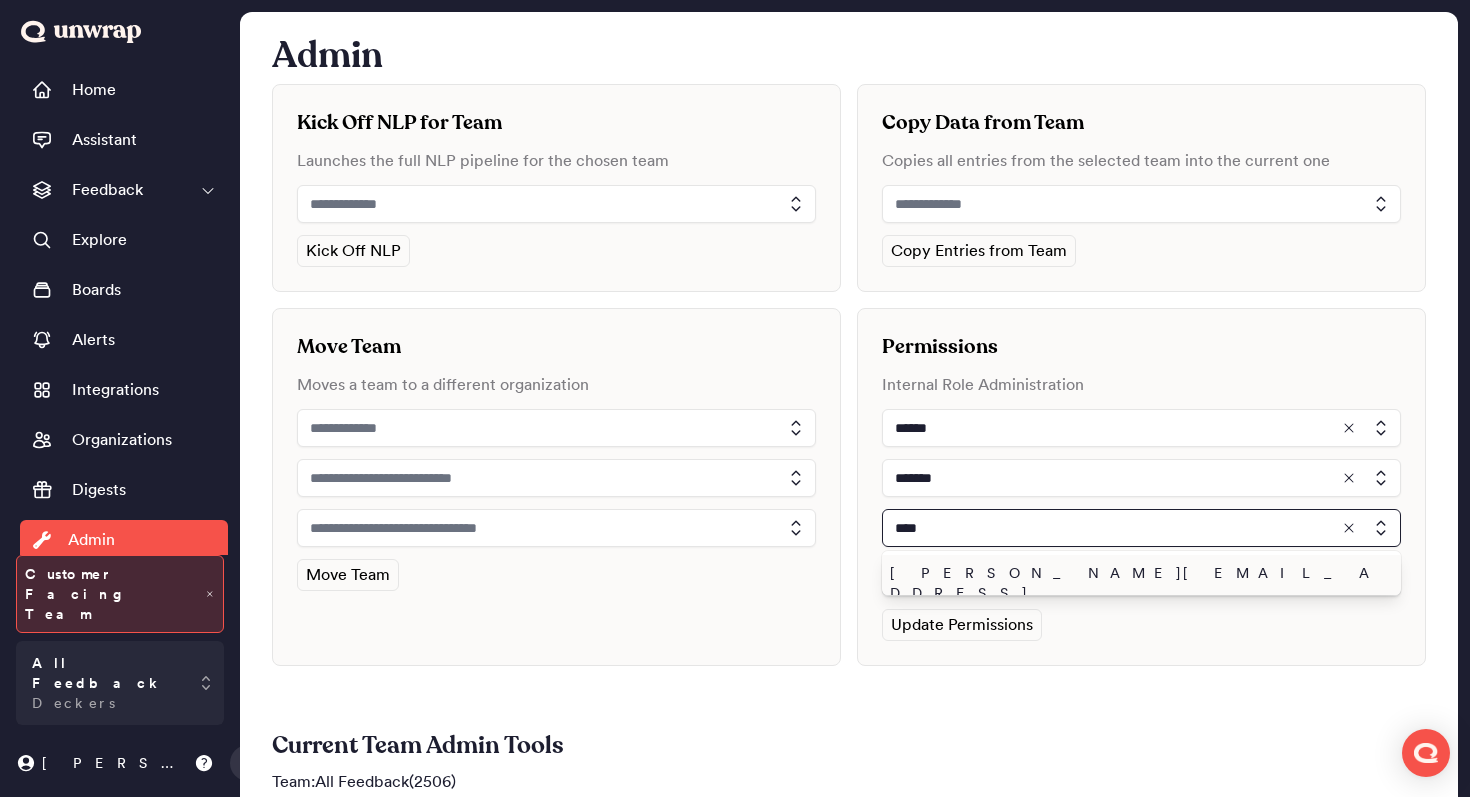 type on "****" 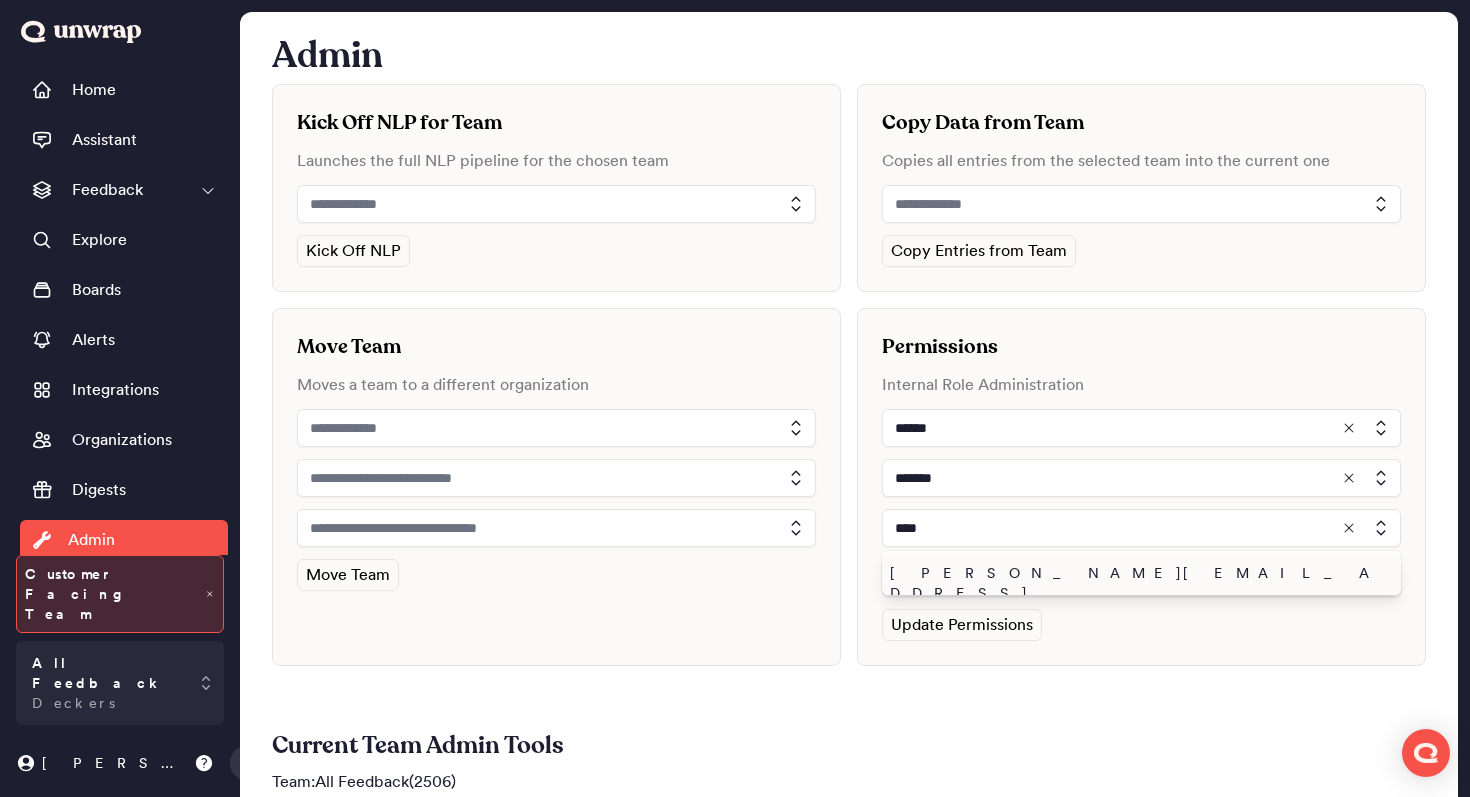 click on "anthony.jin@unwrap.ai" at bounding box center (1137, 583) 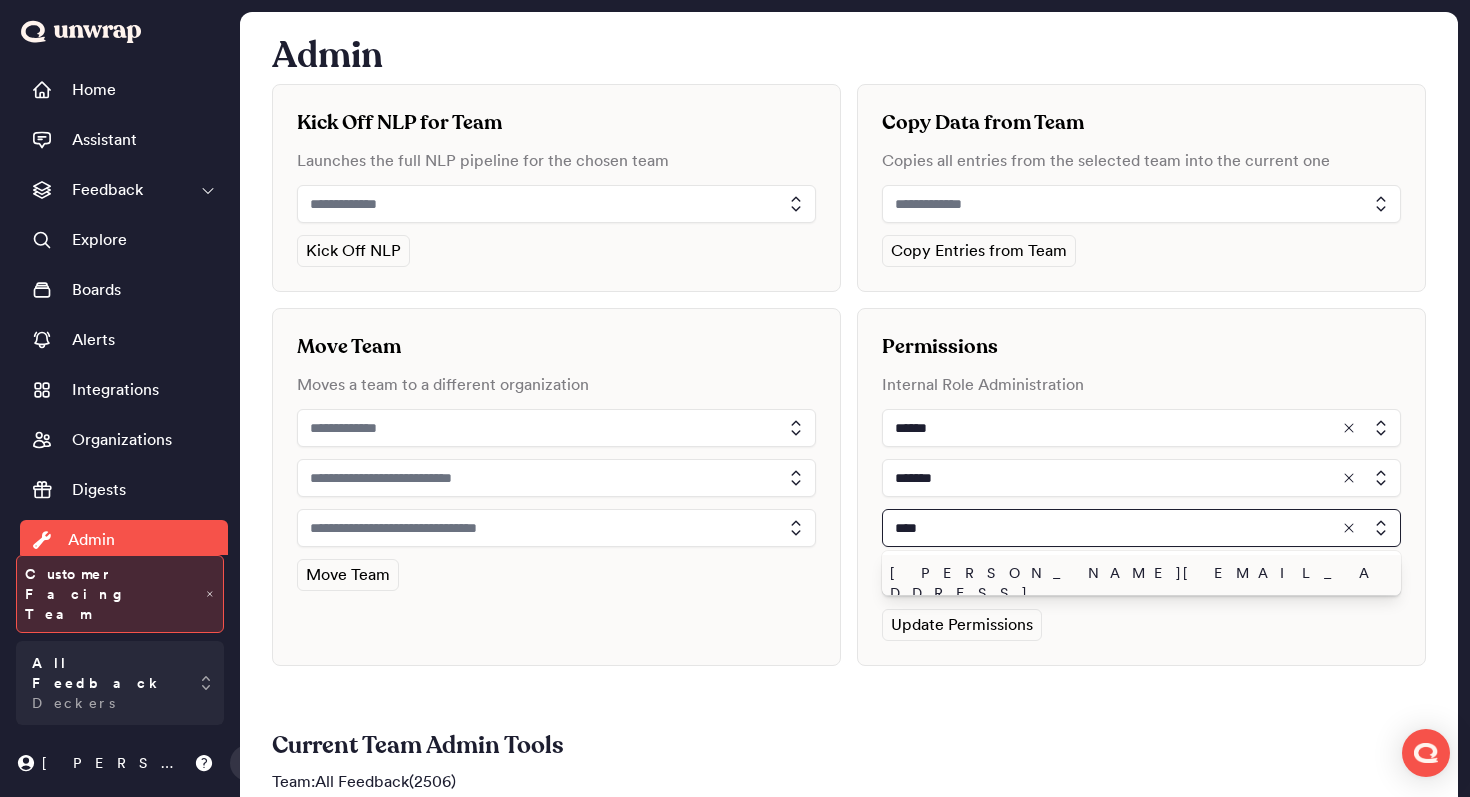 type on "**********" 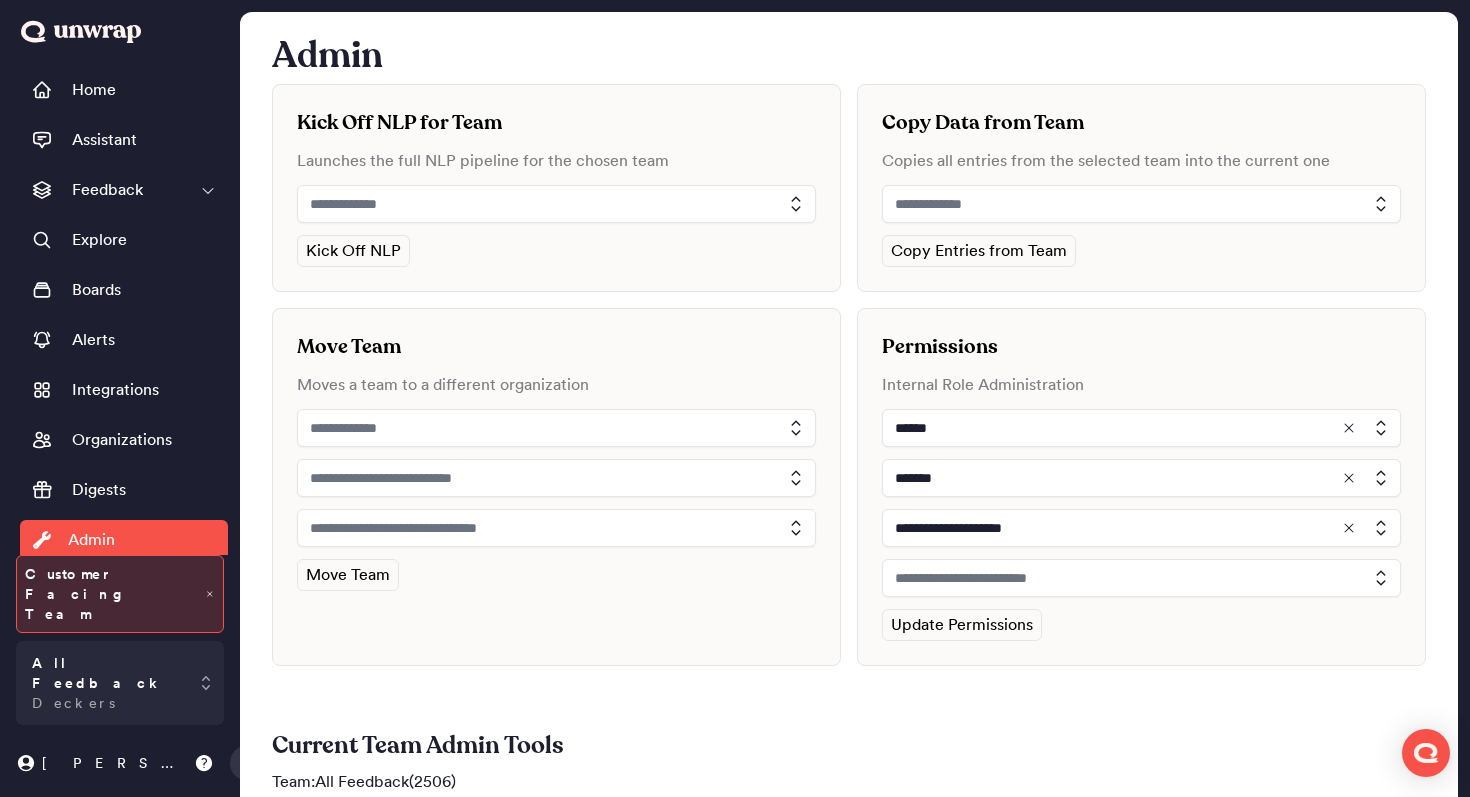 click at bounding box center [1141, 578] 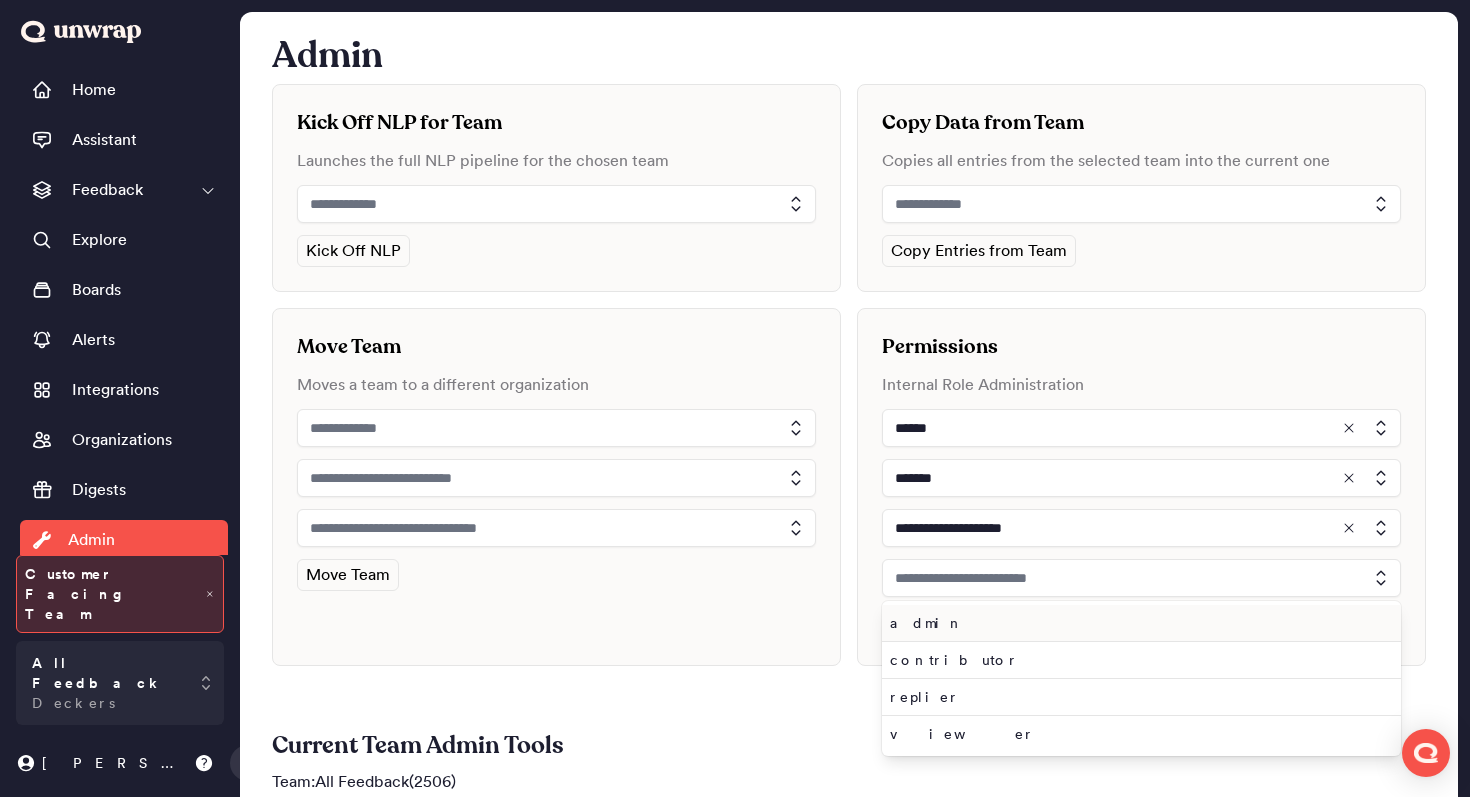 click on "admin" at bounding box center (1137, 623) 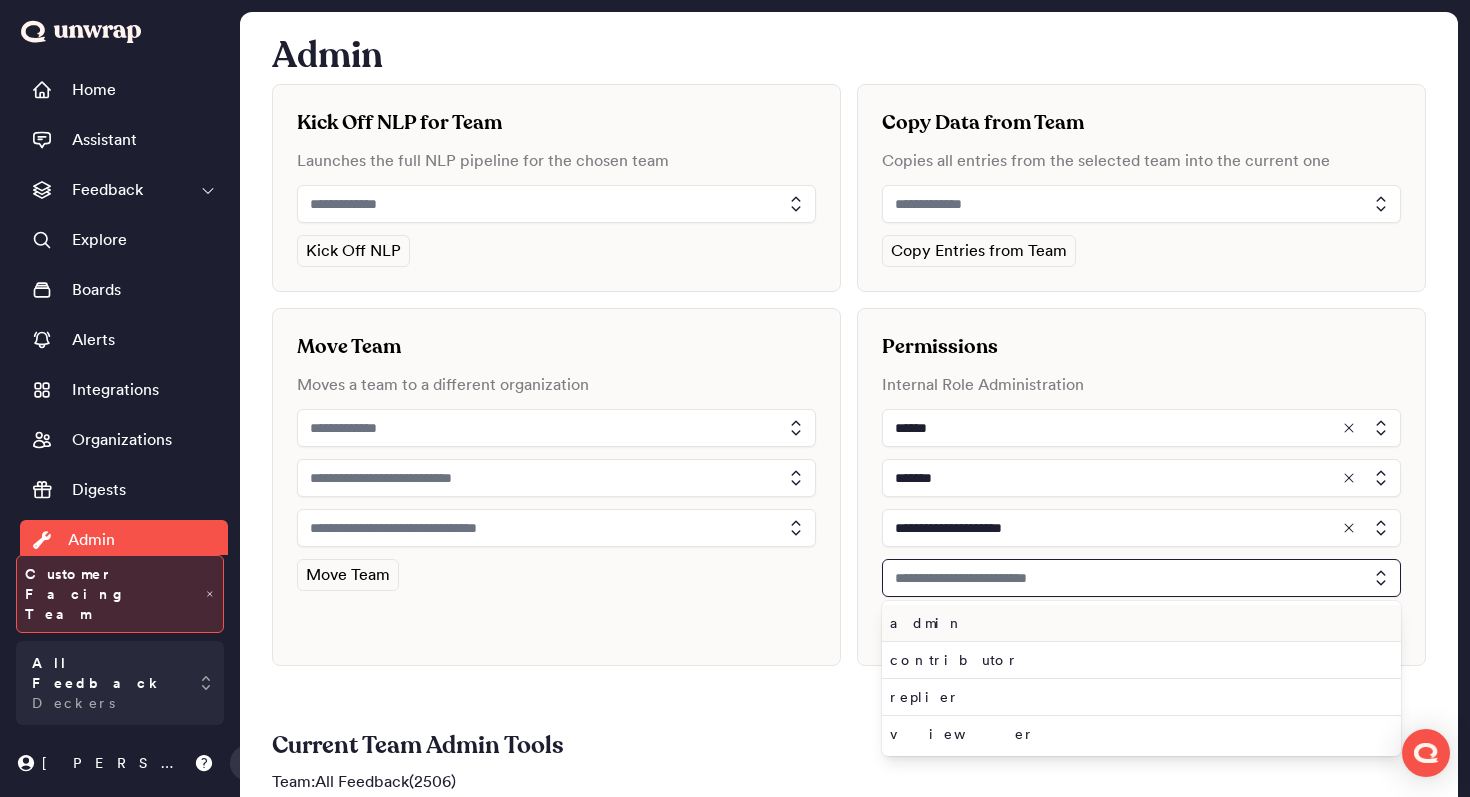 type on "*****" 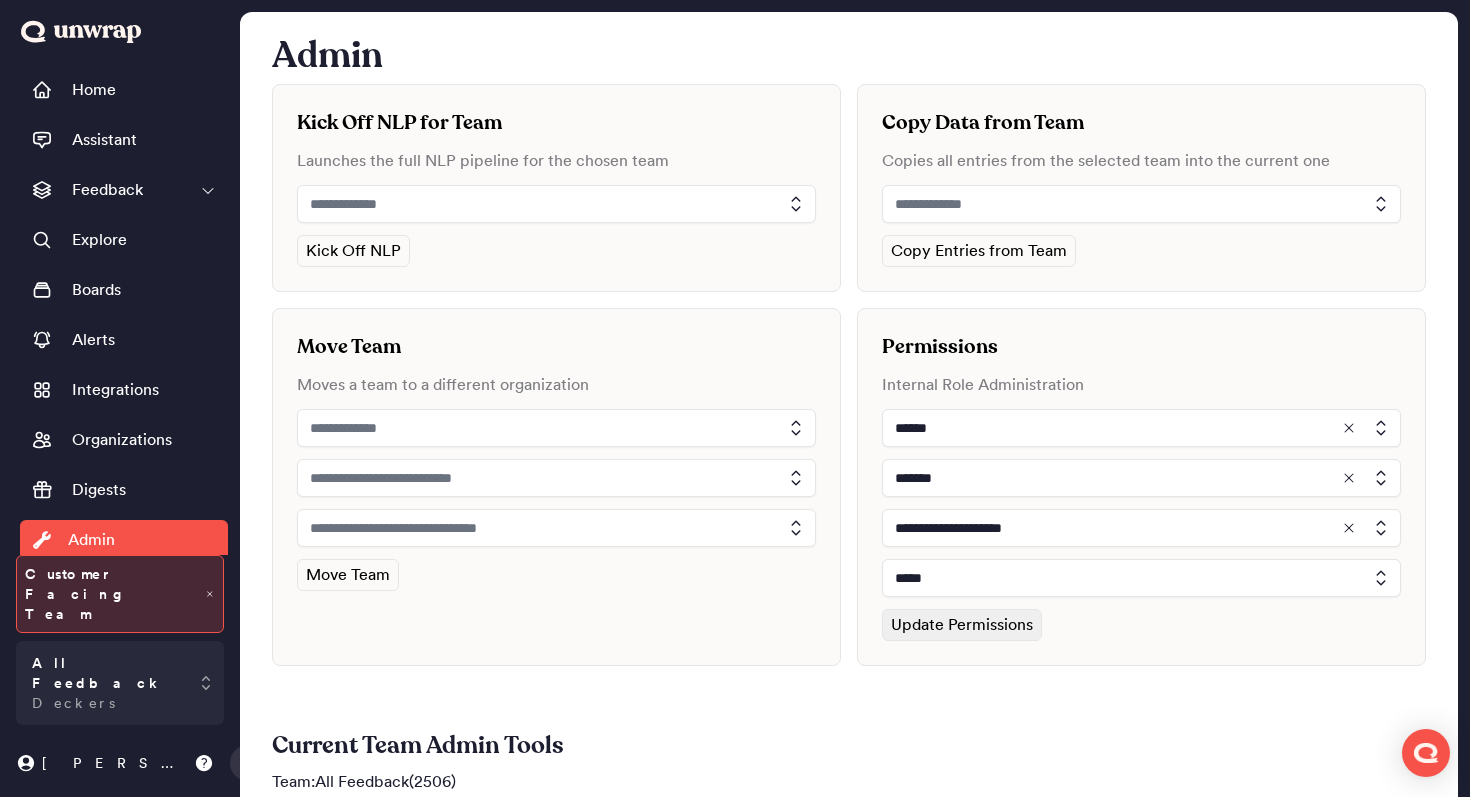 click on "Update Permissions" at bounding box center (962, 625) 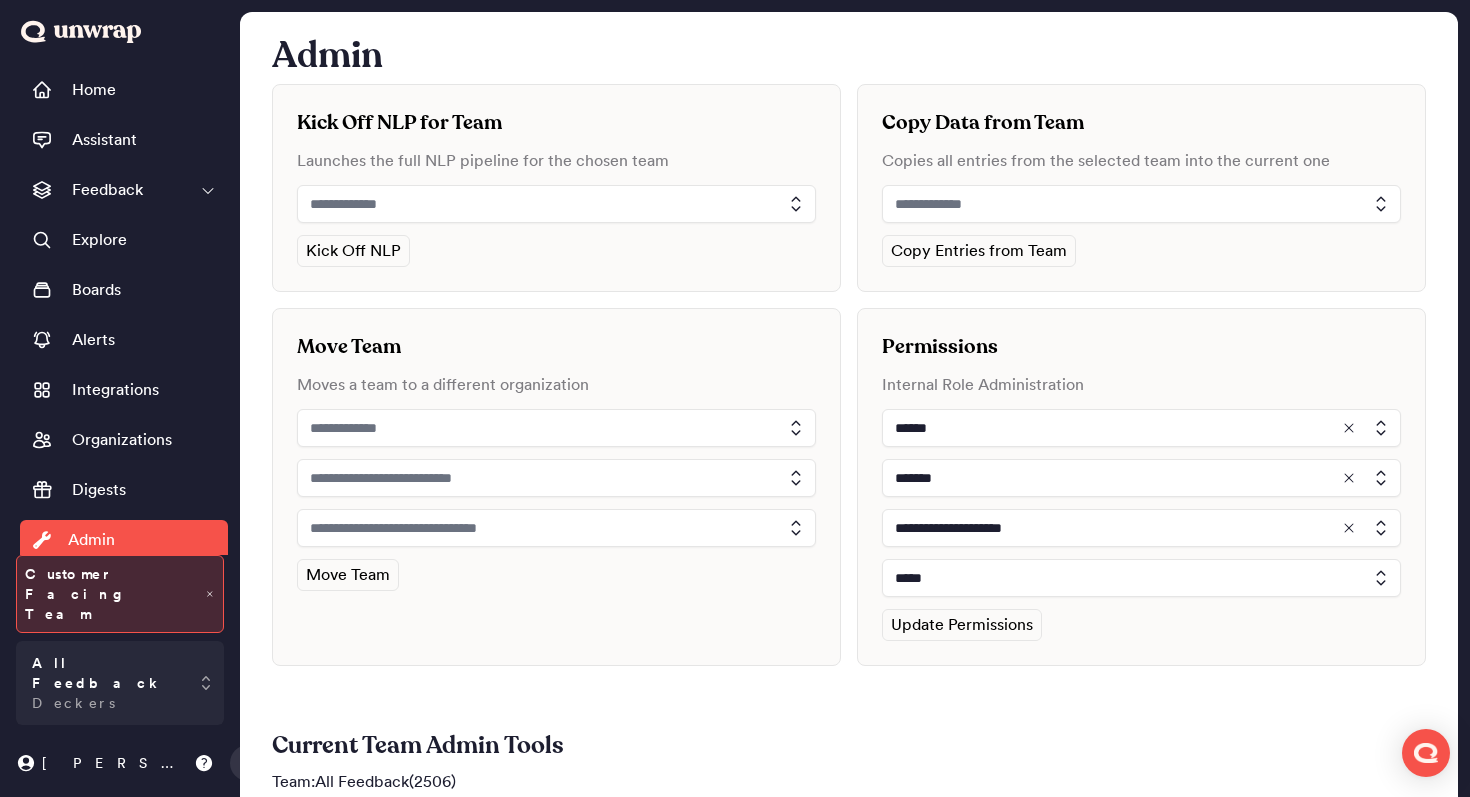 type 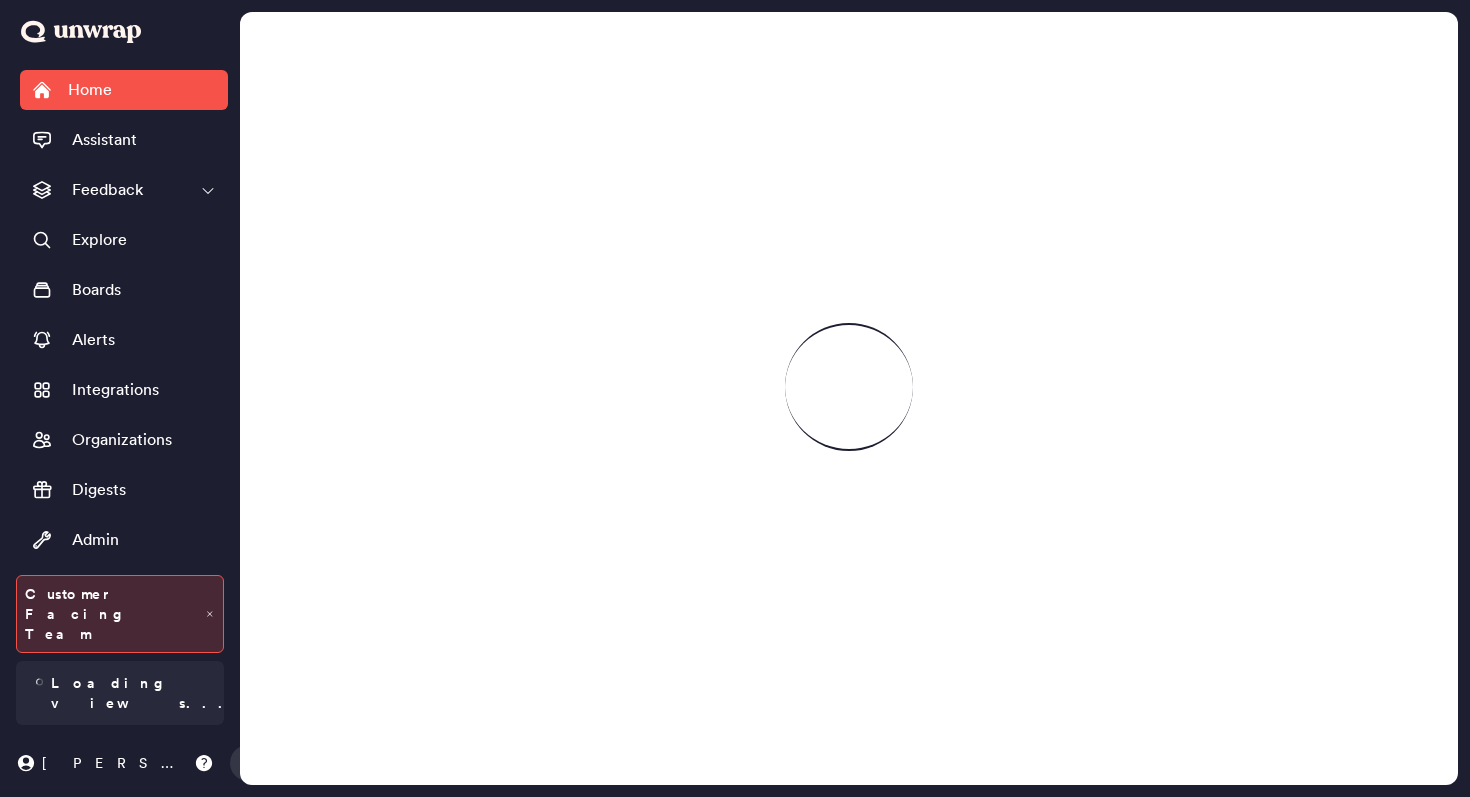 scroll, scrollTop: 0, scrollLeft: 0, axis: both 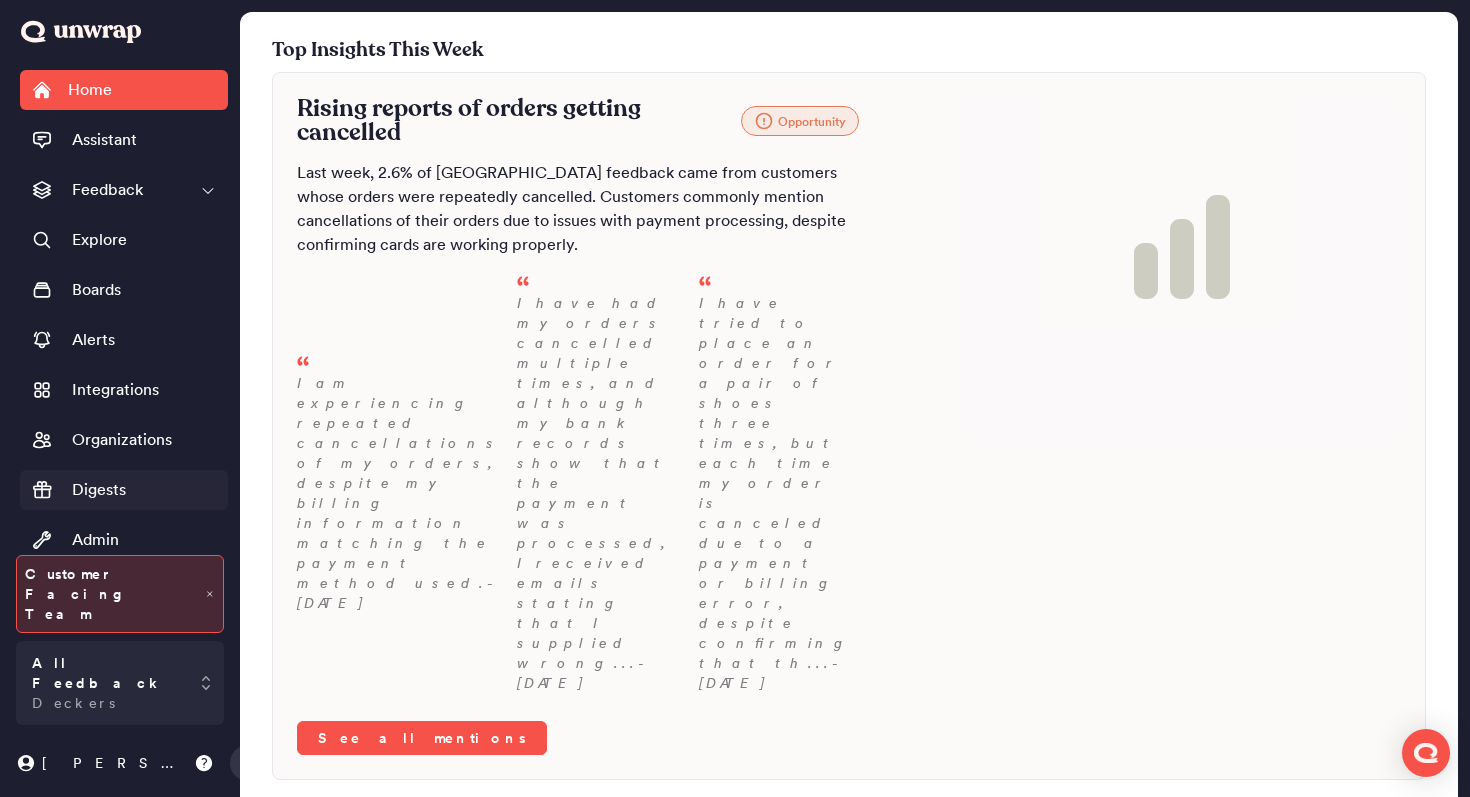 click on "Digests" at bounding box center (124, 490) 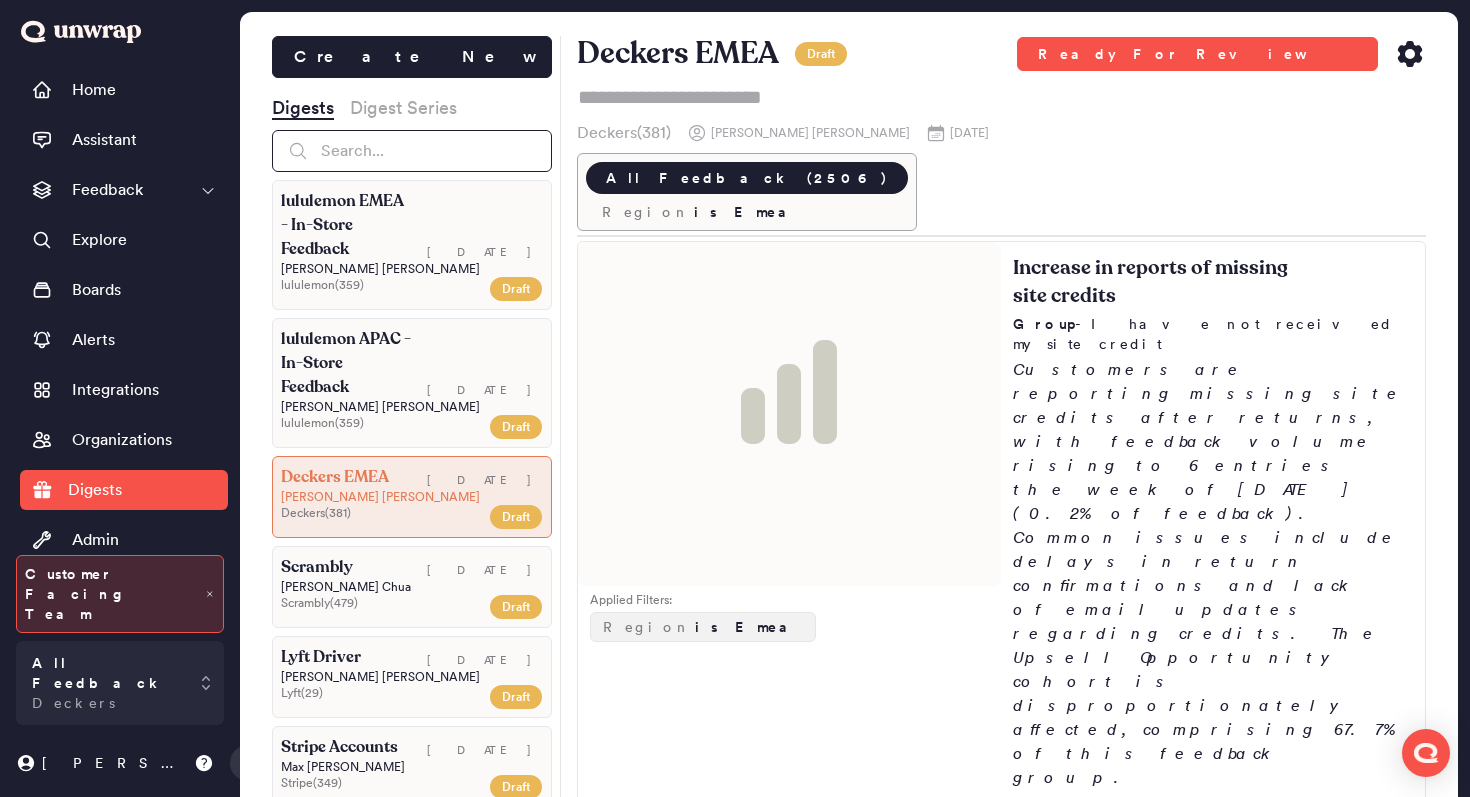 click at bounding box center [412, 151] 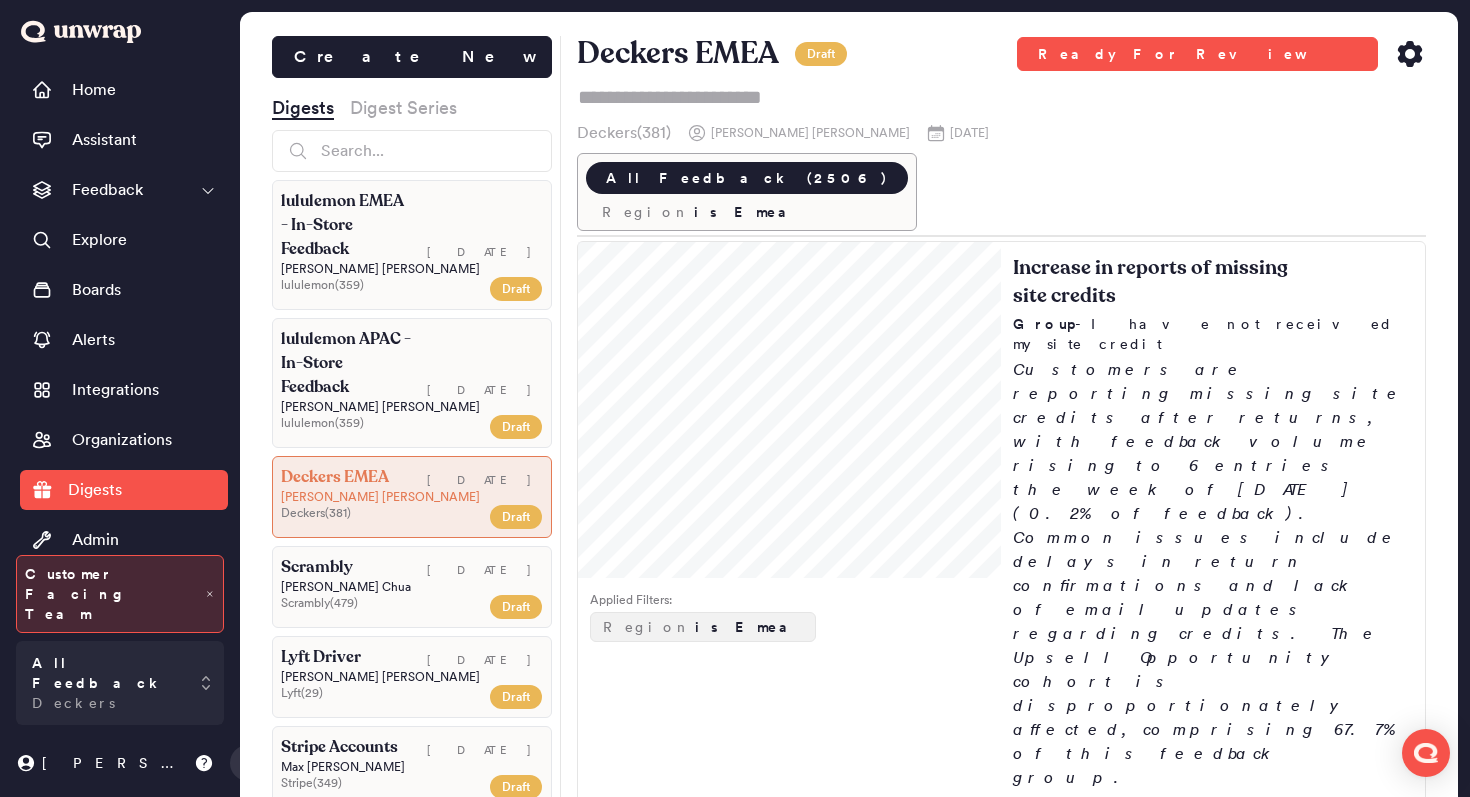 scroll, scrollTop: 9348, scrollLeft: 0, axis: vertical 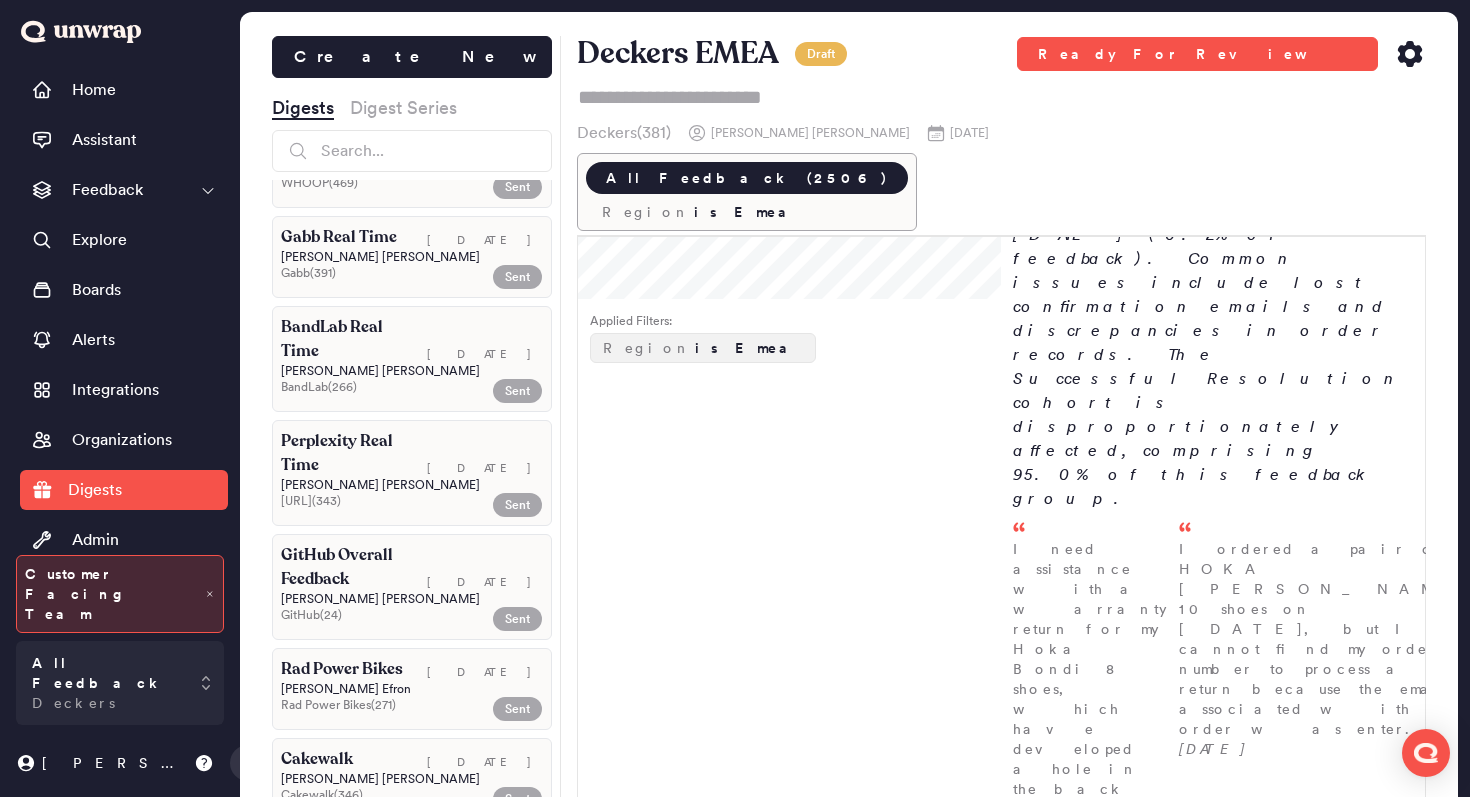 click on "Group  -  My exchange order has not been processed" at bounding box center (1213, 5979) 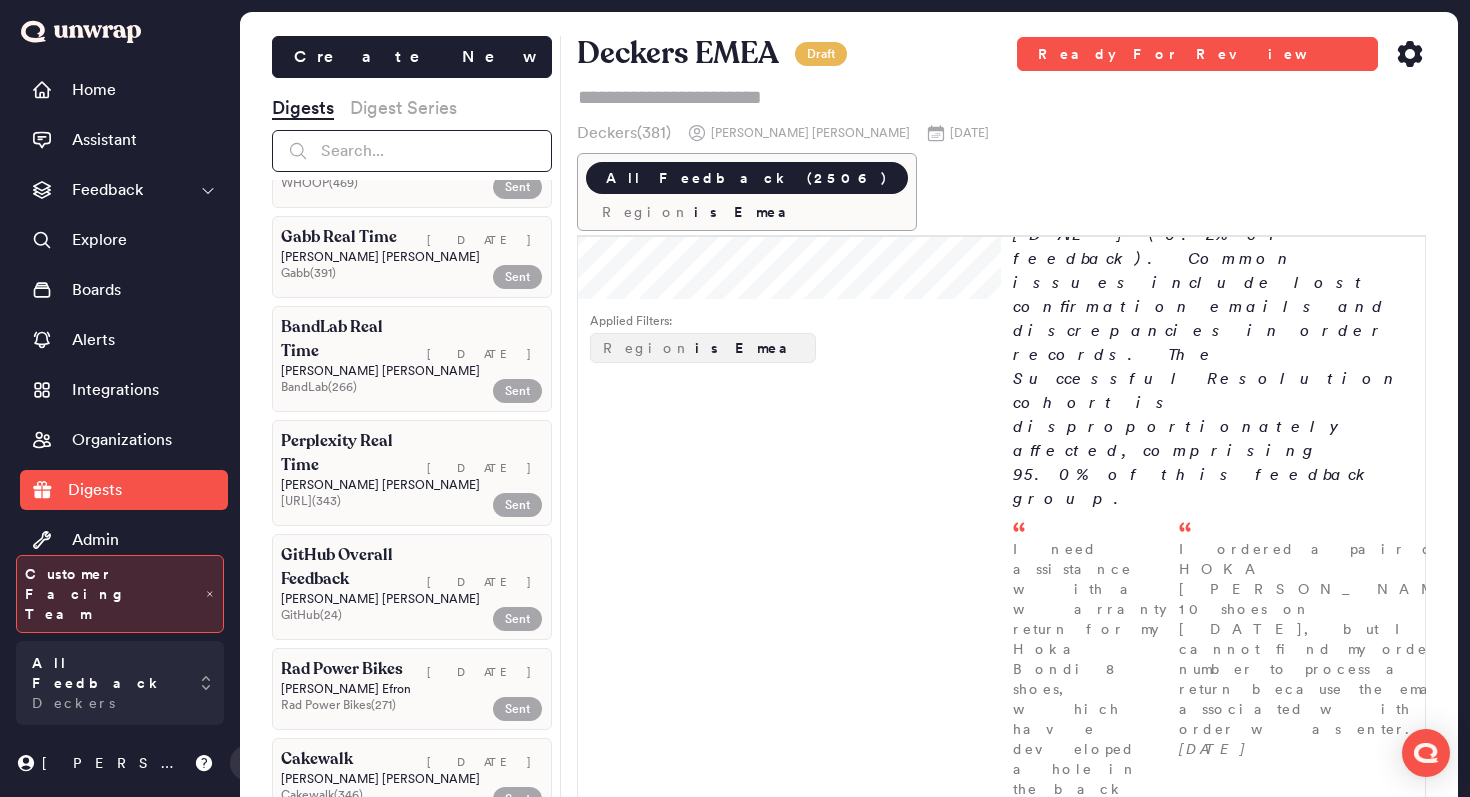 click at bounding box center (412, 151) 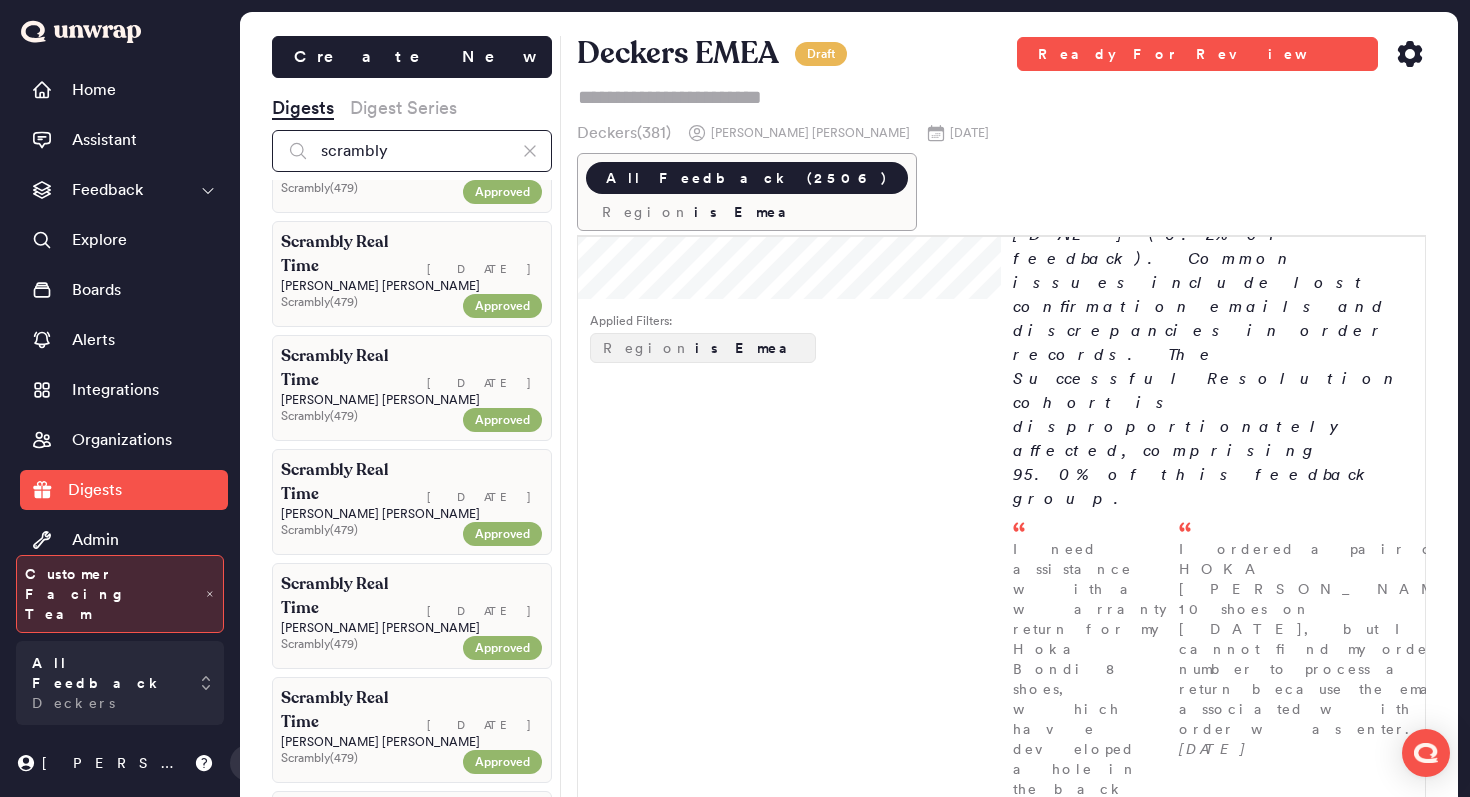 scroll, scrollTop: 0, scrollLeft: 0, axis: both 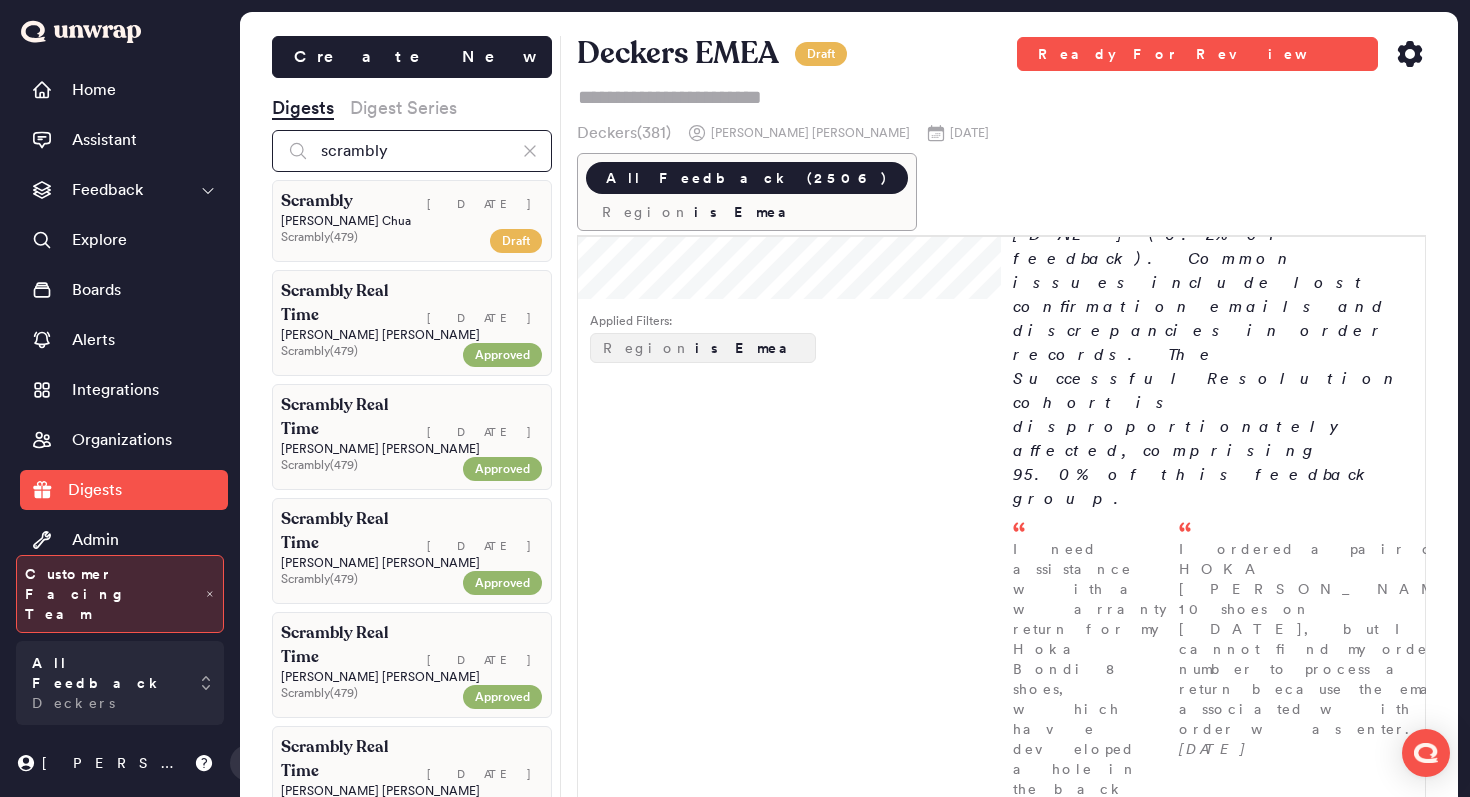 type on "scrambly" 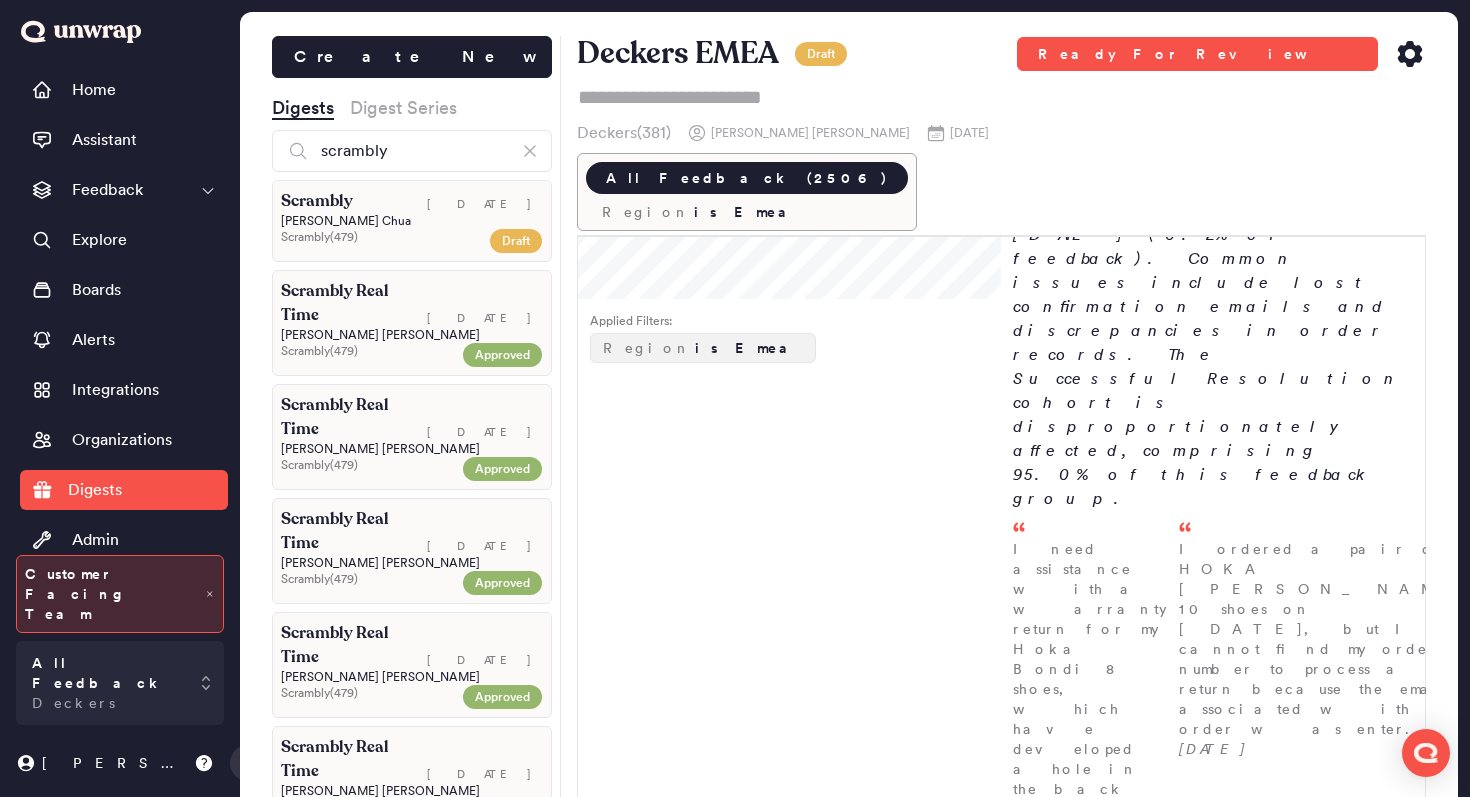 click on "[PERSON_NAME]" at bounding box center [412, 221] 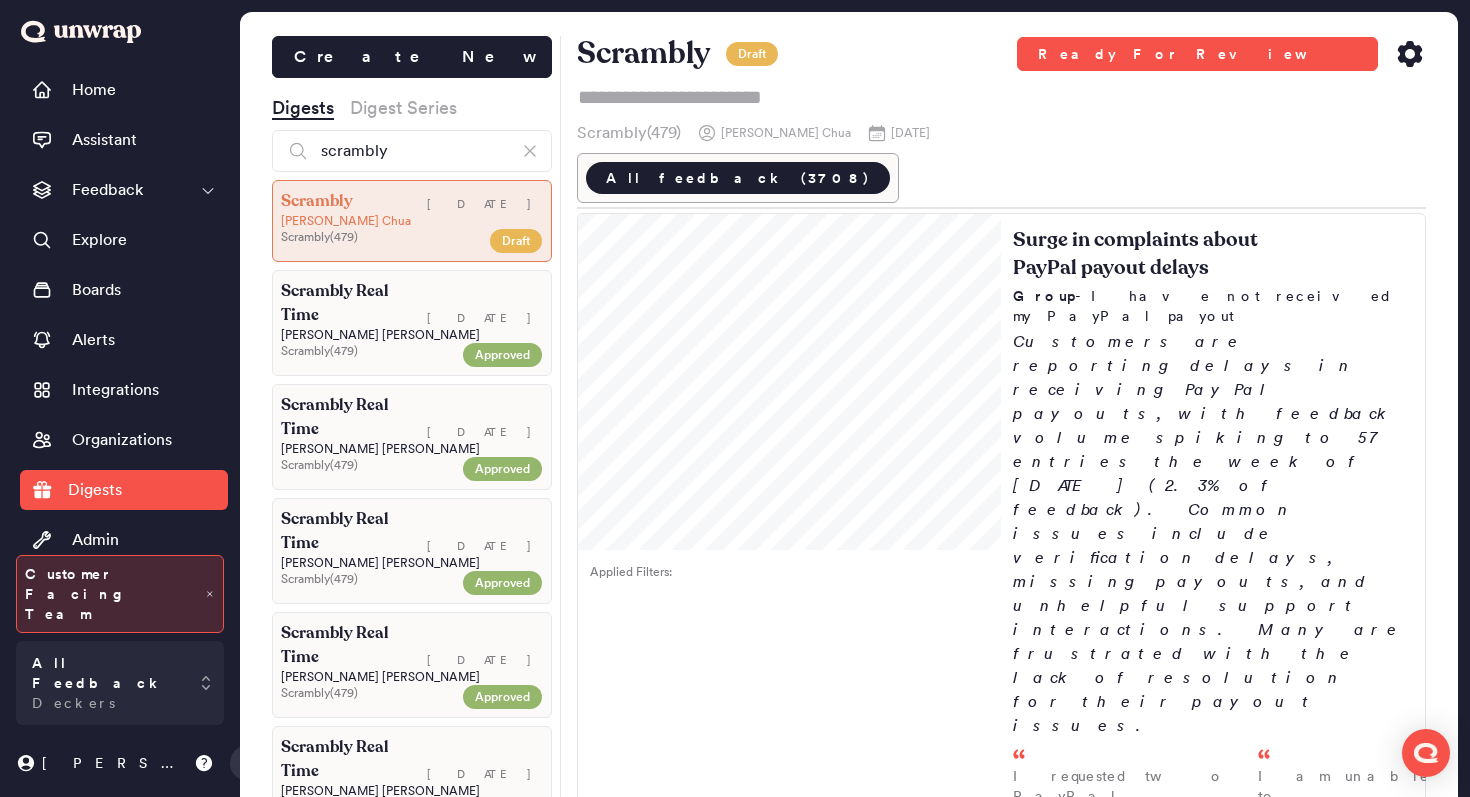 scroll, scrollTop: 347, scrollLeft: 0, axis: vertical 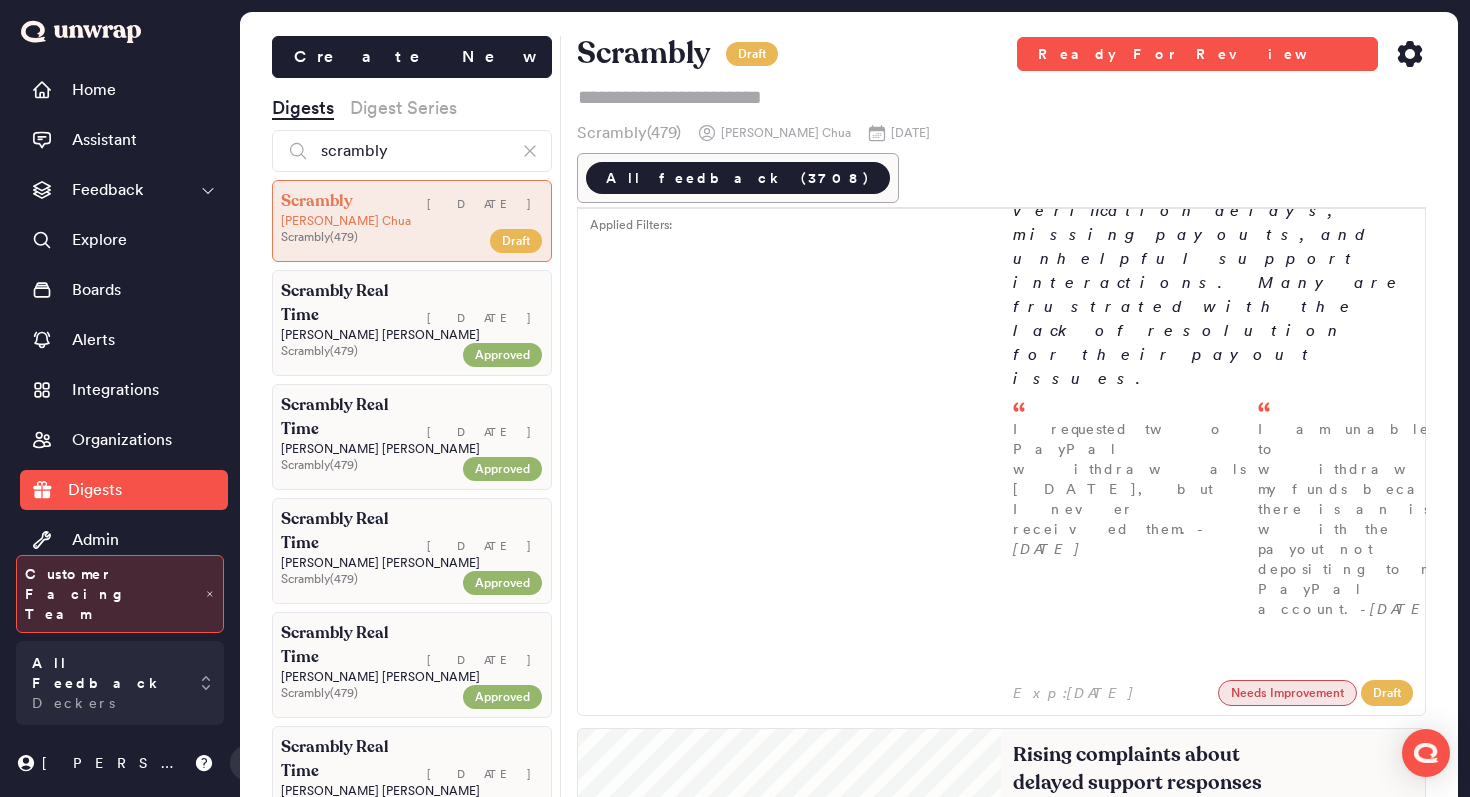 click on "Group  -  I have not received a response in over 48 hours" at bounding box center (1213, 821) 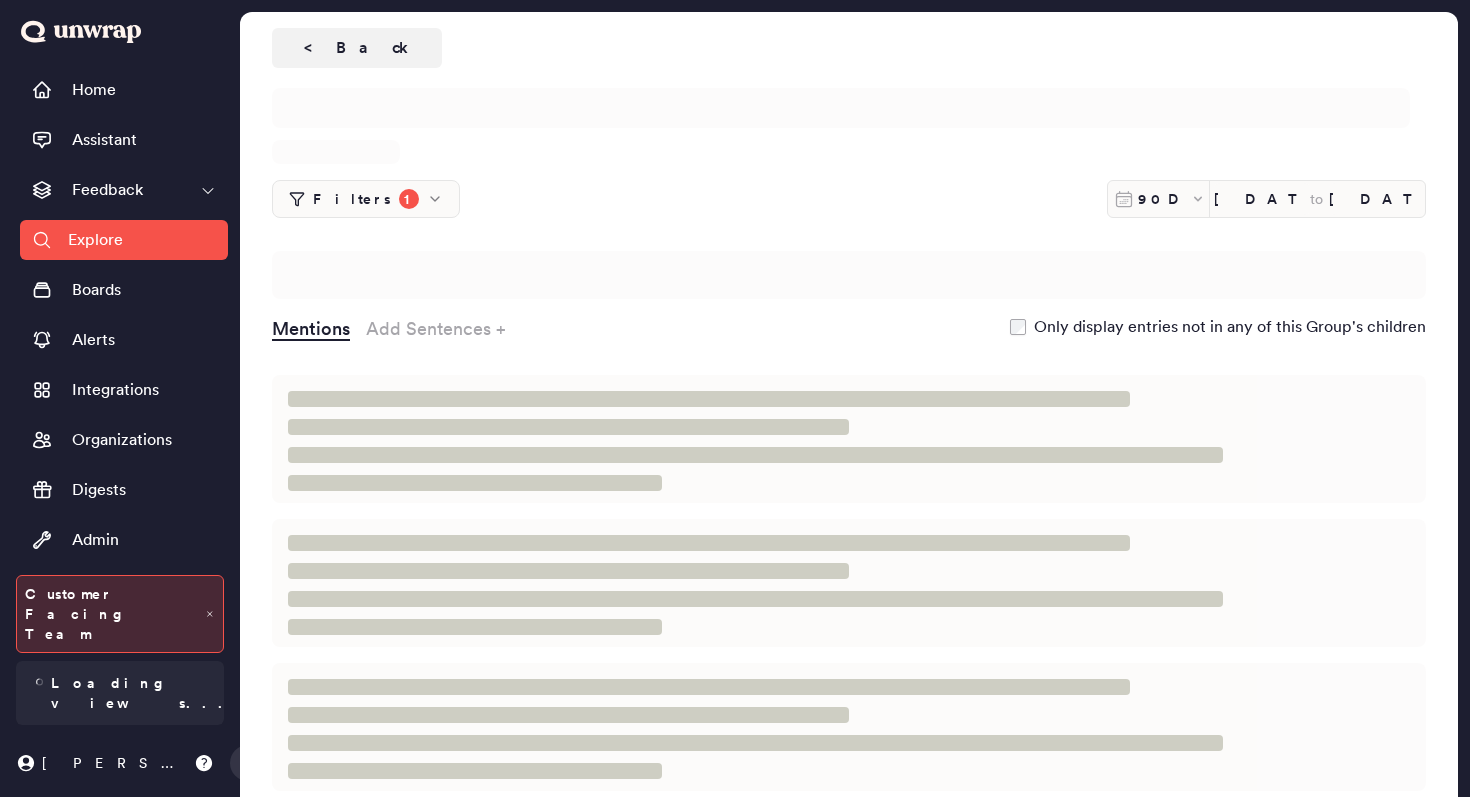 scroll, scrollTop: 0, scrollLeft: 0, axis: both 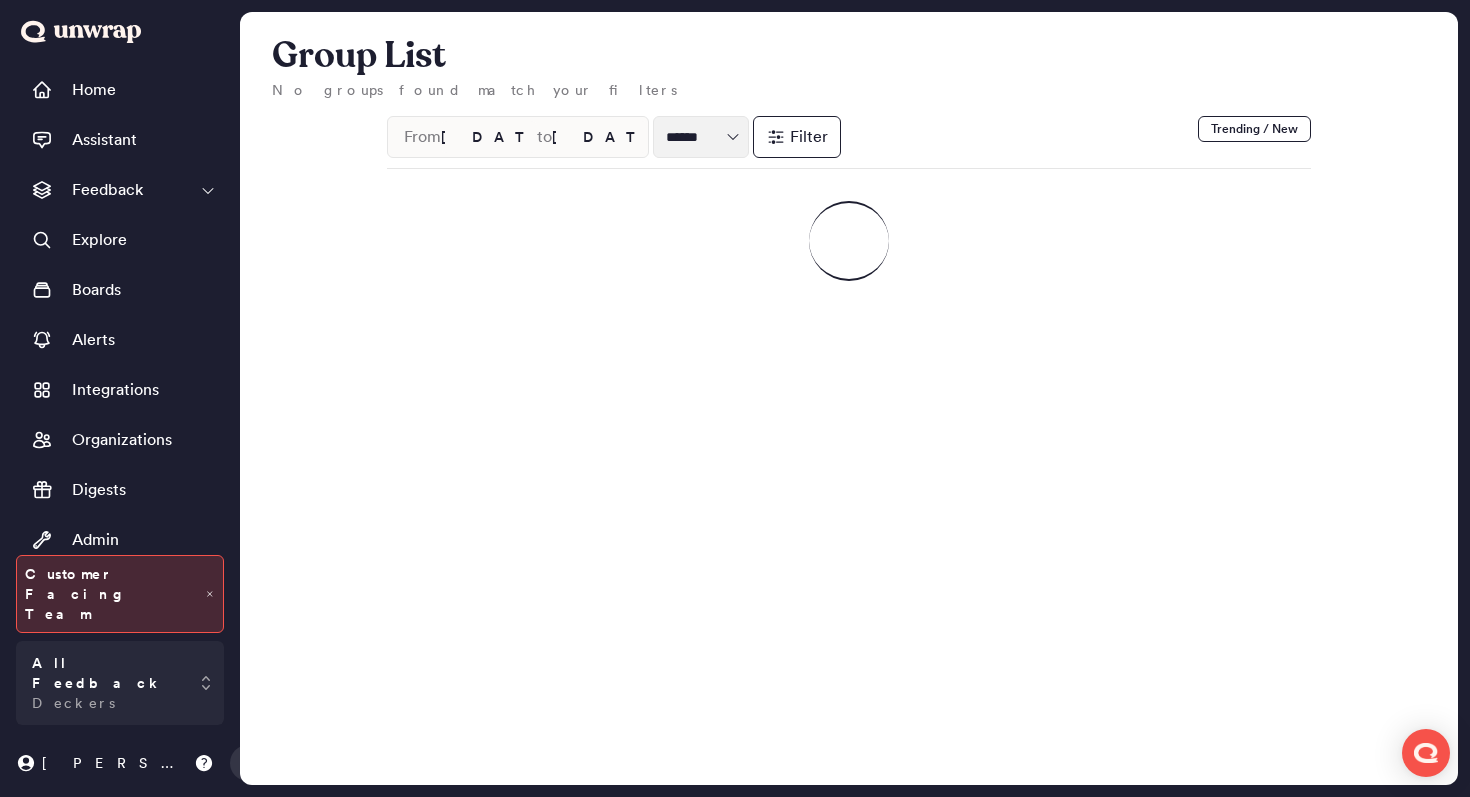 click at bounding box center [701, 137] 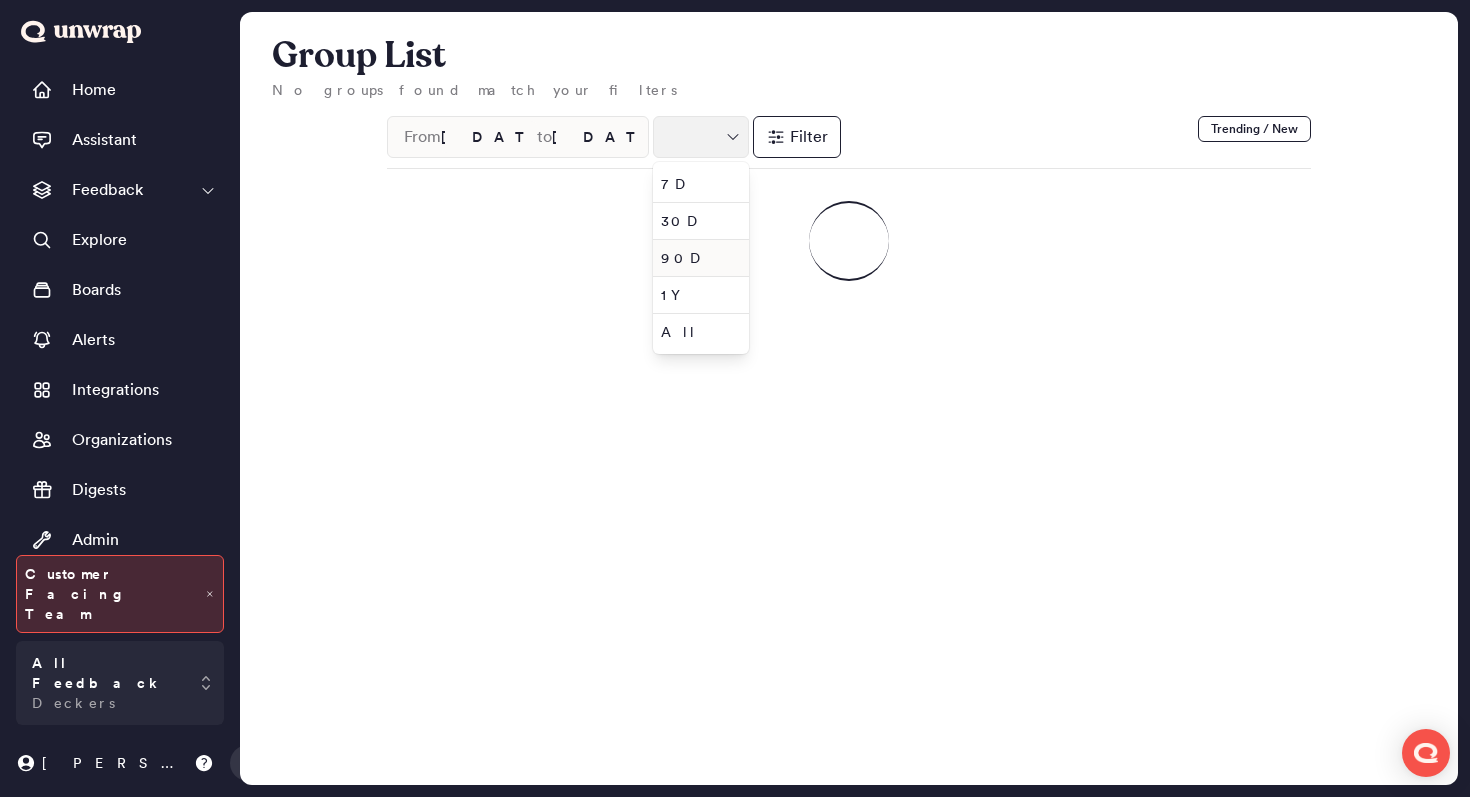 type on "******" 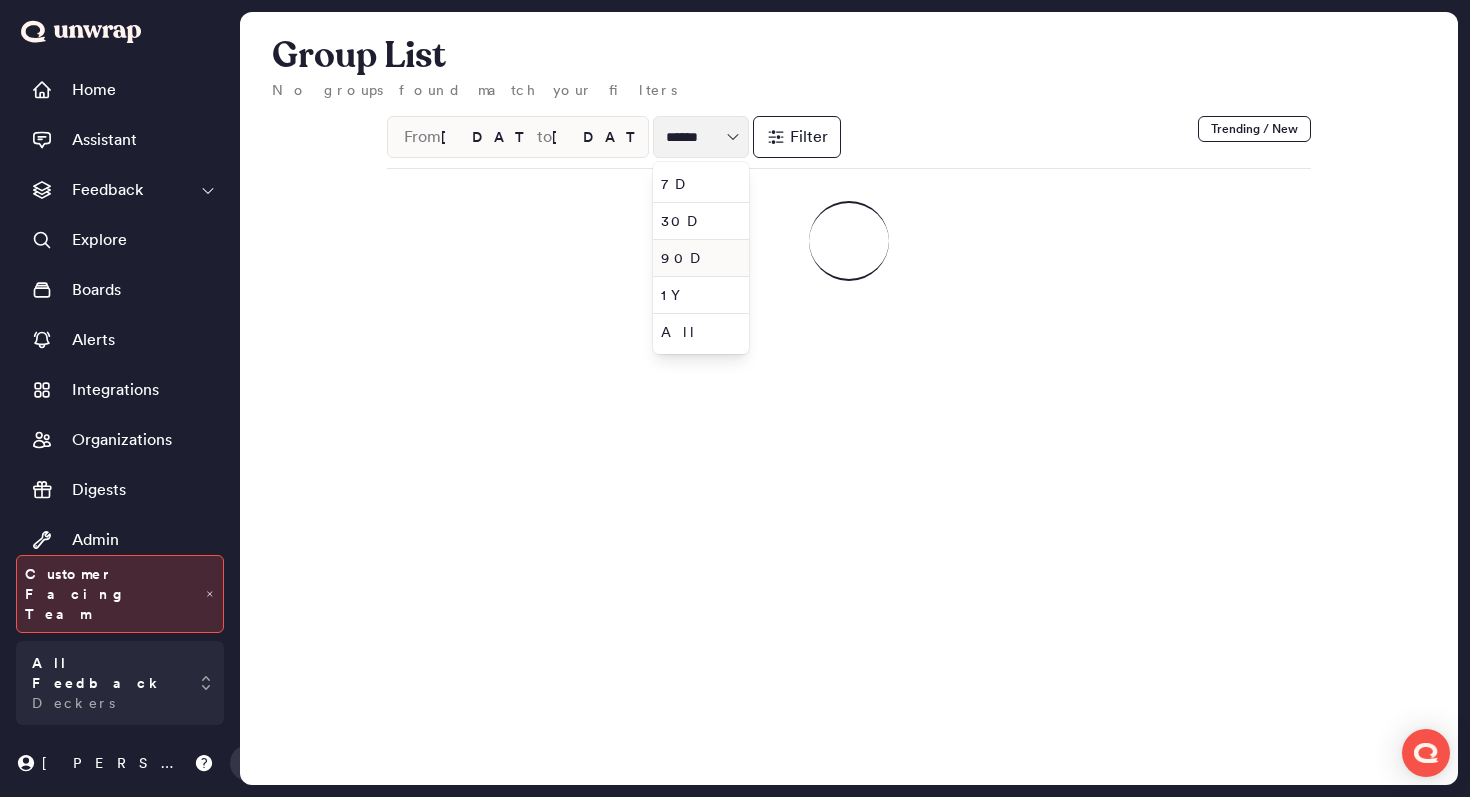 click on "90D" at bounding box center [697, 258] 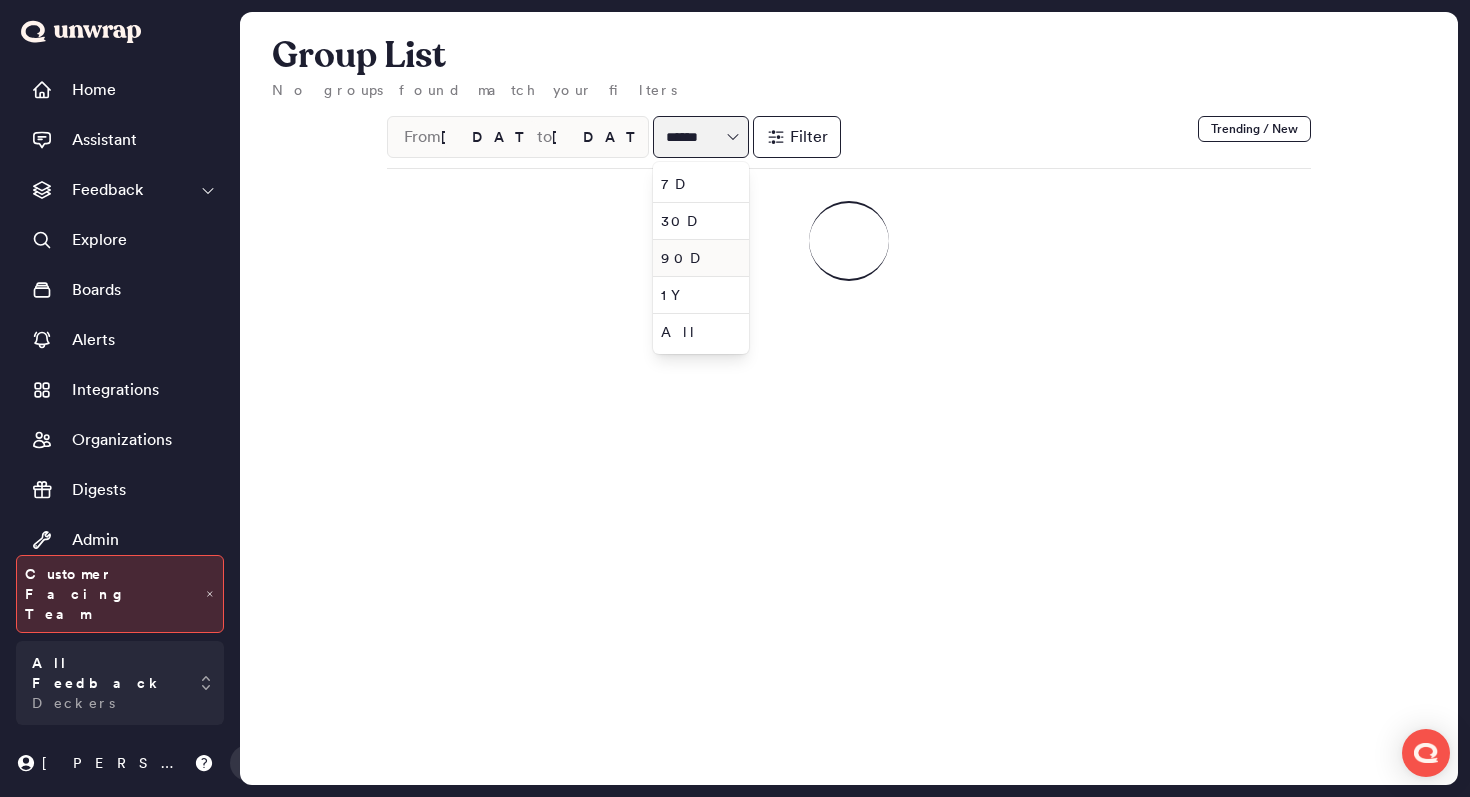 type on "[DATE]" 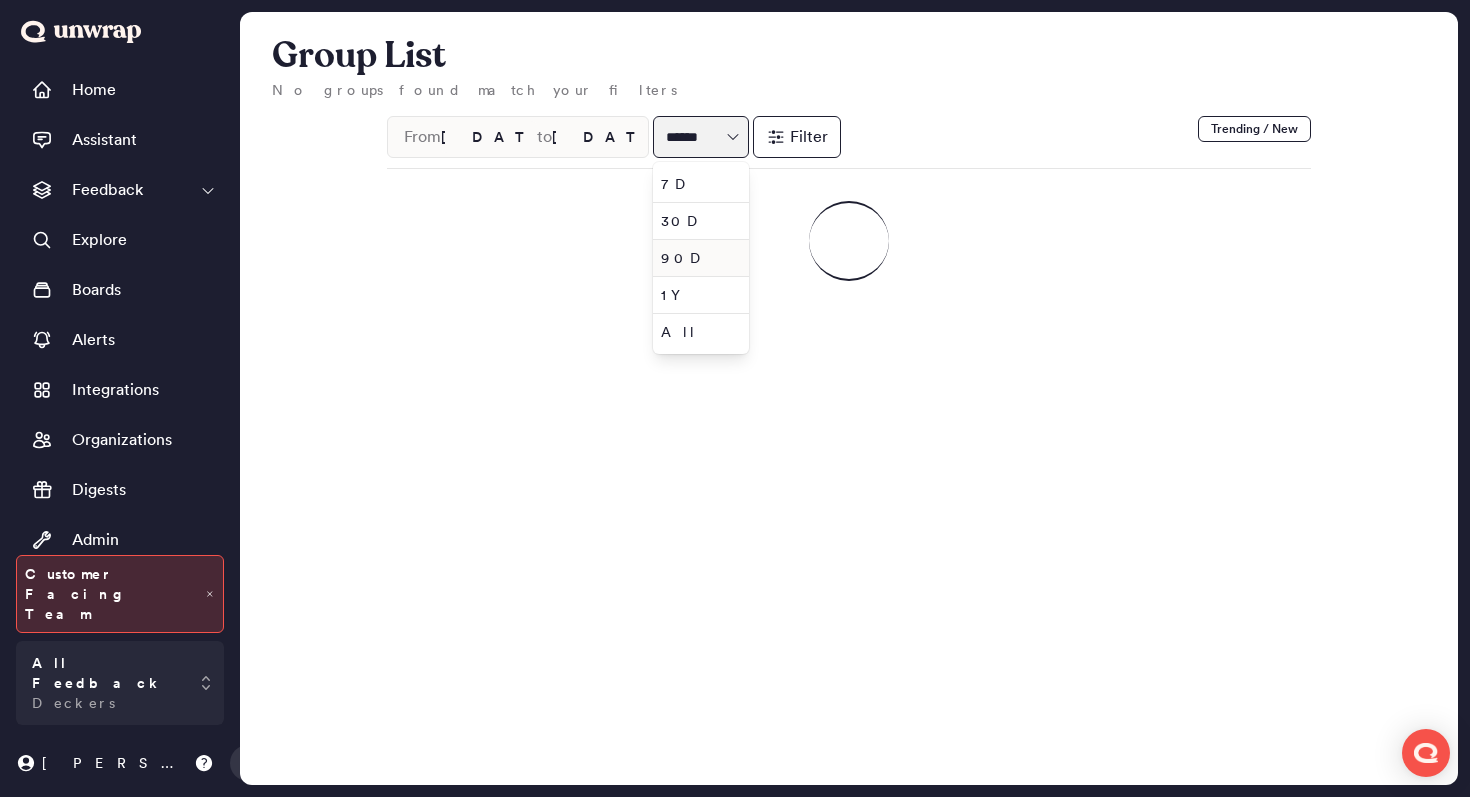 type on "[DATE]" 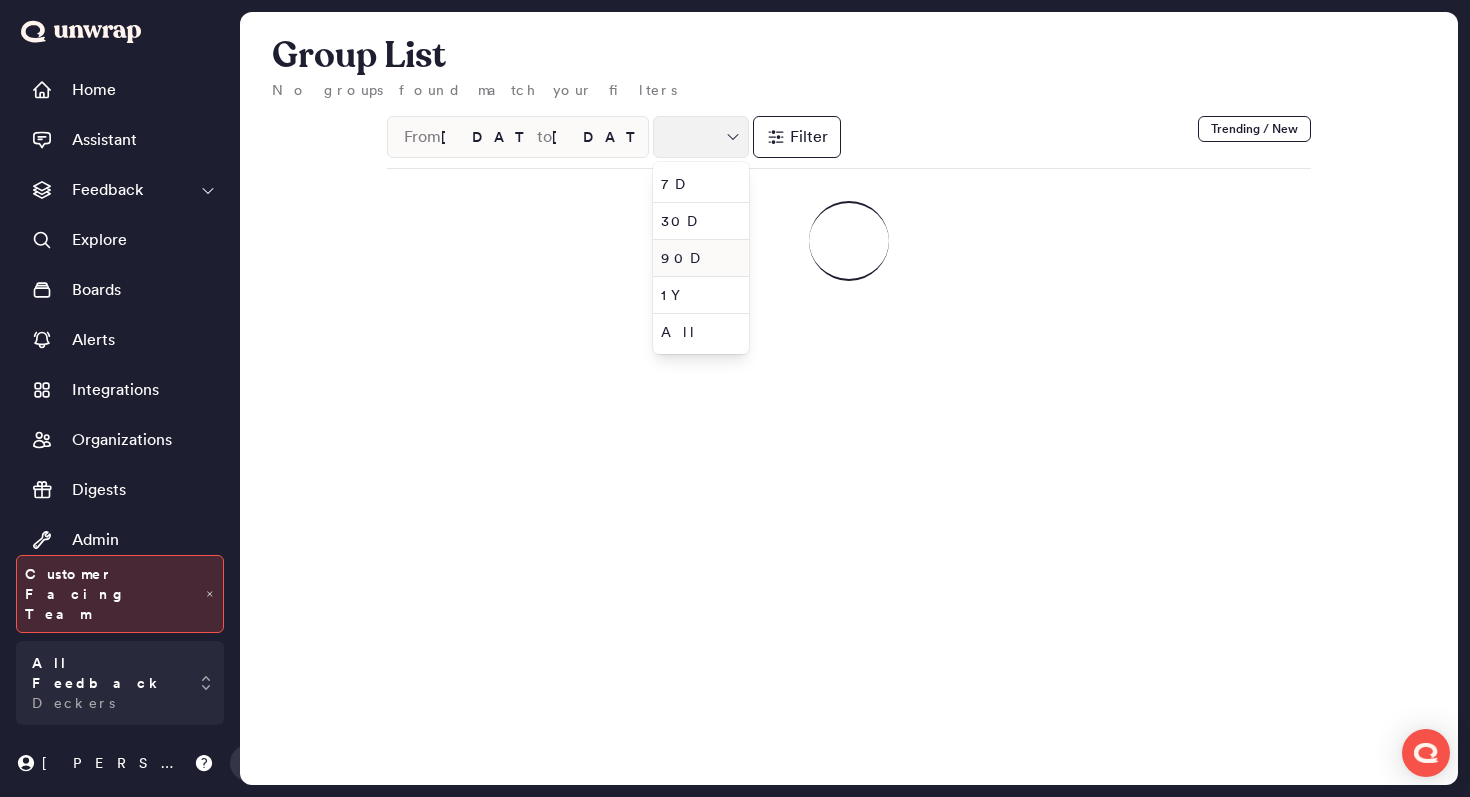 type on "***" 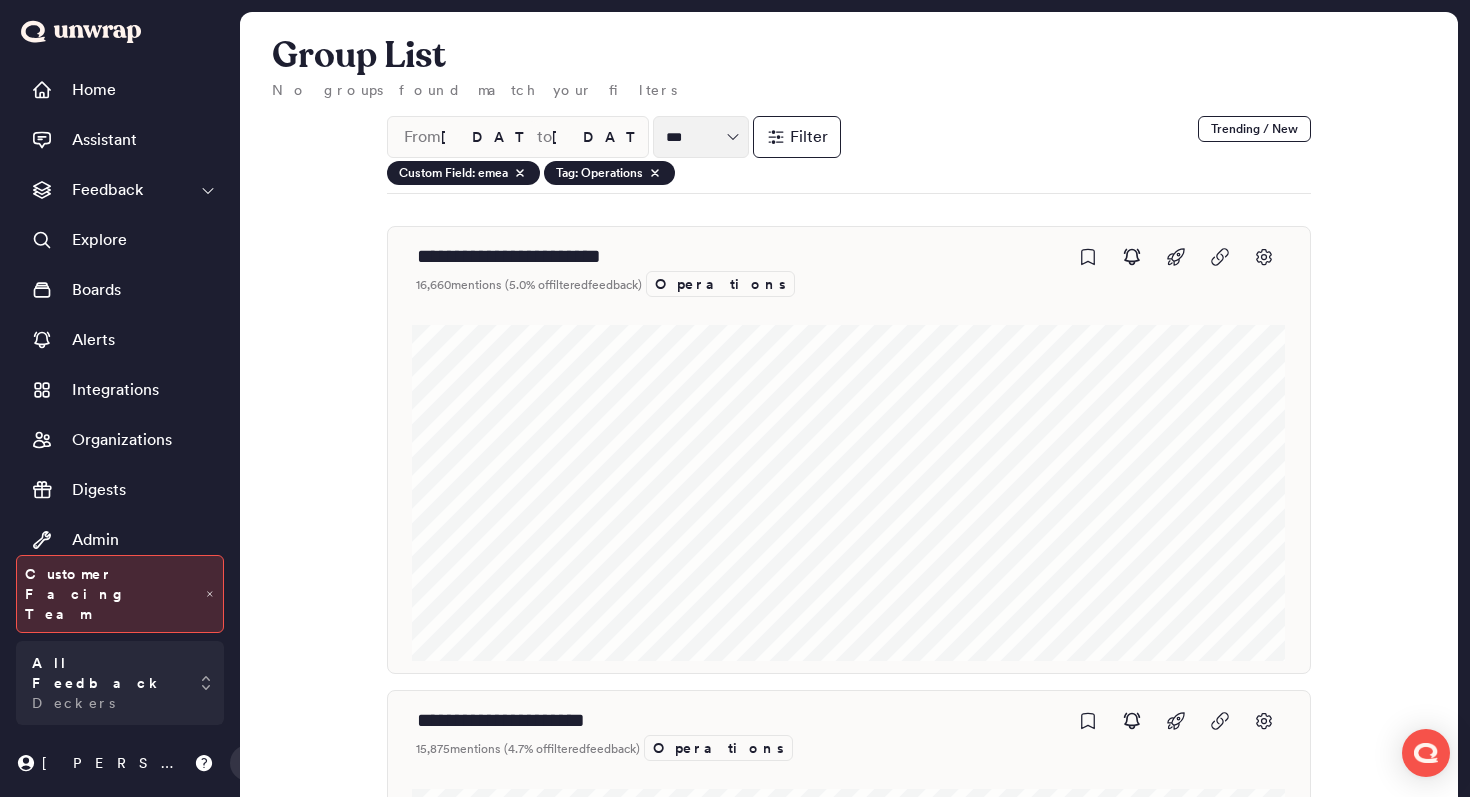 click on "**********" at bounding box center [849, 4803] 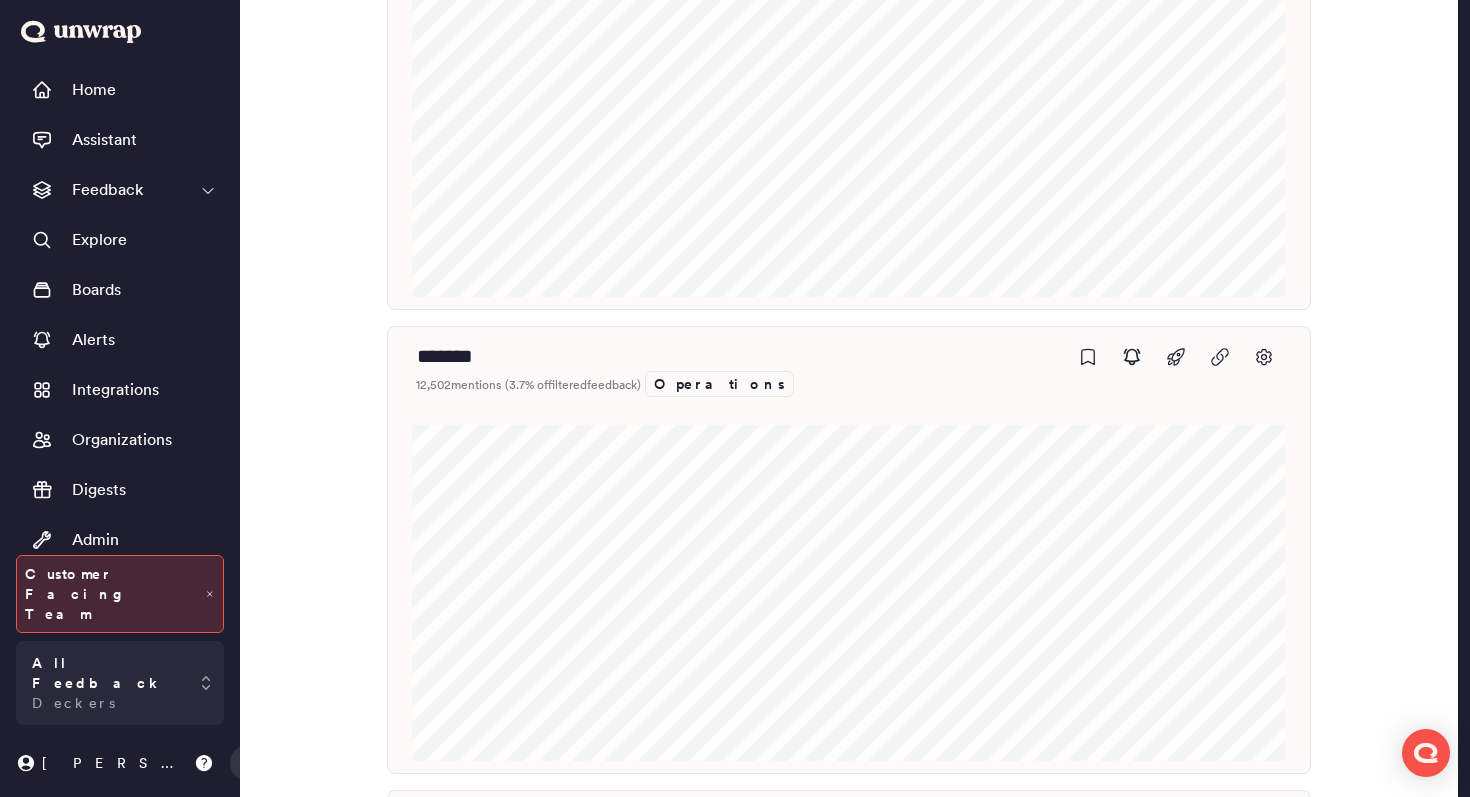 scroll, scrollTop: 17, scrollLeft: 0, axis: vertical 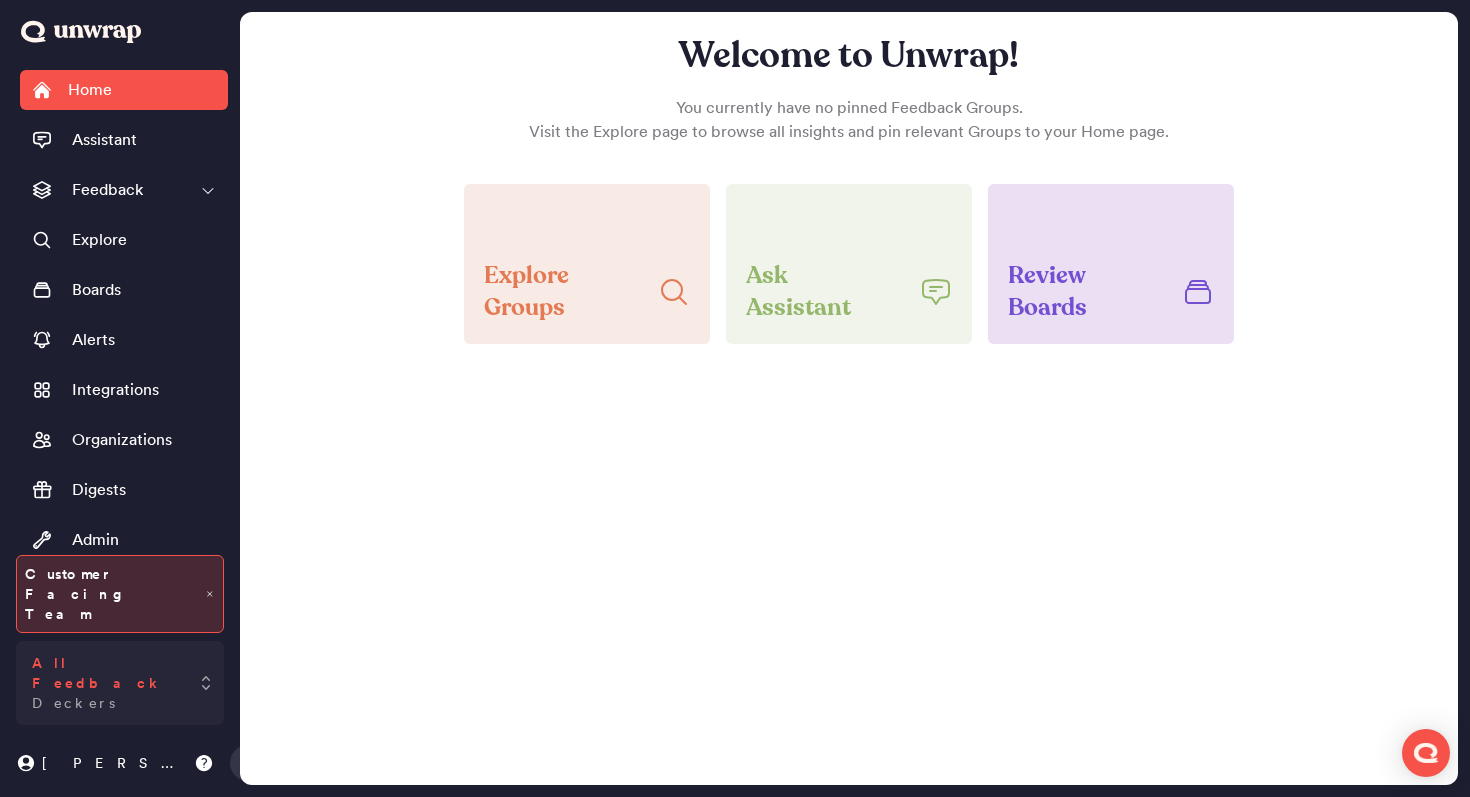 click on "All Feedback Deckers" at bounding box center (106, 683) 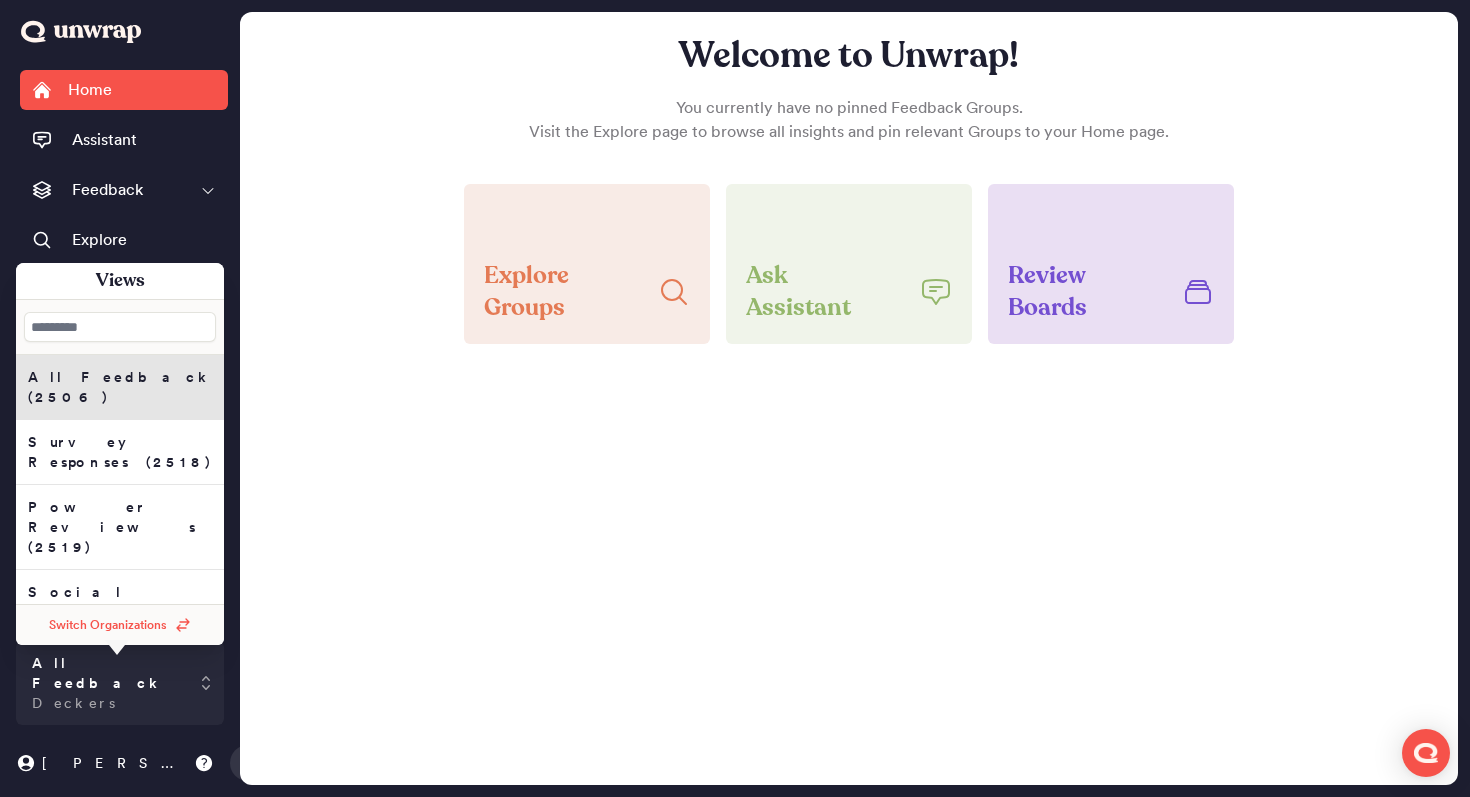 click 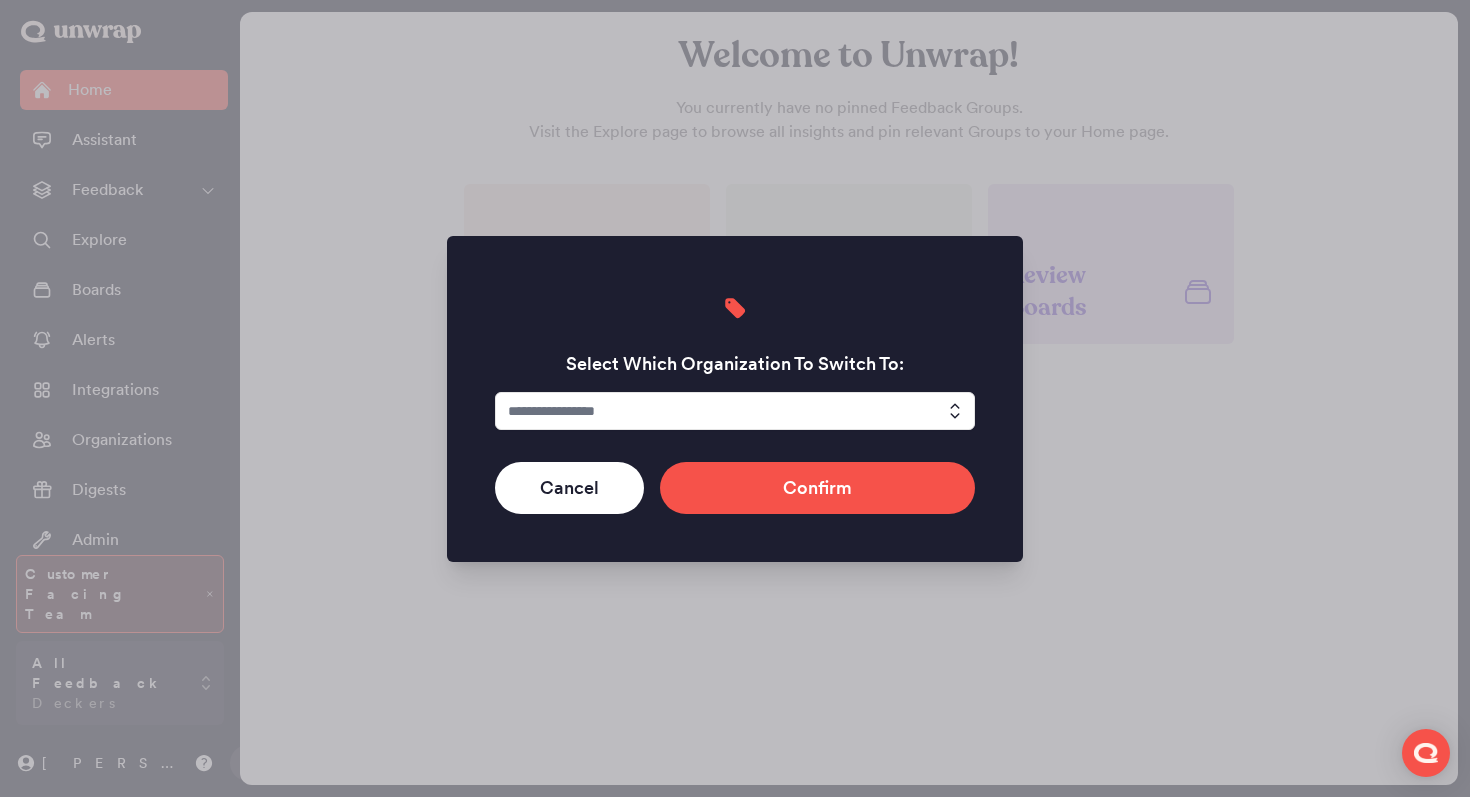 click at bounding box center [735, 411] 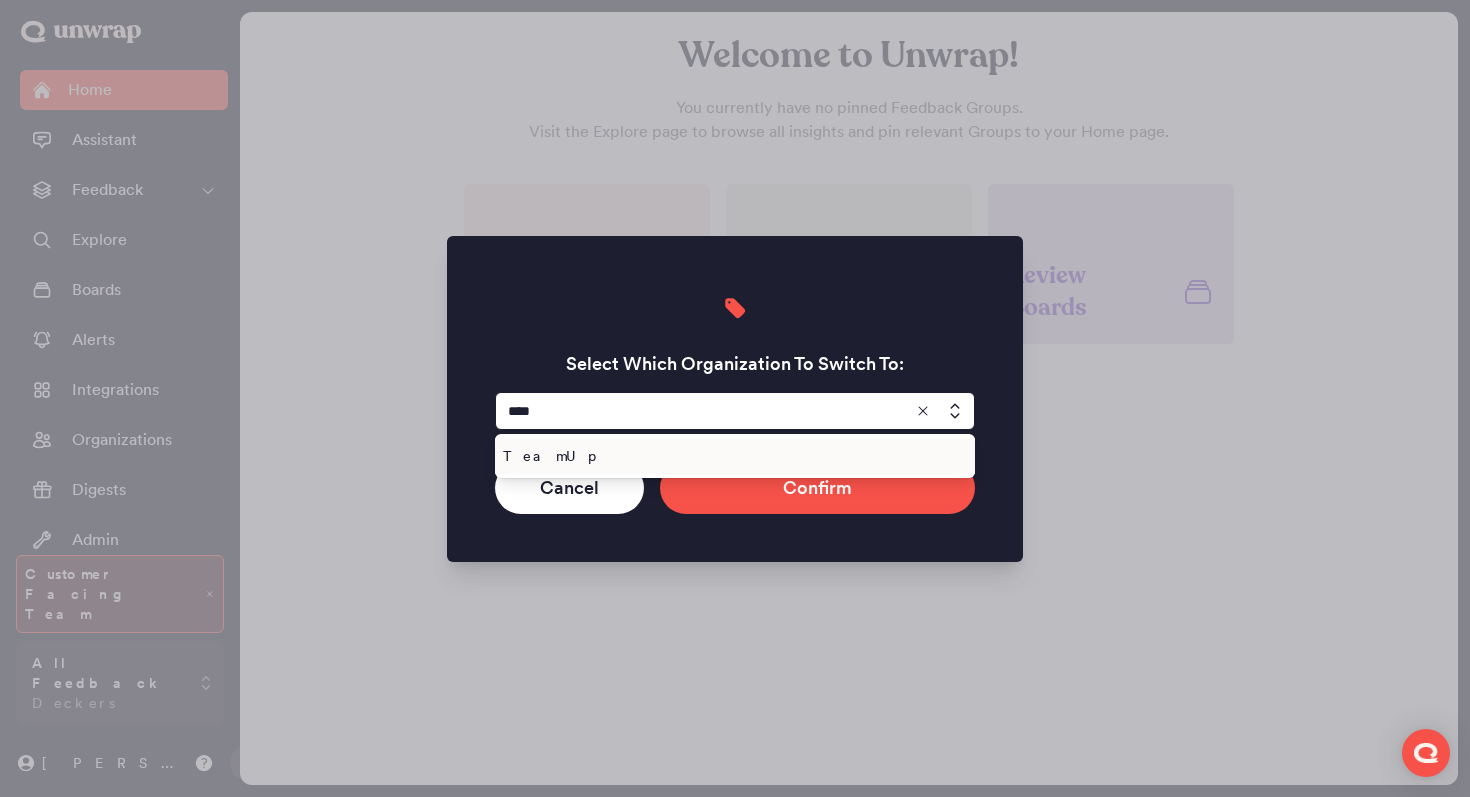type on "****" 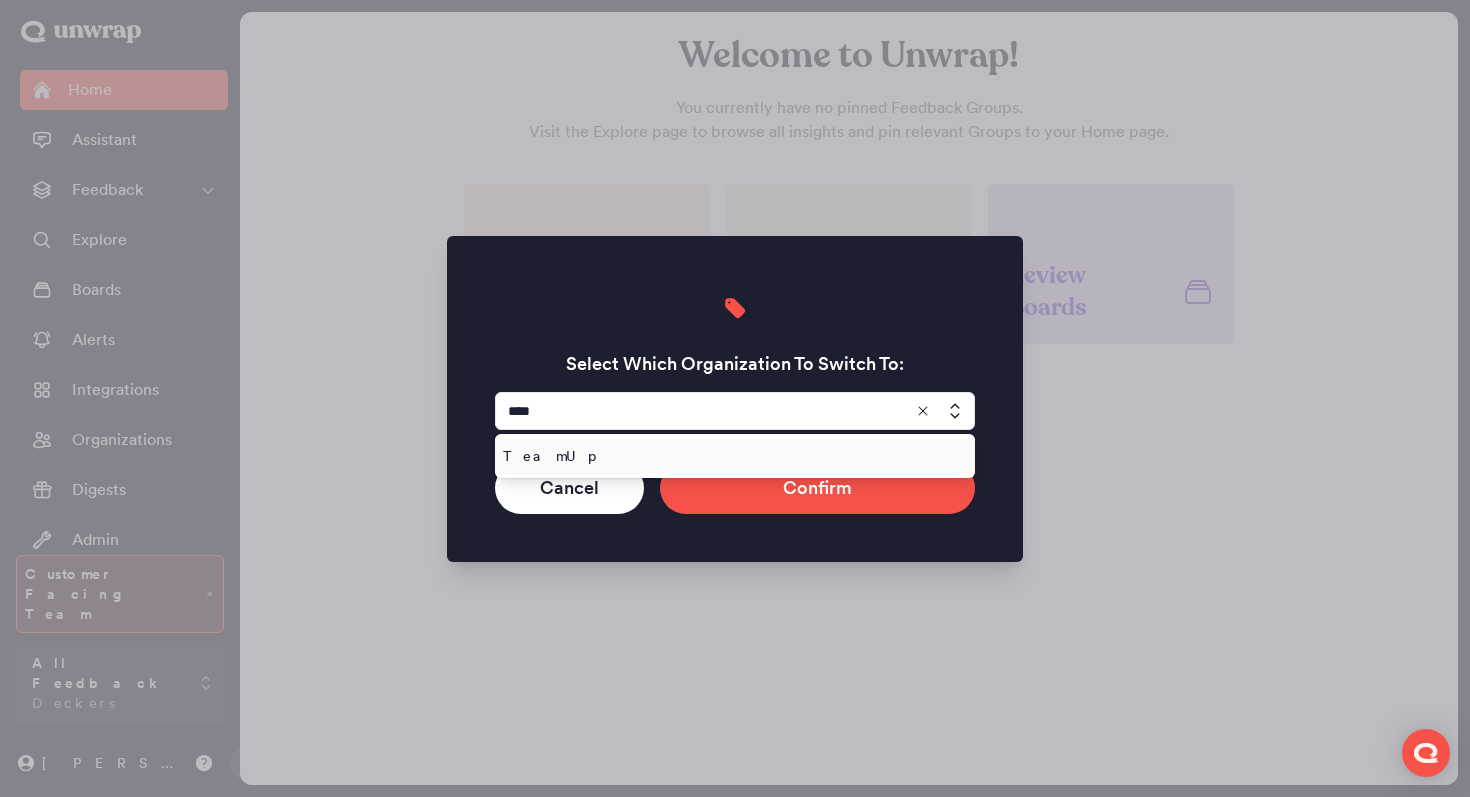 click on "TeamUp" at bounding box center (735, 456) 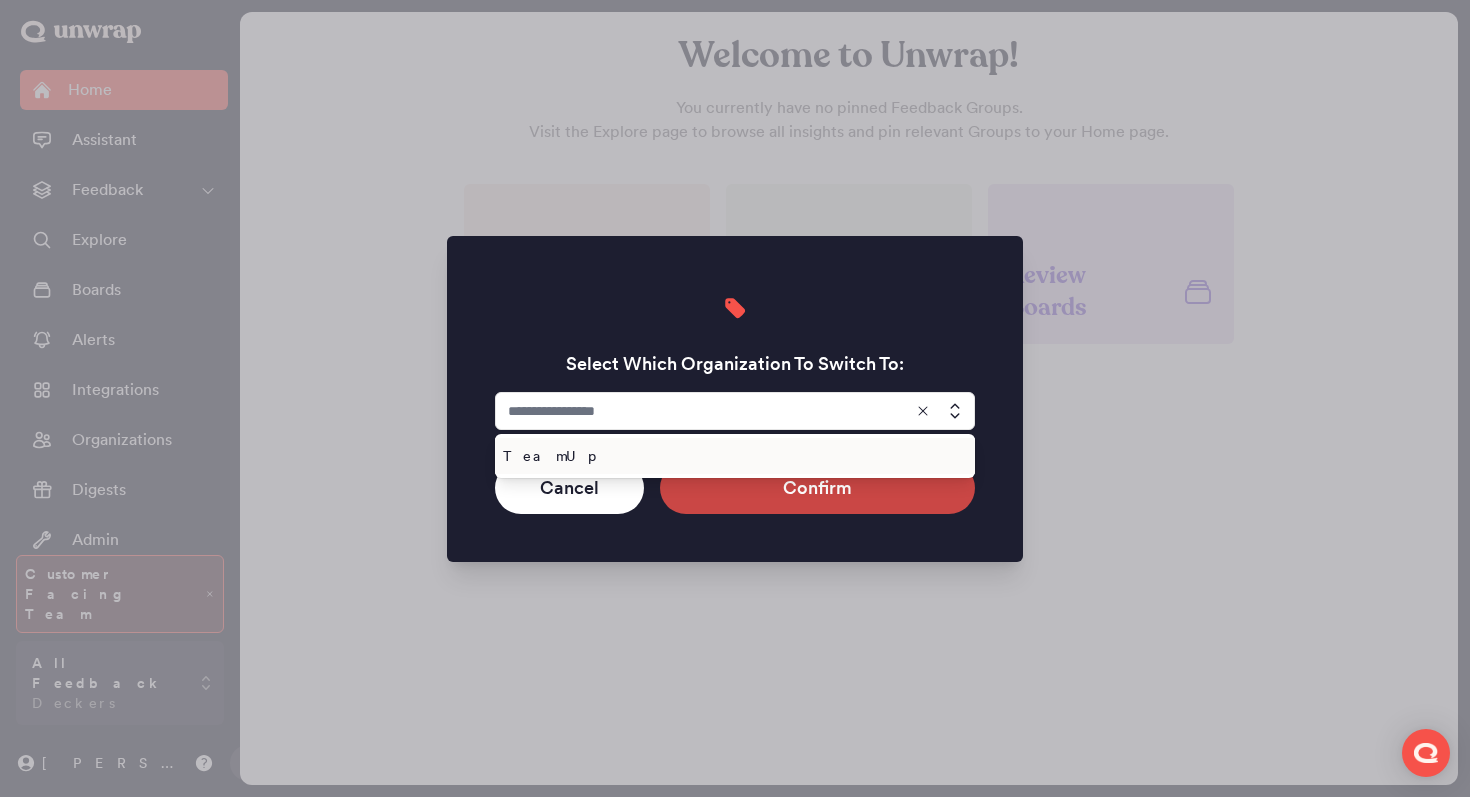 type on "******" 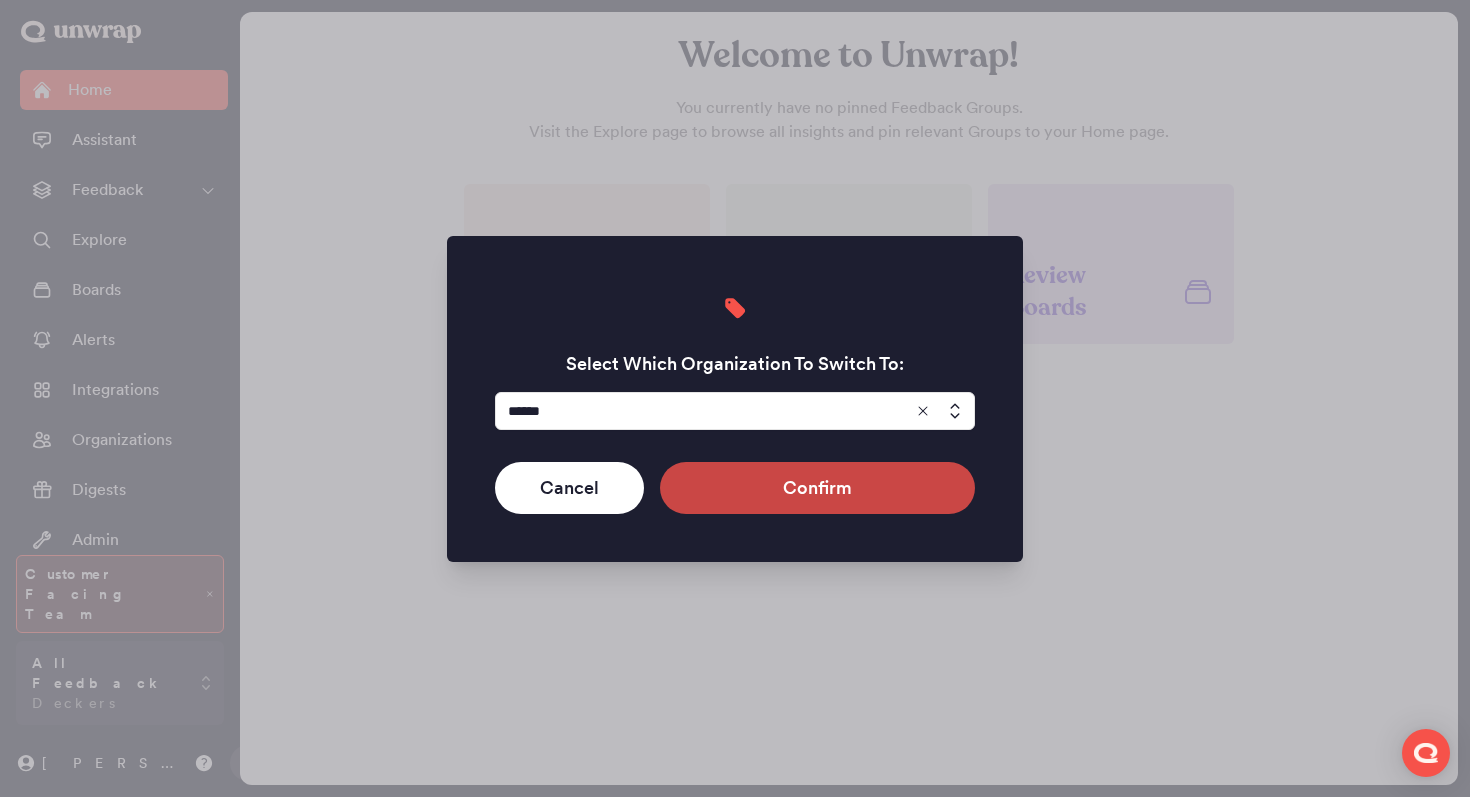 click on "Confirm" at bounding box center [817, 488] 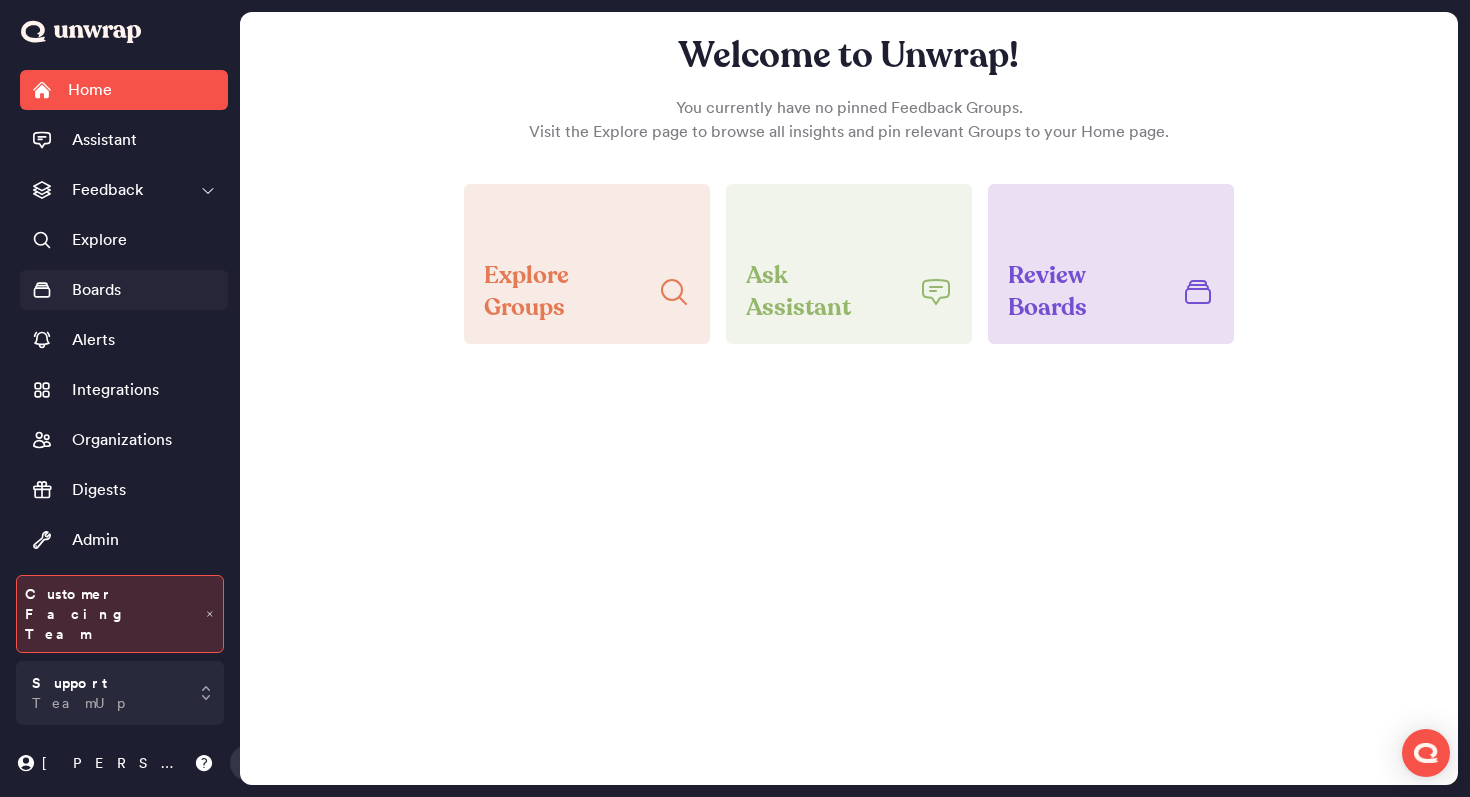 click on "Boards" at bounding box center [96, 290] 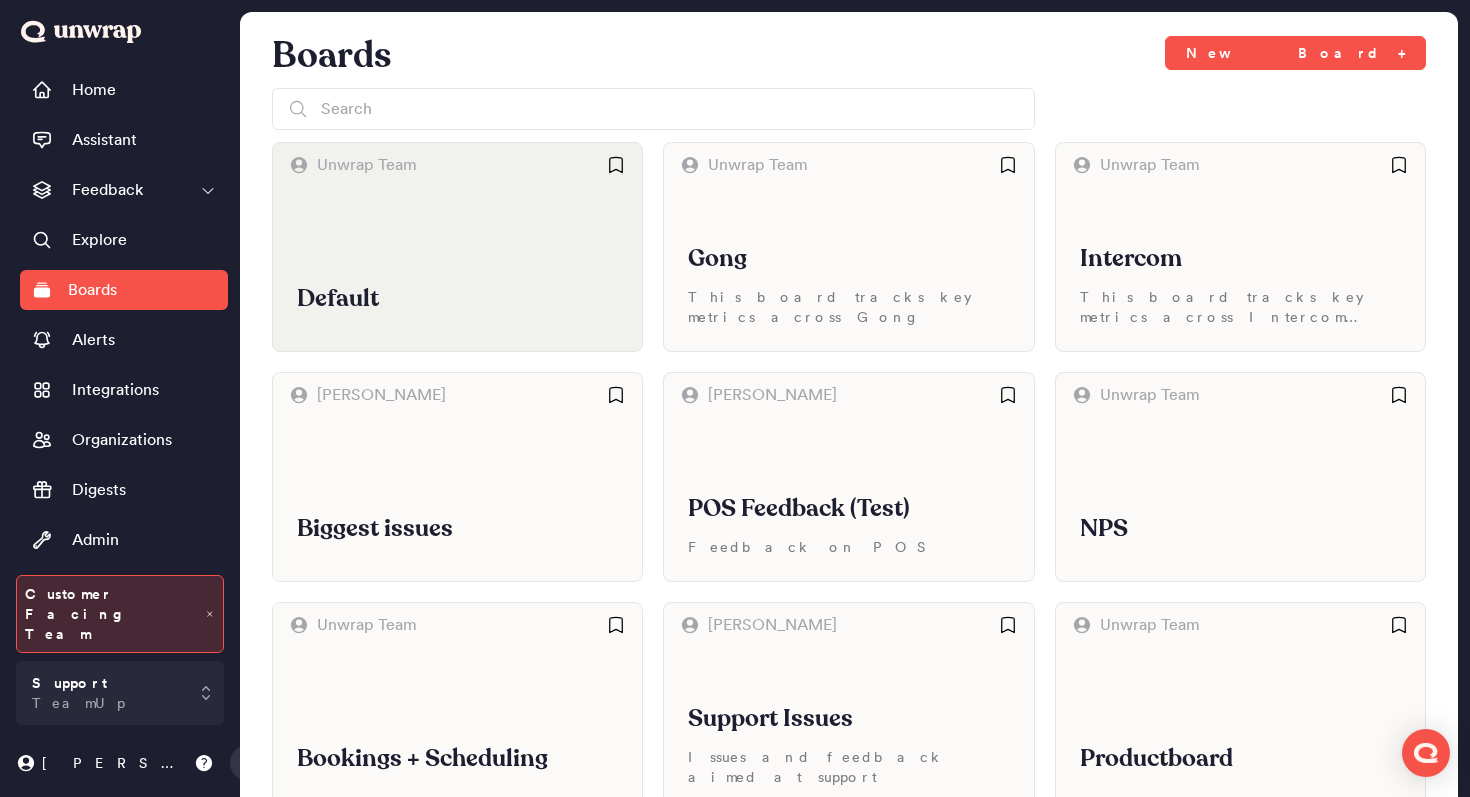 click on "Default" at bounding box center (457, 299) 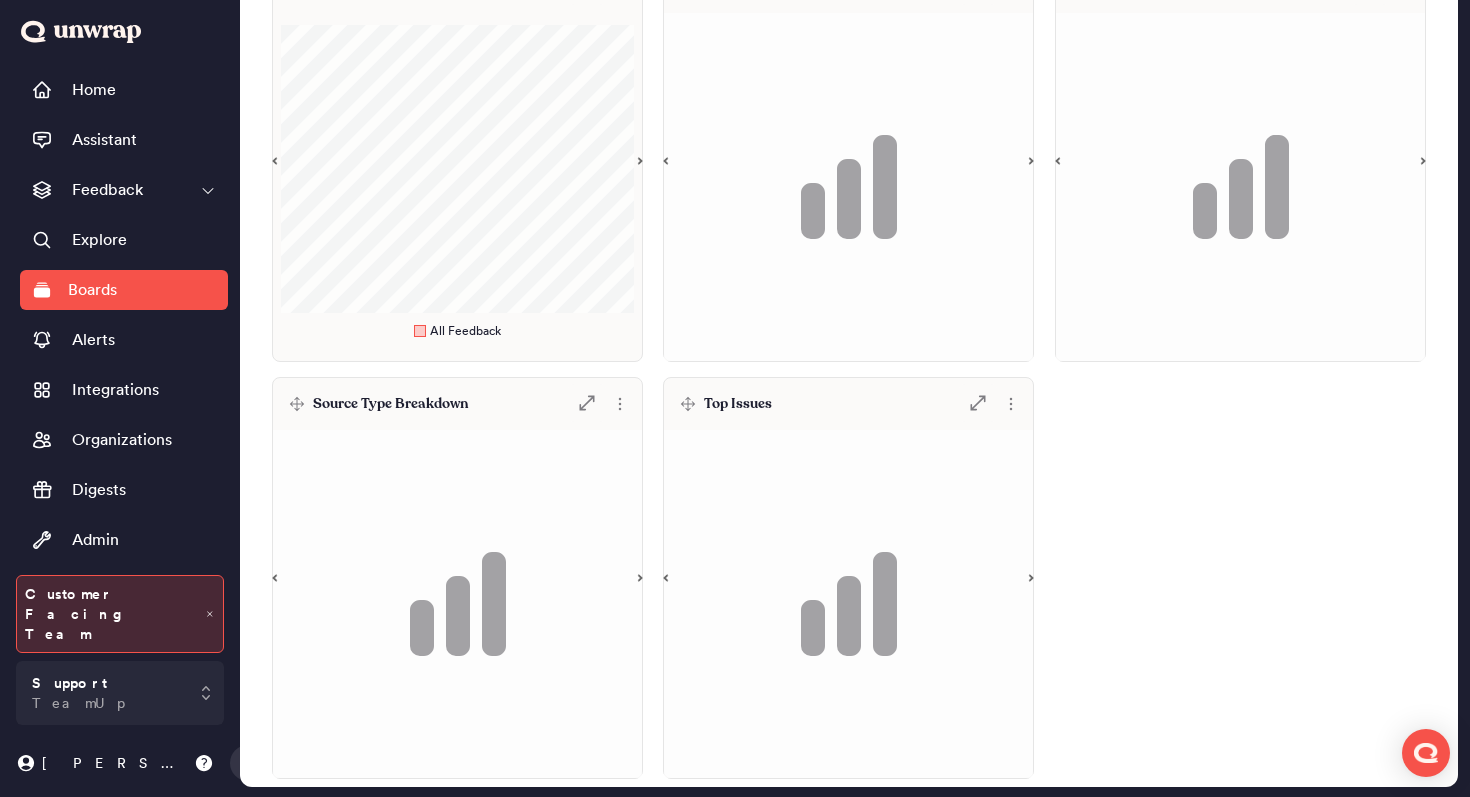 scroll, scrollTop: 341, scrollLeft: 0, axis: vertical 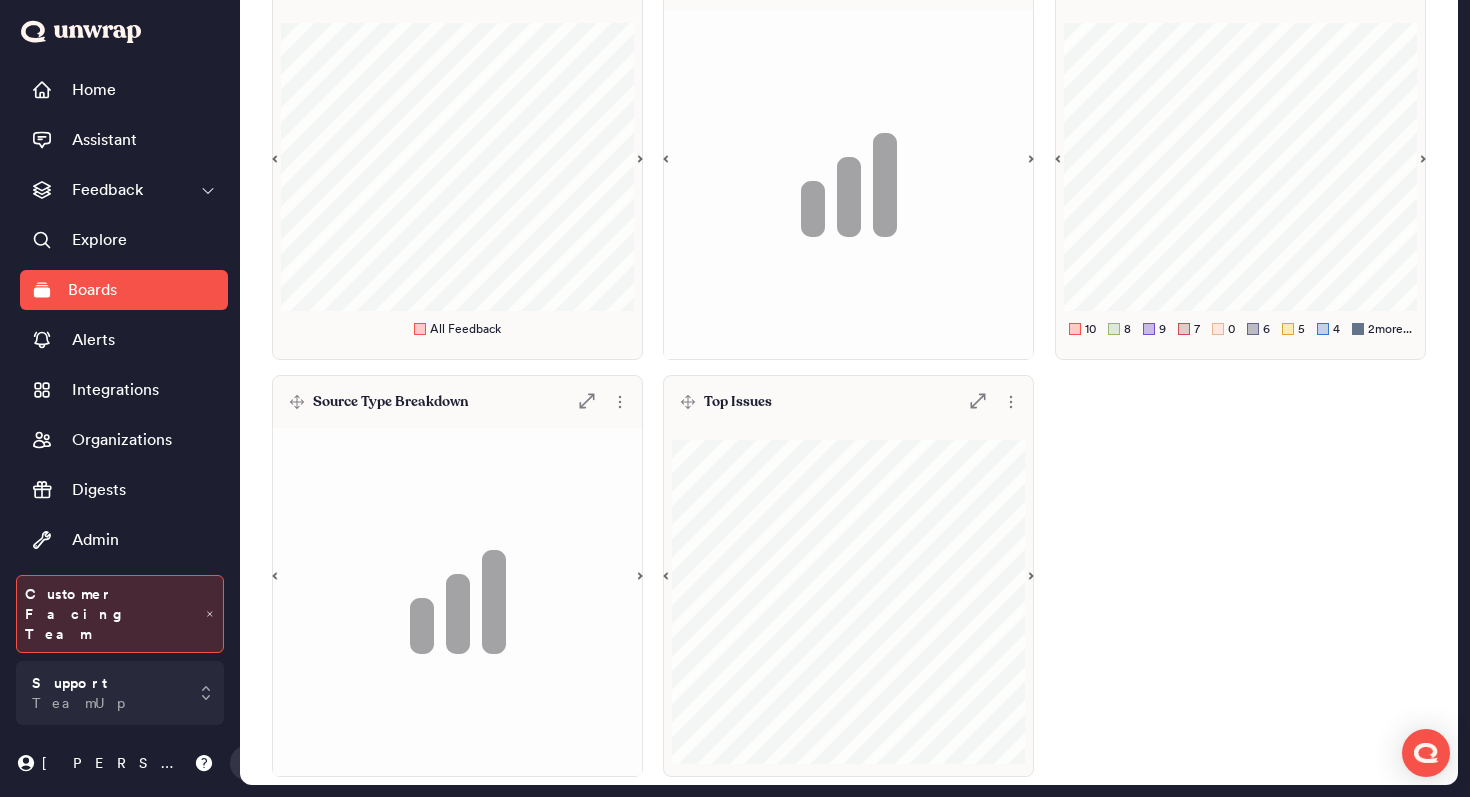 click on "Top Issues
.st0 {
fill: #7e7d82;
}" at bounding box center (848, 402) 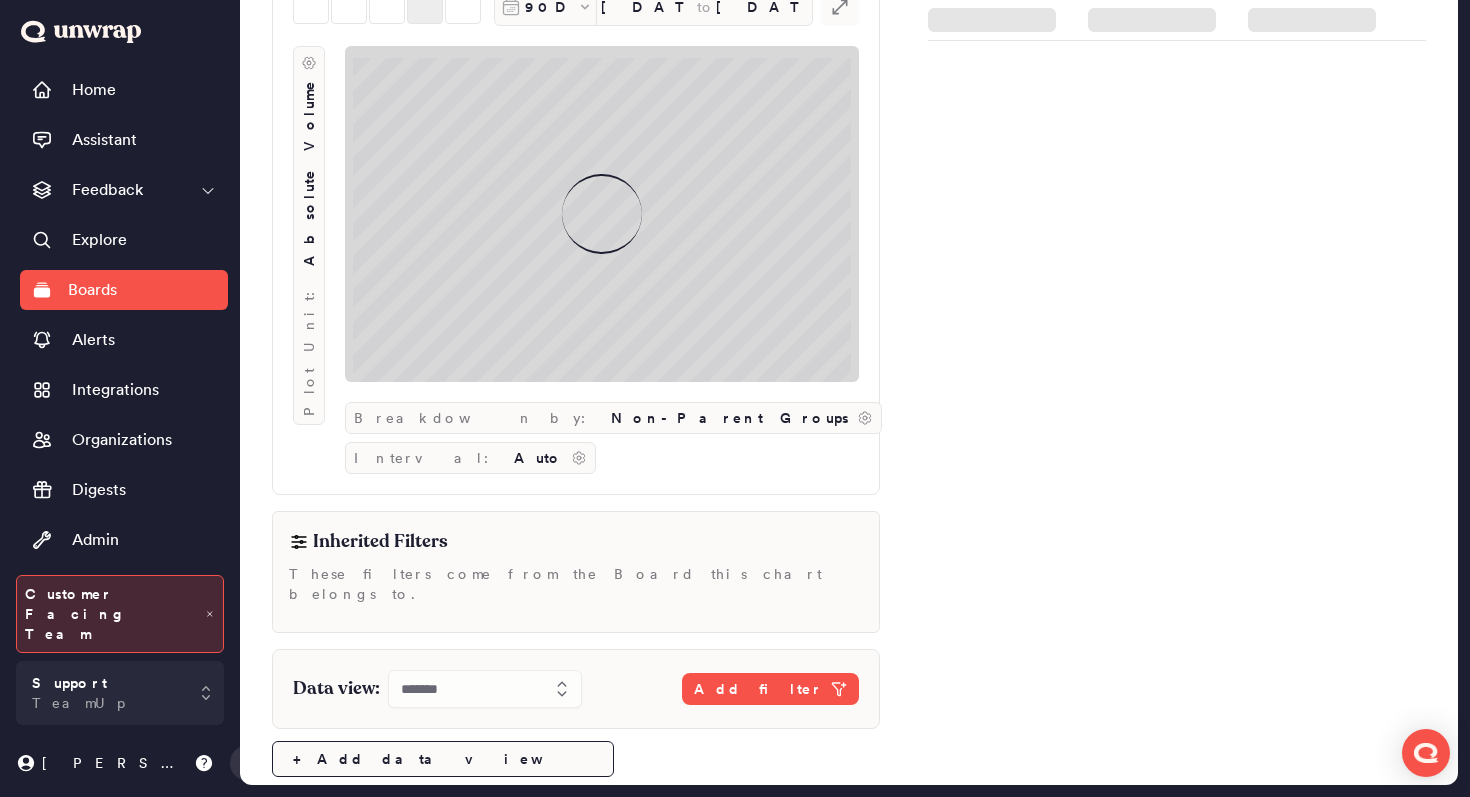 scroll, scrollTop: 107, scrollLeft: 0, axis: vertical 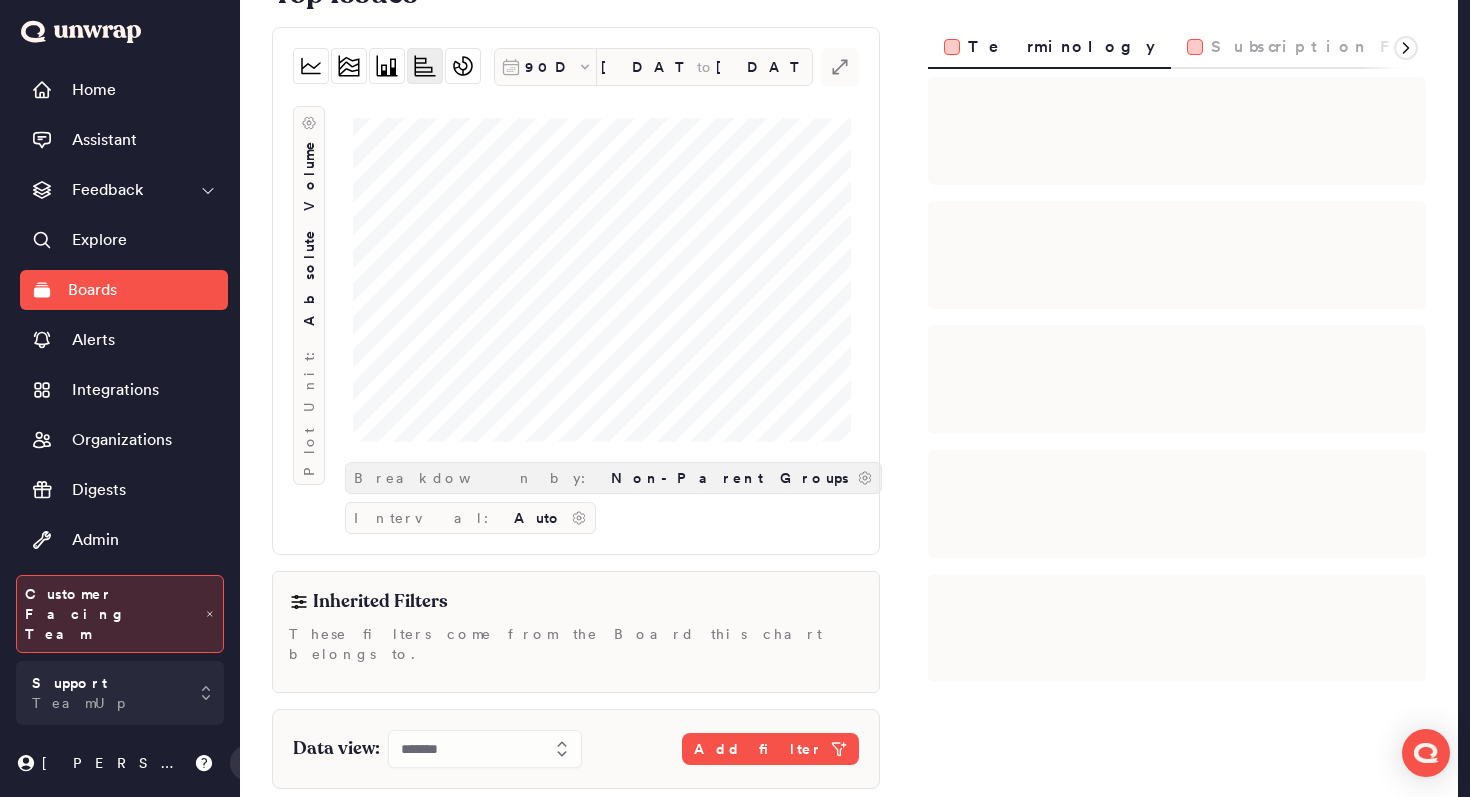 click on "Non-Parent Groups" at bounding box center [730, 478] 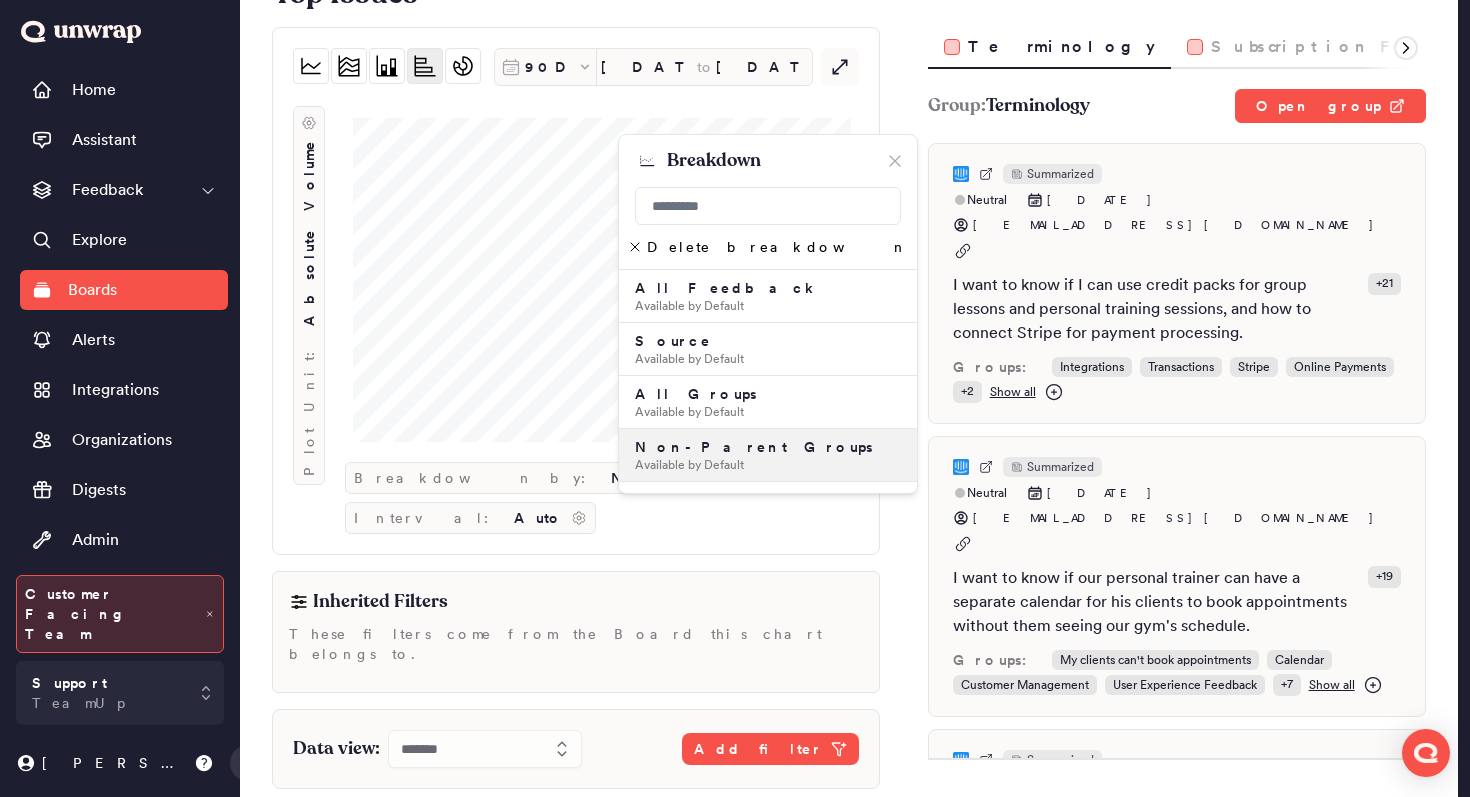 click on "90D [DATE] to [DATE]
.st0 {
fill: #7e7d82;
}
Plot Unit: Absolute Volume Breakdown by: Non-Parent Groups
.st0 {
fill: #1d1e30;
}
Breakdown Delete breakdown All Feedback Available by Default Source Available by Default All Groups Available by Default Non-Parent Groups Available by Default Agent Email Available from Intercom Business  Name Available from Productboard Business Impact AI Generated Company Name Available by Default Conversation Rating Available from Intercom Conversation Tags Available from Intercom Country Available from Cancelled Trial Reasons Churn Reasons Customer Email  Available from Intercom Productboard Customer Name Available from Intercom Productboard Email Available from NPS Feedback Category Available from NPS Feedback Type AI Generated HubSpot Activity Type Available from Hubspot Sales Notes HubSpot Meeting Outcome Available from Hubspot Sales Notes HubSpot Source Available from Hubspot Sales Notes Last Service Fee Amount" at bounding box center (576, 291) 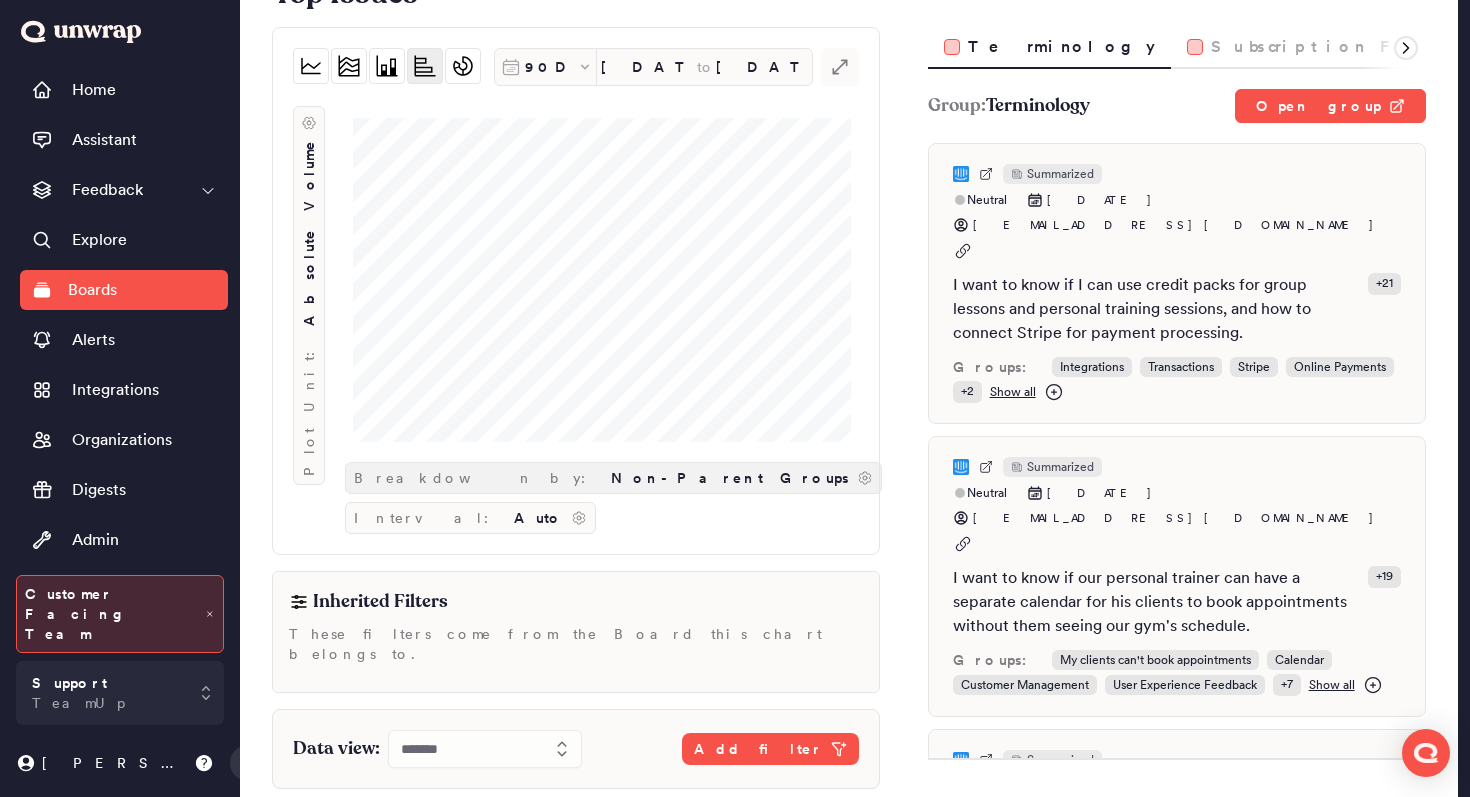 click on "Non-Parent Groups" at bounding box center [730, 478] 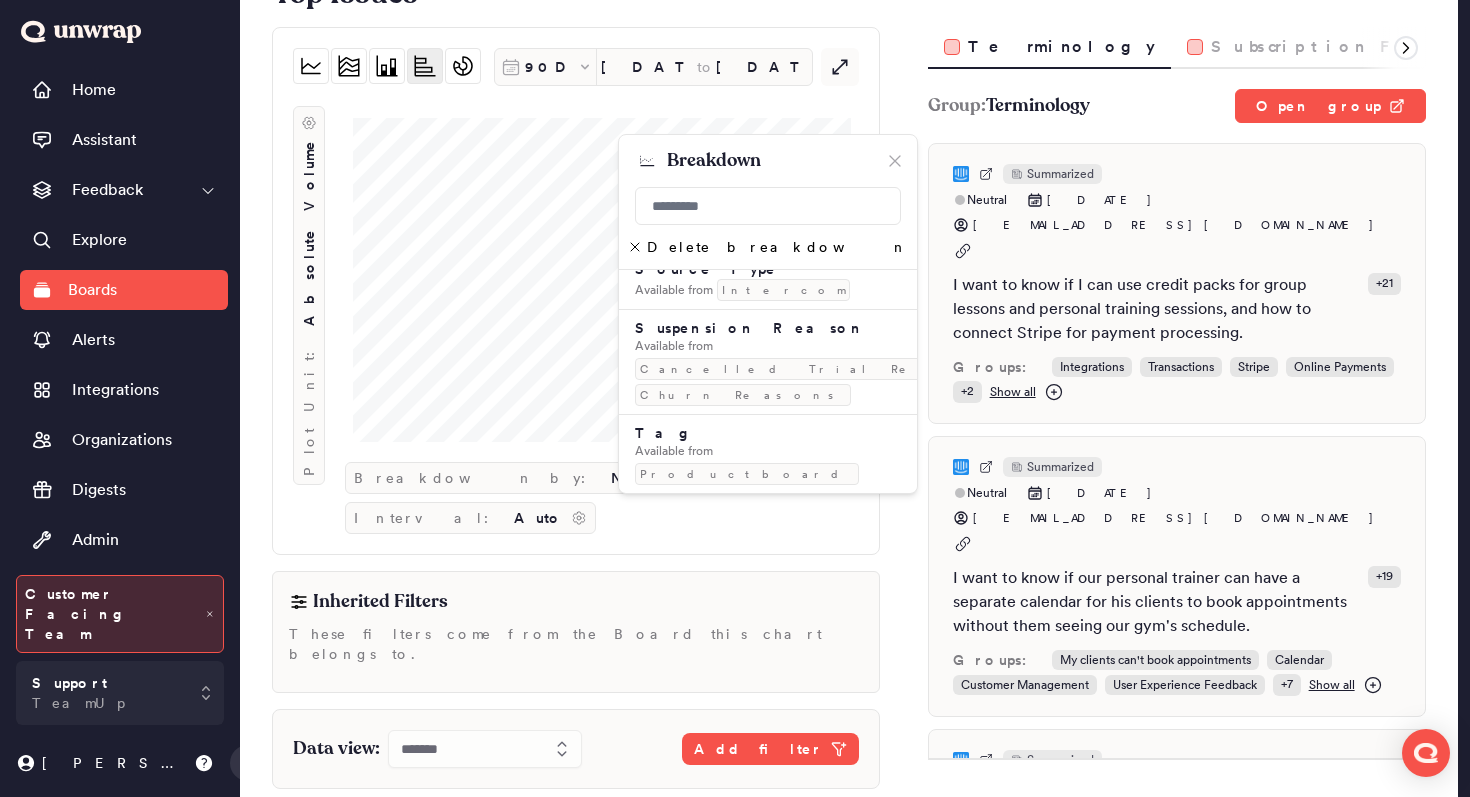 scroll, scrollTop: 2090, scrollLeft: 0, axis: vertical 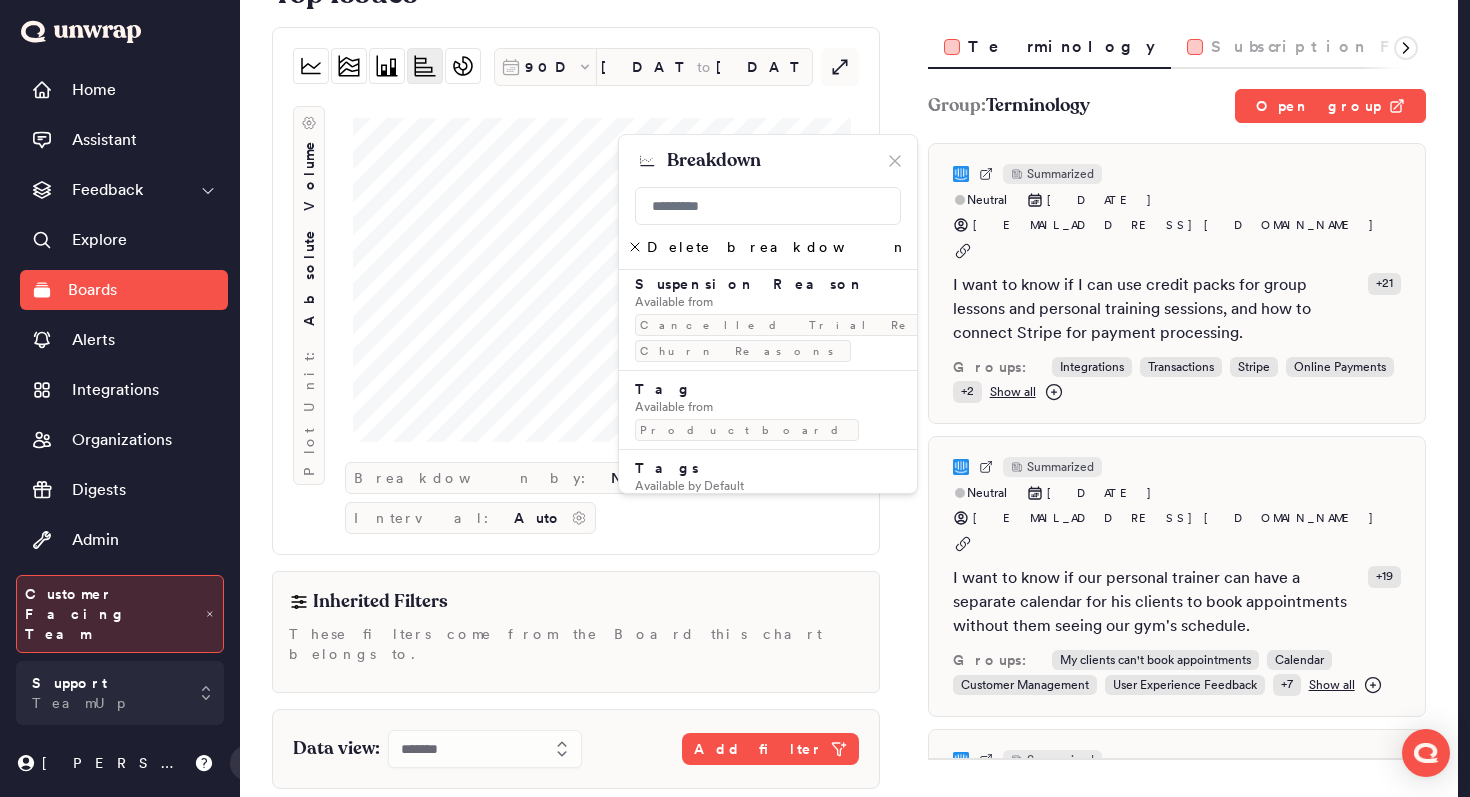 click on "90D [DATE] to [DATE]
.st0 {
fill: #7e7d82;
}
Plot Unit: Absolute Volume Breakdown by: Non-Parent Groups
.st0 {
fill: #1d1e30;
}
Breakdown Delete breakdown All Feedback Available by Default Source Available by Default All Groups Available by Default Non-Parent Groups Available by Default Agent Email Available from Intercom Business  Name Available from Productboard Business Impact AI Generated Company Name Available by Default Conversation Rating Available from Intercom Conversation Tags Available from Intercom Country Available from Cancelled Trial Reasons Churn Reasons Customer Email  Available from Intercom Productboard Customer Name Available from Intercom Productboard Email Available from NPS Feedback Category Available from NPS Feedback Type AI Generated HubSpot Activity Type Available from Hubspot Sales Notes HubSpot Meeting Outcome Available from Hubspot Sales Notes HubSpot Source Available from Hubspot Sales Notes Last Service Fee Amount" at bounding box center (576, 291) 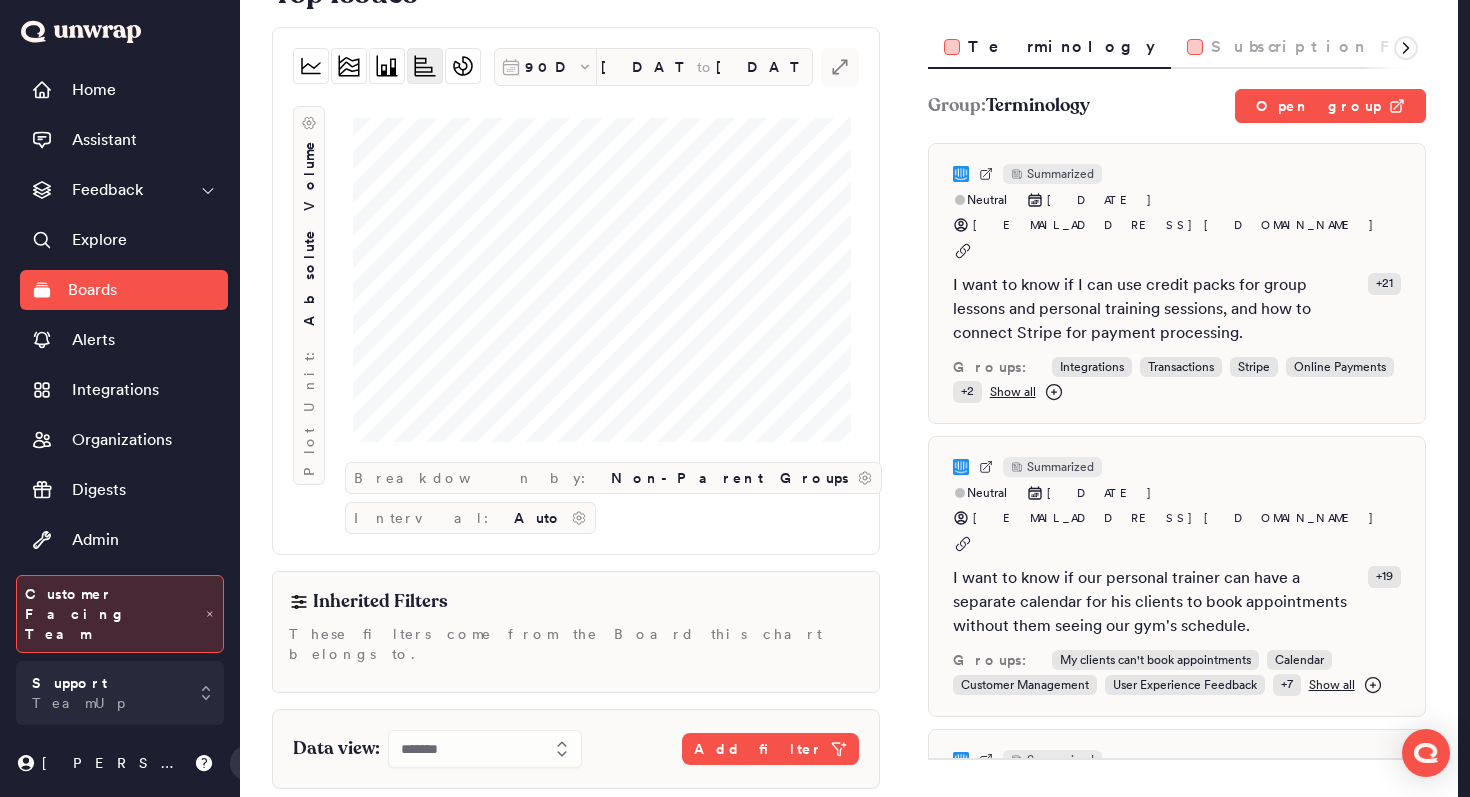 scroll, scrollTop: 0, scrollLeft: 0, axis: both 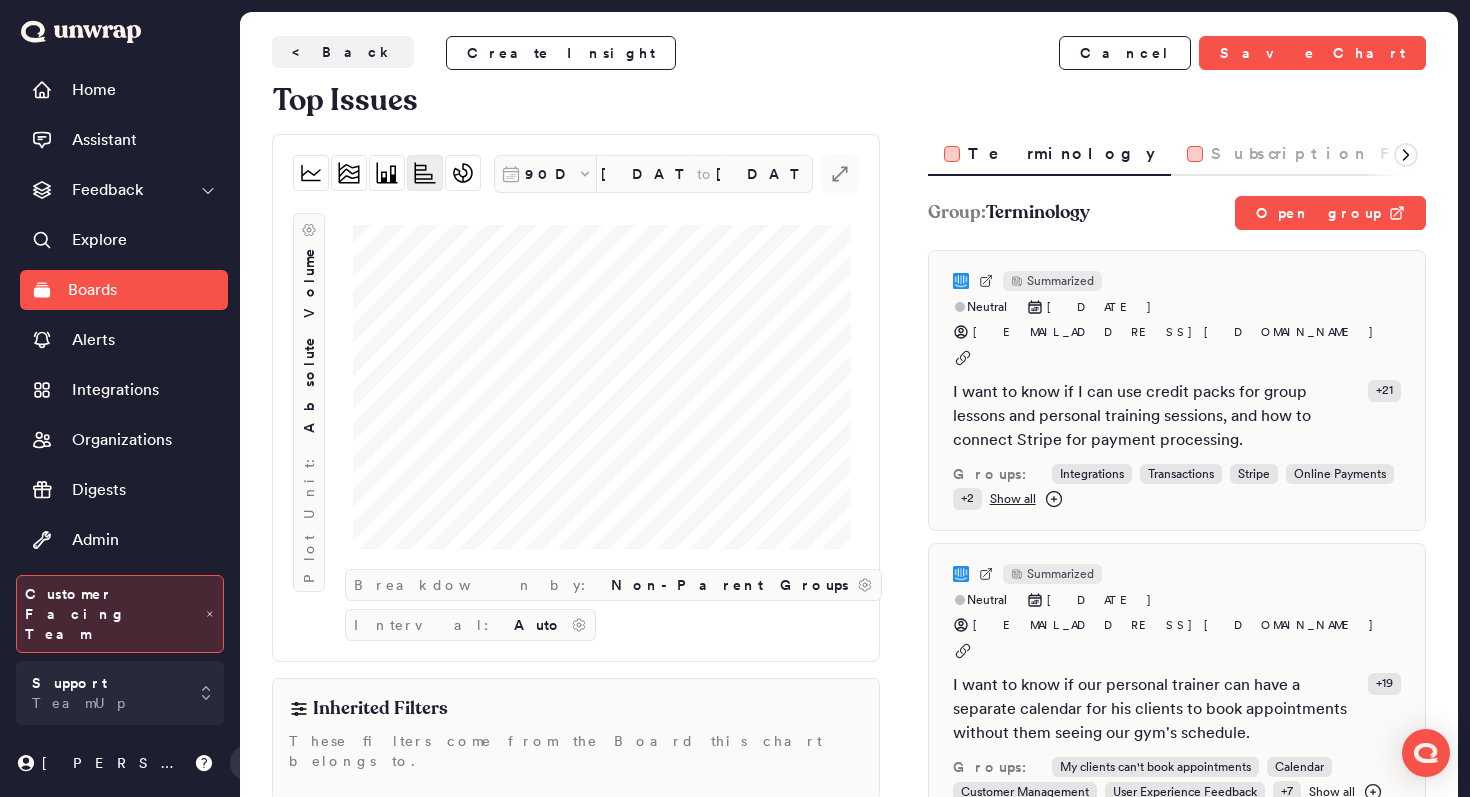 drag, startPoint x: 1299, startPoint y: 216, endPoint x: 852, endPoint y: 210, distance: 447.04025 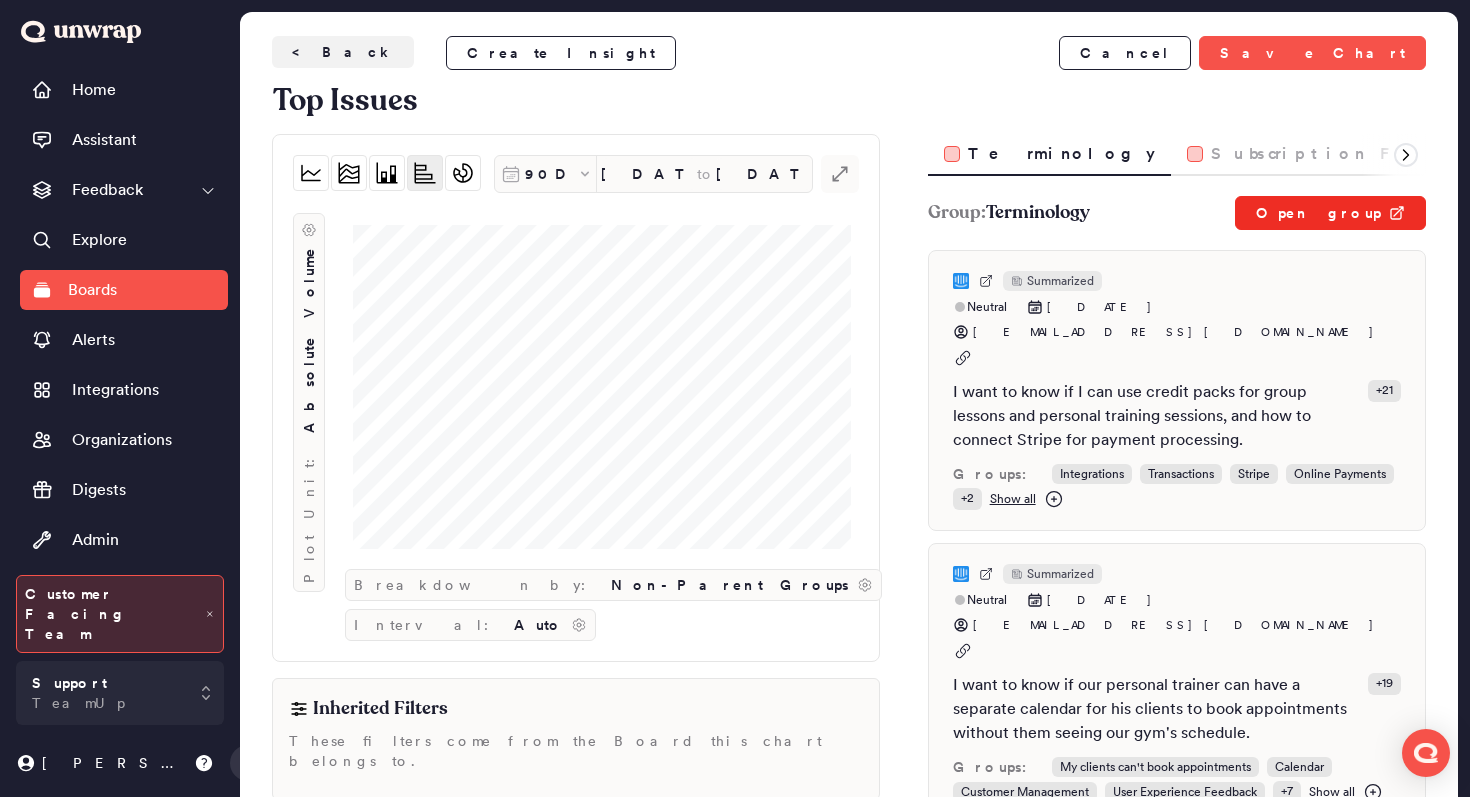 click on "Open group" at bounding box center [1330, 213] 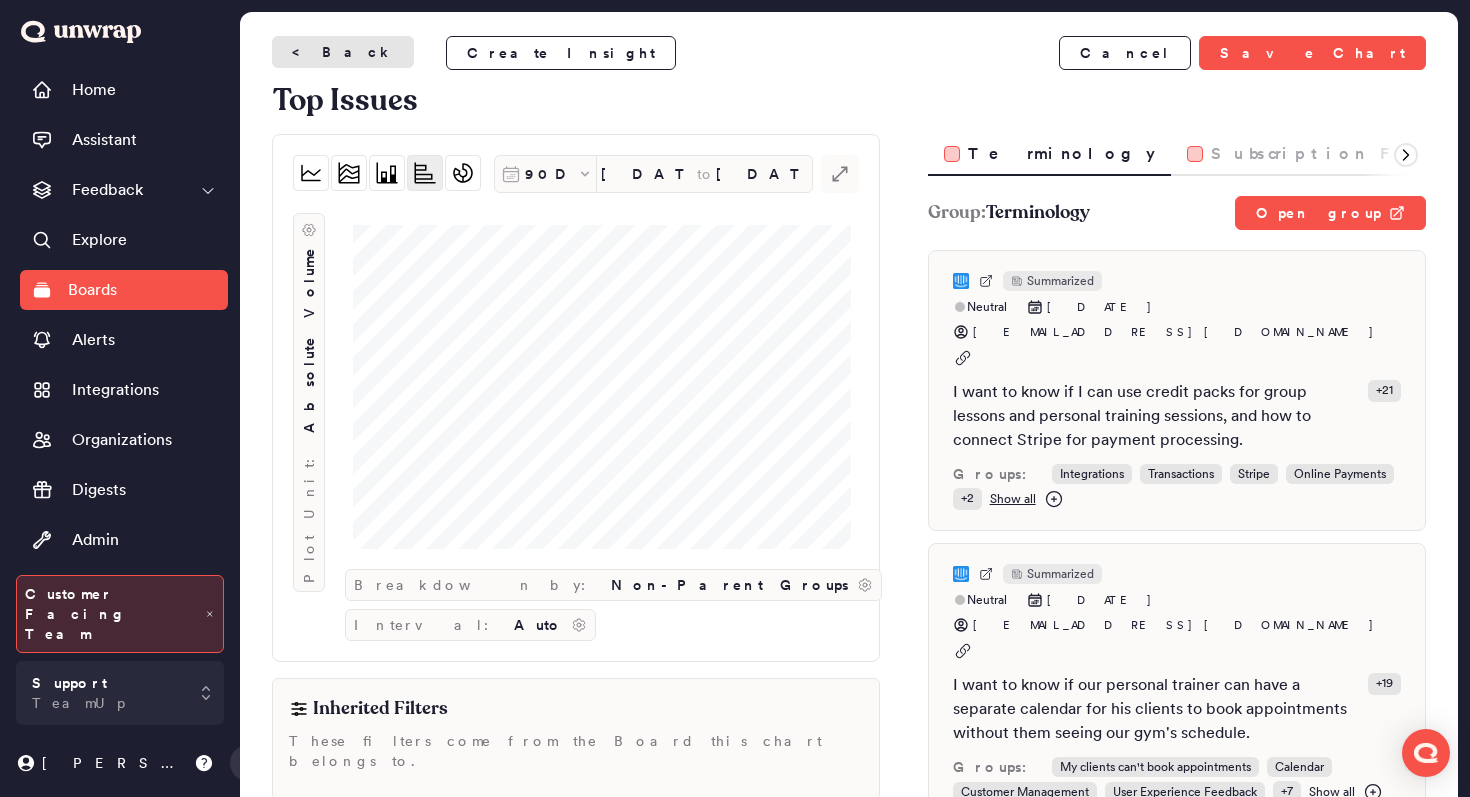 click on "< Back" at bounding box center [343, 52] 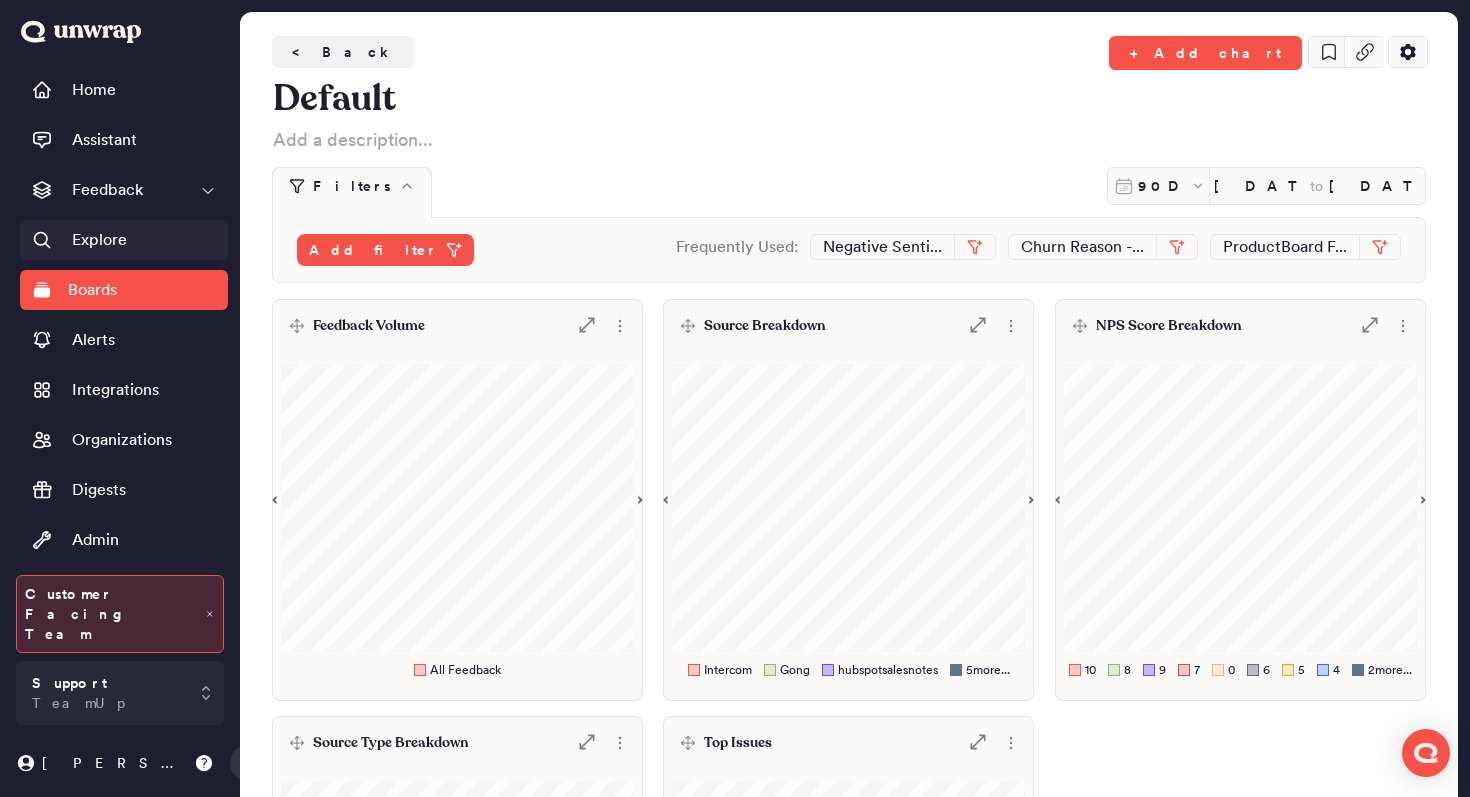 click on "Explore" at bounding box center (124, 240) 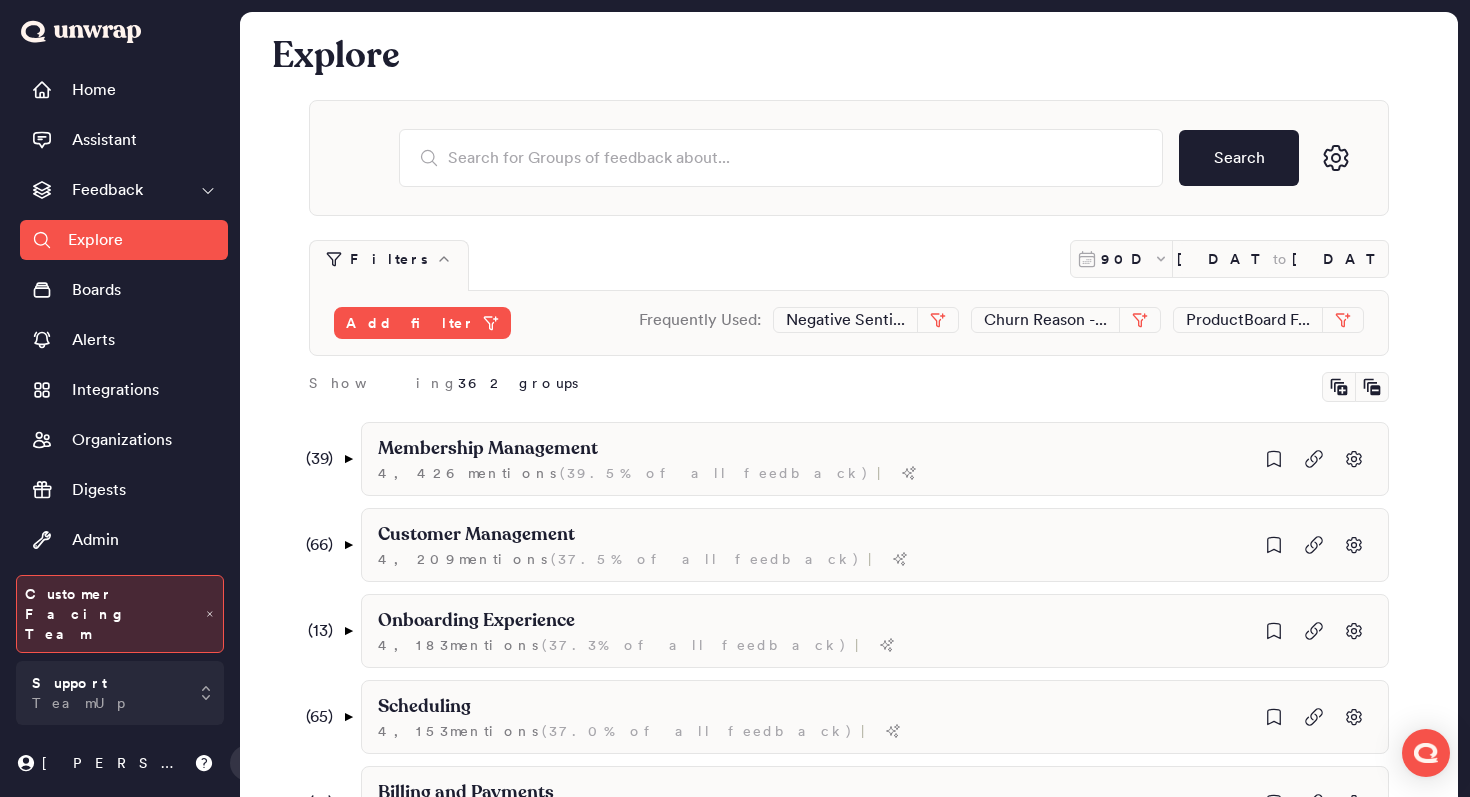 scroll, scrollTop: 158, scrollLeft: 0, axis: vertical 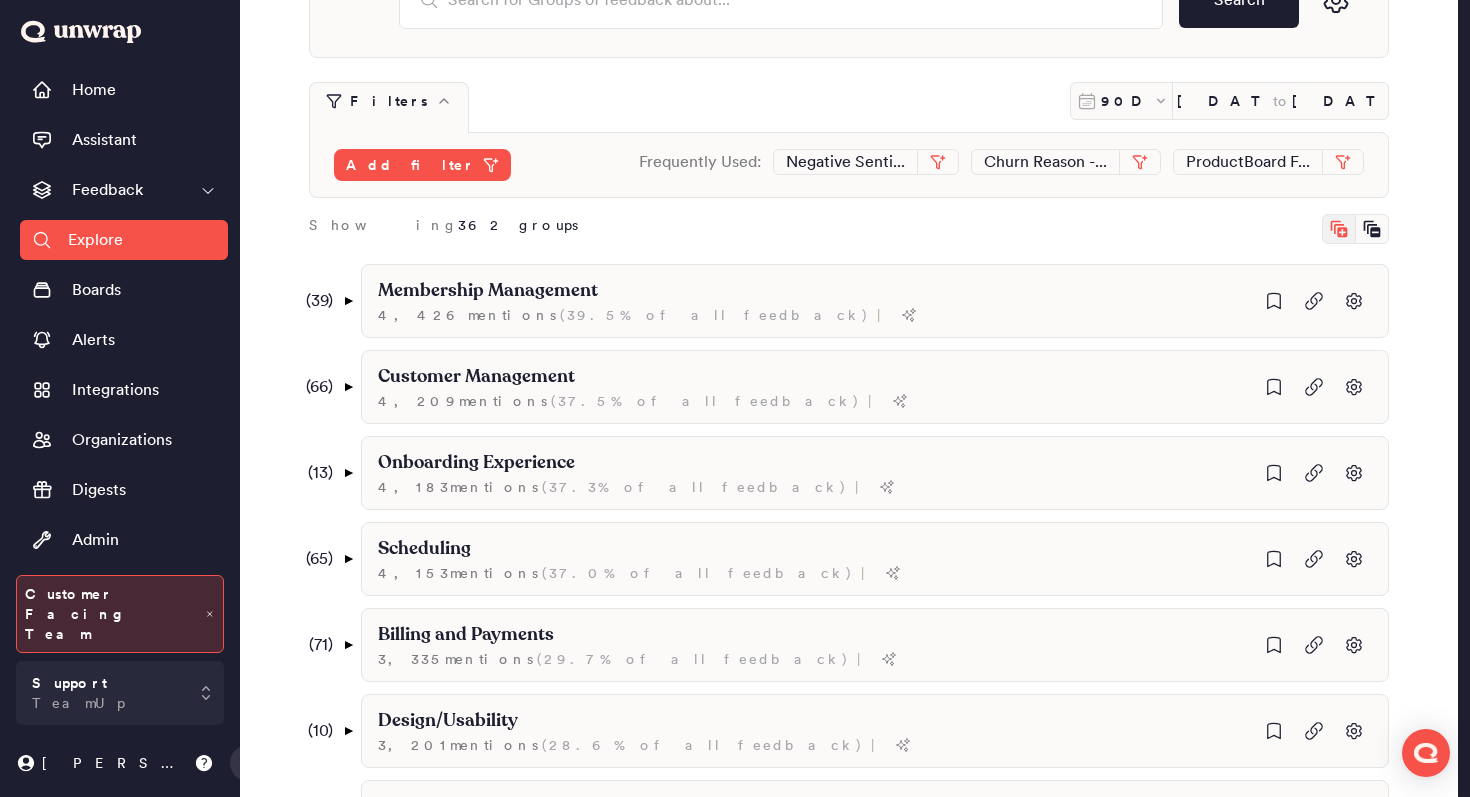 click at bounding box center (1339, 229) 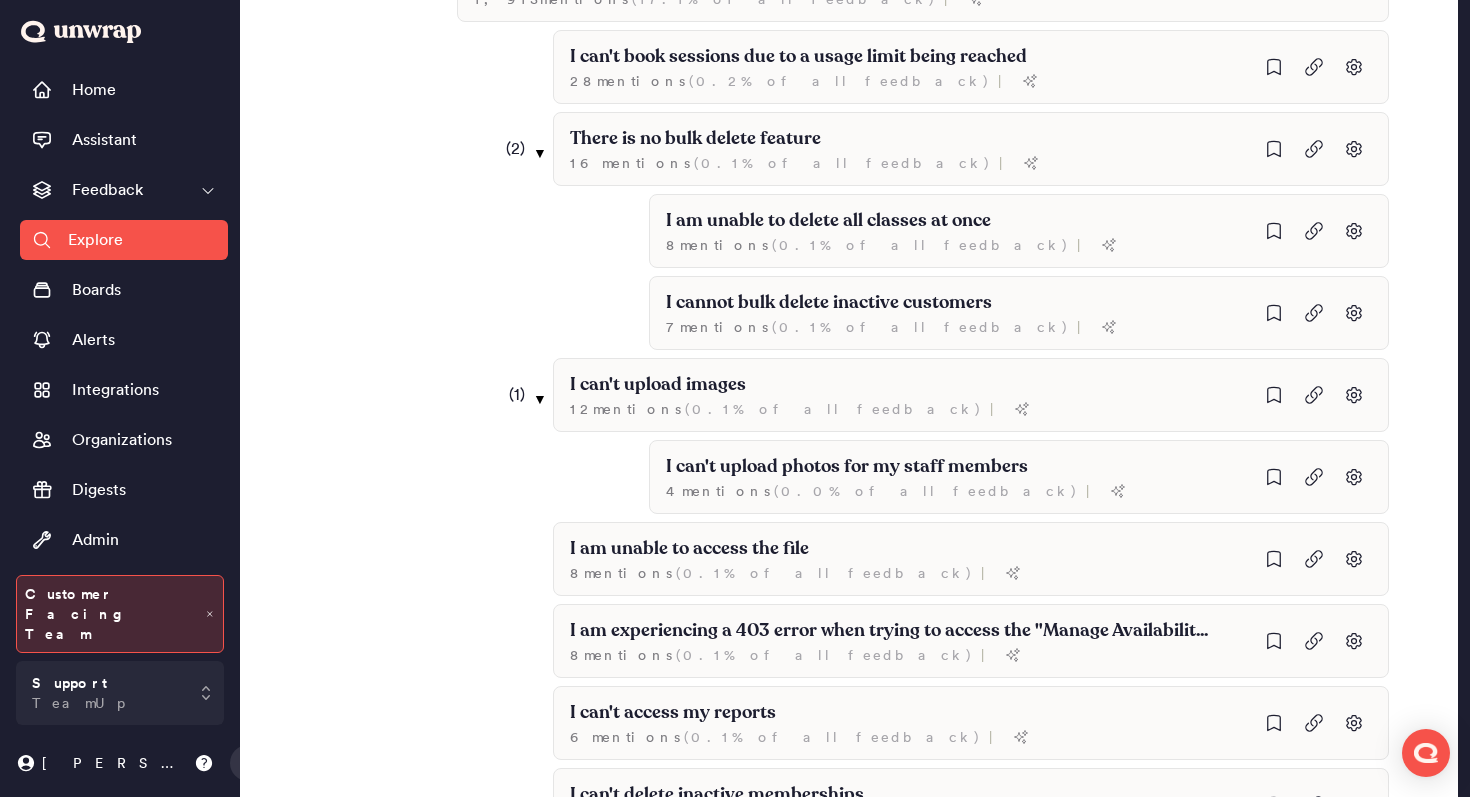 scroll, scrollTop: 0, scrollLeft: 0, axis: both 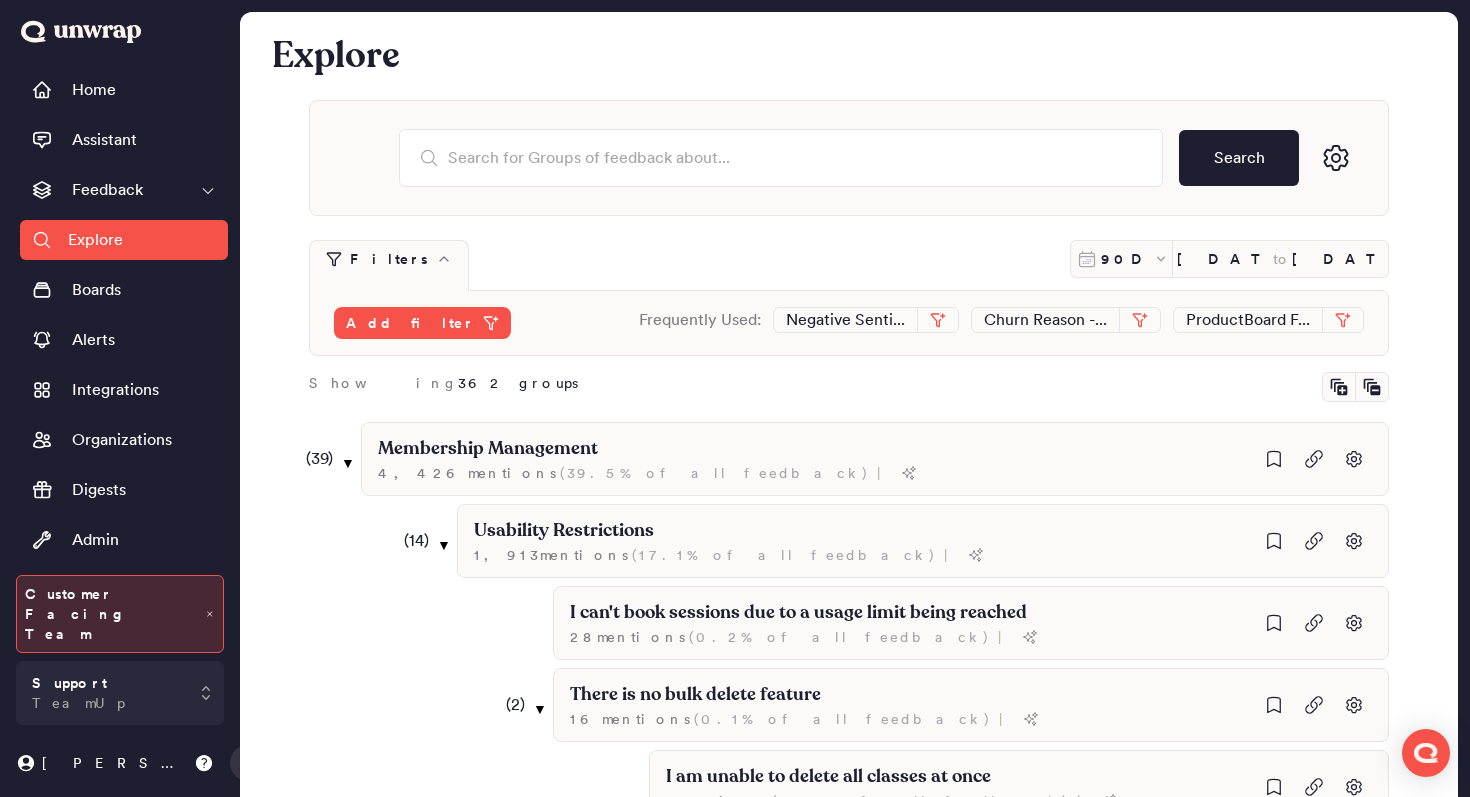 click on "Home Assistant Feedback Explore Boards Alerts Integrations Organizations Digests Admin Group List" at bounding box center [124, 317] 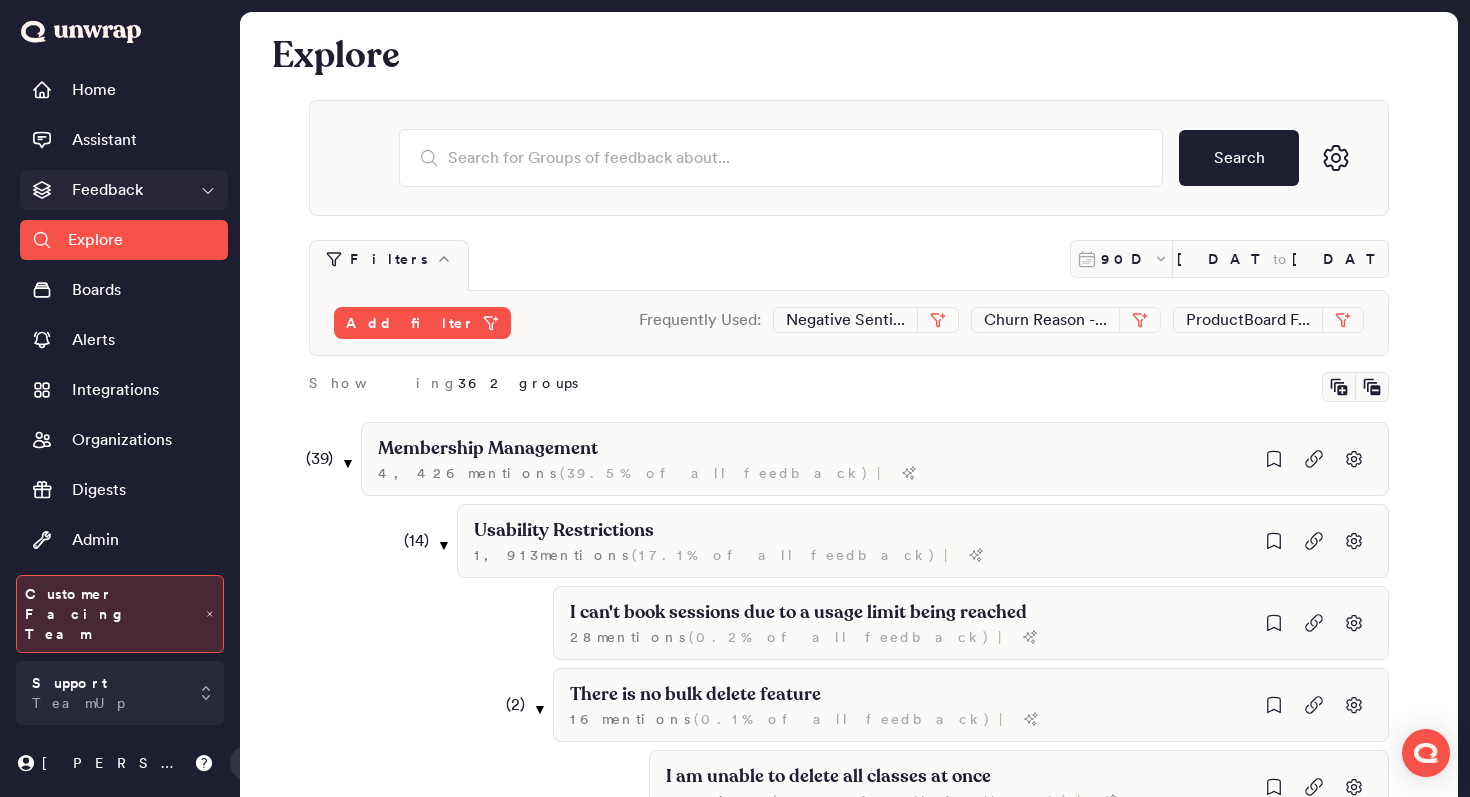 click on "Feedback" at bounding box center (124, 190) 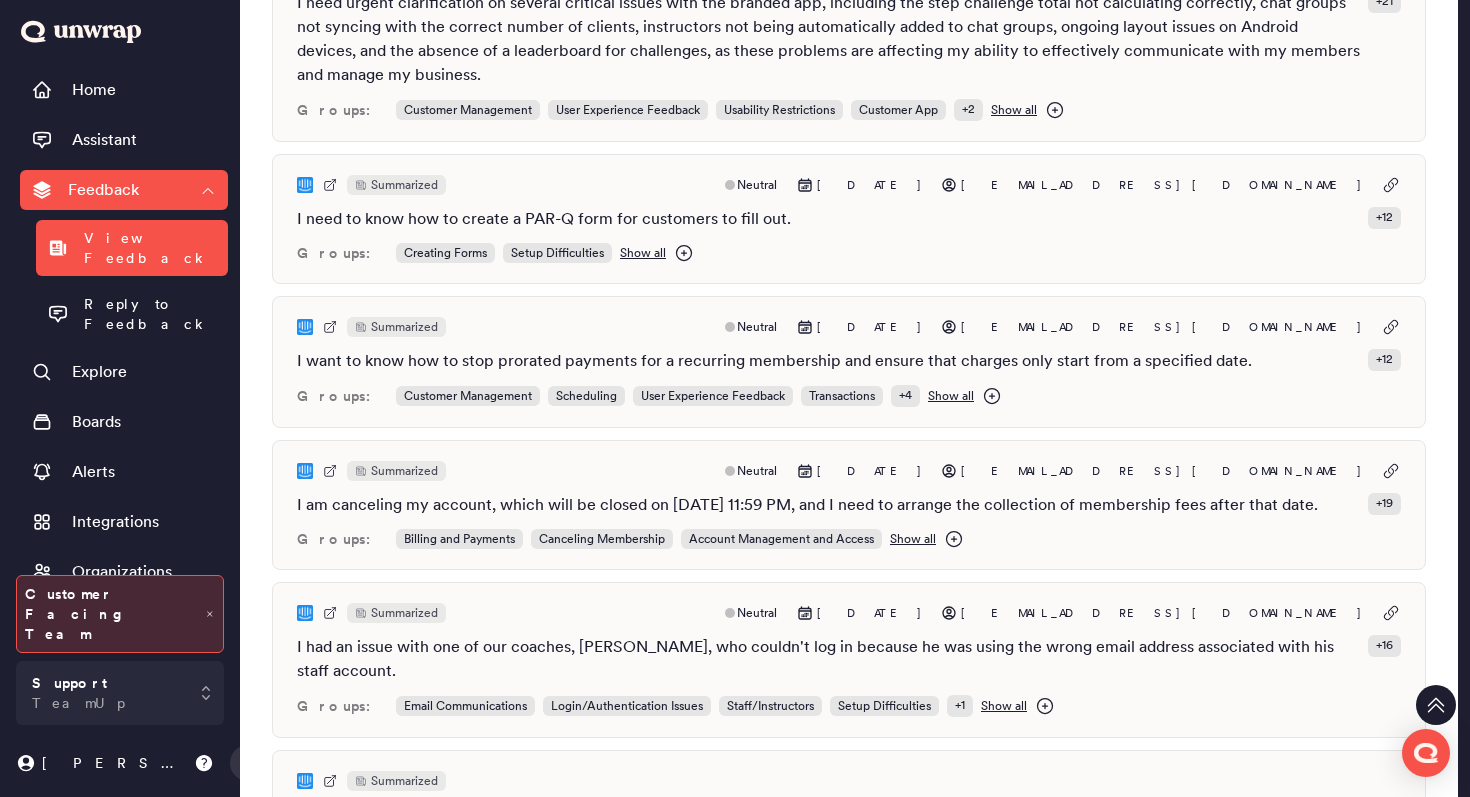 scroll, scrollTop: 0, scrollLeft: 0, axis: both 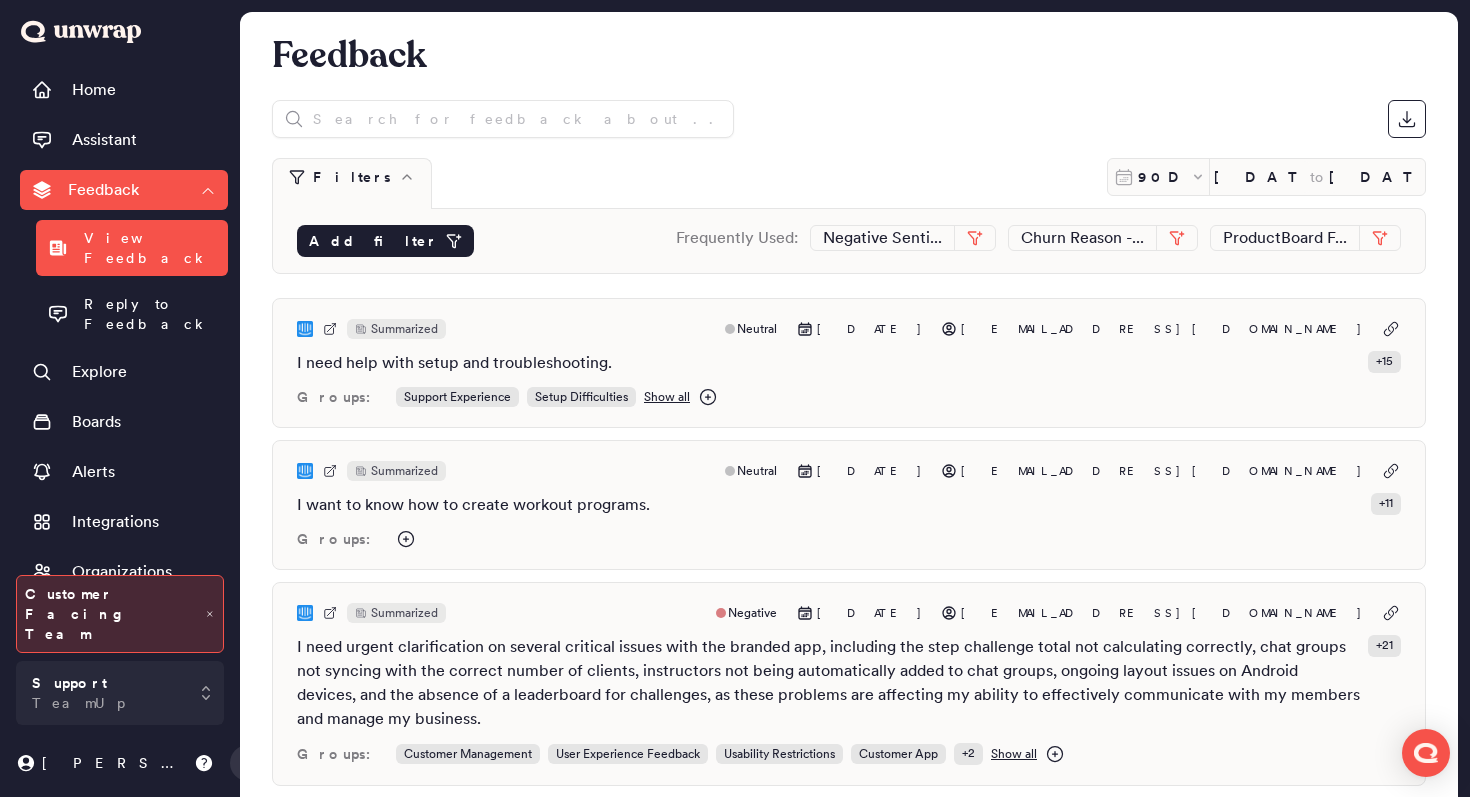 click on "Add filter" at bounding box center (373, 241) 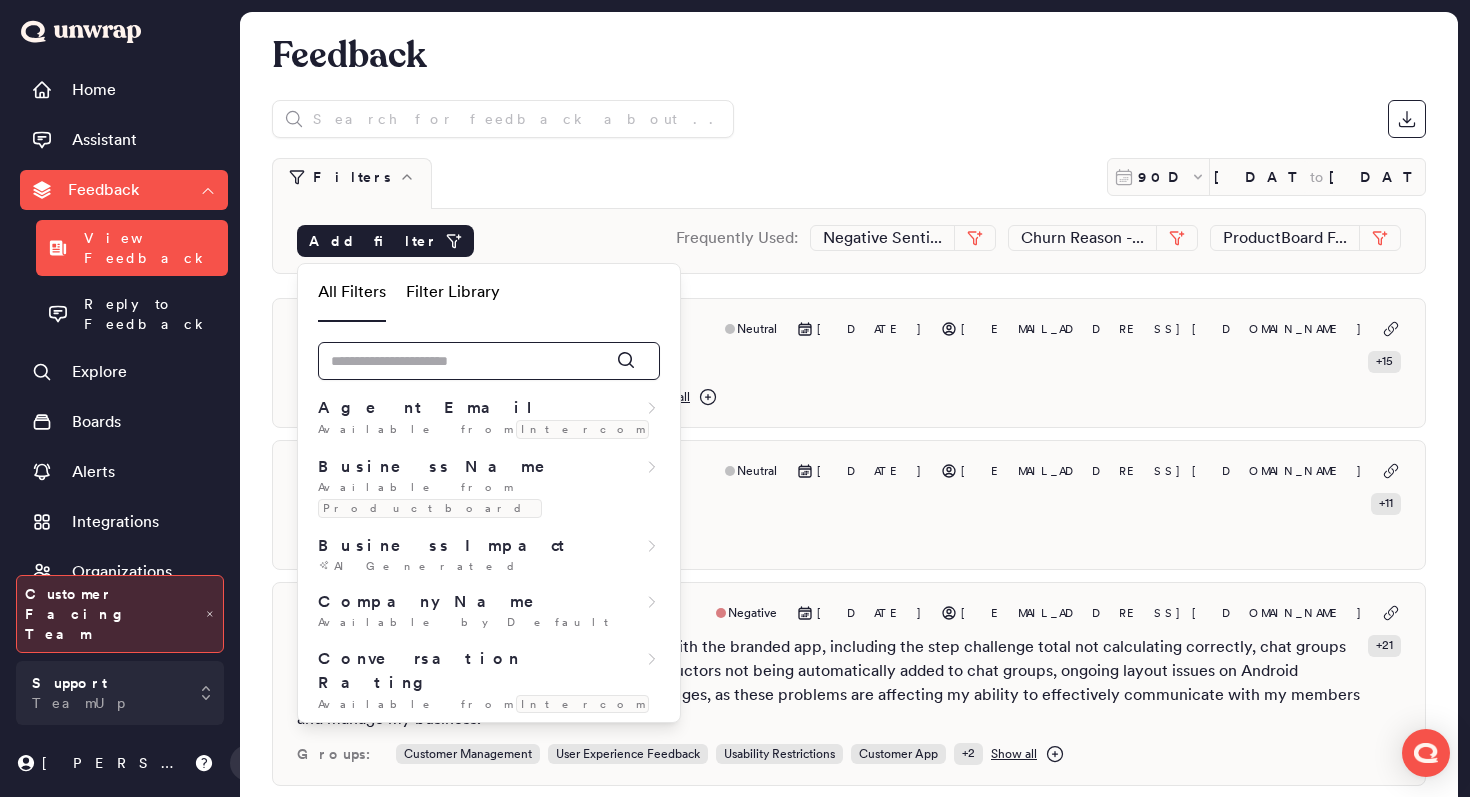 click at bounding box center [489, 361] 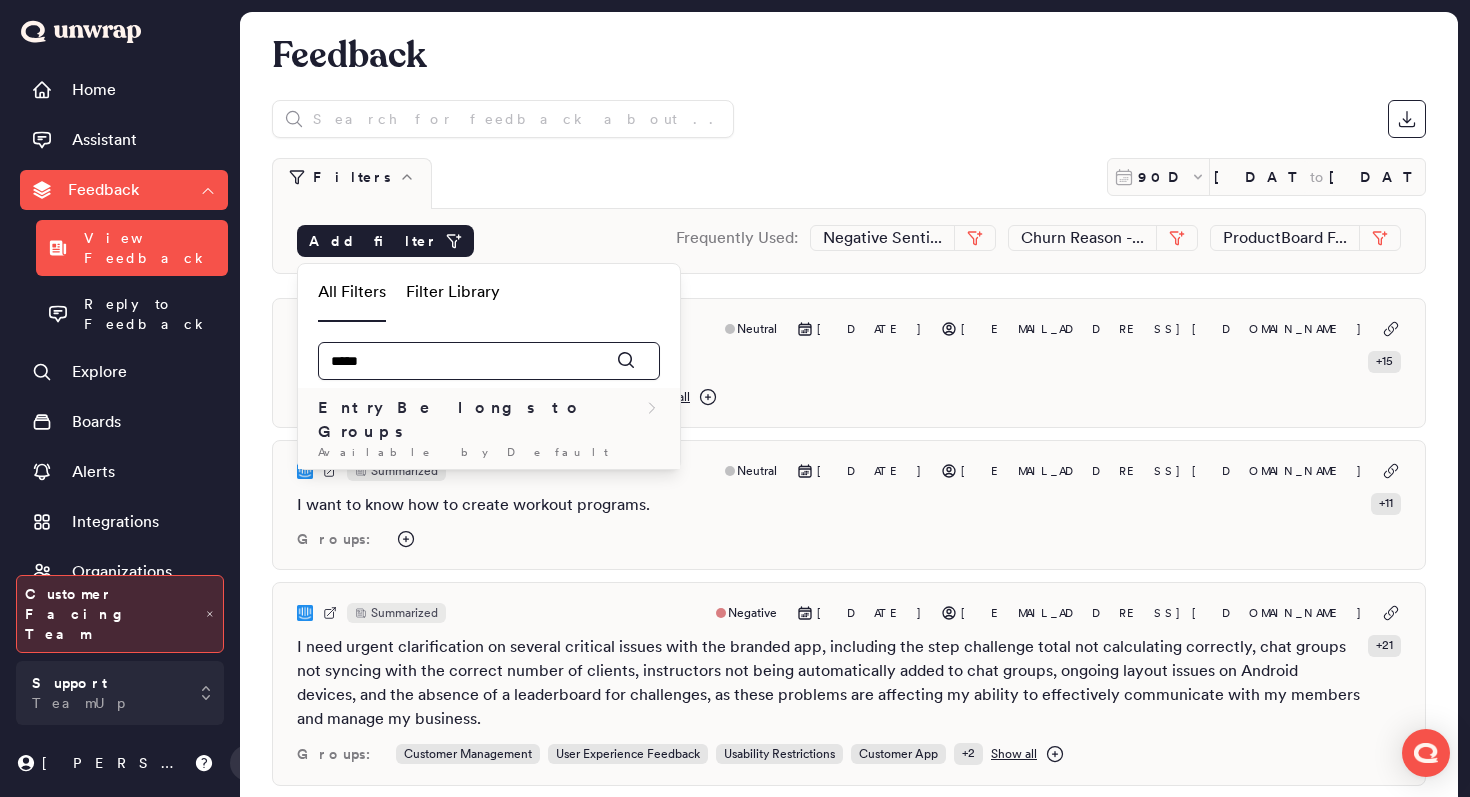 type on "*****" 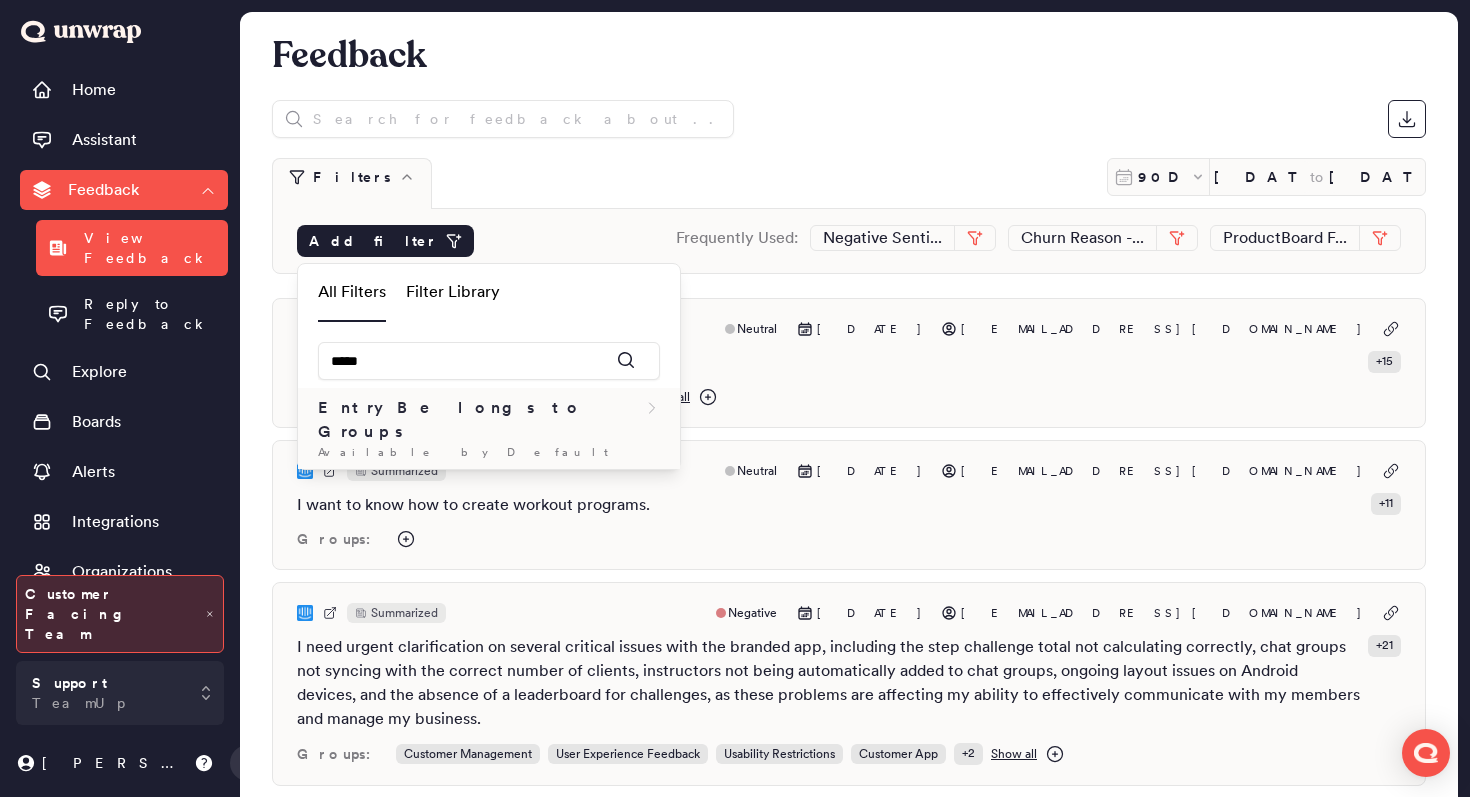 click on "Entry Belongs to Groups Available by Default" at bounding box center (489, 428) 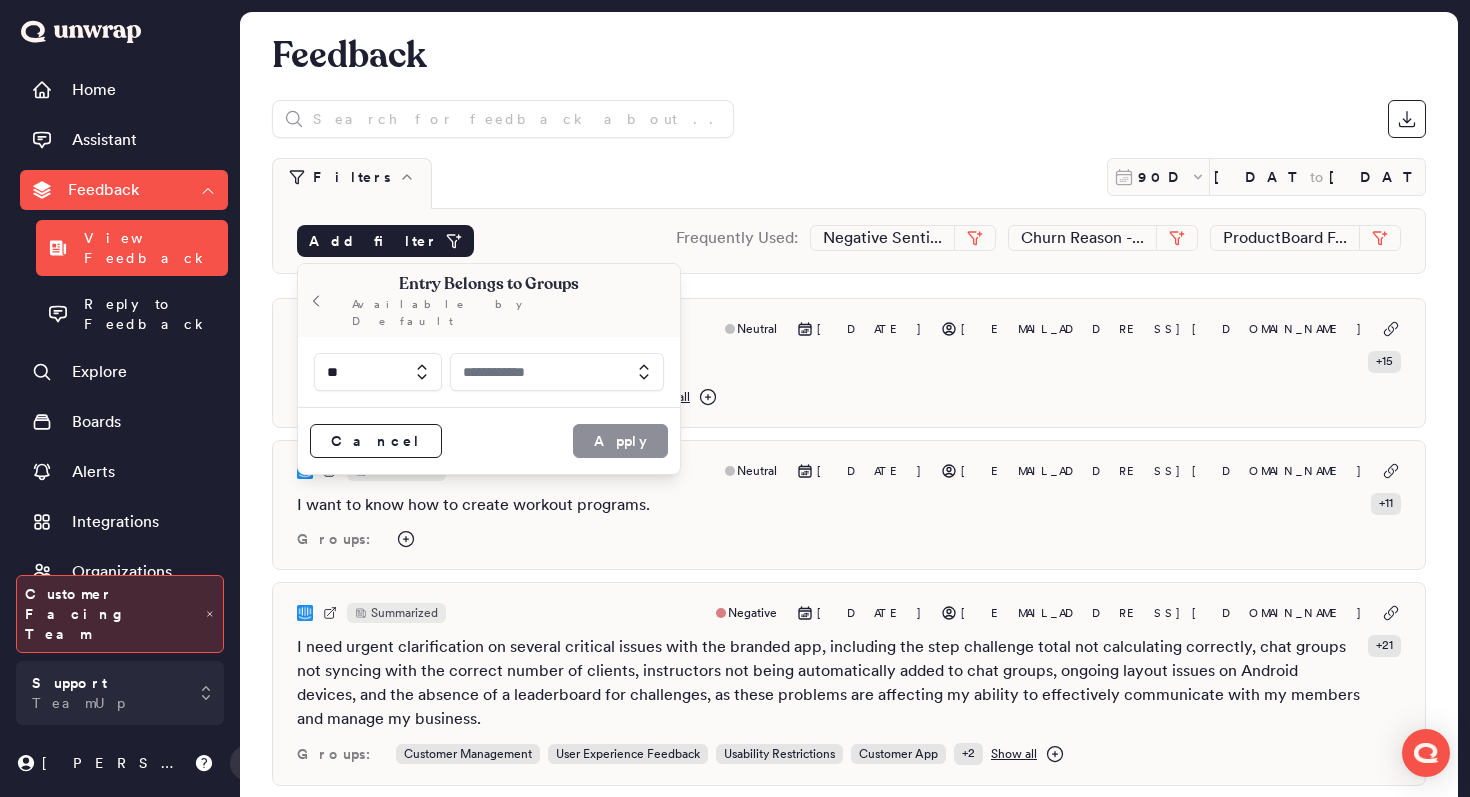 click on "Cancel Apply" at bounding box center [489, 440] 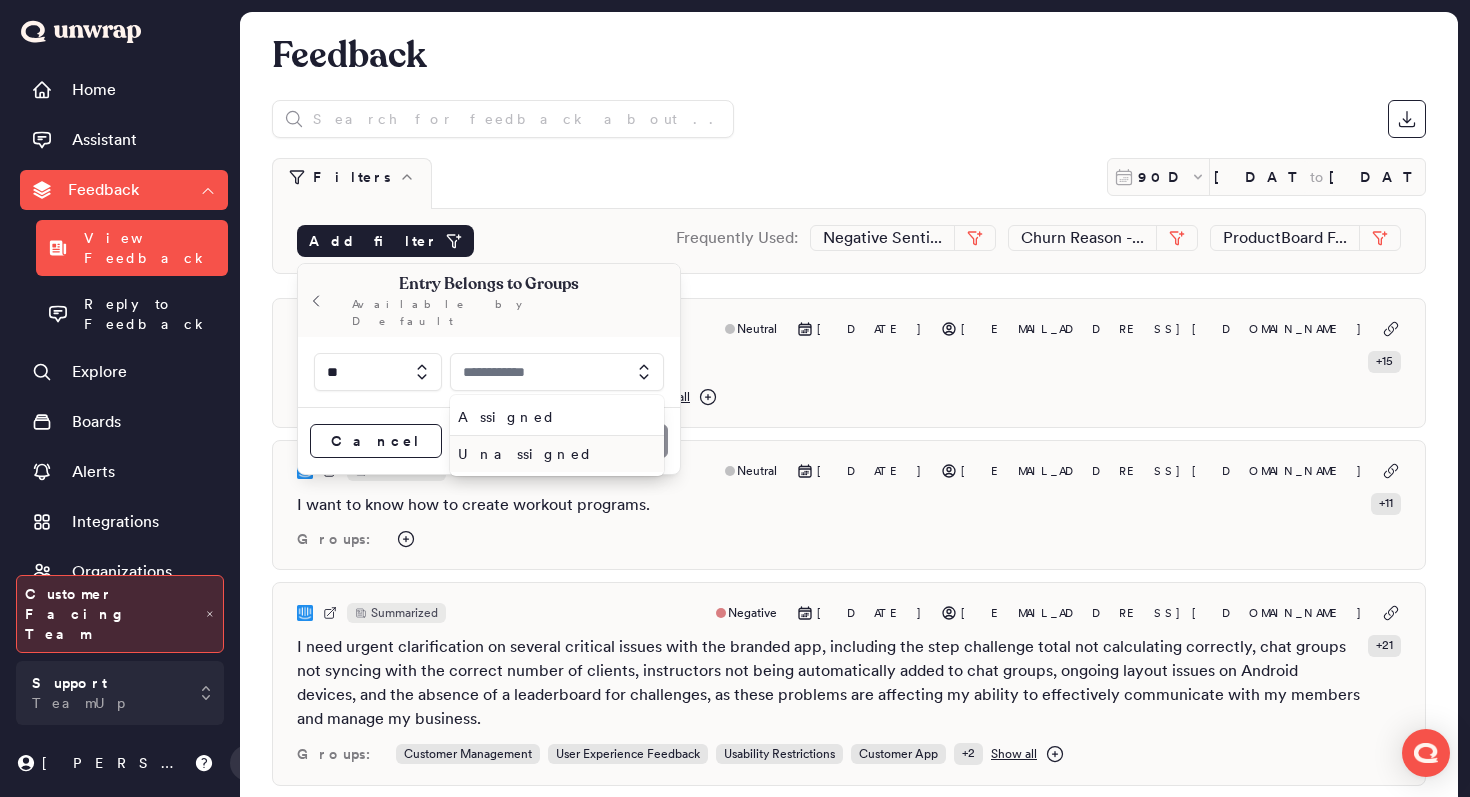 click on "Unassigned" at bounding box center [553, 454] 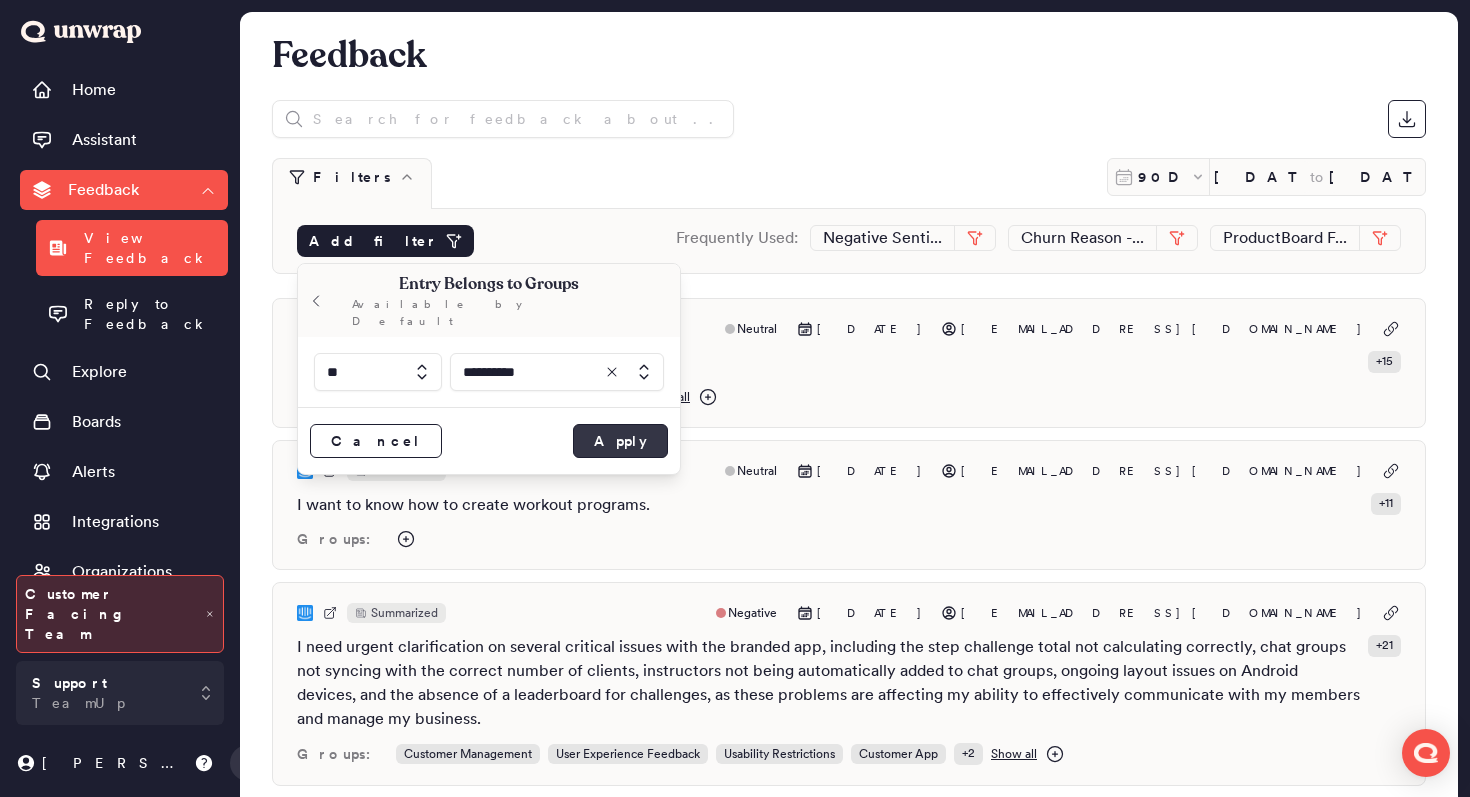 click on "Apply" at bounding box center [620, 441] 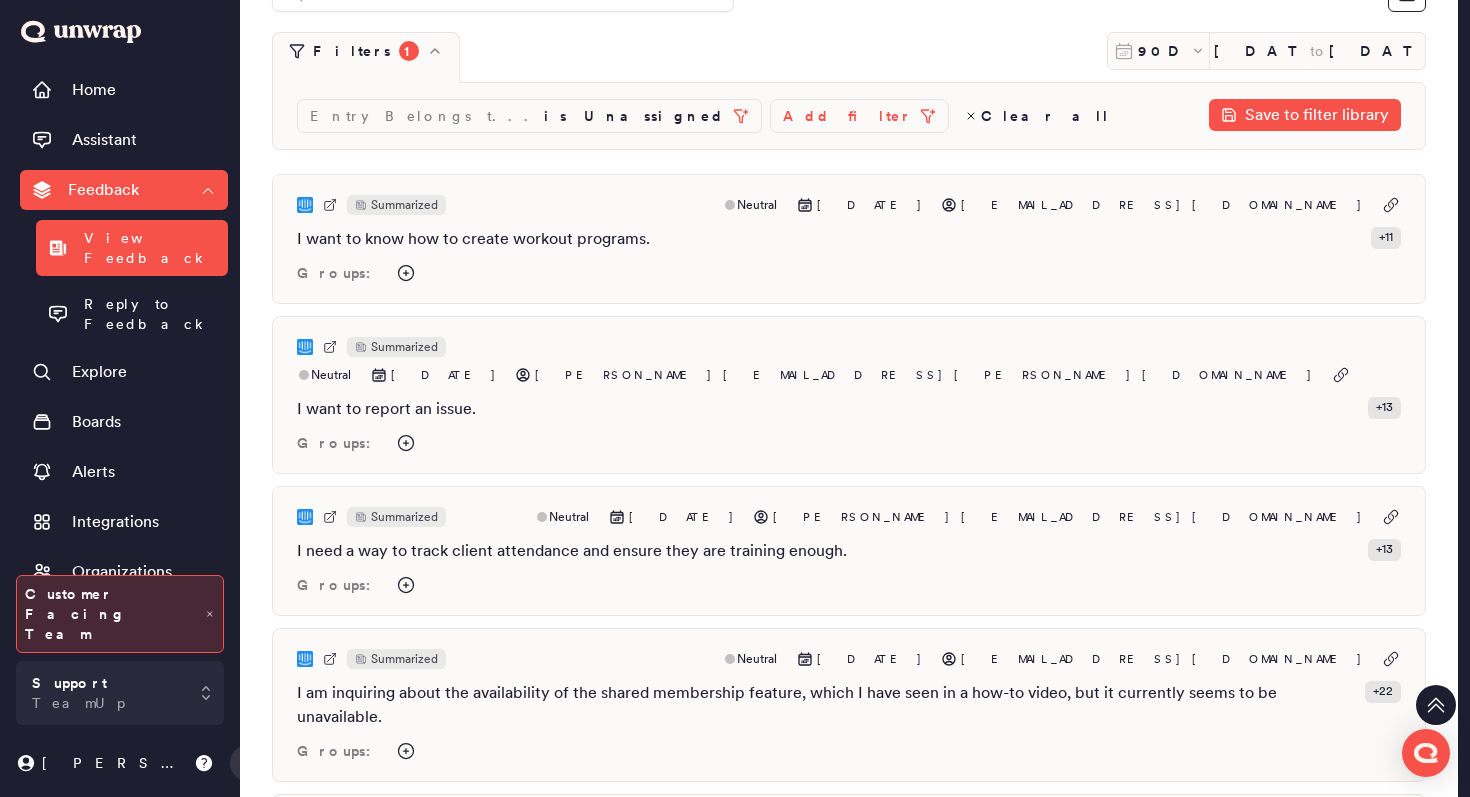 scroll, scrollTop: 0, scrollLeft: 0, axis: both 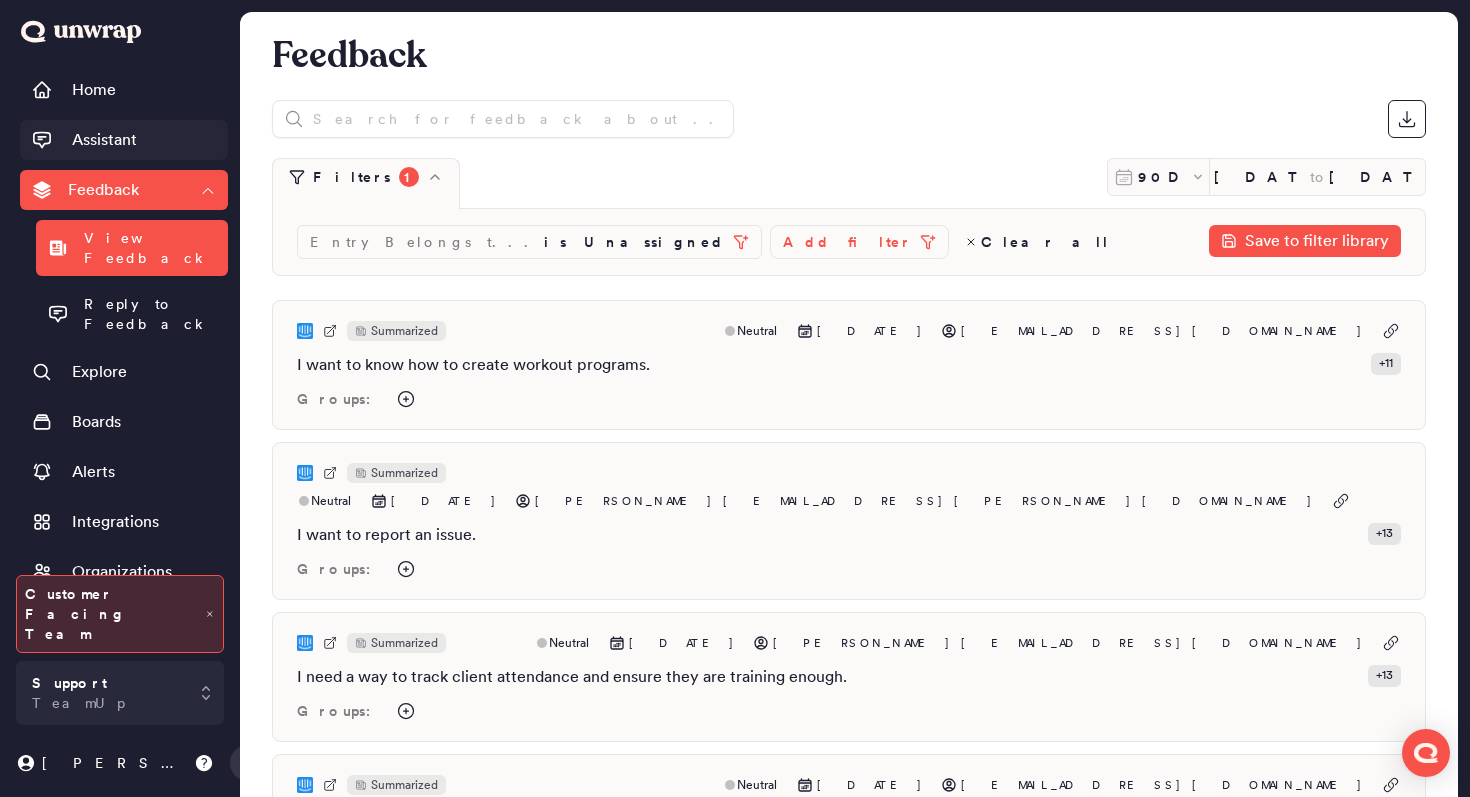 click on "Assistant" at bounding box center [104, 140] 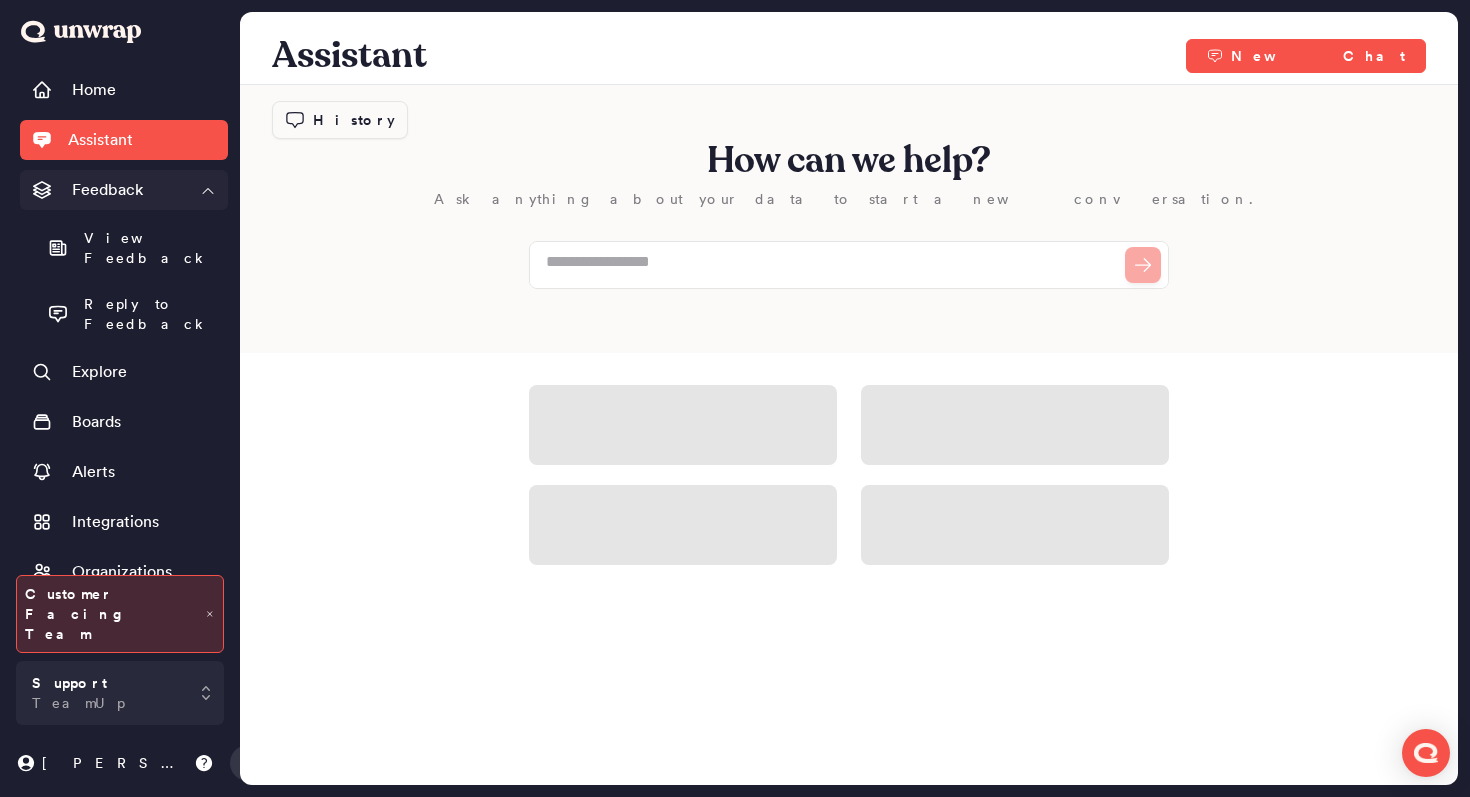 click on "Feedback" at bounding box center [107, 190] 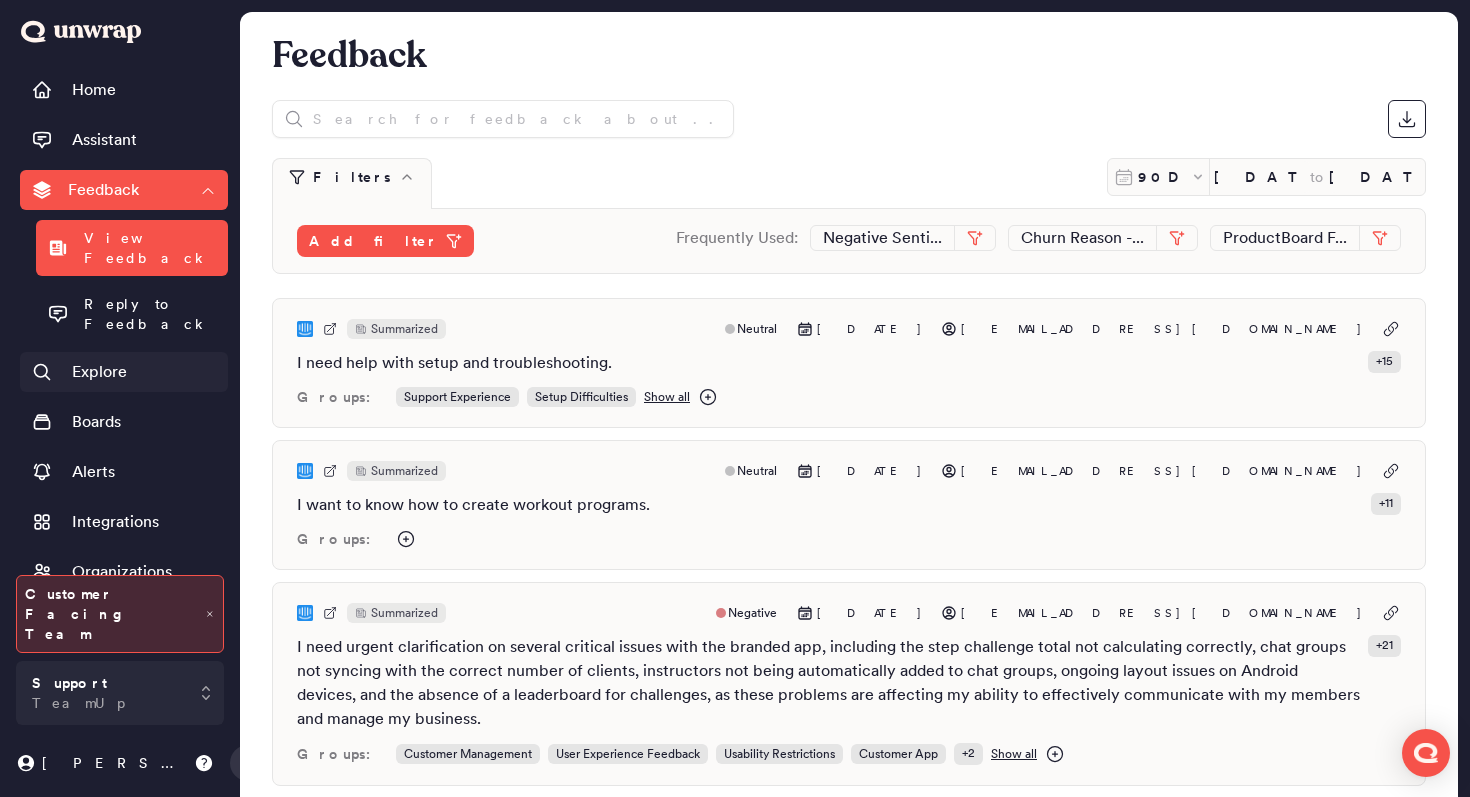 click on "Explore" at bounding box center [124, 372] 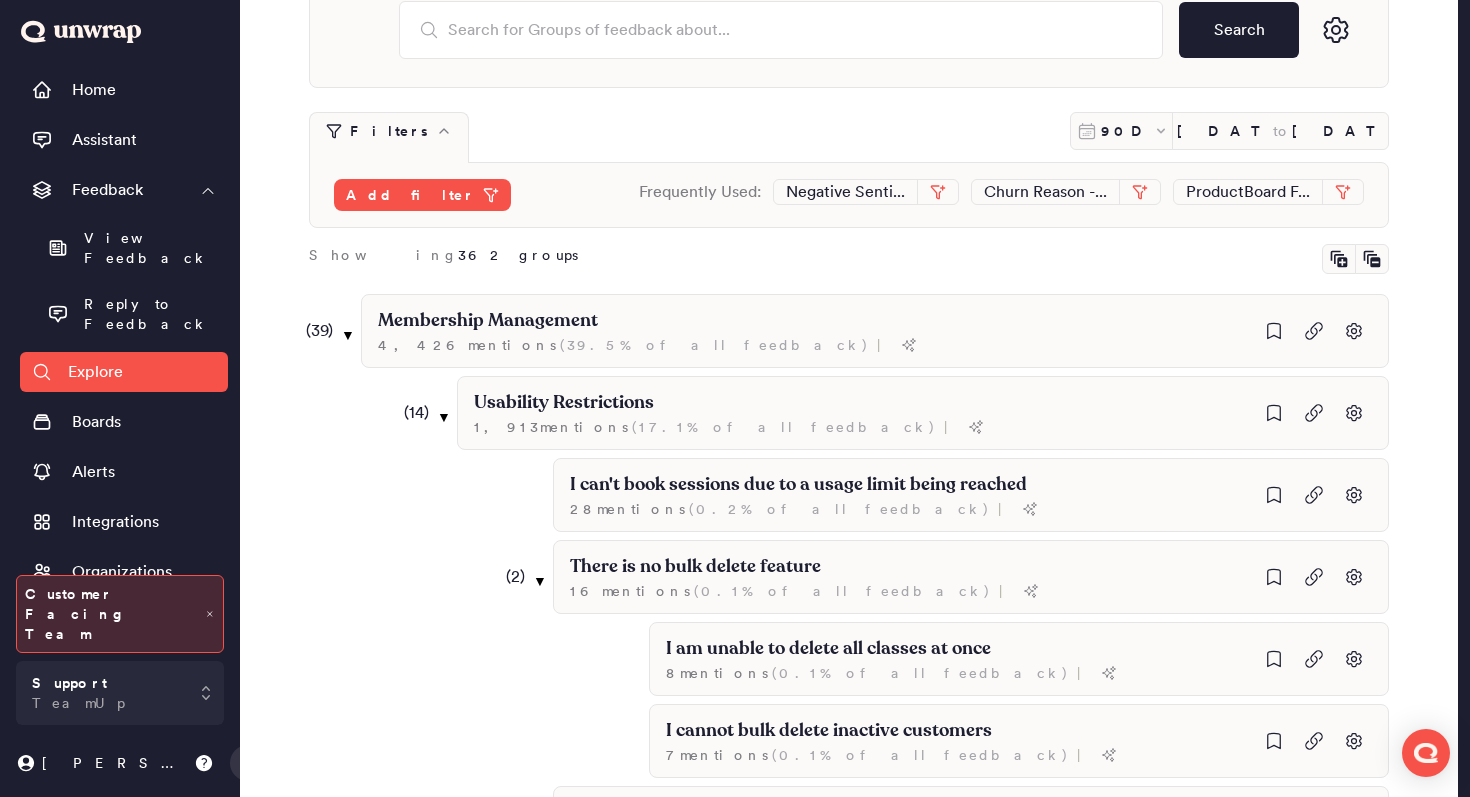 scroll, scrollTop: 176, scrollLeft: 0, axis: vertical 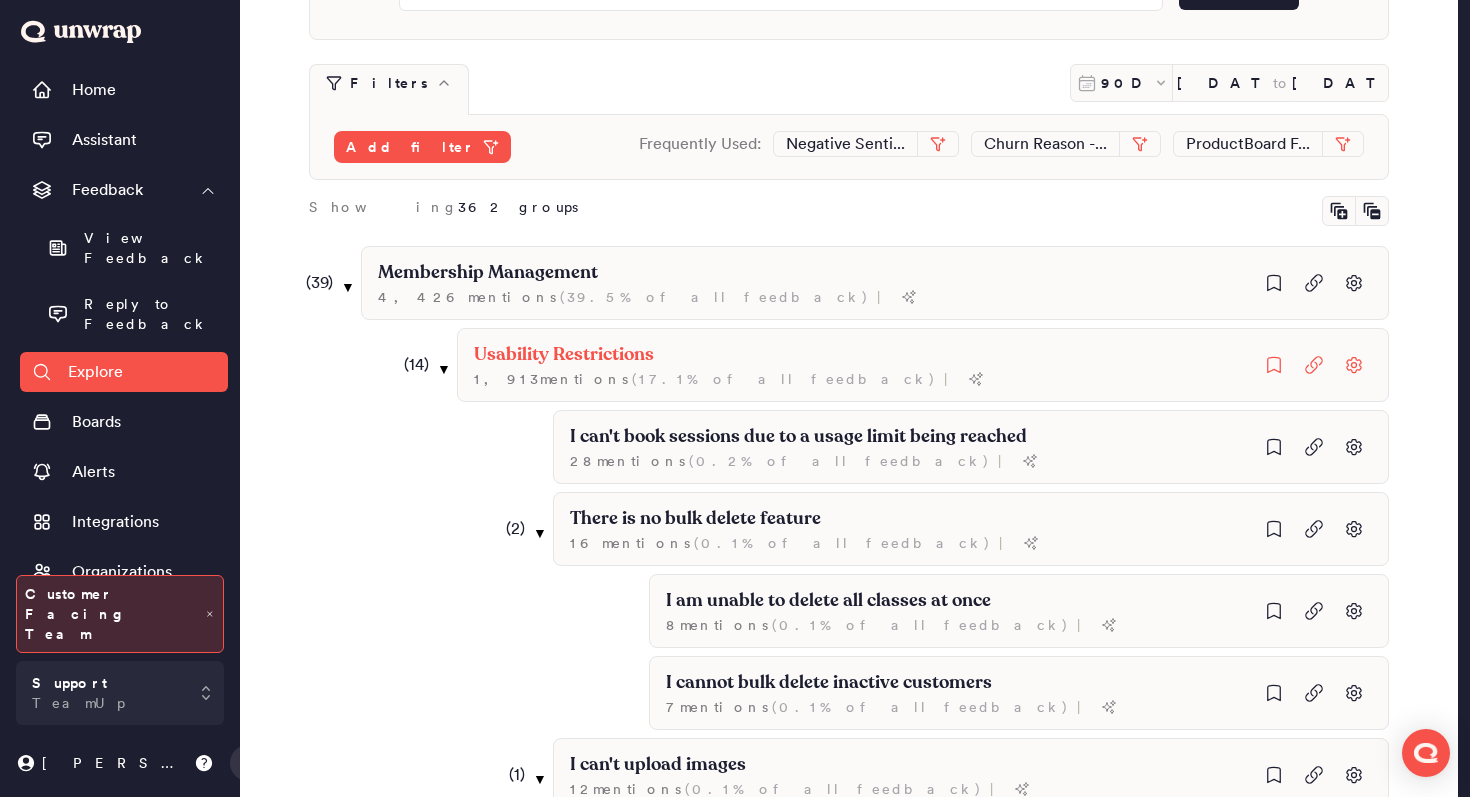 click on "( 14 ) ▼" at bounding box center [422, 365] 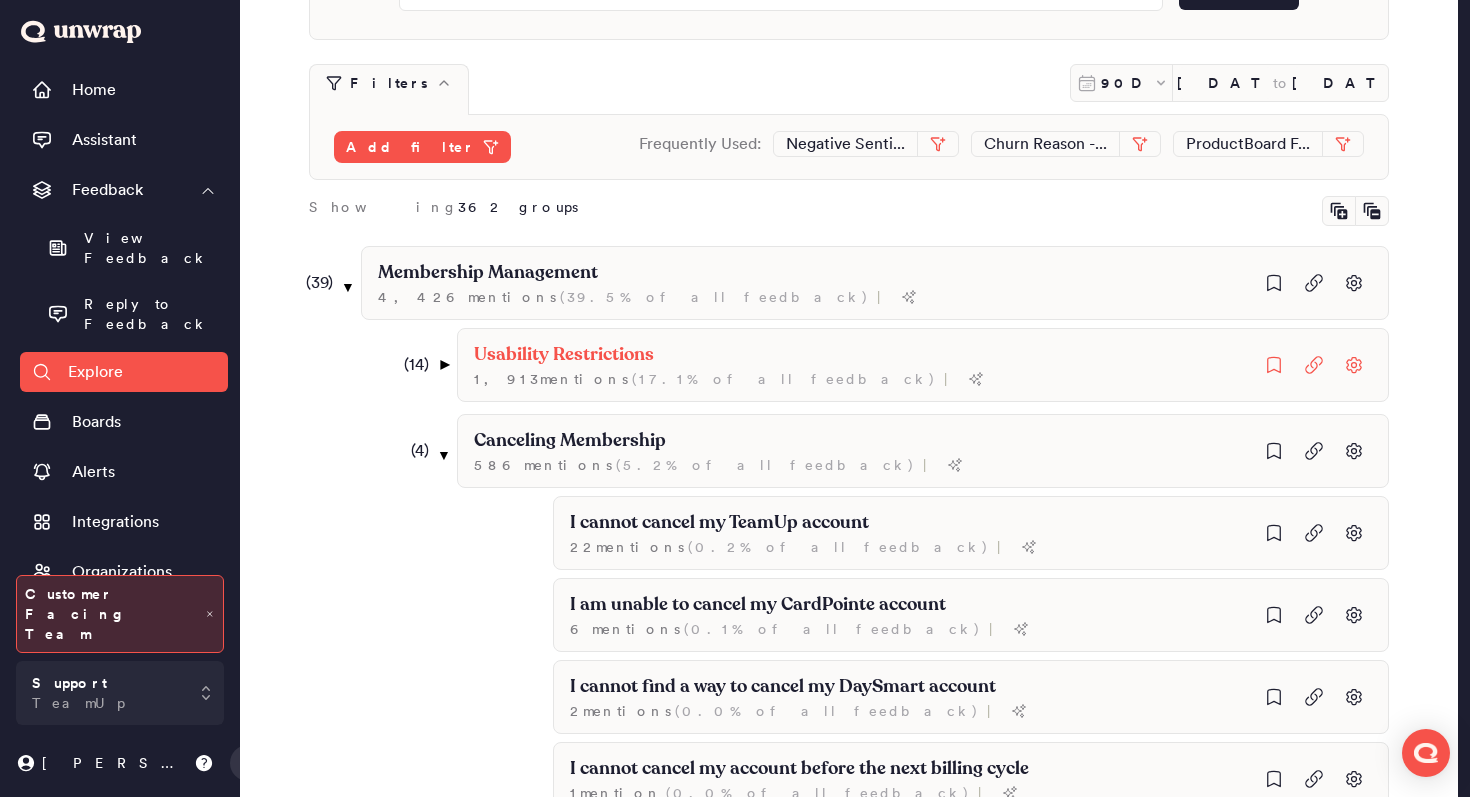click on "▼" at bounding box center (444, 365) 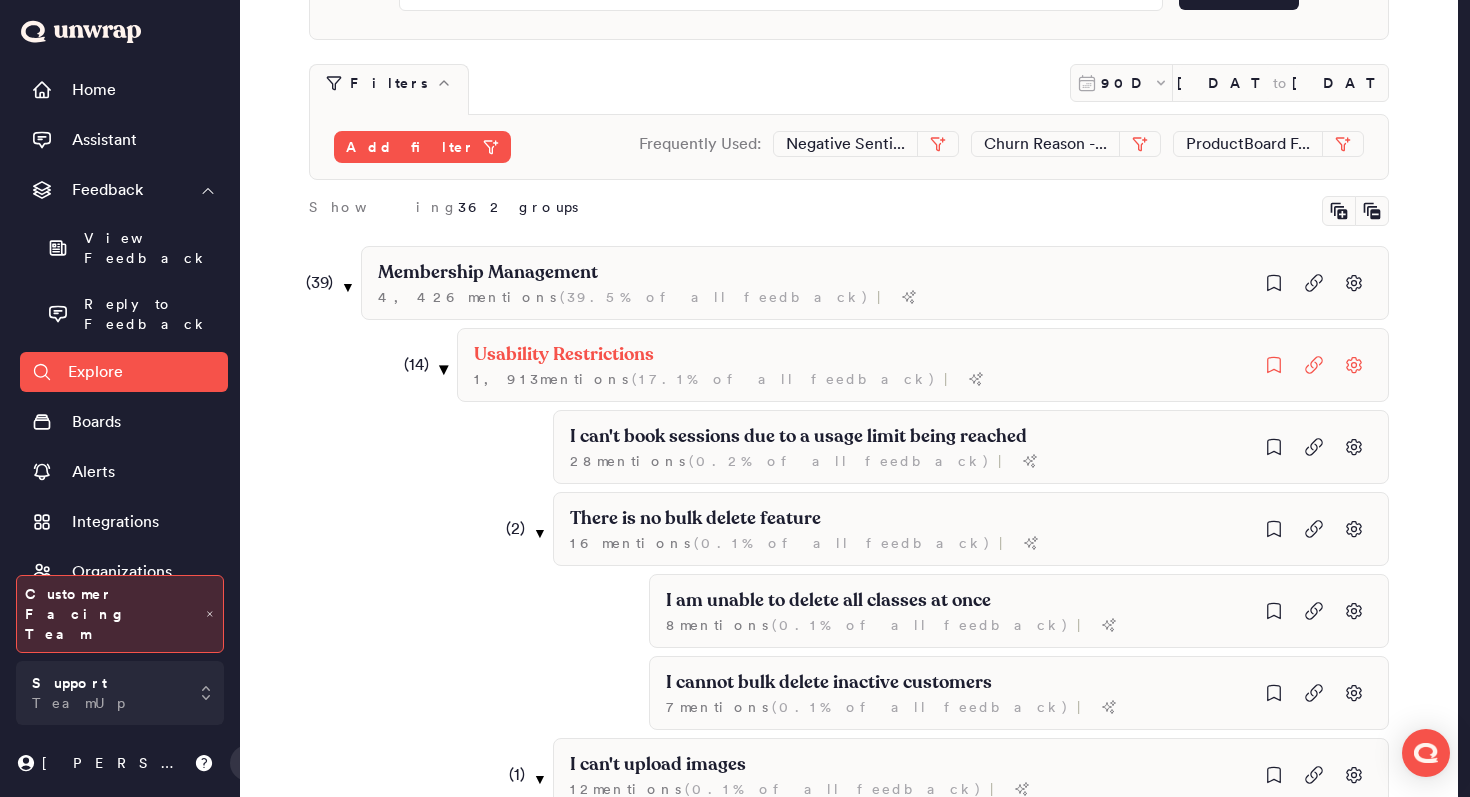 click on "▼" at bounding box center [444, 369] 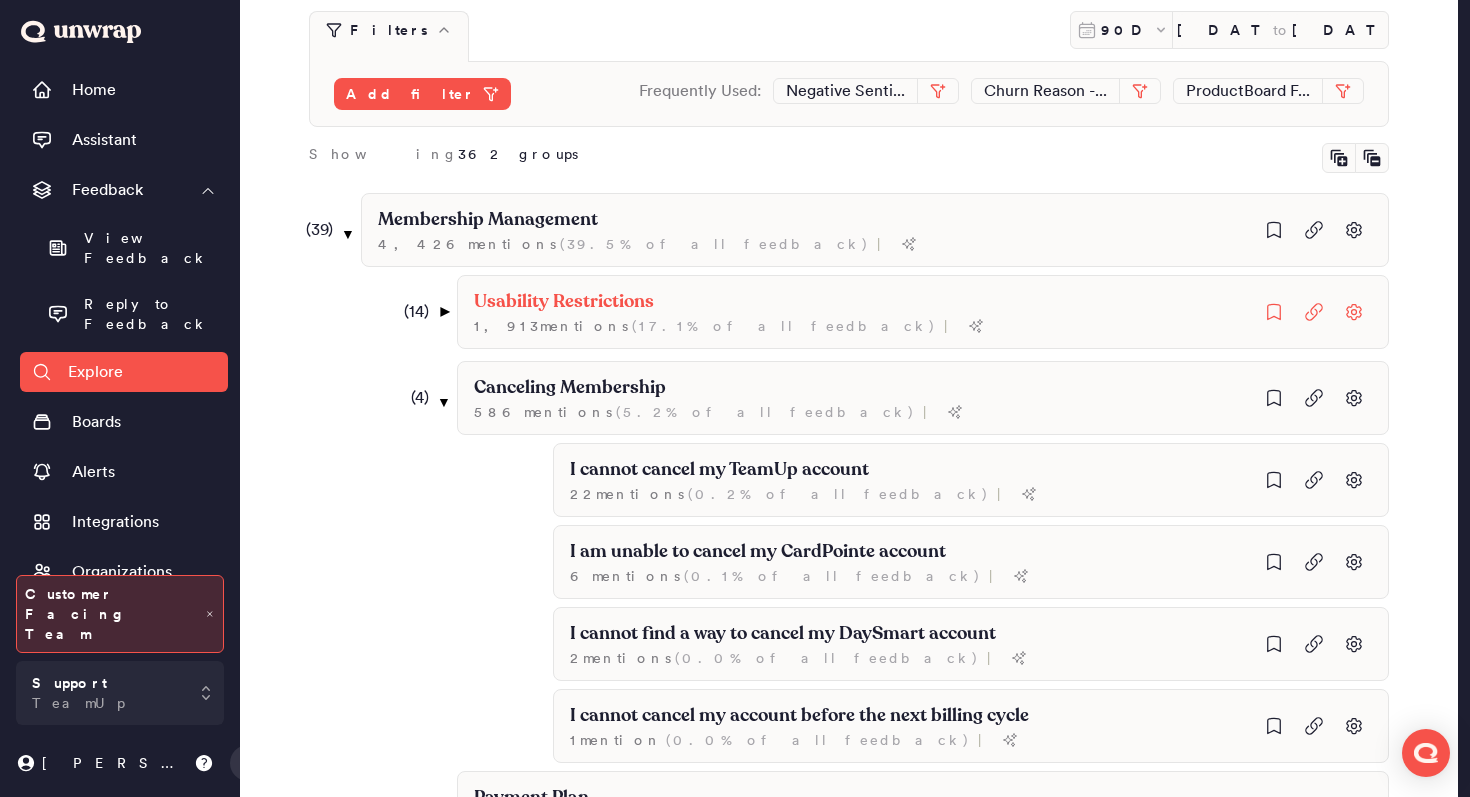 scroll, scrollTop: 247, scrollLeft: 0, axis: vertical 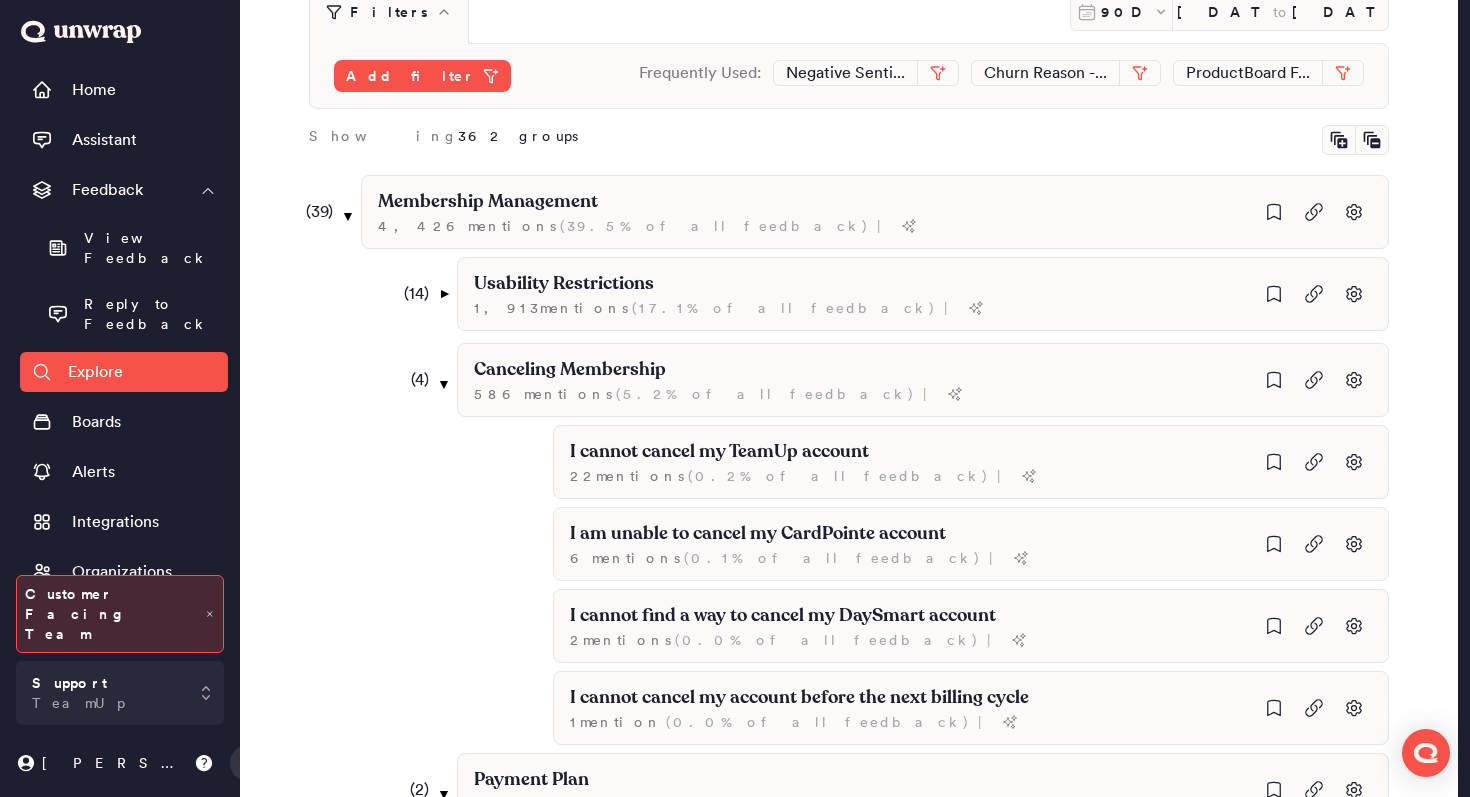 click on "( 39 ) ▼ Membership Management 4,426  mention s   ( 39.5% of all feedback ) | ( 14 ) ▼ Usability Restrictions 1,913  mention s   ( 17.1% of all feedback ) | I can't book sessions due to a usage limit being reached 28  mention s   ( 0.2% of all feedback ) | ( 2 ) ▼ There is no bulk delete feature 16  mention s   ( 0.1% of all feedback ) | I am unable to delete all classes at once 8  mention s   ( 0.1% of all feedback ) | I cannot bulk delete inactive customers 7  mention s   ( 0.1% of all feedback ) | ( 1 ) ▼ I can't upload images 12  mention s   ( 0.1% of all feedback ) | I can't upload photos for my staff members 4  mention s   ( 0.0% of all feedback ) | I am unable to access the file 8  mention s   ( 0.1% of all feedback ) | I am experiencing a 403 error when trying to access the "Manage Availabilit... 8  mention s   ( 0.1% of all feedback ) | I can't access my reports 6  mention s   ( 0.1% of all feedback ) | I can't delete inactive memberships 5  mention s   ( 0.0% of all feedback ) | 3  mention s" at bounding box center (875, 14603) 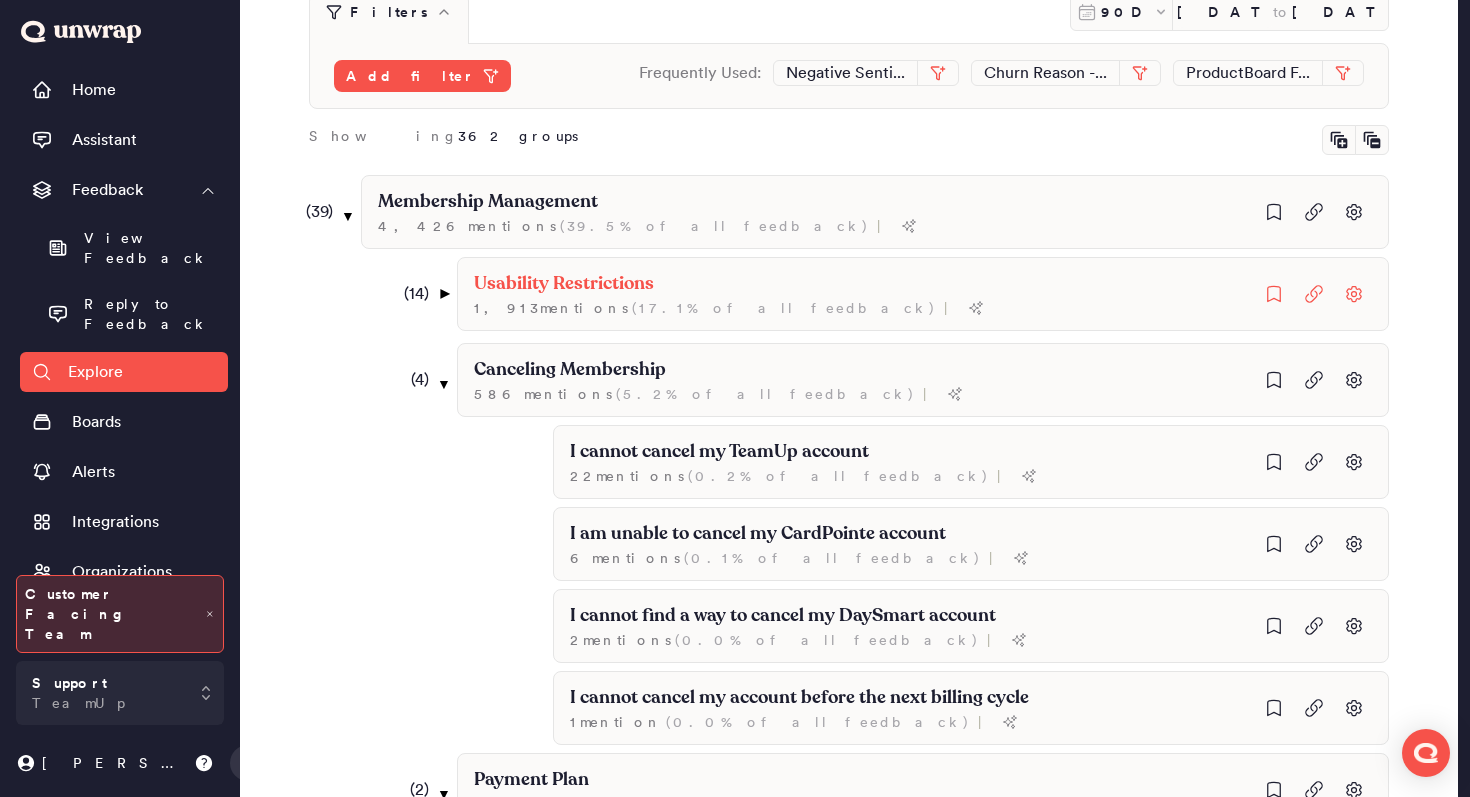 click on "▼" at bounding box center [444, 294] 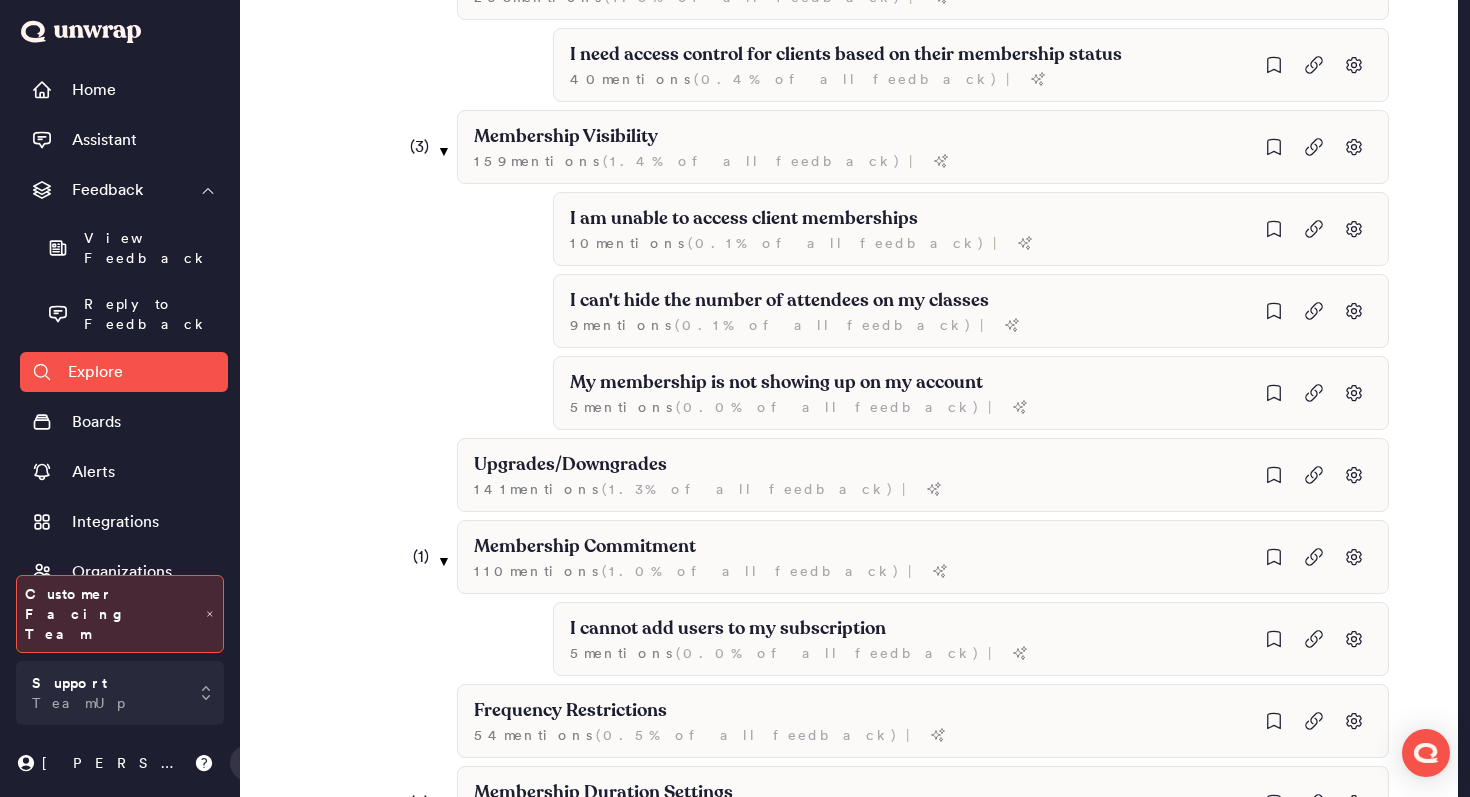 scroll, scrollTop: 2529, scrollLeft: 0, axis: vertical 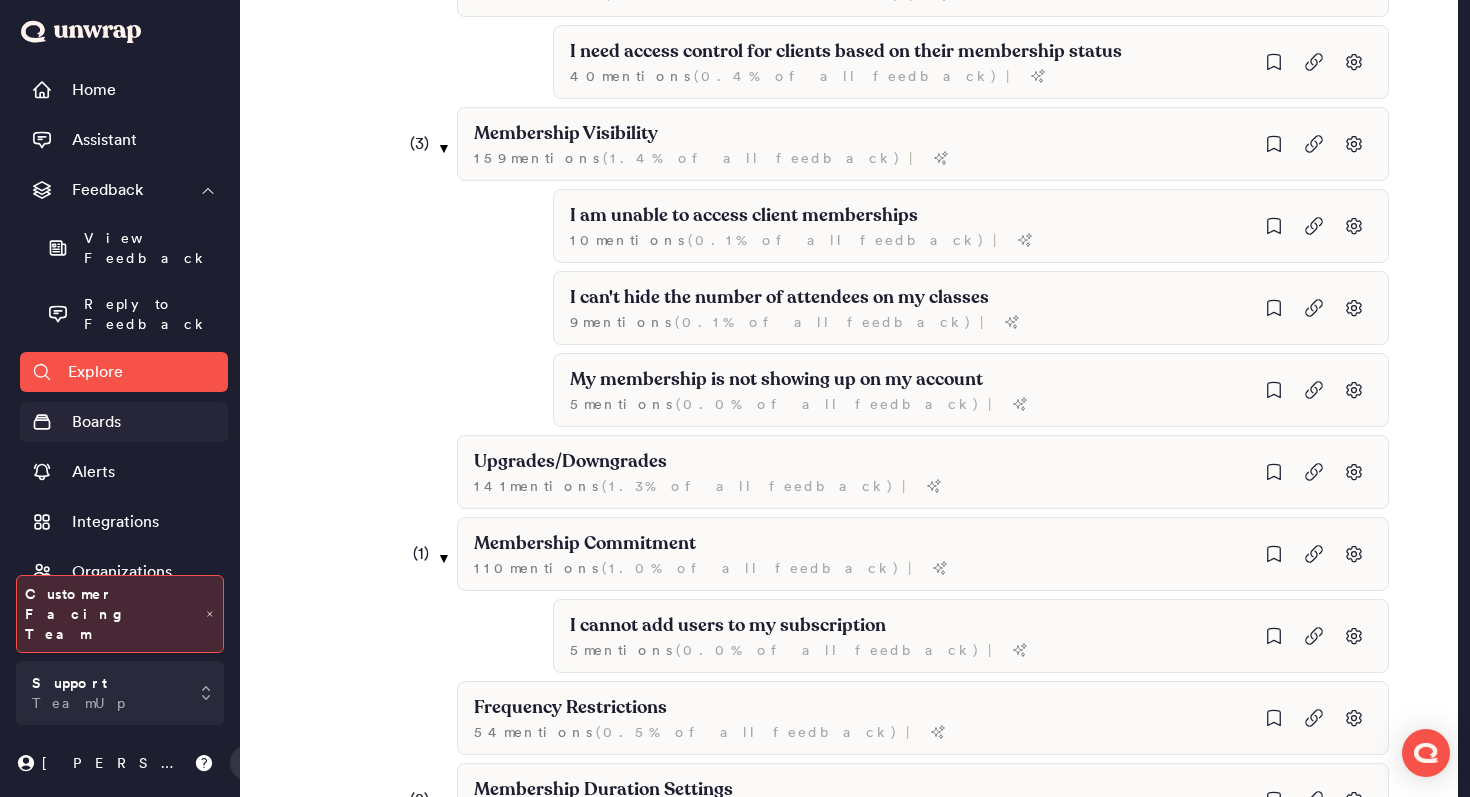 click on "Boards" at bounding box center [124, 422] 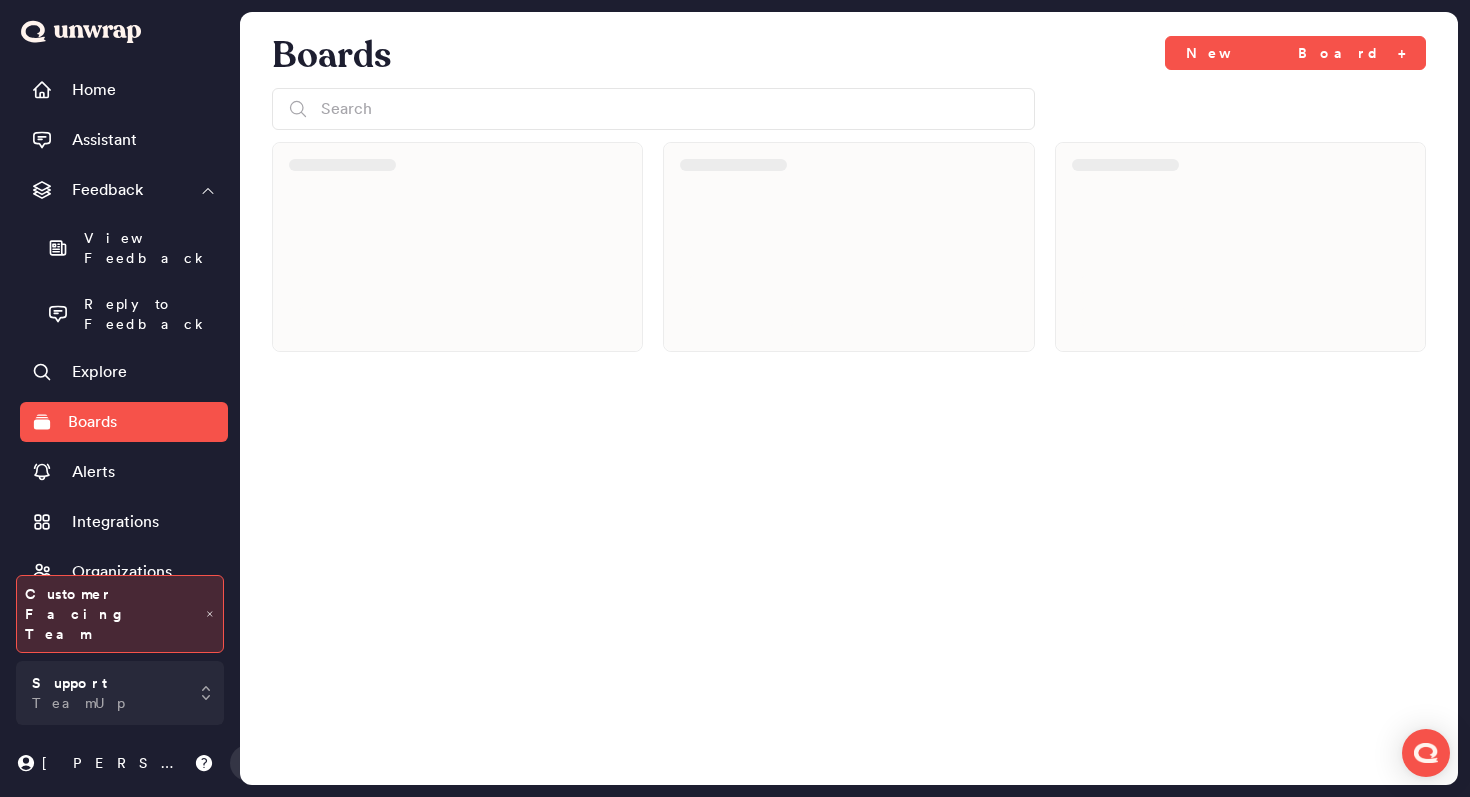 scroll, scrollTop: 0, scrollLeft: 0, axis: both 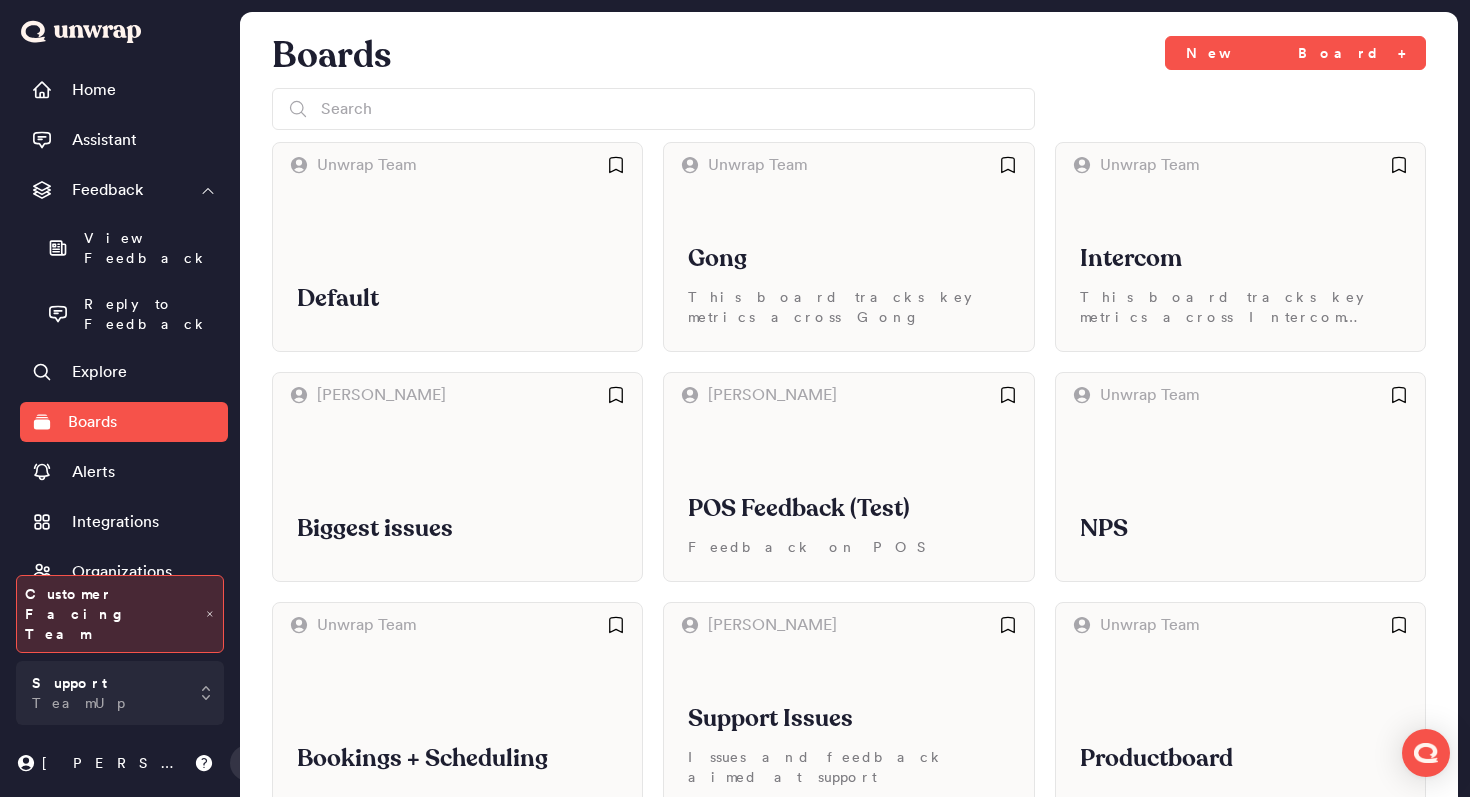 click on "Default" at bounding box center [457, 269] 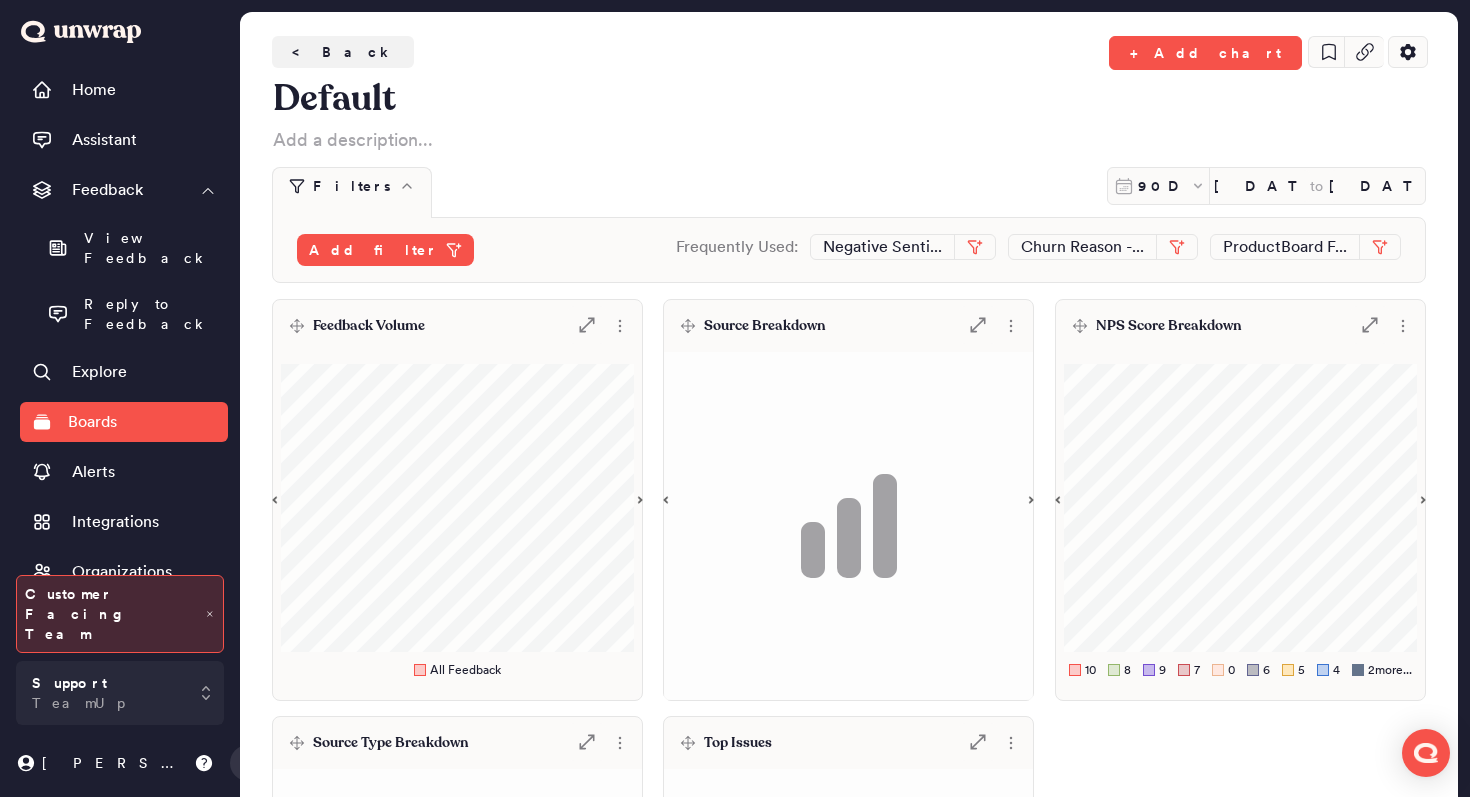 click on "Feedback Volume
.st0 {
fill: #7e7d82;
}" at bounding box center (457, 326) 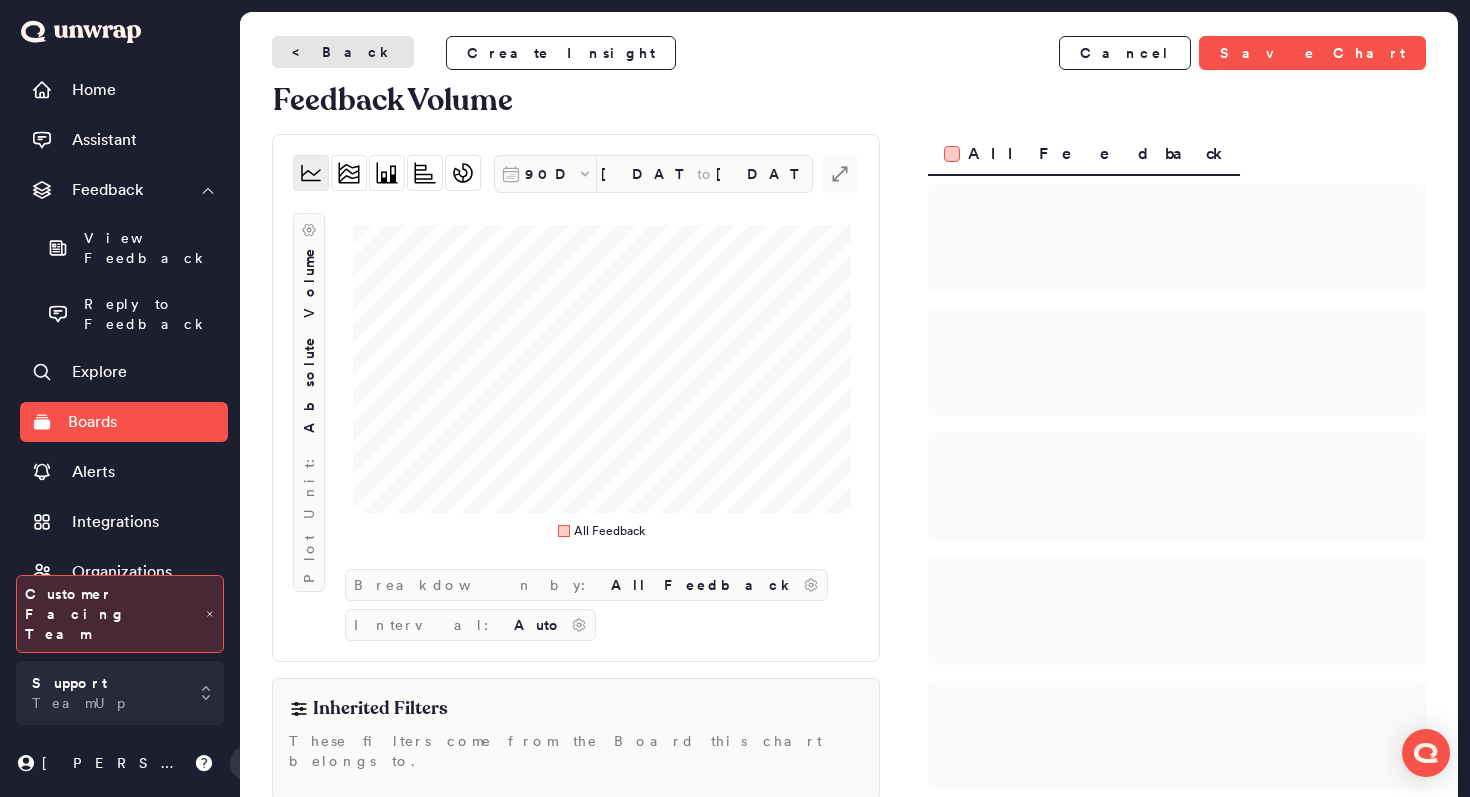 click on "< Back" at bounding box center [343, 52] 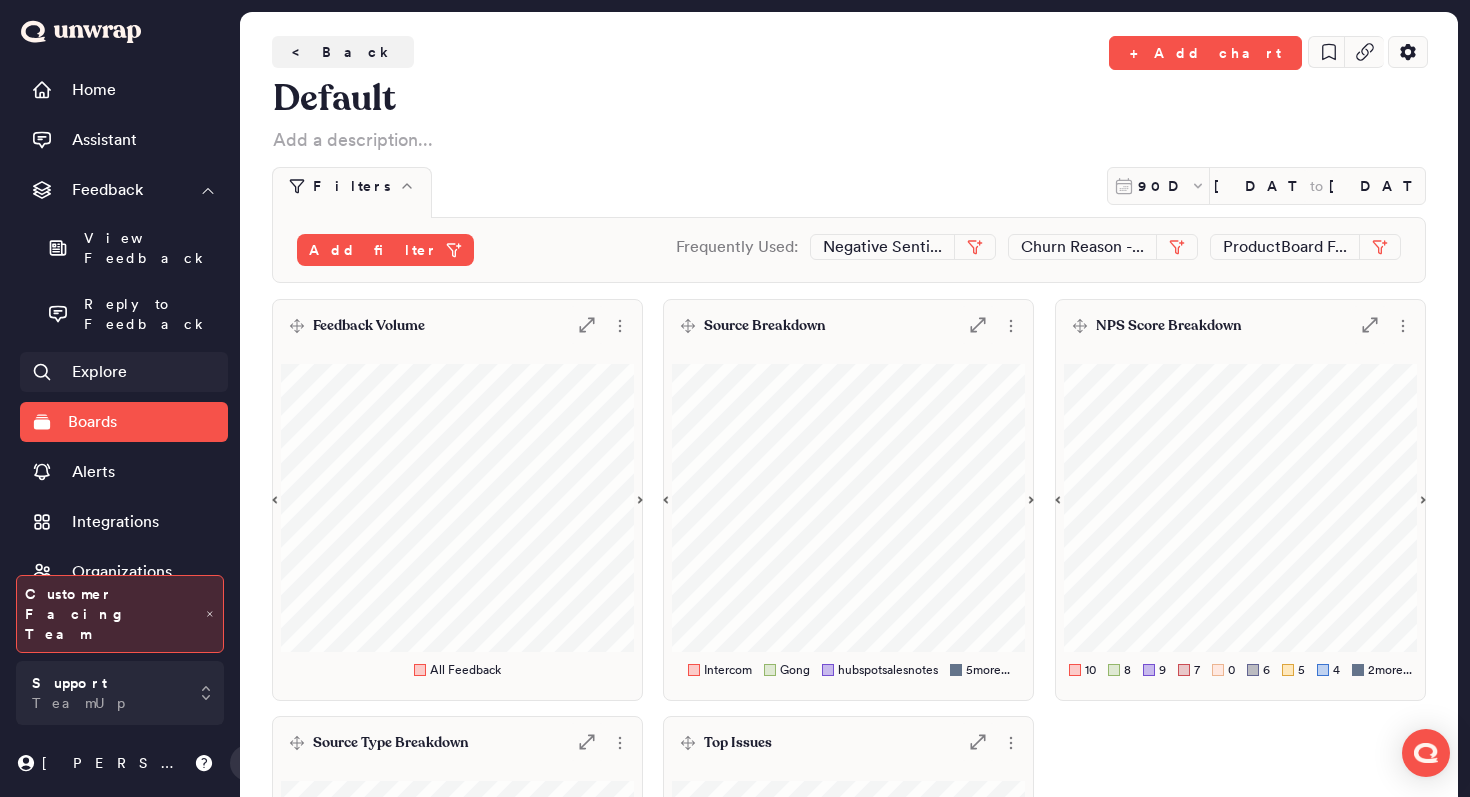click on "Explore" at bounding box center (124, 372) 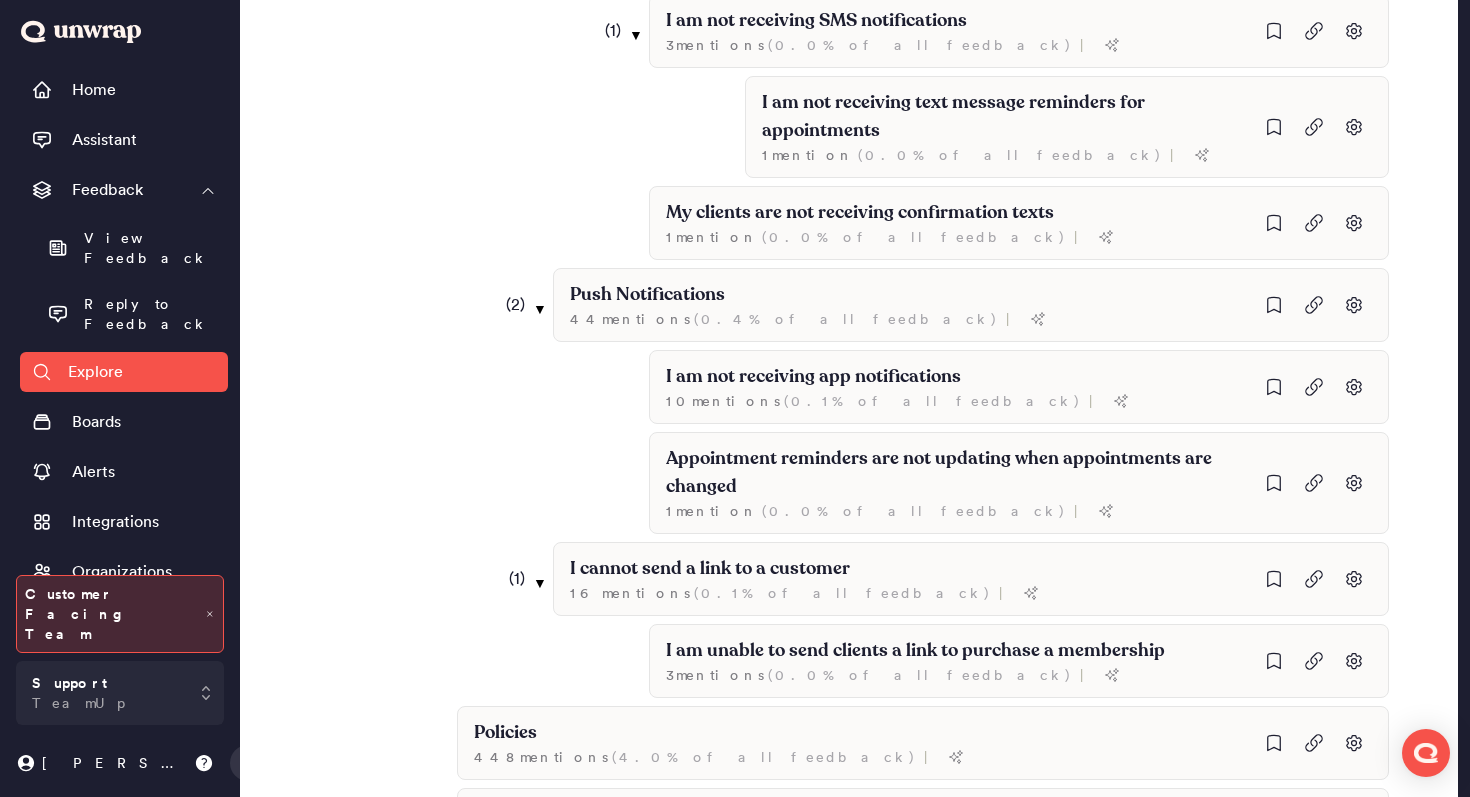 scroll, scrollTop: 5846, scrollLeft: 0, axis: vertical 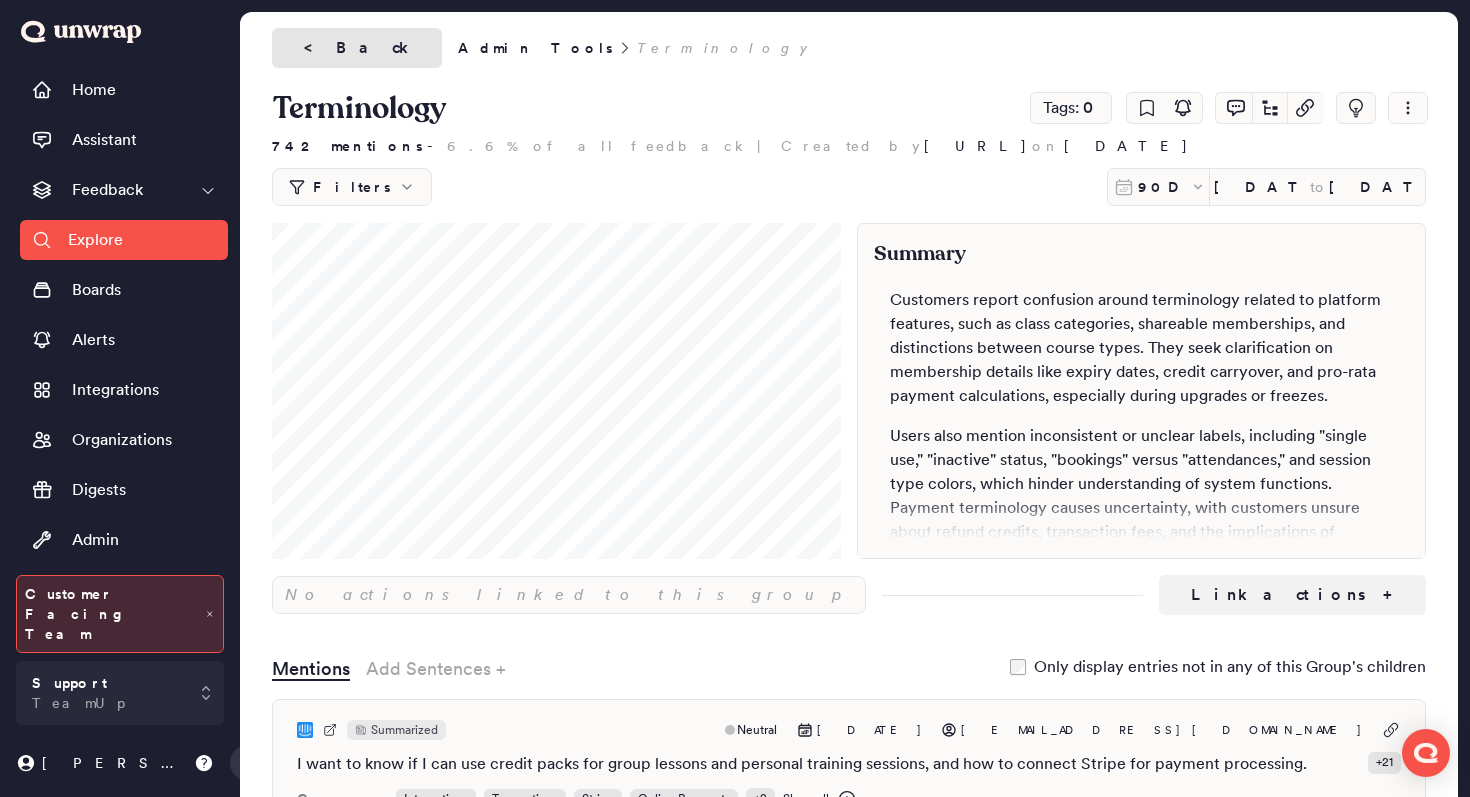 click on "< Back" at bounding box center (357, 48) 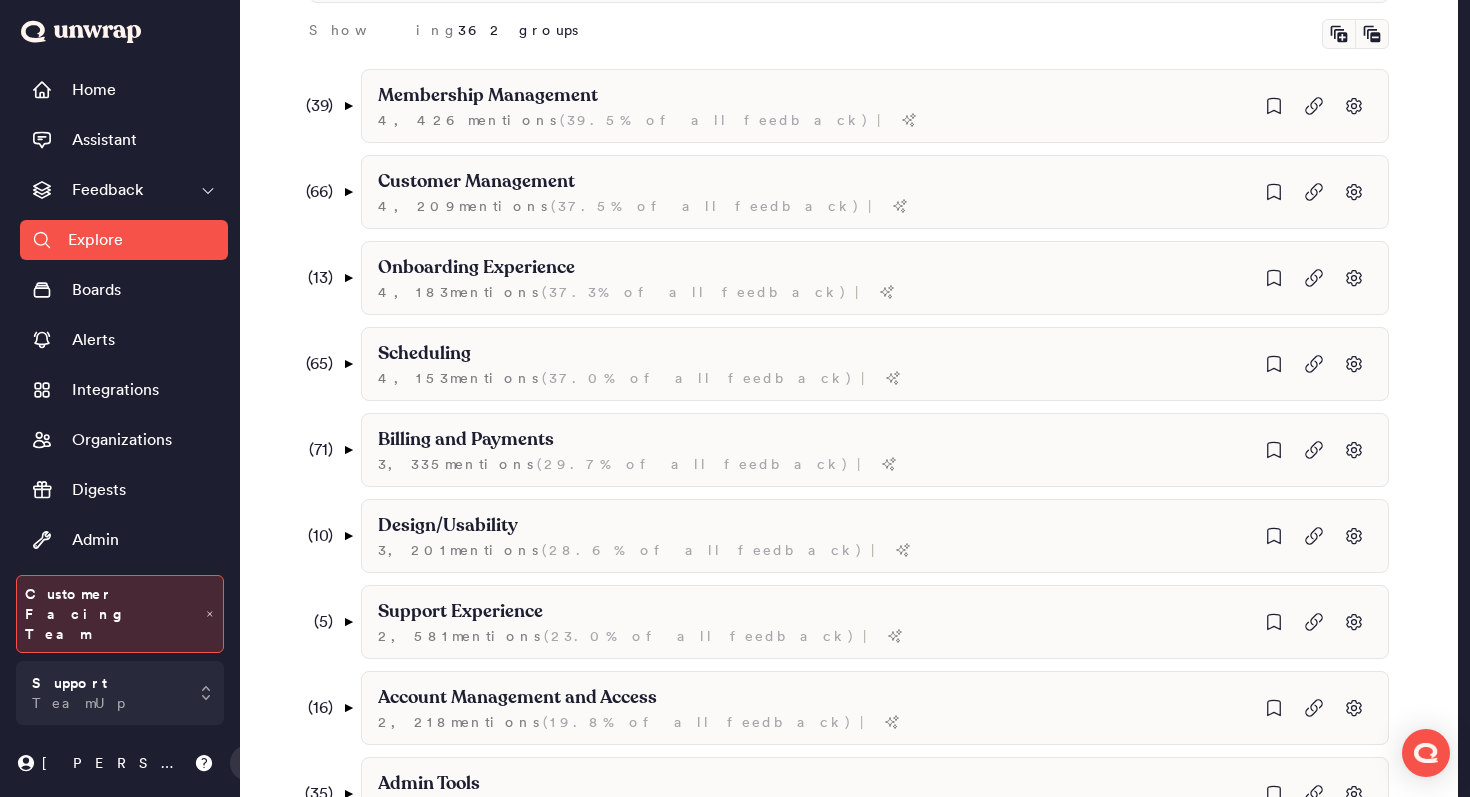 scroll, scrollTop: 396, scrollLeft: 0, axis: vertical 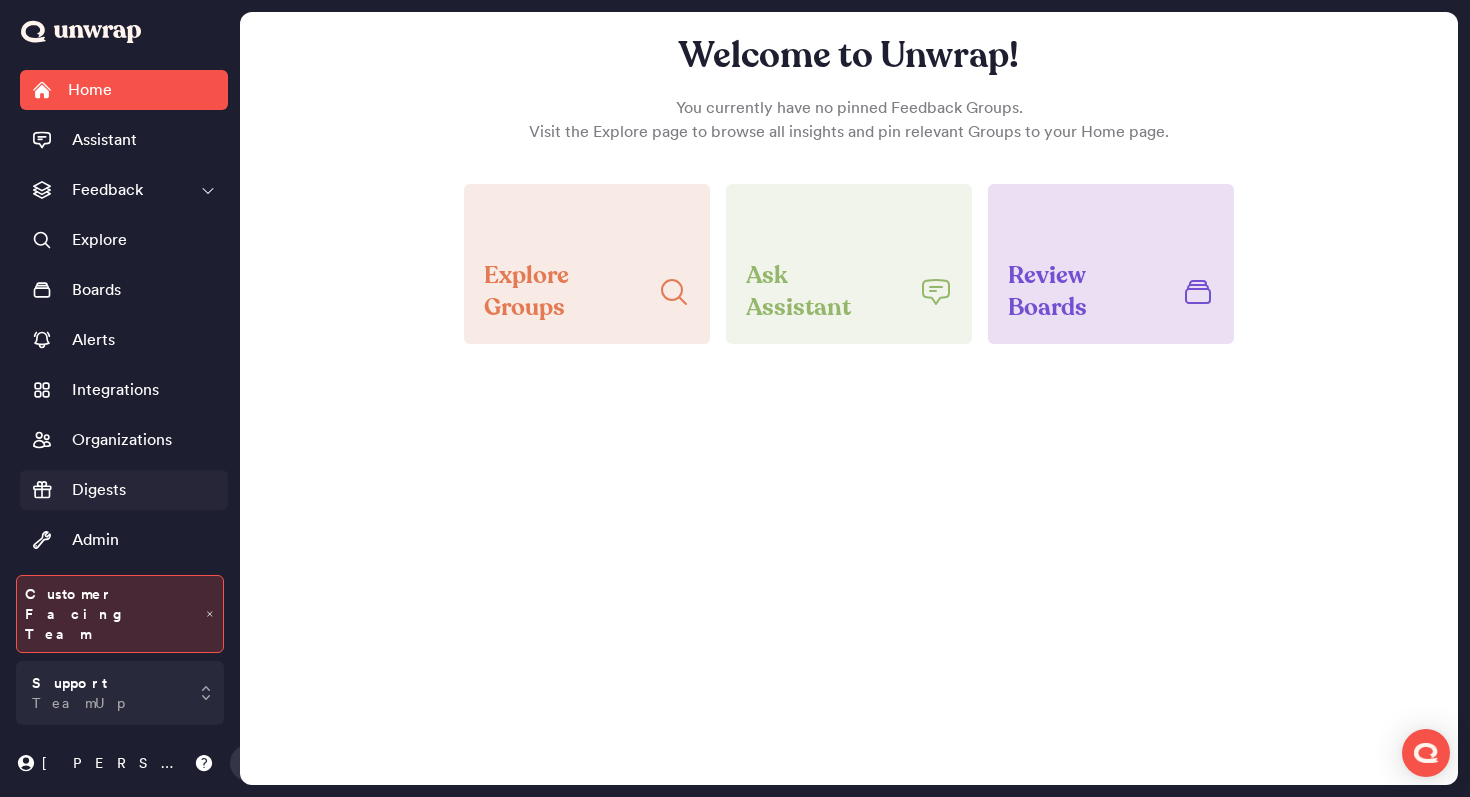 click on "Digests" at bounding box center [99, 490] 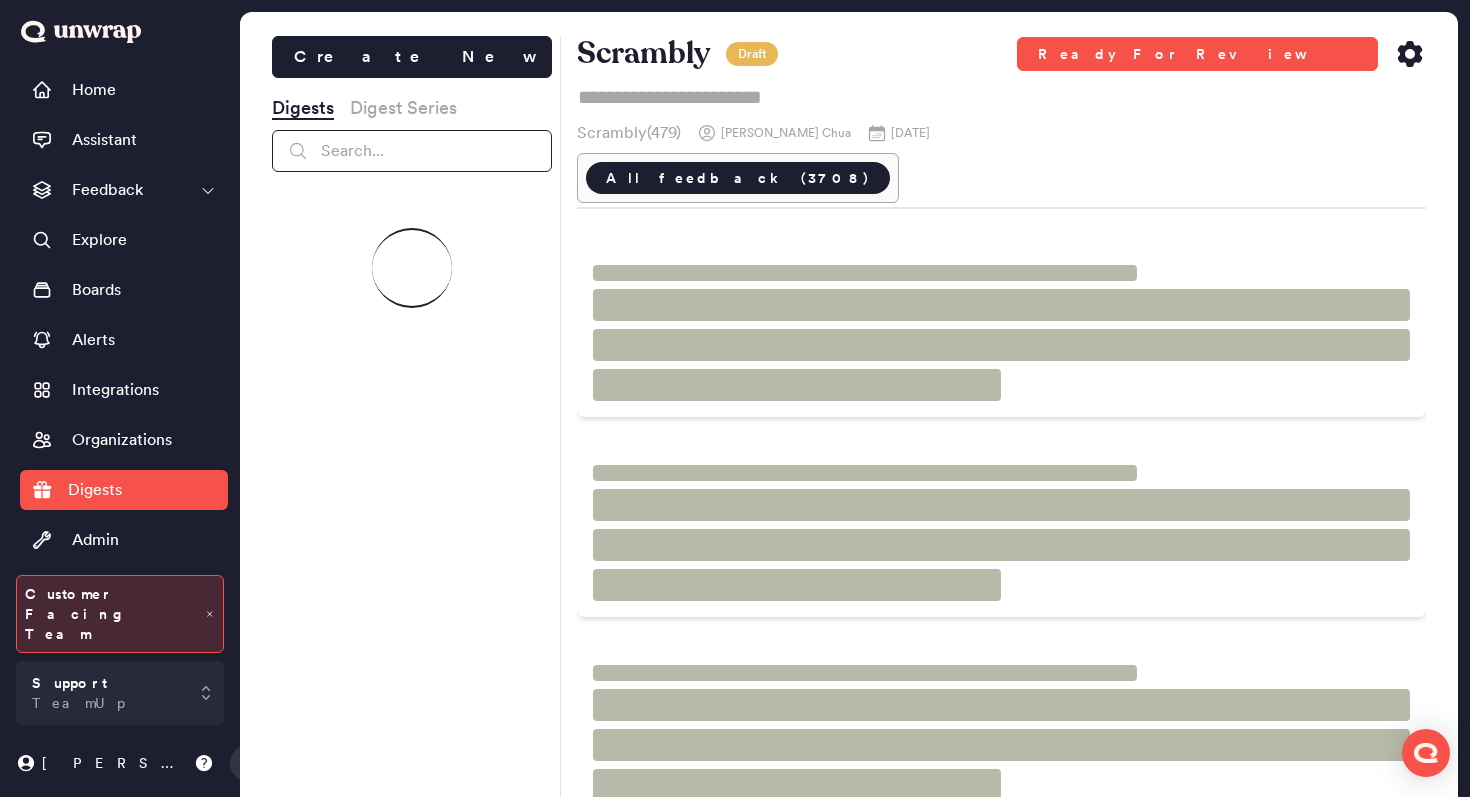 click at bounding box center (412, 151) 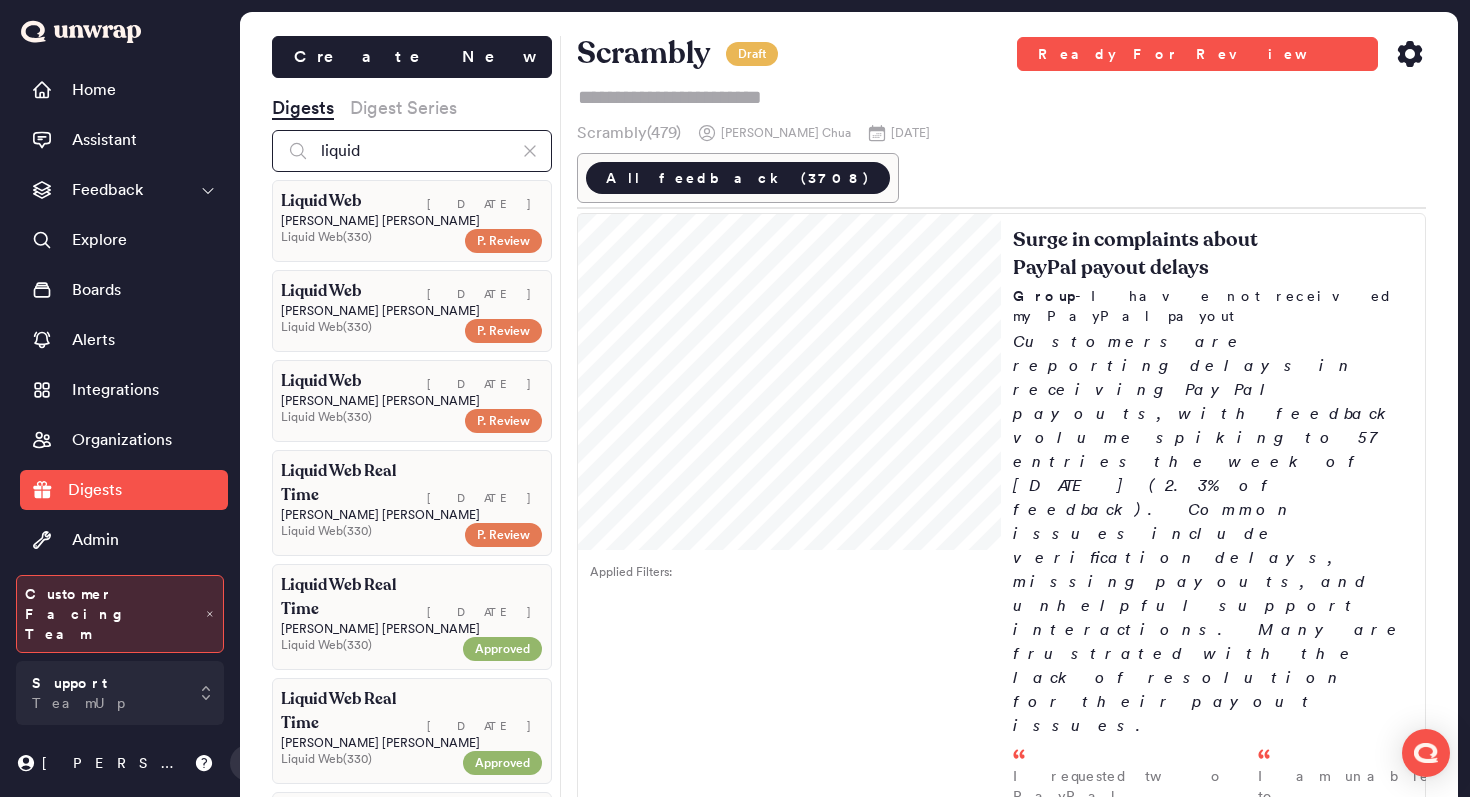 type on "liquid" 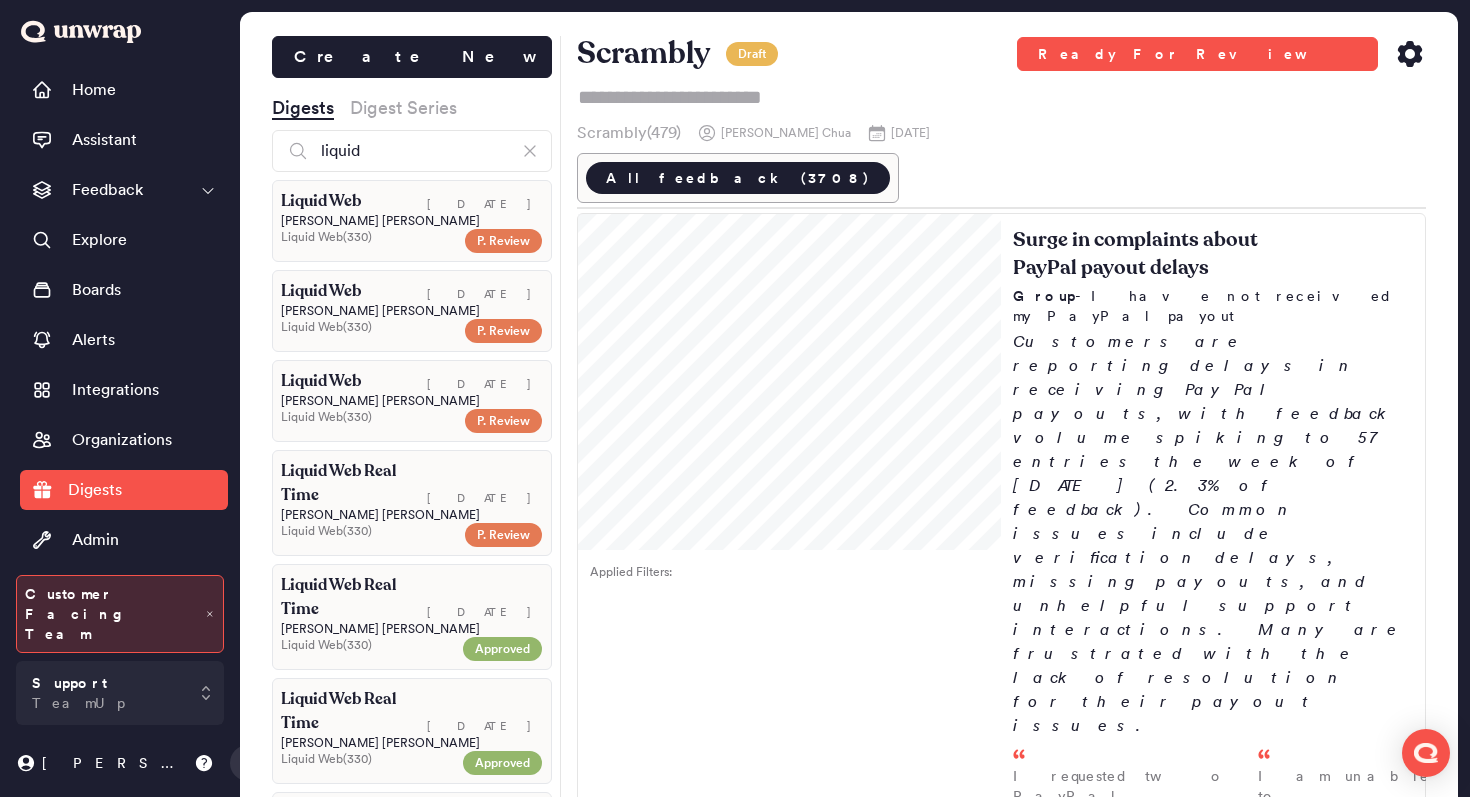 click on "[DATE]" at bounding box center [477, 201] 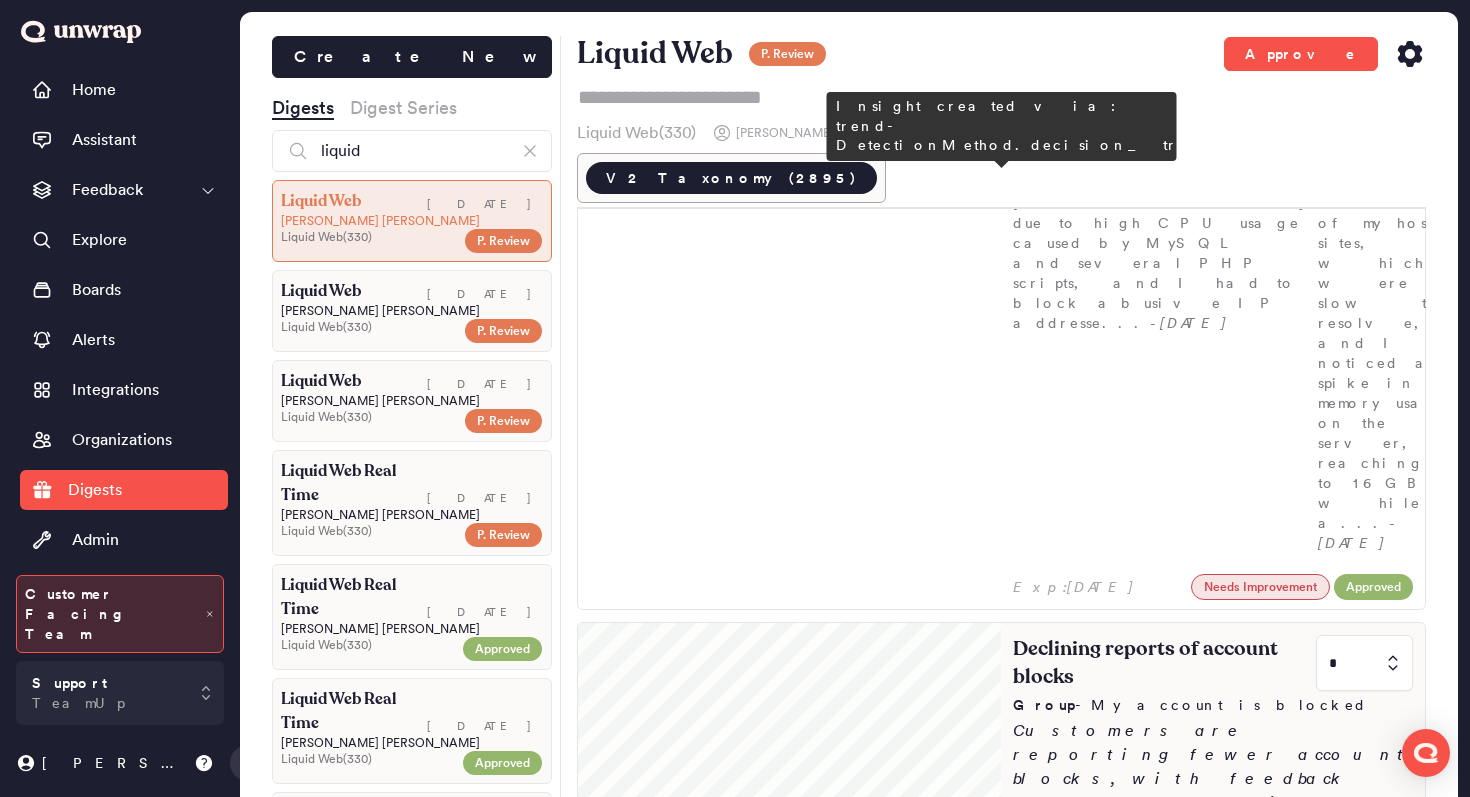 scroll, scrollTop: 1435, scrollLeft: 0, axis: vertical 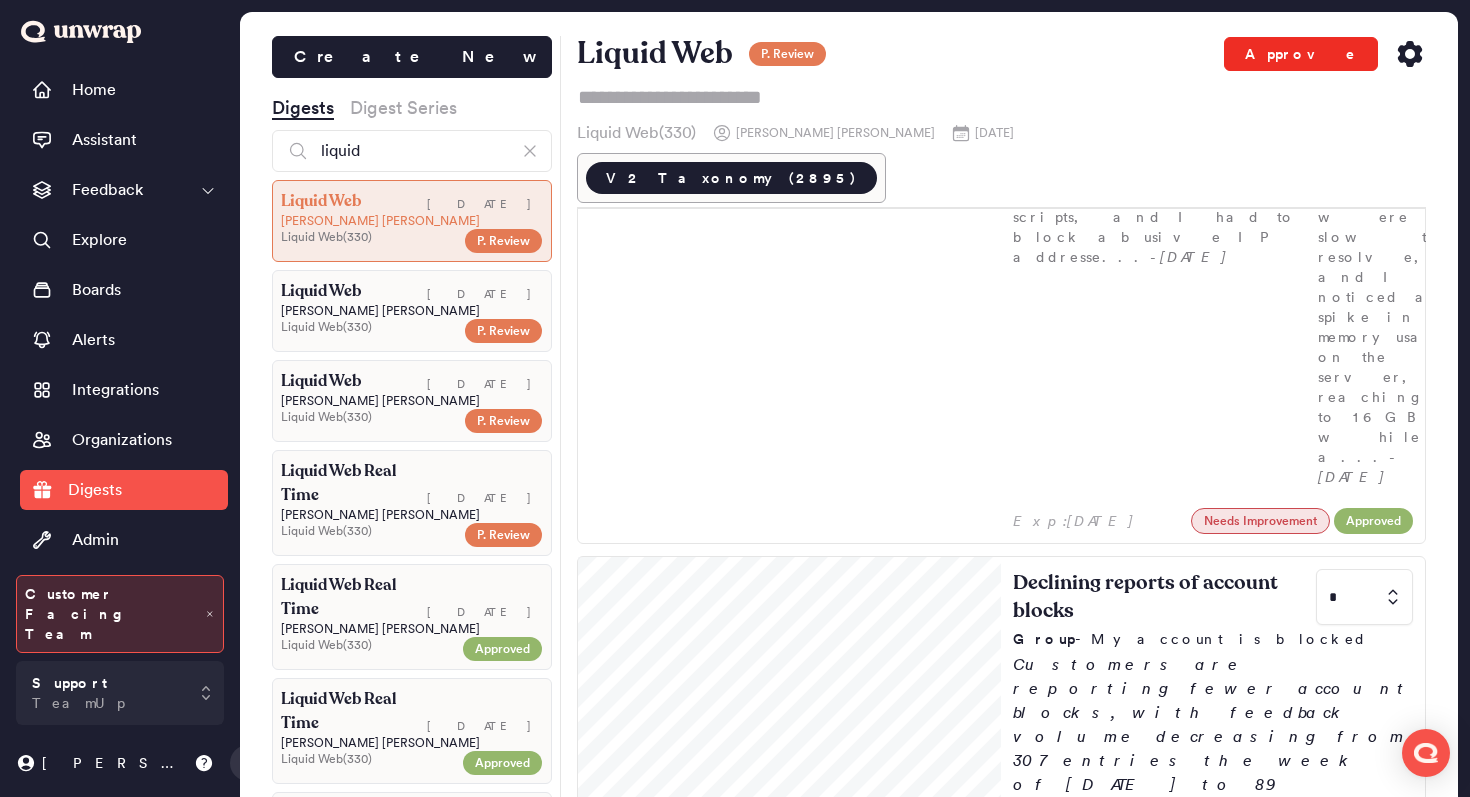 click on "Approve" at bounding box center [1301, 54] 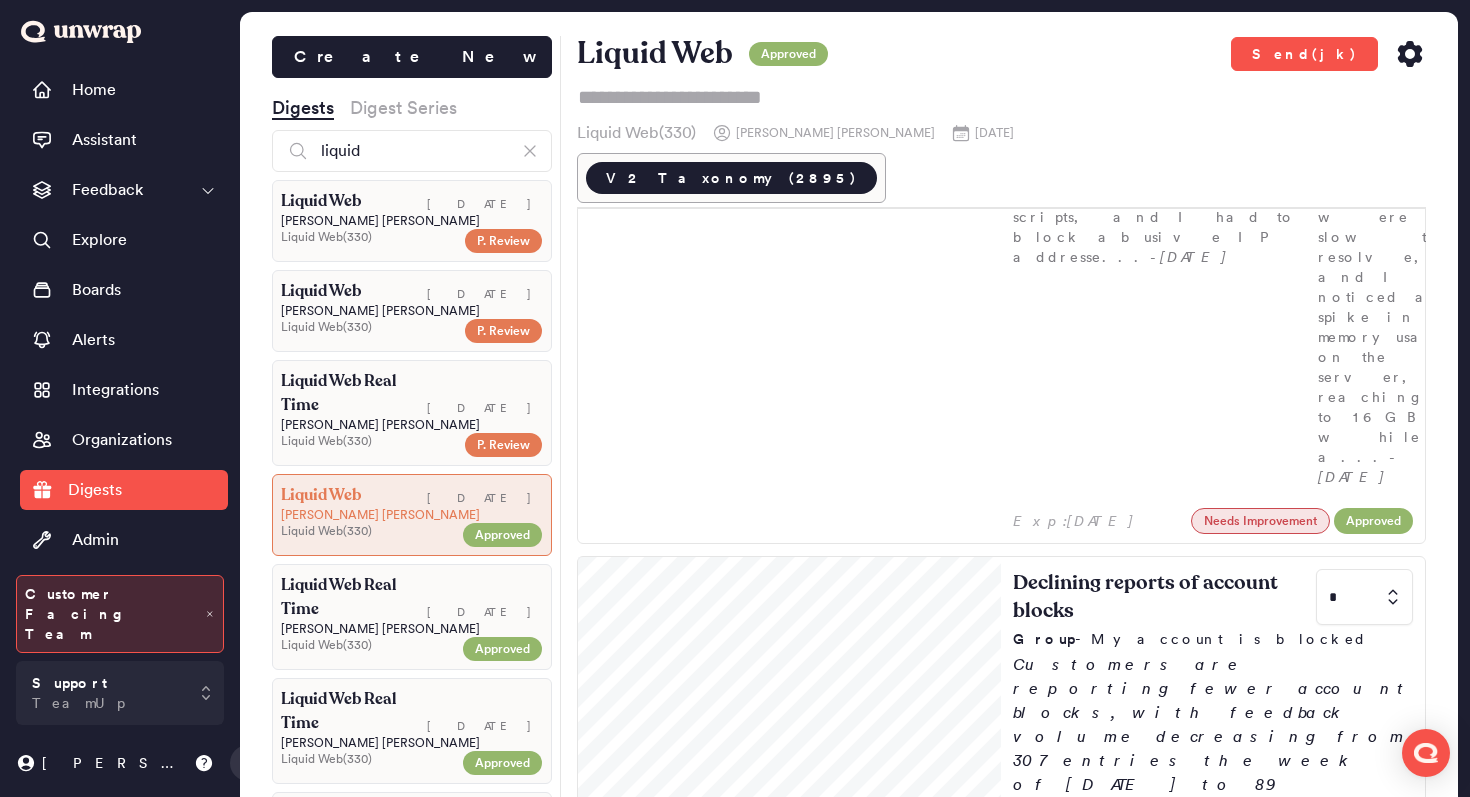 click 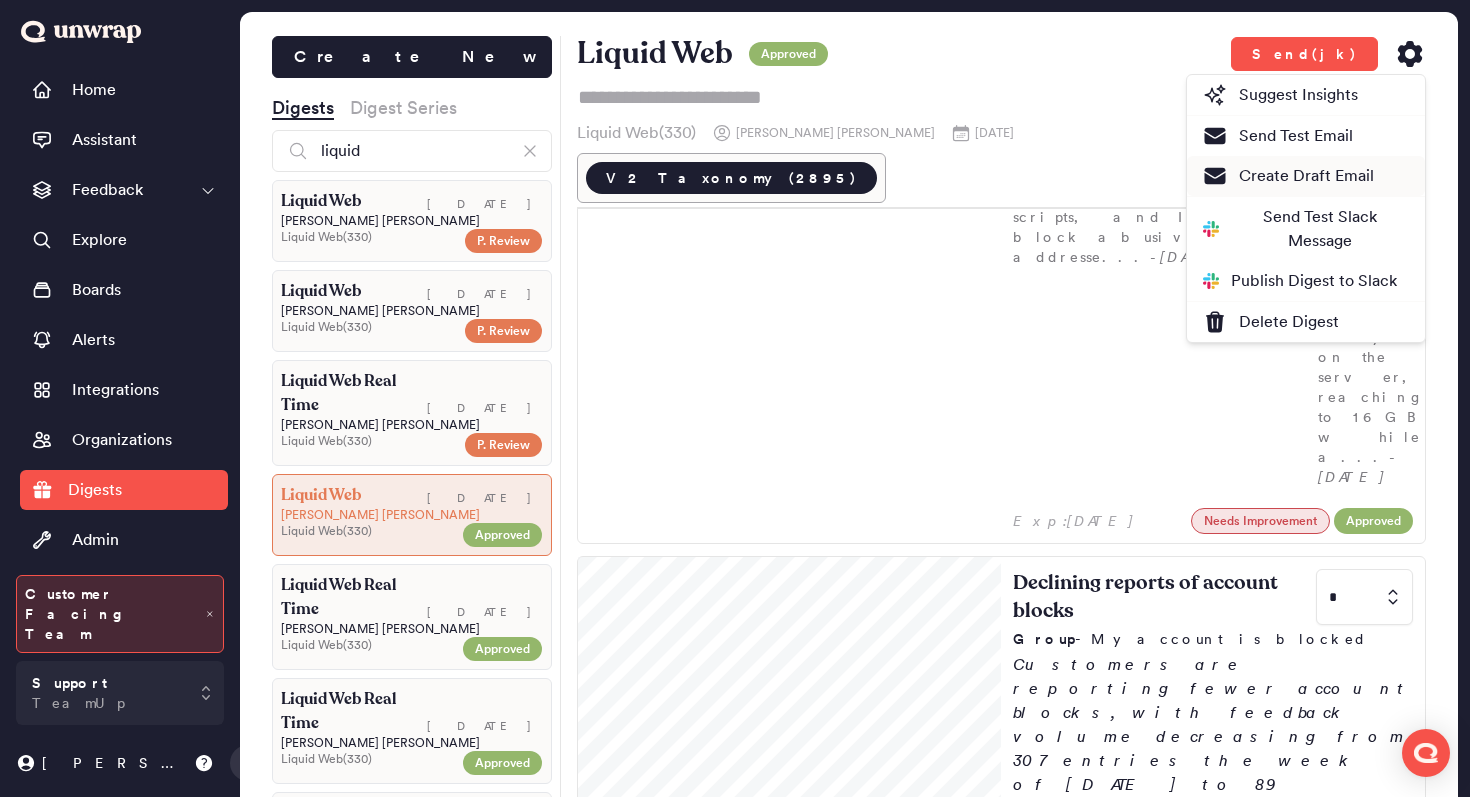 click on "Create Draft Email" at bounding box center (1288, 176) 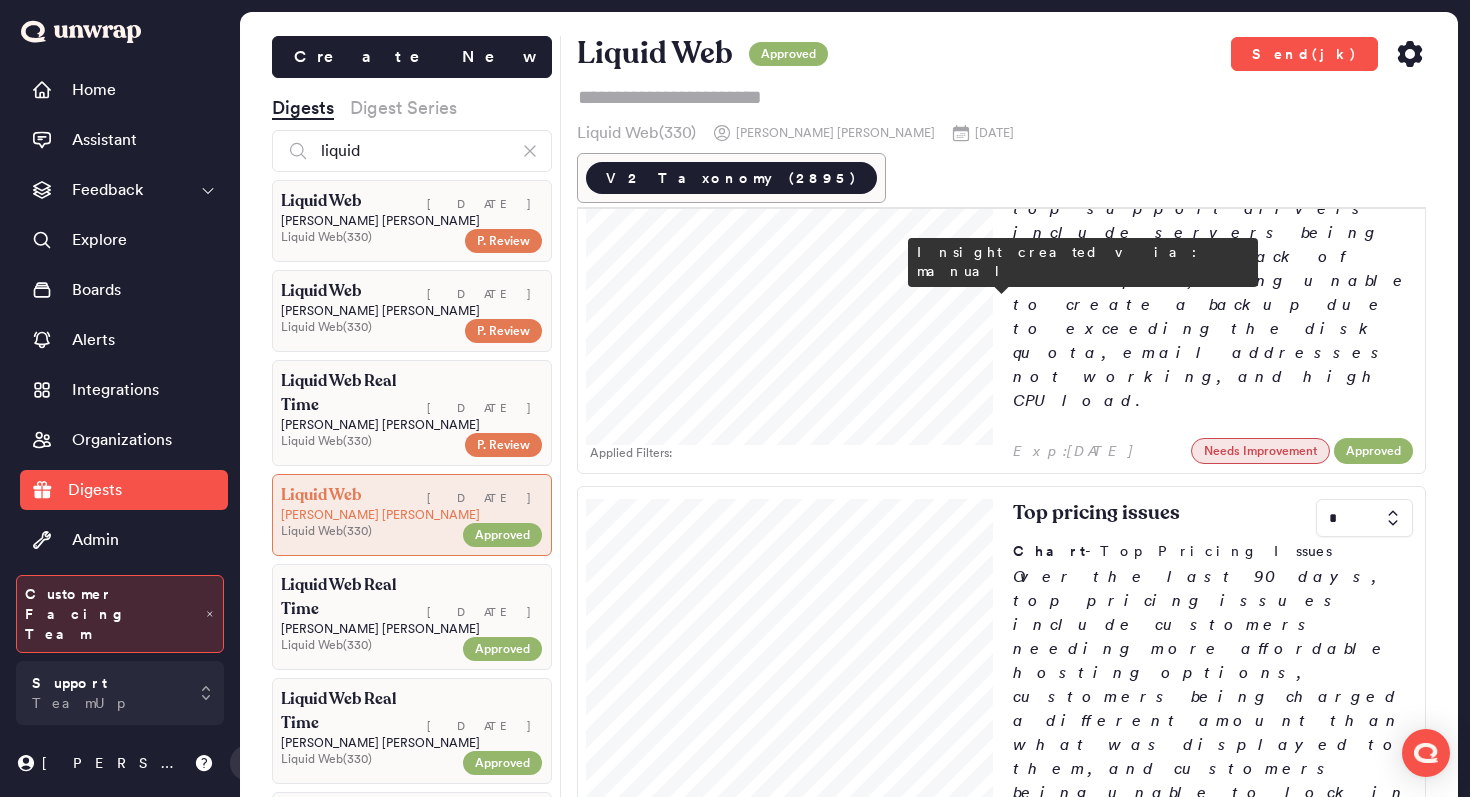 scroll, scrollTop: 308, scrollLeft: 0, axis: vertical 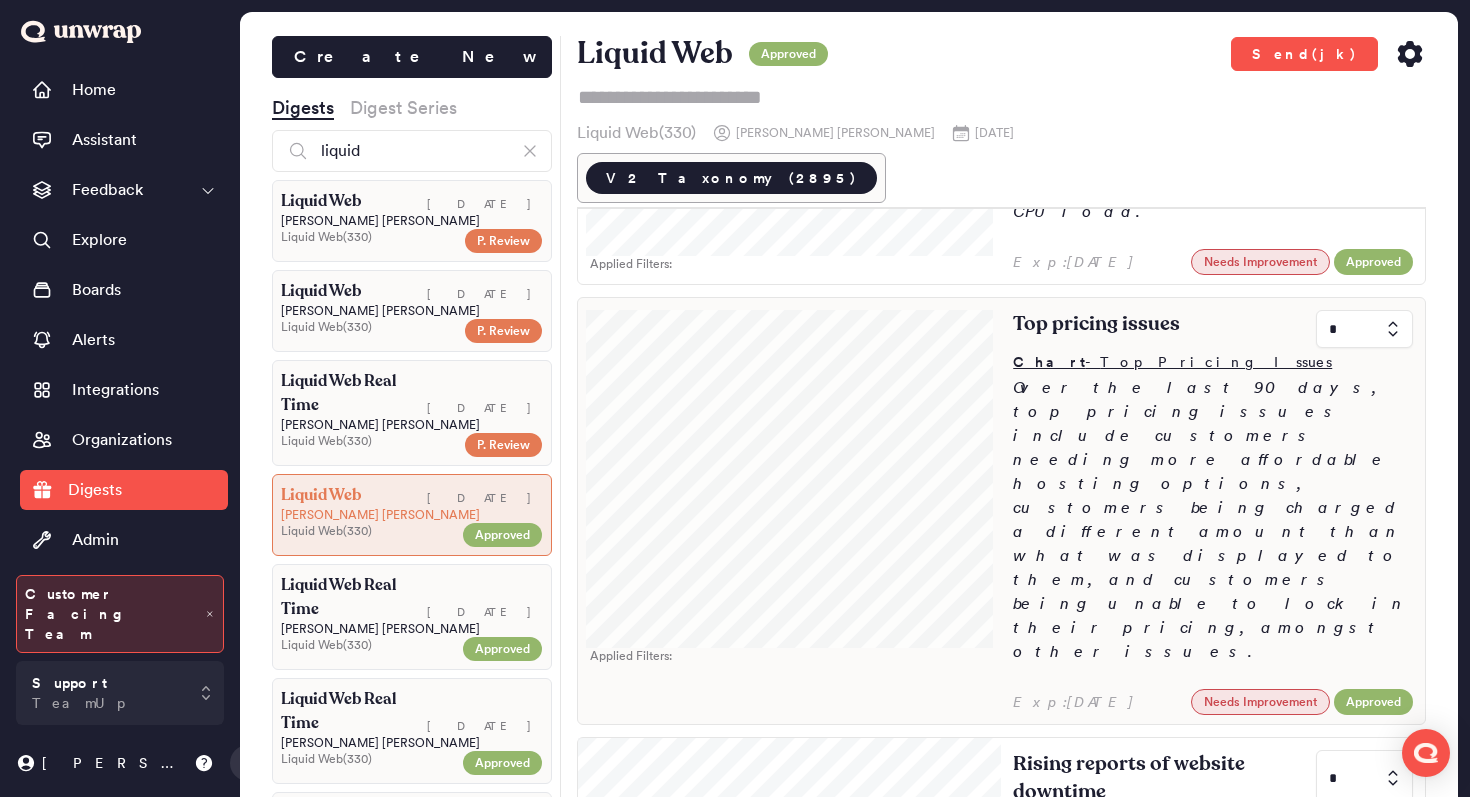click on "Chart  -  Top Pricing Issues" at bounding box center (1172, 362) 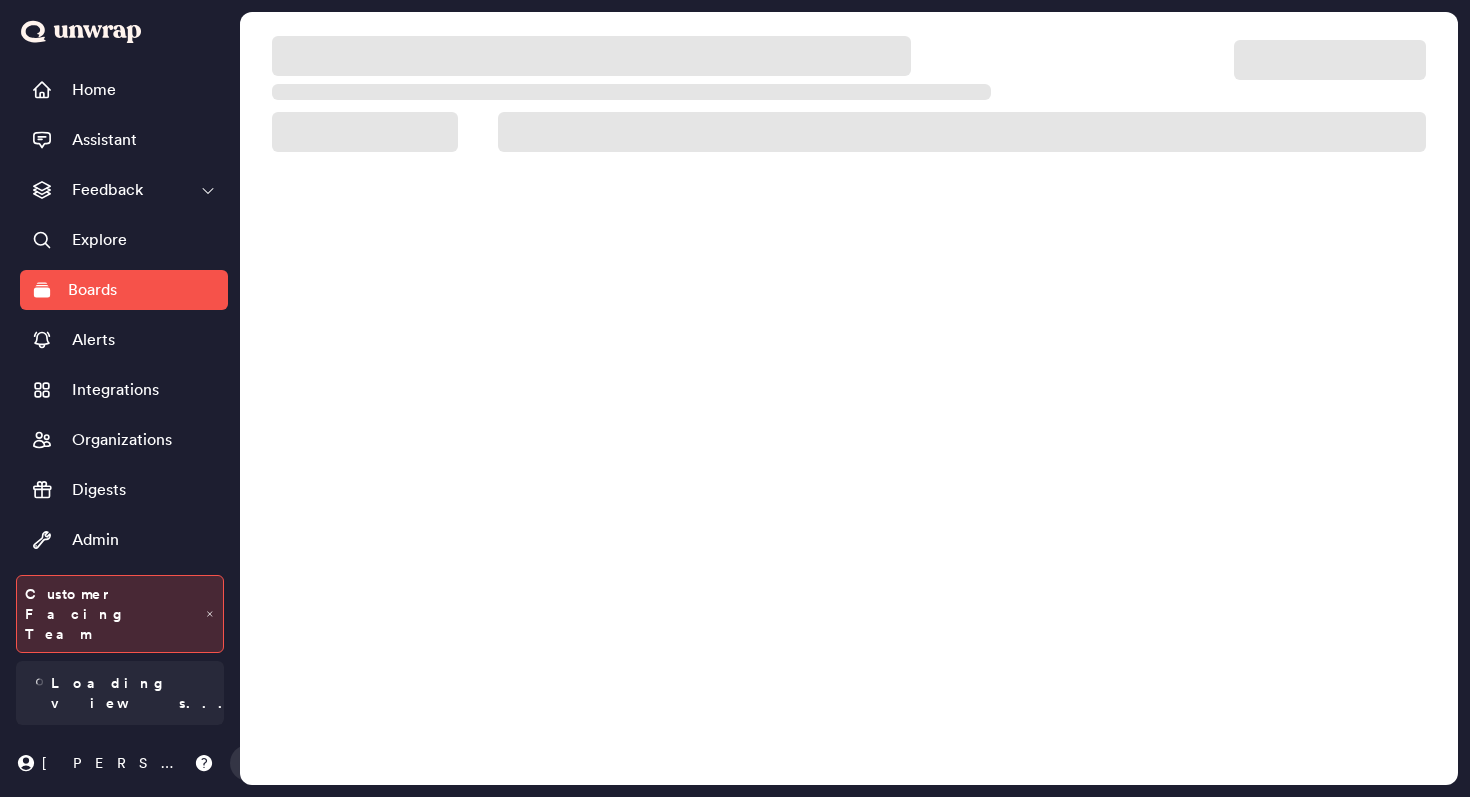 scroll, scrollTop: 0, scrollLeft: 0, axis: both 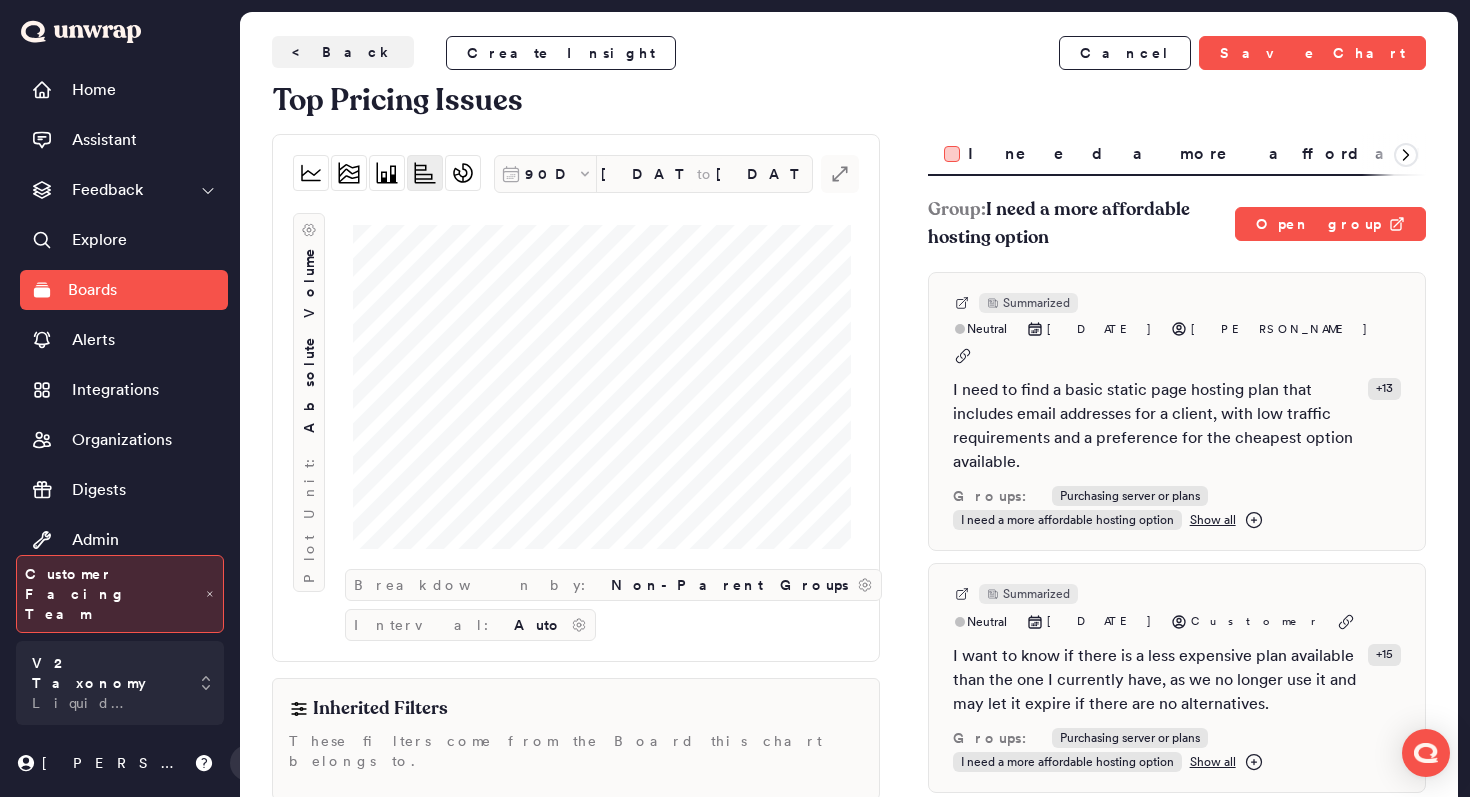 click 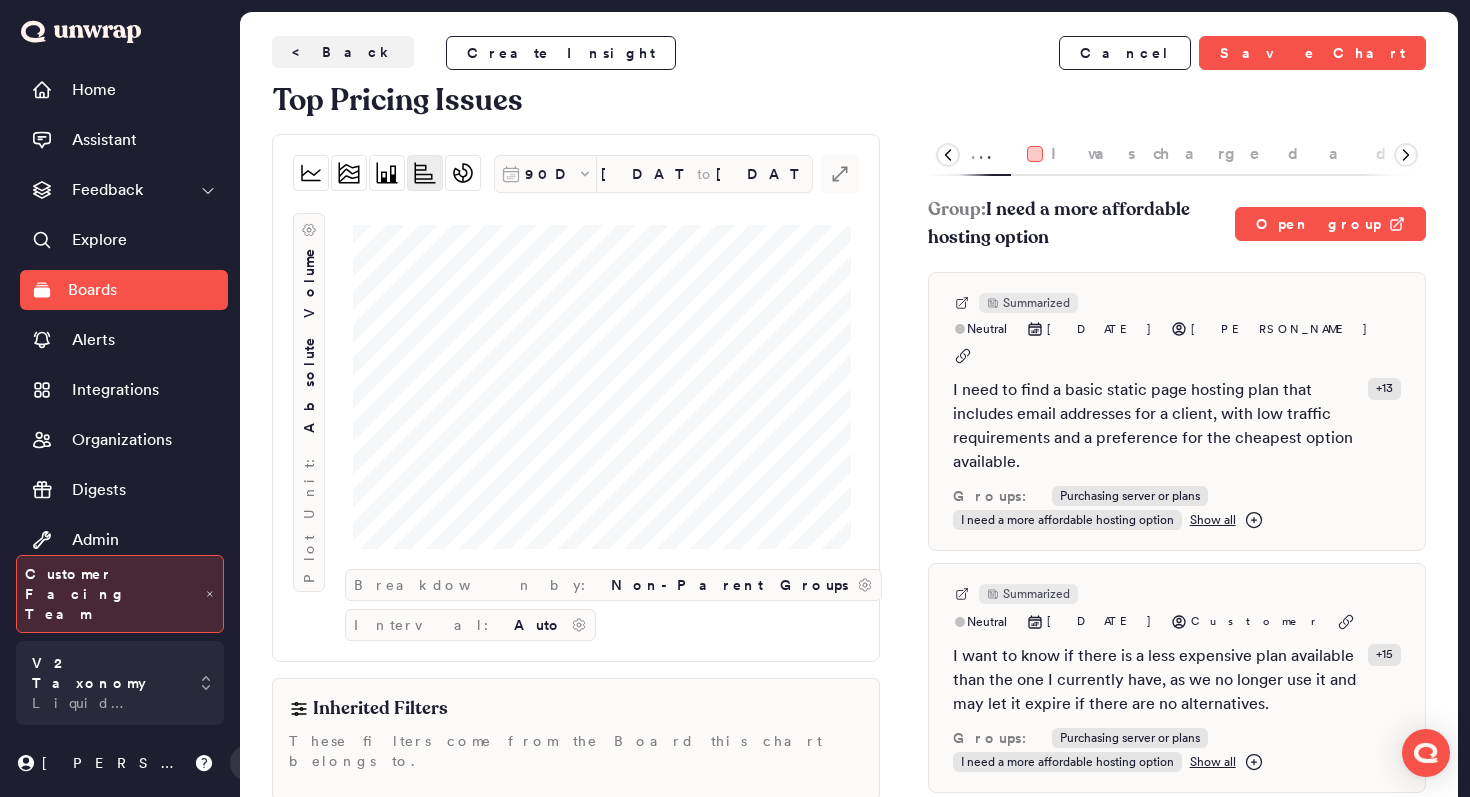 click 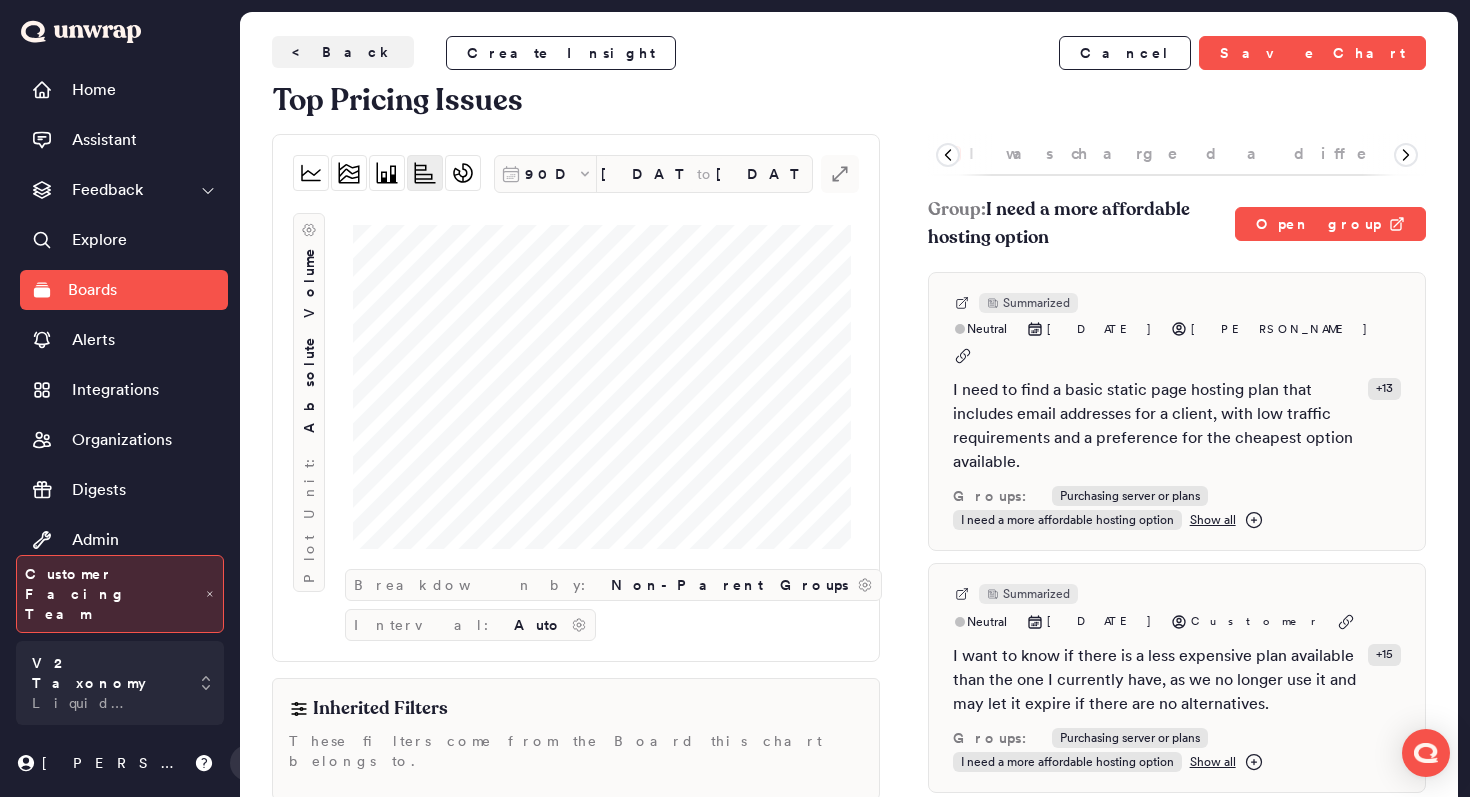 click 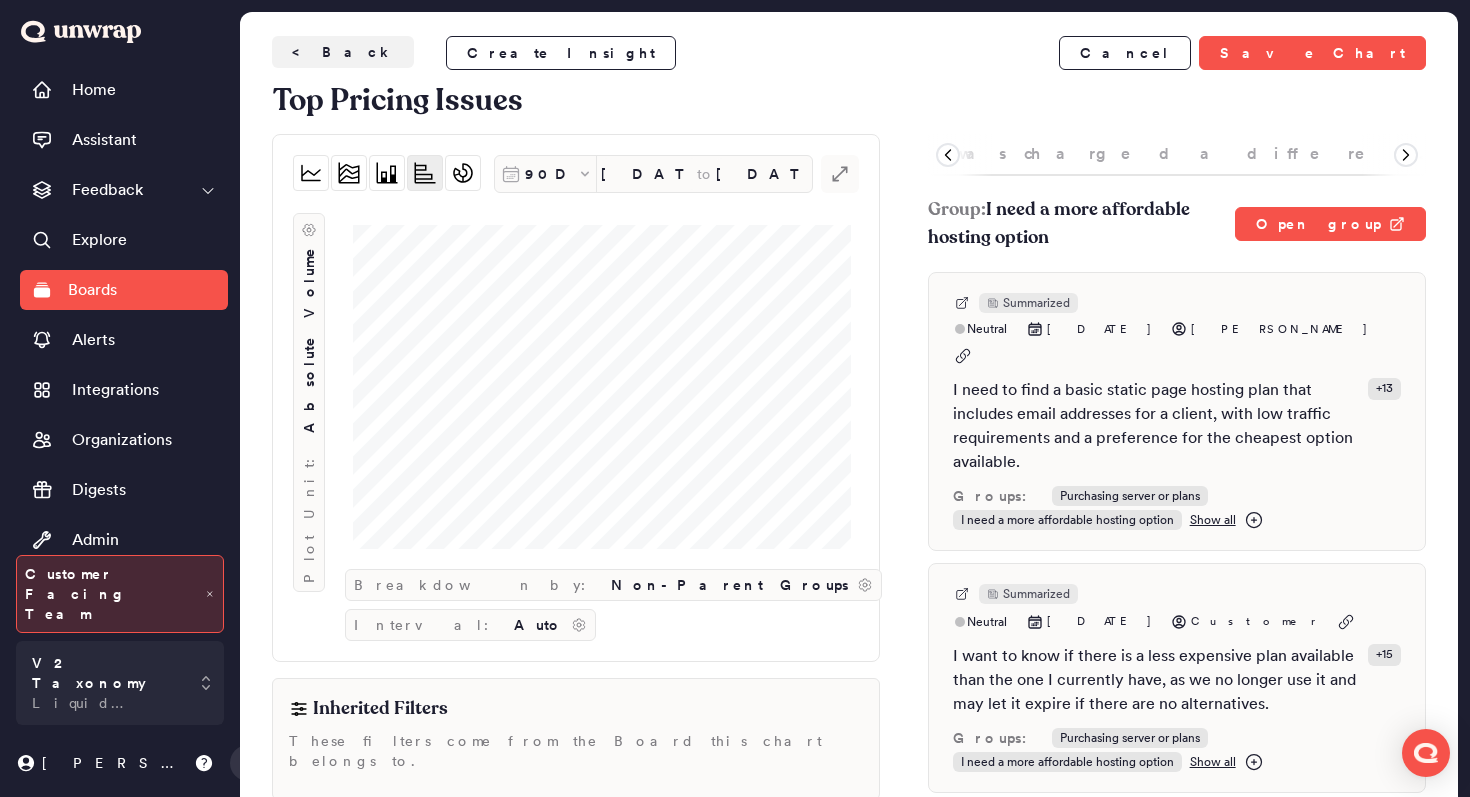 click 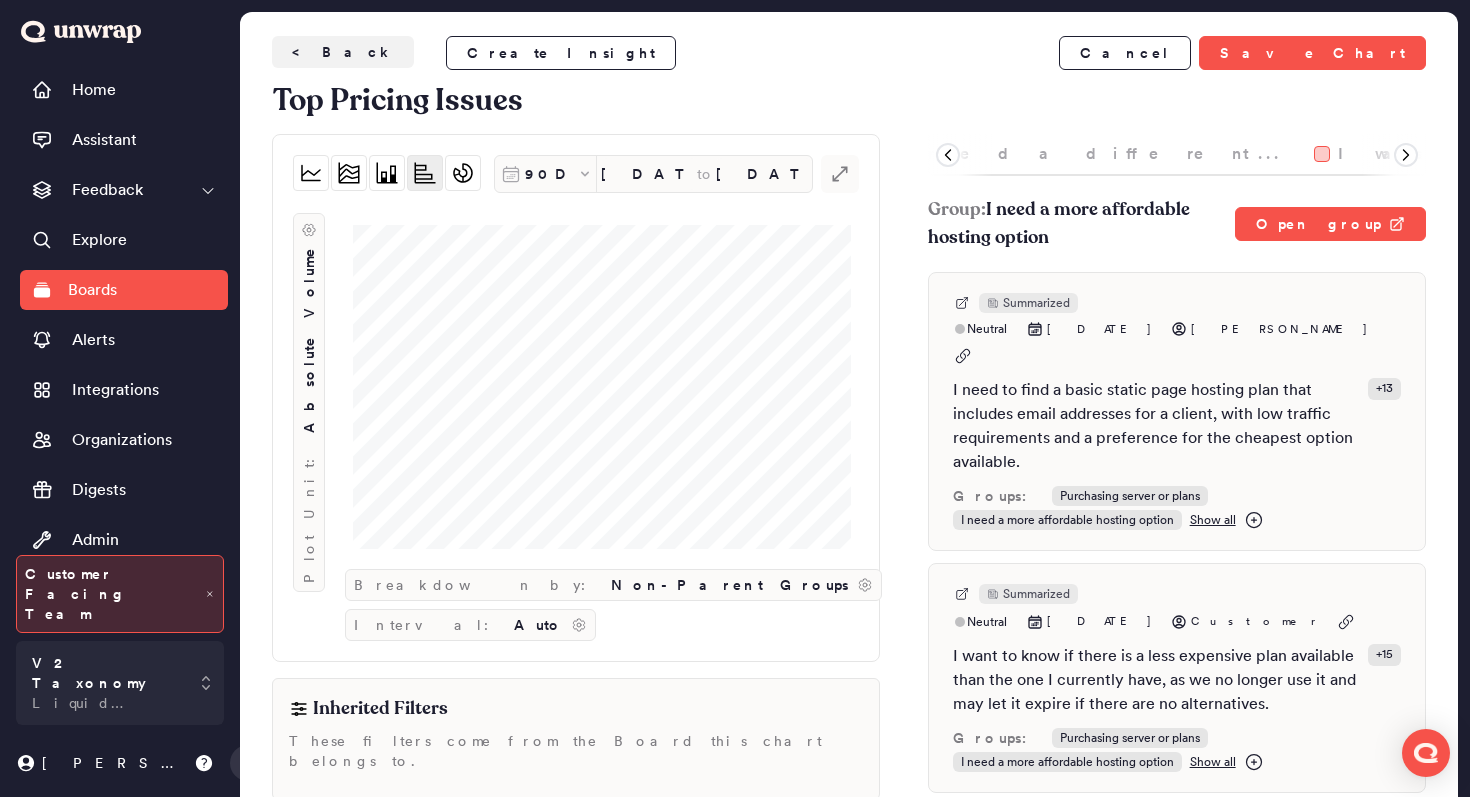 click 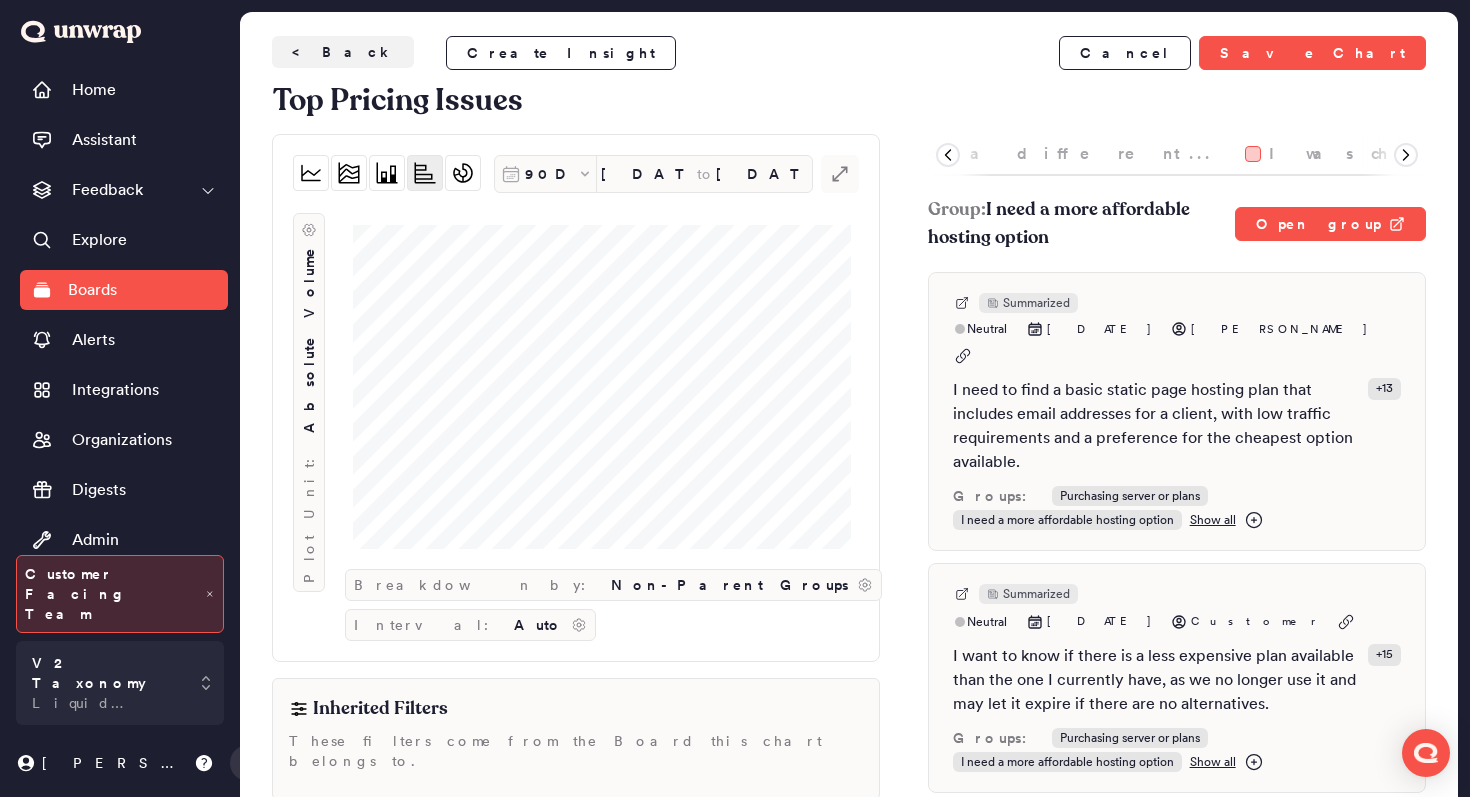 click 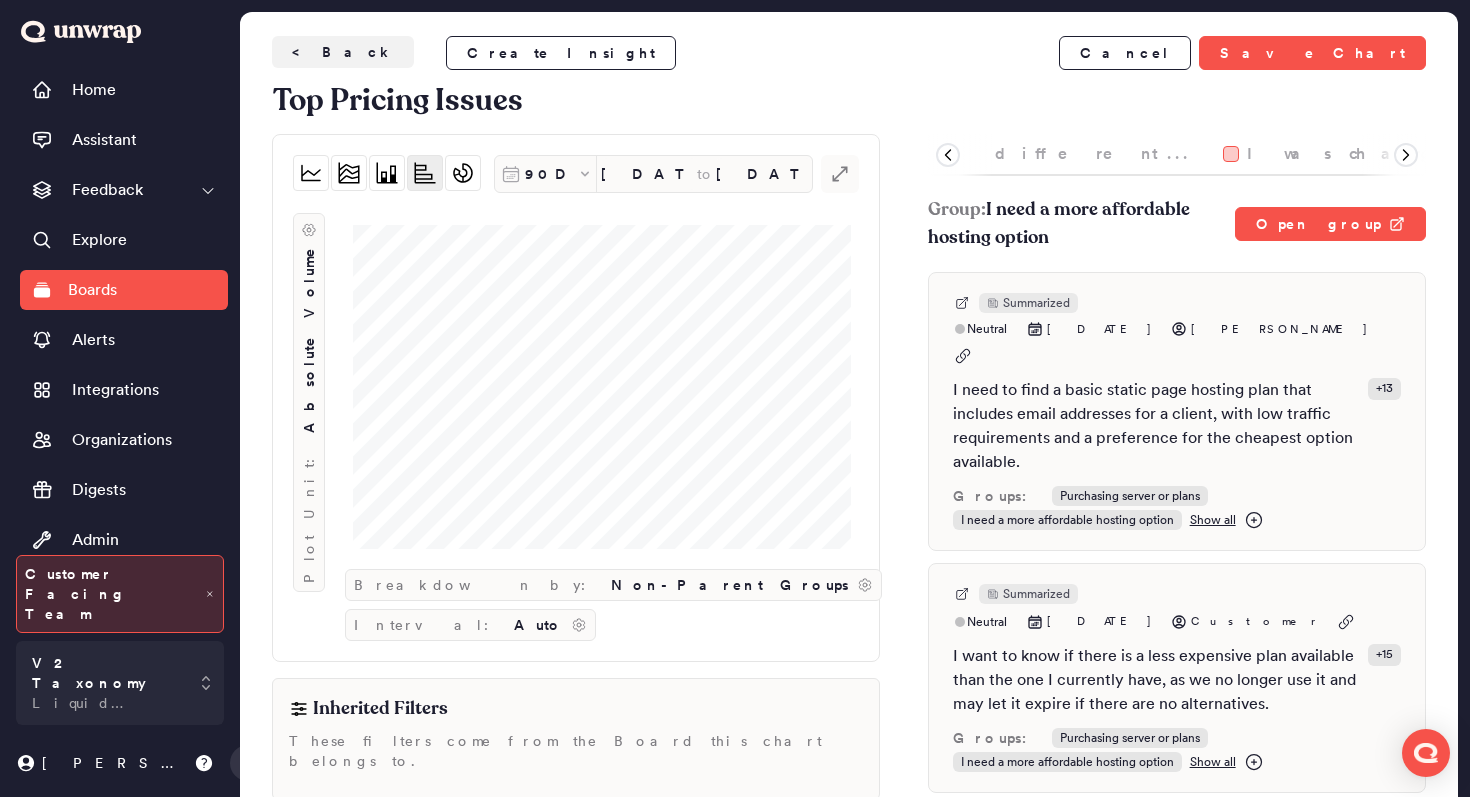 click 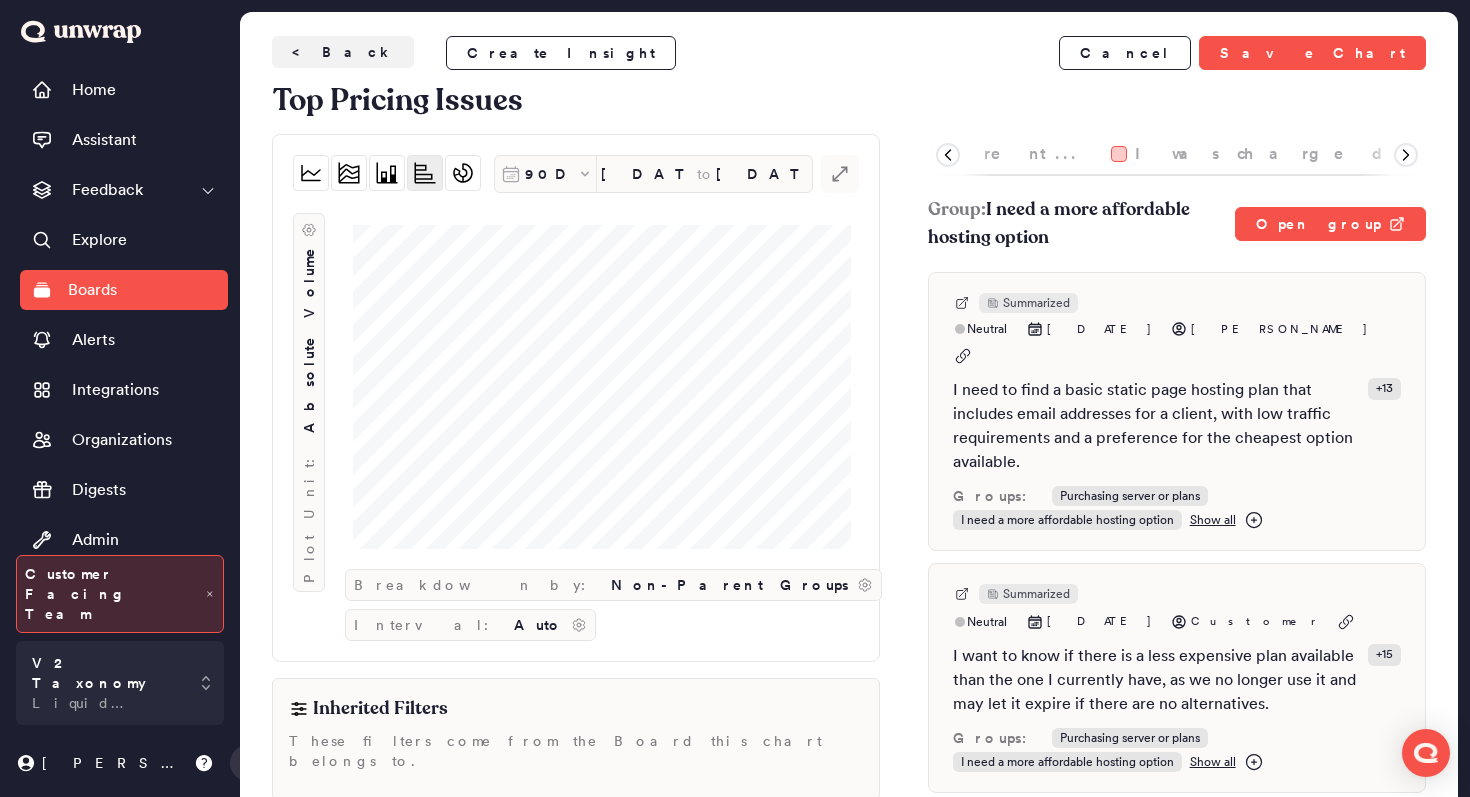 click 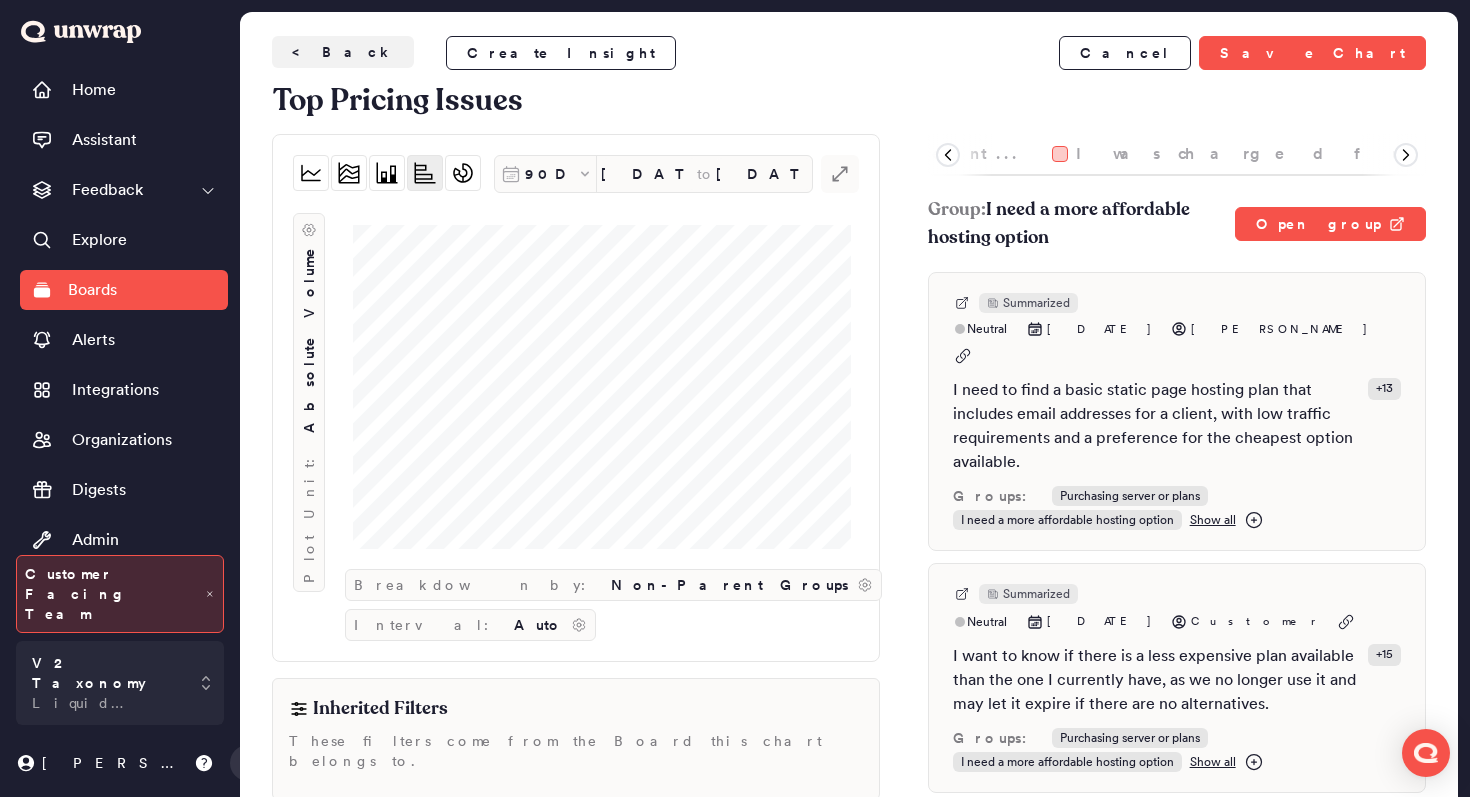 click 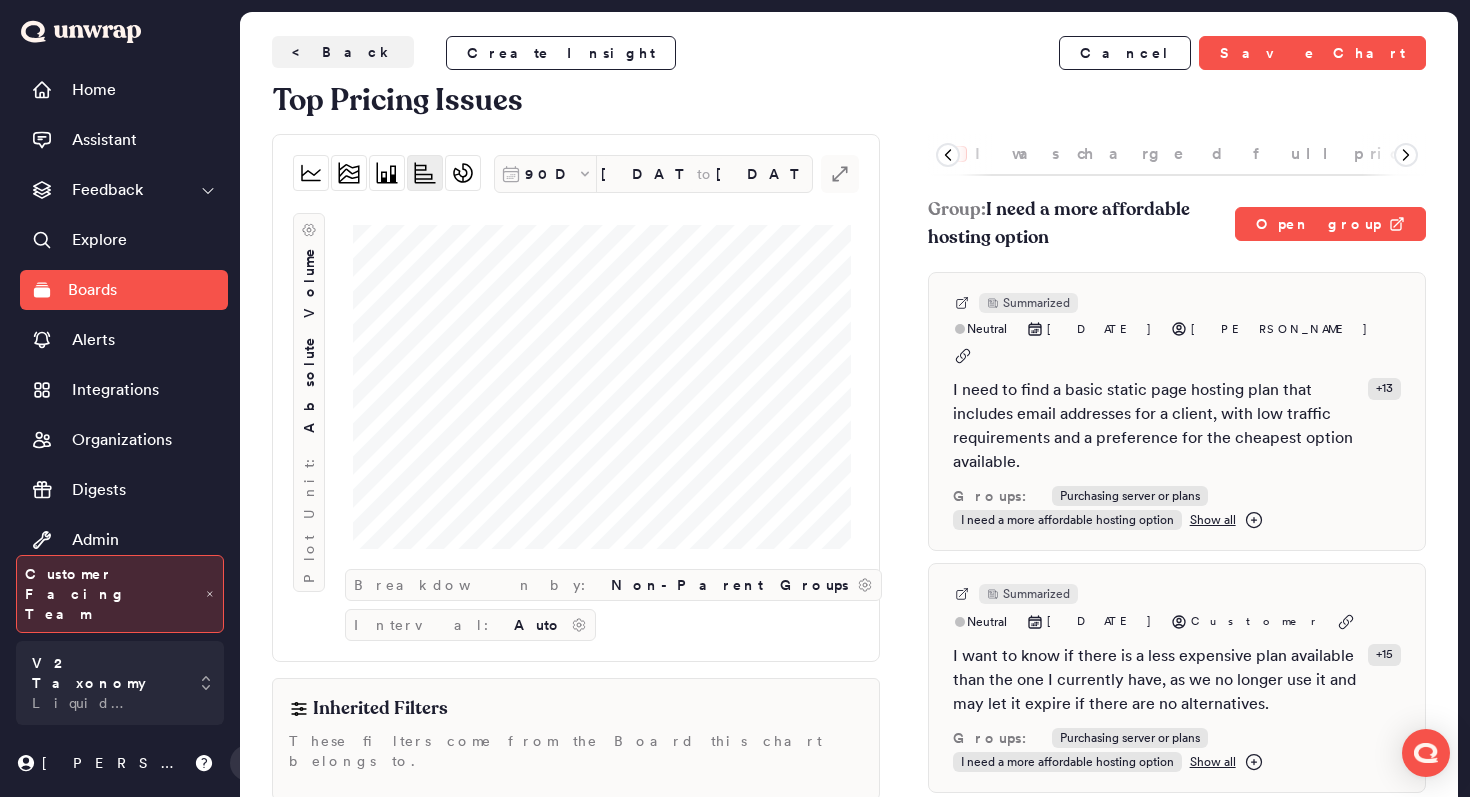 click 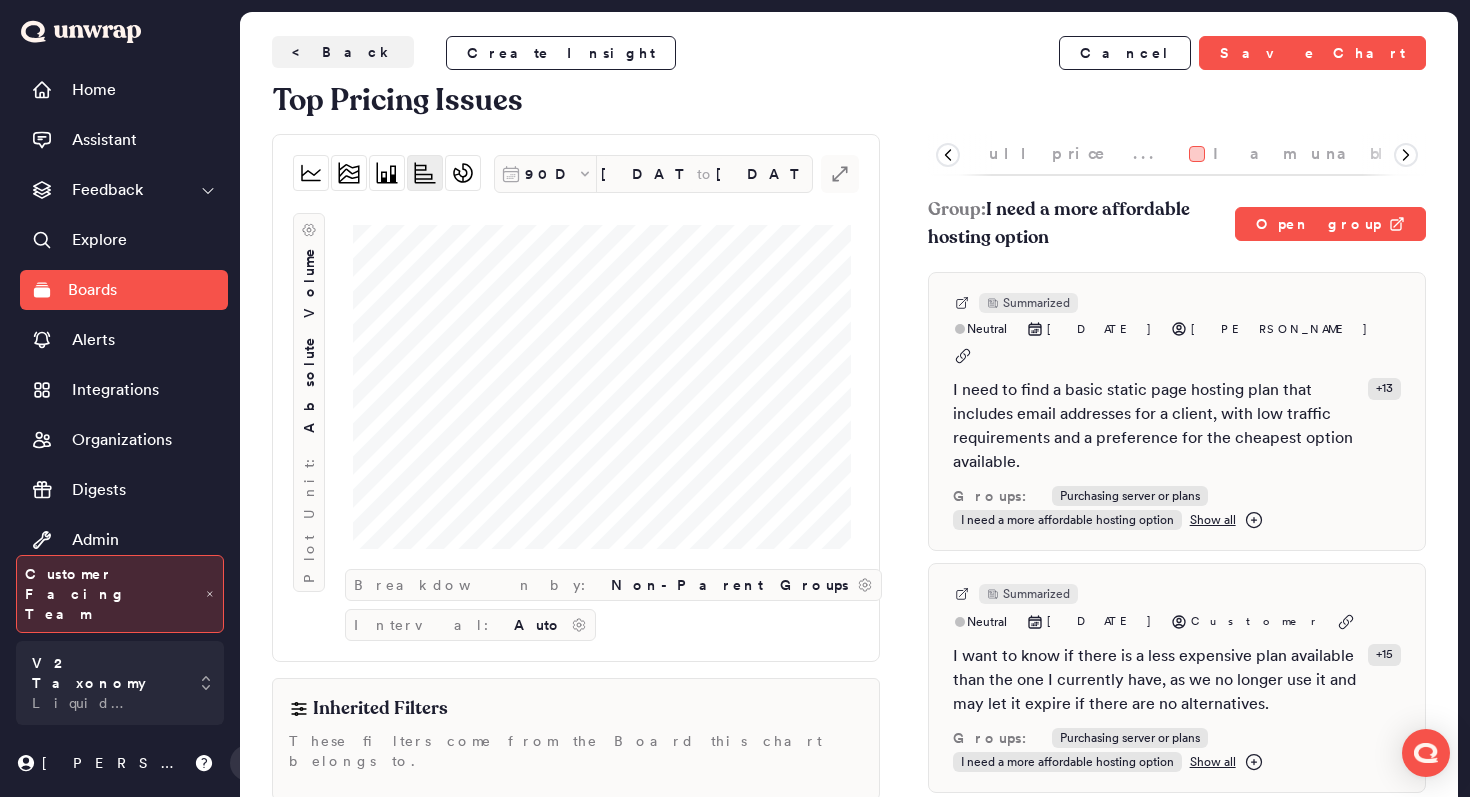 click 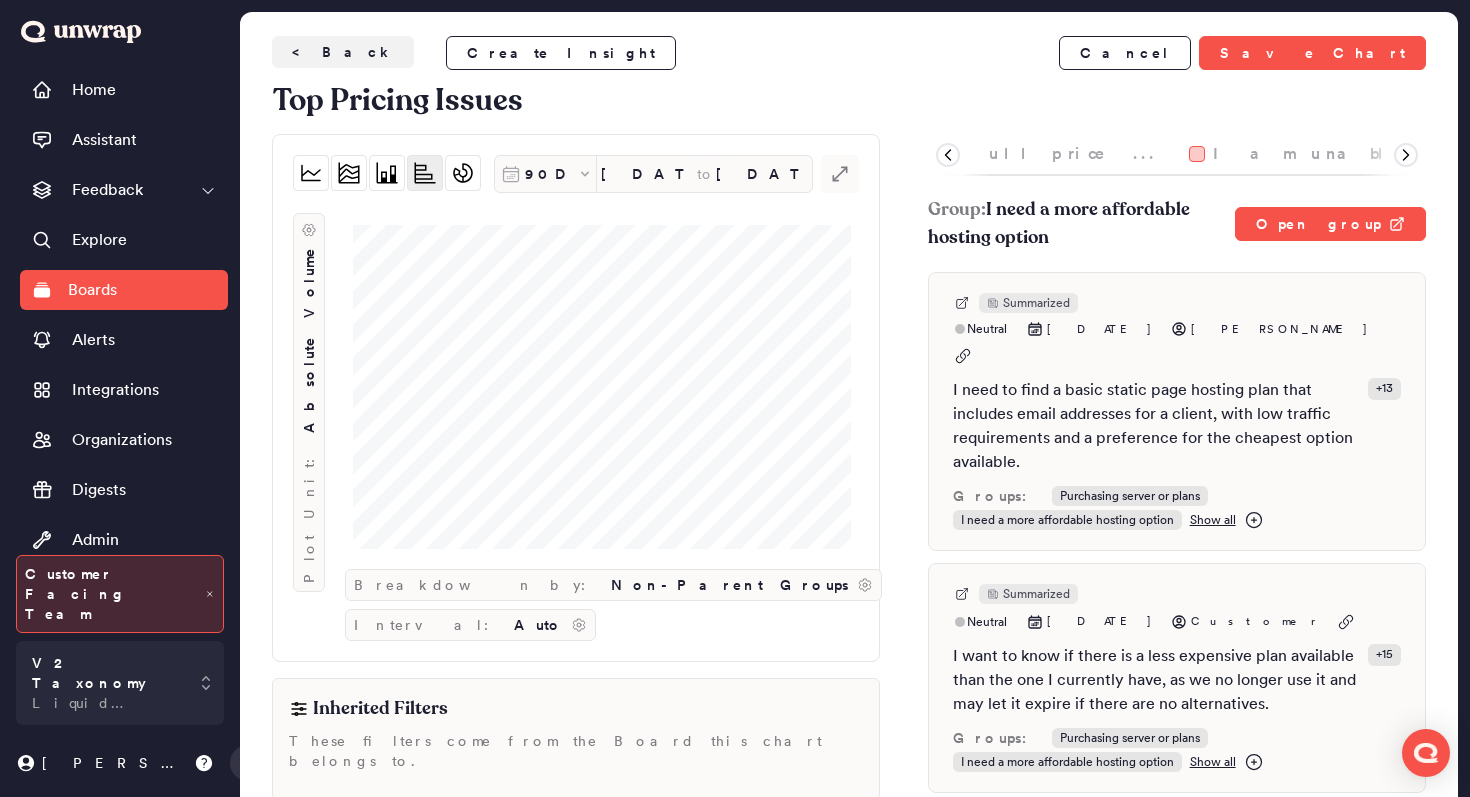 scroll, scrollTop: 0, scrollLeft: 1482, axis: horizontal 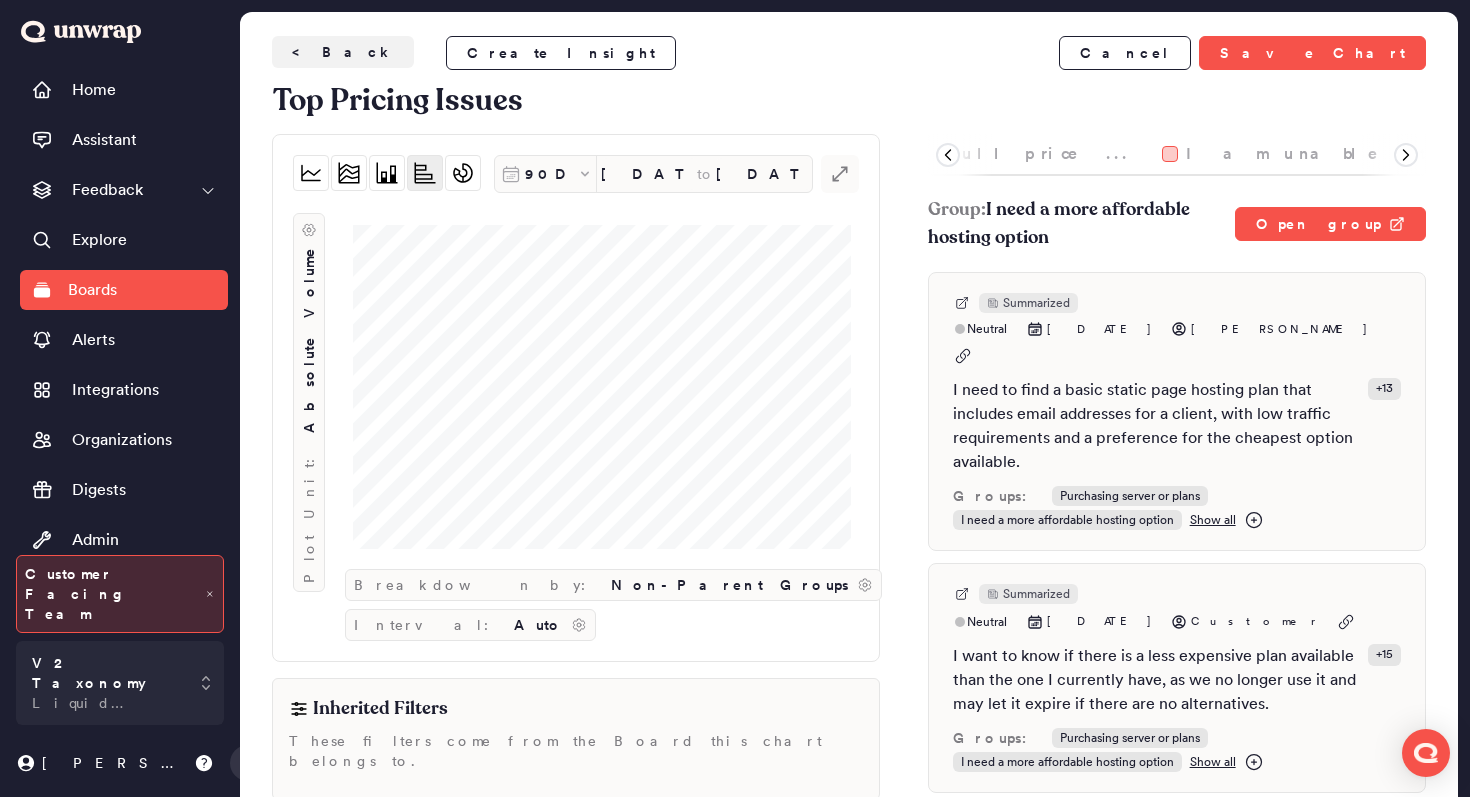 click on "I found out specifically..." at bounding box center [2942, 154] 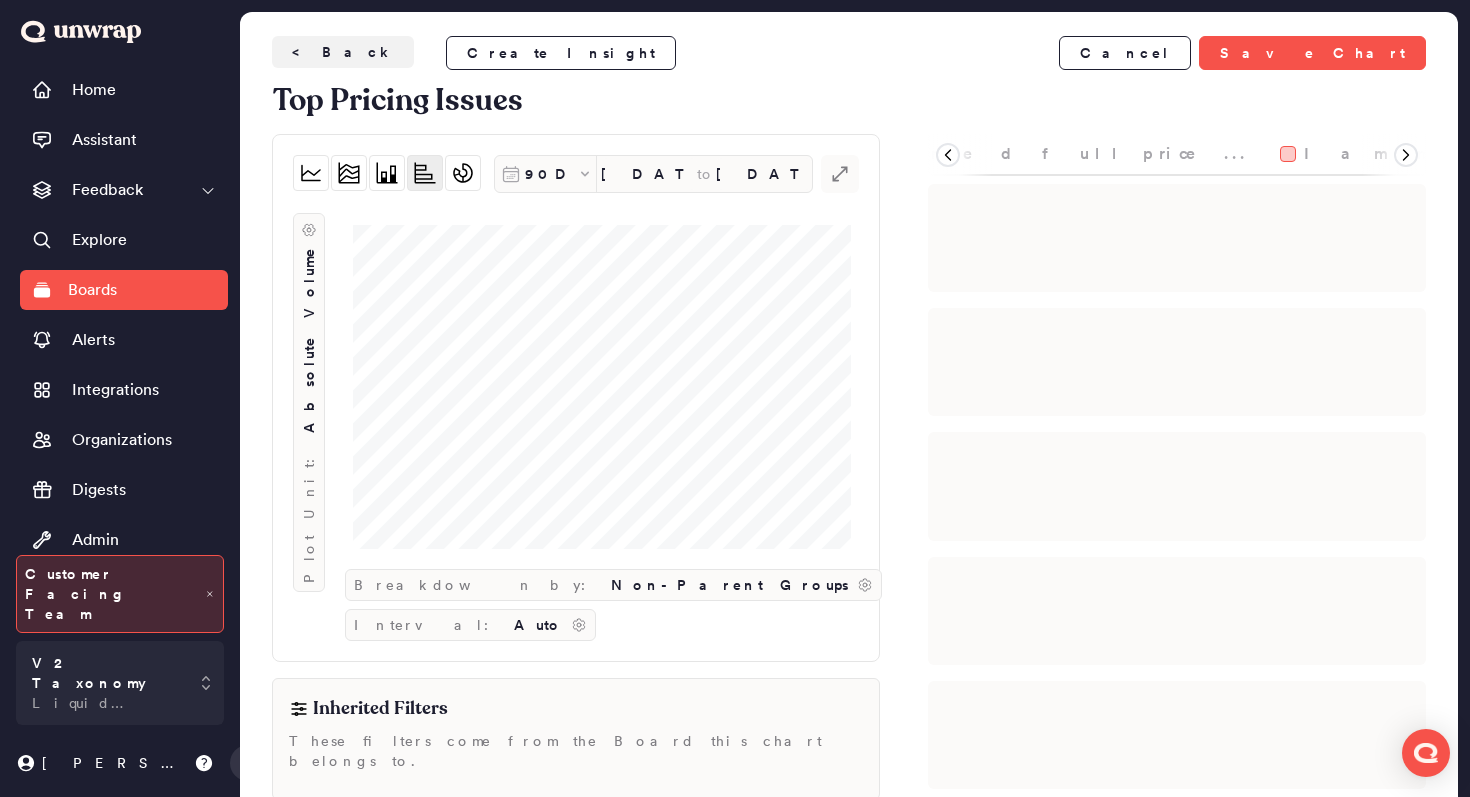 scroll, scrollTop: 0, scrollLeft: 1355, axis: horizontal 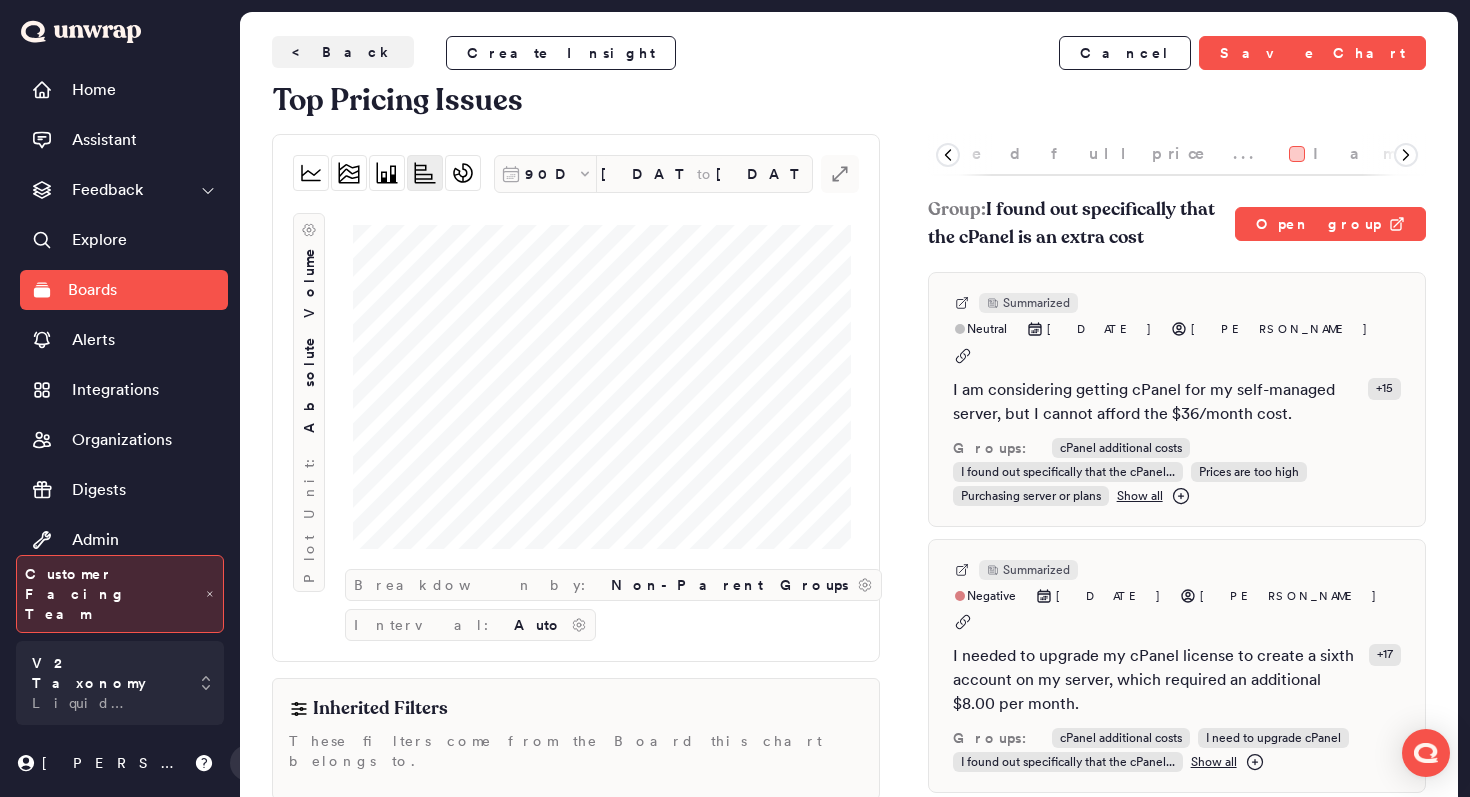 click 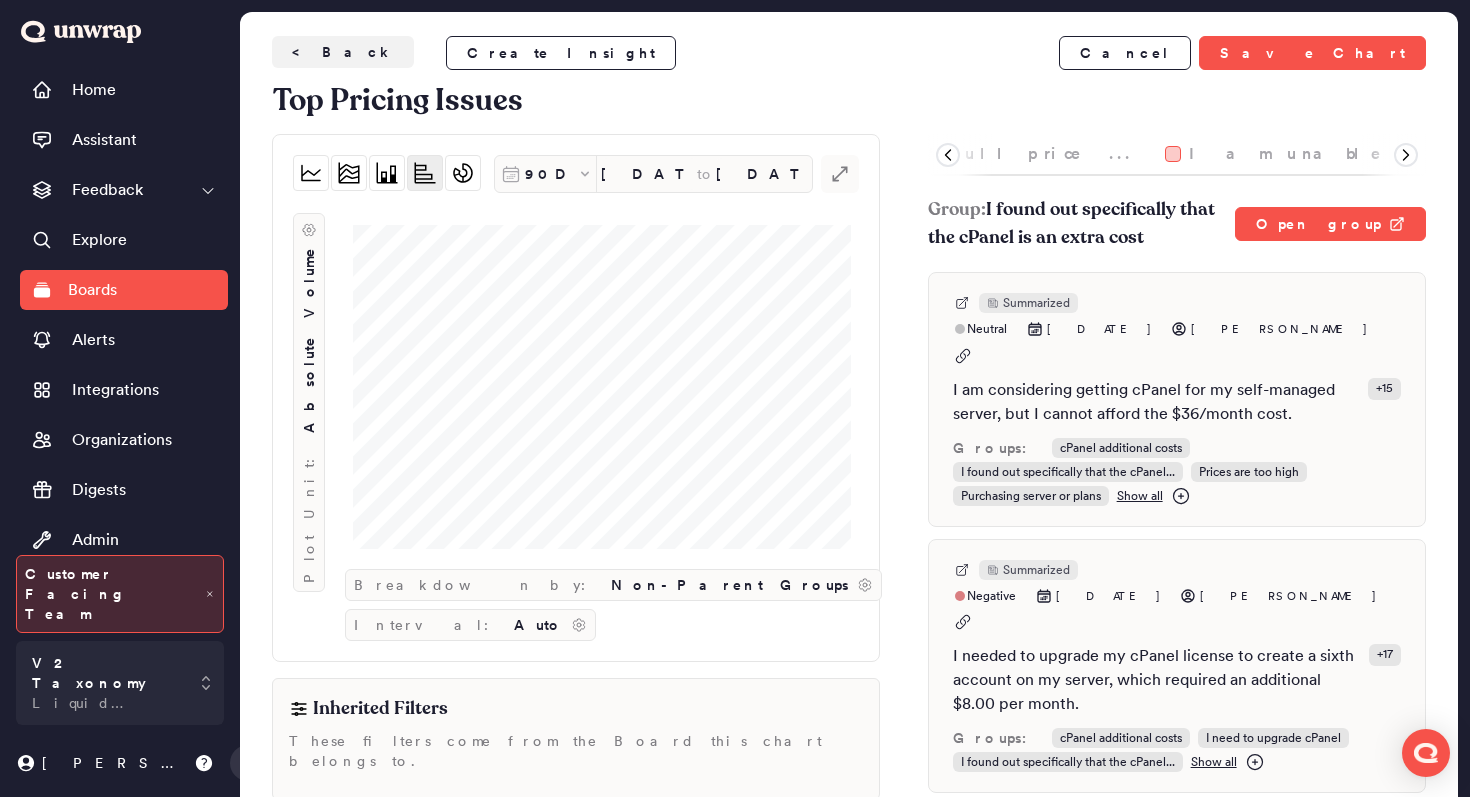 scroll, scrollTop: 0, scrollLeft: 1482, axis: horizontal 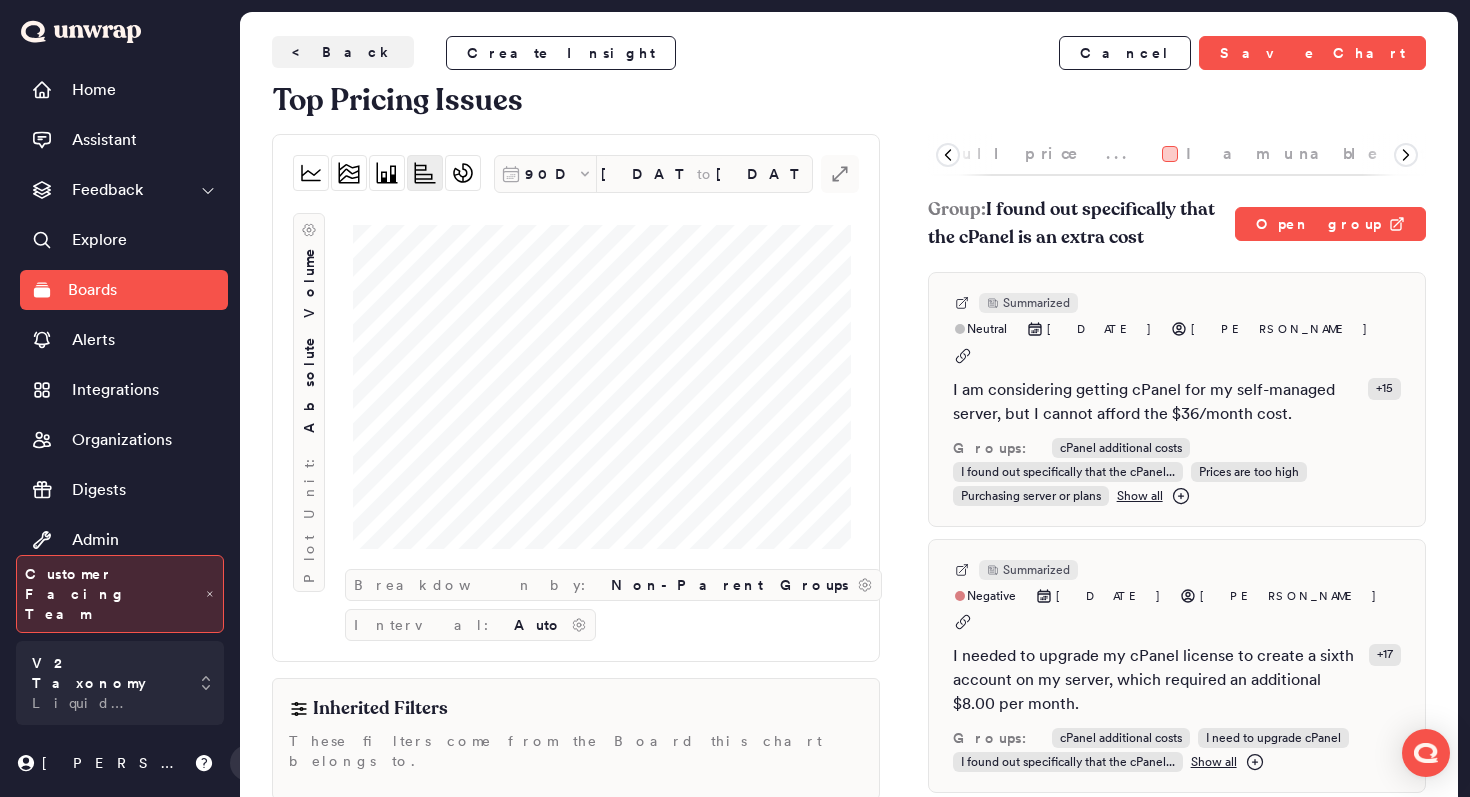 click 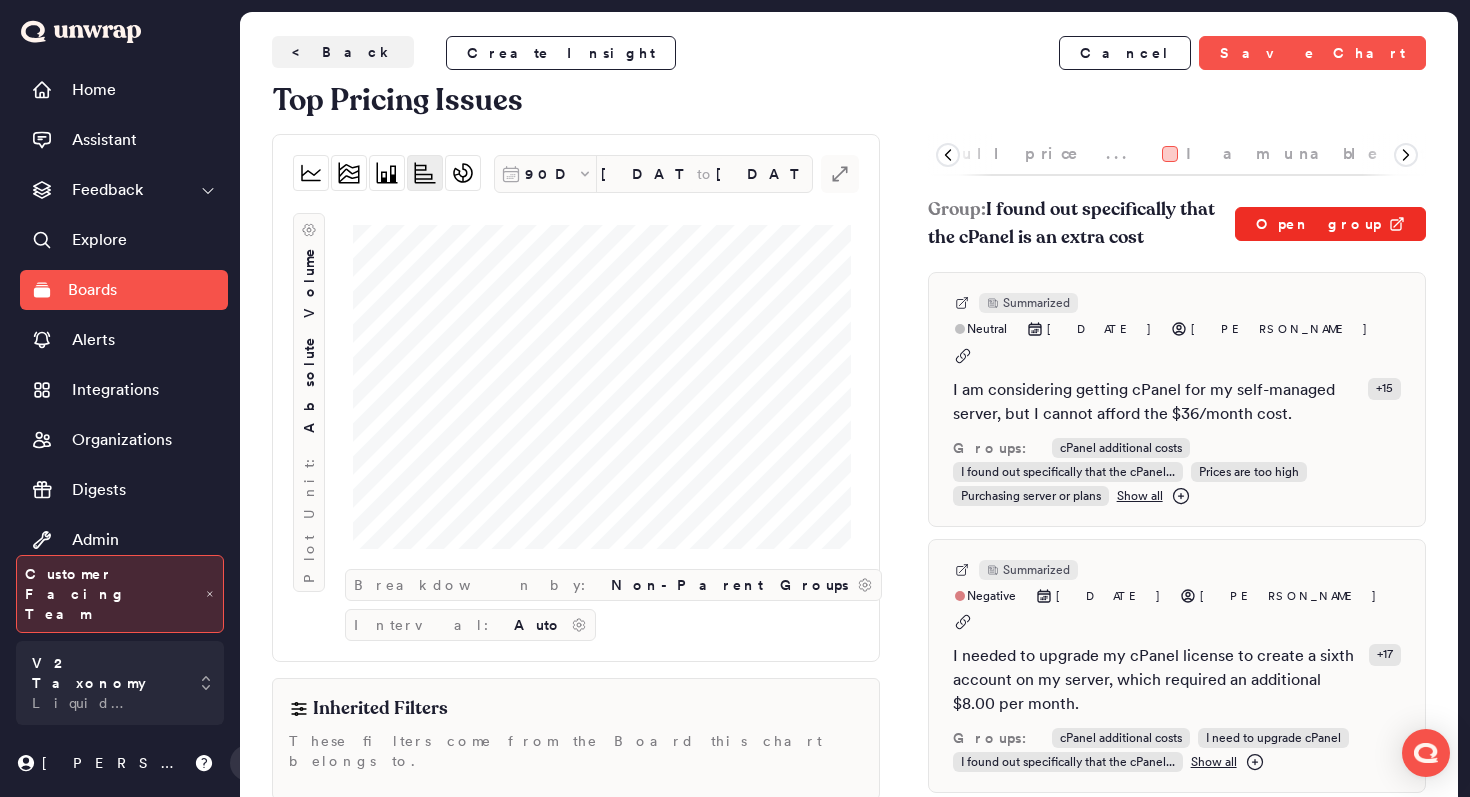click on "Open group" at bounding box center [1330, 224] 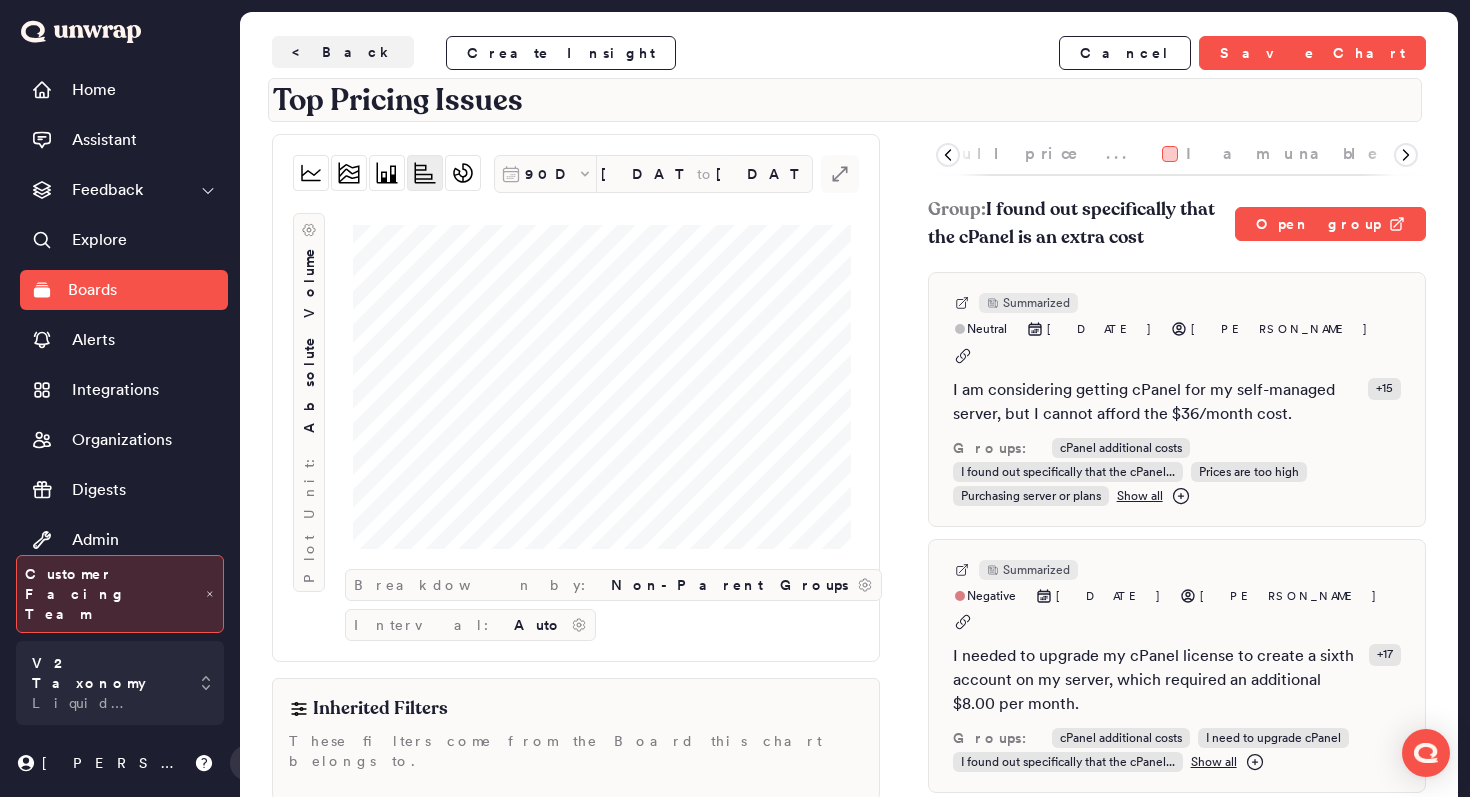 type 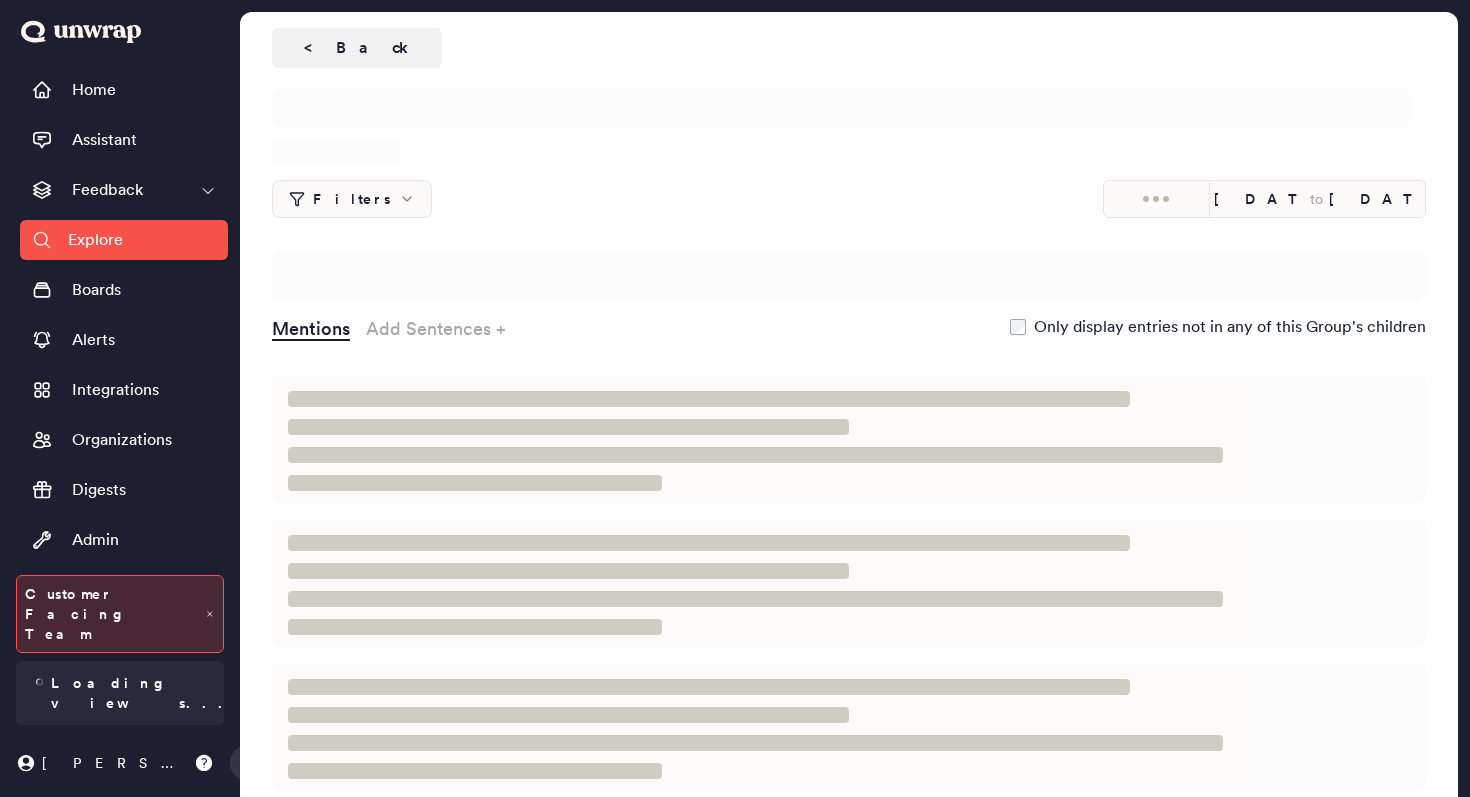 scroll, scrollTop: 0, scrollLeft: 0, axis: both 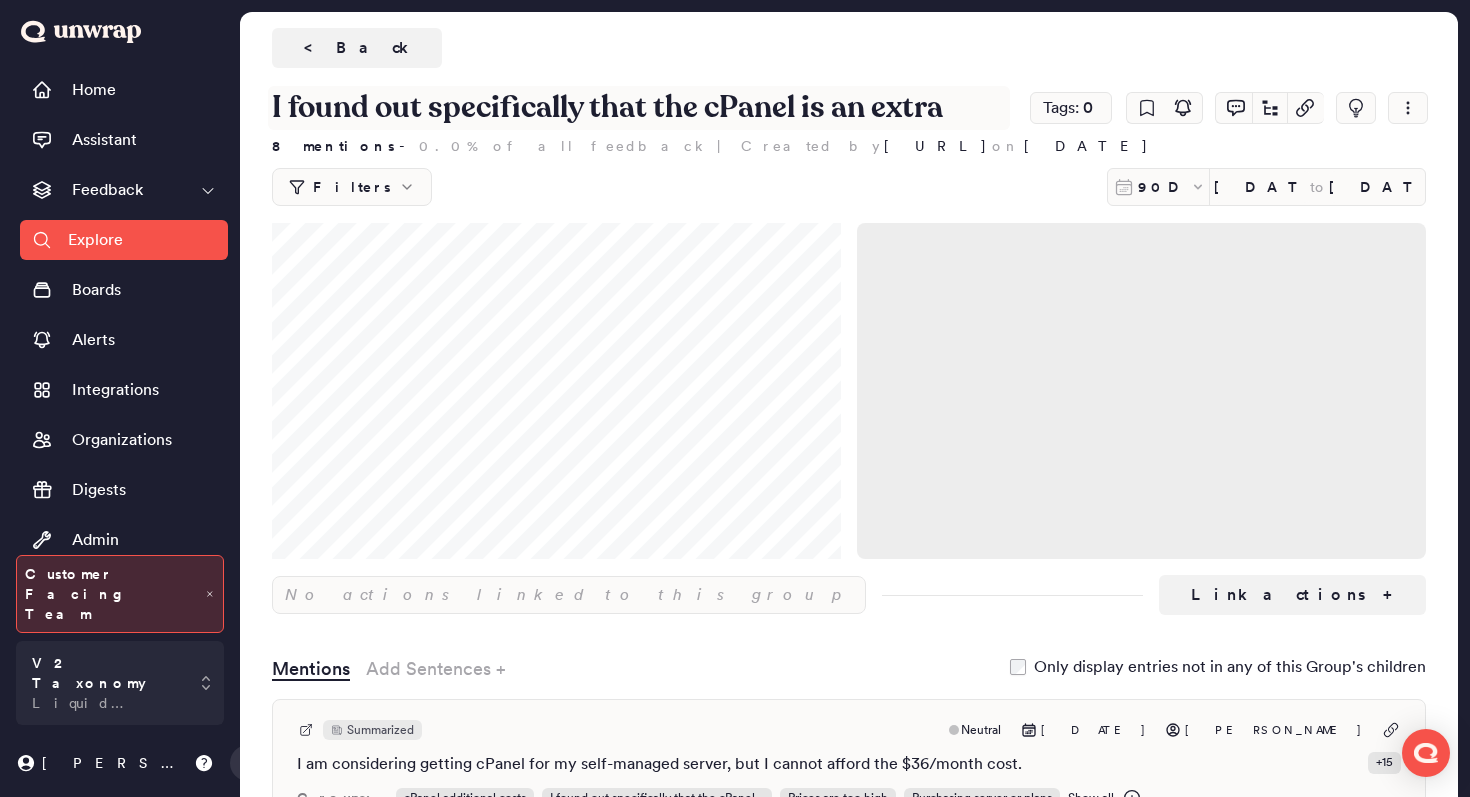 drag, startPoint x: 598, startPoint y: 106, endPoint x: 586, endPoint y: 108, distance: 12.165525 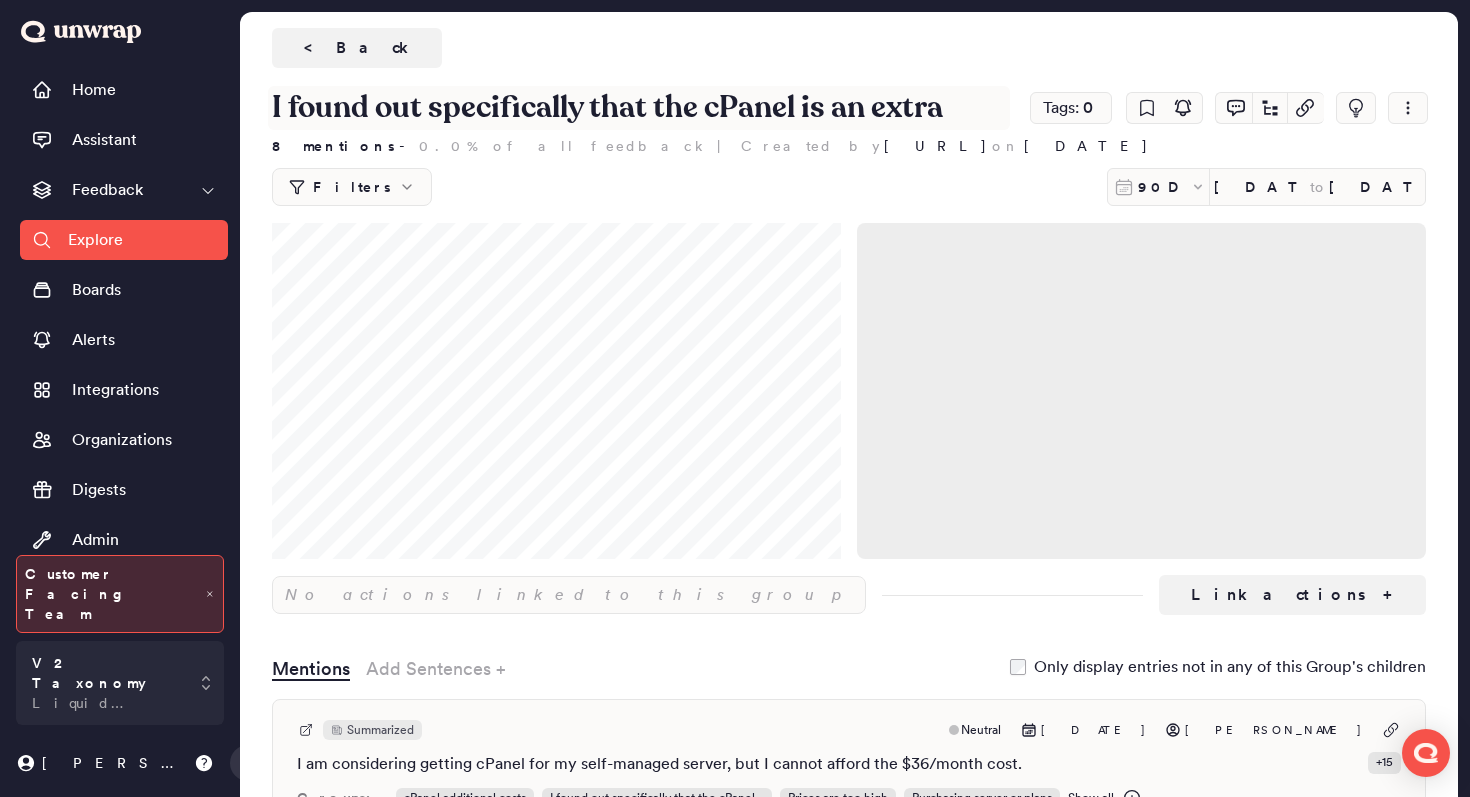 click on "I found out specifically that the cPanel is an extra cost" at bounding box center [639, 108] 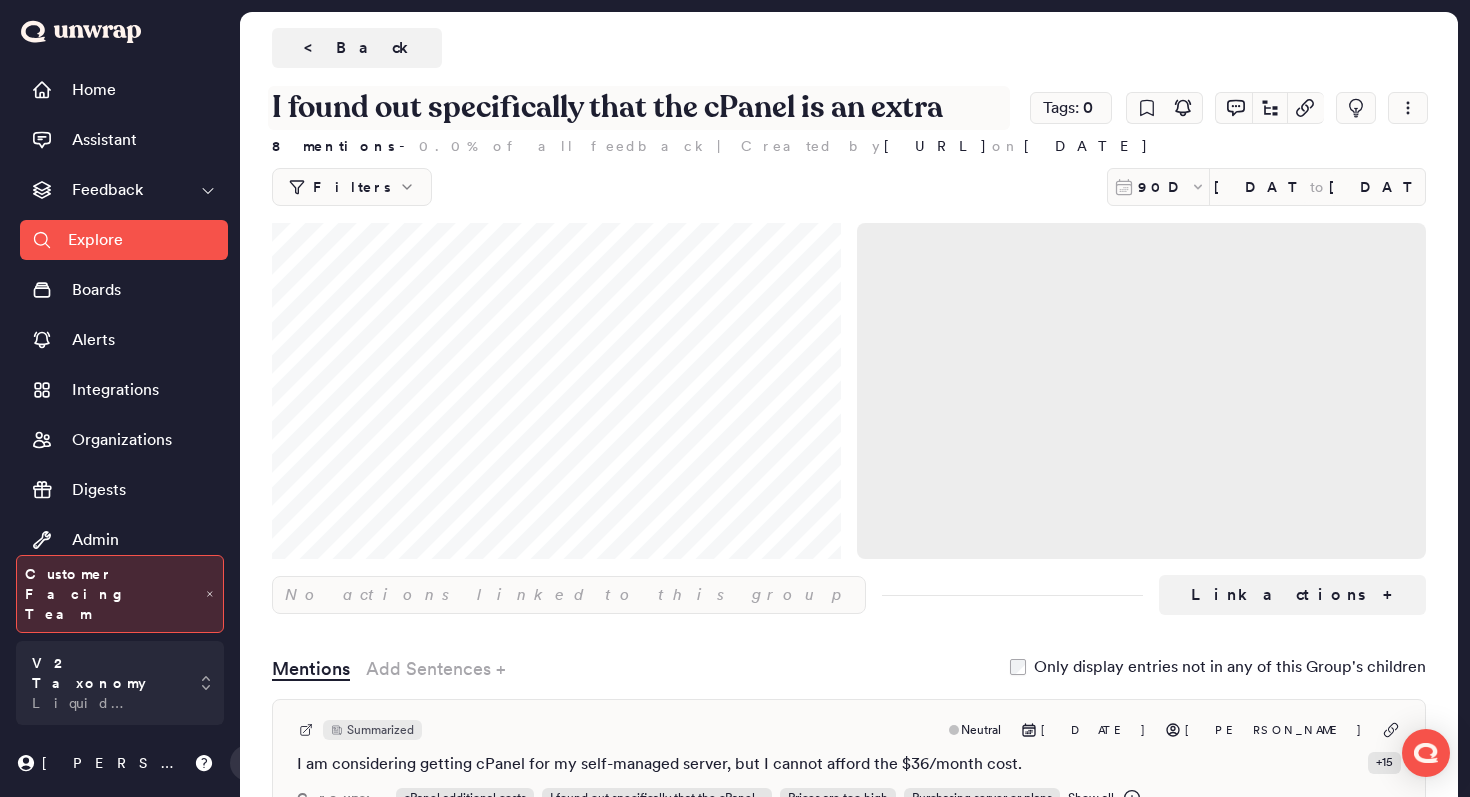 click on "I found out specifically that the cPanel is an extra cost" at bounding box center [639, 108] 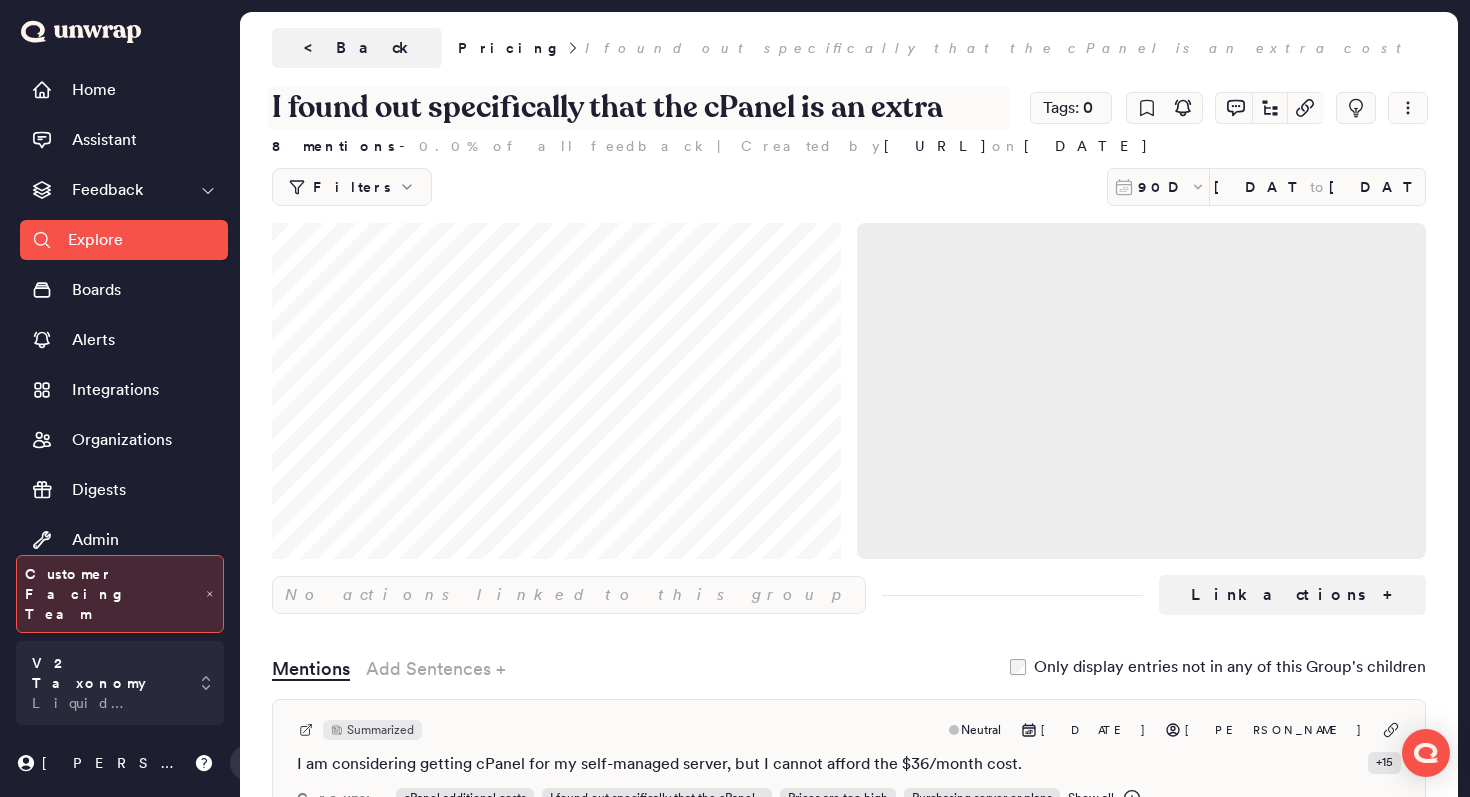 click on "I found out specifically that the cPanel is an extra cost" at bounding box center [639, 108] 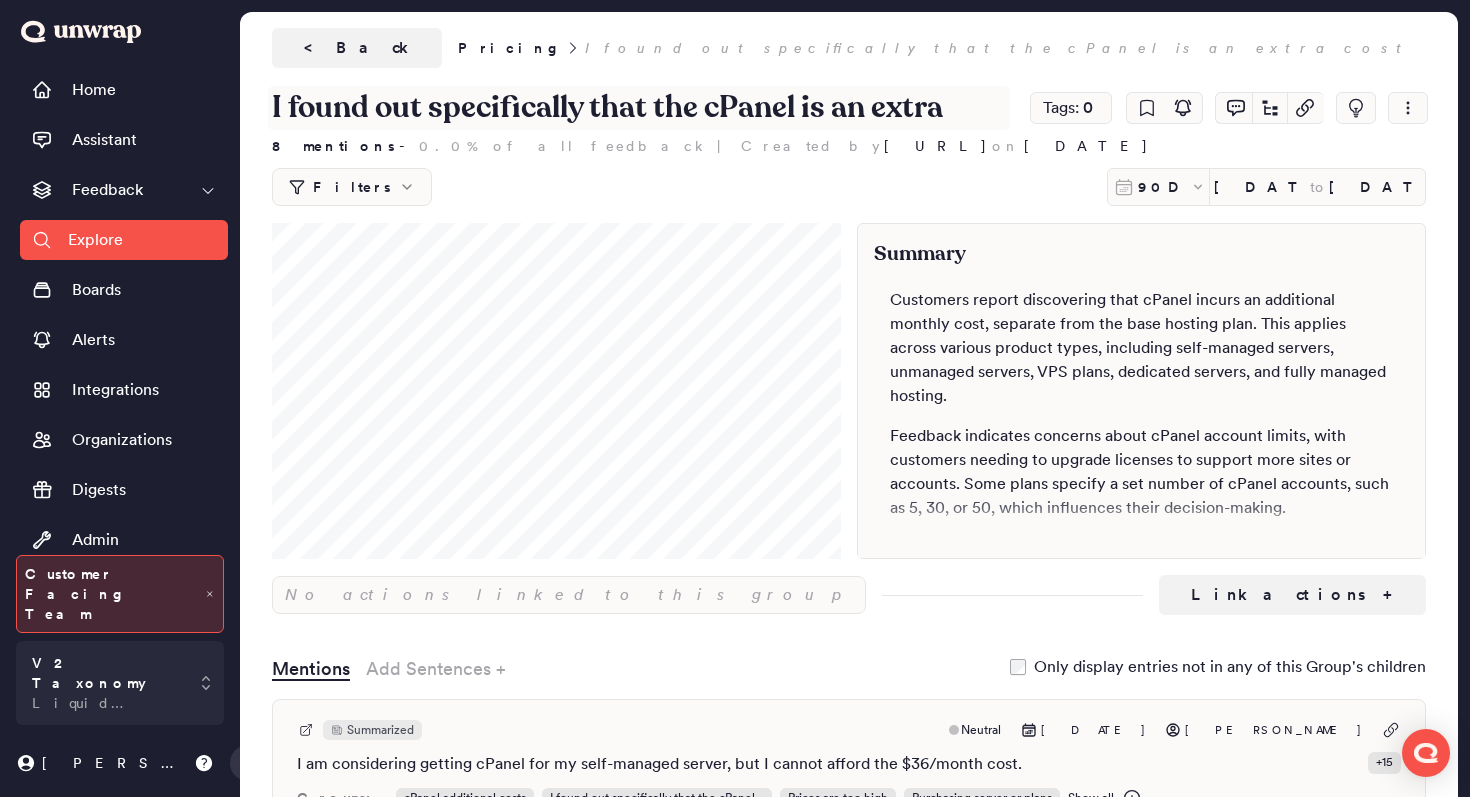 drag, startPoint x: 586, startPoint y: 114, endPoint x: 432, endPoint y: 117, distance: 154.02922 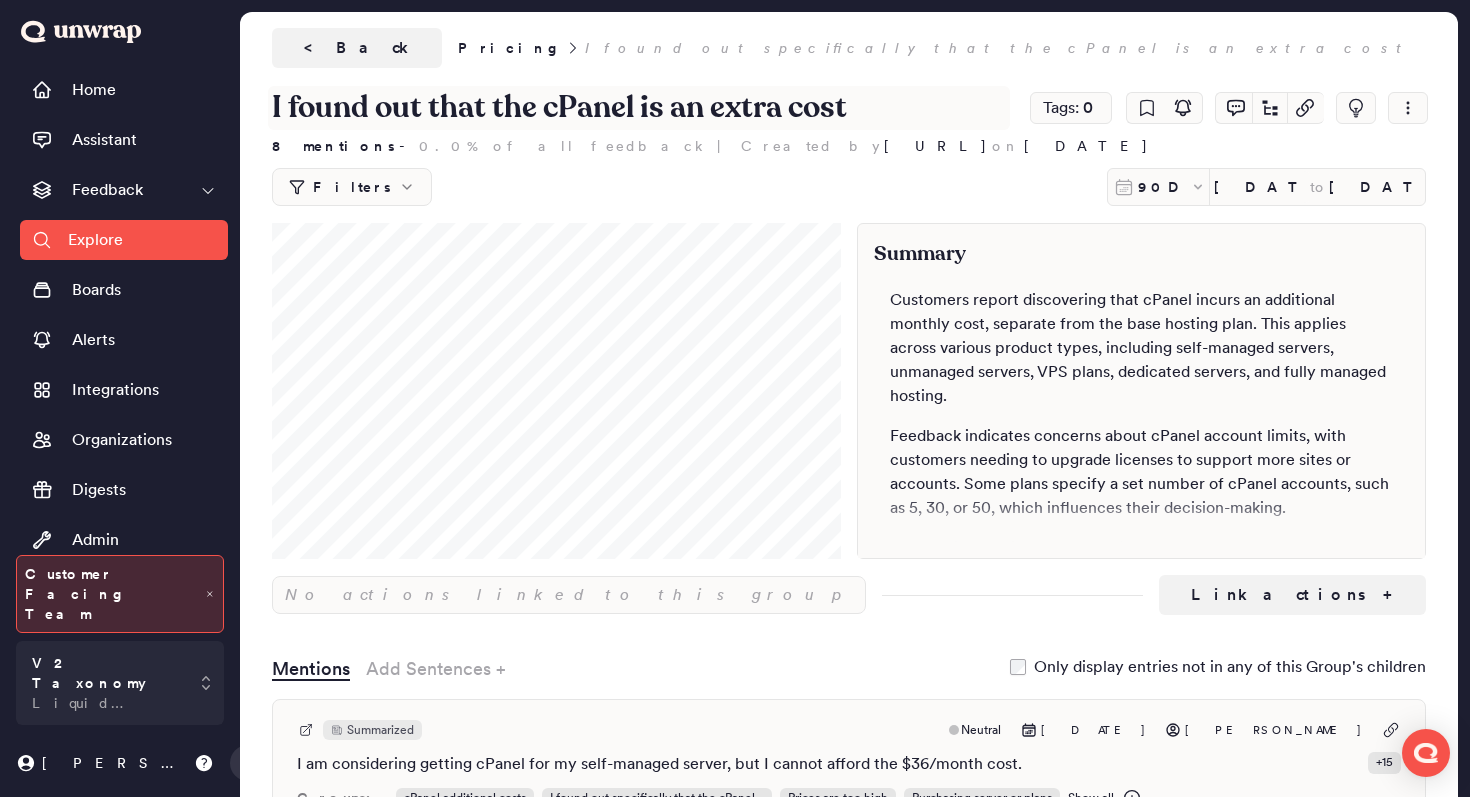 type on "I found out that the cPanel is an extra cost" 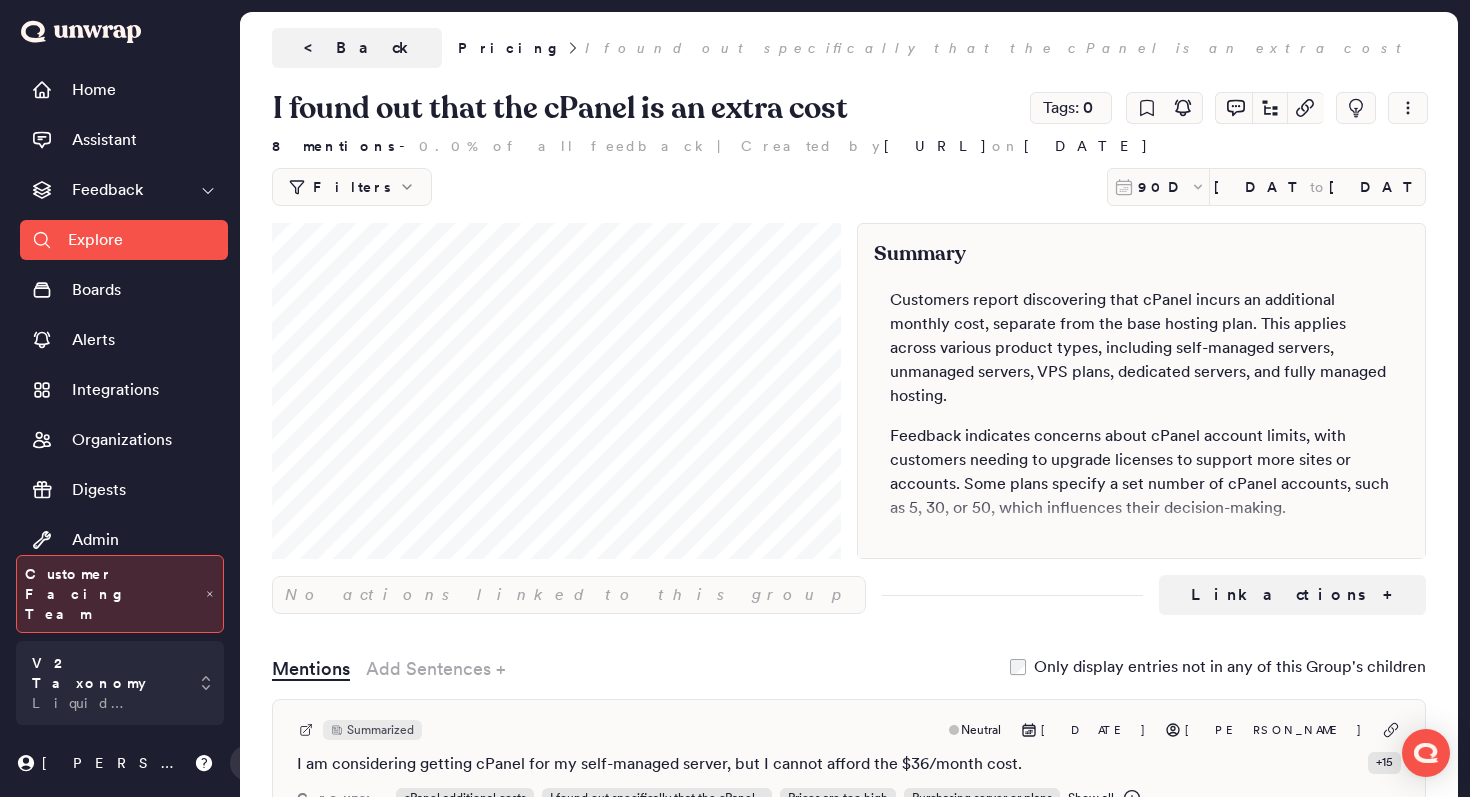 click on "< Back Pricing I found out specifically that the cPanel is an extra cost" at bounding box center (849, 48) 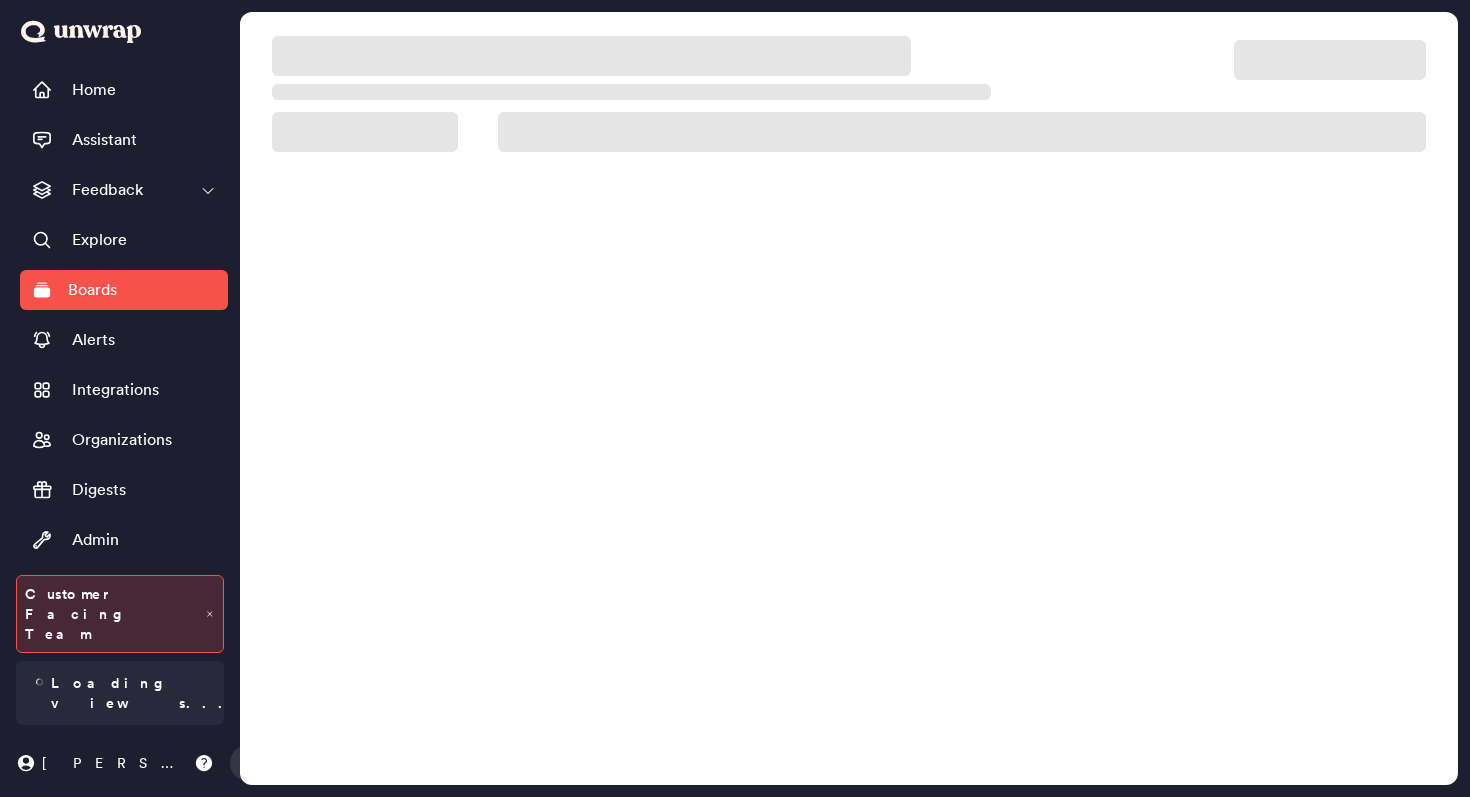 scroll, scrollTop: 0, scrollLeft: 0, axis: both 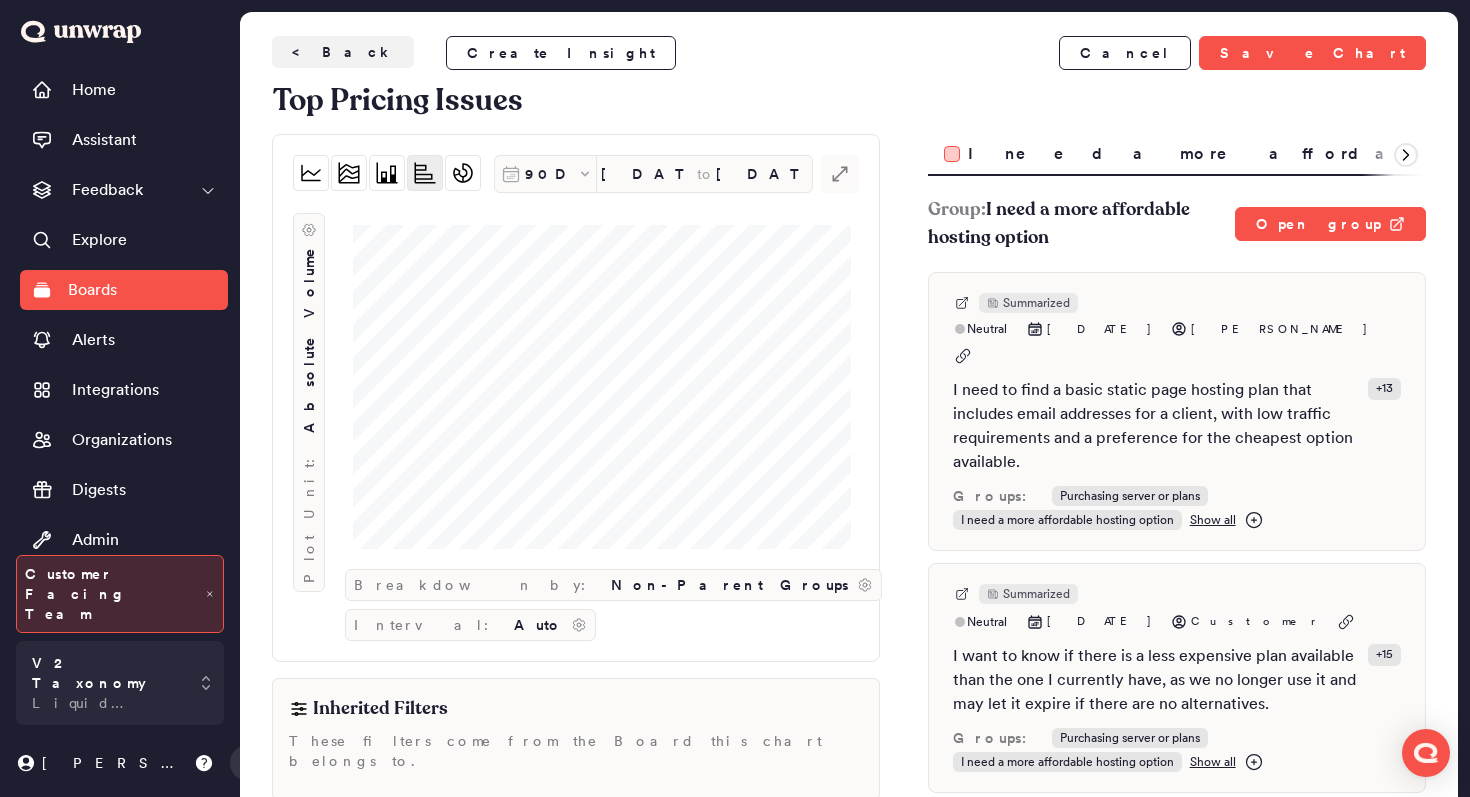 click on "Plot Unit: Absolute Volume" at bounding box center (309, 381) 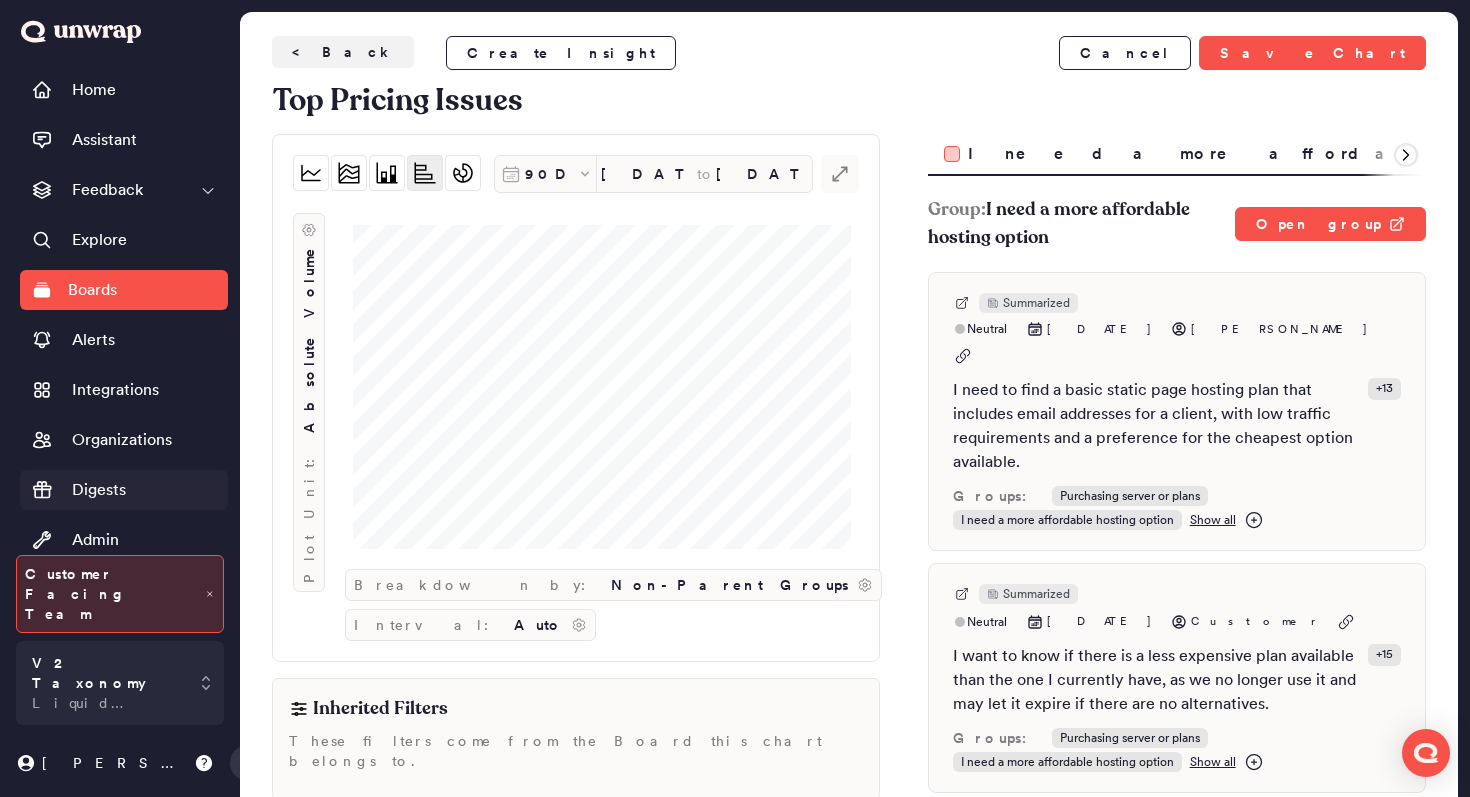 click on "Digests" at bounding box center (99, 490) 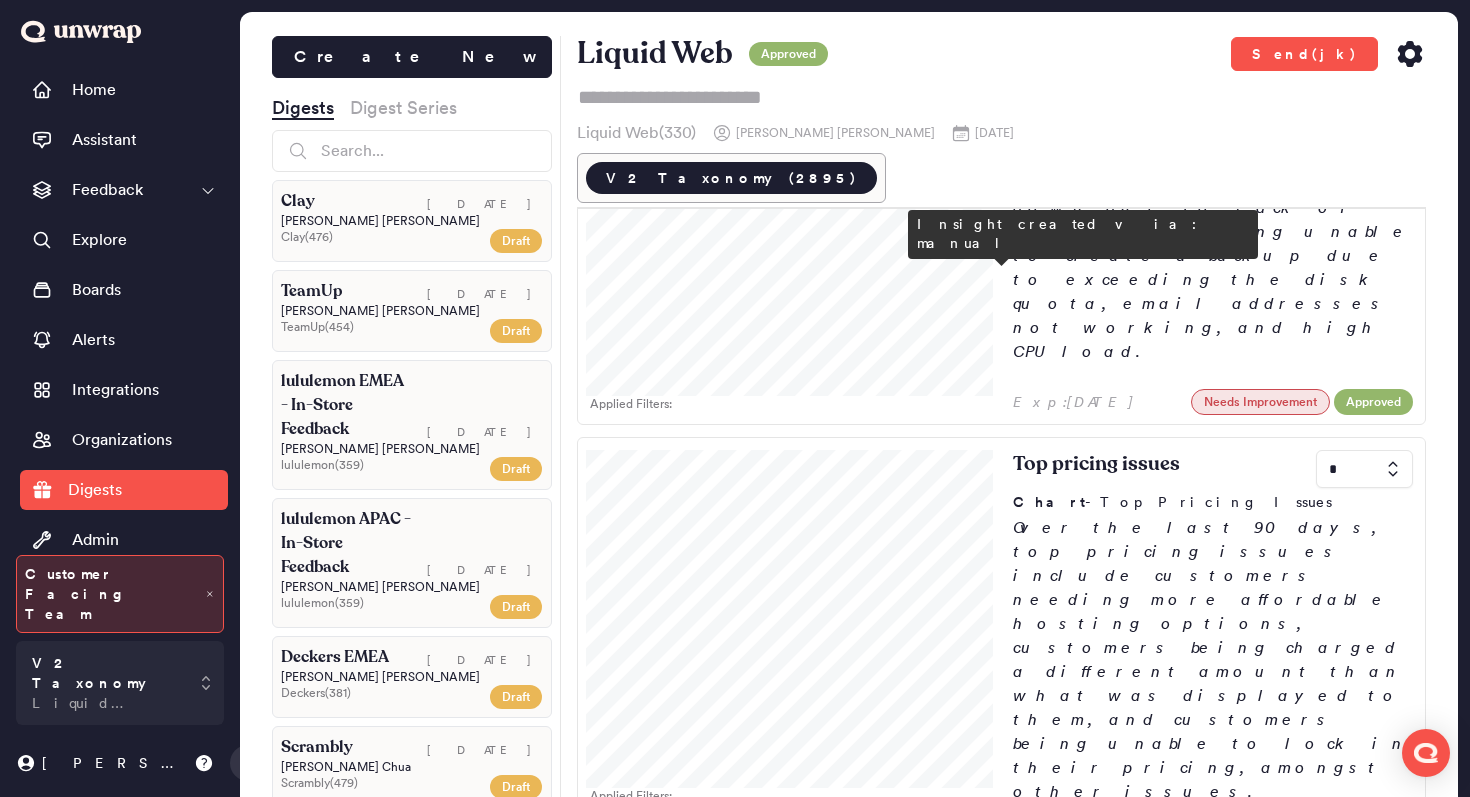 scroll, scrollTop: 340, scrollLeft: 0, axis: vertical 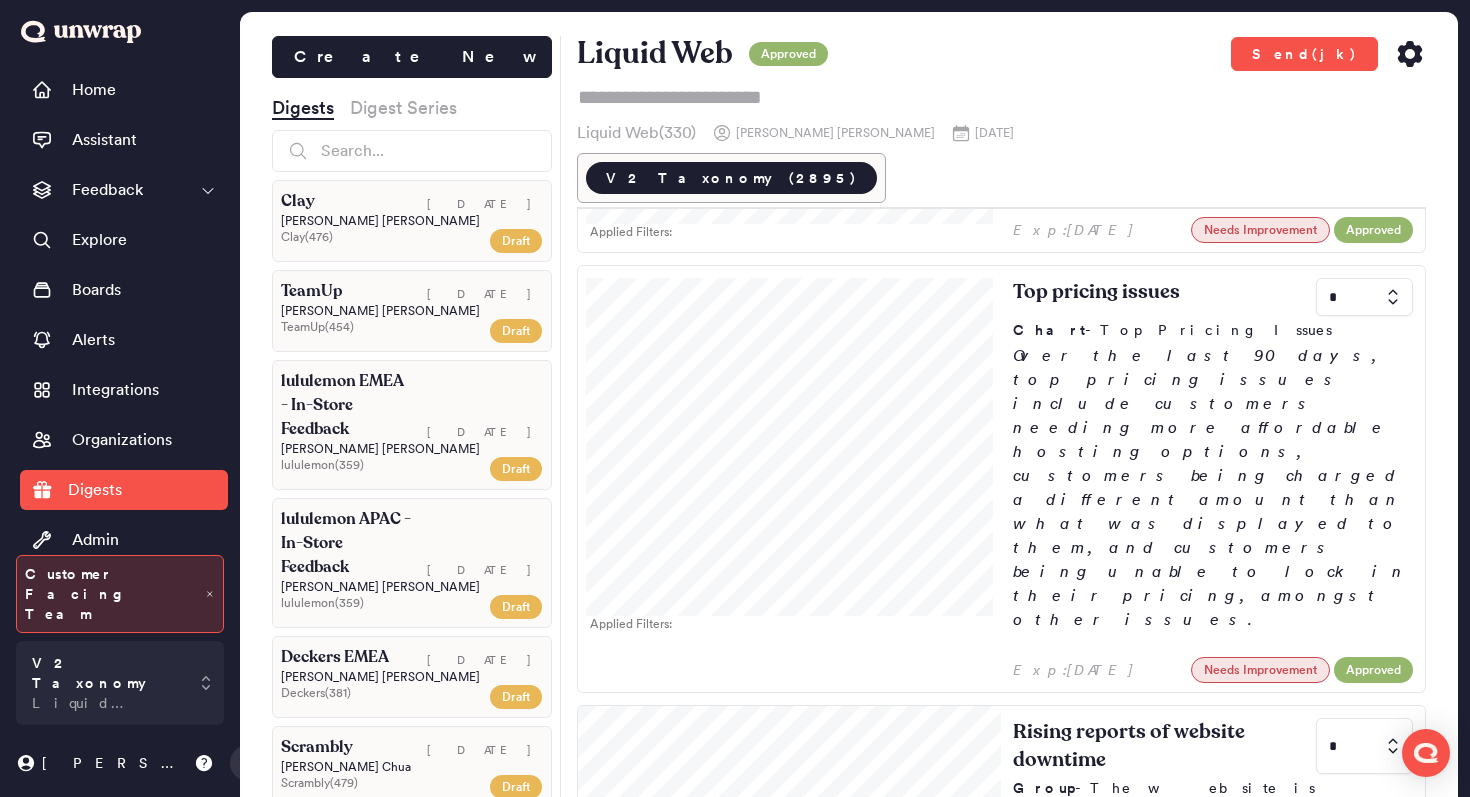 click 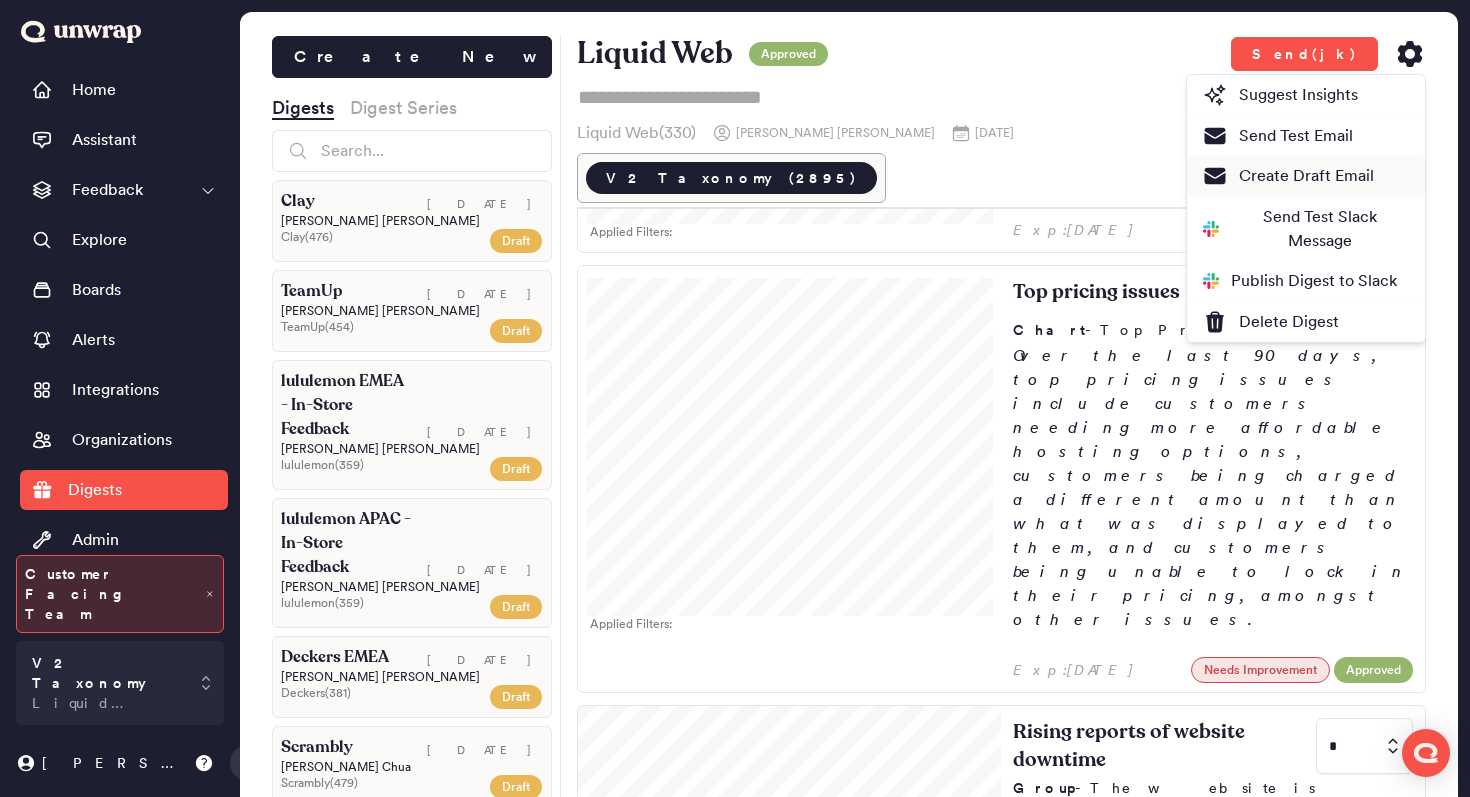 click on "Create Draft Email" at bounding box center [1288, 176] 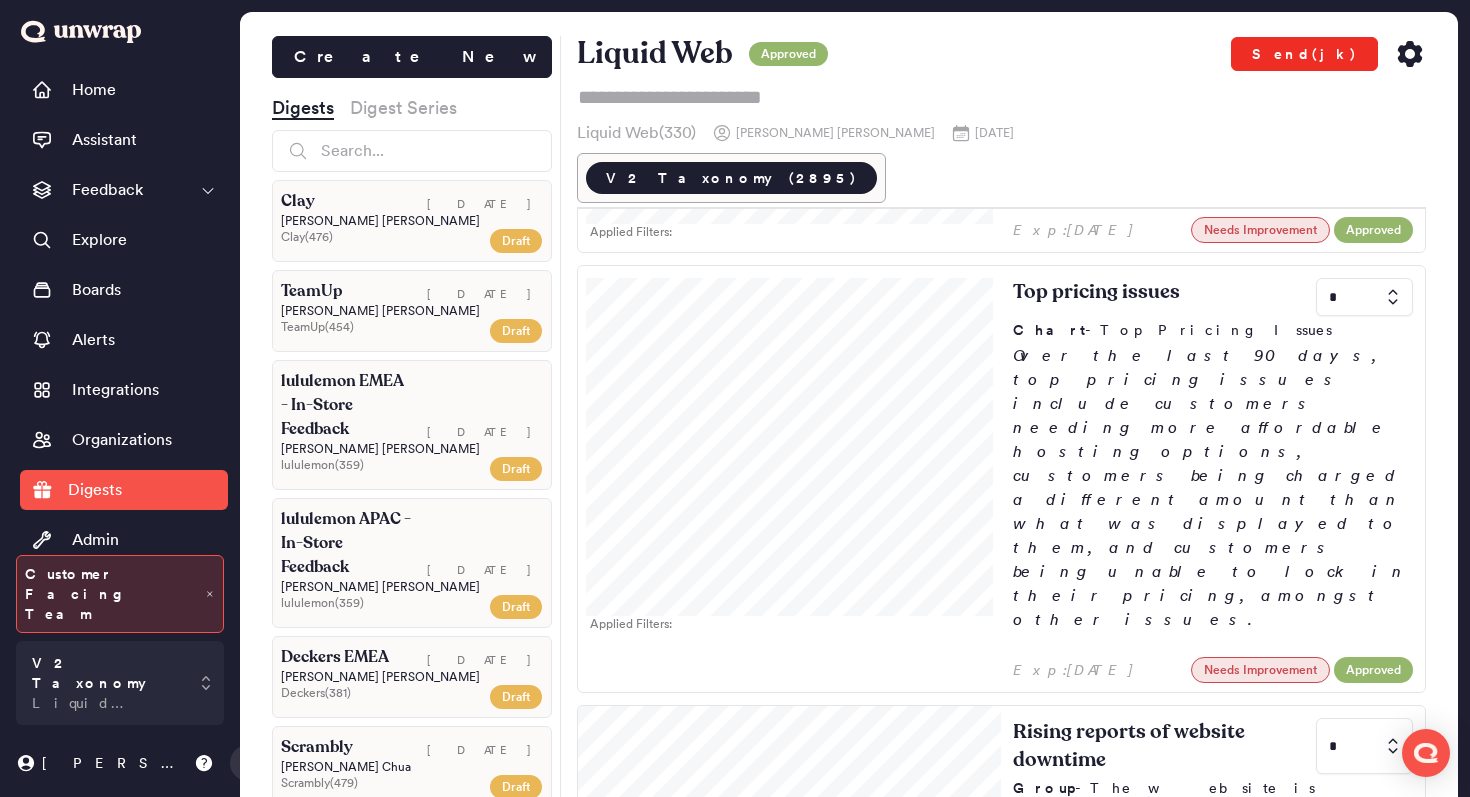 click on "Send(jk)" at bounding box center [1304, 54] 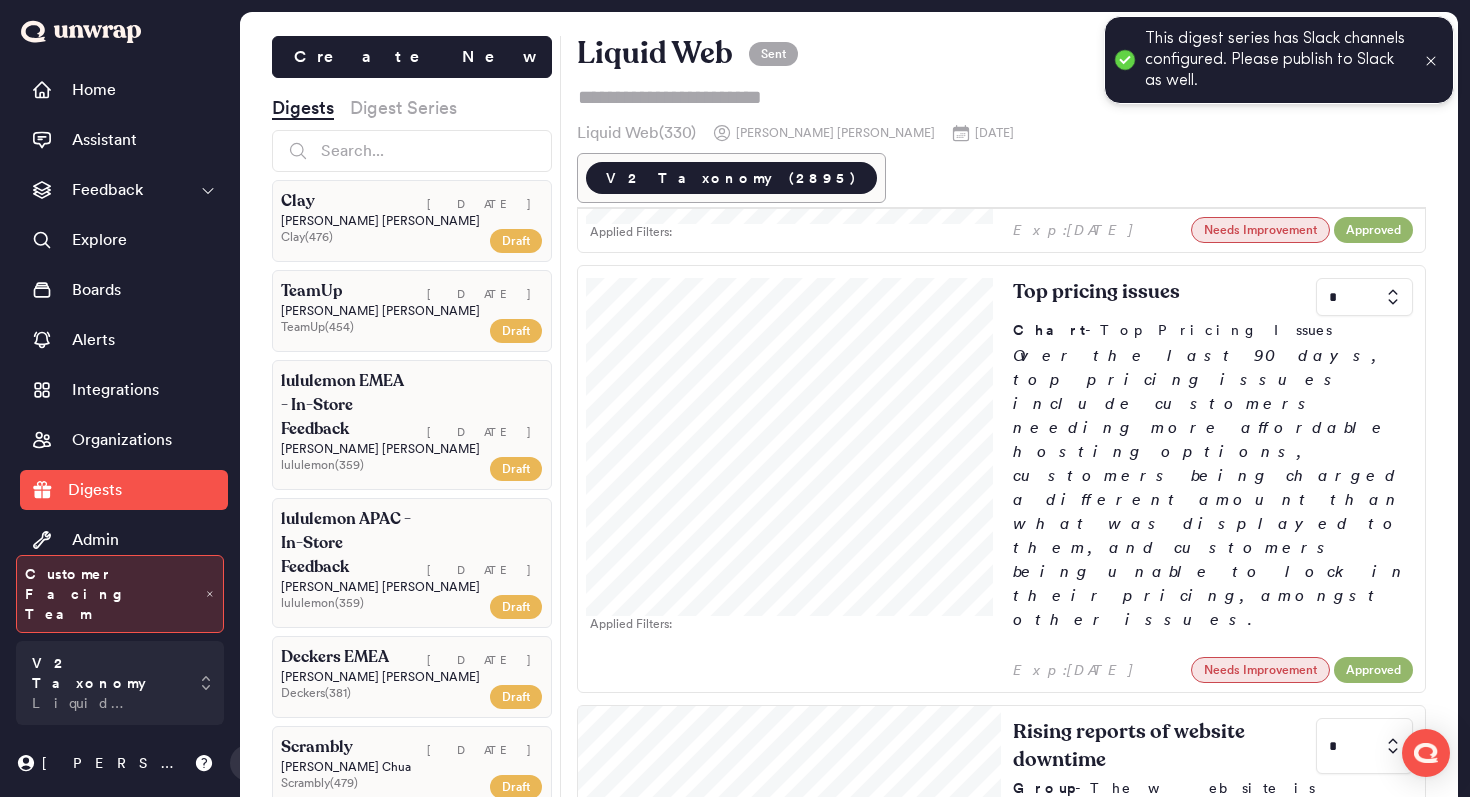 click 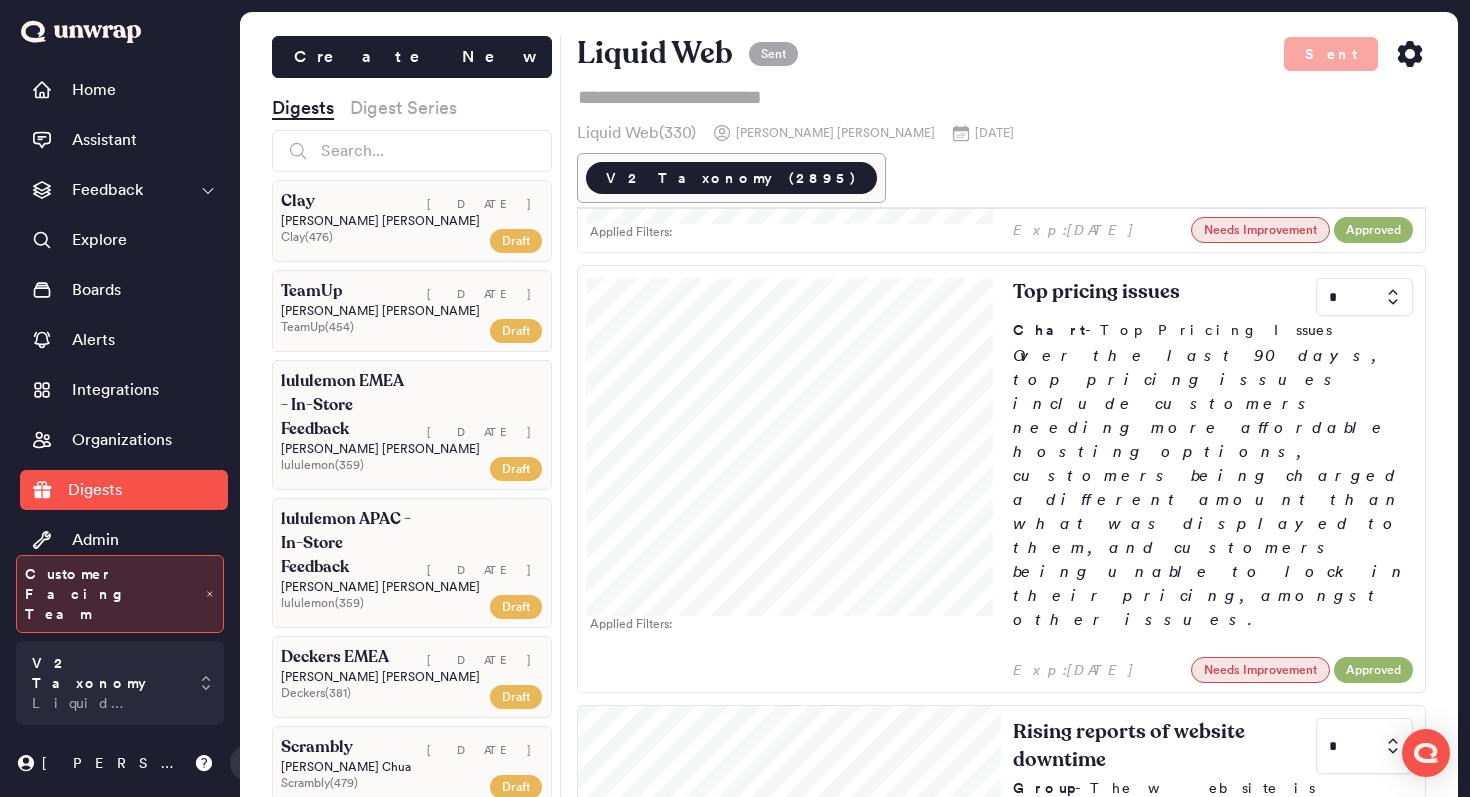 click 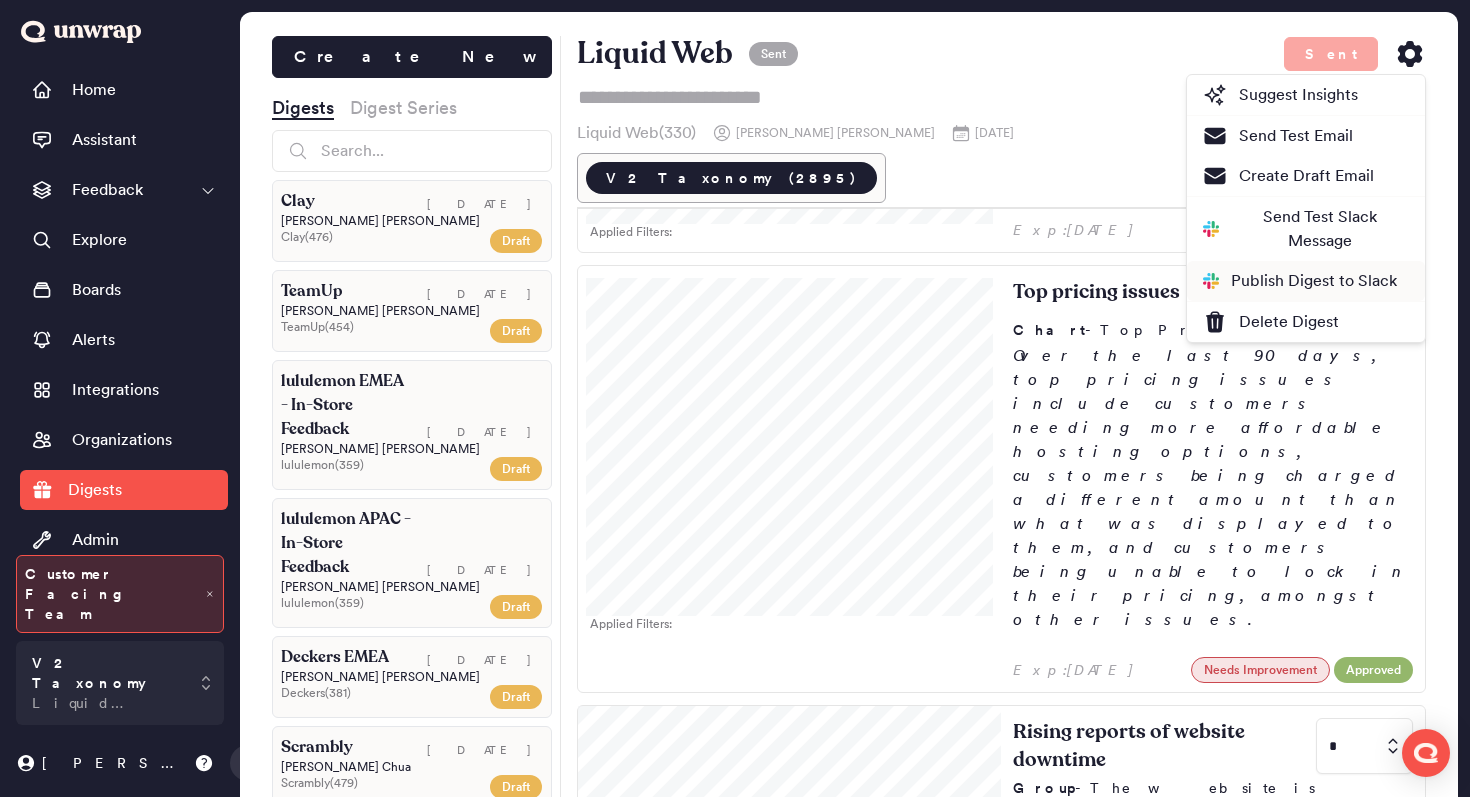 click on "Publish Digest to Slack" at bounding box center [1300, 281] 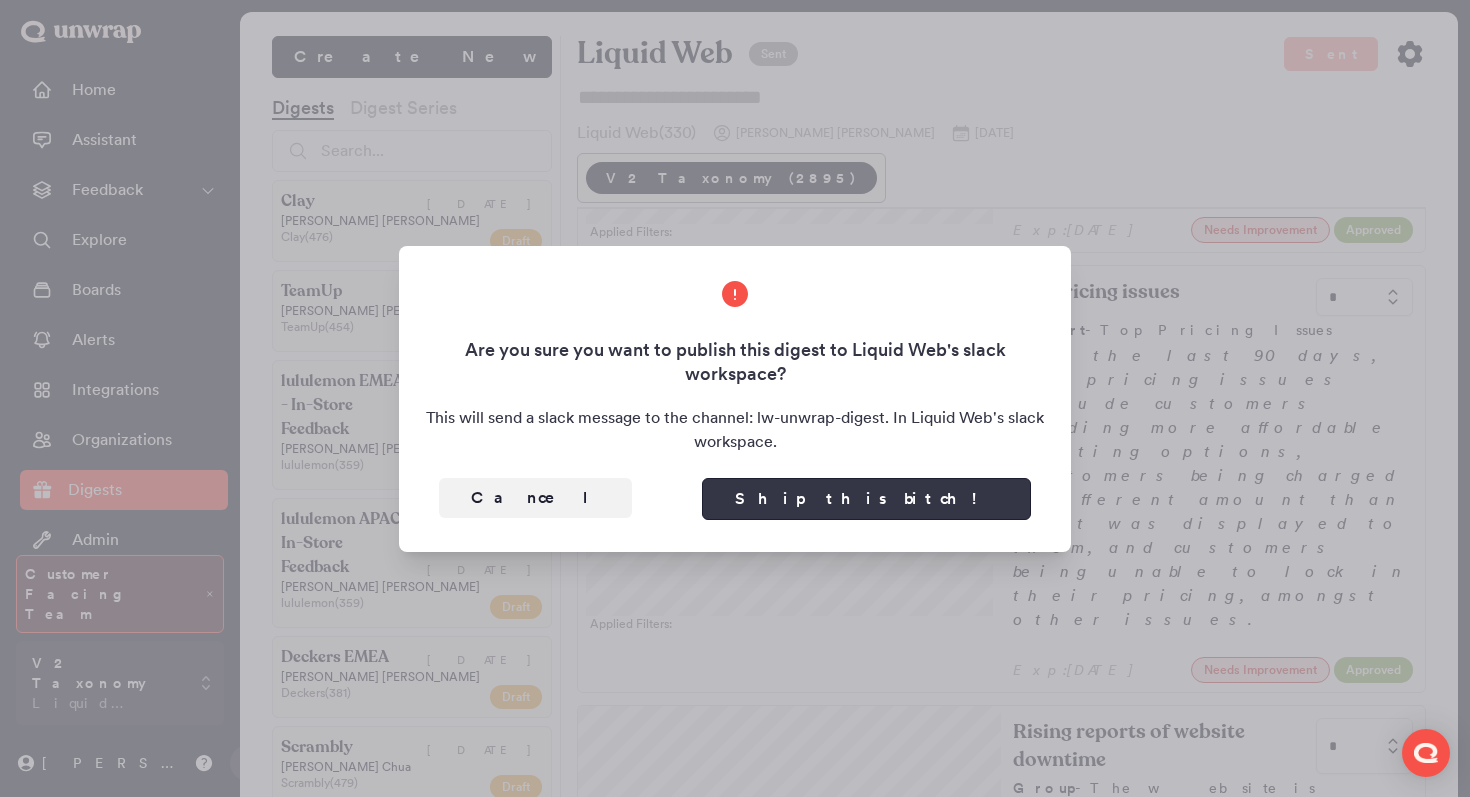 click on "Ship this bitch!" at bounding box center [866, 499] 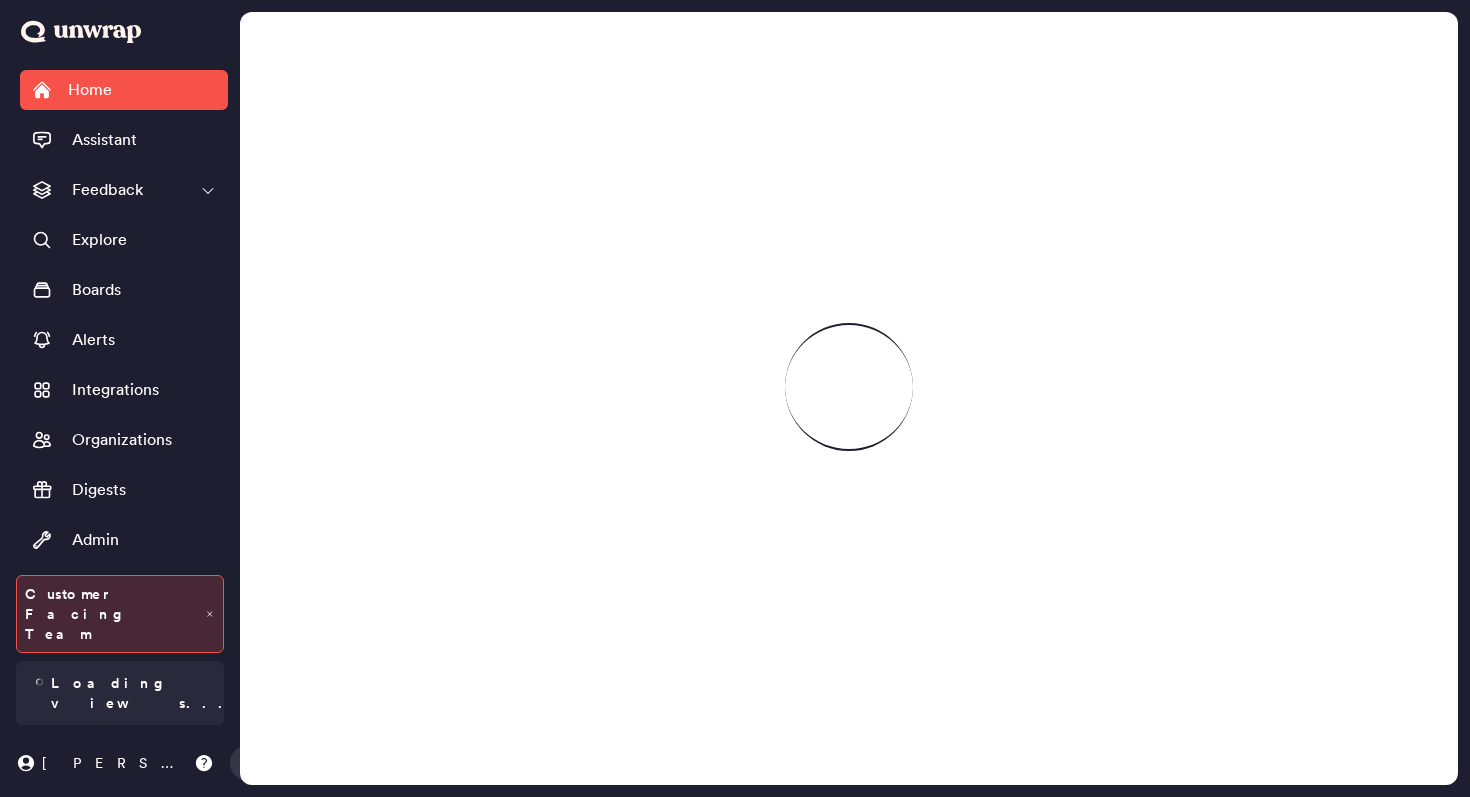scroll, scrollTop: 0, scrollLeft: 0, axis: both 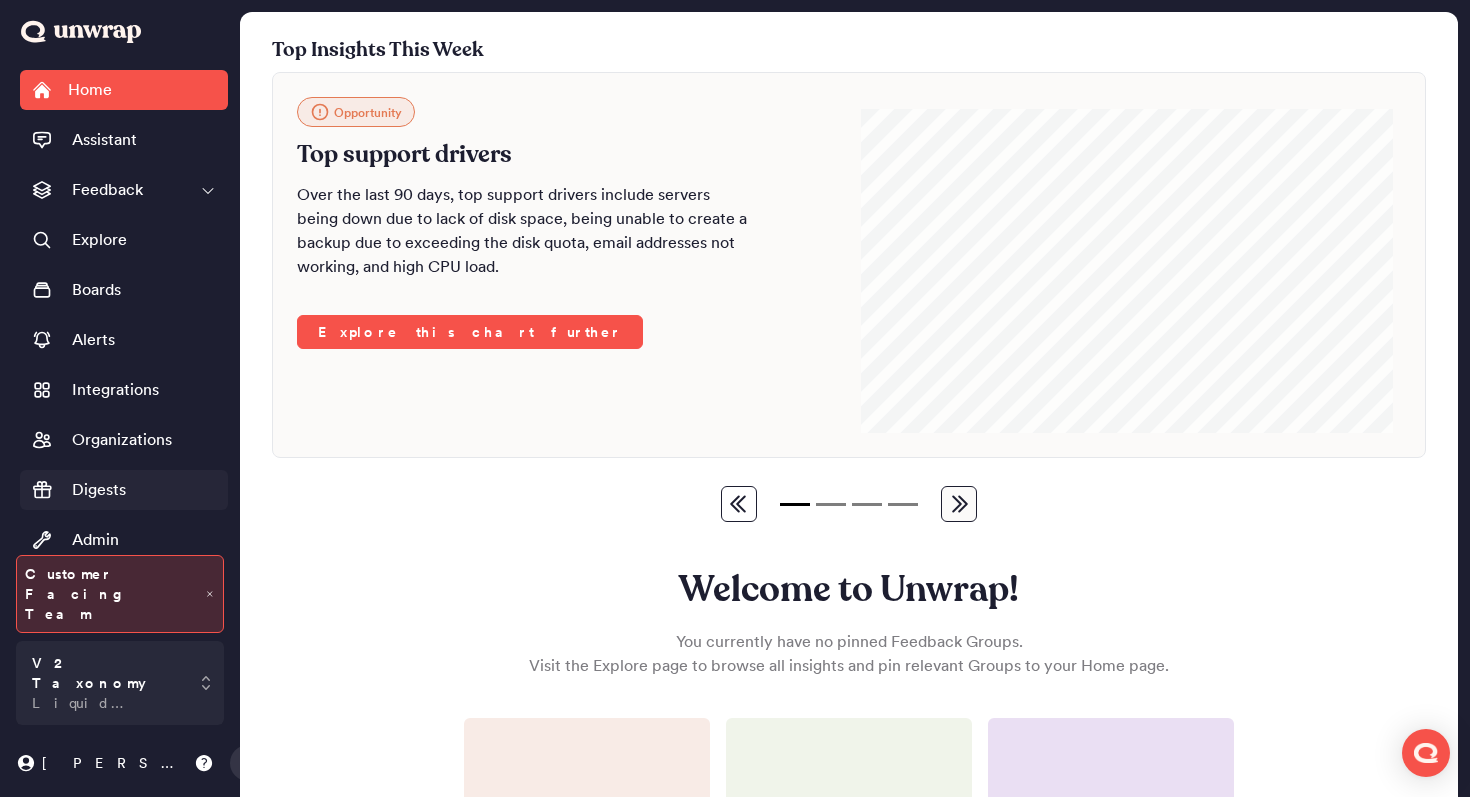 click on "Digests" at bounding box center (99, 490) 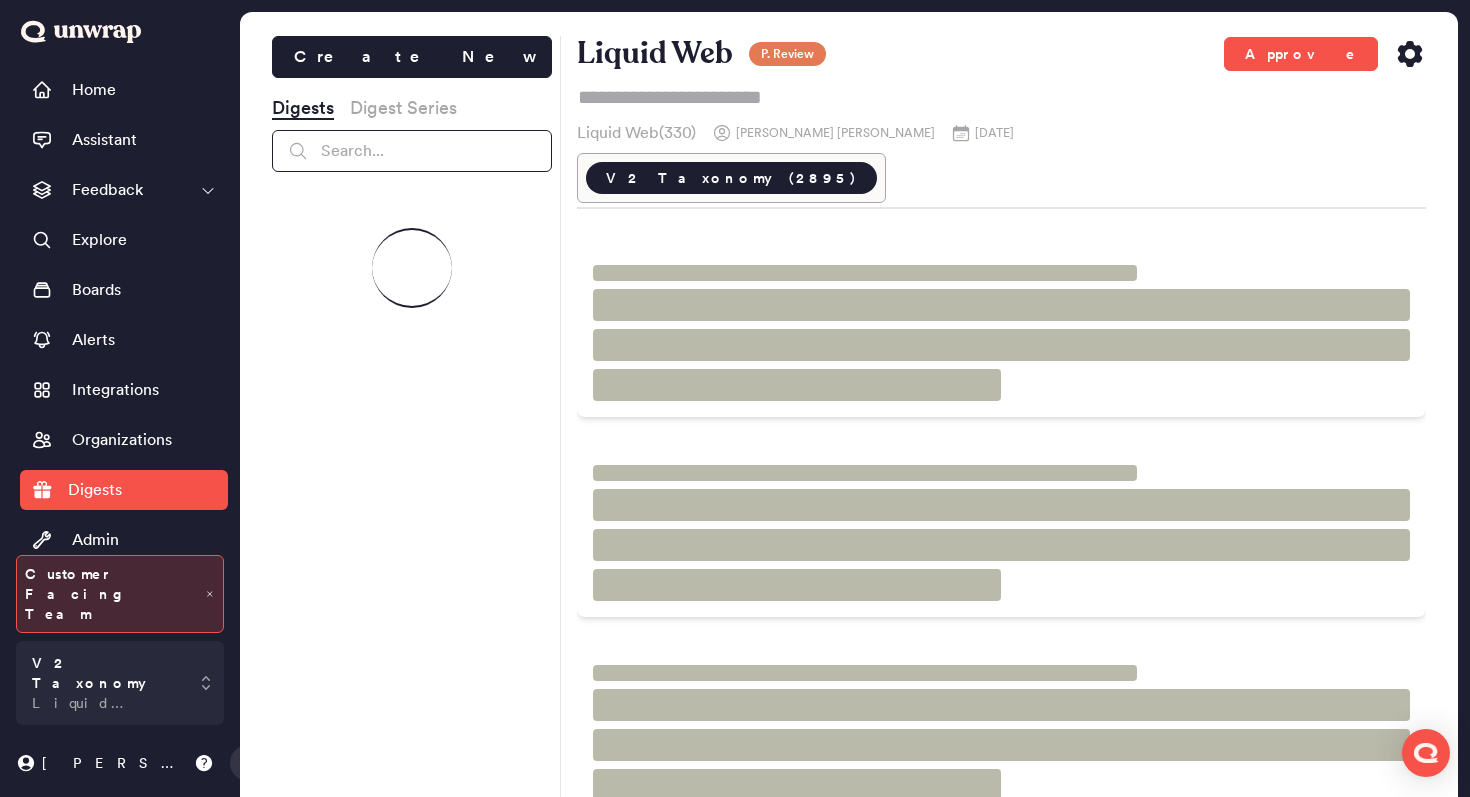 click at bounding box center [412, 151] 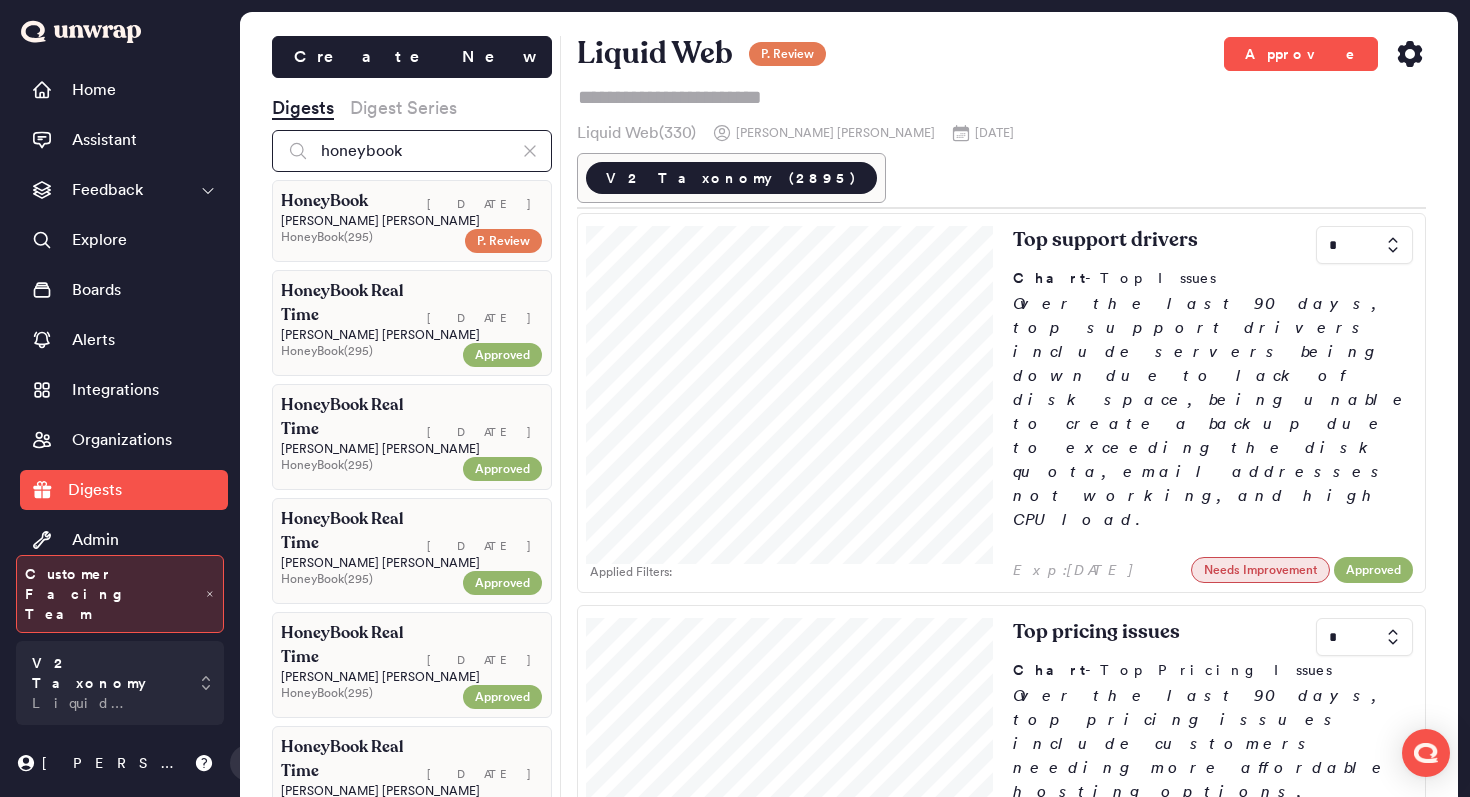 type on "honeybook" 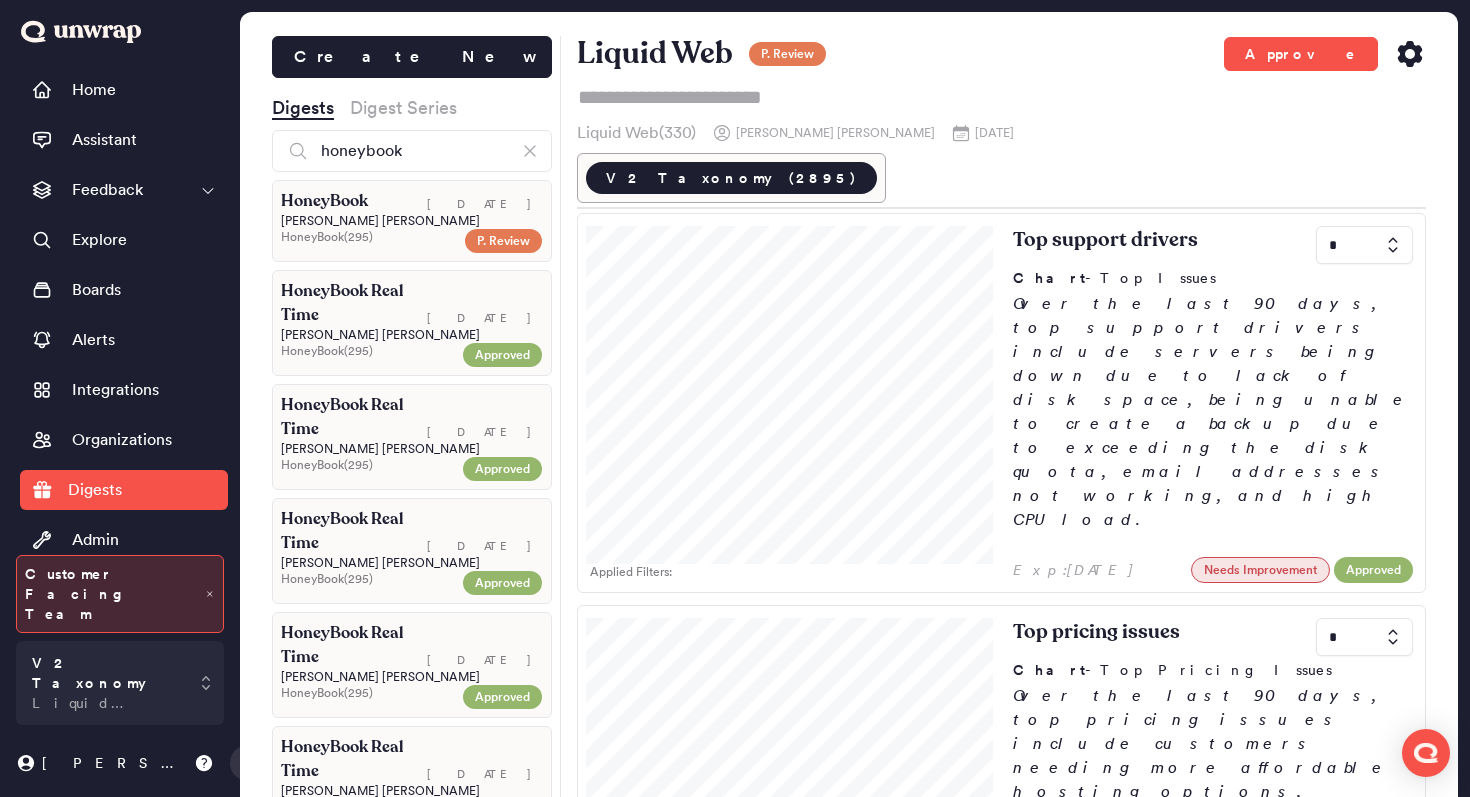 click on "HoneyBook" at bounding box center [324, 201] 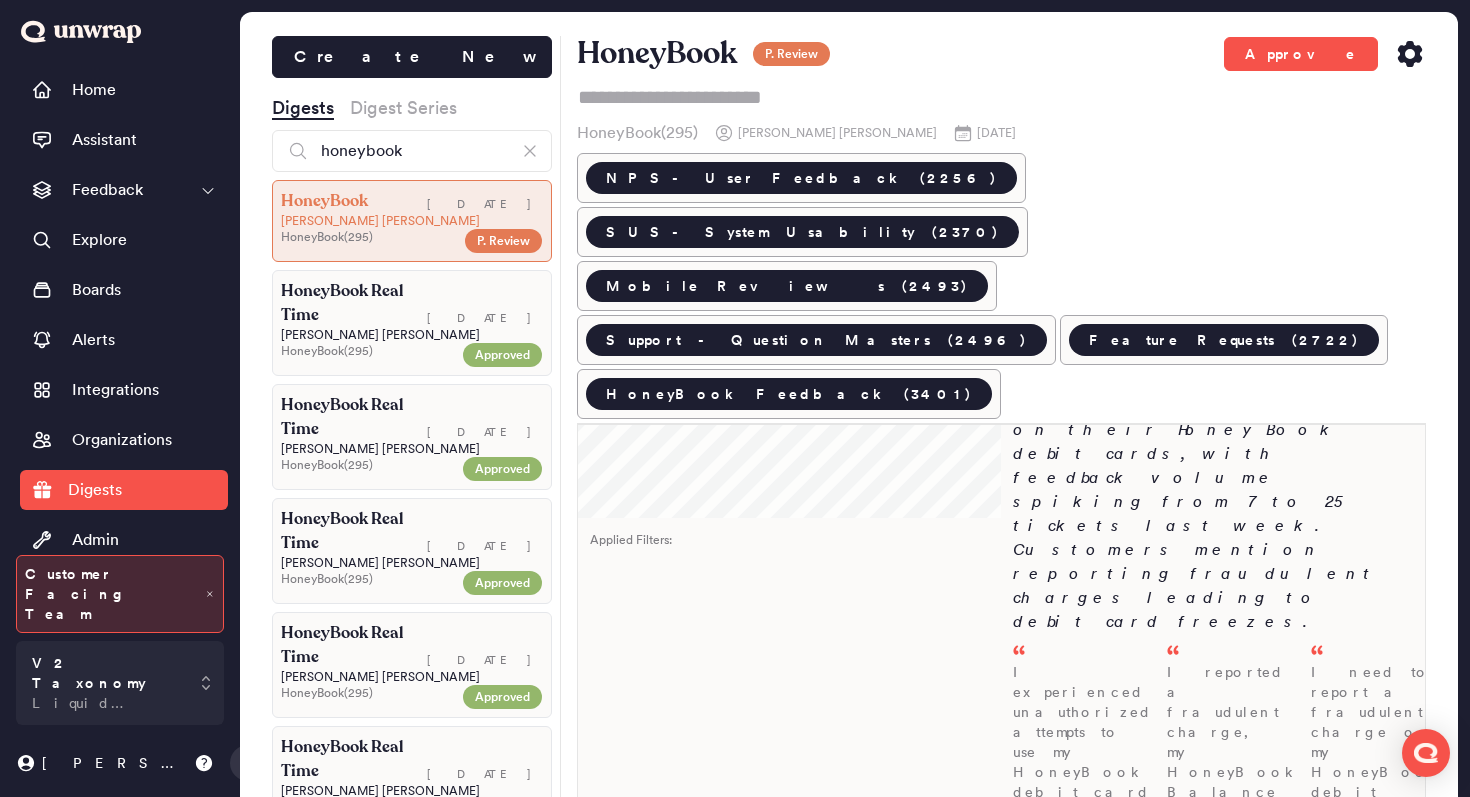 scroll, scrollTop: 0, scrollLeft: 0, axis: both 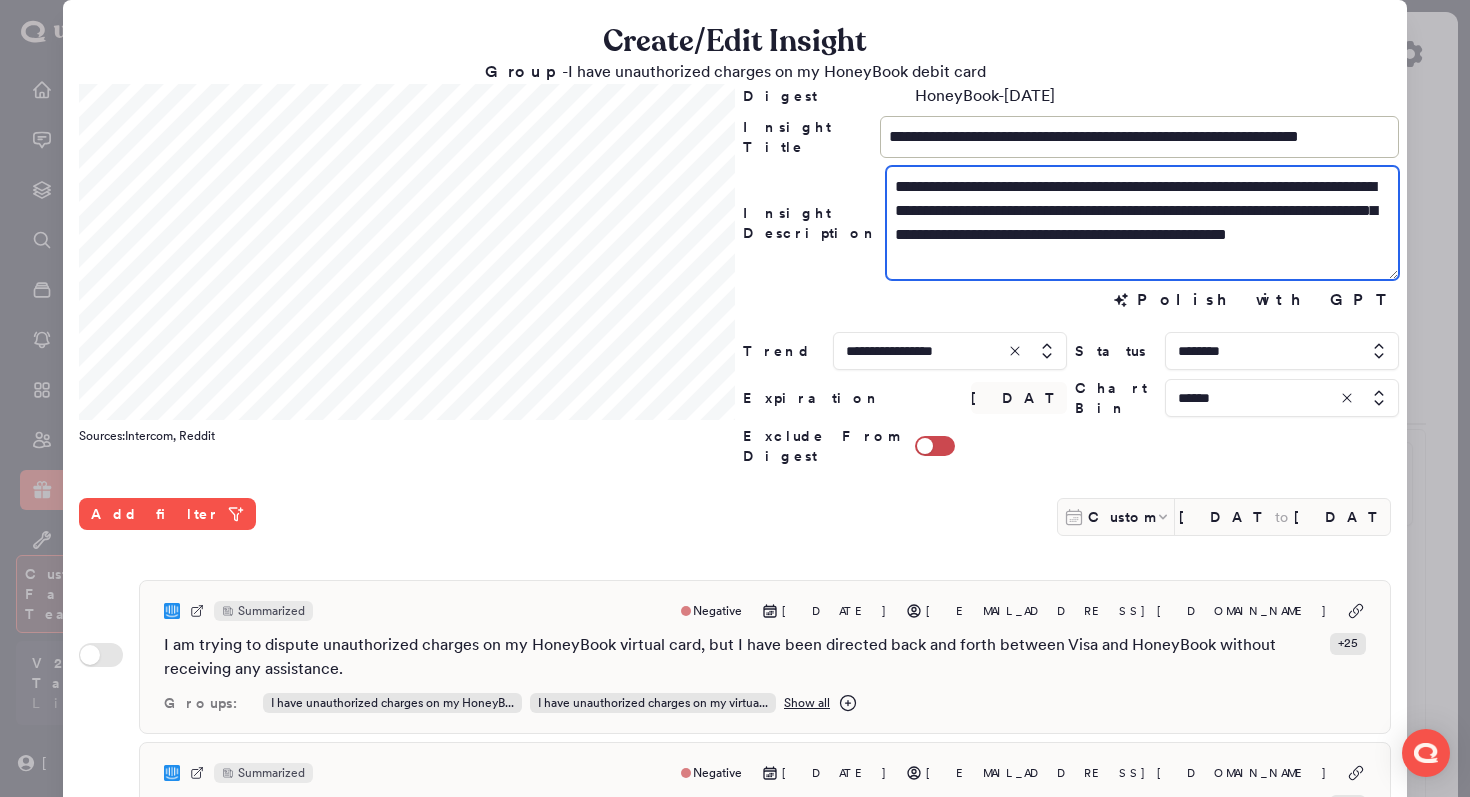 click on "**********" at bounding box center [1142, 223] 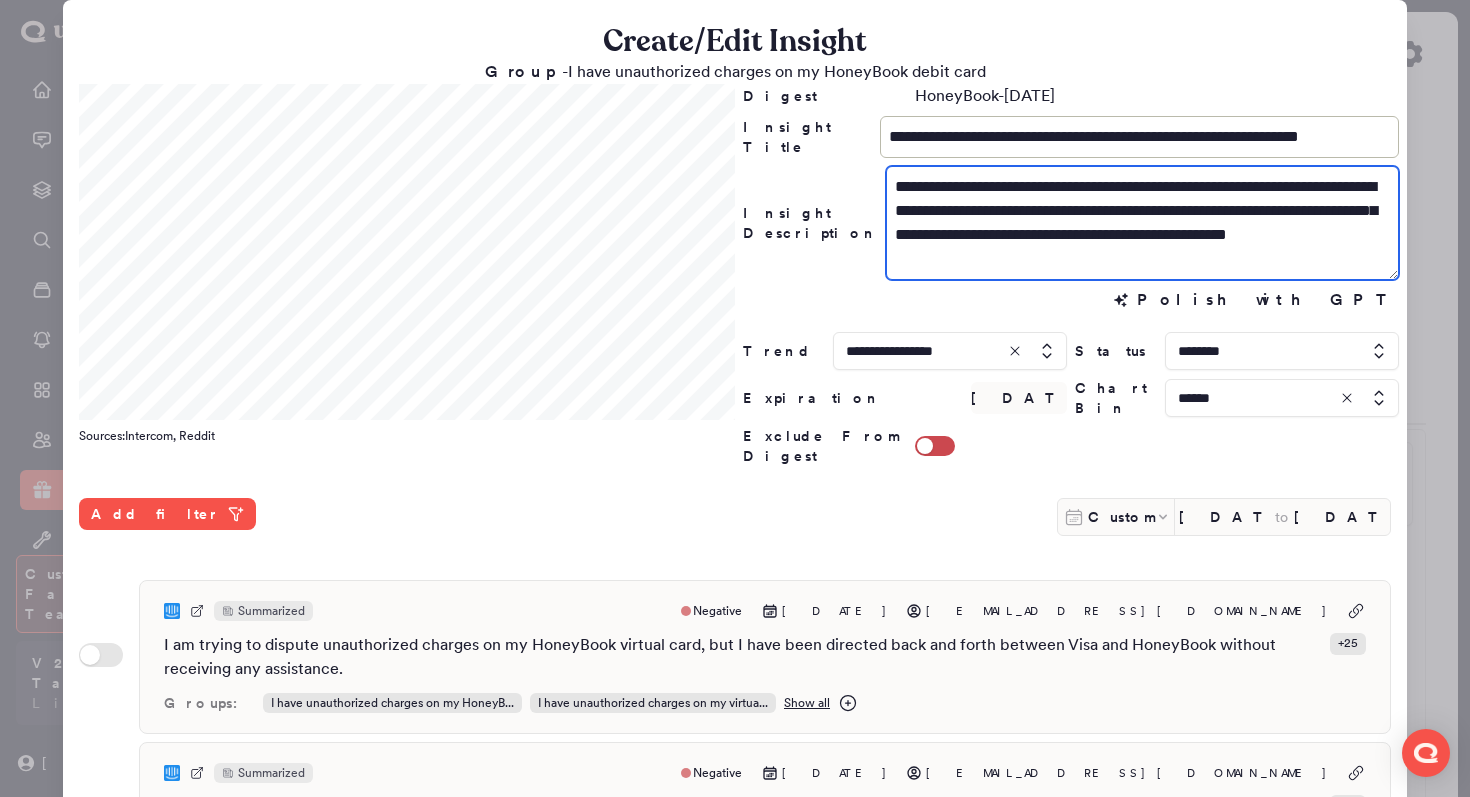 type on "**********" 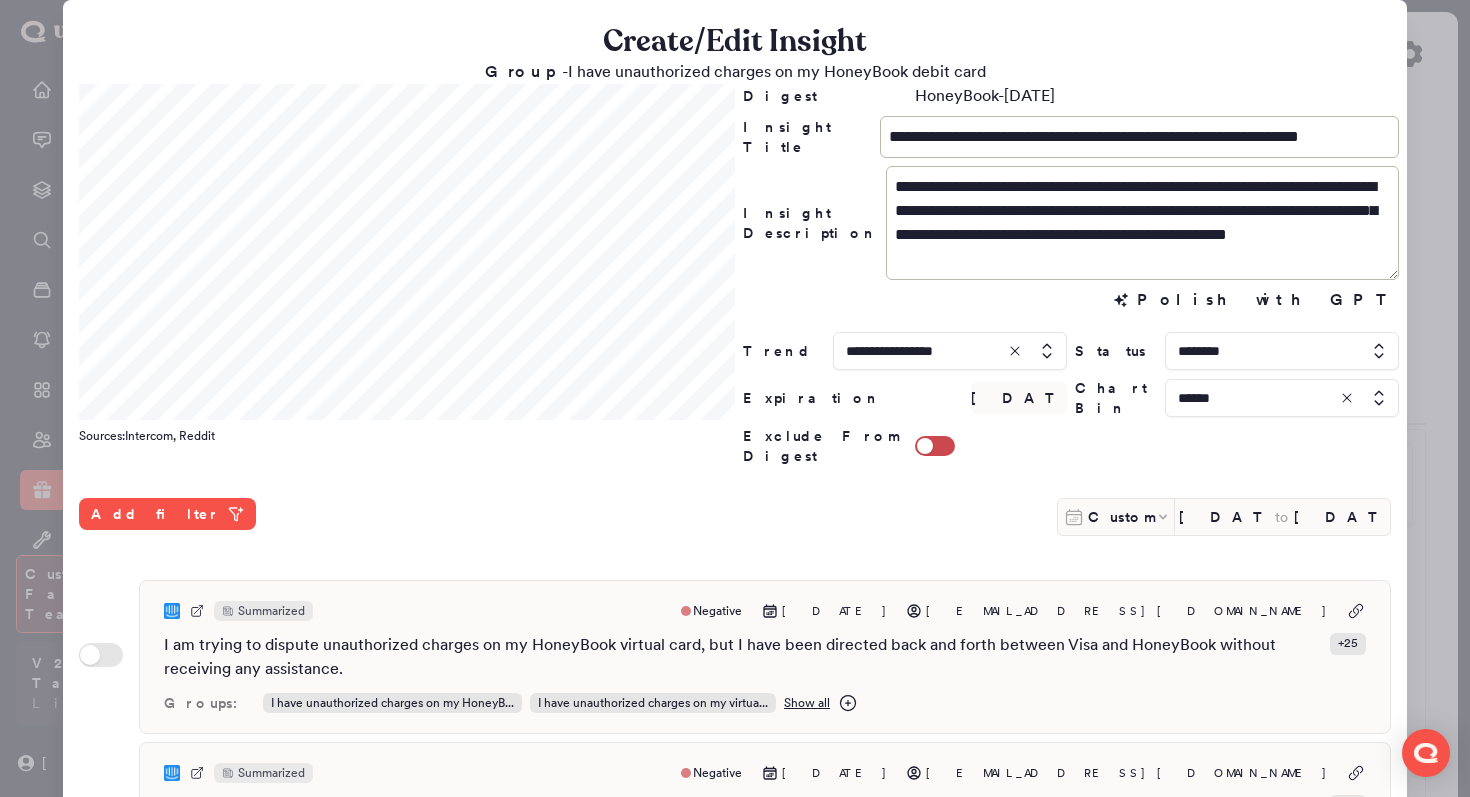 click on "Create/Edit Insight" at bounding box center (735, 42) 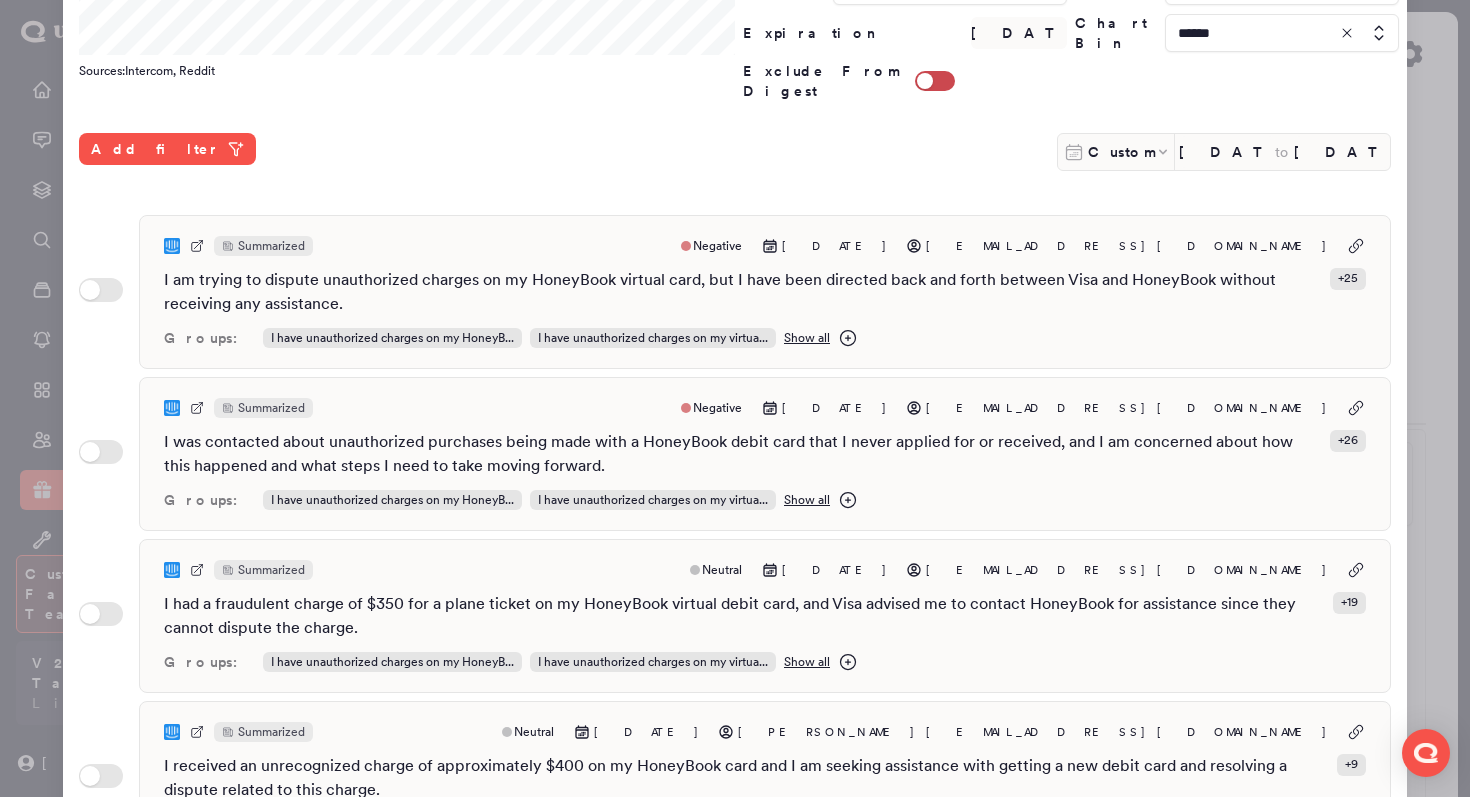 scroll, scrollTop: 373, scrollLeft: 0, axis: vertical 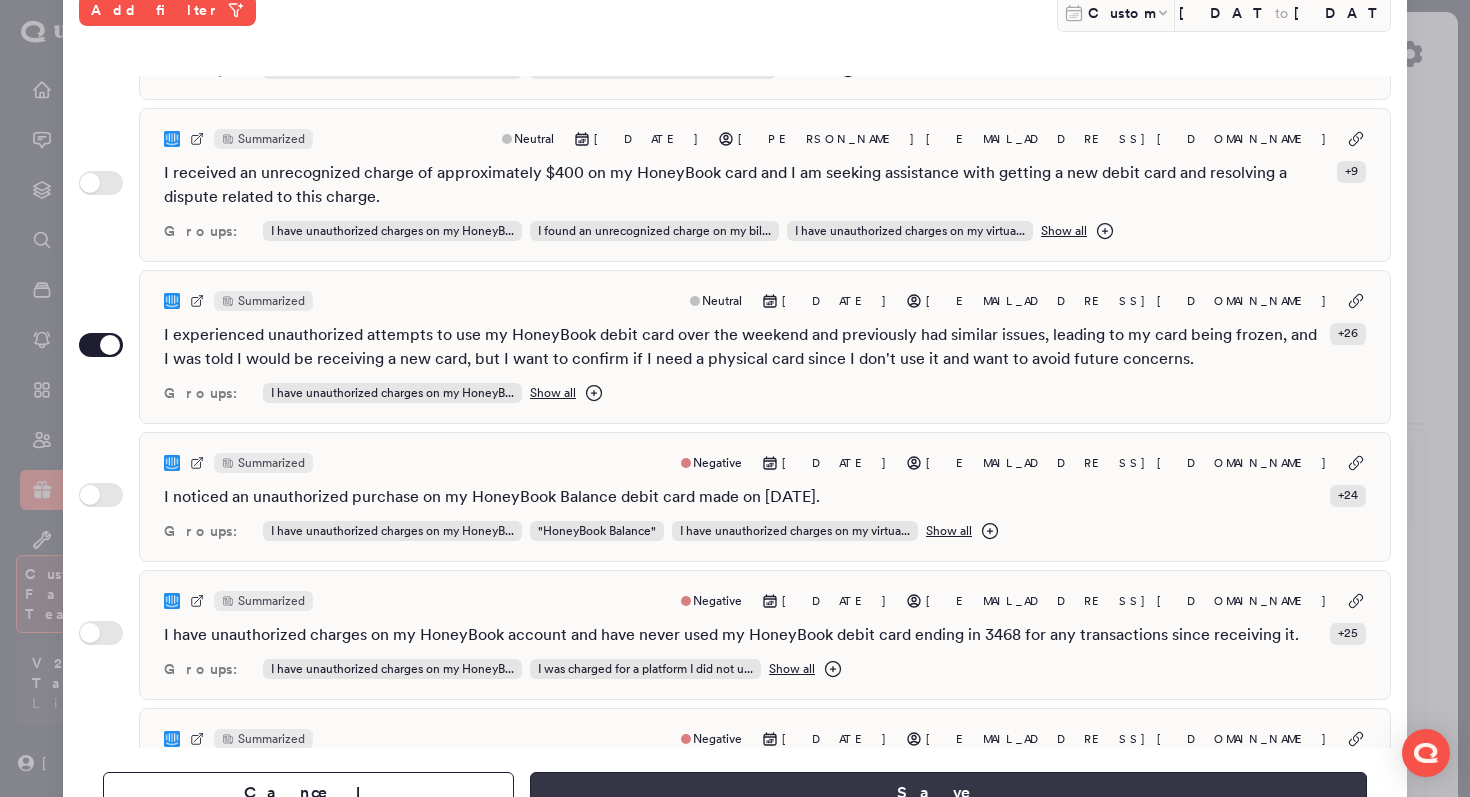 click on "Save" at bounding box center (948, 793) 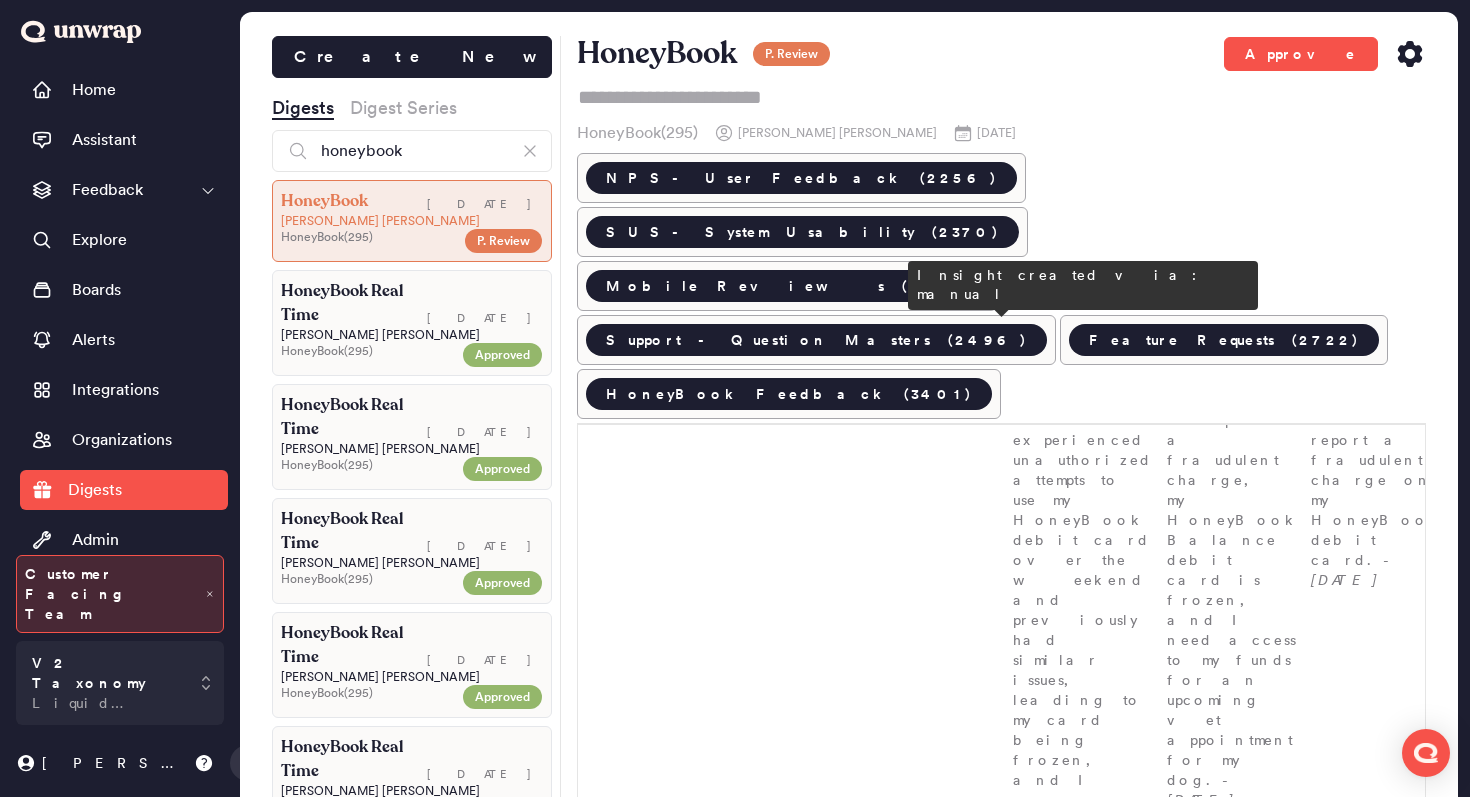 scroll, scrollTop: 504, scrollLeft: 0, axis: vertical 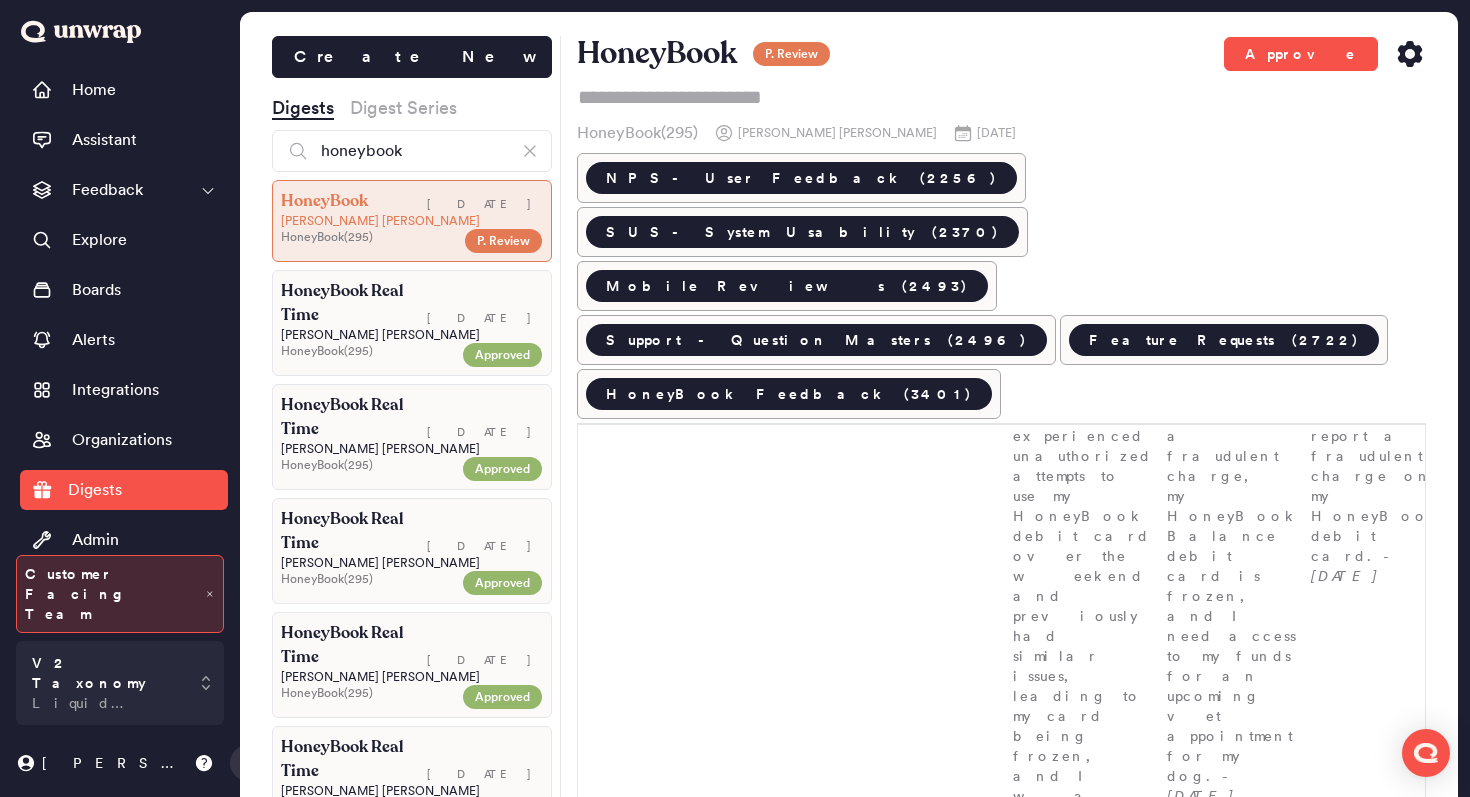 click on "Spike in inability to upload fonts * Group  -  I am unable to upload a font Customers are reporting difficulties with uploading fonts, spiking from 0.0% to 0.3% of tickets last week. Customers encounter error messages such as "Could not upload font" and interface issues like unresponsive buttons or missing upload options. This issue occurs during attempted uploads for TTF, OTF, and WOFF formats. I am unable to upload my OTF font file because I keep receiving a "Could not upload font" error message.  -  Jul 07 I am trying to upload a TTF font file to my company theme, but it keeps giving me an error that says it could not upload the font, despite having successfully d...  -  Jul 07 I am unable to upload my licensed .OTF font files to HoneyBook due to an error message stating "could not upload font."  -  Jul 04" at bounding box center [1213, 1398] 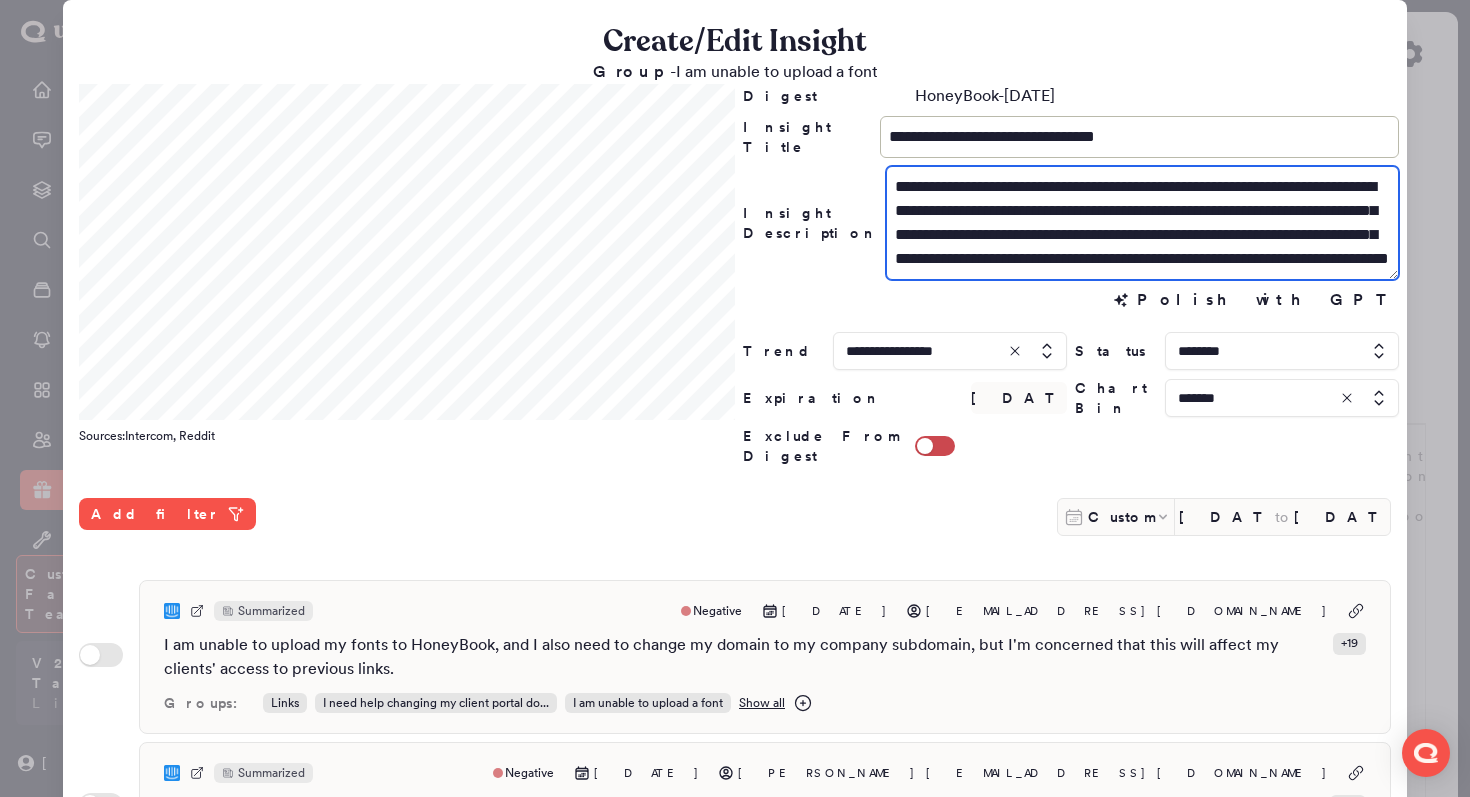 drag, startPoint x: 1038, startPoint y: 212, endPoint x: 878, endPoint y: 210, distance: 160.0125 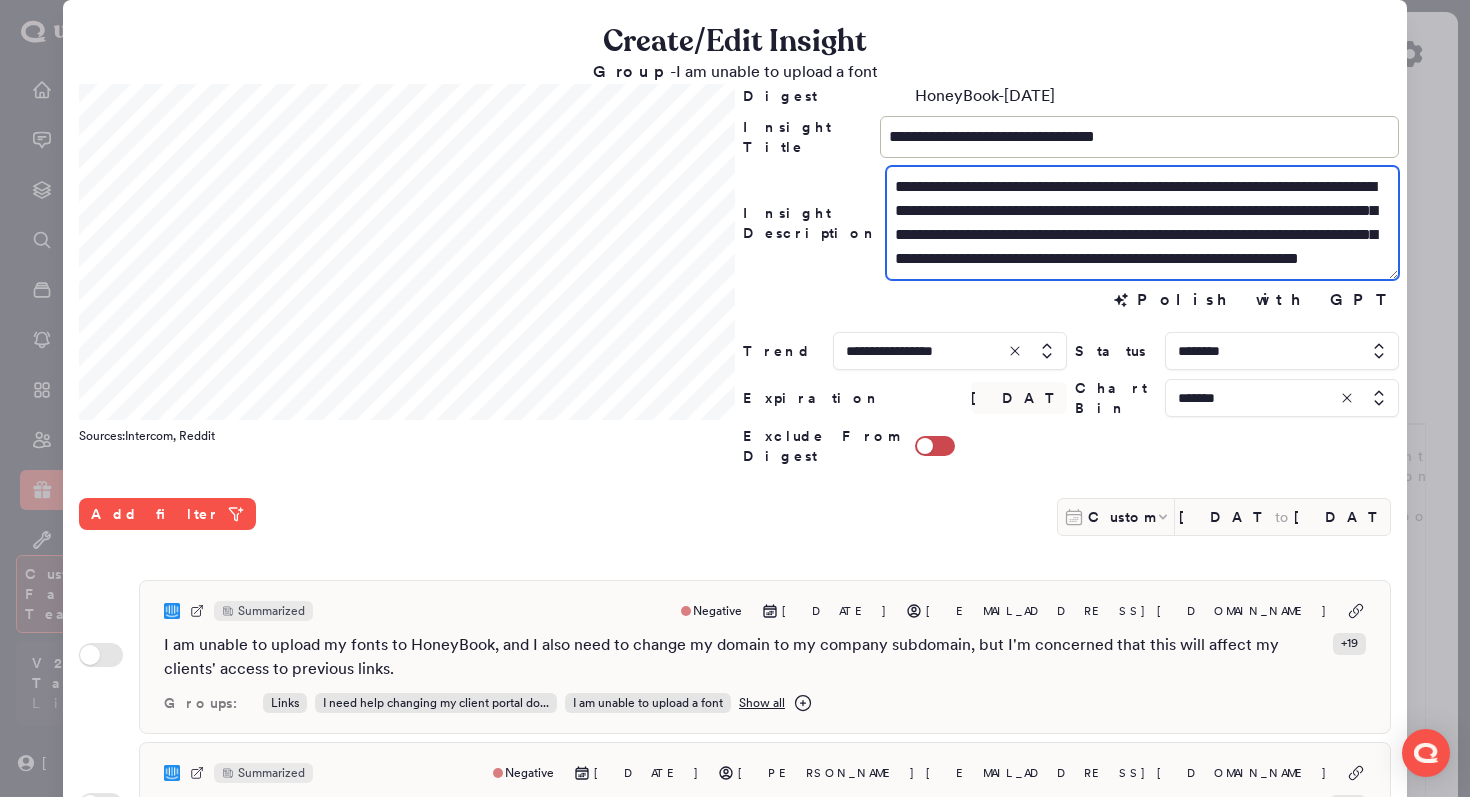 click on "**********" at bounding box center (1142, 223) 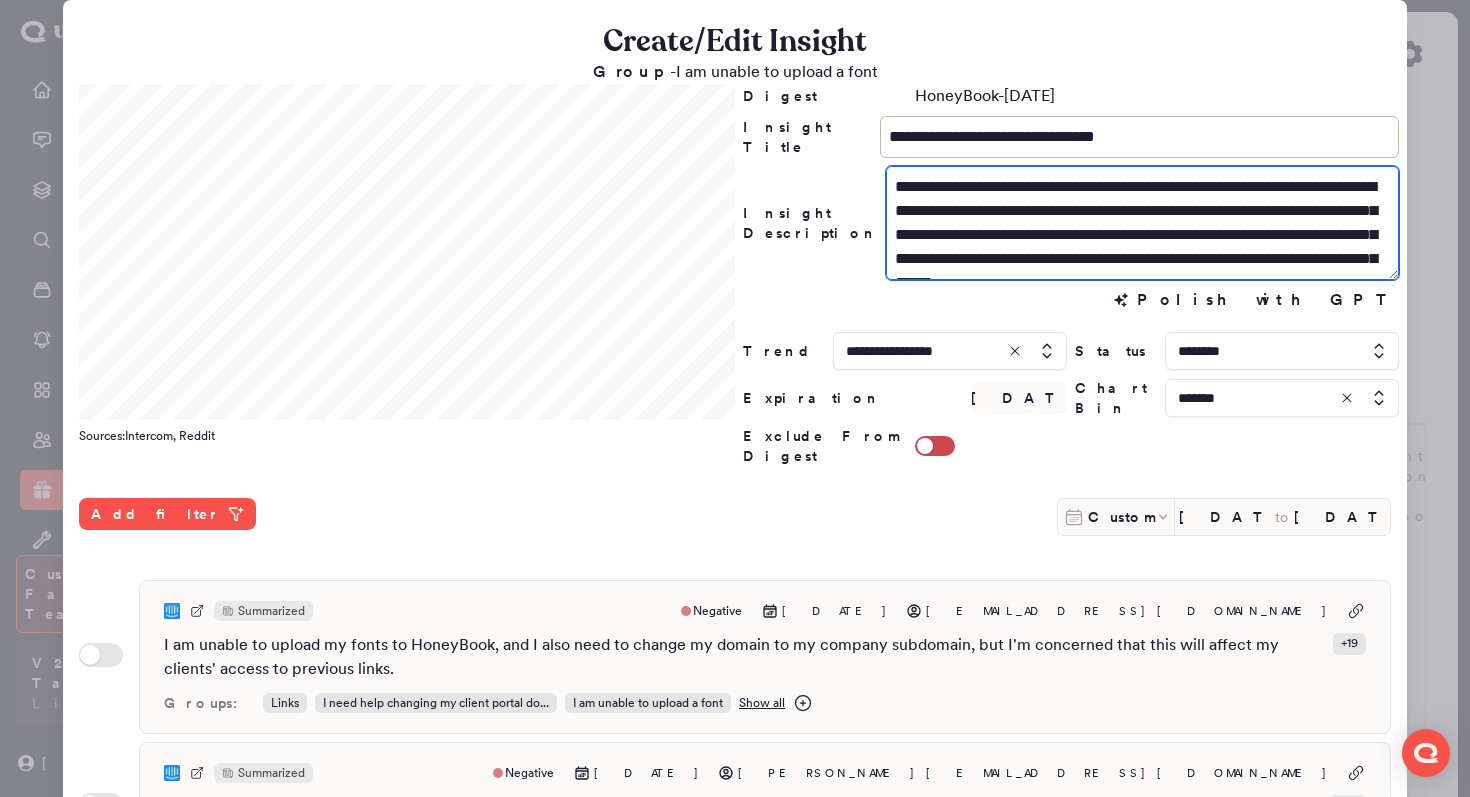 click on "**********" at bounding box center (1142, 223) 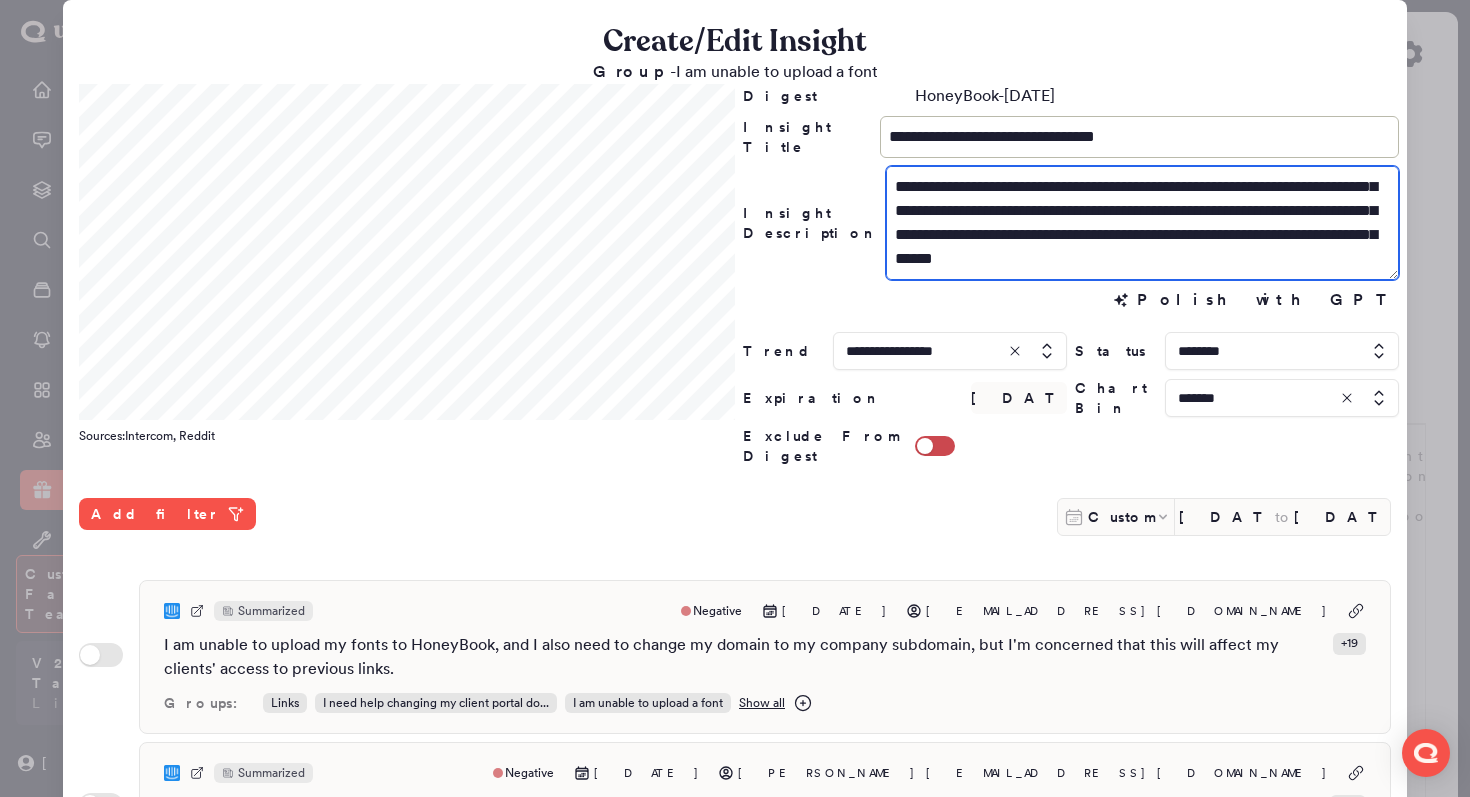 scroll, scrollTop: 0, scrollLeft: 0, axis: both 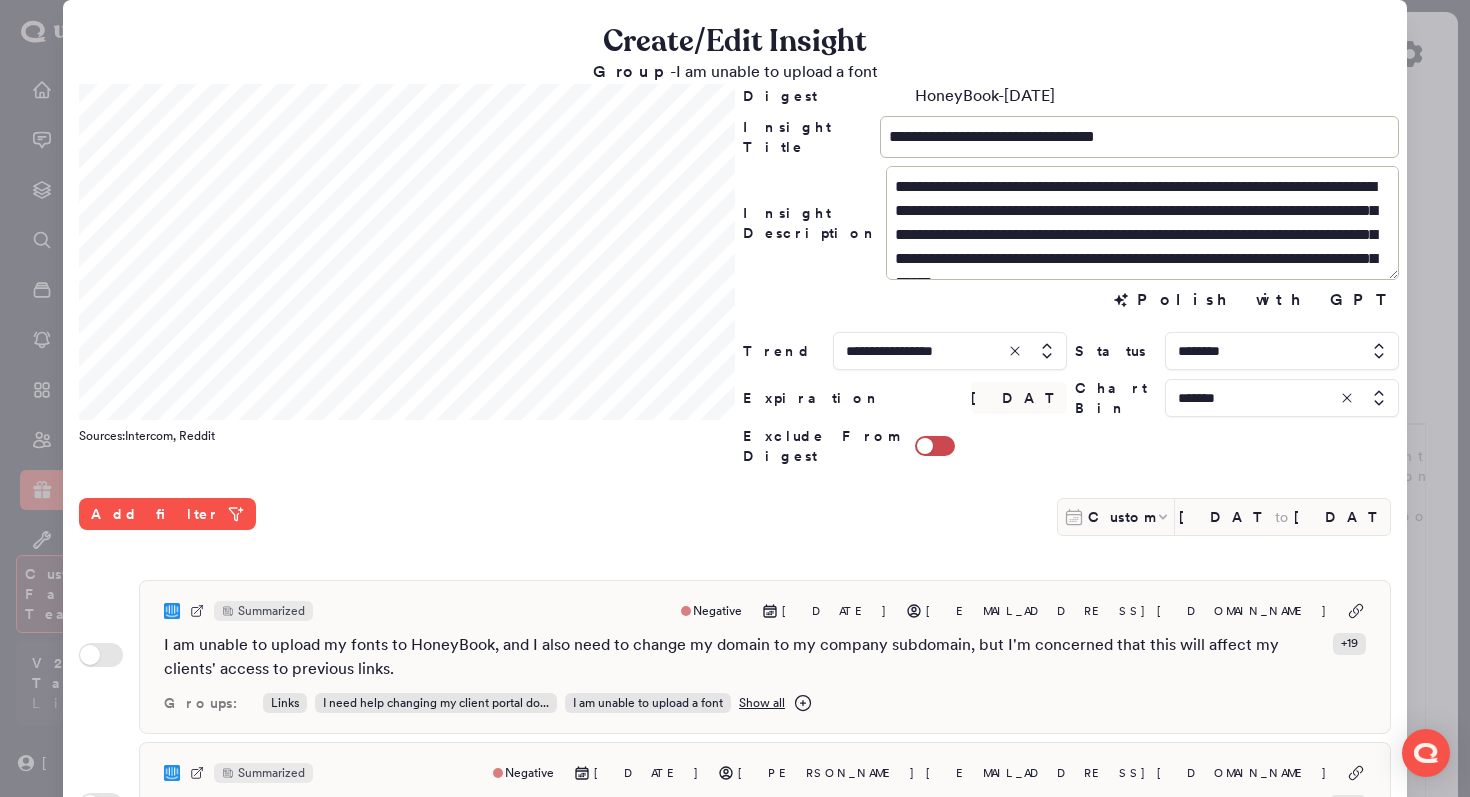 click on "Digest HoneyBook-Mon Jul 07 2025" at bounding box center (1071, 96) 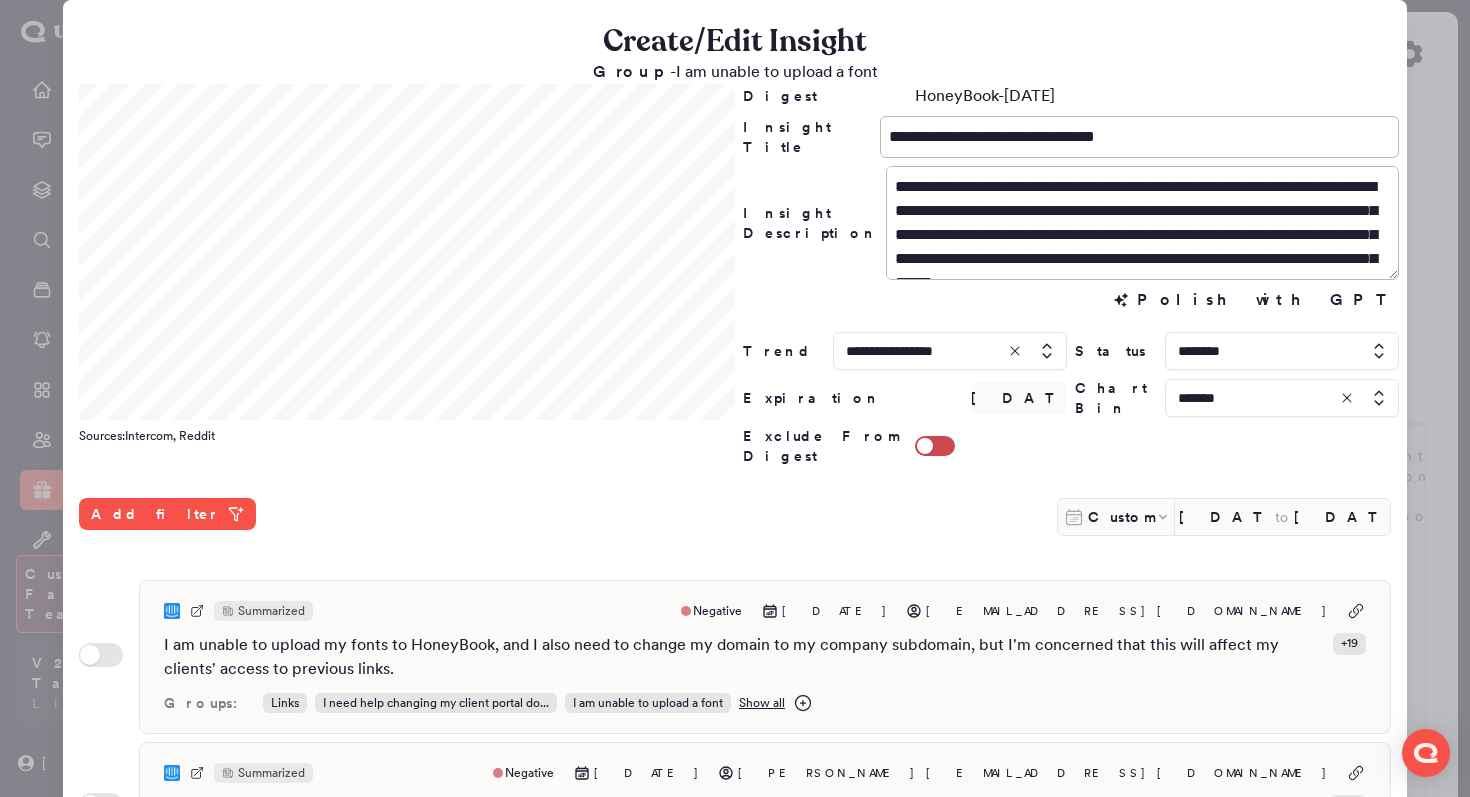 scroll, scrollTop: 24, scrollLeft: 0, axis: vertical 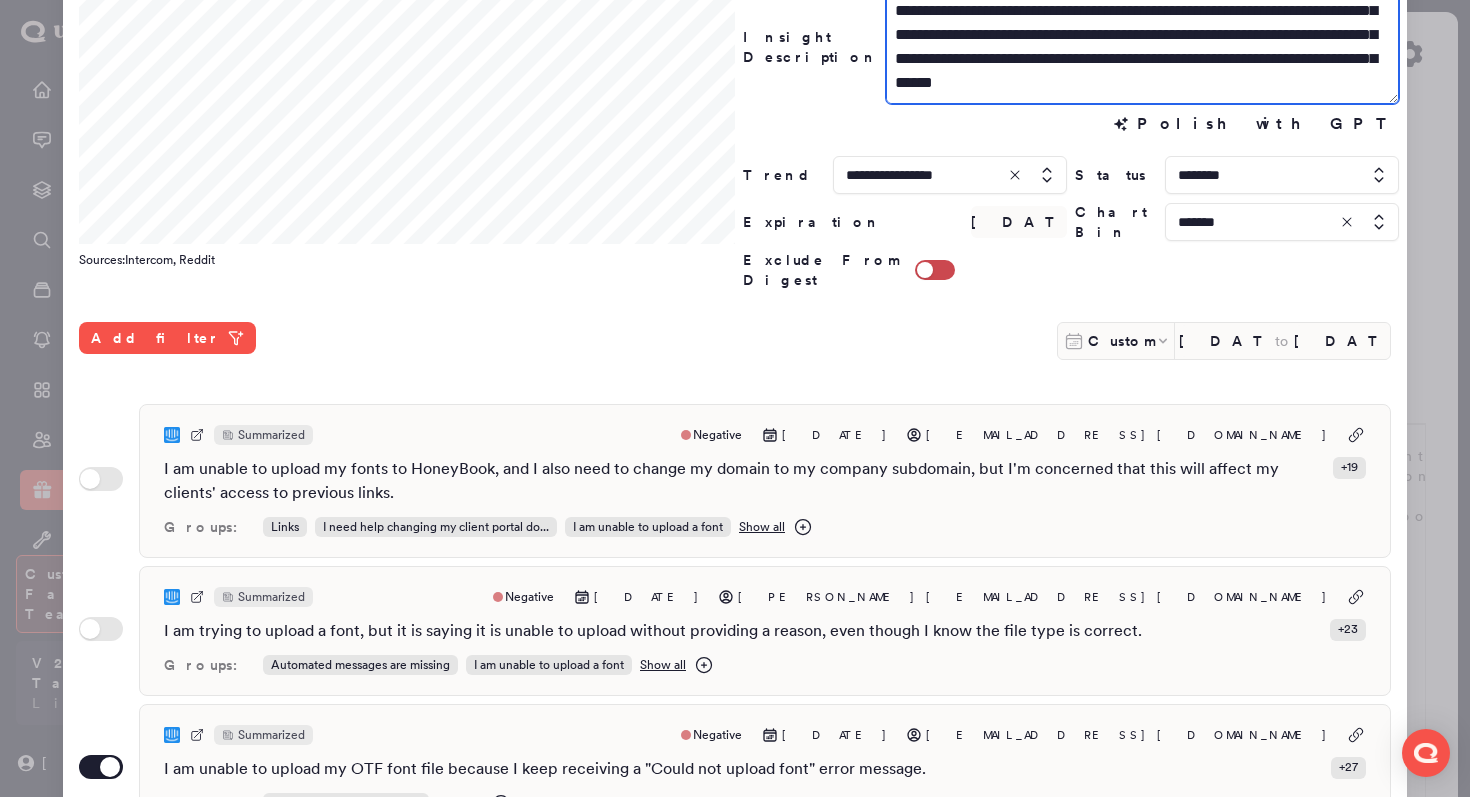 click on "**********" at bounding box center (1142, 47) 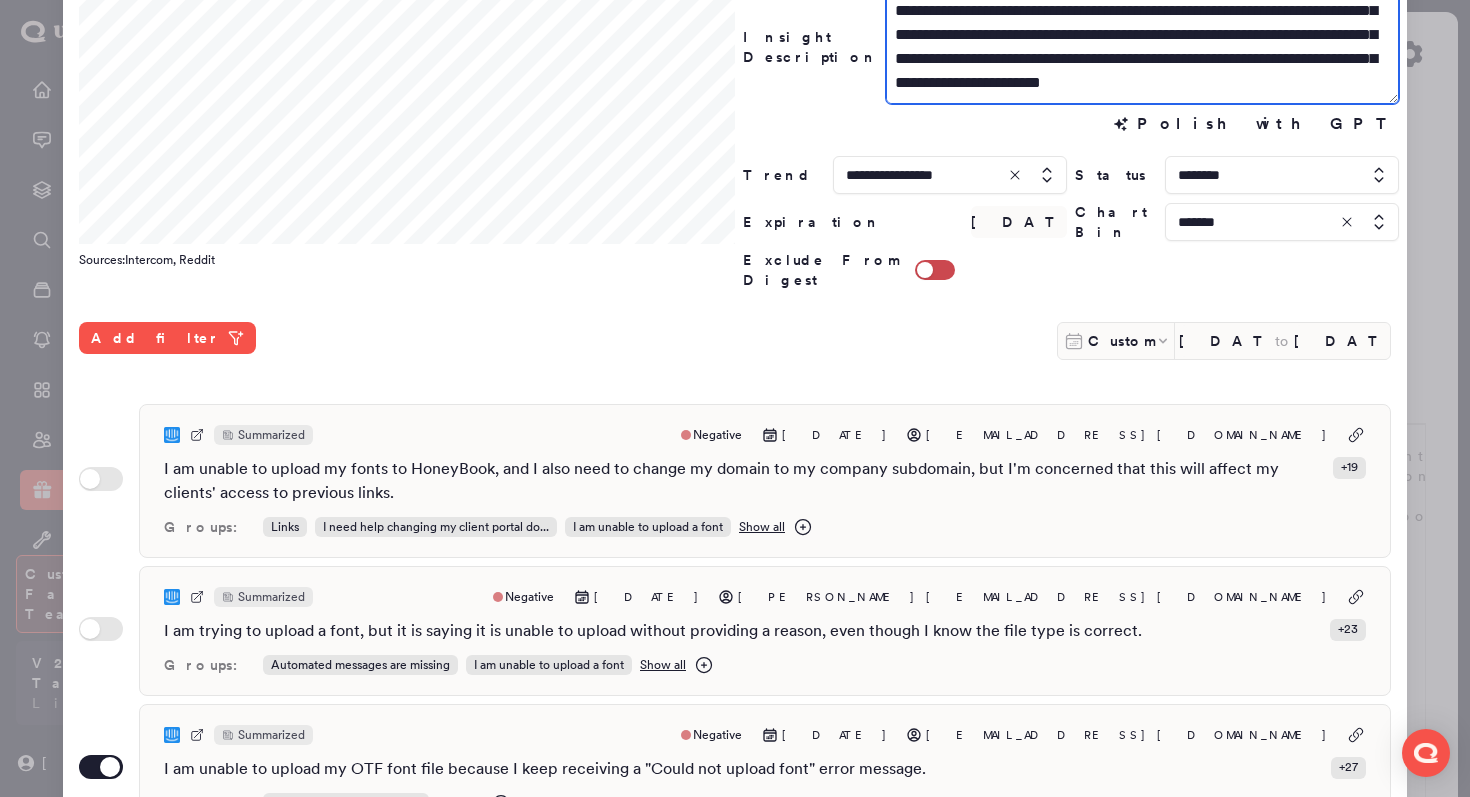 drag, startPoint x: 1001, startPoint y: 84, endPoint x: 952, endPoint y: 84, distance: 49 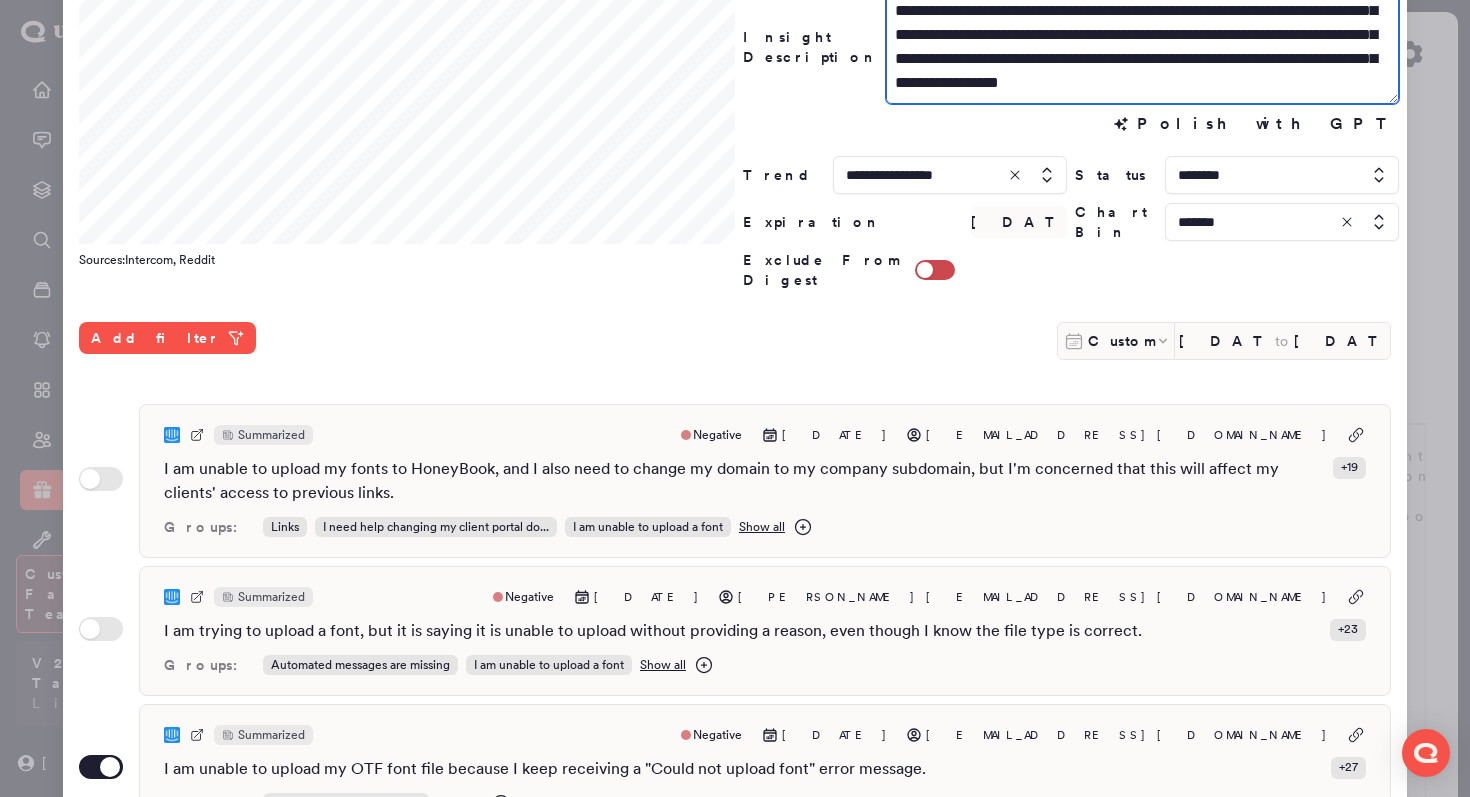 scroll, scrollTop: 48, scrollLeft: 0, axis: vertical 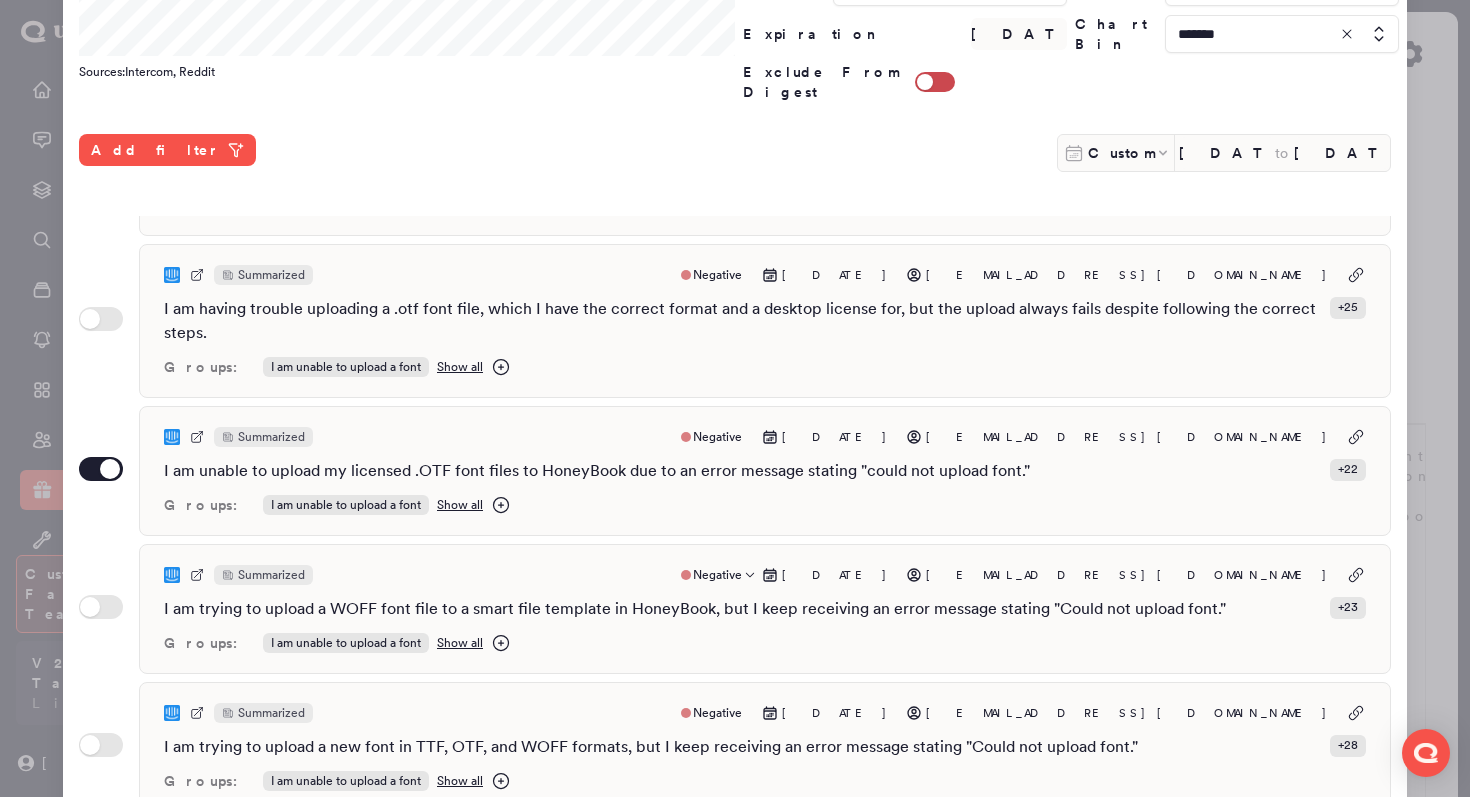 type on "**********" 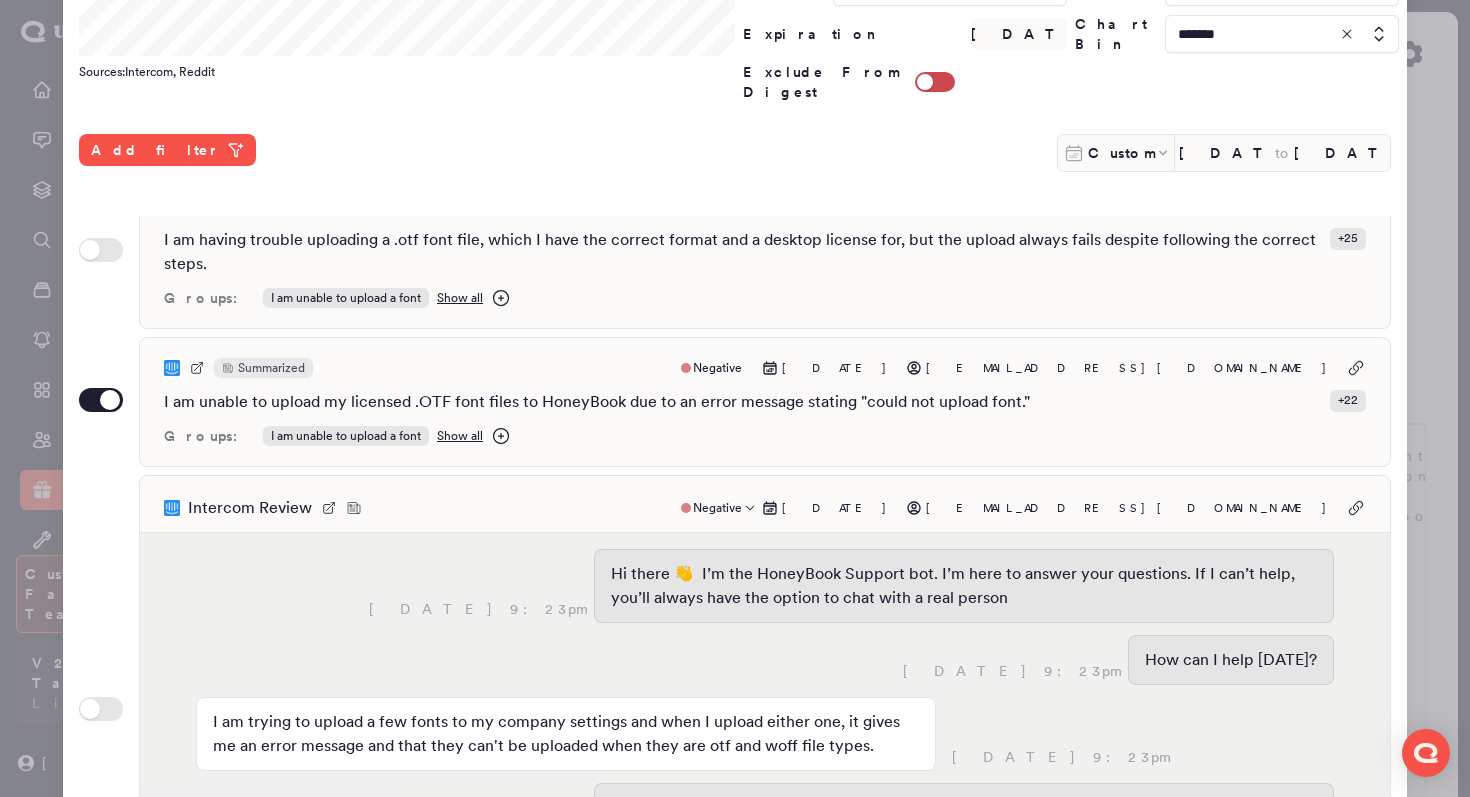 scroll, scrollTop: 805, scrollLeft: 0, axis: vertical 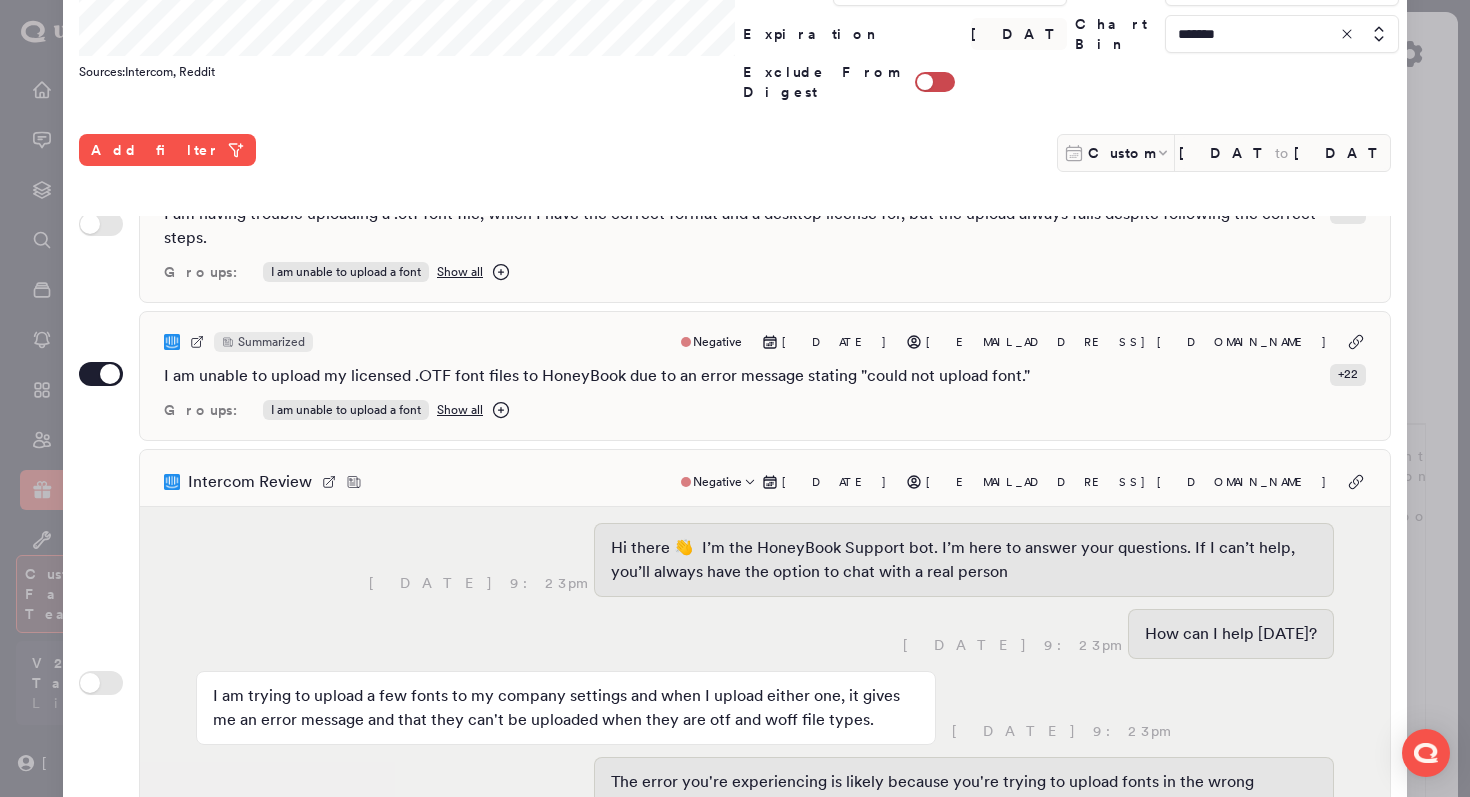 click on "Intercom Review Negative Jul 3, 2025 hello@cedarcliffdesigns.com" at bounding box center (765, 482) 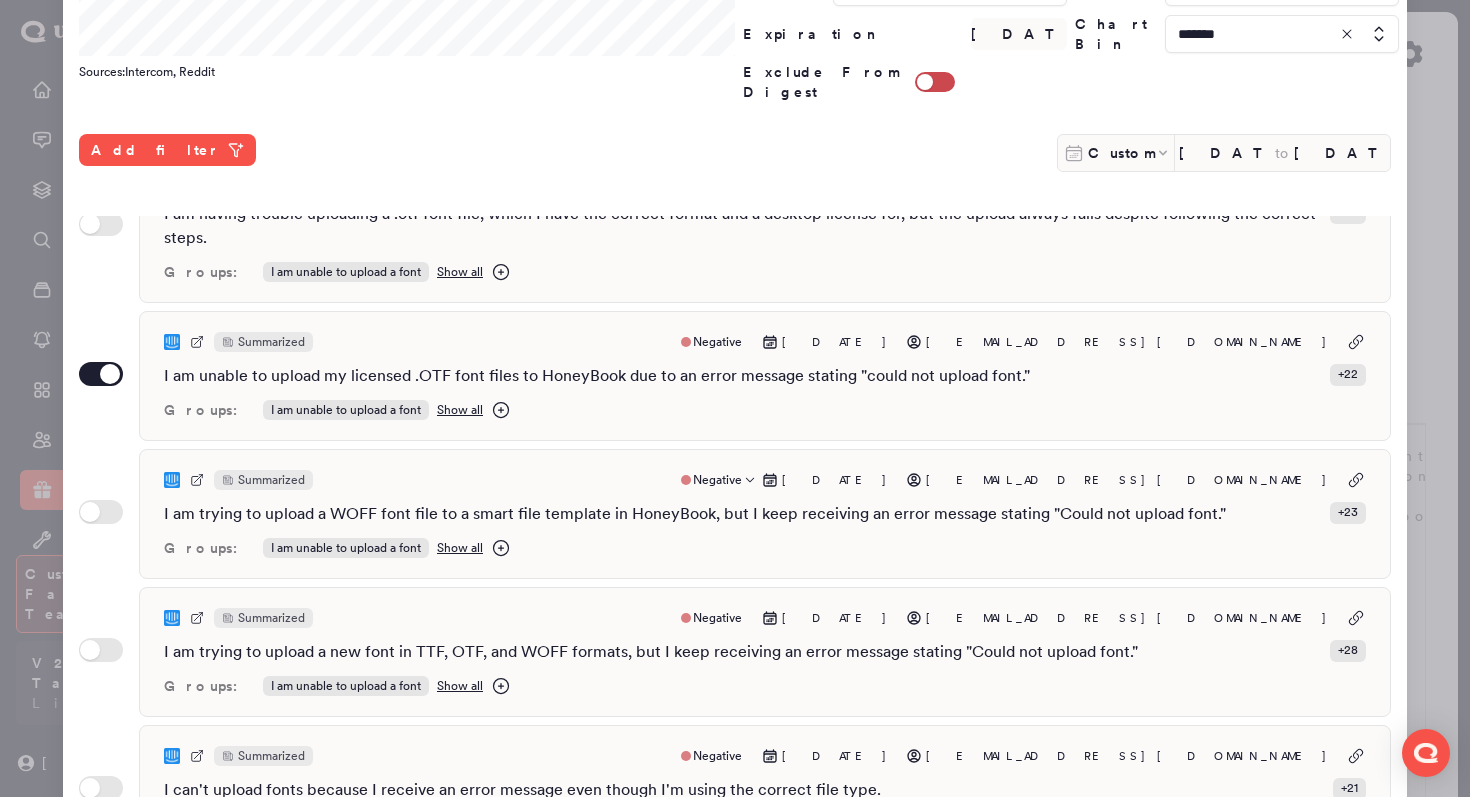 scroll, scrollTop: 1738, scrollLeft: 0, axis: vertical 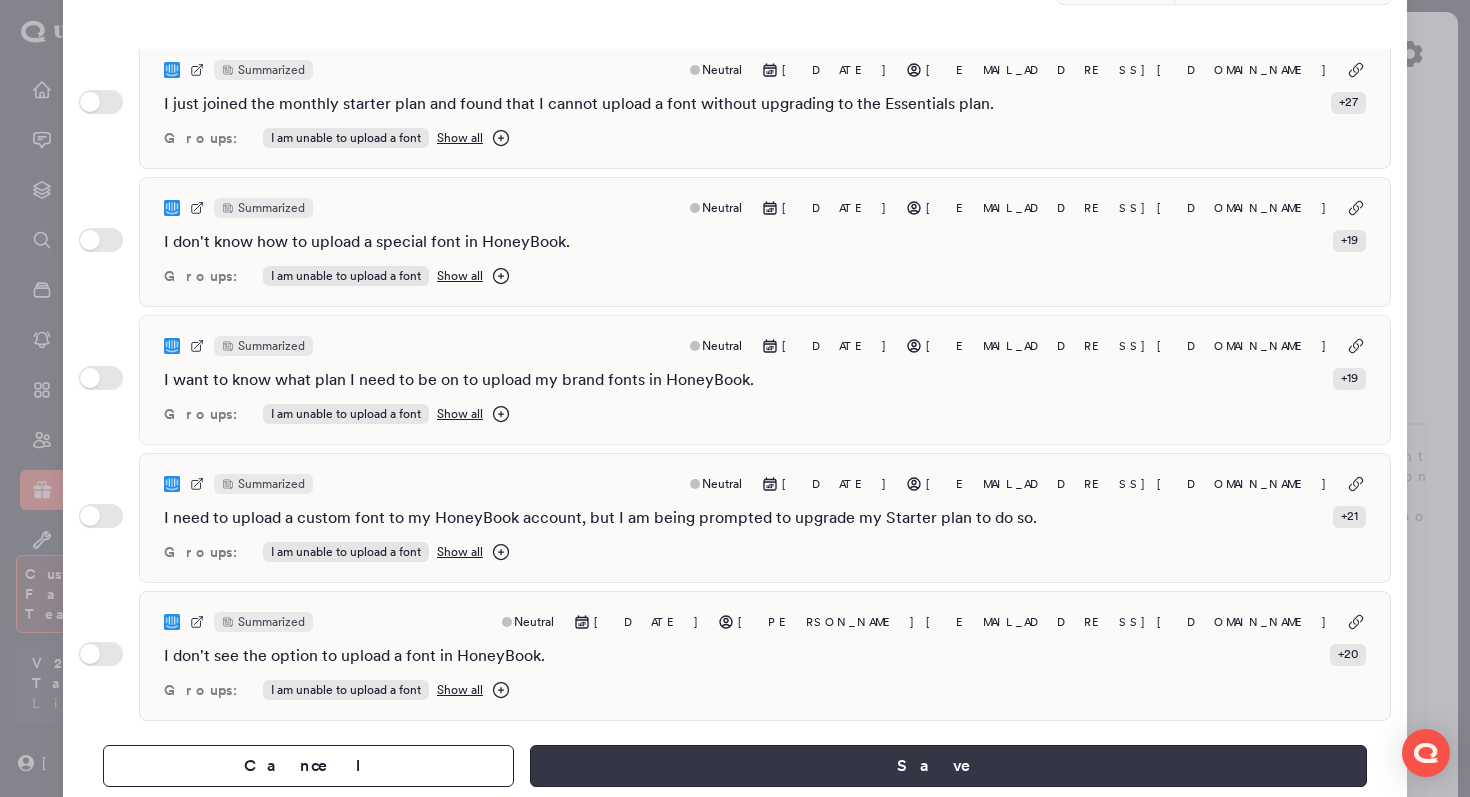 click on "Save" at bounding box center (948, 766) 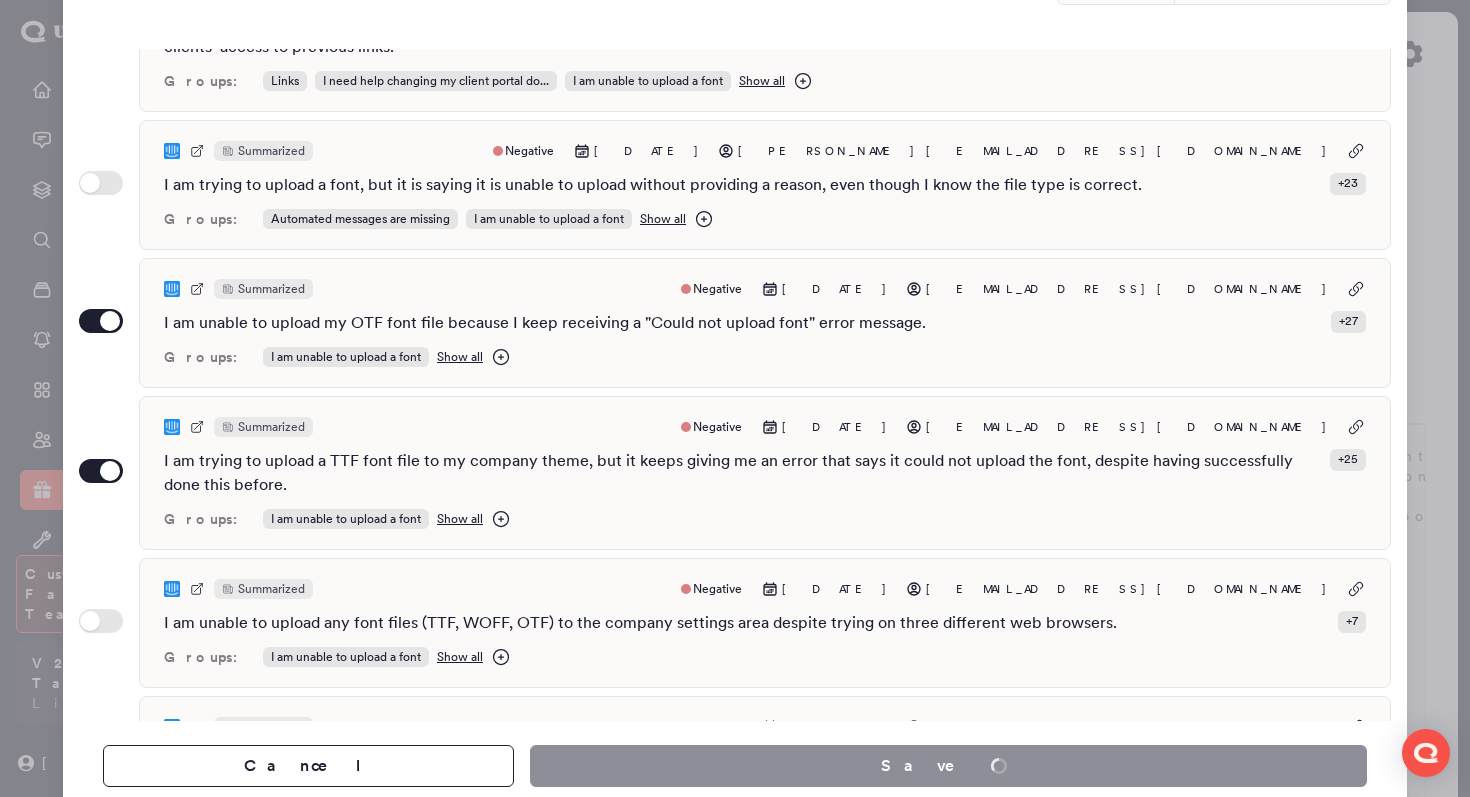 scroll, scrollTop: 0, scrollLeft: 0, axis: both 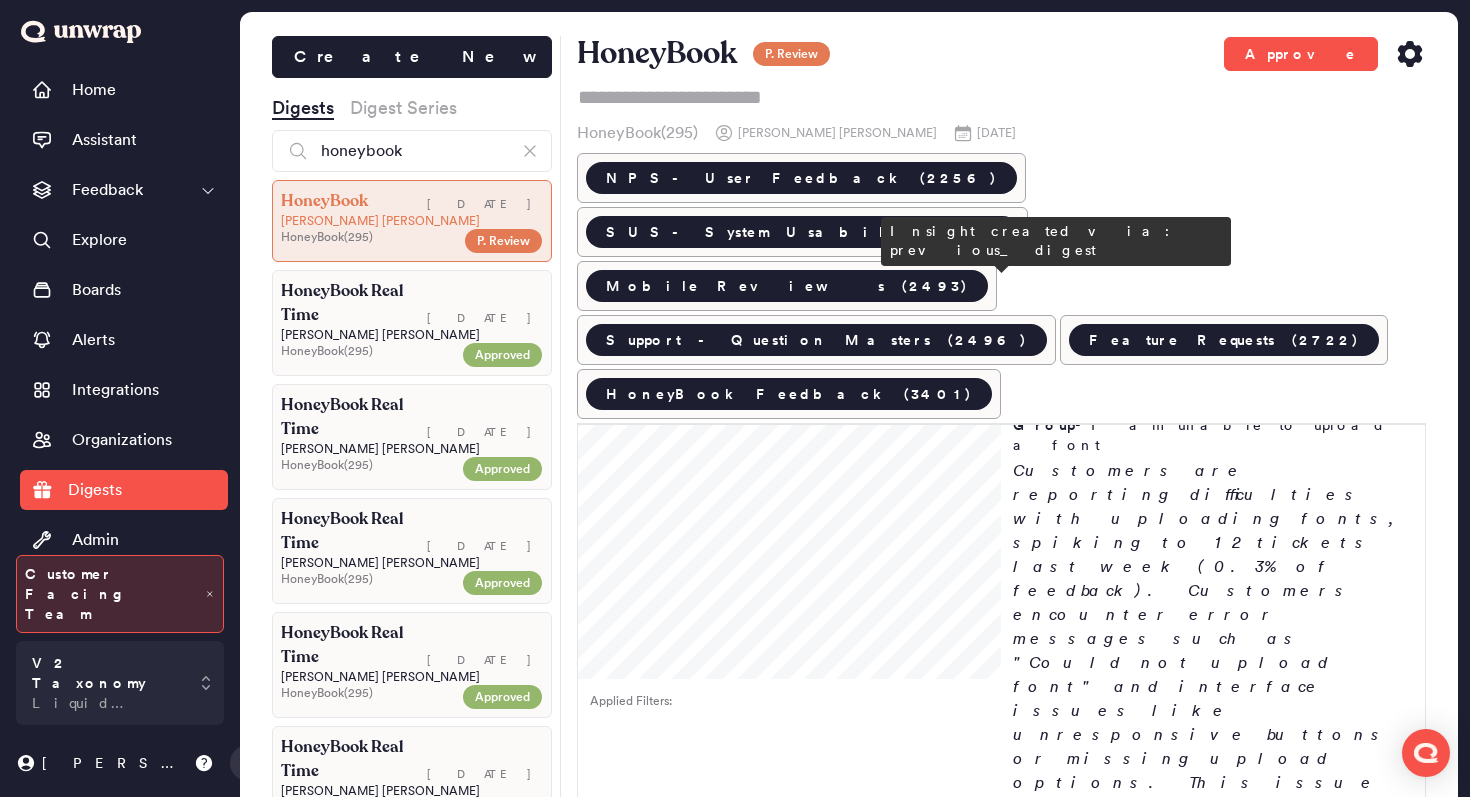 click on "Reports of project creation issues persist * Group  -  I am unable to create new projects Customers are reporting difficulties creating new projects, making up 0.4% of tickets over the last 2 weeks. Common issues include empty dropdowns and unresponsive buttons. I am trying to create a new project, but the dropdown for choosing a pipeline stage is empty, preventing me from proceeding.  -  Jul 07 I am having trouble with the HoneyBook Gmail plugin because the project type dropdown menu is empty, even though I have project types set up in my HoneyBook acc...  -  Jul 04 I am trying to create a new project, but no stages are showing up for me to choose from.  -  Jul 03" at bounding box center (1213, 1827) 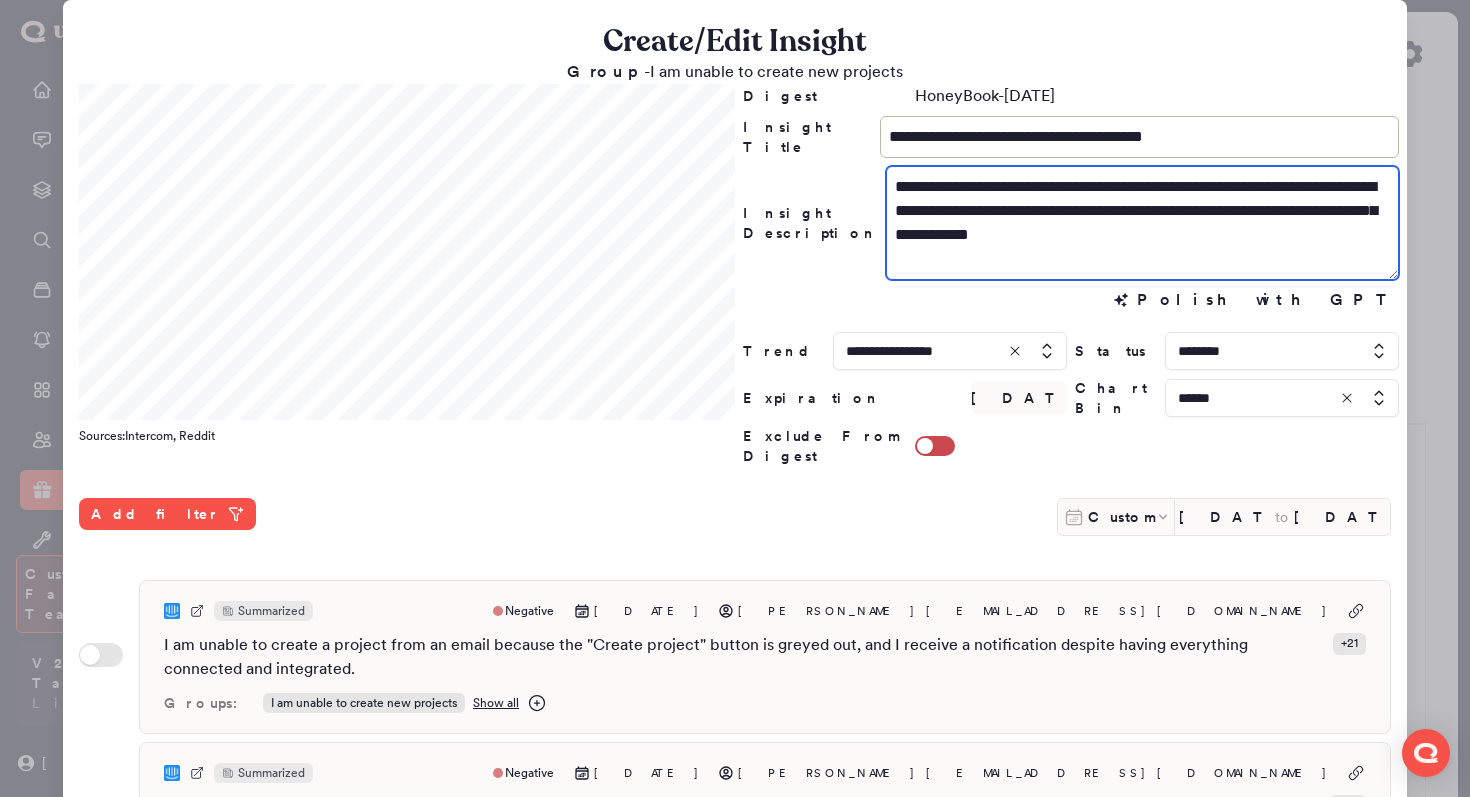 drag, startPoint x: 997, startPoint y: 191, endPoint x: 972, endPoint y: 190, distance: 25.019993 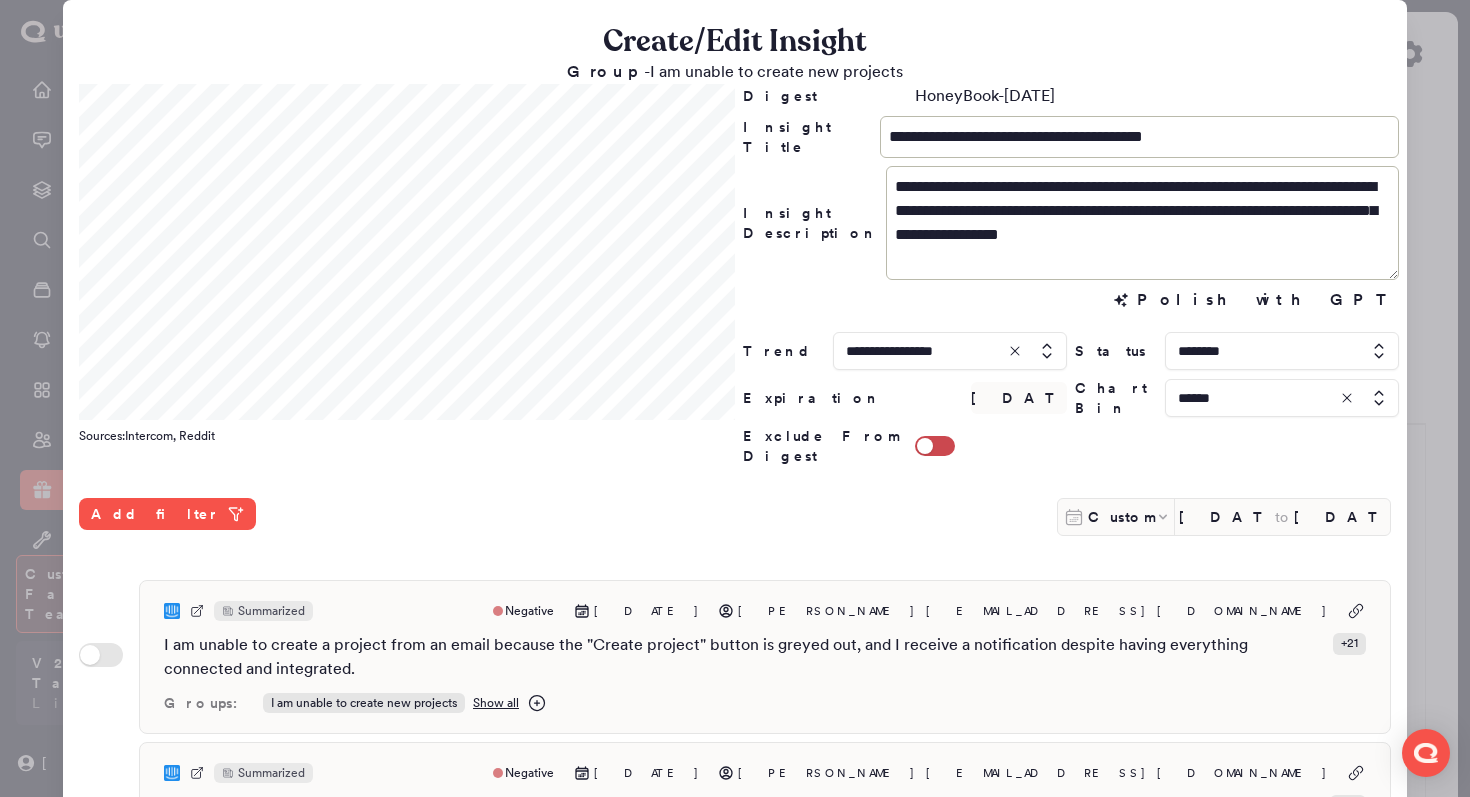 click on "Create/Edit Insight" at bounding box center (735, 42) 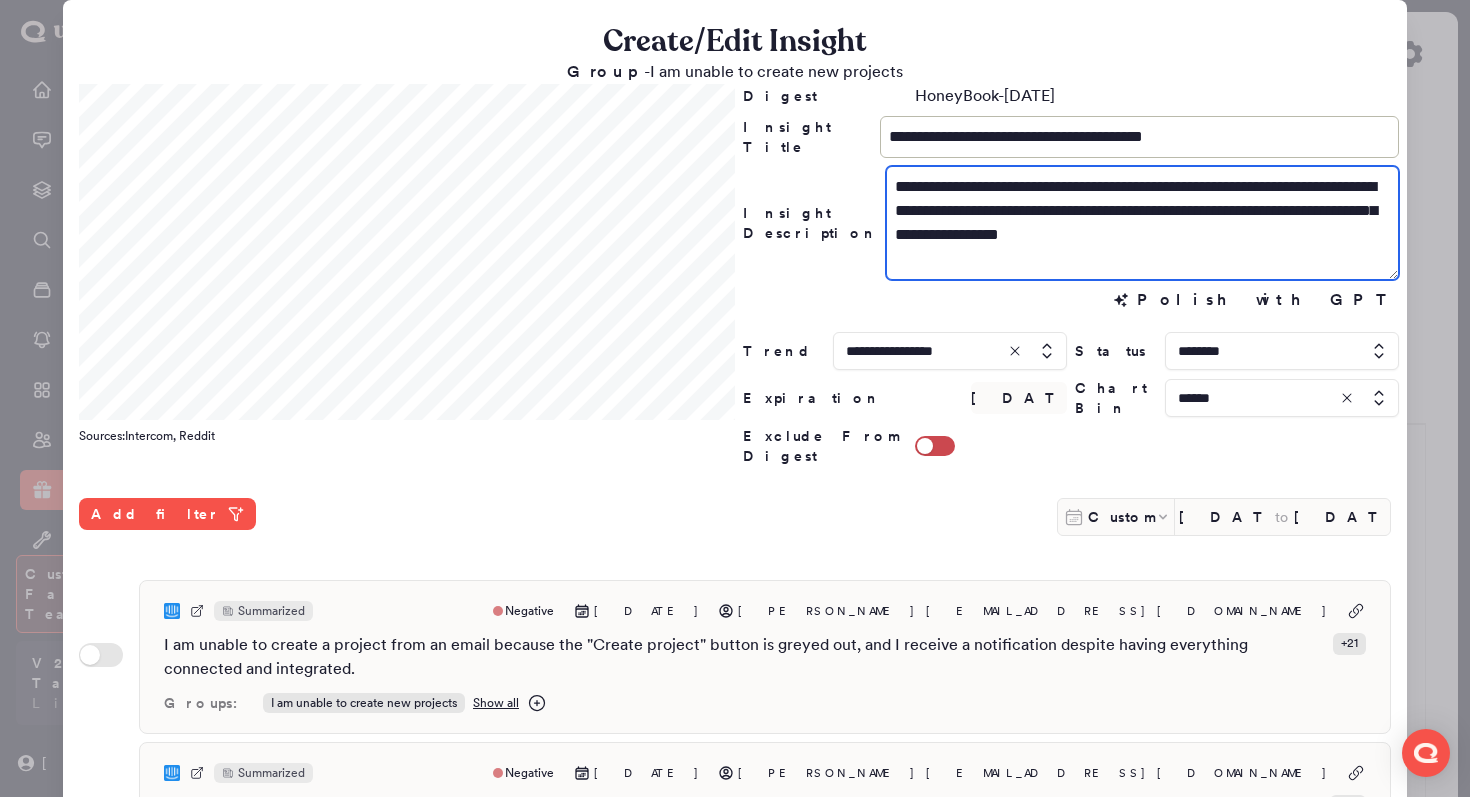 click on "**********" at bounding box center [1142, 223] 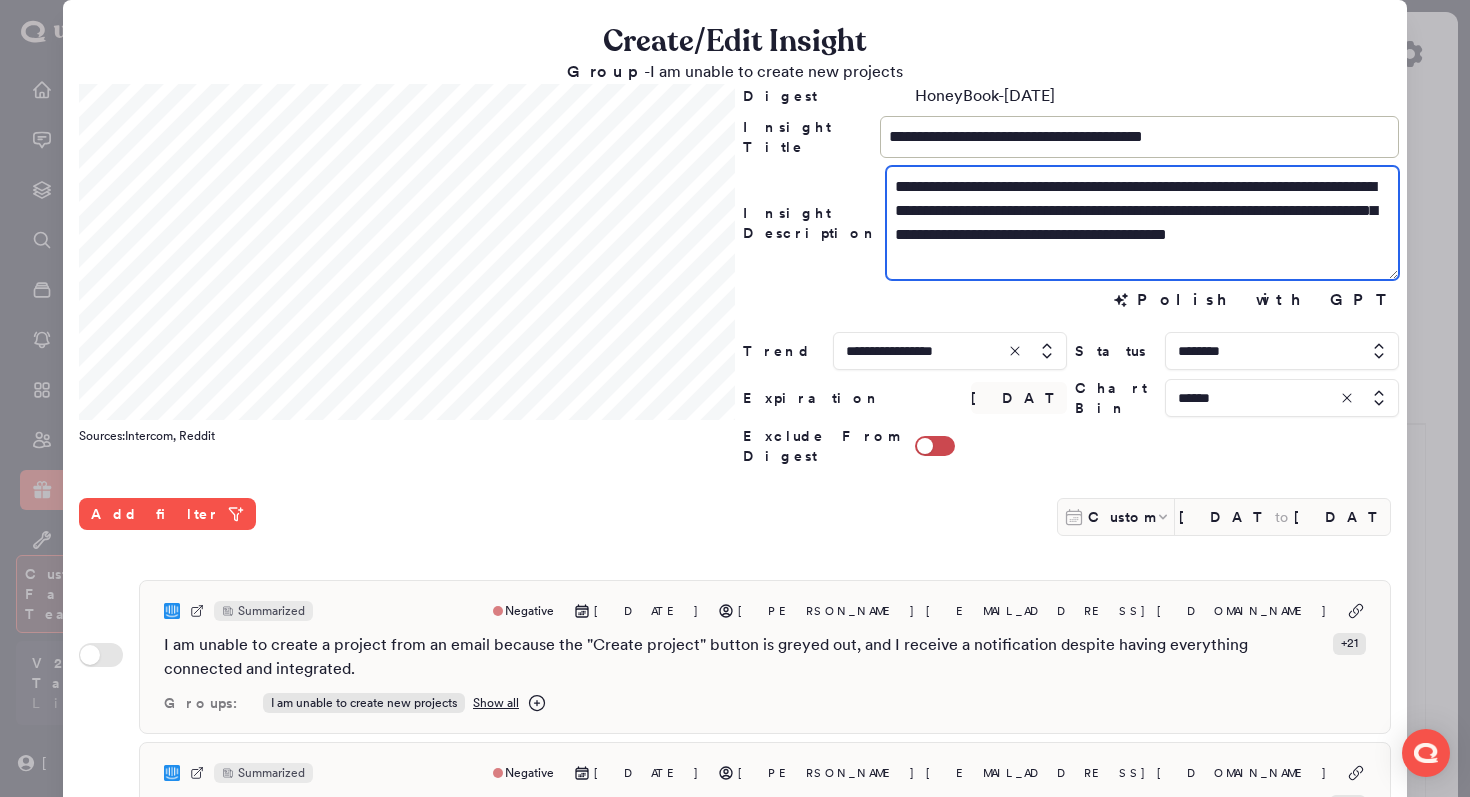 type on "**********" 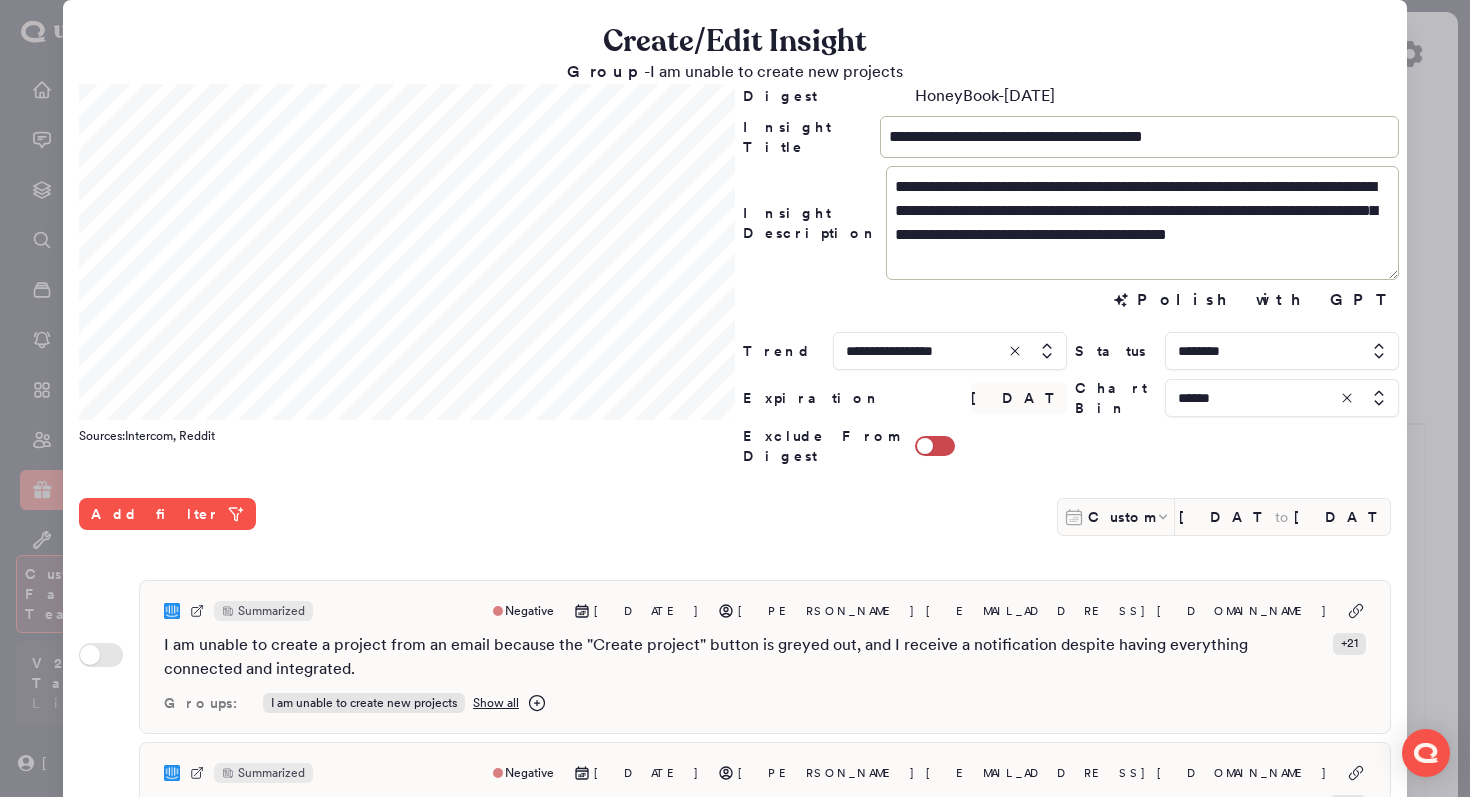 click on "**********" 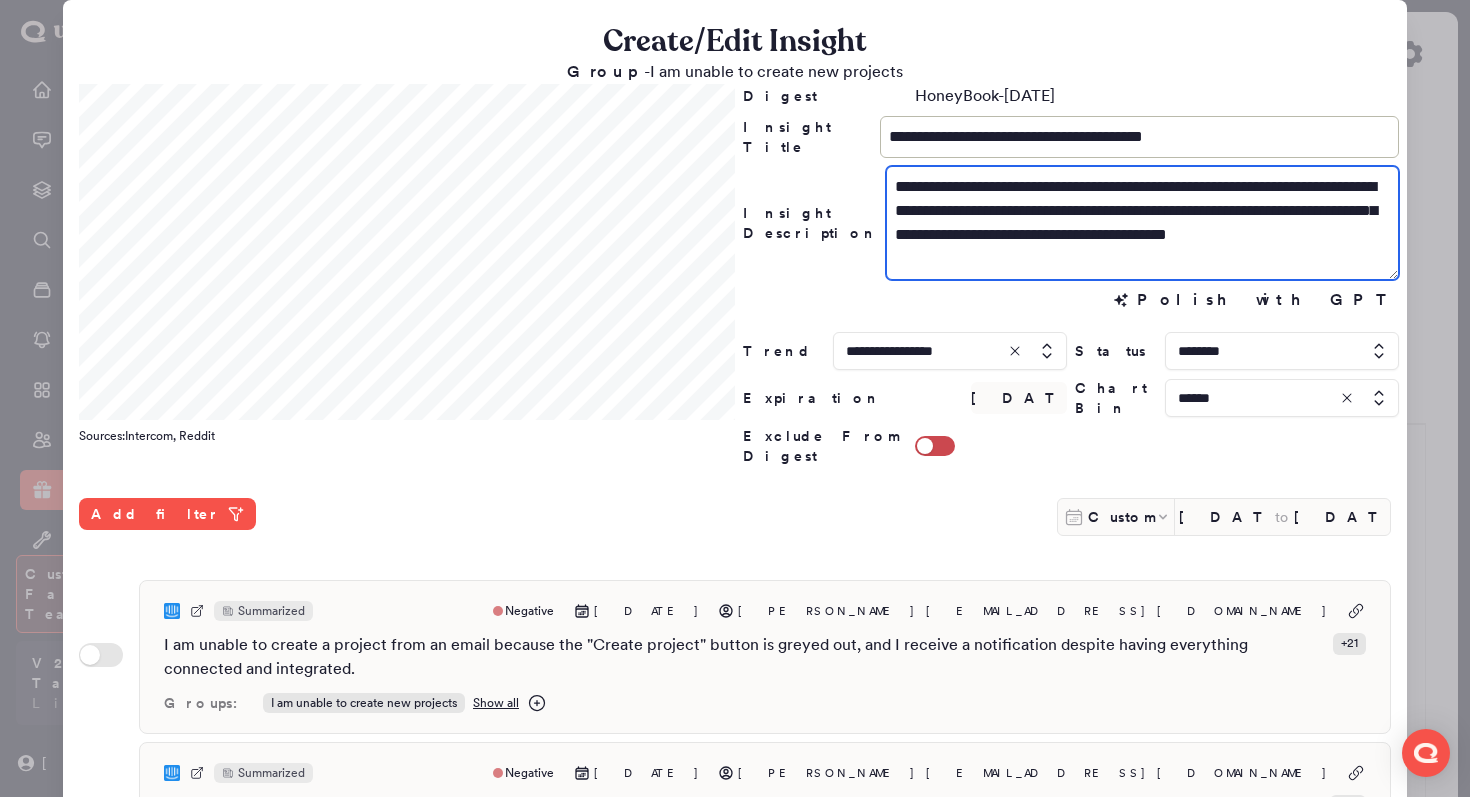click on "**********" at bounding box center [1142, 223] 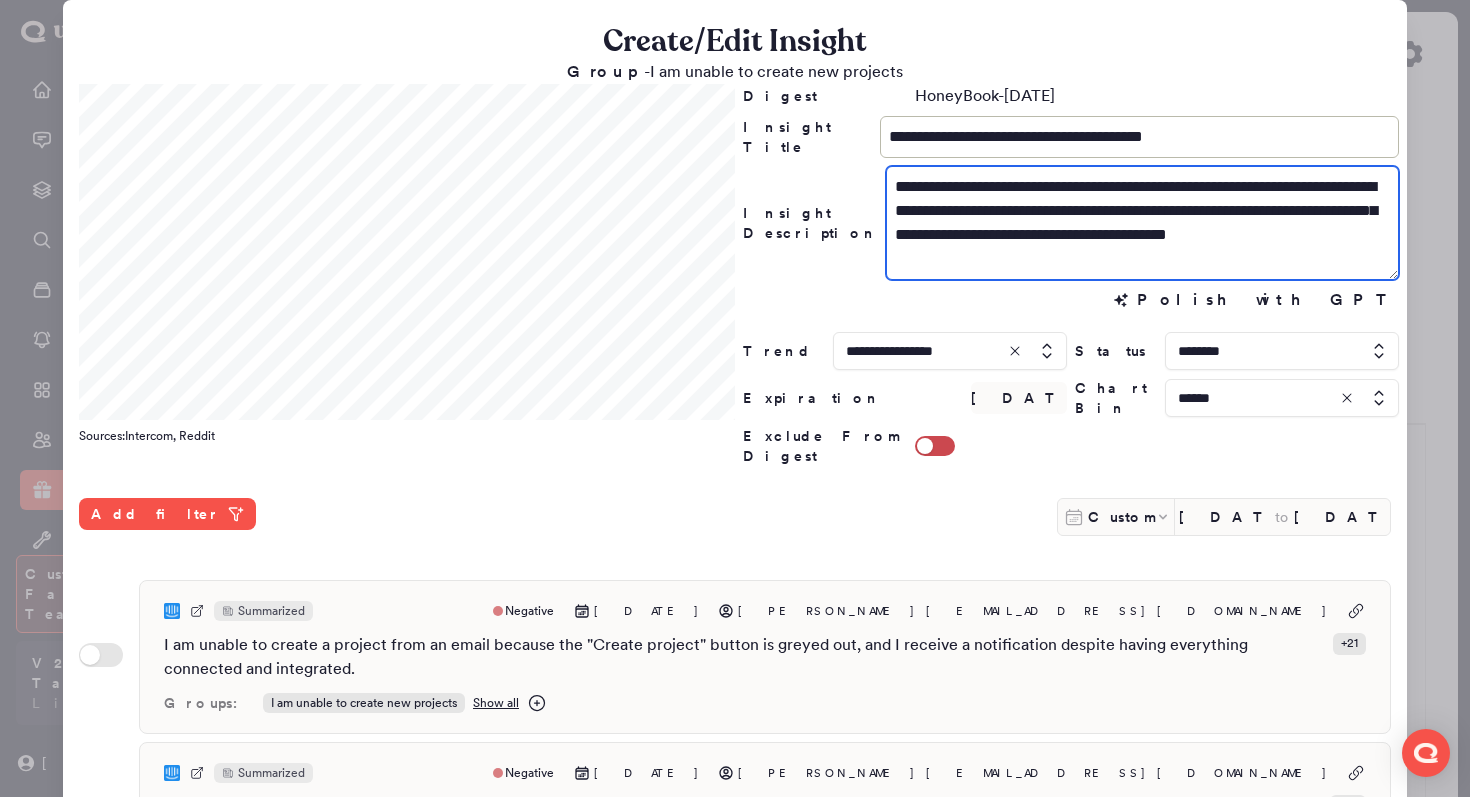 click on "**********" at bounding box center (1142, 223) 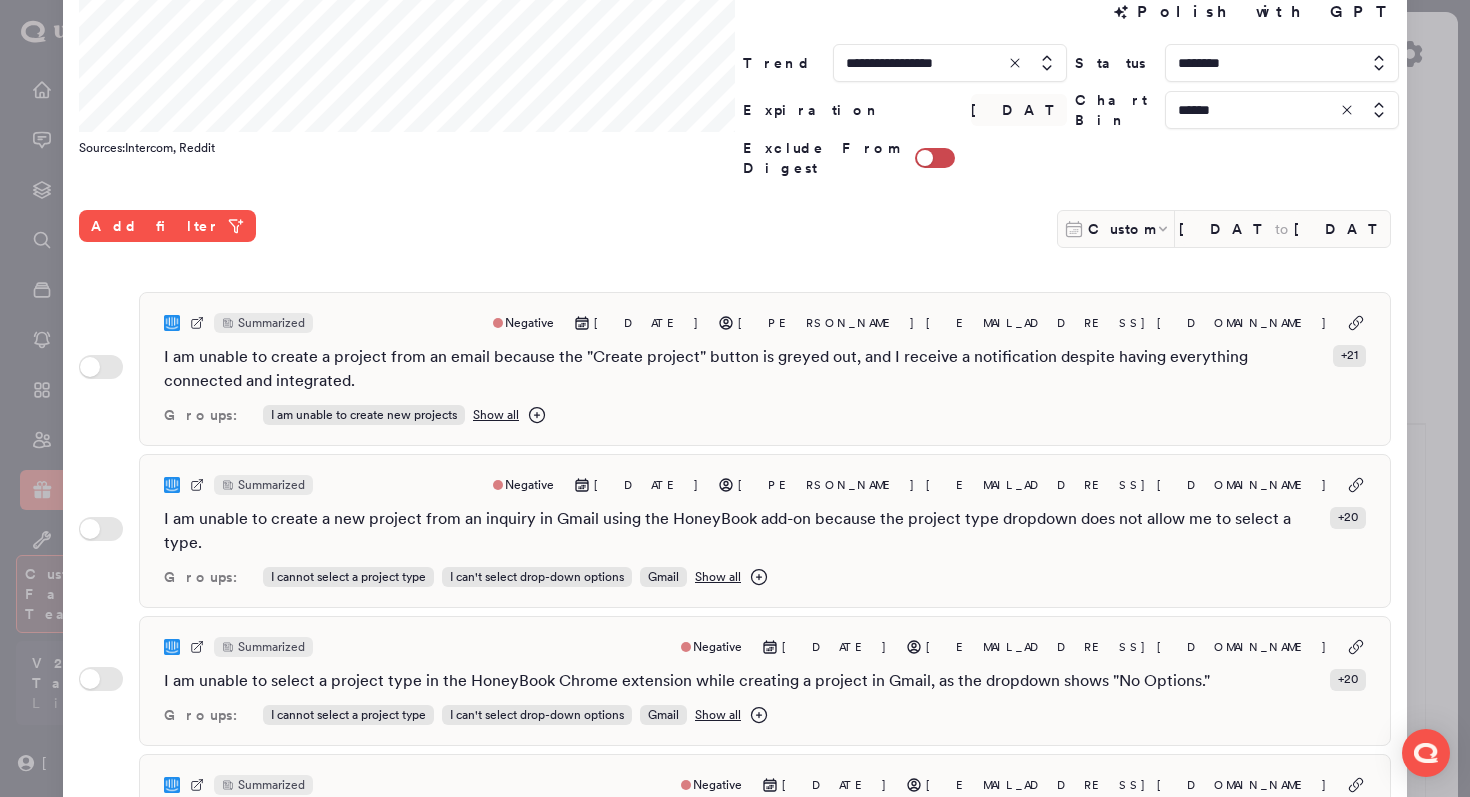 scroll, scrollTop: 518, scrollLeft: 0, axis: vertical 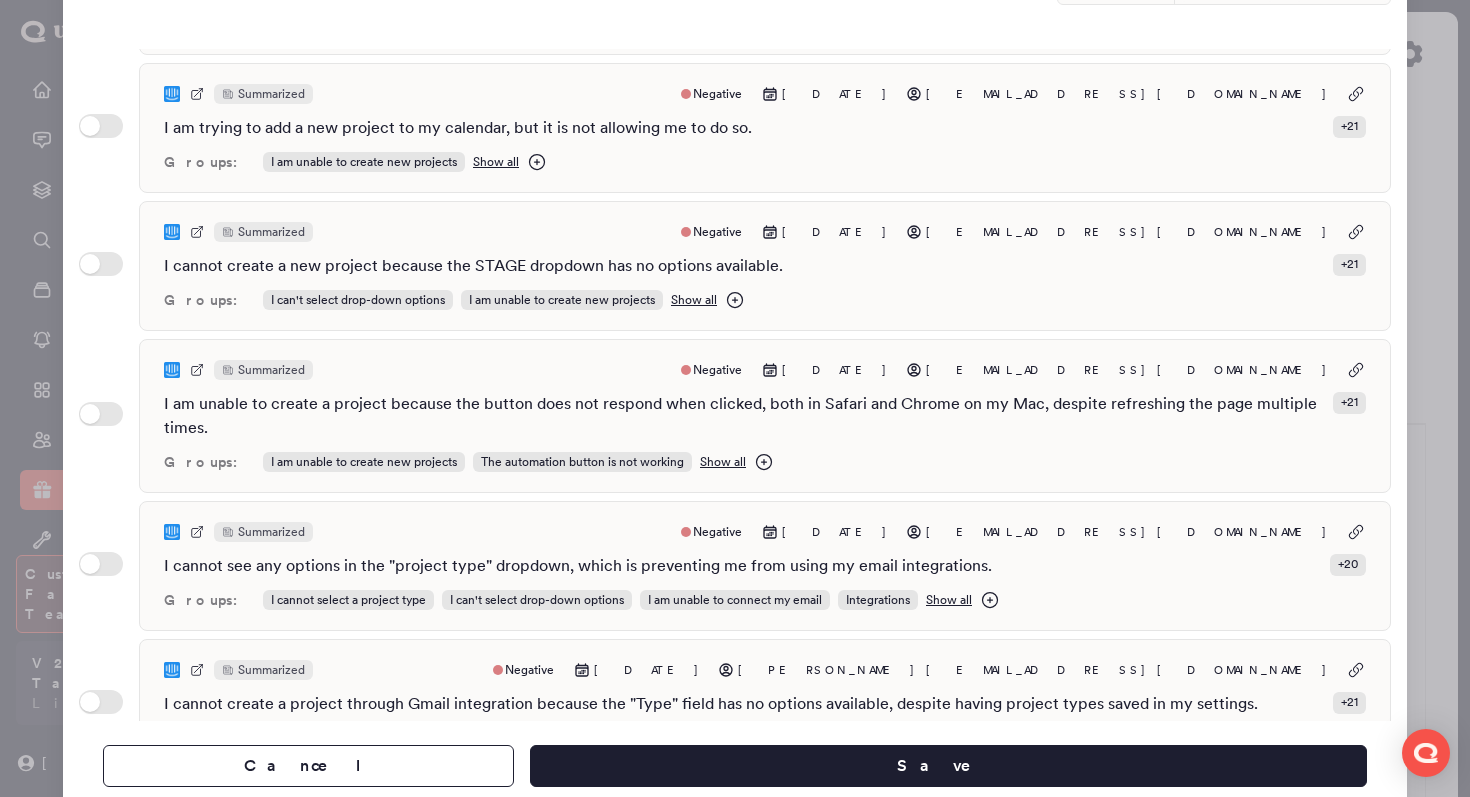 click on "Cancel Save" at bounding box center (735, 758) 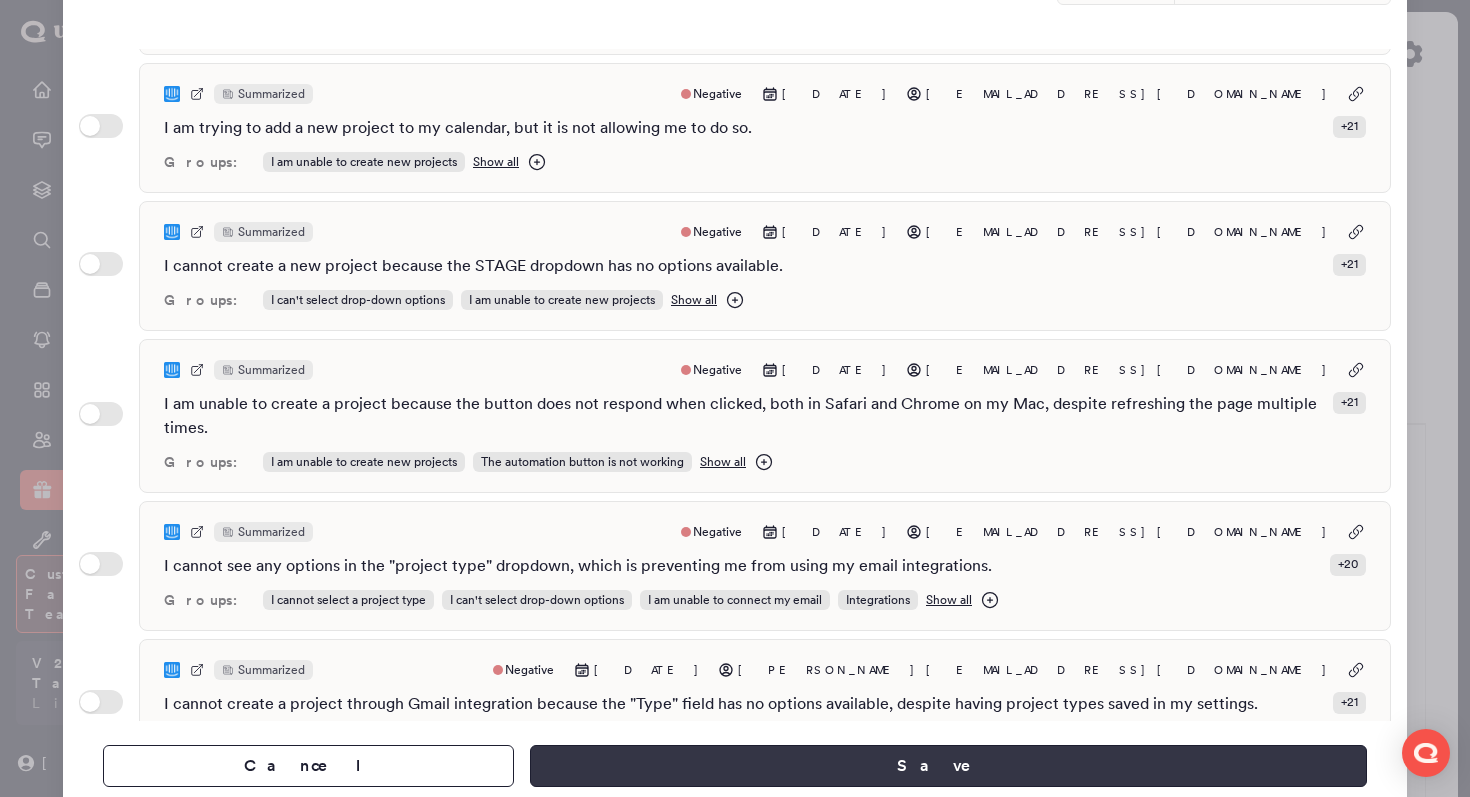 click on "Save" at bounding box center (948, 766) 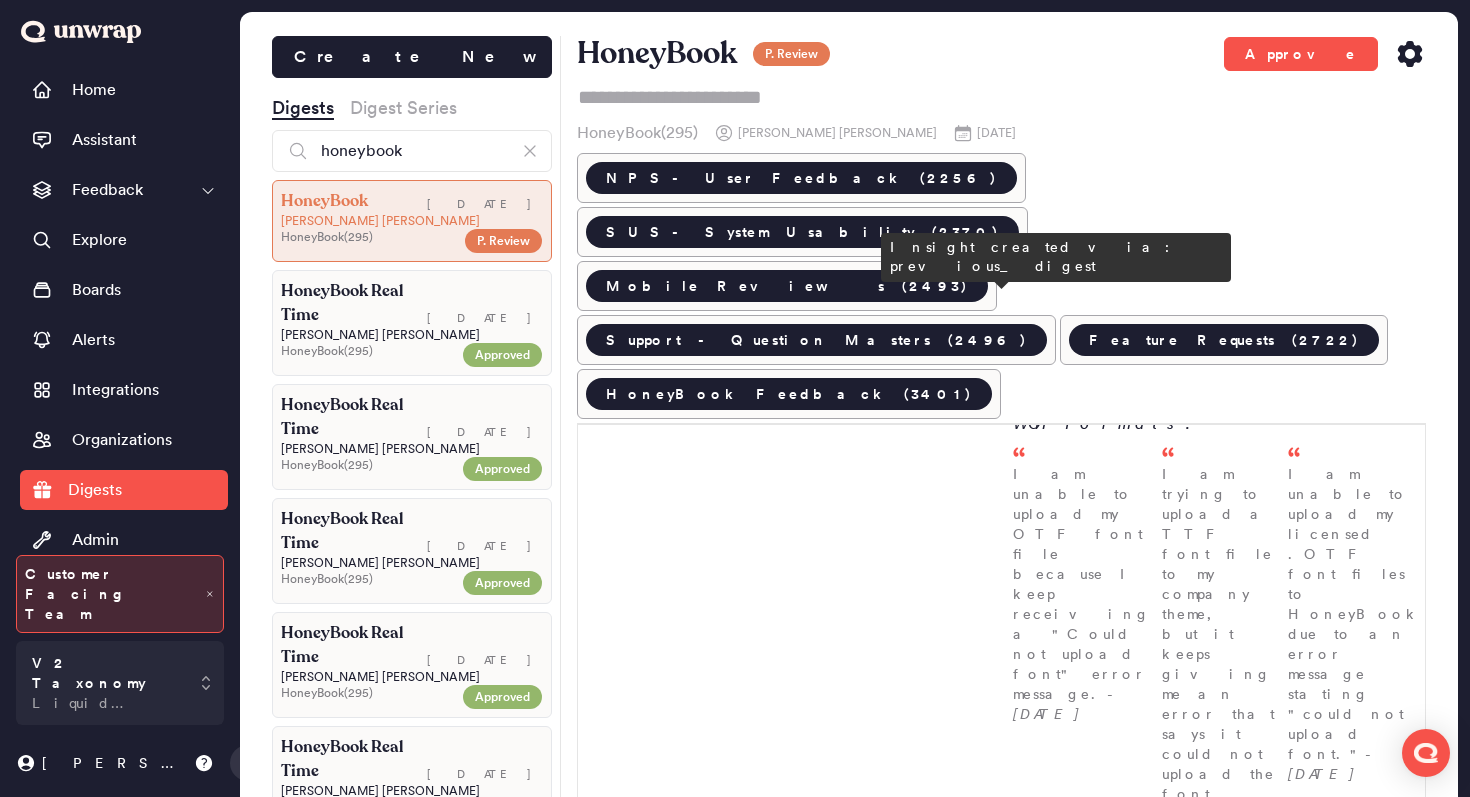 scroll, scrollTop: 1511, scrollLeft: 0, axis: vertical 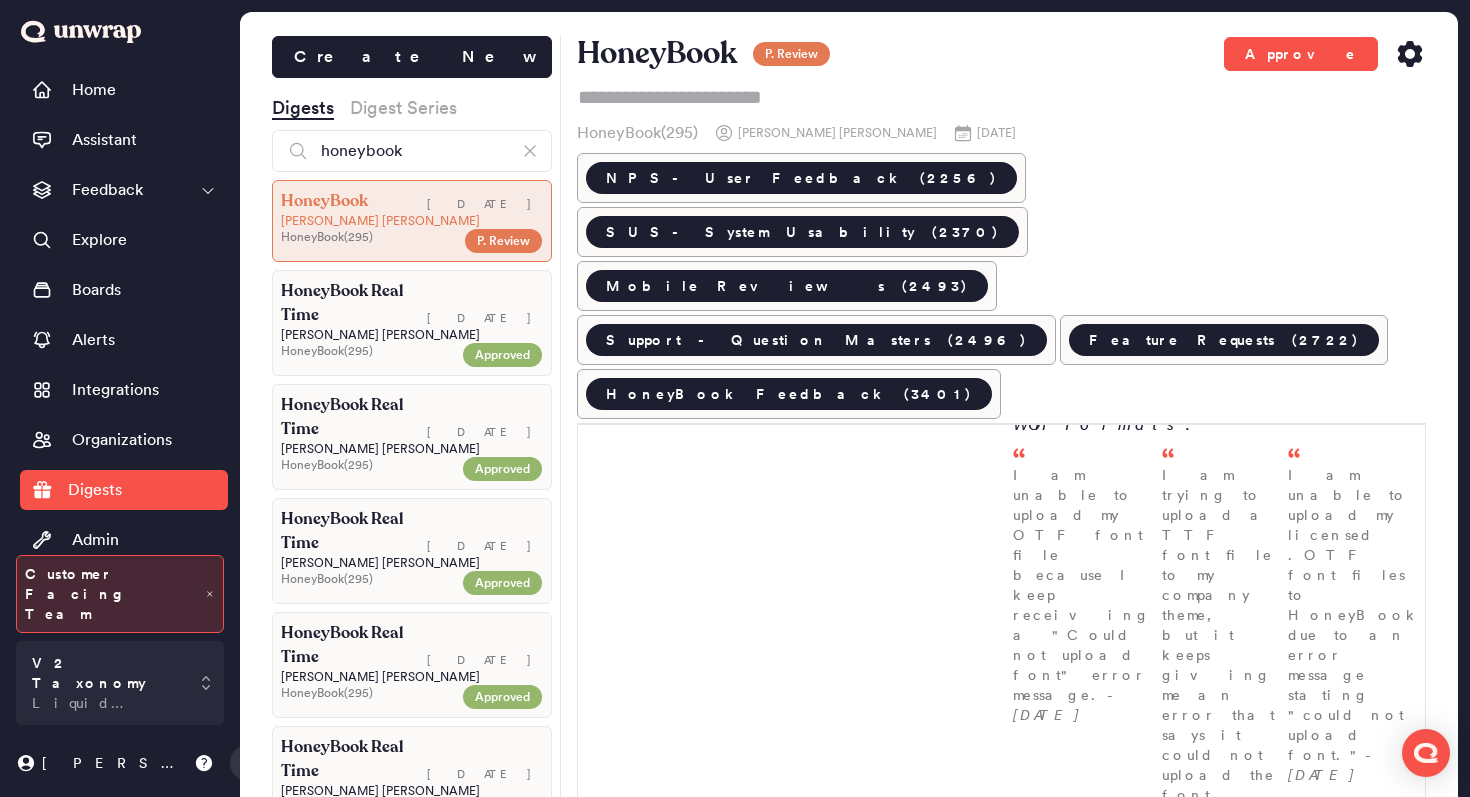 click on "Reports of scheduling availability editing difficulties fell * Group  -  I am unable to change my availability for scheduling sessions Fewer users are running into problems when trying to adjust their availability in the scheduler. Since July 2nd, there have been no mentions of this issue, down from 9 on June 25th. I am unable to remove a session availability block on the Scheduler page.  -  Jul 02 I was trying to update my scheduler by removing availability for specific dates, but the changes were not saving.  -  Jul 02 I am trying to set up my availability for September to December and need to know how to adjust the times for specific dates, as well as how to add a contract to...  -  Jul 01" at bounding box center [1213, 2203] 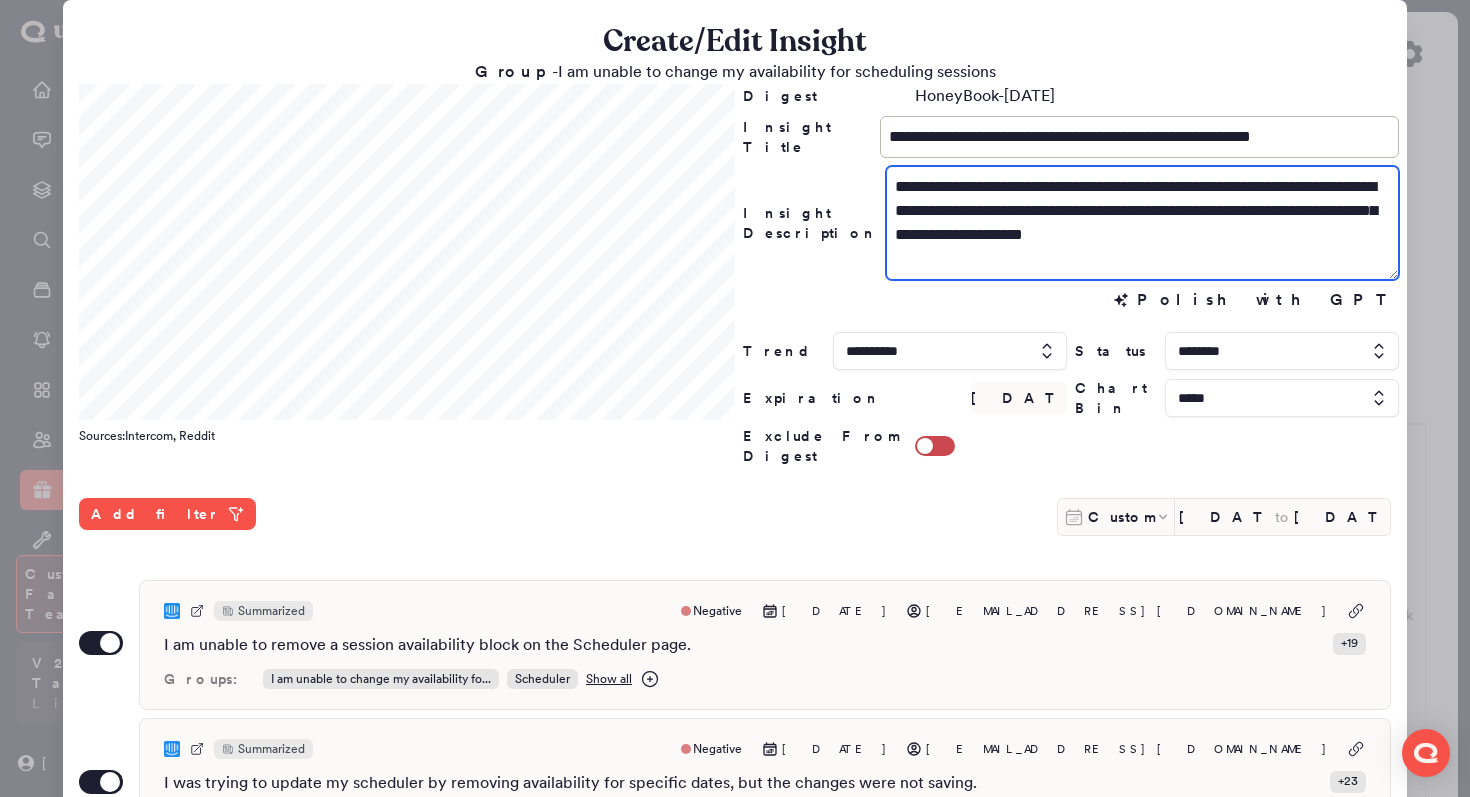 drag, startPoint x: 1144, startPoint y: 230, endPoint x: 1052, endPoint y: 222, distance: 92.34717 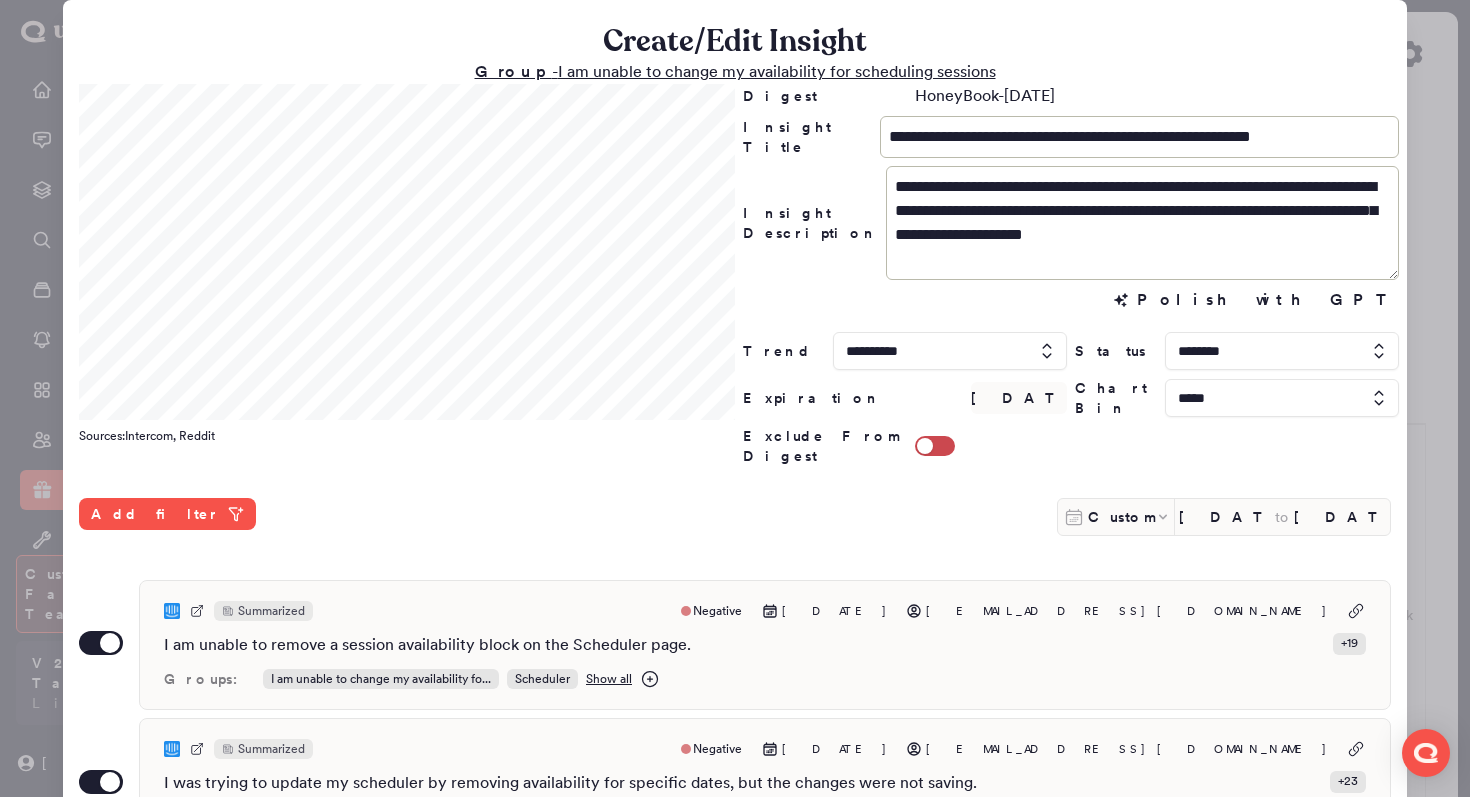 click on "Group  -  I am unable to change my availability for scheduling sessions" at bounding box center (735, 71) 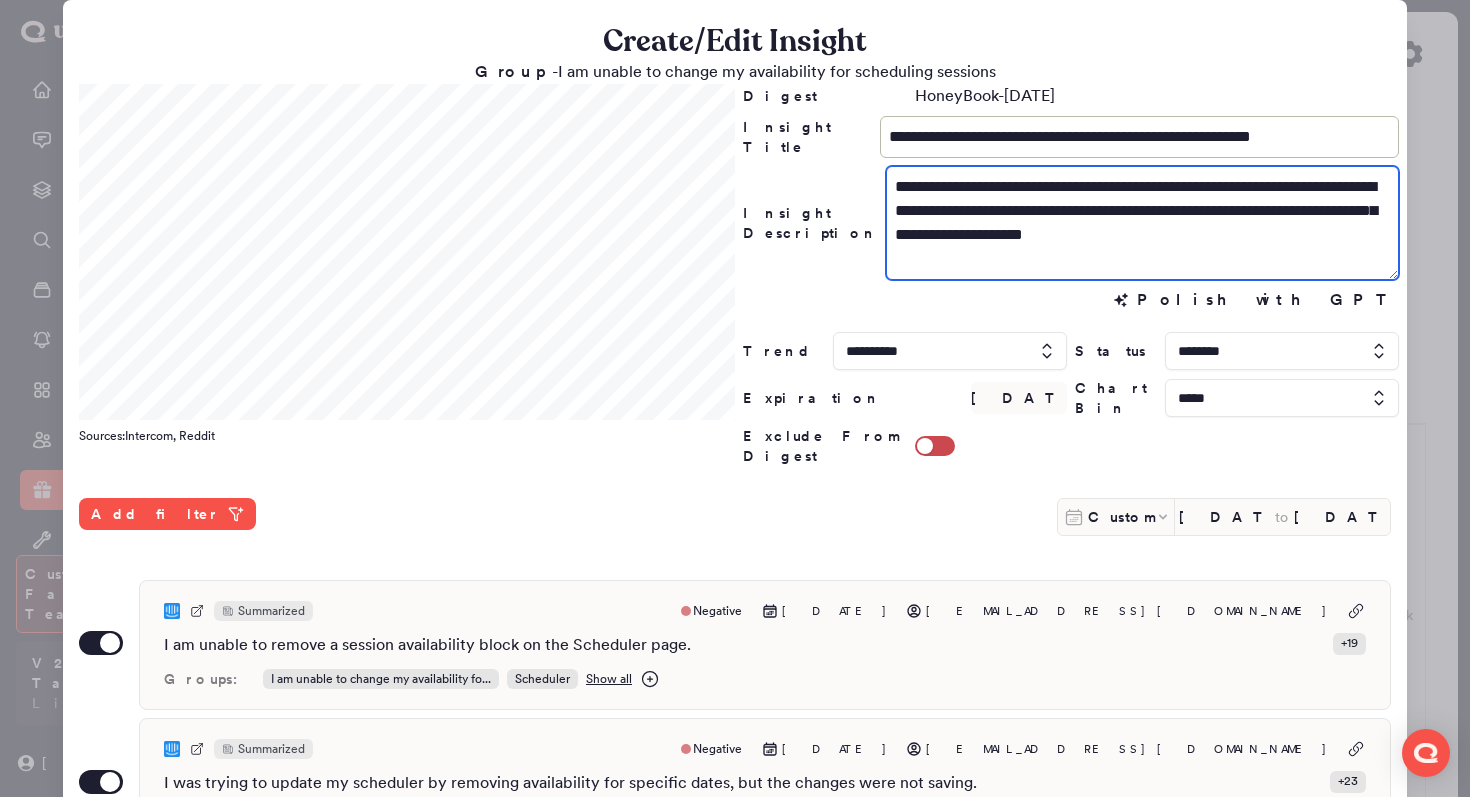 drag, startPoint x: 1238, startPoint y: 234, endPoint x: 1057, endPoint y: 228, distance: 181.09943 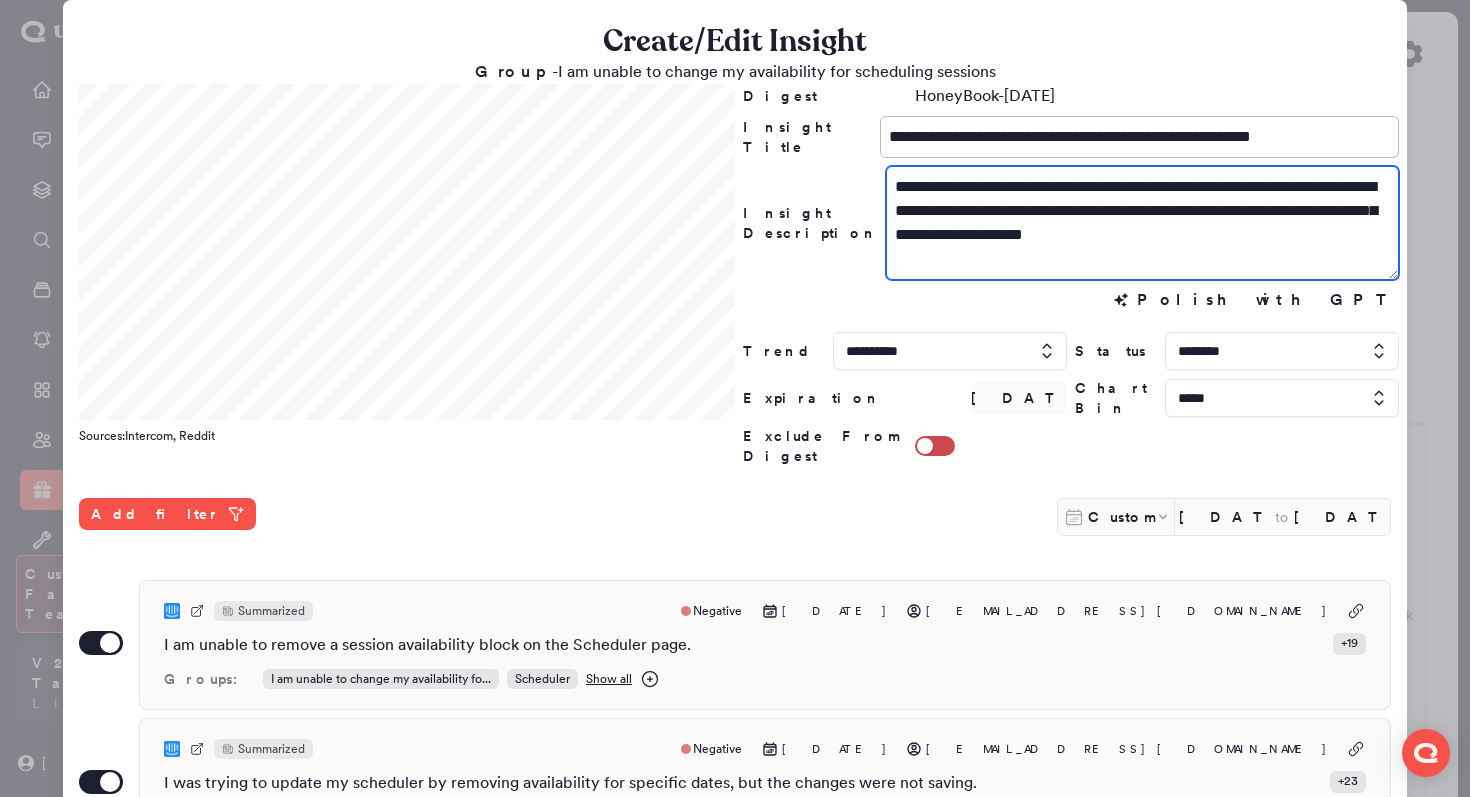 click on "**********" at bounding box center [1142, 223] 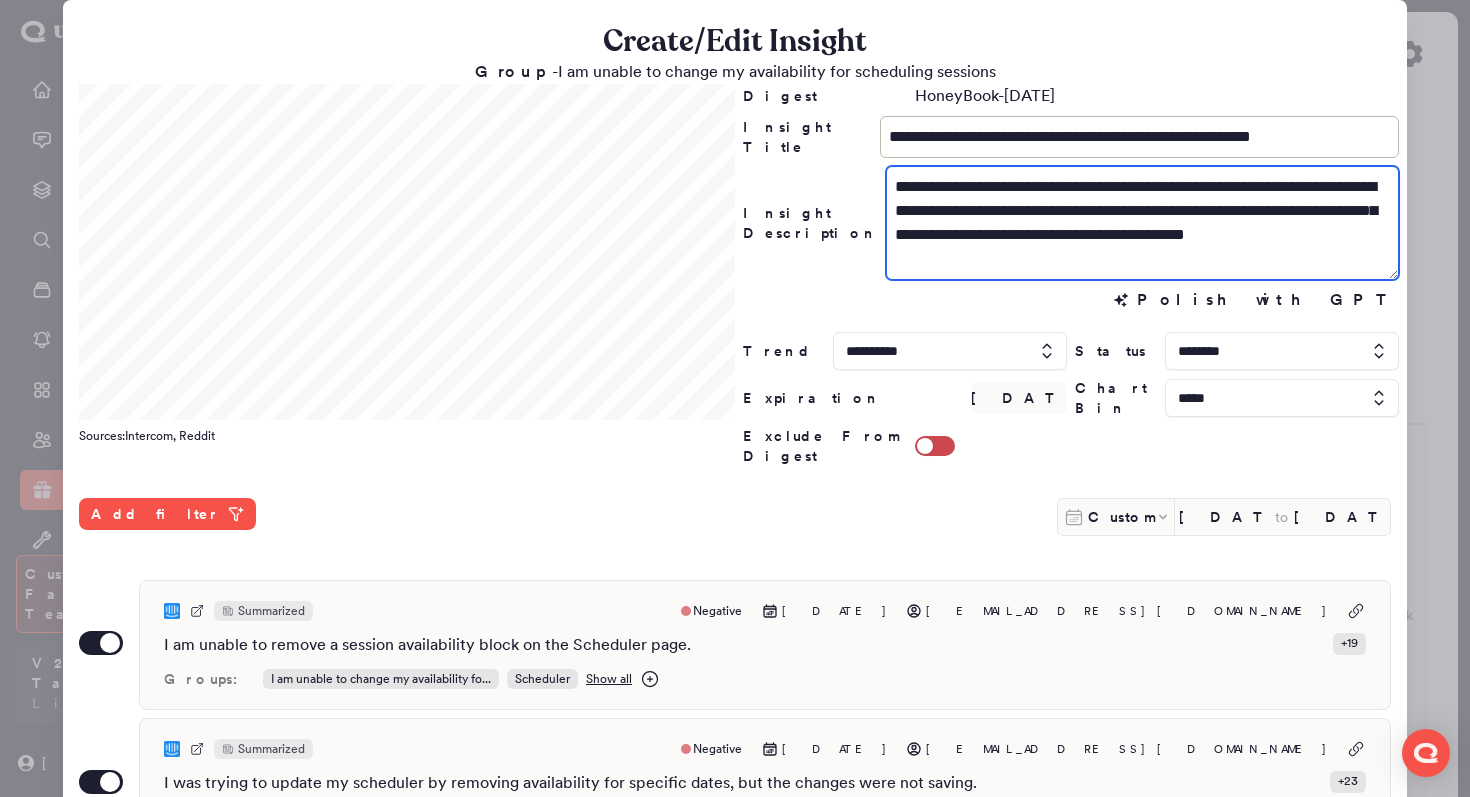 click on "**********" at bounding box center (1142, 223) 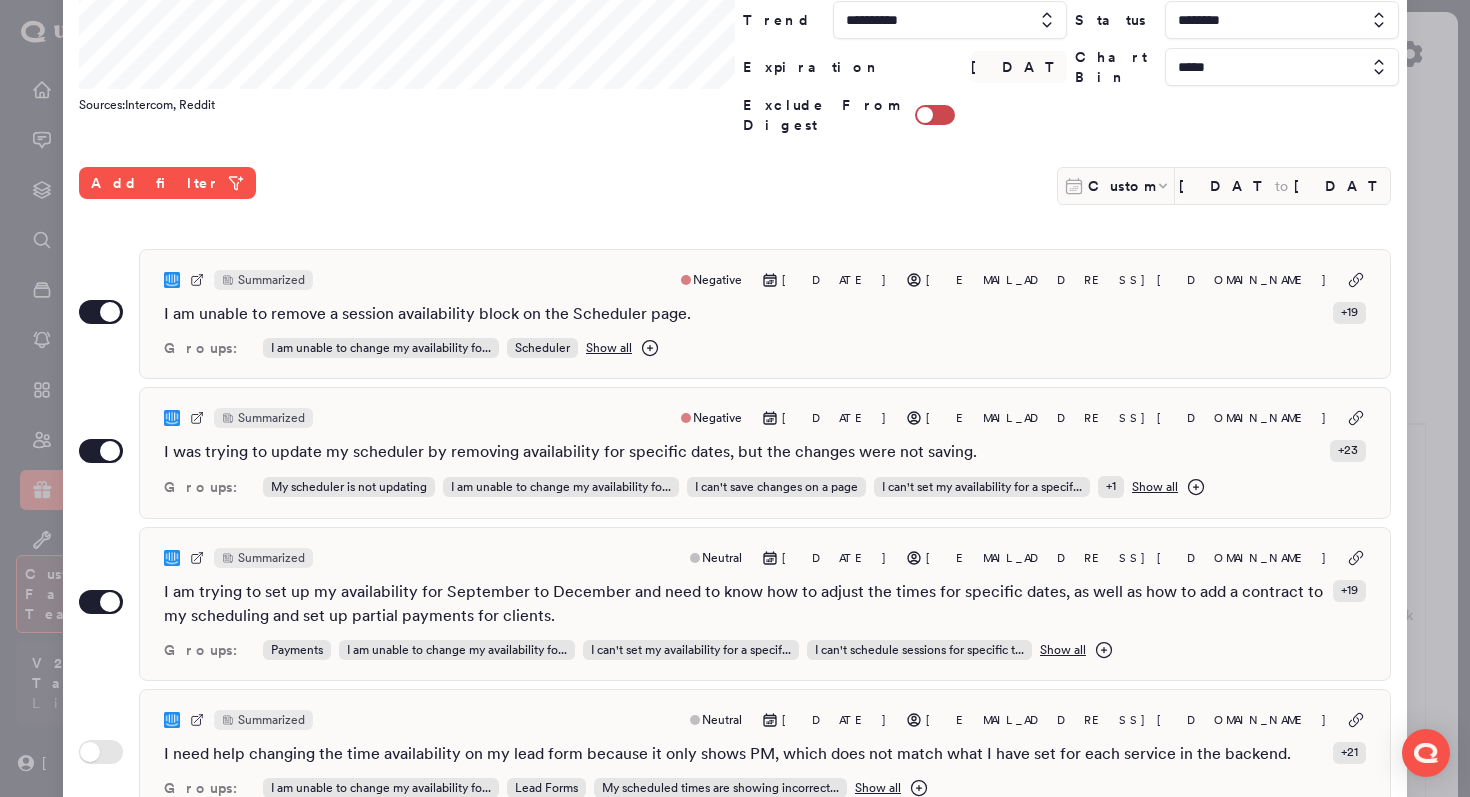 scroll, scrollTop: 332, scrollLeft: 0, axis: vertical 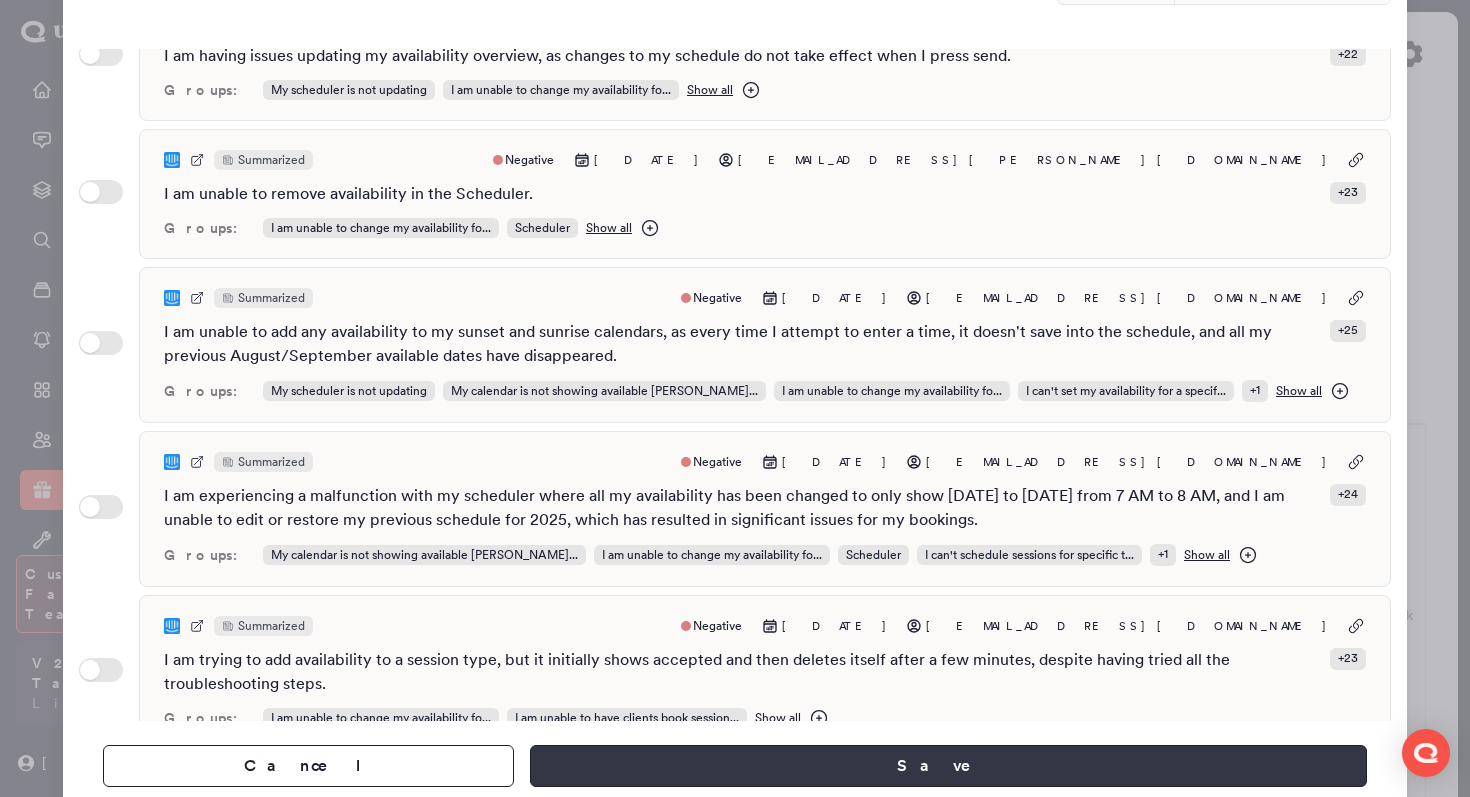 type on "**********" 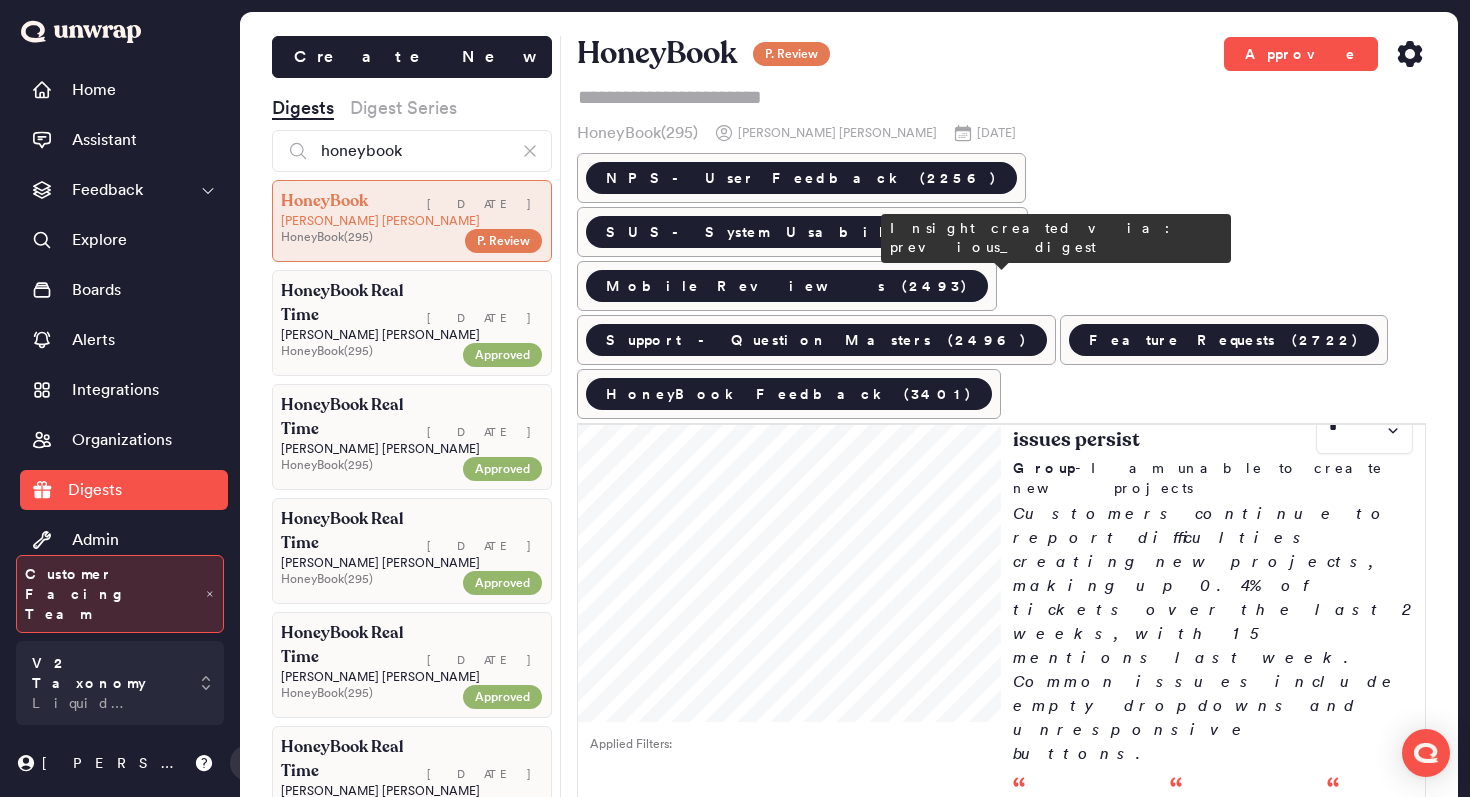 scroll, scrollTop: 1984, scrollLeft: 0, axis: vertical 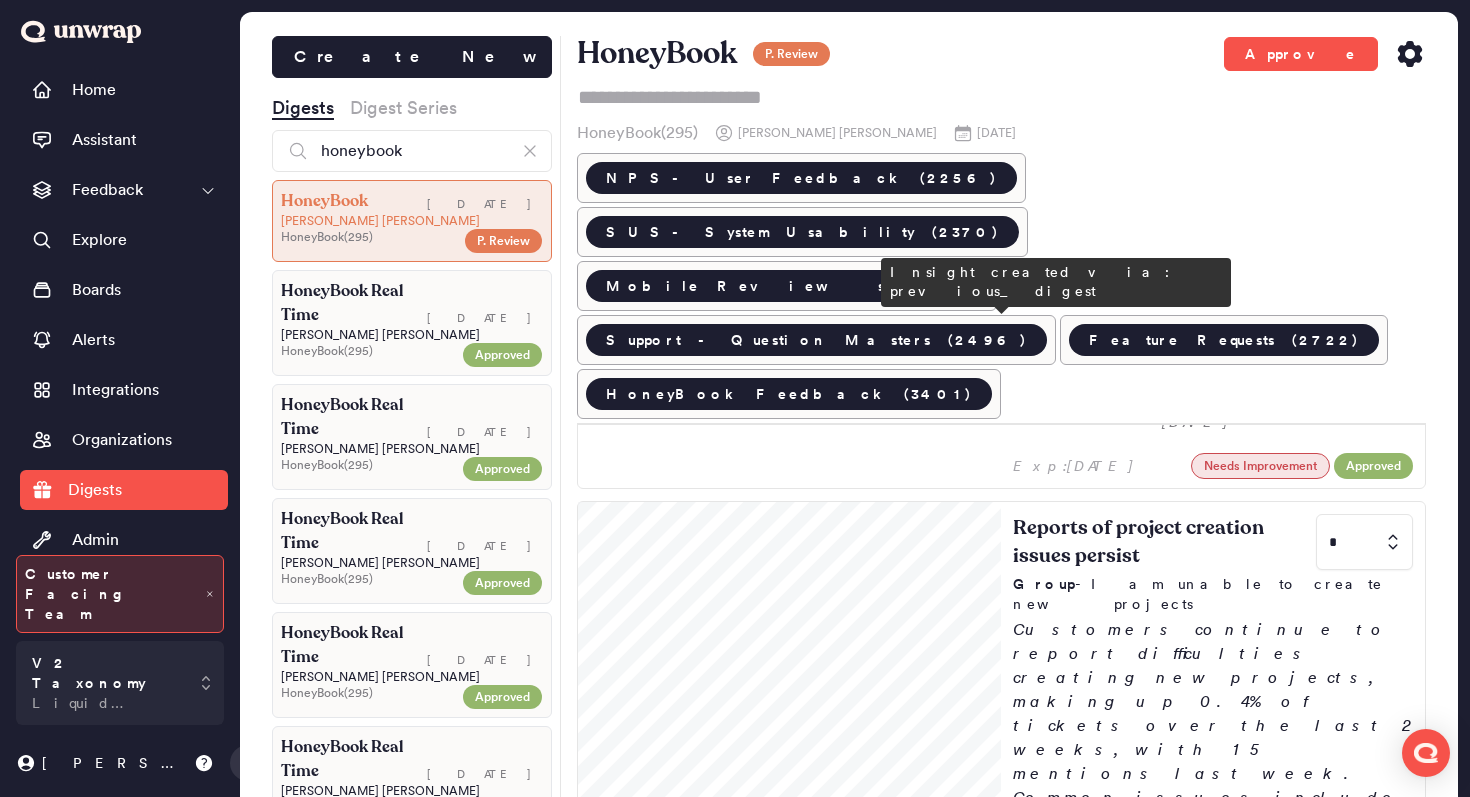 click on "Reports of invite delivery issues fell * Group  -  Clients are not receiving invites After spiking at 7 tickets during the week of June 23rd, reports of invite delivery issues declined last week. The issue hasn’t been mentioned in user feedback since July 3rd. I scheduled a meeting via the client portal for a client and a team member on 6/30 for 7/7, but neither received a notification or calendar invite.  -  Jul 03 I am experiencing issues with my clients not receiving my calendar invites.  -  Jul 01 I have had two leads miss our call because they did not receive a calendar invite, which is a critical feature I need from HoneyBook.  -  Jun 03" at bounding box center [1213, 2498] 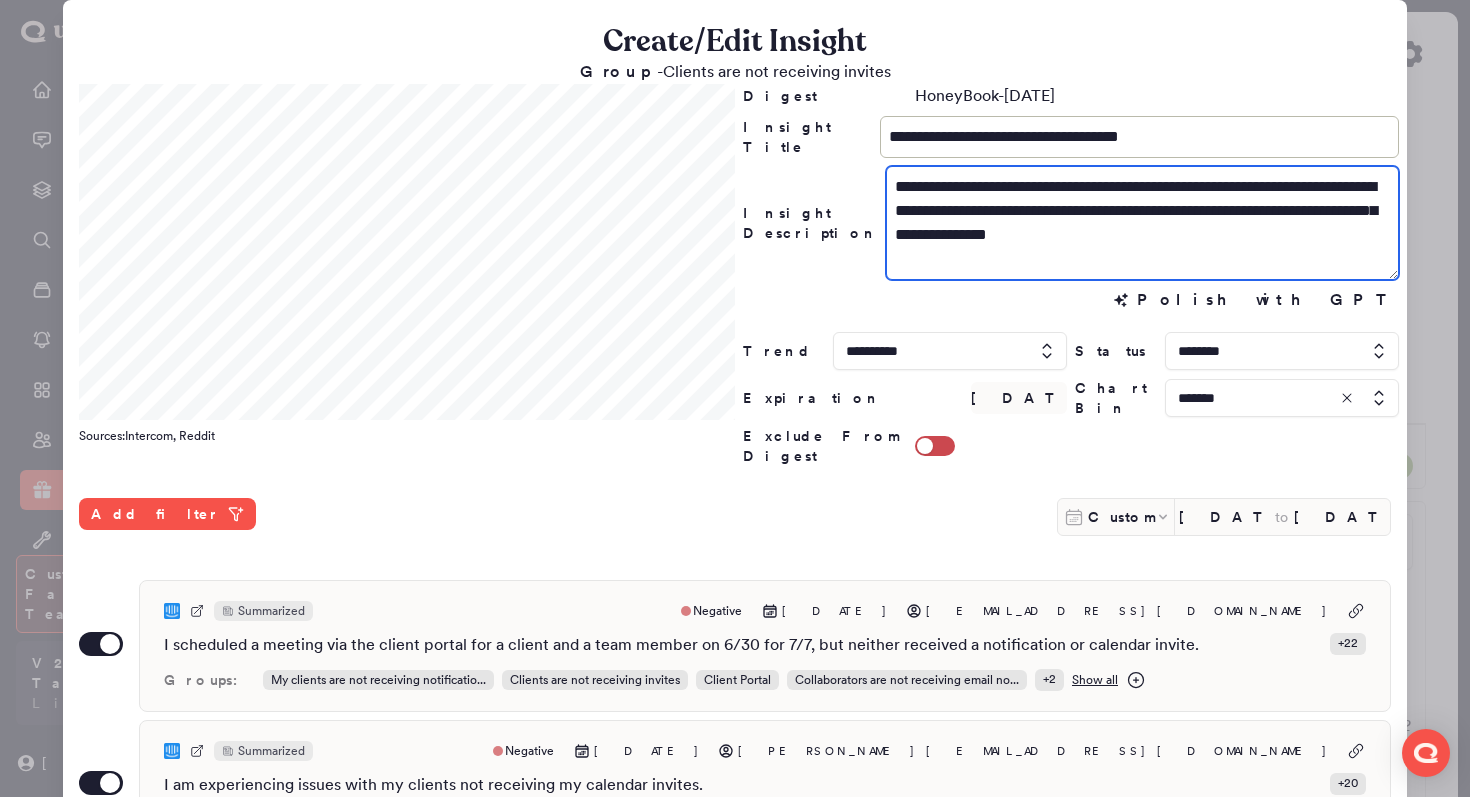 click on "**********" at bounding box center [1142, 223] 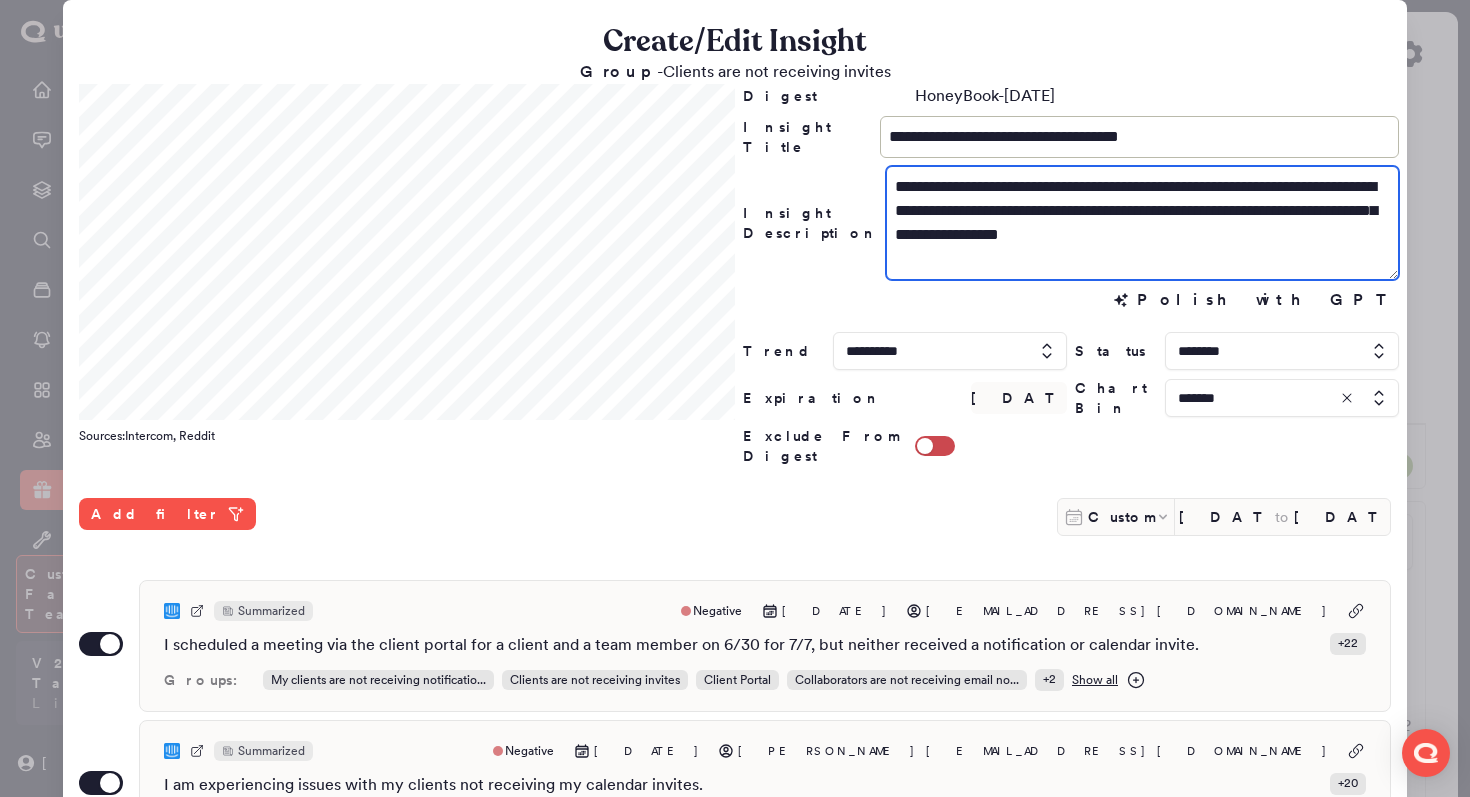 drag, startPoint x: 1098, startPoint y: 217, endPoint x: 1038, endPoint y: 216, distance: 60.00833 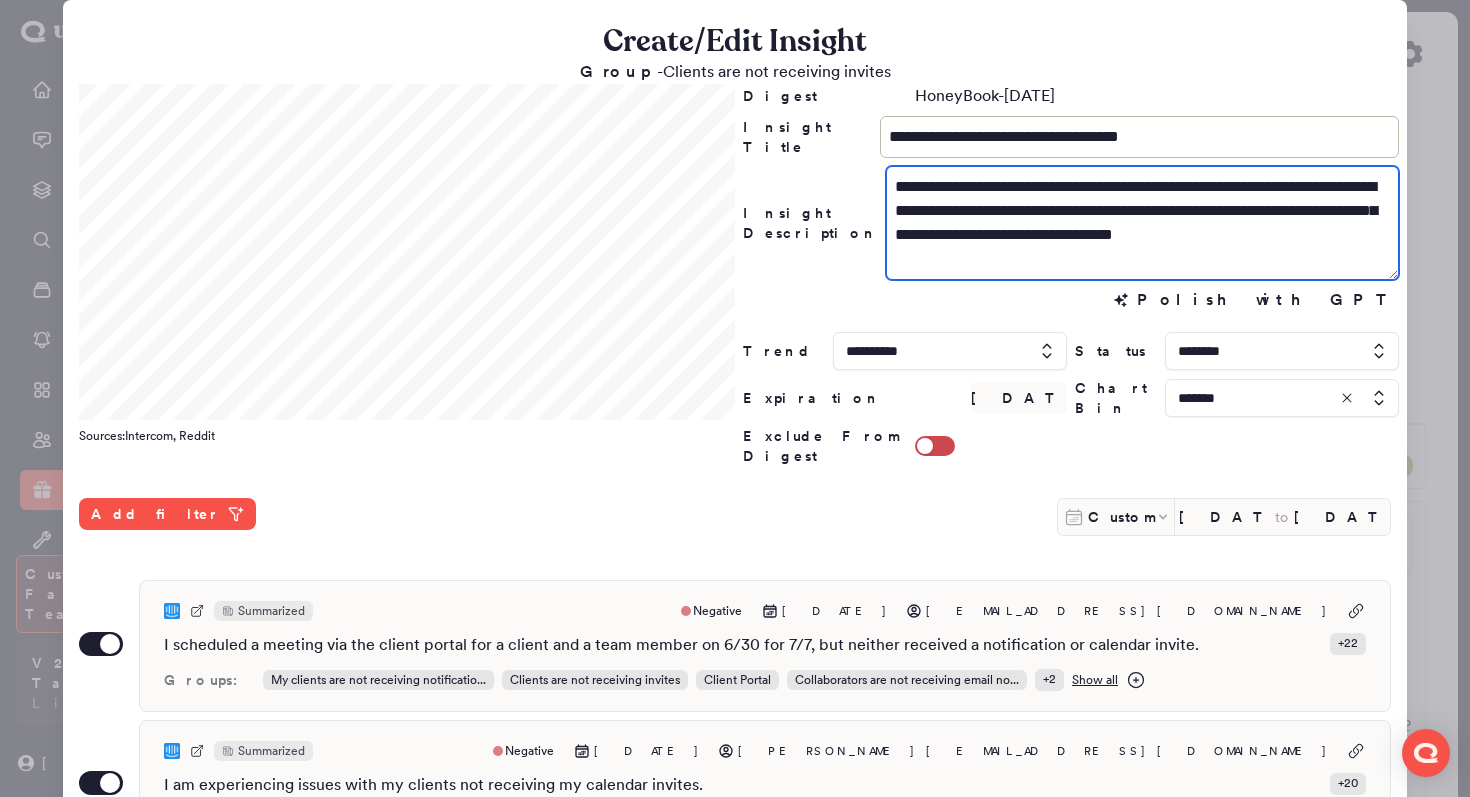 drag, startPoint x: 1171, startPoint y: 235, endPoint x: 1071, endPoint y: 234, distance: 100.005 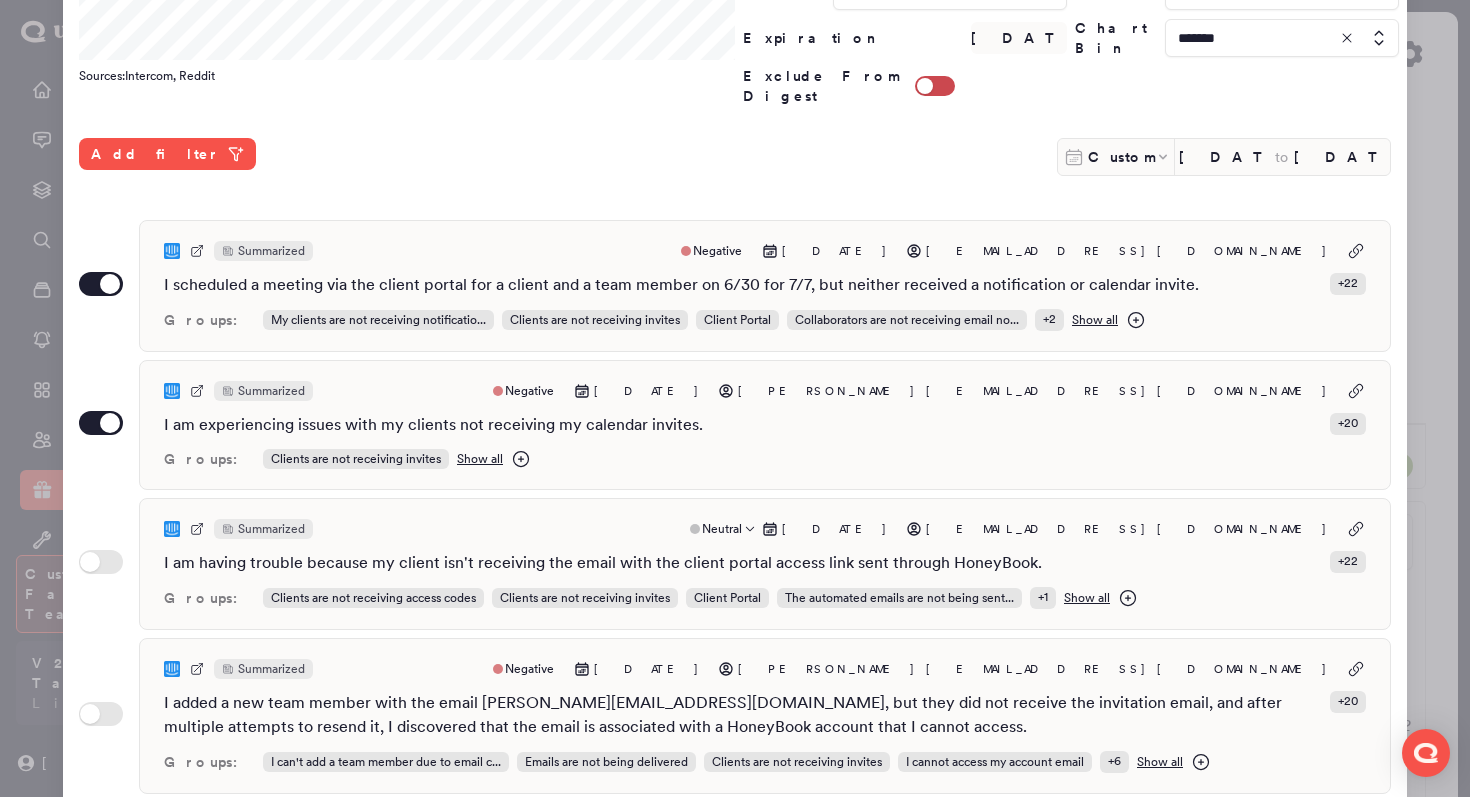 scroll, scrollTop: 531, scrollLeft: 0, axis: vertical 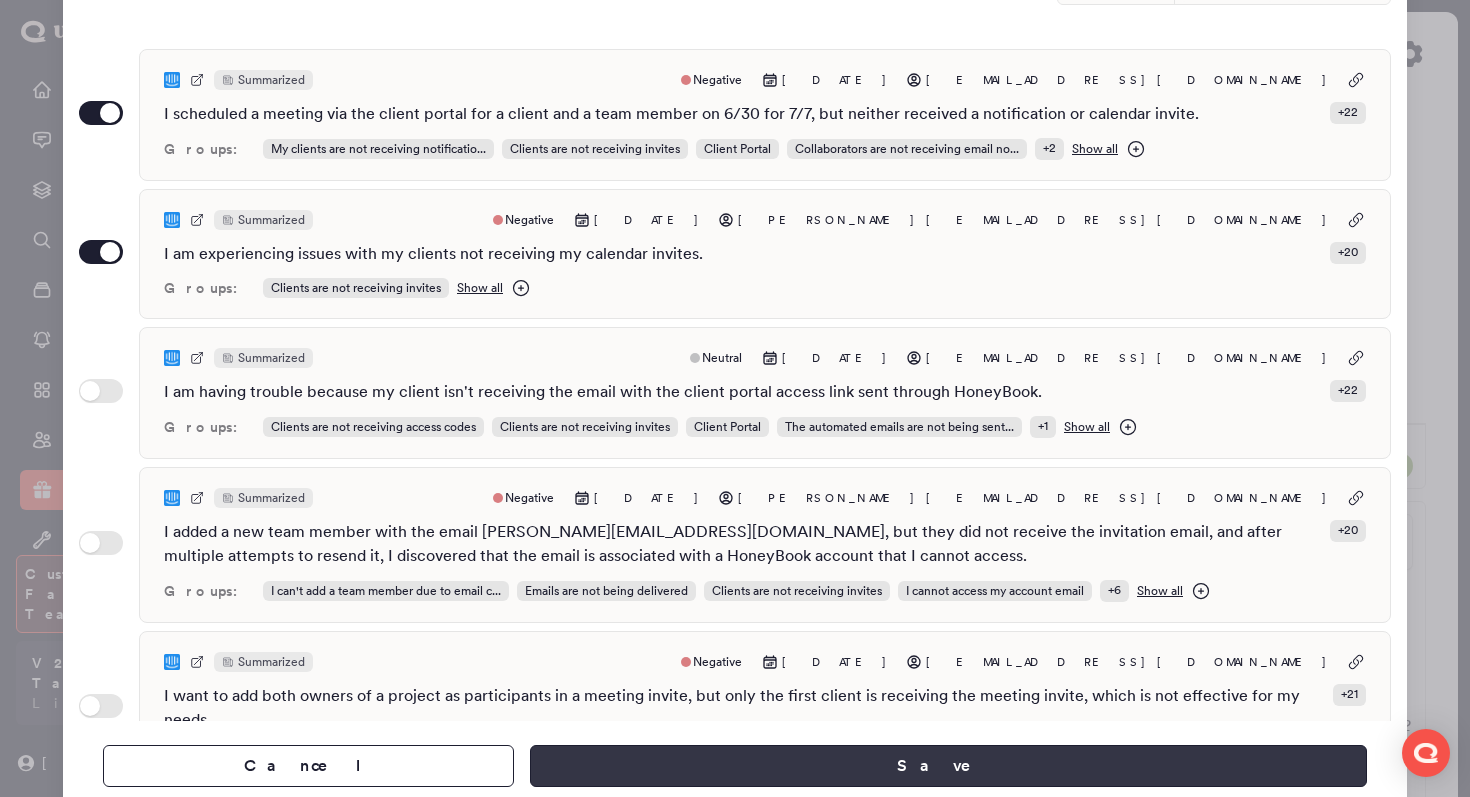 type on "**********" 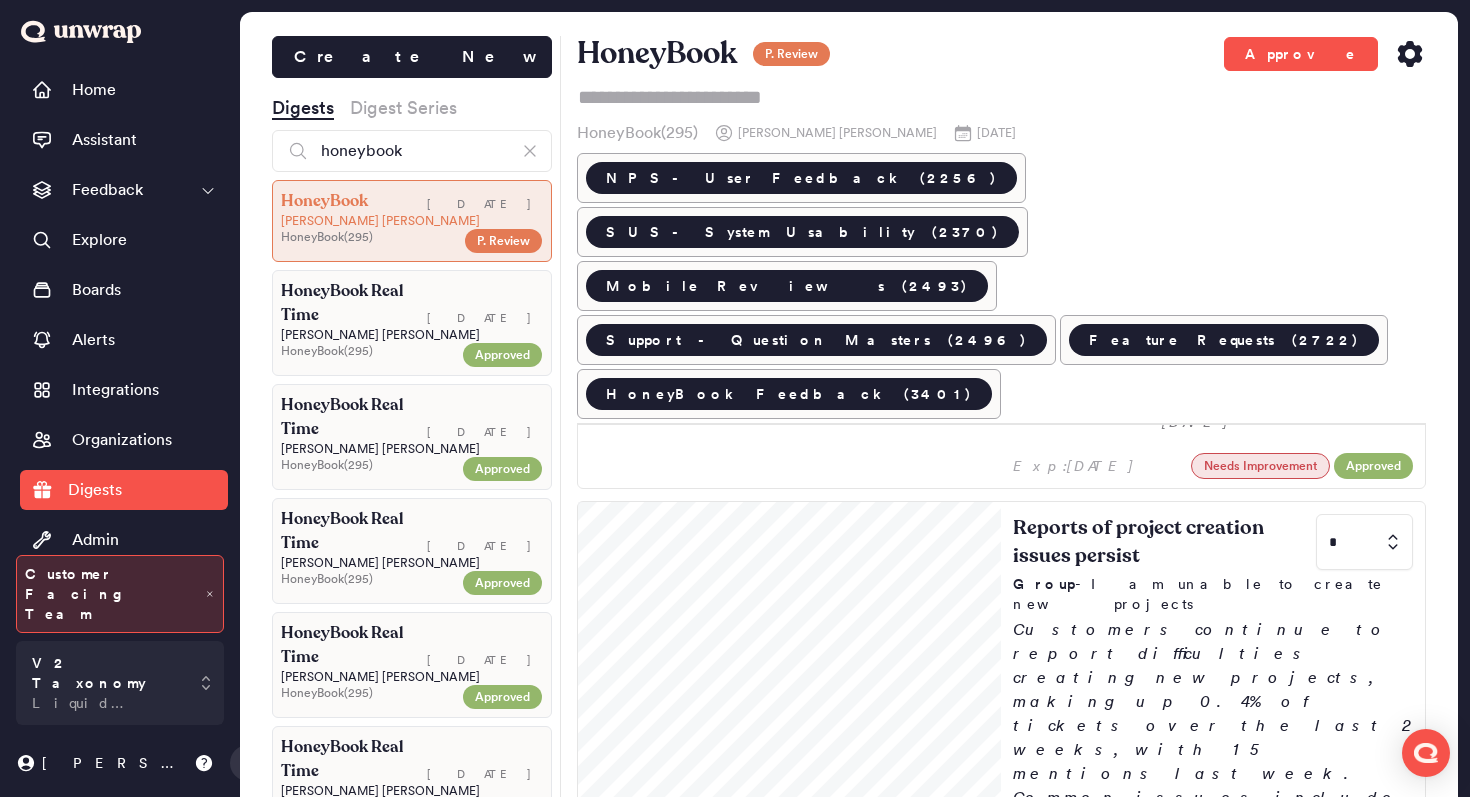 scroll, scrollTop: 0, scrollLeft: 0, axis: both 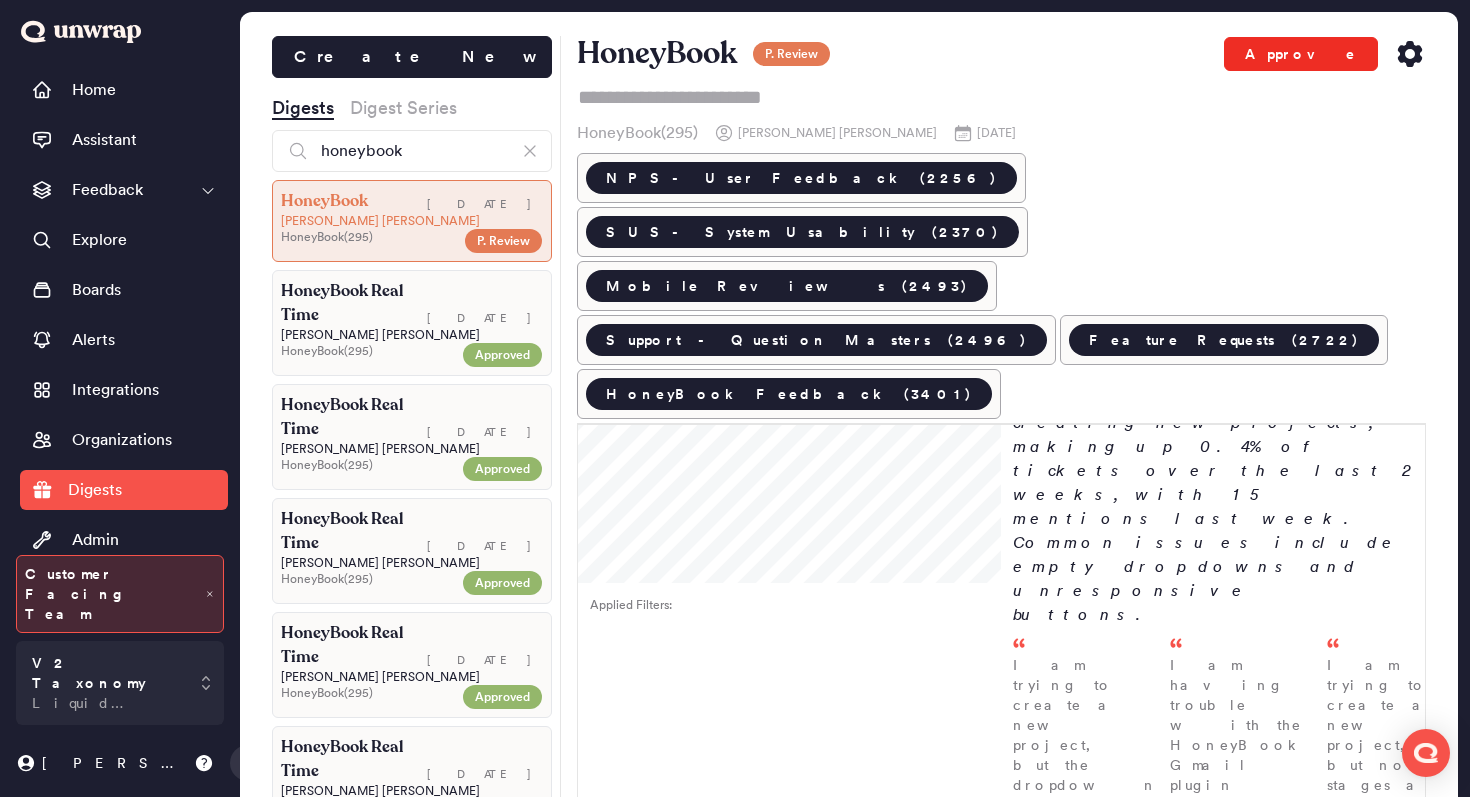 click on "Approve" at bounding box center (1301, 54) 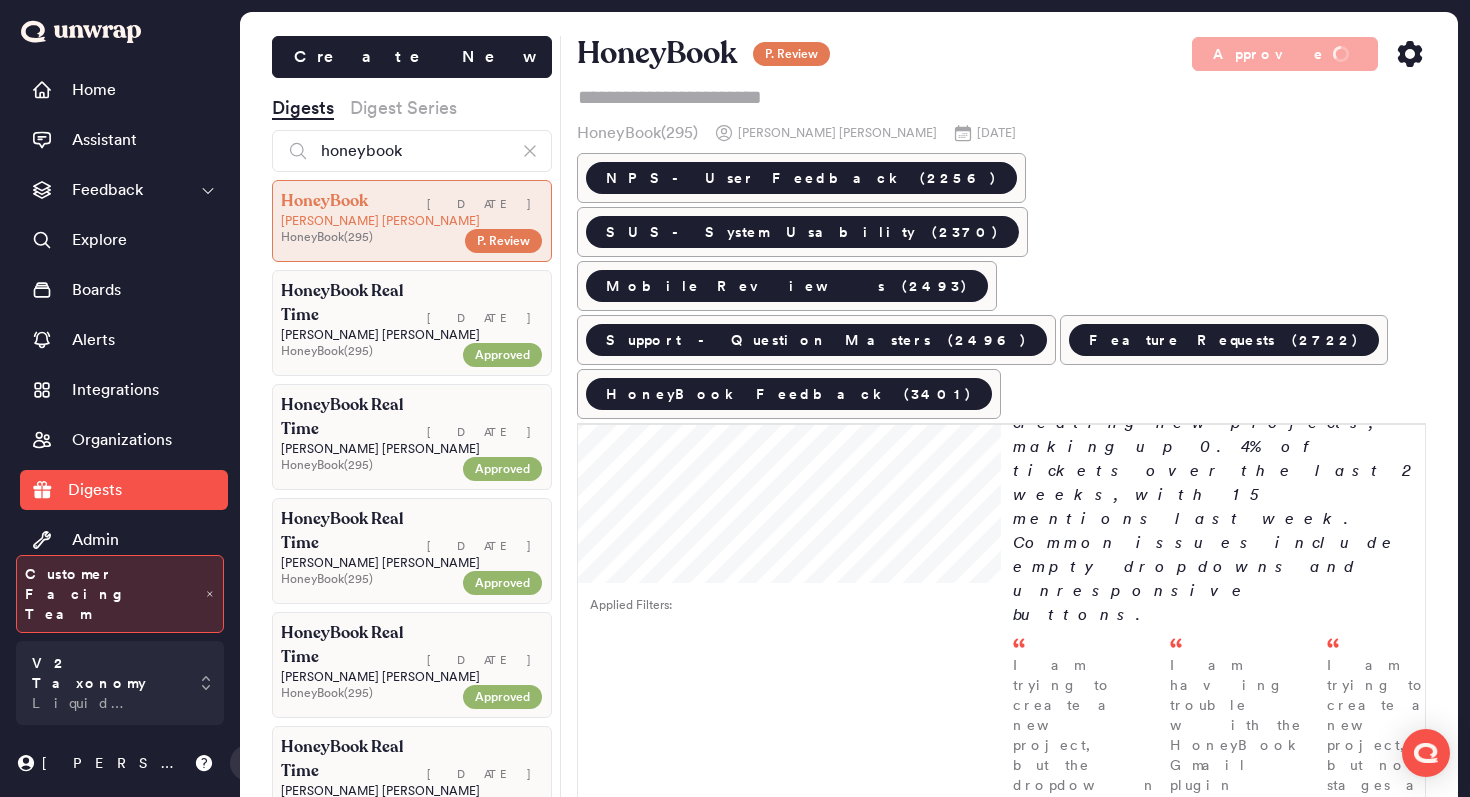 click 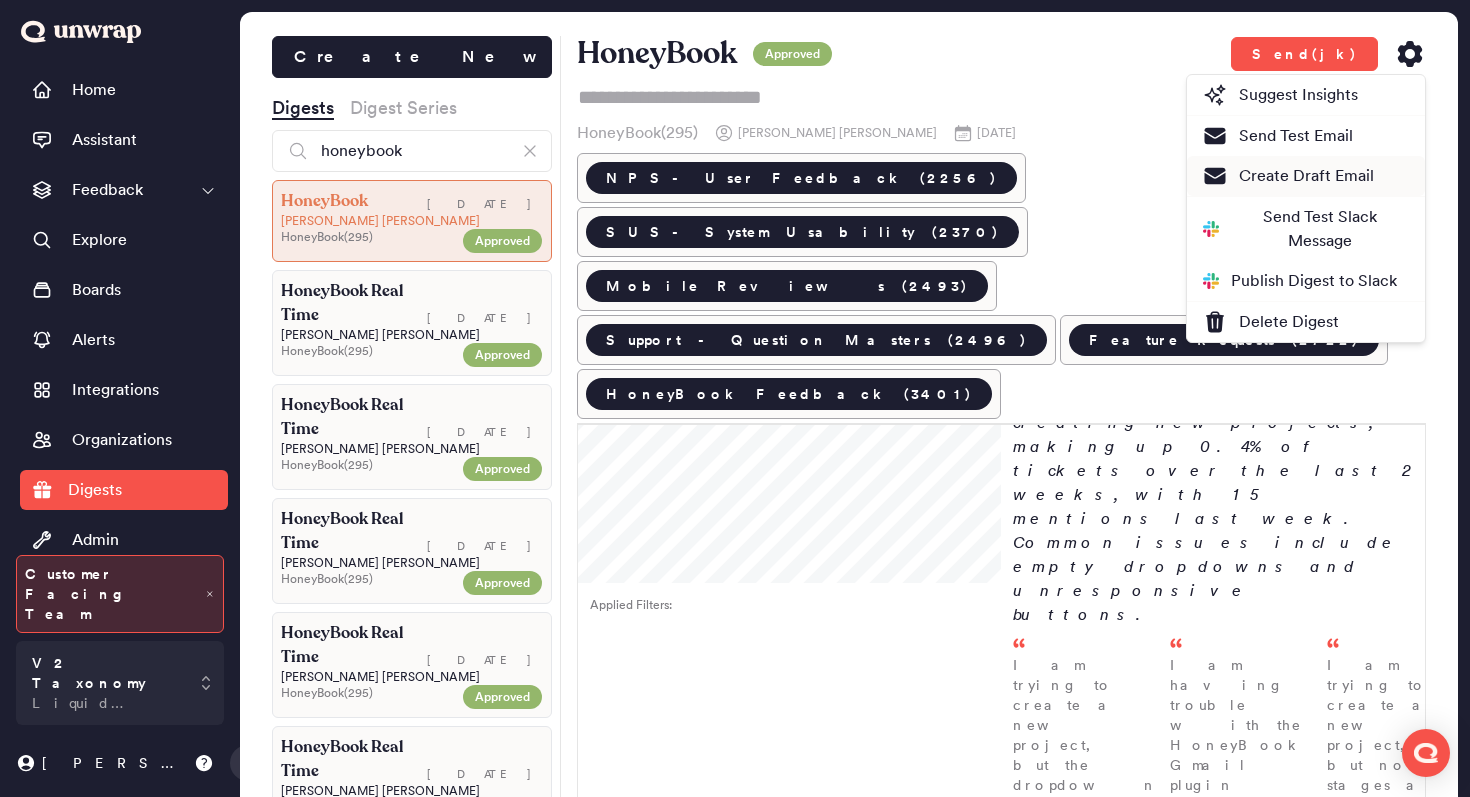 click on "Create Draft Email" at bounding box center (1288, 176) 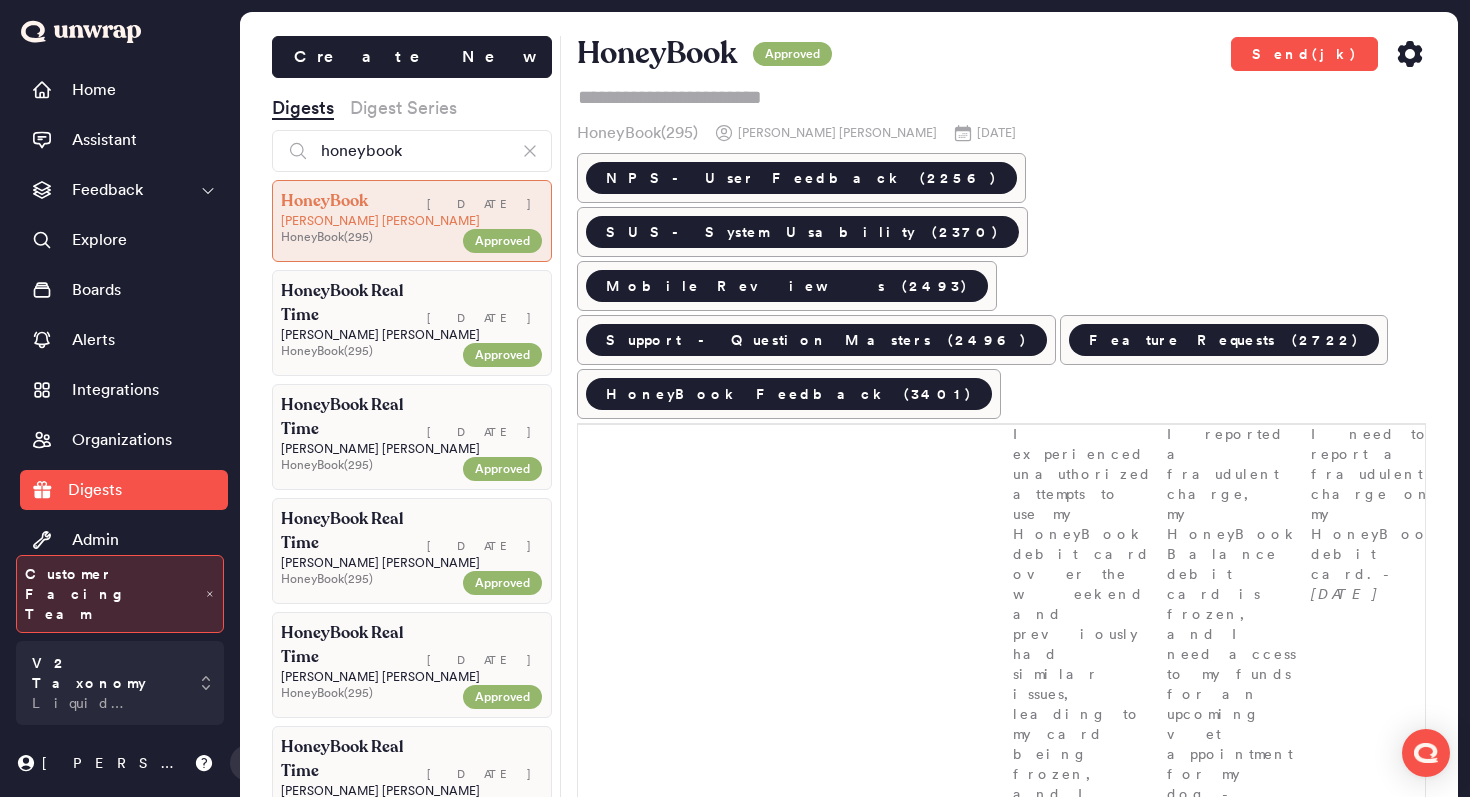 scroll, scrollTop: 0, scrollLeft: 0, axis: both 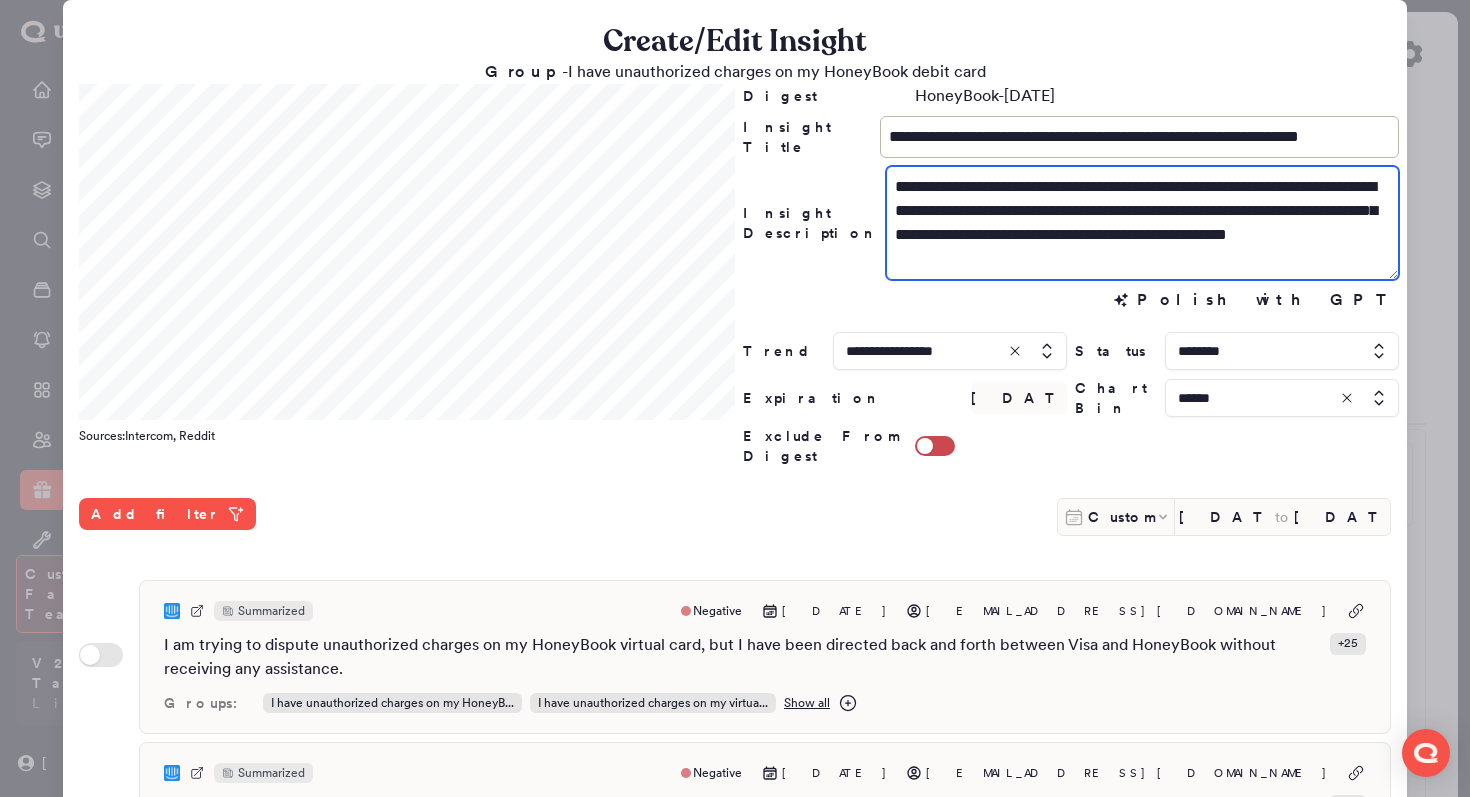 click on "**********" at bounding box center (1142, 223) 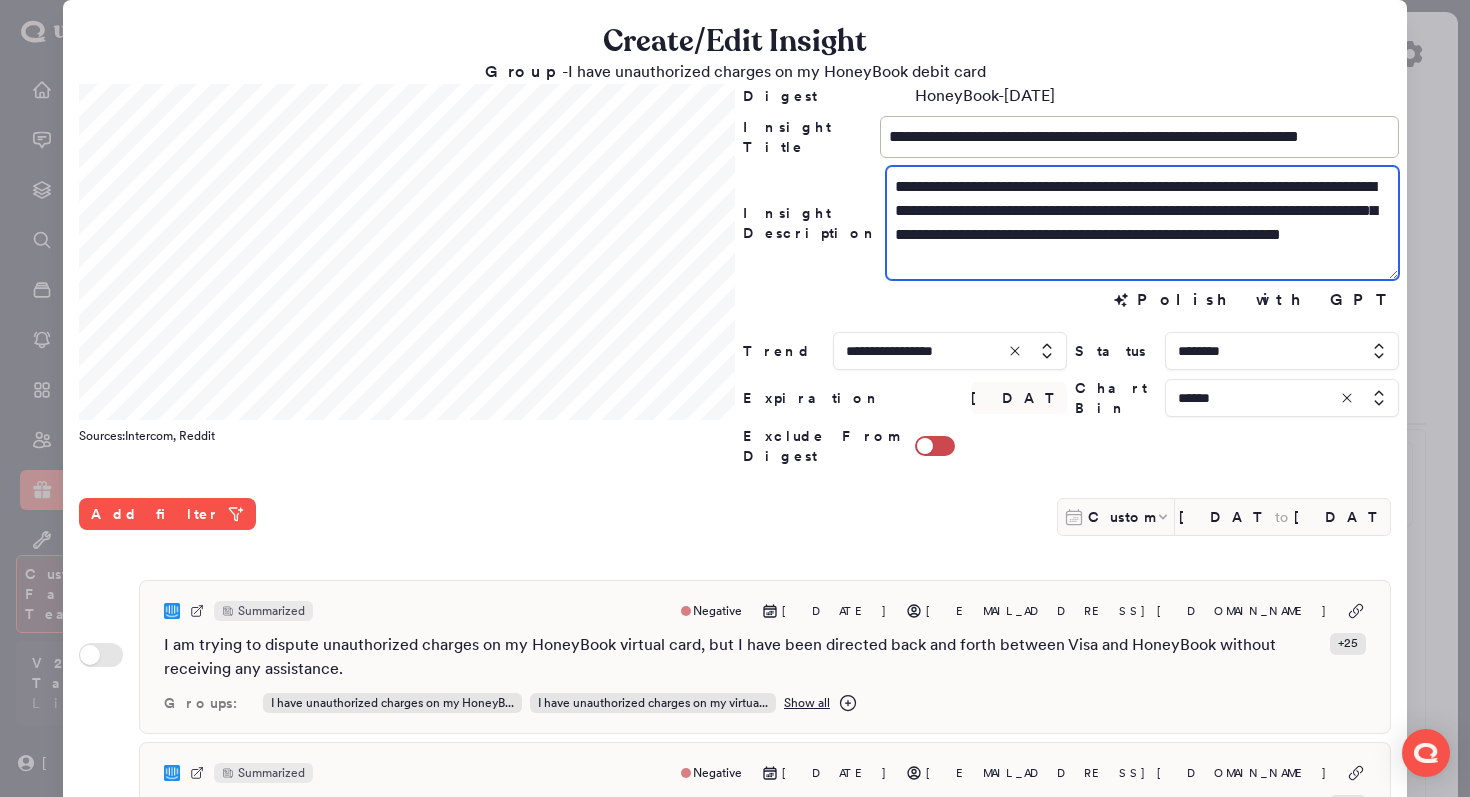 drag, startPoint x: 1224, startPoint y: 239, endPoint x: 1164, endPoint y: 239, distance: 60 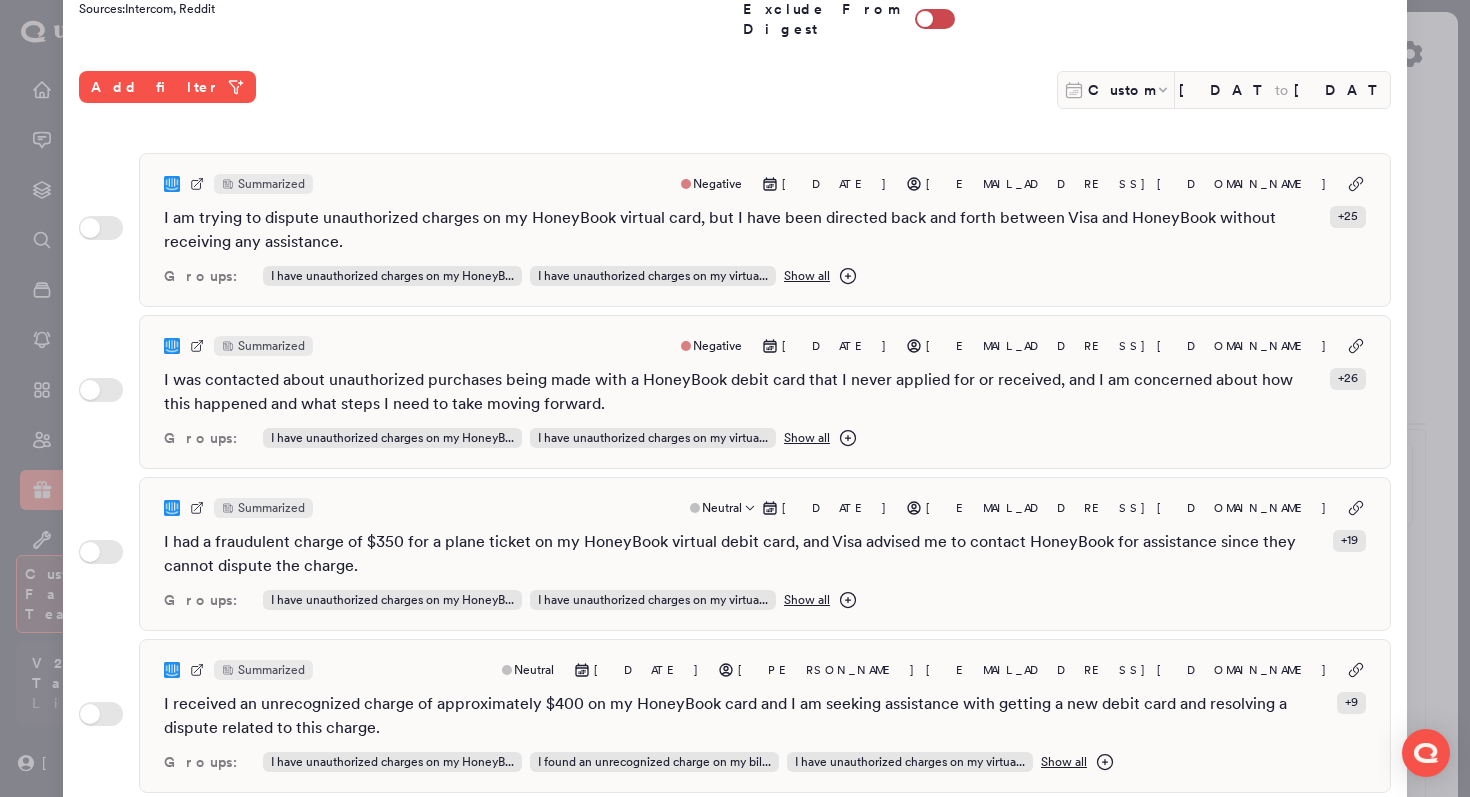 scroll, scrollTop: 531, scrollLeft: 0, axis: vertical 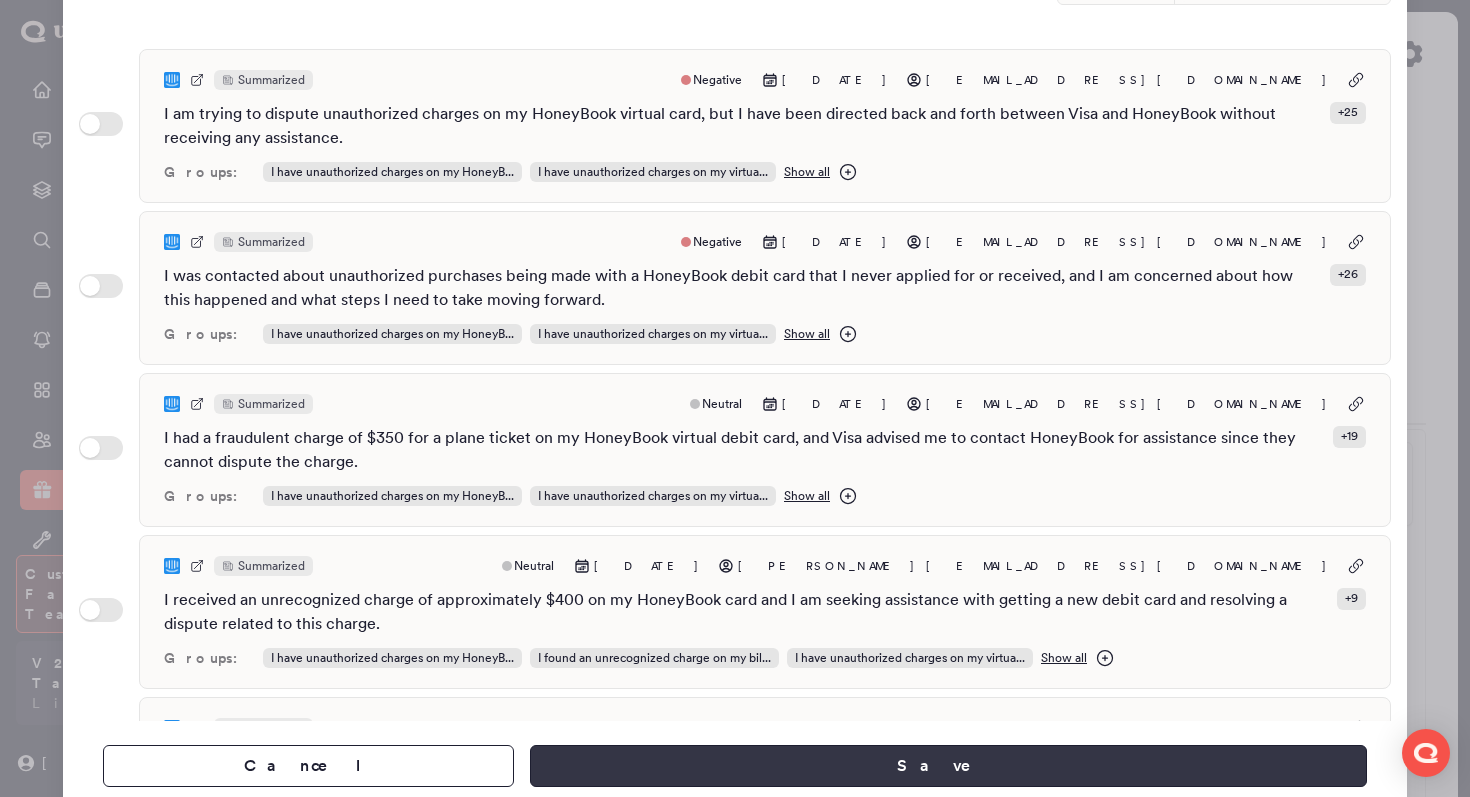 type on "**********" 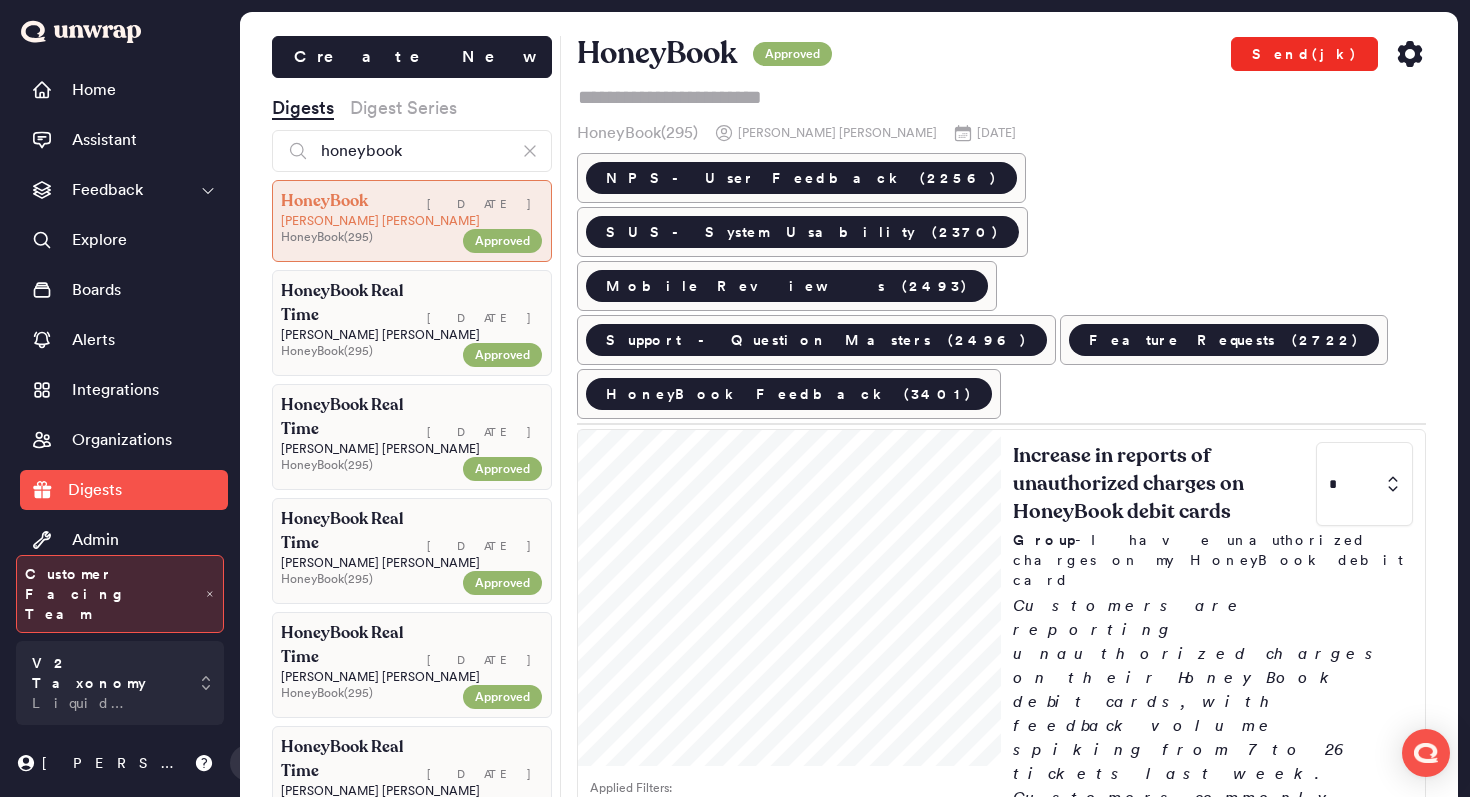 click on "Send(jk)" at bounding box center (1304, 54) 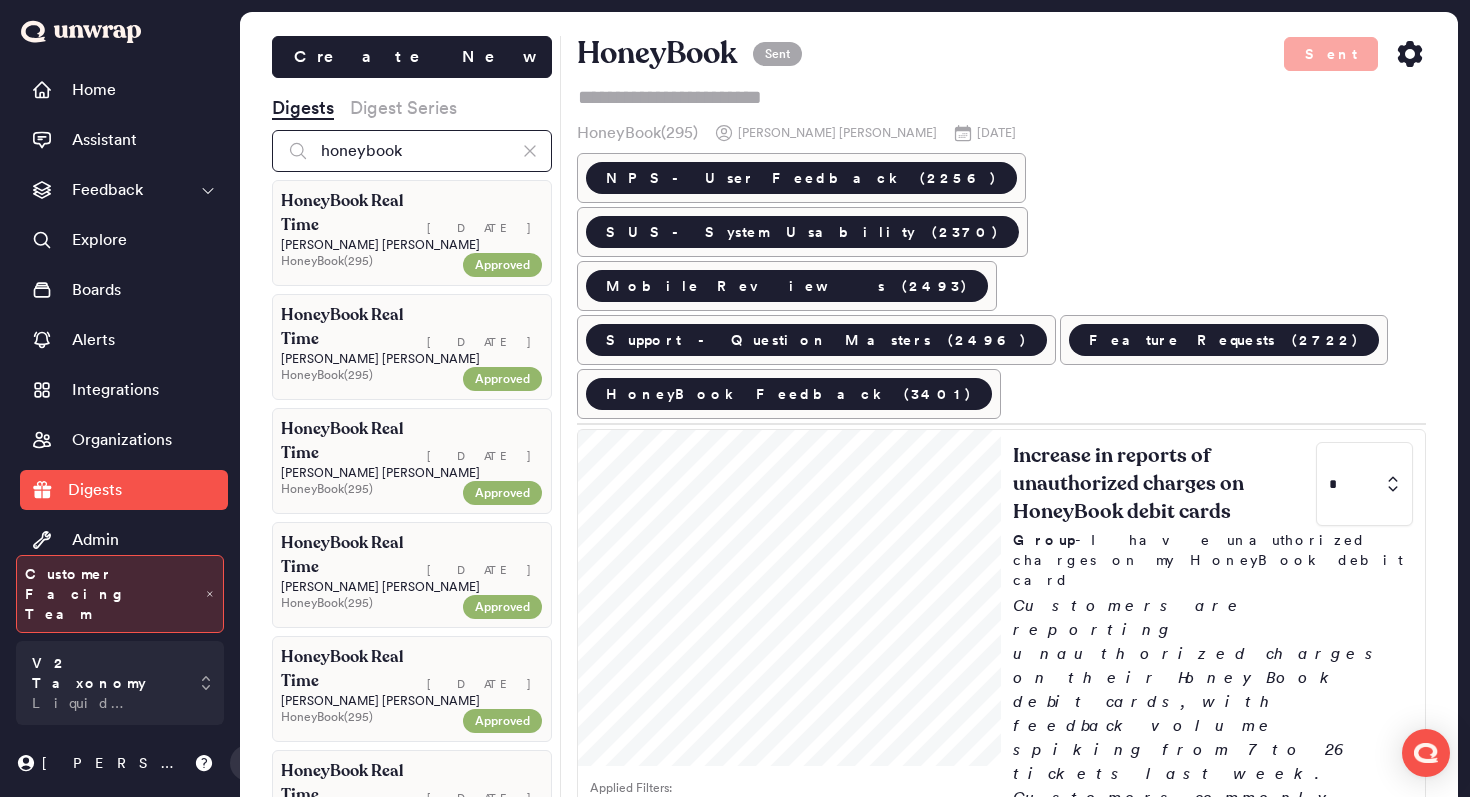 click on "honeybook" at bounding box center [412, 151] 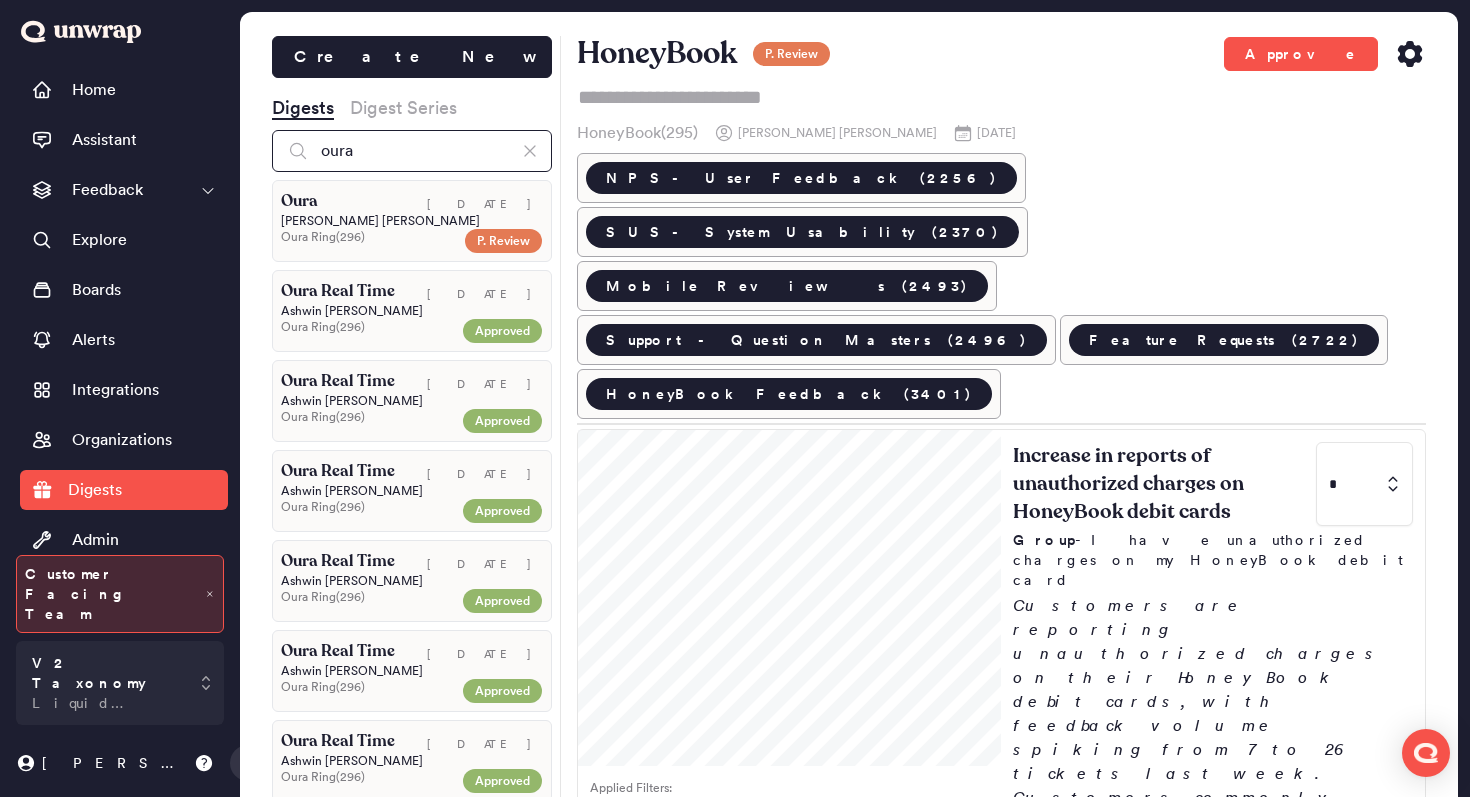 type on "oura" 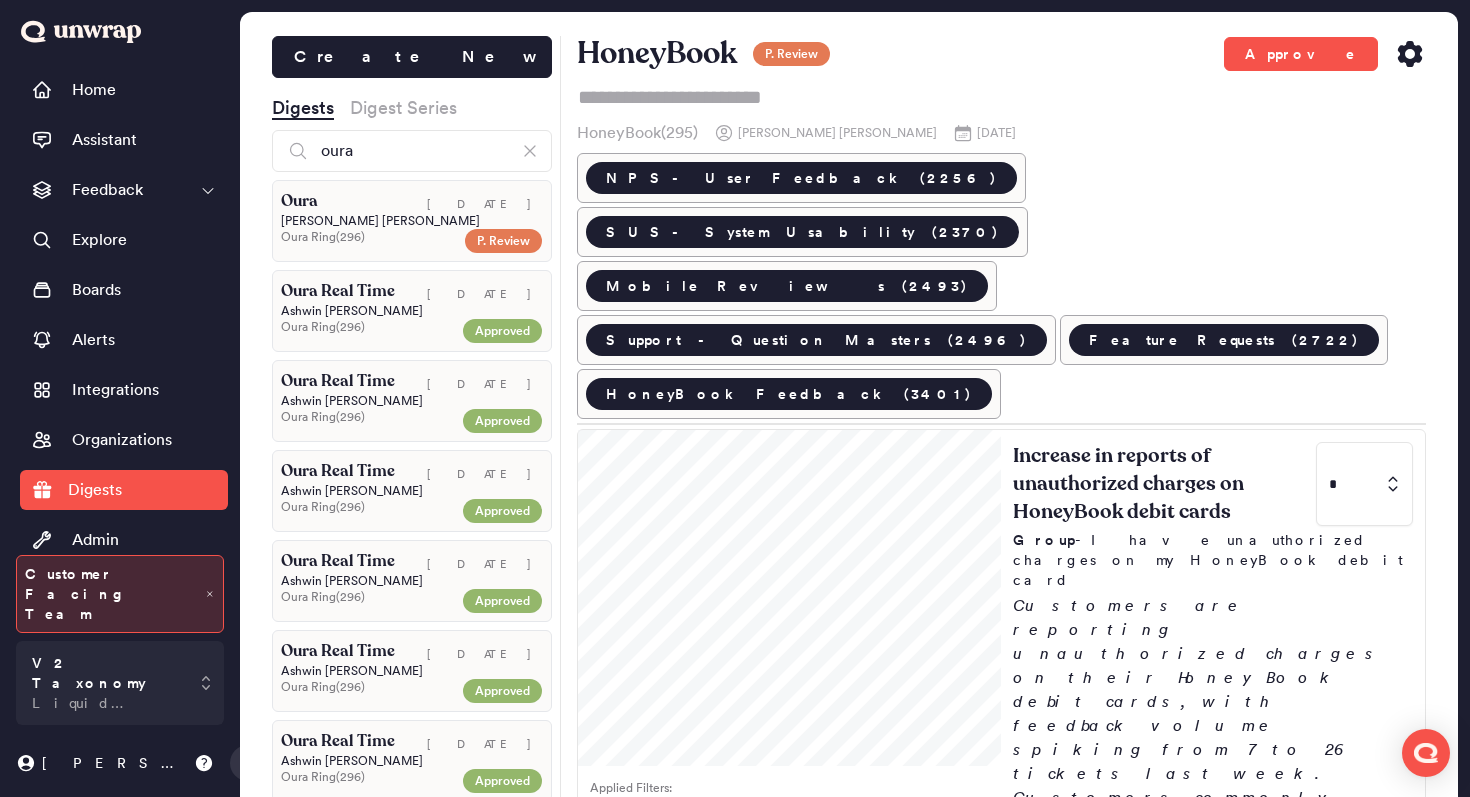 click on "[PERSON_NAME]" at bounding box center [412, 221] 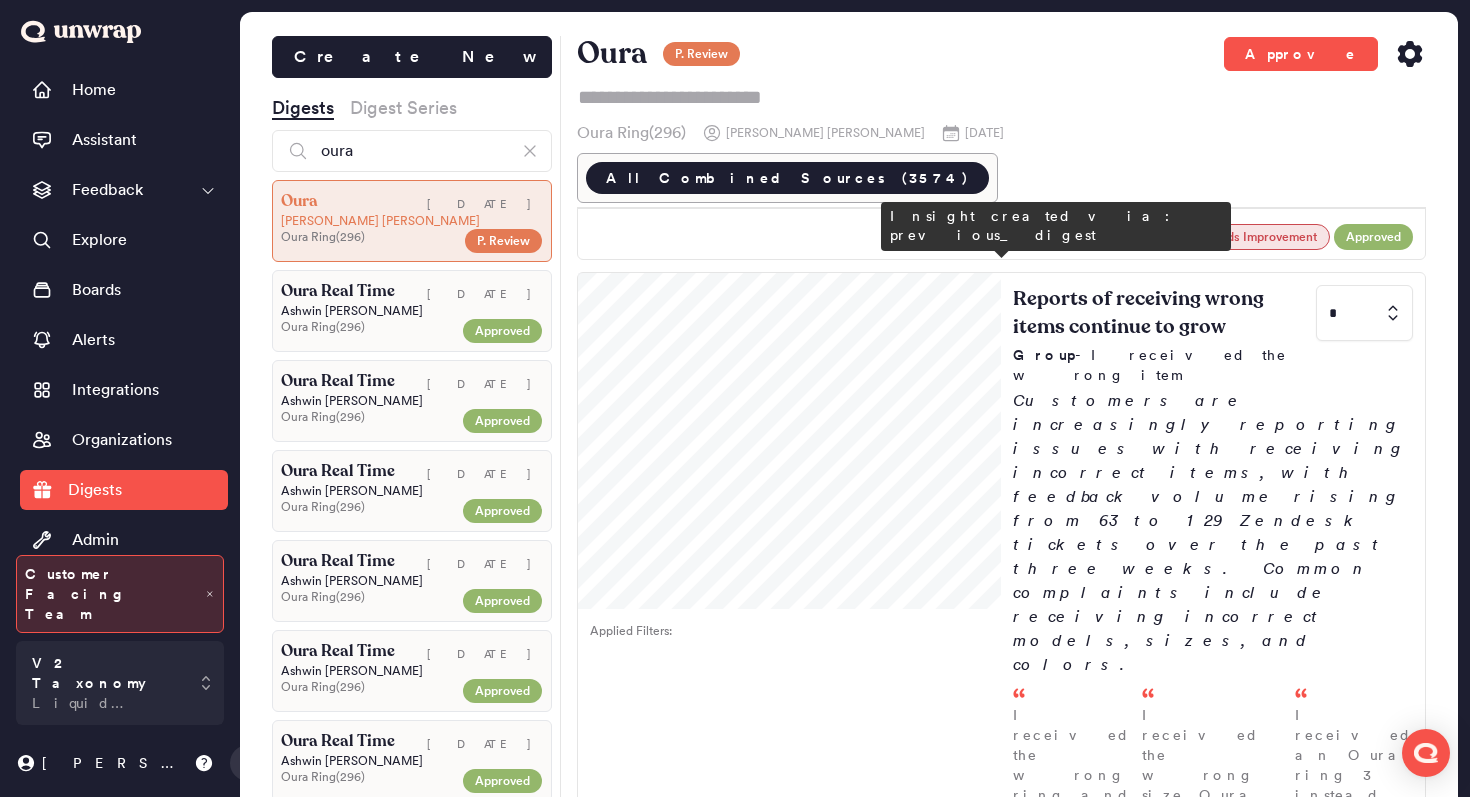 scroll, scrollTop: 1670, scrollLeft: 0, axis: vertical 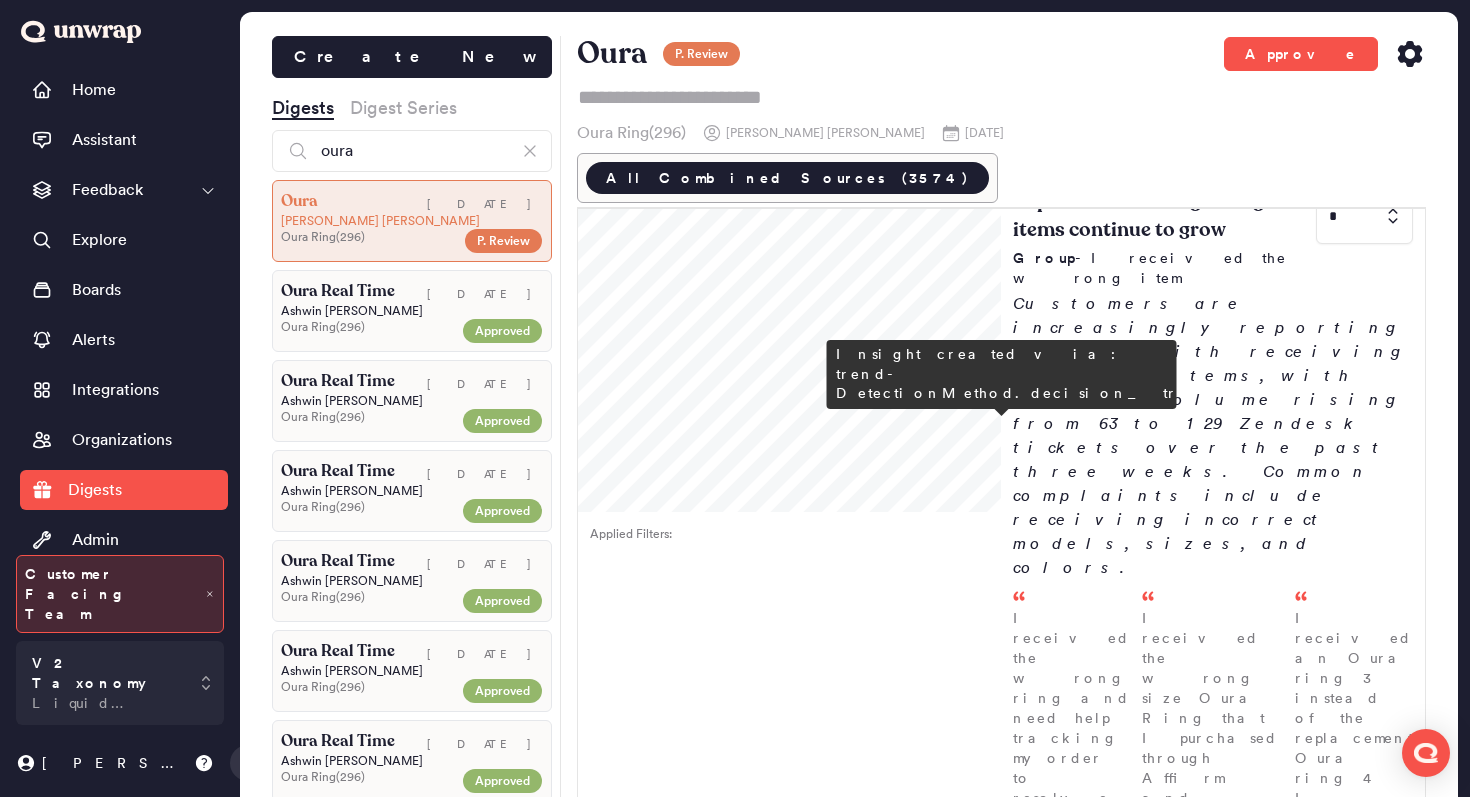 click at bounding box center [1391, 1852] 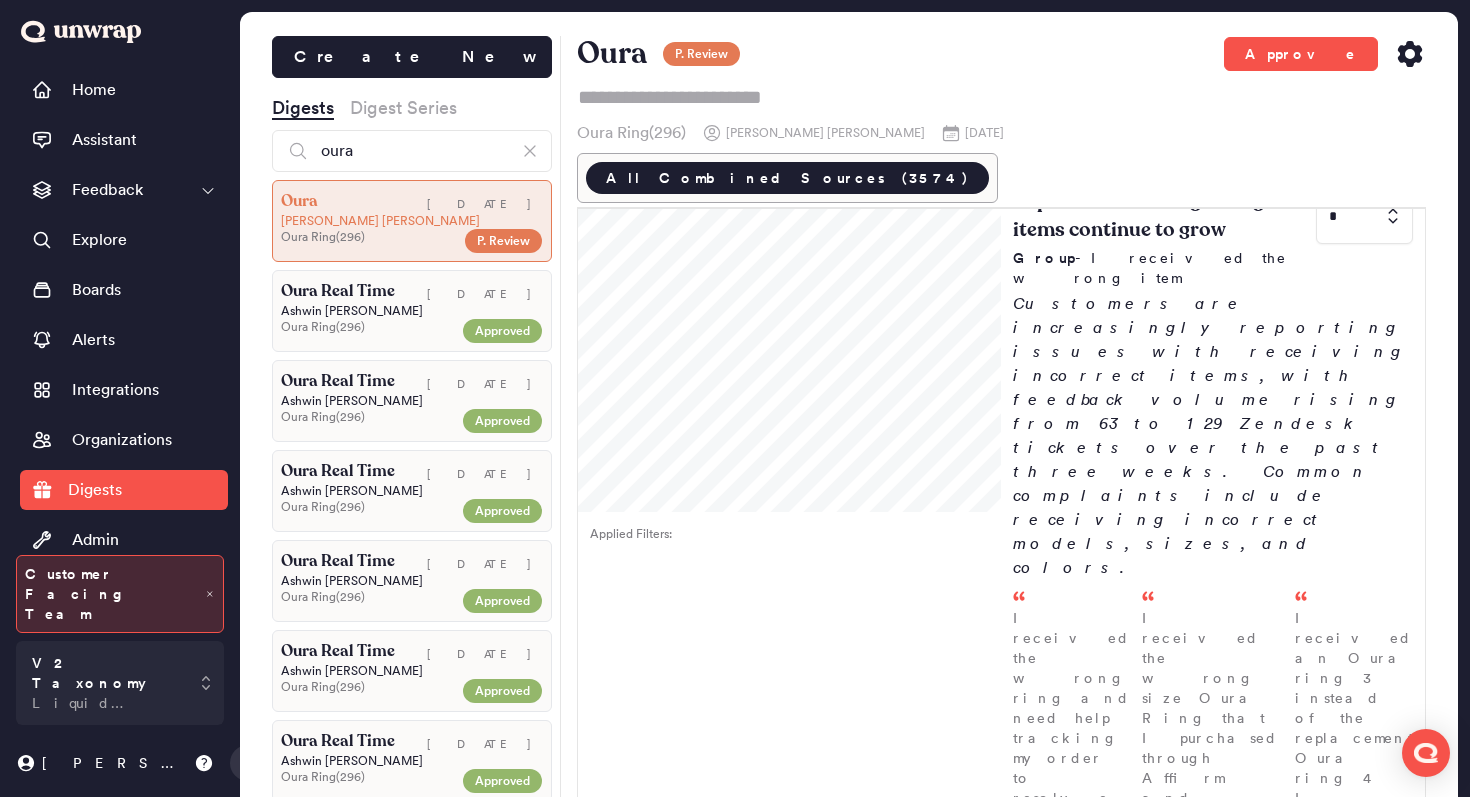 click on "4" at bounding box center (1360, 2111) 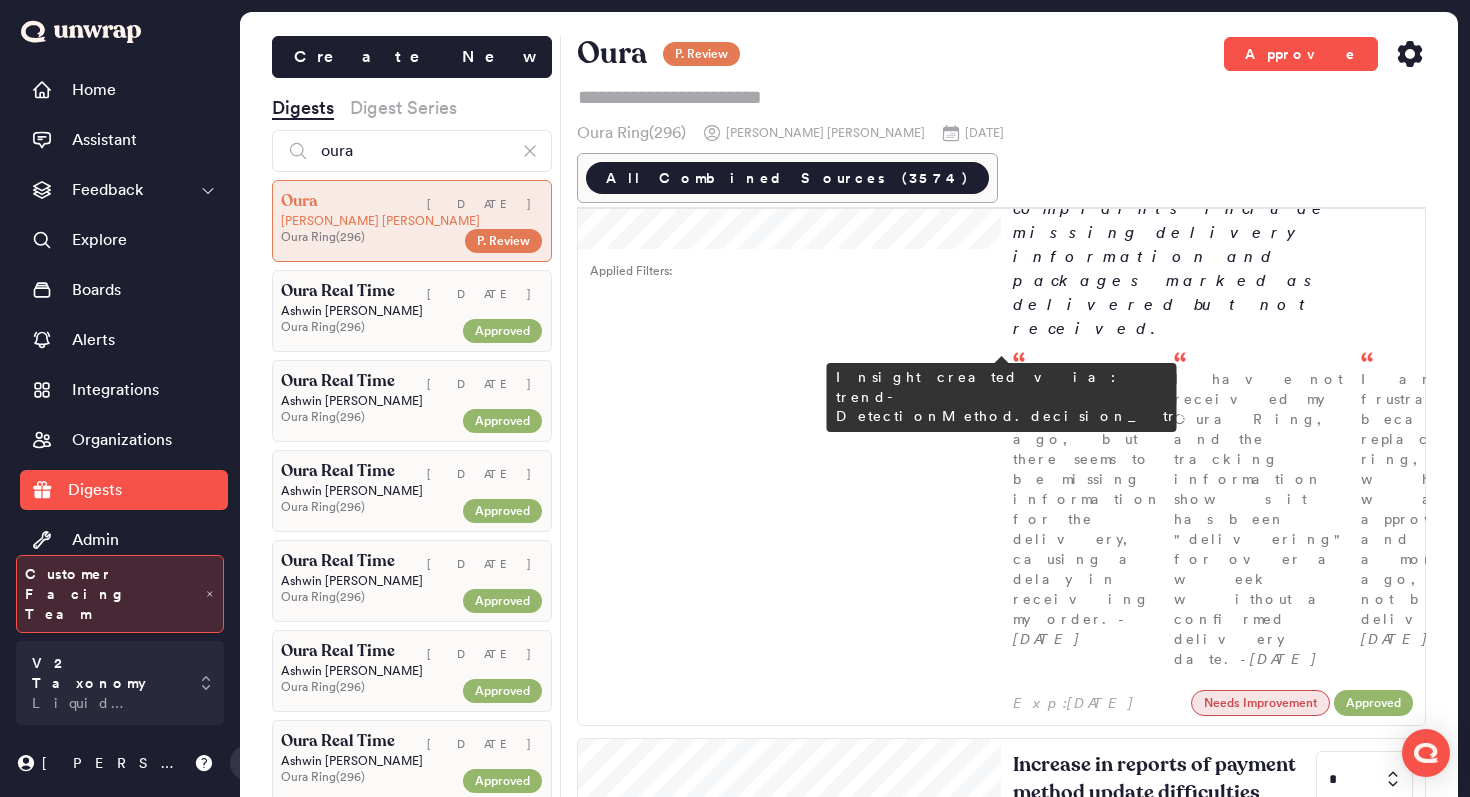scroll, scrollTop: 337, scrollLeft: 0, axis: vertical 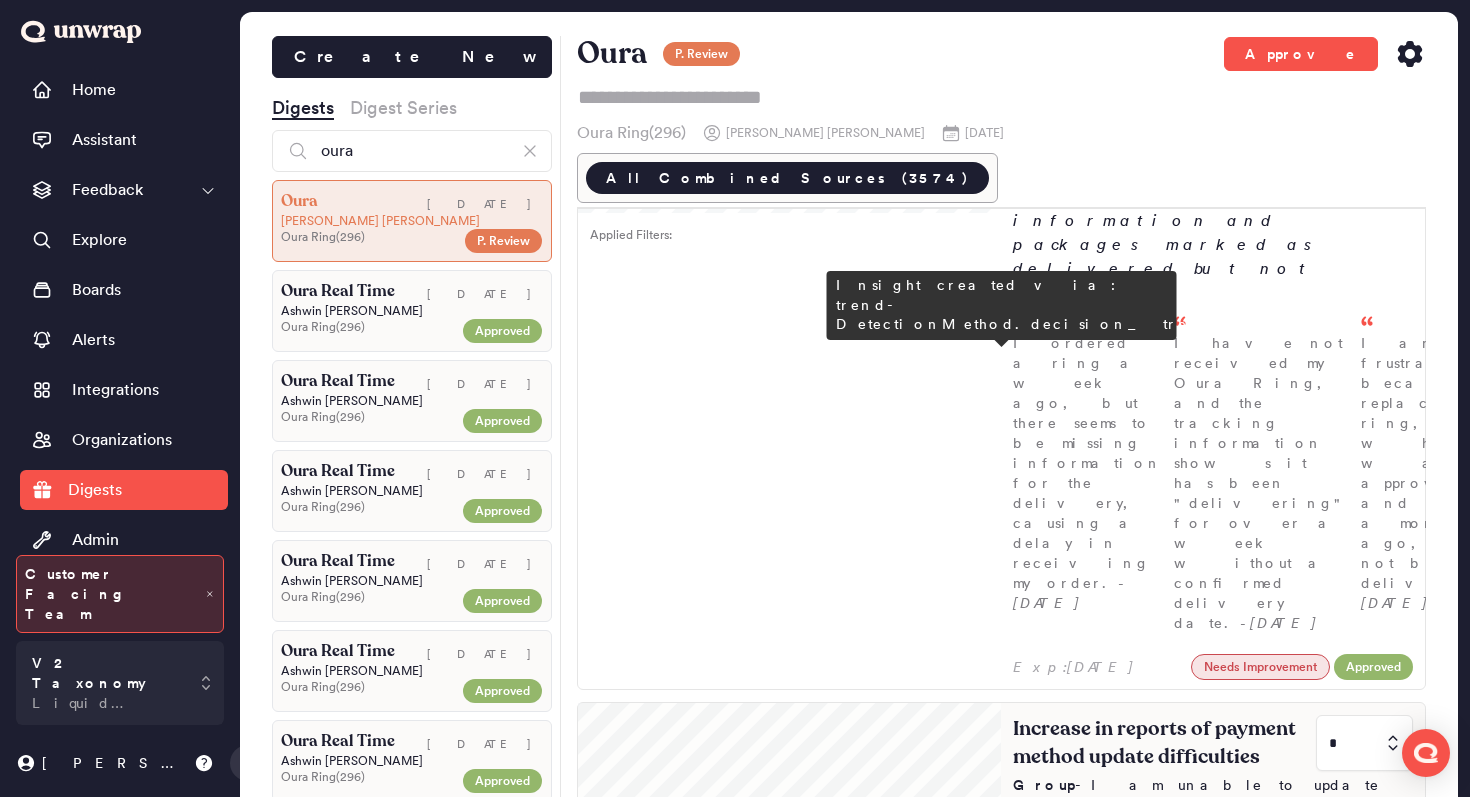 click at bounding box center [1364, 743] 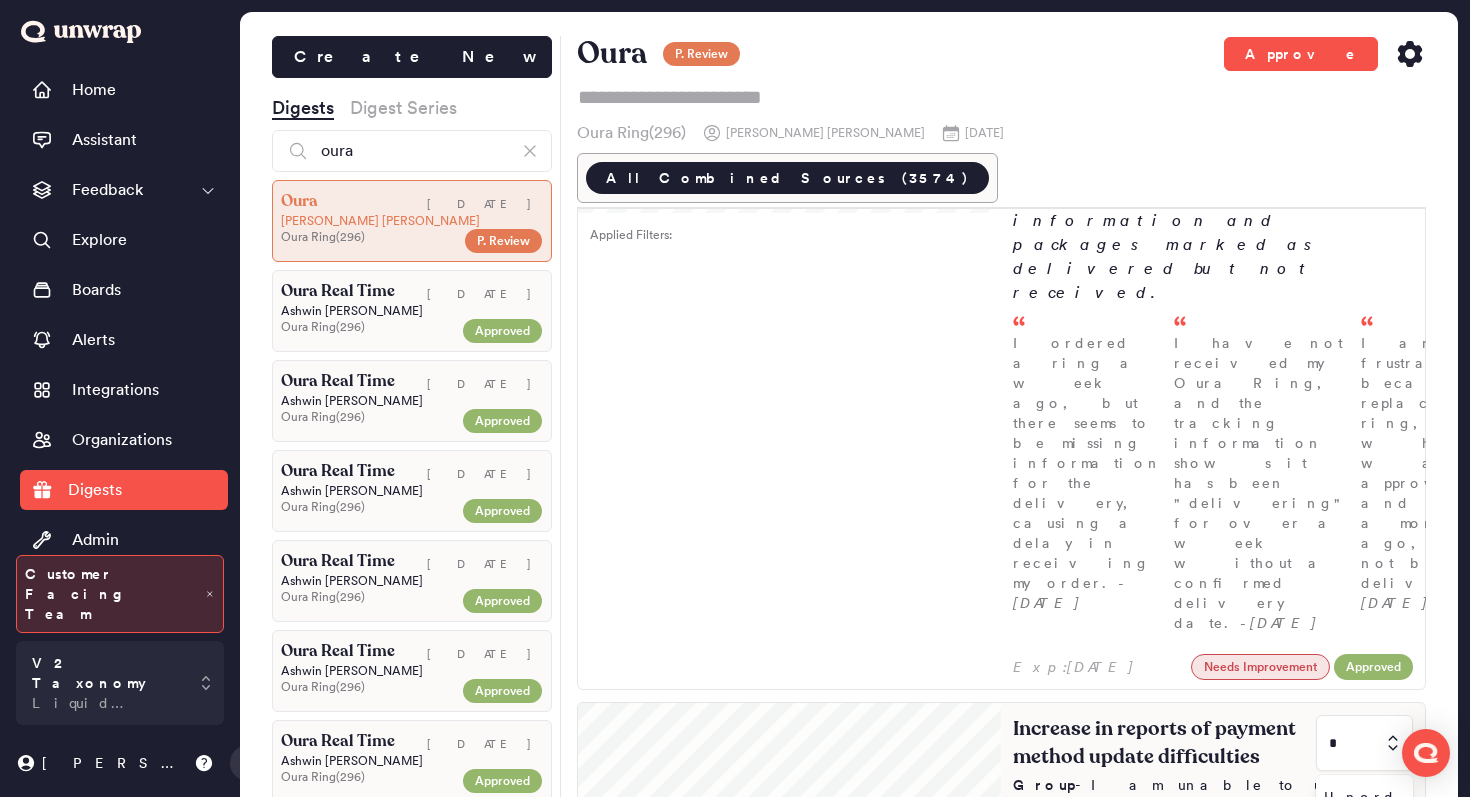 click on "0" at bounding box center [1360, 854] 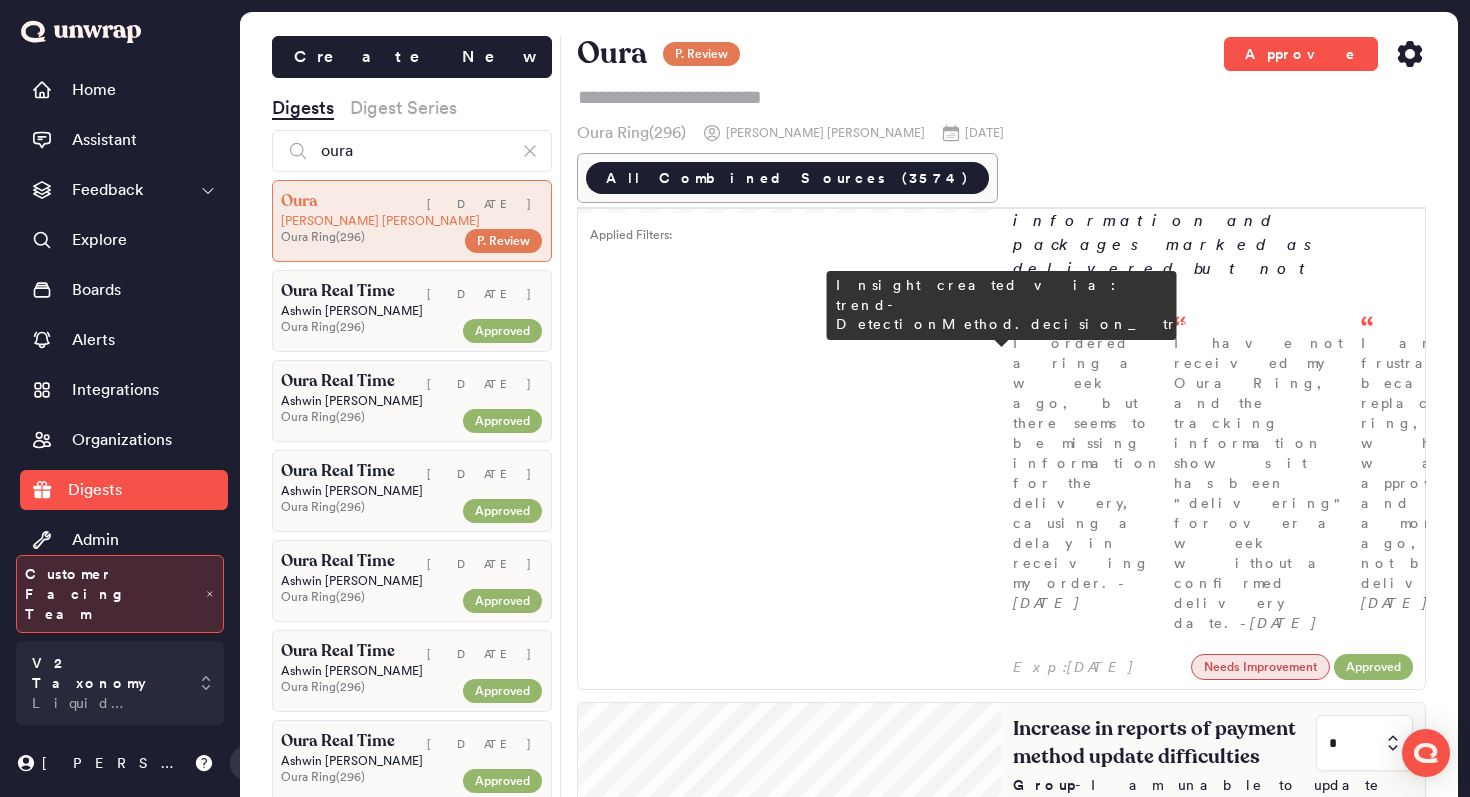 type on "*" 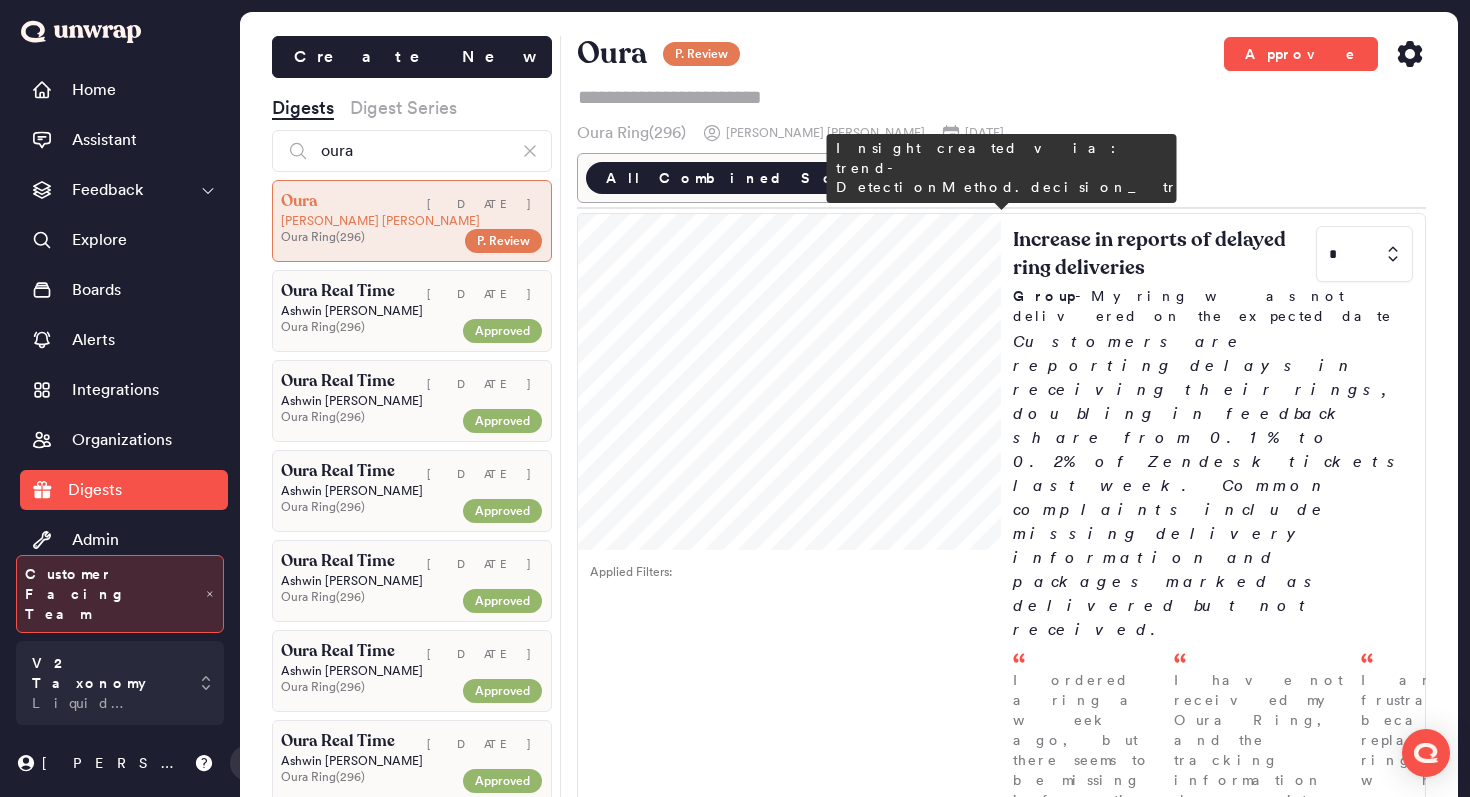 type on "*" 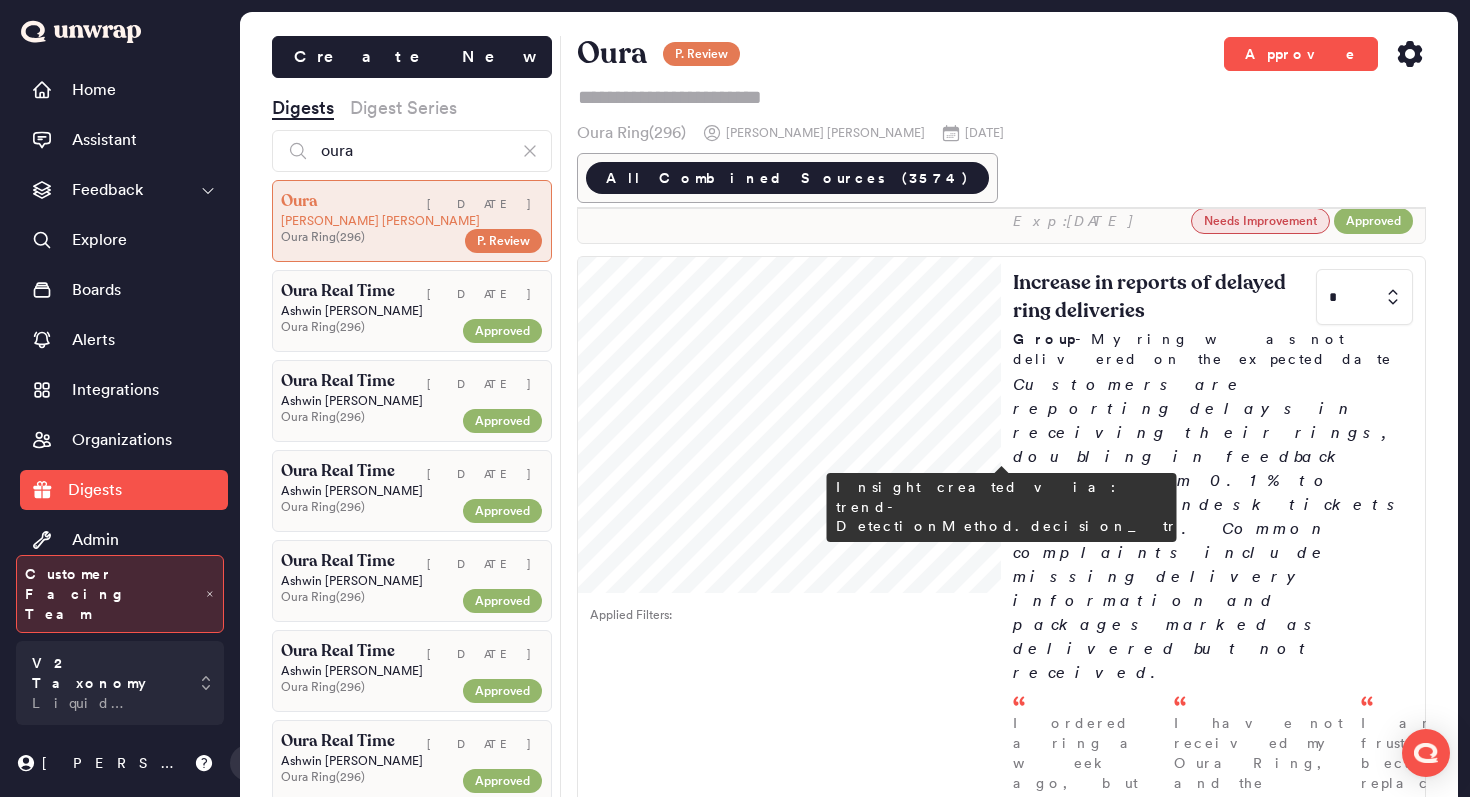 scroll, scrollTop: 776, scrollLeft: 0, axis: vertical 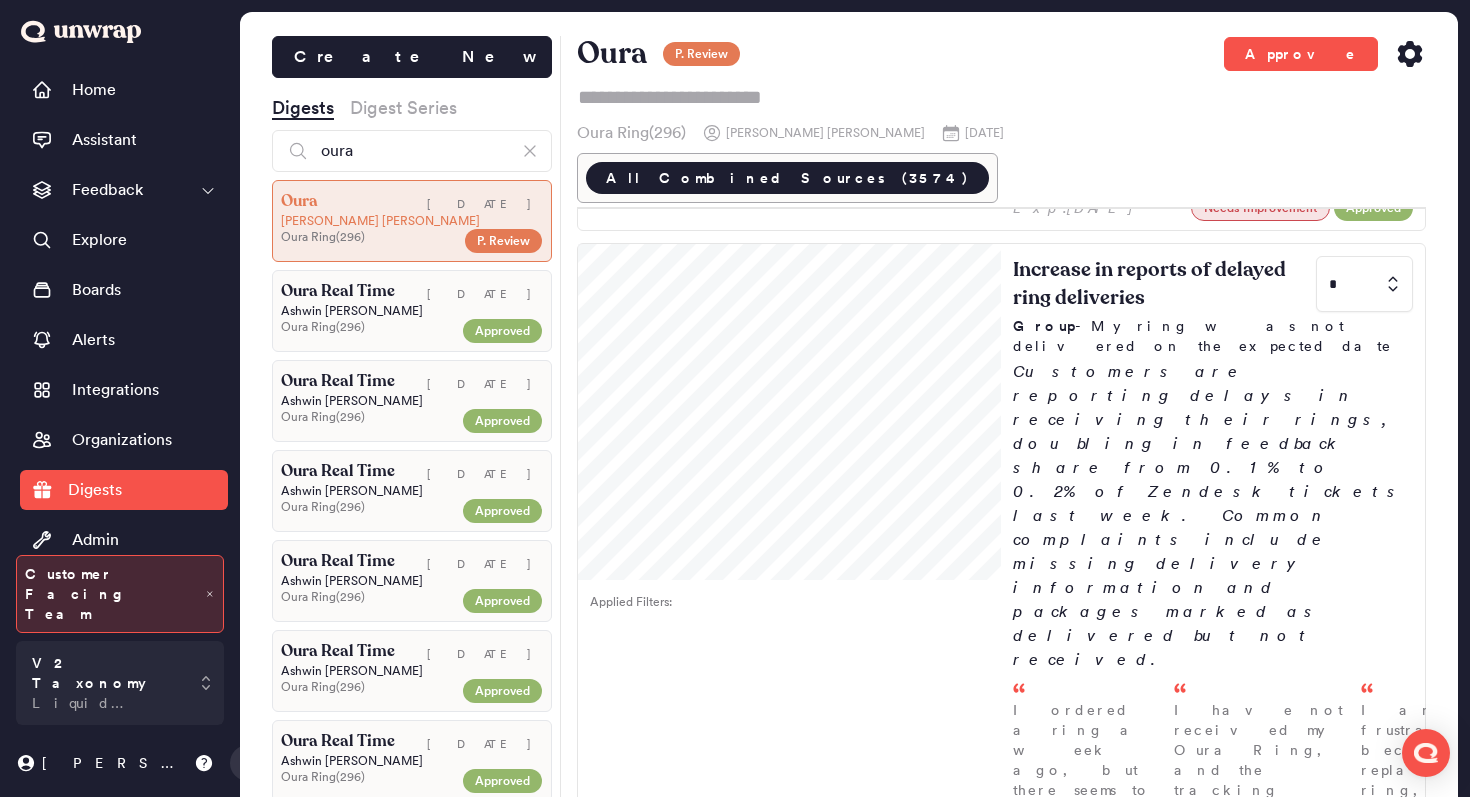 click at bounding box center (1364, 1110) 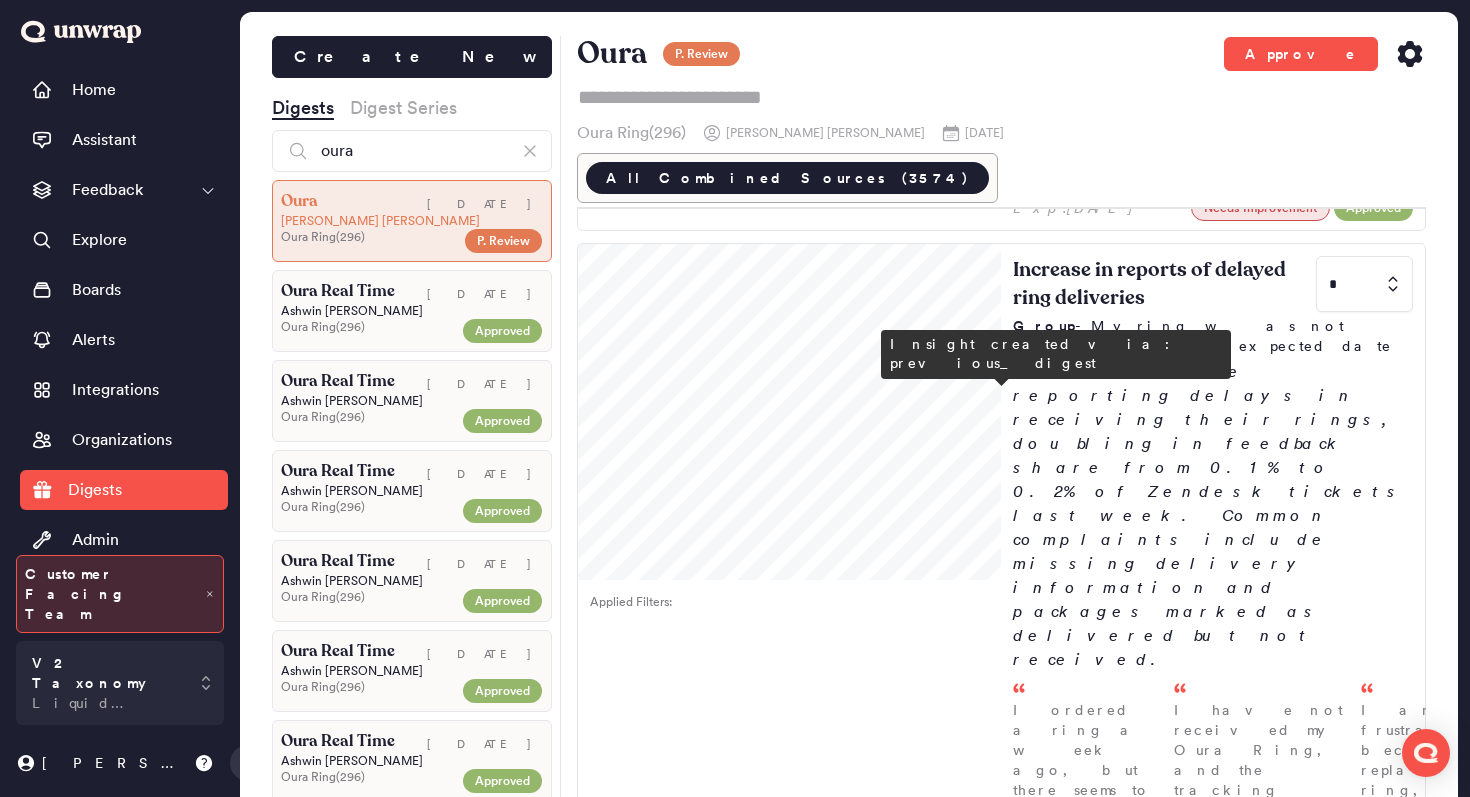 type on "*" 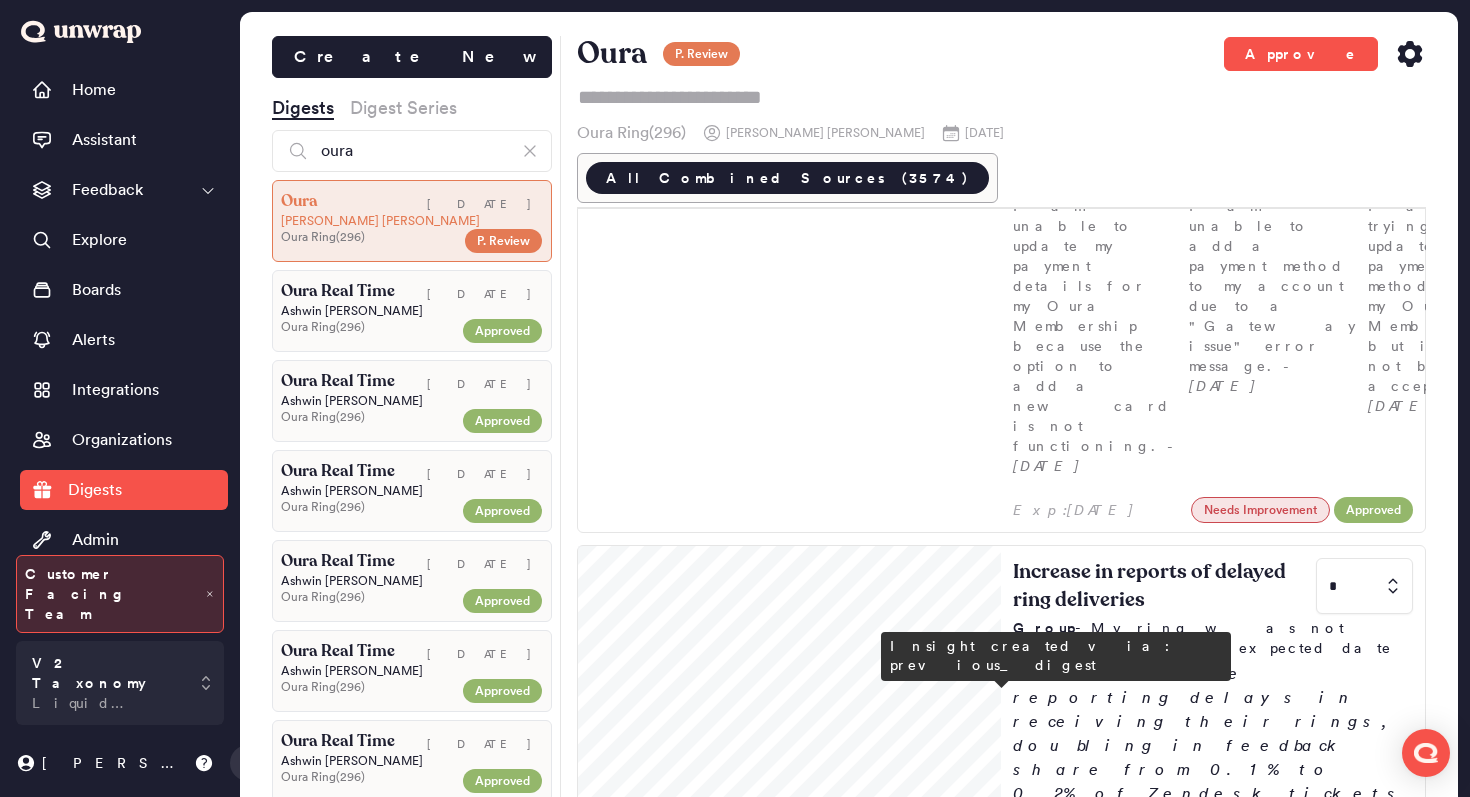 type on "*" 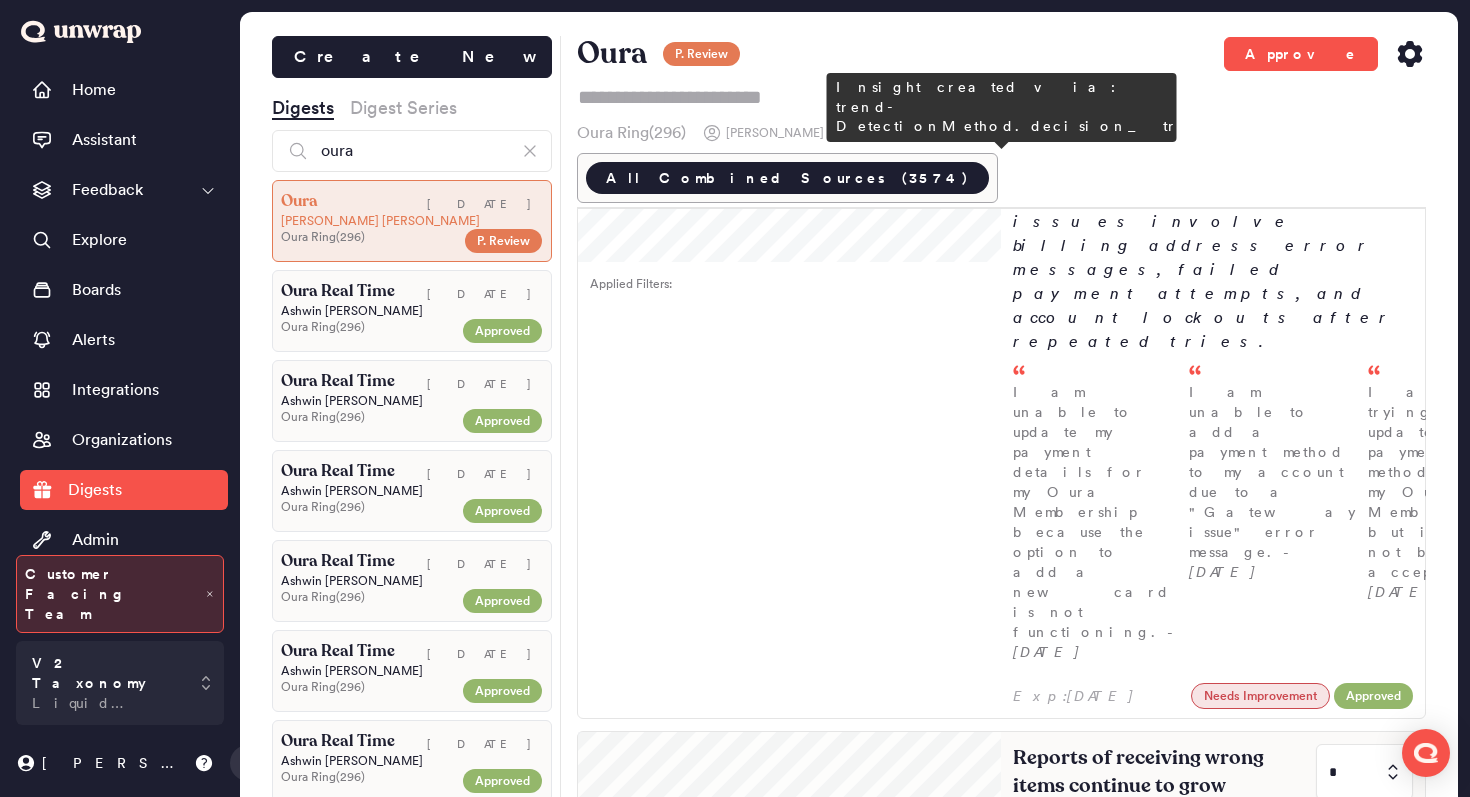 scroll, scrollTop: 0, scrollLeft: 0, axis: both 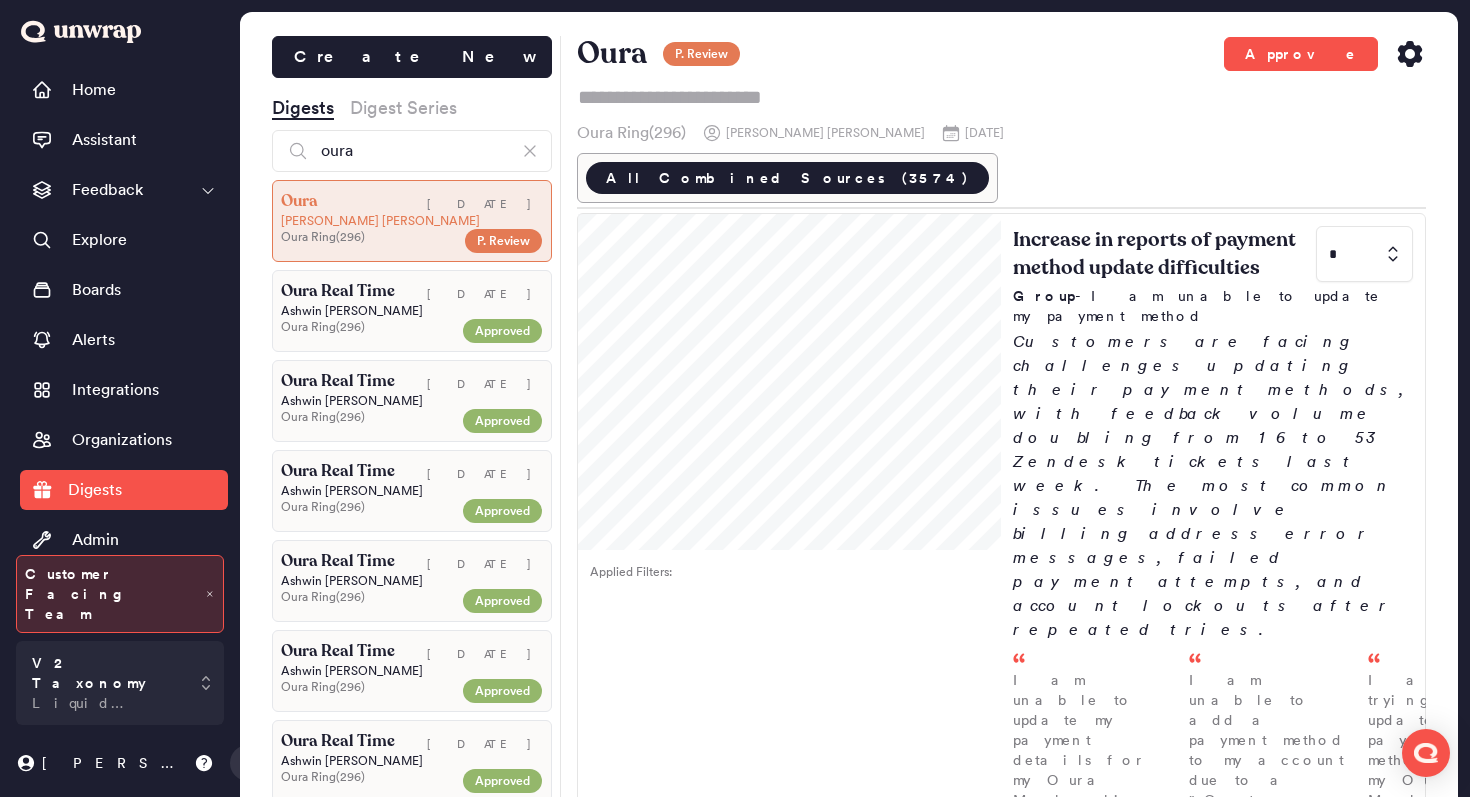 click on "Oura P. Review Approve" at bounding box center [1002, 54] 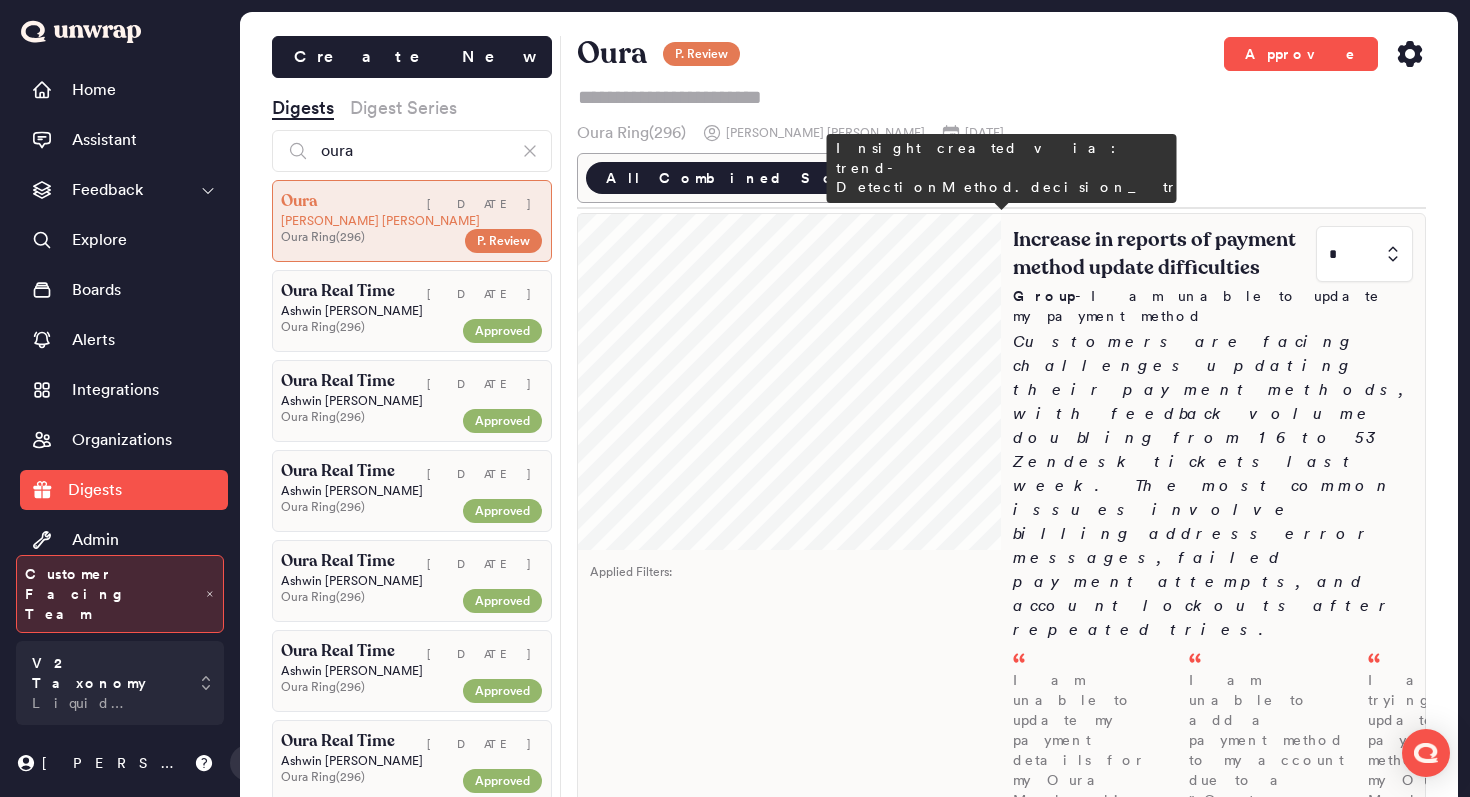 click on "Increase in reports of payment method update difficulties * Group  -  I am unable to update my payment method Customers are facing challenges updating their payment methods, with feedback volume doubling from 16 to 53 Zendesk tickets last week. The most common issues involve billing address error messages, failed payment attempts, and account lockouts after repeated tries. I am unable to update my payment details for my Oura Membership because the option to add a new card is not functioning.  -  Jul 08 I am unable to add a payment method to my account due to a "Gateway issue" error message.  -  Jul 08 I am trying to update my payment method for my Oura Membership, but it is not being accepted.  -  Jul 08" at bounding box center [1213, 588] 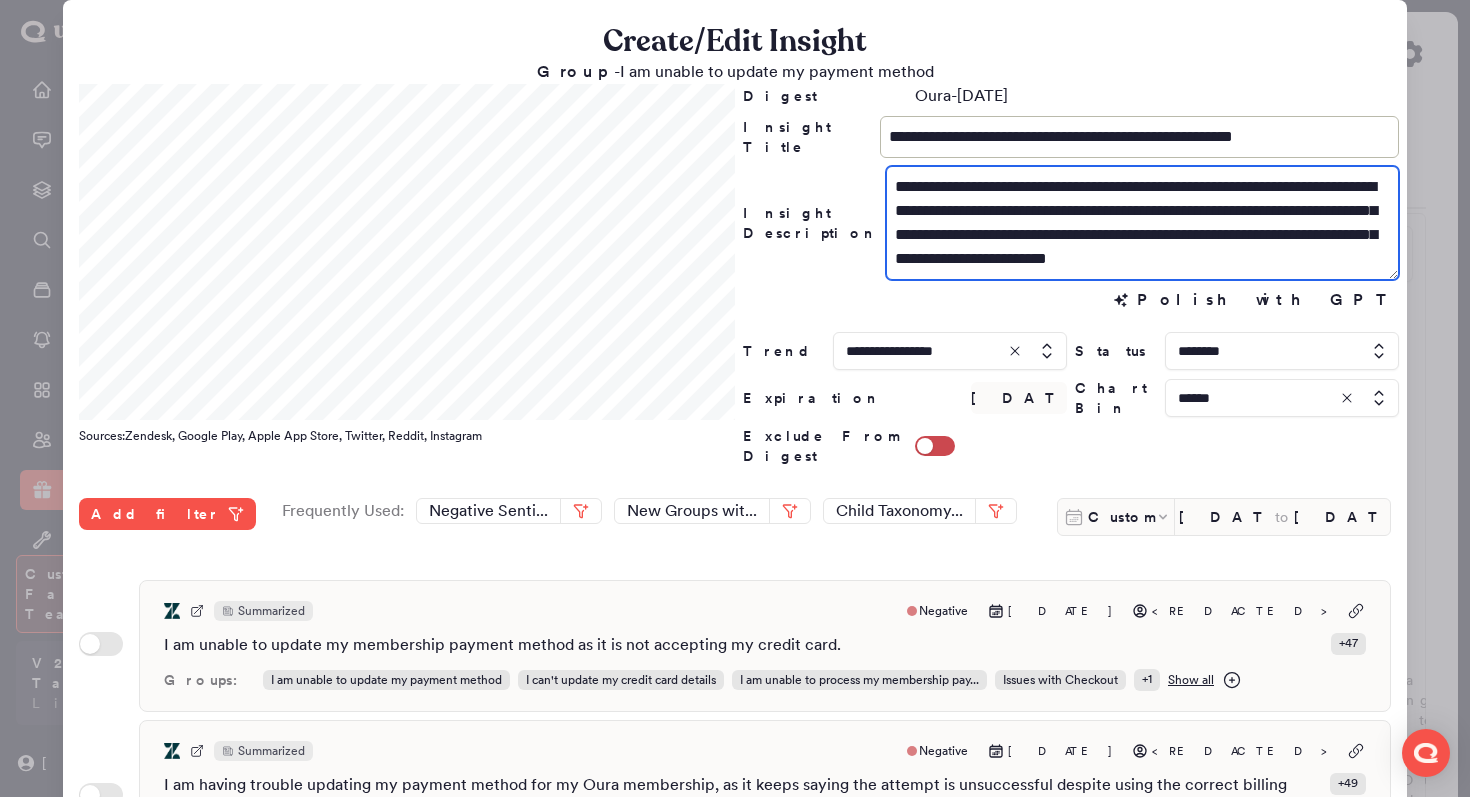 drag, startPoint x: 1110, startPoint y: 213, endPoint x: 1040, endPoint y: 212, distance: 70.00714 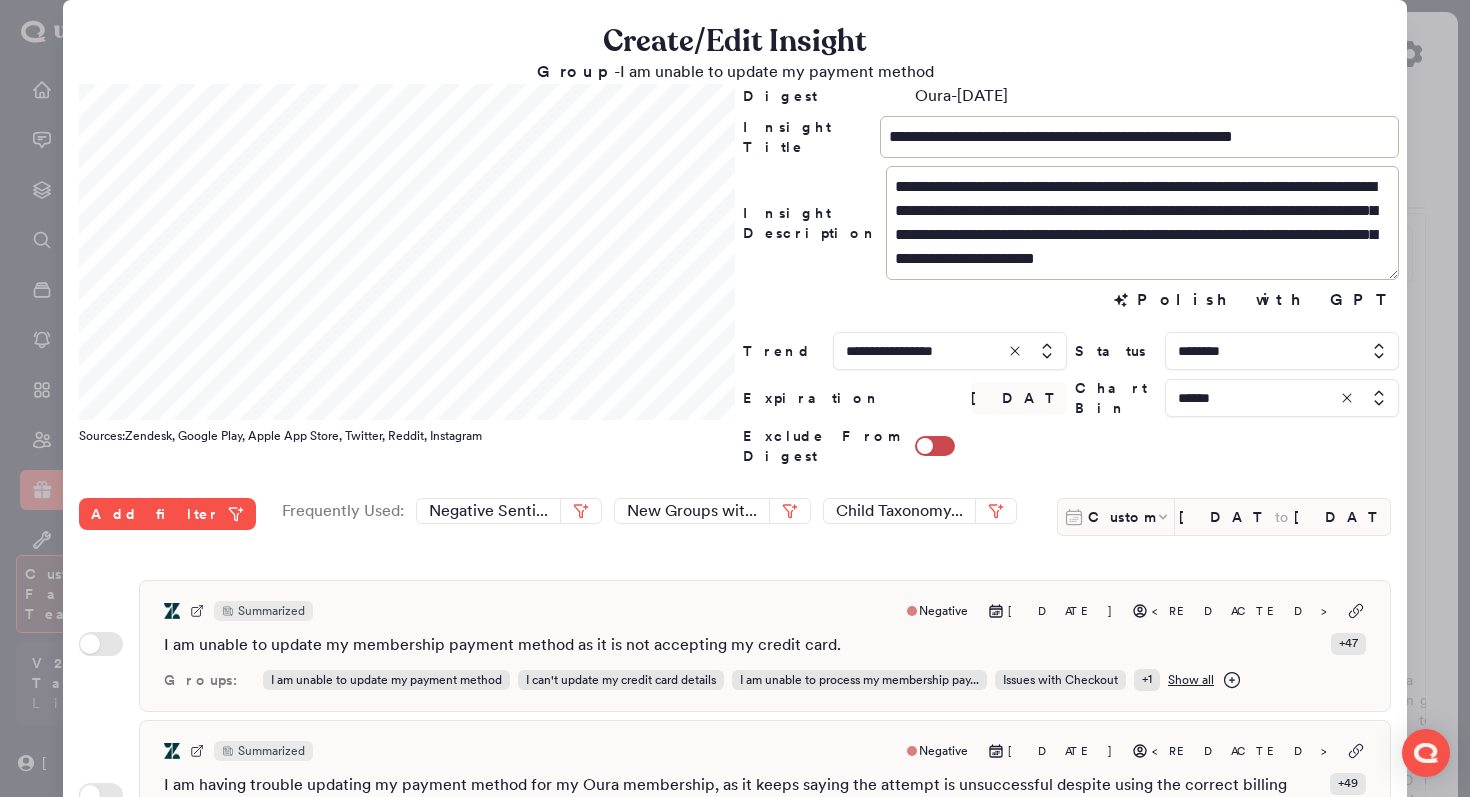 click on "**********" 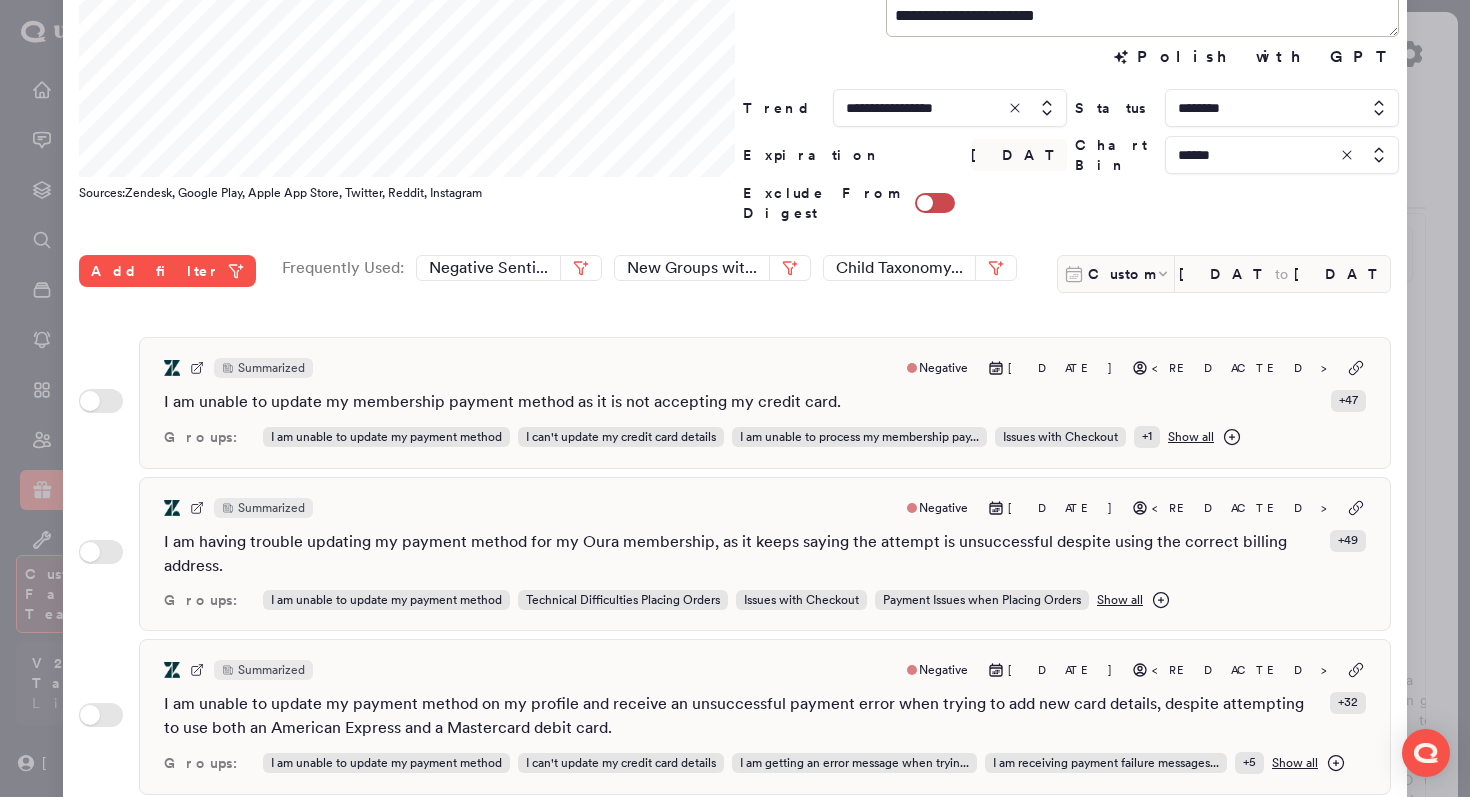 scroll, scrollTop: 248, scrollLeft: 0, axis: vertical 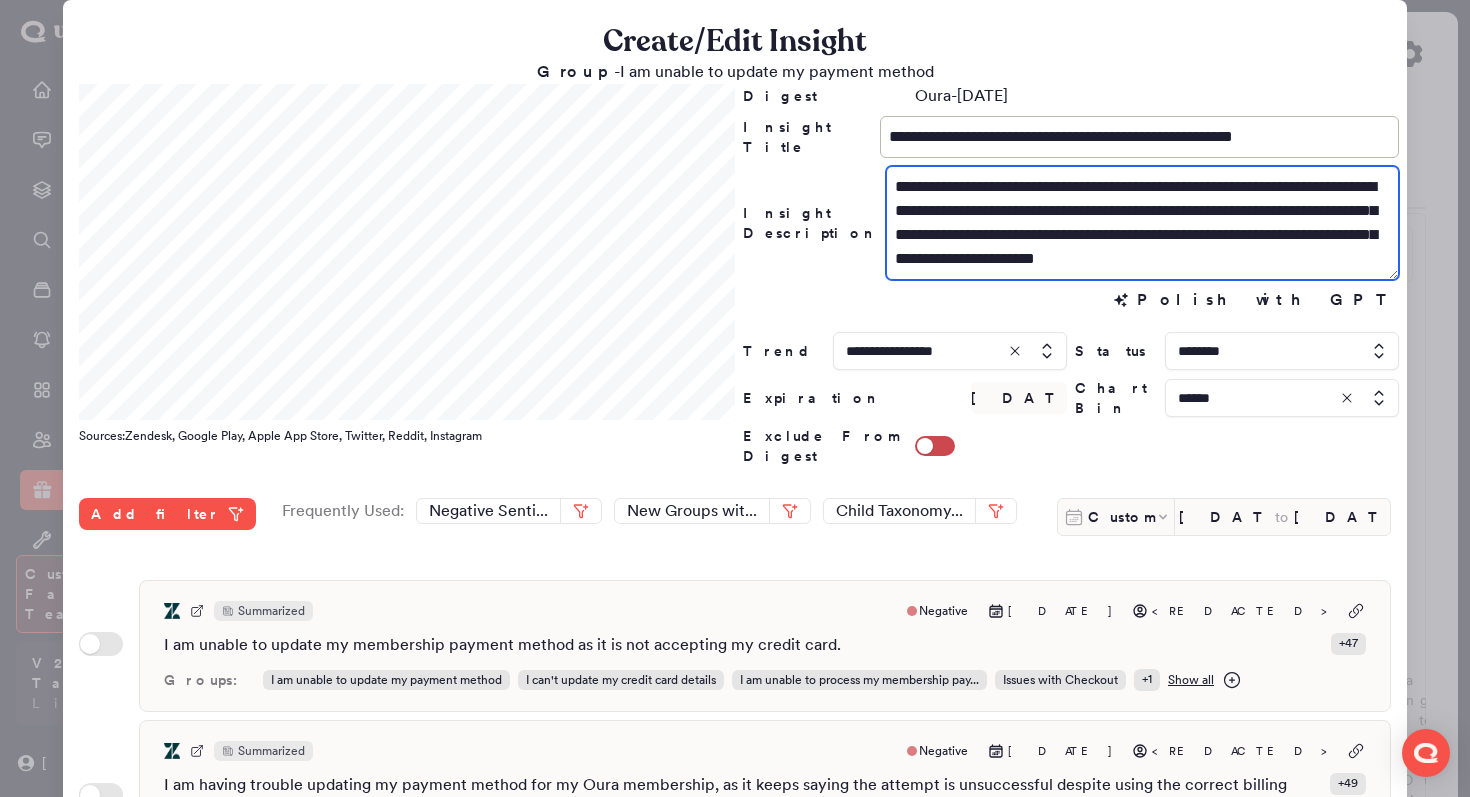 click on "**********" at bounding box center (1142, 223) 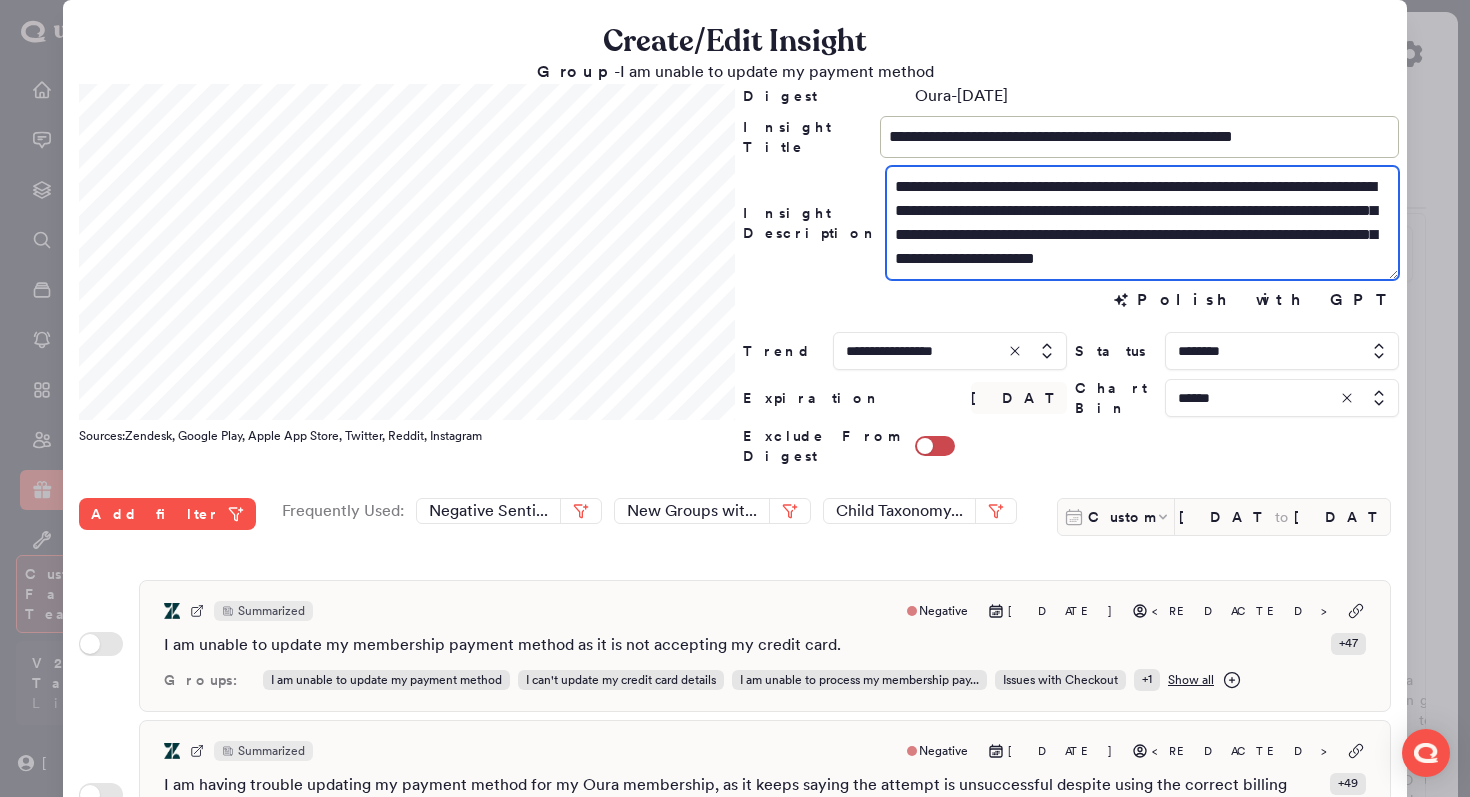 drag, startPoint x: 1358, startPoint y: 237, endPoint x: 1131, endPoint y: 237, distance: 227 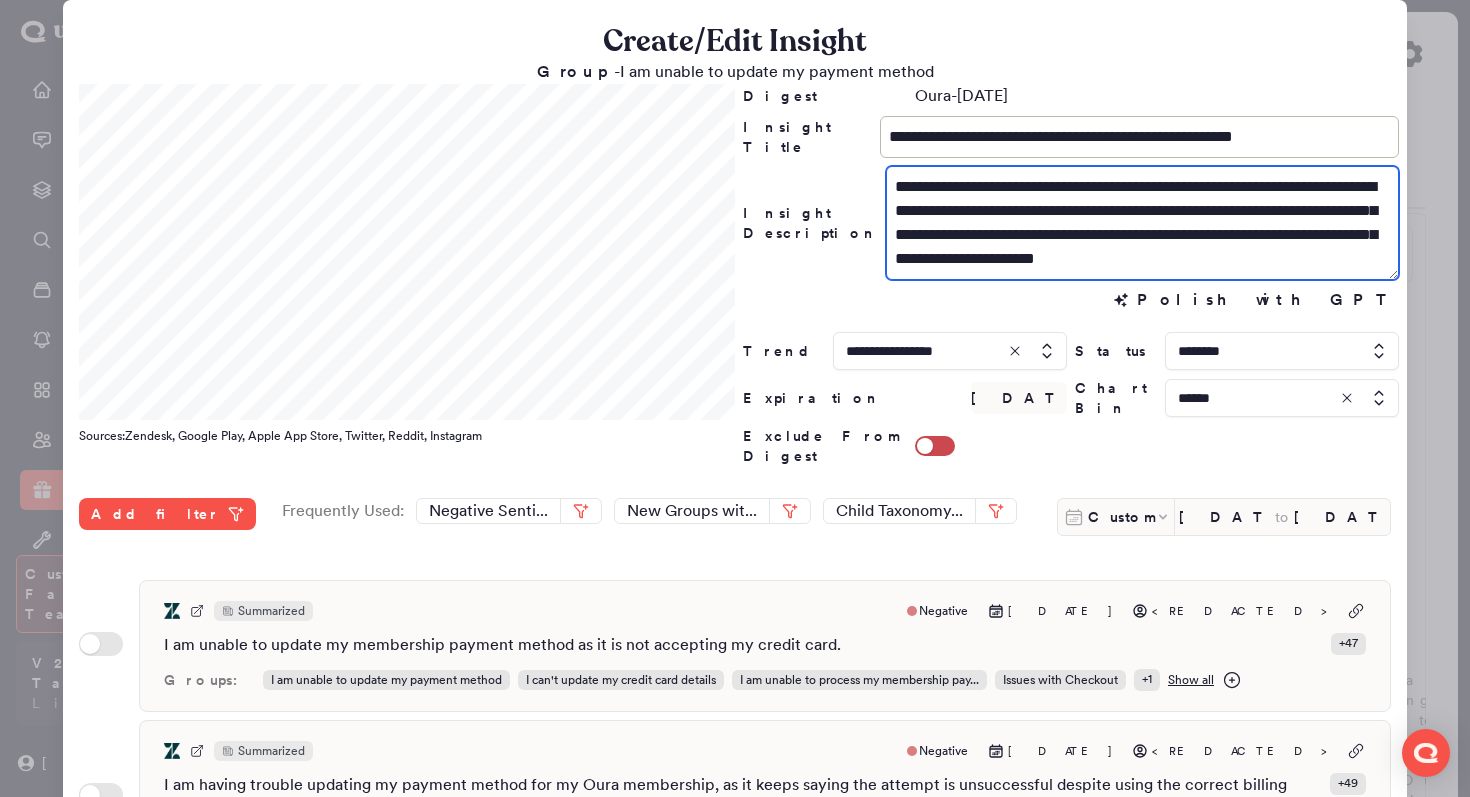 click on "**********" at bounding box center [1142, 223] 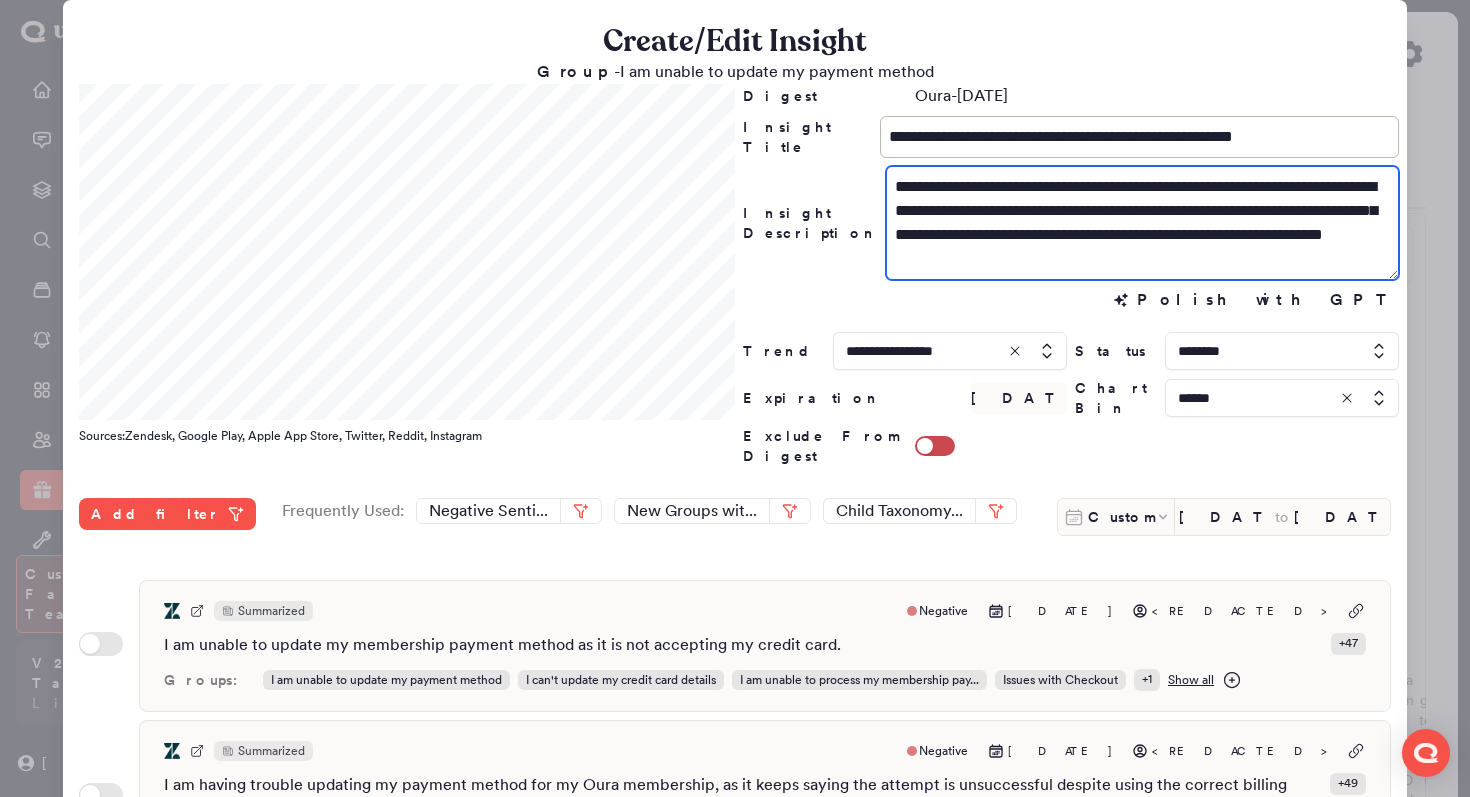 click on "**********" at bounding box center [1142, 223] 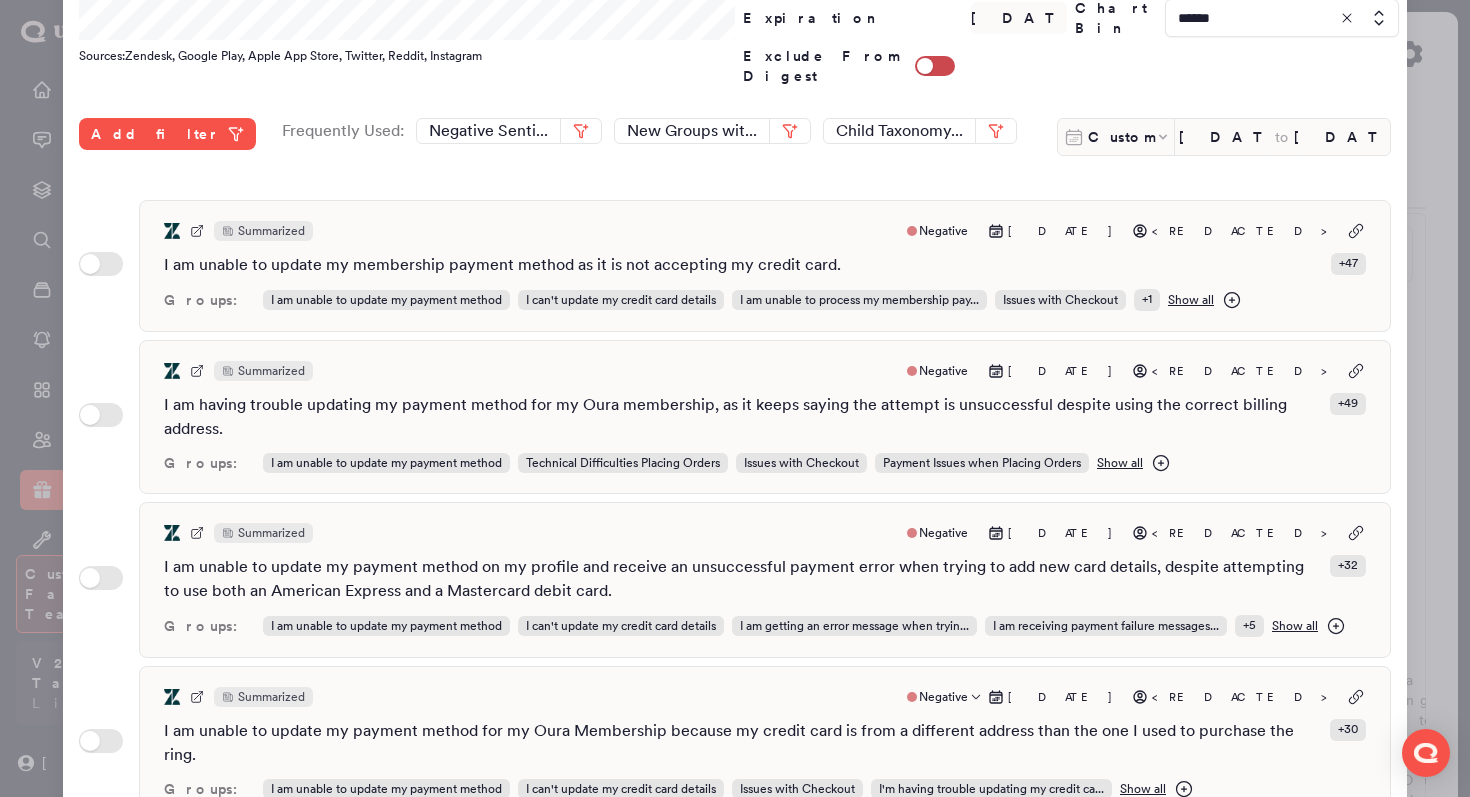 scroll, scrollTop: 531, scrollLeft: 0, axis: vertical 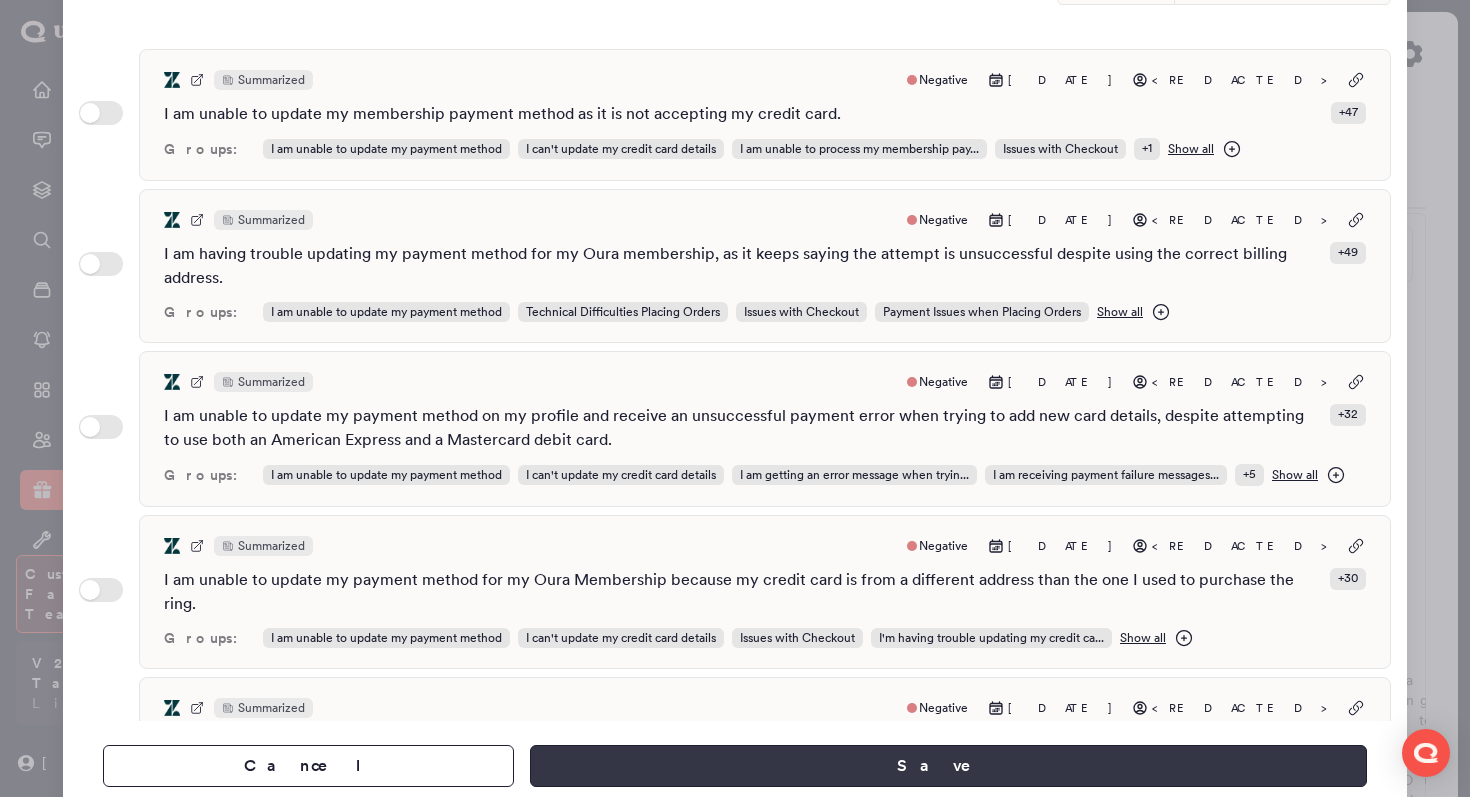 type on "**********" 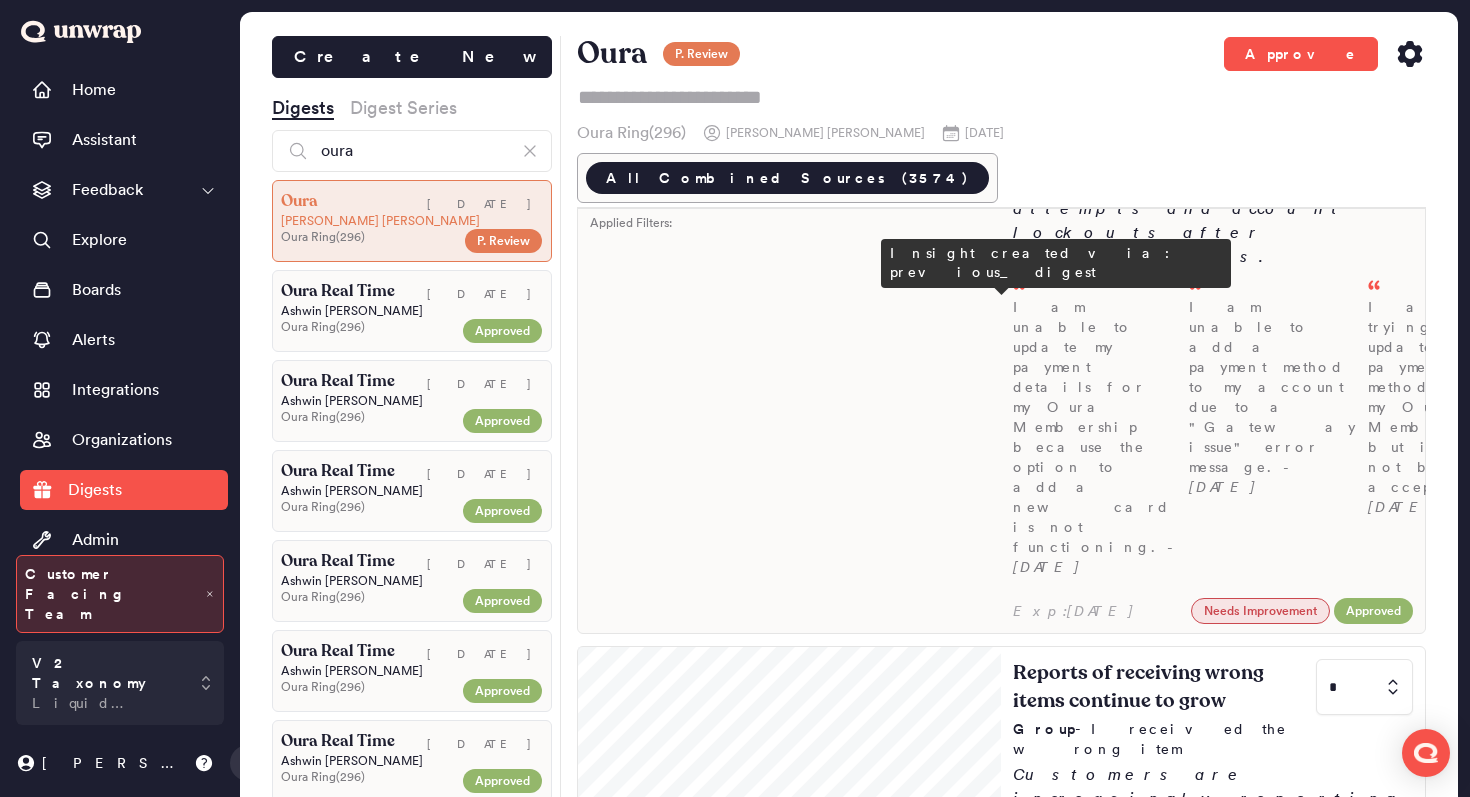 scroll, scrollTop: 375, scrollLeft: 0, axis: vertical 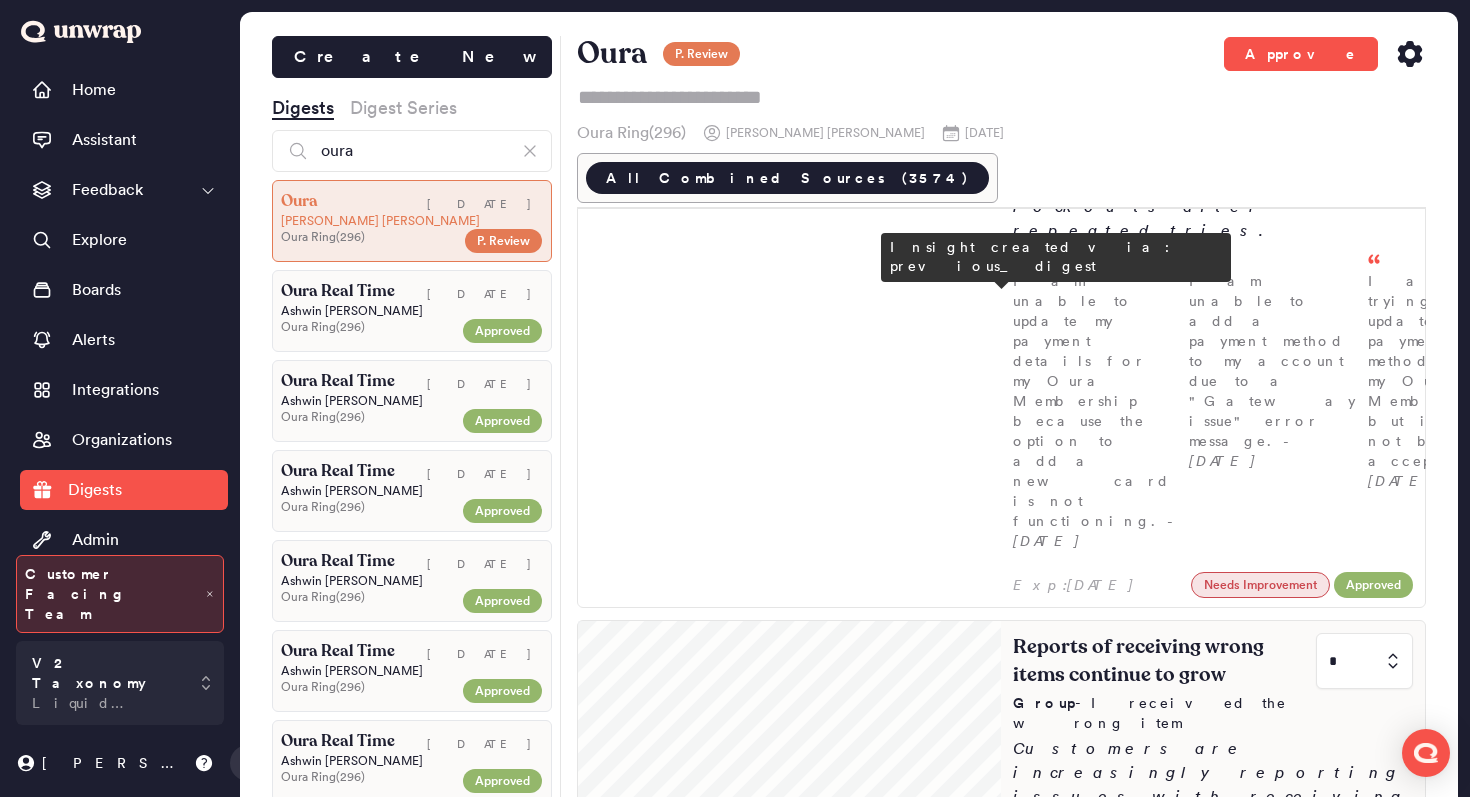 click on "Reports of receiving wrong items continue to grow * Group  -  I received the wrong item Customers are increasingly reporting issues with receiving incorrect items, with feedback volume rising from 63 to 129 Zendesk tickets over the past three weeks. Common complaints include receiving incorrect models, sizes, and colors. I received the wrong ring and need help tracking my order to resolve the issue.  -  Jul 07 I received the wrong size Oura Ring that I purchased through Affirm and would like to return it for a refund, but my order cannot be located in the system.  -  Jul 07 I received an Oura ring 3 instead of the replacement Oura ring 4 I ordered, and I need this situation resolved quickly.  -  Jul 07" at bounding box center (1213, 1053) 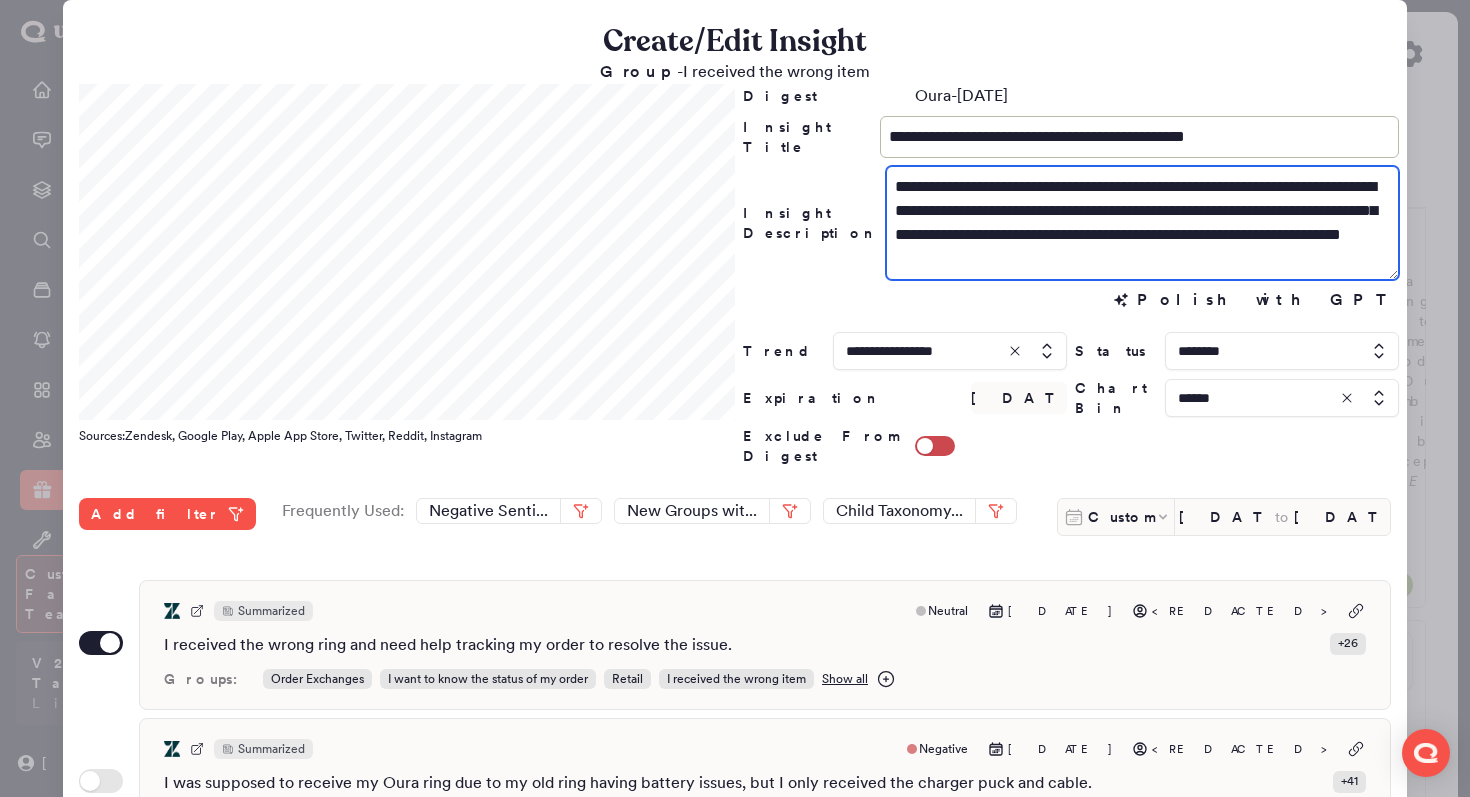 drag, startPoint x: 1022, startPoint y: 239, endPoint x: 992, endPoint y: 239, distance: 30 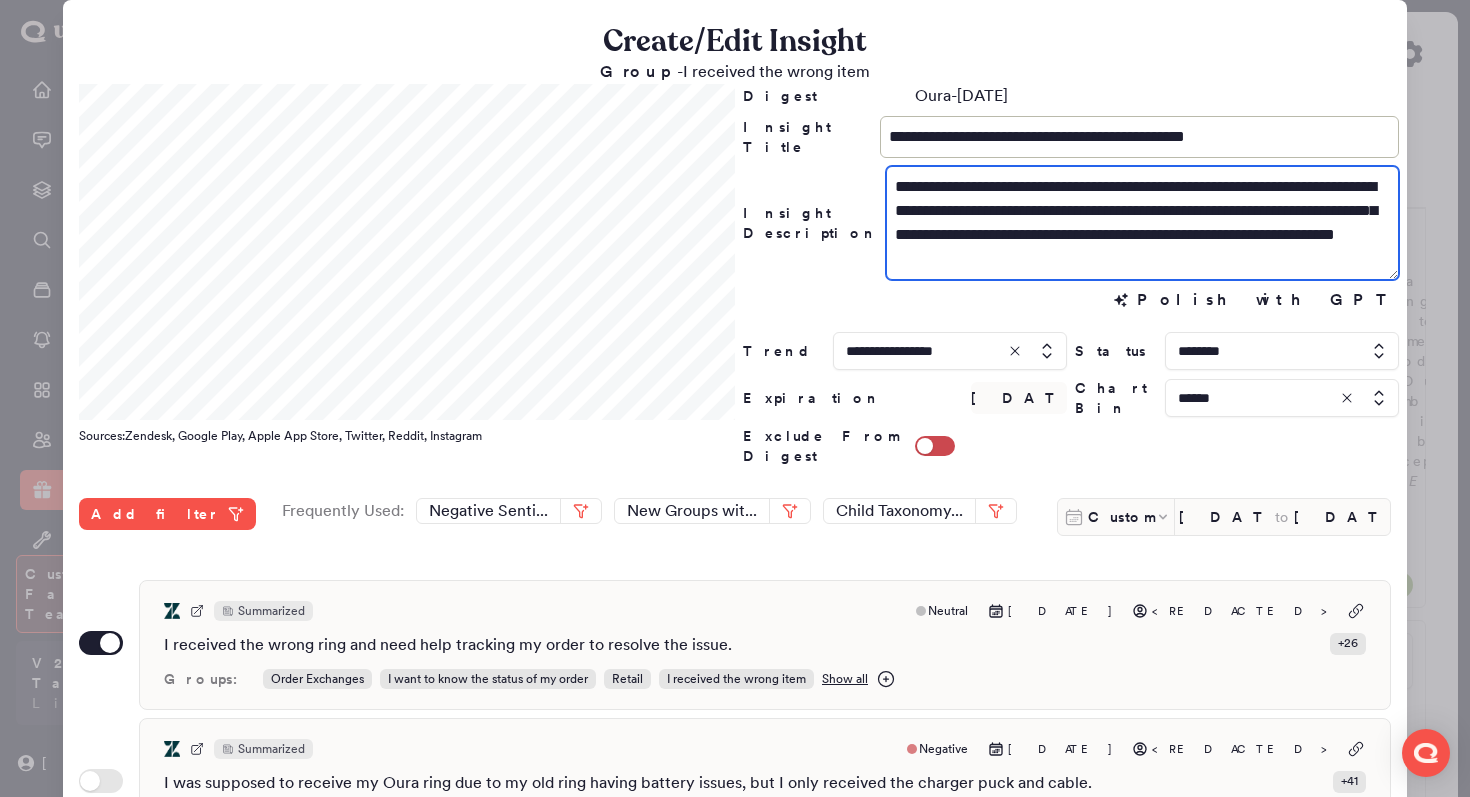 type on "**********" 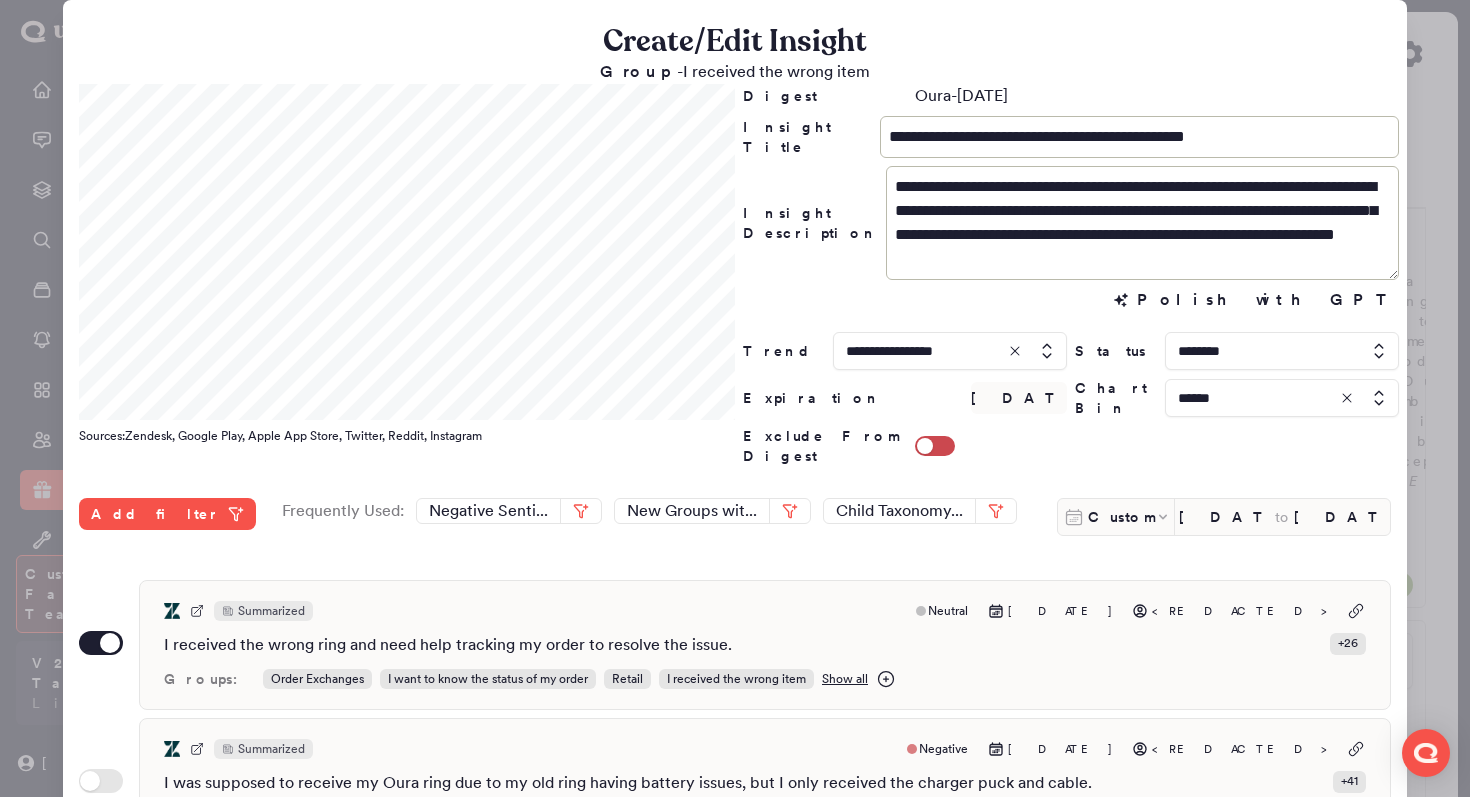 click on "Digest Oura-Mon Jul 07 2025" at bounding box center (1071, 96) 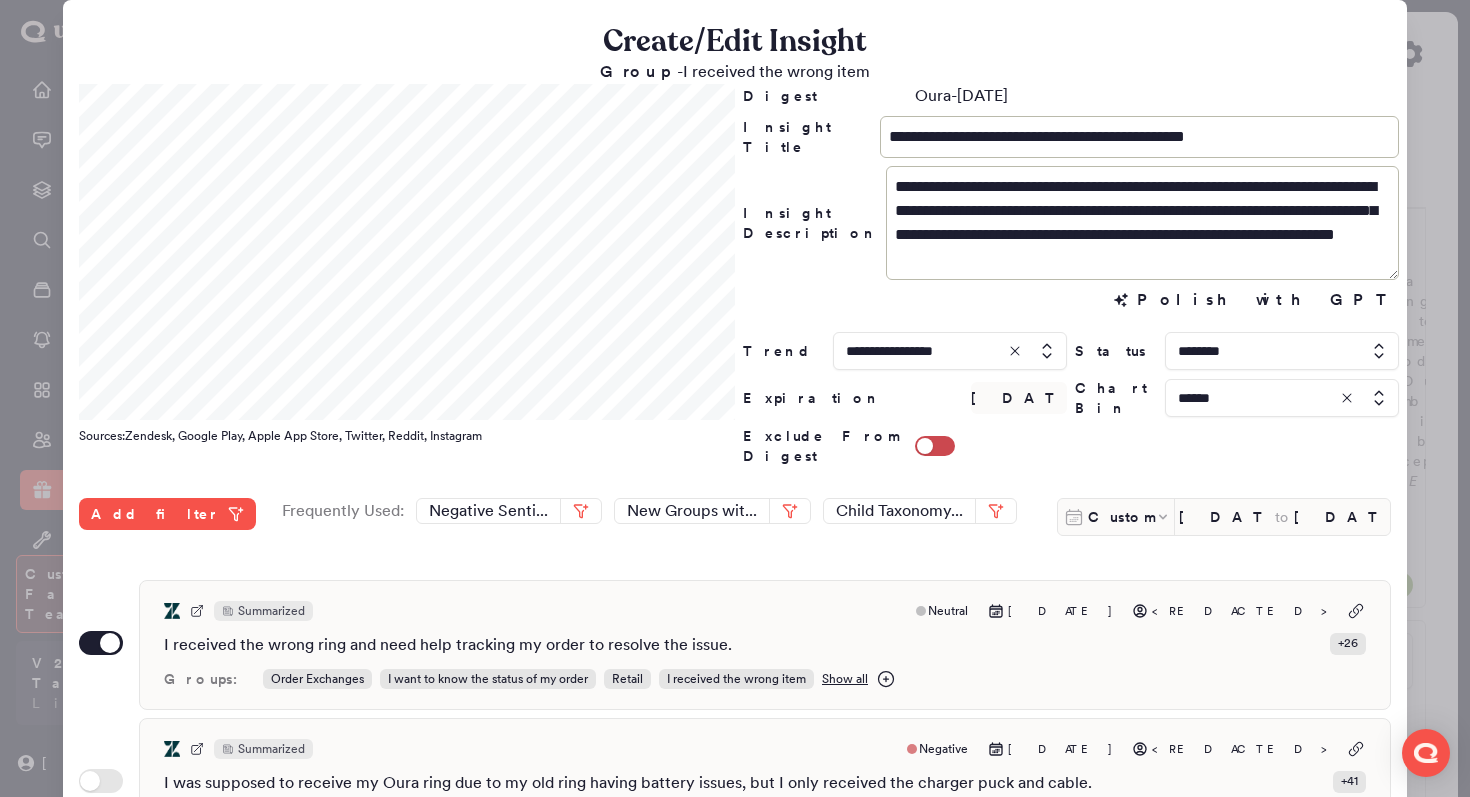 click on "**********" at bounding box center [1071, 275] 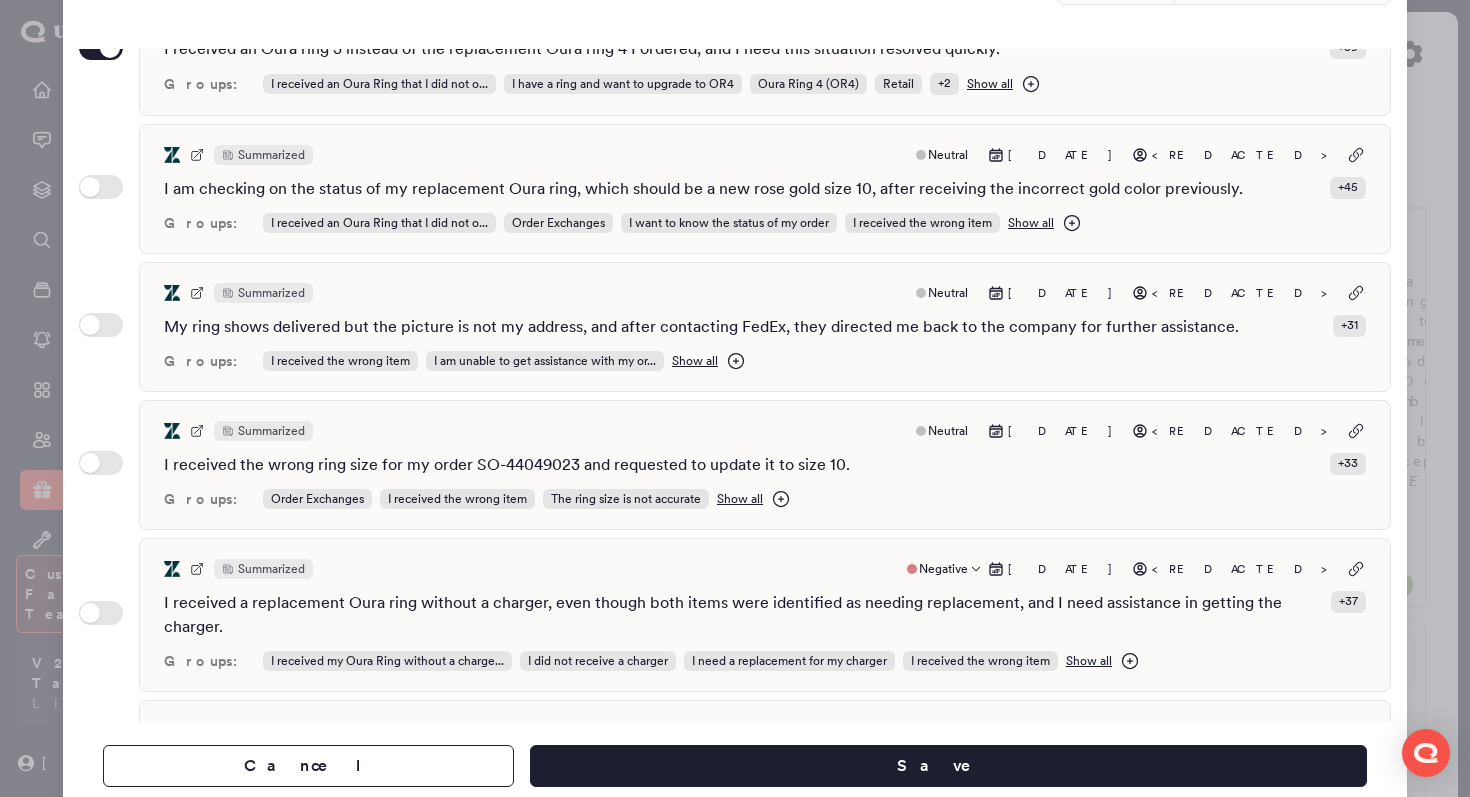 scroll, scrollTop: 1825, scrollLeft: 0, axis: vertical 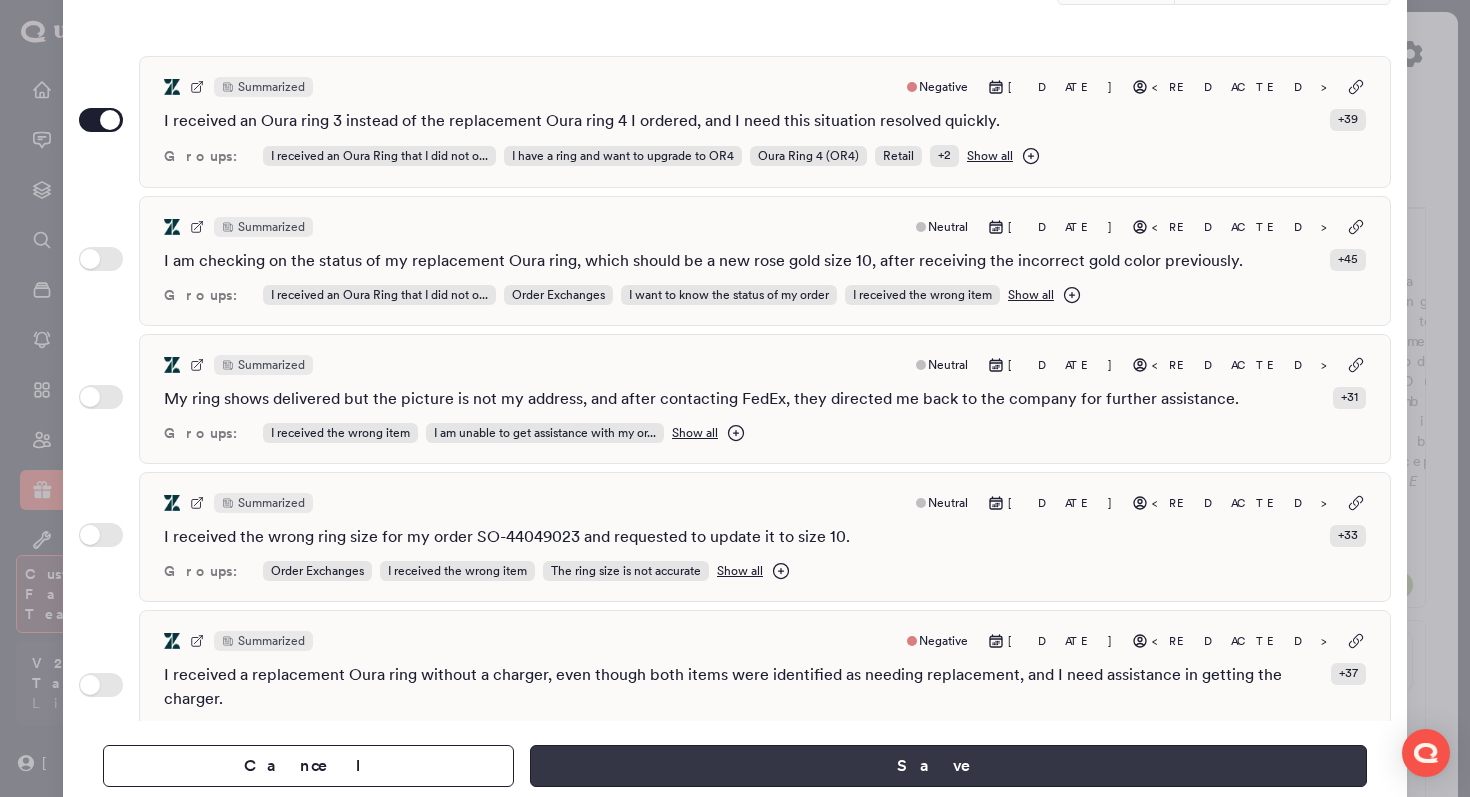 click on "Save" at bounding box center [948, 766] 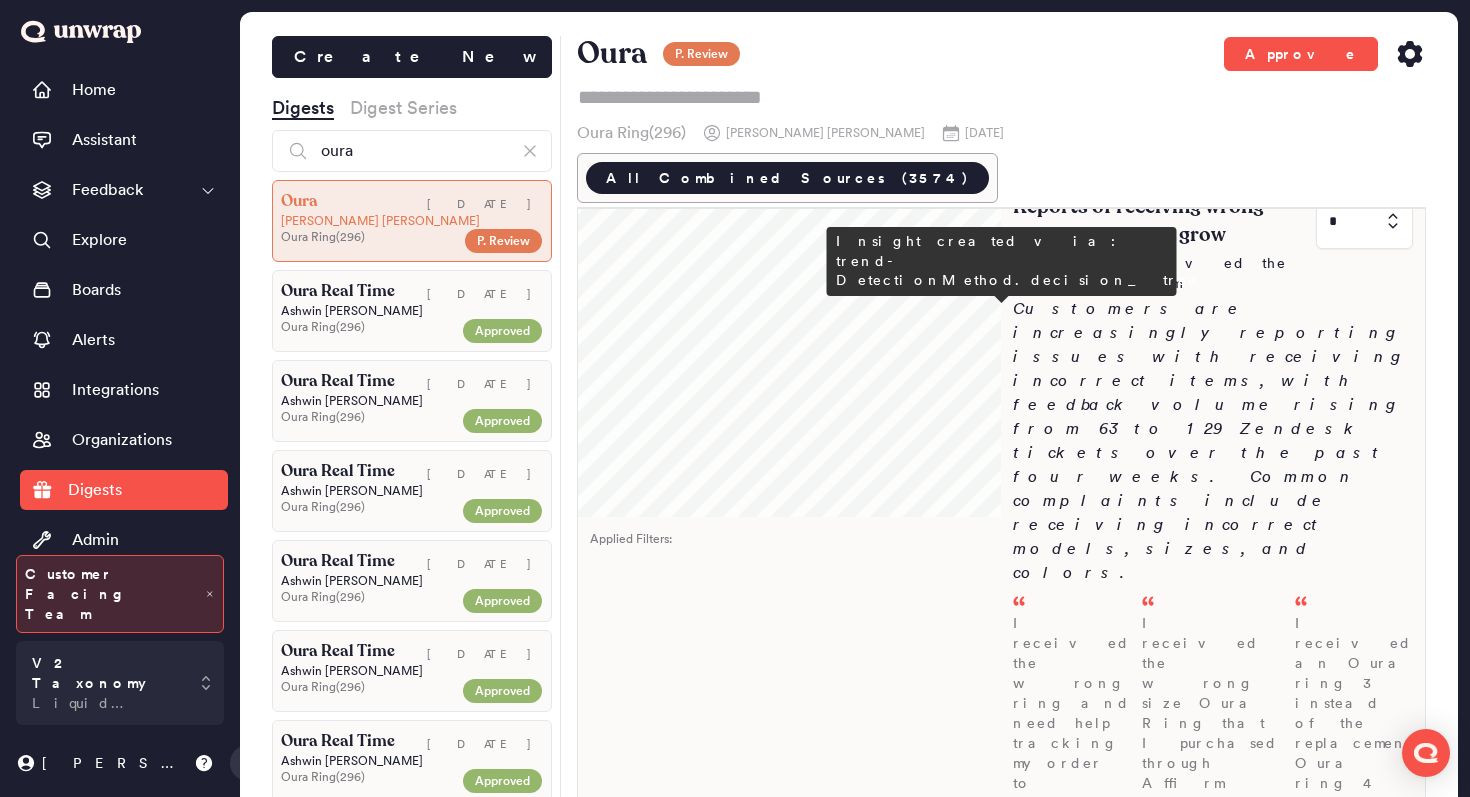 scroll, scrollTop: 837, scrollLeft: 0, axis: vertical 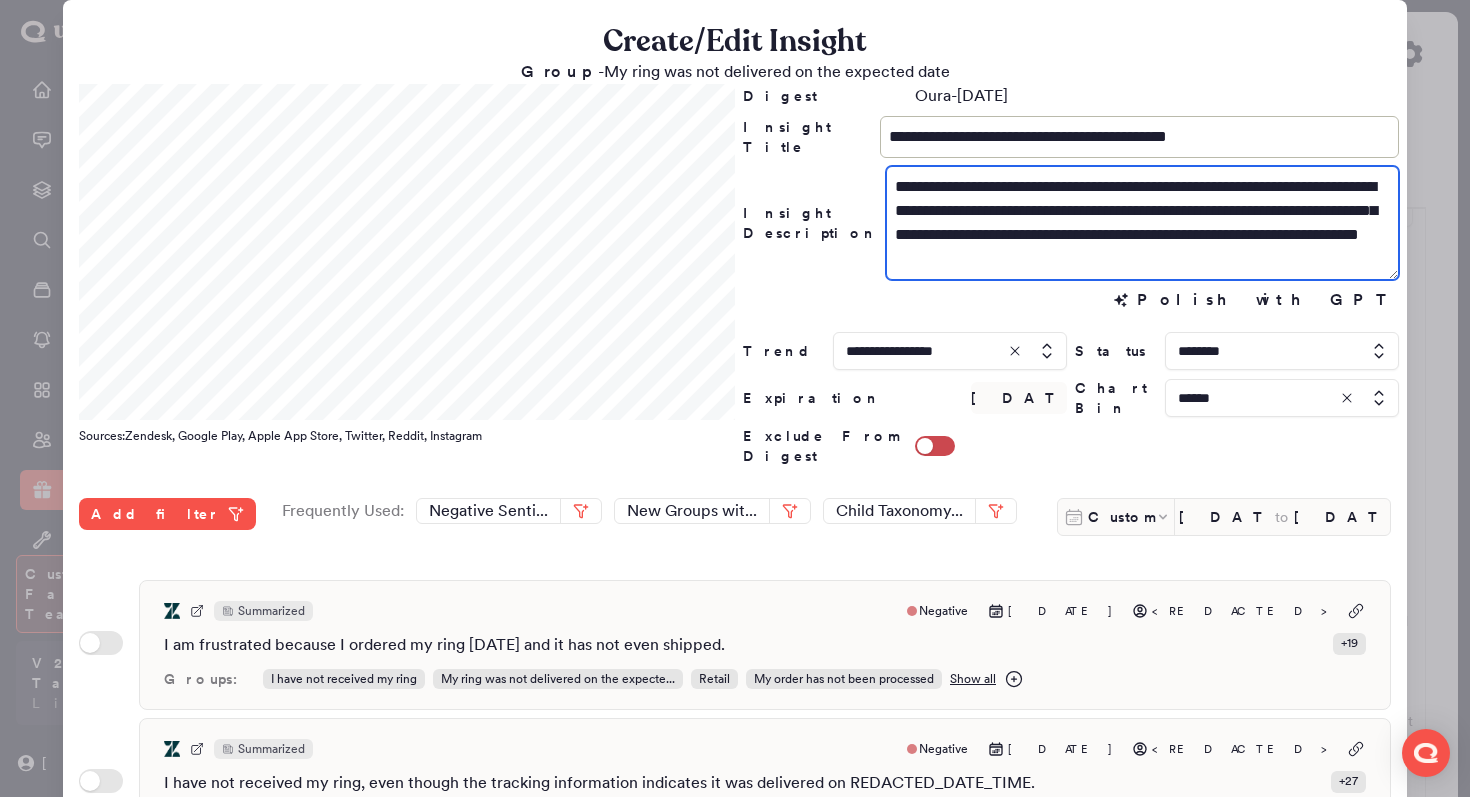 drag, startPoint x: 1091, startPoint y: 214, endPoint x: 1282, endPoint y: 177, distance: 194.55077 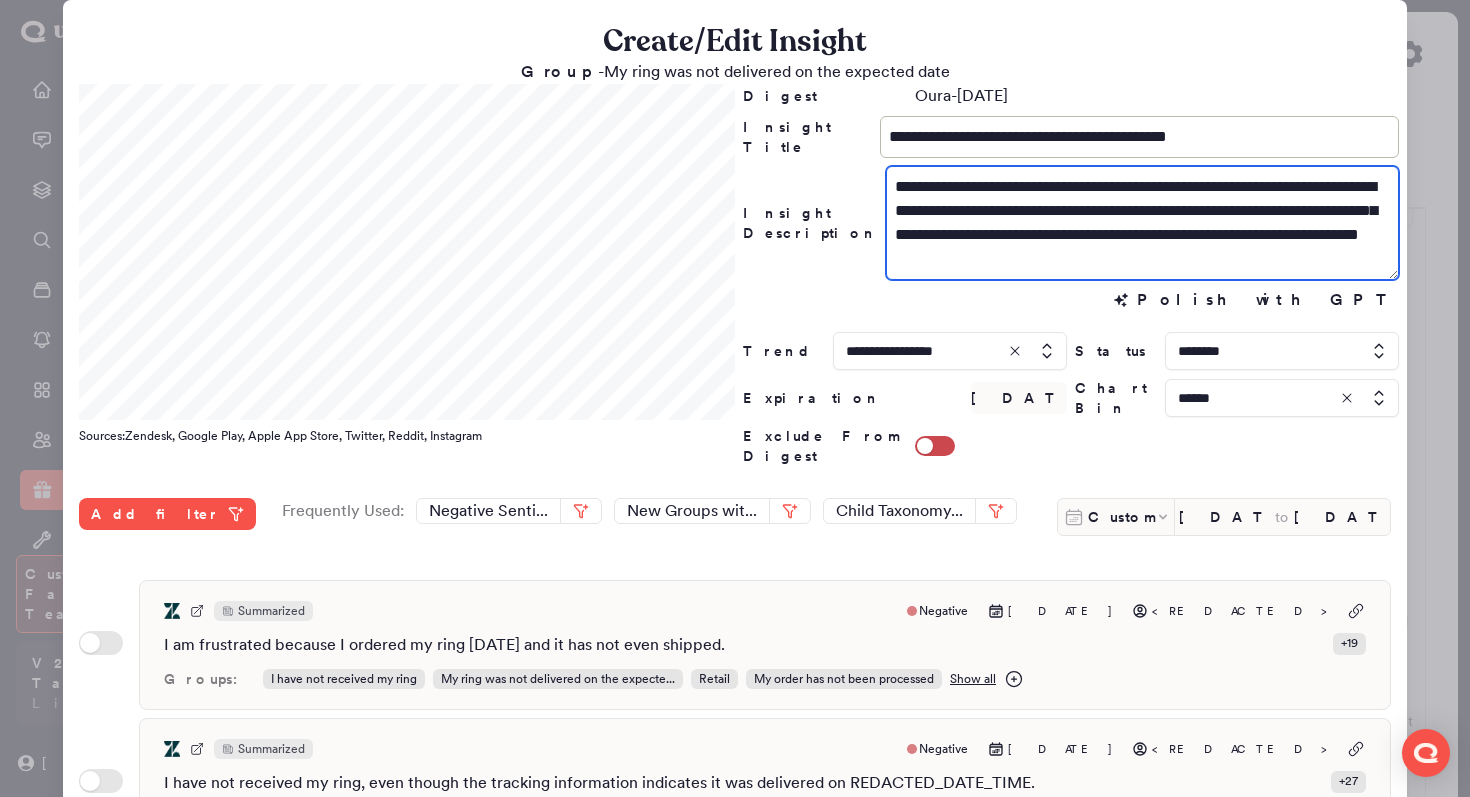 click on "**********" at bounding box center [1142, 223] 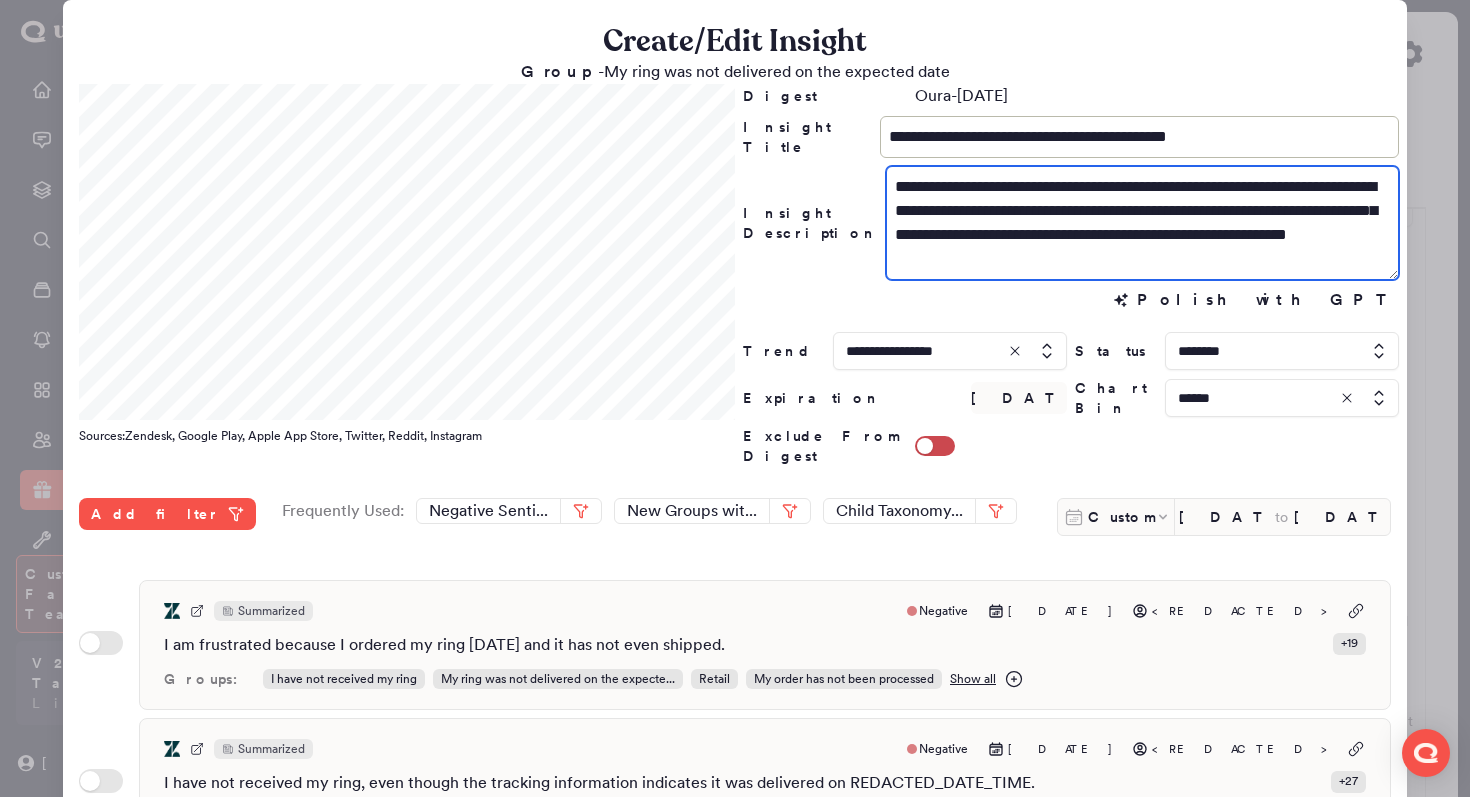 scroll, scrollTop: 28, scrollLeft: 0, axis: vertical 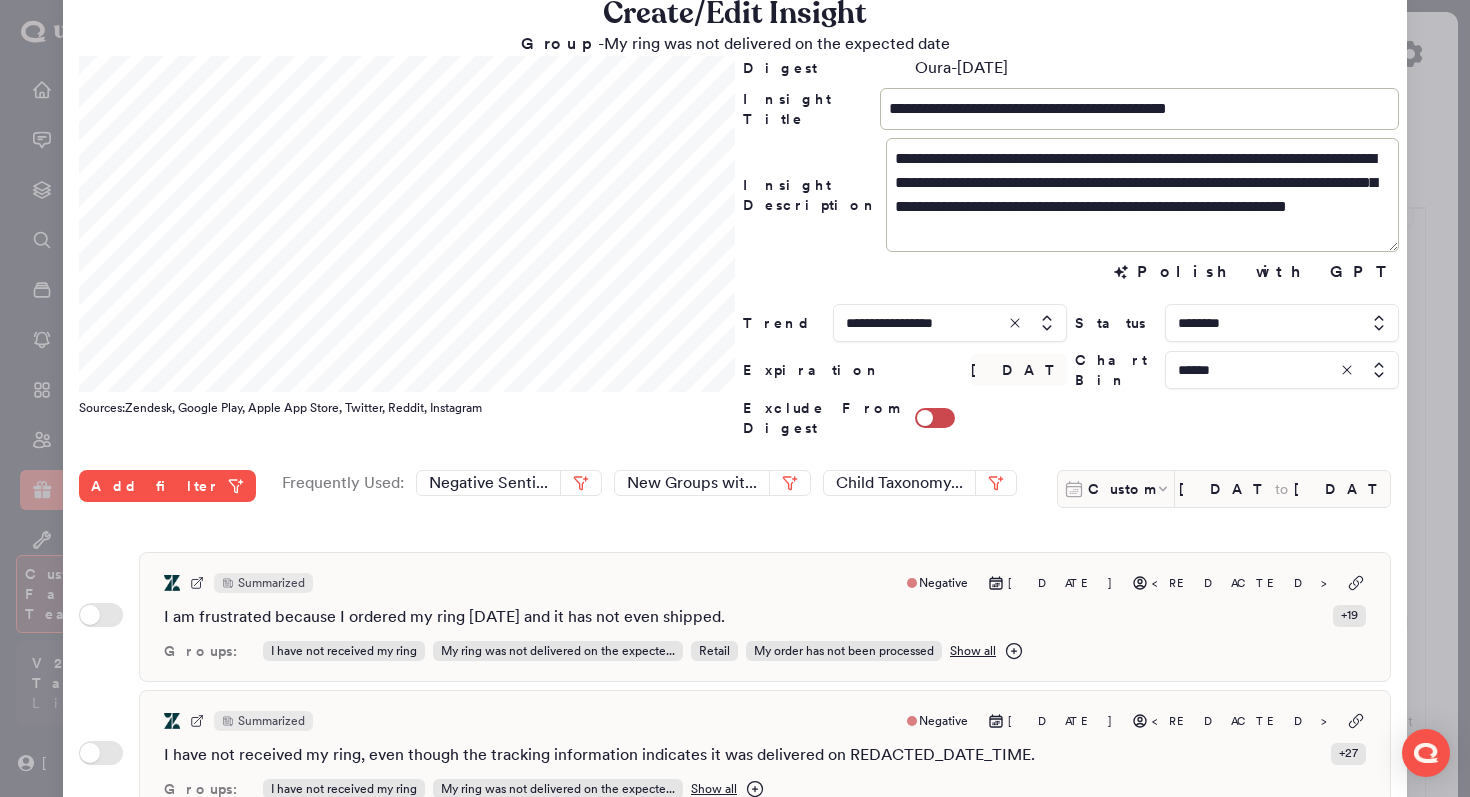 click on "**********" at bounding box center (1071, 195) 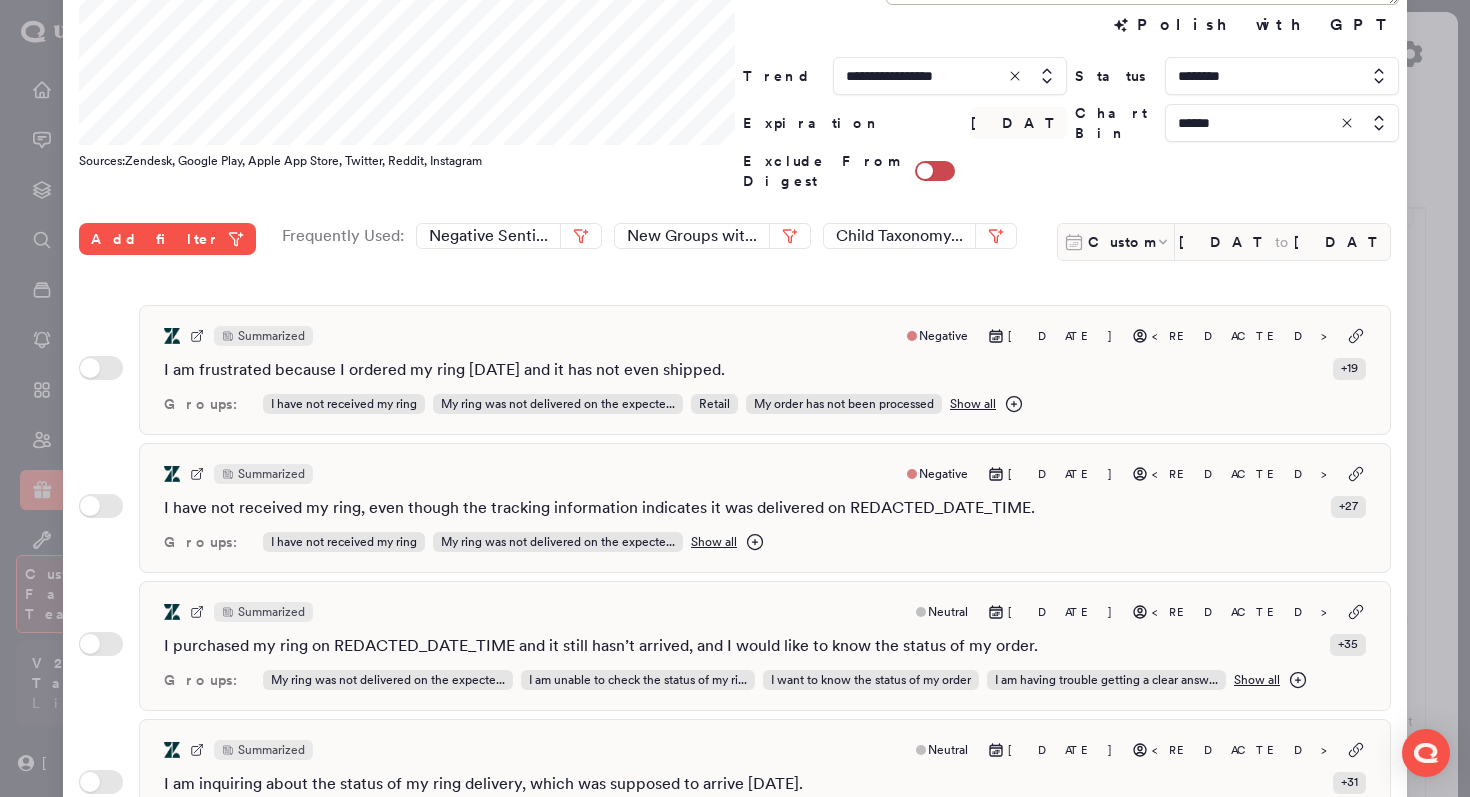 scroll, scrollTop: 332, scrollLeft: 0, axis: vertical 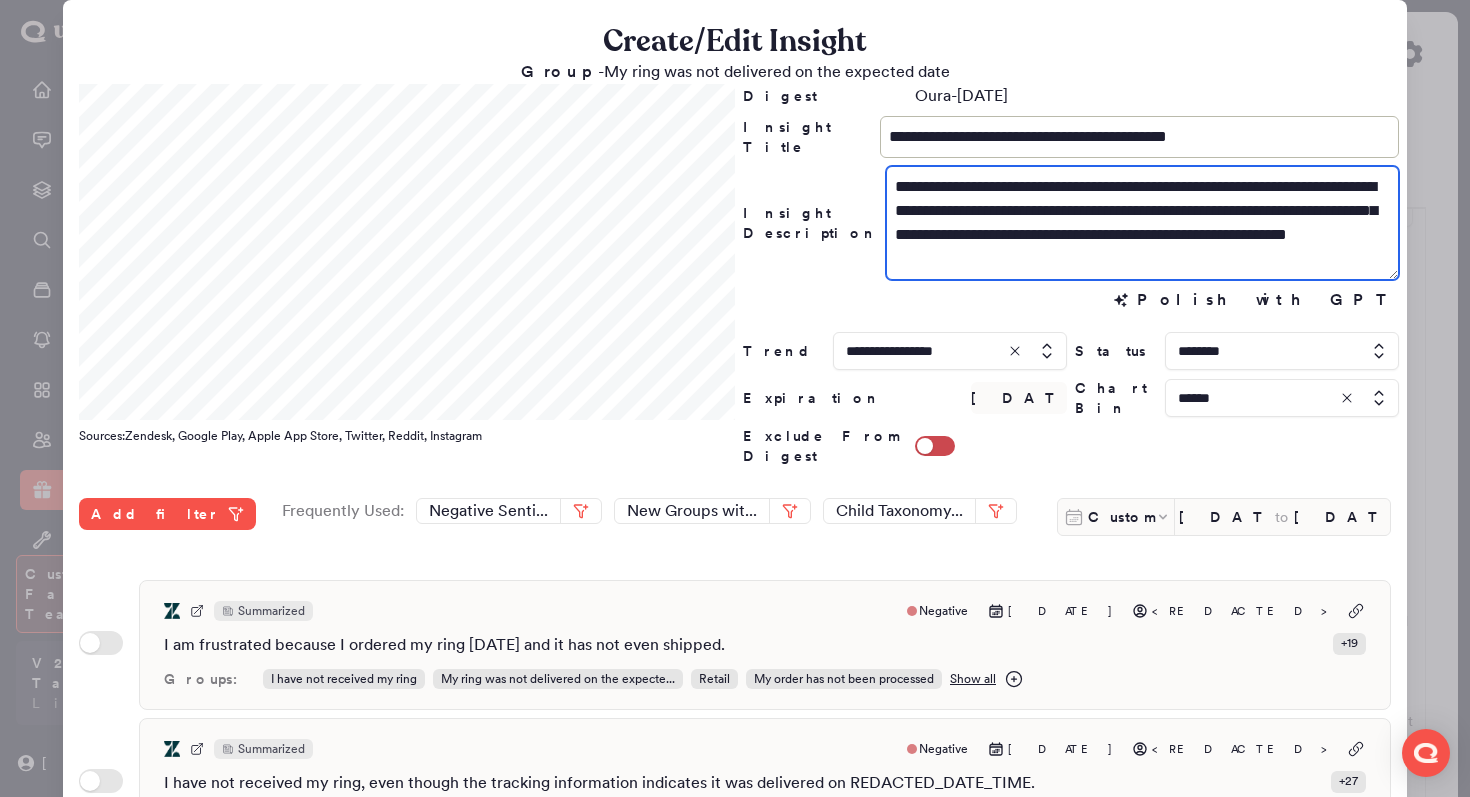 drag, startPoint x: 1080, startPoint y: 240, endPoint x: 1034, endPoint y: 240, distance: 46 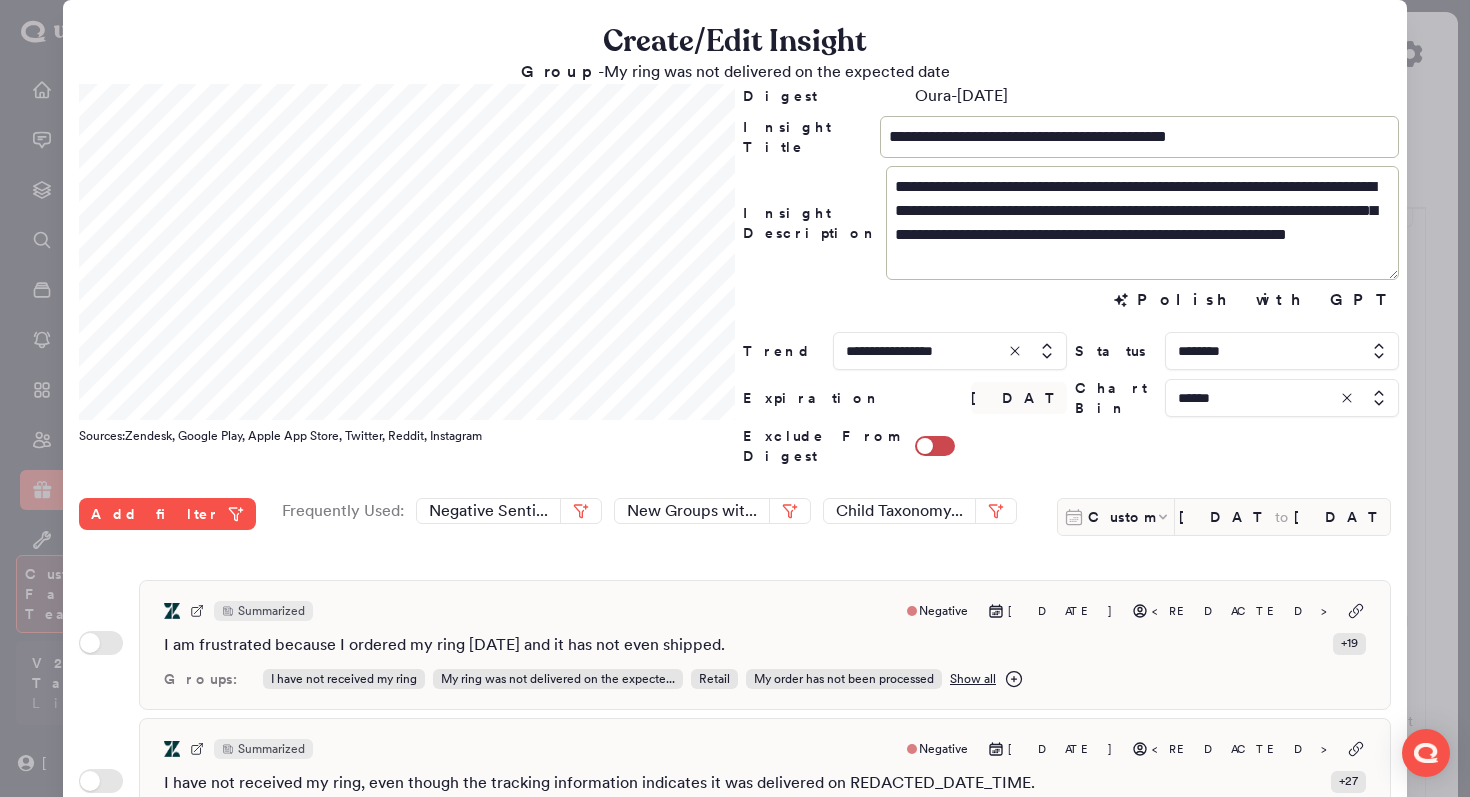click on "**********" at bounding box center (1071, 223) 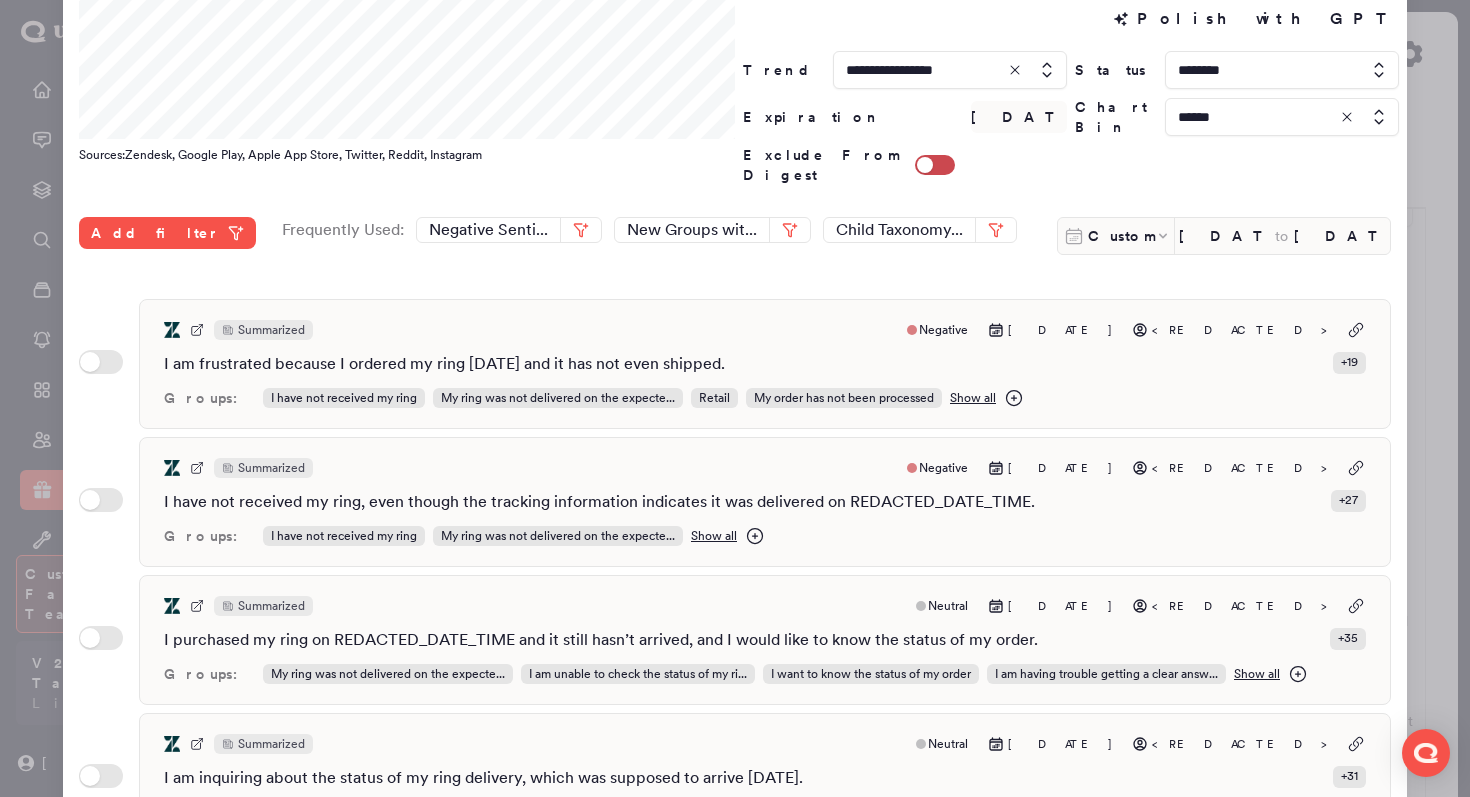 scroll, scrollTop: 282, scrollLeft: 0, axis: vertical 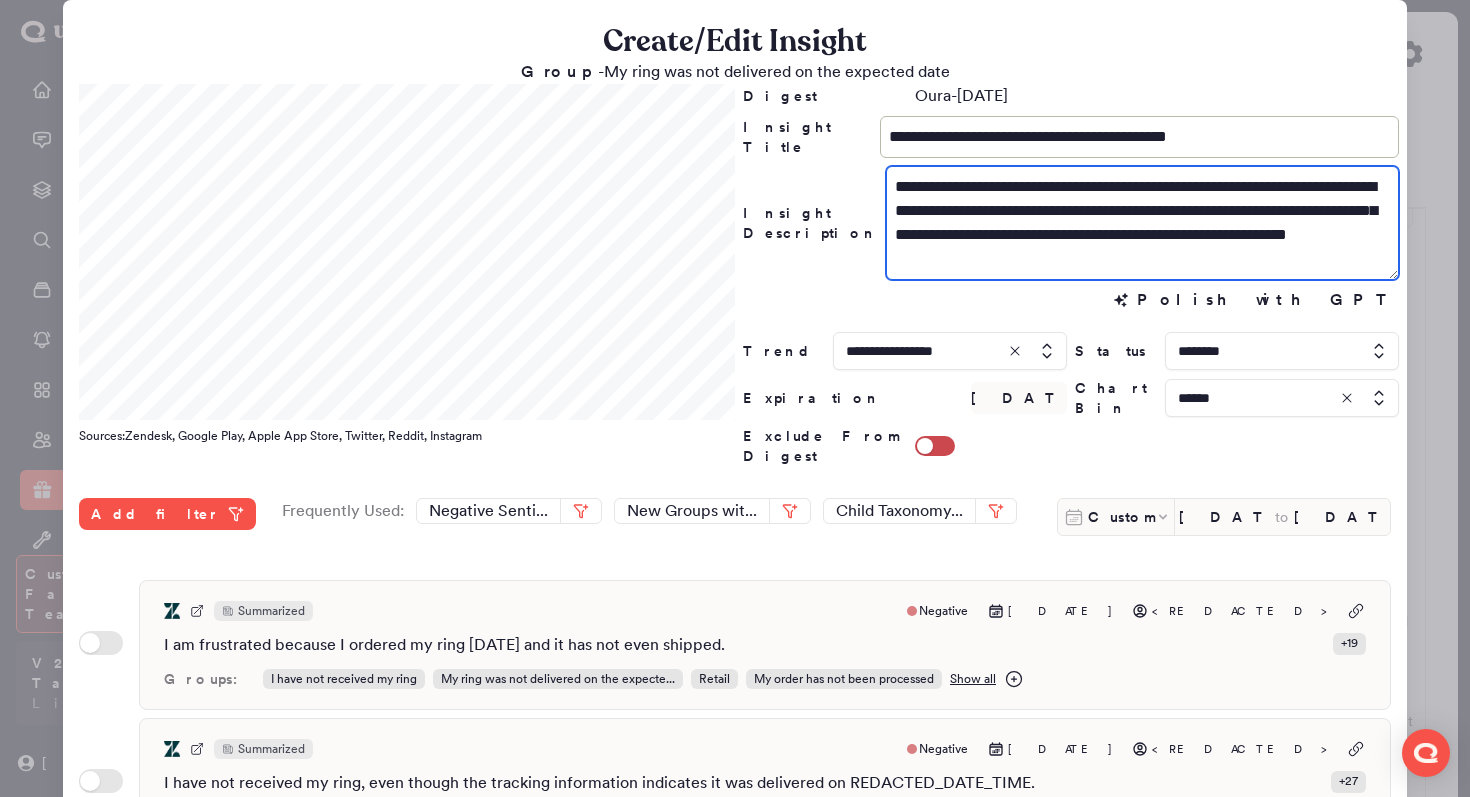 drag, startPoint x: 1080, startPoint y: 239, endPoint x: 1036, endPoint y: 234, distance: 44.28318 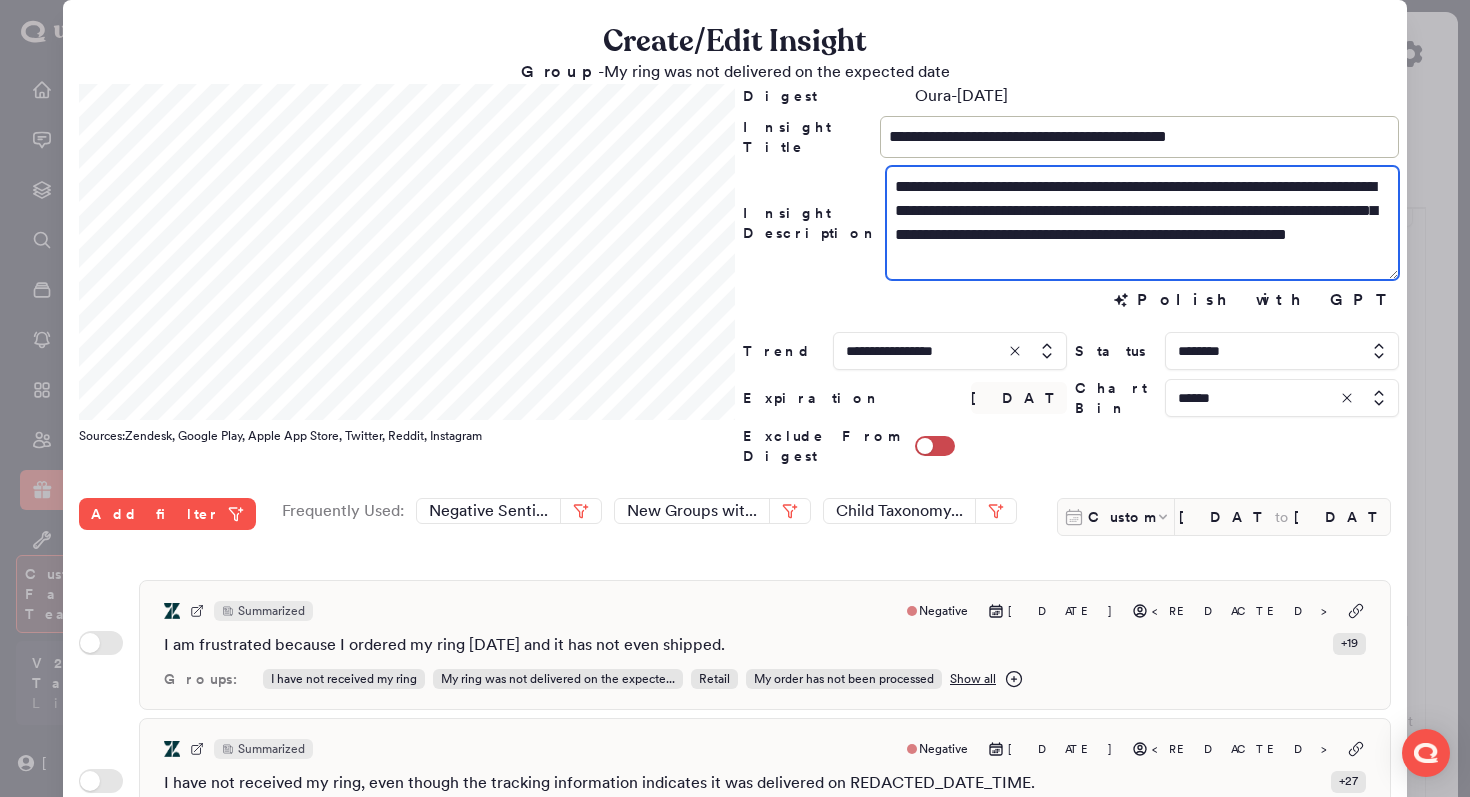 click on "**********" at bounding box center (1142, 223) 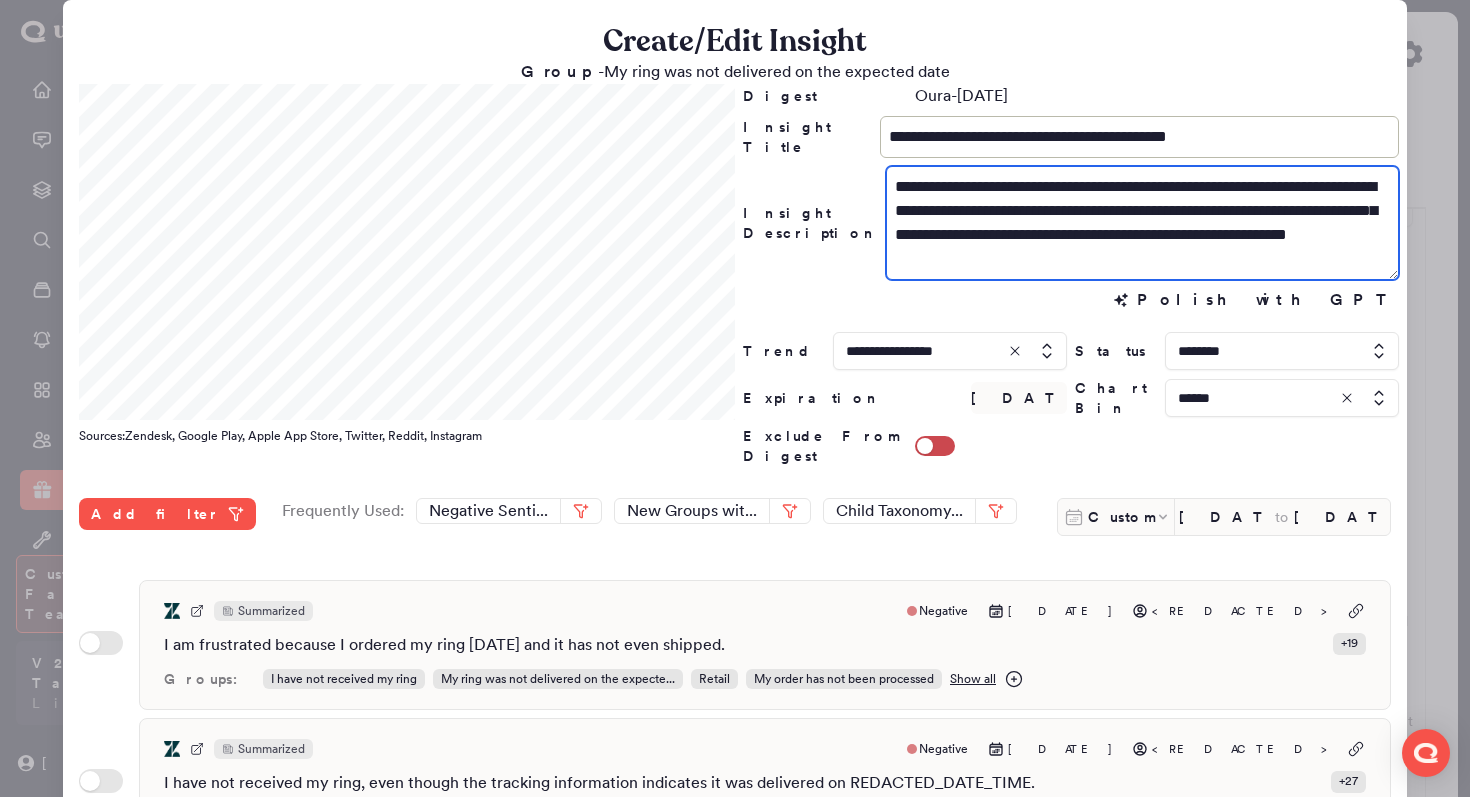 drag, startPoint x: 1258, startPoint y: 234, endPoint x: 1309, endPoint y: 213, distance: 55.154327 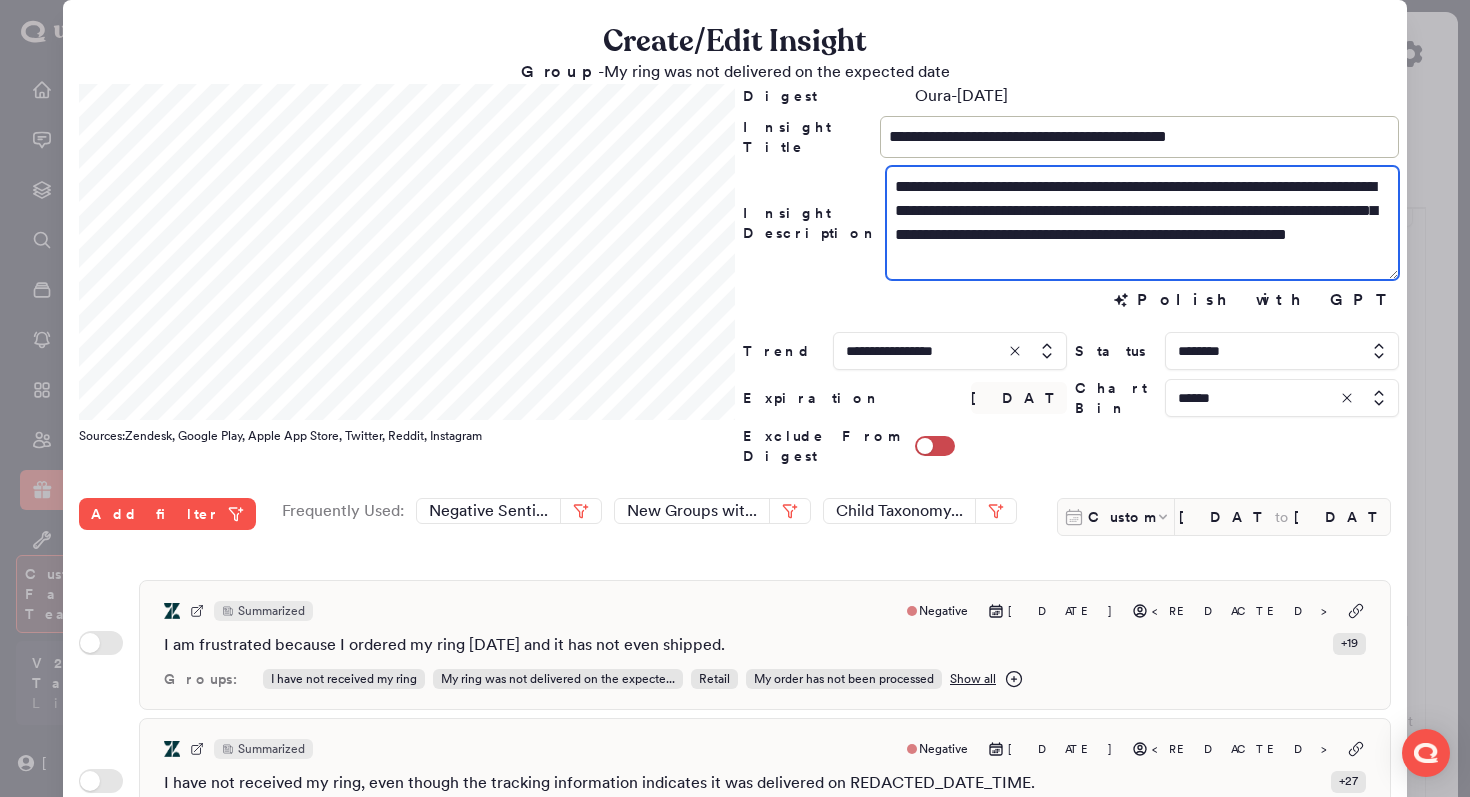 click on "**********" at bounding box center [1142, 223] 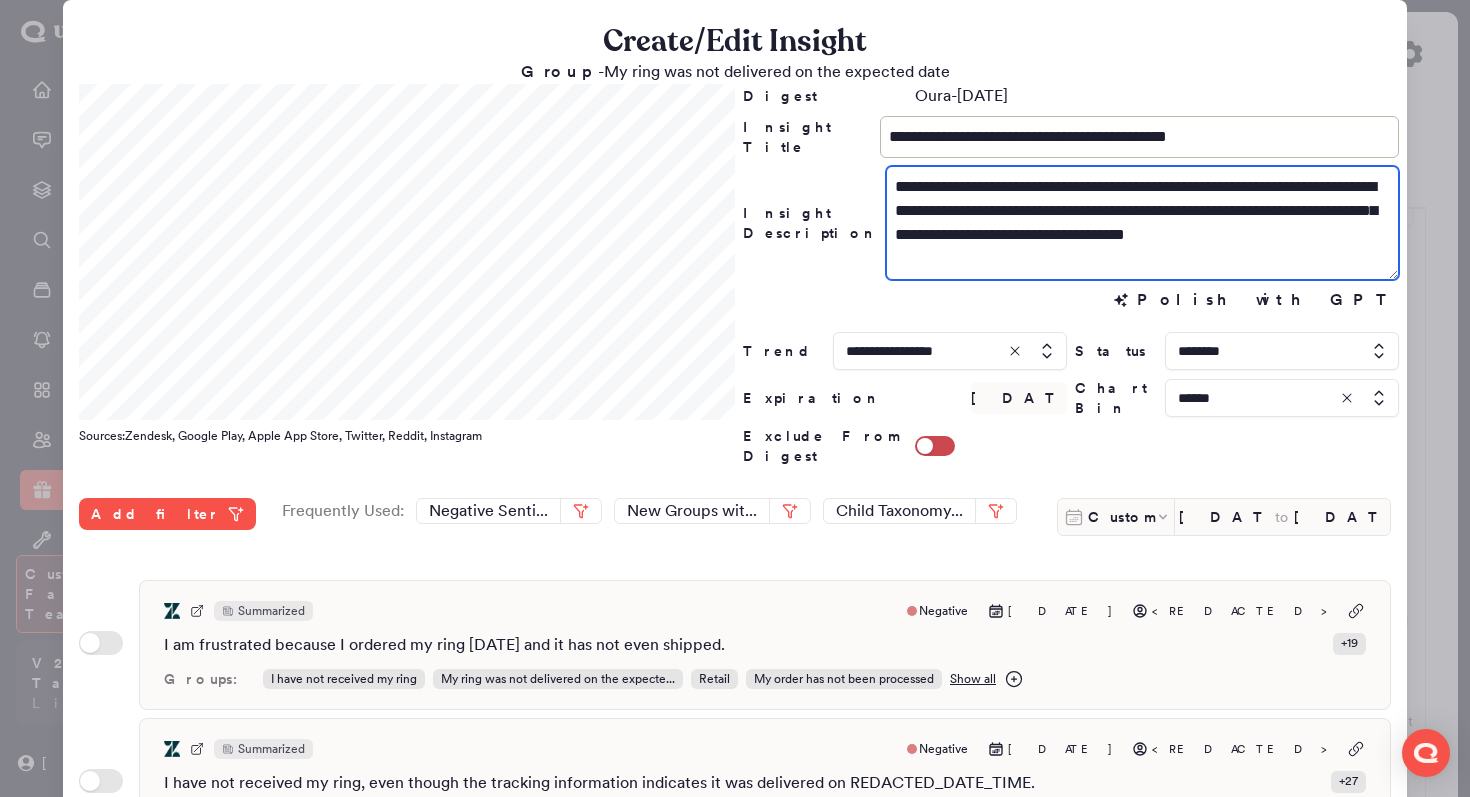 click on "**********" at bounding box center (1142, 223) 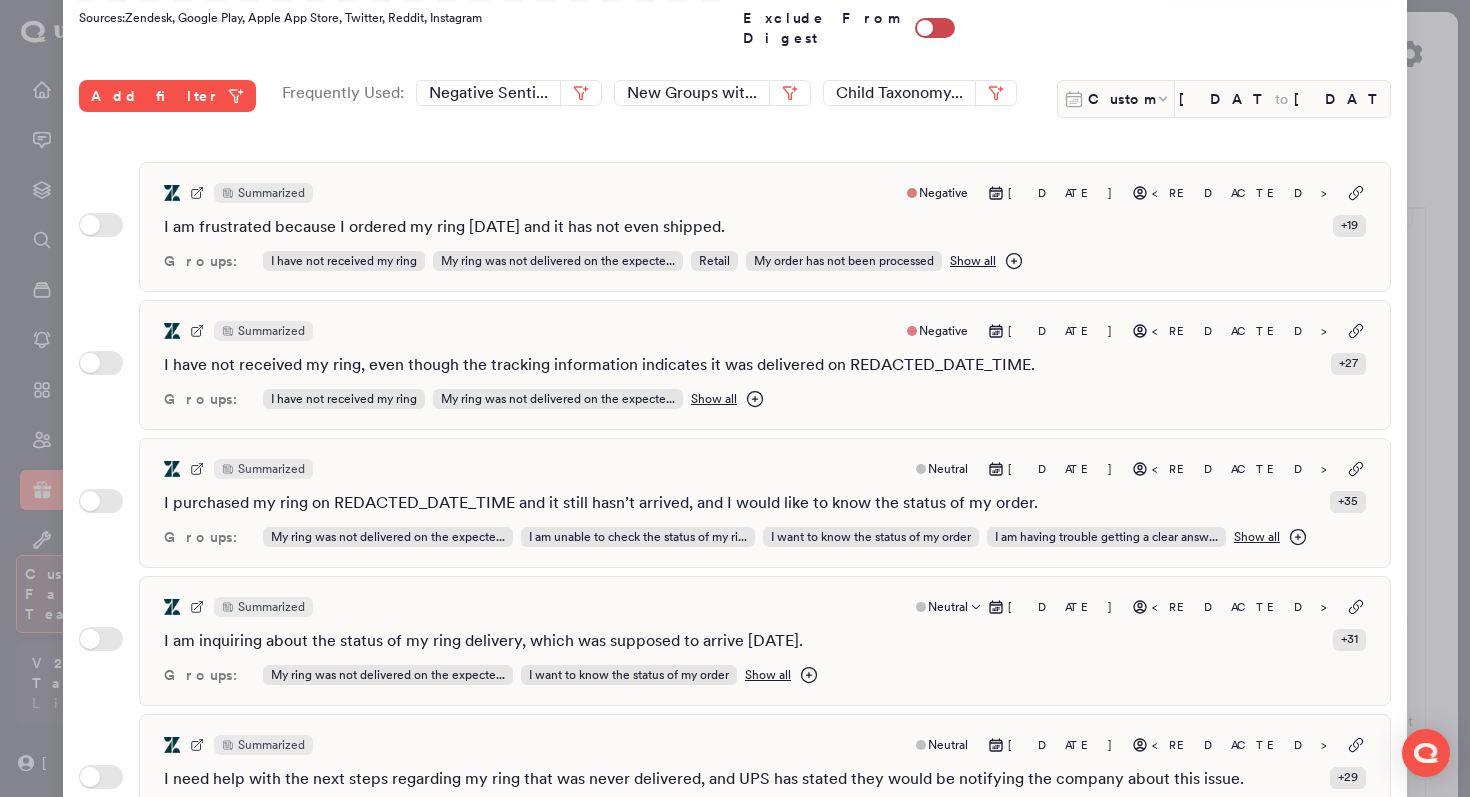 scroll, scrollTop: 531, scrollLeft: 0, axis: vertical 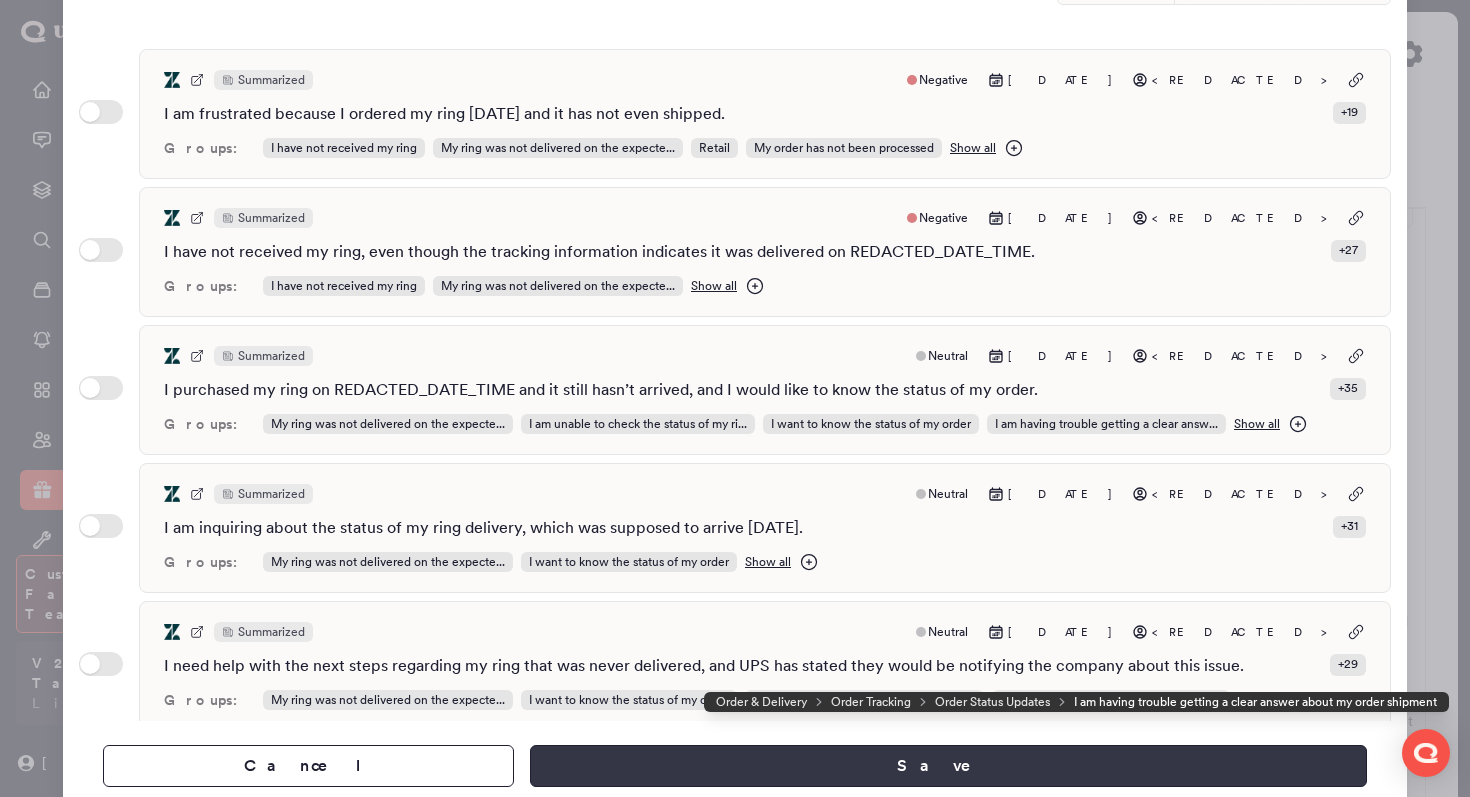 type on "**********" 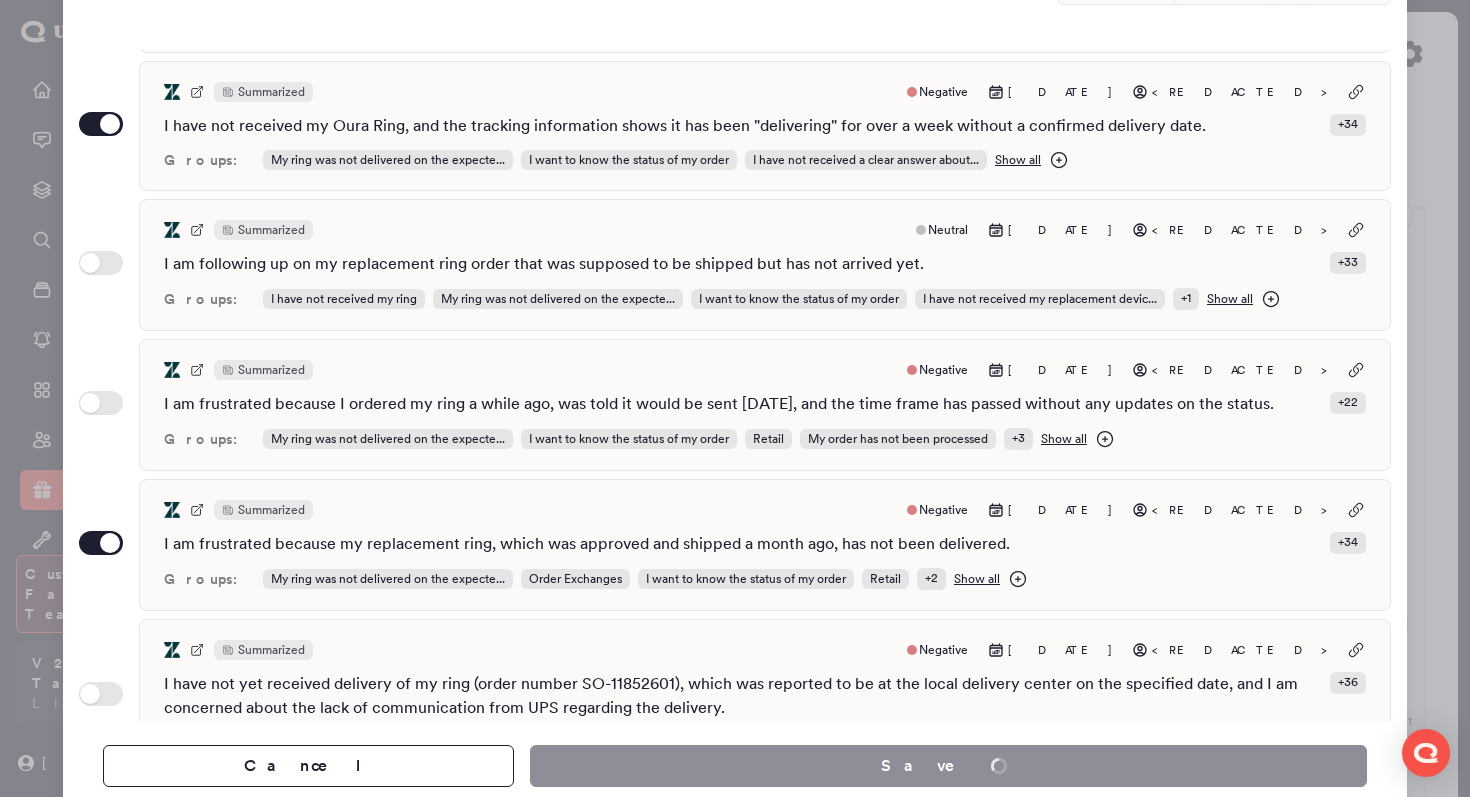 scroll, scrollTop: 2166, scrollLeft: 0, axis: vertical 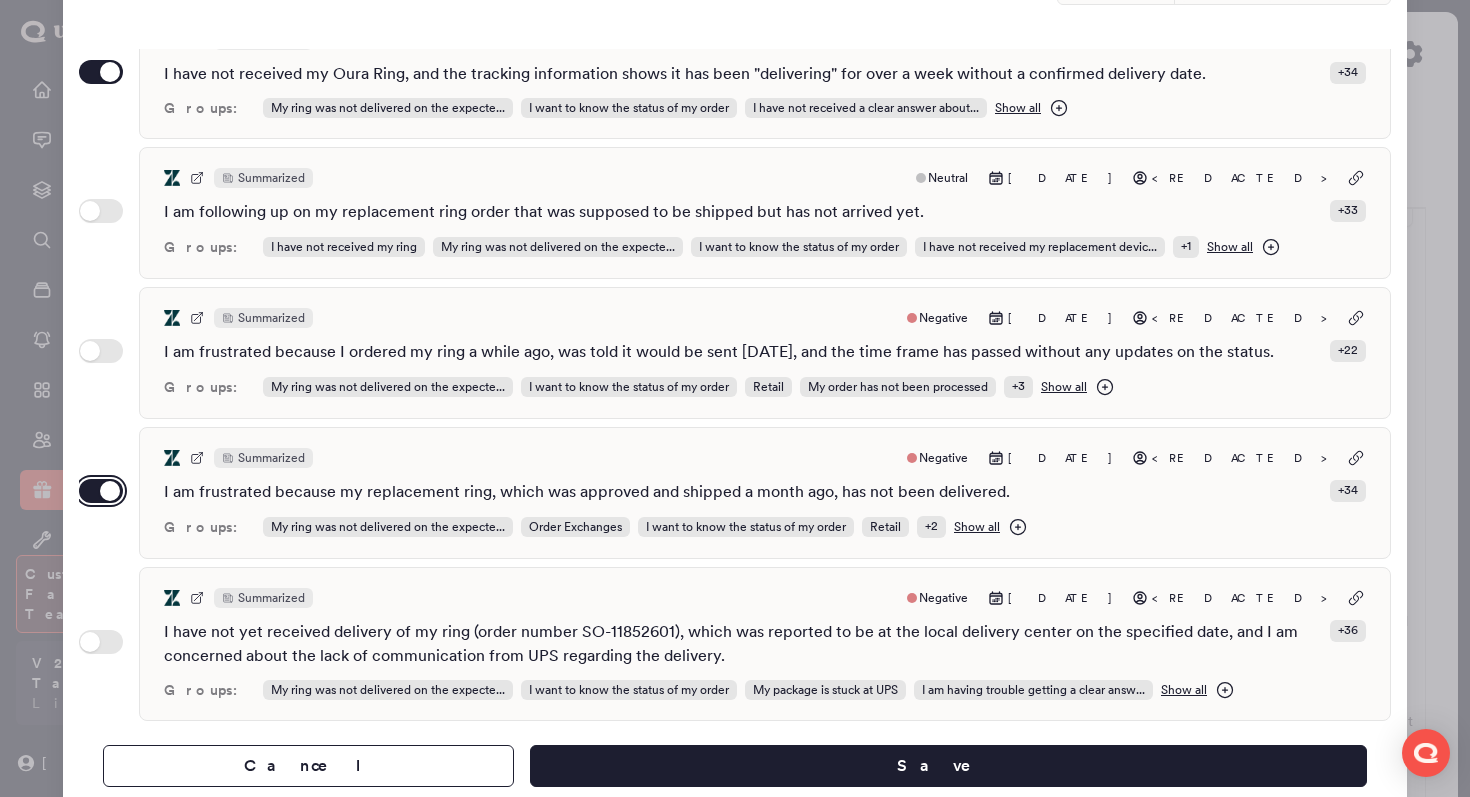 click on "Use setting" at bounding box center (101, 491) 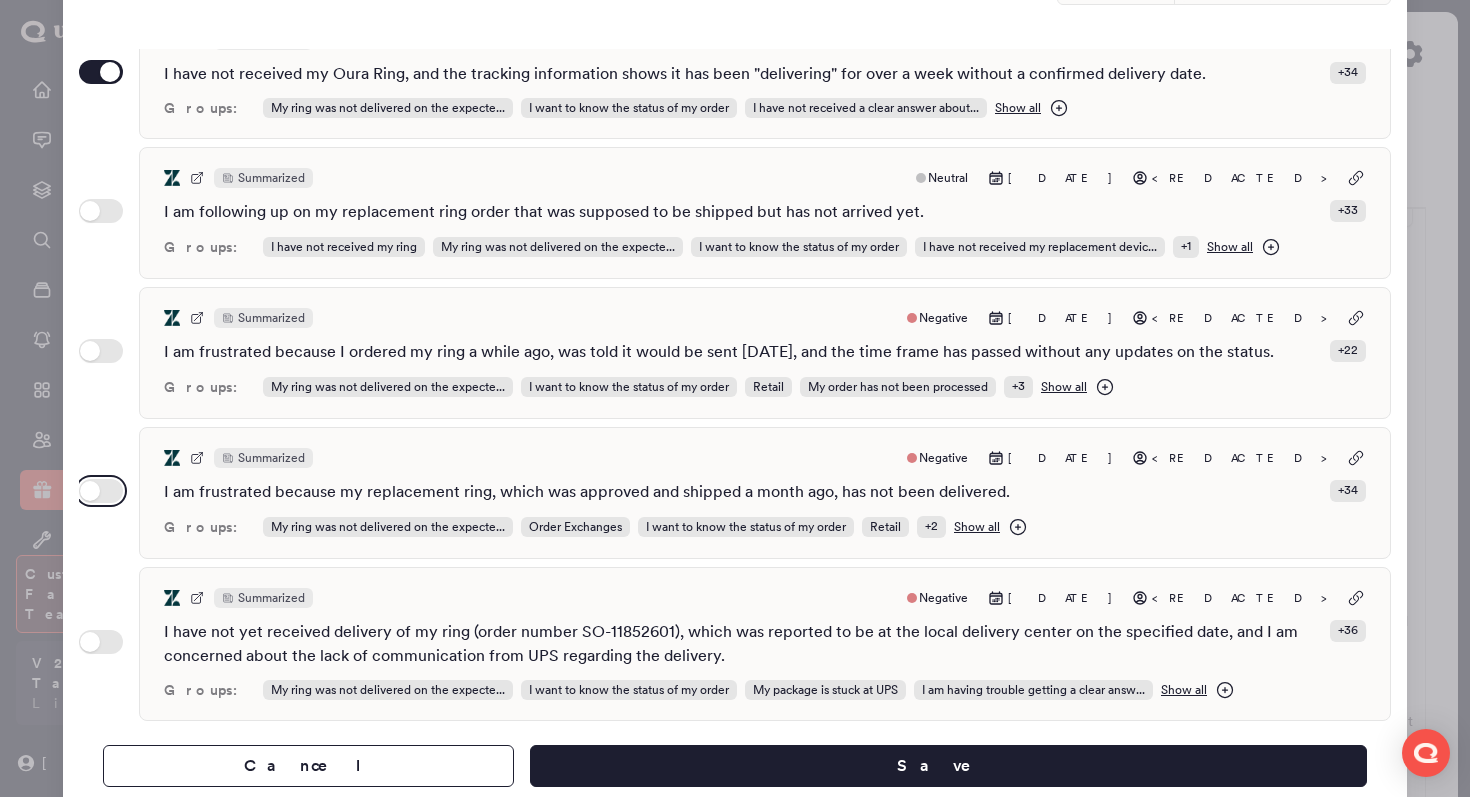 scroll, scrollTop: 2158, scrollLeft: 0, axis: vertical 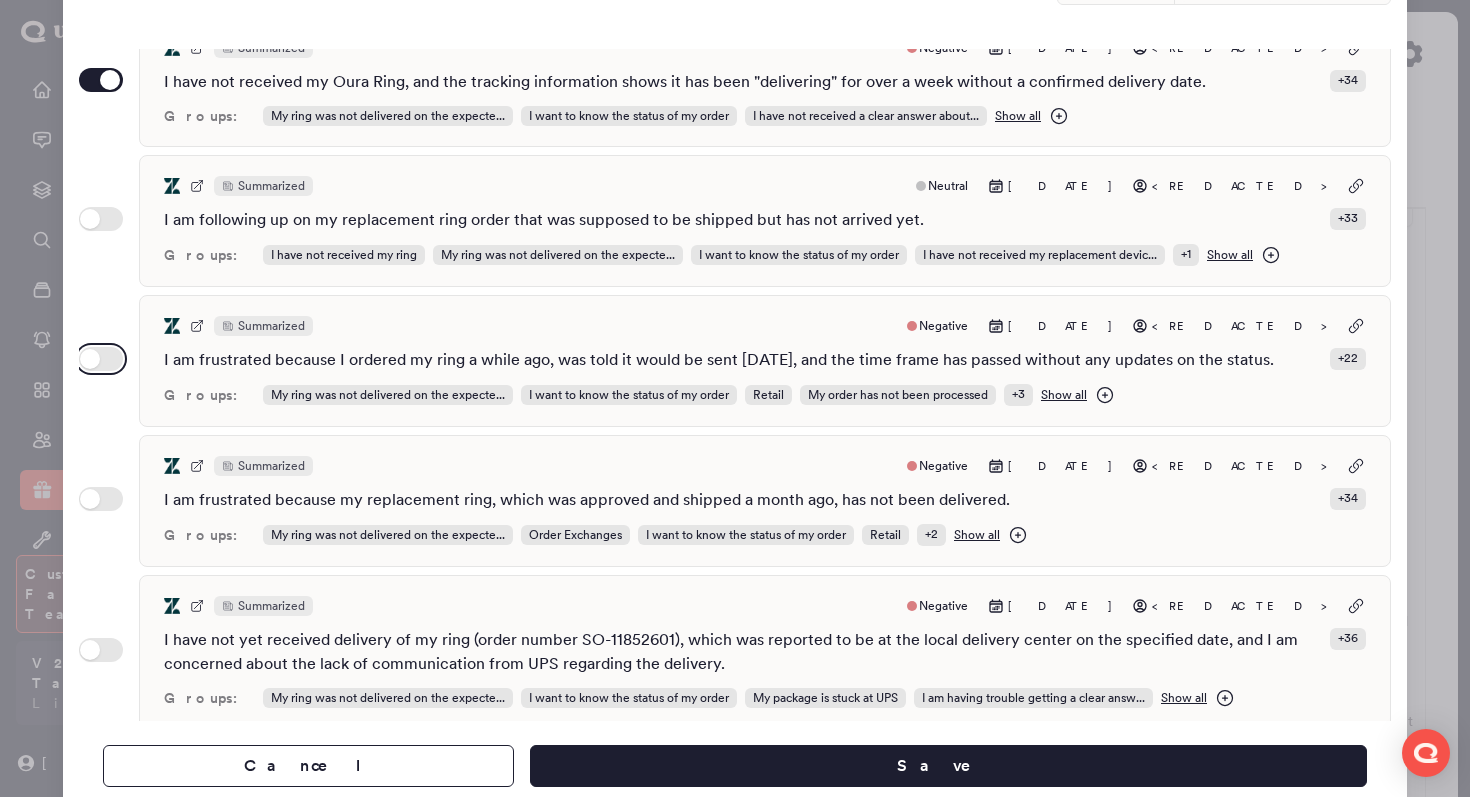 click on "Use setting" at bounding box center [101, 359] 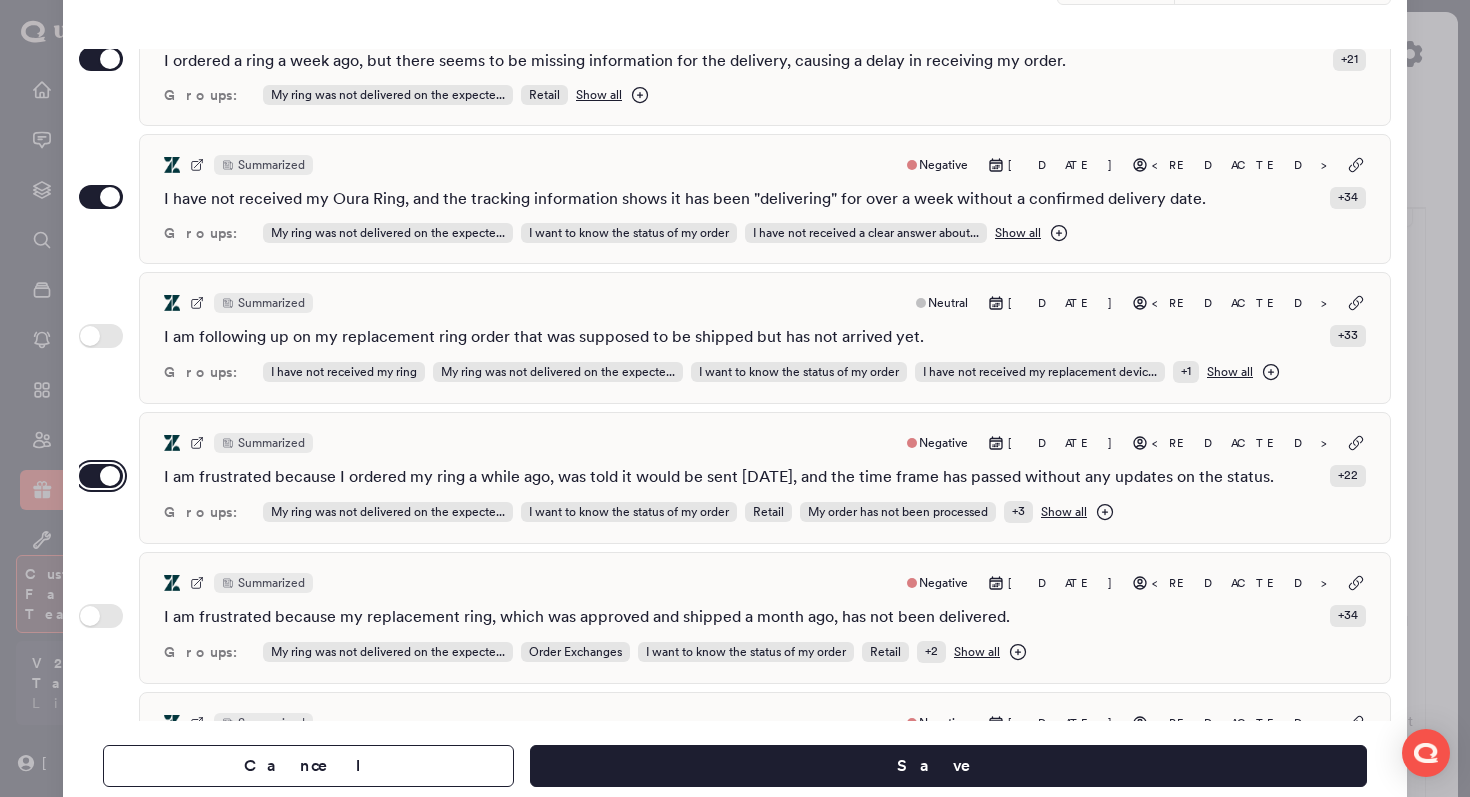 scroll, scrollTop: 2043, scrollLeft: 0, axis: vertical 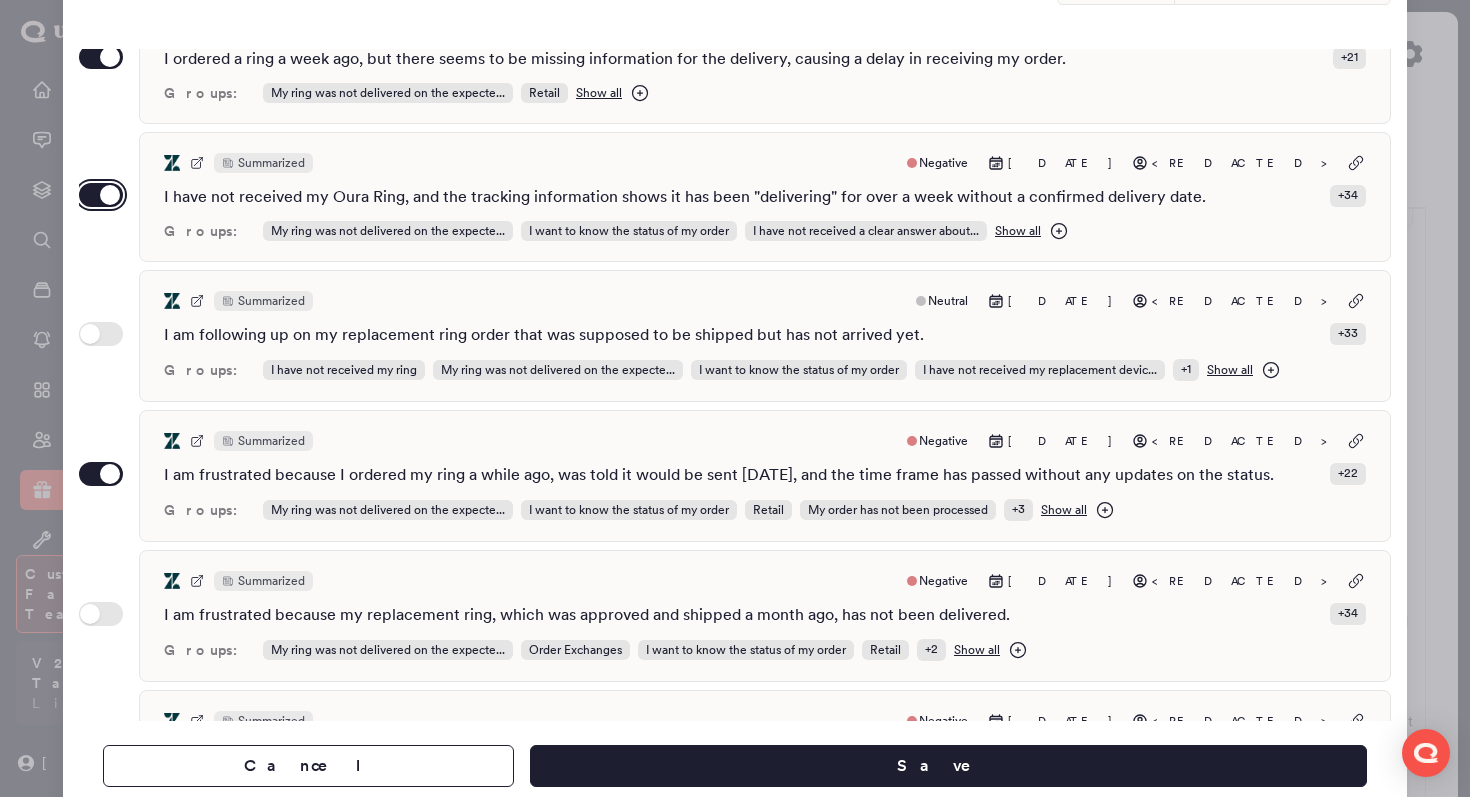 click on "Use setting" at bounding box center [101, 195] 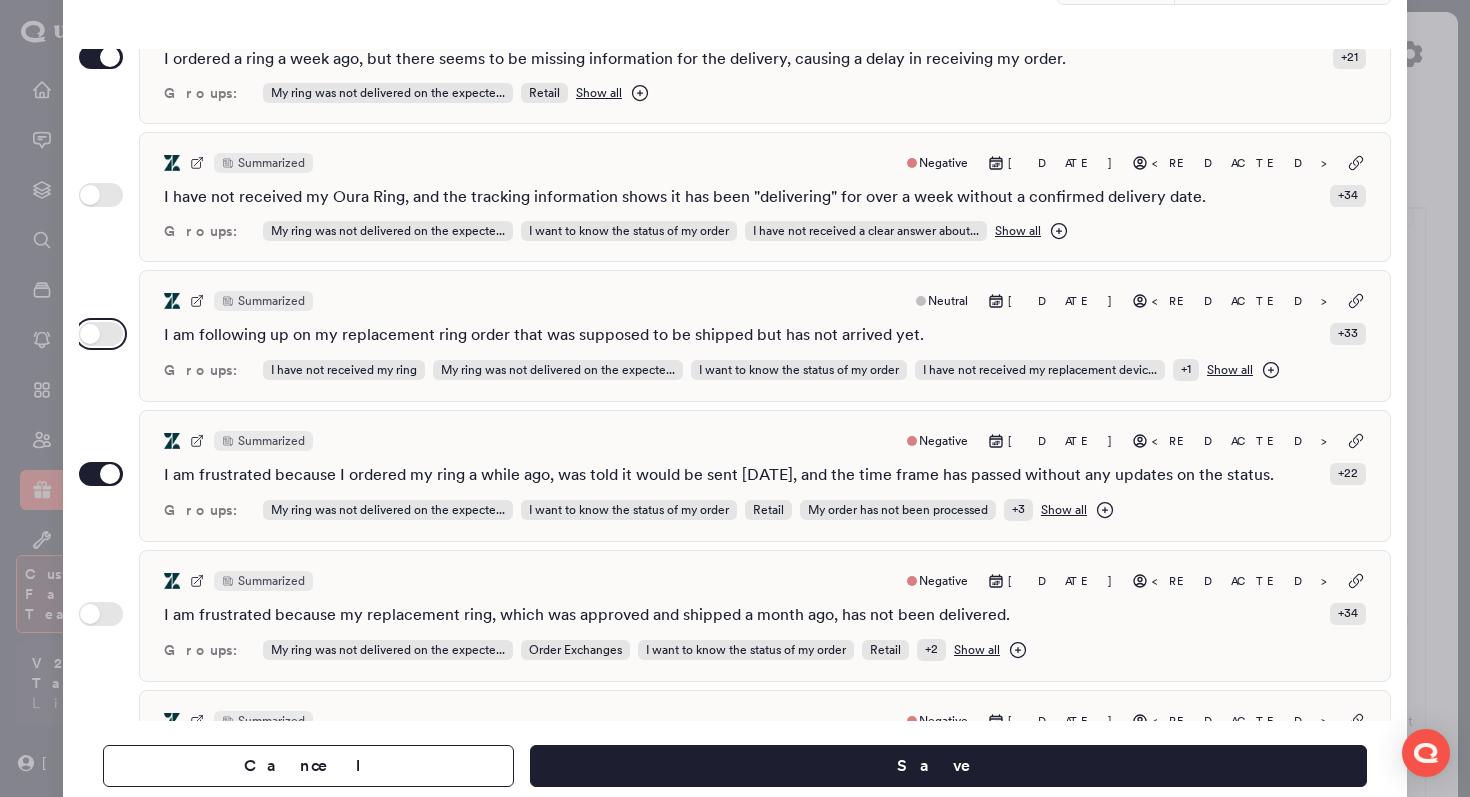 click on "Use setting" at bounding box center (101, 334) 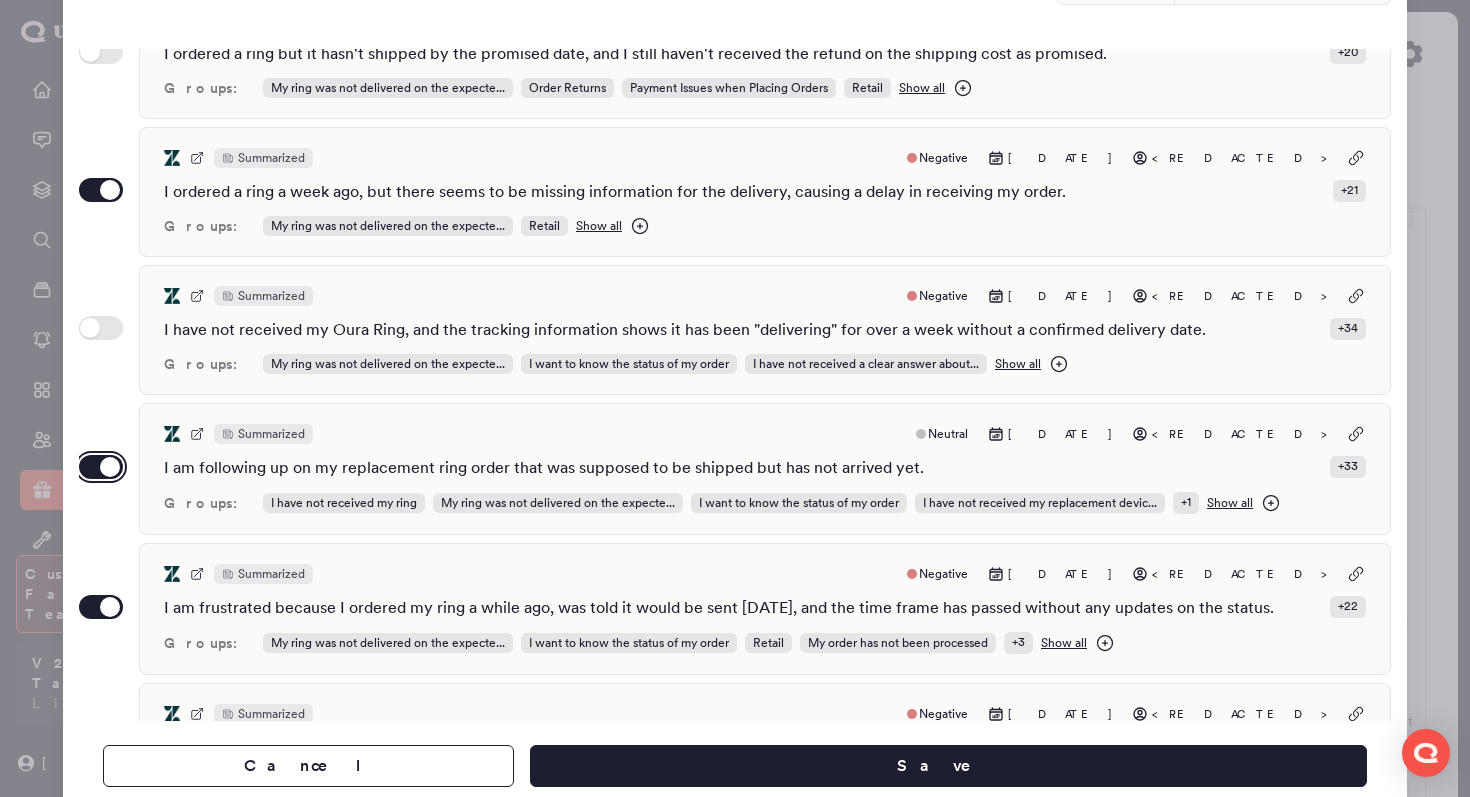 scroll, scrollTop: 1907, scrollLeft: 0, axis: vertical 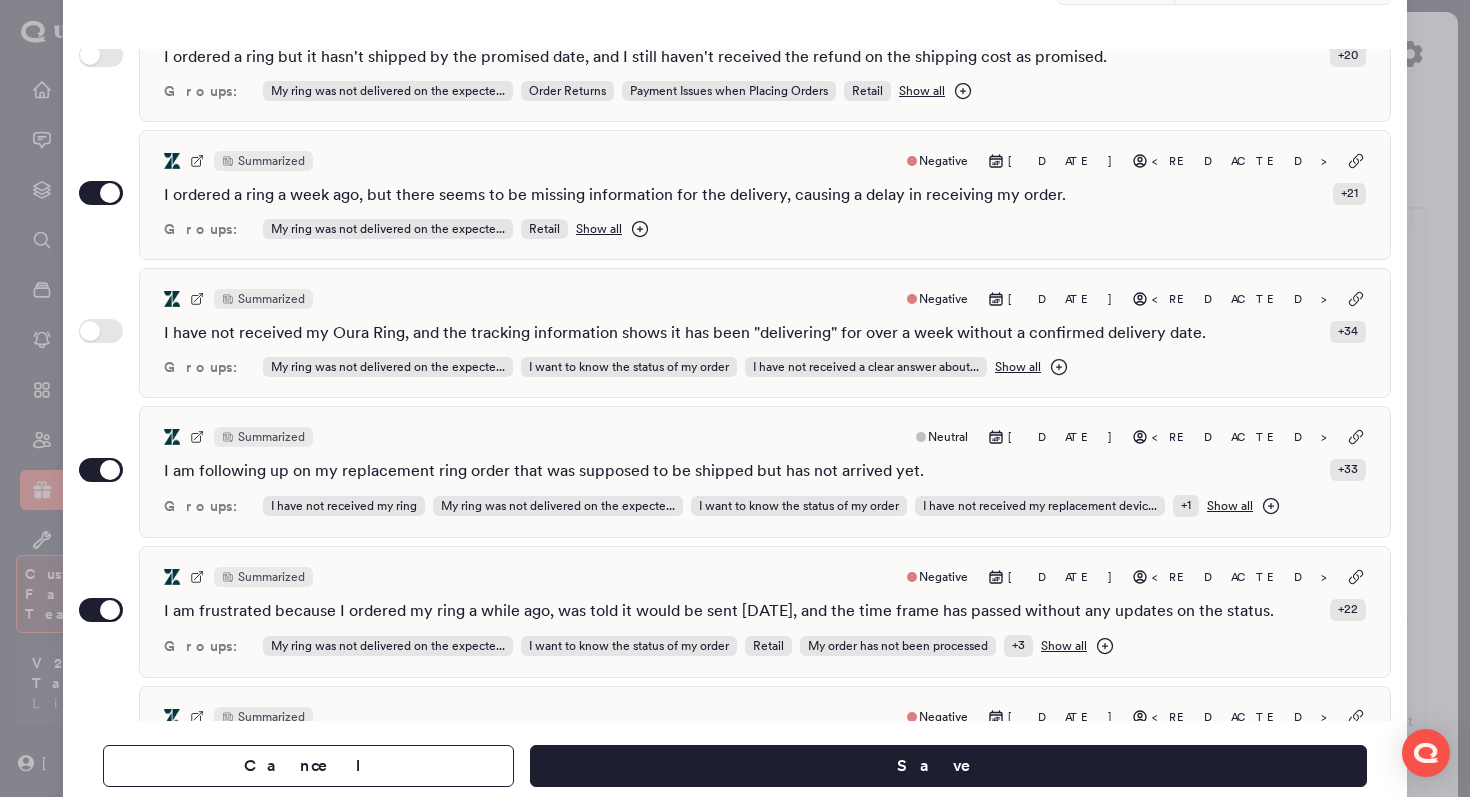 click on "Use setting" at bounding box center [101, 195] 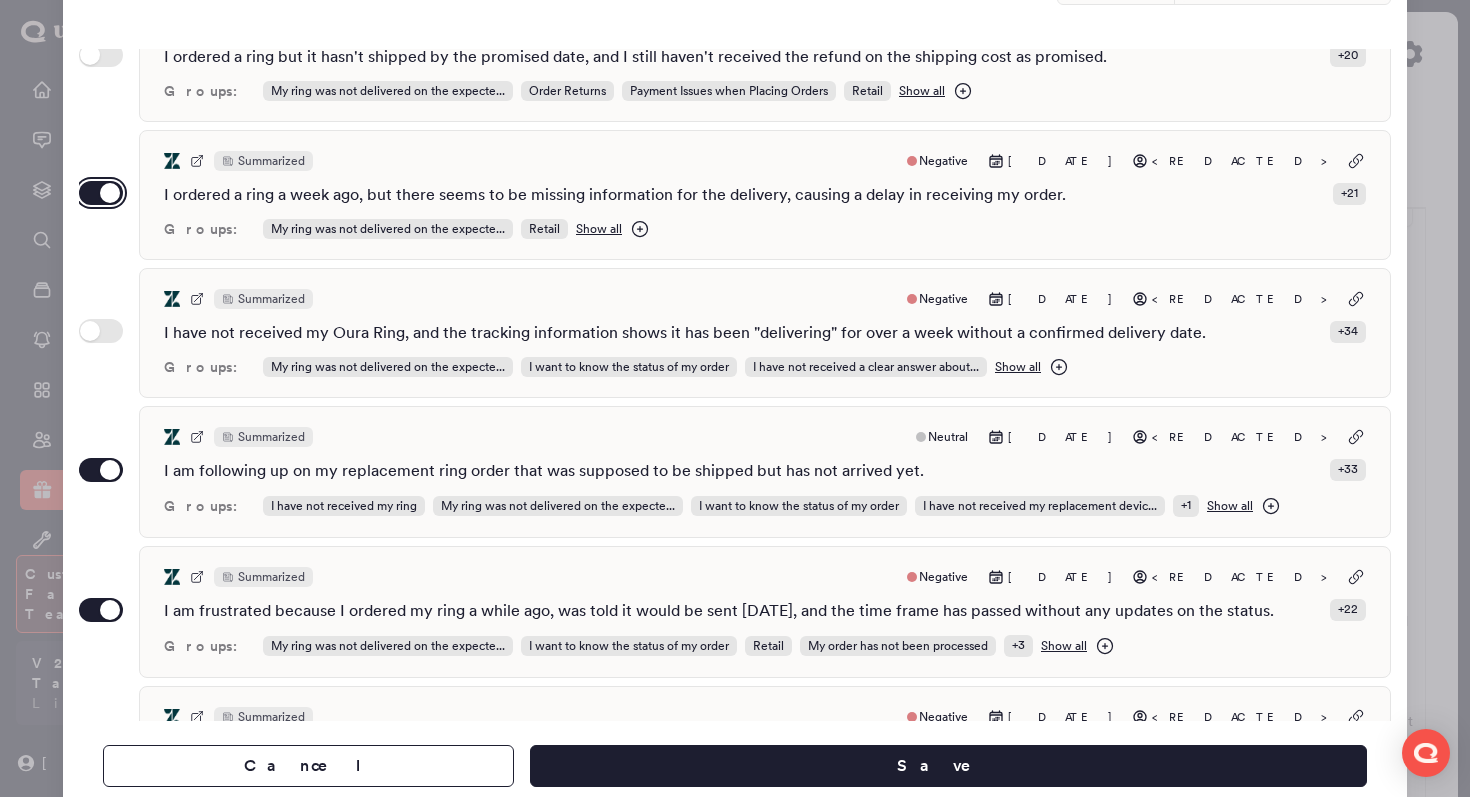 click on "Use setting" at bounding box center (101, 193) 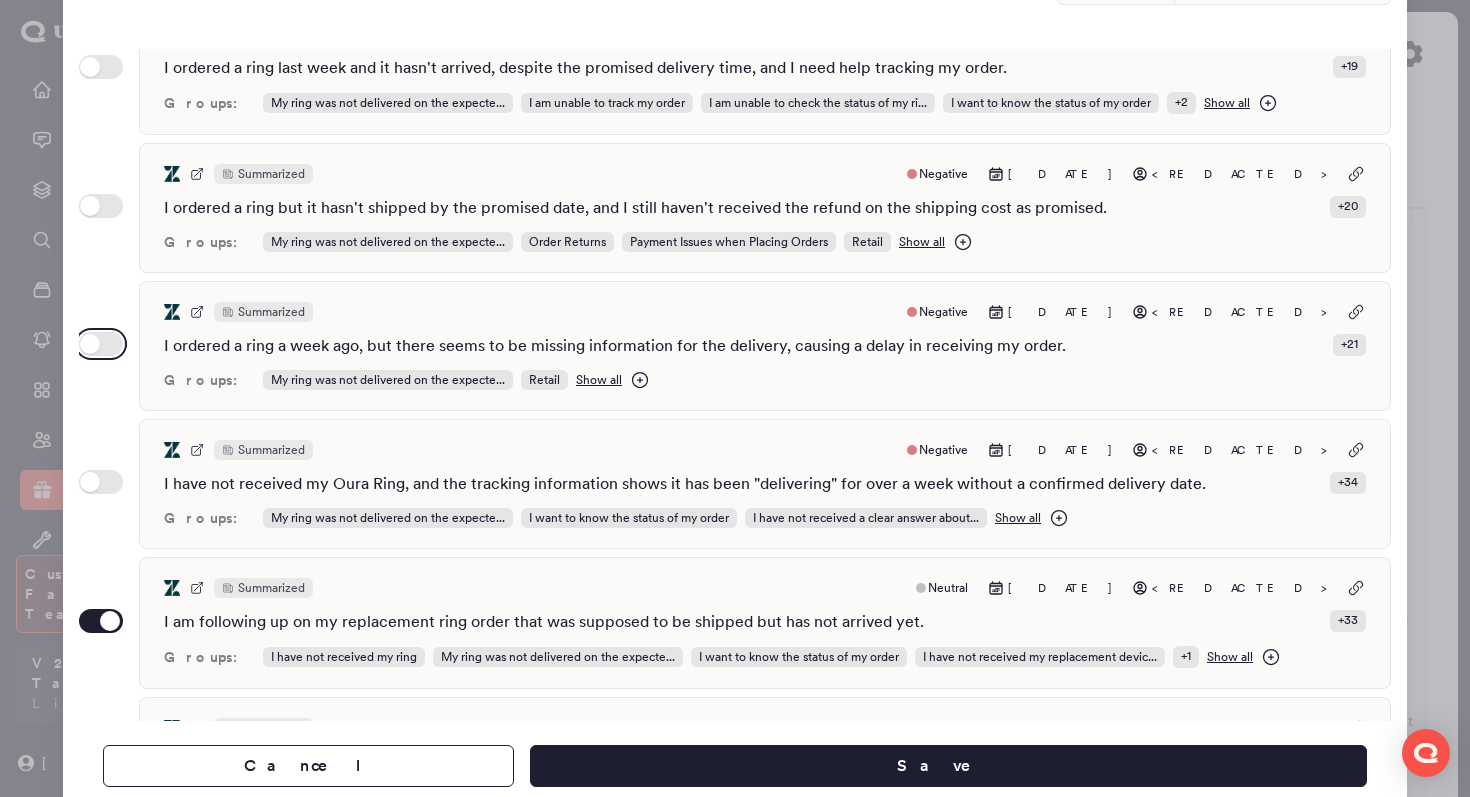 scroll, scrollTop: 1757, scrollLeft: 0, axis: vertical 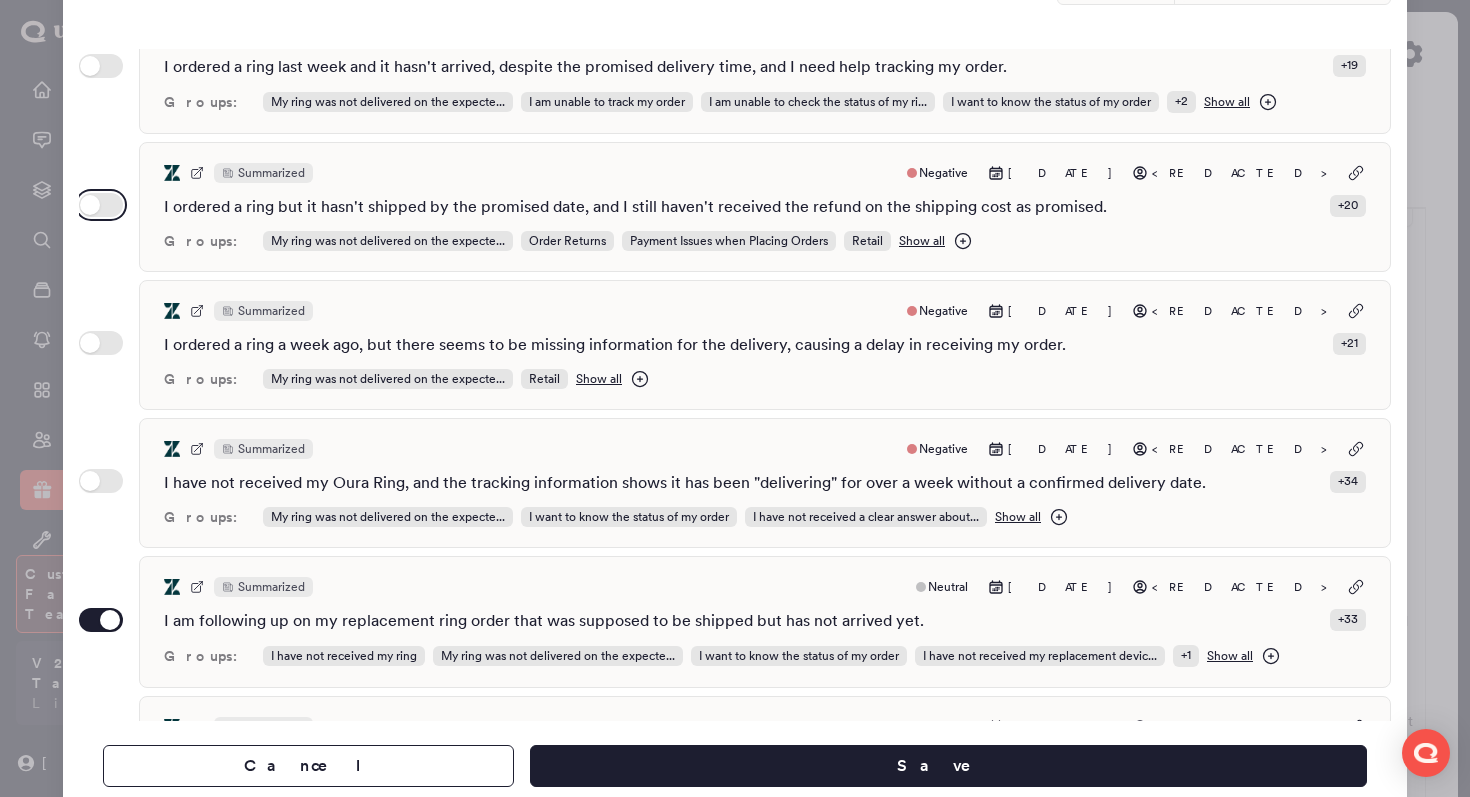 click on "Use setting" at bounding box center [101, 205] 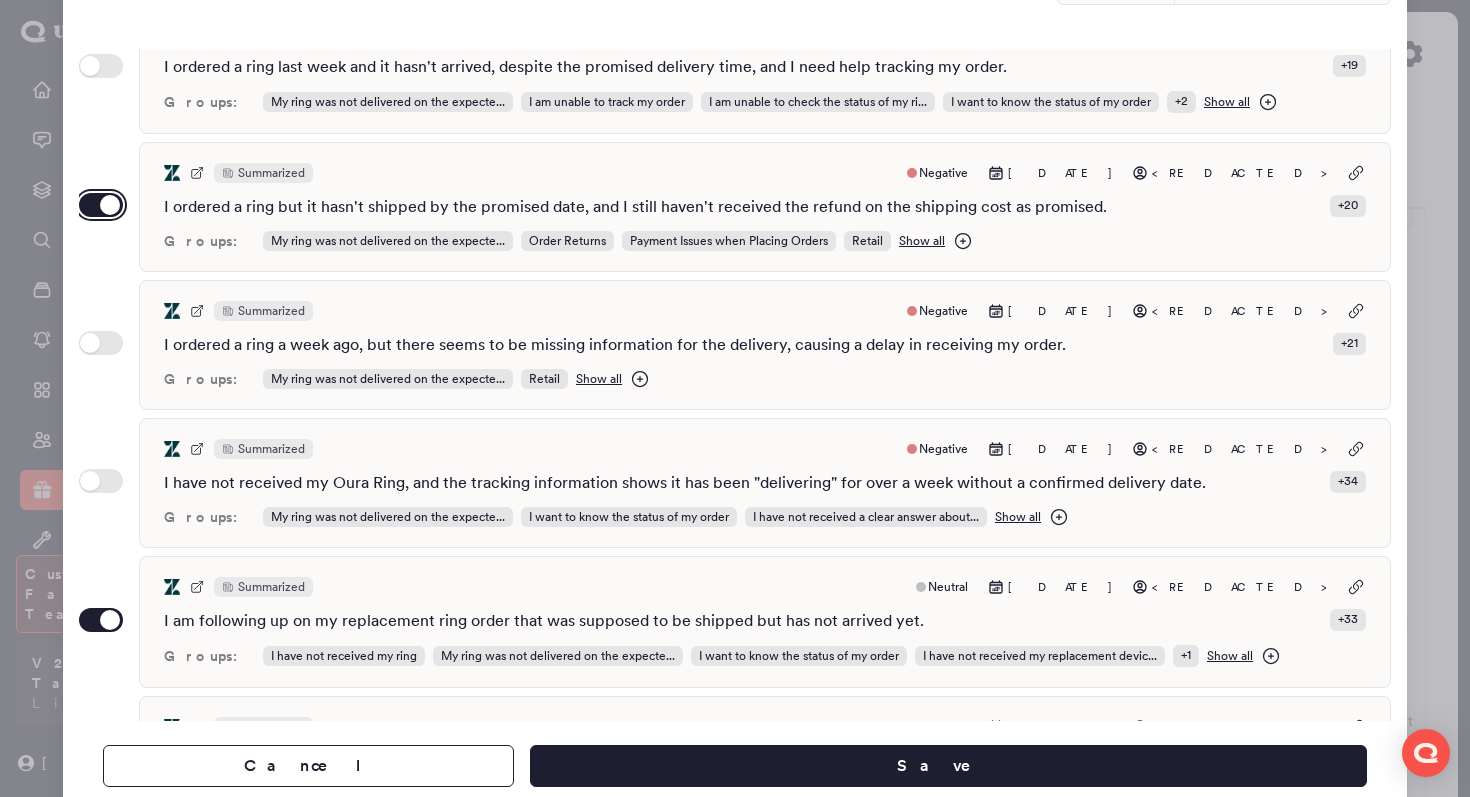click on "Use setting" at bounding box center [101, 205] 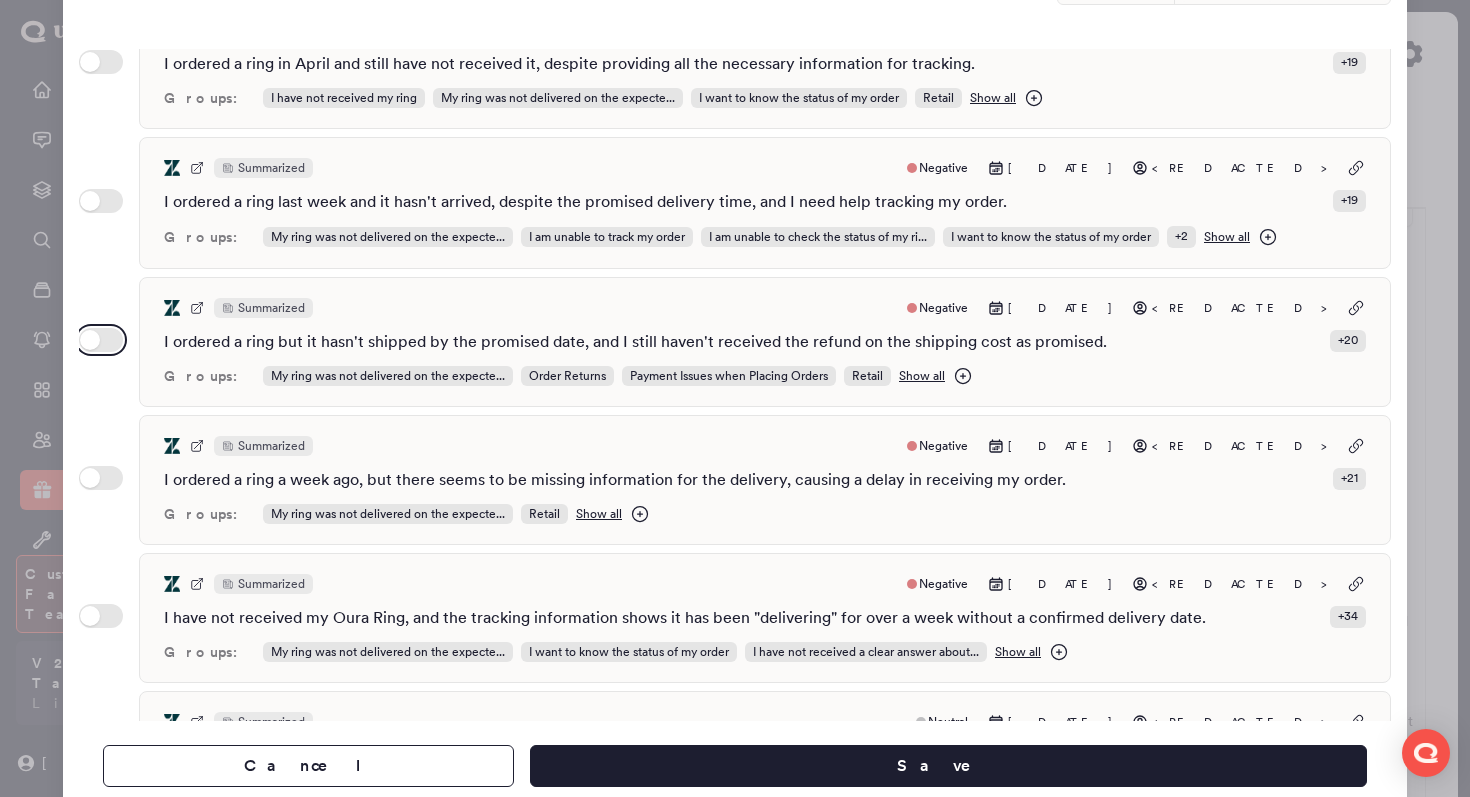 scroll, scrollTop: 1577, scrollLeft: 0, axis: vertical 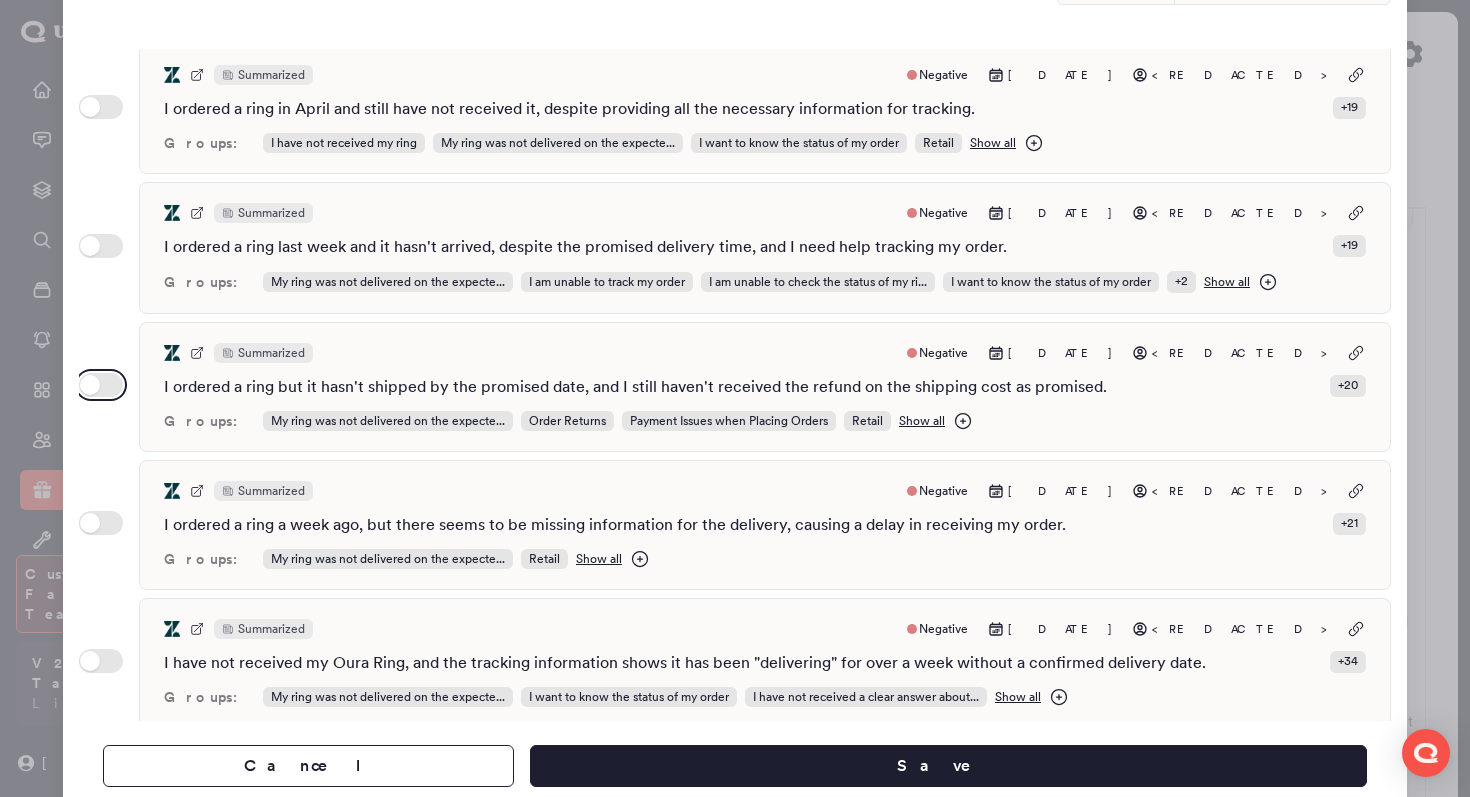 click on "Use setting" at bounding box center [101, 385] 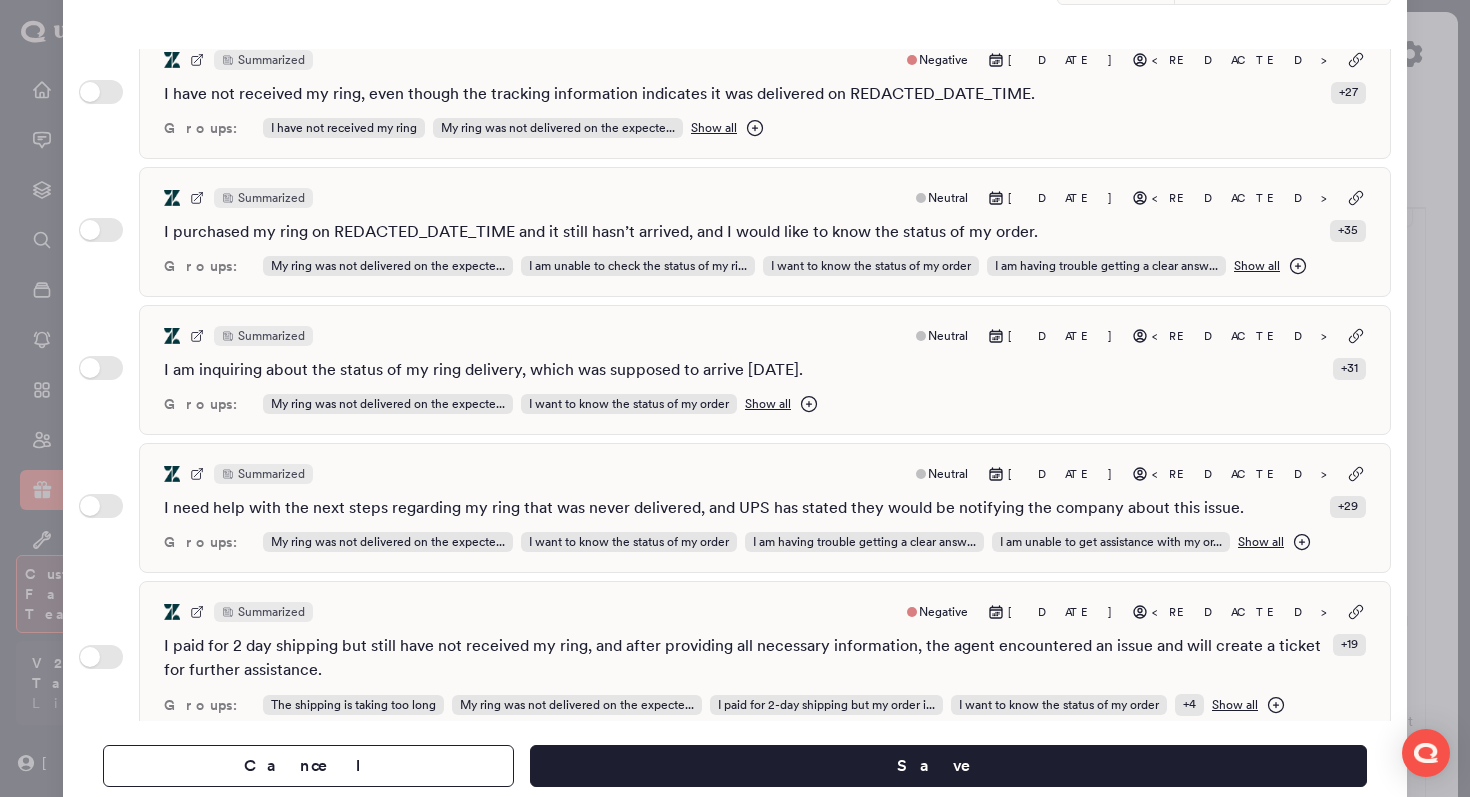 scroll, scrollTop: 0, scrollLeft: 0, axis: both 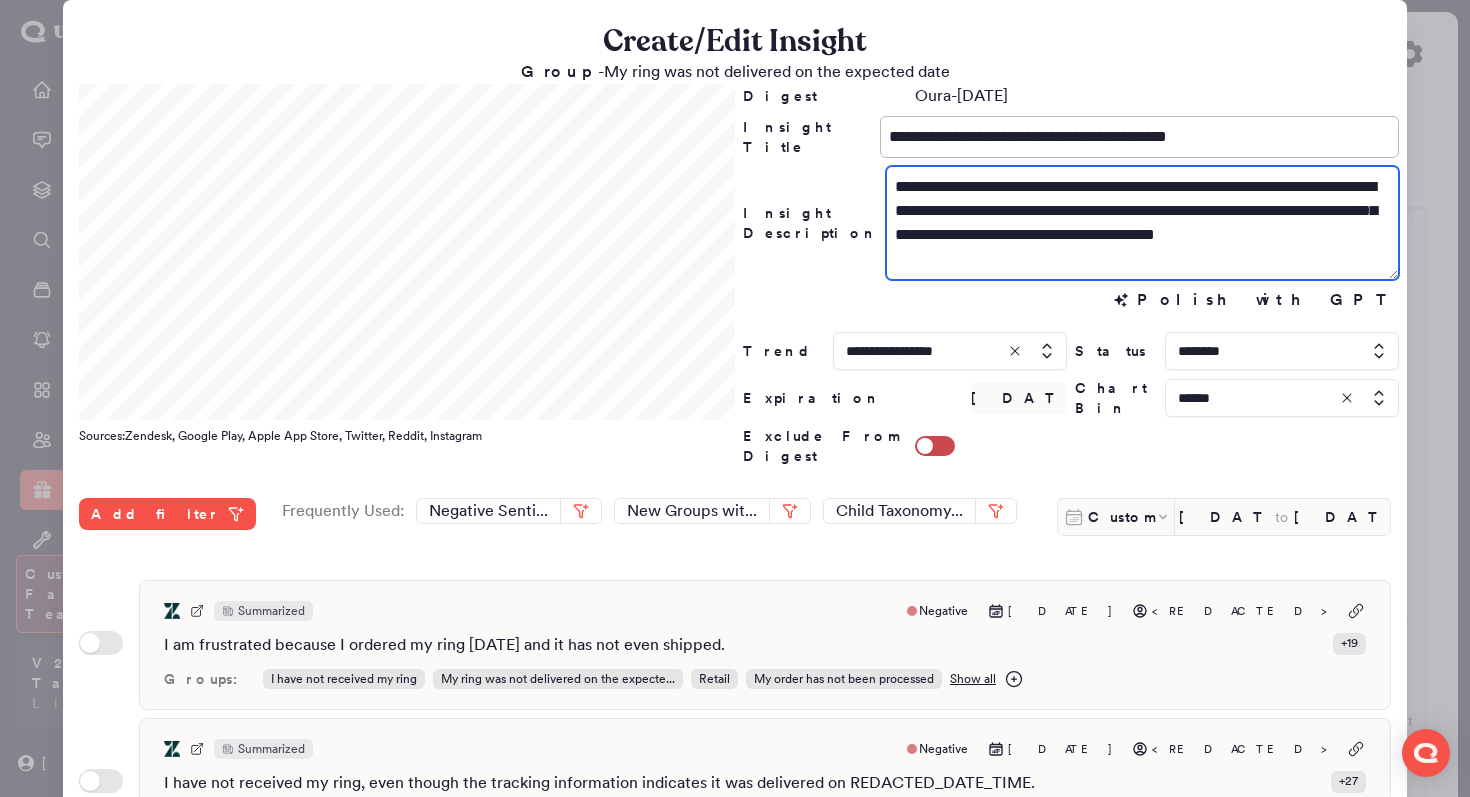 click on "**********" at bounding box center [1142, 223] 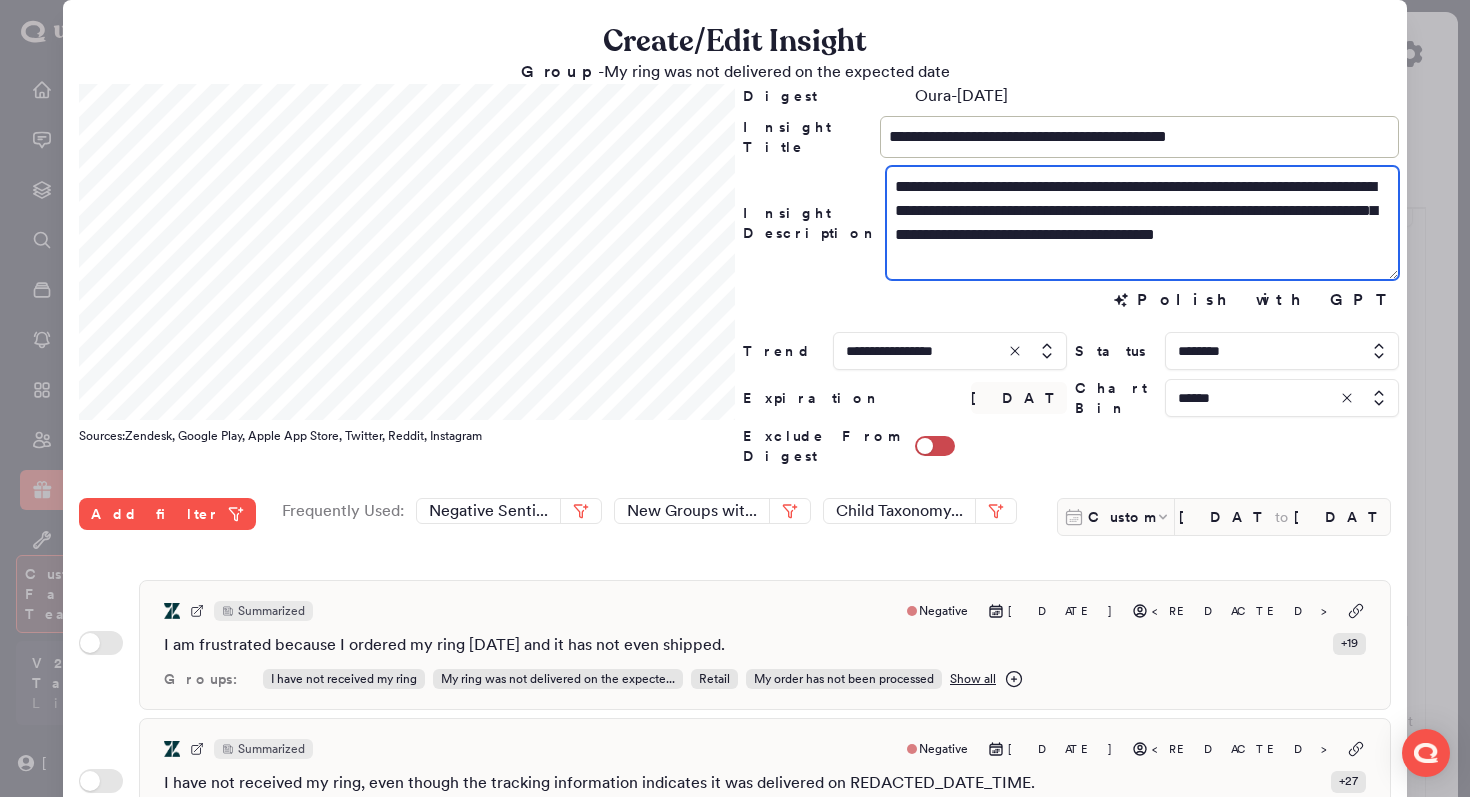 click on "**********" at bounding box center [1142, 223] 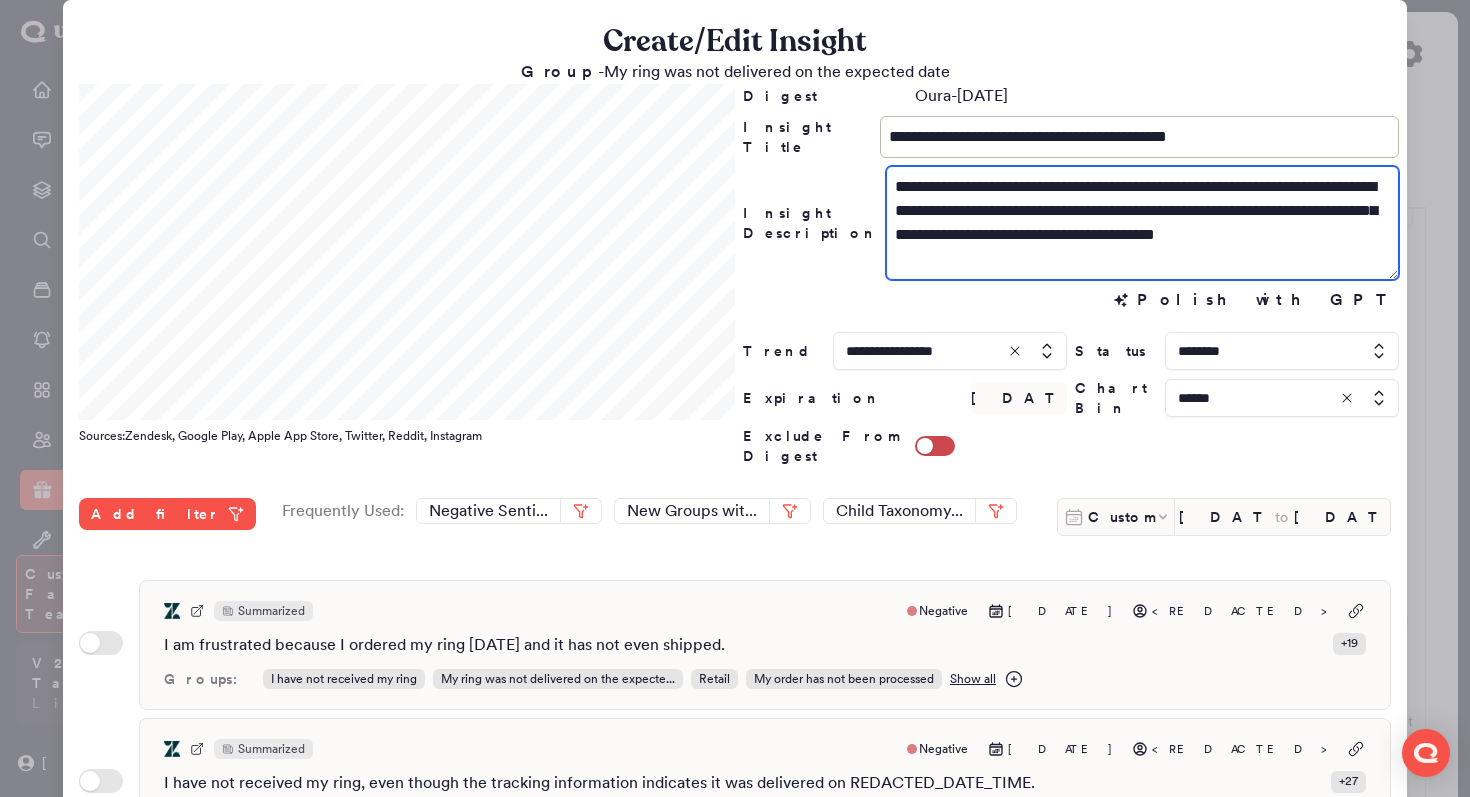 click on "**********" at bounding box center [1142, 223] 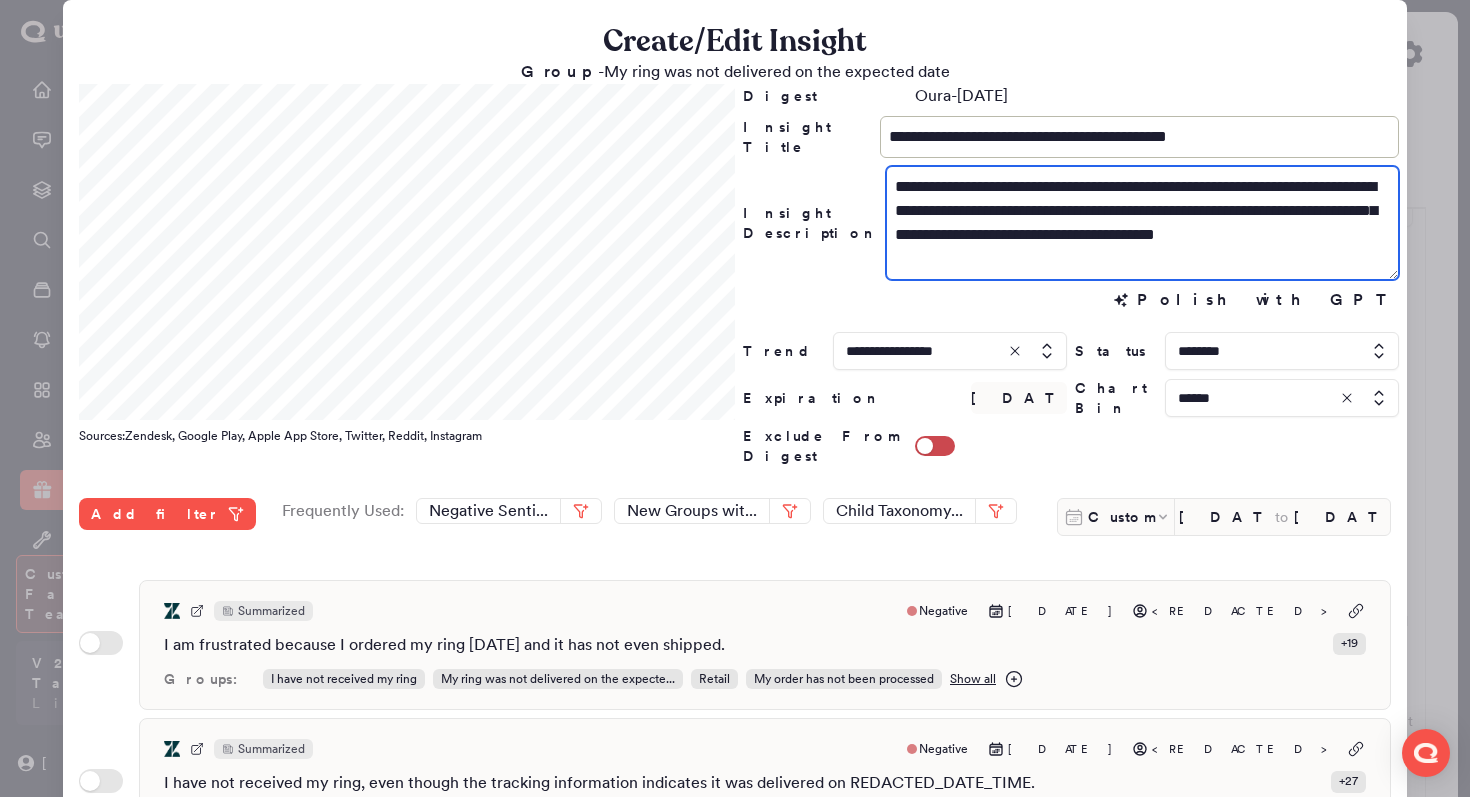 click on "**********" at bounding box center (1142, 223) 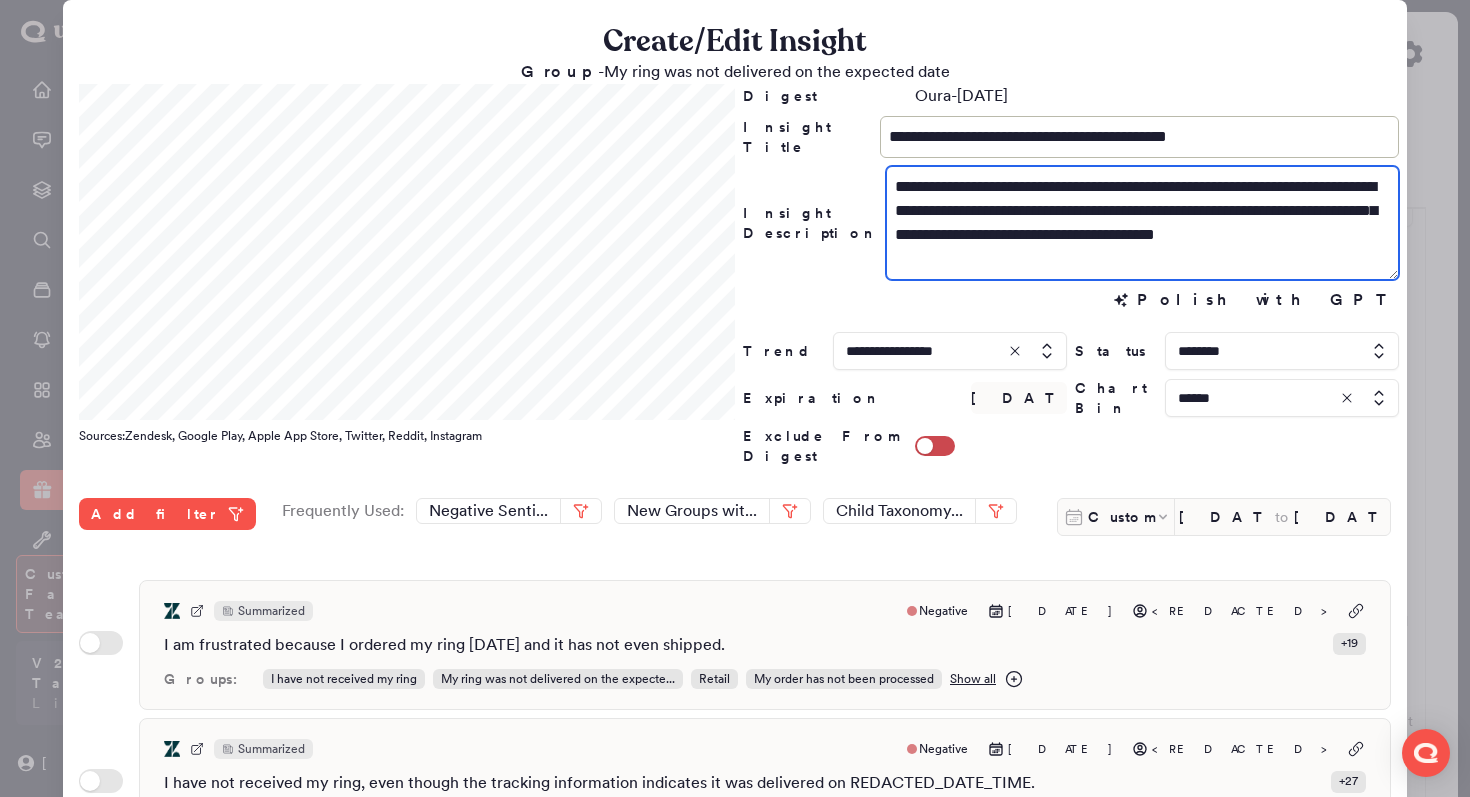 click on "**********" at bounding box center (1142, 223) 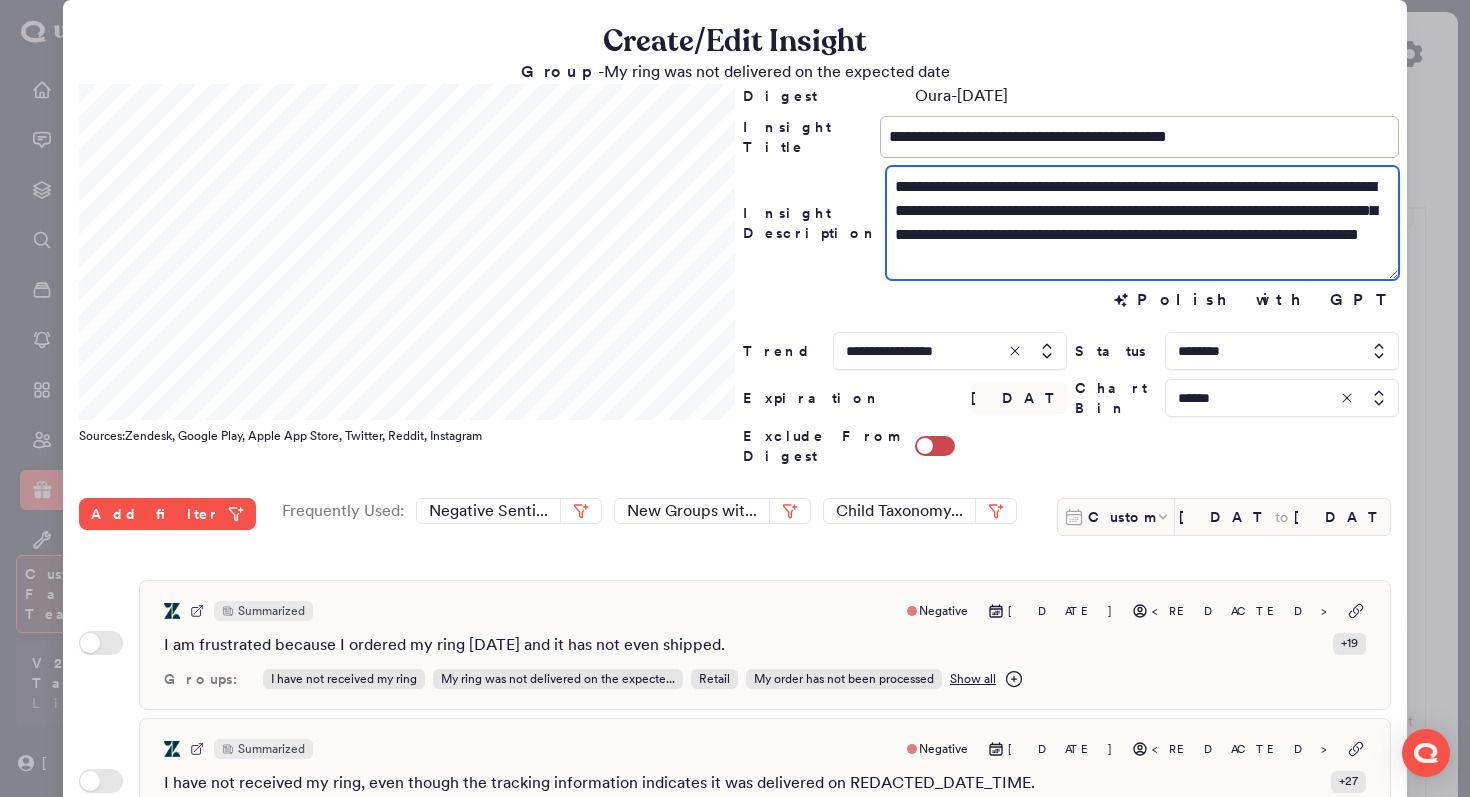 drag, startPoint x: 1298, startPoint y: 265, endPoint x: 804, endPoint y: 176, distance: 501.9532 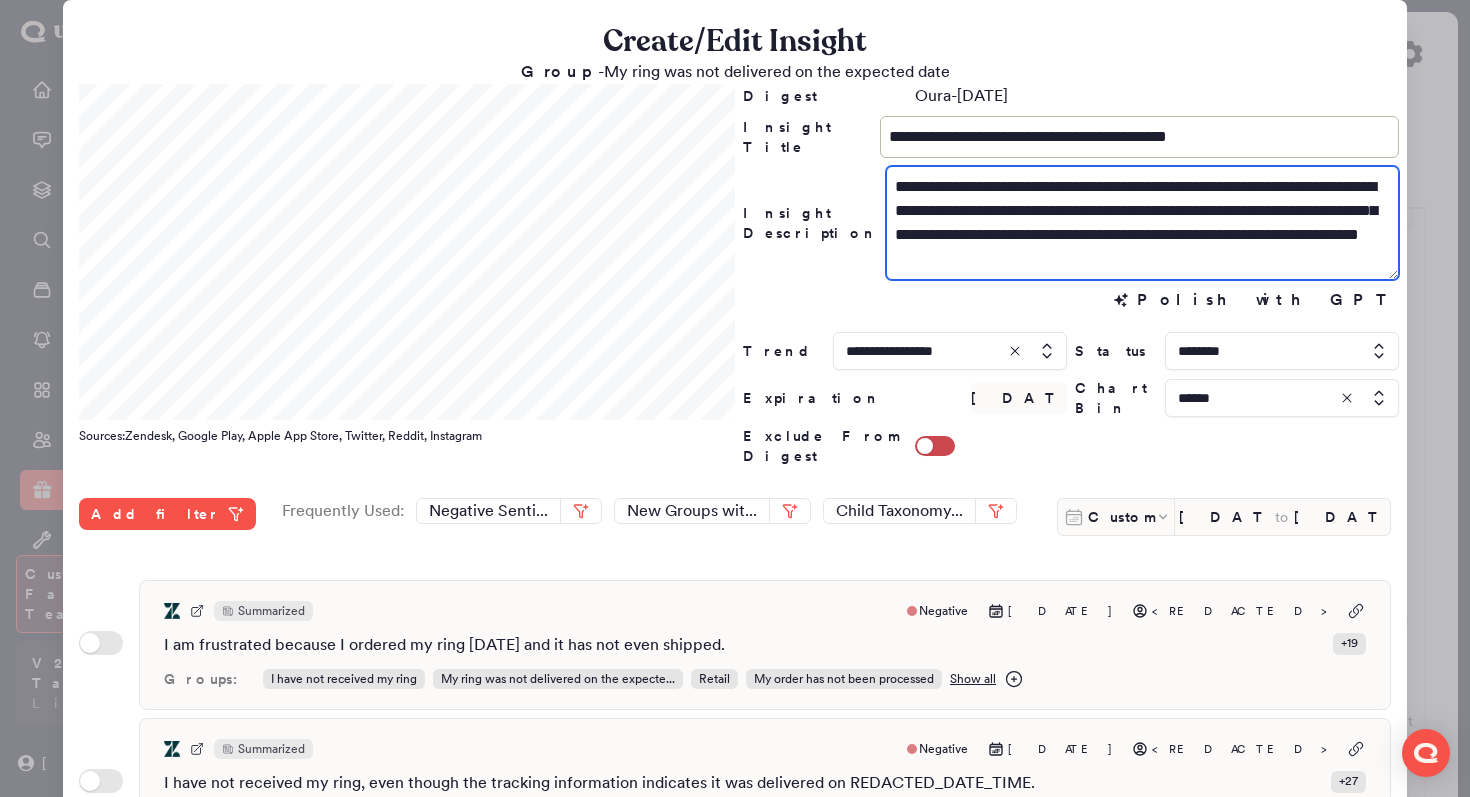 click on "**********" at bounding box center (1071, 223) 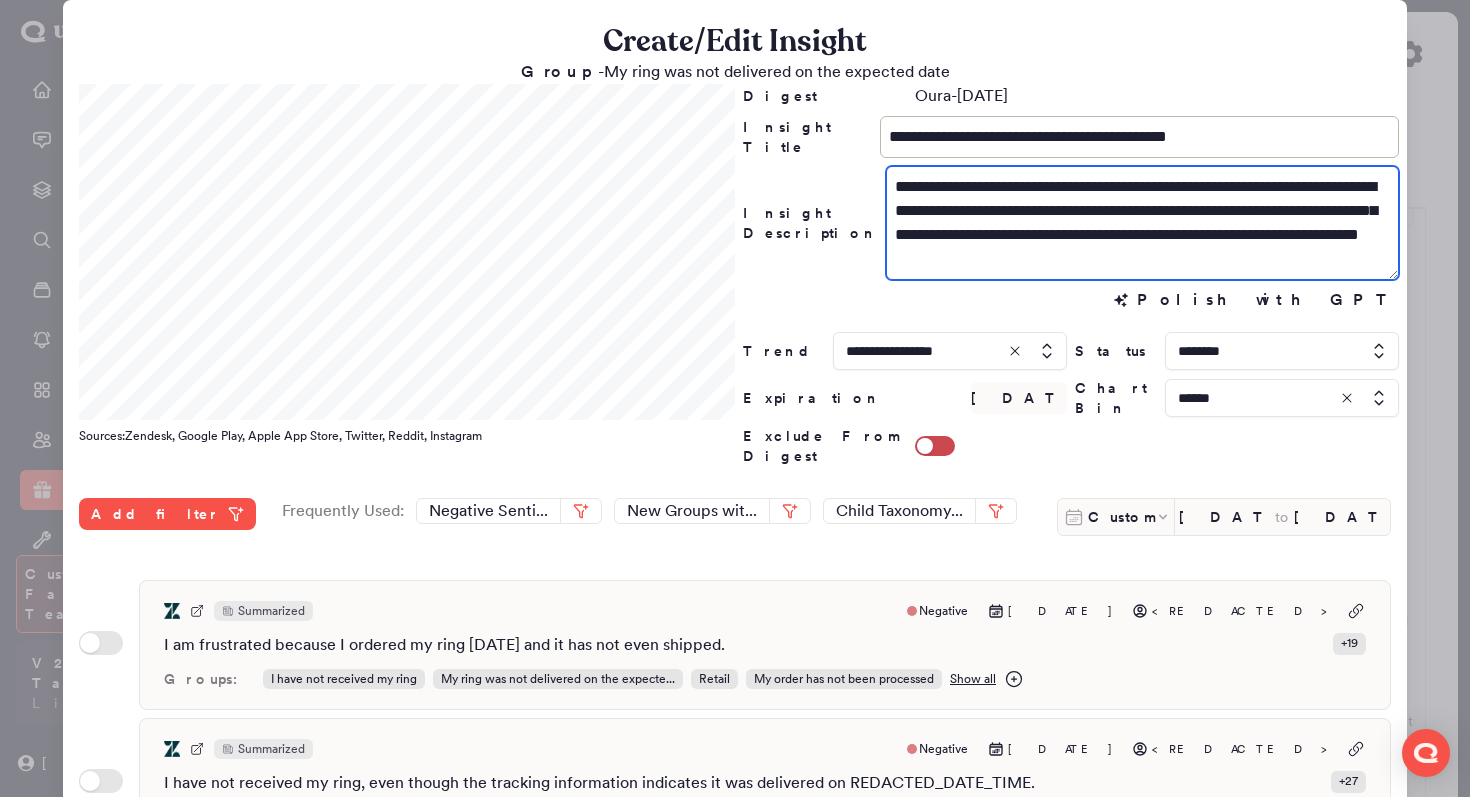 paste on "**********" 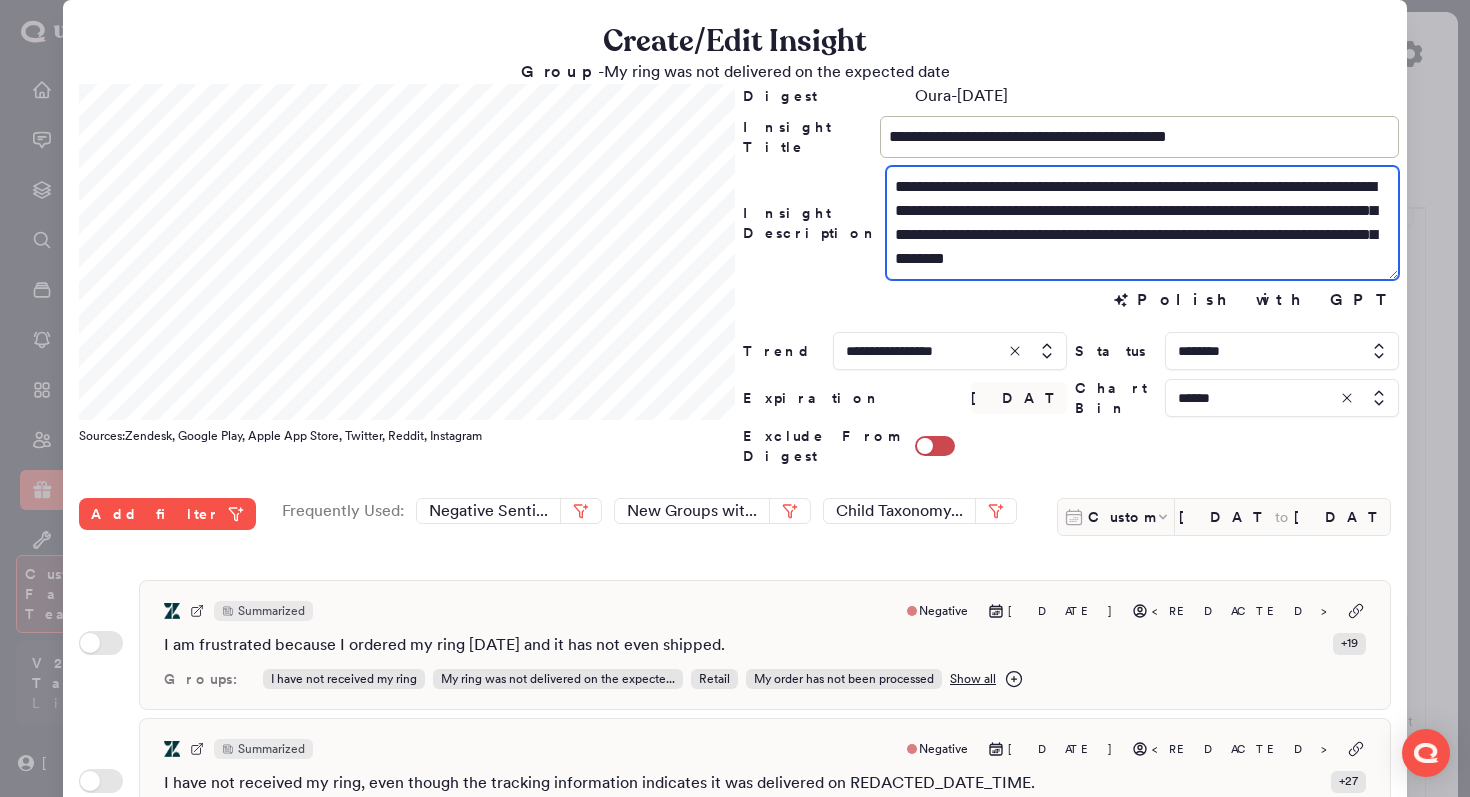 scroll, scrollTop: 0, scrollLeft: 0, axis: both 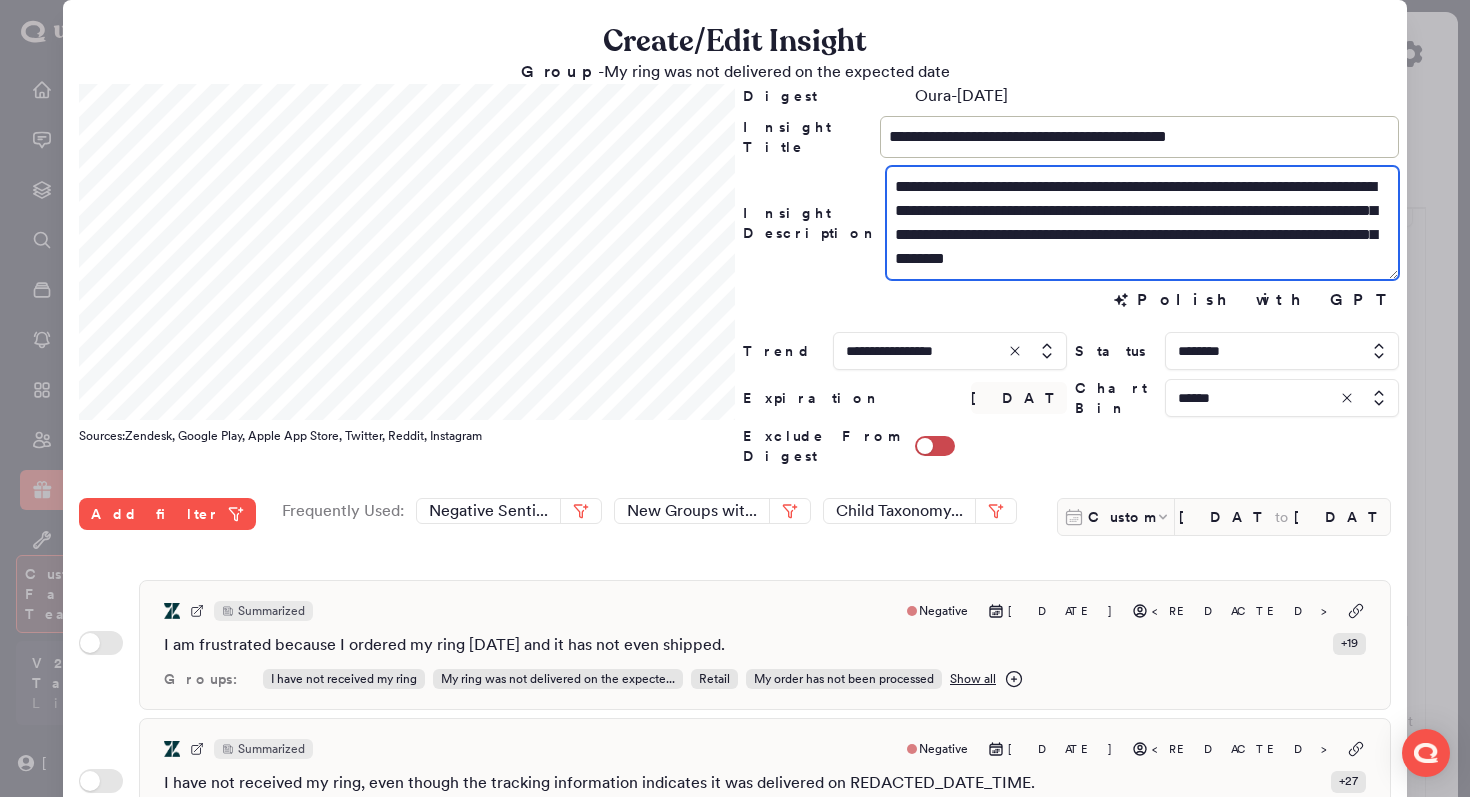 drag, startPoint x: 1263, startPoint y: 267, endPoint x: 1205, endPoint y: 265, distance: 58.034473 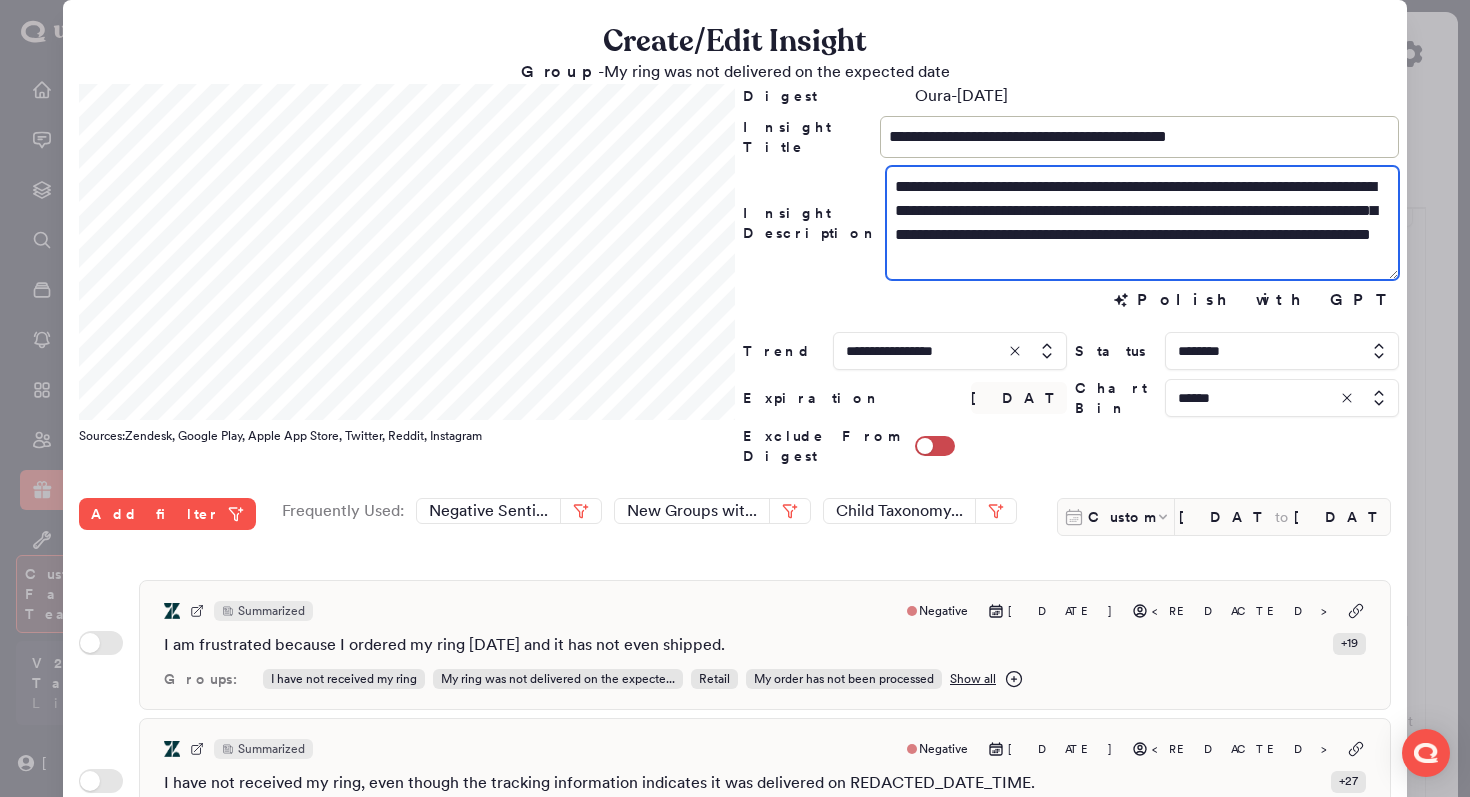 scroll, scrollTop: 531, scrollLeft: 0, axis: vertical 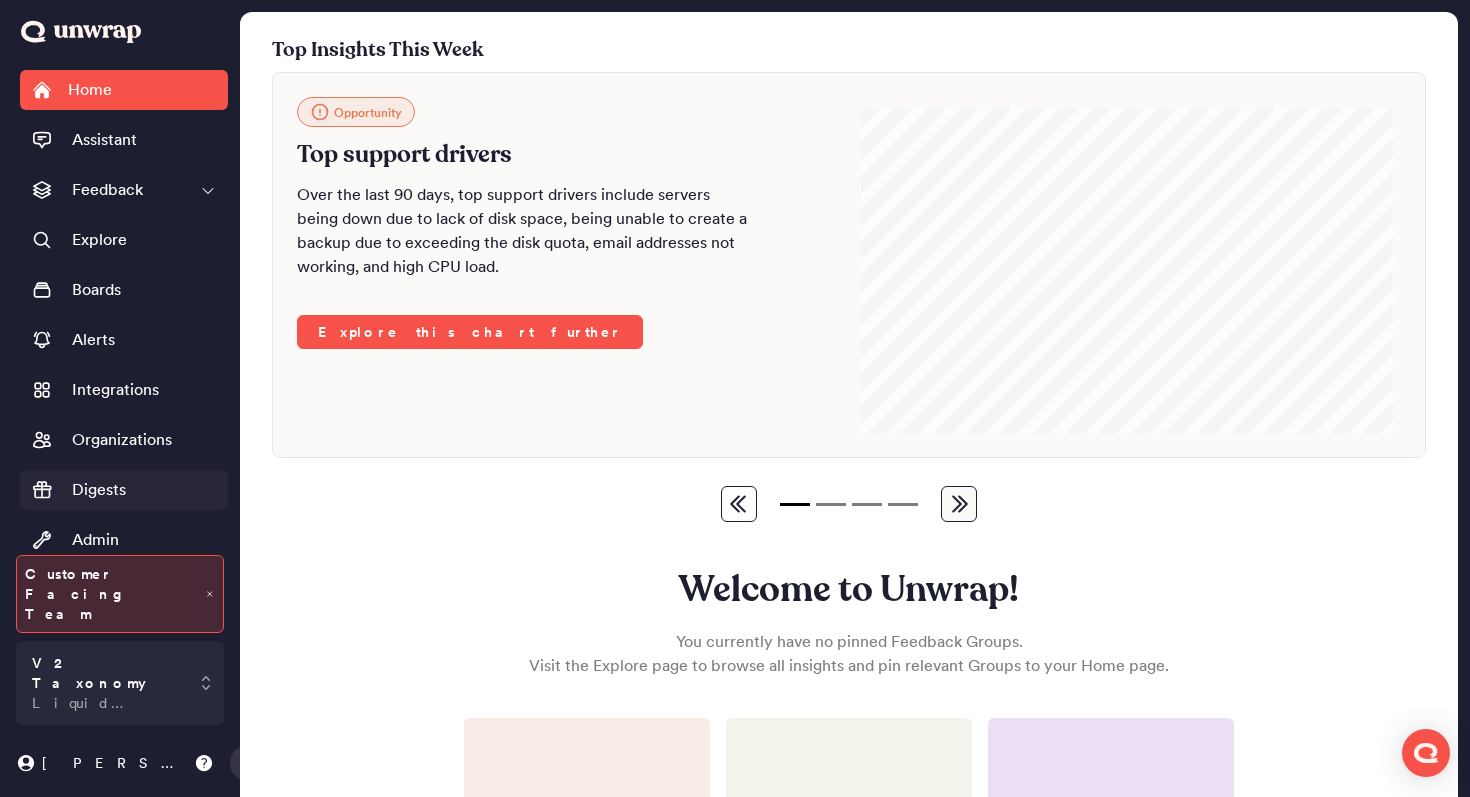 click on "Digests" at bounding box center (124, 490) 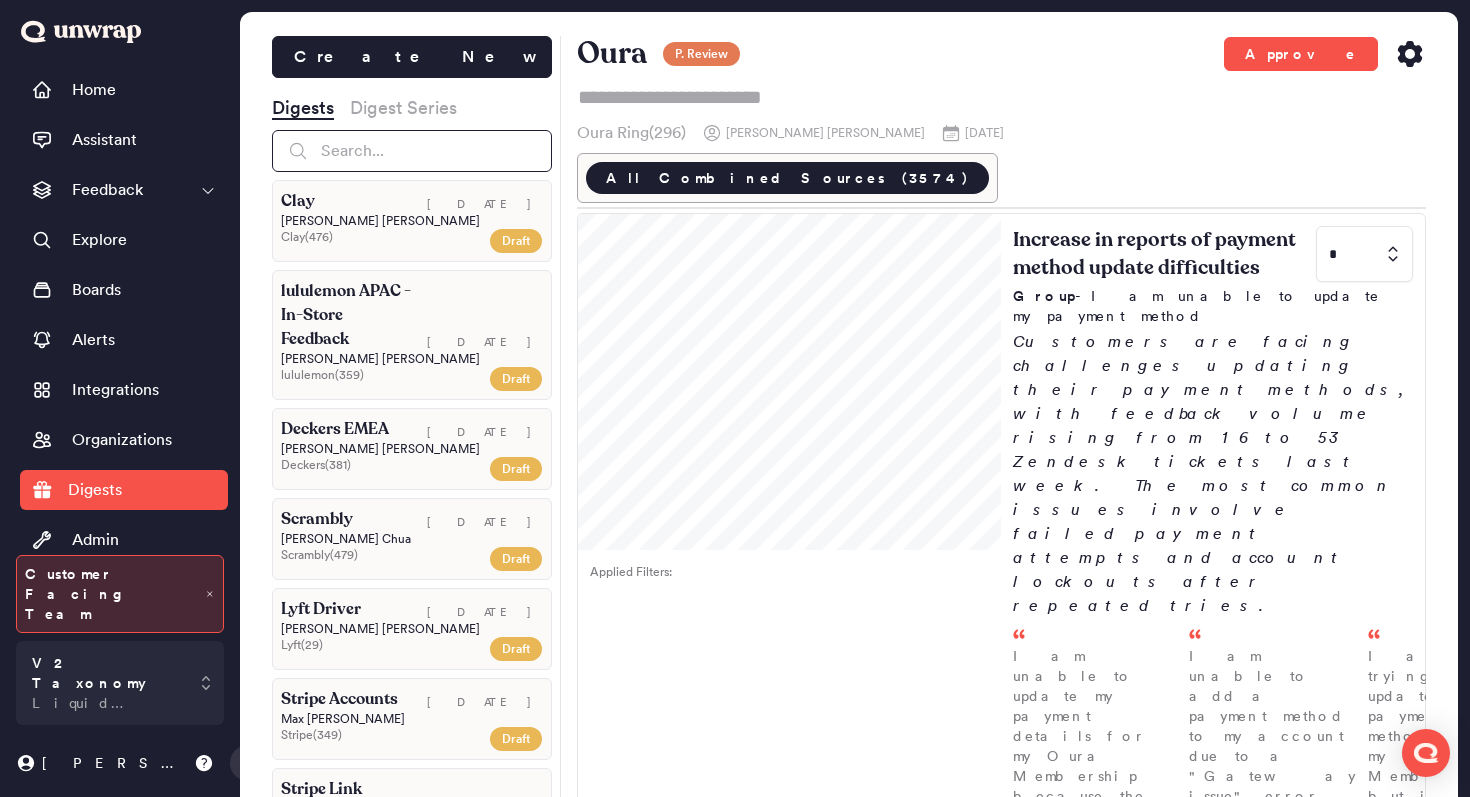 click at bounding box center [412, 151] 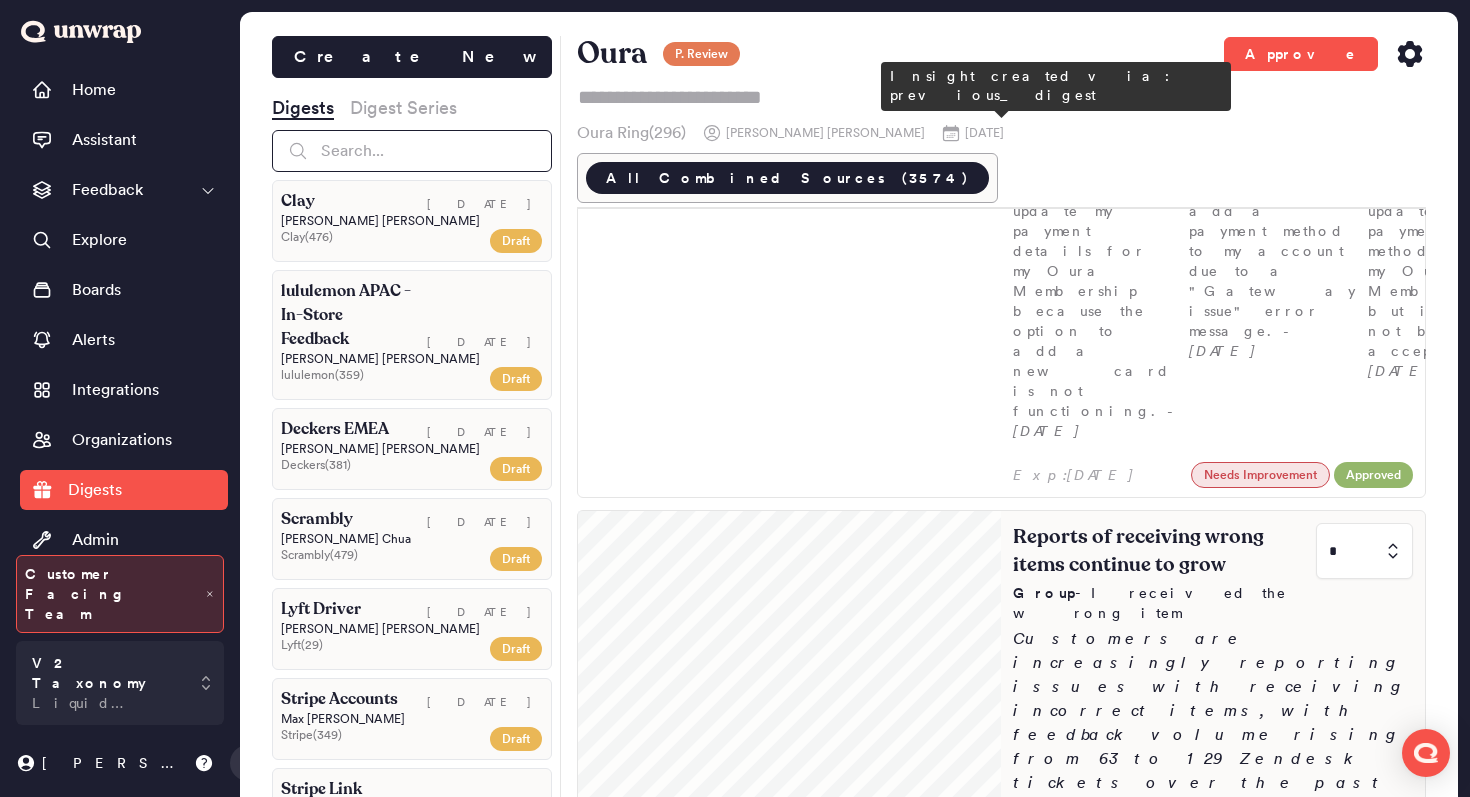 scroll, scrollTop: 546, scrollLeft: 0, axis: vertical 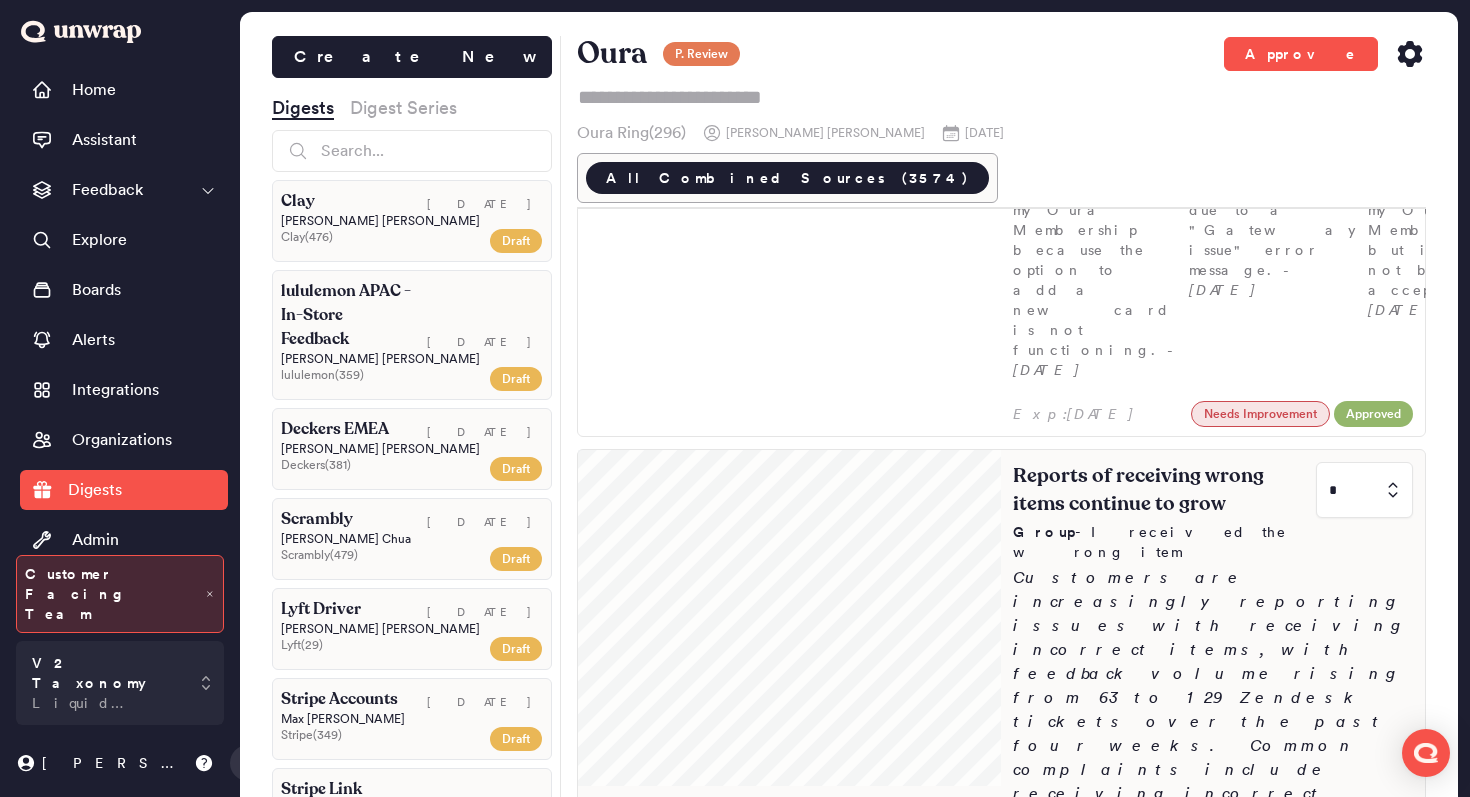 click on "Customers are increasingly reporting issues with receiving incorrect items, with feedback volume rising from 63 to 129 Zendesk tickets over the past four weeks. Common complaints include receiving incorrect models, sizes, and colors." at bounding box center (1213, 710) 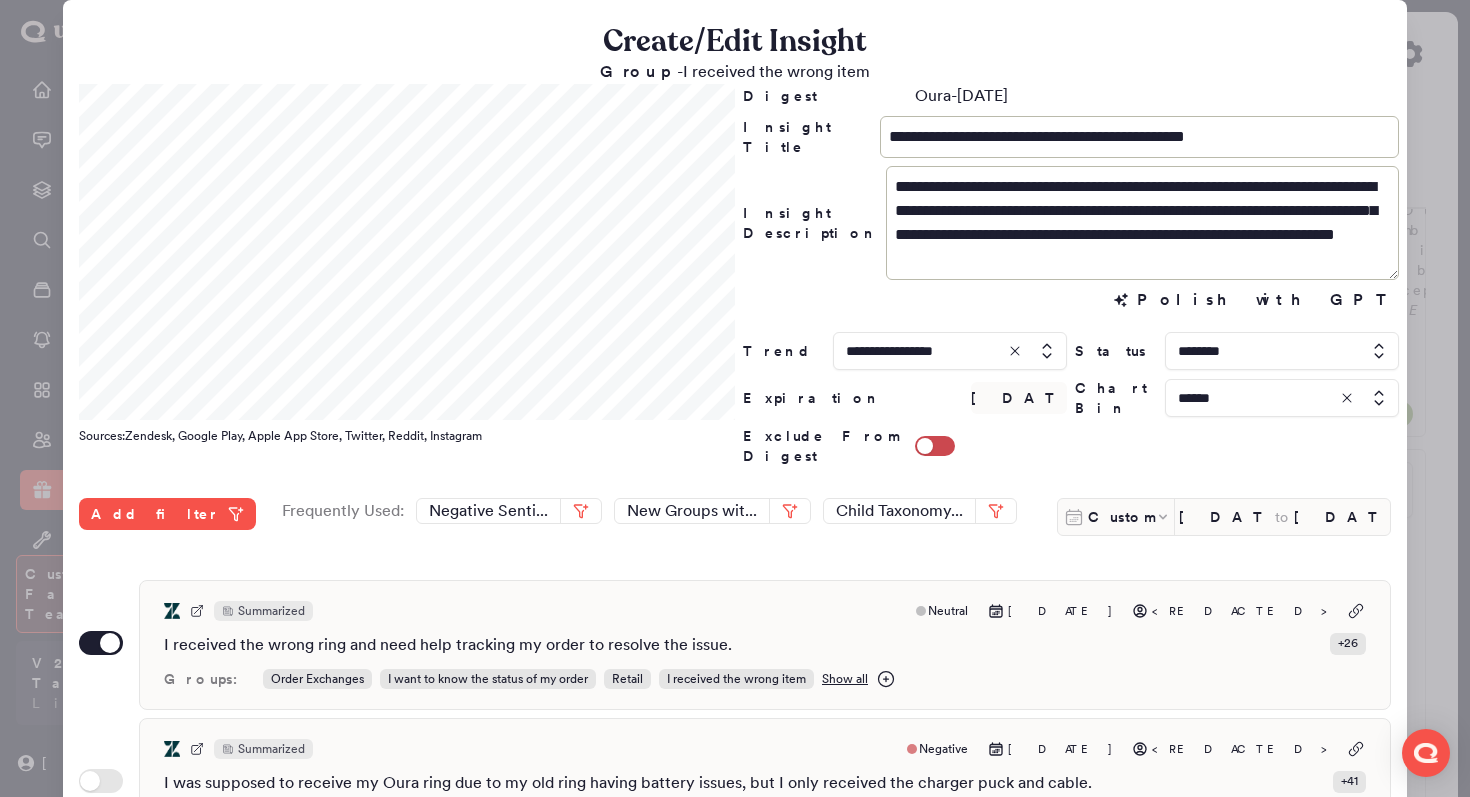 click at bounding box center [735, 398] 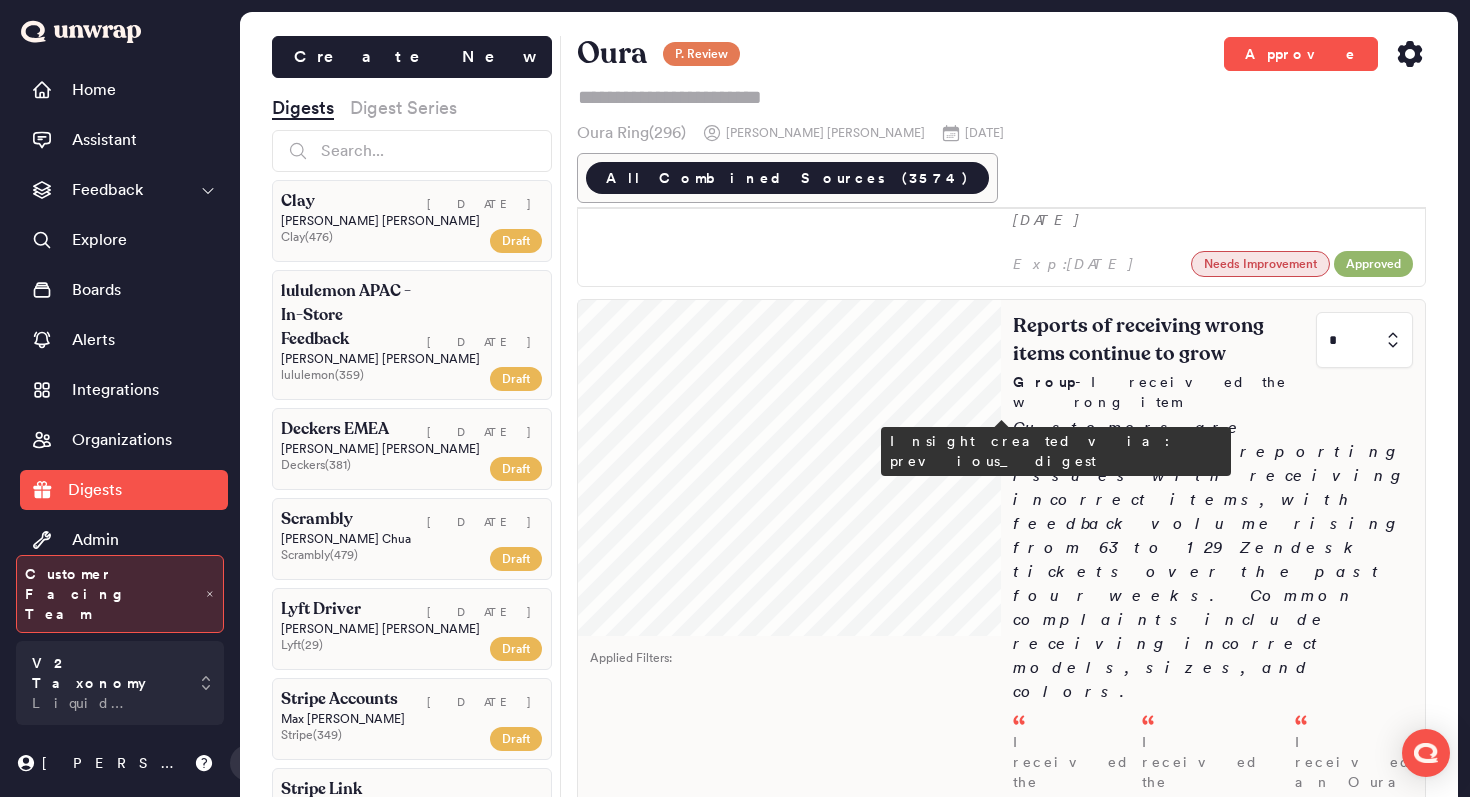 scroll, scrollTop: 721, scrollLeft: 0, axis: vertical 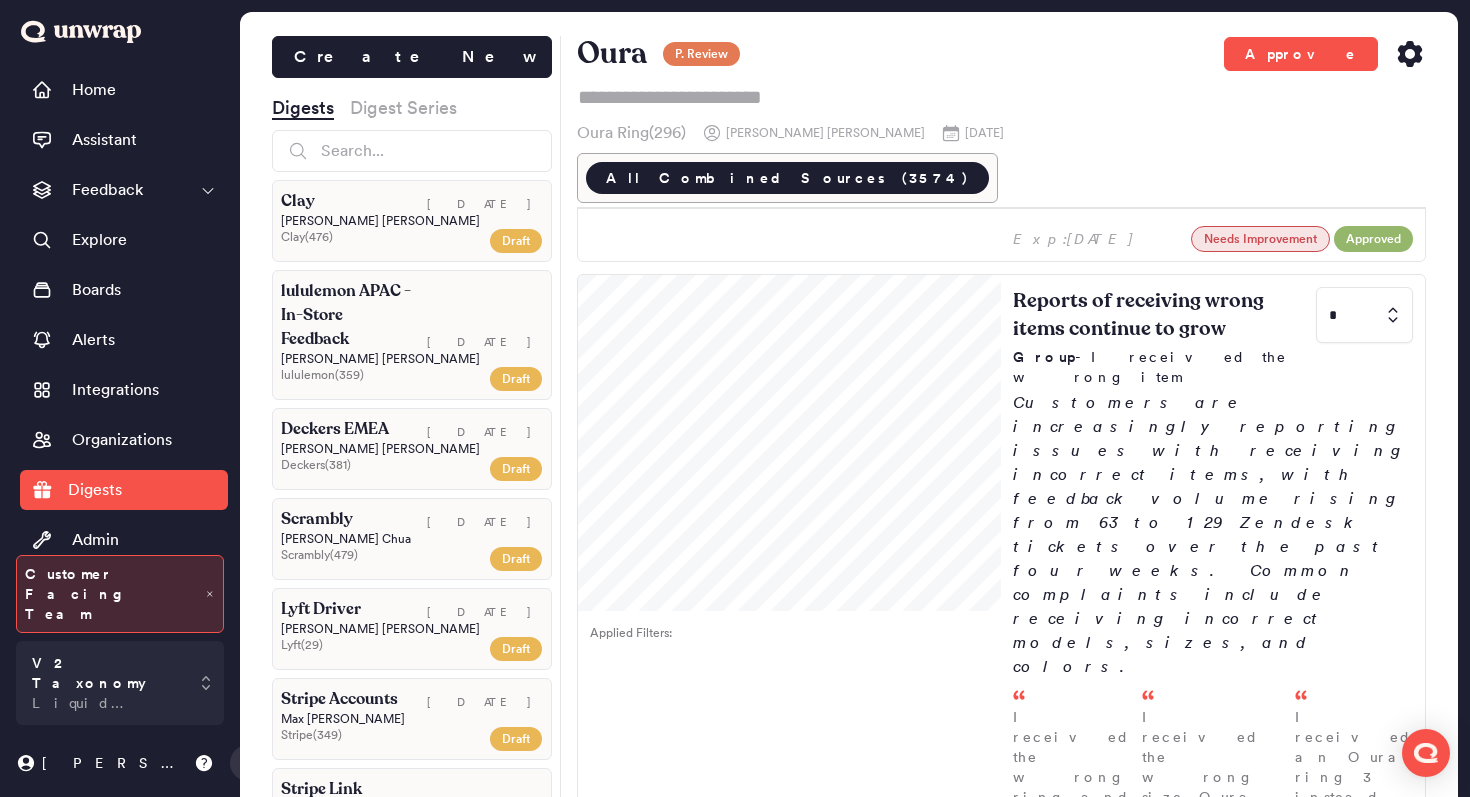 click at bounding box center (790, 1365) 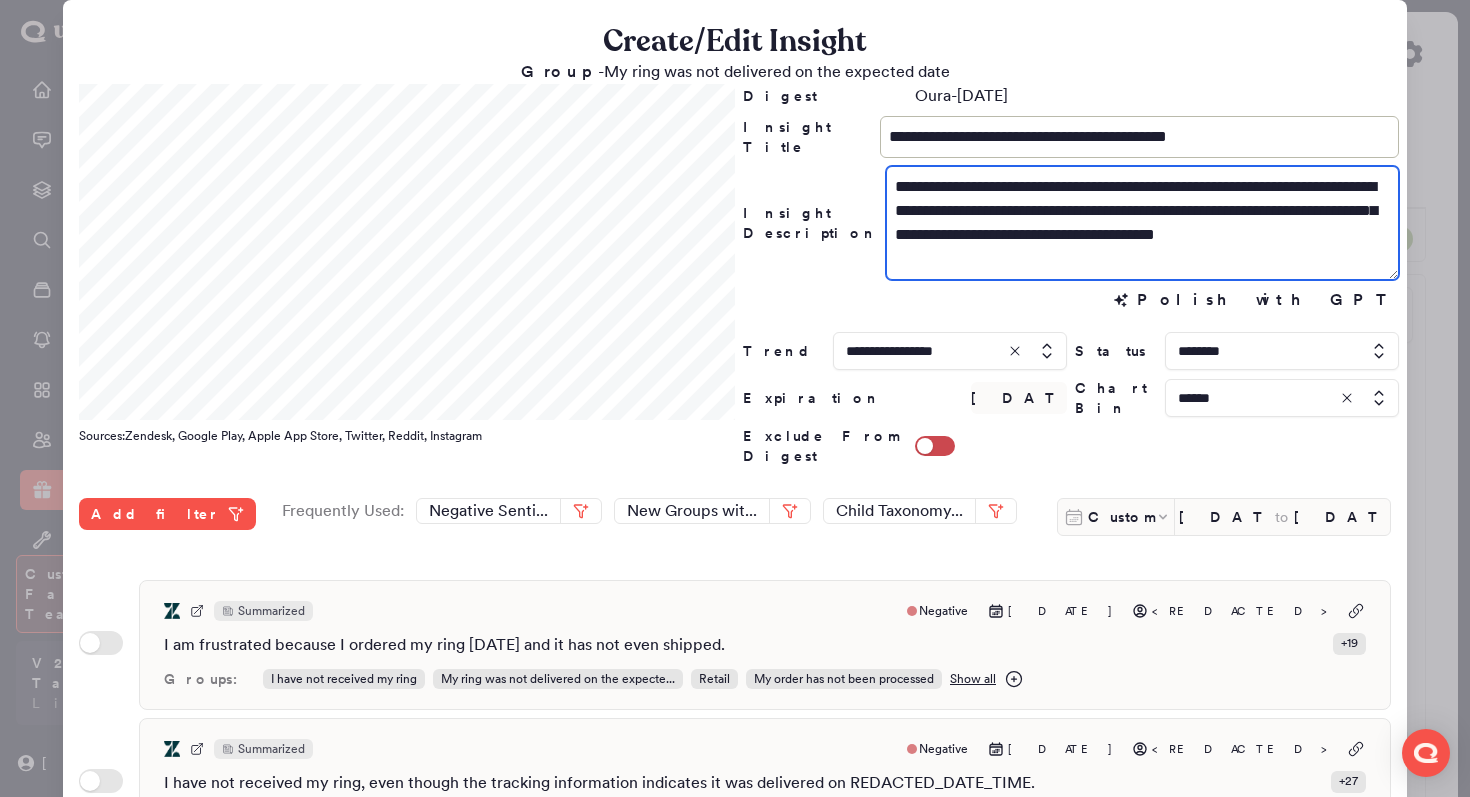 click on "**********" at bounding box center [1142, 223] 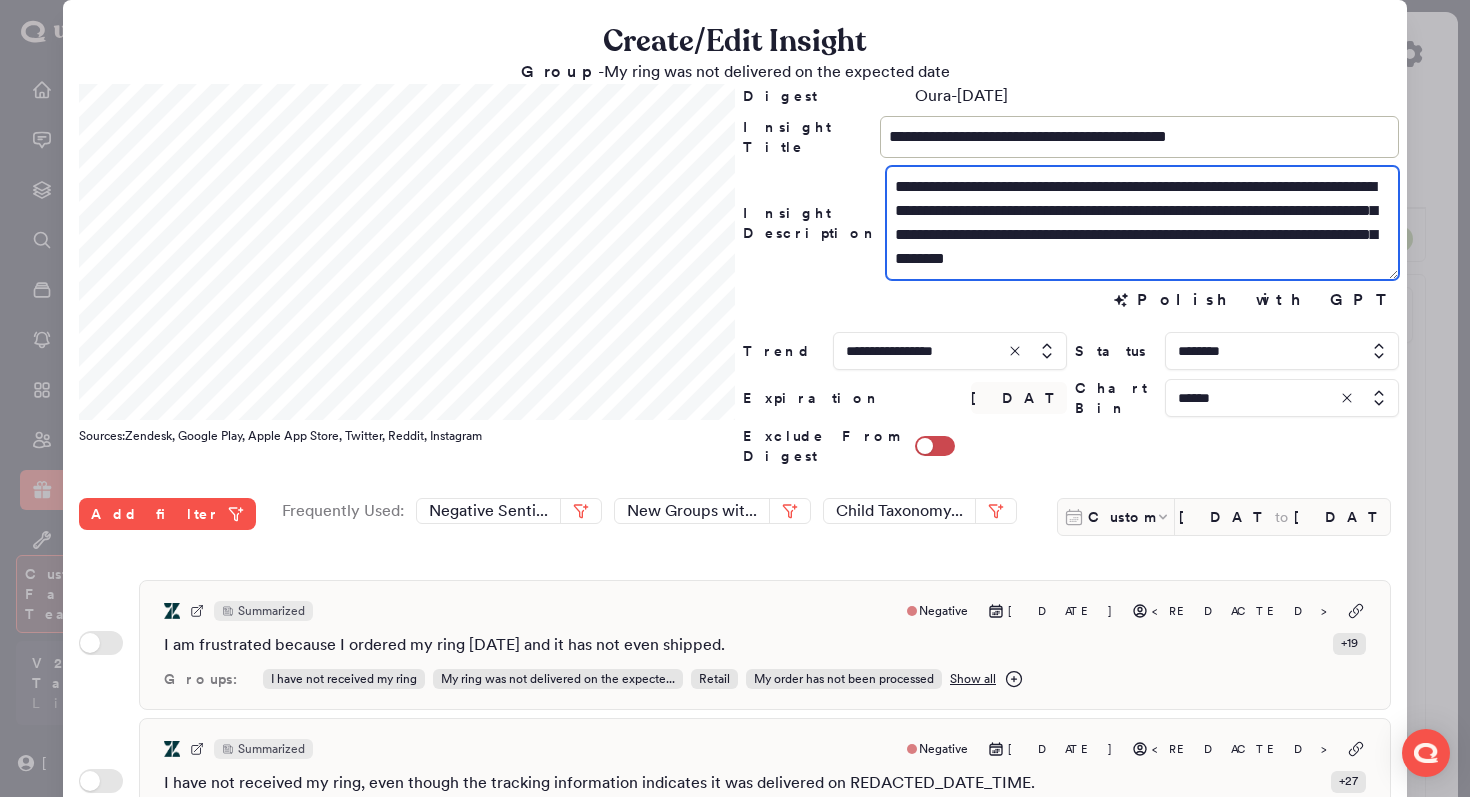 scroll, scrollTop: 0, scrollLeft: 0, axis: both 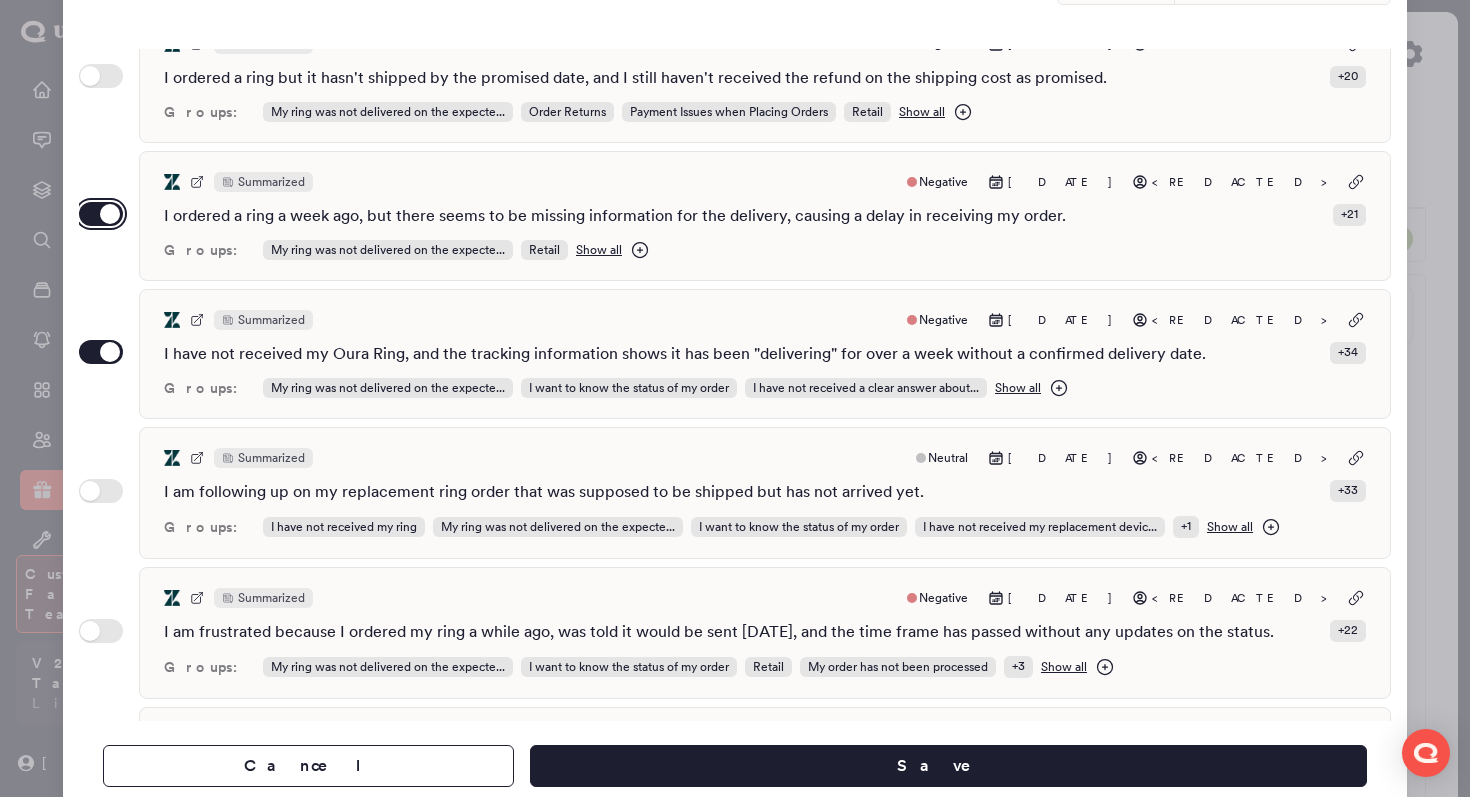 click on "Use setting" at bounding box center (101, 214) 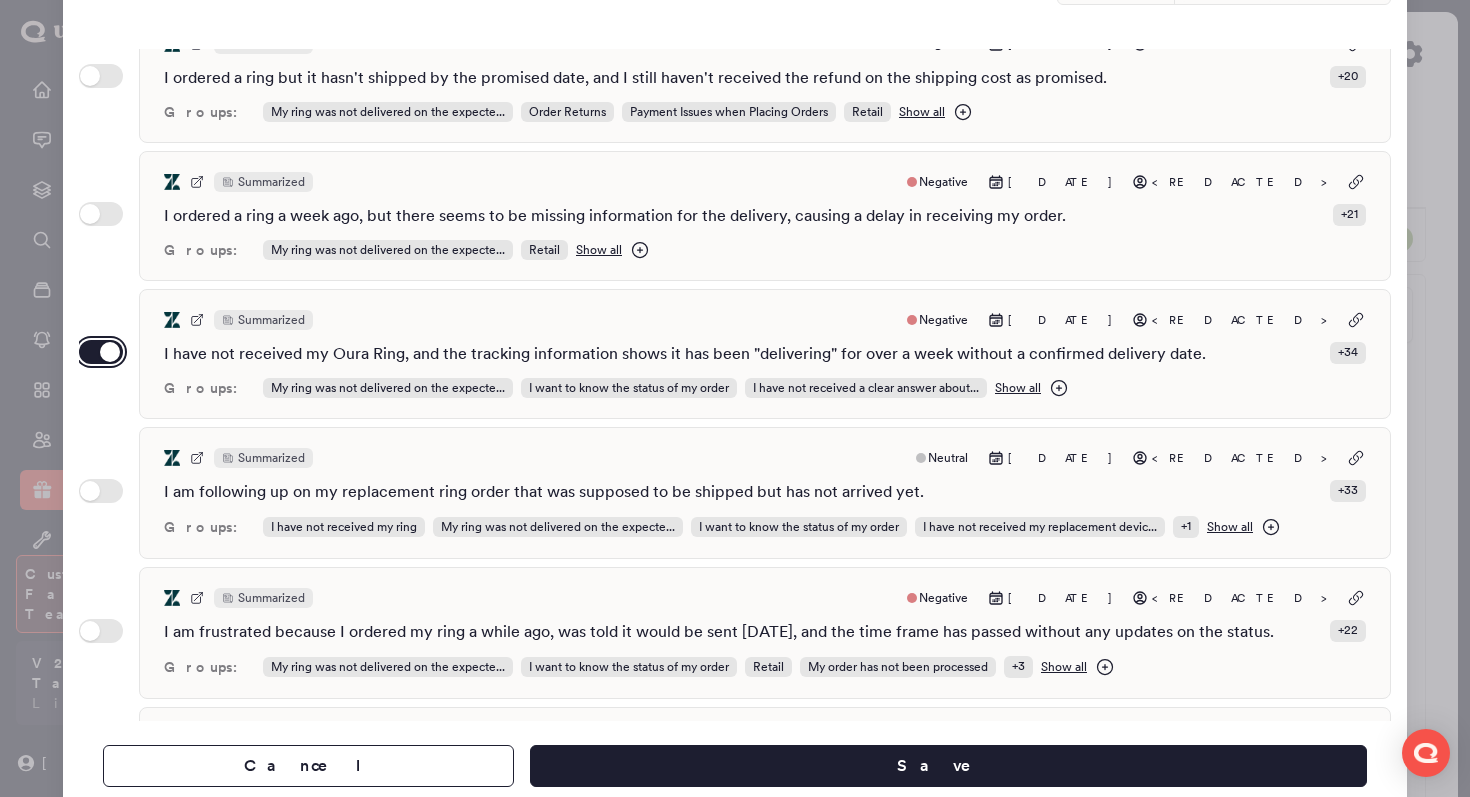 click on "Use setting" at bounding box center (101, 352) 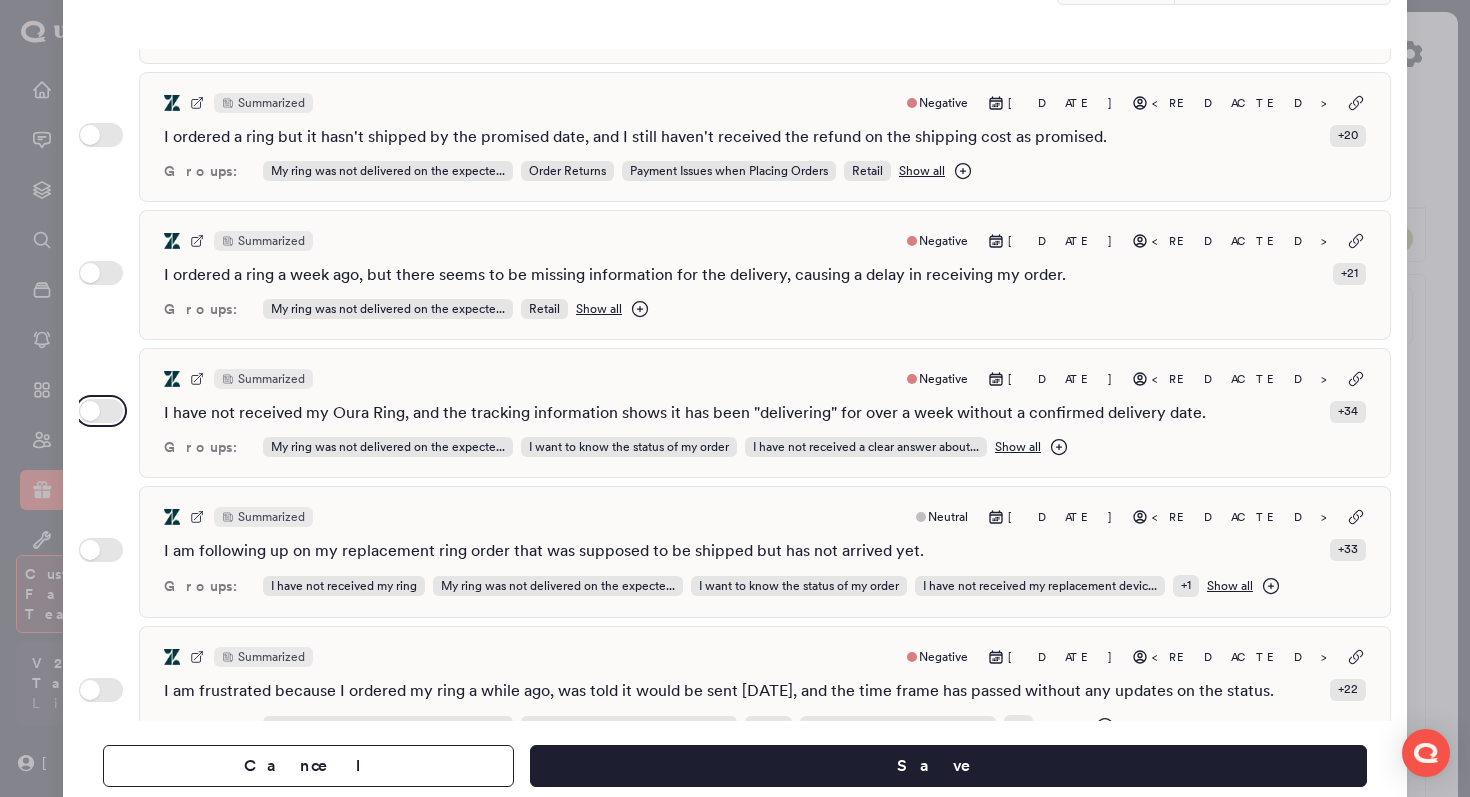 scroll, scrollTop: 1778, scrollLeft: 0, axis: vertical 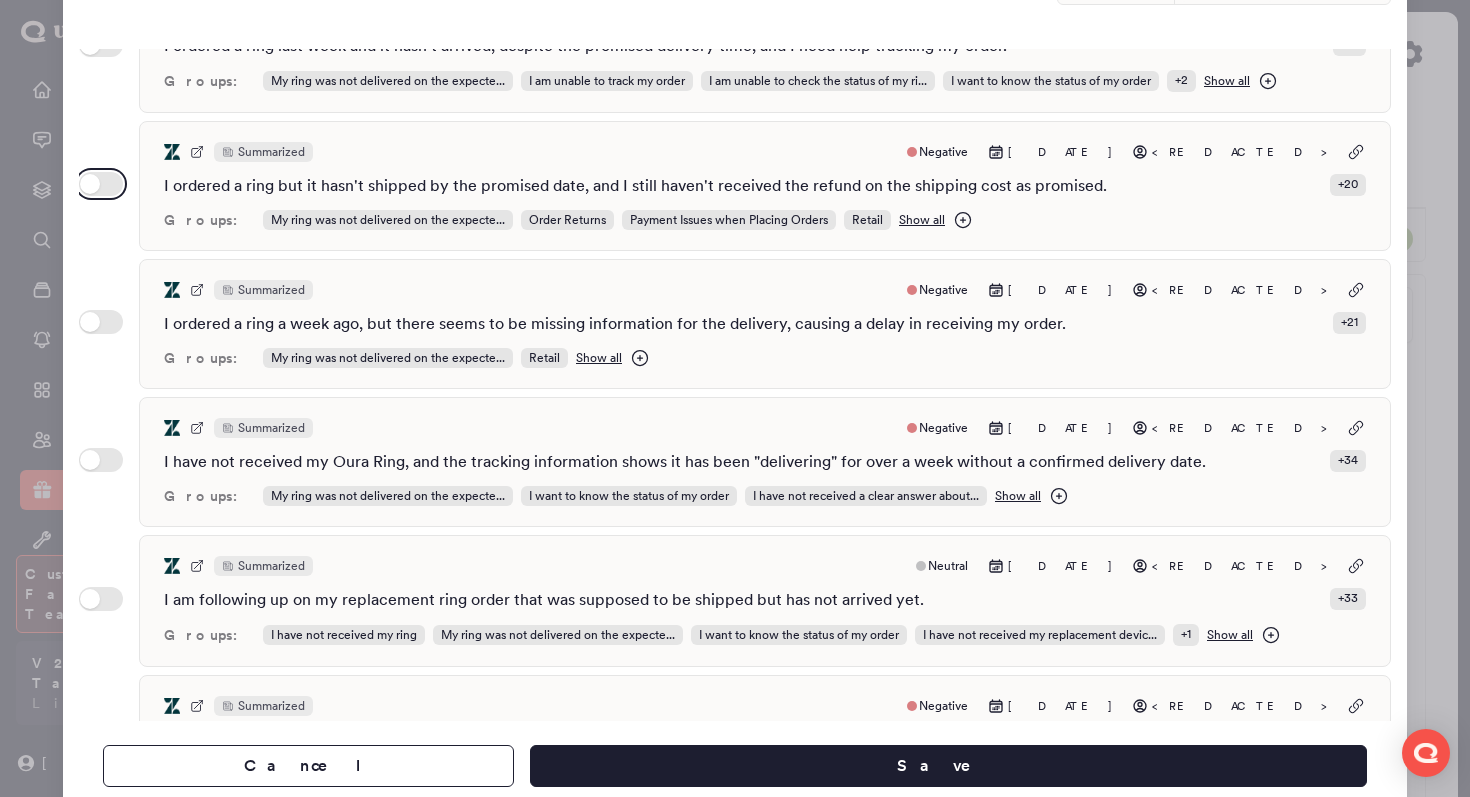 click on "Use setting" at bounding box center [101, 184] 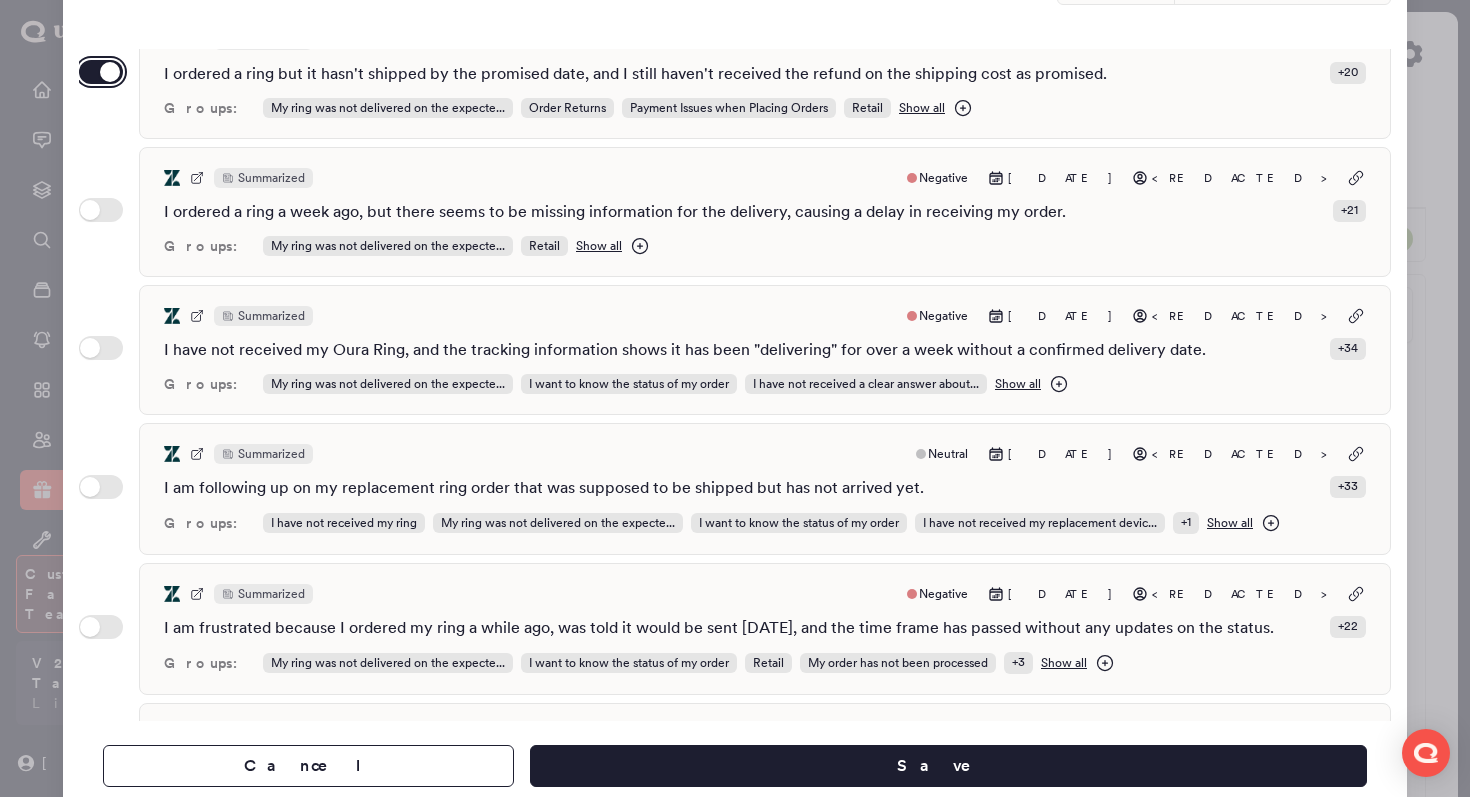scroll, scrollTop: 1957, scrollLeft: 0, axis: vertical 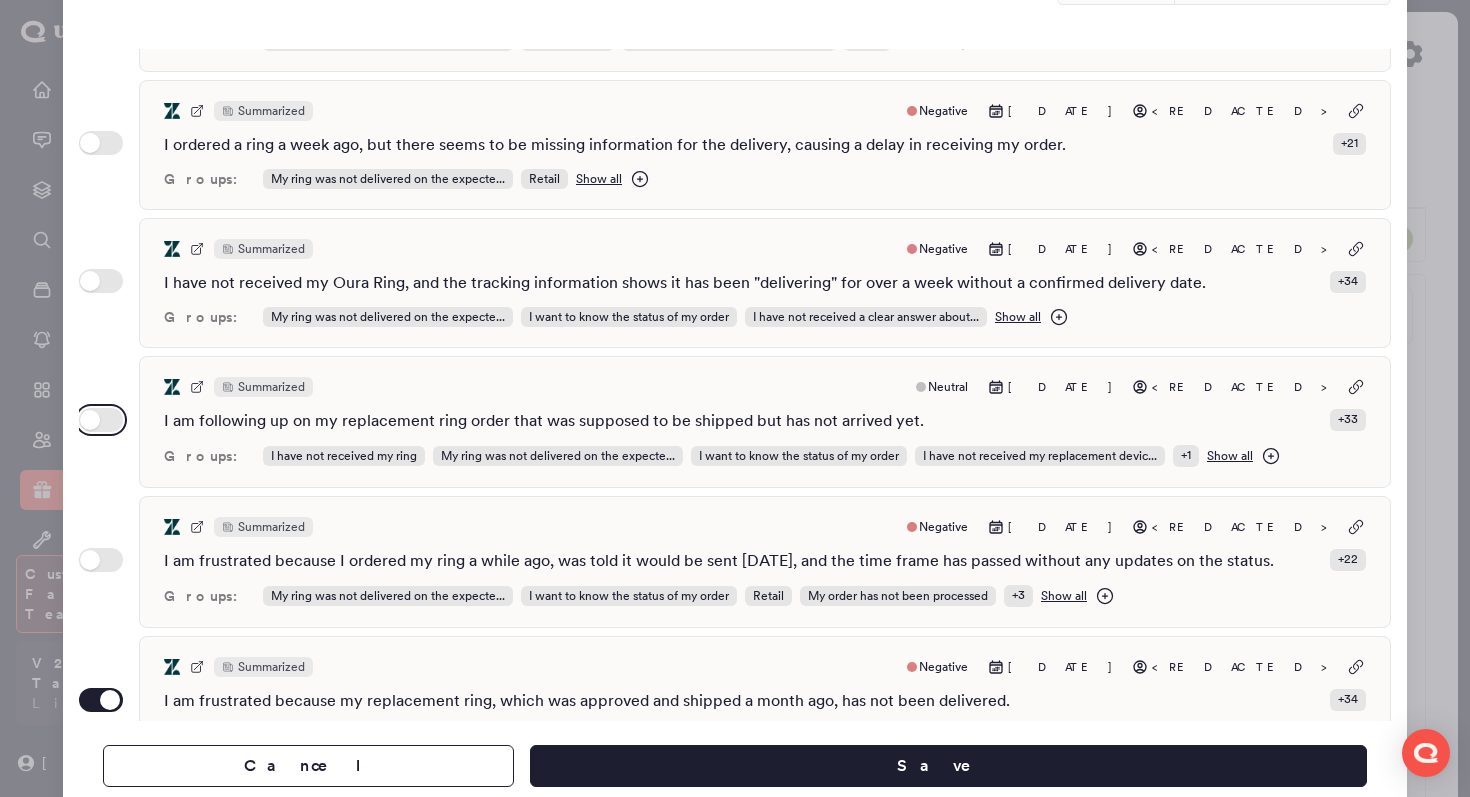 click on "Use setting" at bounding box center [101, 420] 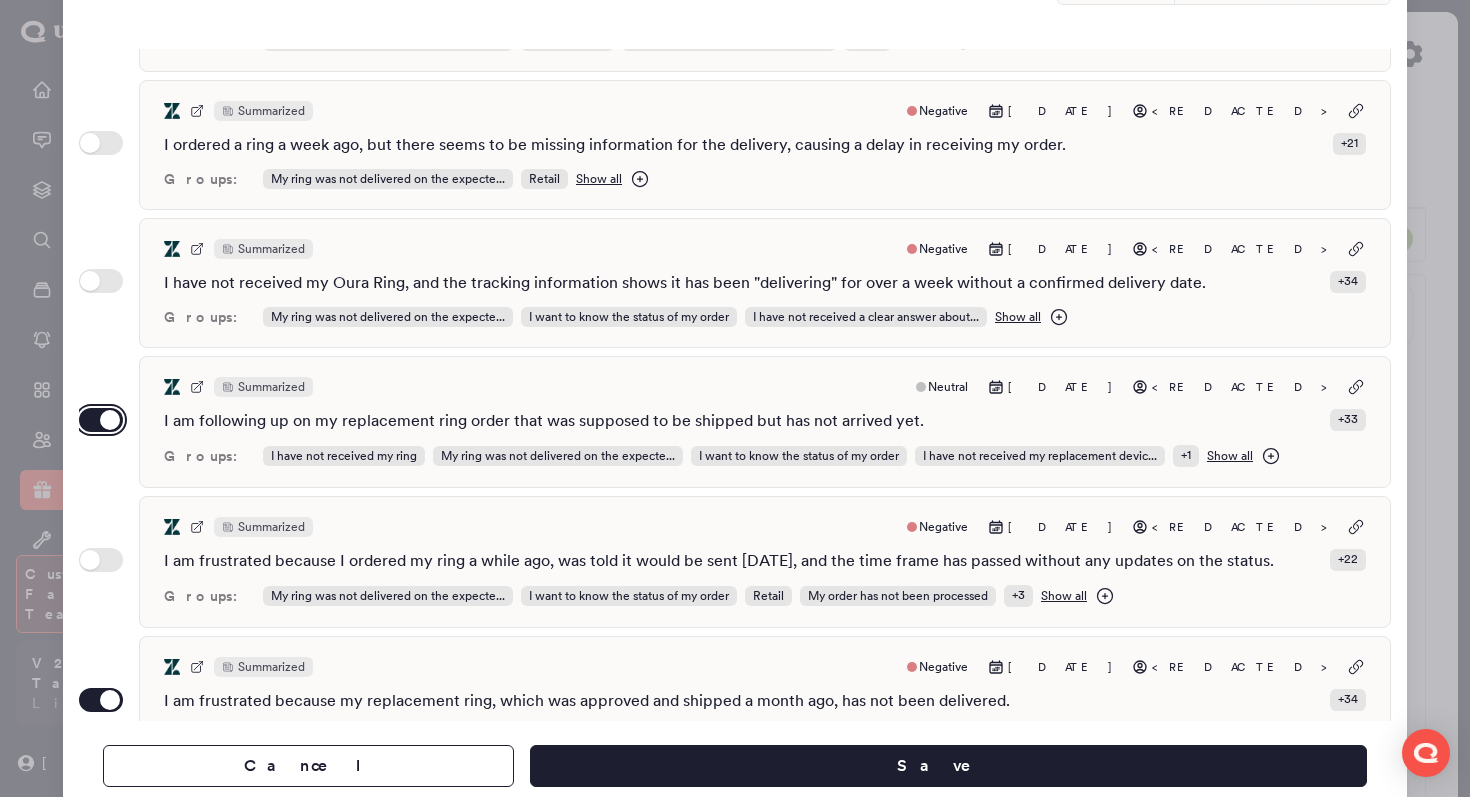 scroll, scrollTop: 2023, scrollLeft: 0, axis: vertical 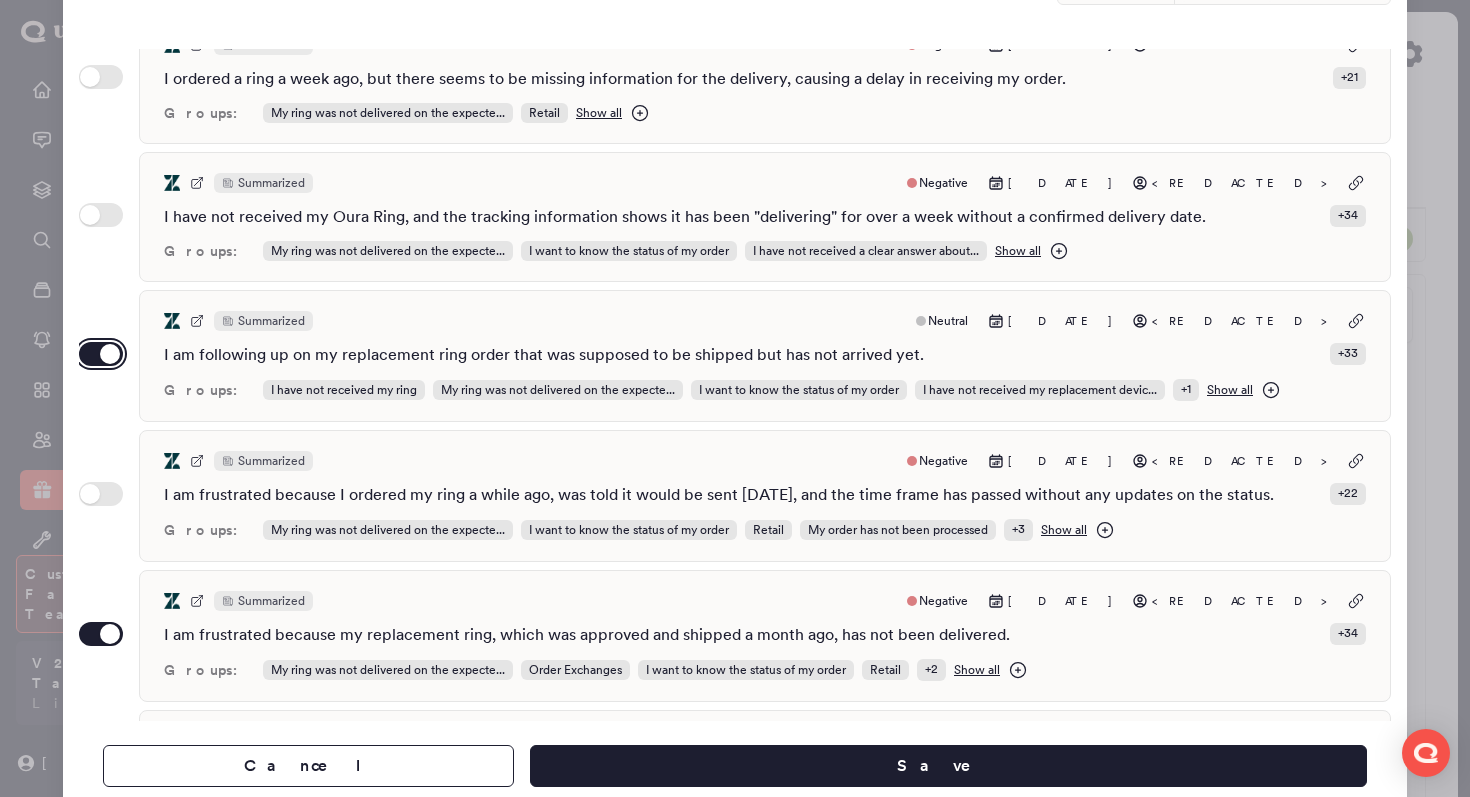 click on "Use setting" at bounding box center (101, 354) 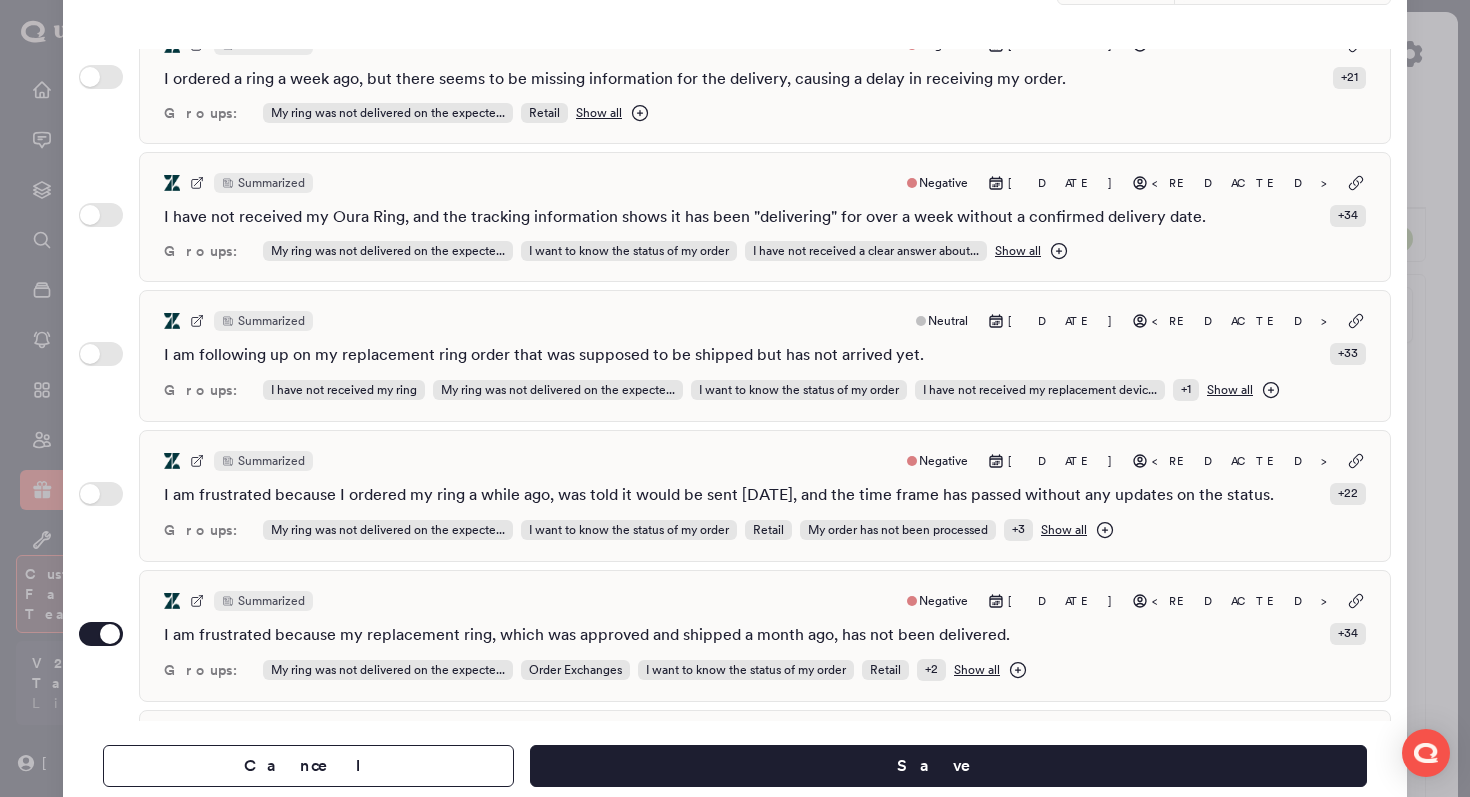 click on "Use setting" at bounding box center [101, 636] 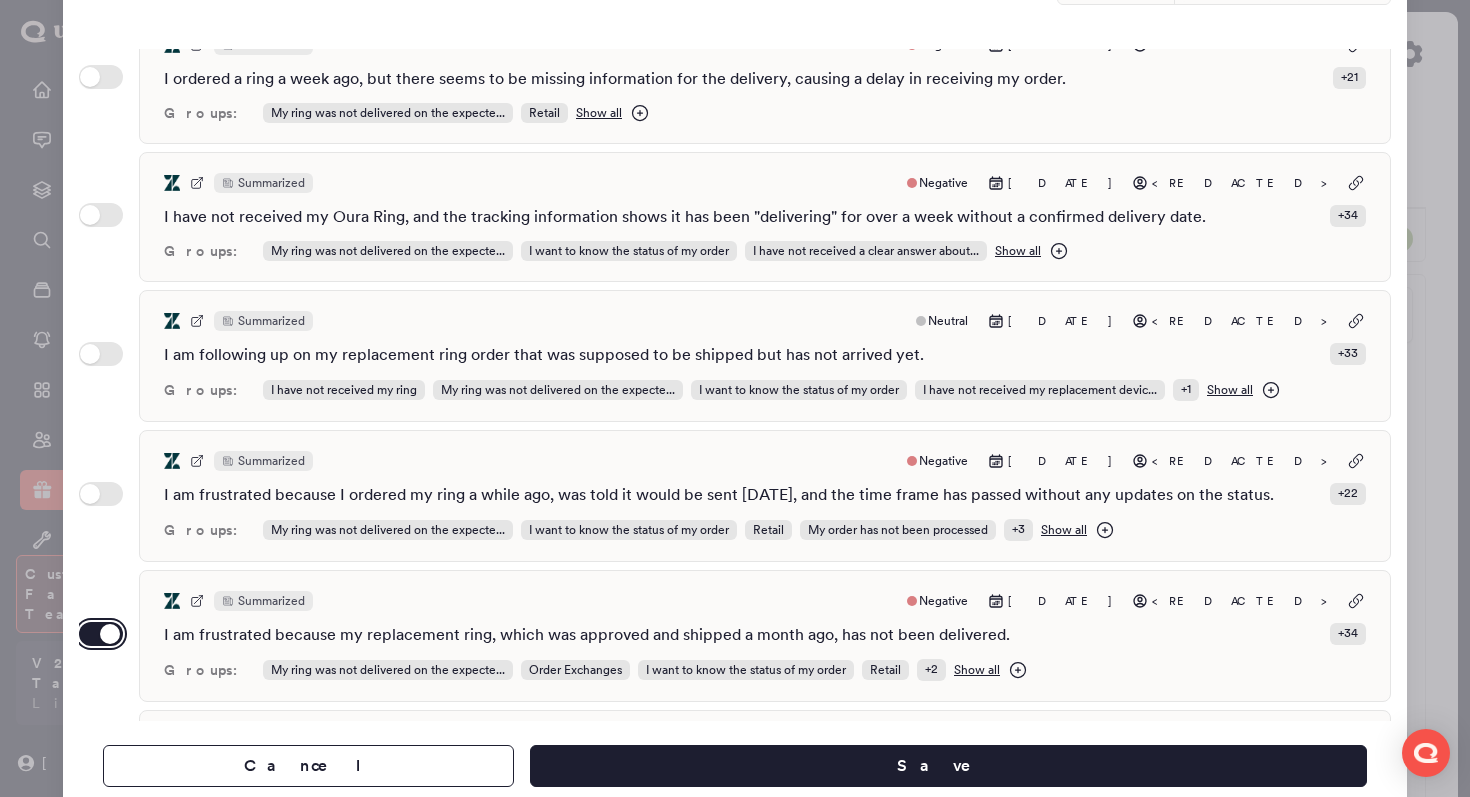 drag, startPoint x: 98, startPoint y: 609, endPoint x: 98, endPoint y: 594, distance: 15 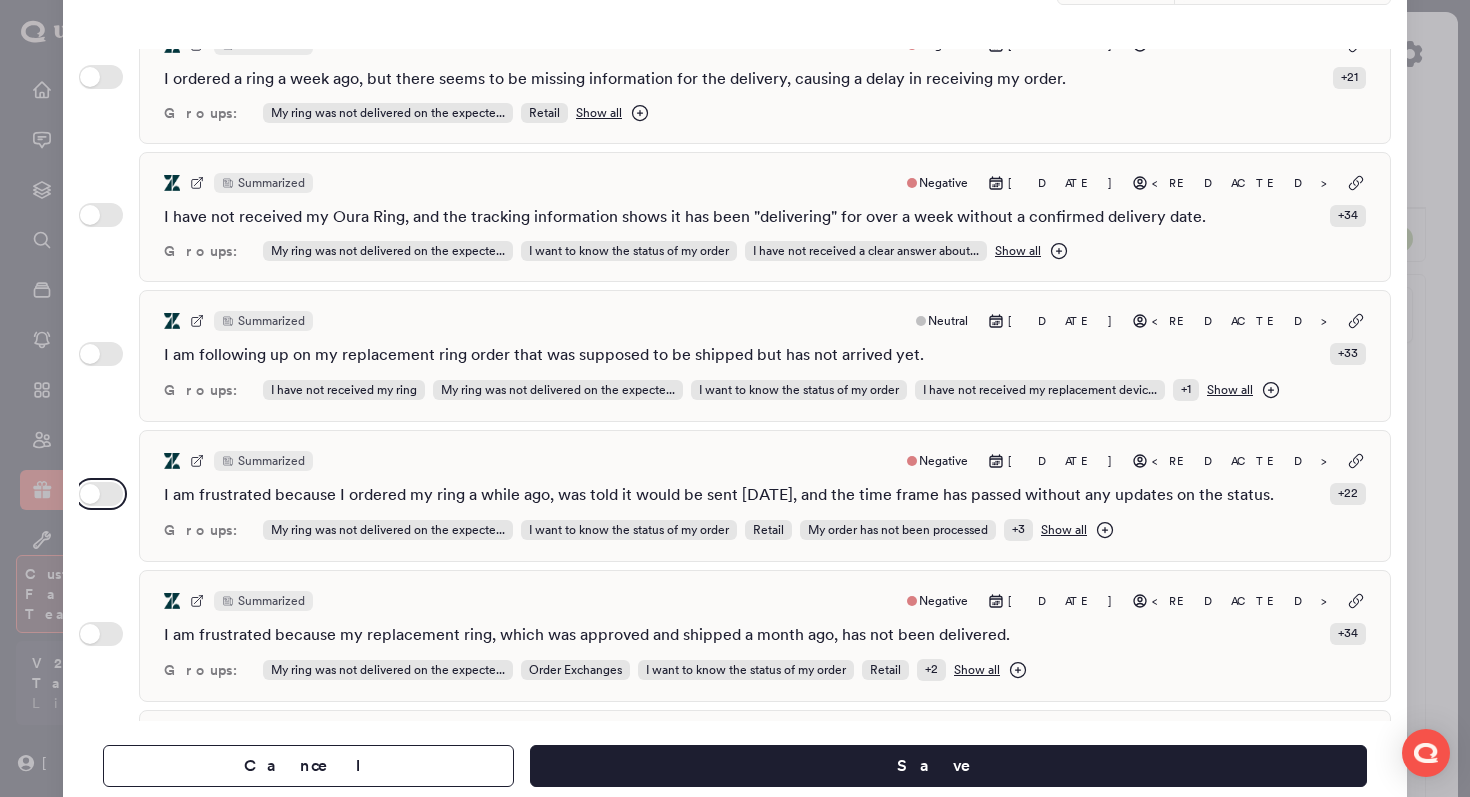 click on "Use setting" at bounding box center [101, 494] 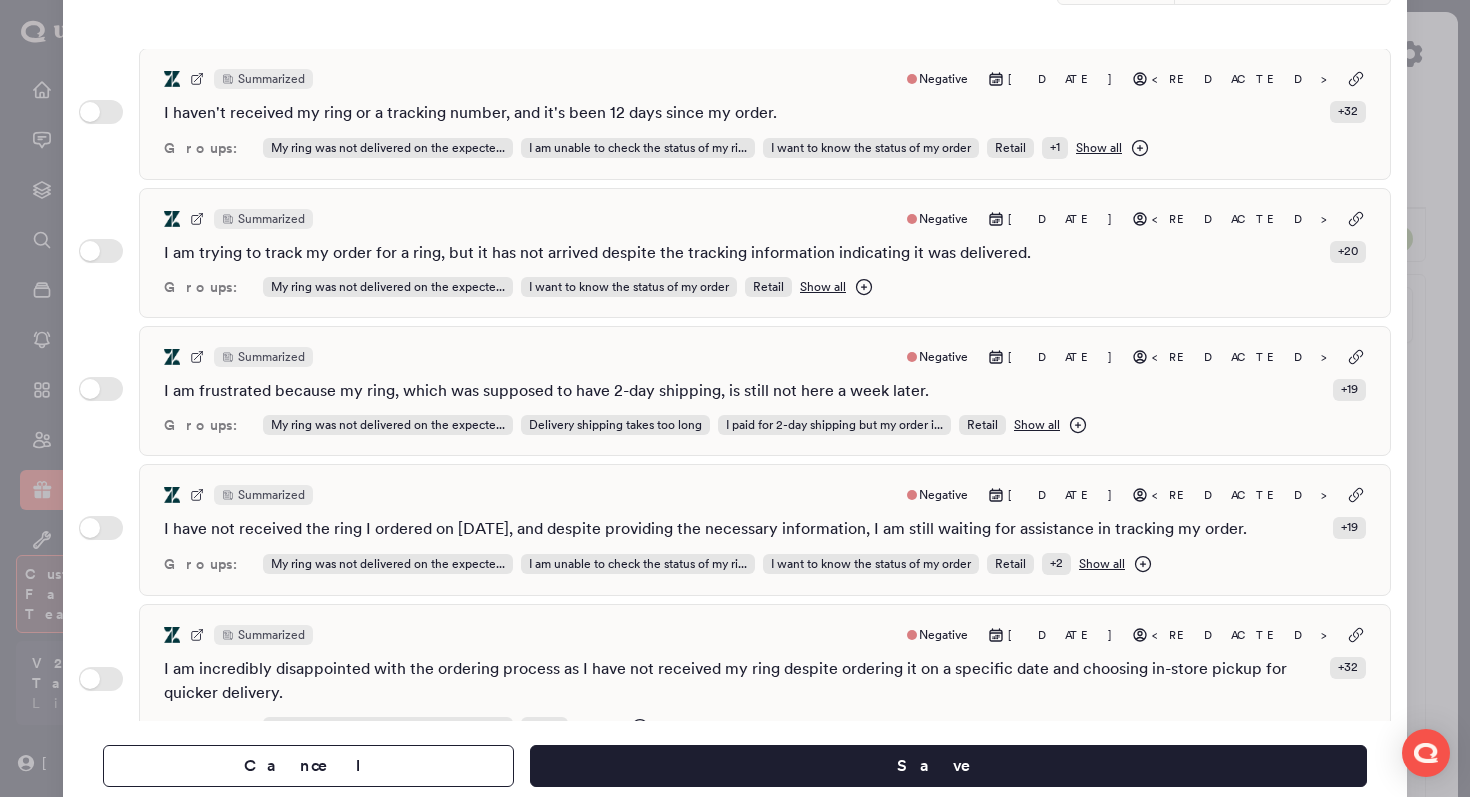 scroll, scrollTop: 856, scrollLeft: 0, axis: vertical 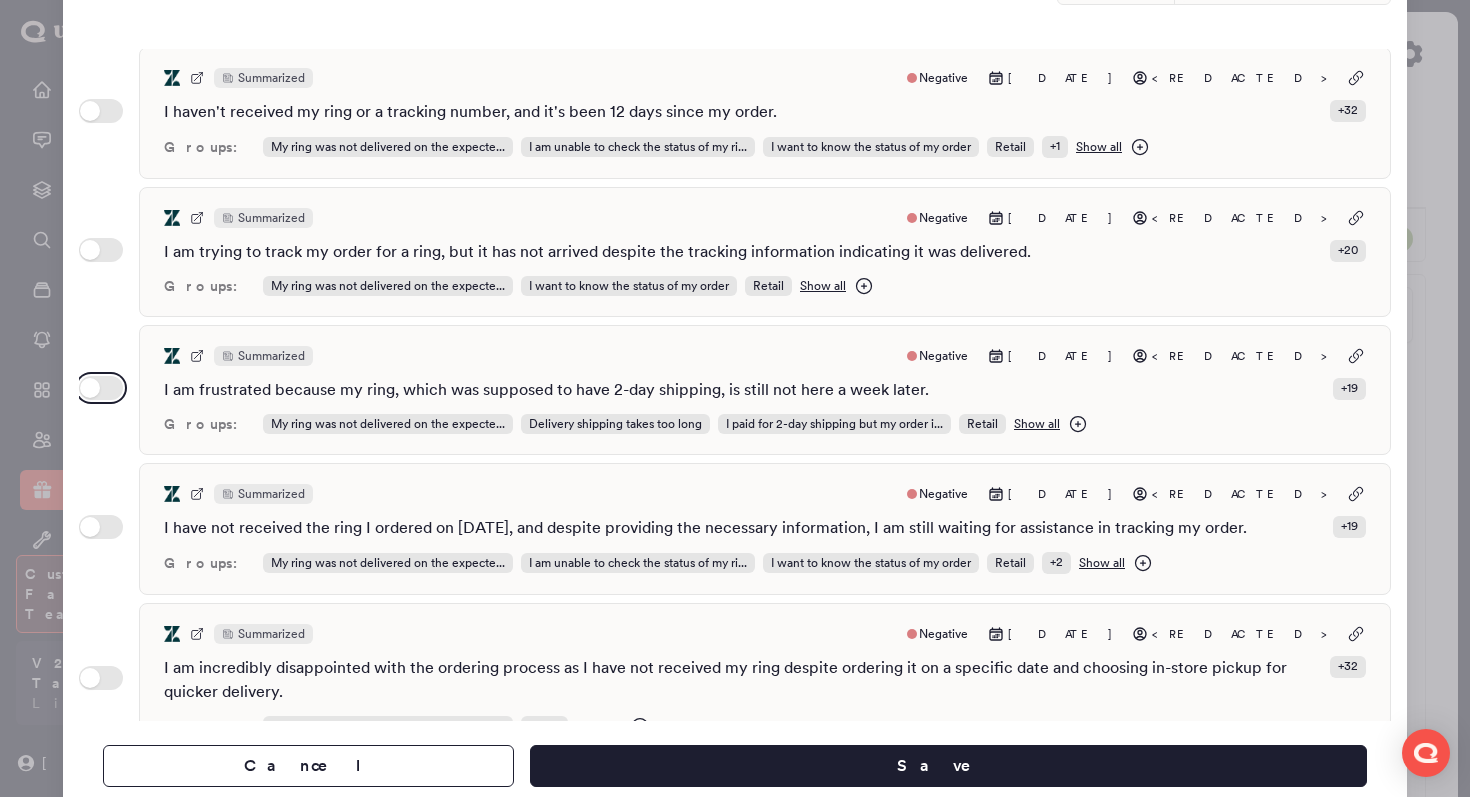 click on "Use setting" at bounding box center [101, 388] 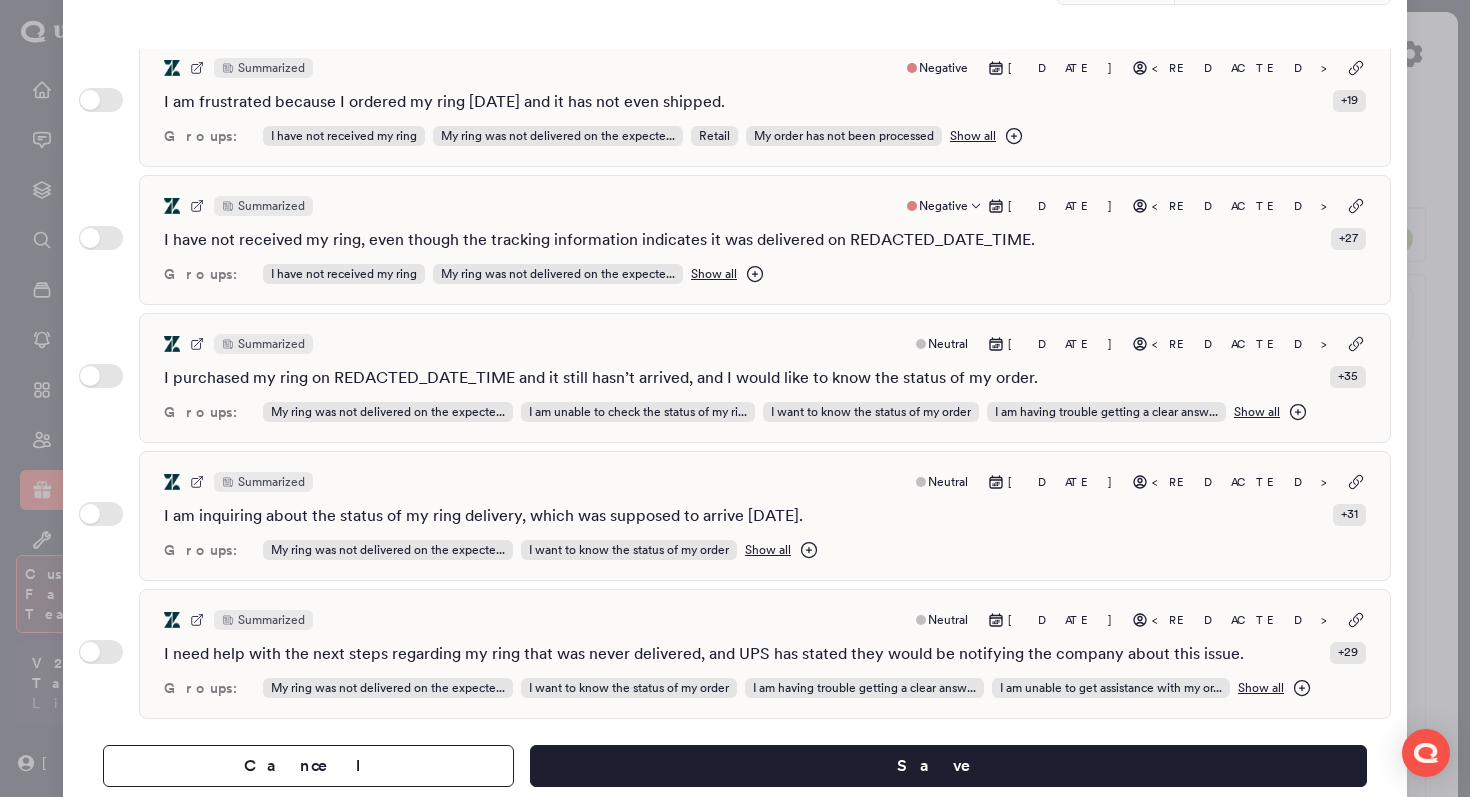 scroll, scrollTop: 0, scrollLeft: 0, axis: both 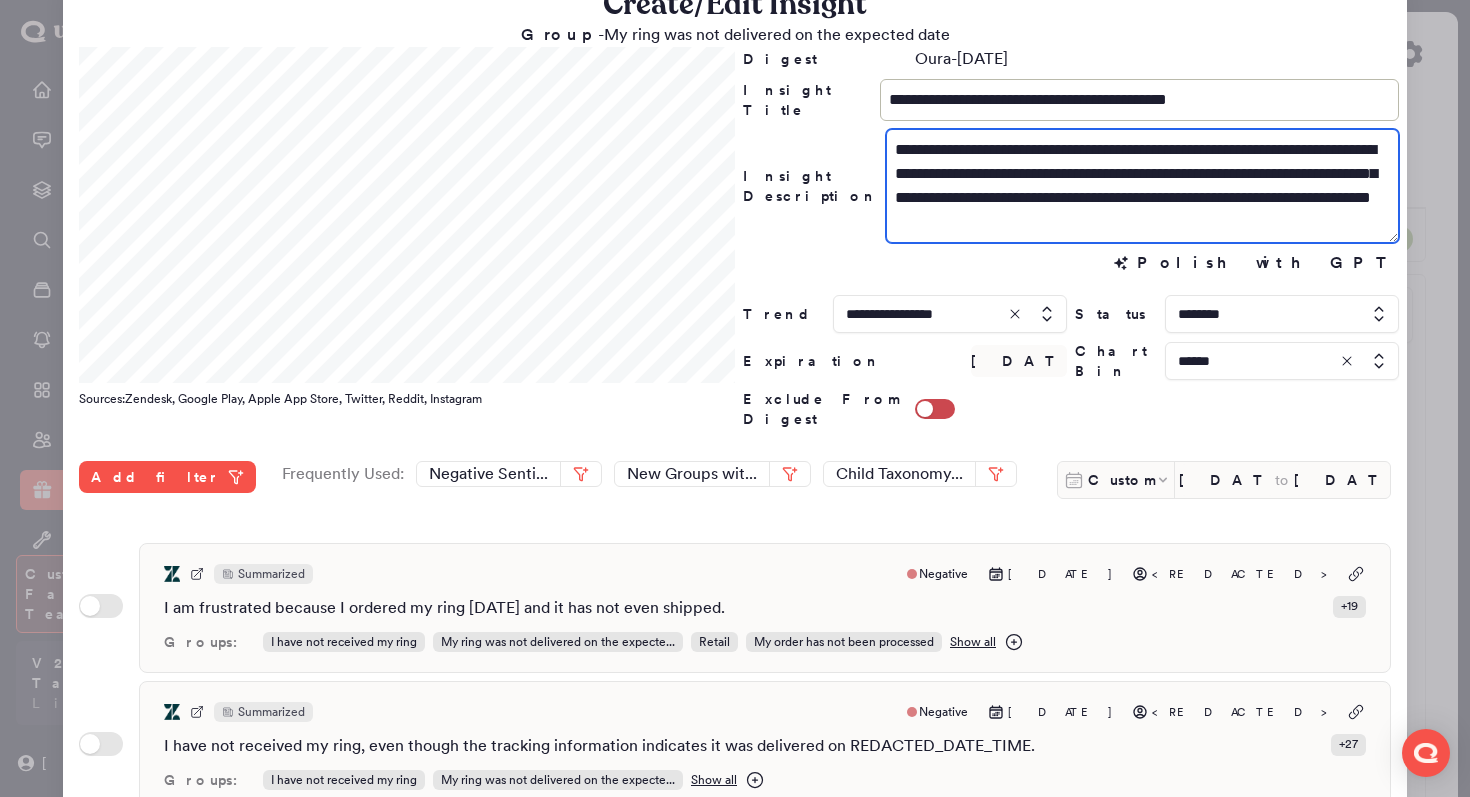 click on "**********" at bounding box center [1142, 186] 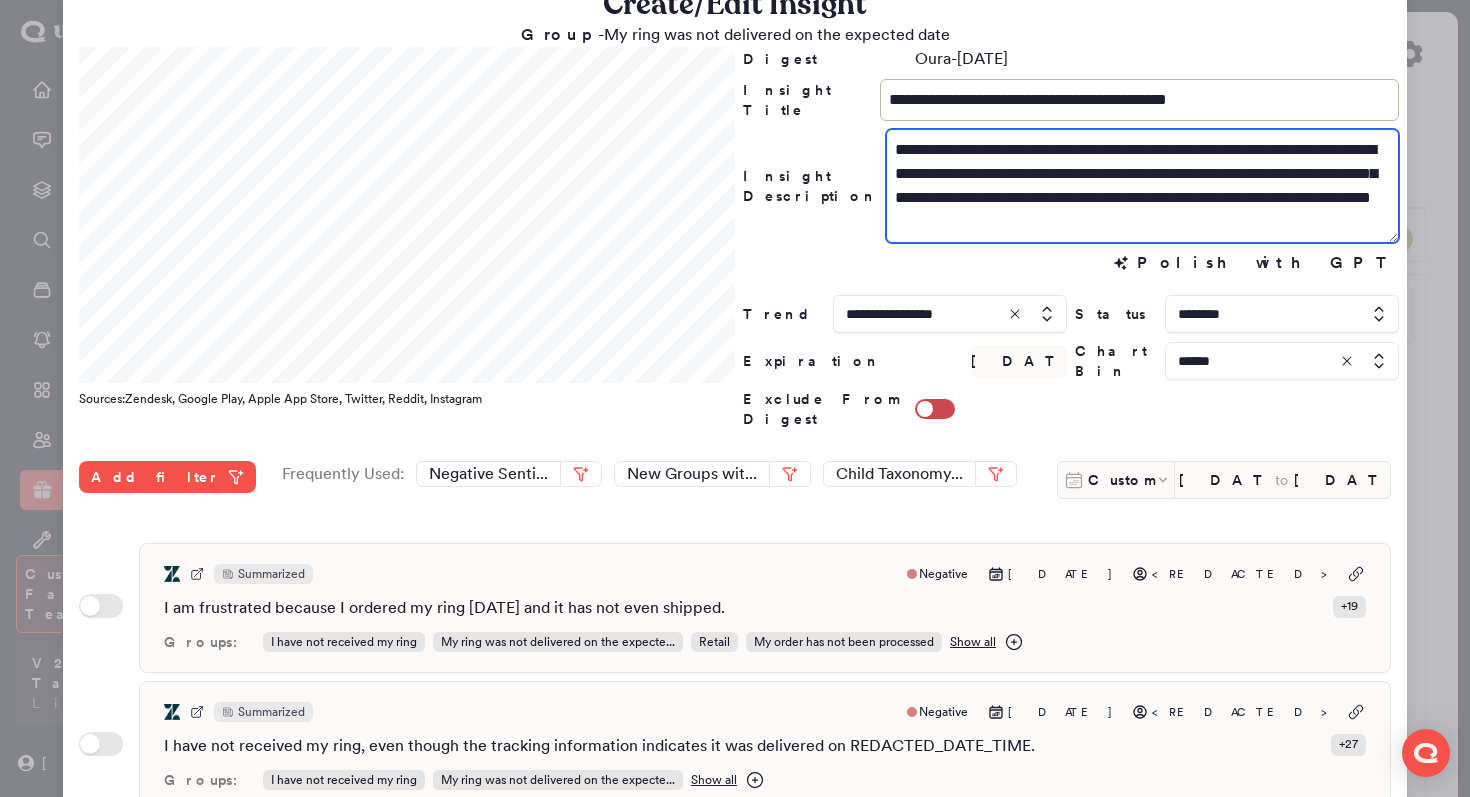 click on "**********" at bounding box center (1142, 186) 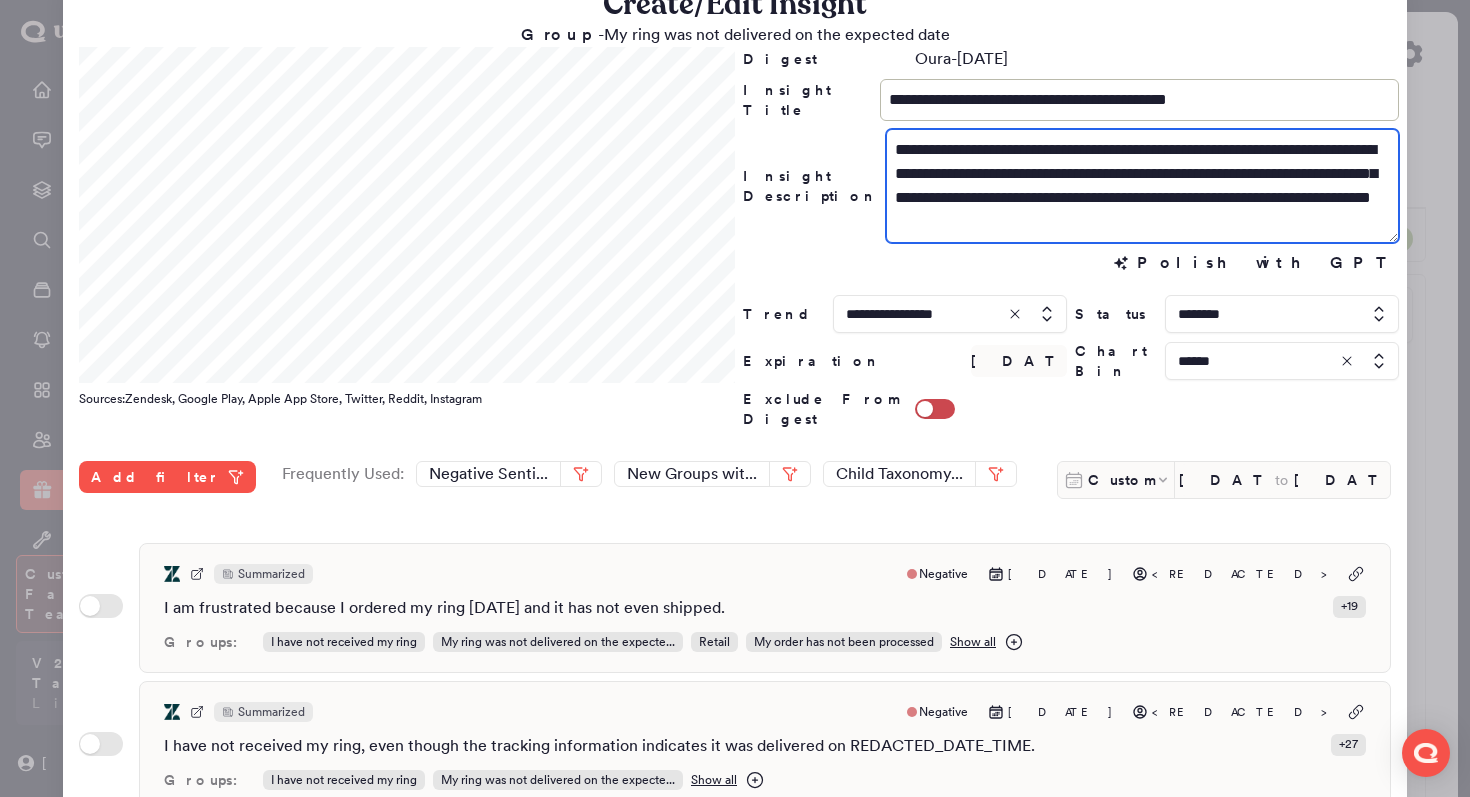 drag, startPoint x: 1302, startPoint y: 218, endPoint x: 1340, endPoint y: 191, distance: 46.615448 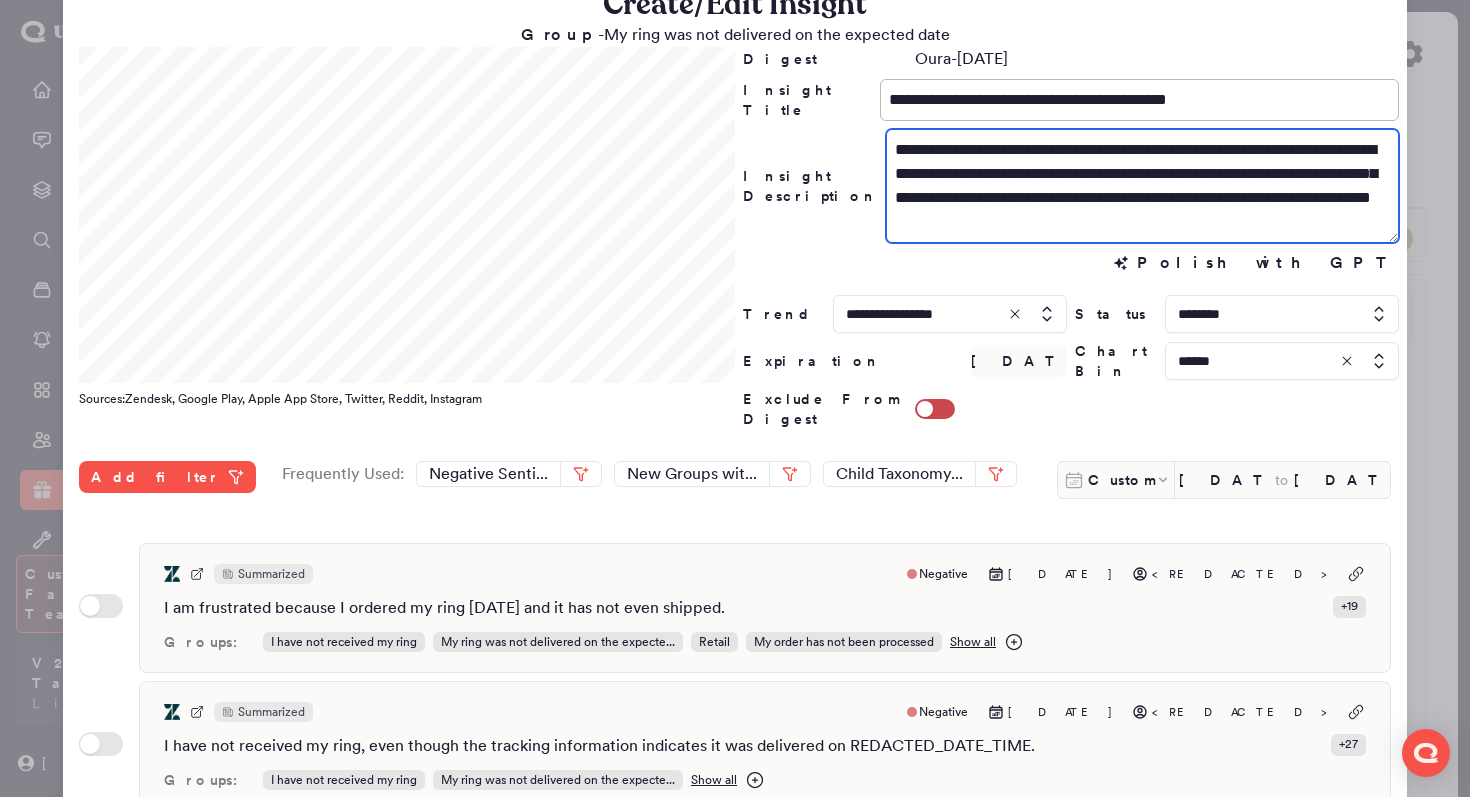 click on "**********" at bounding box center (1142, 186) 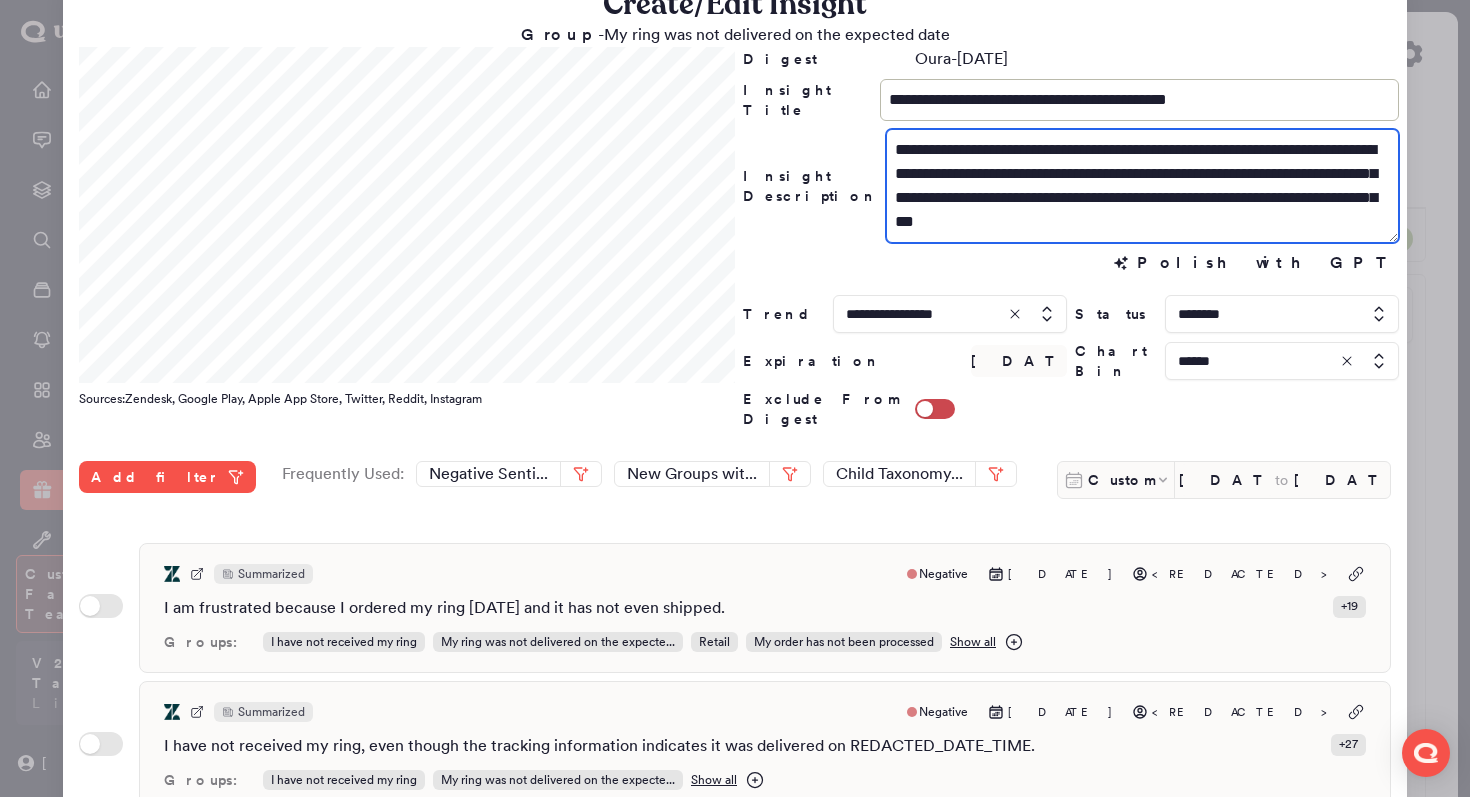 scroll, scrollTop: 531, scrollLeft: 0, axis: vertical 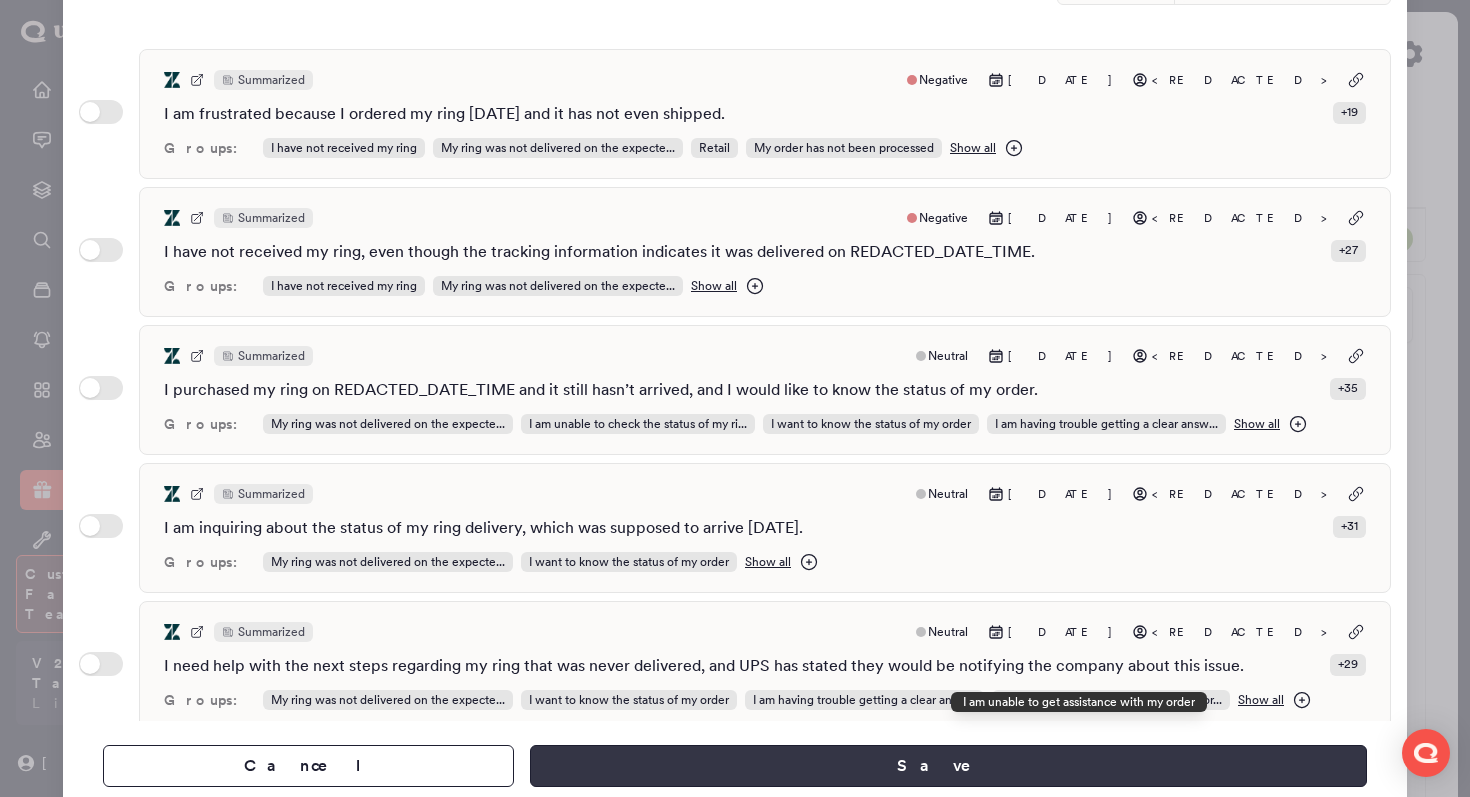 type on "**********" 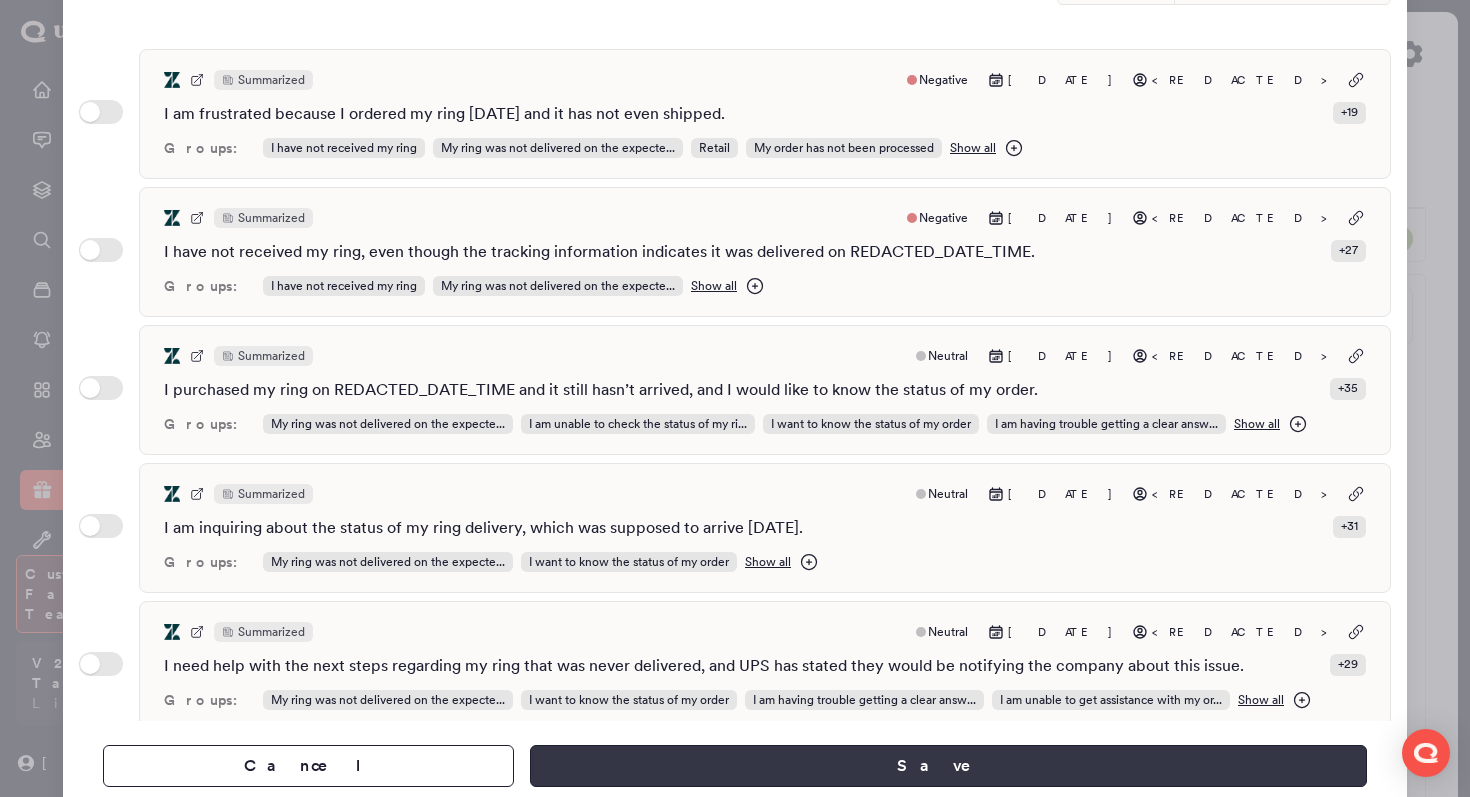 click on "Save" at bounding box center (948, 766) 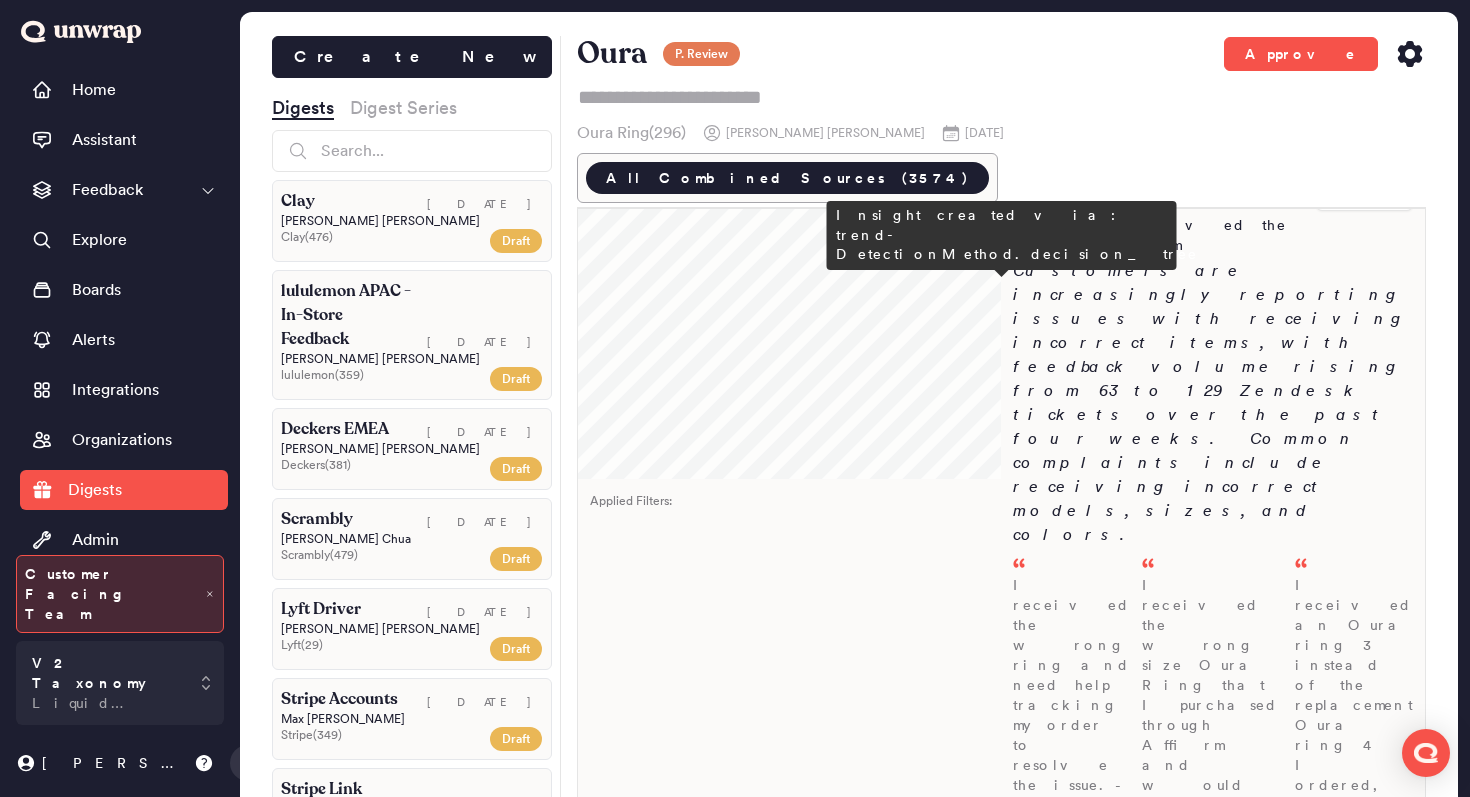 scroll, scrollTop: 868, scrollLeft: 0, axis: vertical 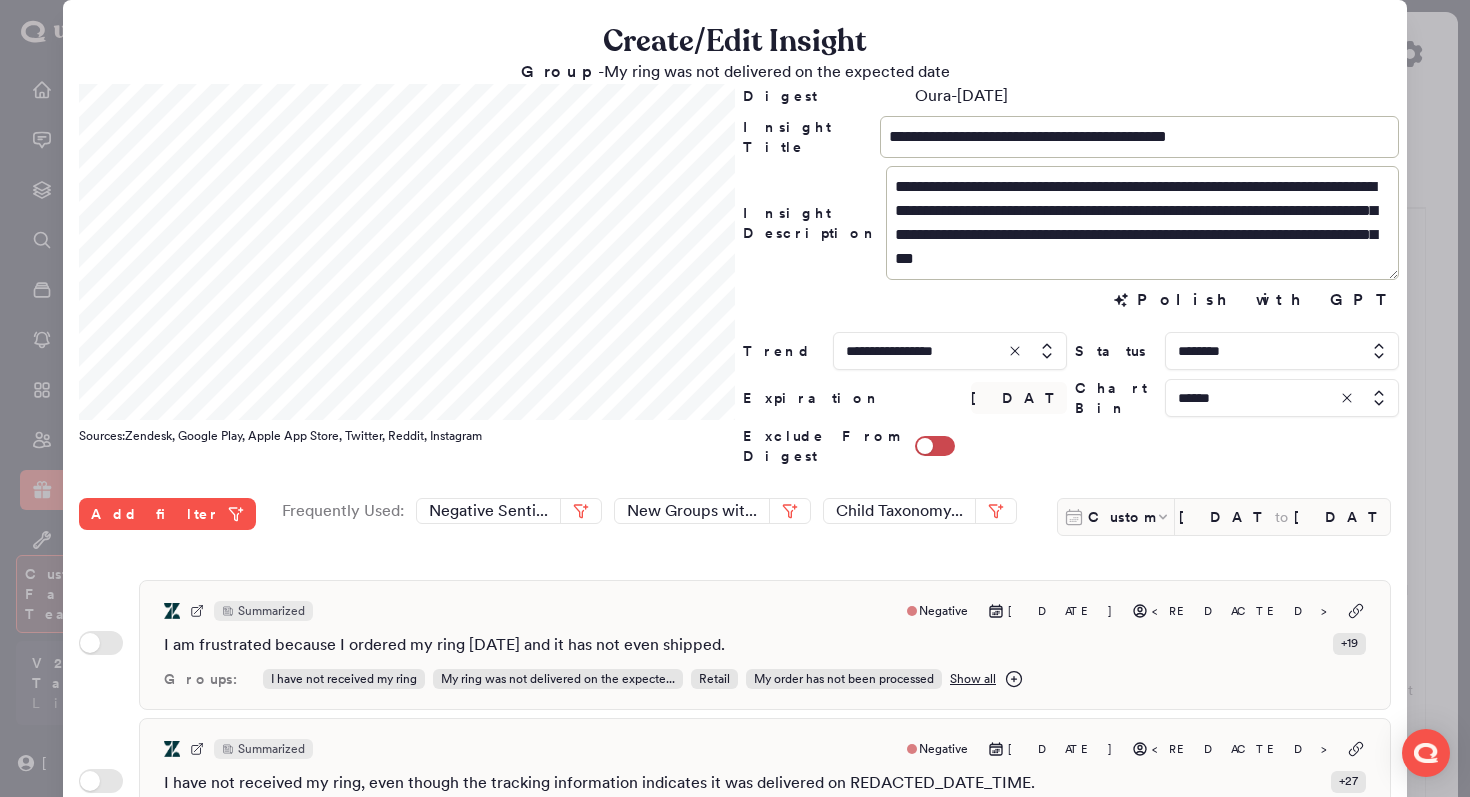 click at bounding box center [735, 398] 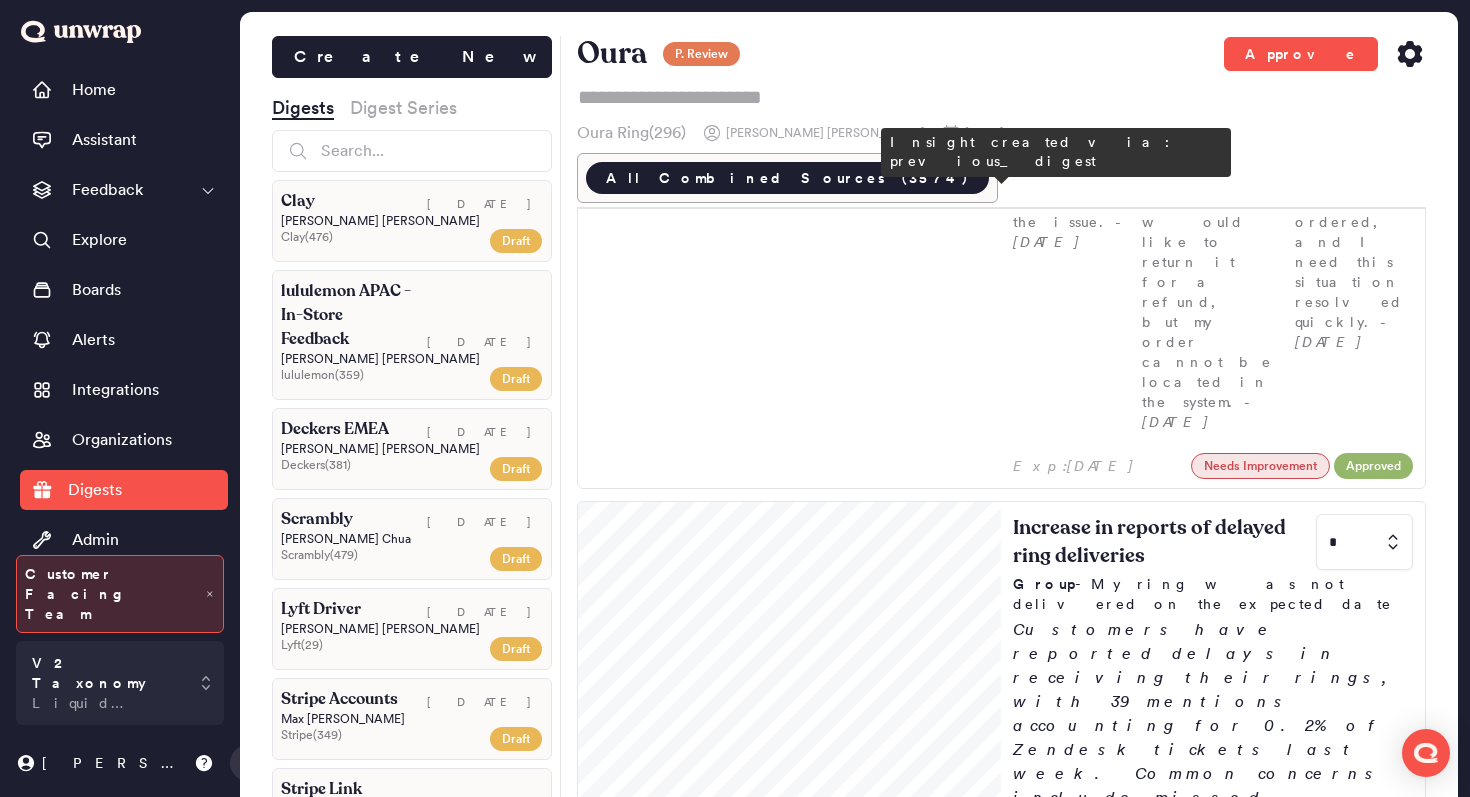 scroll, scrollTop: 1417, scrollLeft: 0, axis: vertical 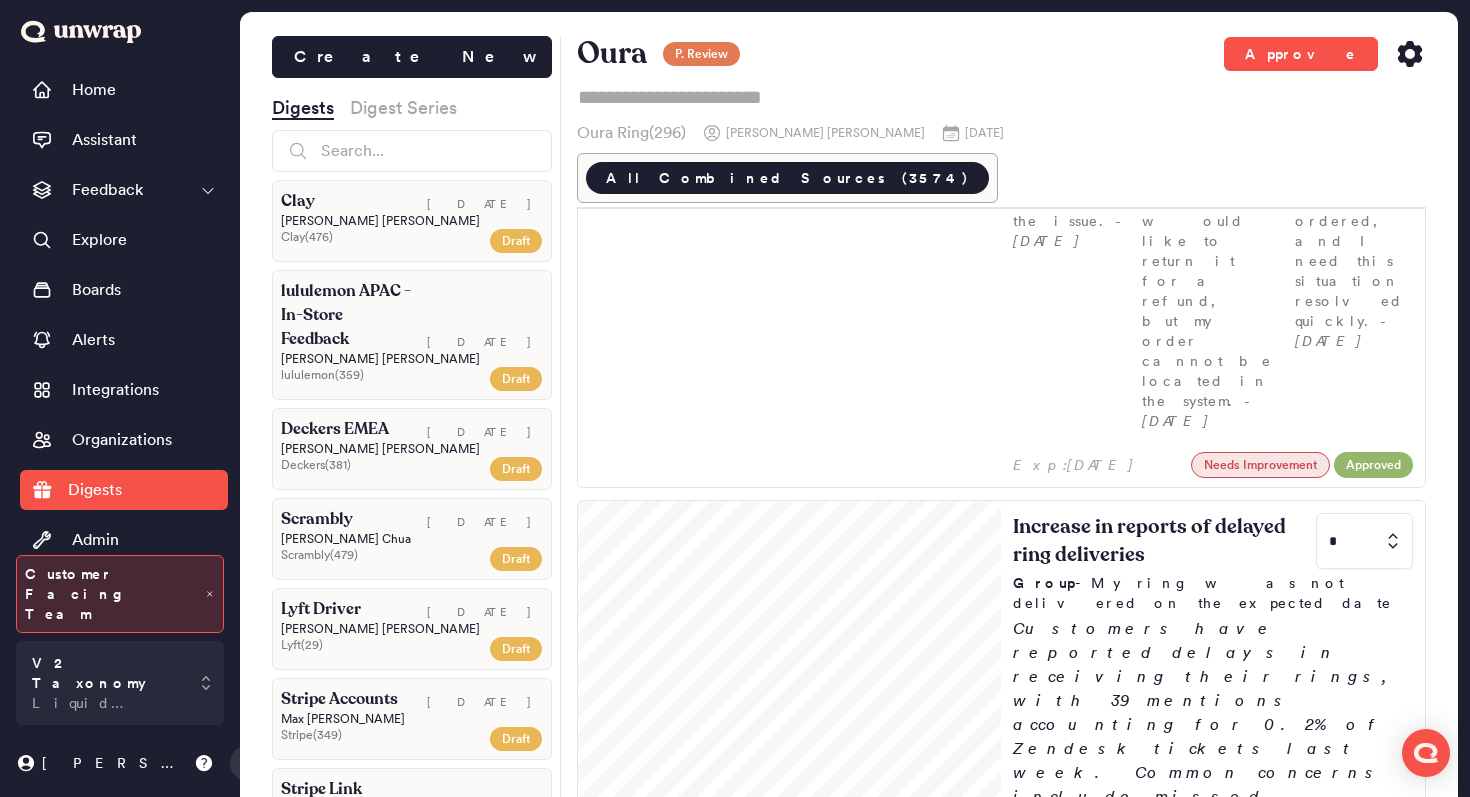 click on "Reports of scratched replacement rings fell * Group  -  I received a scratched replacement ring Last week, complaints of receiving scratched replacement rings fell from 0.4% to 0.2% of Zendesk tickets. Customers reported receiving scratched items despite expecting new, non-refurbished rings. I received a scratched replacement ring that appears to be used, and I am extremely disappointed and find this completely unacceptable.  -  Jul 06 I received a replacement Oura Ring for a battery issue, but it was disappointing to see that it was used/refurbished with scratches.  -  Jul 04 I received a replacement Oura ring that has scratches, indicating it may be refurbished instead of new.  -  Jul 03" at bounding box center [1213, 1759] 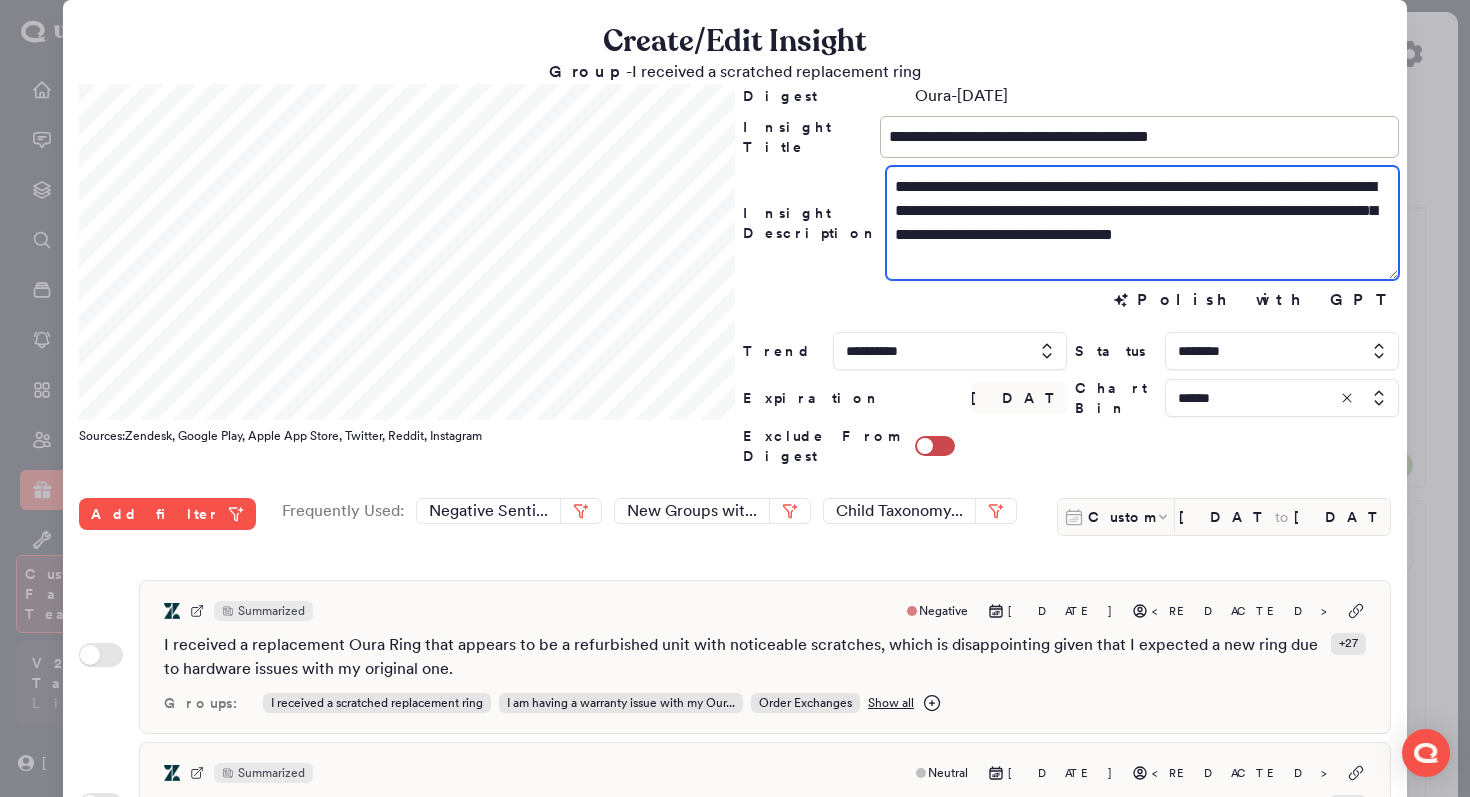 drag, startPoint x: 1306, startPoint y: 213, endPoint x: 1250, endPoint y: 214, distance: 56.008926 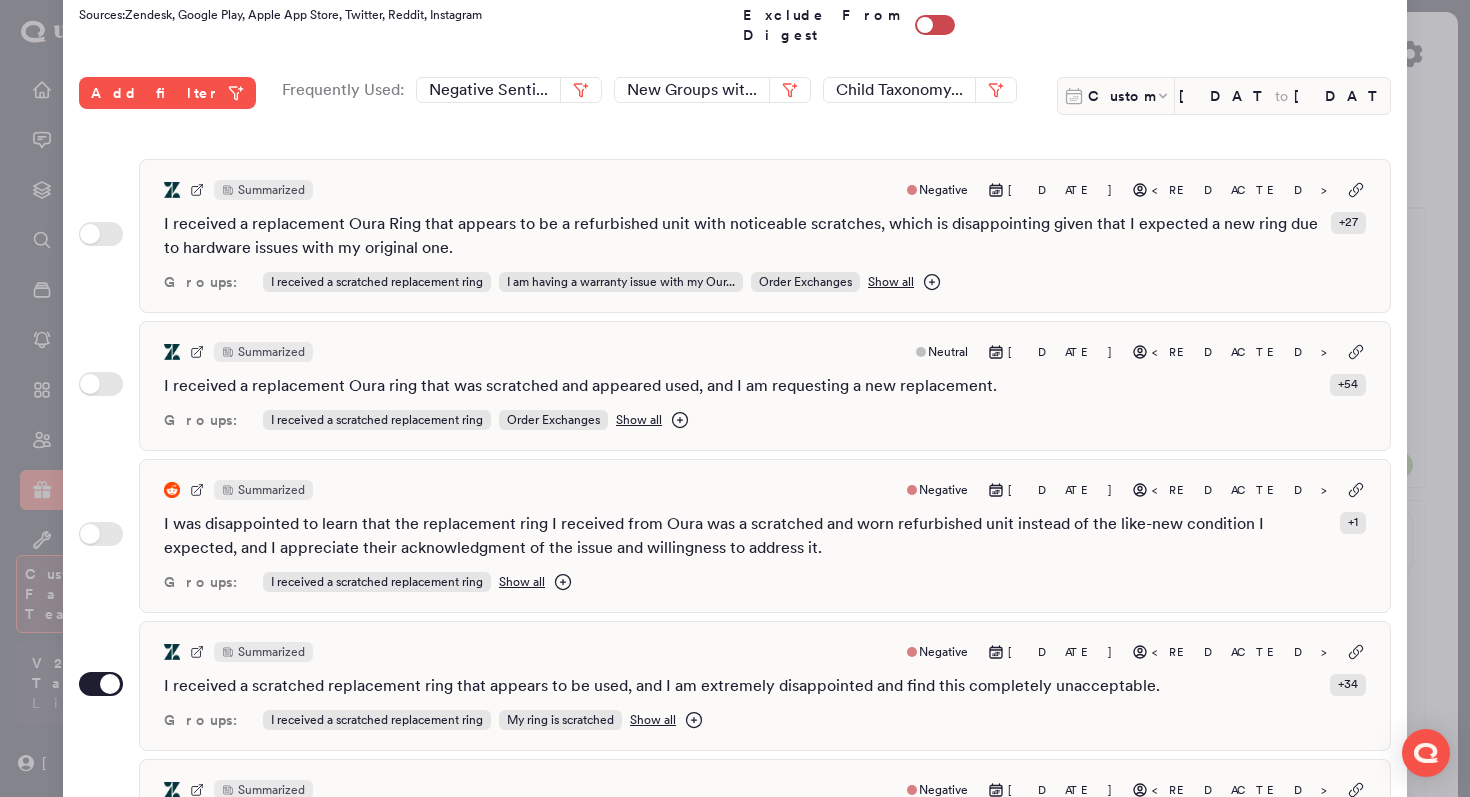 scroll, scrollTop: 531, scrollLeft: 0, axis: vertical 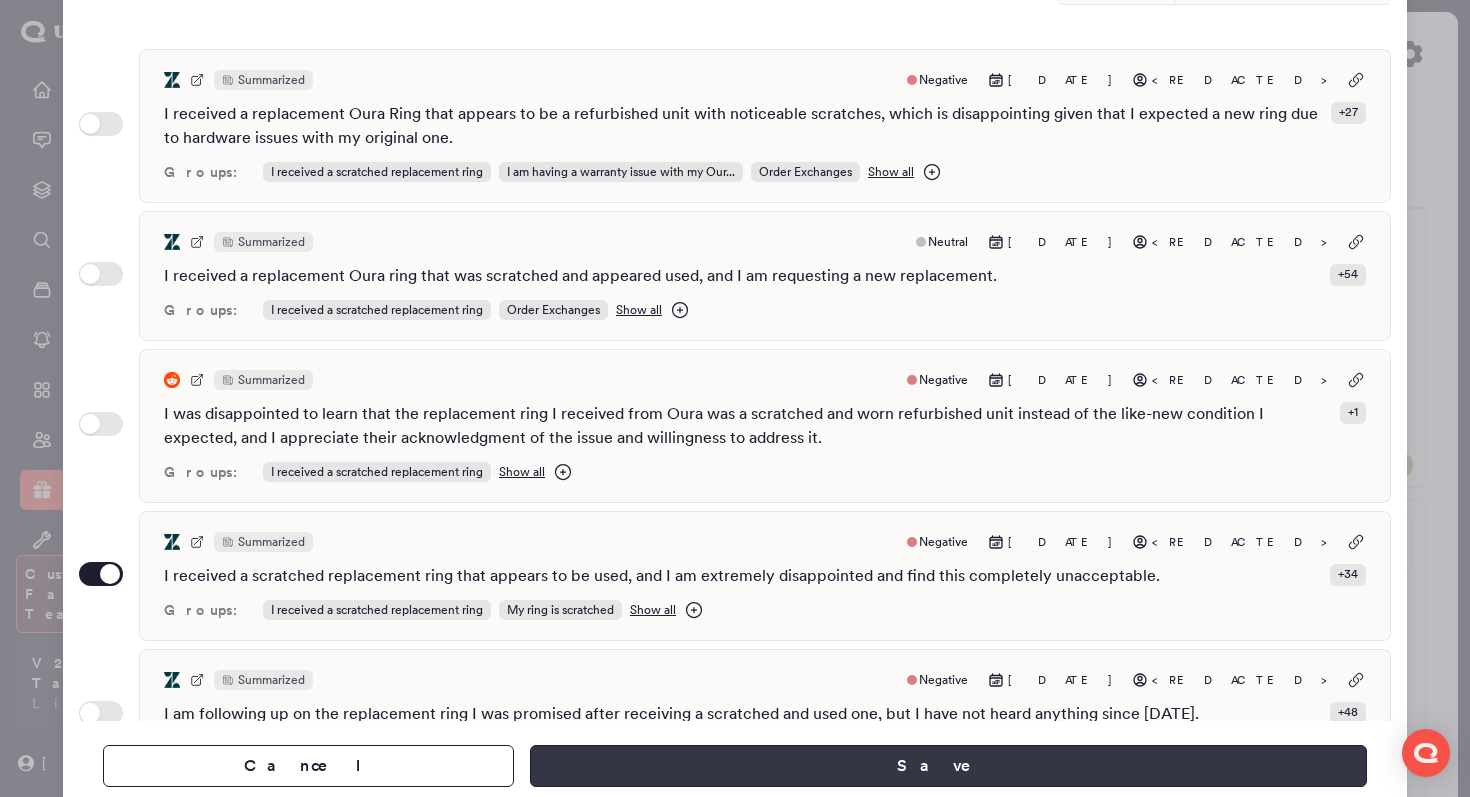 type on "**********" 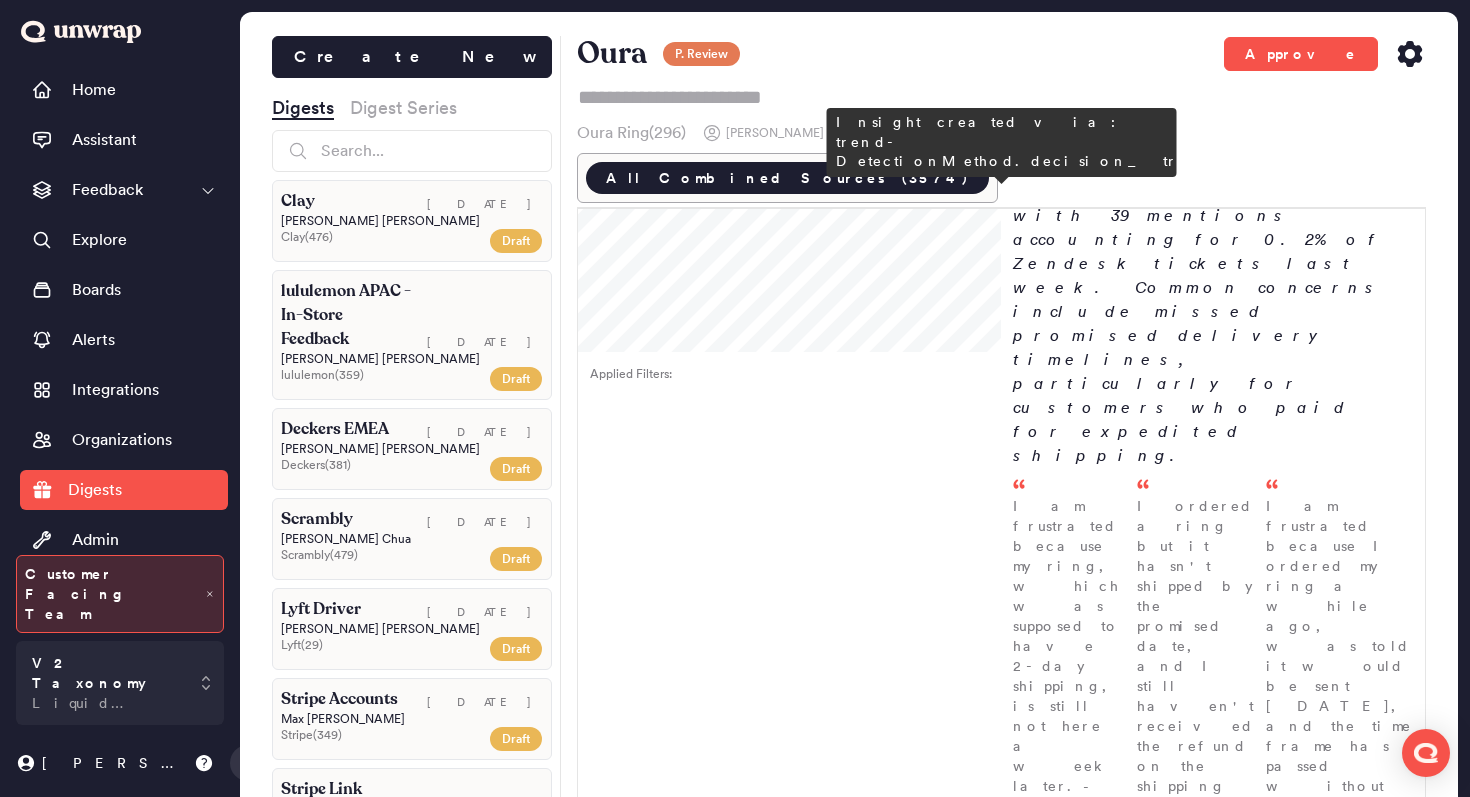scroll, scrollTop: 1889, scrollLeft: 0, axis: vertical 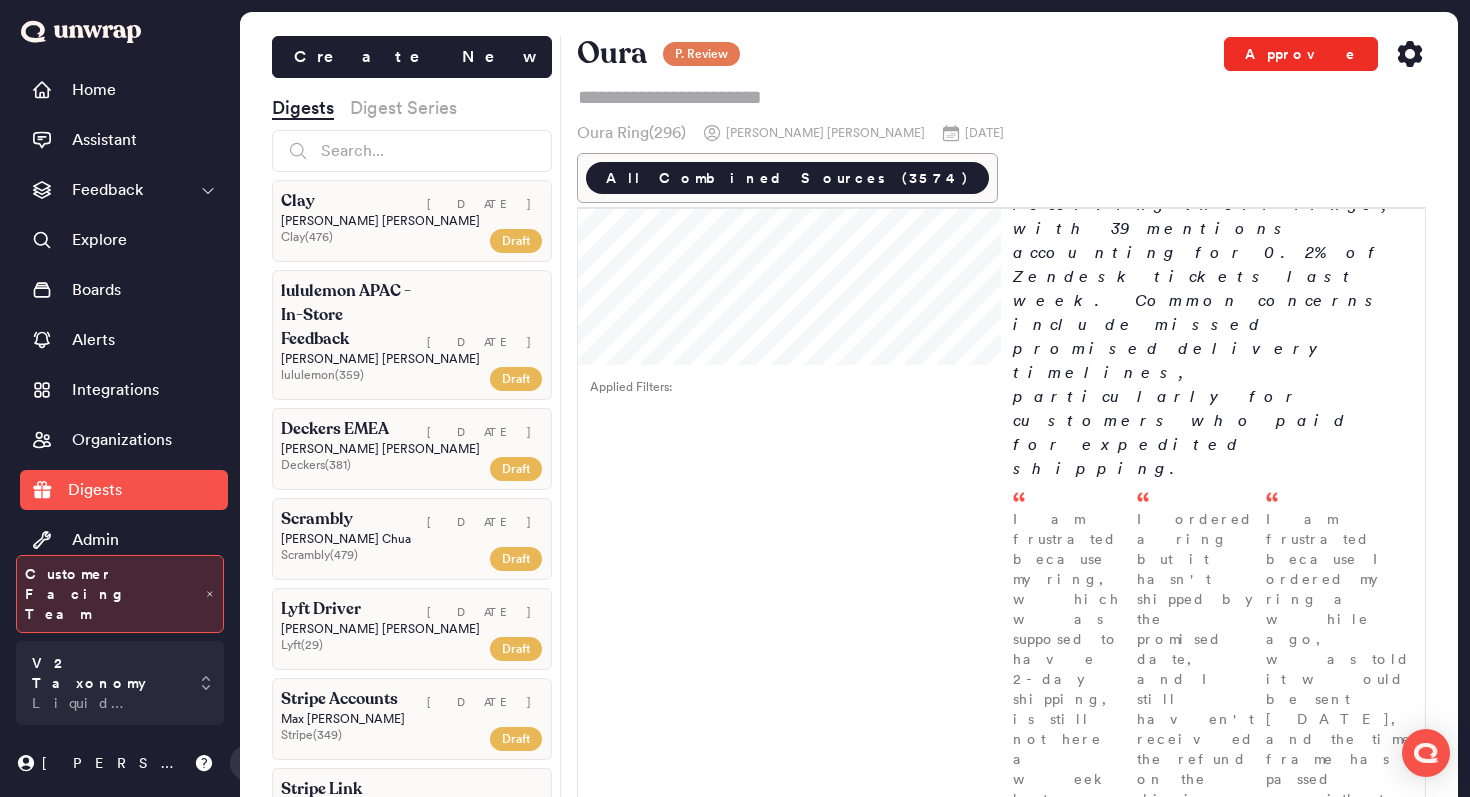 click on "Approve" at bounding box center [1301, 54] 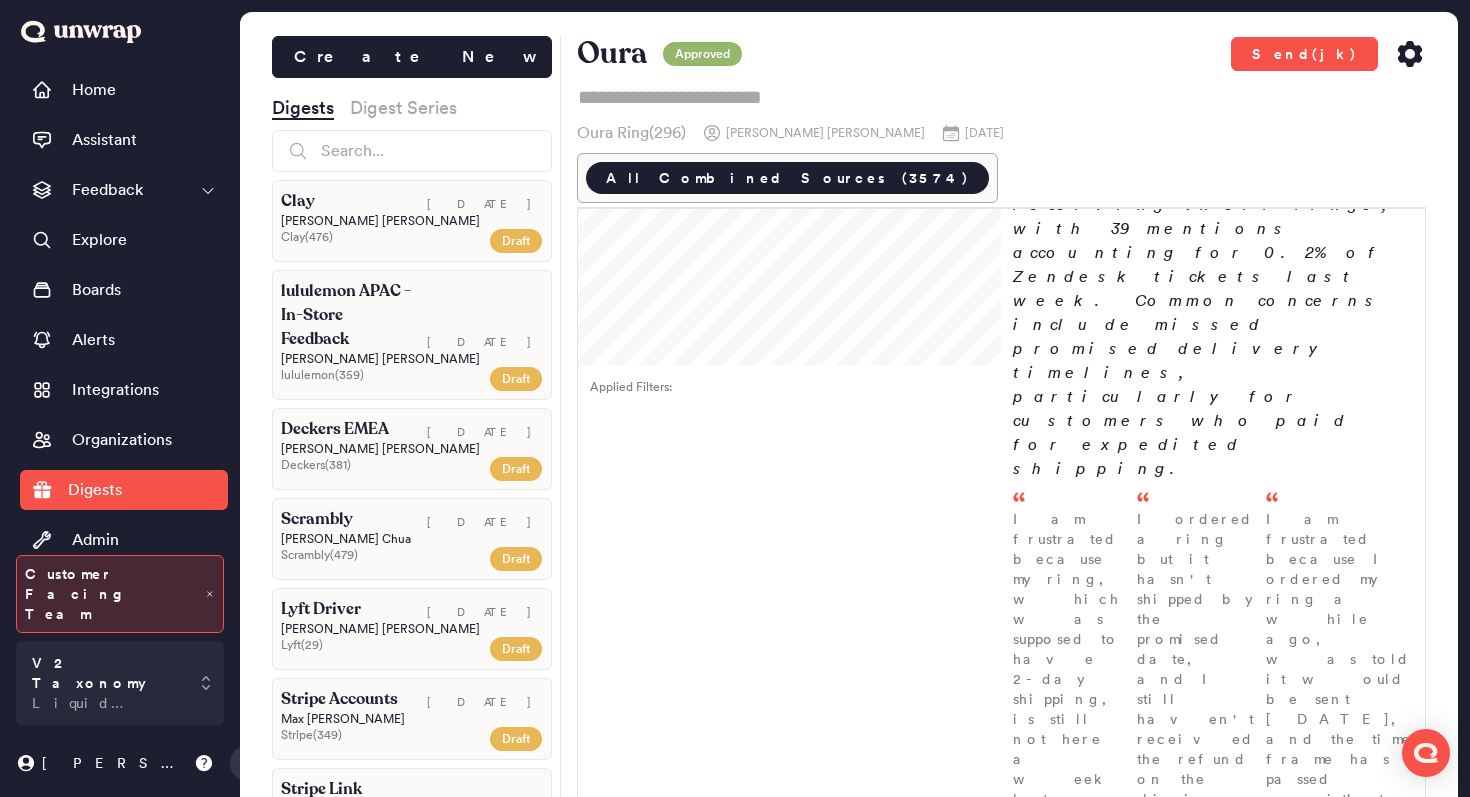 click 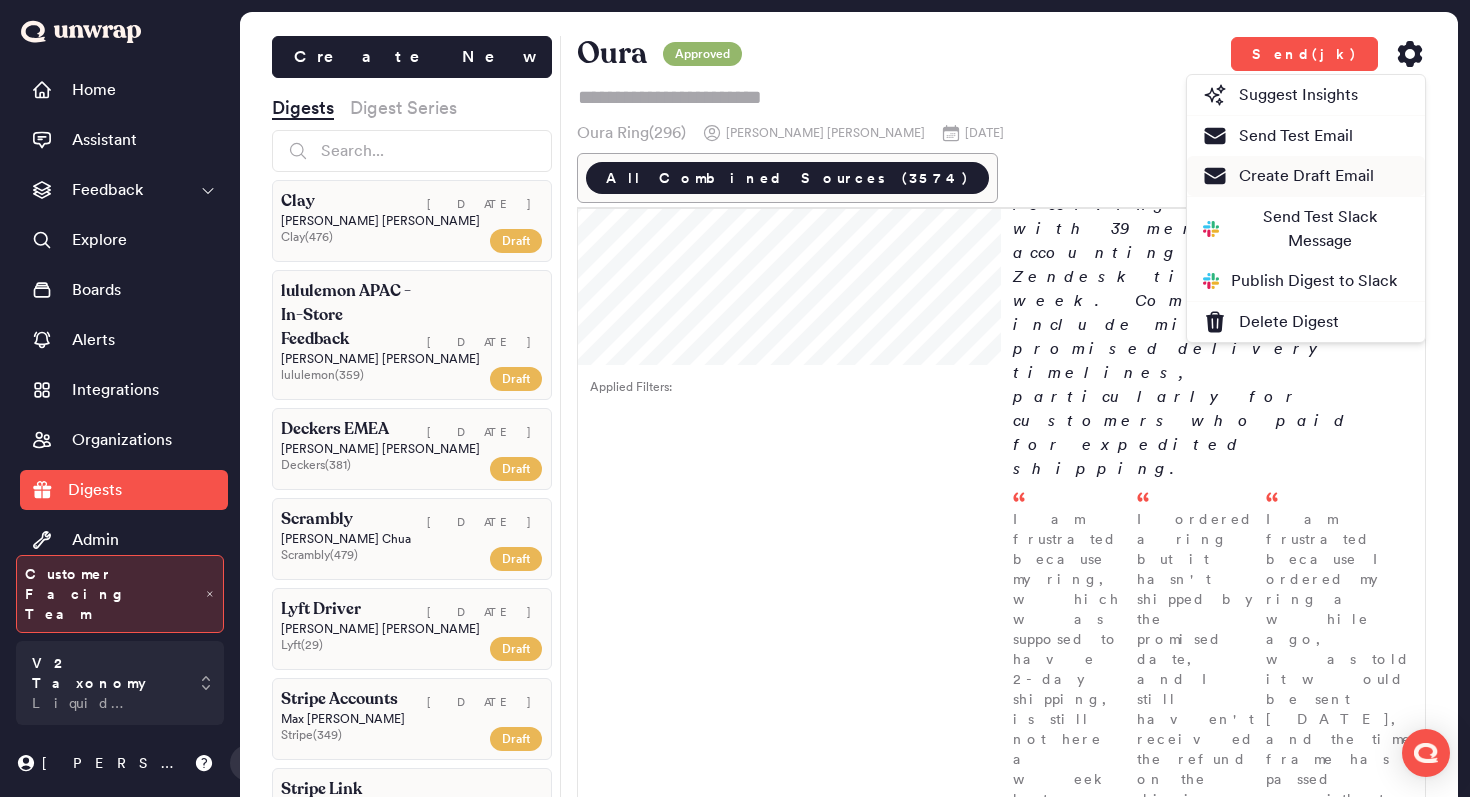 click on "Create Draft Email" at bounding box center (1288, 176) 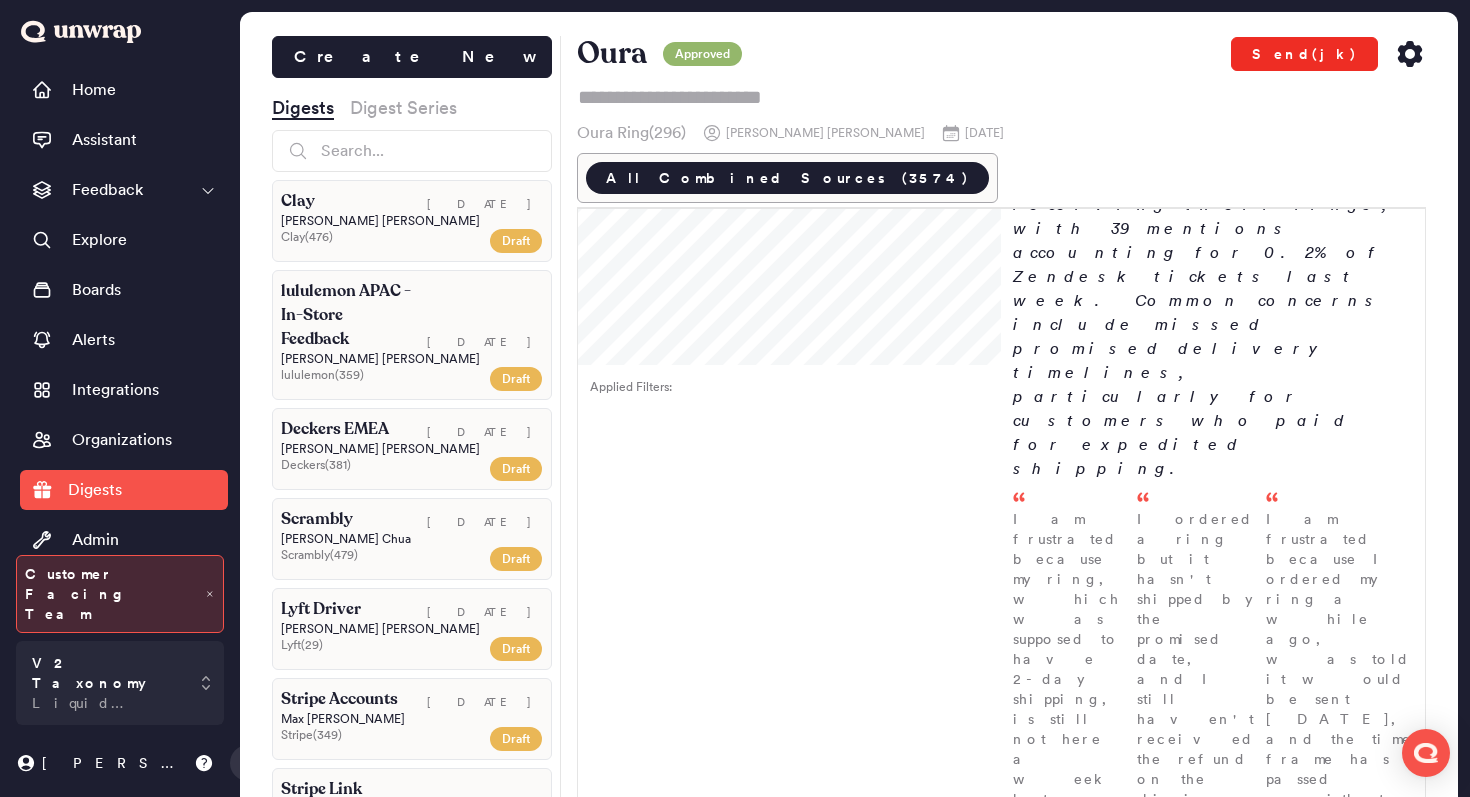 click on "Send(jk)" at bounding box center (1304, 54) 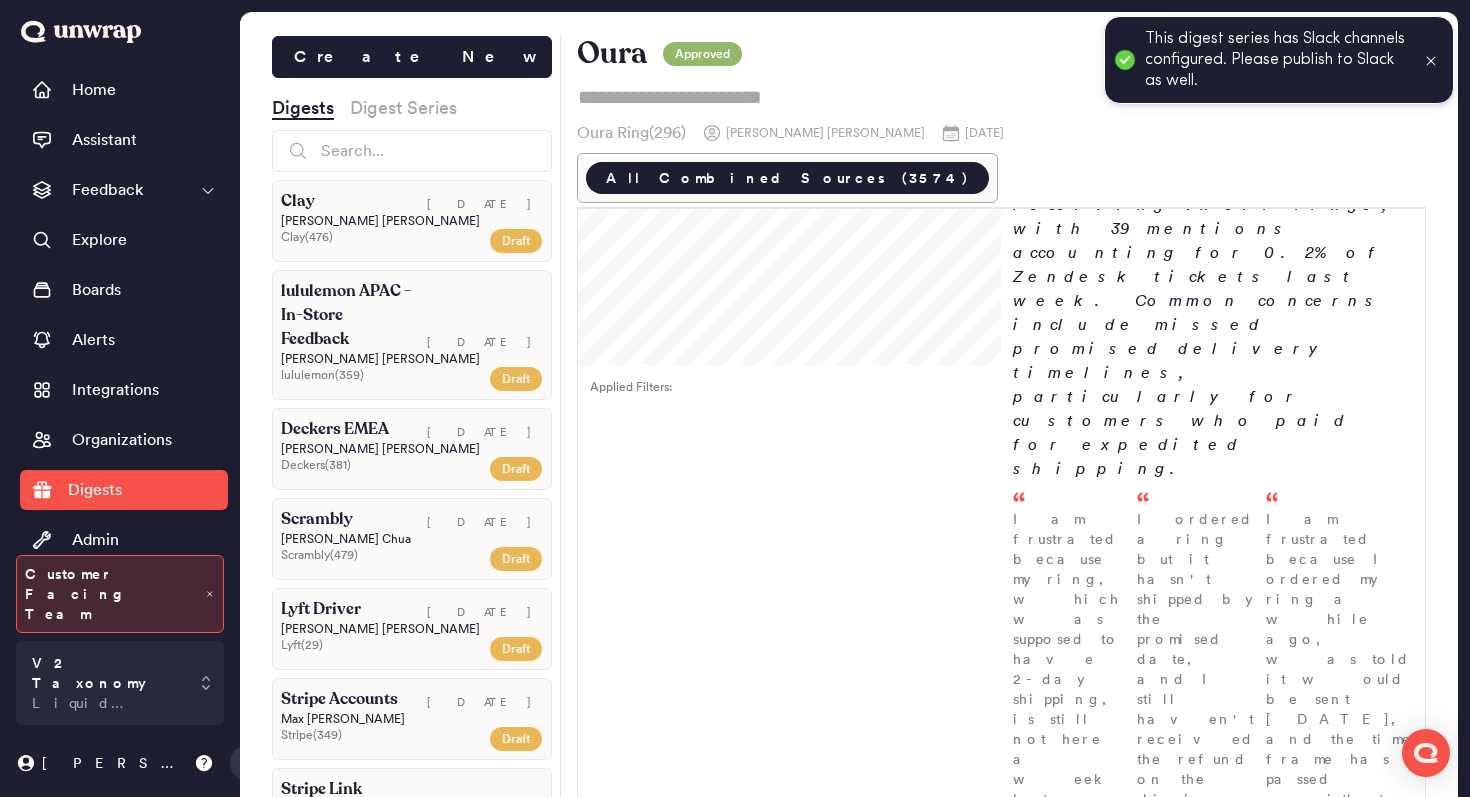 click 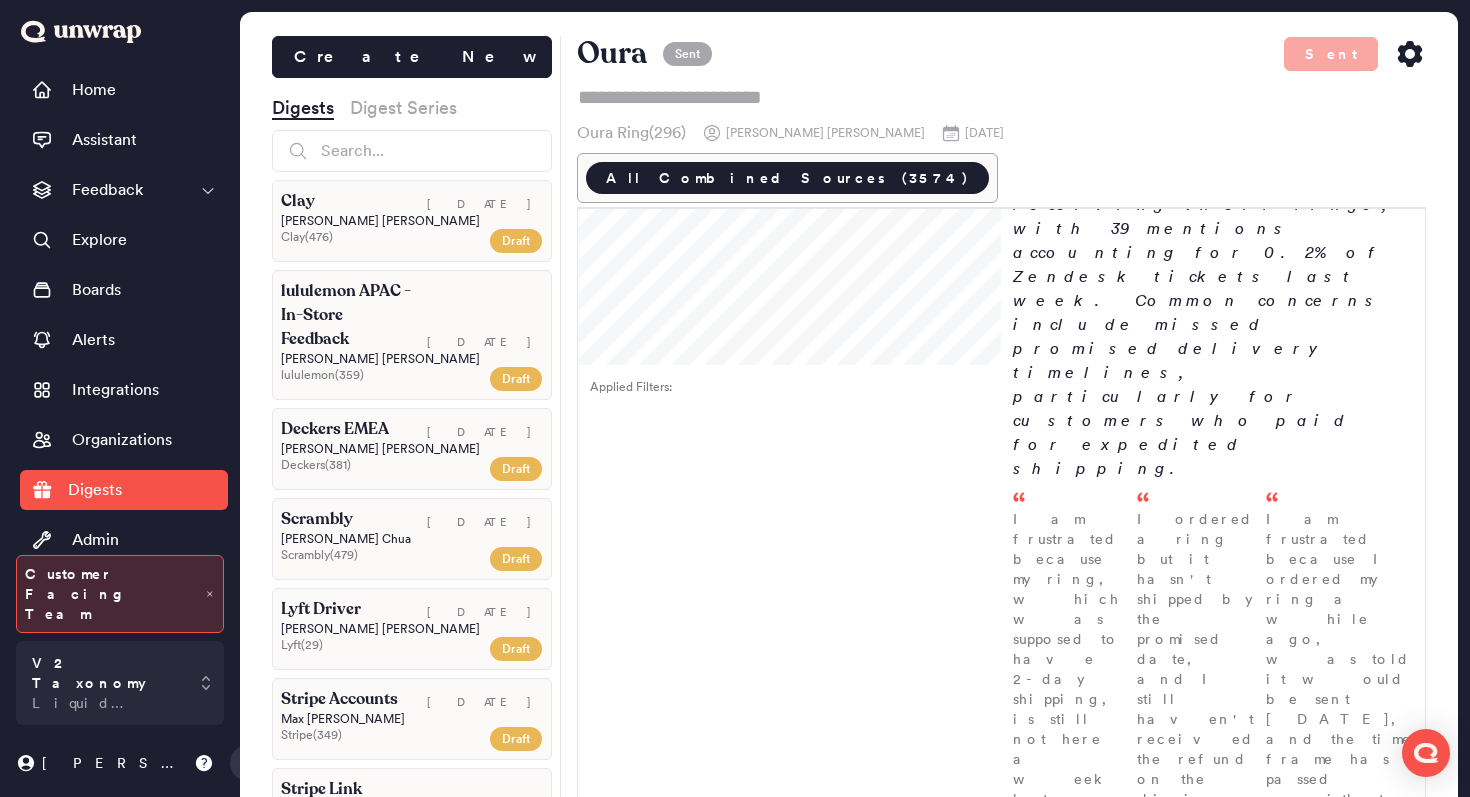 click 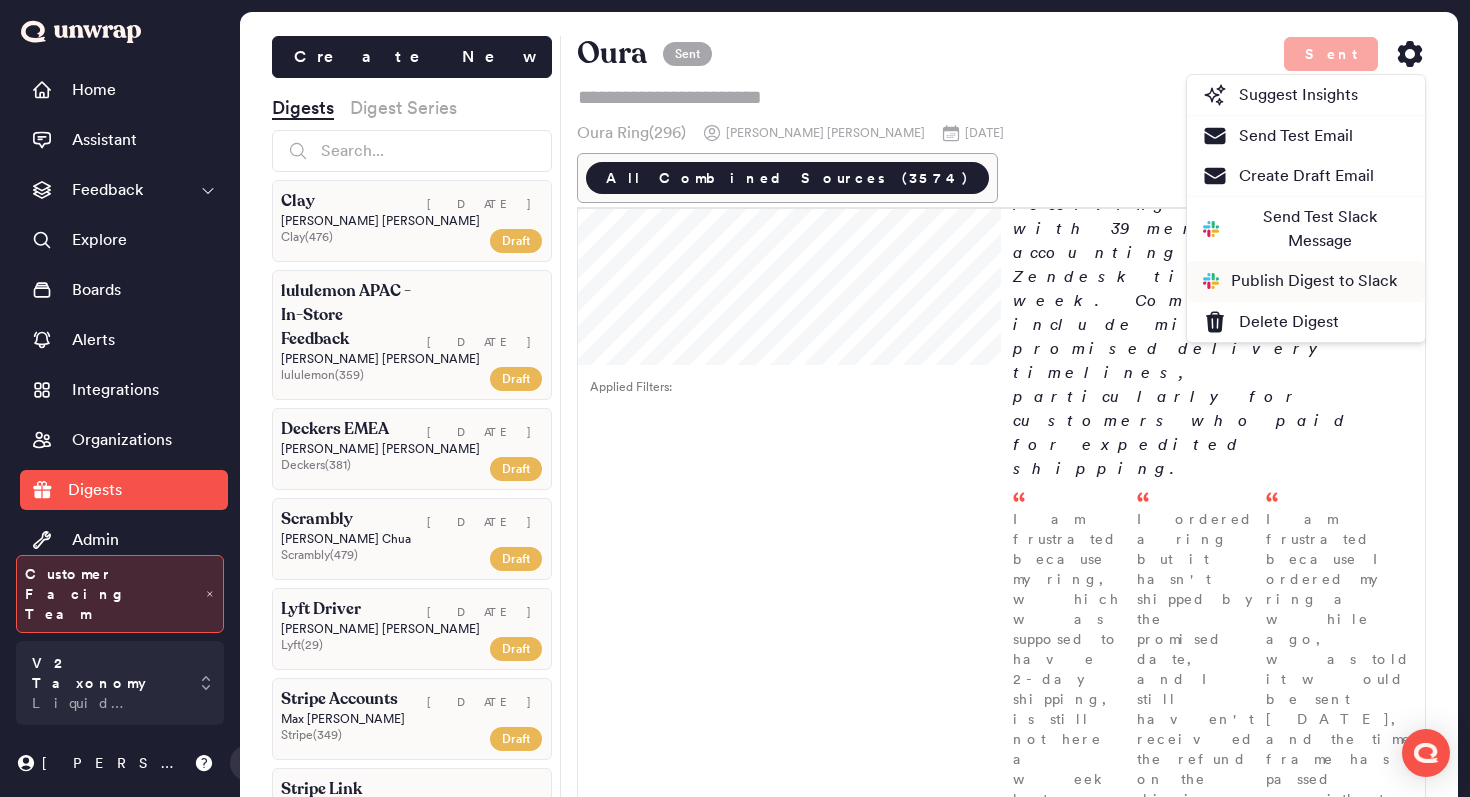 click on "Publish Digest to Slack" at bounding box center [1300, 281] 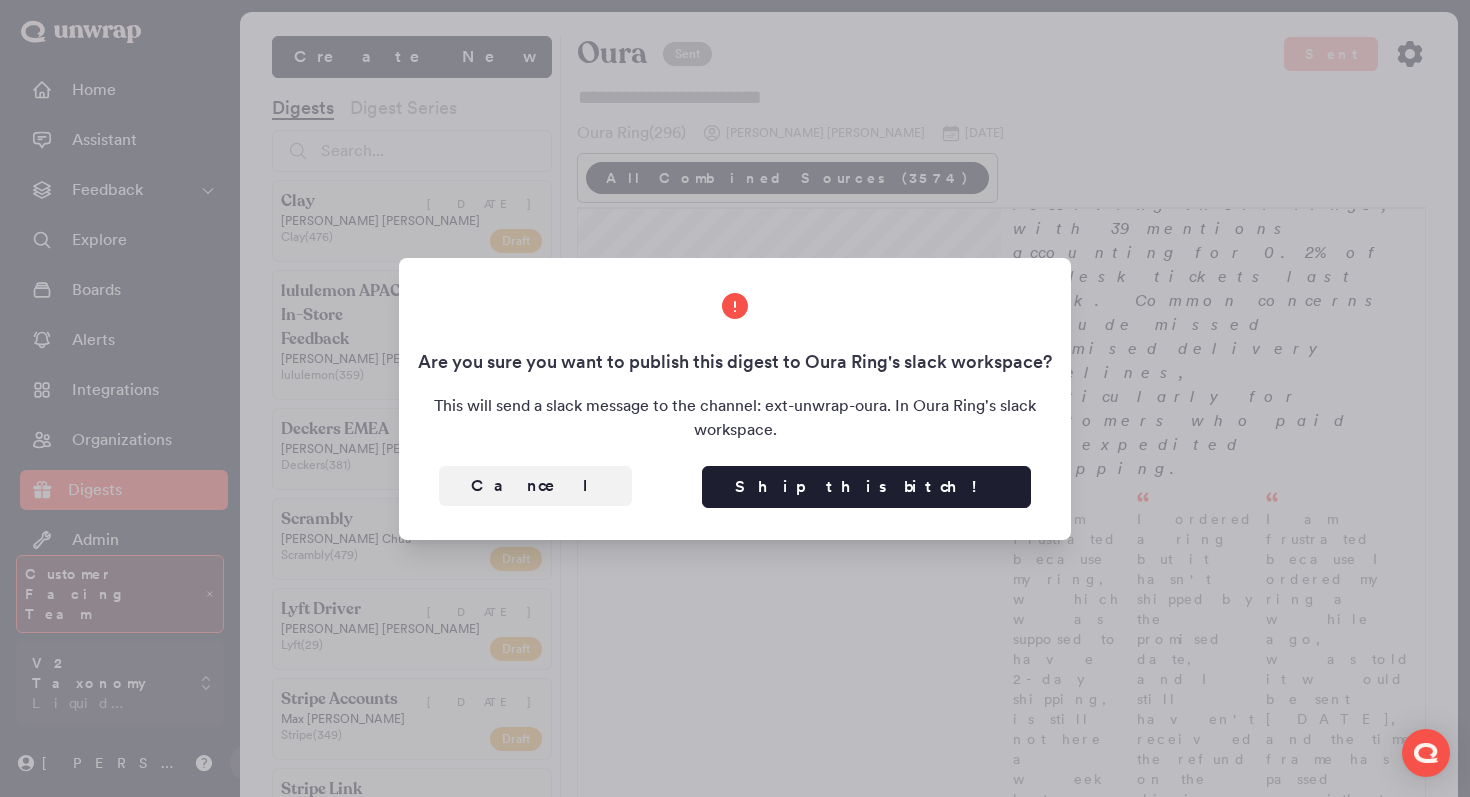 click on "Cancel Ship this bitch!" at bounding box center [735, 479] 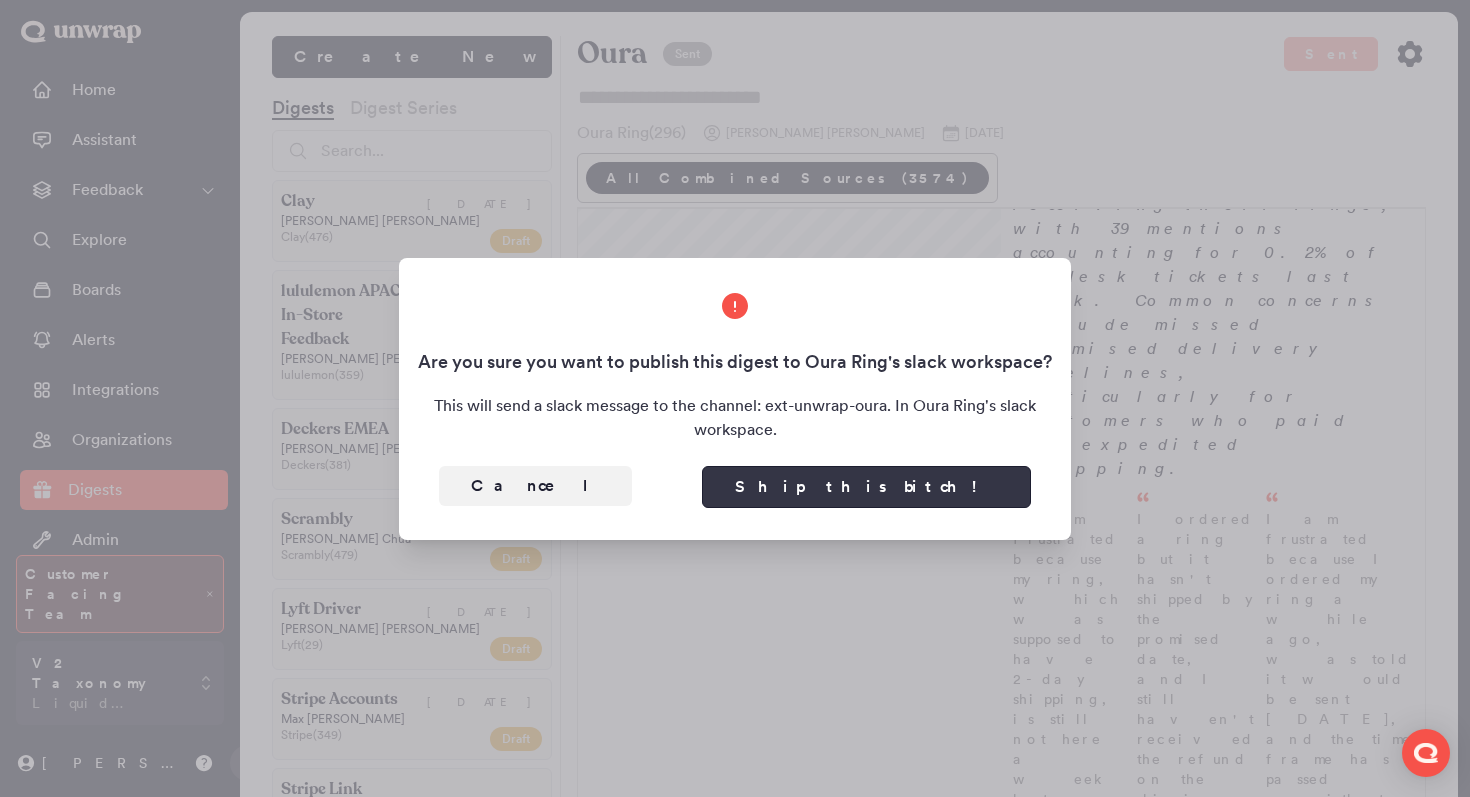 click on "Ship this bitch!" at bounding box center [866, 487] 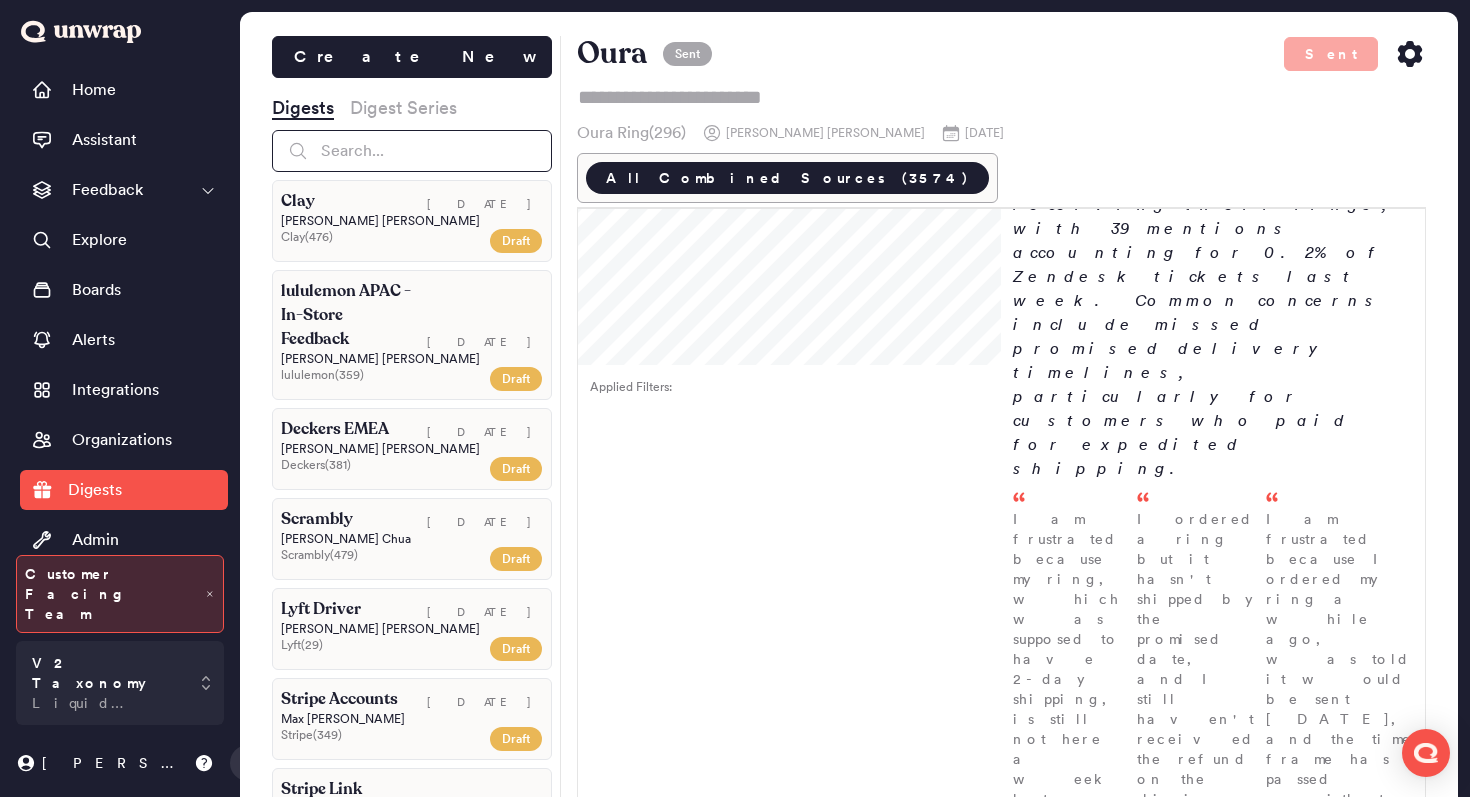 click at bounding box center (412, 151) 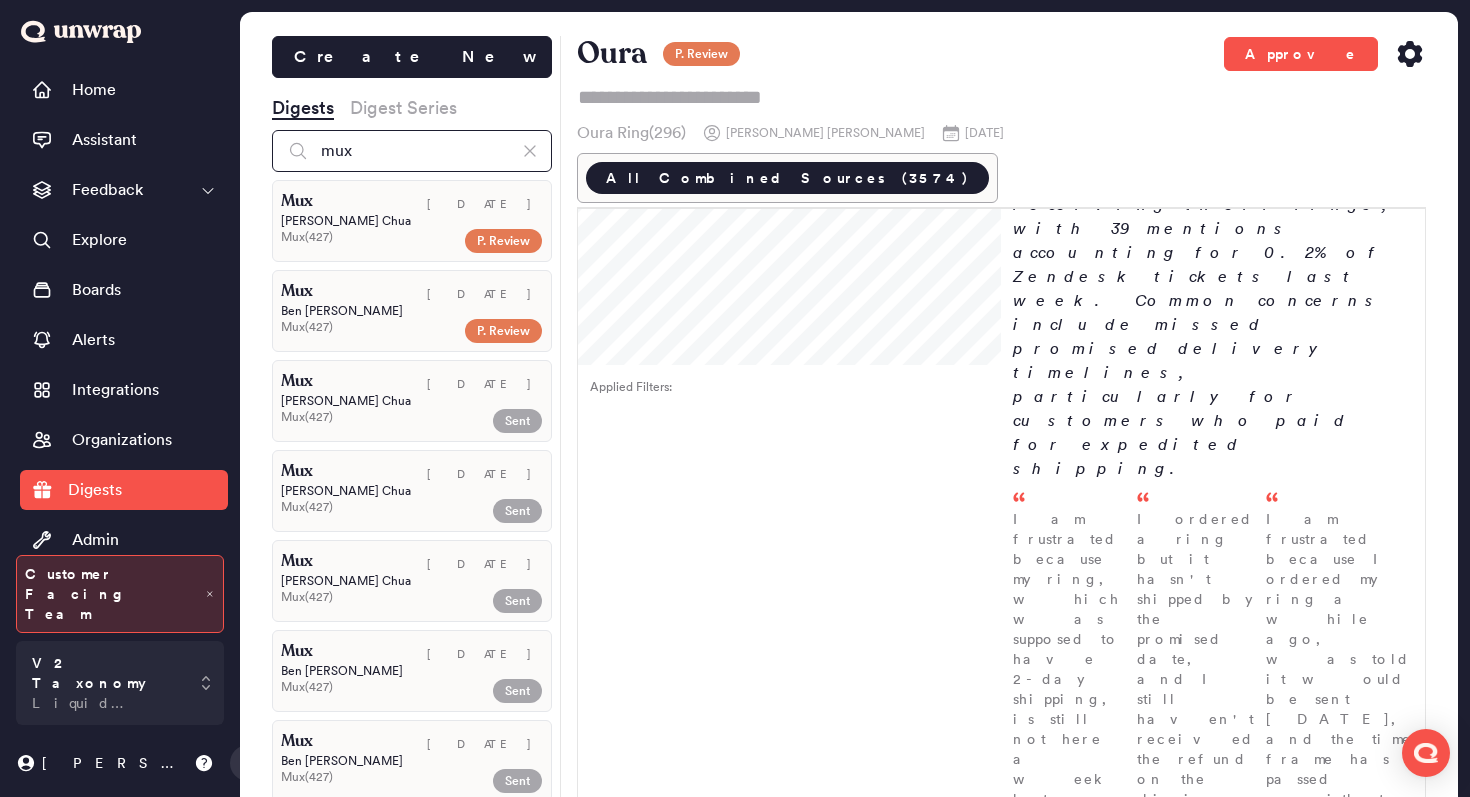 type on "mux" 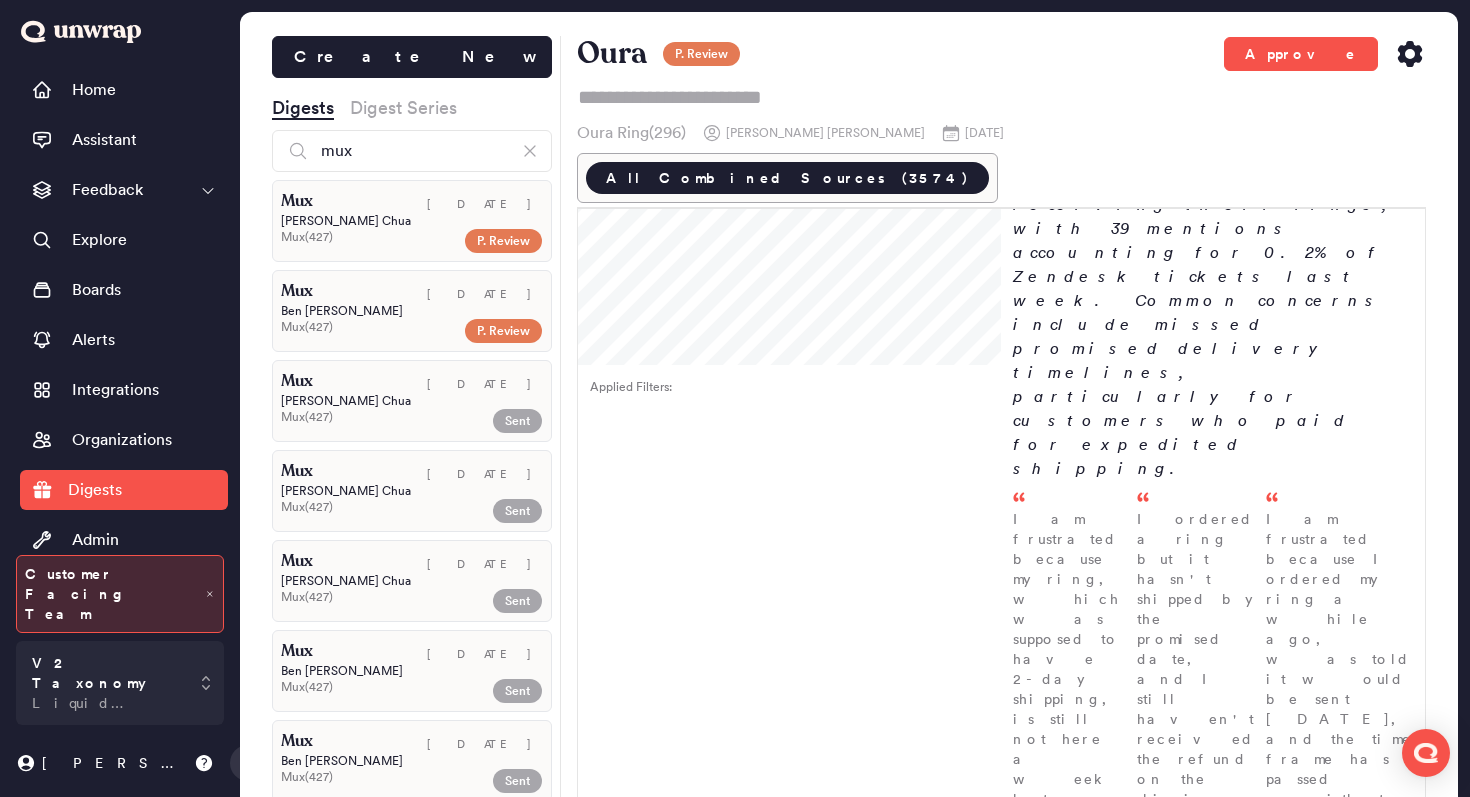 click on "Yvette   Chua" at bounding box center [412, 221] 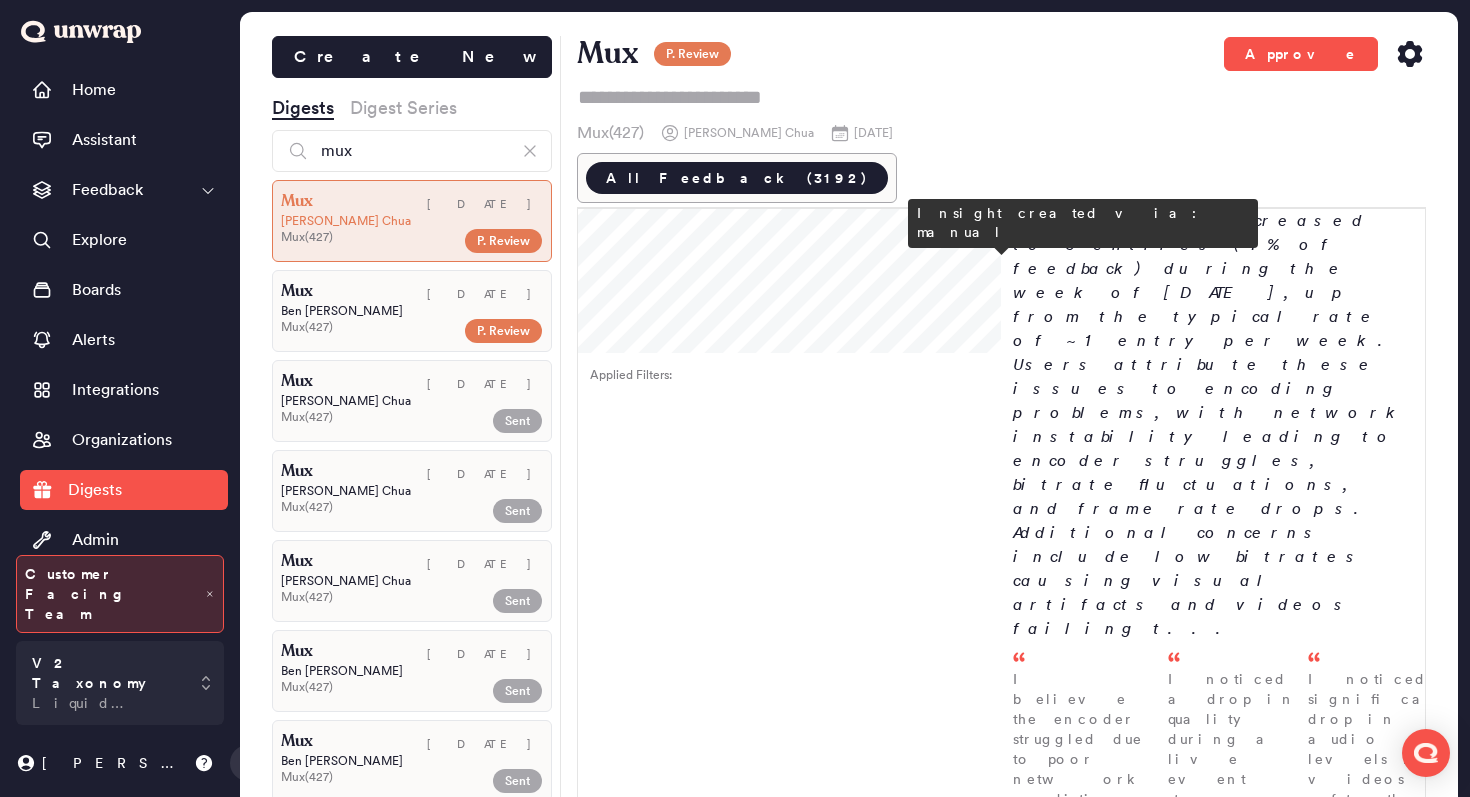scroll, scrollTop: 2209, scrollLeft: 0, axis: vertical 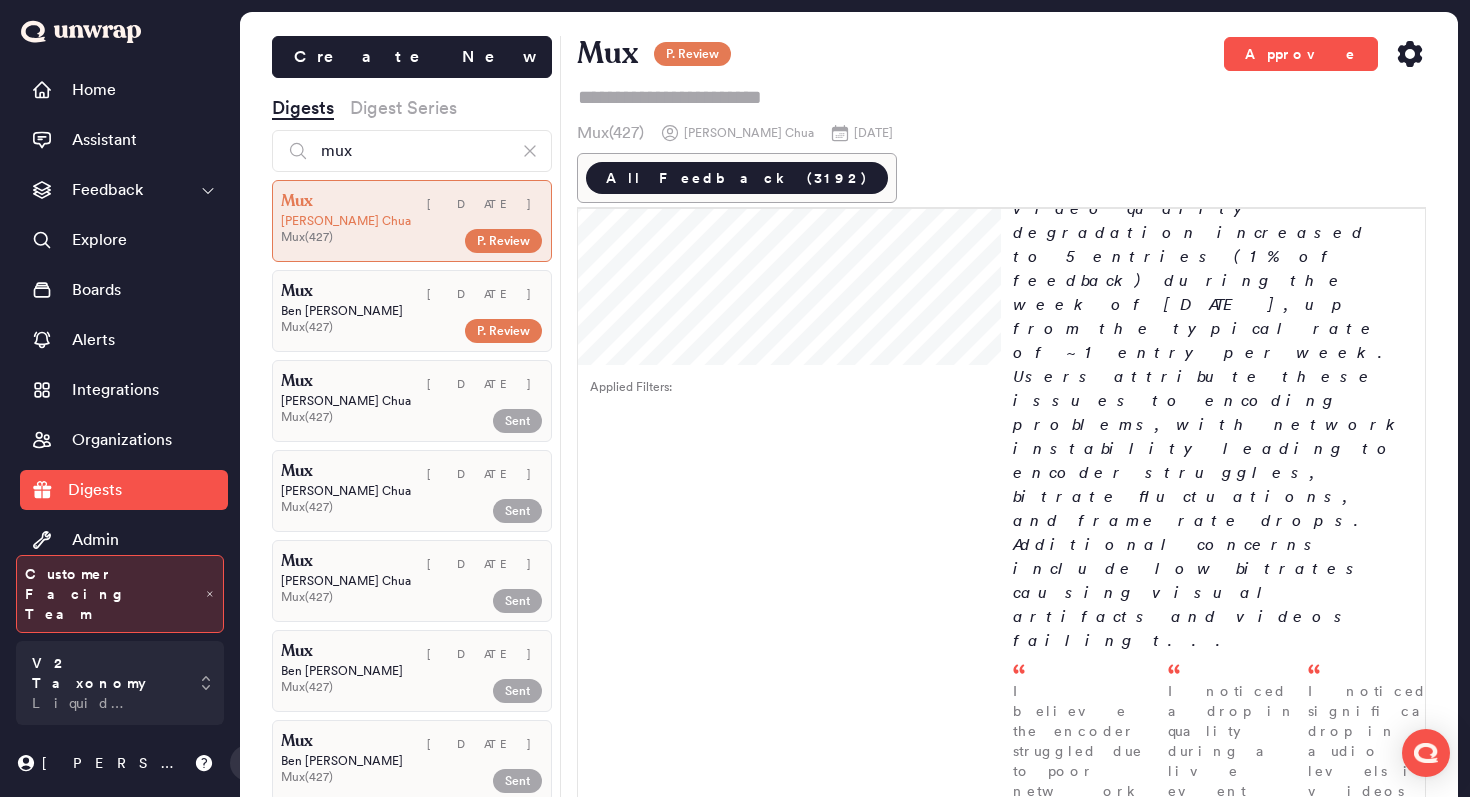 click at bounding box center [1393, 2257] 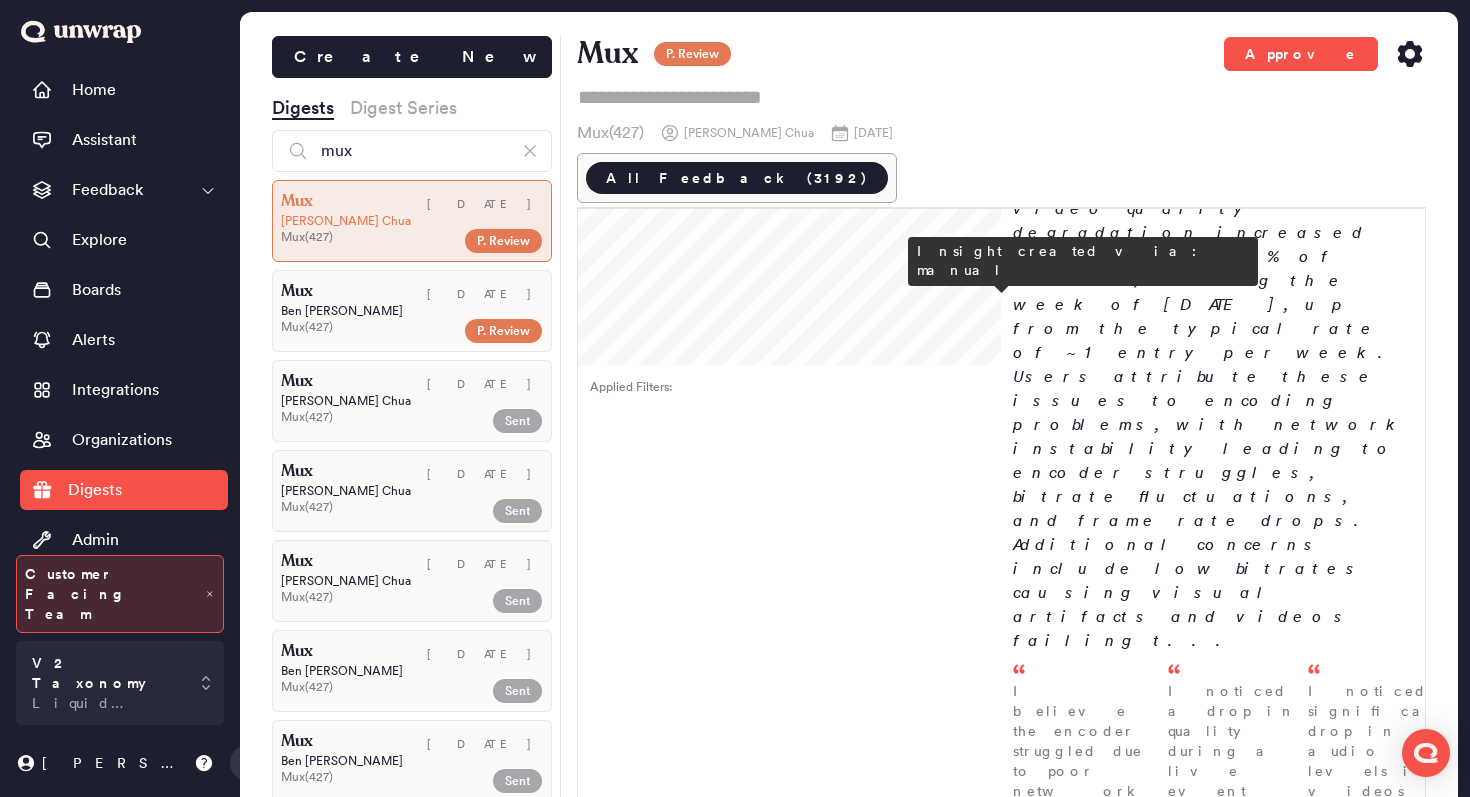 type on "*" 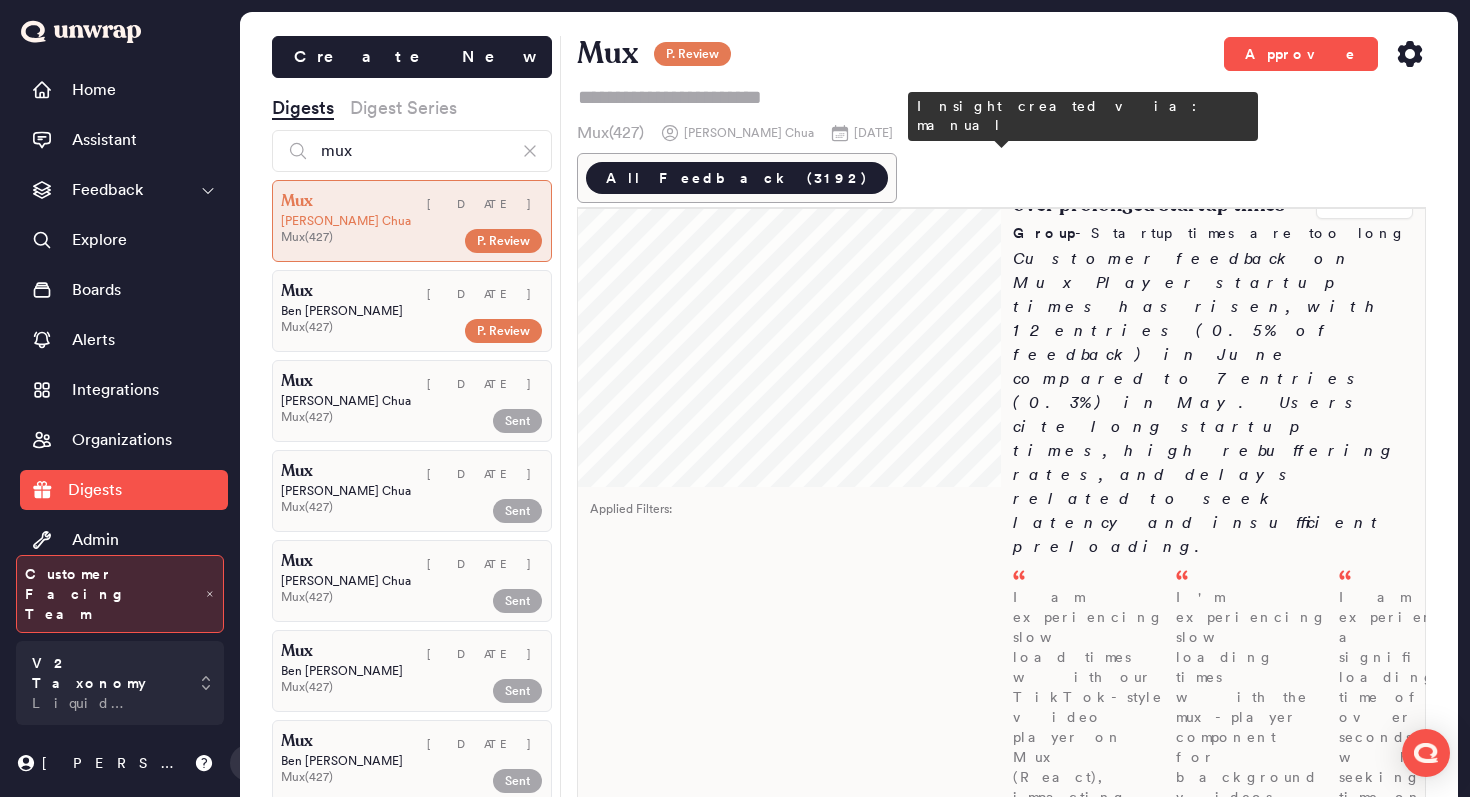 scroll, scrollTop: 64, scrollLeft: 0, axis: vertical 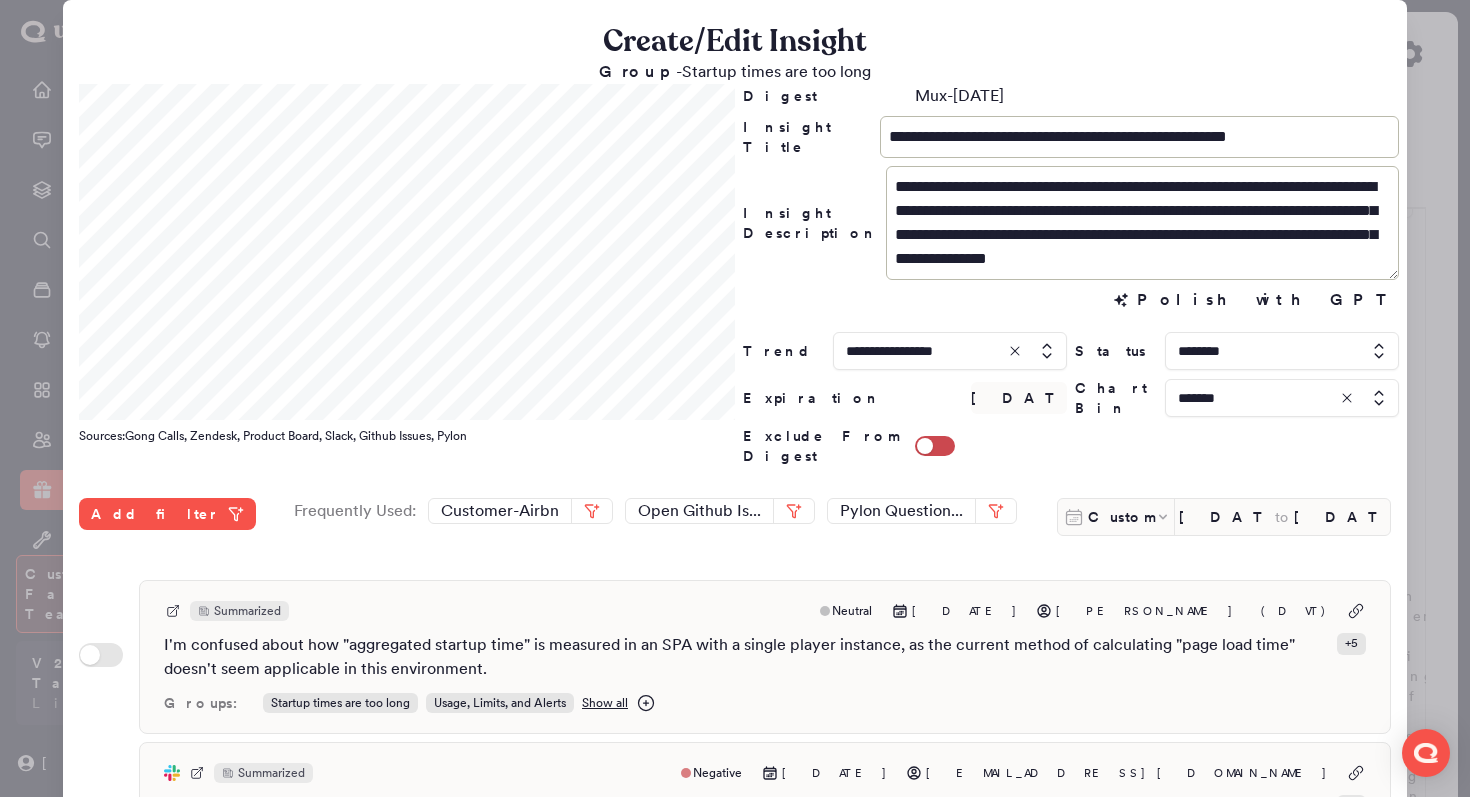 click at bounding box center [735, 398] 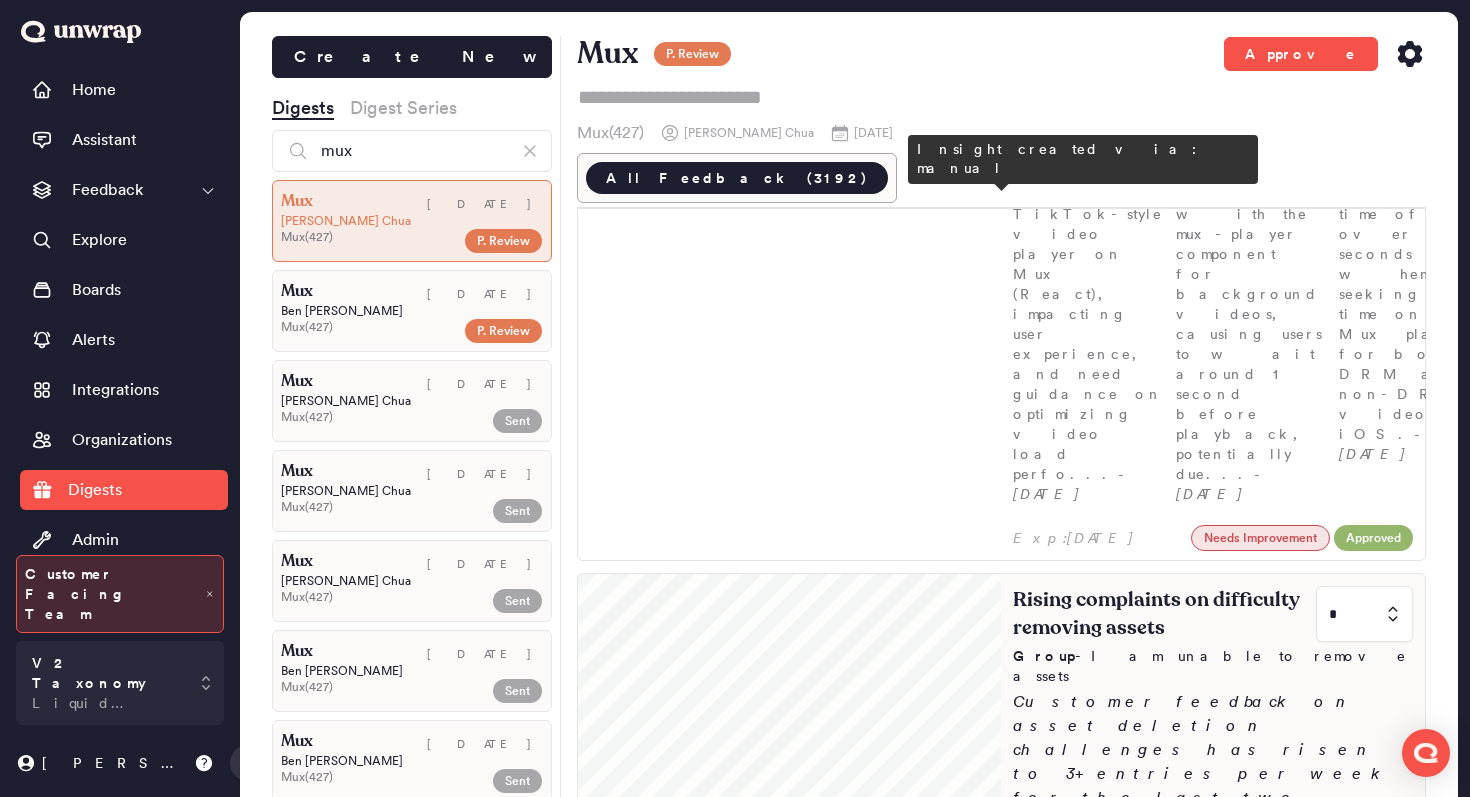 scroll, scrollTop: 553, scrollLeft: 0, axis: vertical 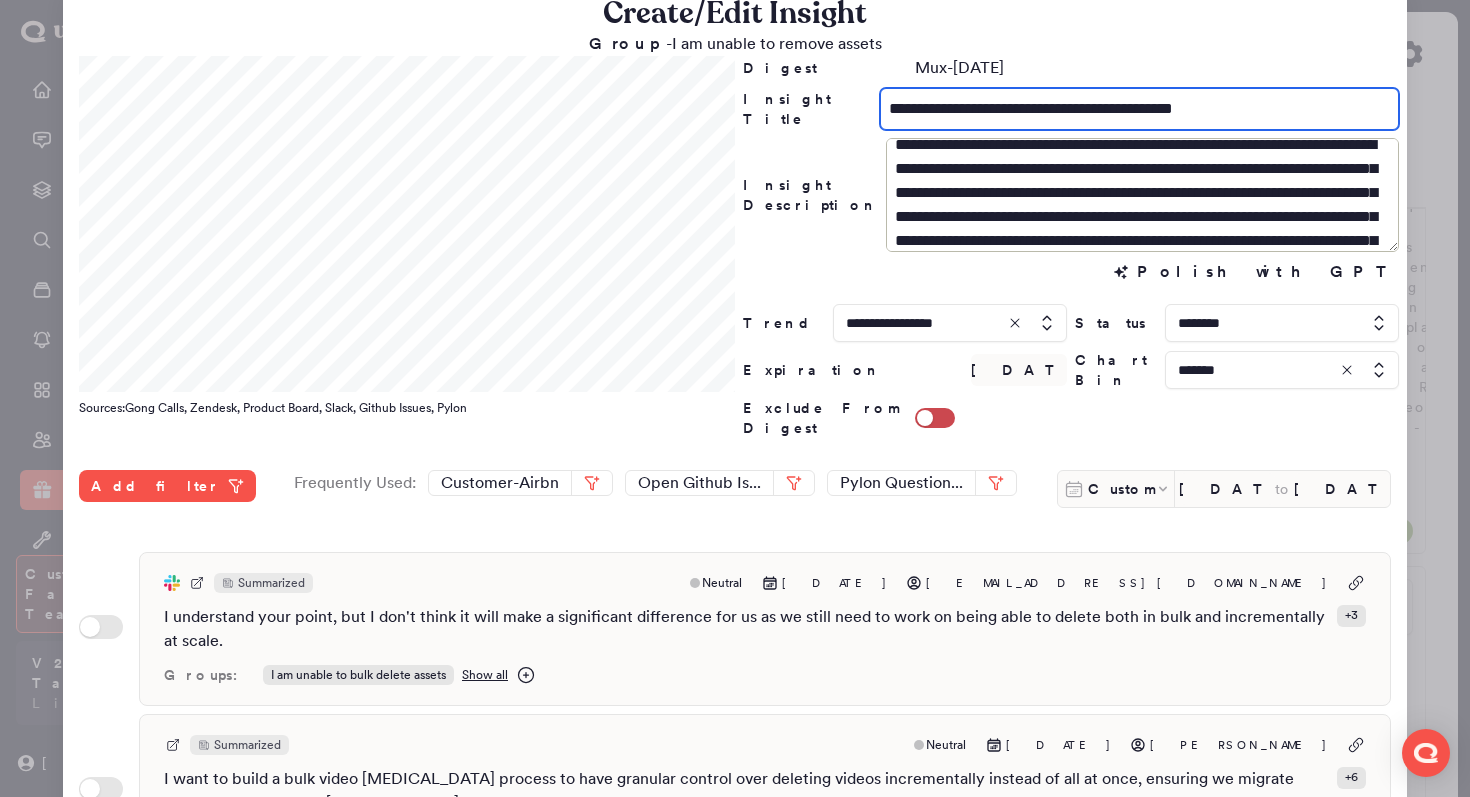 click on "**********" at bounding box center (1139, 109) 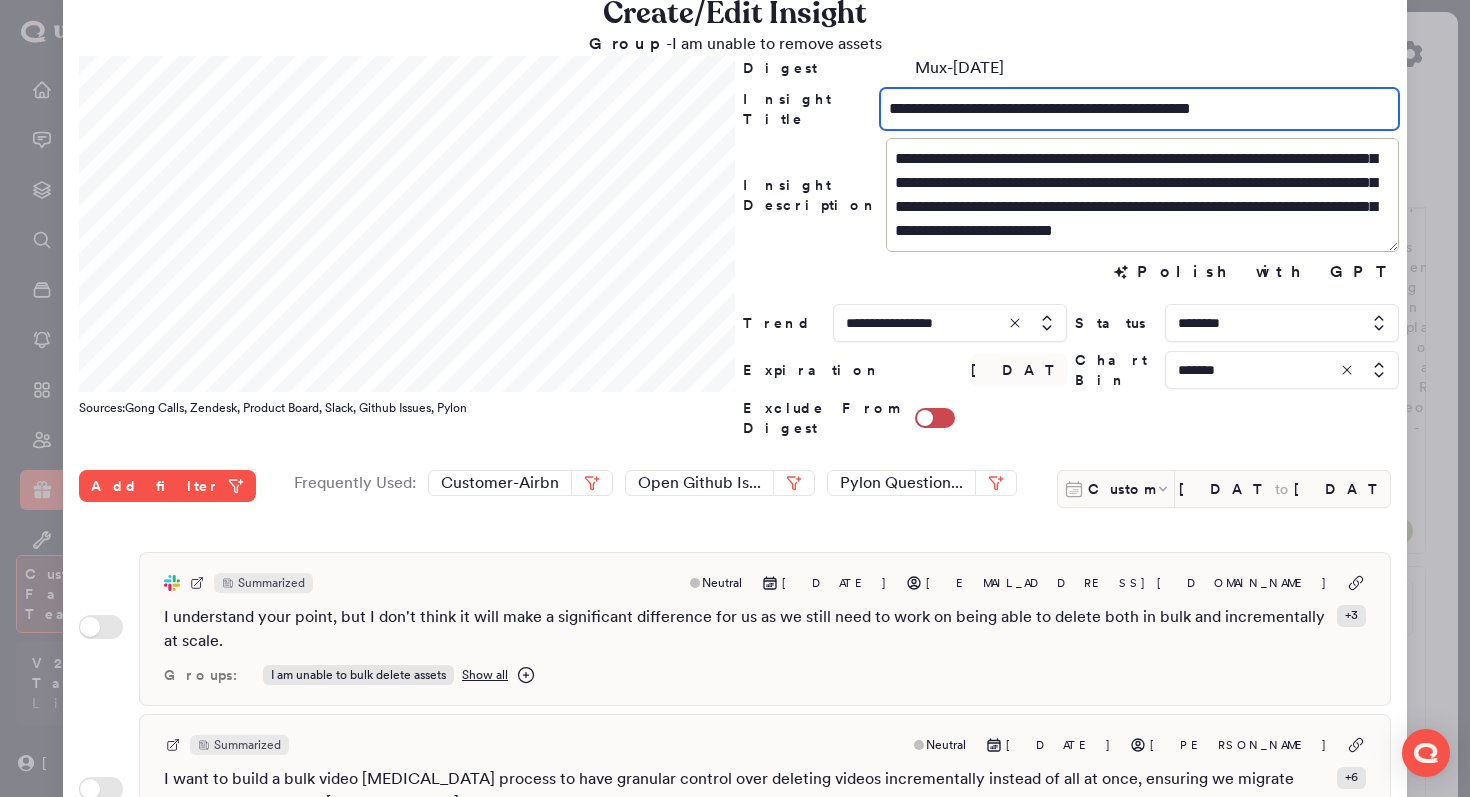 scroll, scrollTop: 0, scrollLeft: 0, axis: both 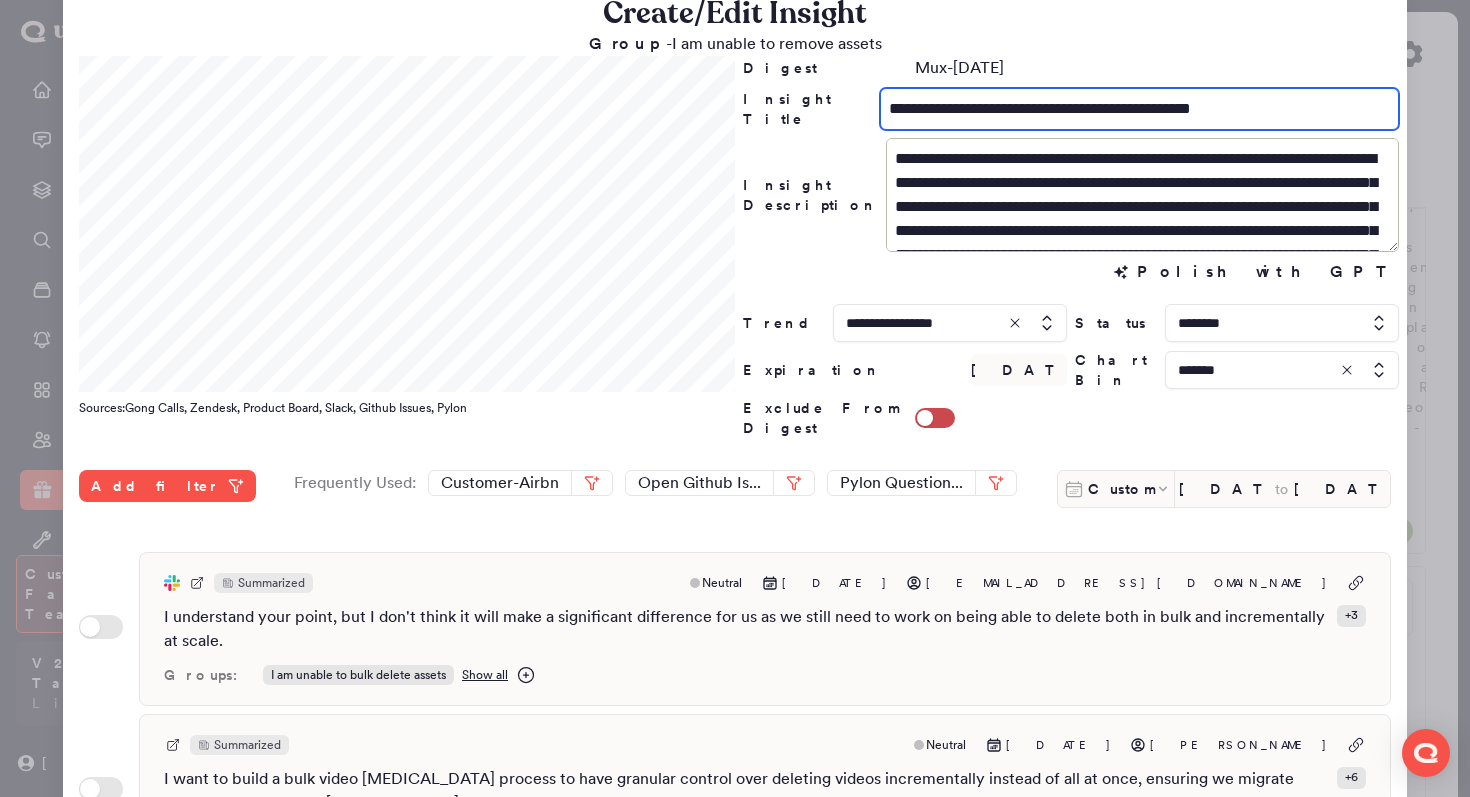 type on "**********" 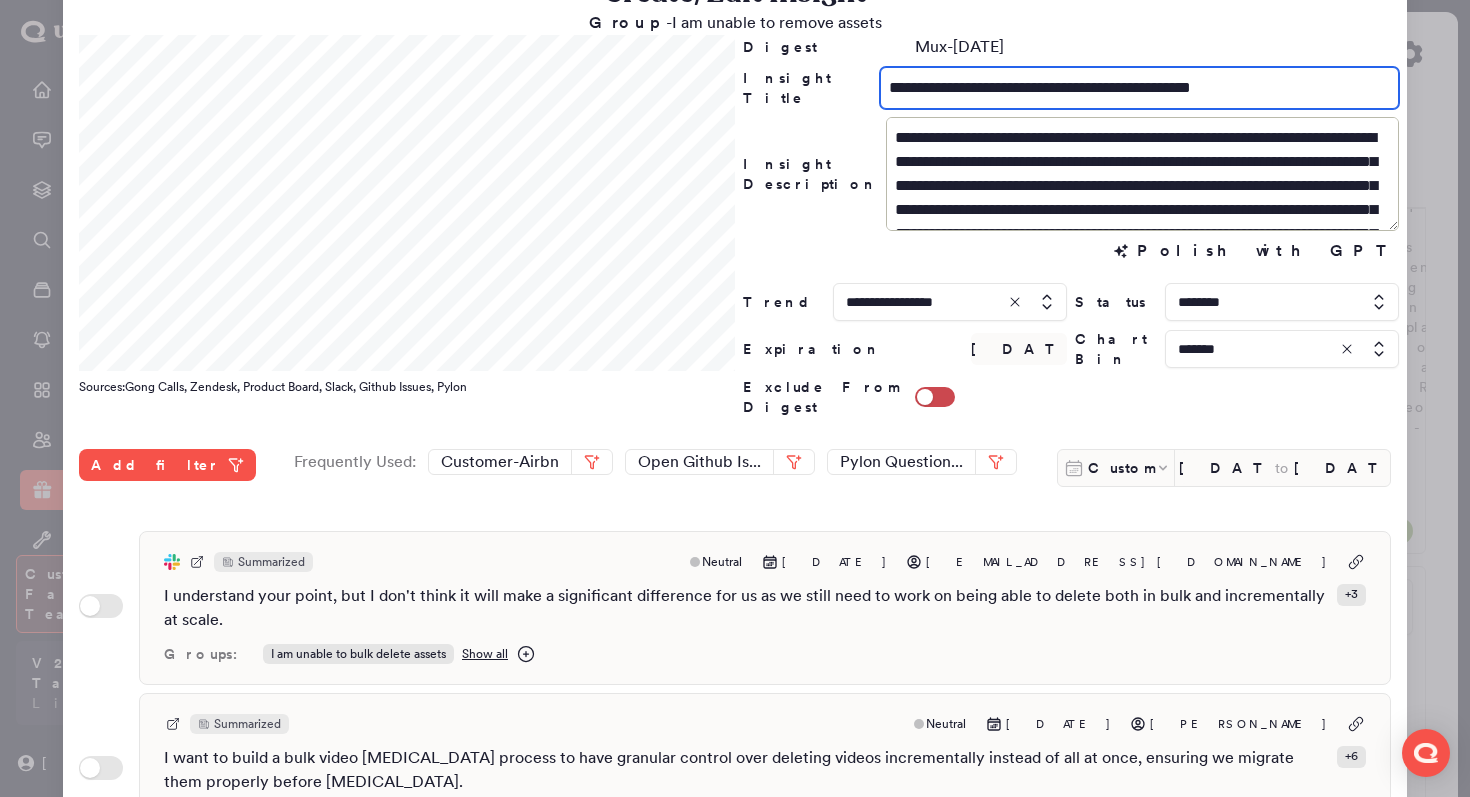 scroll, scrollTop: 55, scrollLeft: 0, axis: vertical 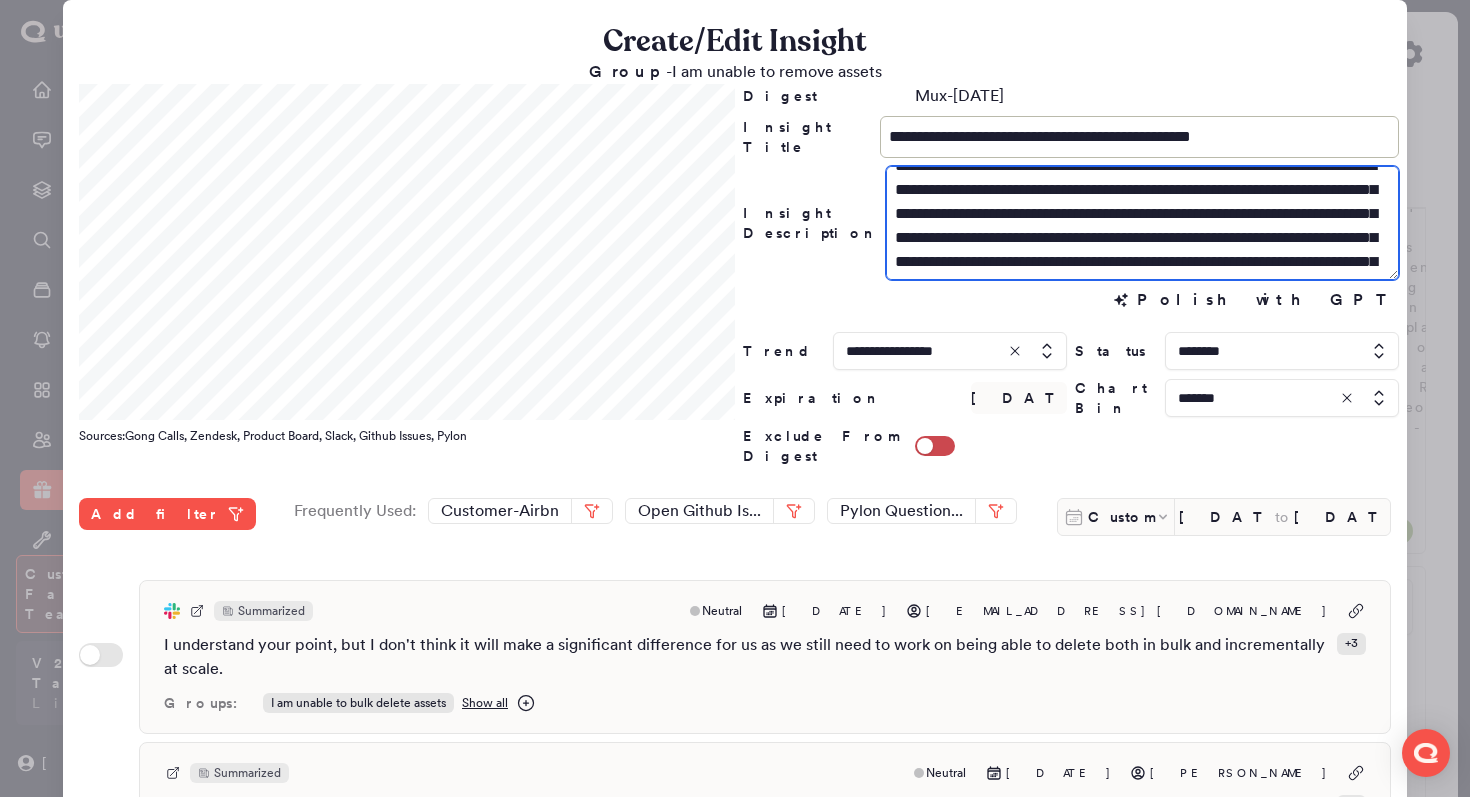click on "**********" at bounding box center [1142, 223] 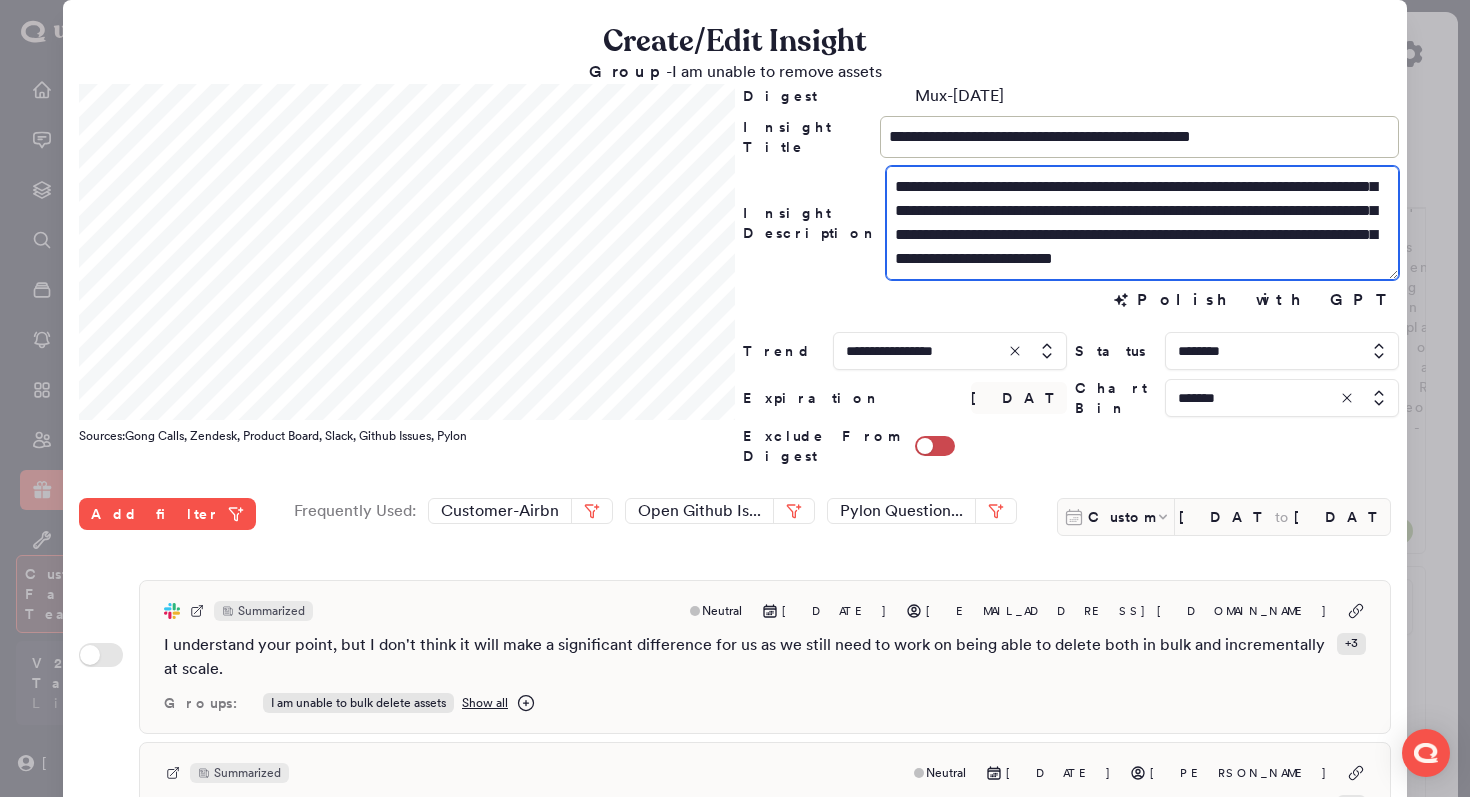 scroll, scrollTop: 72, scrollLeft: 0, axis: vertical 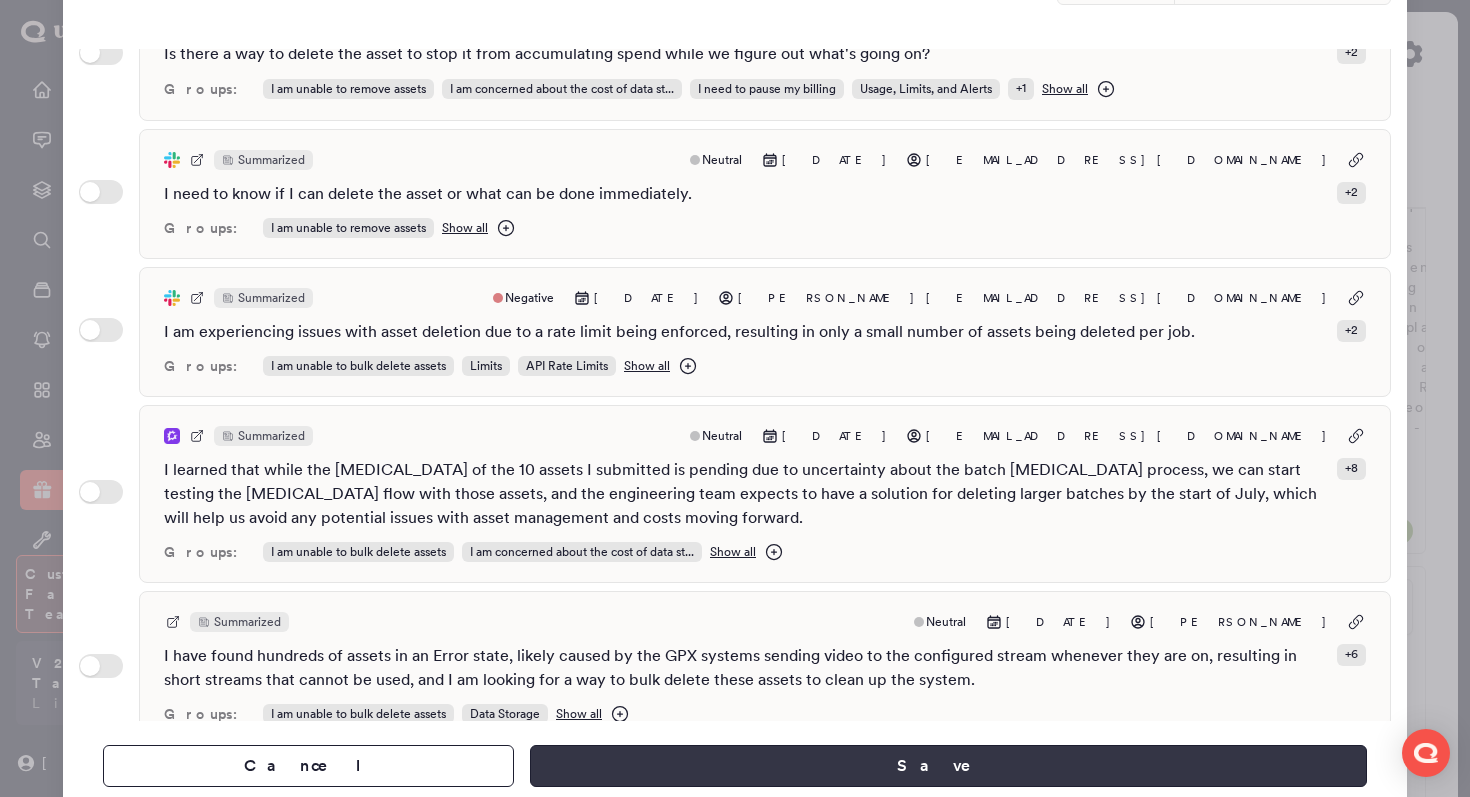 click on "Save" at bounding box center (948, 766) 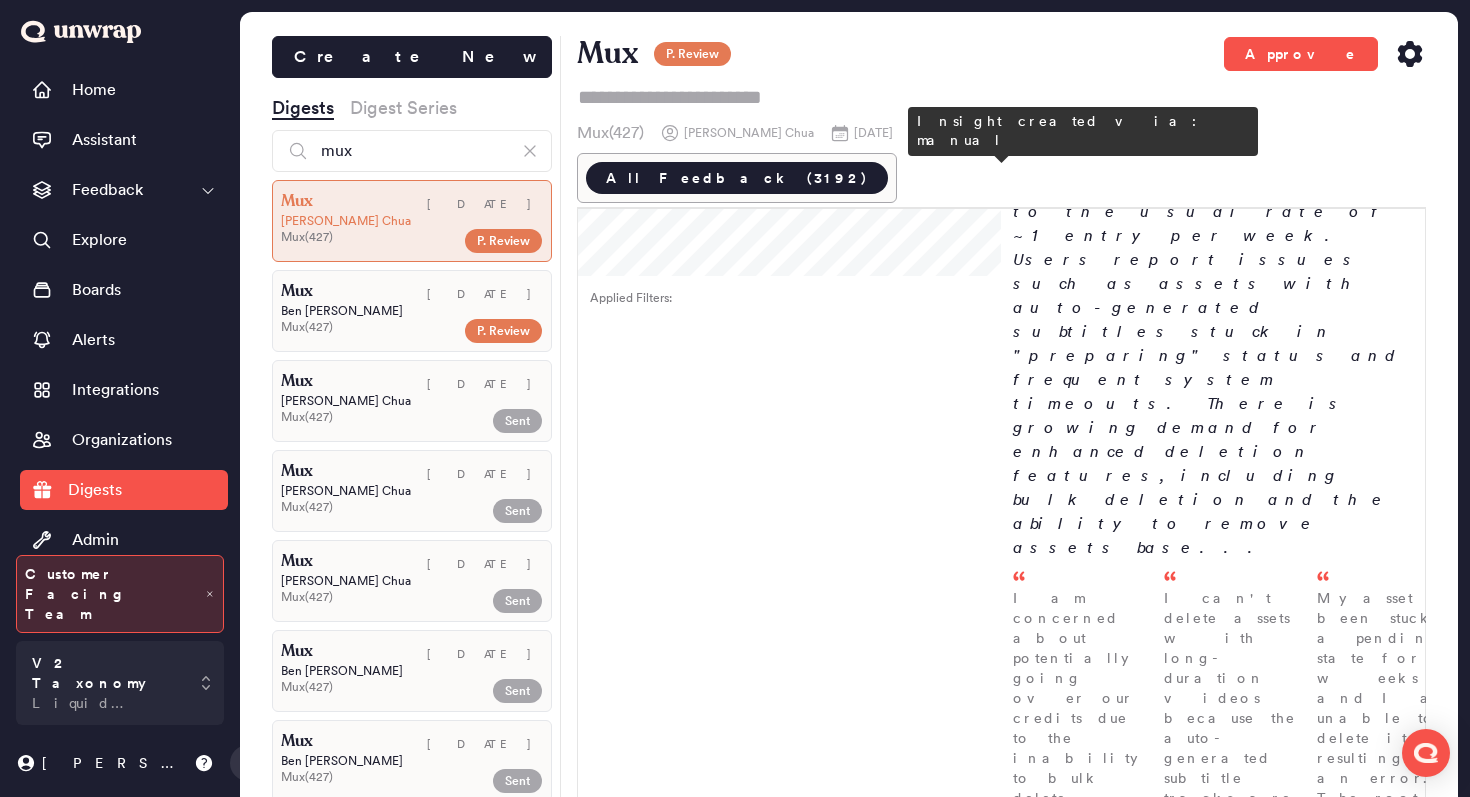 scroll, scrollTop: 1139, scrollLeft: 0, axis: vertical 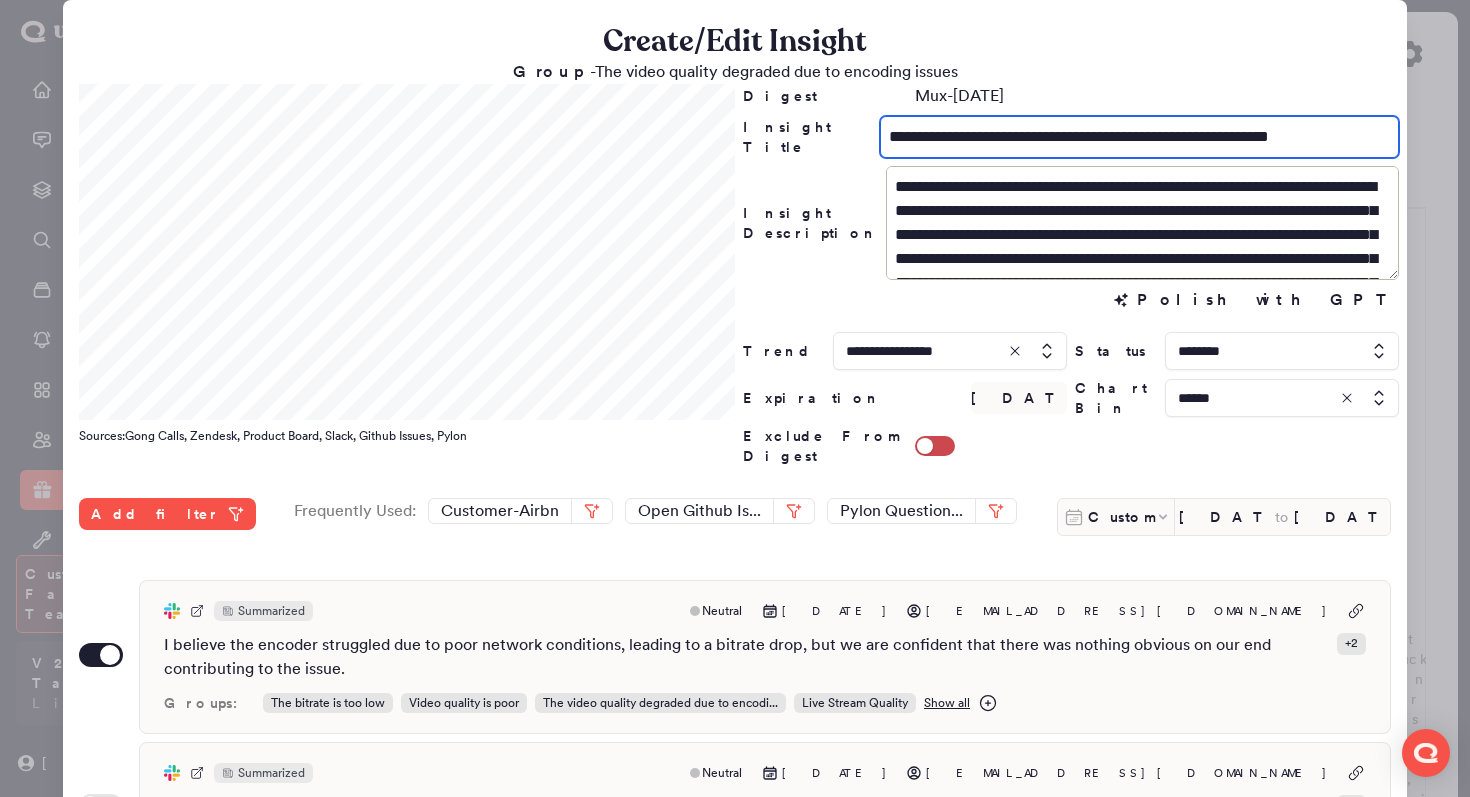drag, startPoint x: 1079, startPoint y: 137, endPoint x: 1051, endPoint y: 137, distance: 28 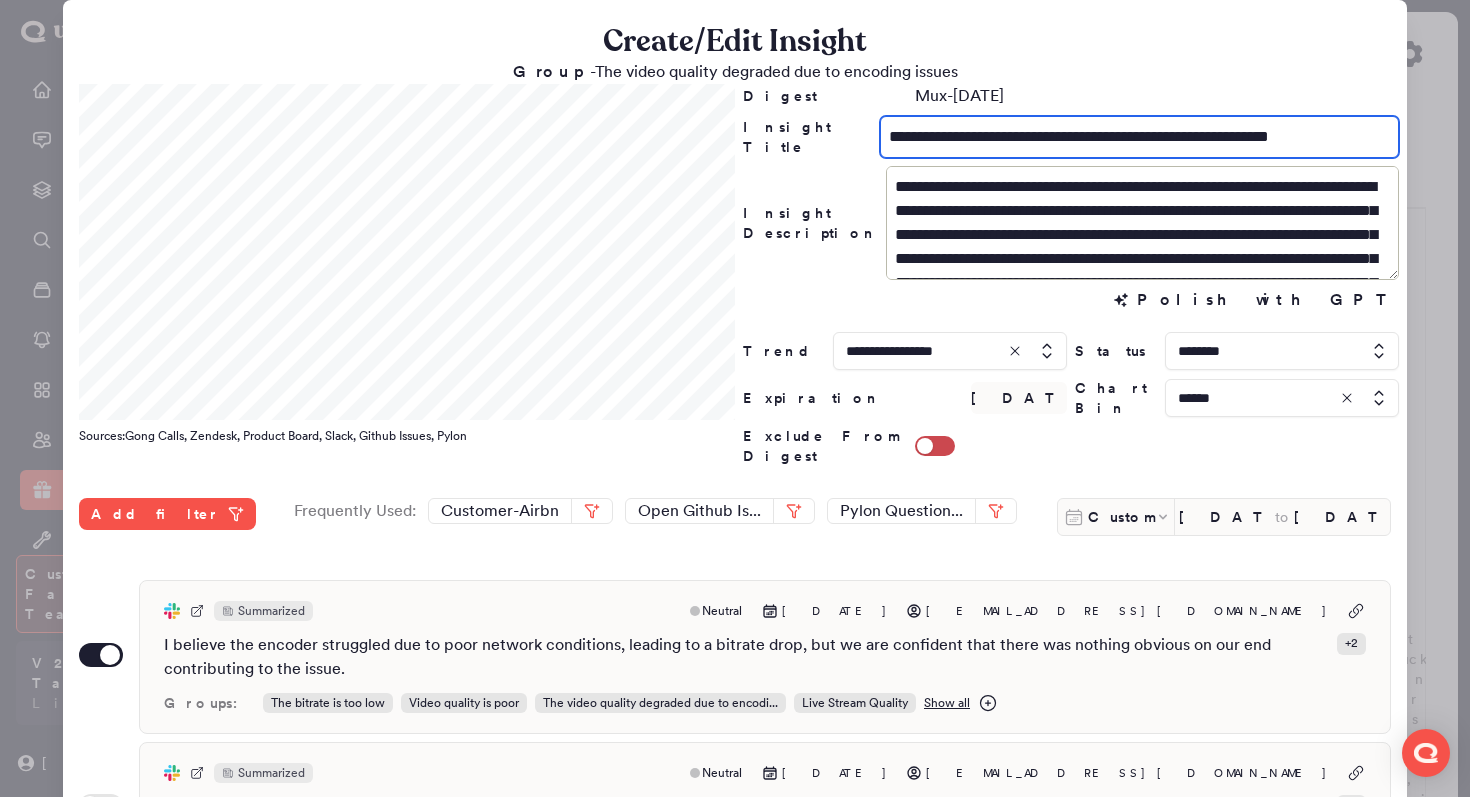 click on "**********" at bounding box center (1139, 137) 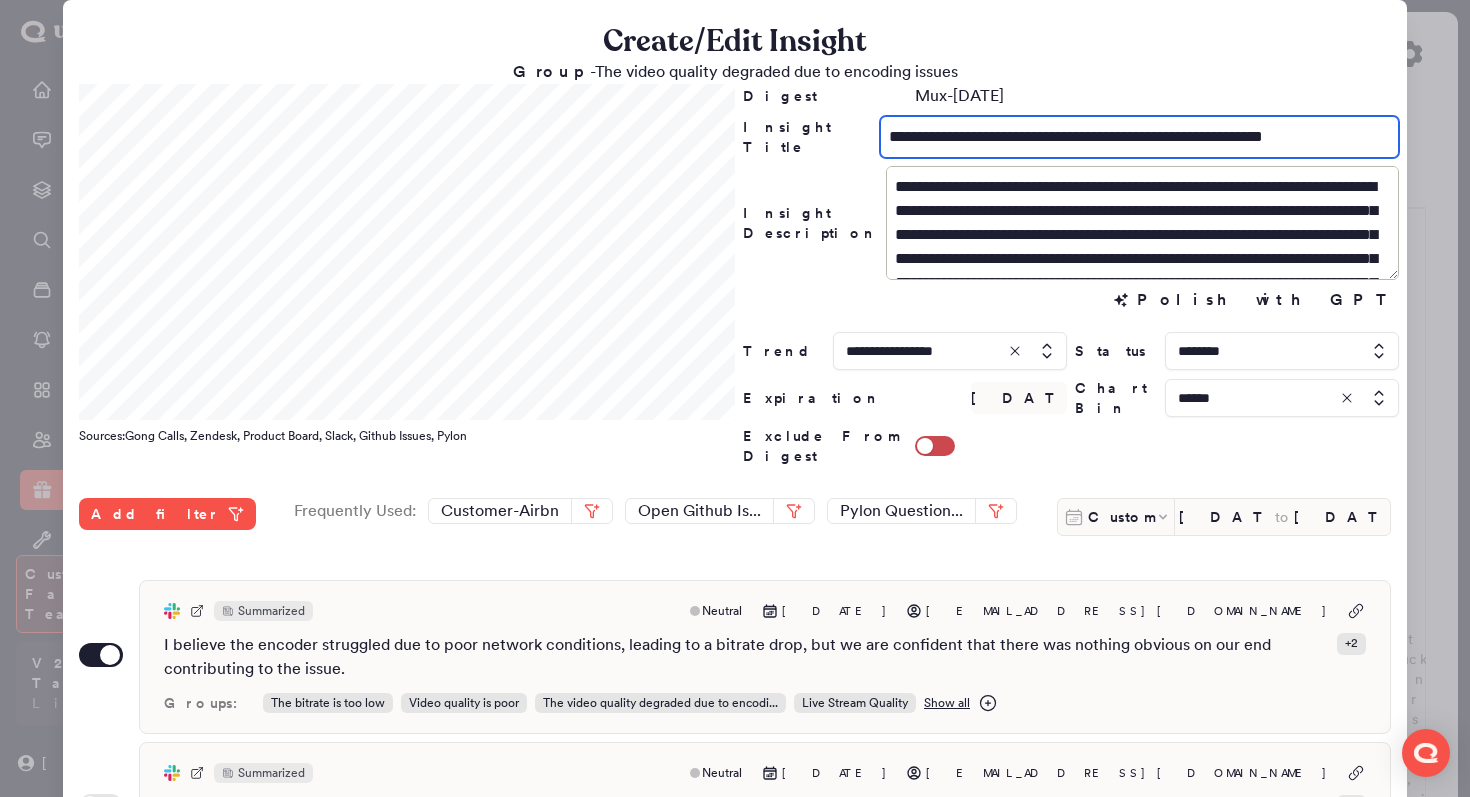 type on "**********" 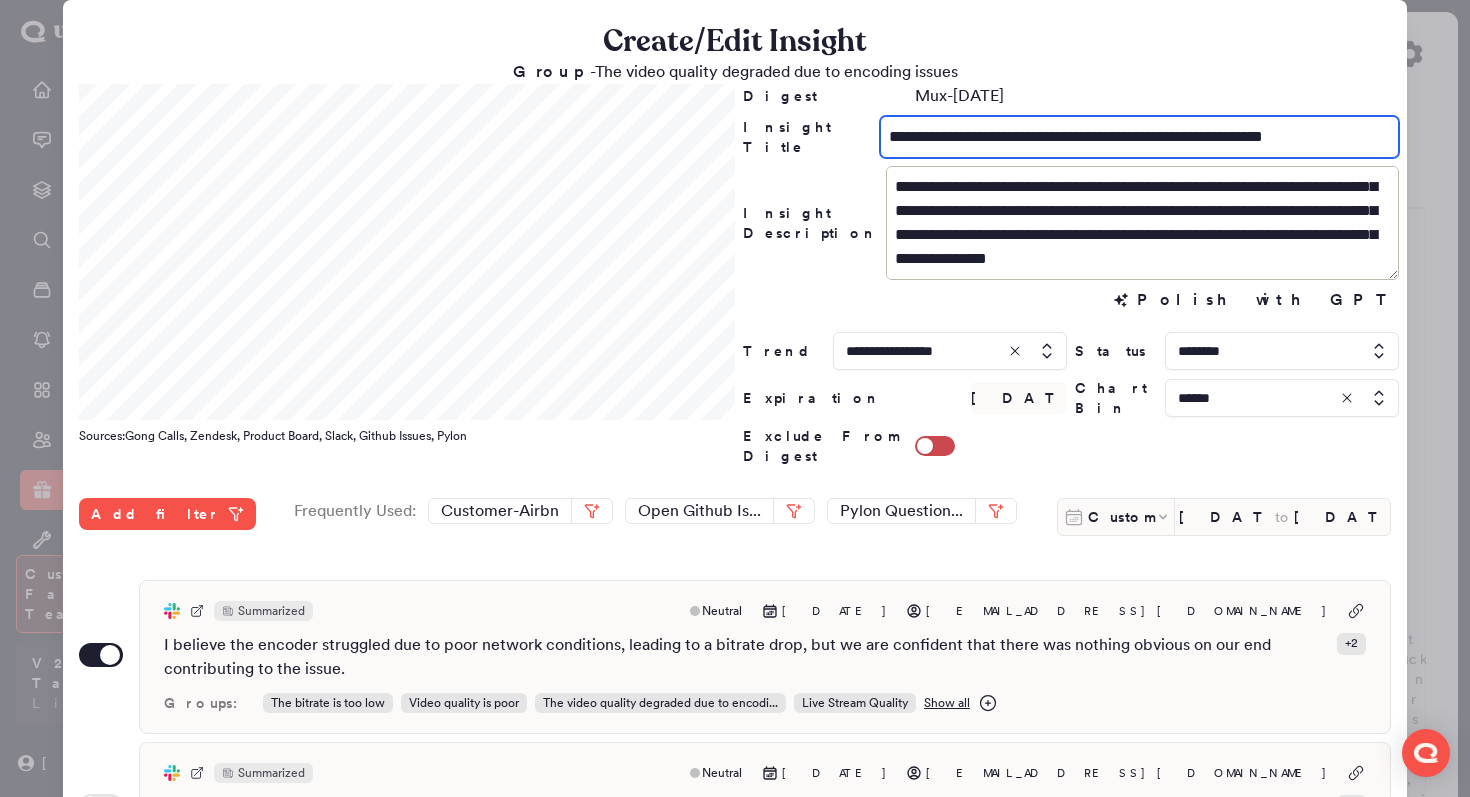 scroll, scrollTop: 96, scrollLeft: 0, axis: vertical 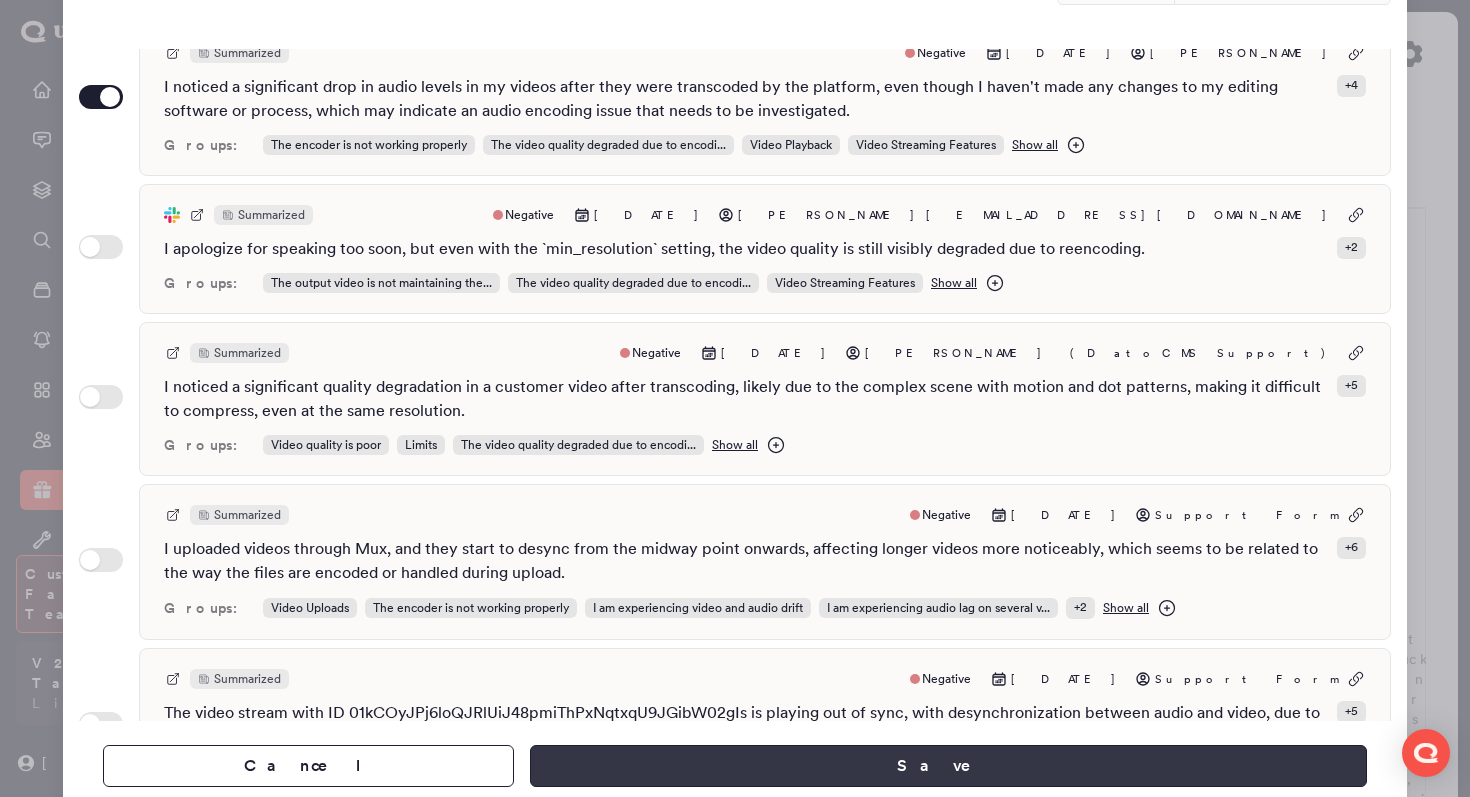 click on "Save" at bounding box center [948, 766] 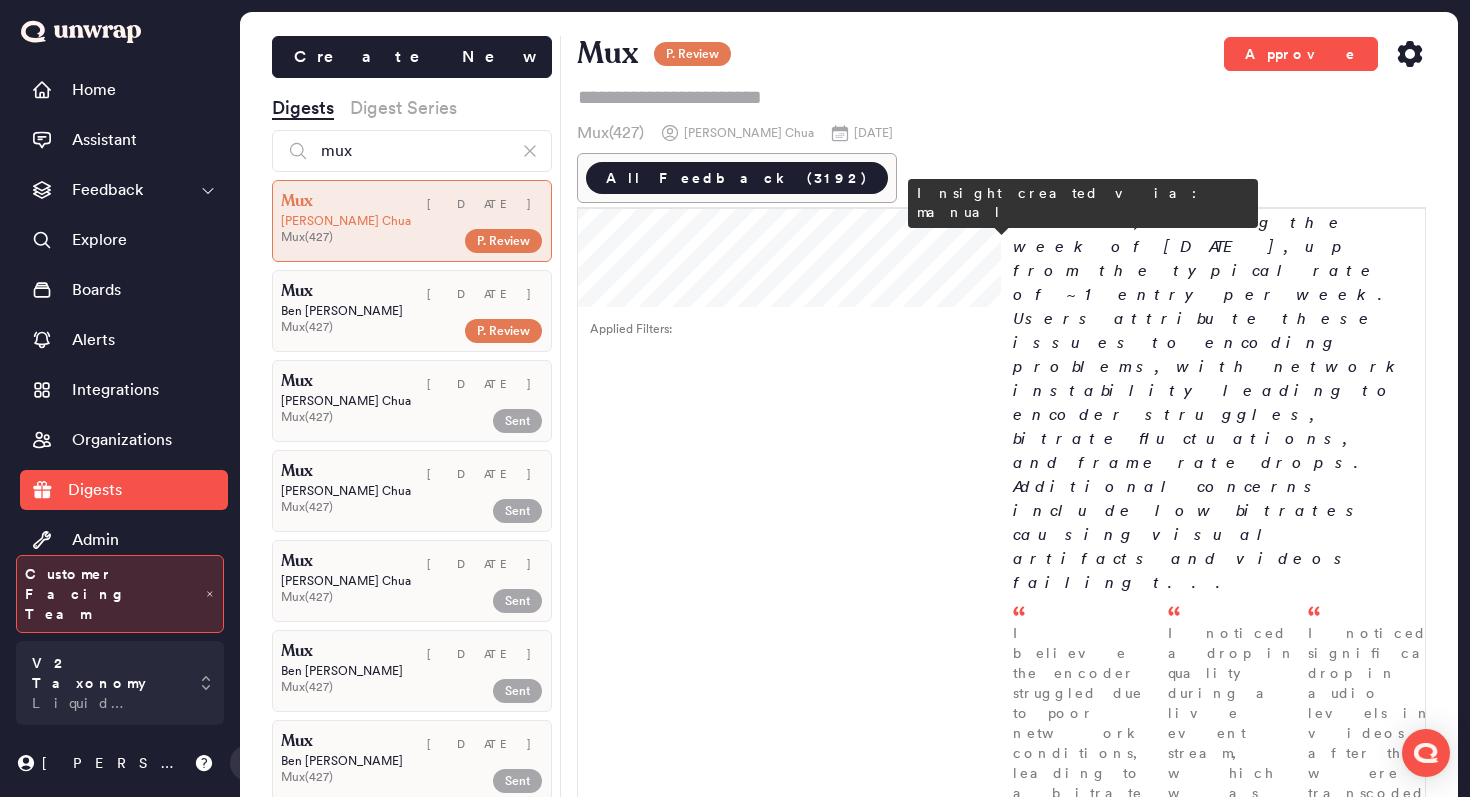 scroll, scrollTop: 2285, scrollLeft: 0, axis: vertical 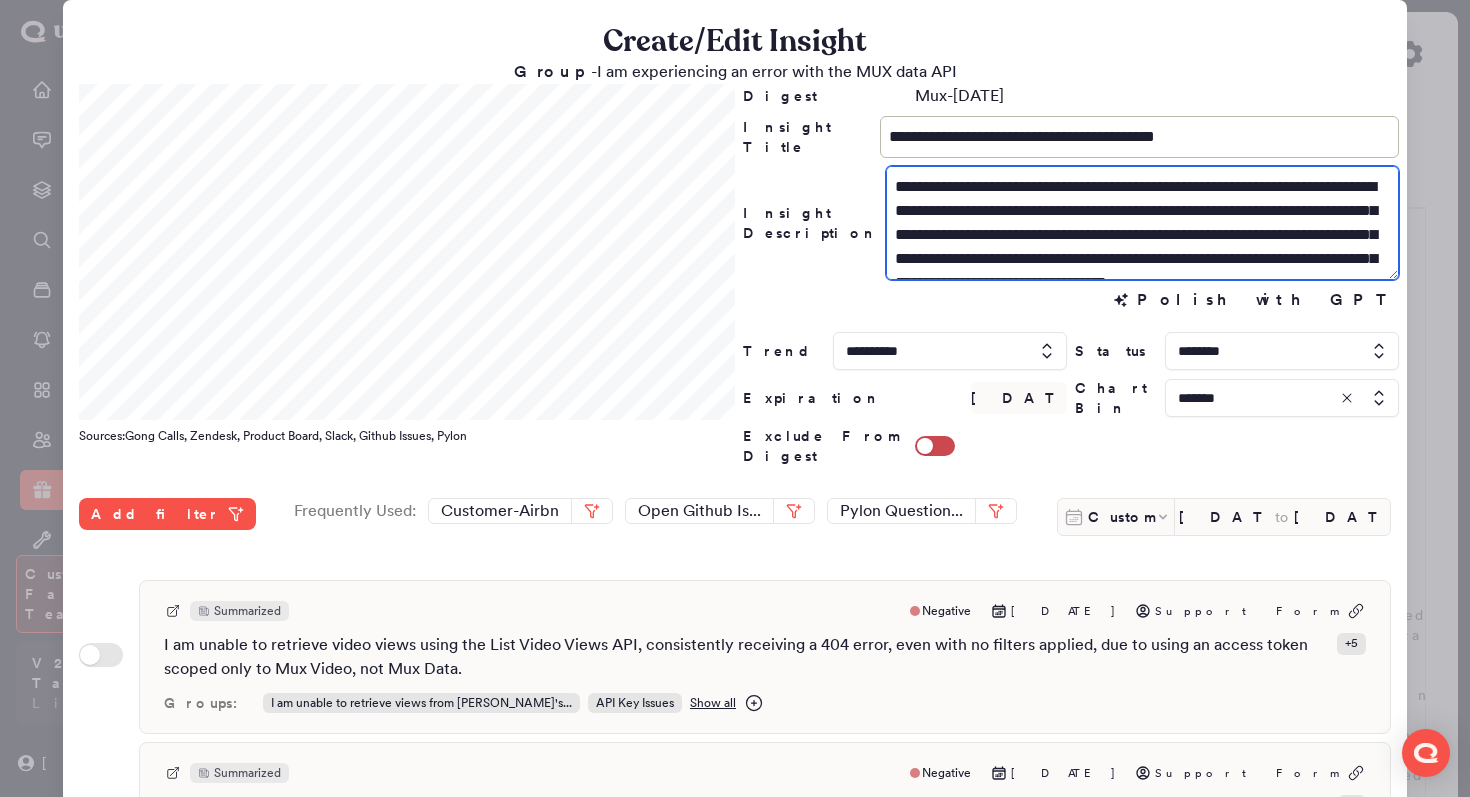 click on "**********" at bounding box center [1142, 223] 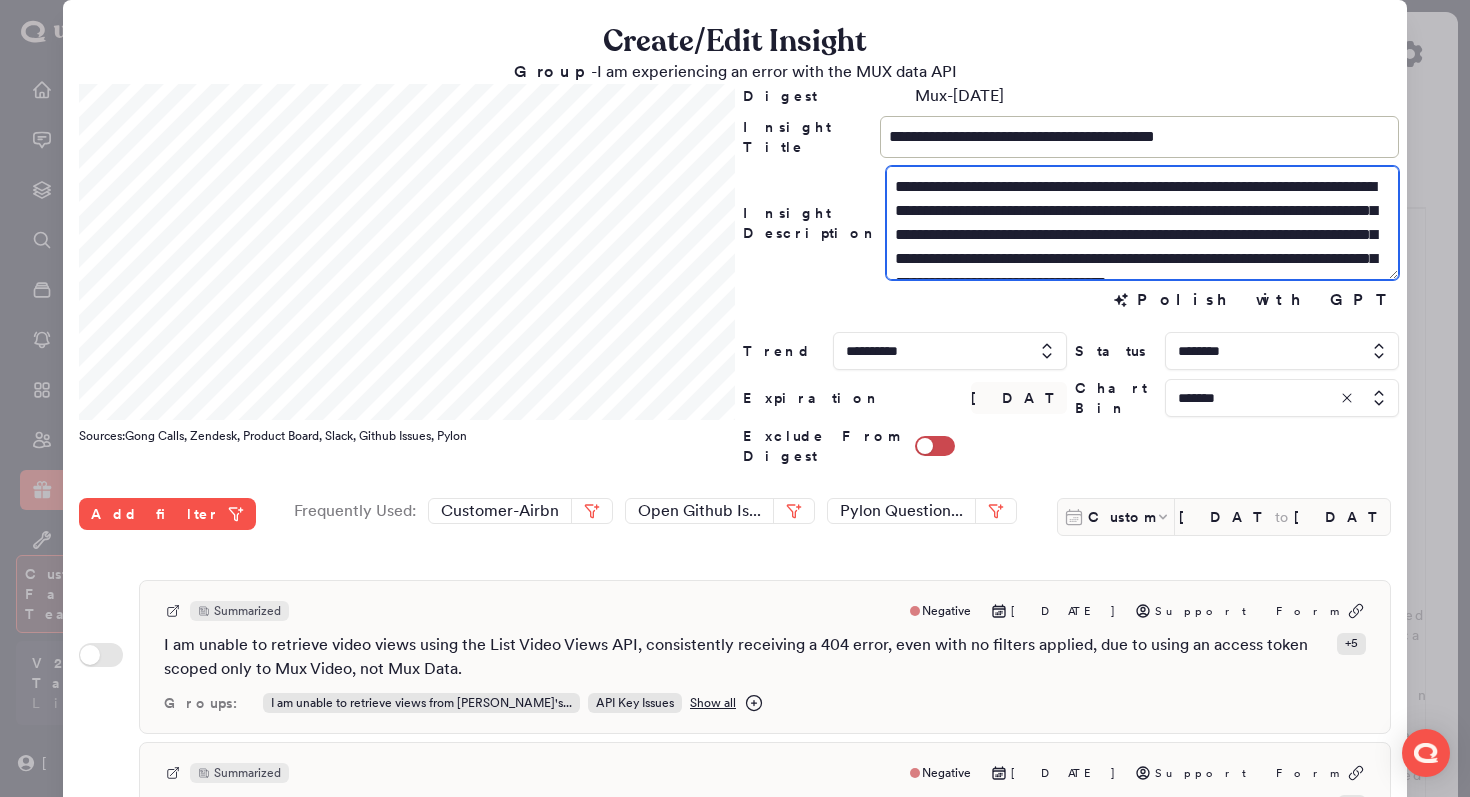 type on "**********" 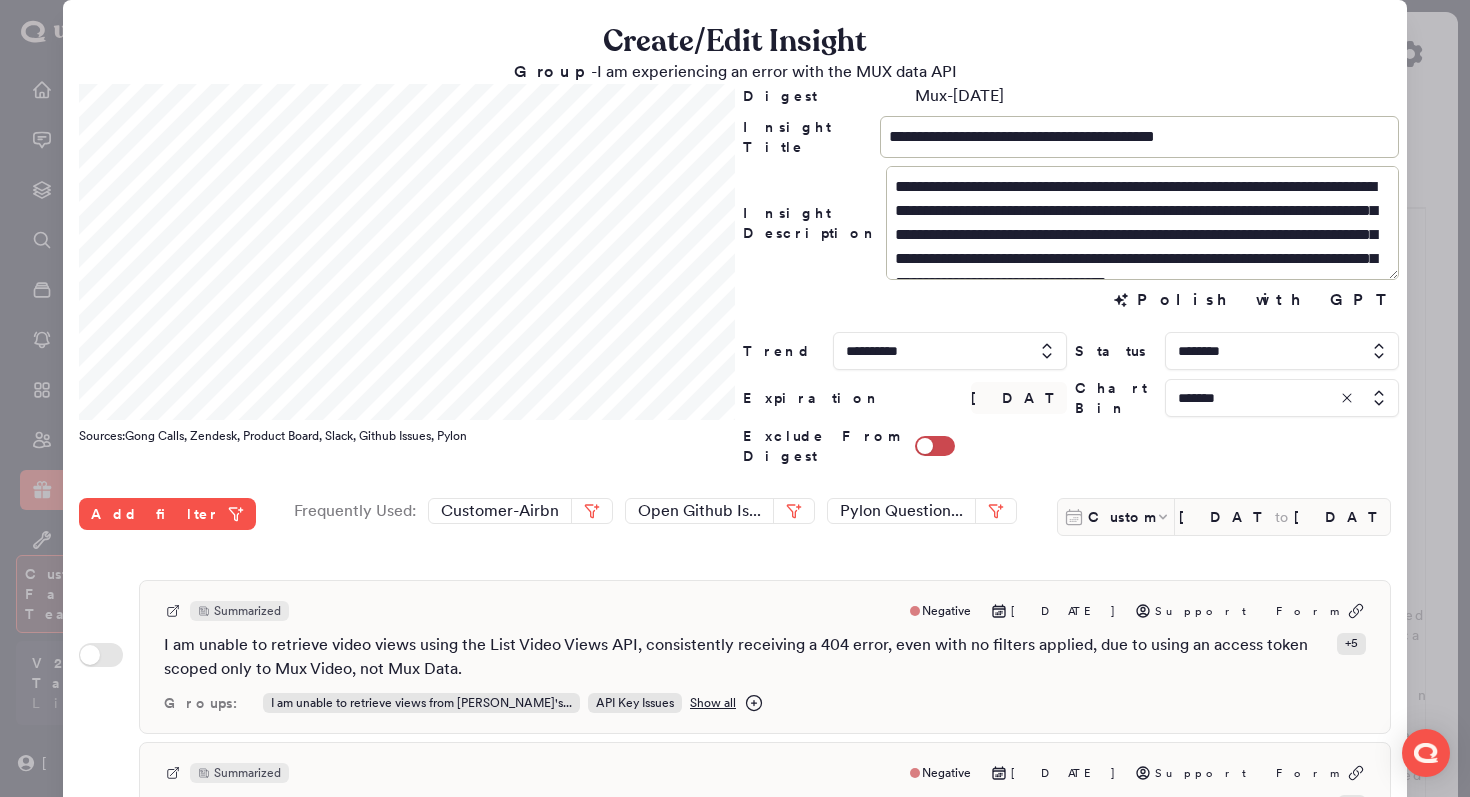 click on "Create/Edit Insight" at bounding box center (735, 42) 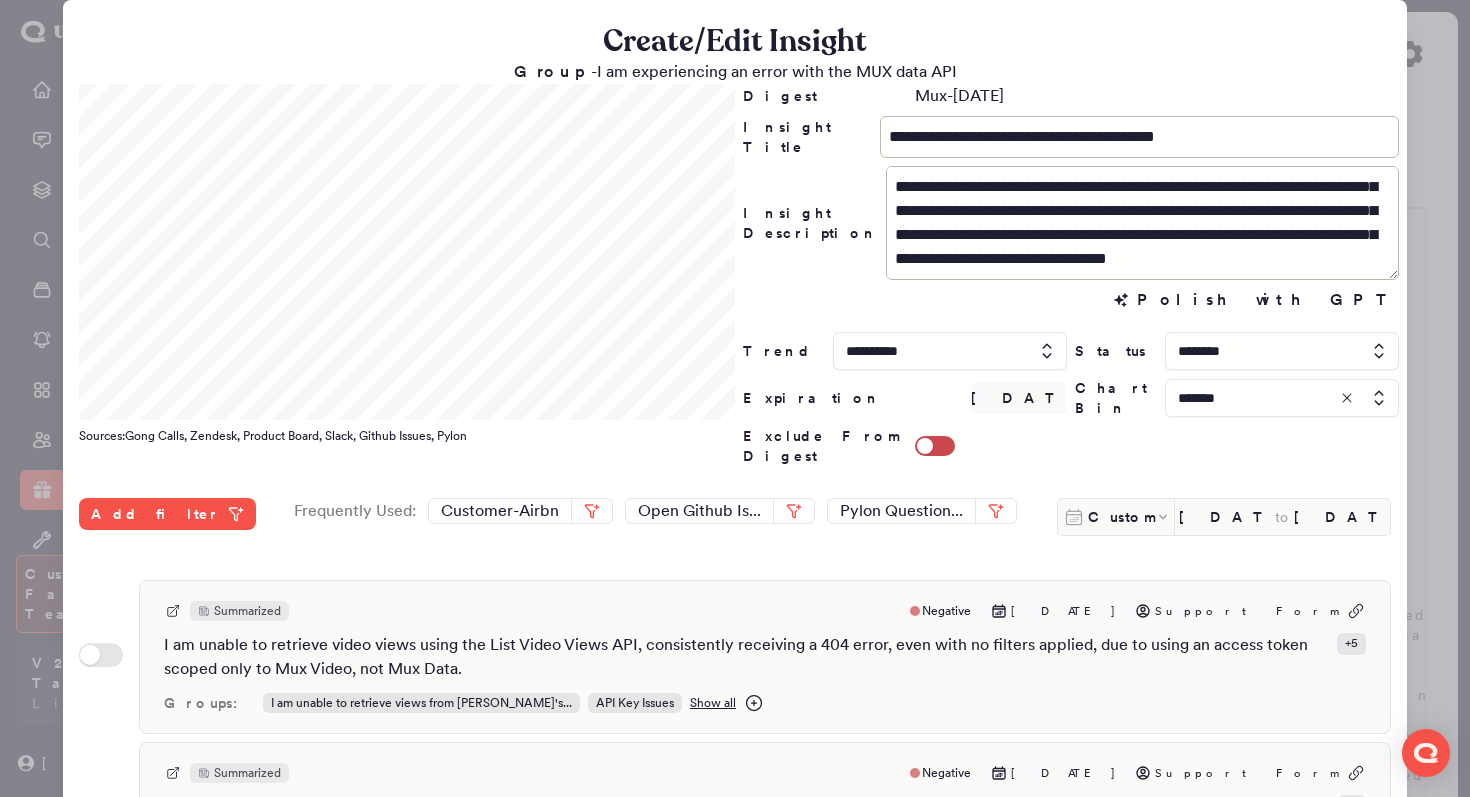 scroll, scrollTop: 48, scrollLeft: 0, axis: vertical 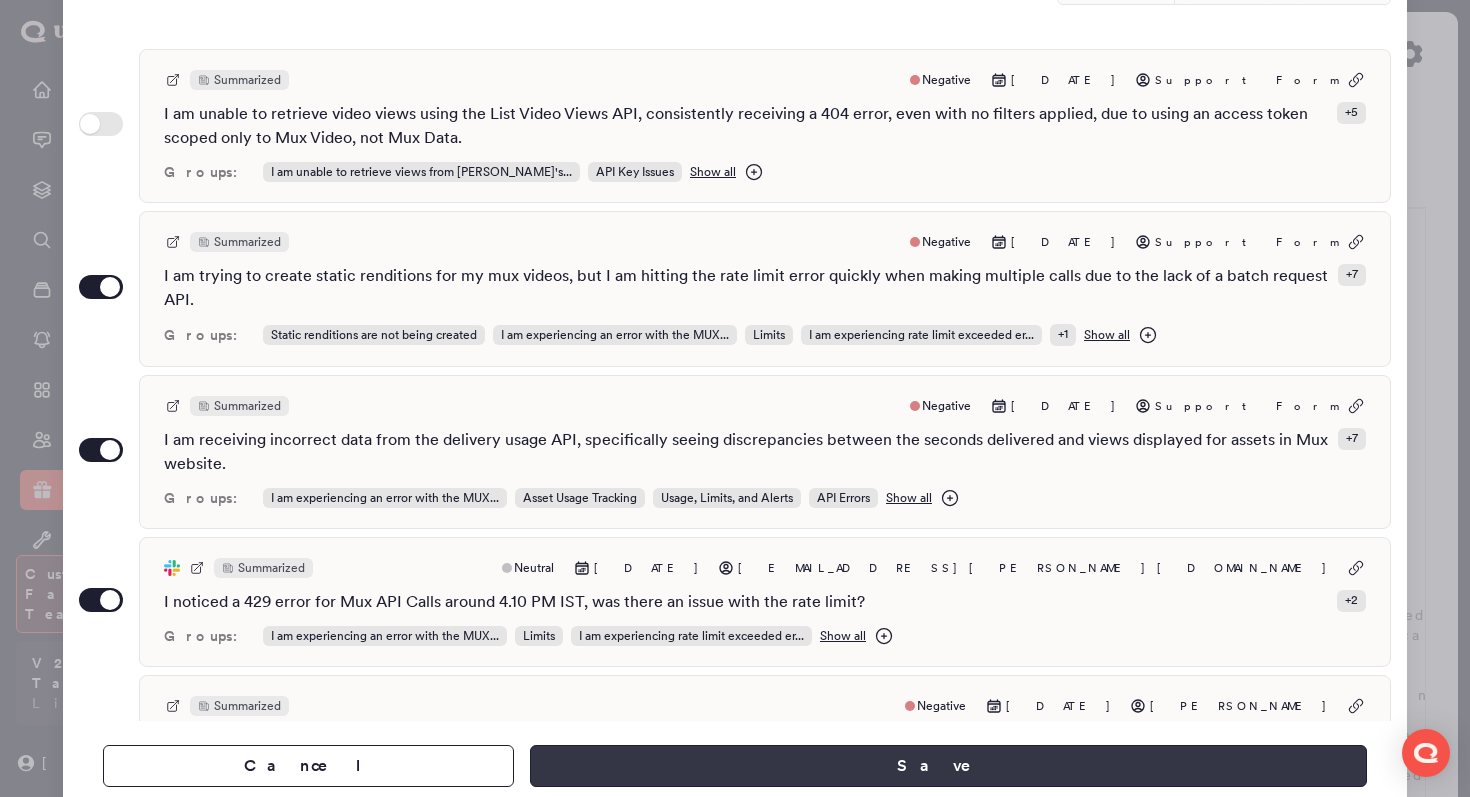 click on "Save" at bounding box center [948, 766] 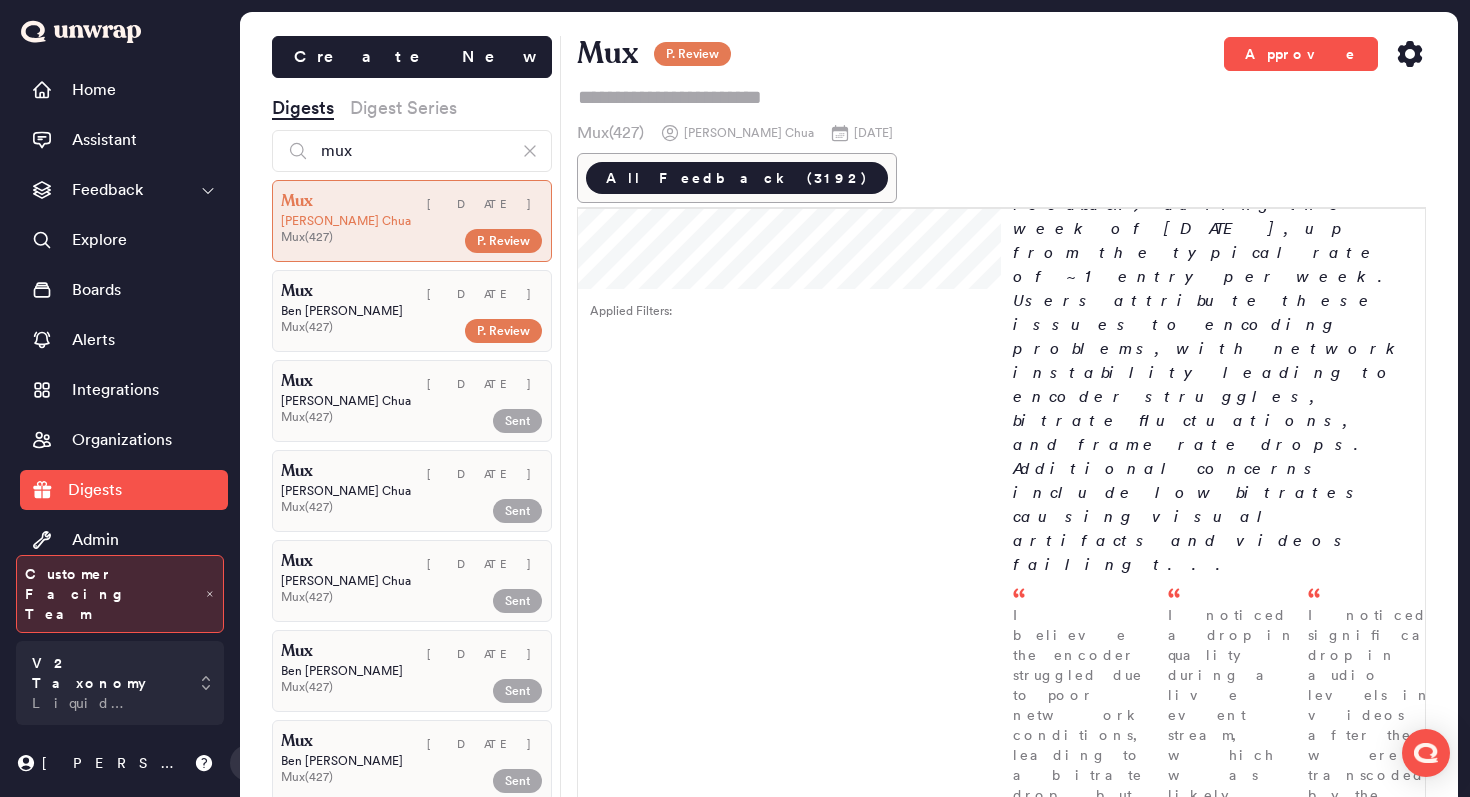 click 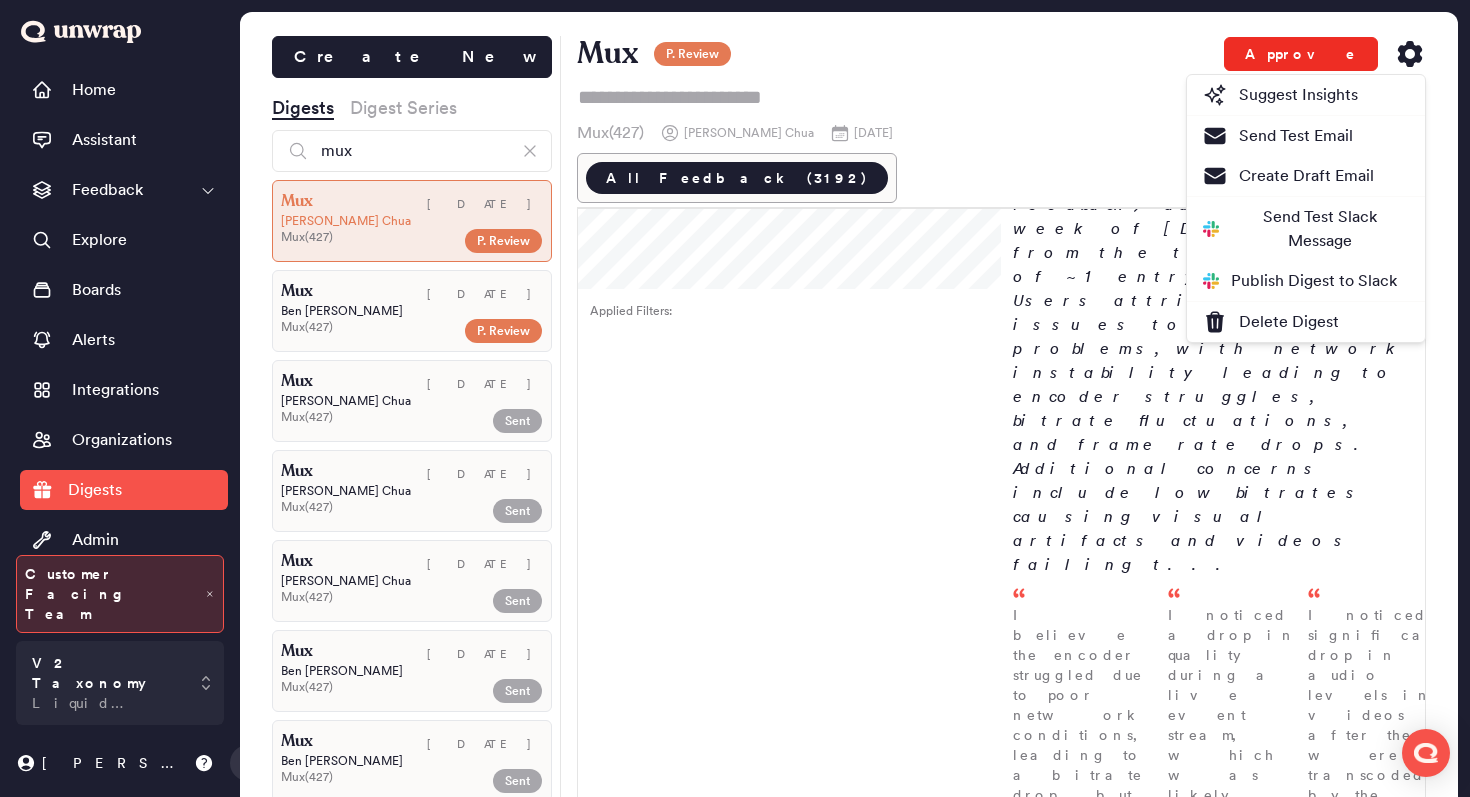 click on "Approve" at bounding box center [1301, 54] 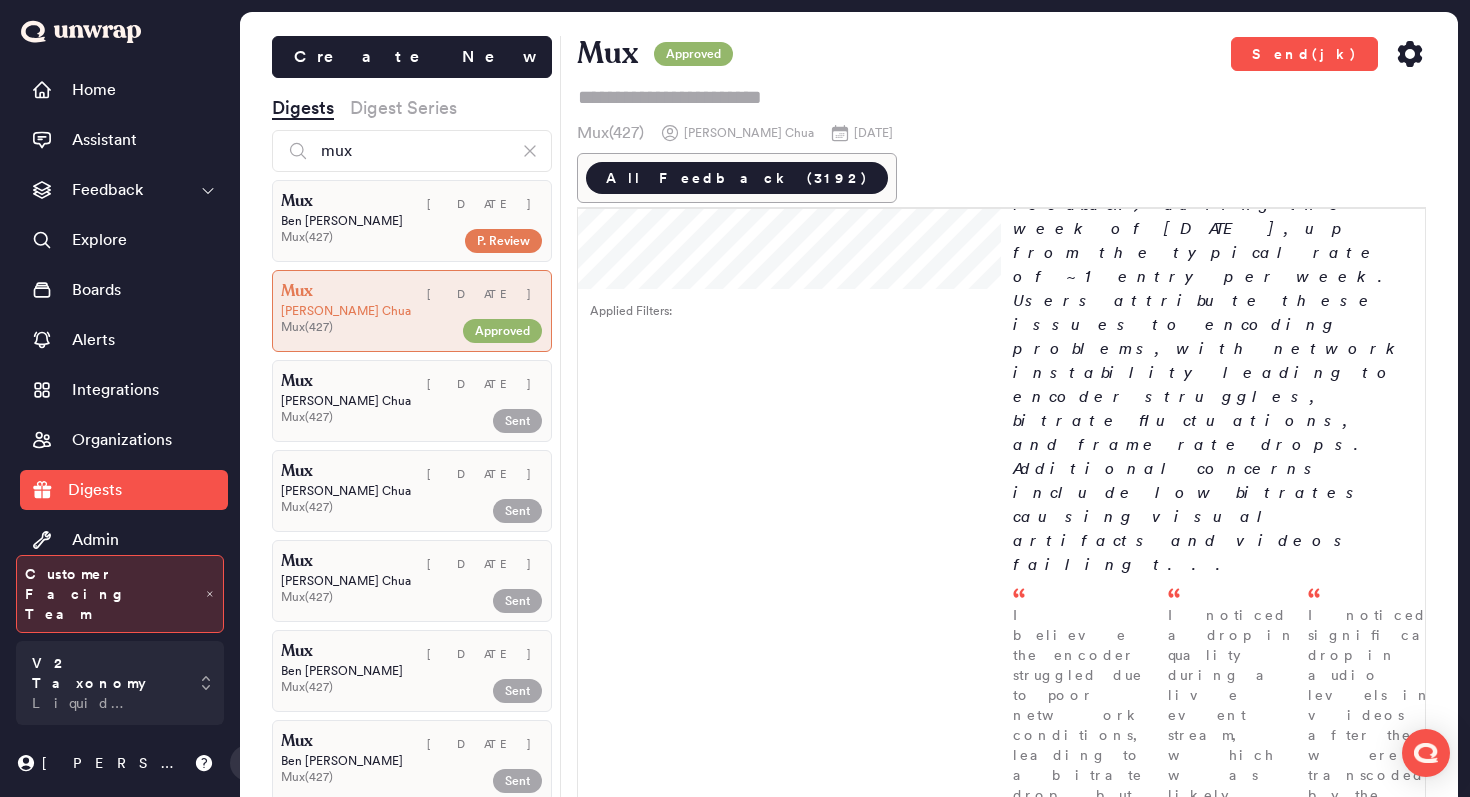 click 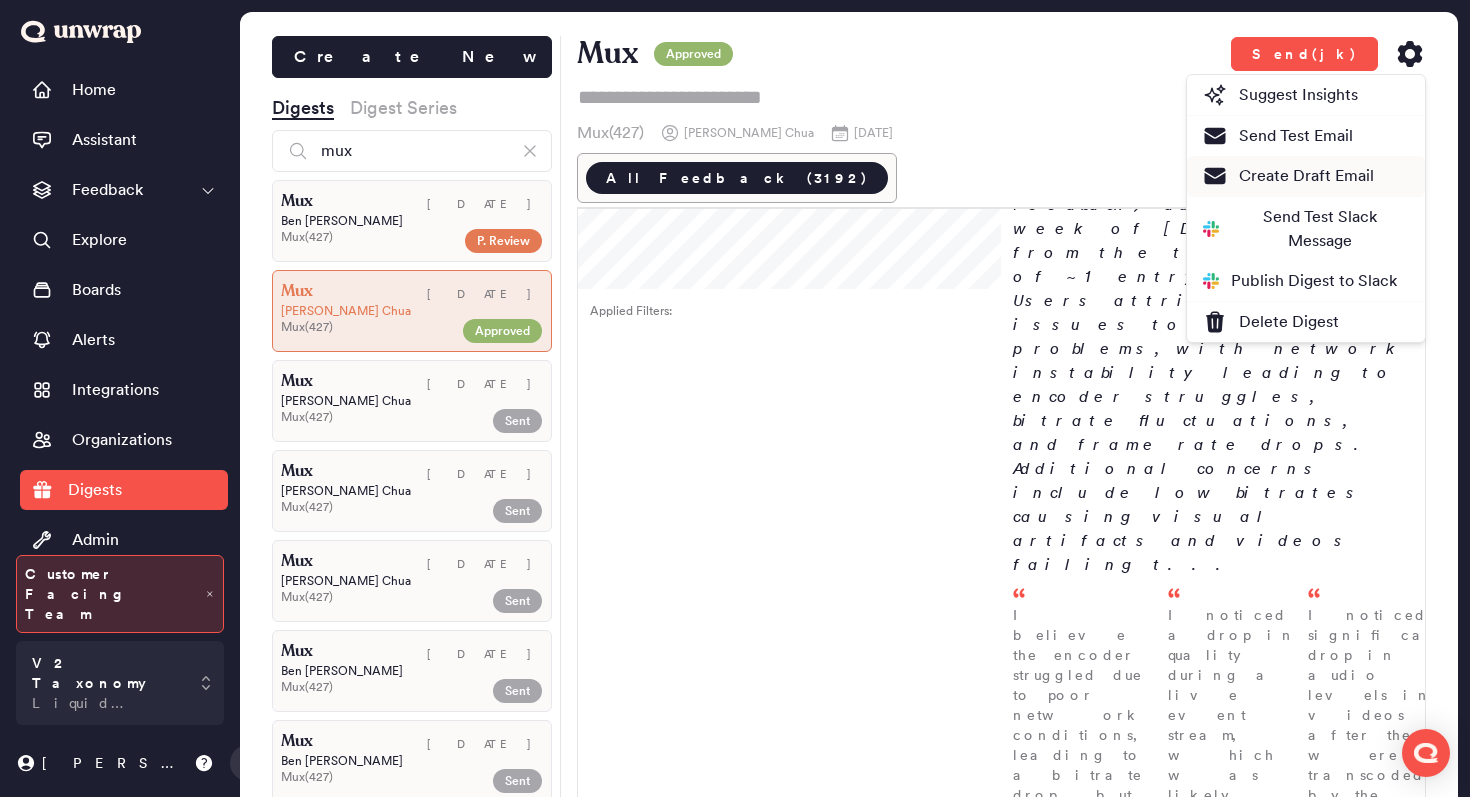 click on "Create Draft Email" at bounding box center (1288, 176) 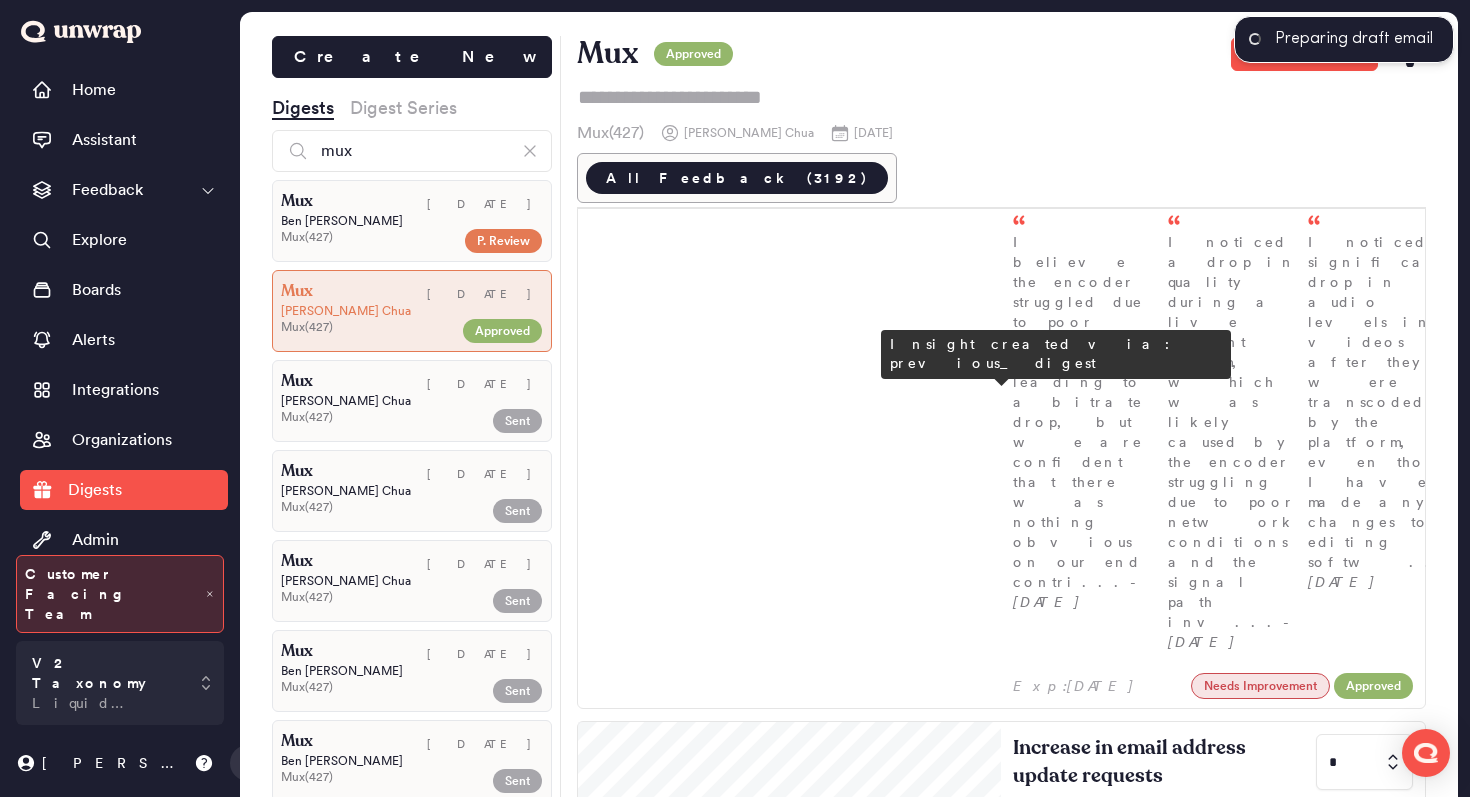 scroll, scrollTop: 2656, scrollLeft: 0, axis: vertical 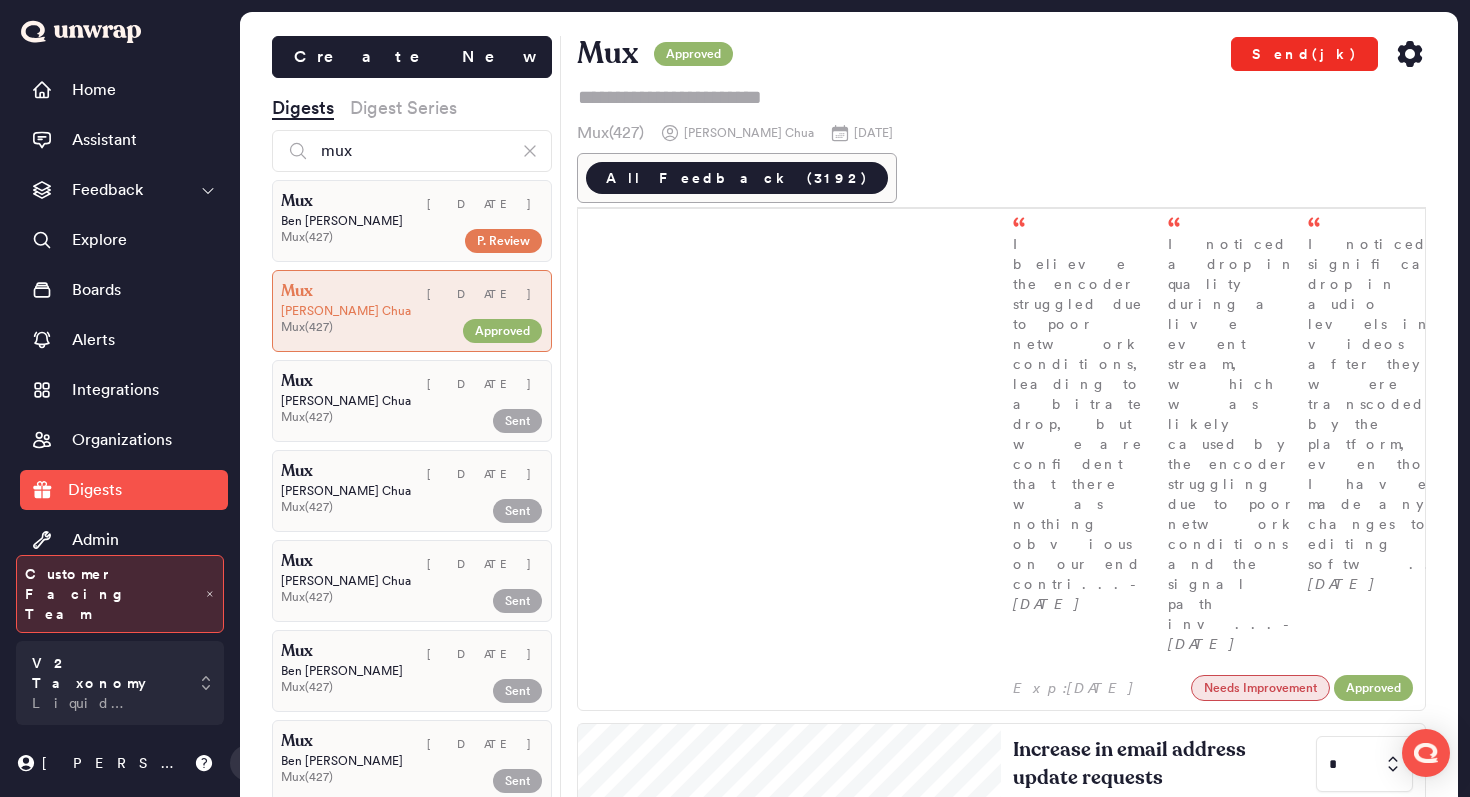 click on "Send(jk)" at bounding box center (1304, 54) 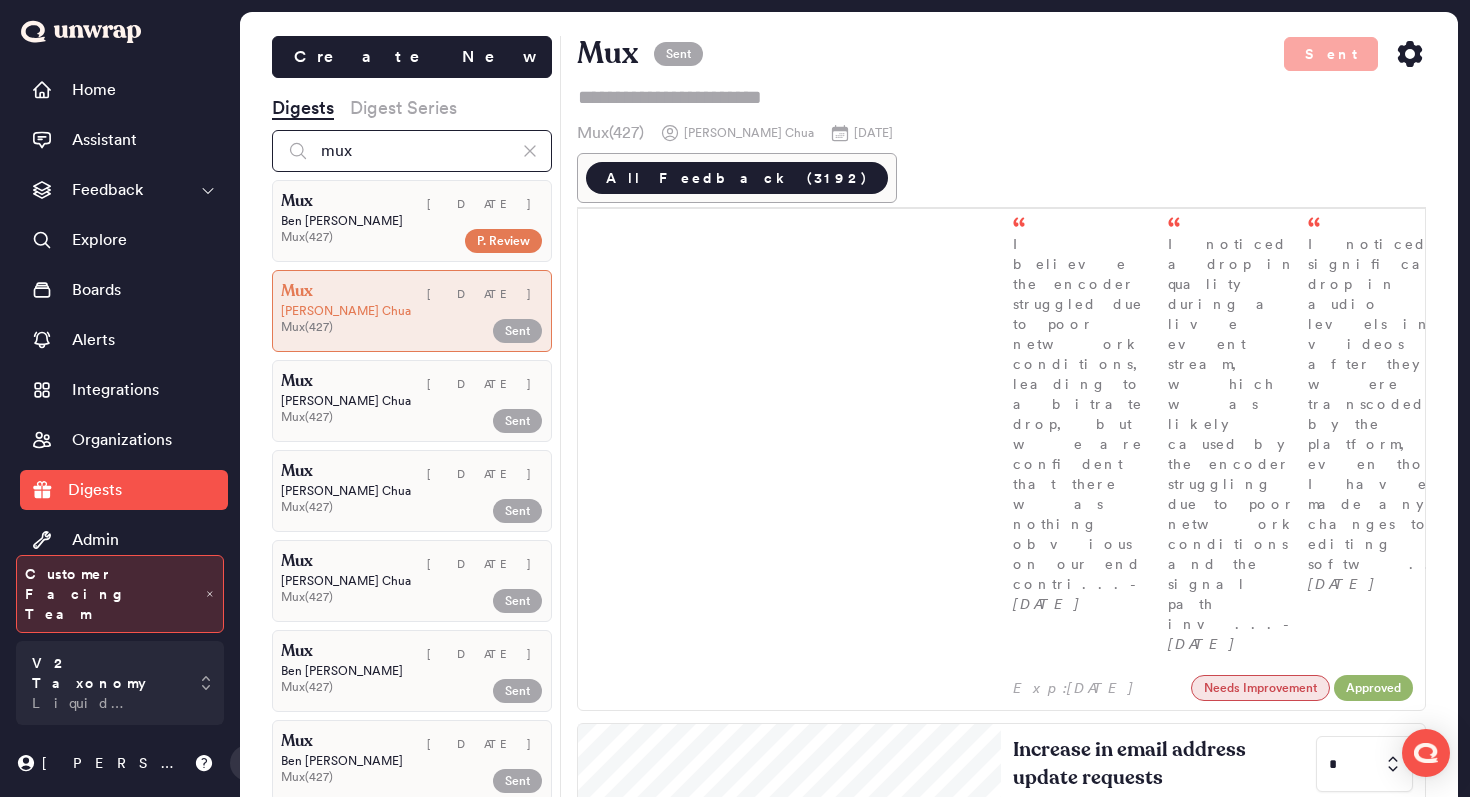 click on "mux" at bounding box center [412, 151] 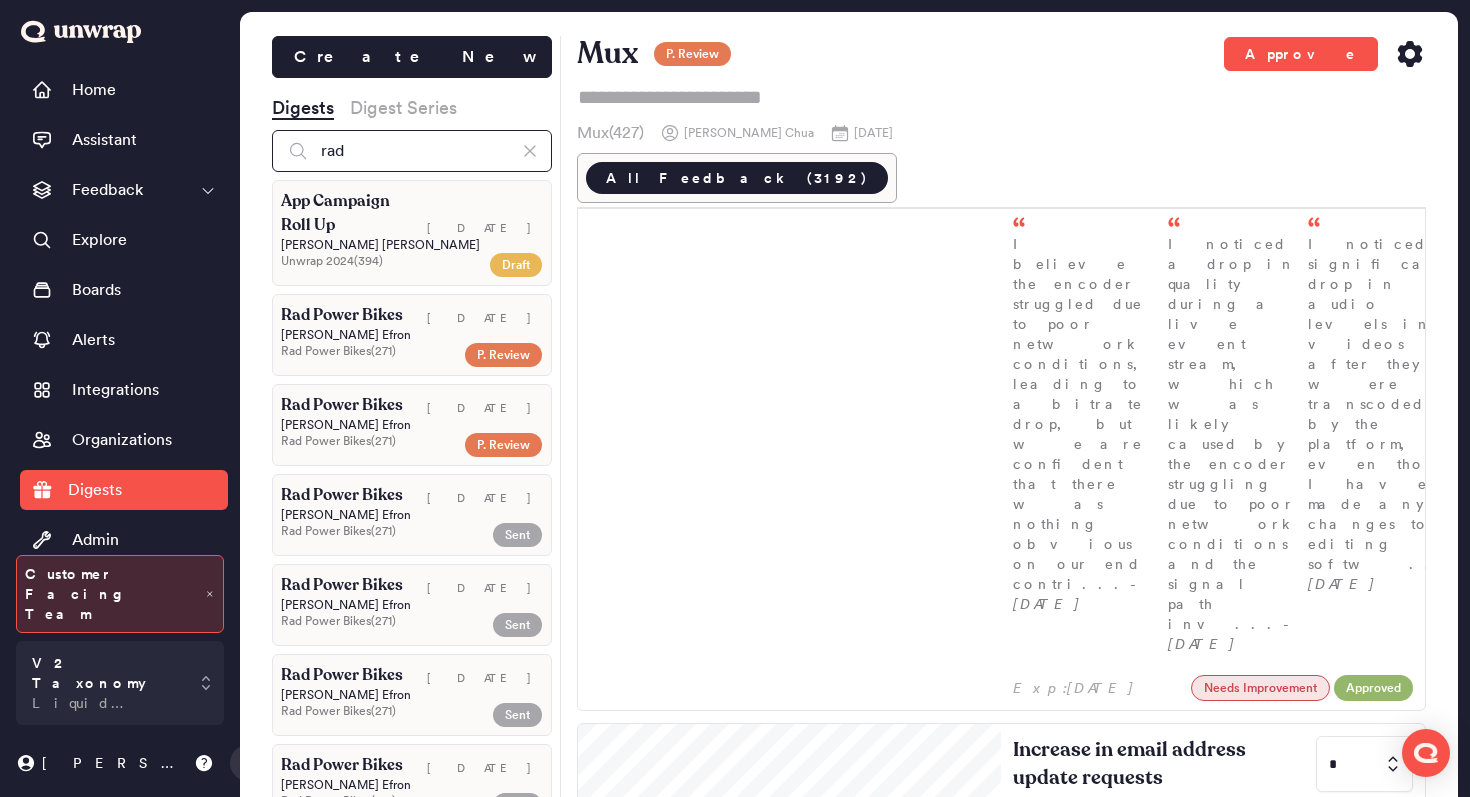 click on "rad" at bounding box center (412, 151) 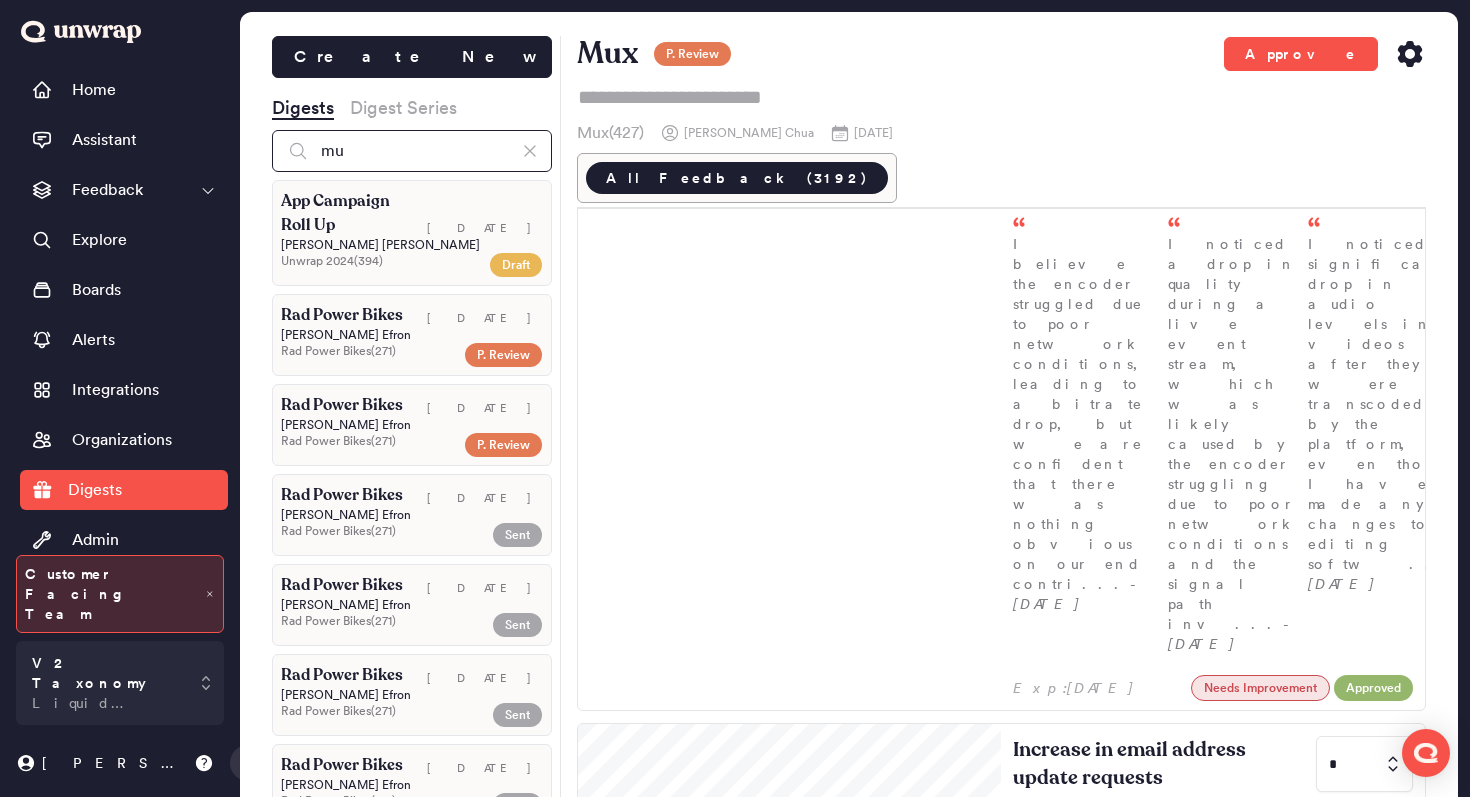 type on "mux" 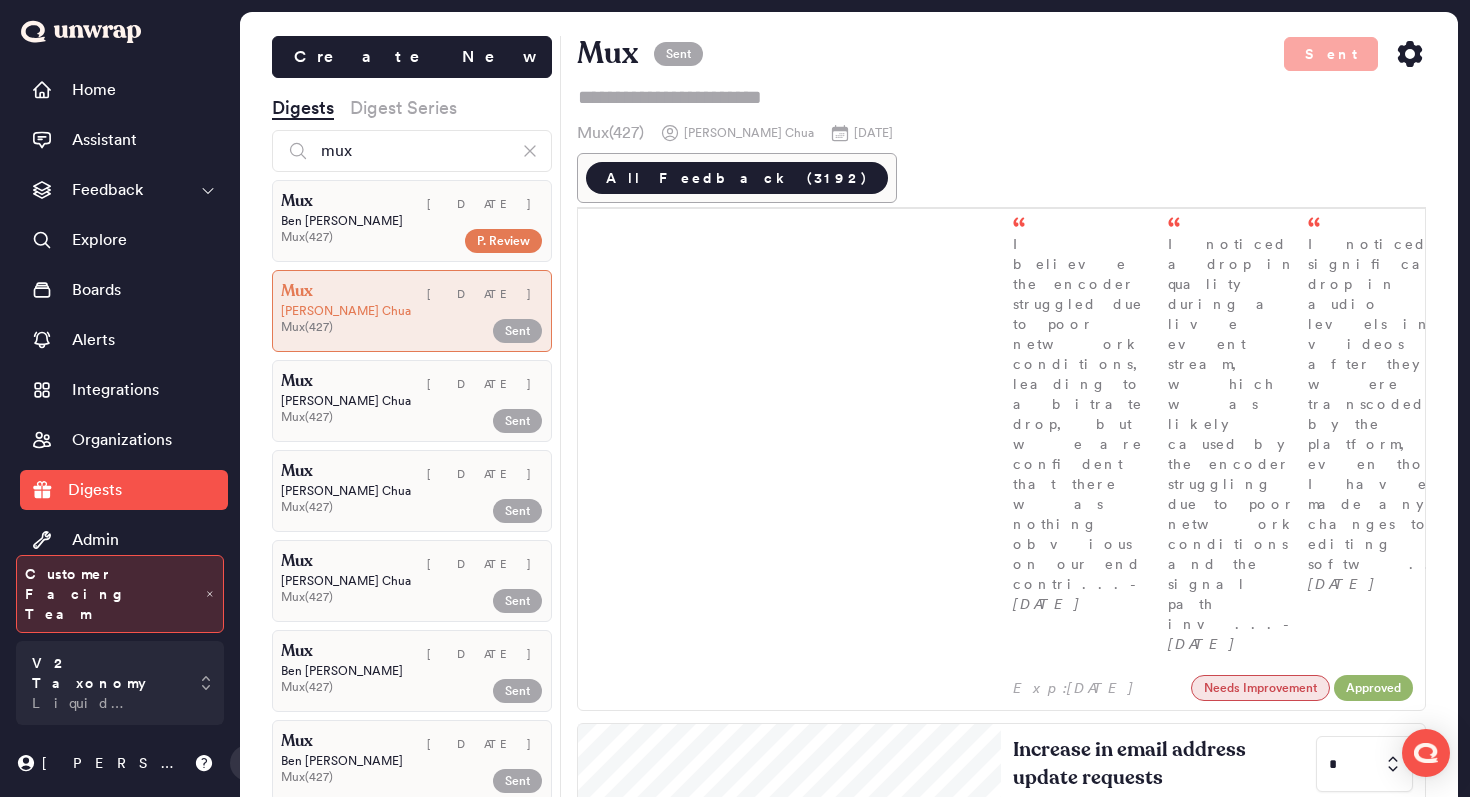 click on "Ben   Altneu" at bounding box center [412, 221] 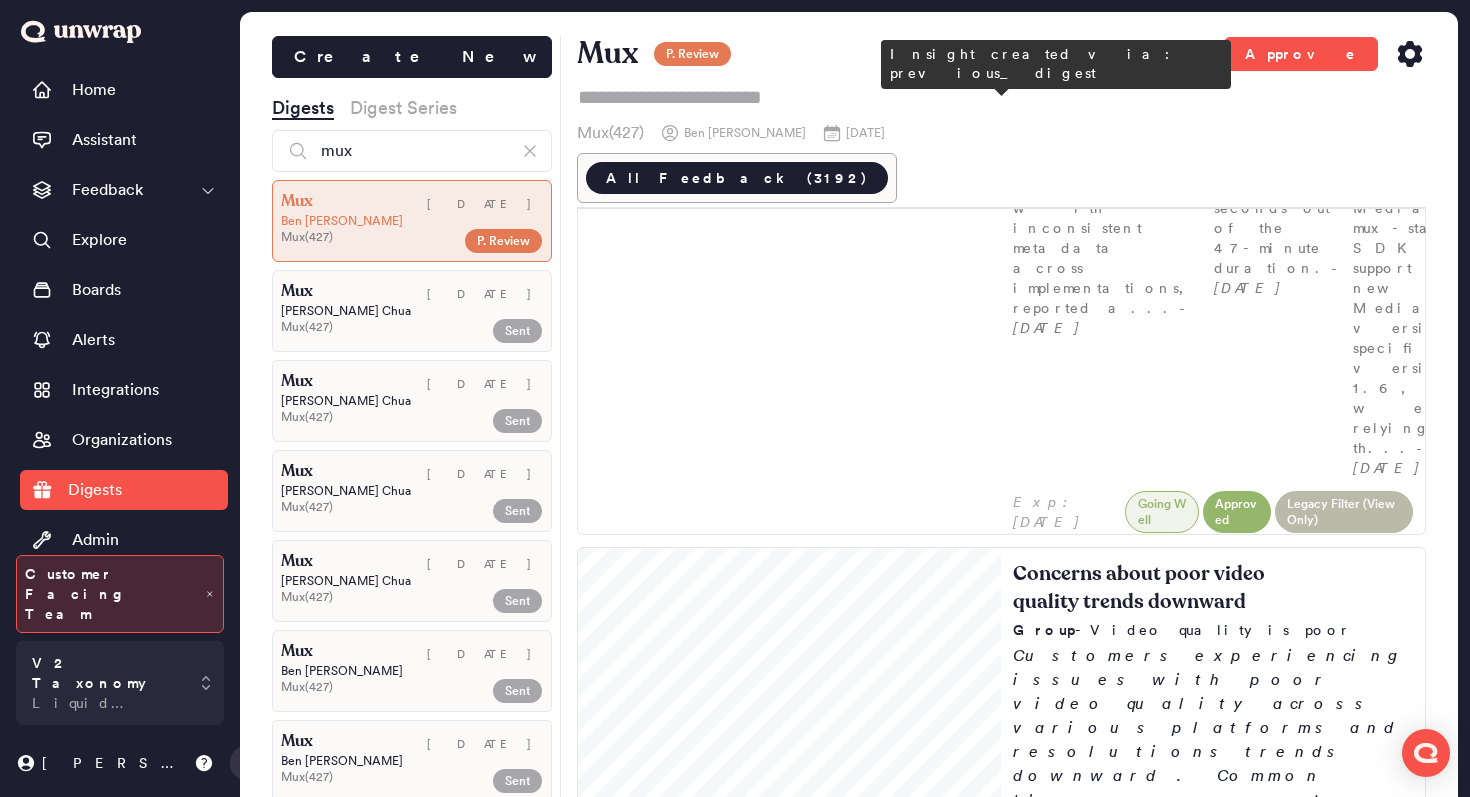 scroll, scrollTop: 1811, scrollLeft: 0, axis: vertical 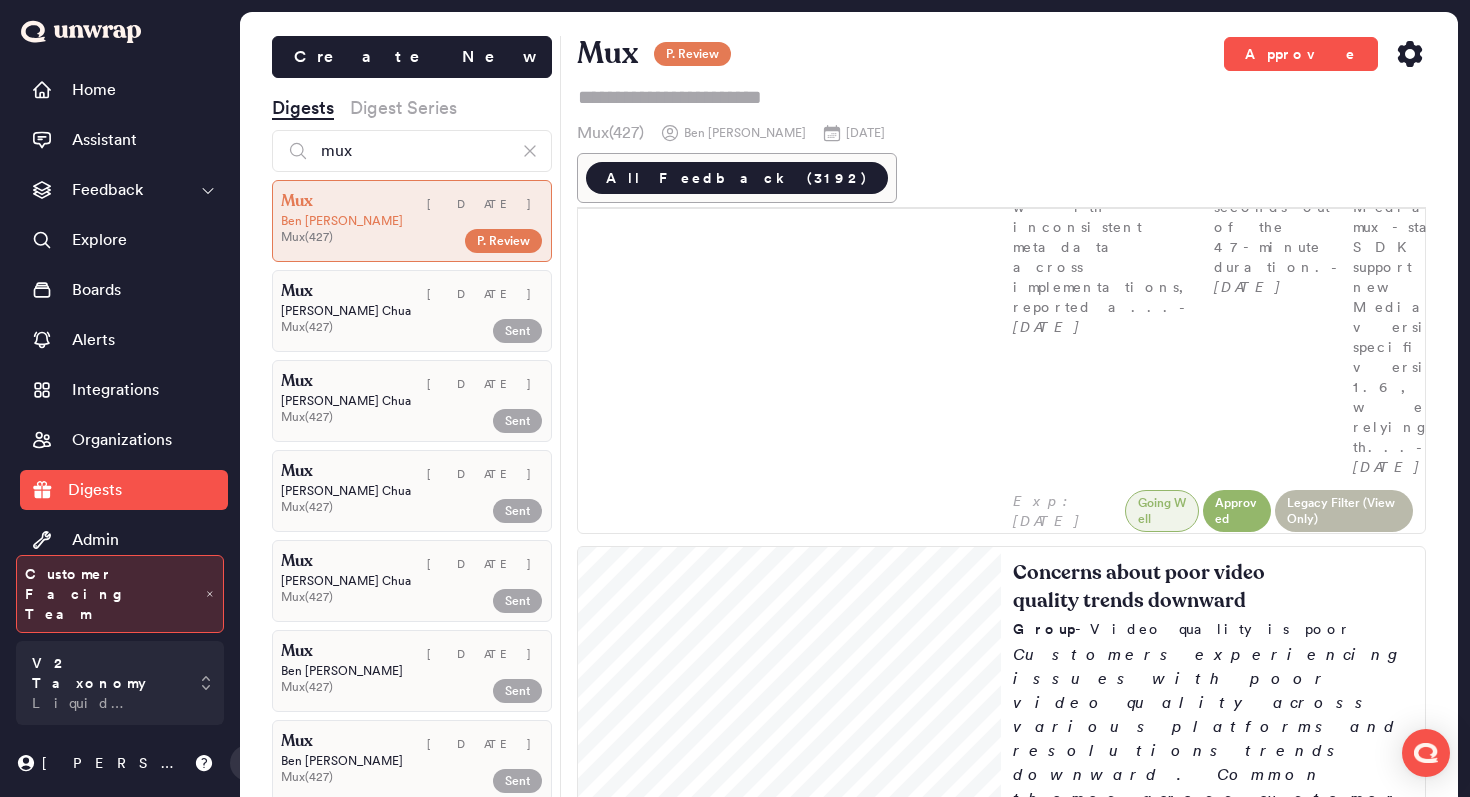 click 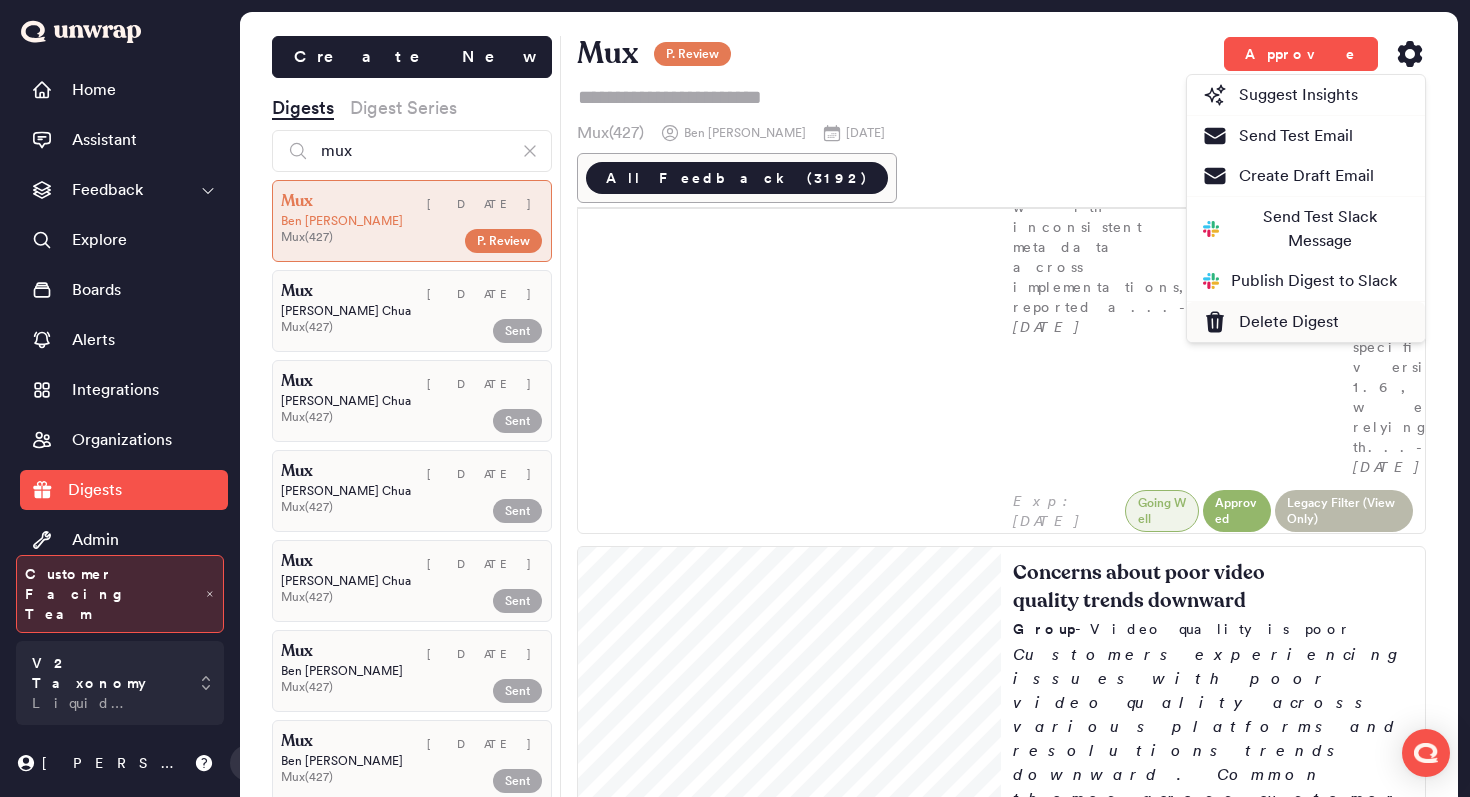click on "Delete Digest" at bounding box center (1271, 322) 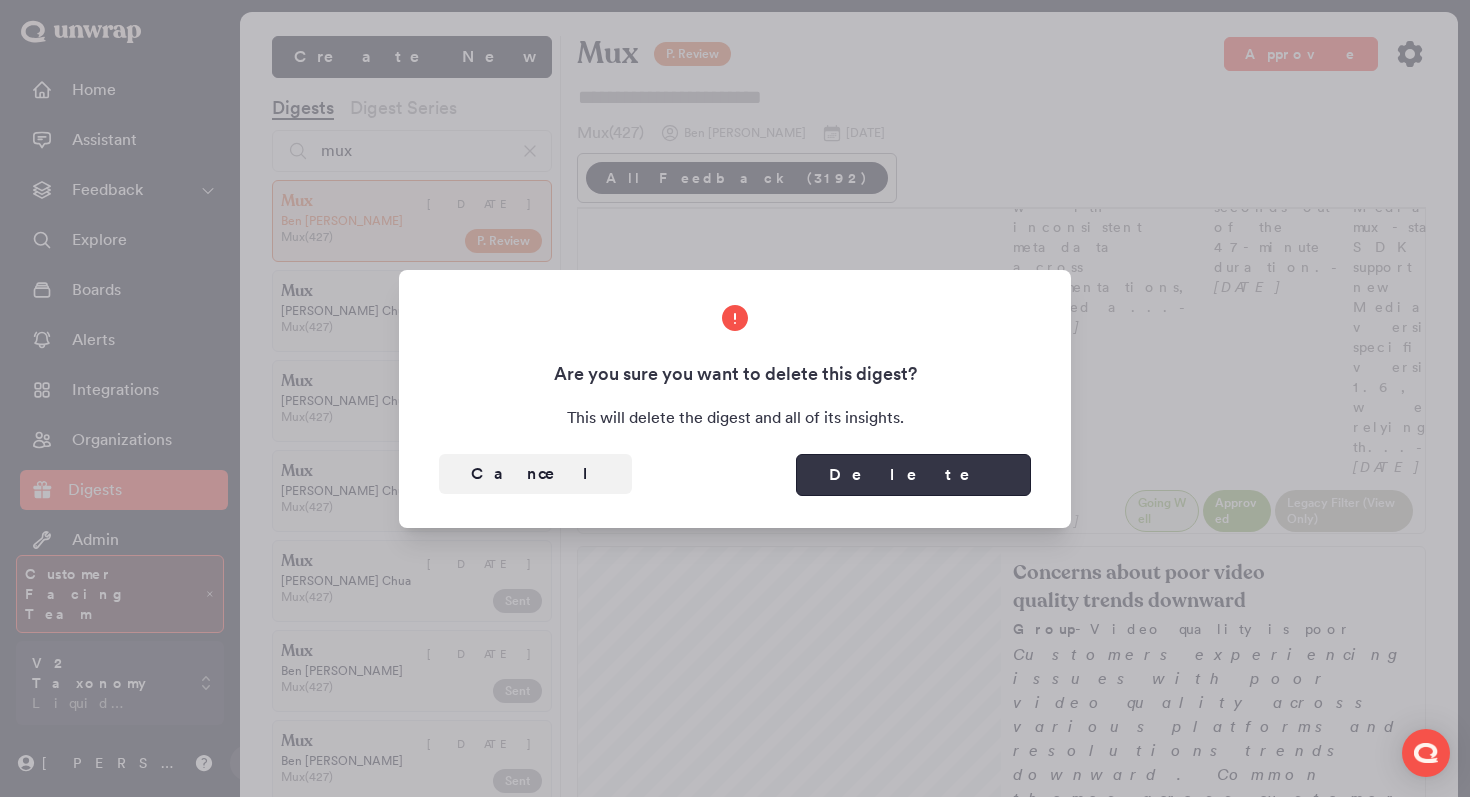 click on "Delete" at bounding box center (913, 475) 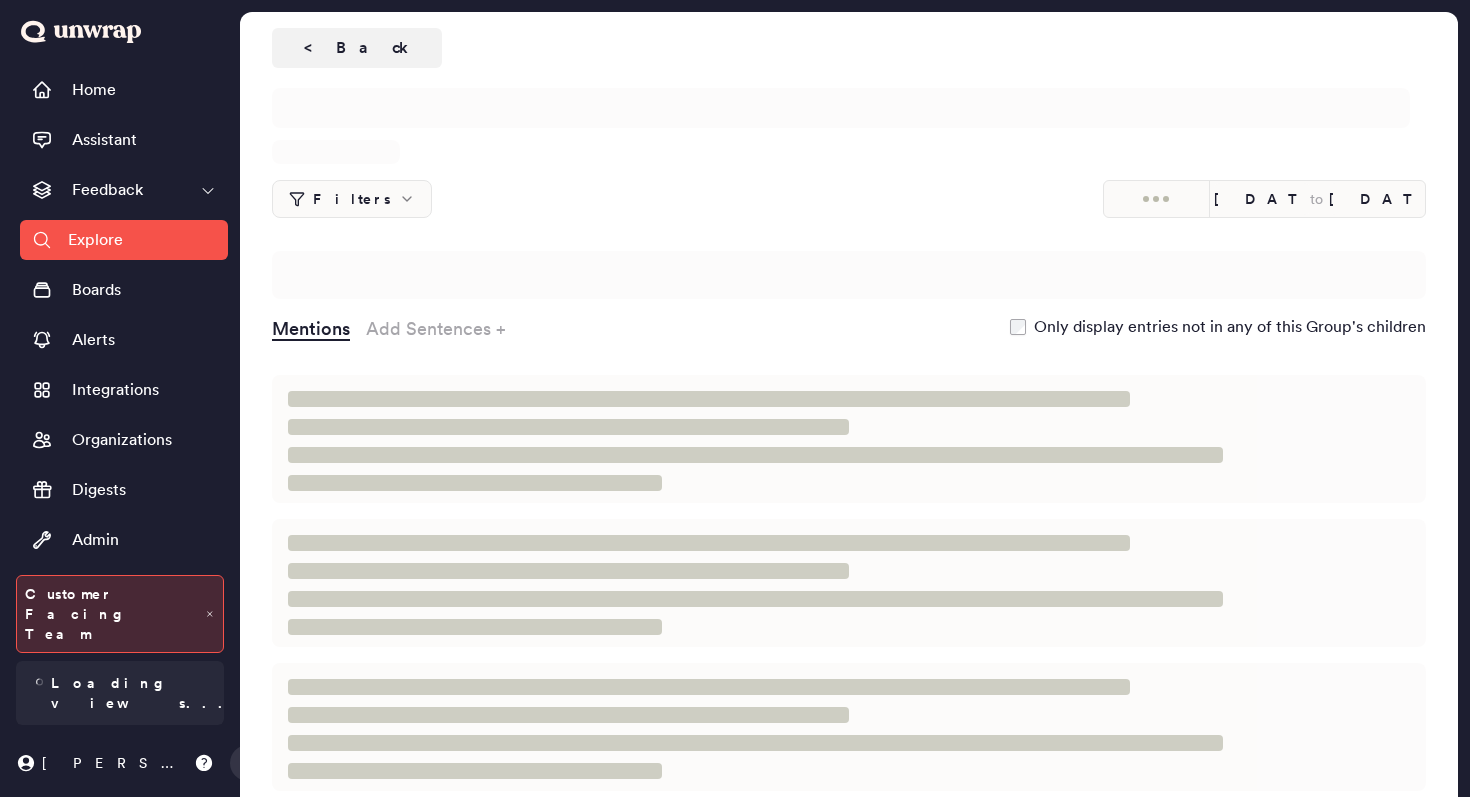 scroll, scrollTop: 0, scrollLeft: 0, axis: both 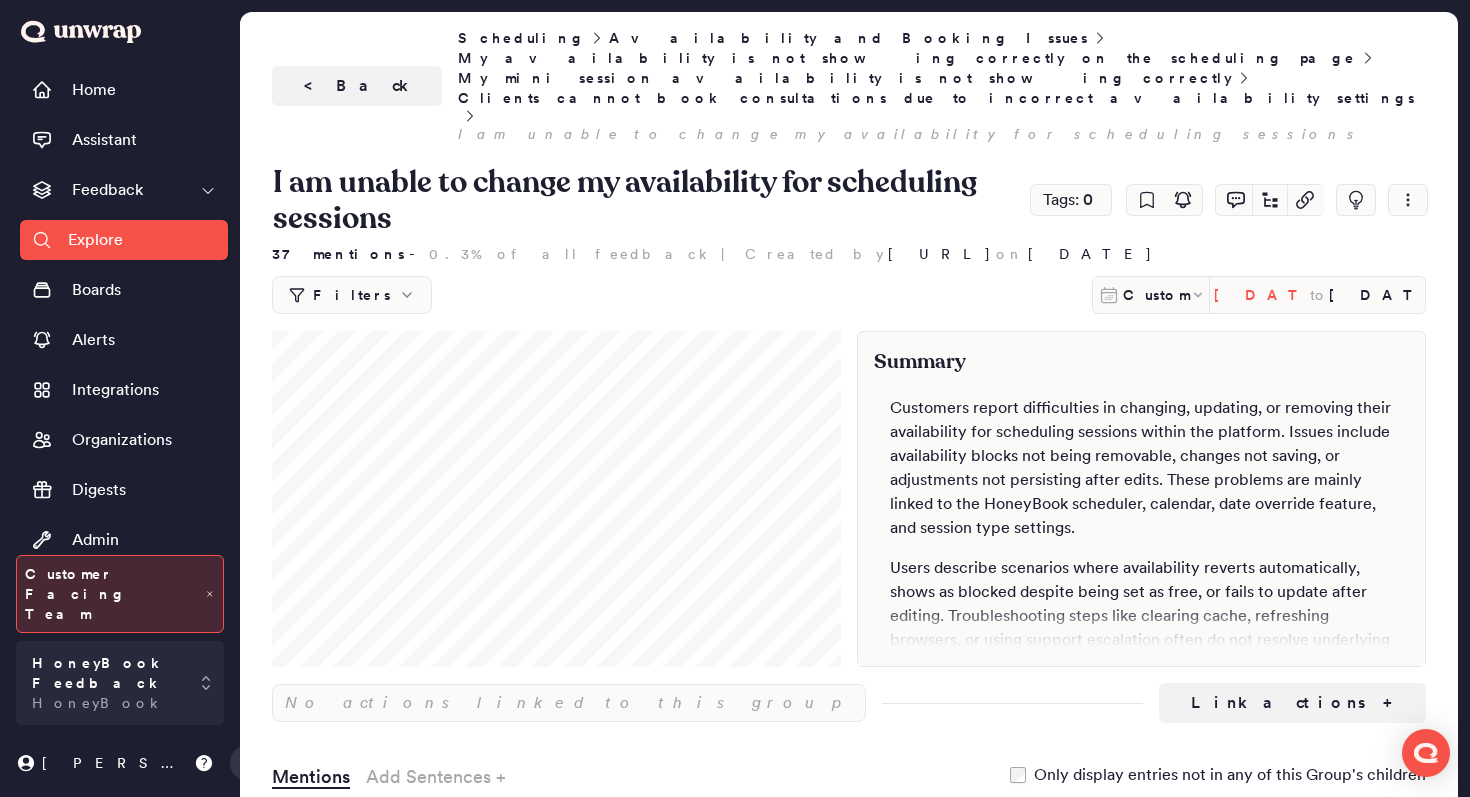 click on "[DATE]" at bounding box center [1262, 295] 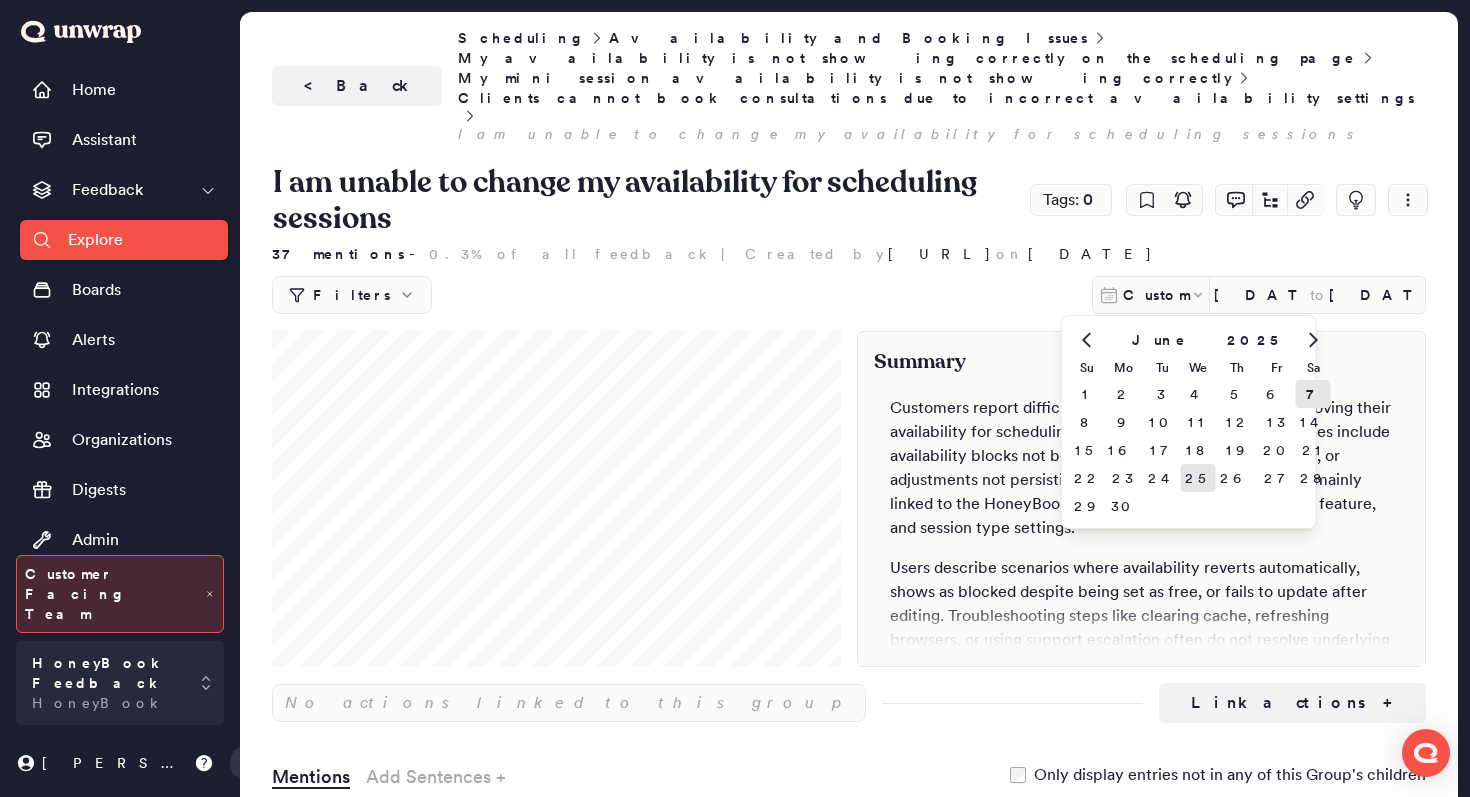 click on "25" at bounding box center (1198, 478) 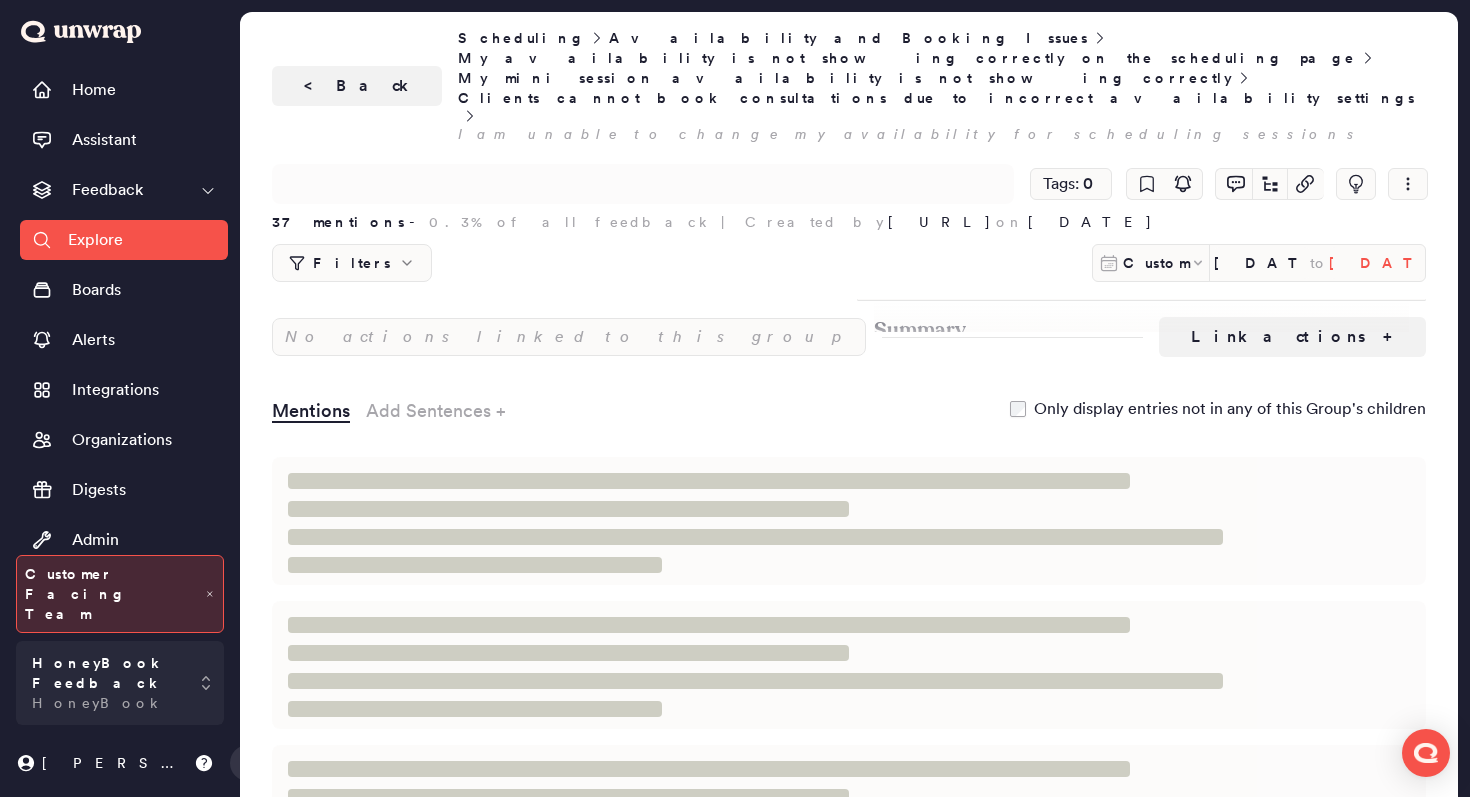 click on "Tags:  0   37 mentions - 0.3% of all feedback | Created by [URL] on [DATE] Filters Custom [DATE] to [DATE] Add filter" at bounding box center (849, 221) 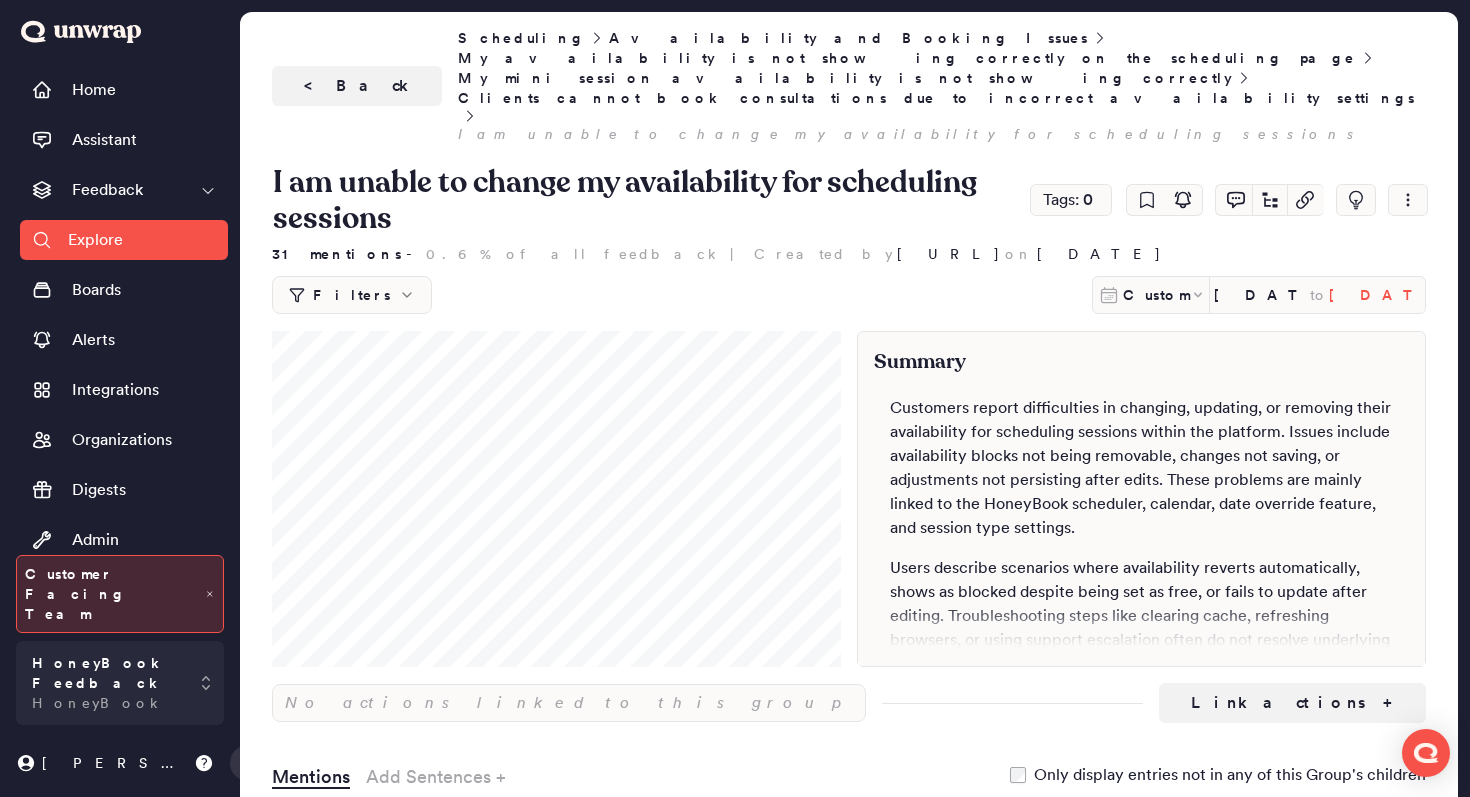 click on "[DATE]" at bounding box center (1377, 295) 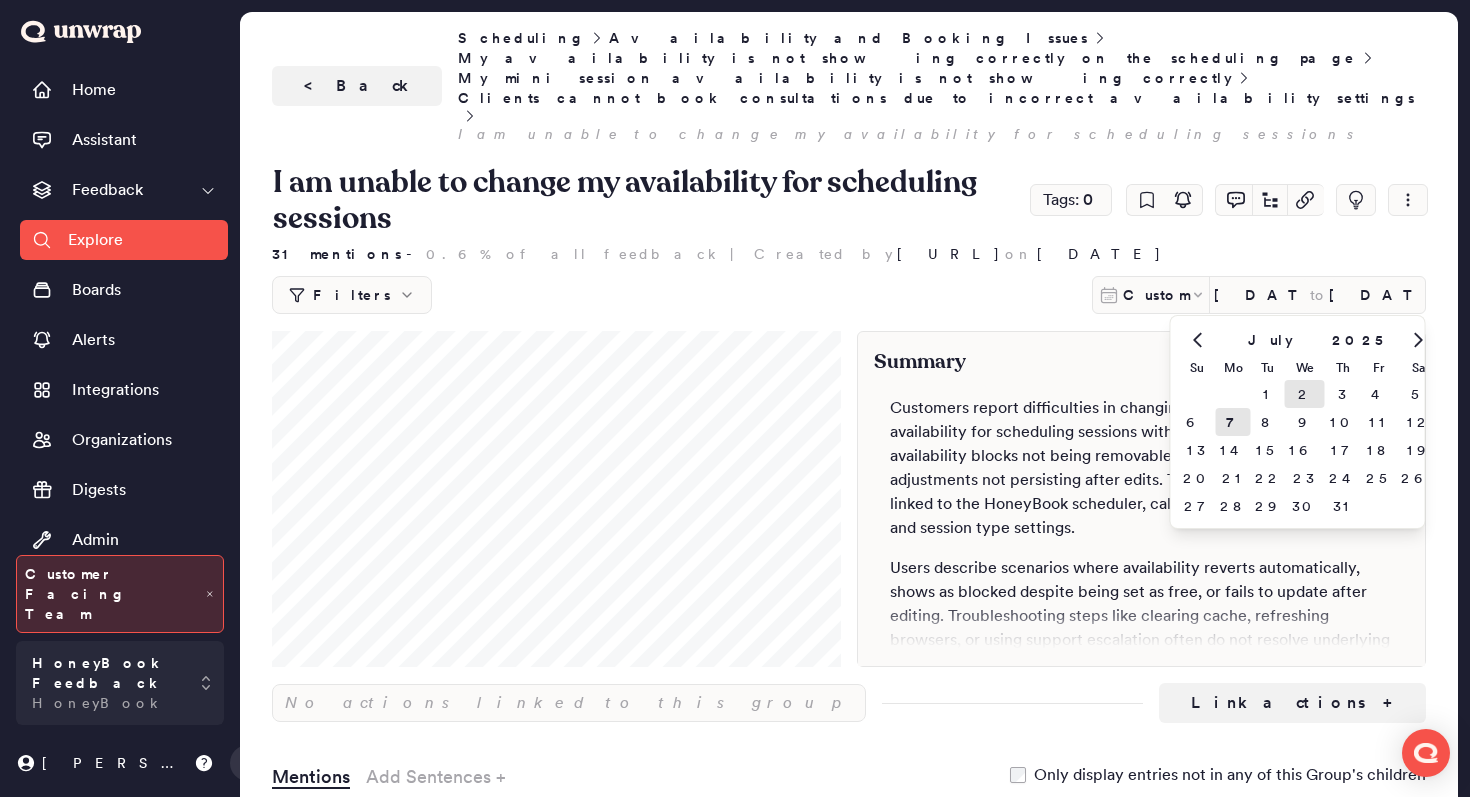 click on "2" at bounding box center (1305, 394) 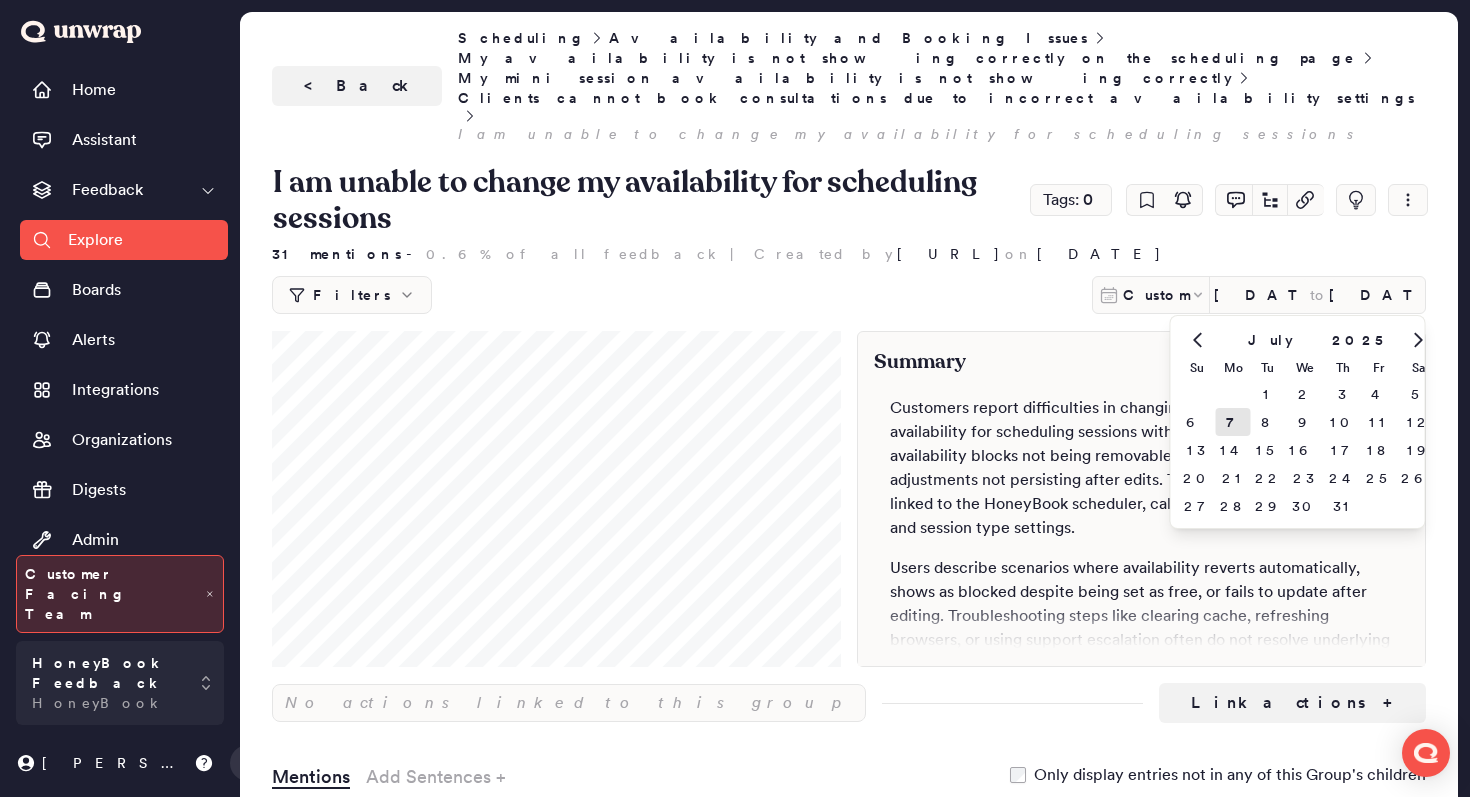 type on "[DATE]" 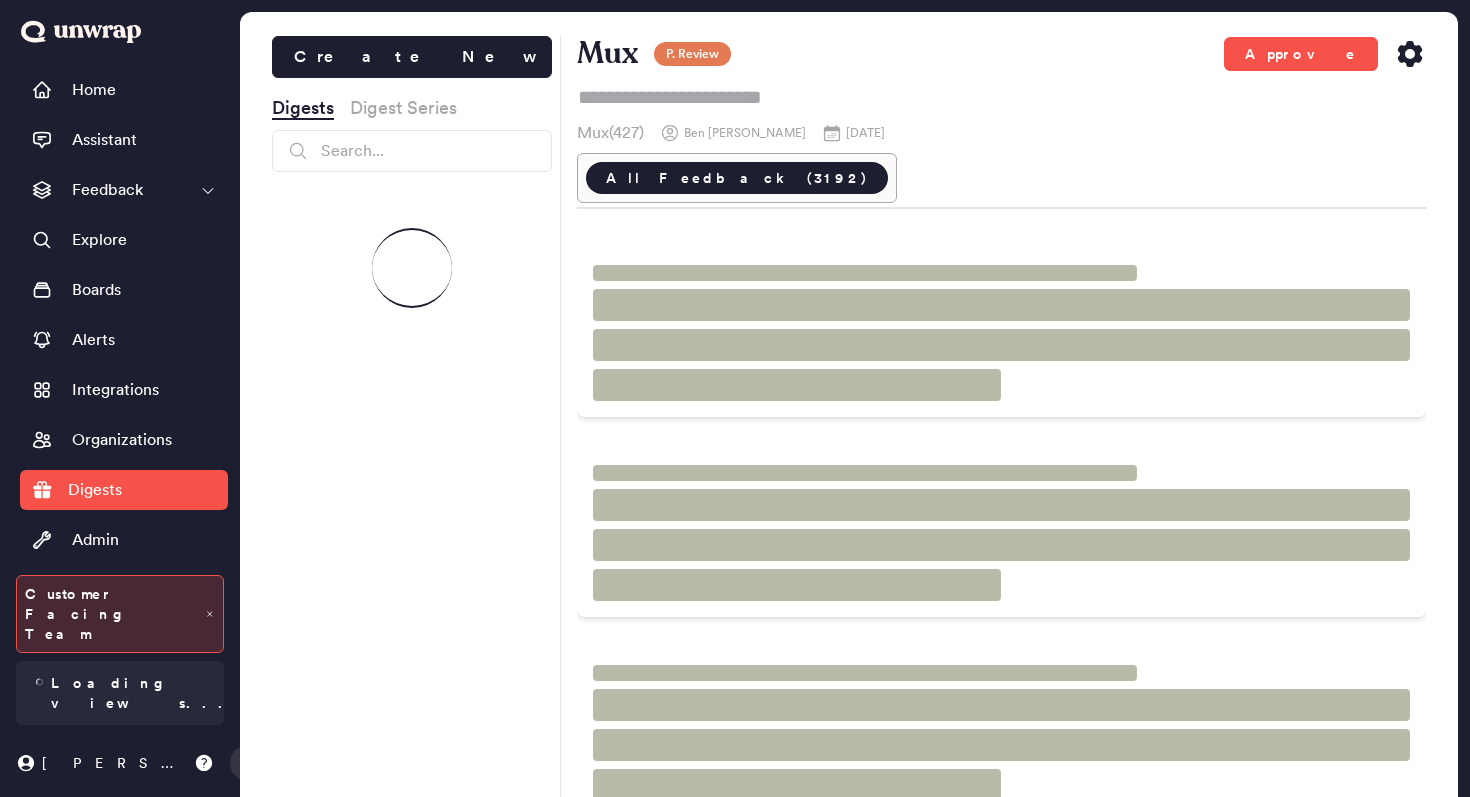 scroll, scrollTop: 0, scrollLeft: 0, axis: both 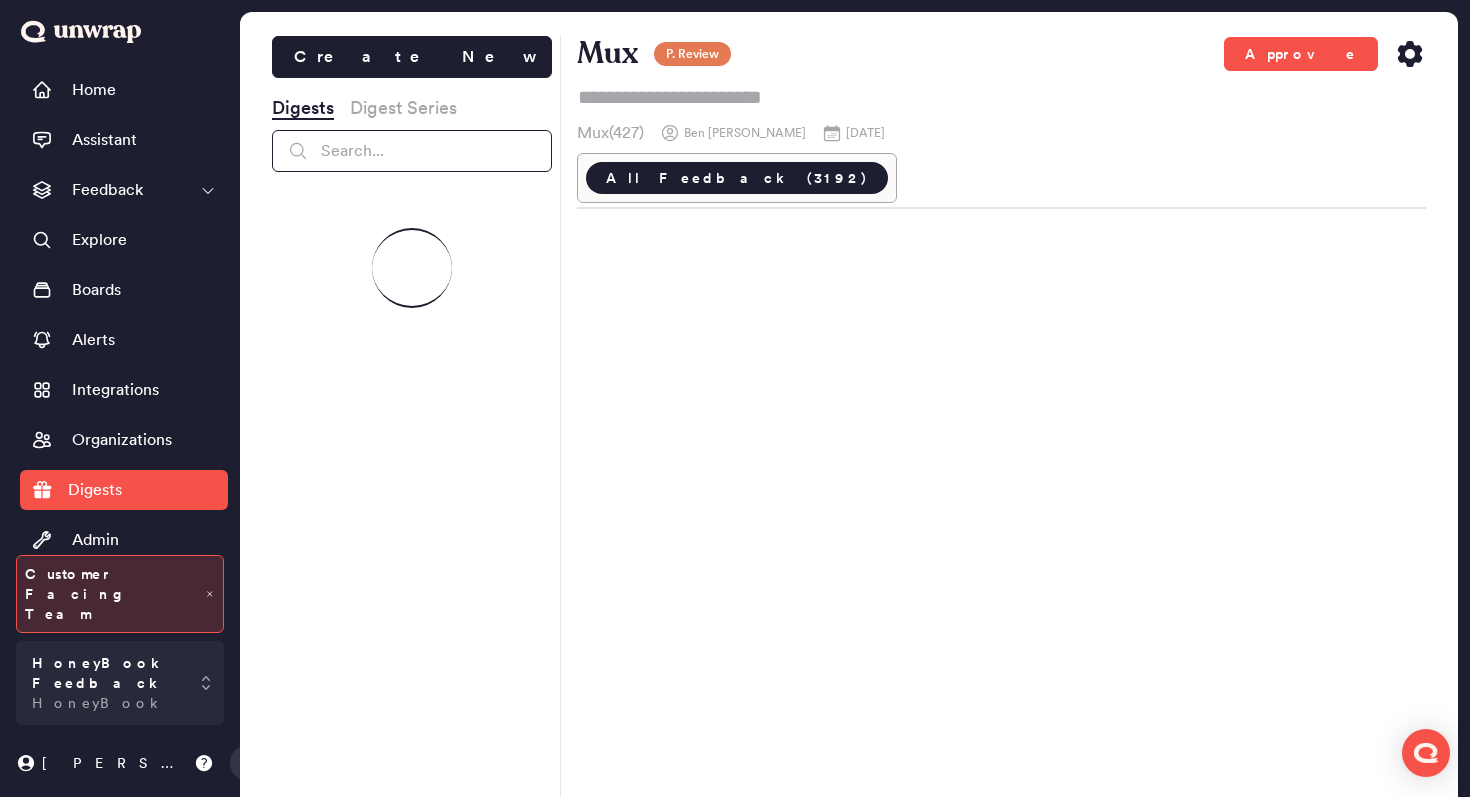 click at bounding box center (412, 151) 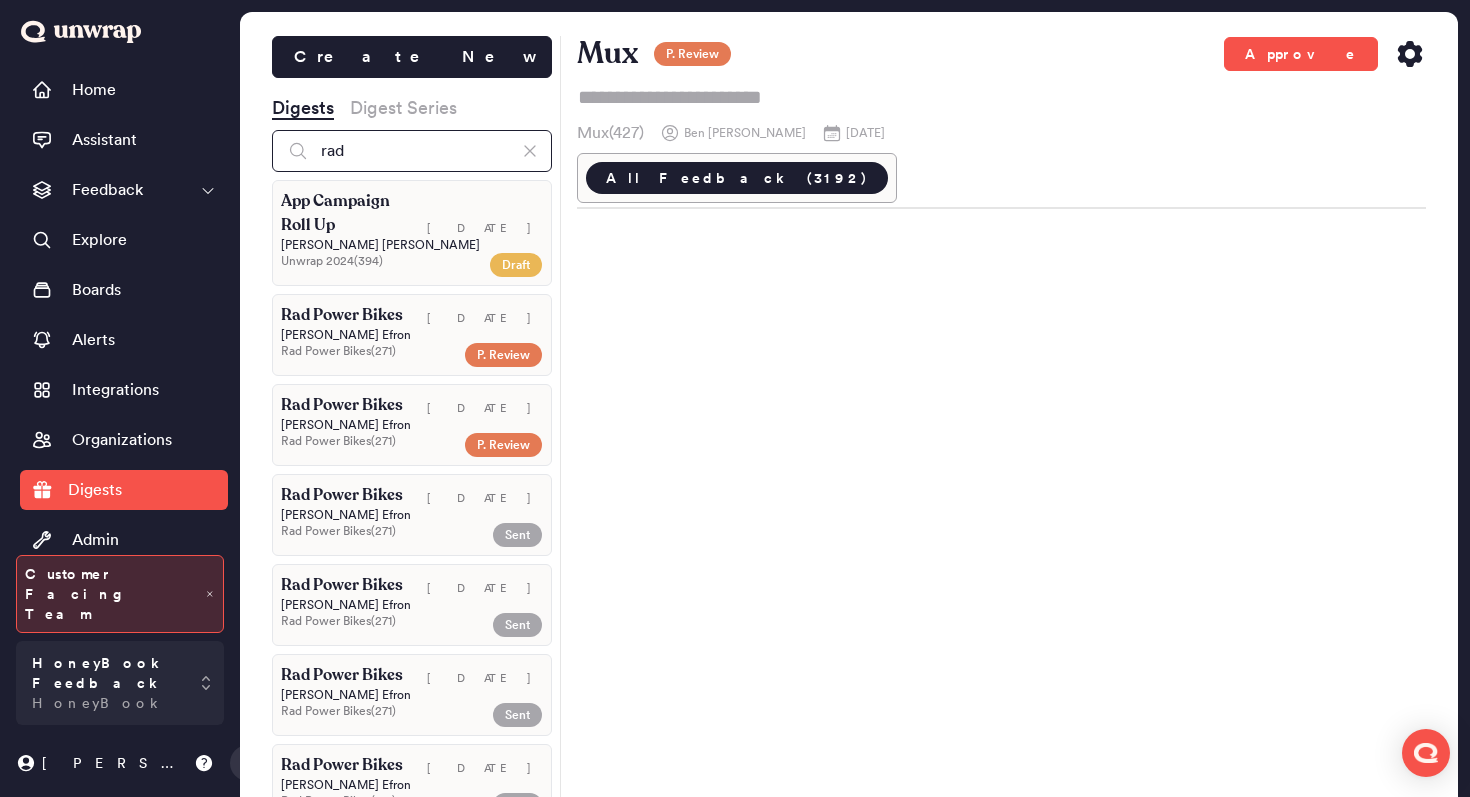 type on "rad" 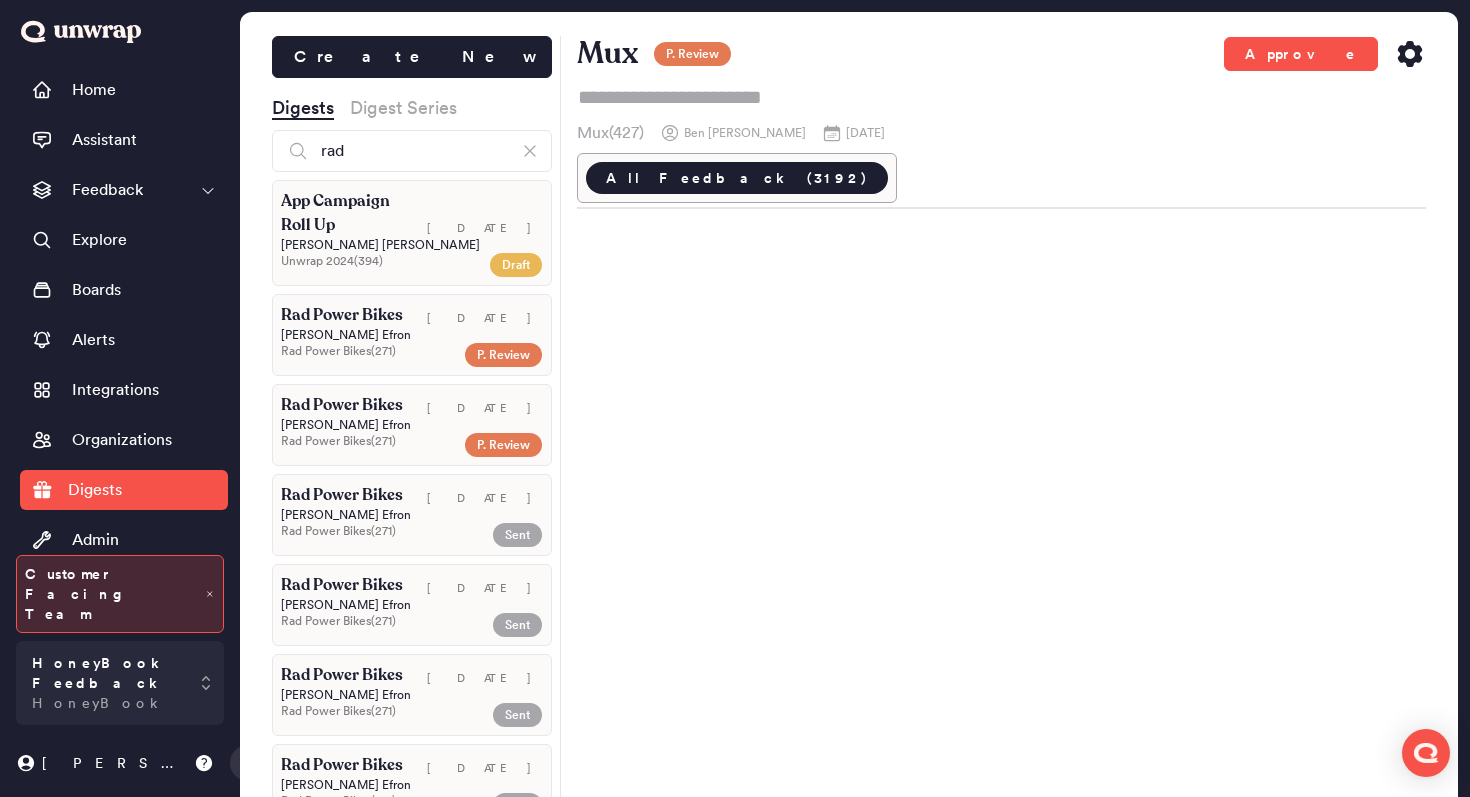 click on "[DATE]" at bounding box center (477, 213) 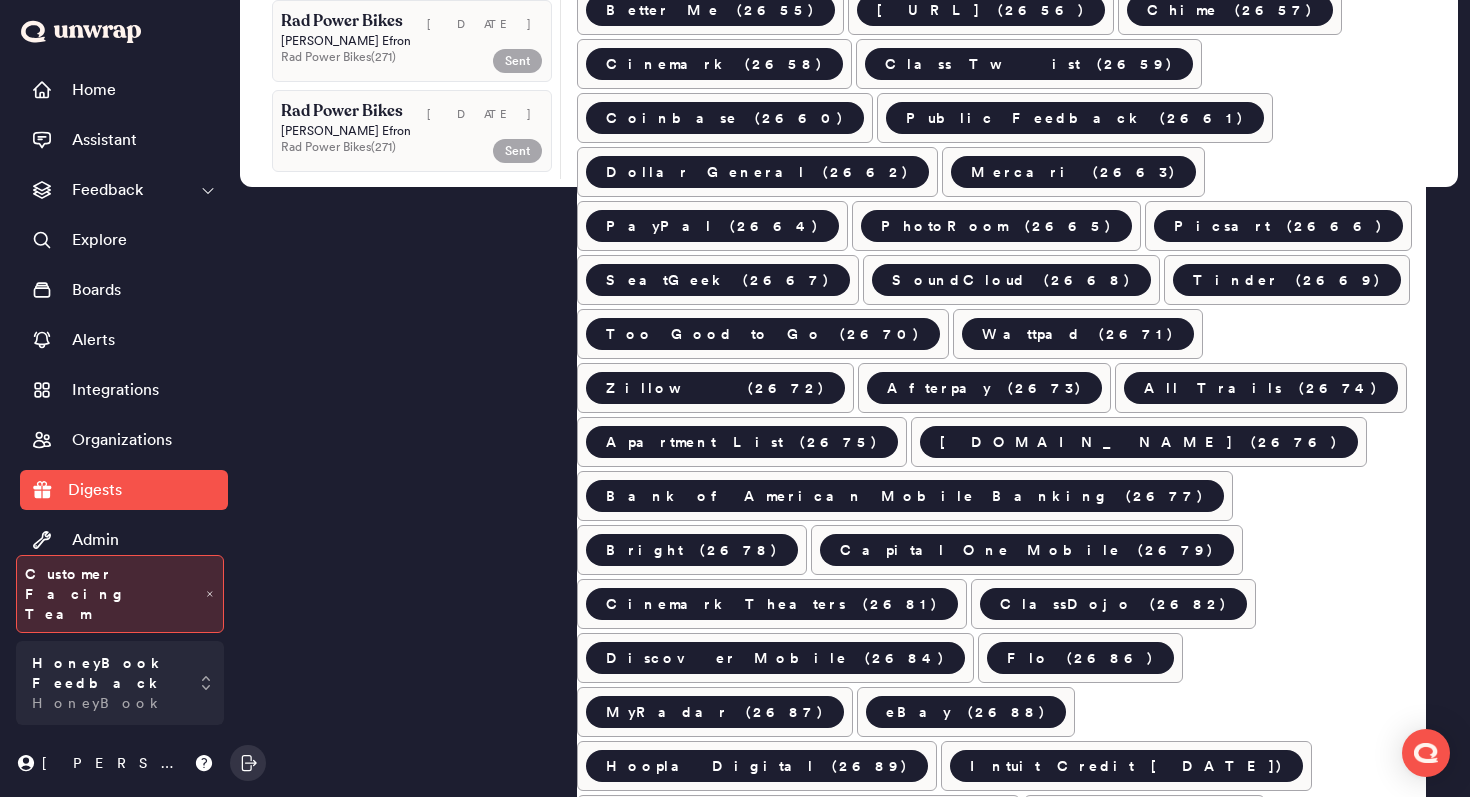 scroll, scrollTop: 0, scrollLeft: 0, axis: both 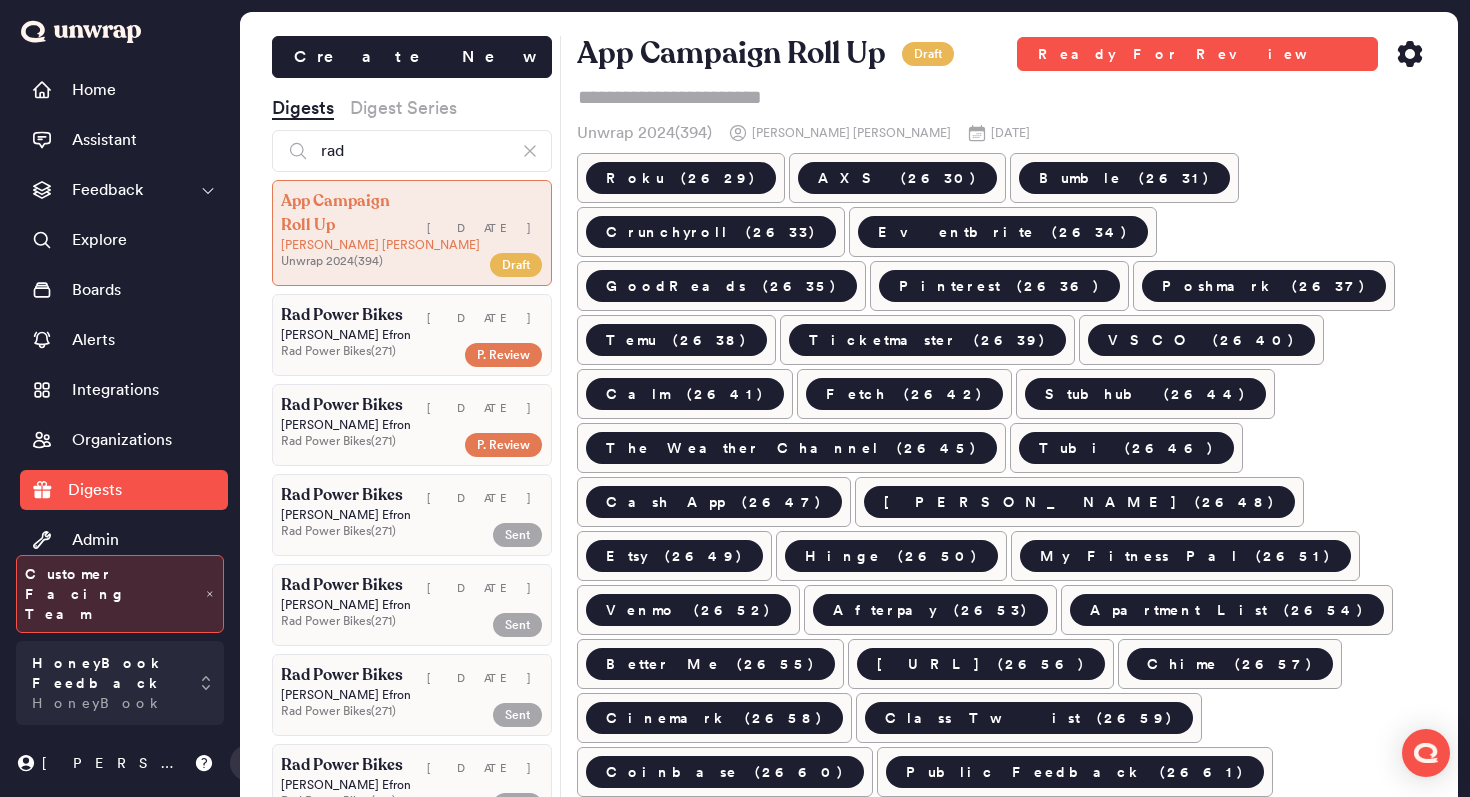 click on "[PERSON_NAME]" at bounding box center [412, 335] 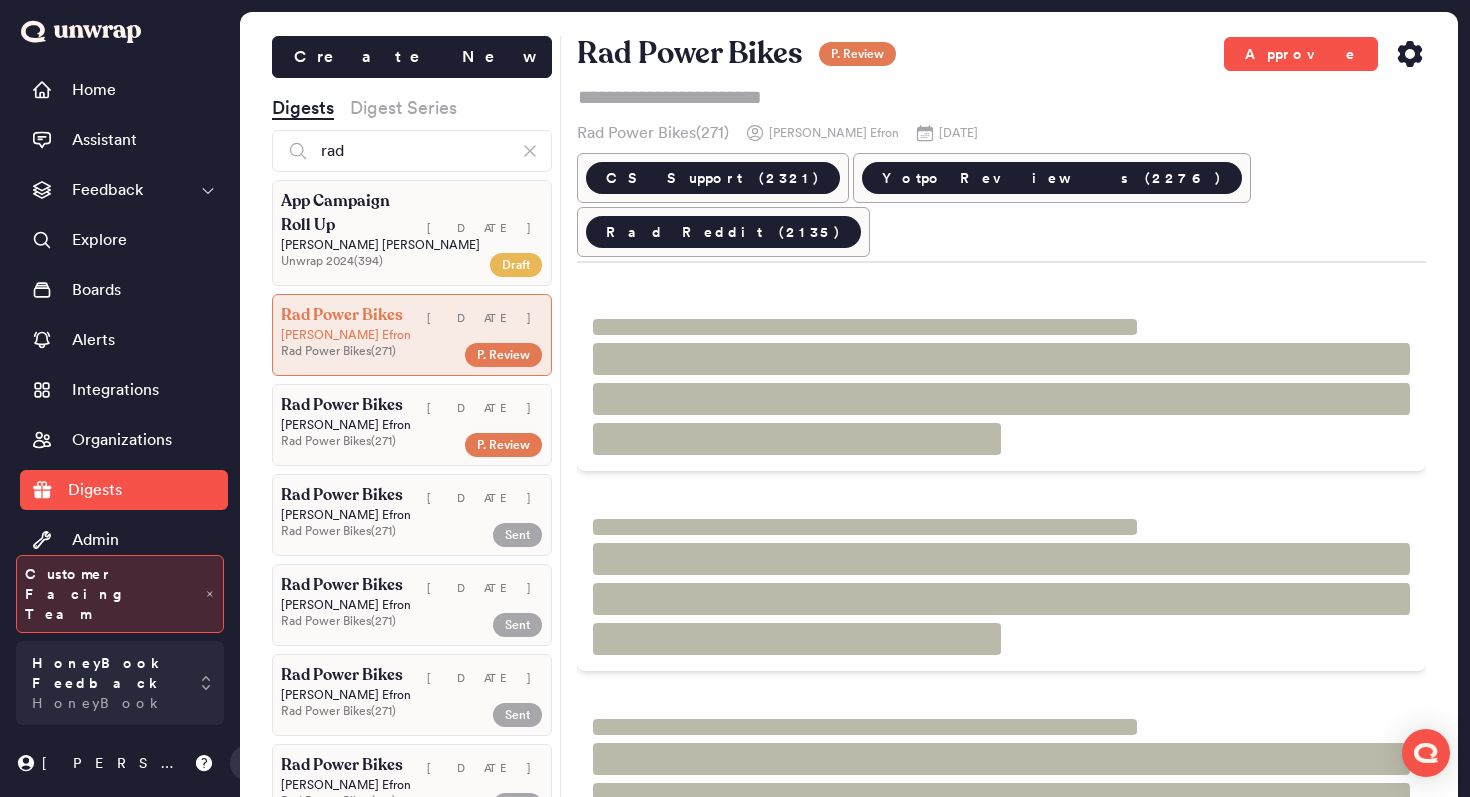 click on "[PERSON_NAME]" at bounding box center [412, 425] 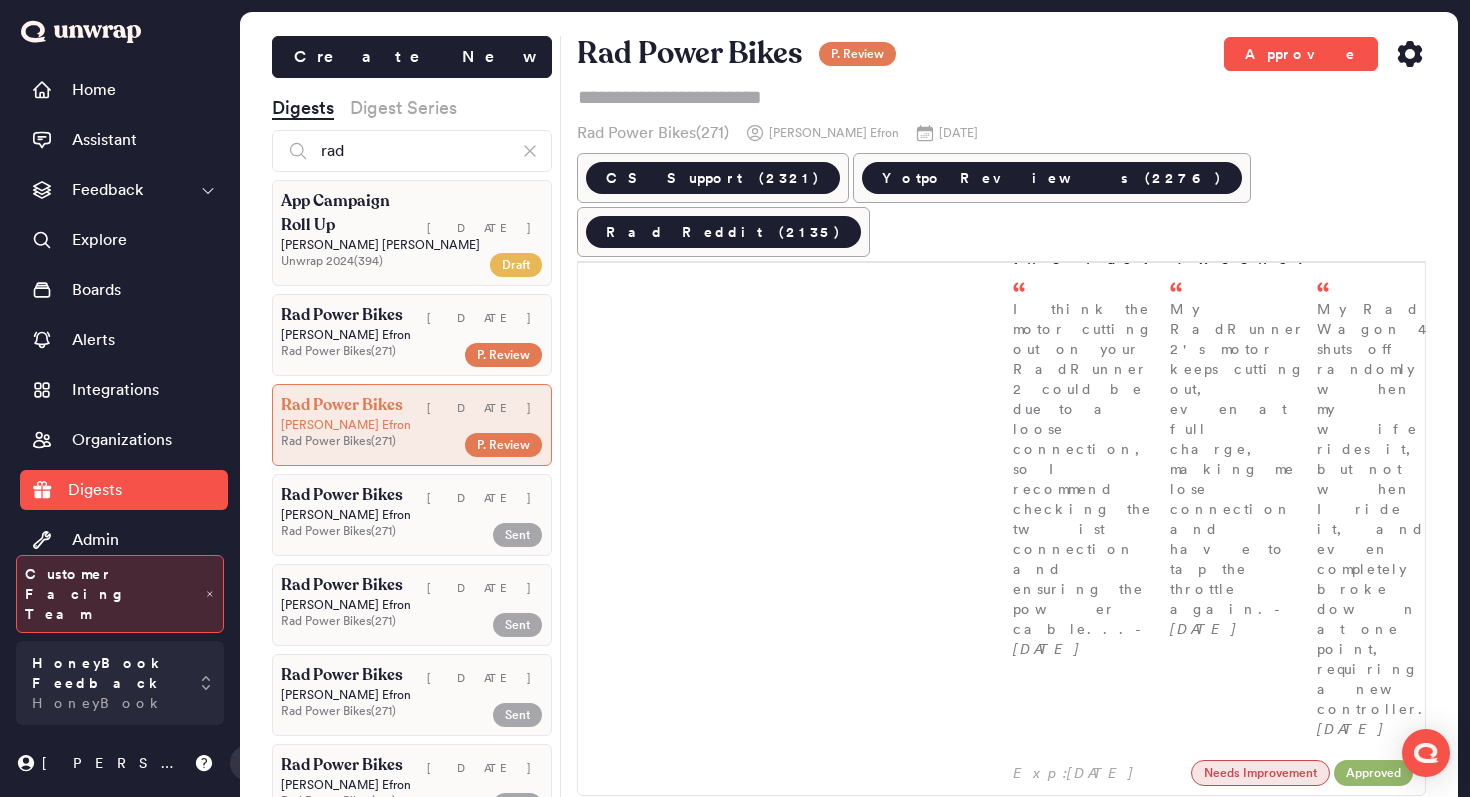click on "[DATE]" at bounding box center (485, 318) 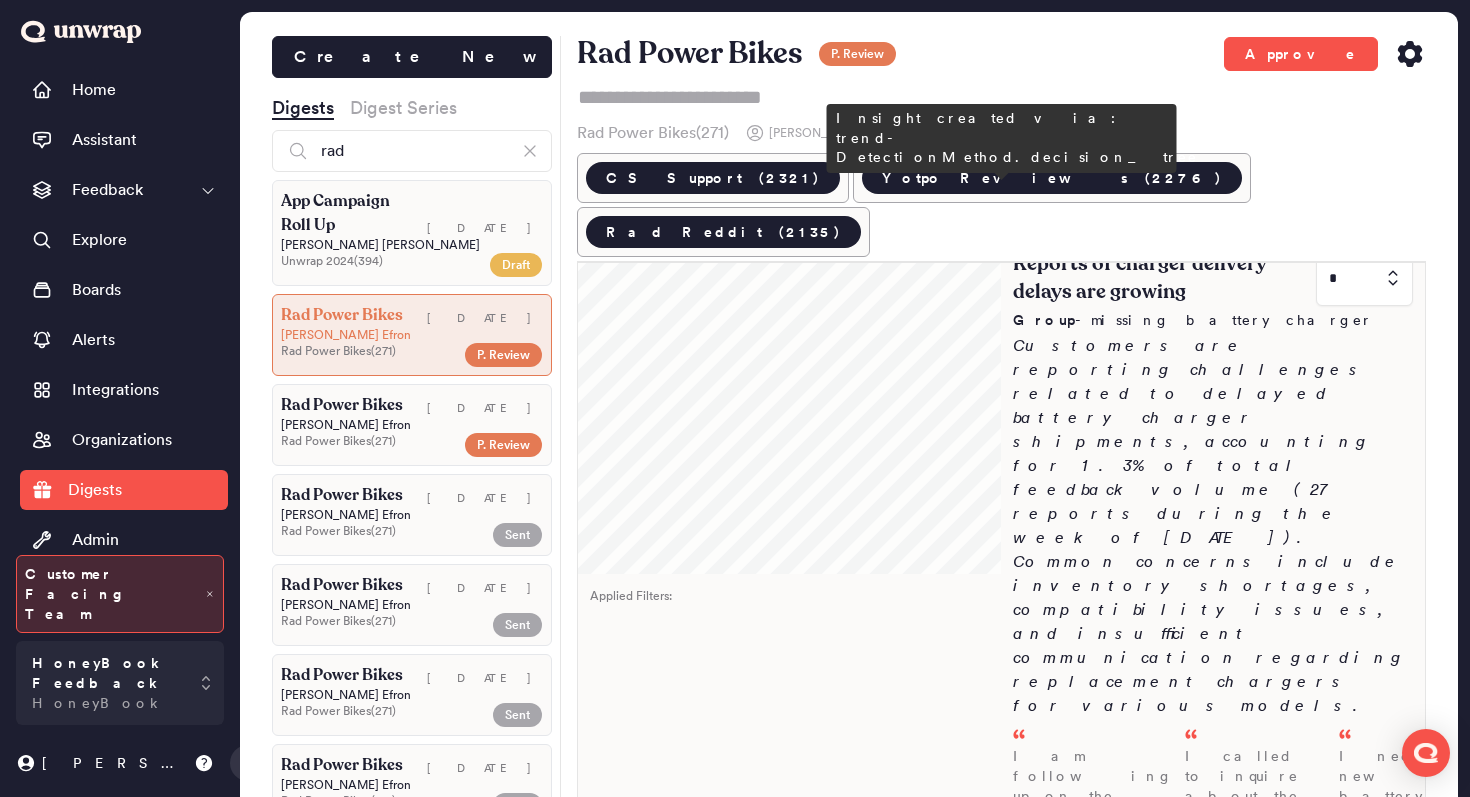 scroll, scrollTop: 31, scrollLeft: 0, axis: vertical 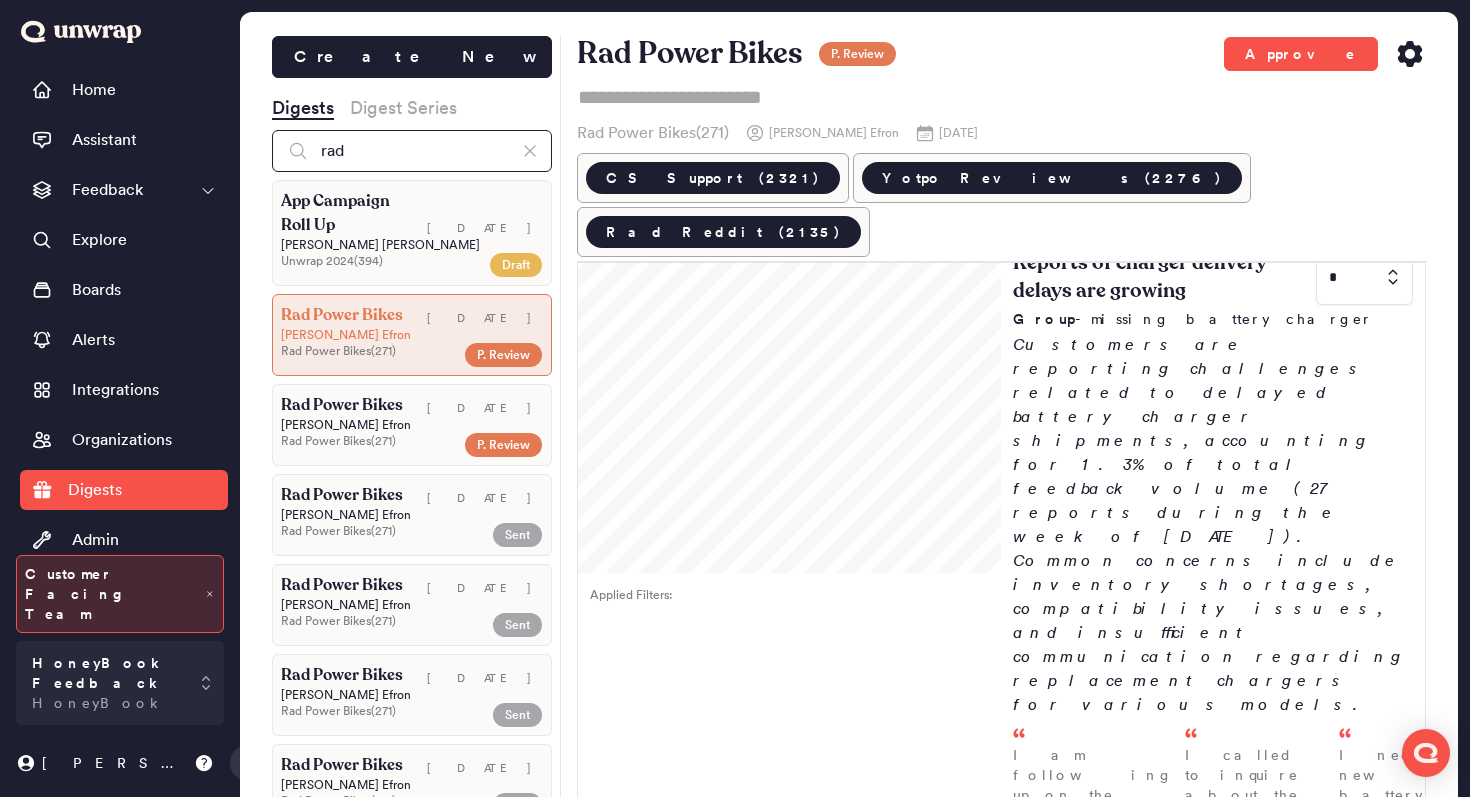 click on "rad" at bounding box center (412, 151) 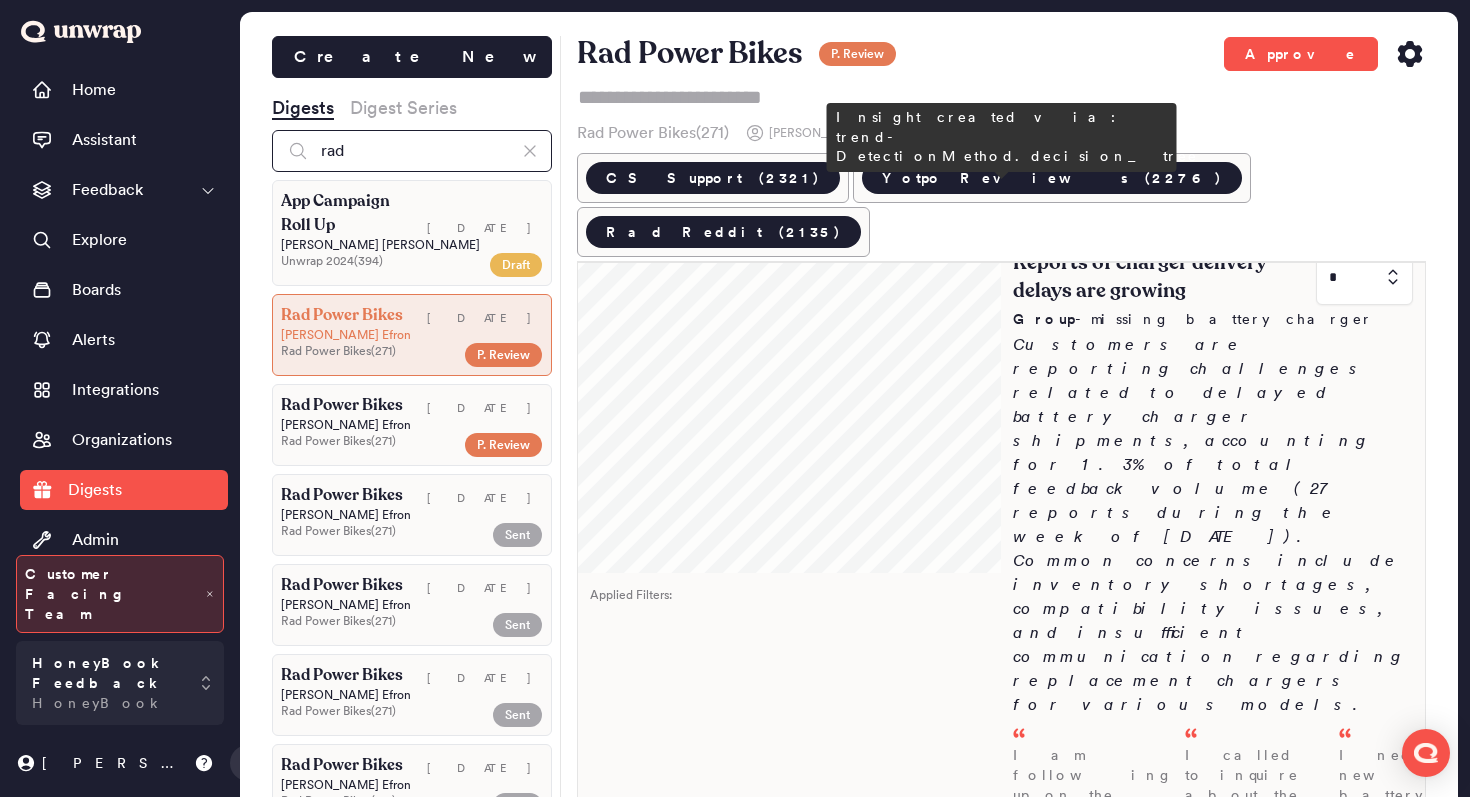 scroll, scrollTop: 0, scrollLeft: 0, axis: both 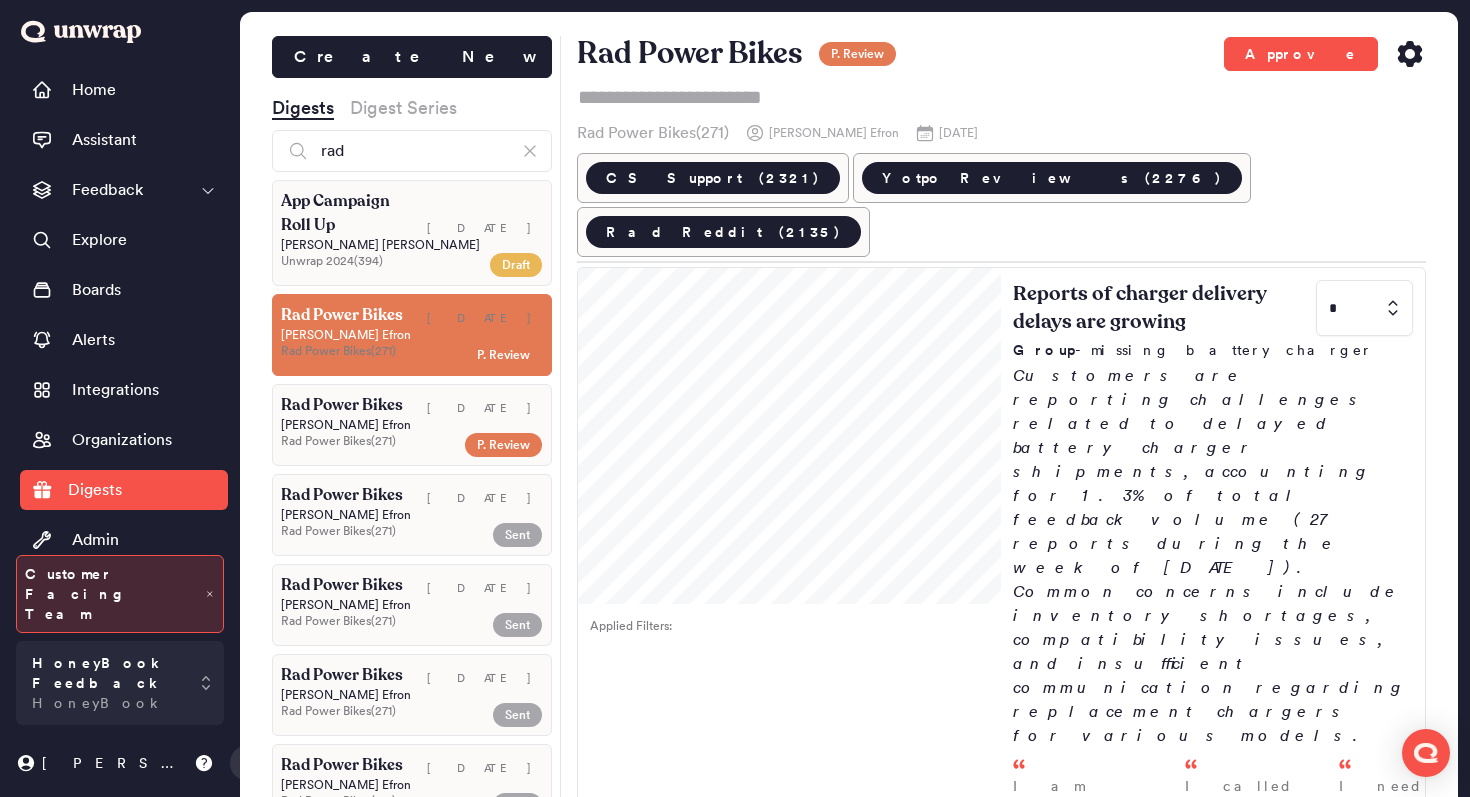 click on "[DATE]" at bounding box center (485, 318) 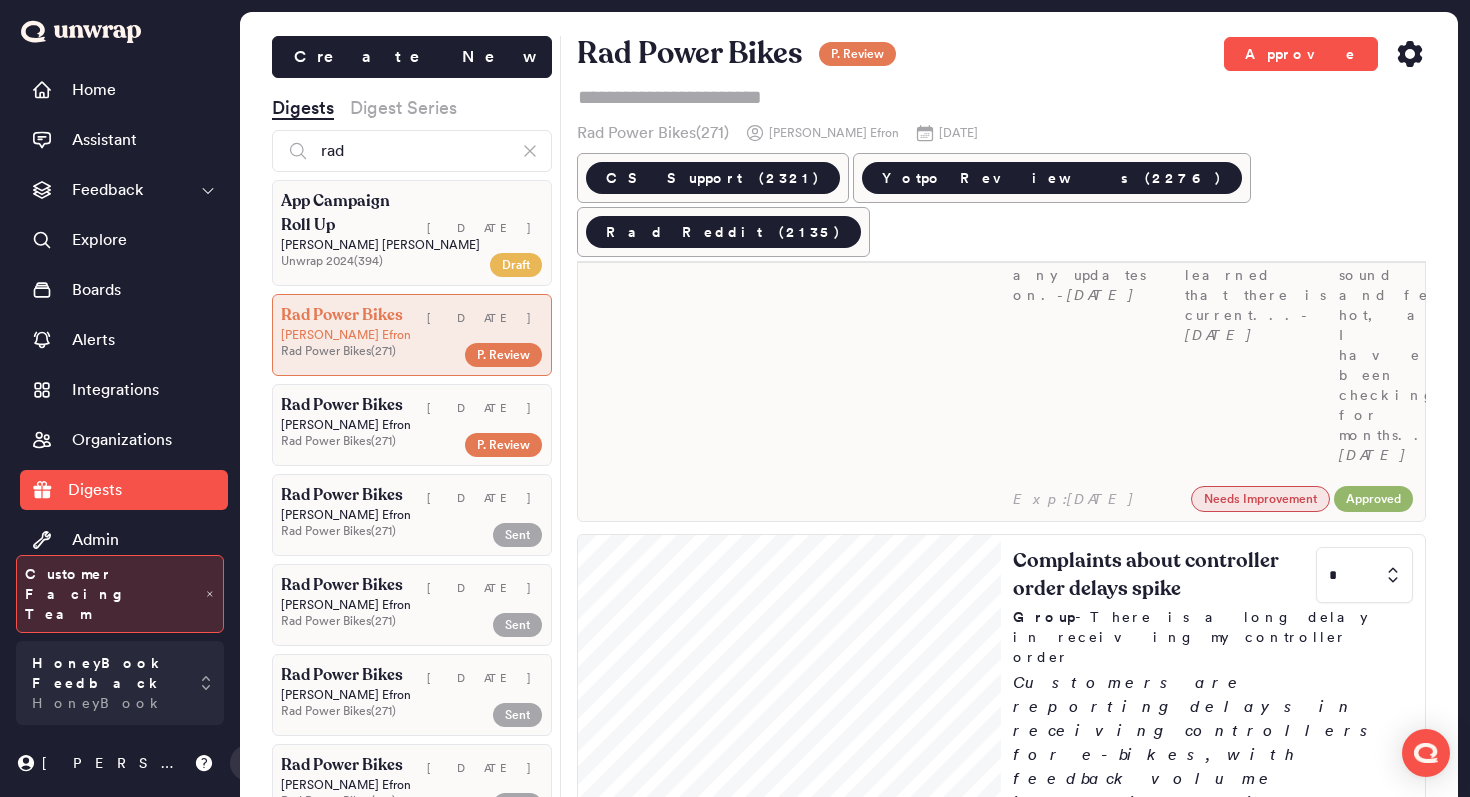 scroll, scrollTop: 0, scrollLeft: 0, axis: both 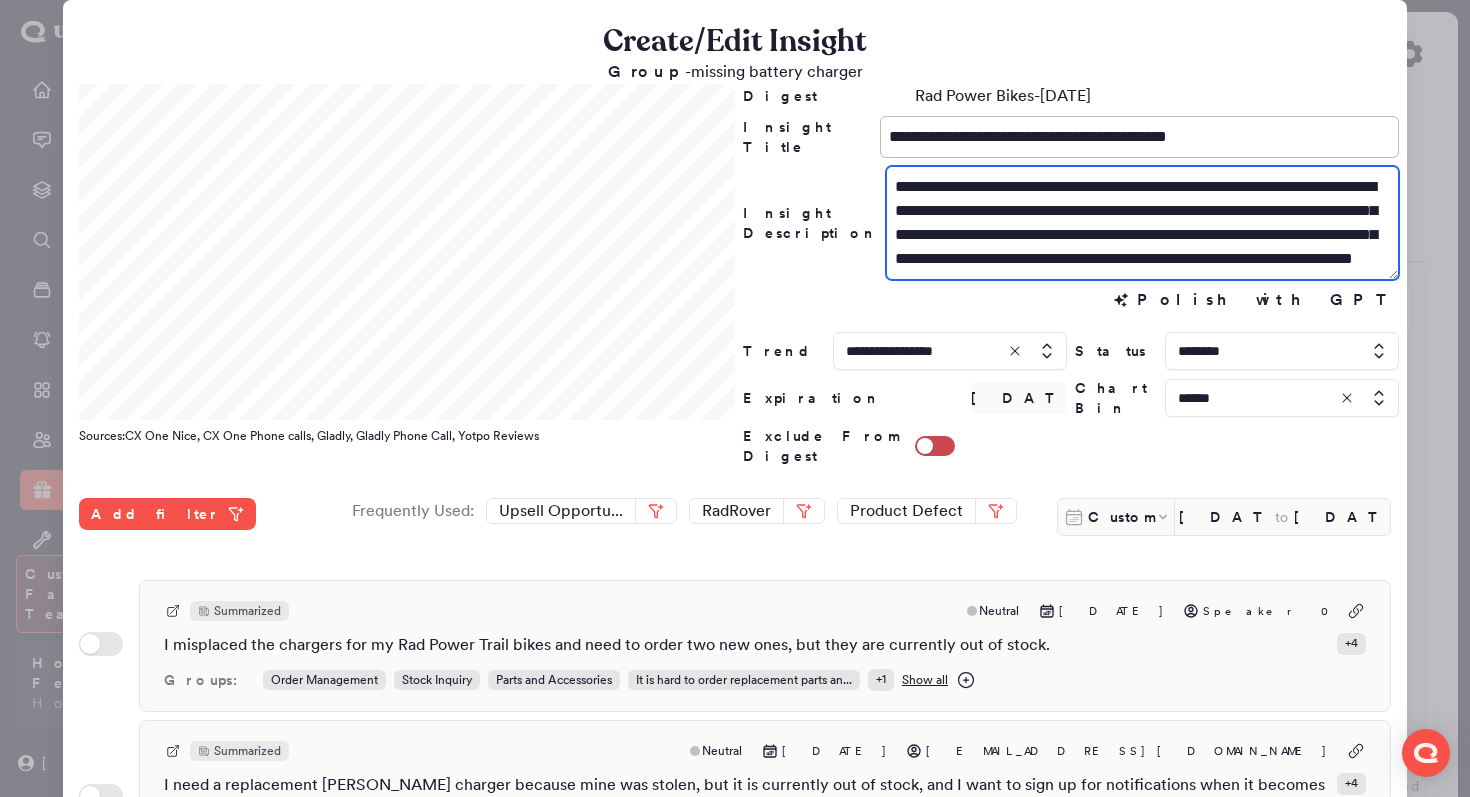 drag, startPoint x: 987, startPoint y: 237, endPoint x: 944, endPoint y: 237, distance: 43 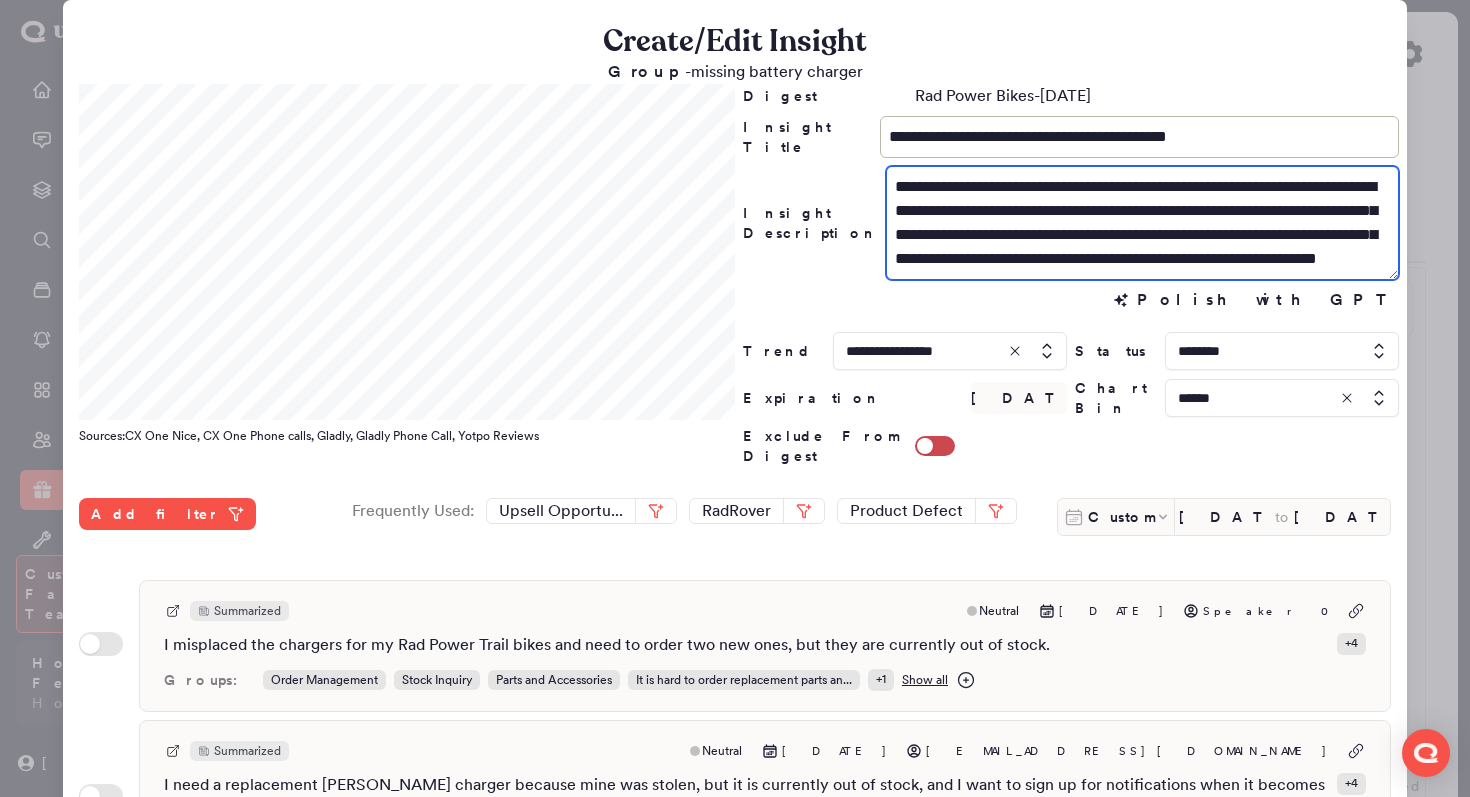 scroll, scrollTop: 24, scrollLeft: 0, axis: vertical 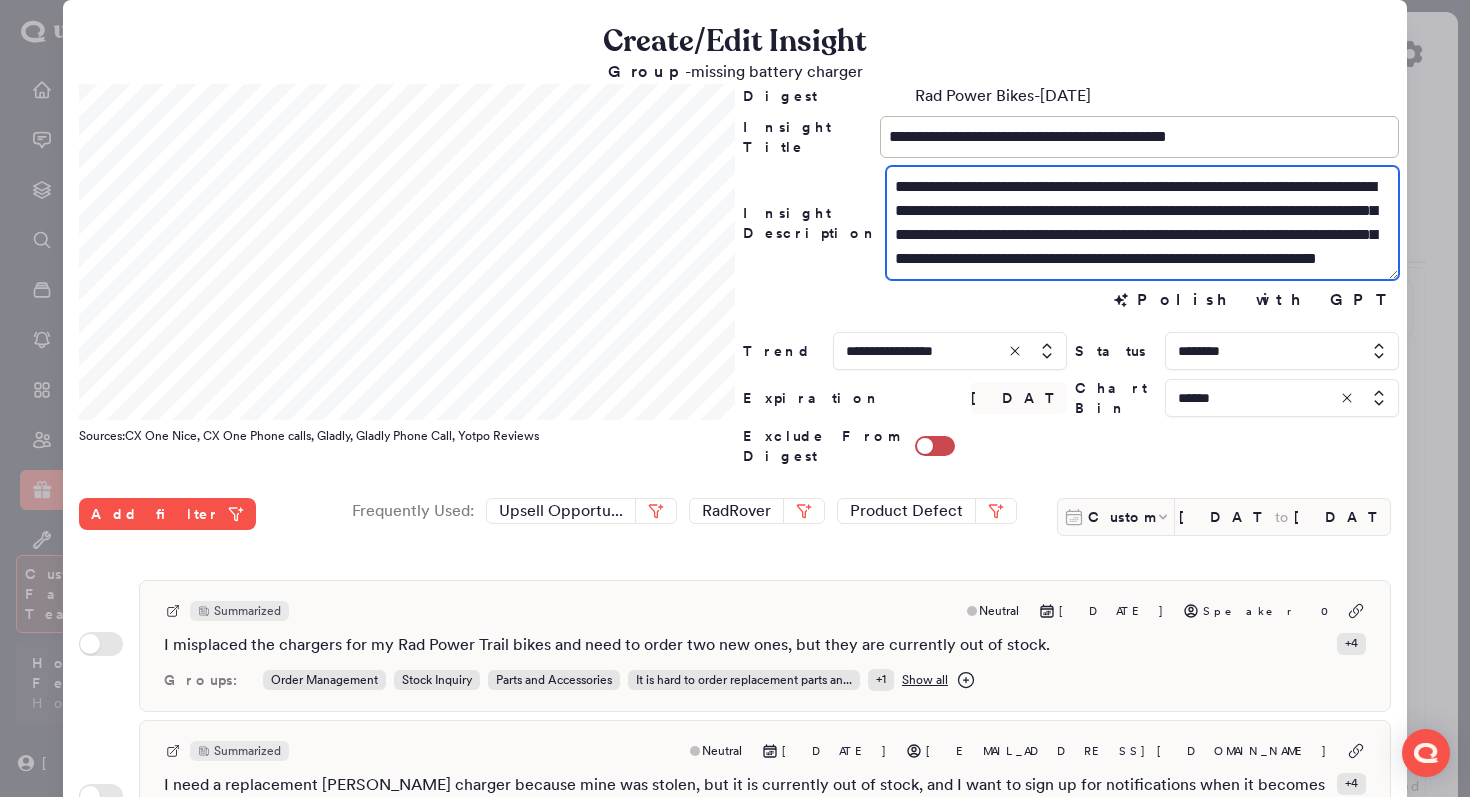 drag, startPoint x: 1106, startPoint y: 213, endPoint x: 960, endPoint y: 215, distance: 146.0137 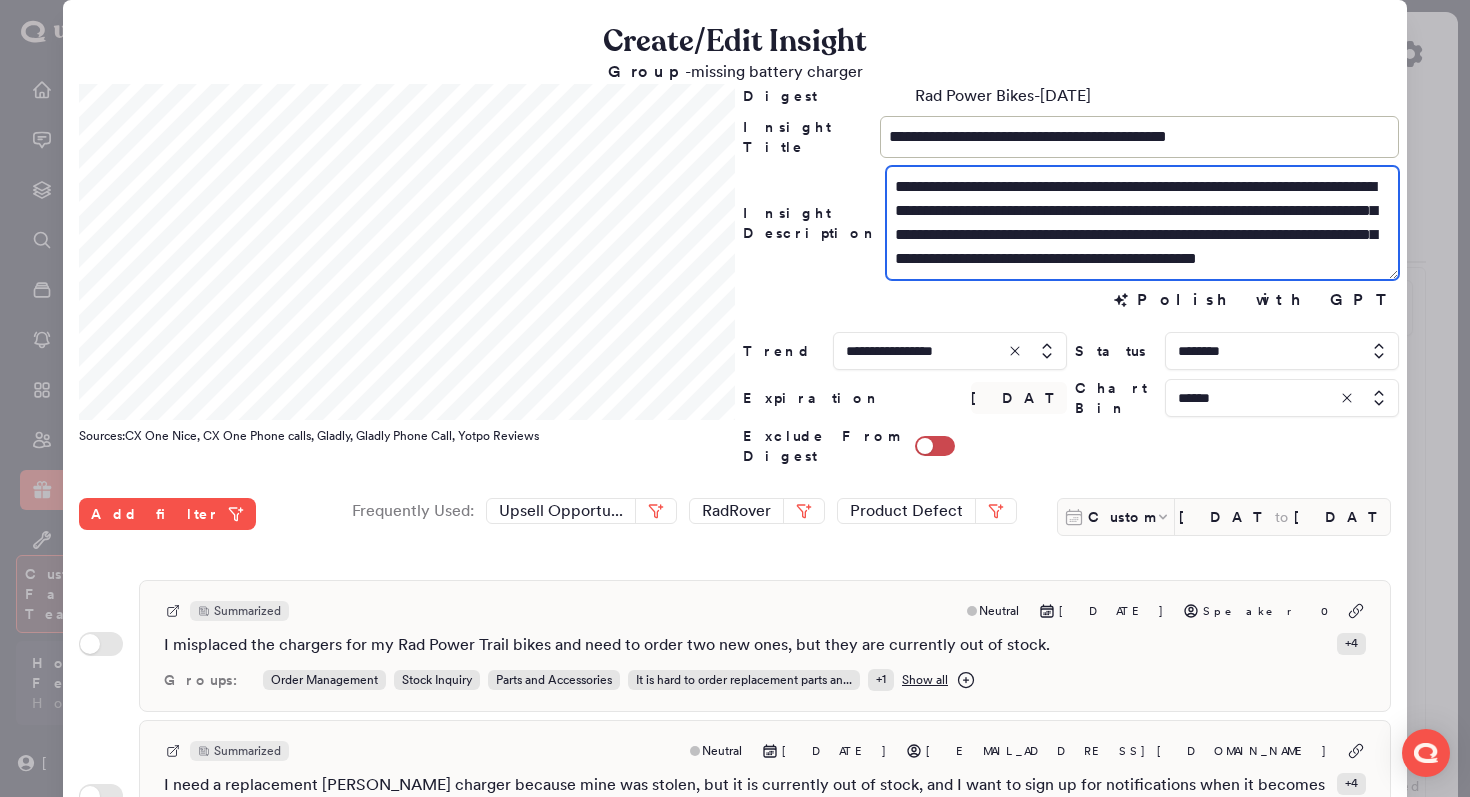 paste on "**********" 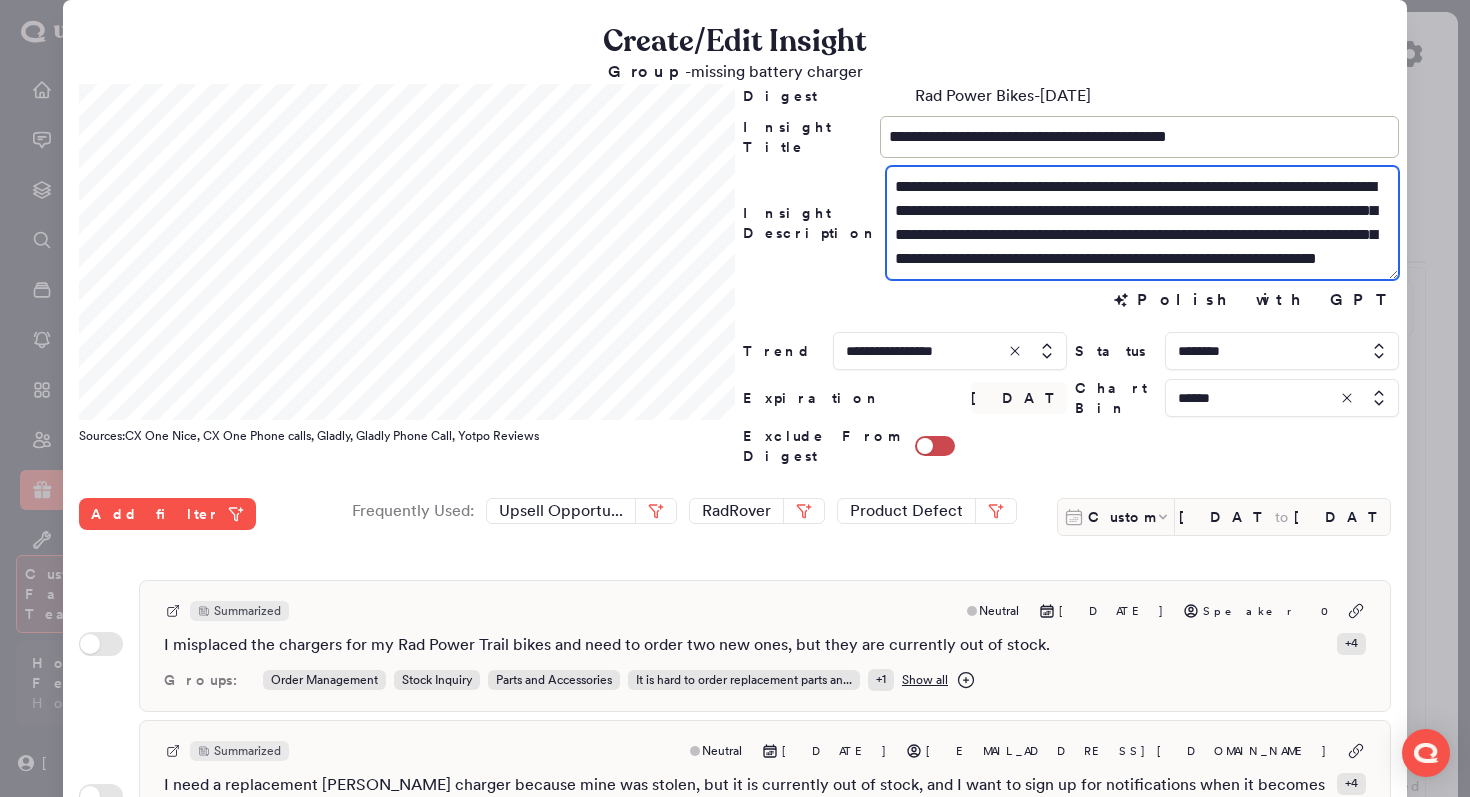 scroll, scrollTop: 24, scrollLeft: 0, axis: vertical 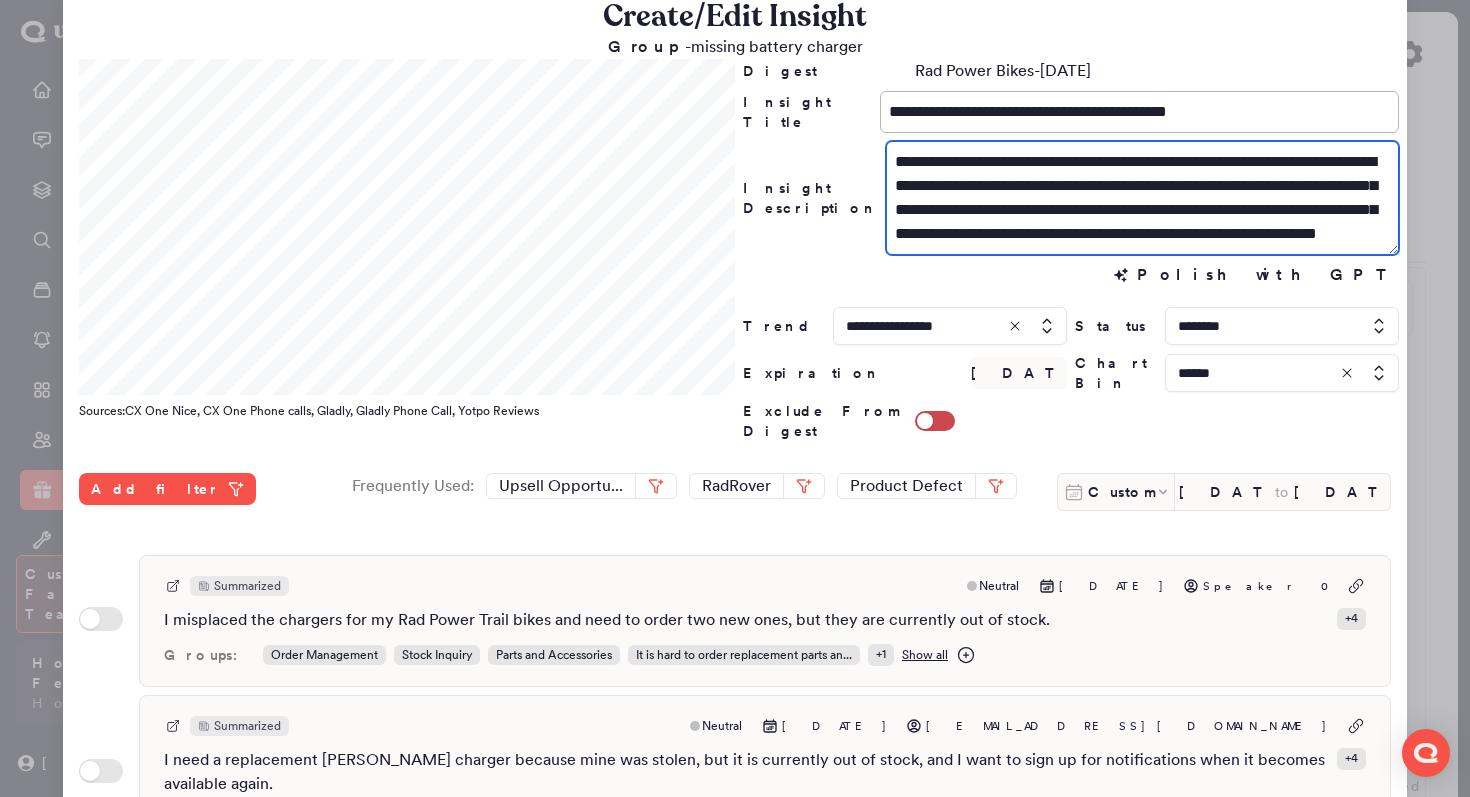 click on "**********" at bounding box center [1142, 198] 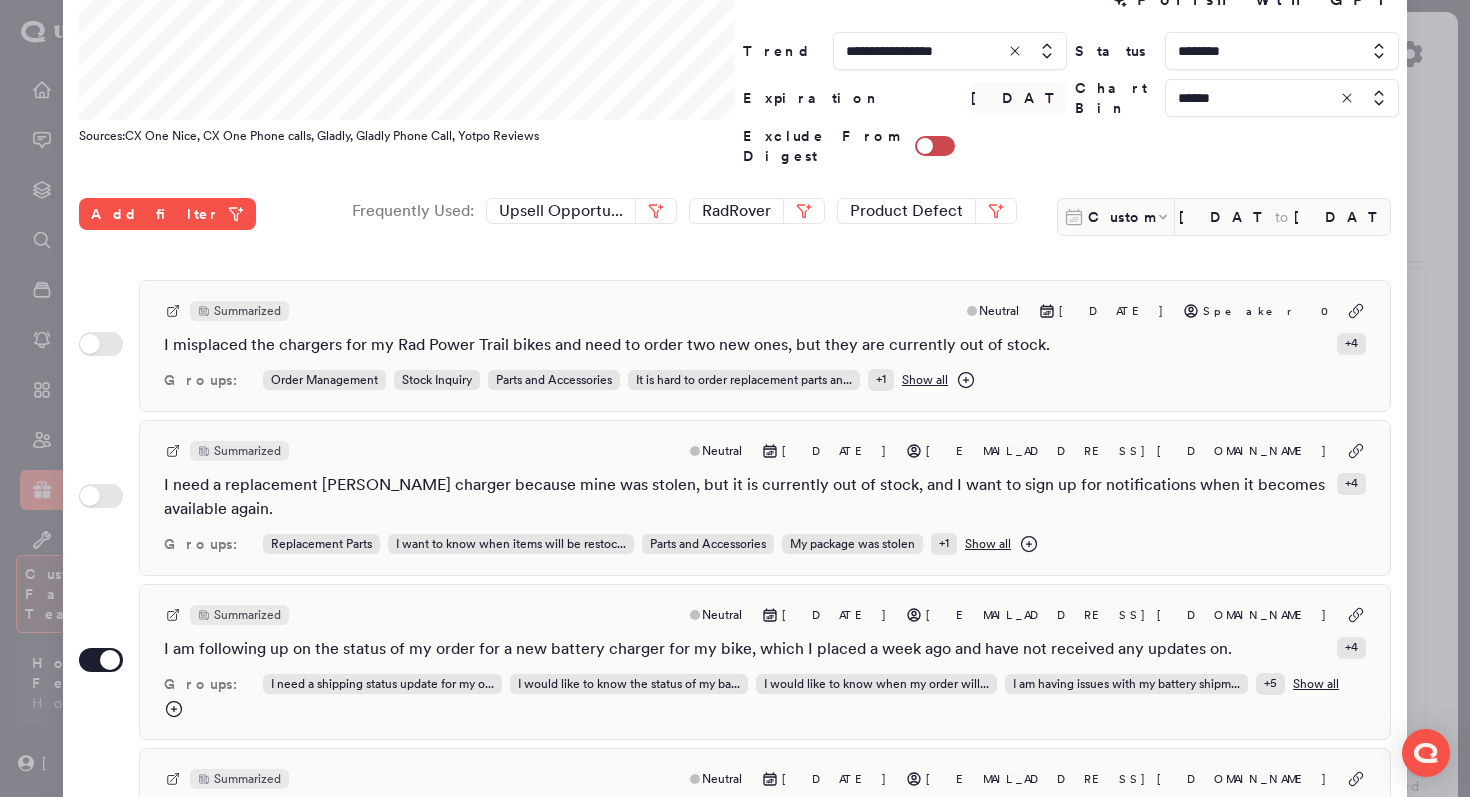 scroll, scrollTop: 302, scrollLeft: 0, axis: vertical 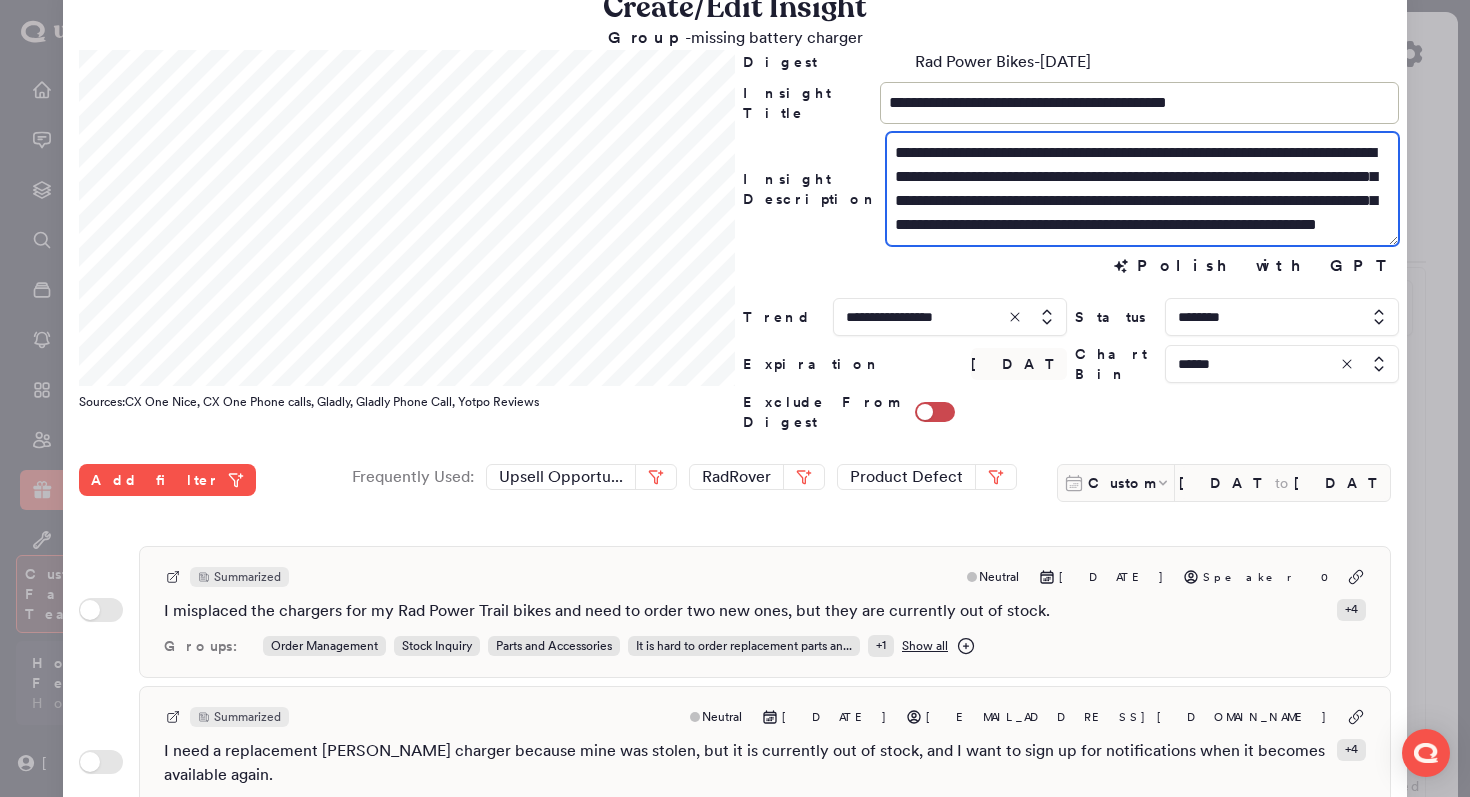 type on "**********" 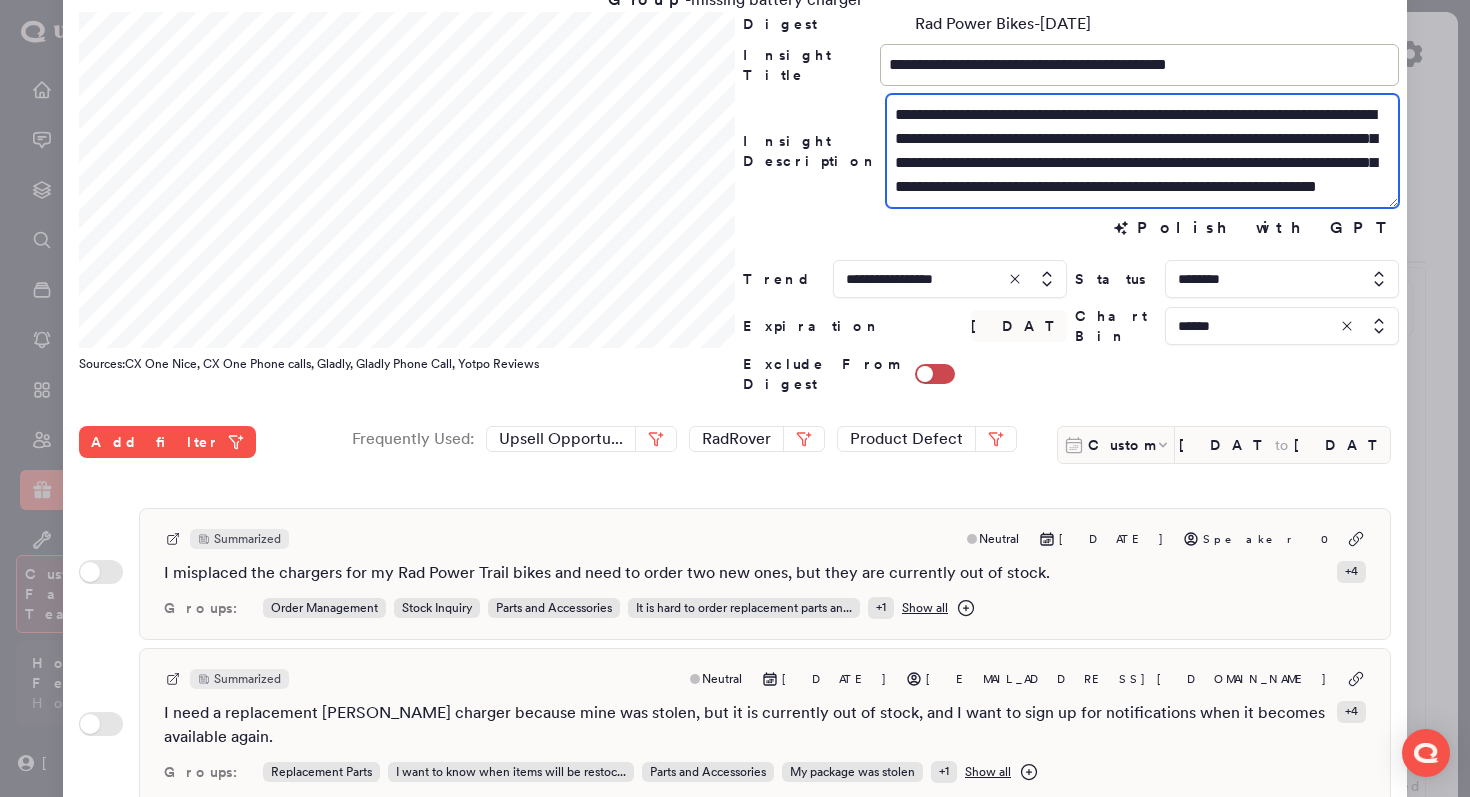 scroll, scrollTop: 76, scrollLeft: 0, axis: vertical 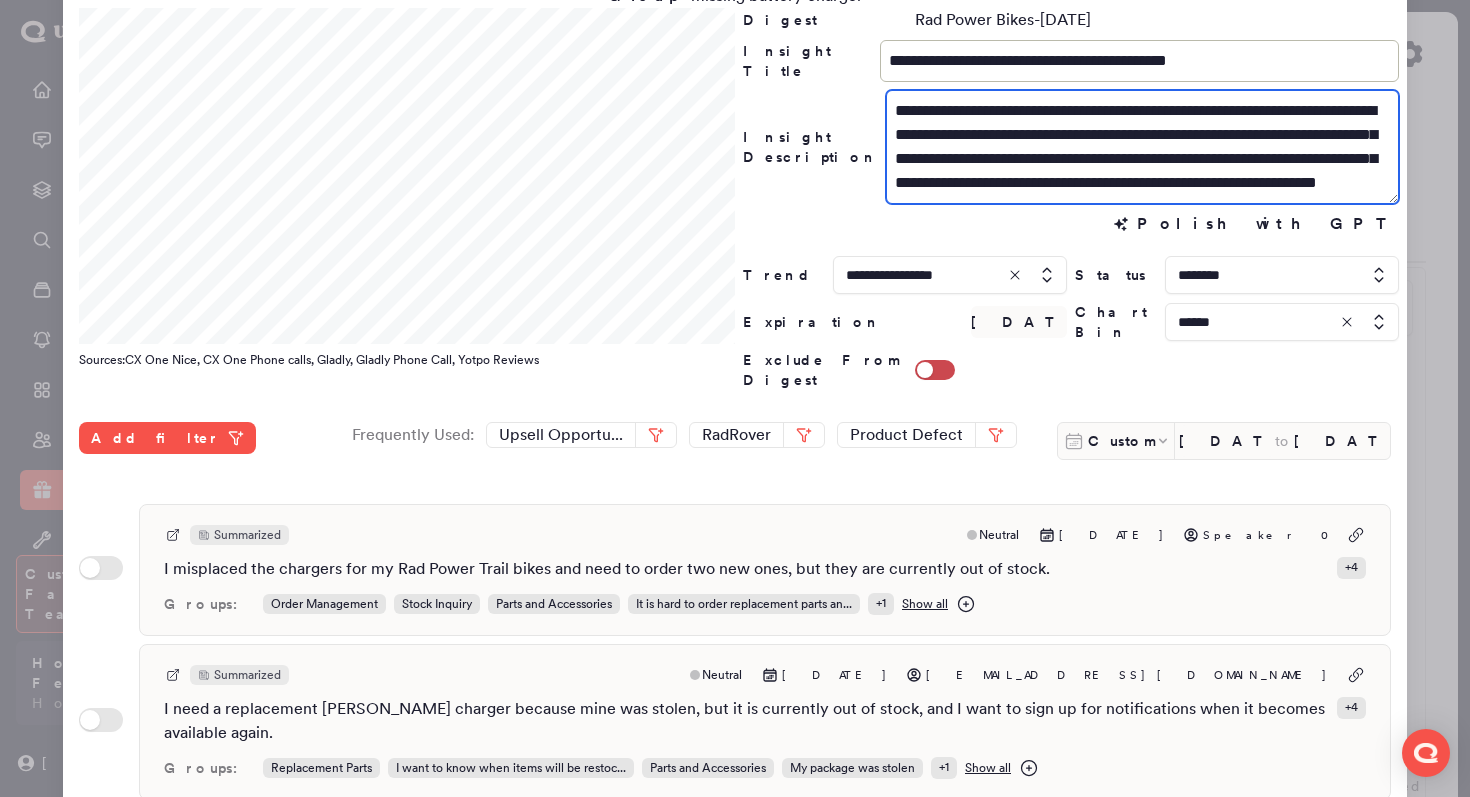 click on "**********" at bounding box center (1142, 147) 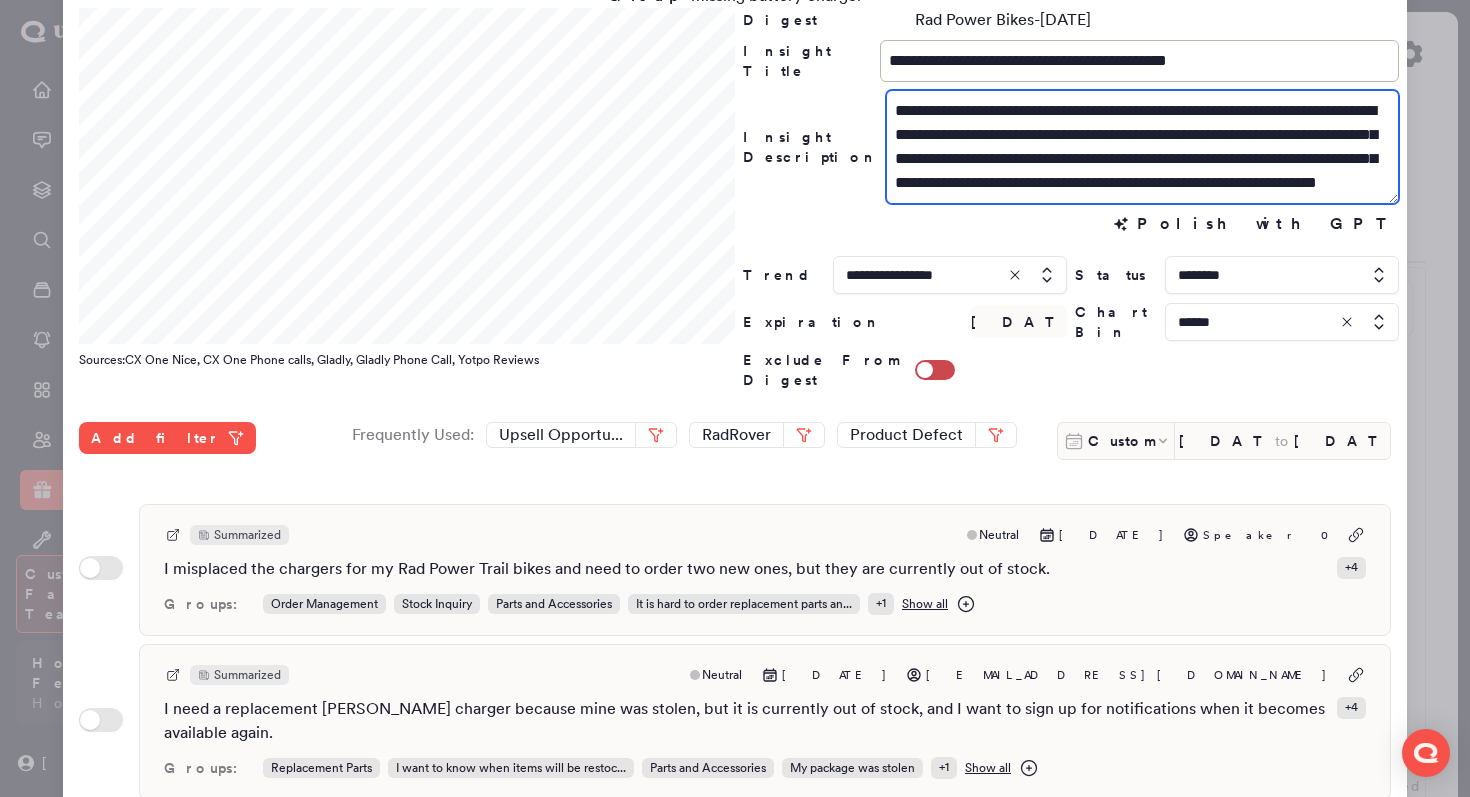 click on "**********" at bounding box center [1142, 147] 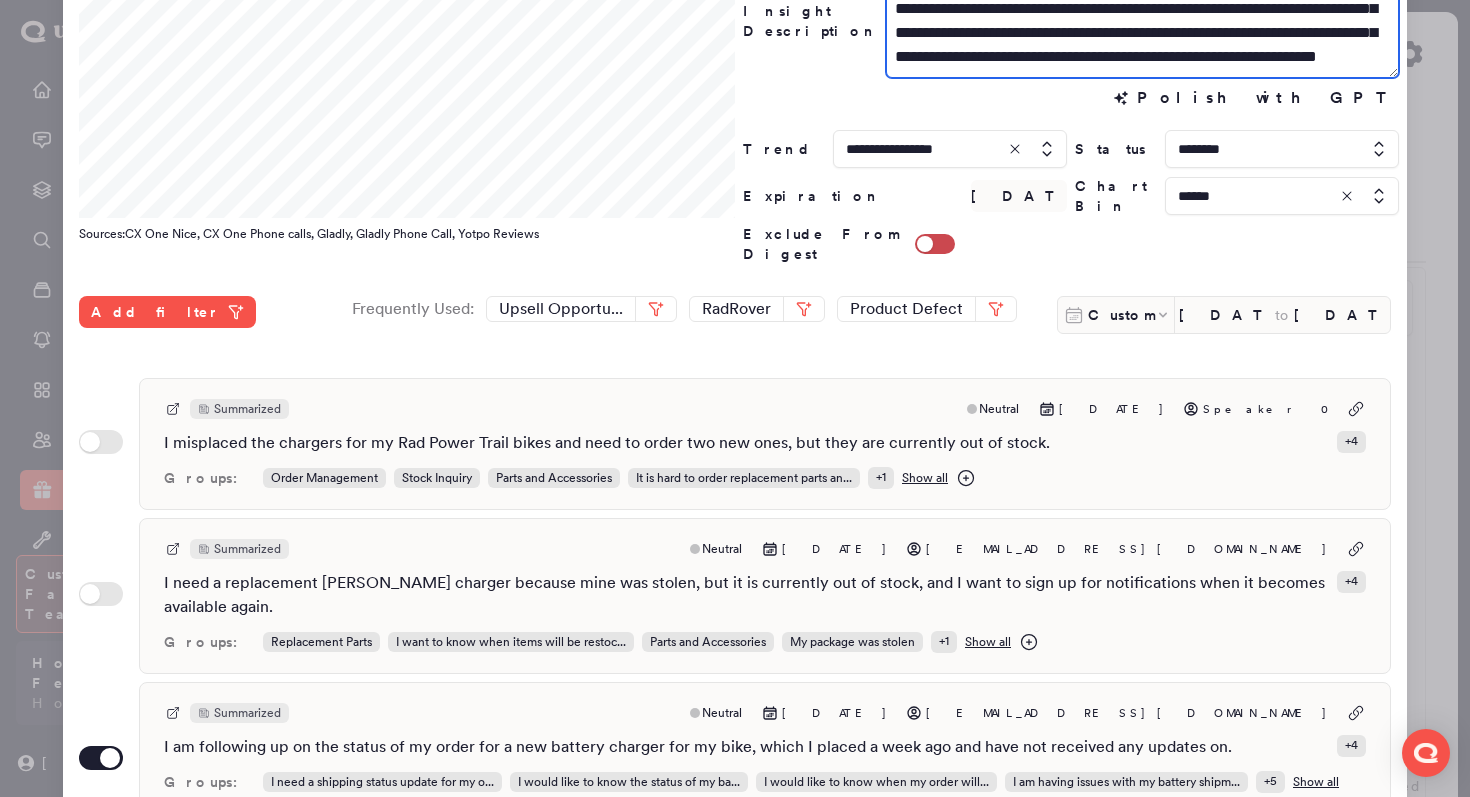 scroll, scrollTop: 531, scrollLeft: 0, axis: vertical 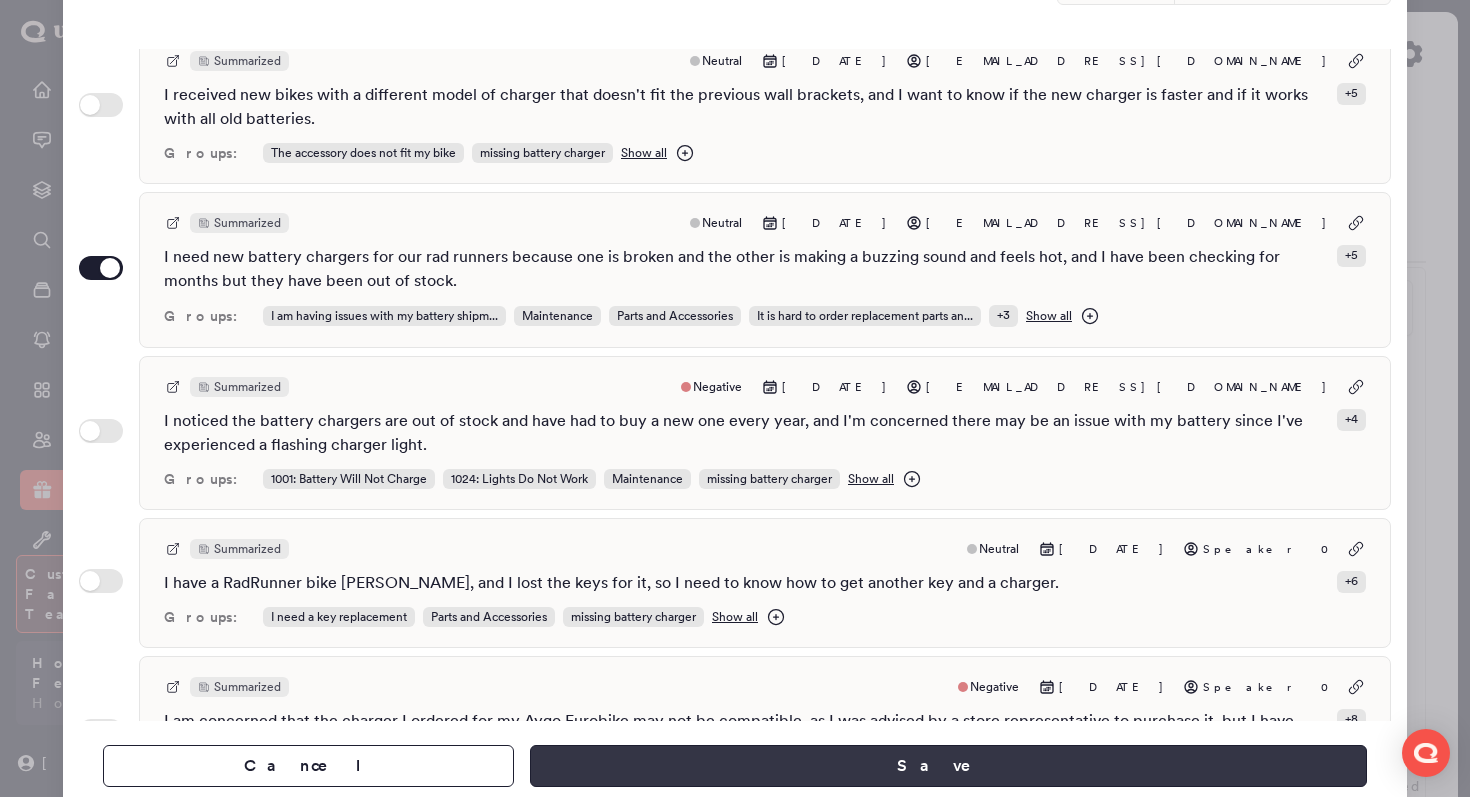 click on "Save" at bounding box center (948, 766) 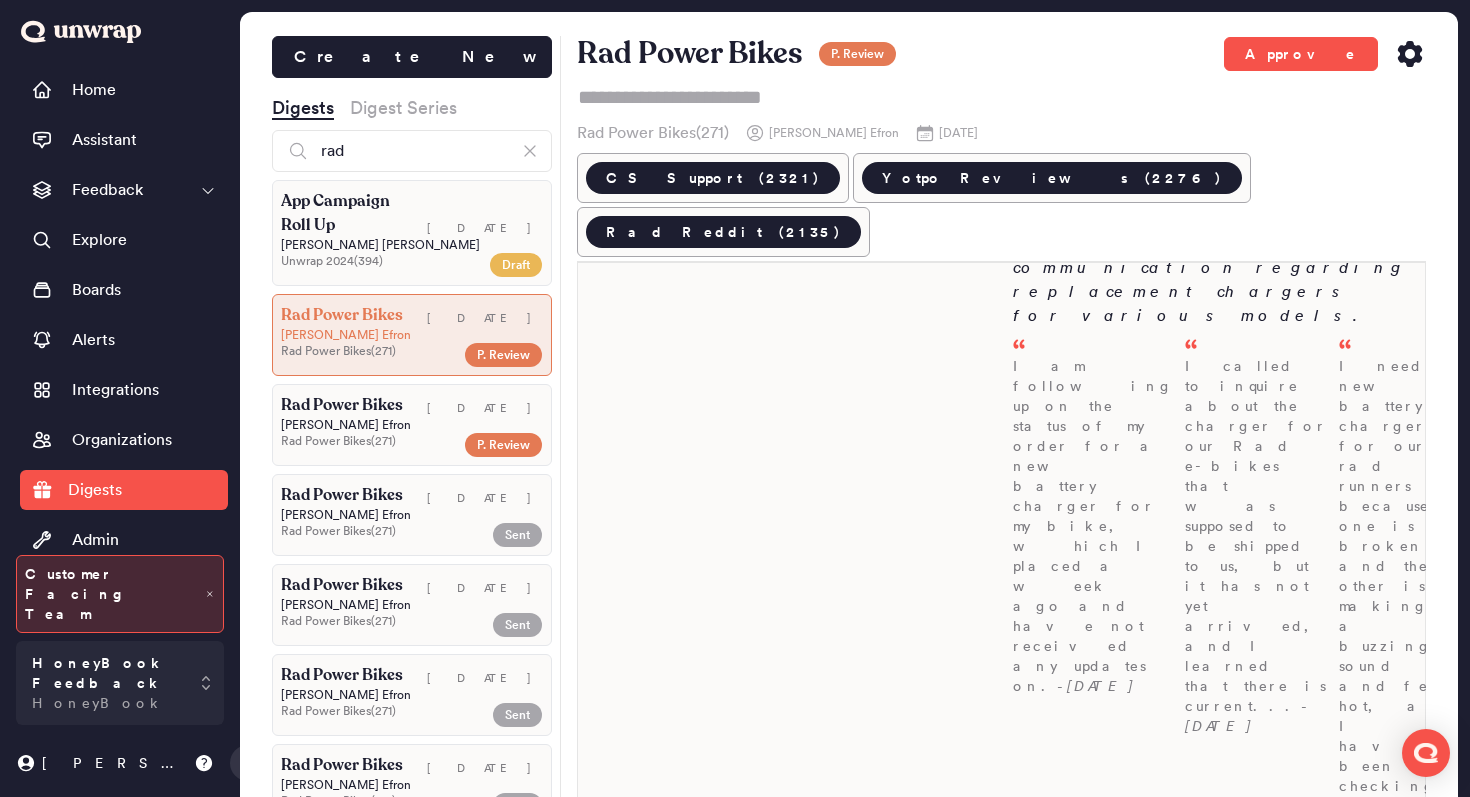 scroll, scrollTop: 499, scrollLeft: 0, axis: vertical 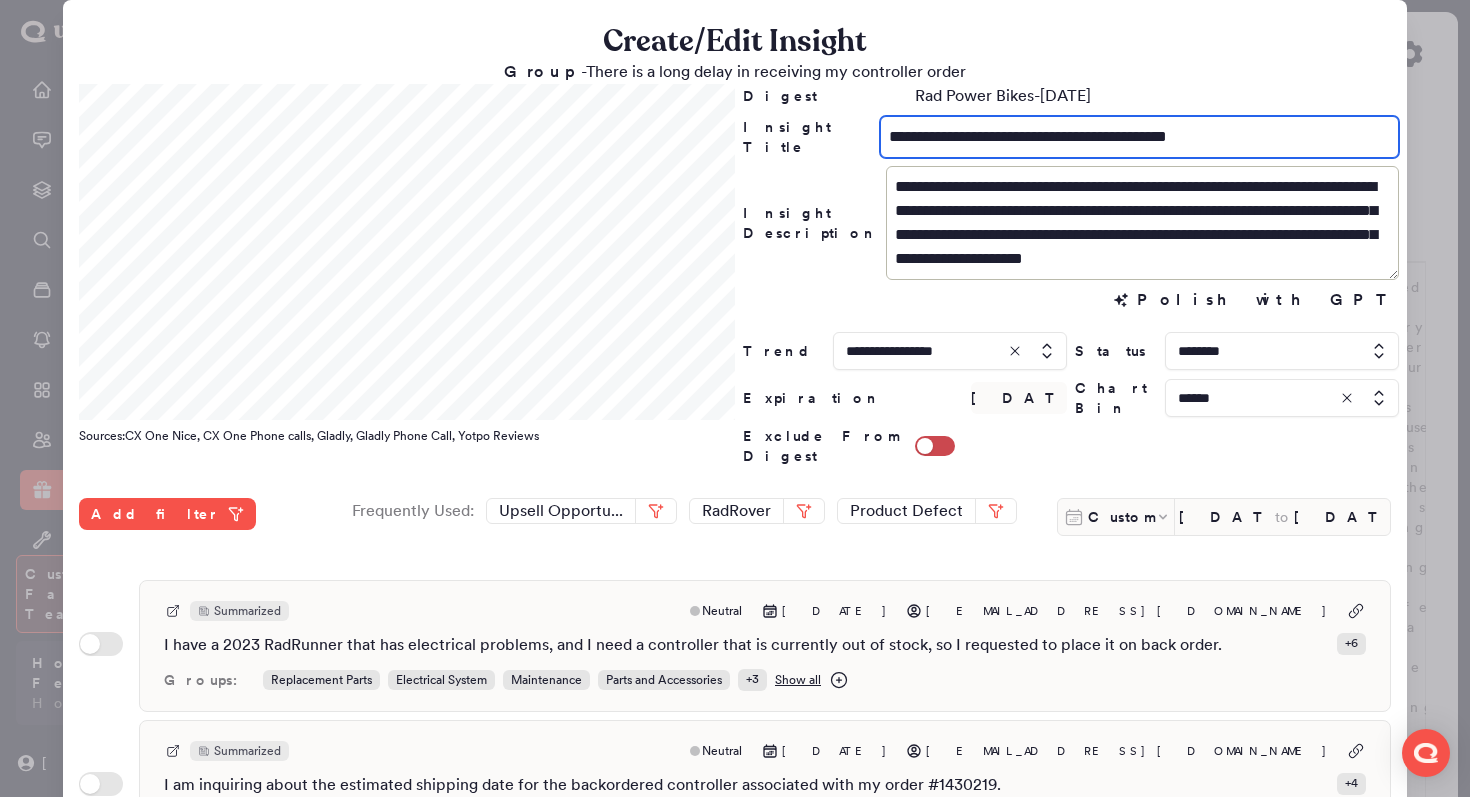 click on "**********" at bounding box center [1139, 137] 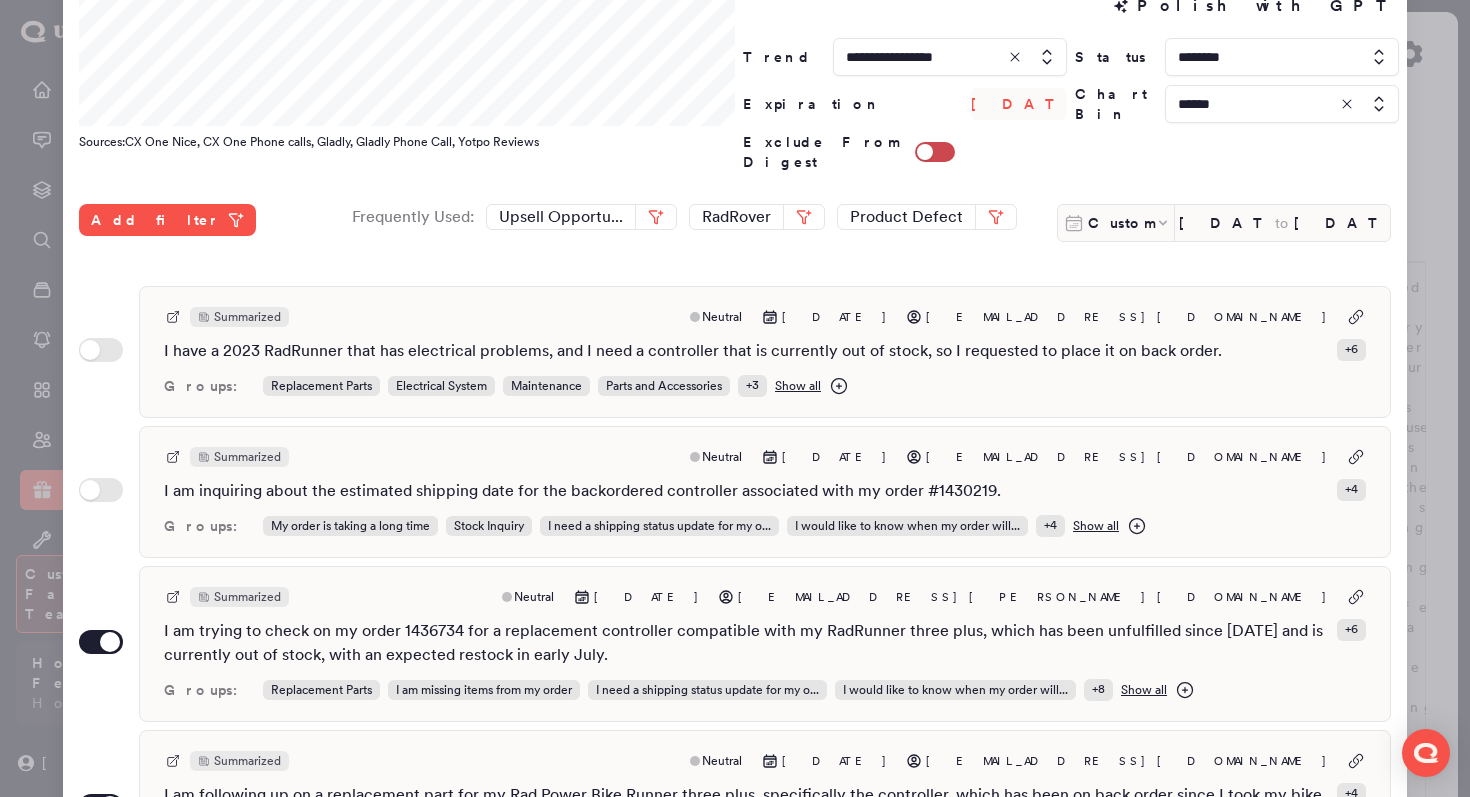 scroll, scrollTop: 300, scrollLeft: 0, axis: vertical 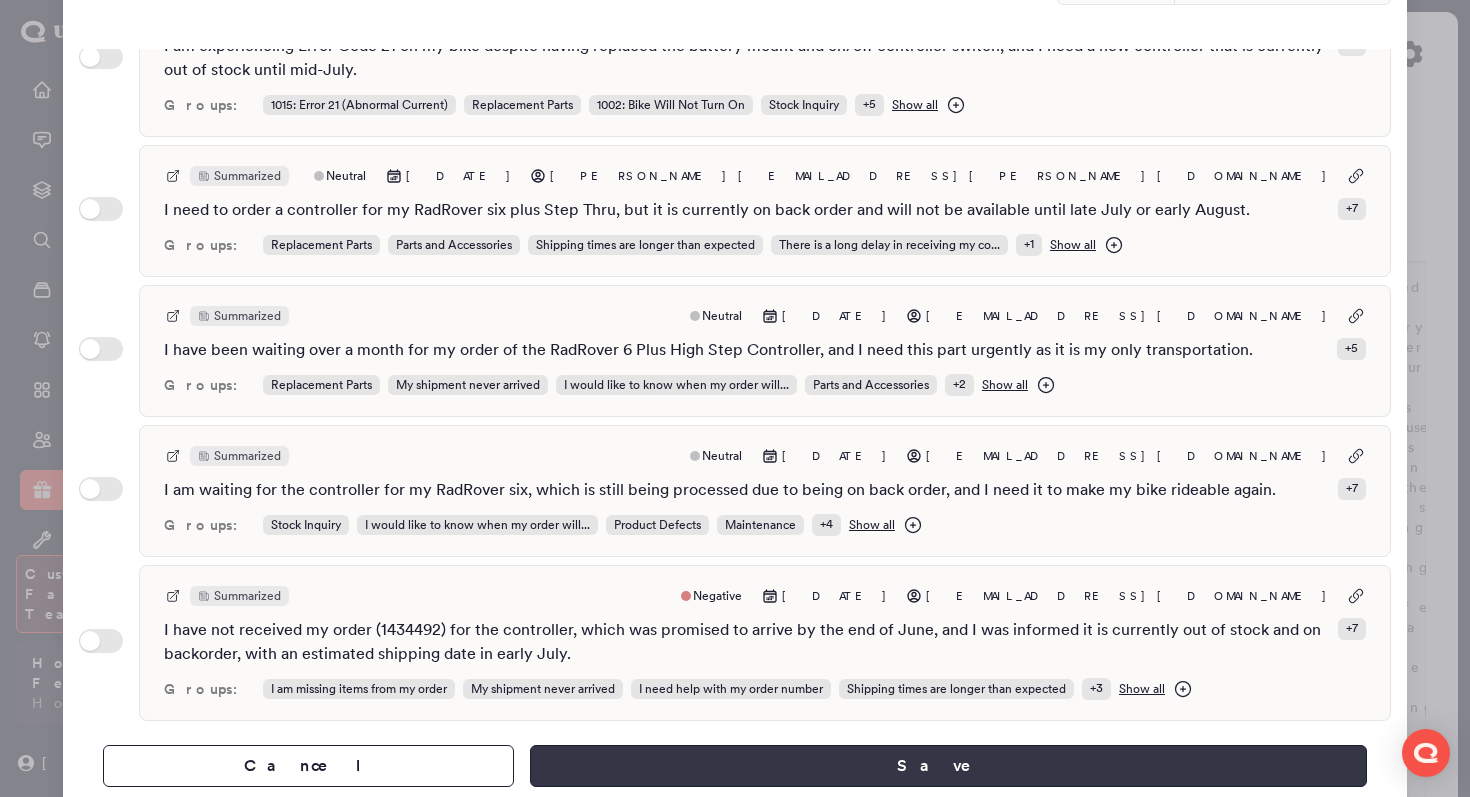type on "**********" 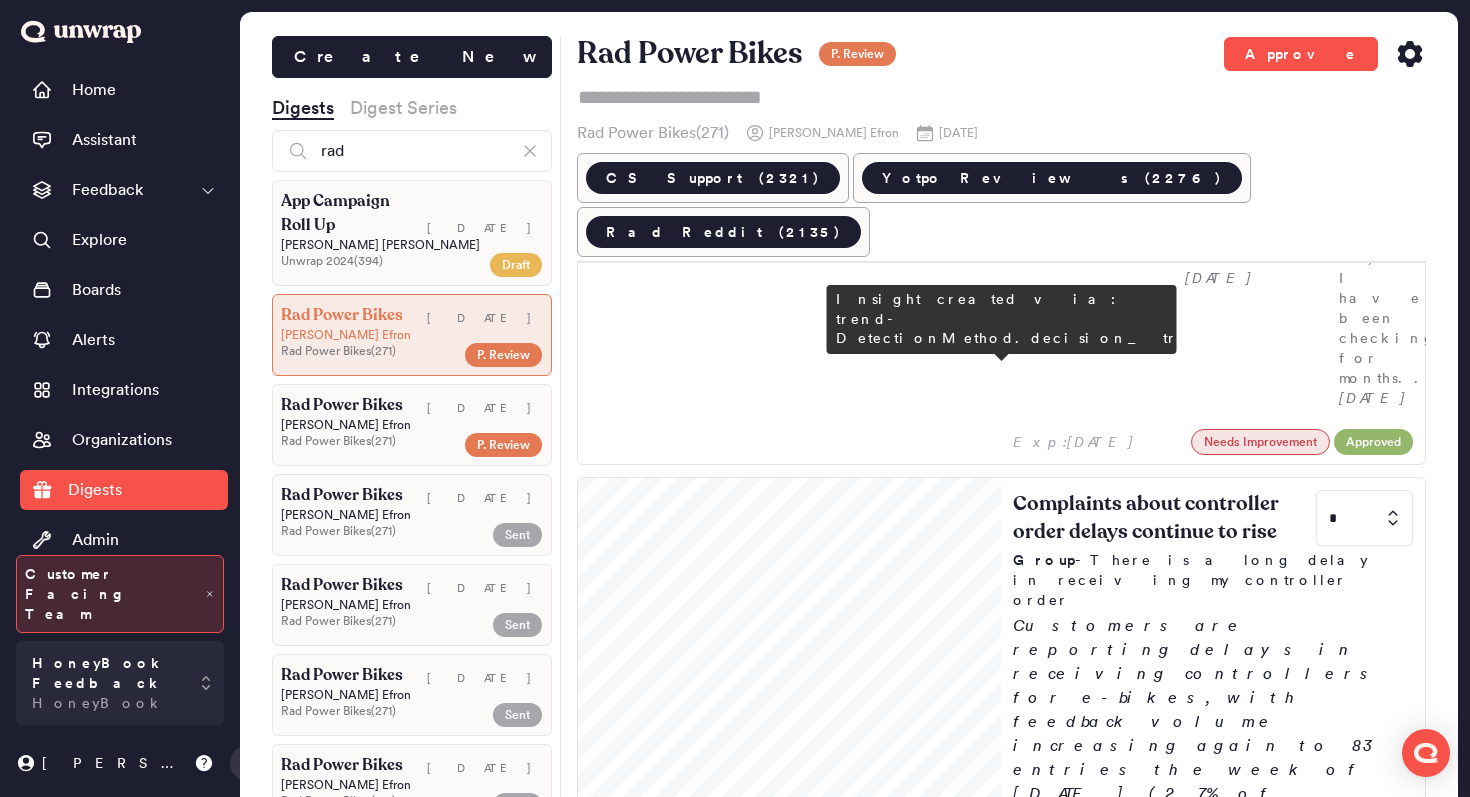 scroll, scrollTop: 991, scrollLeft: 0, axis: vertical 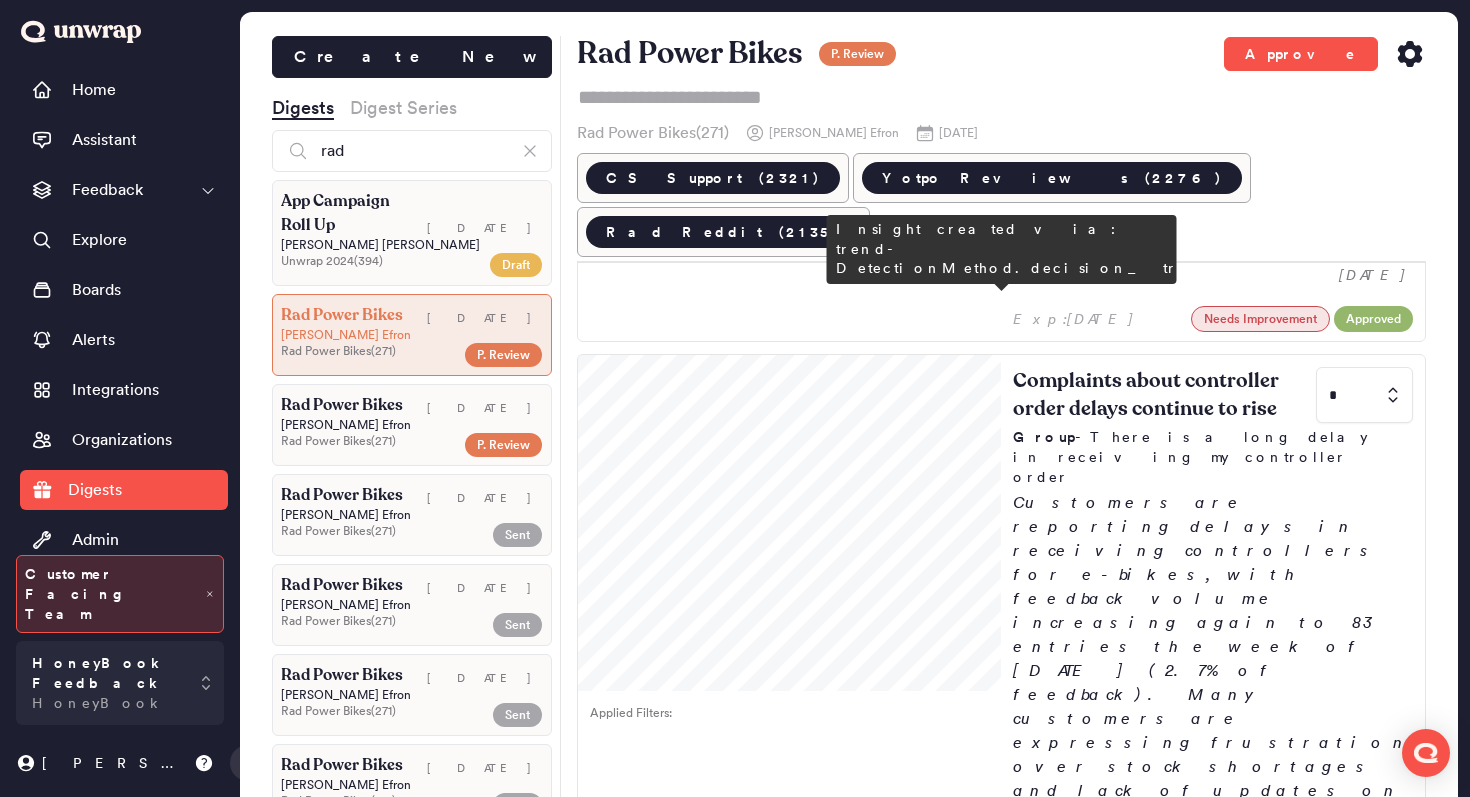 click on "Speedometer and odometer issues drift upward * Group  -  1028: Odometer/Speed Not Working Customers are reporting speedometer and odometer malfunctions, with feedback volume rising to 11 entries the week of July 2nd (0.5% of feedback). Common issues include incorrect readings and failure to reset, particularly noted in models like RadCity and RadRover. I am experiencing intermittent issues with the MPH and mileage display on my 2019 RadCity 3 Step-Thru, which only works after riding for about a mile, despite h...  -  Jul 08 I have a Rad Rover that is not displaying the miles per hour on the LCD readout, although all other functions are working properly.  -  Jul 07 I am experiencing an intermittent Code 30 error on my Rad City bike, which sometimes results in no MPH being displayed, and I have already performed several tro...  -  Jul 01" at bounding box center (1213, 1781) 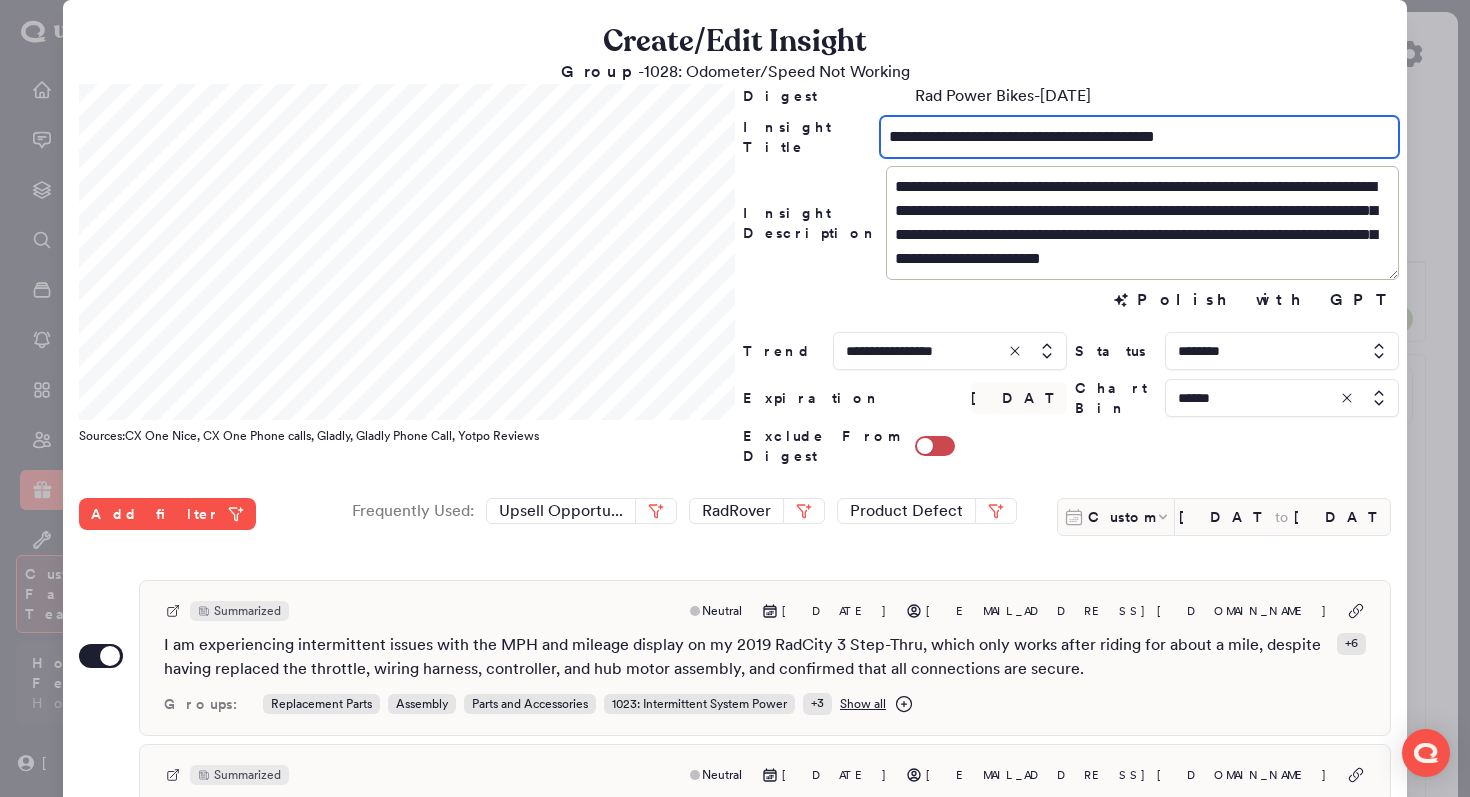 drag, startPoint x: 1172, startPoint y: 141, endPoint x: 1157, endPoint y: 141, distance: 15 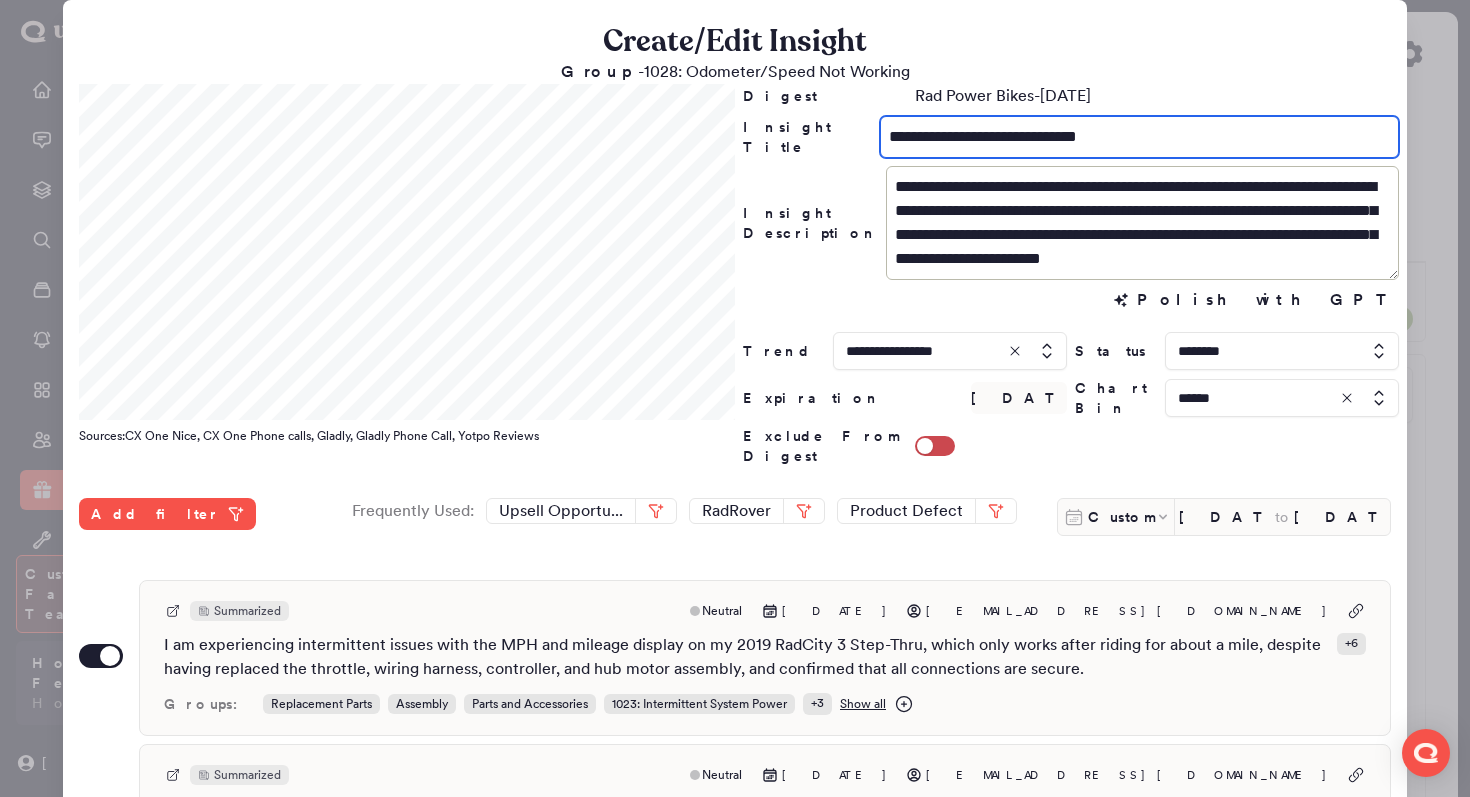 drag, startPoint x: 899, startPoint y: 136, endPoint x: 886, endPoint y: 136, distance: 13 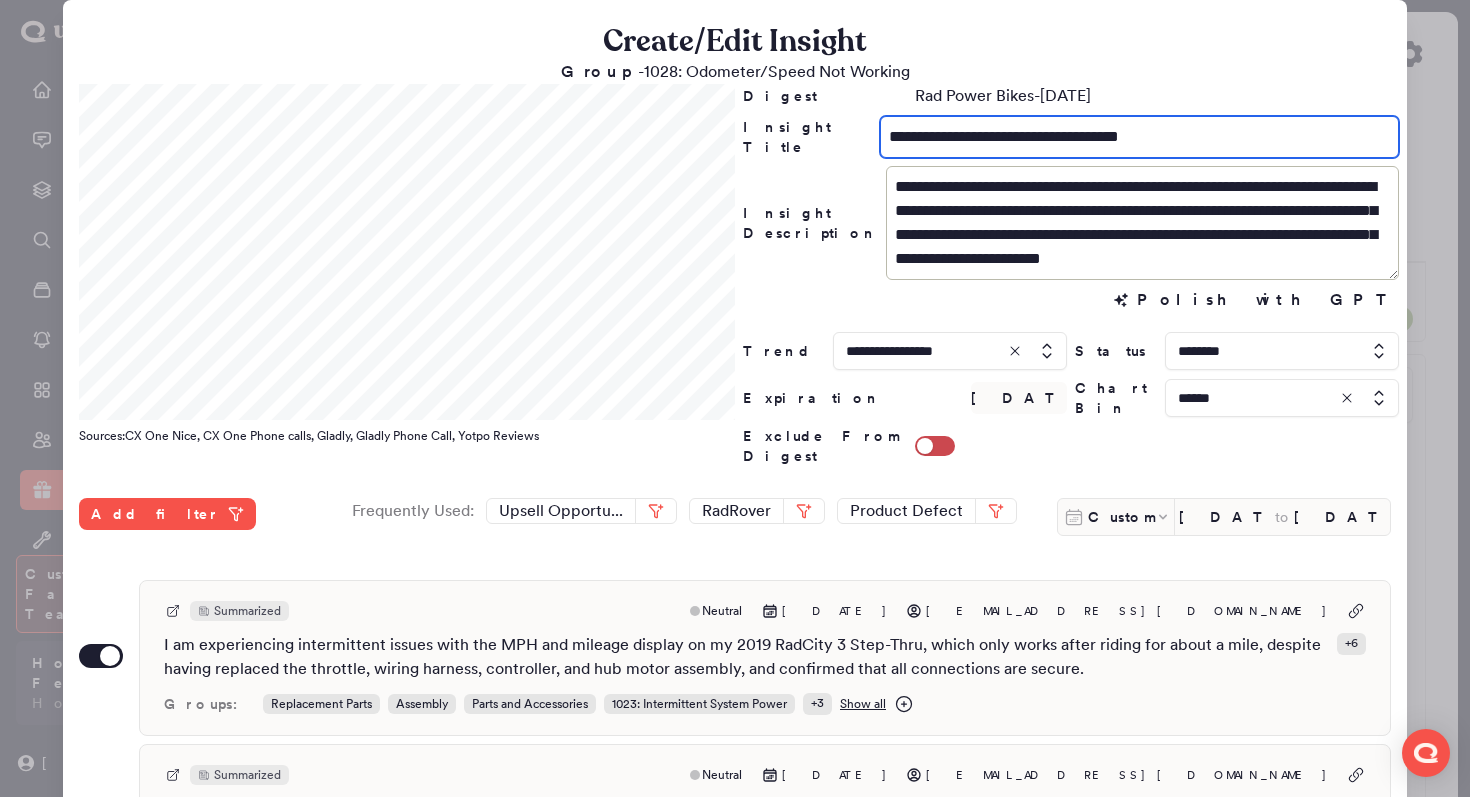 type on "**********" 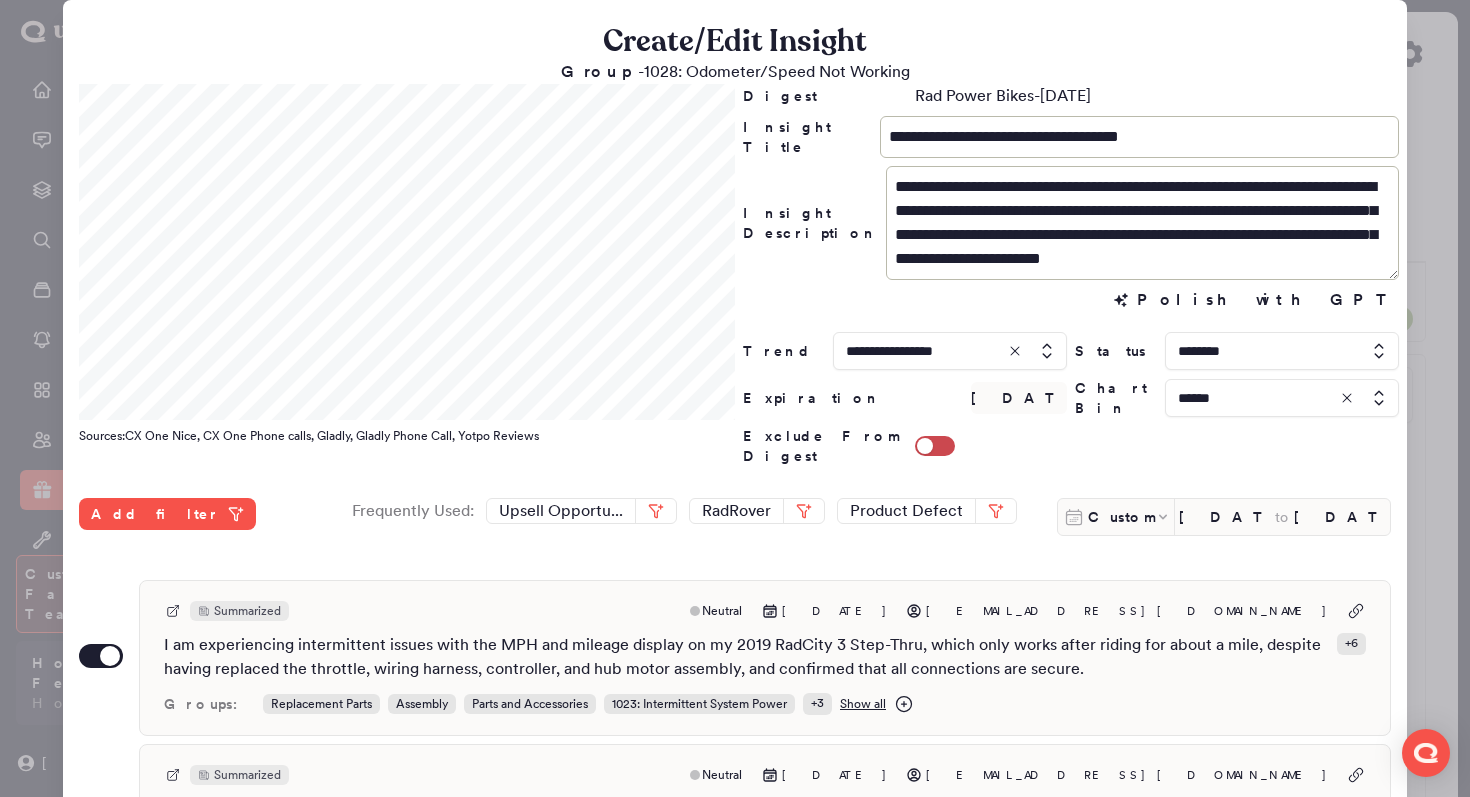 click on "**********" 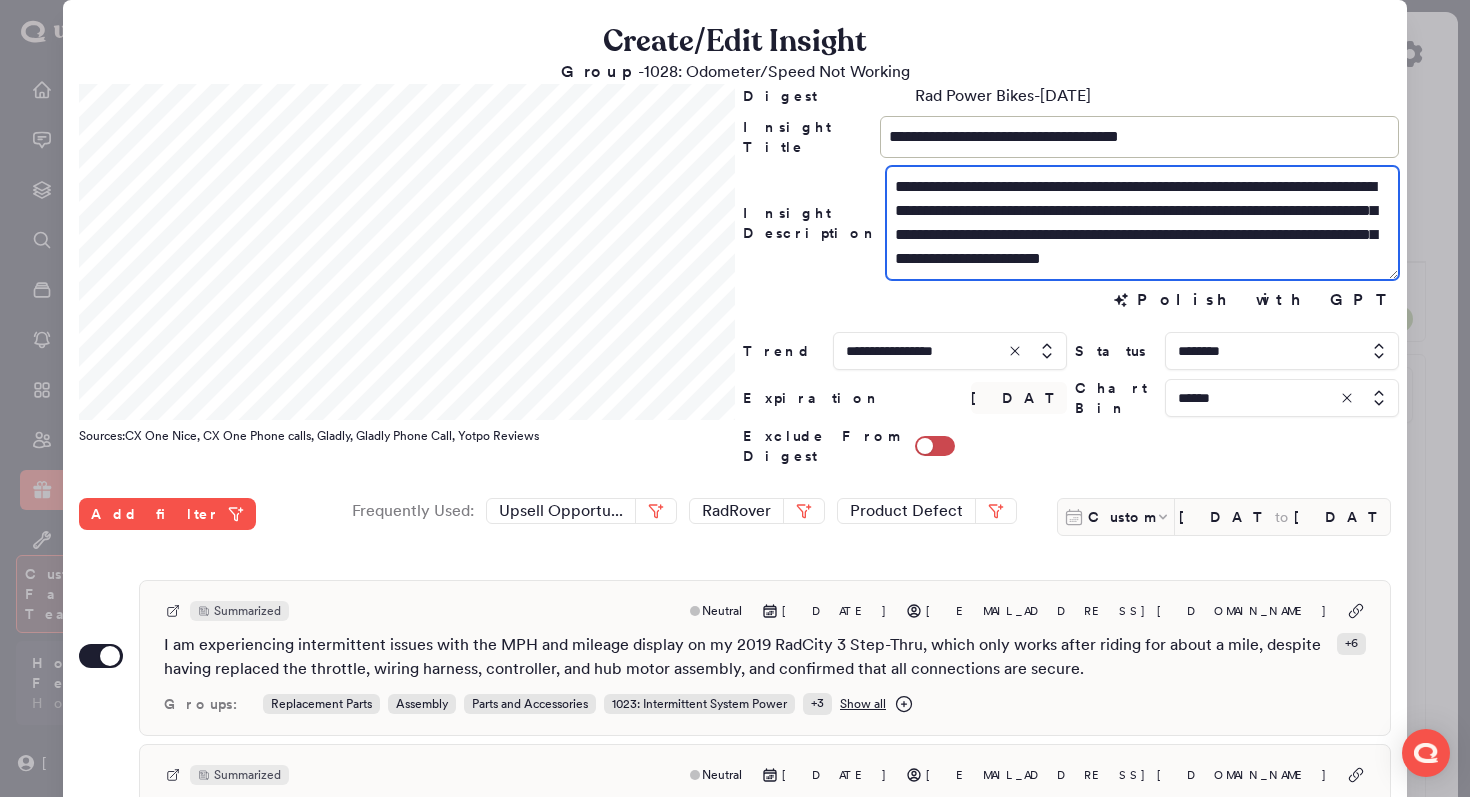 drag, startPoint x: 1053, startPoint y: 213, endPoint x: 1125, endPoint y: 208, distance: 72.1734 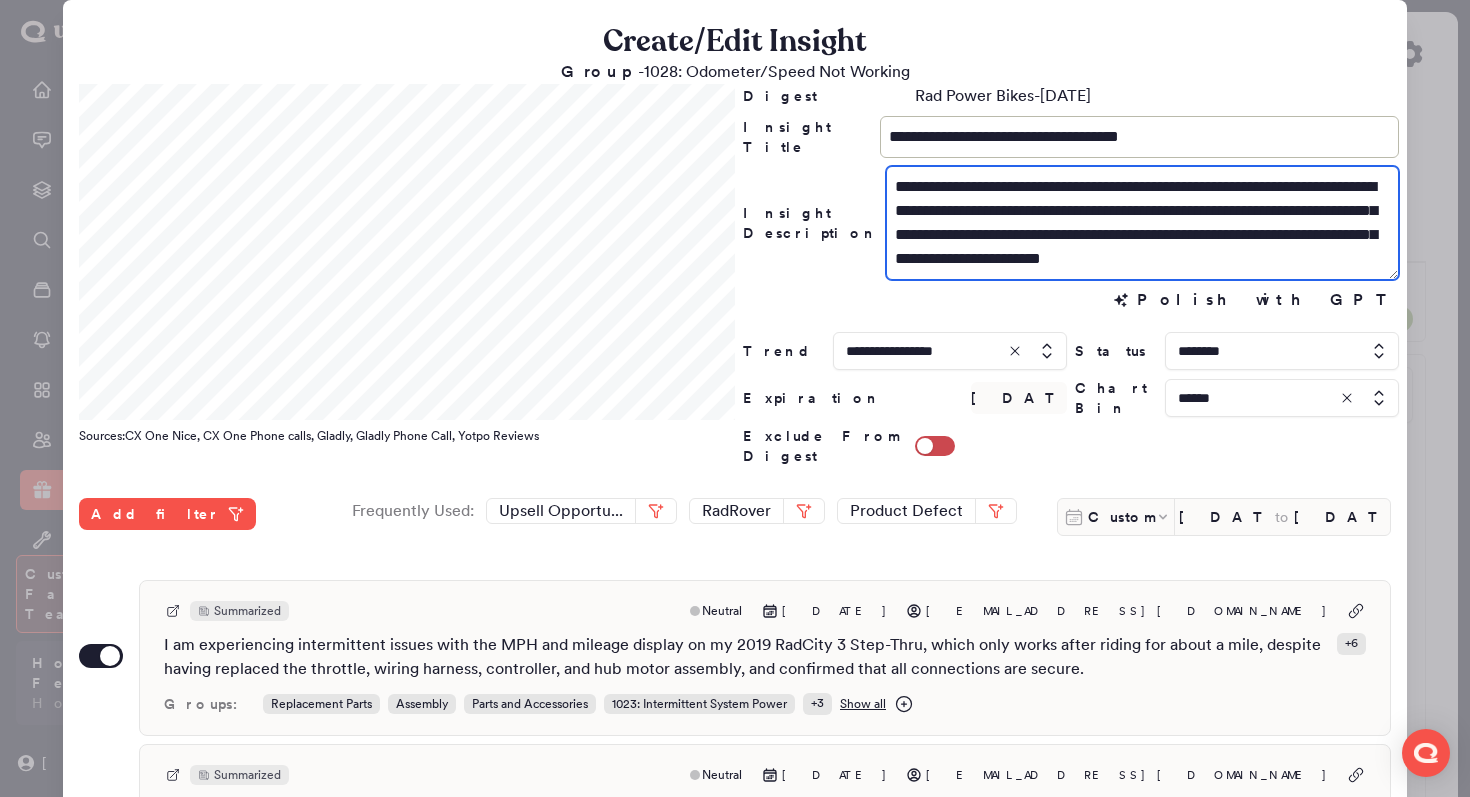 click on "**********" at bounding box center (1142, 223) 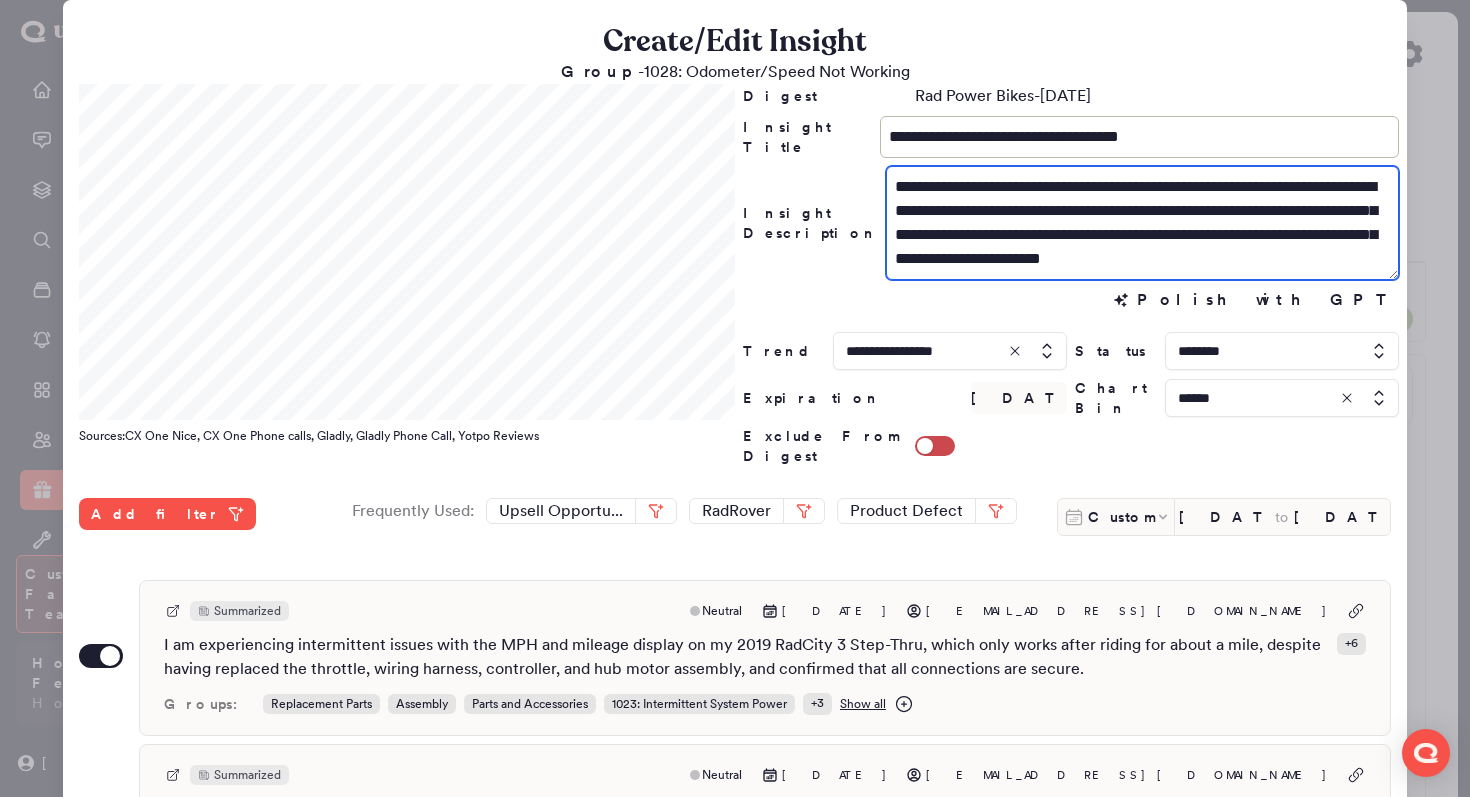 click on "**********" at bounding box center [1142, 223] 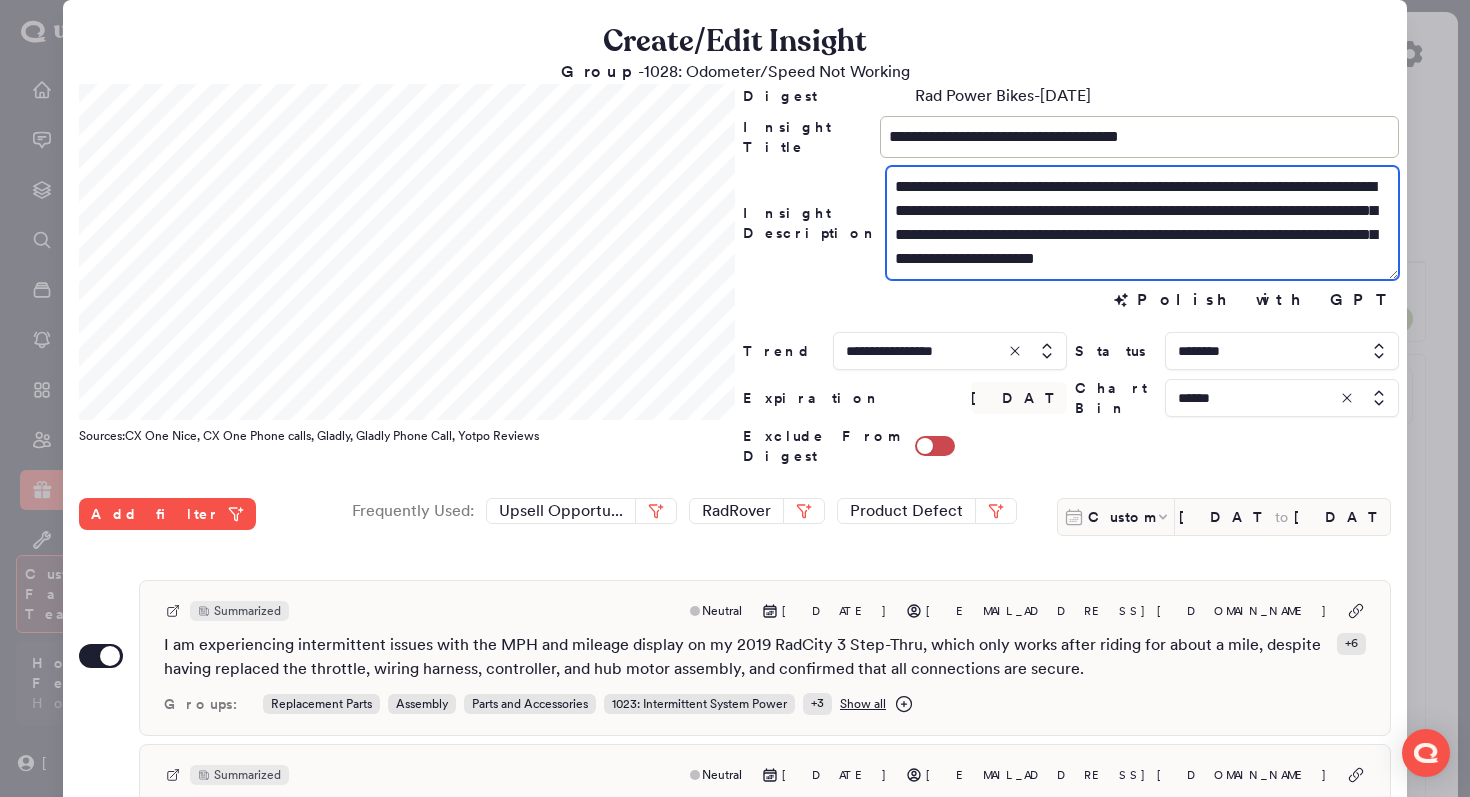drag, startPoint x: 1035, startPoint y: 214, endPoint x: 887, endPoint y: 213, distance: 148.00337 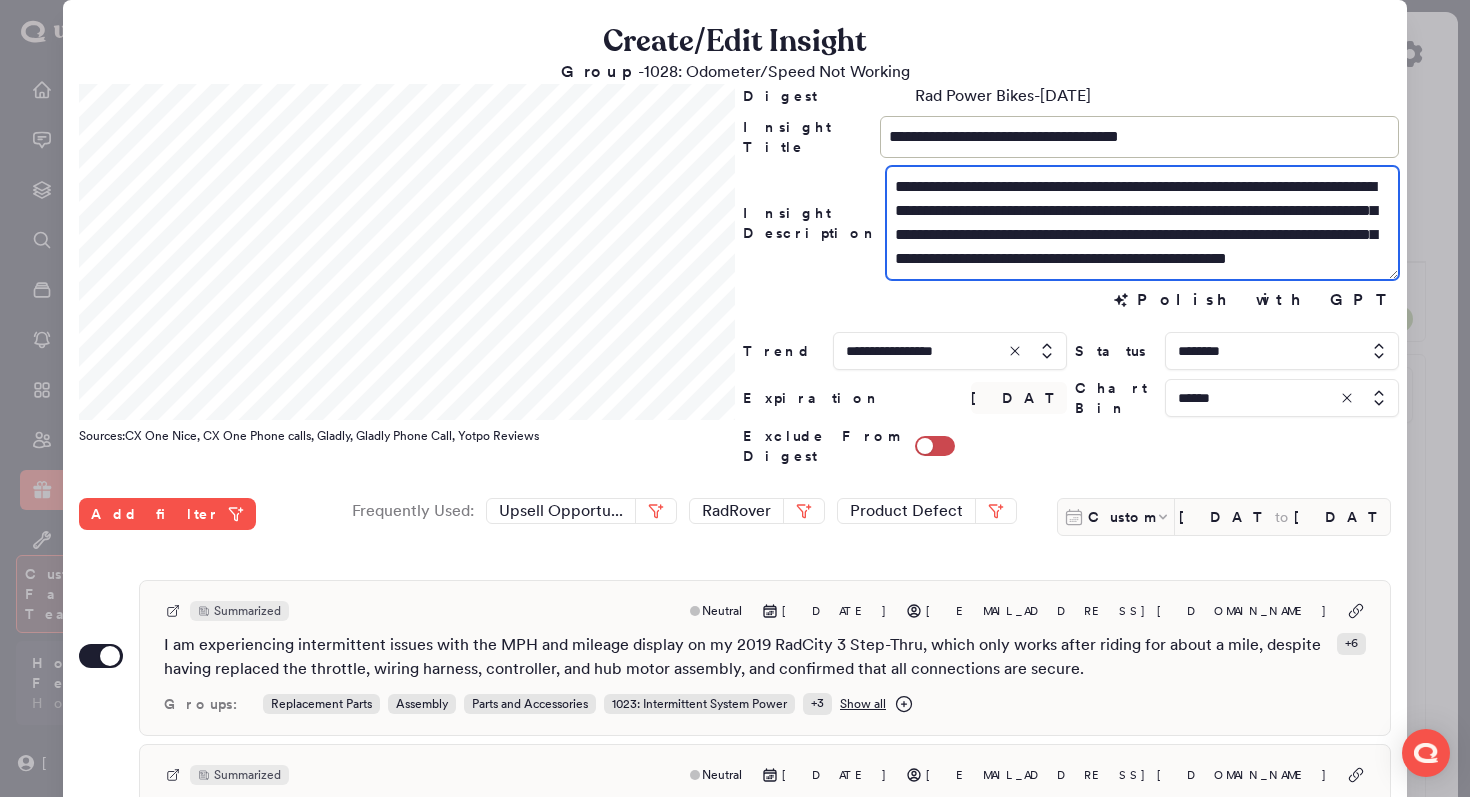 drag, startPoint x: 1229, startPoint y: 235, endPoint x: 1262, endPoint y: 201, distance: 47.38143 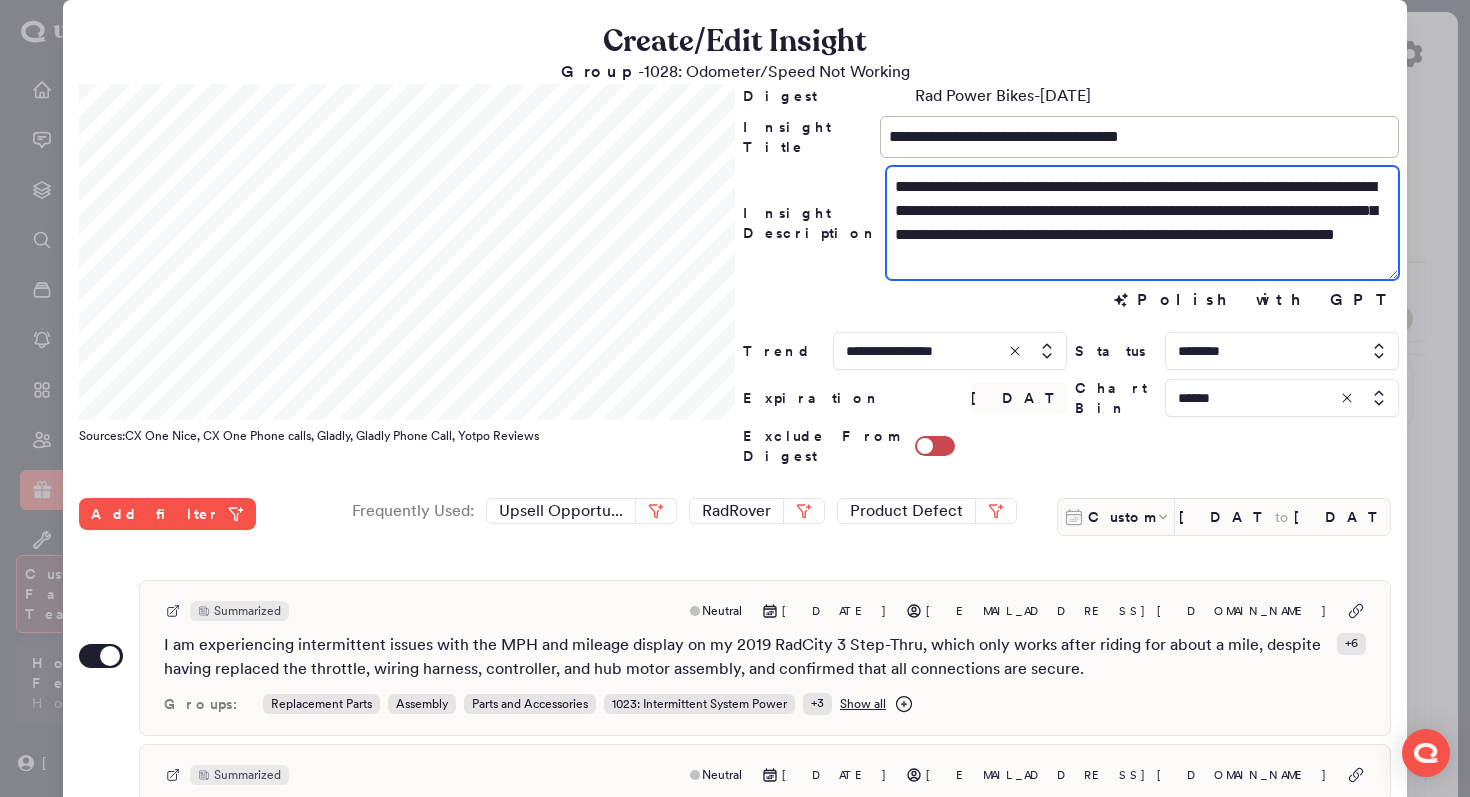 type on "**********" 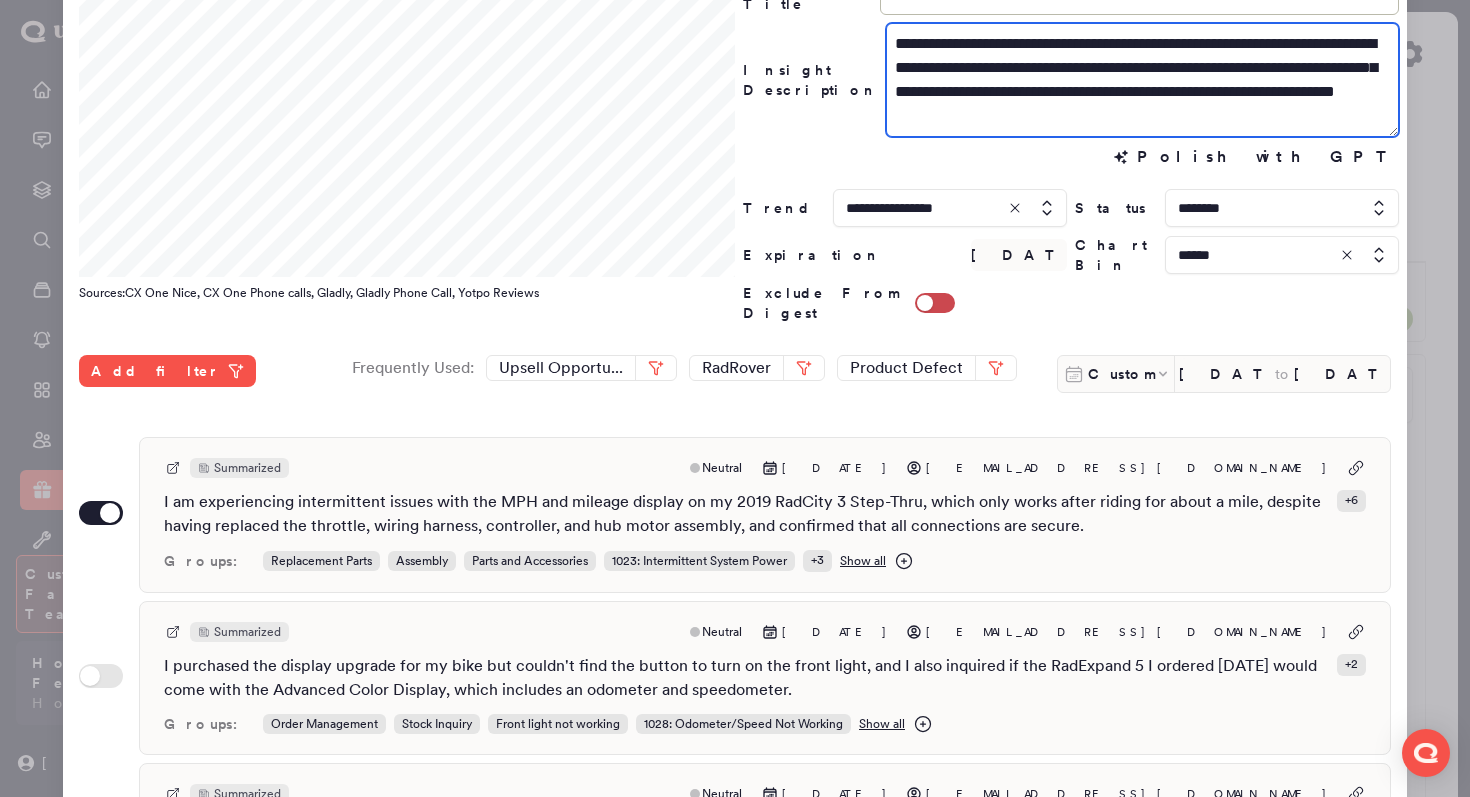 scroll, scrollTop: 531, scrollLeft: 0, axis: vertical 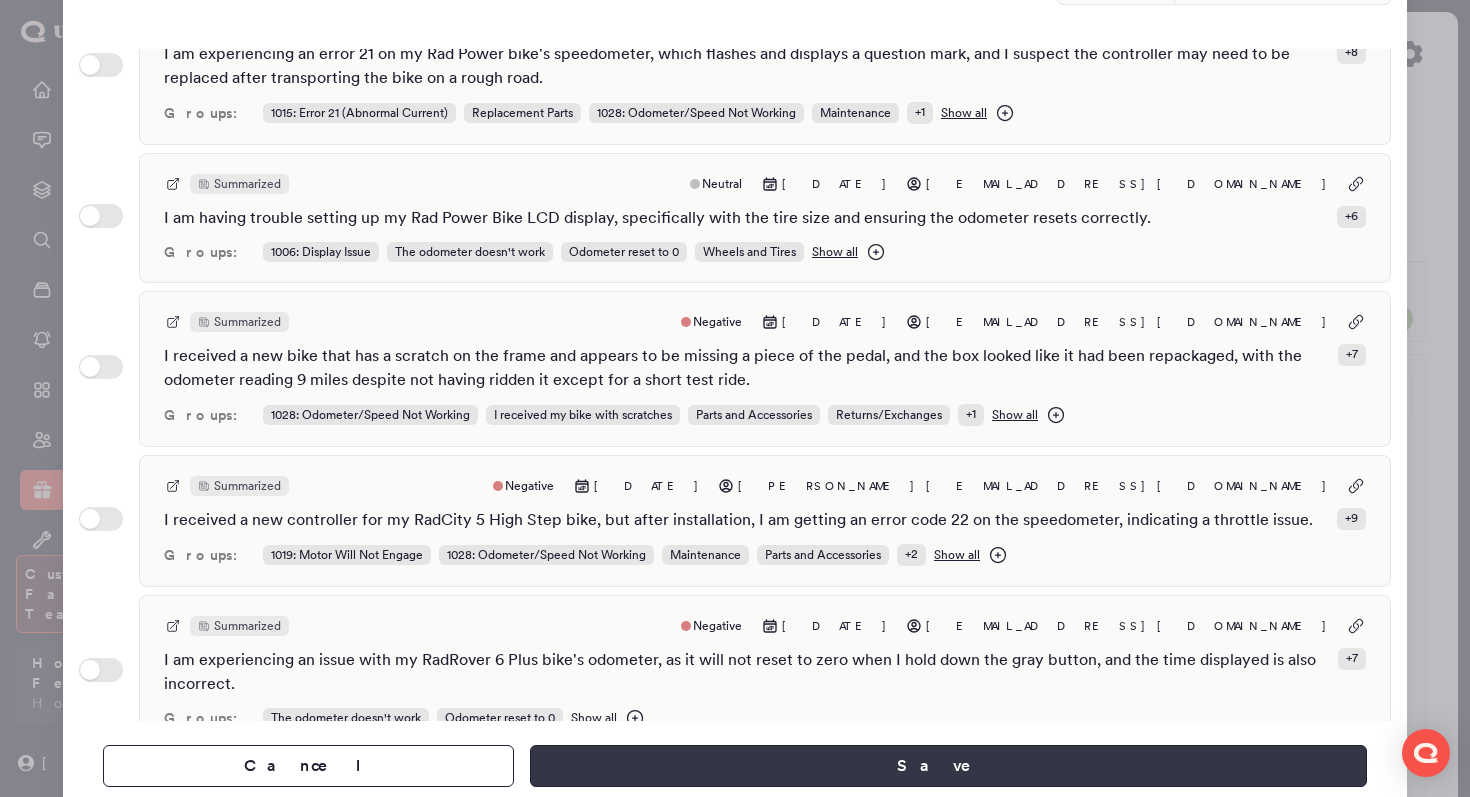 click on "Save" at bounding box center [948, 766] 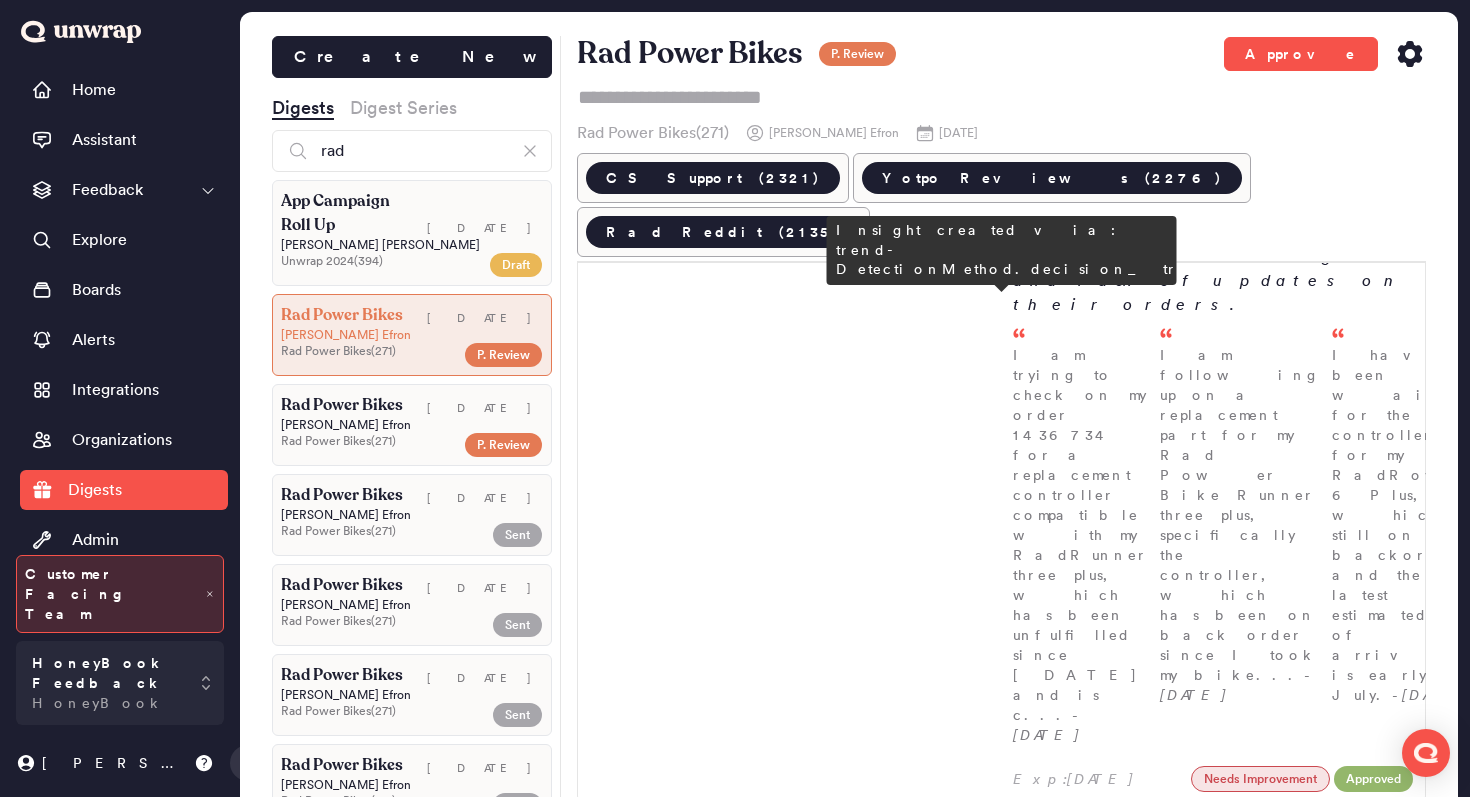 scroll, scrollTop: 1504, scrollLeft: 0, axis: vertical 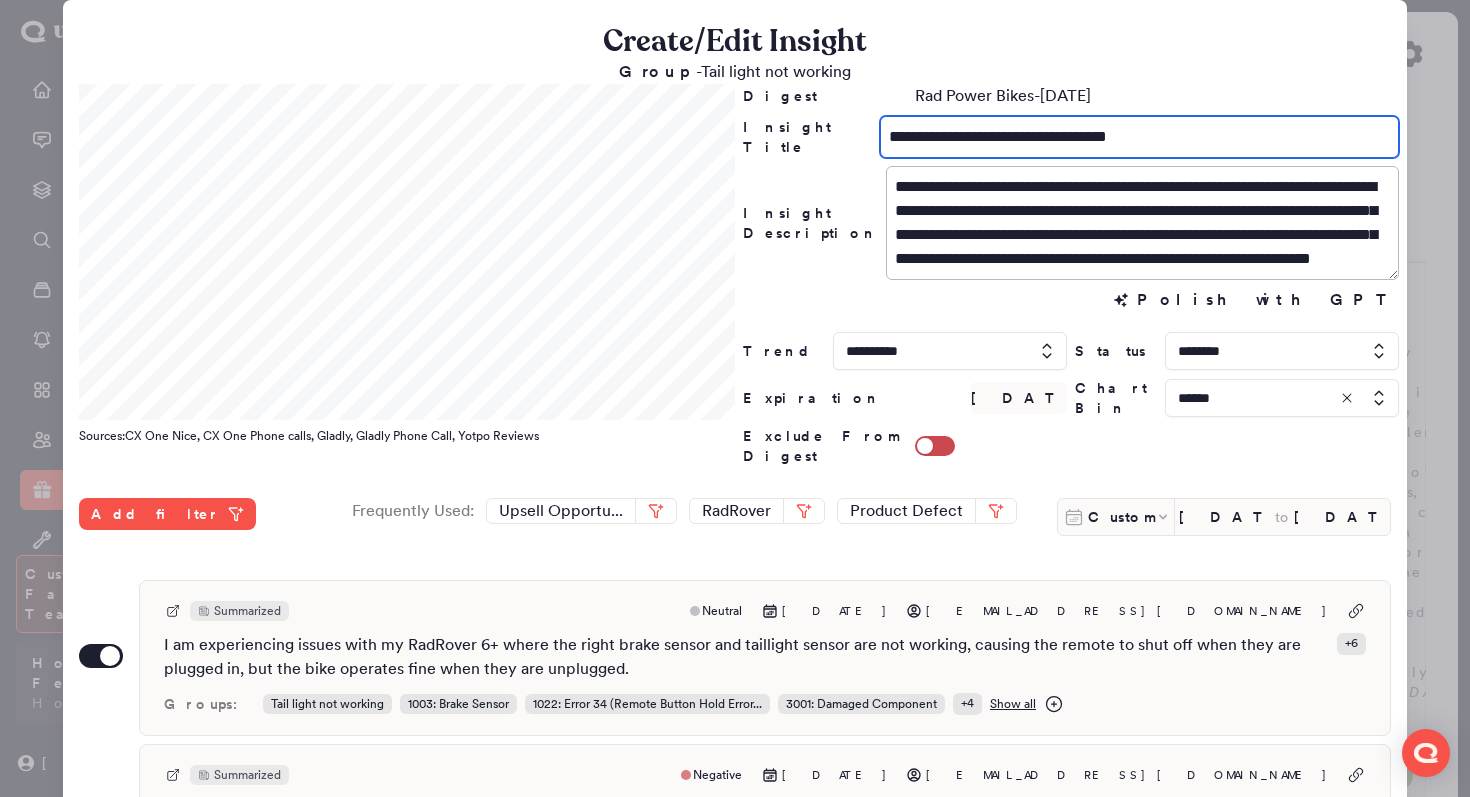 drag, startPoint x: 1002, startPoint y: 141, endPoint x: 948, endPoint y: 138, distance: 54.08327 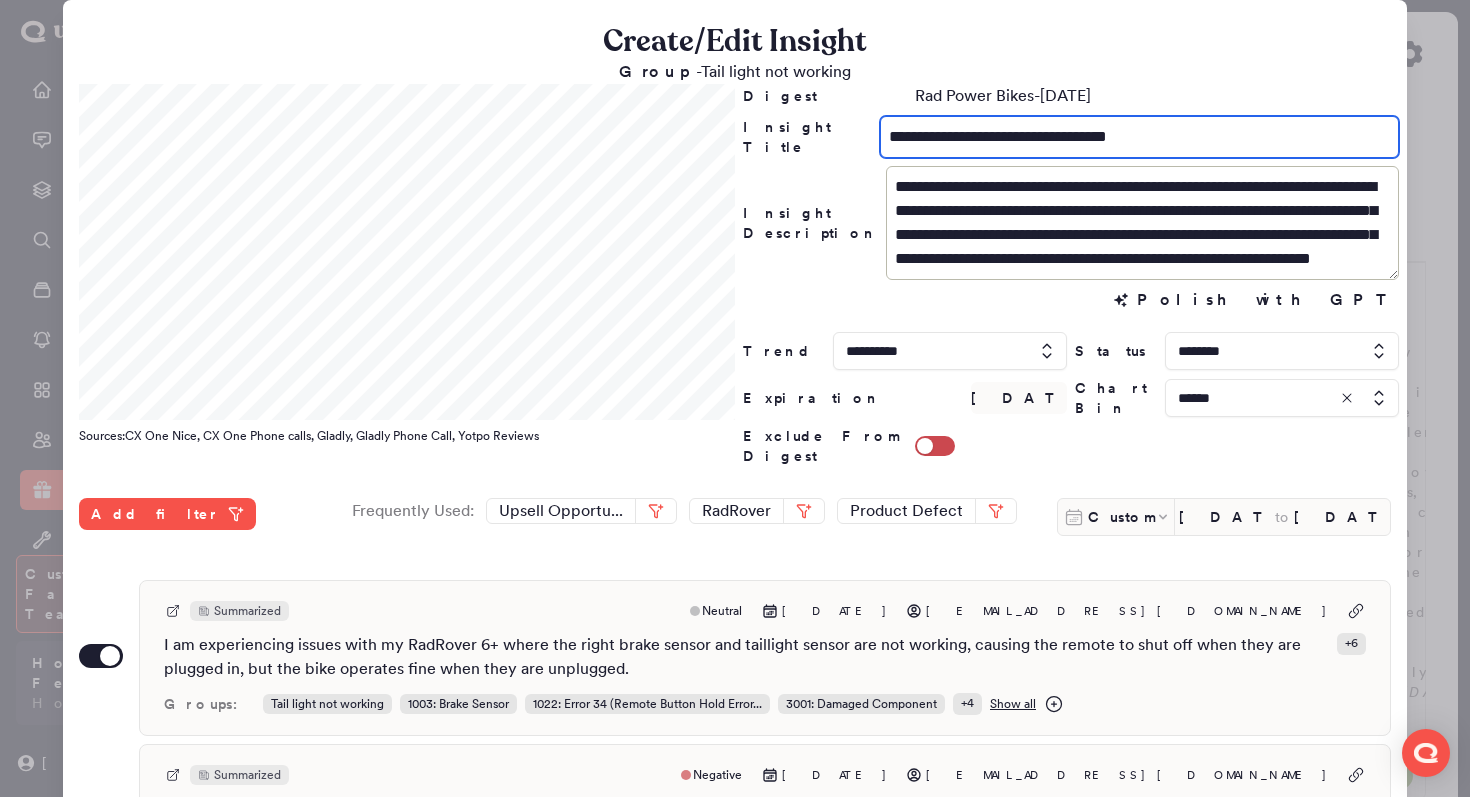 click on "**********" at bounding box center [1139, 137] 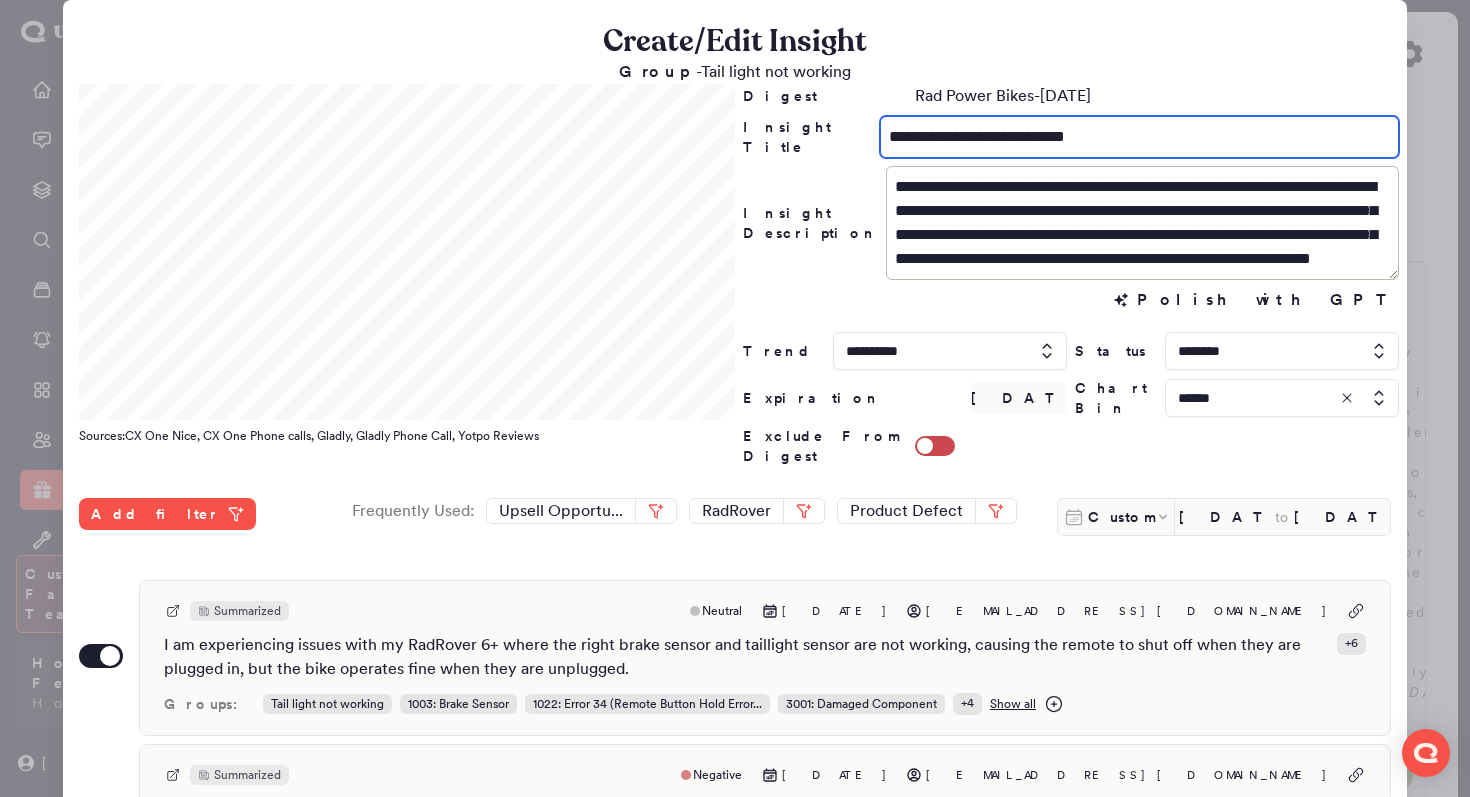 click on "**********" at bounding box center (1139, 137) 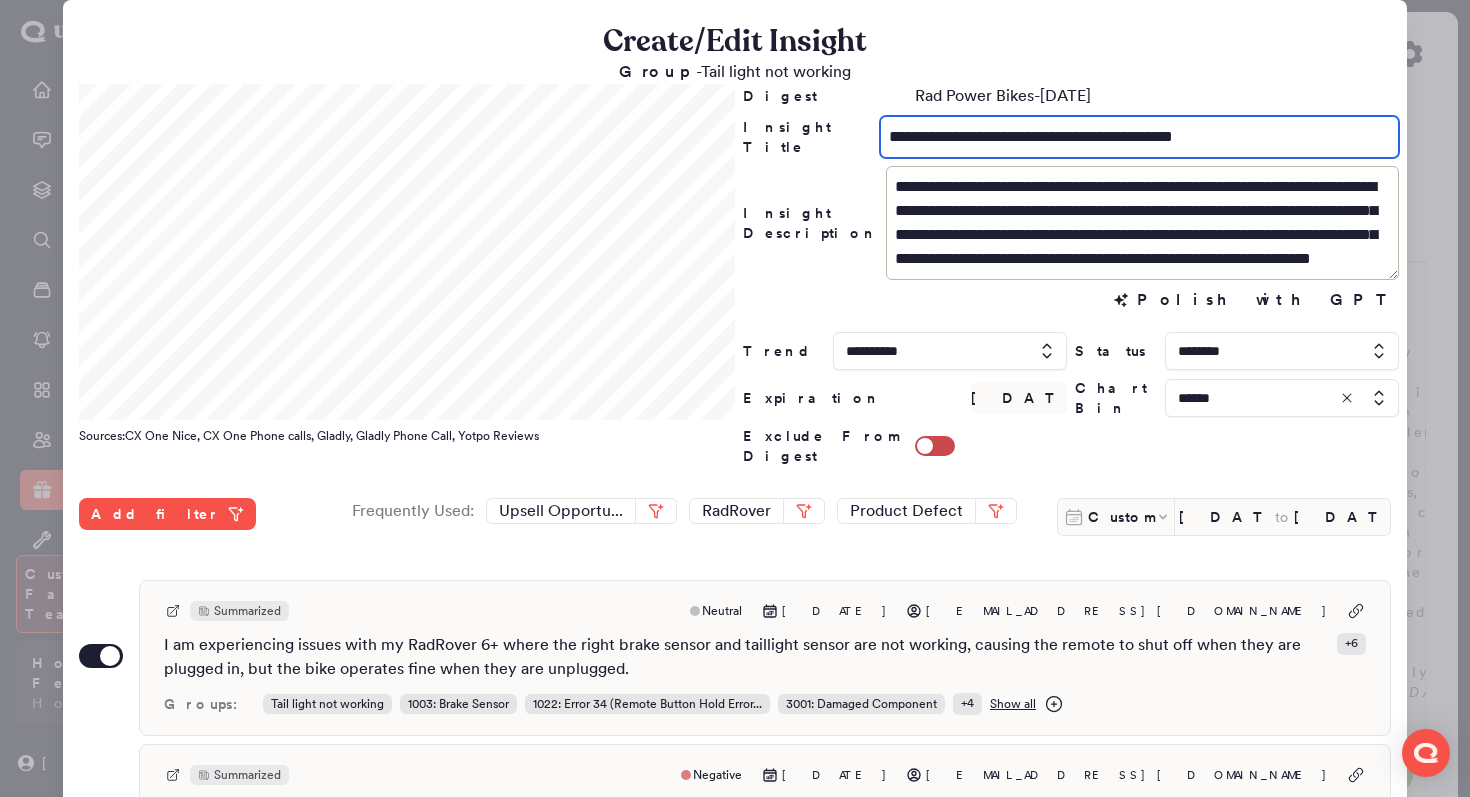 drag, startPoint x: 1215, startPoint y: 138, endPoint x: 1087, endPoint y: 137, distance: 128.0039 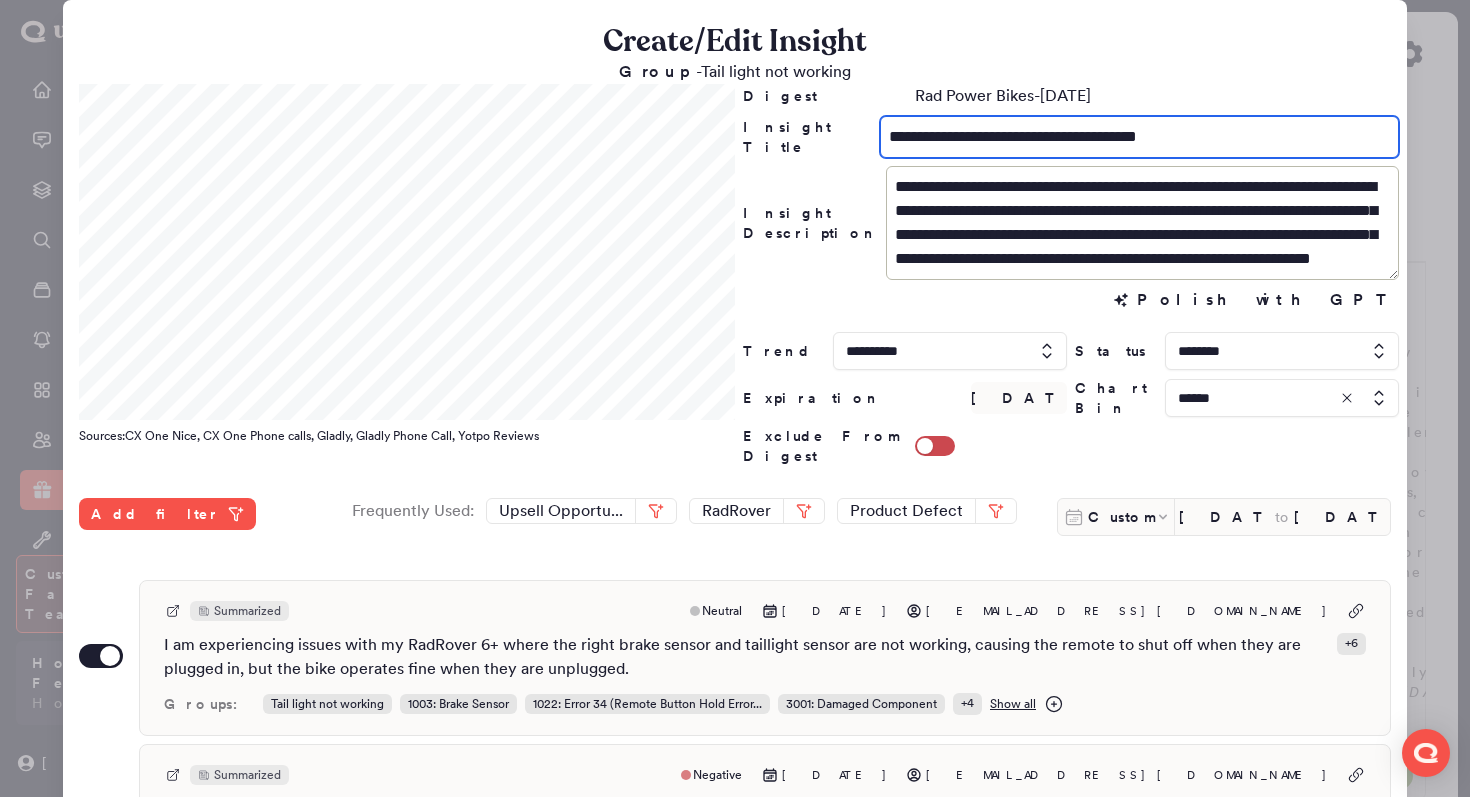 type on "**********" 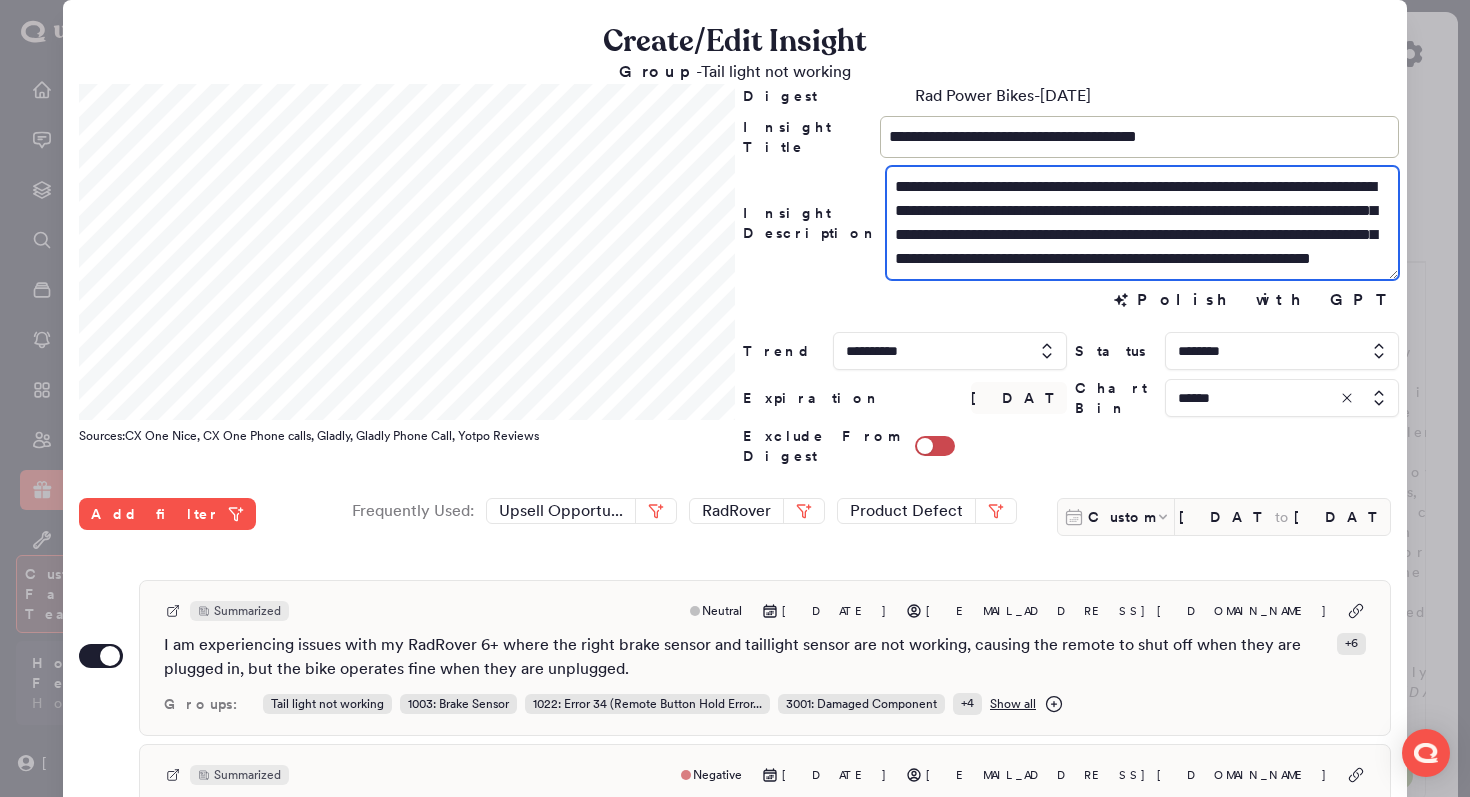 drag, startPoint x: 1005, startPoint y: 187, endPoint x: 864, endPoint y: 184, distance: 141.0319 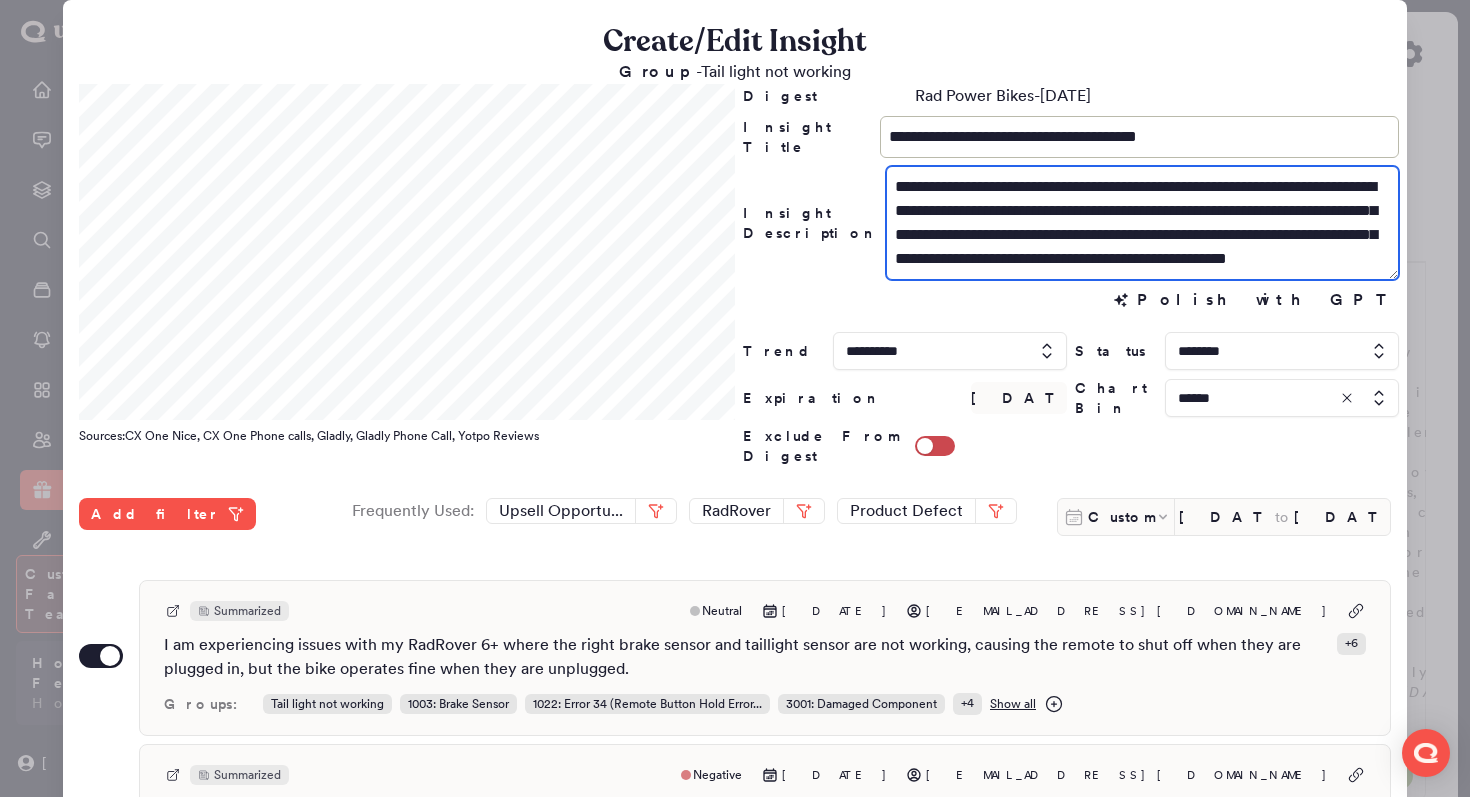 click on "**********" at bounding box center (1142, 223) 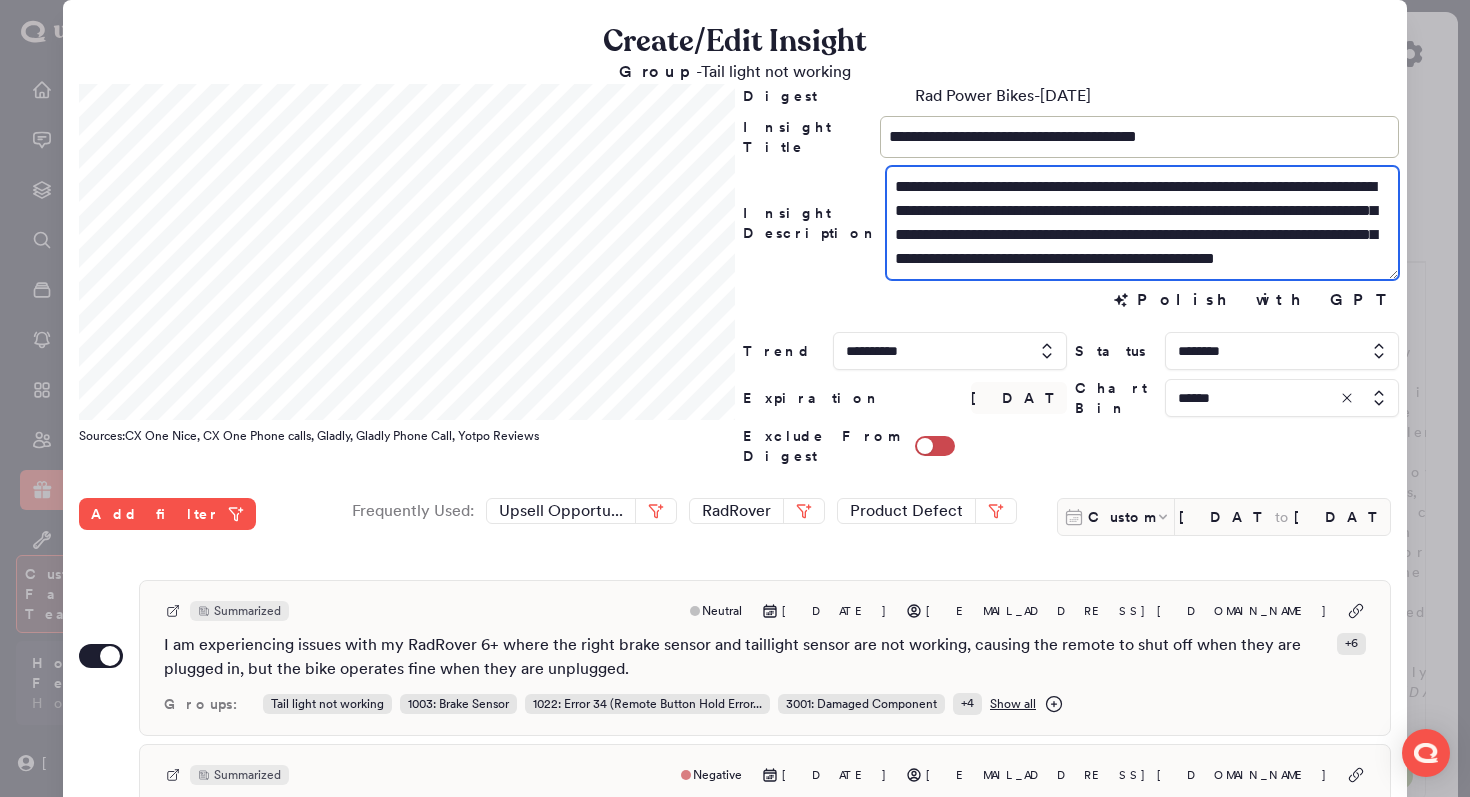 click on "**********" at bounding box center [1142, 223] 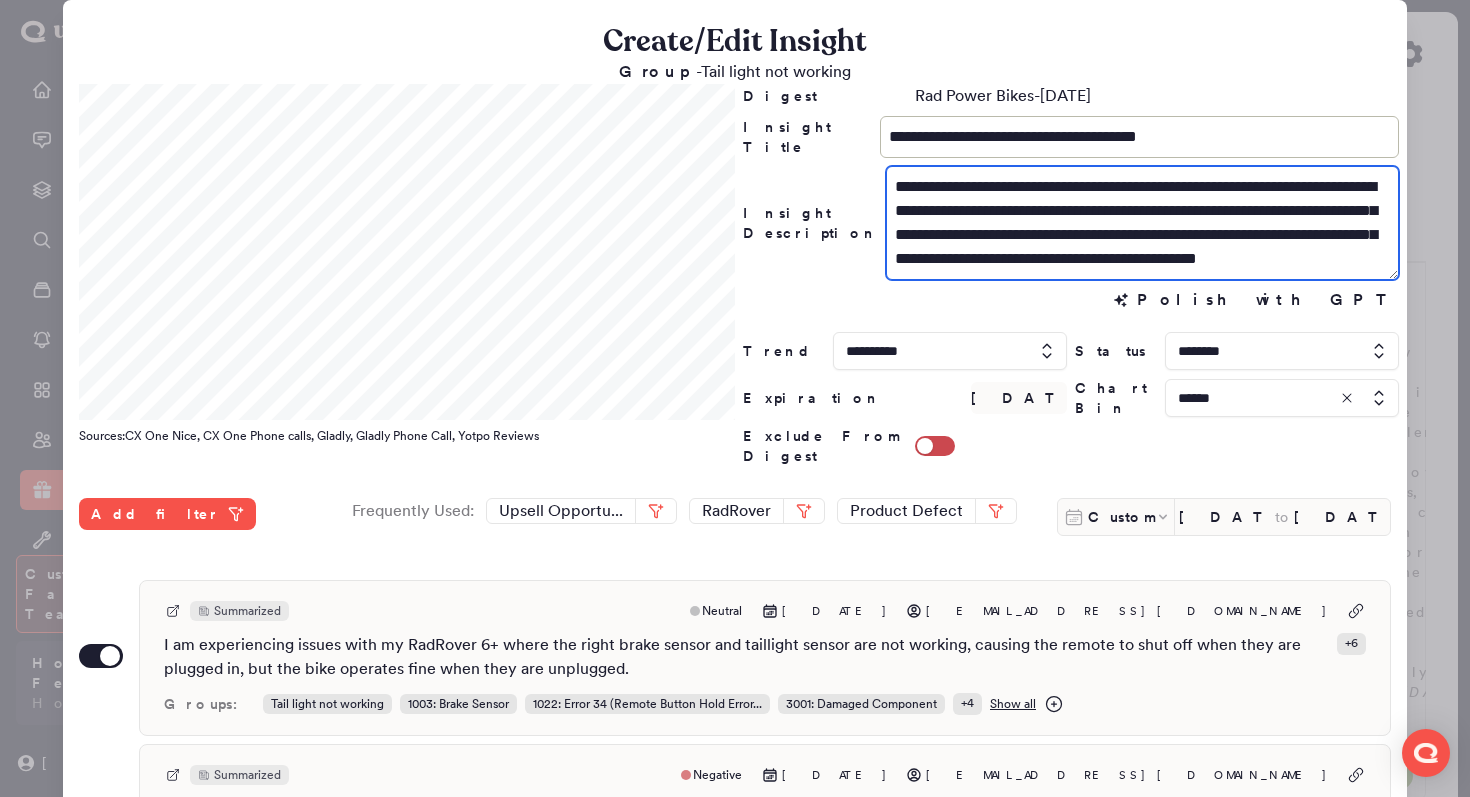 click on "**********" at bounding box center (1142, 223) 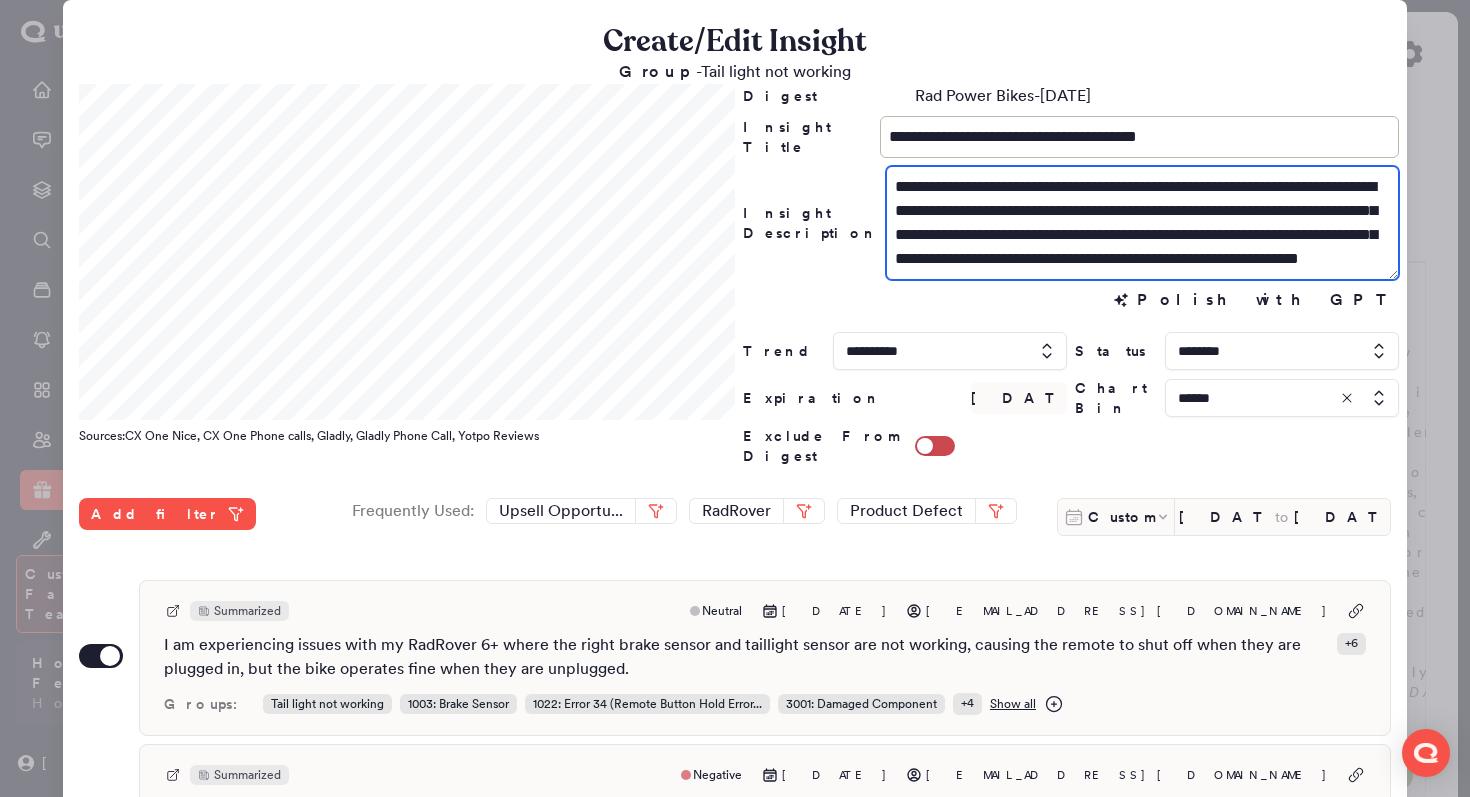 scroll, scrollTop: 24, scrollLeft: 0, axis: vertical 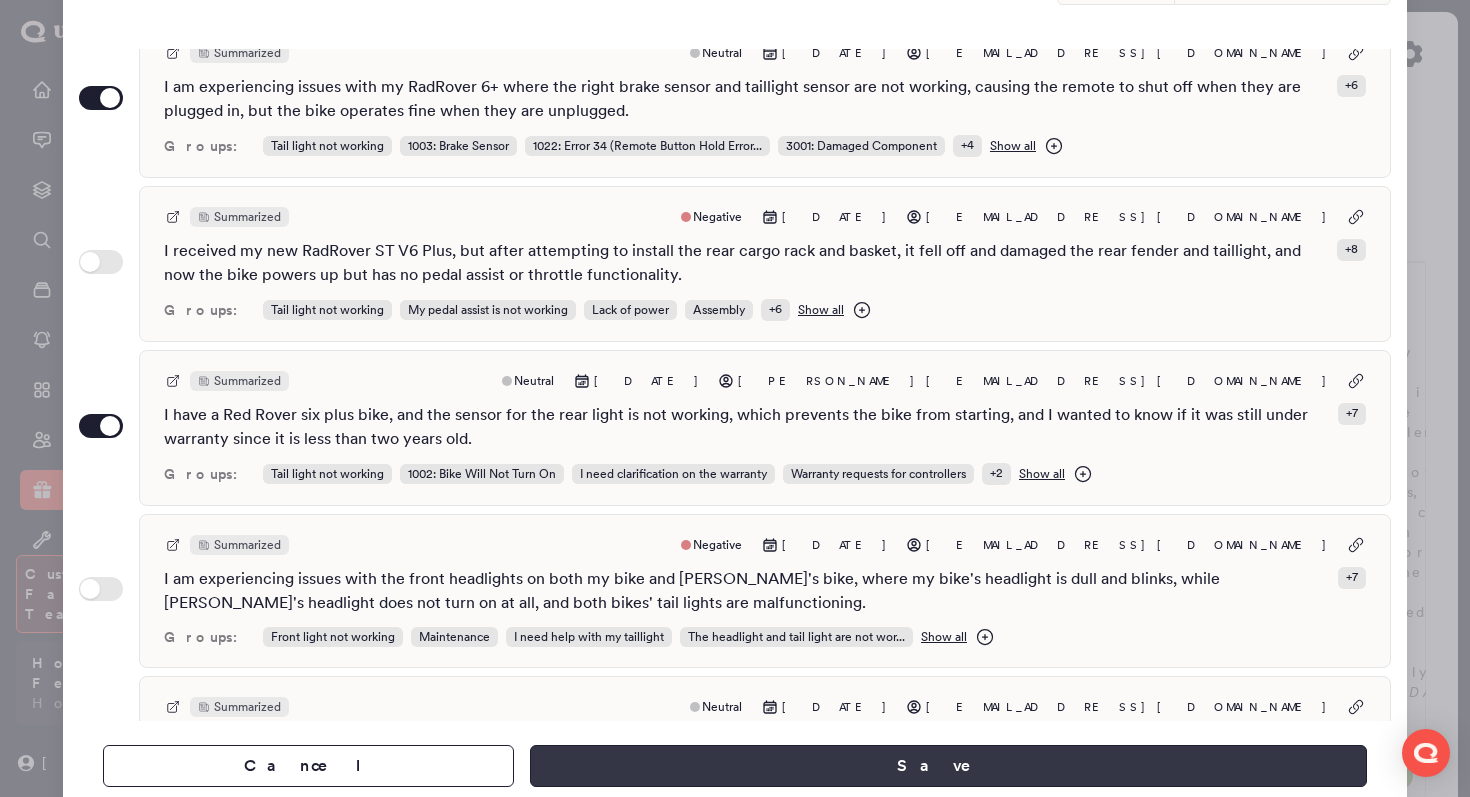 type on "**********" 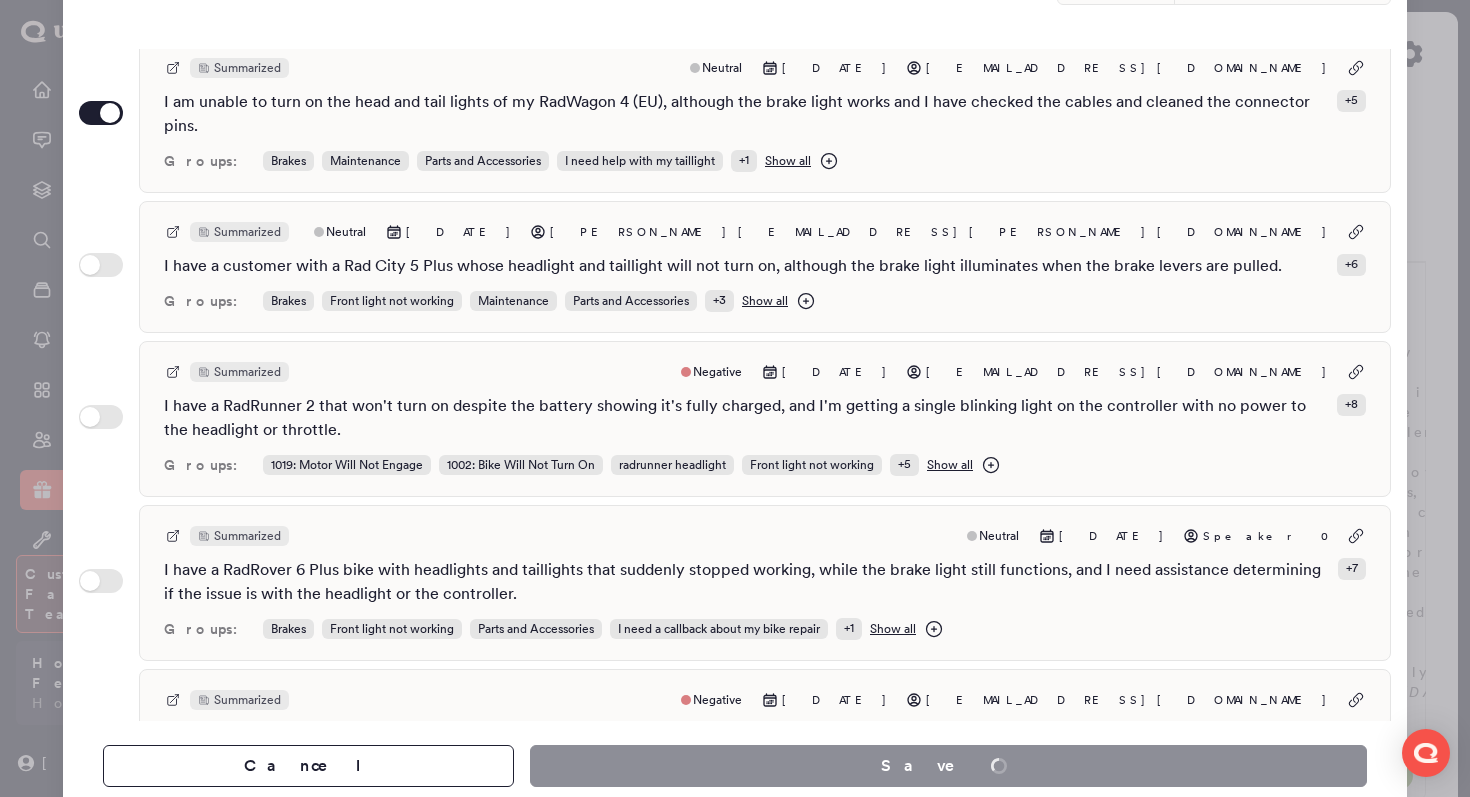 scroll, scrollTop: 832, scrollLeft: 0, axis: vertical 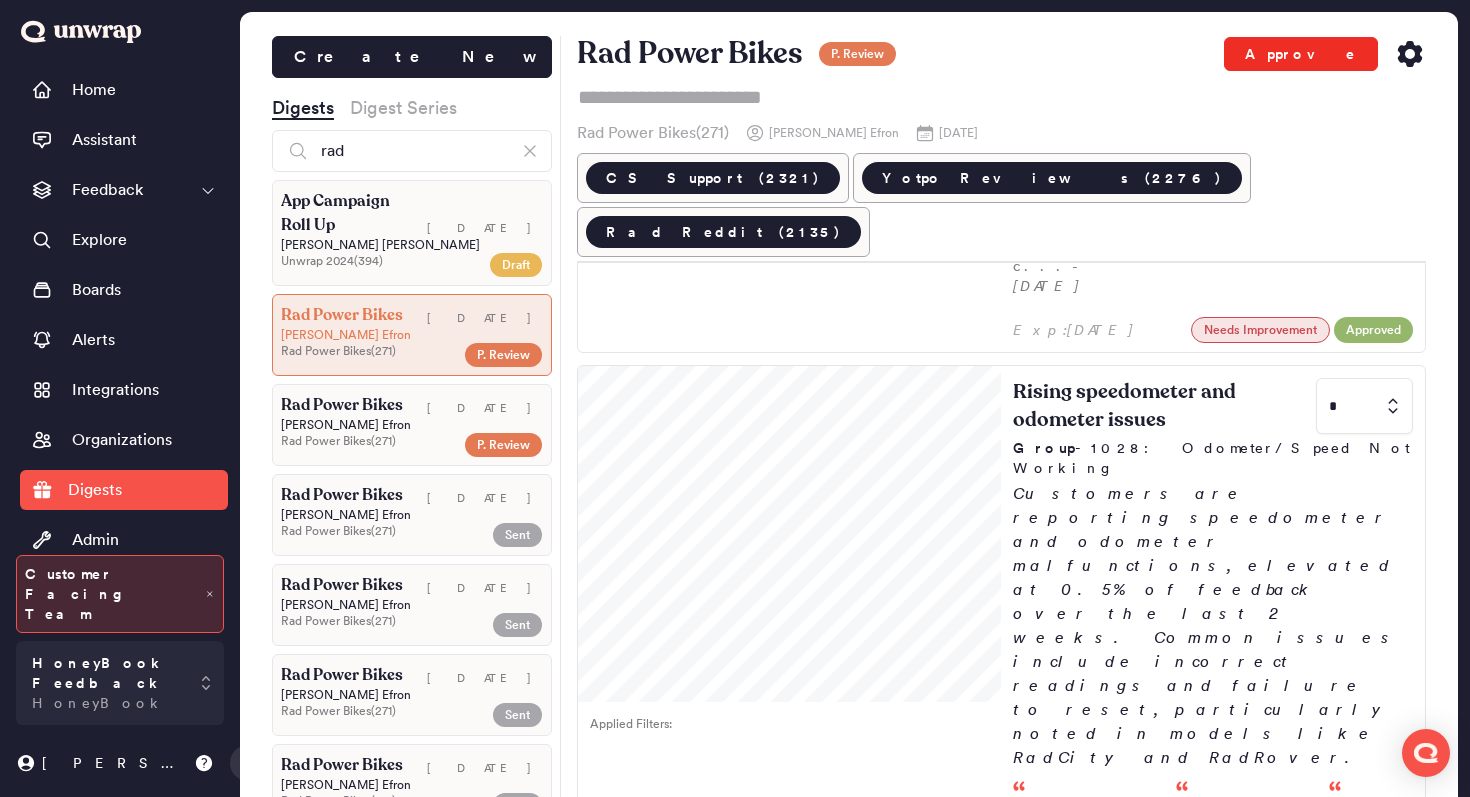click on "Approve" at bounding box center [1301, 54] 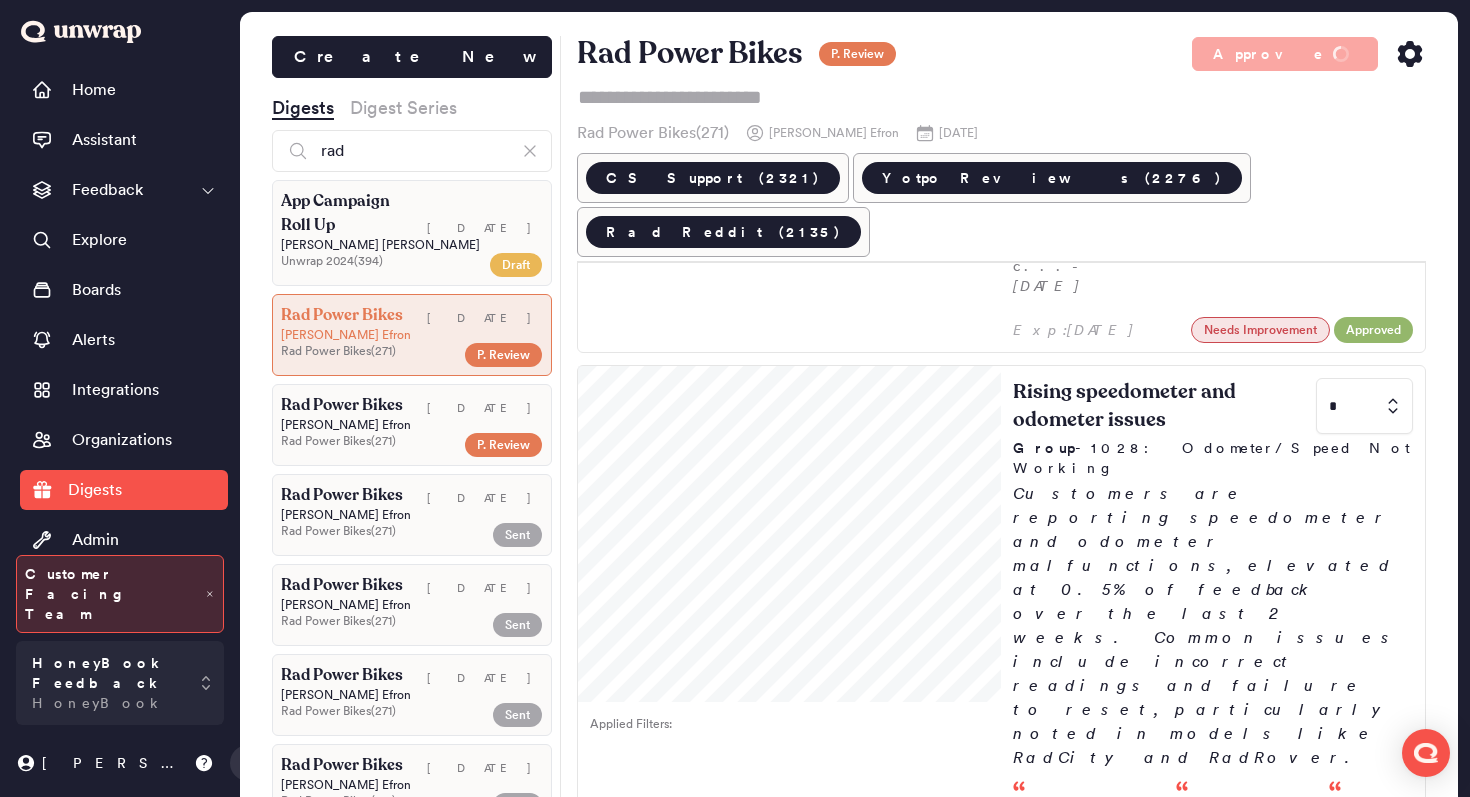 click 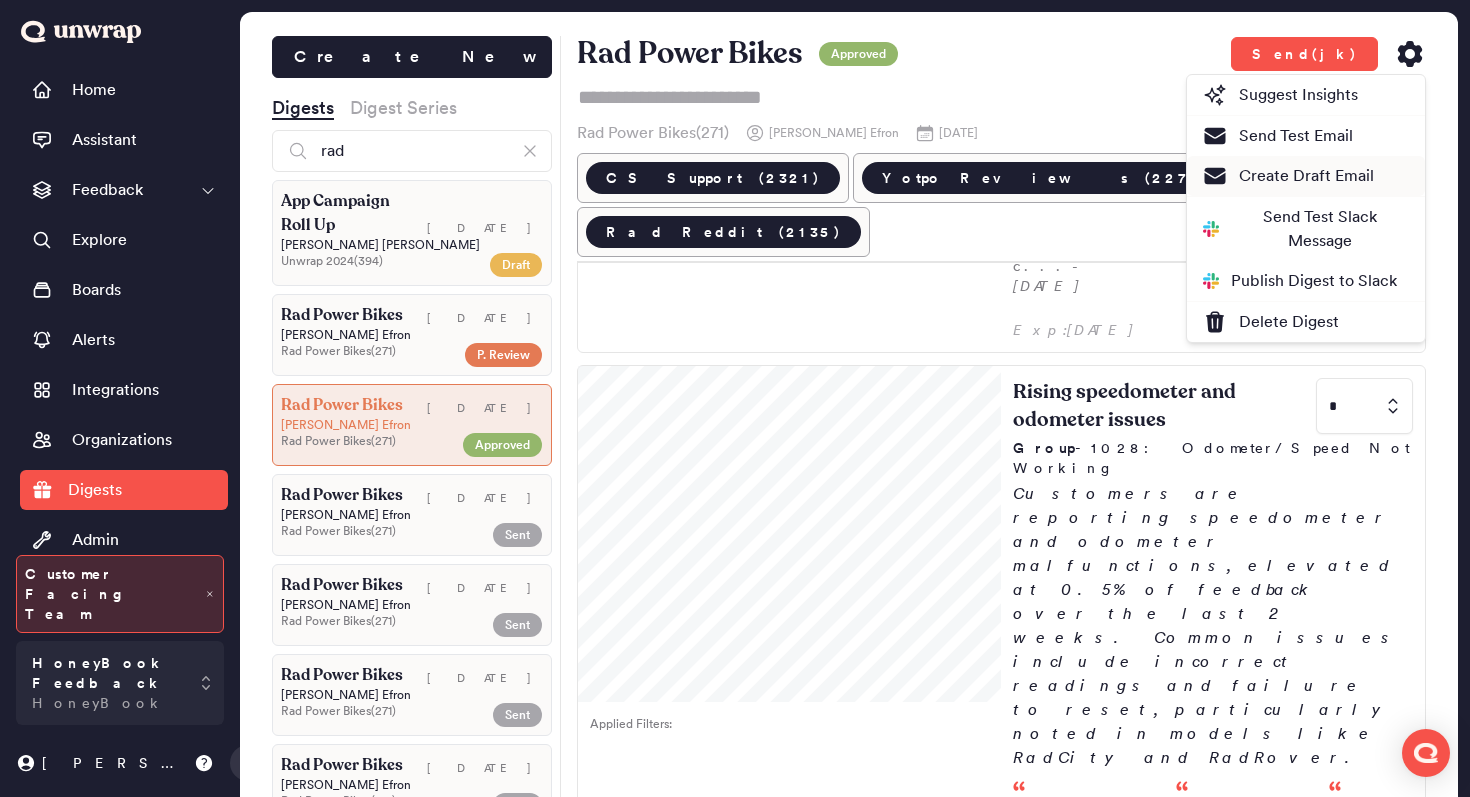 click on "Create Draft Email" at bounding box center [1288, 176] 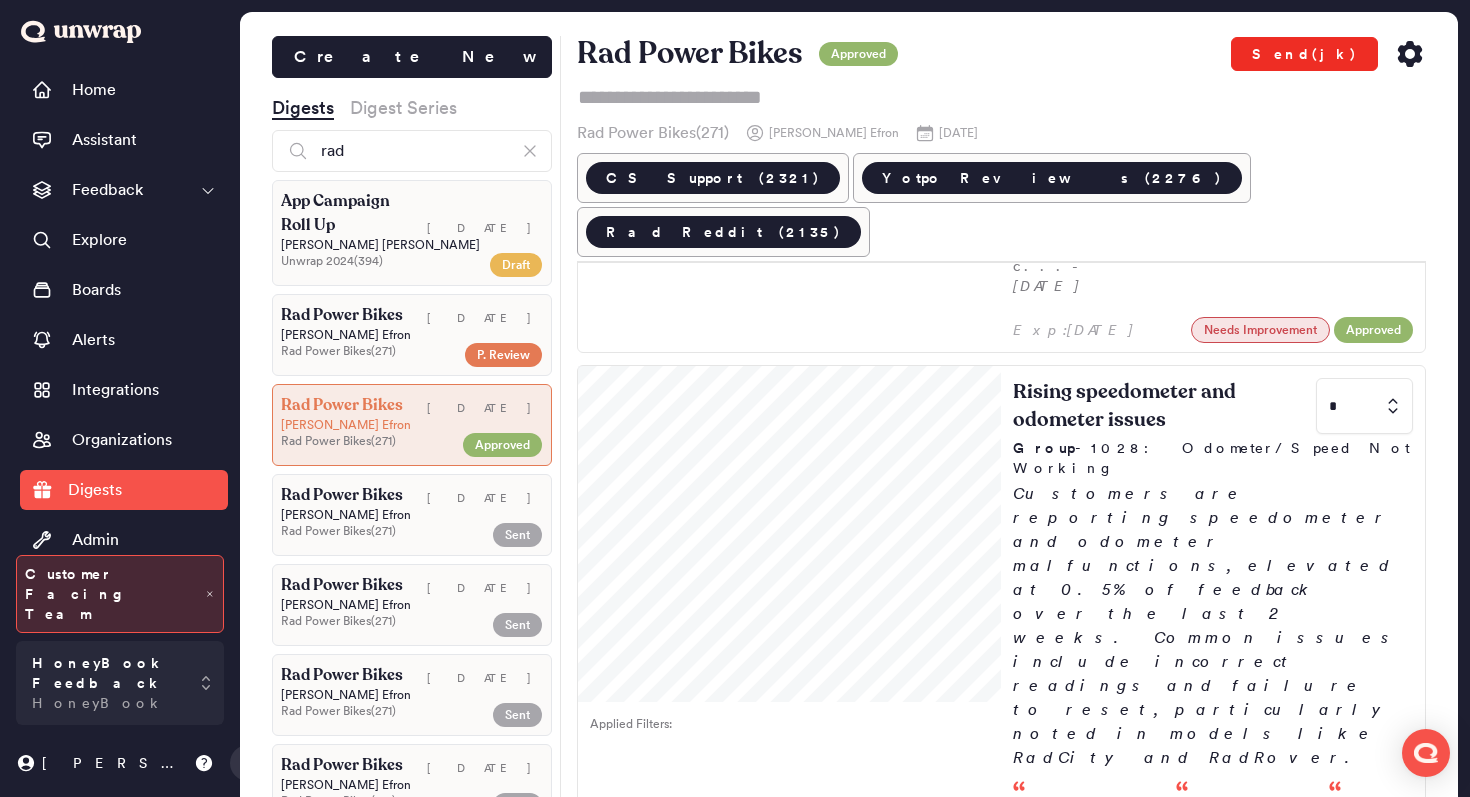 click on "Send(jk)" at bounding box center [1304, 54] 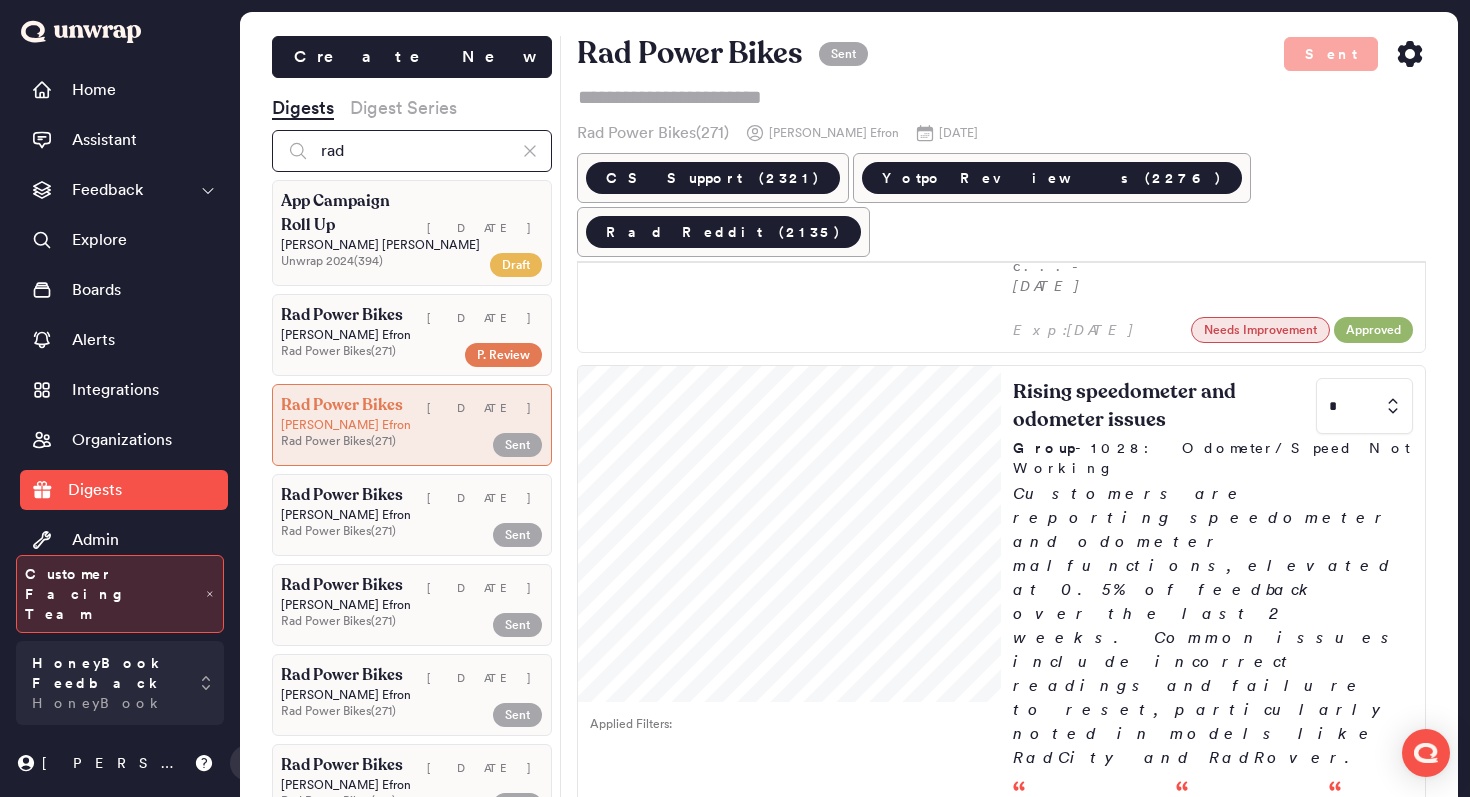 click on "rad" at bounding box center (412, 151) 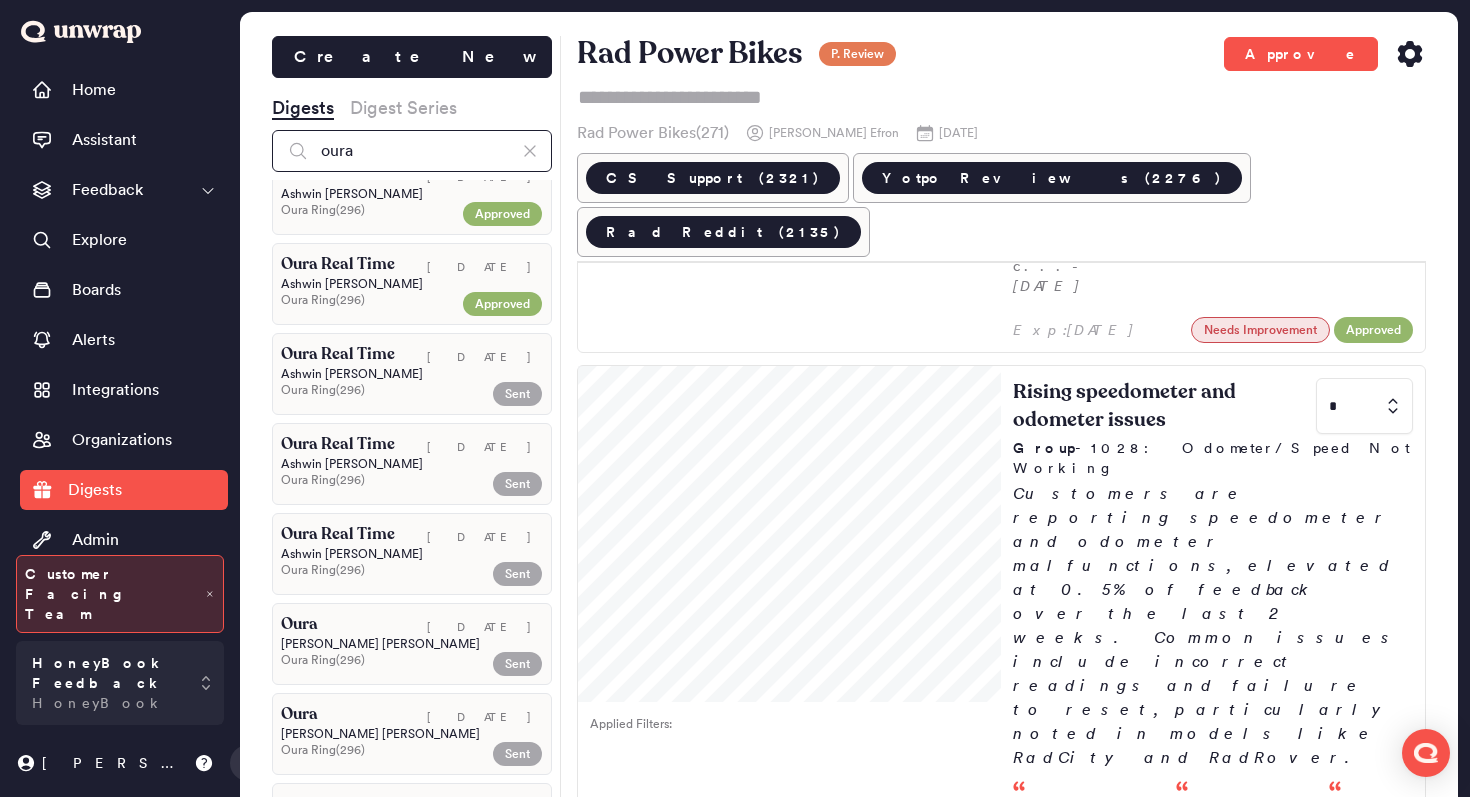 scroll, scrollTop: 2416, scrollLeft: 0, axis: vertical 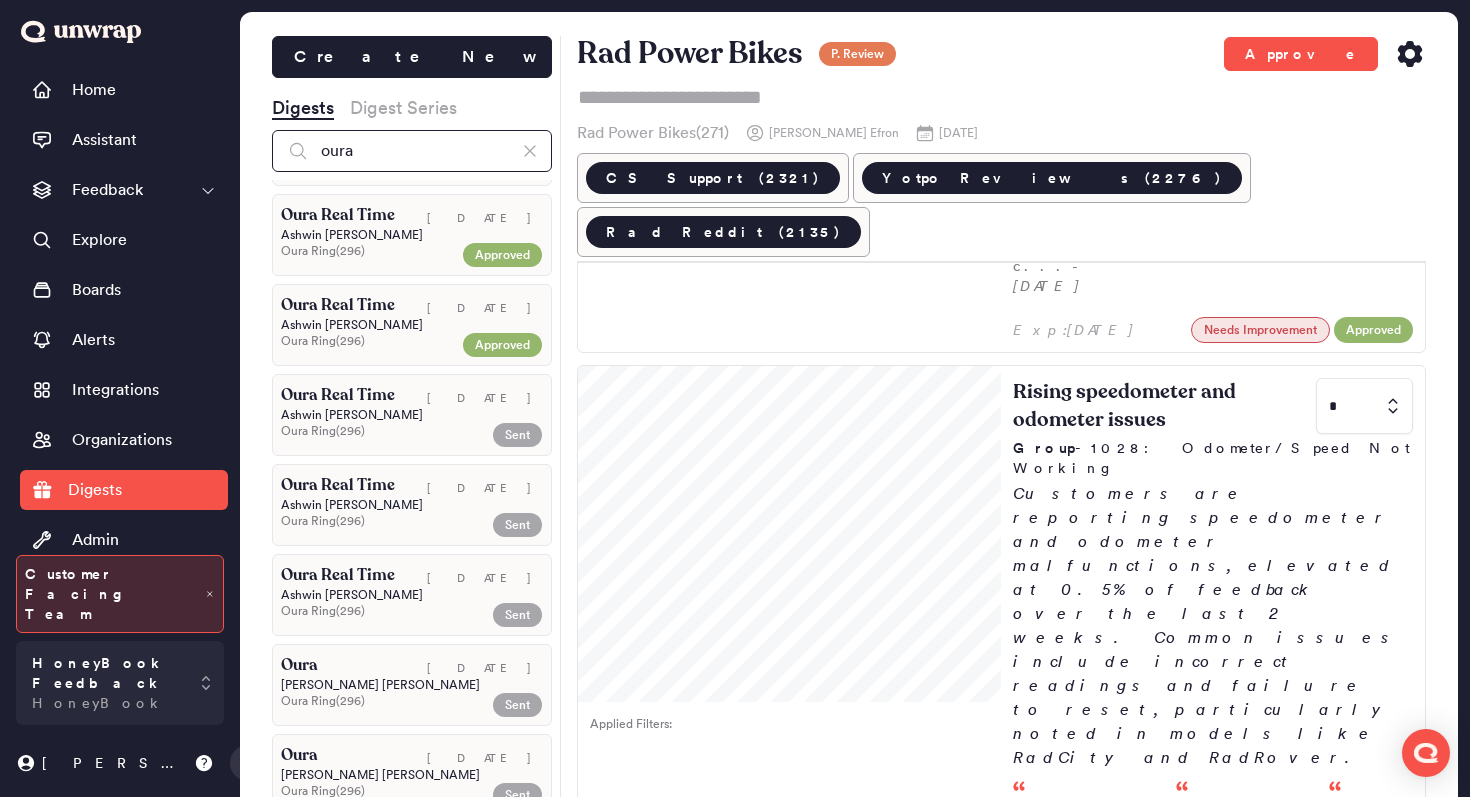 type on "oura" 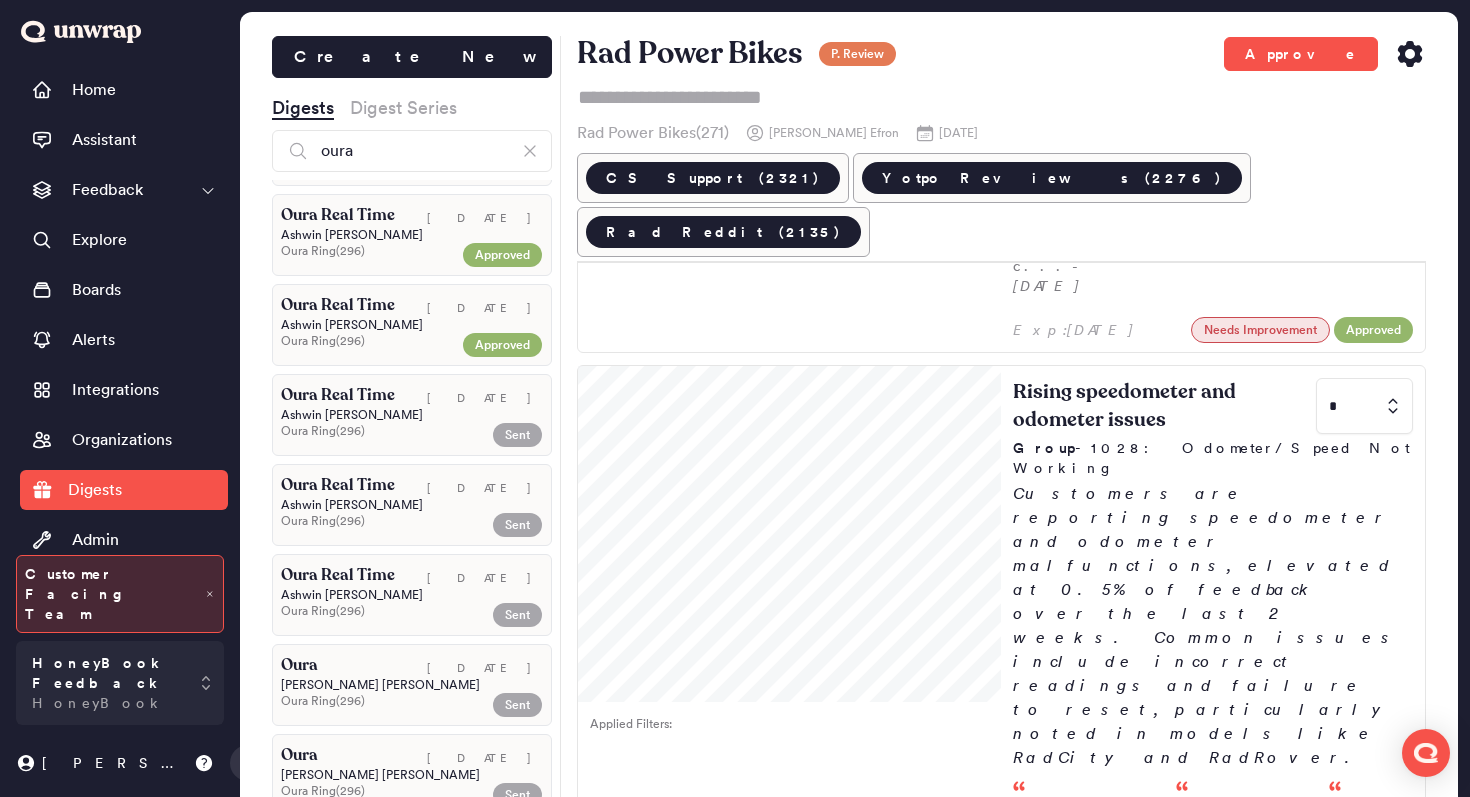 click on "Ashwin   Singhania" at bounding box center [412, 415] 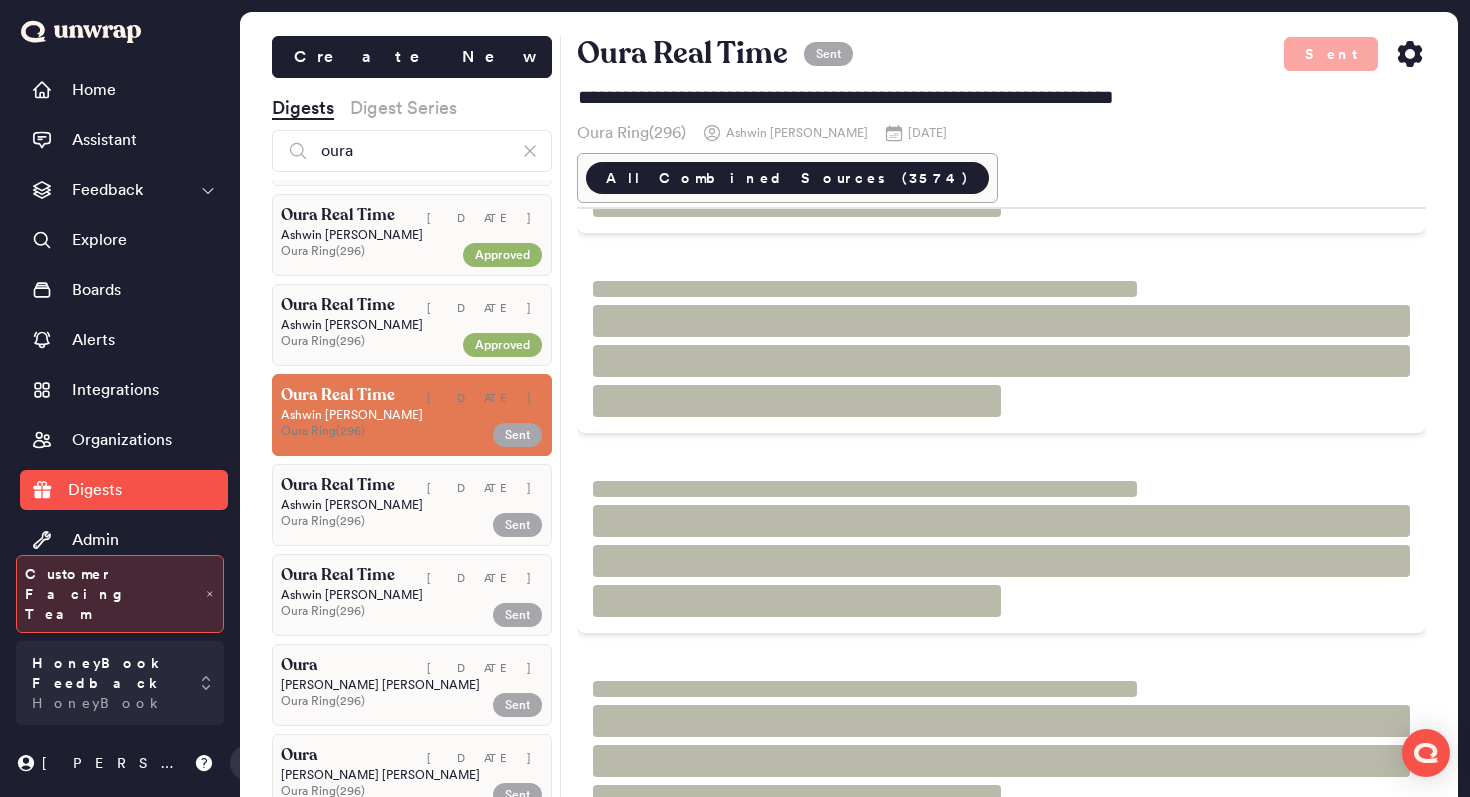 scroll, scrollTop: 384, scrollLeft: 0, axis: vertical 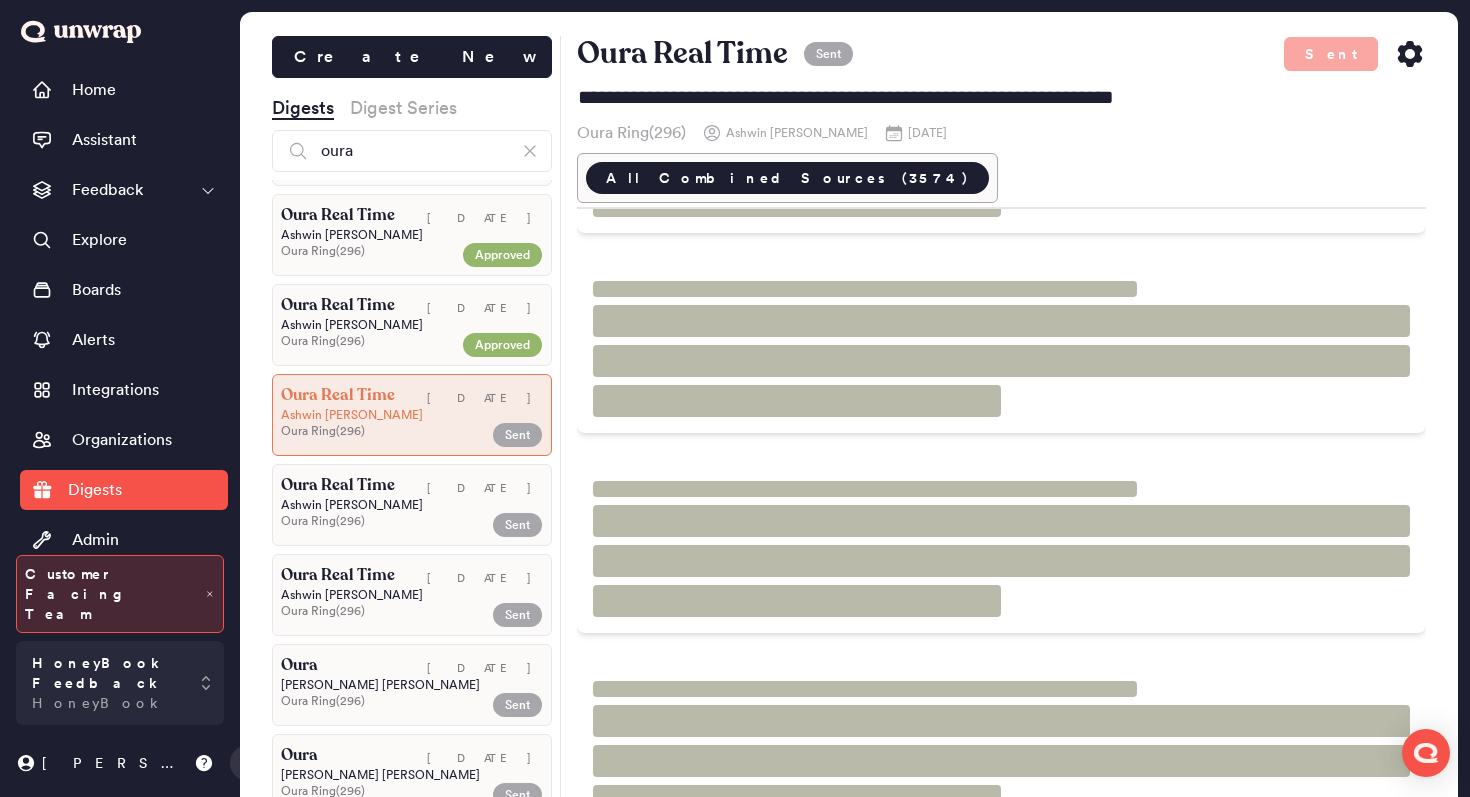 click on "Ezra   Torio" at bounding box center (412, 685) 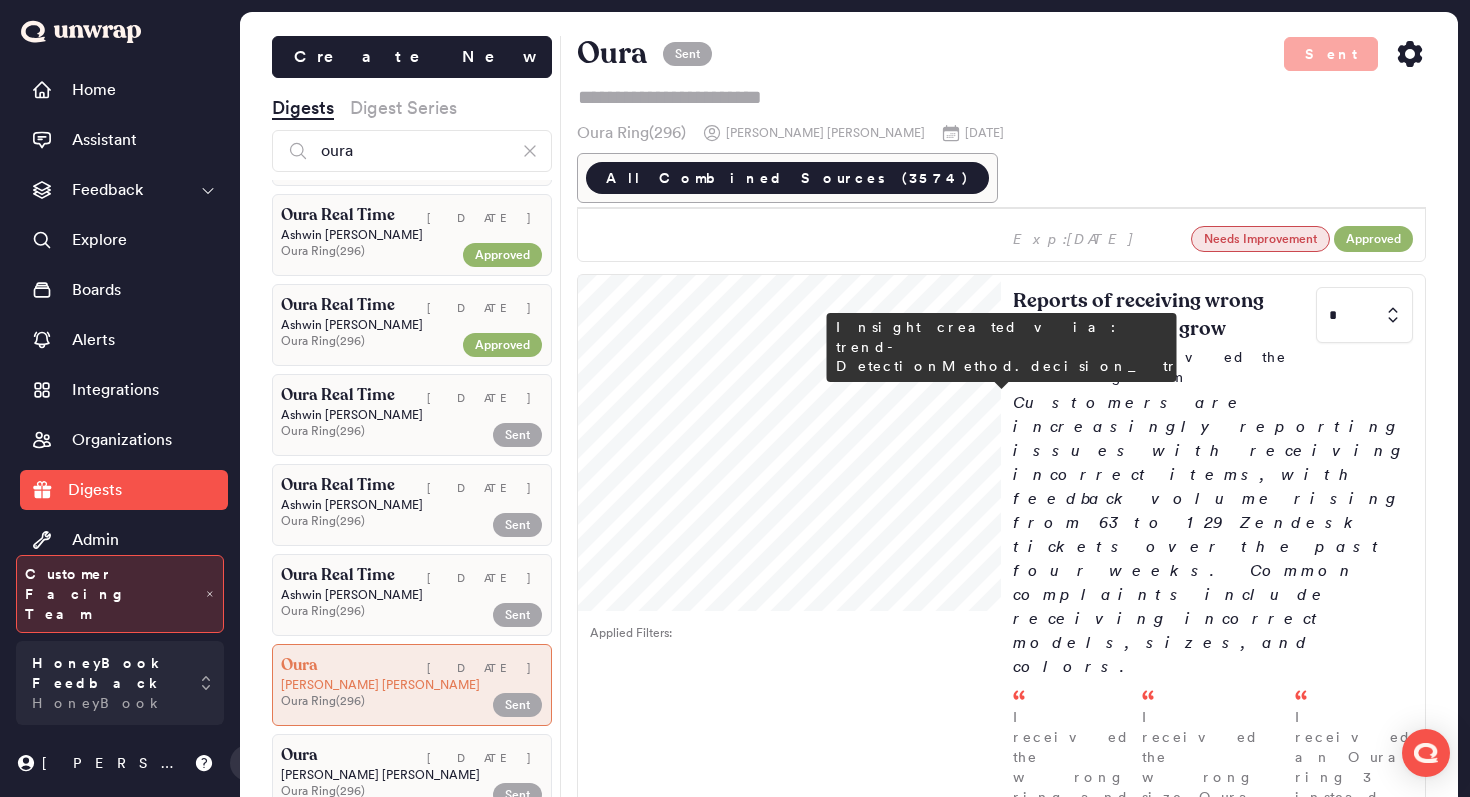 scroll, scrollTop: 738, scrollLeft: 0, axis: vertical 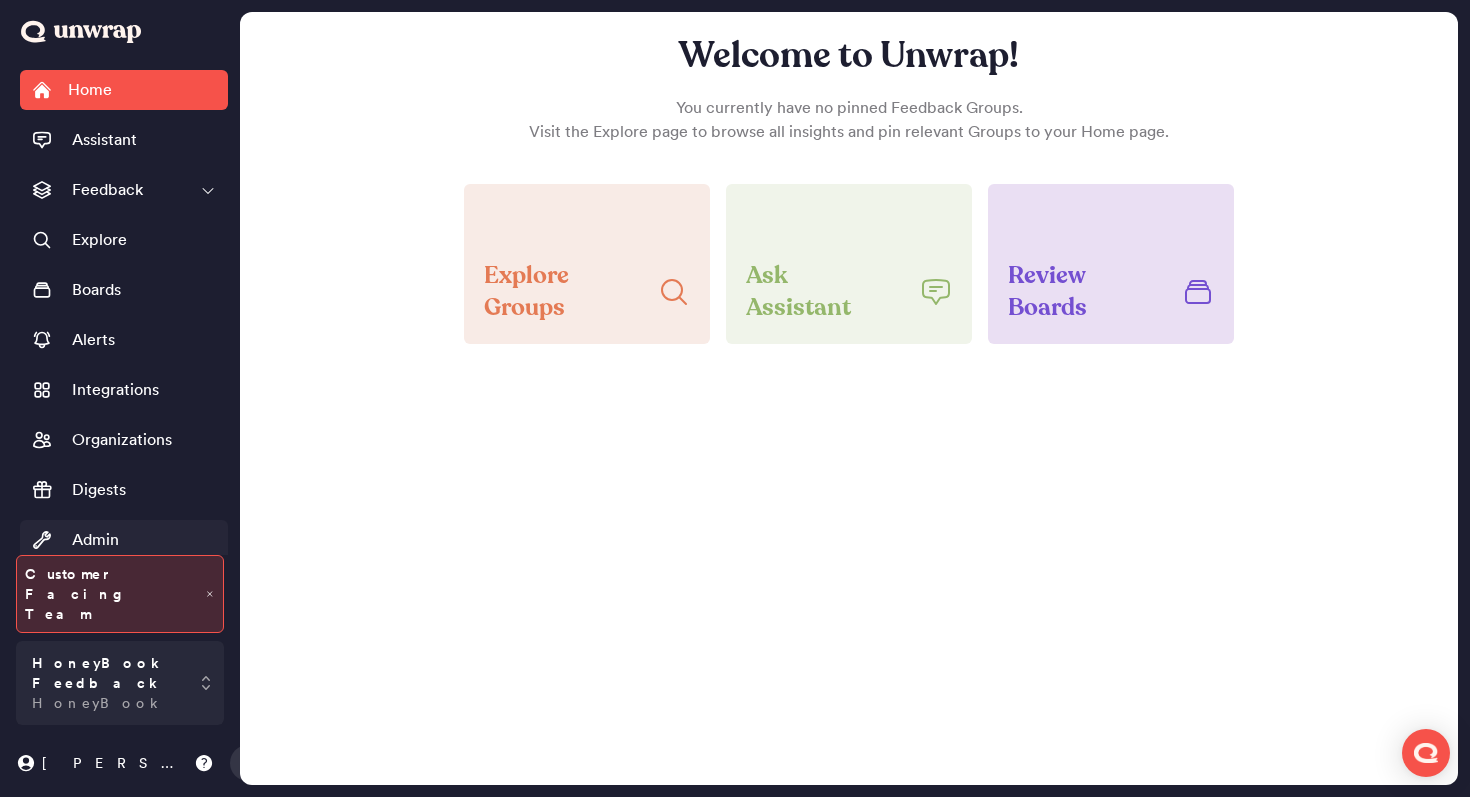 click on "Admin" at bounding box center (124, 540) 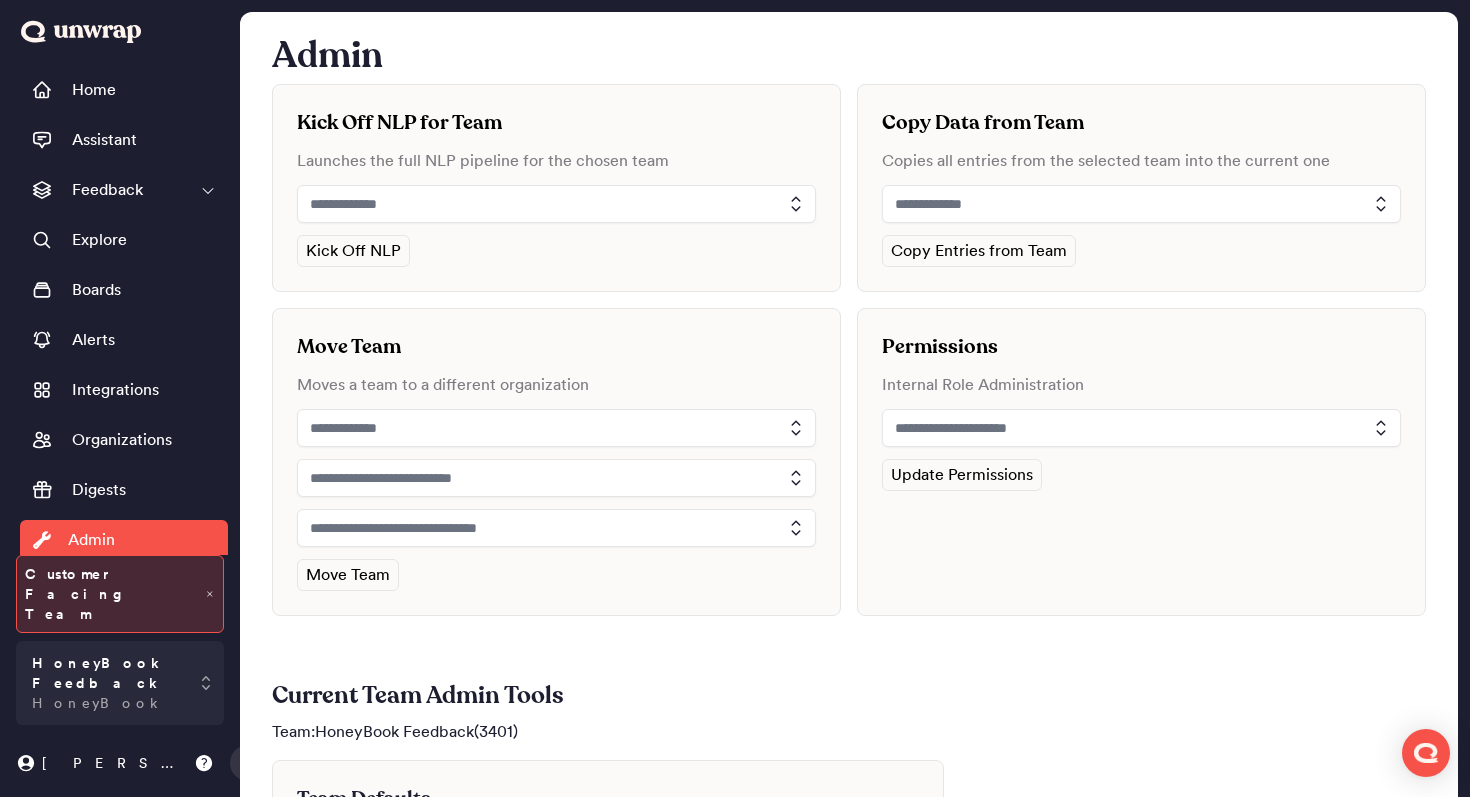 click at bounding box center [1141, 428] 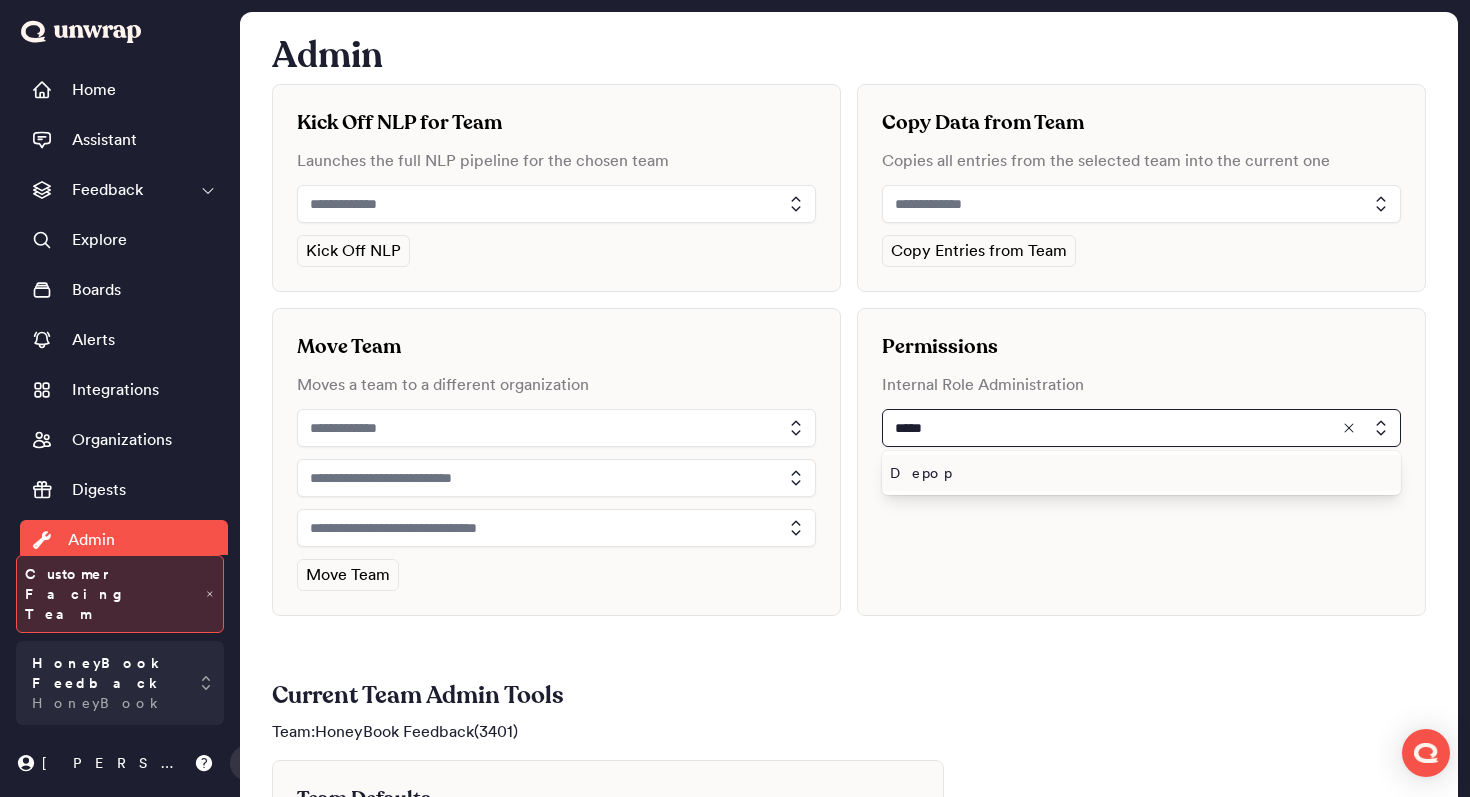 type on "*****" 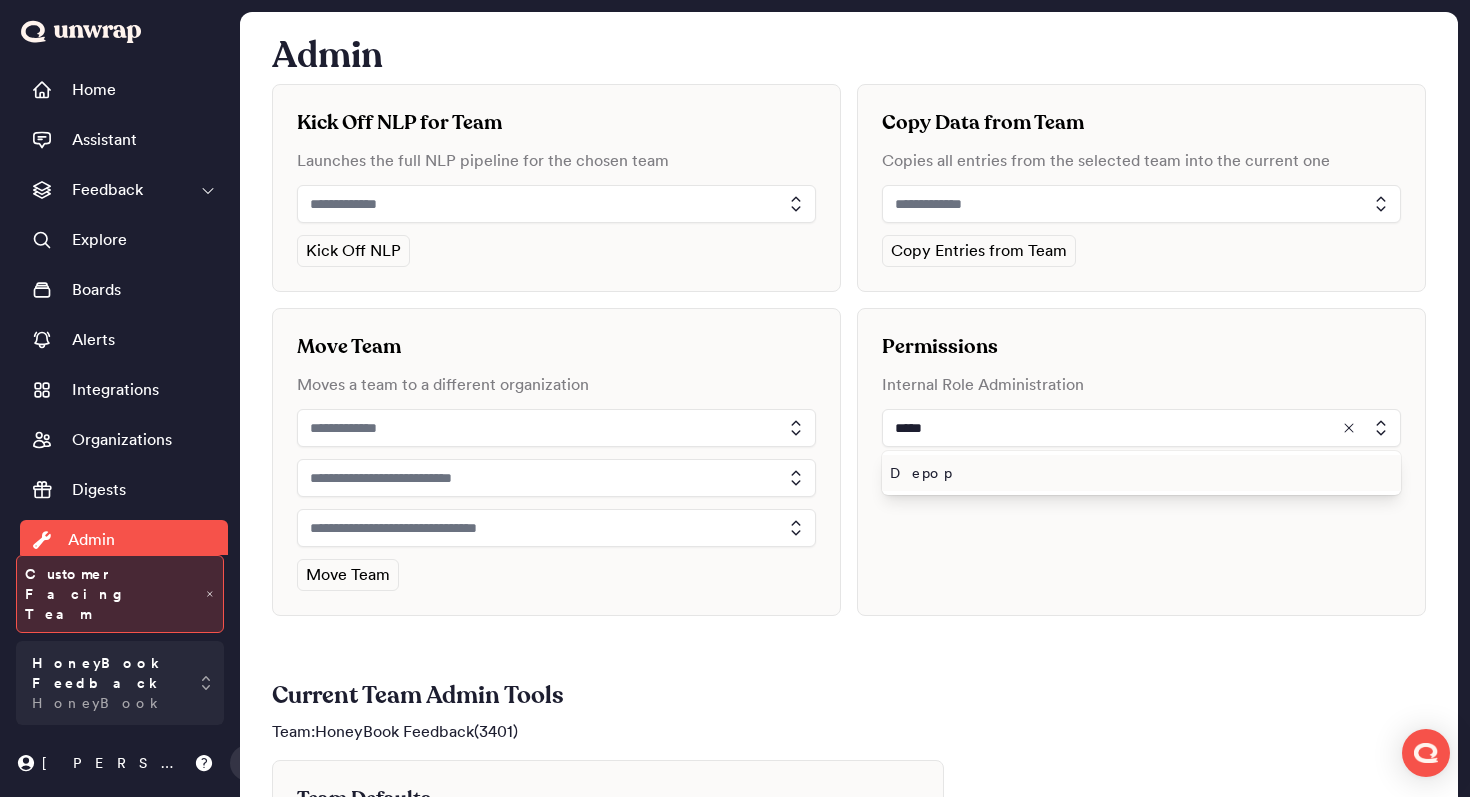click on "Depop" at bounding box center [1141, 473] 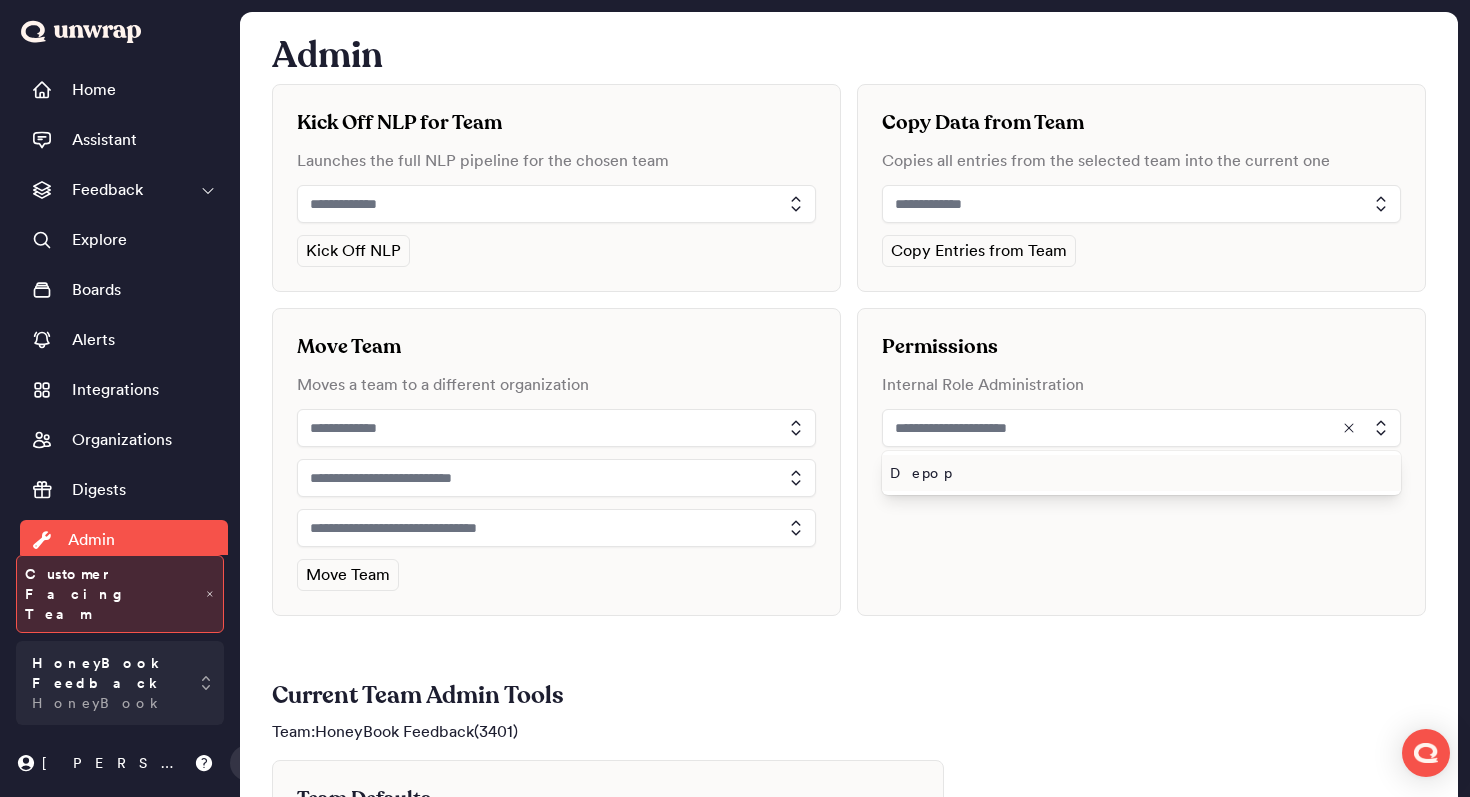 type on "*****" 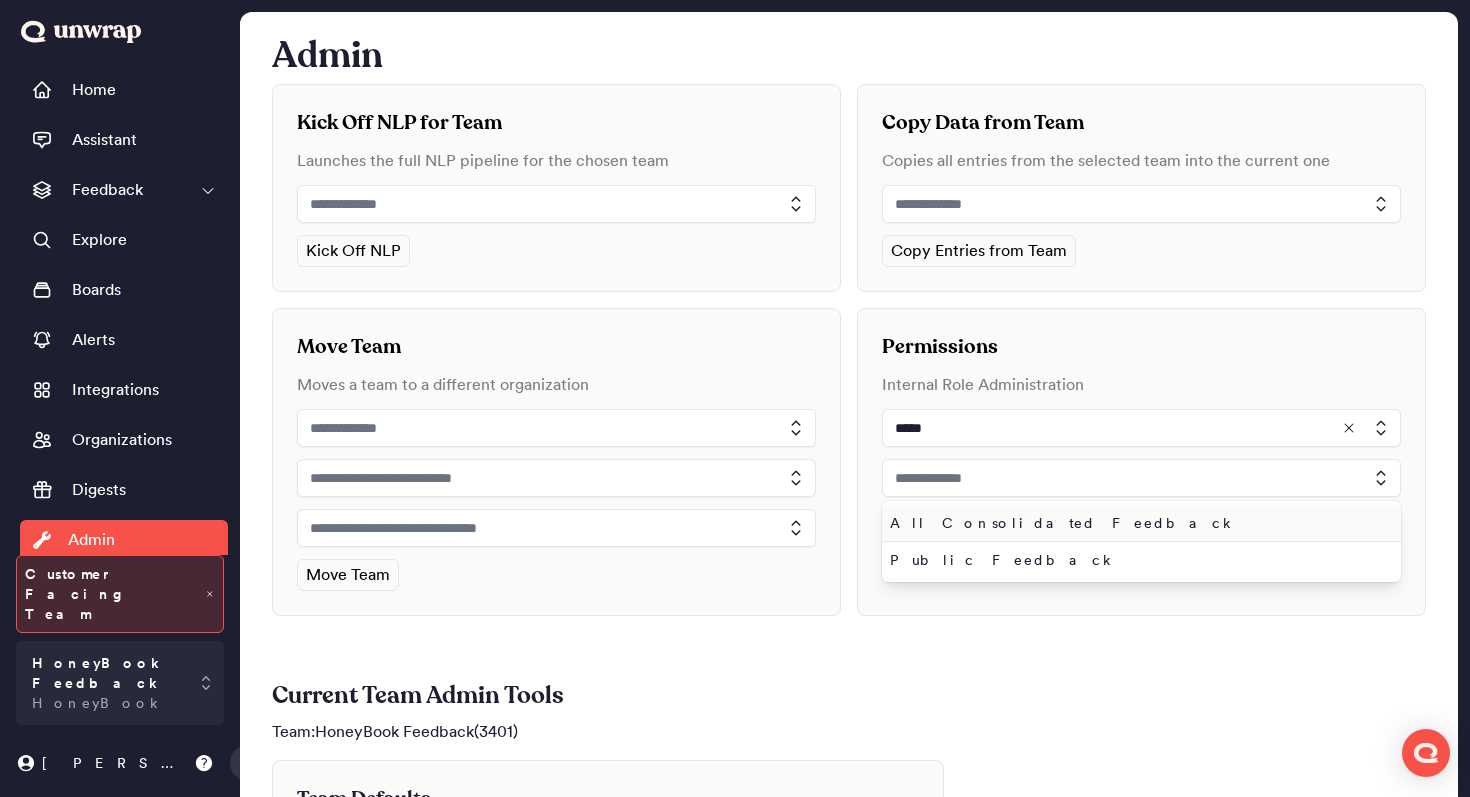 click on "All Consolidated Feedback" at bounding box center (1137, 523) 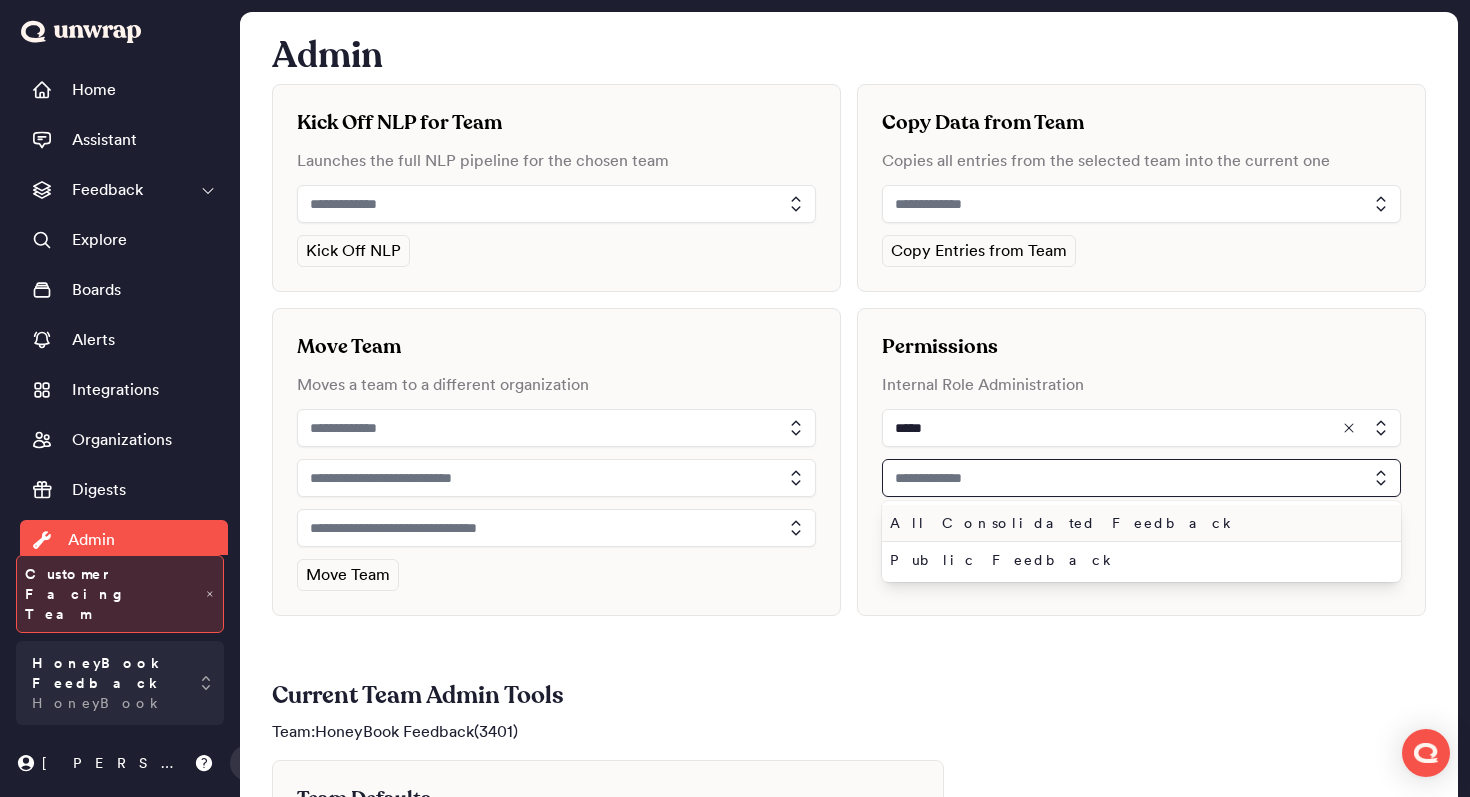 type on "**********" 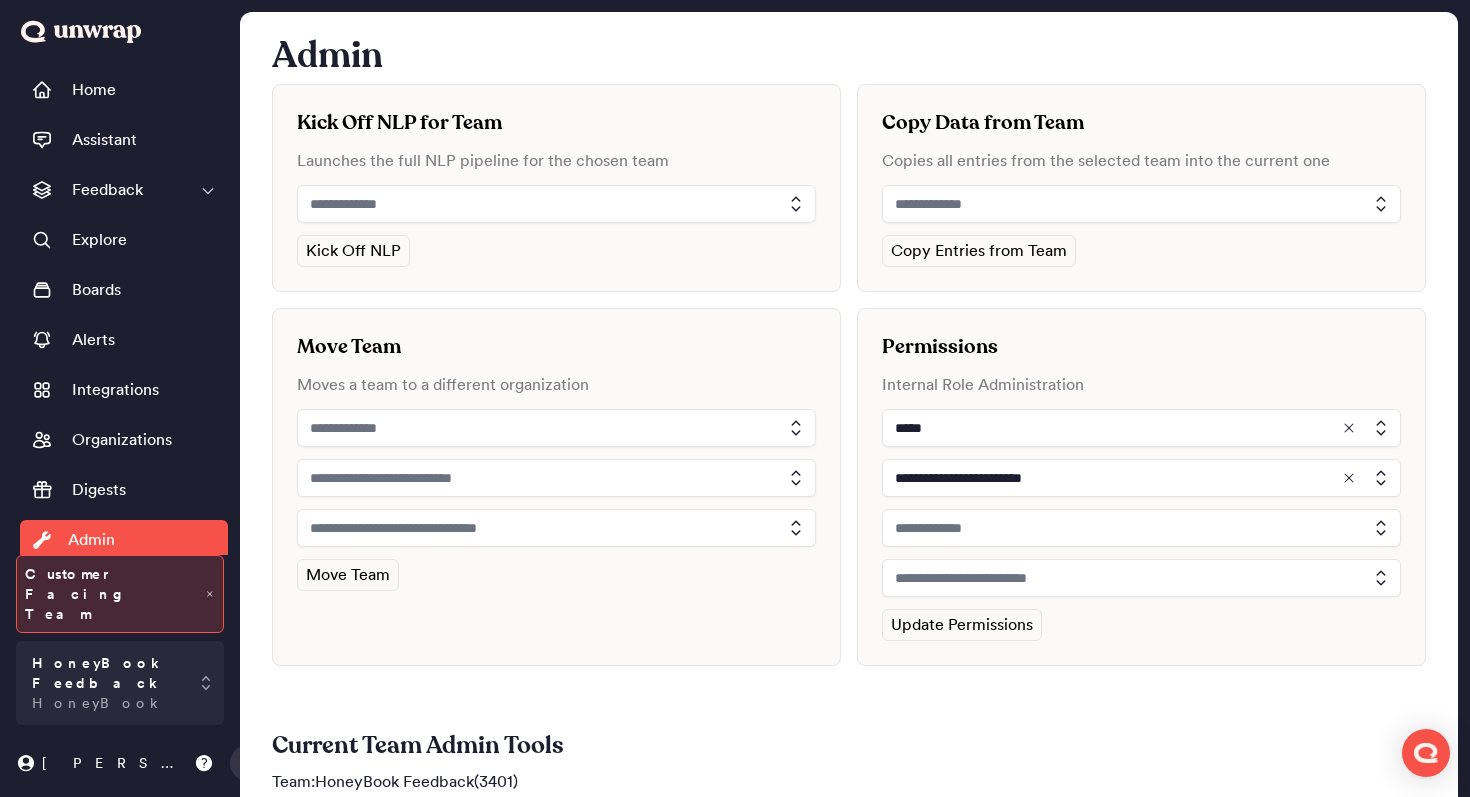 click at bounding box center (1141, 528) 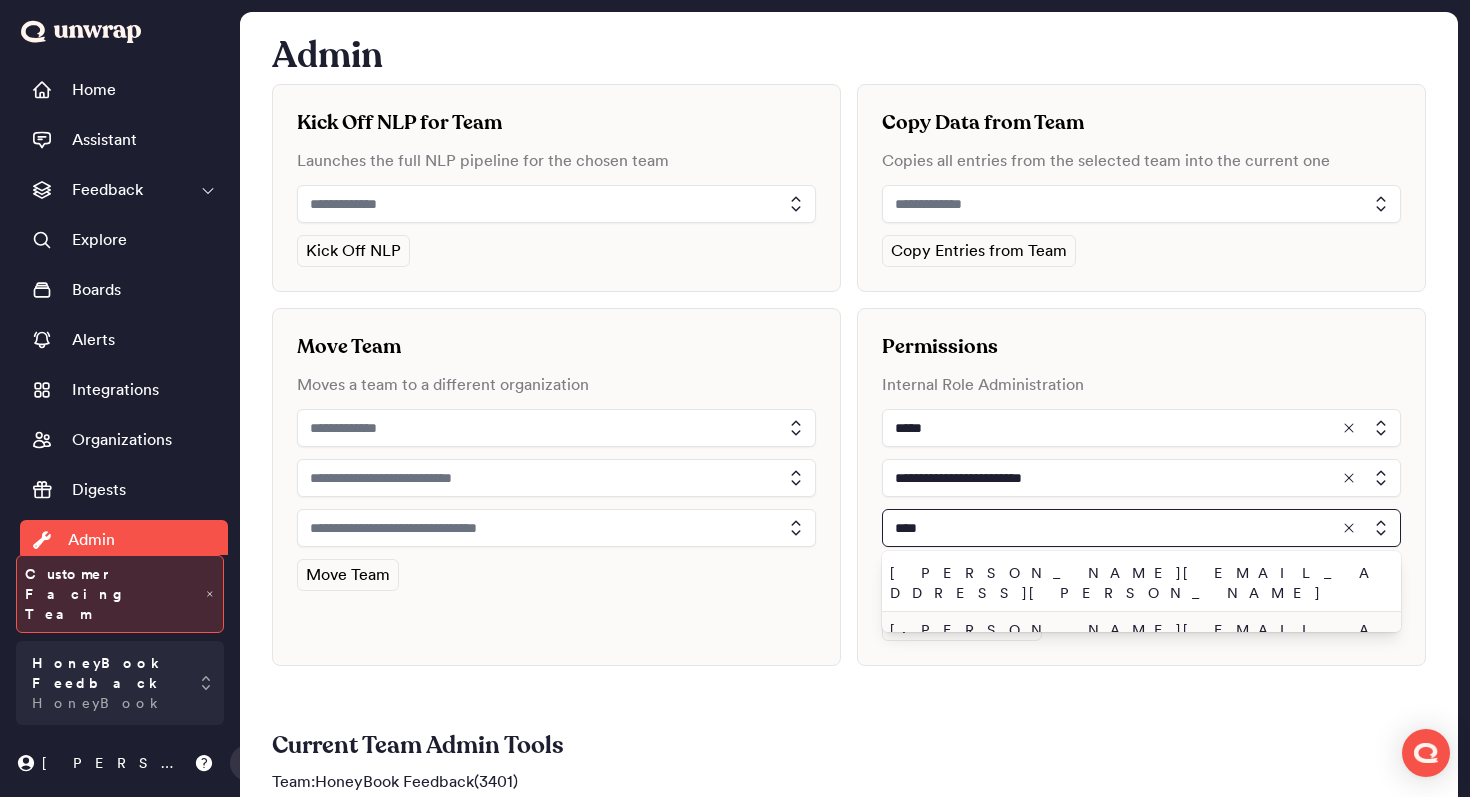 type on "****" 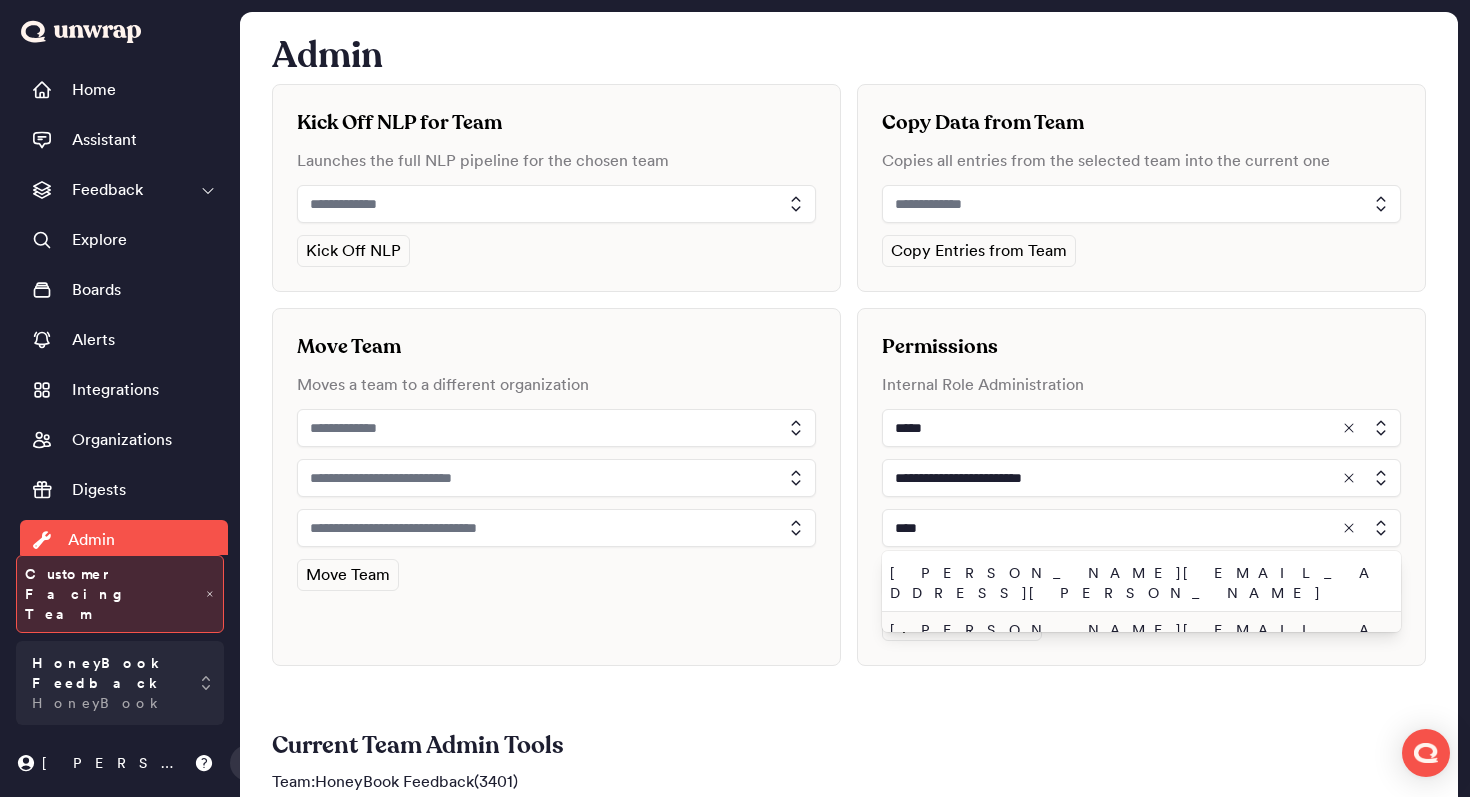 click on "[PERSON_NAME][EMAIL_ADDRESS]" at bounding box center [1137, 640] 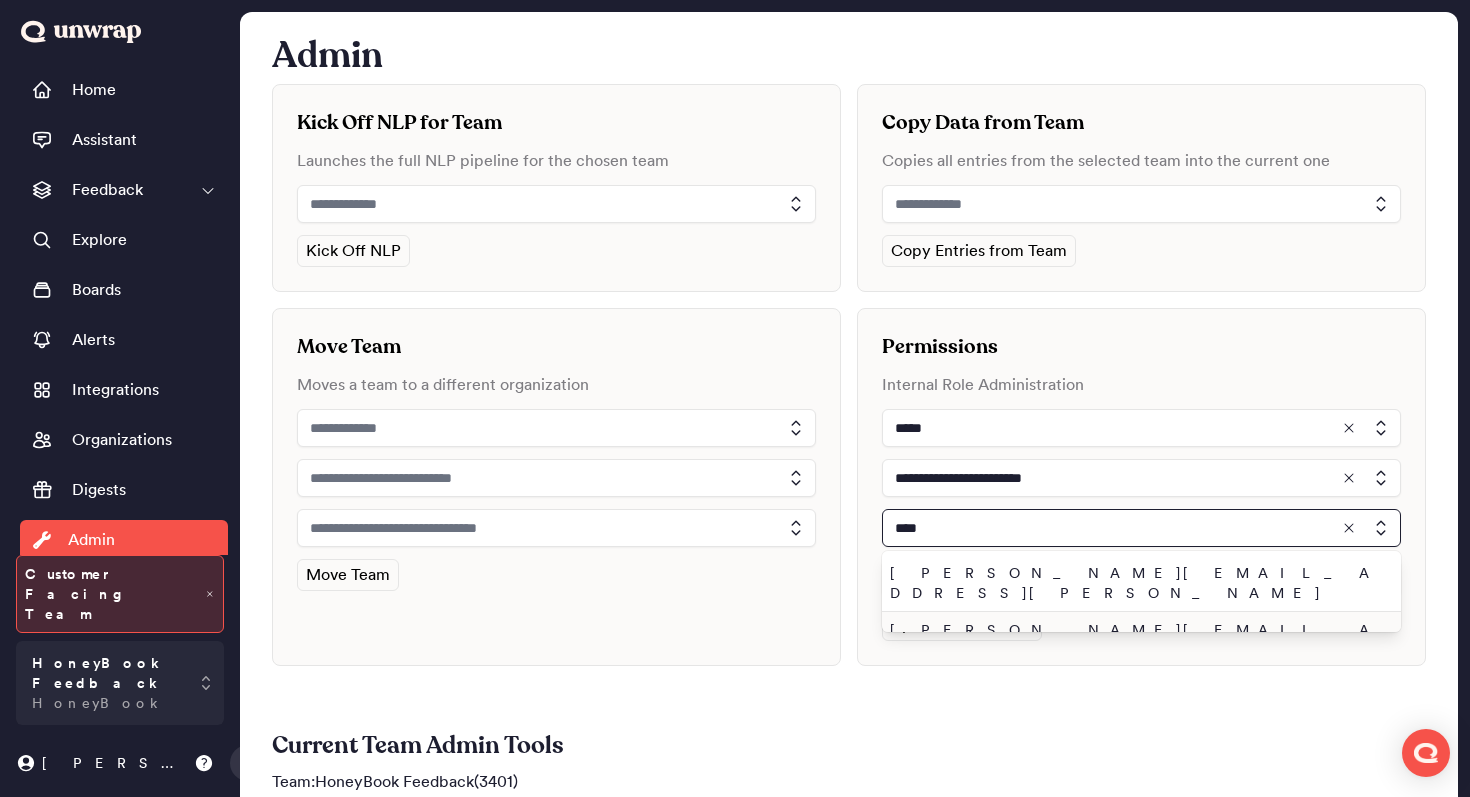 type on "**********" 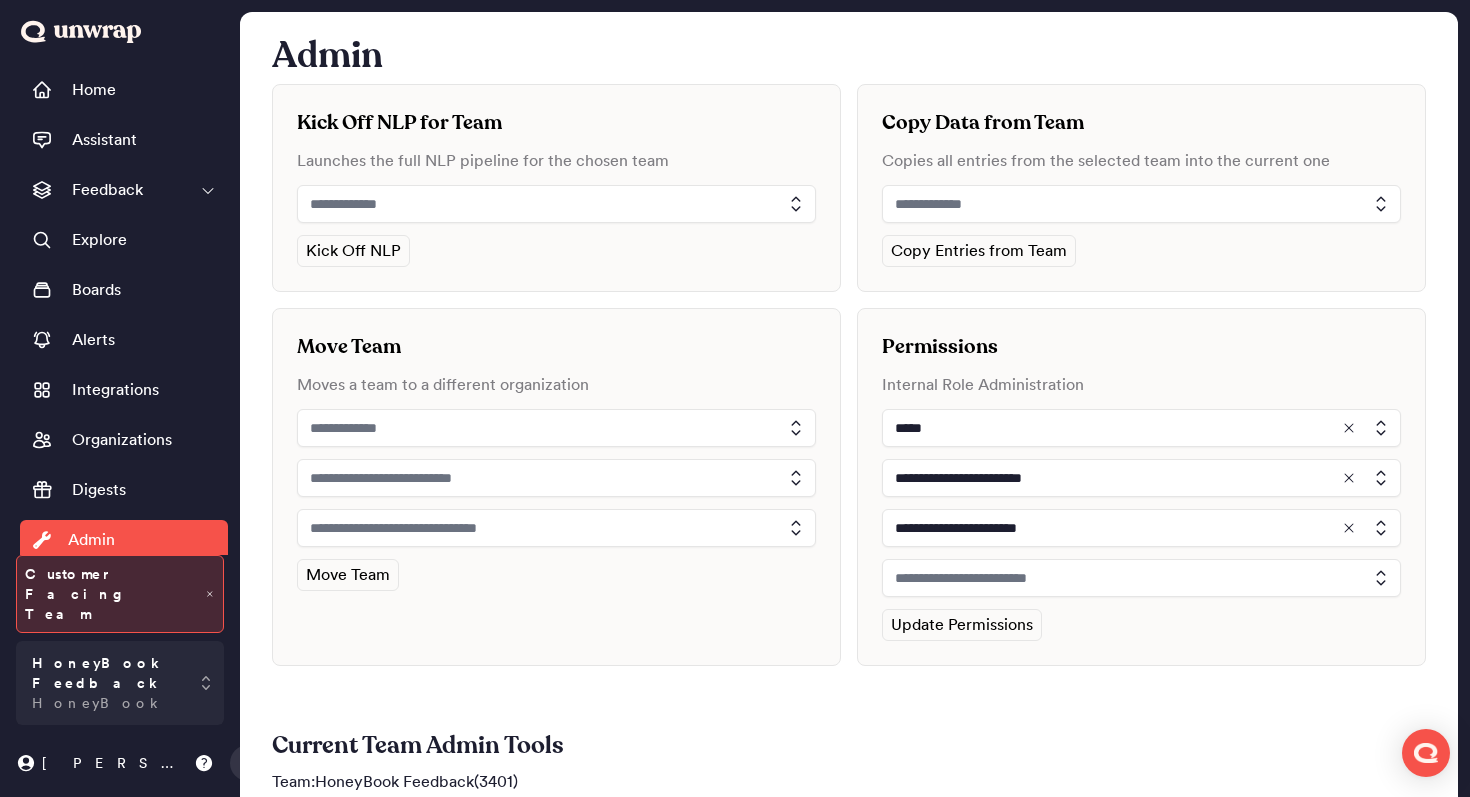 click at bounding box center [1141, 578] 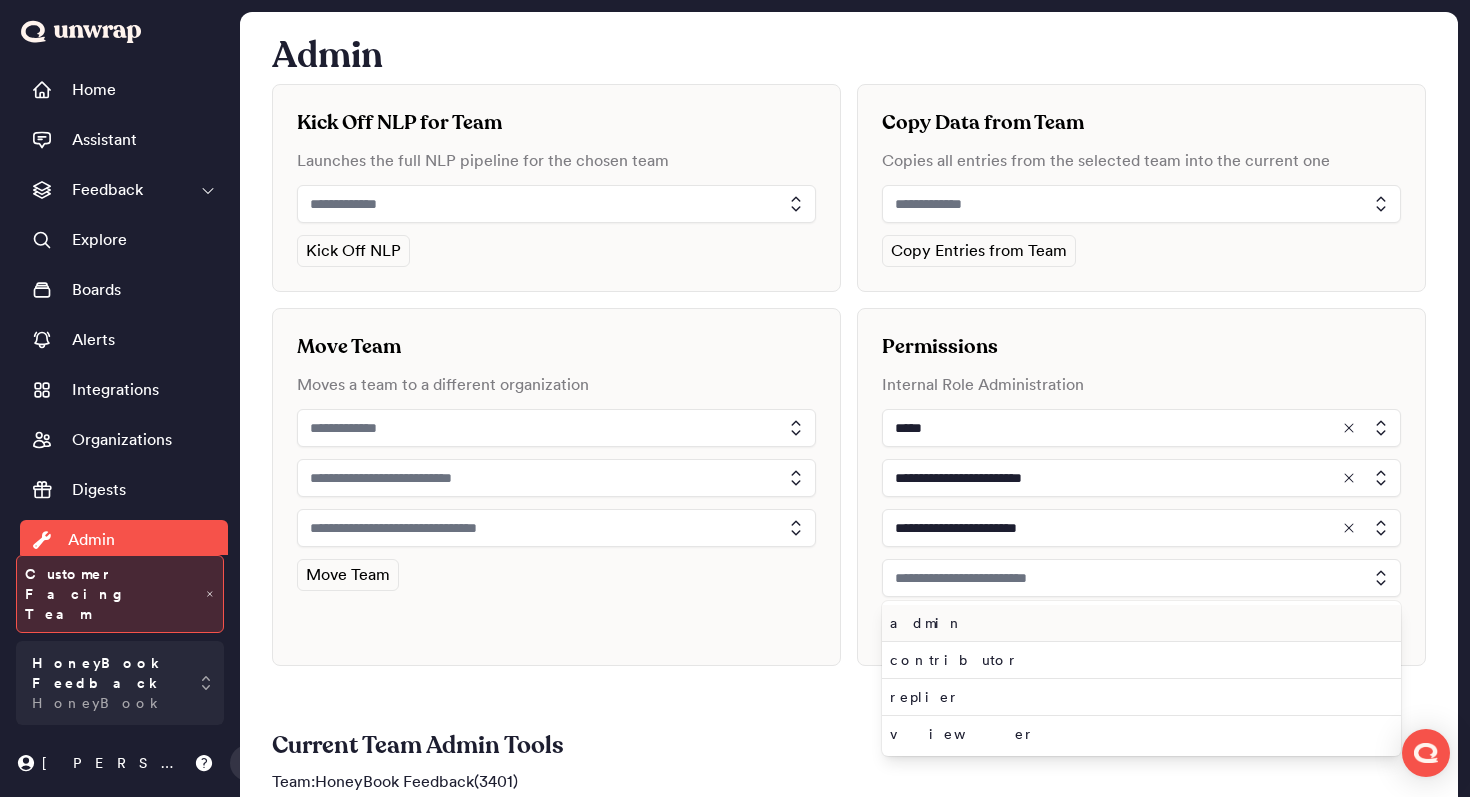 click on "admin" at bounding box center [1137, 623] 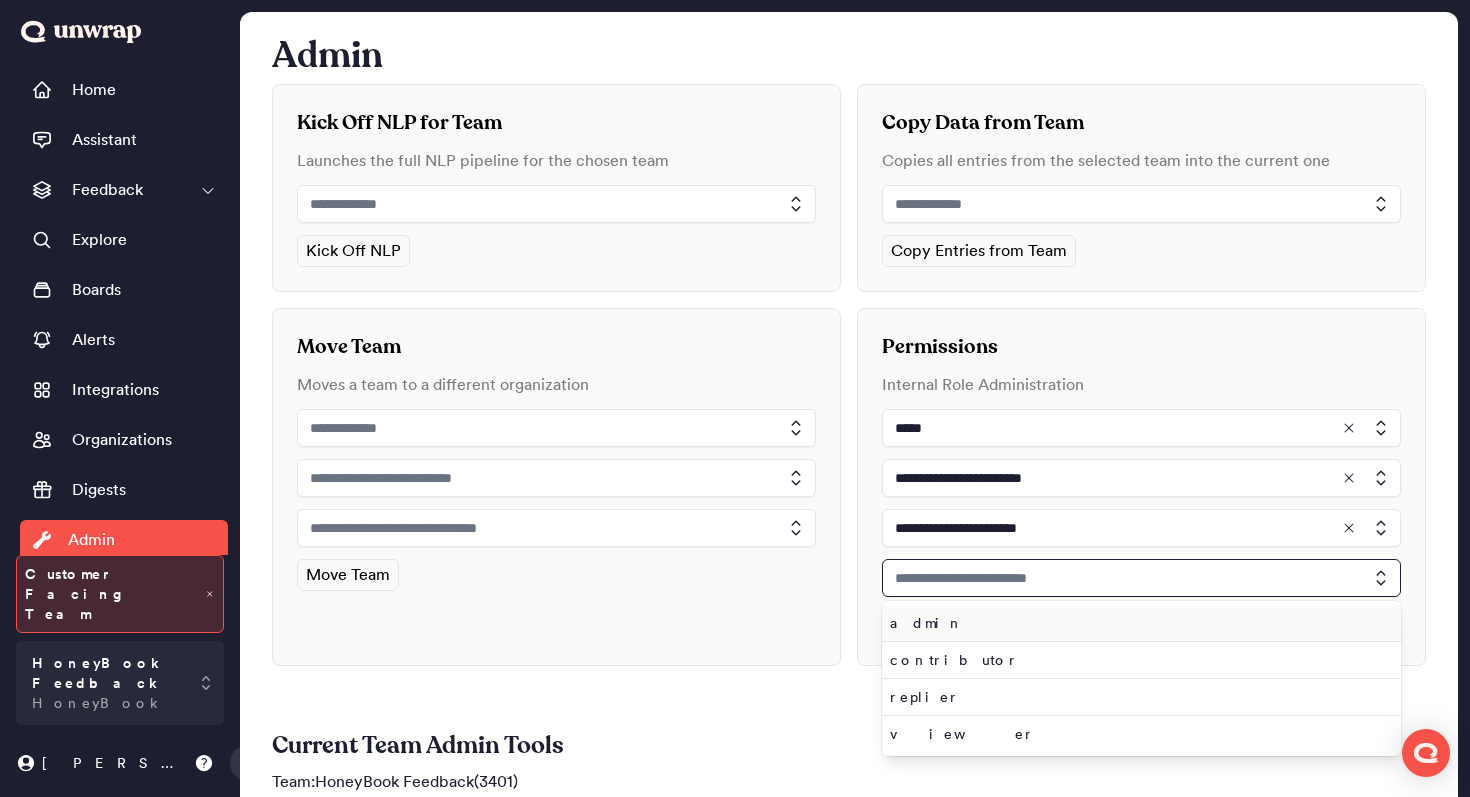 type on "*****" 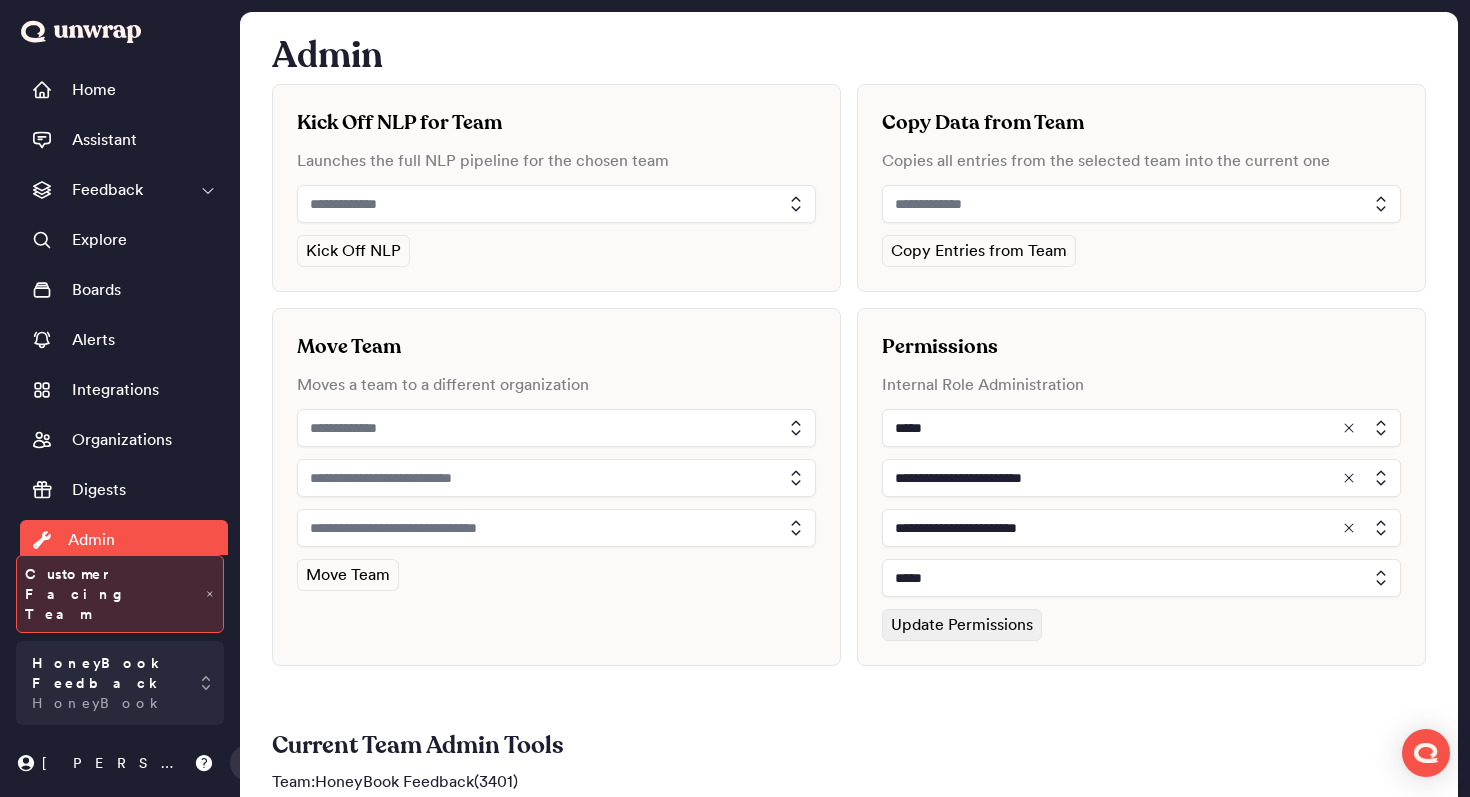 click on "Update Permissions" at bounding box center (962, 625) 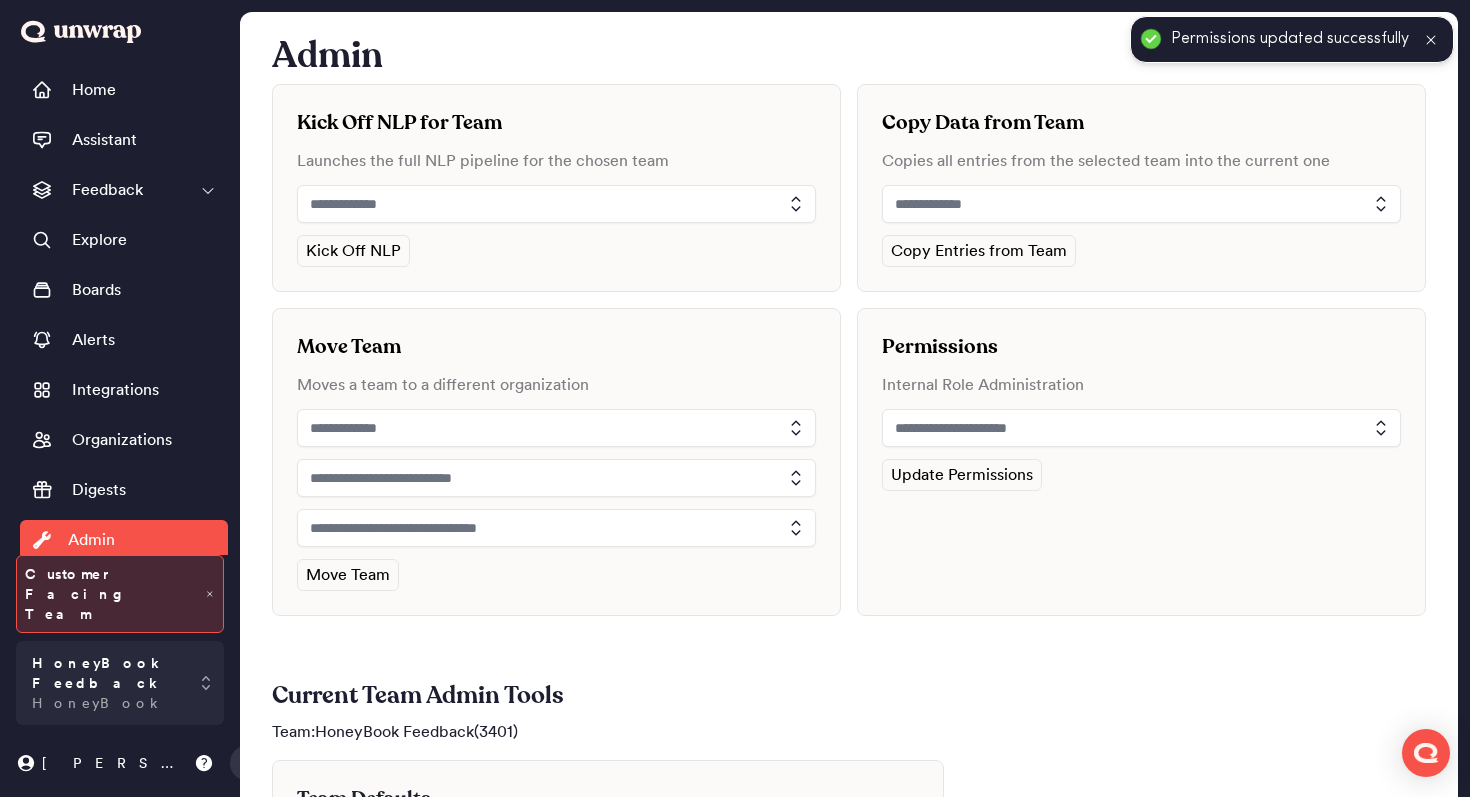click at bounding box center (1141, 428) 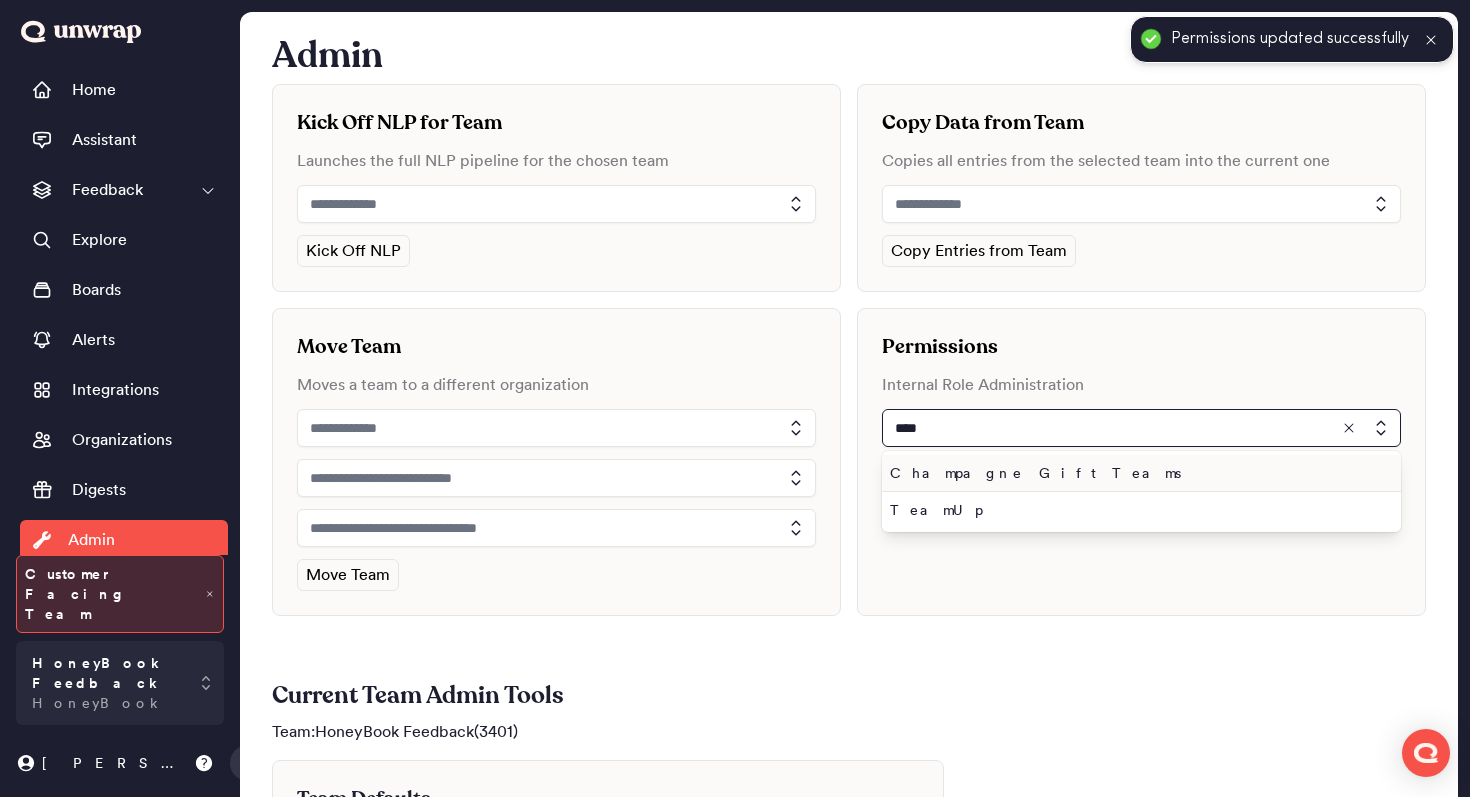 type on "****" 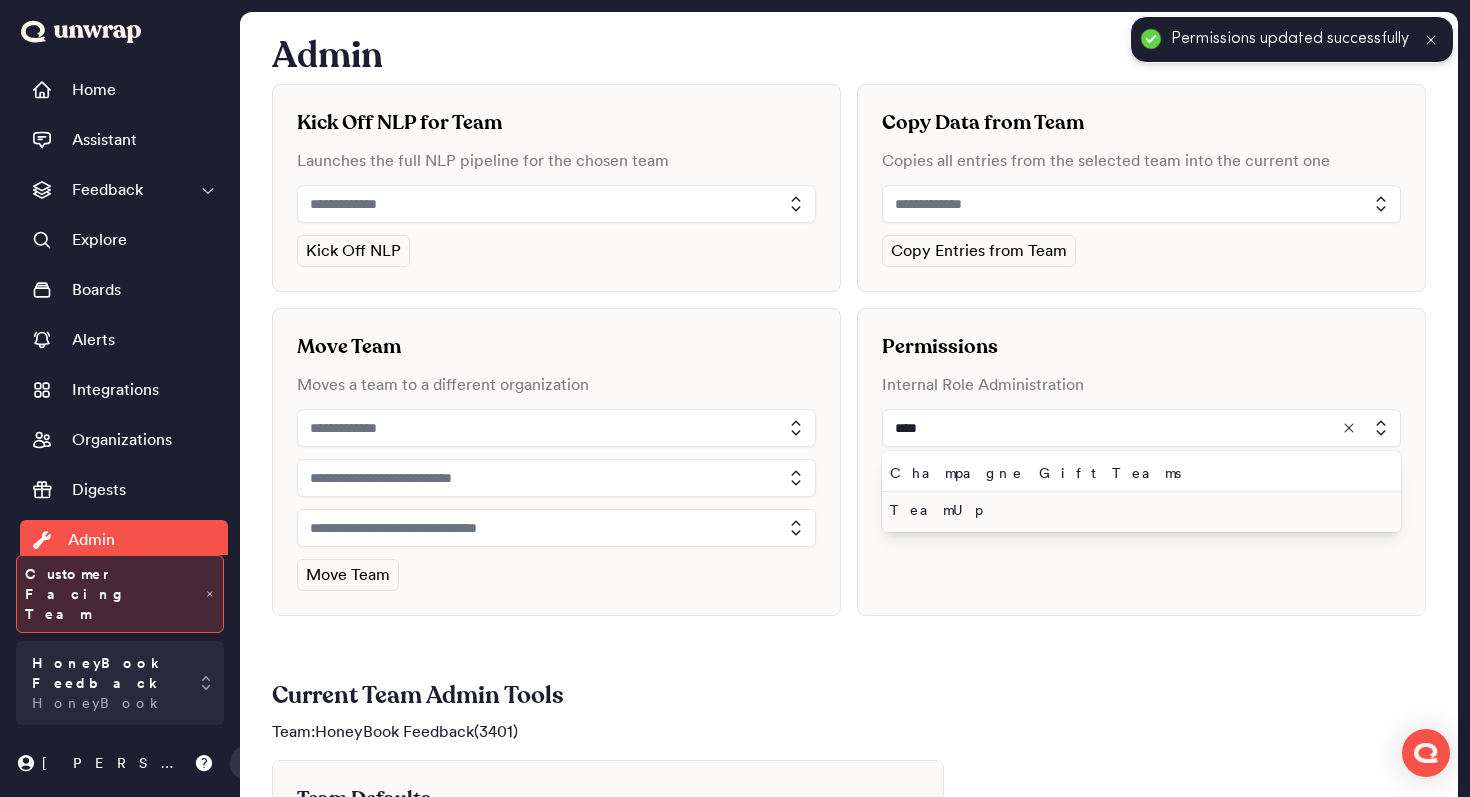 click on "TeamUp" at bounding box center (1137, 510) 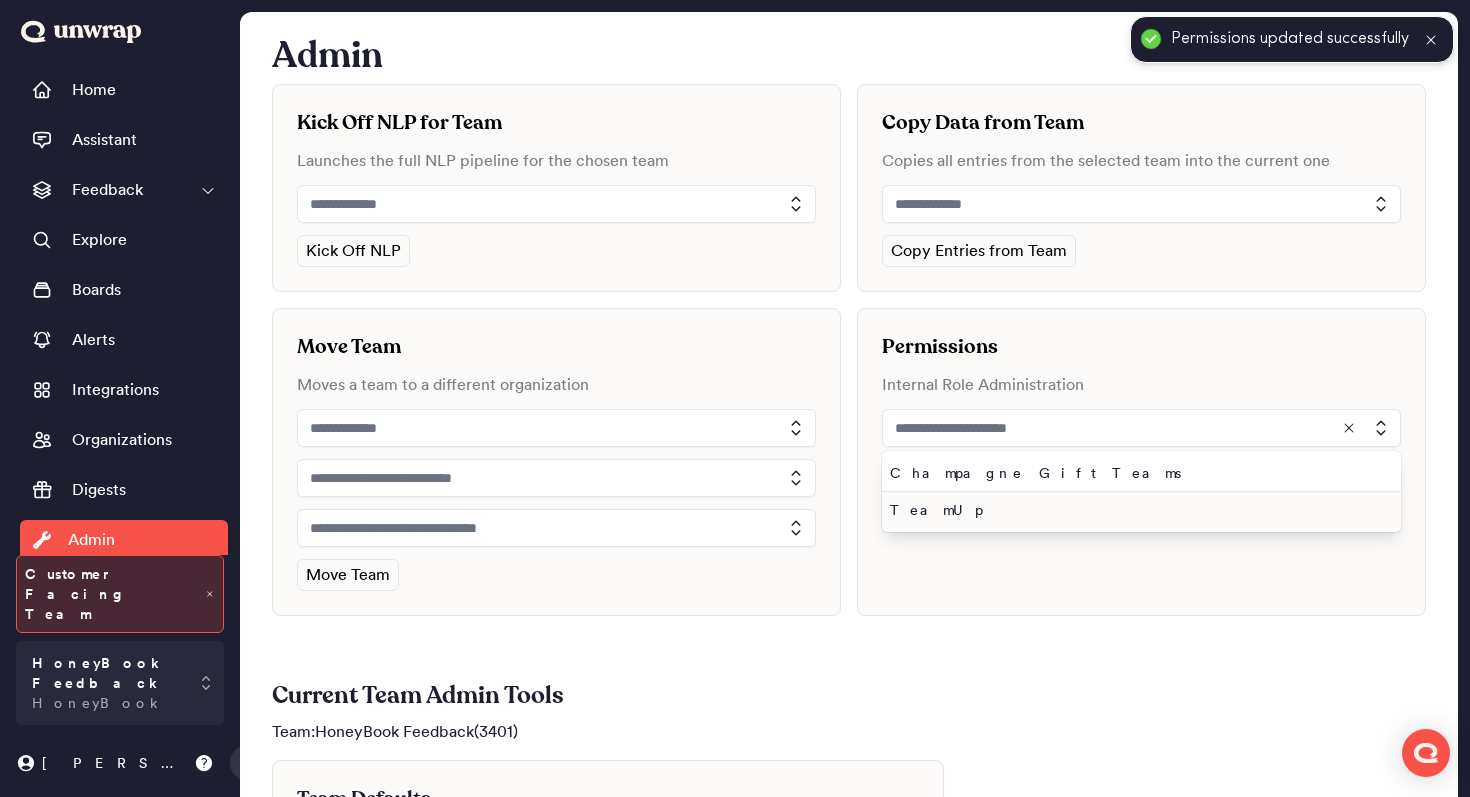 type on "******" 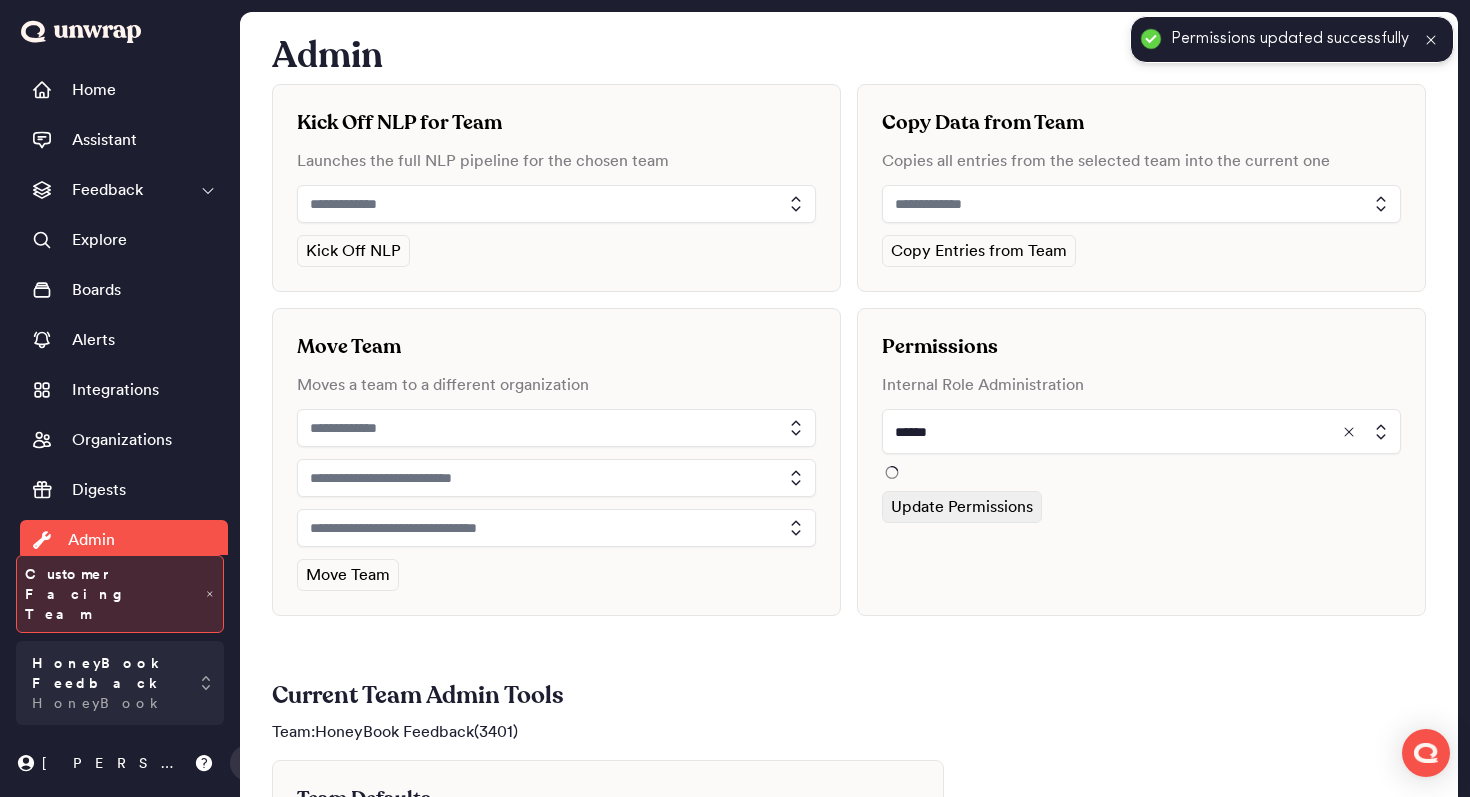 click on "Update Permissions" at bounding box center (962, 507) 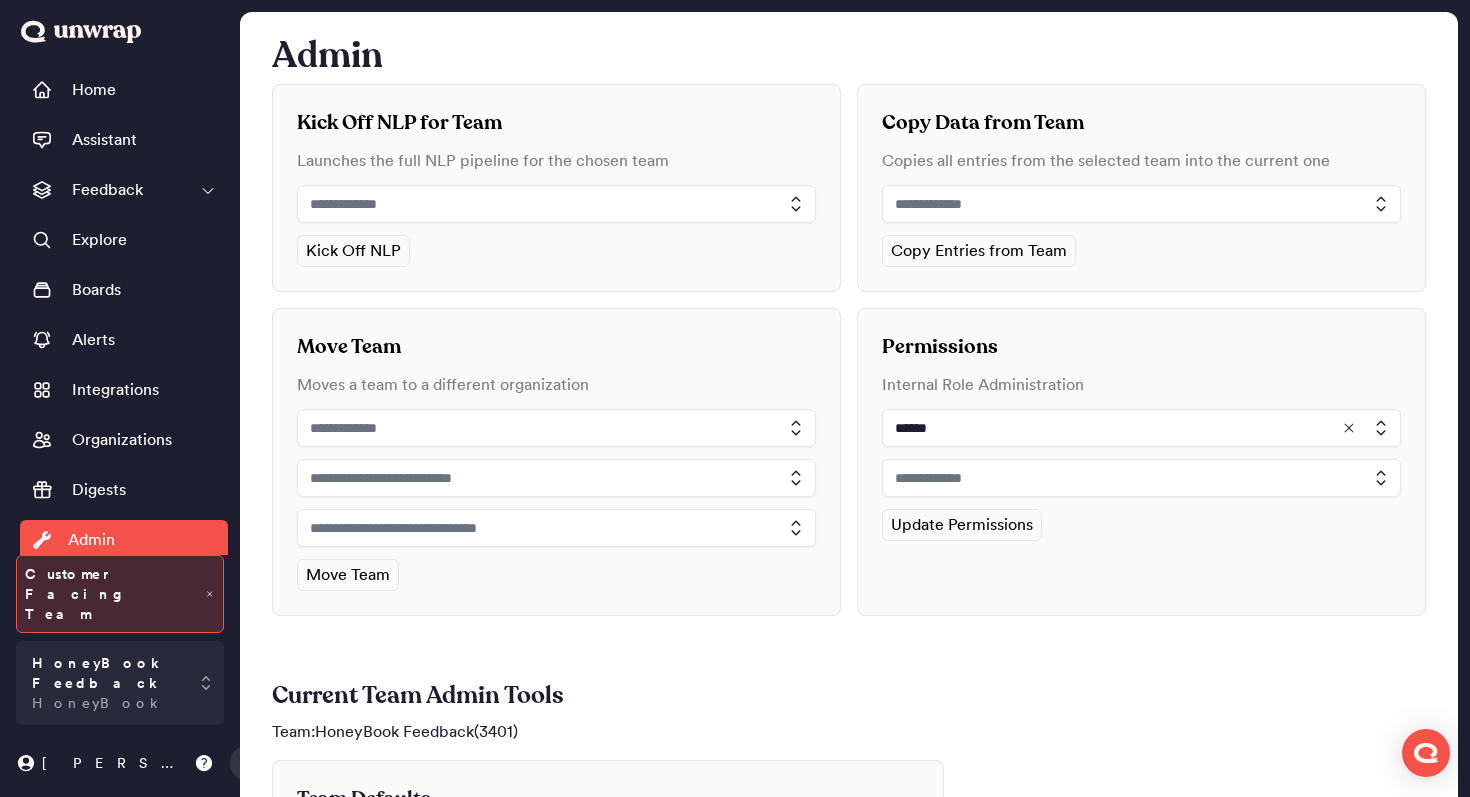 click at bounding box center [1141, 478] 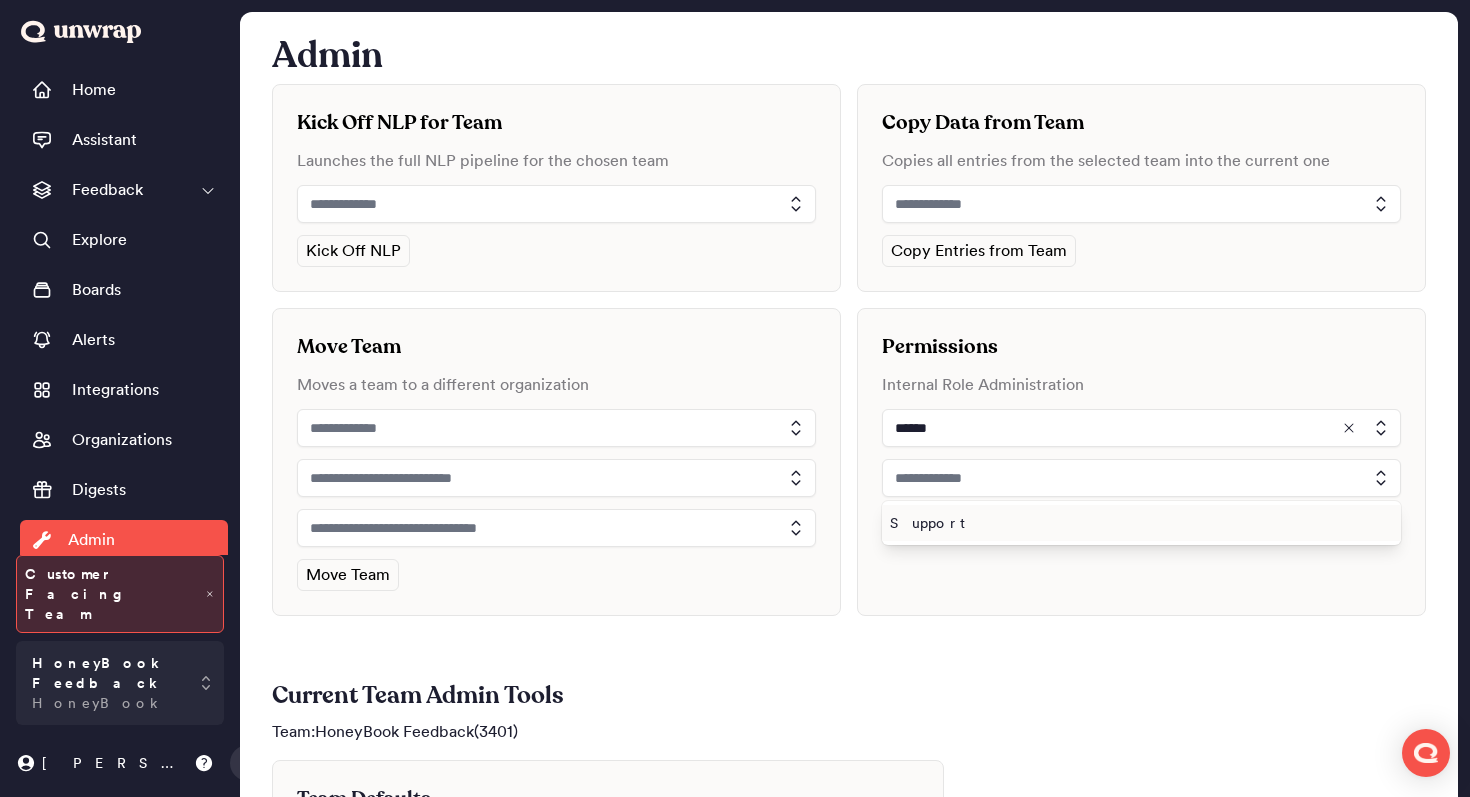 click on "Permissions Internal Role Administration ****** Support Update Permissions" at bounding box center [1141, 462] 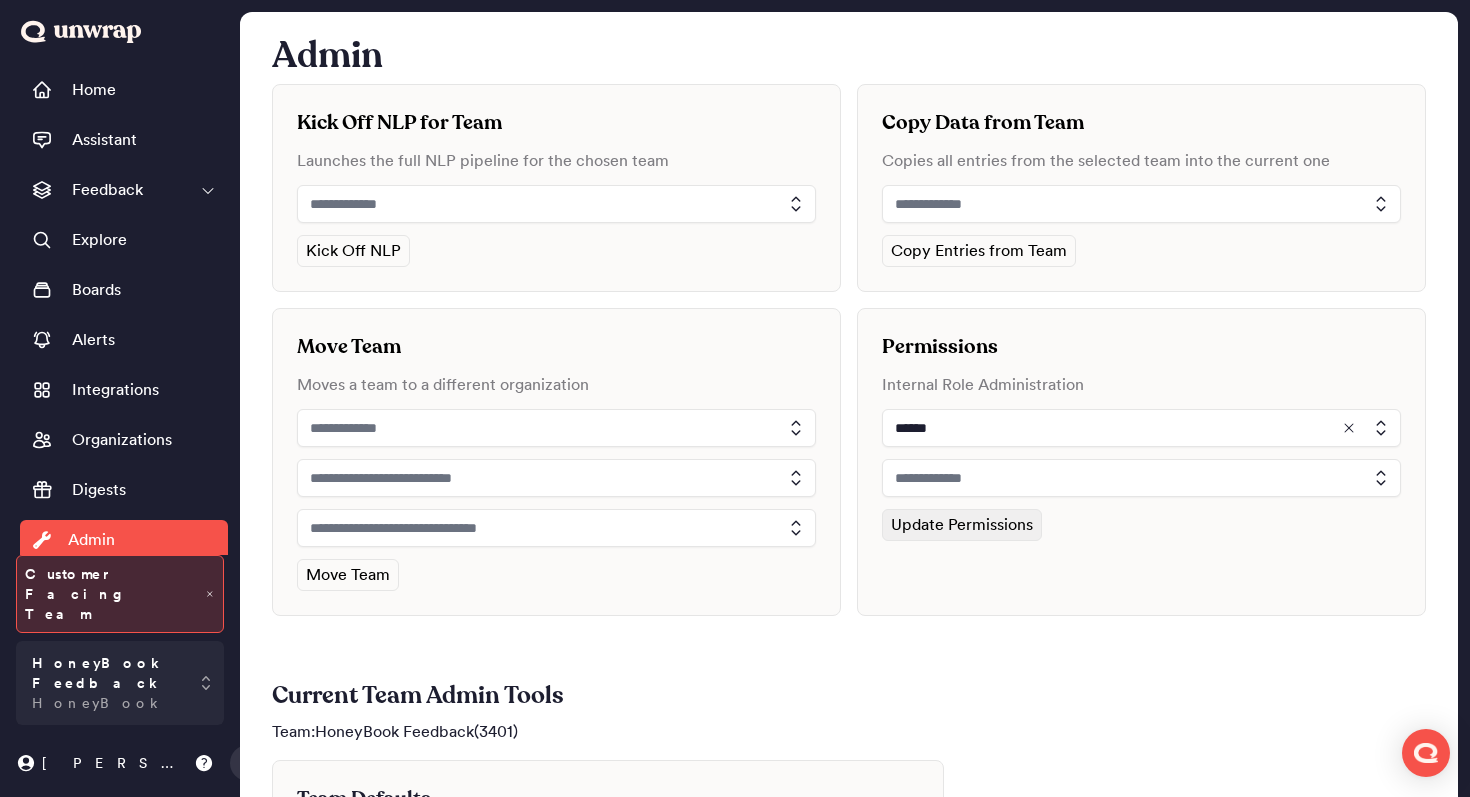 click on "Update Permissions" at bounding box center (962, 525) 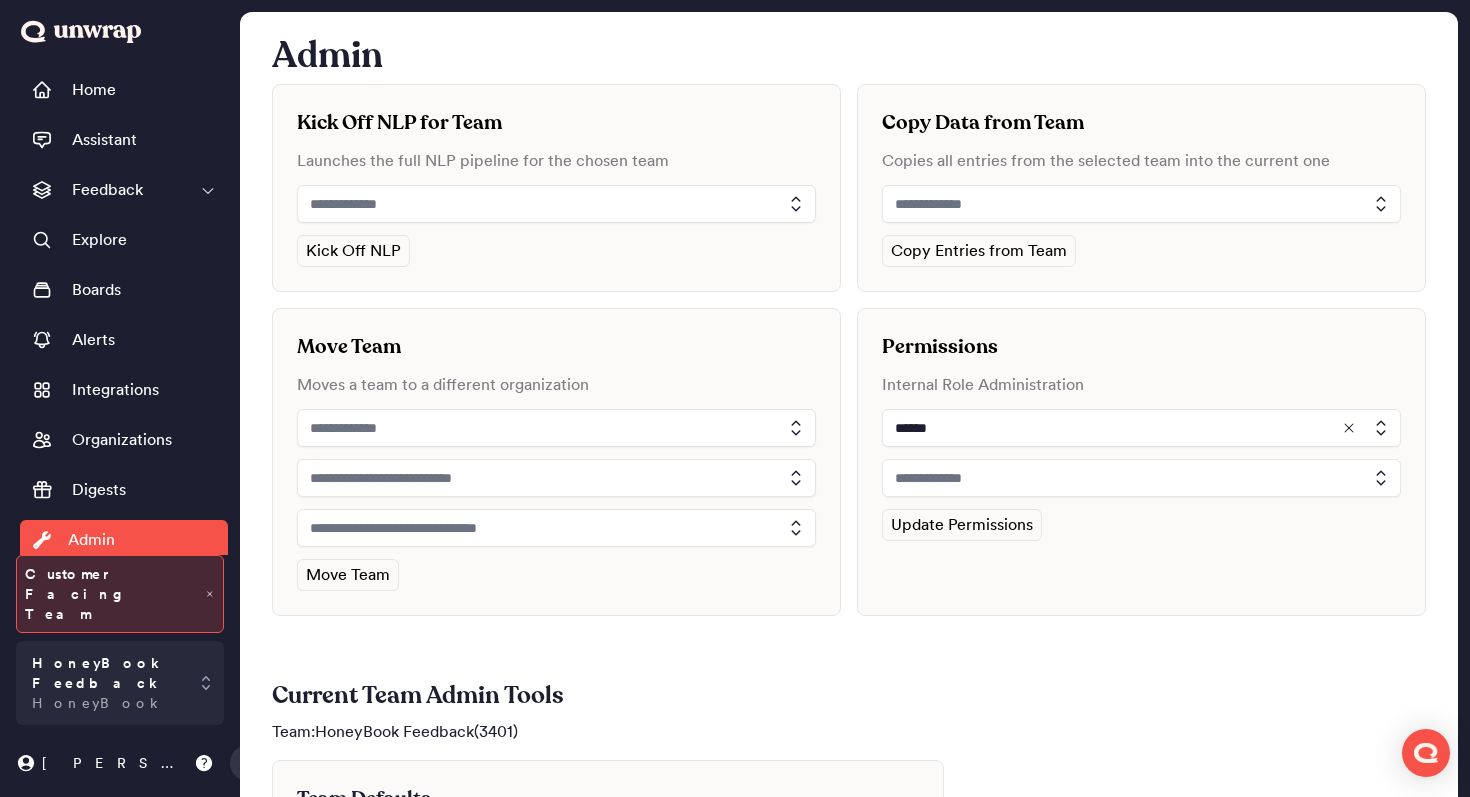 click at bounding box center [1141, 478] 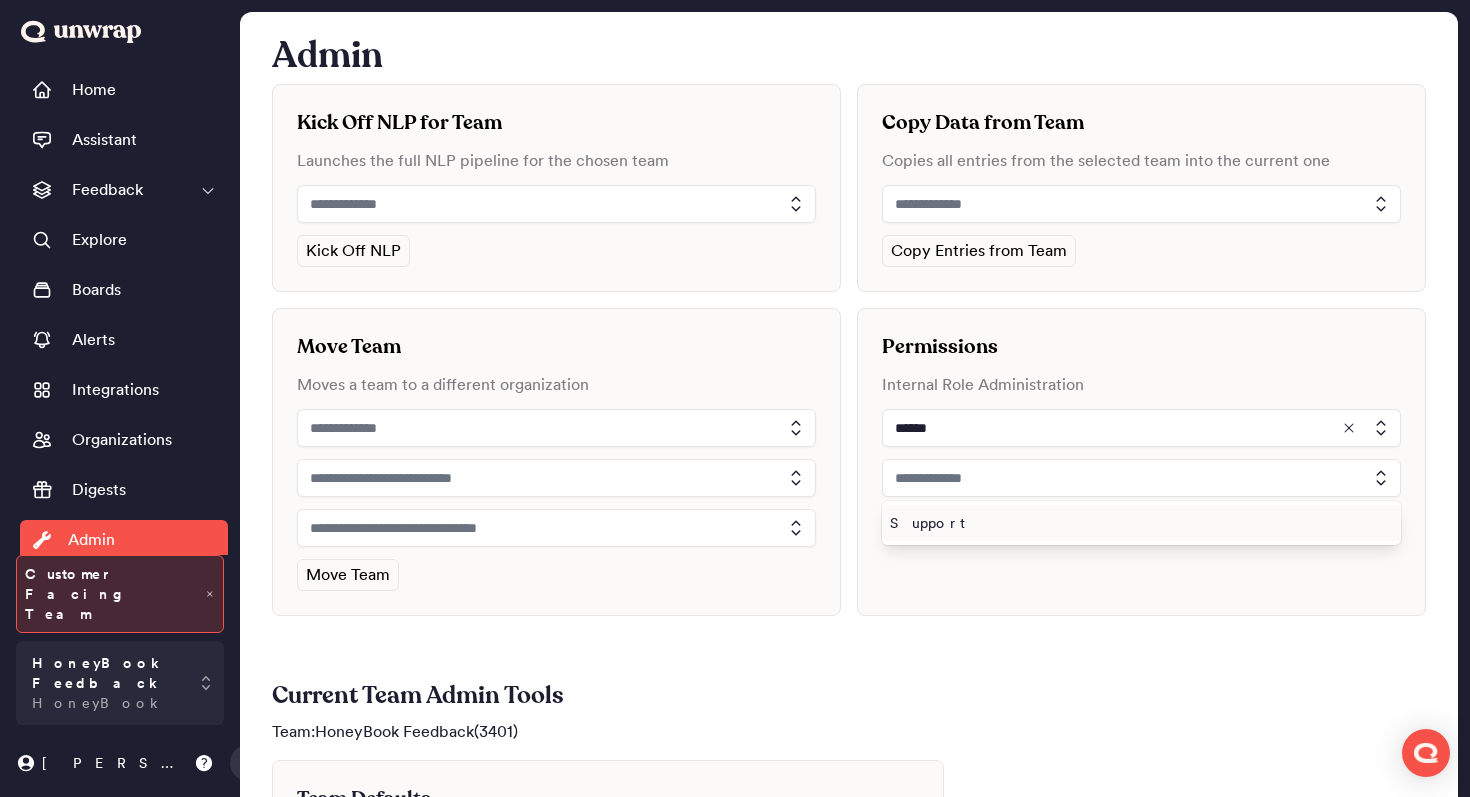 click on "Support" at bounding box center [1137, 523] 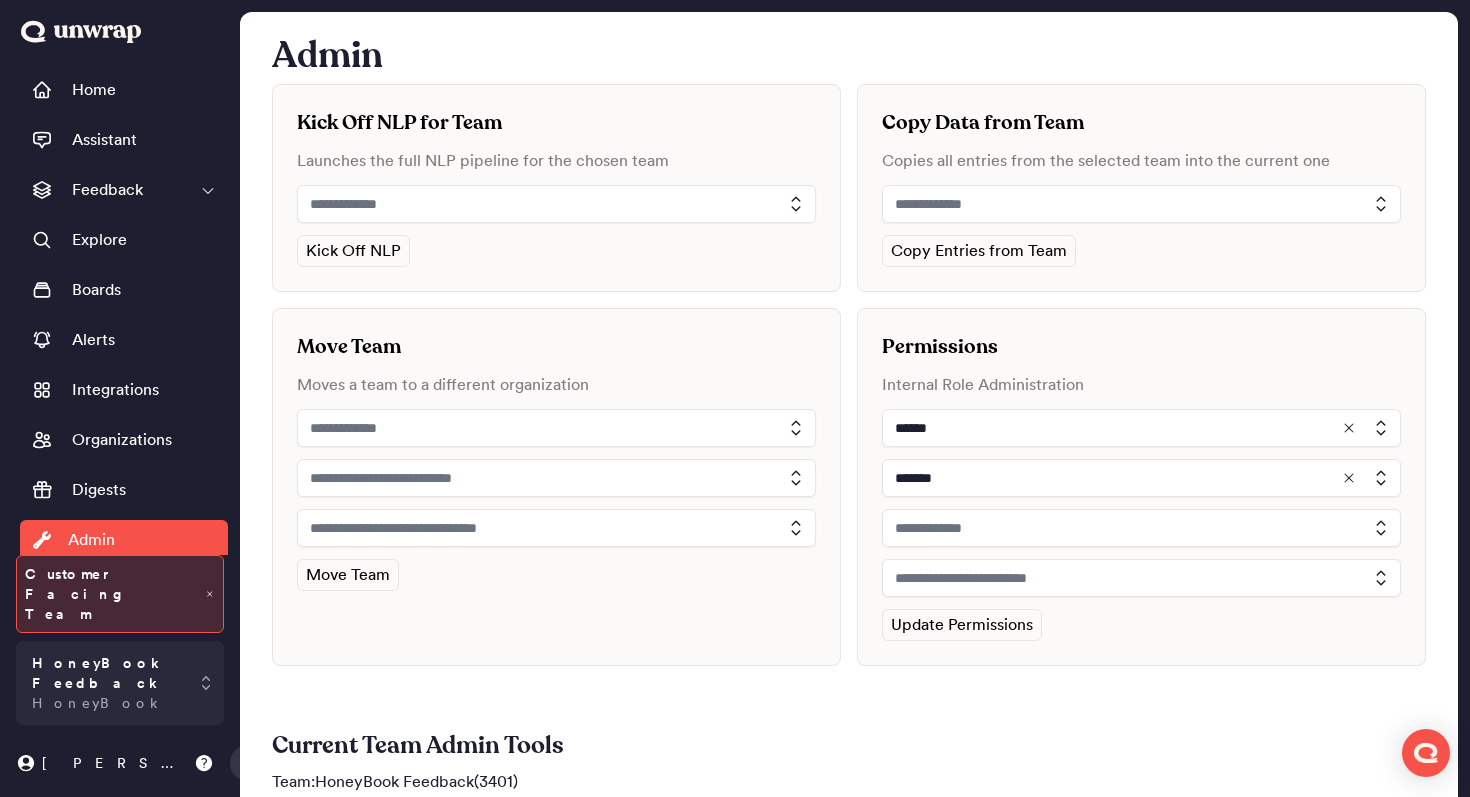 click at bounding box center (1141, 528) 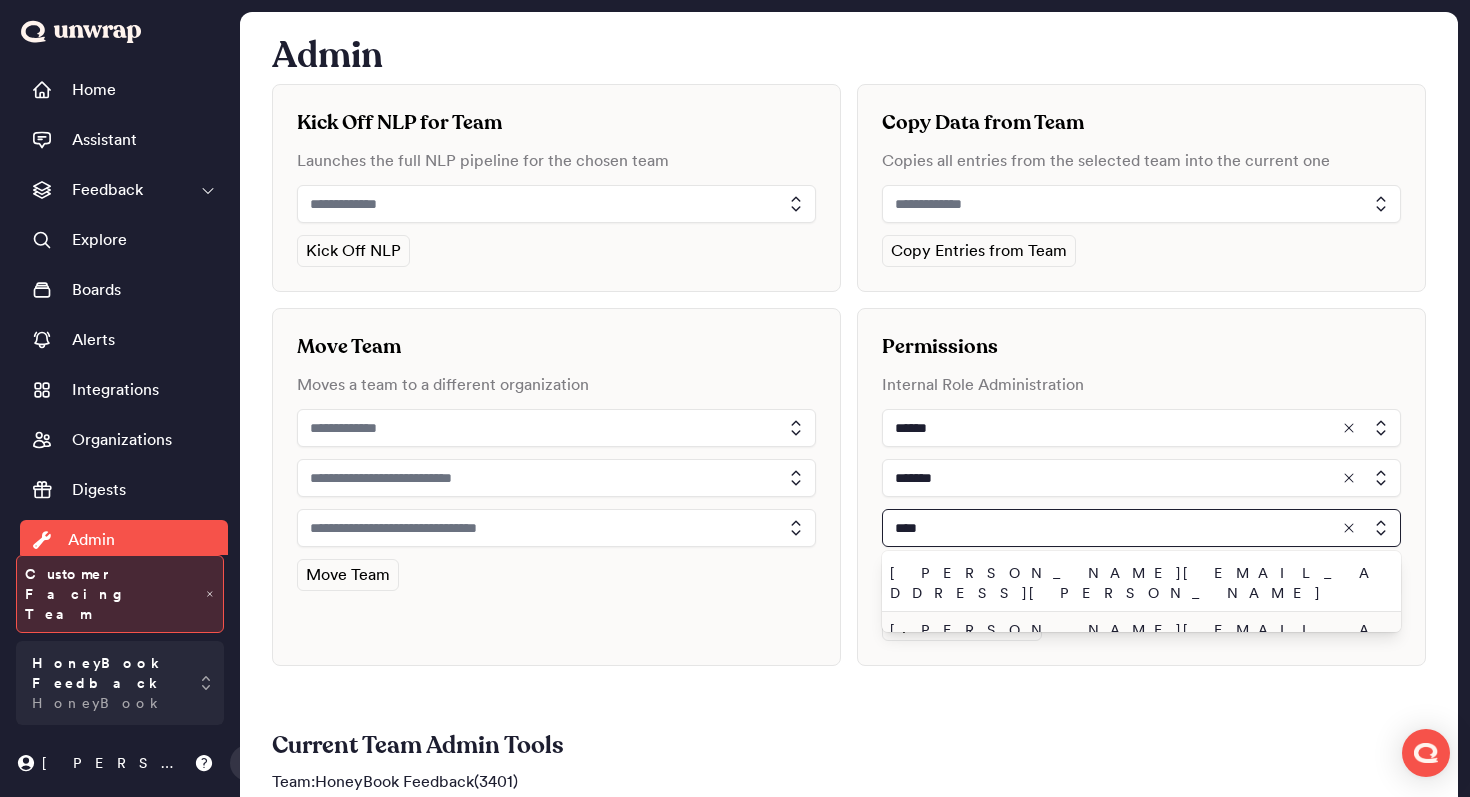 type on "****" 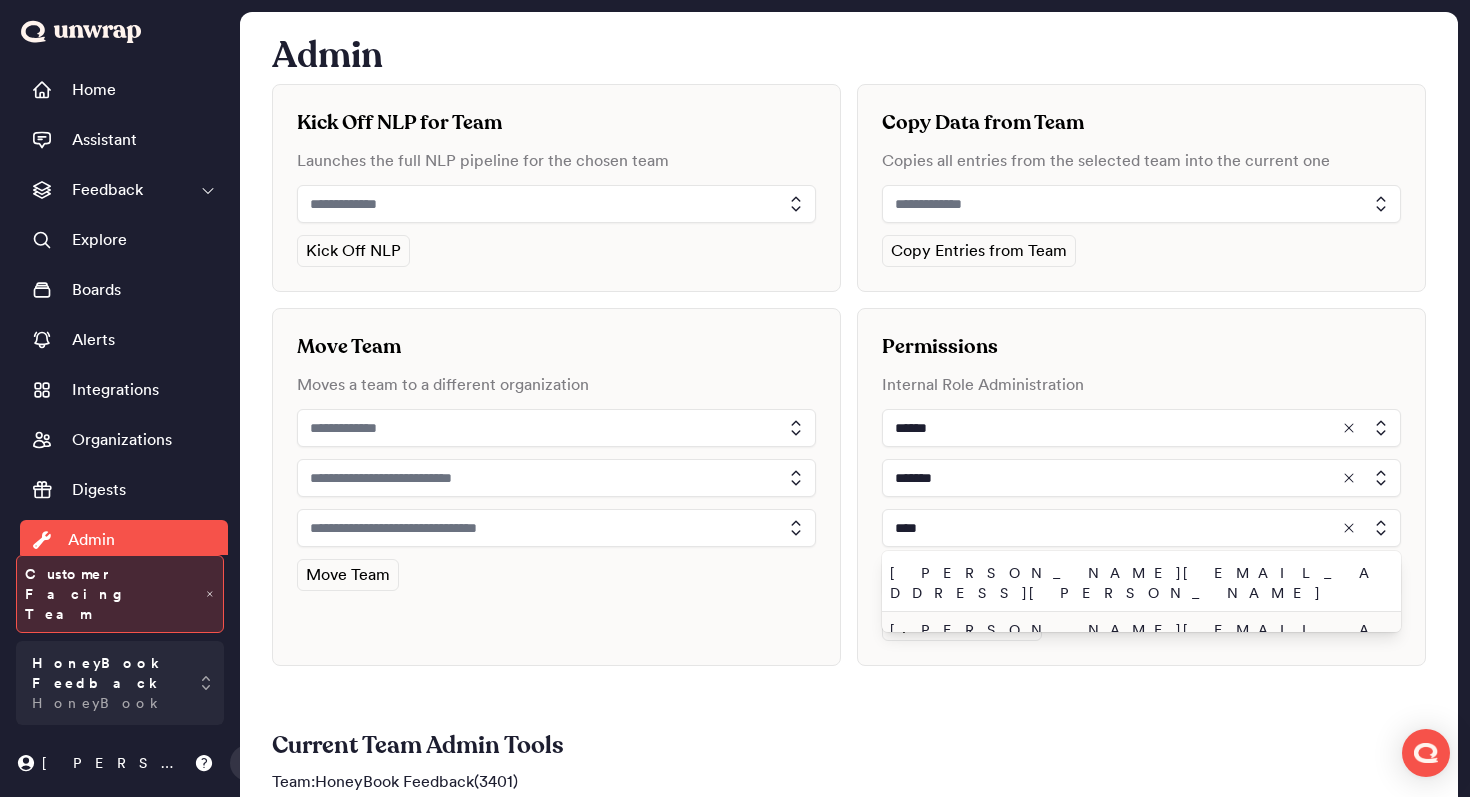 click on "[PERSON_NAME][EMAIL_ADDRESS]" at bounding box center [1137, 640] 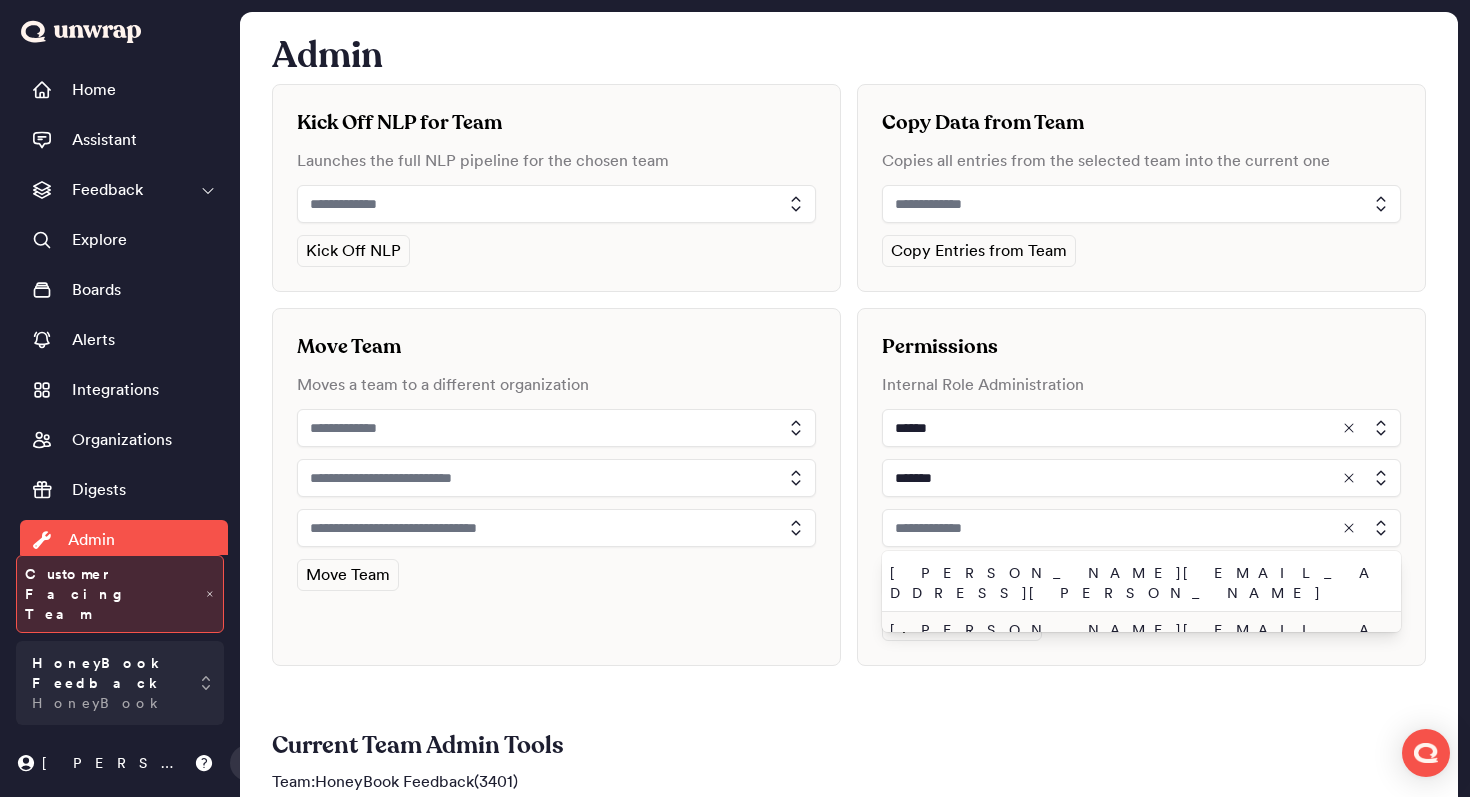 type on "**********" 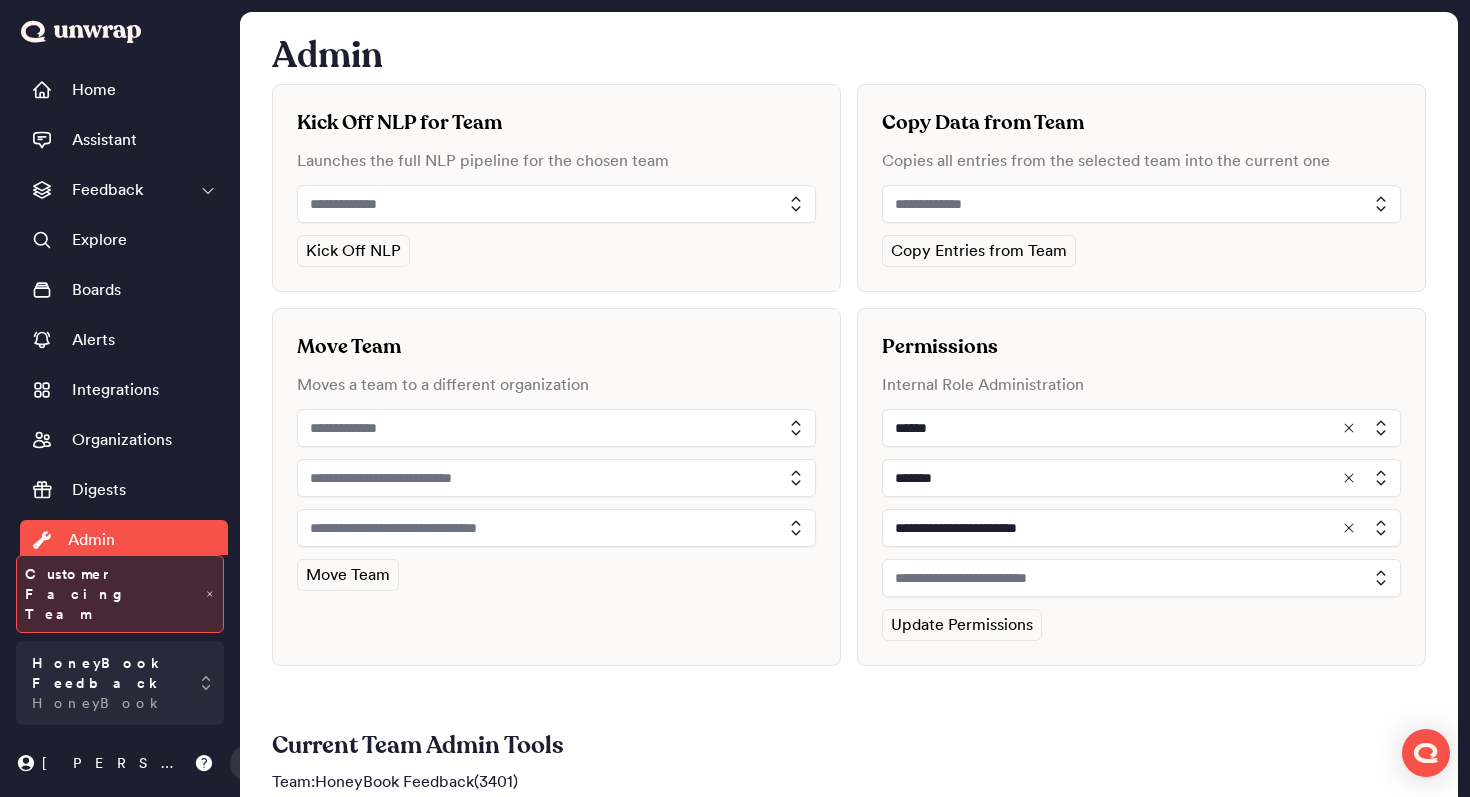 click at bounding box center (1141, 578) 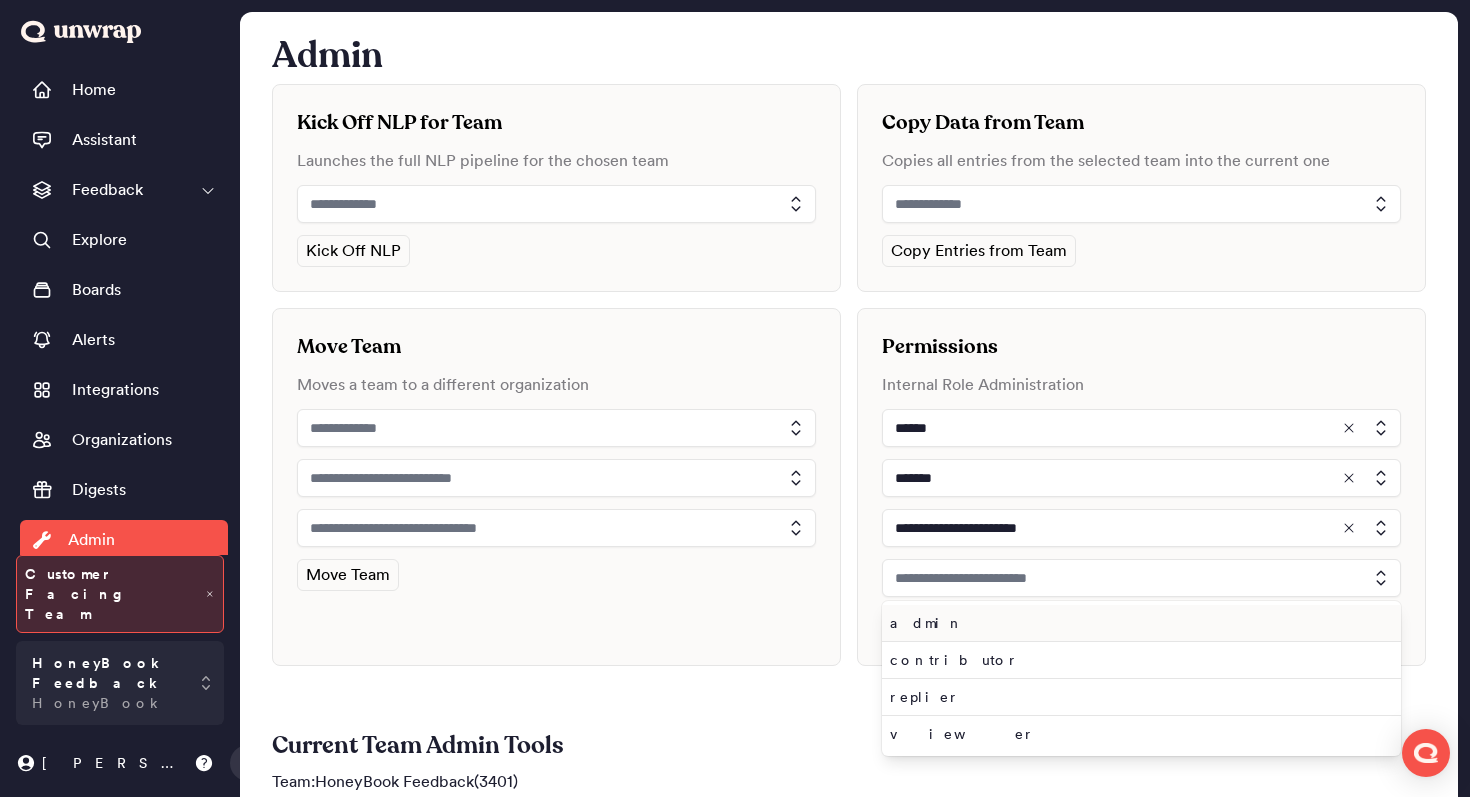 click on "admin" at bounding box center [1141, 623] 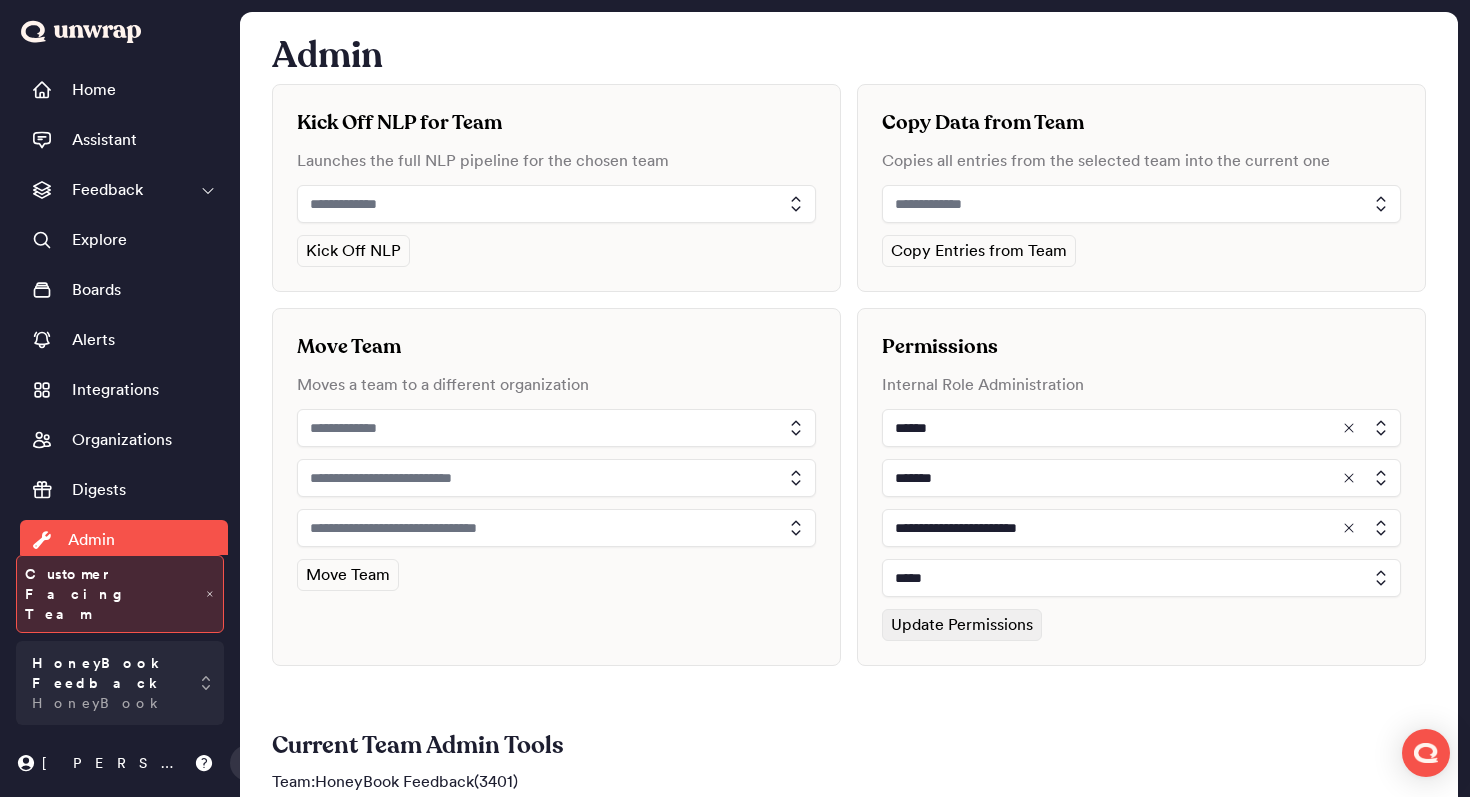 click on "Update Permissions" at bounding box center (962, 625) 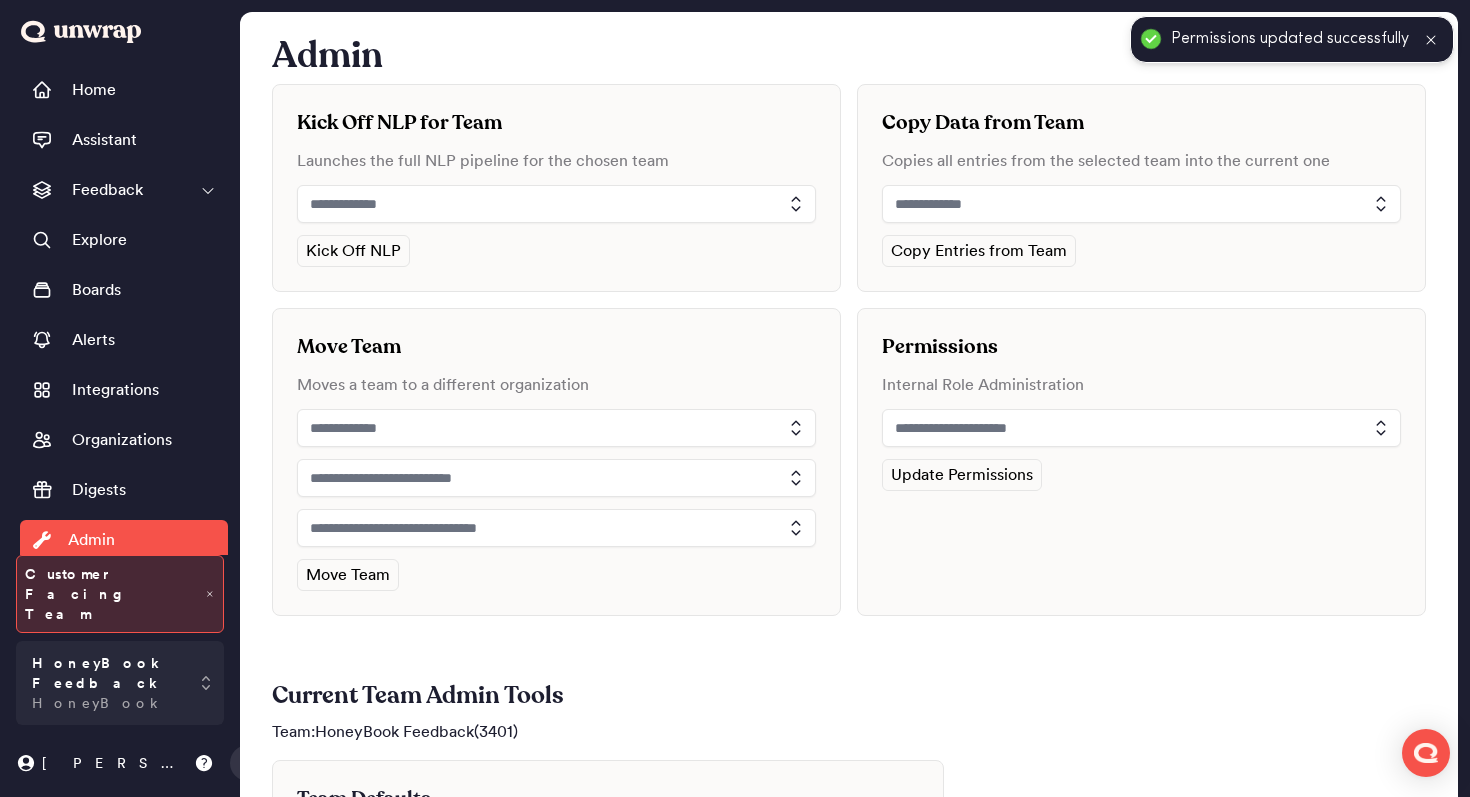 click at bounding box center (1141, 428) 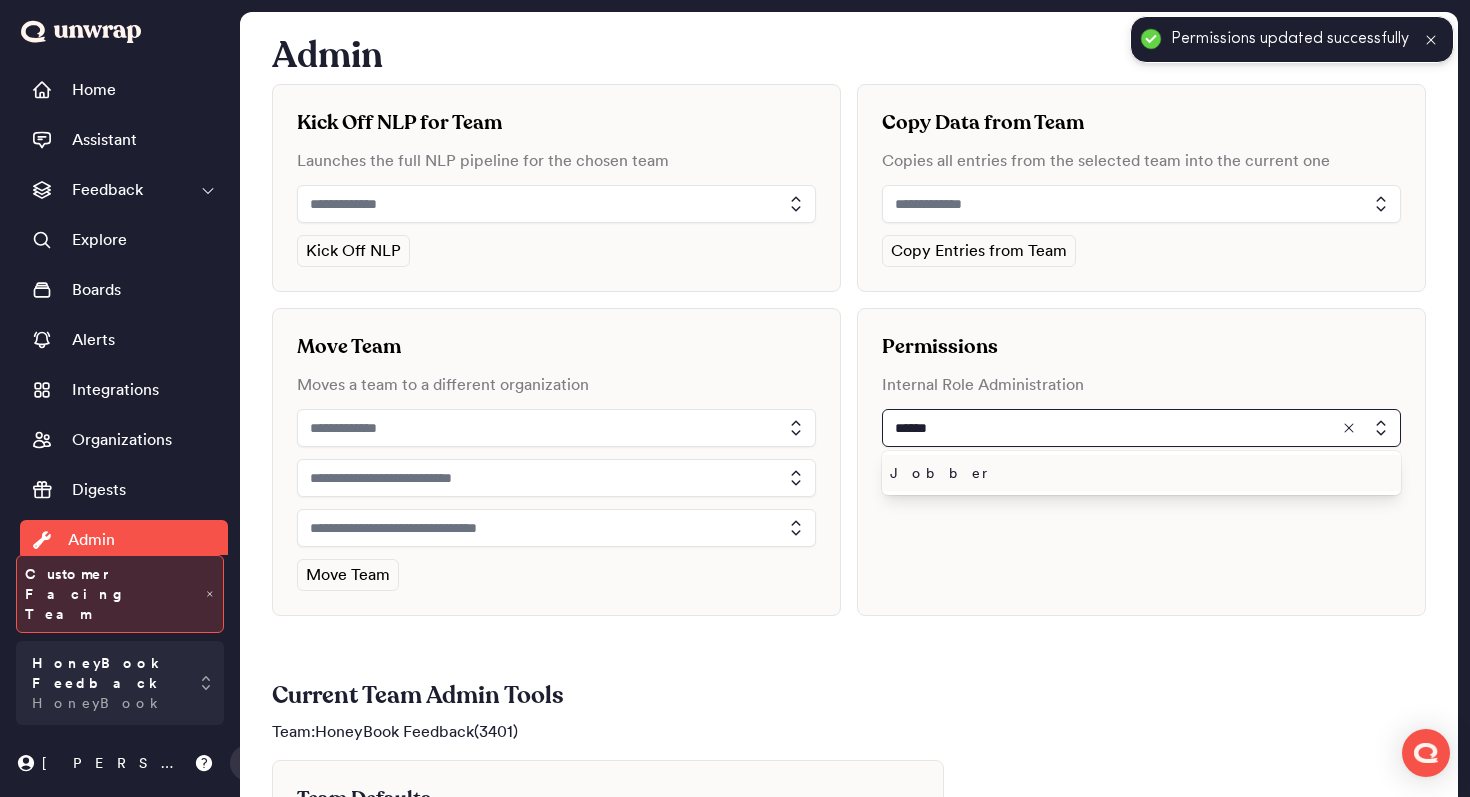 type on "******" 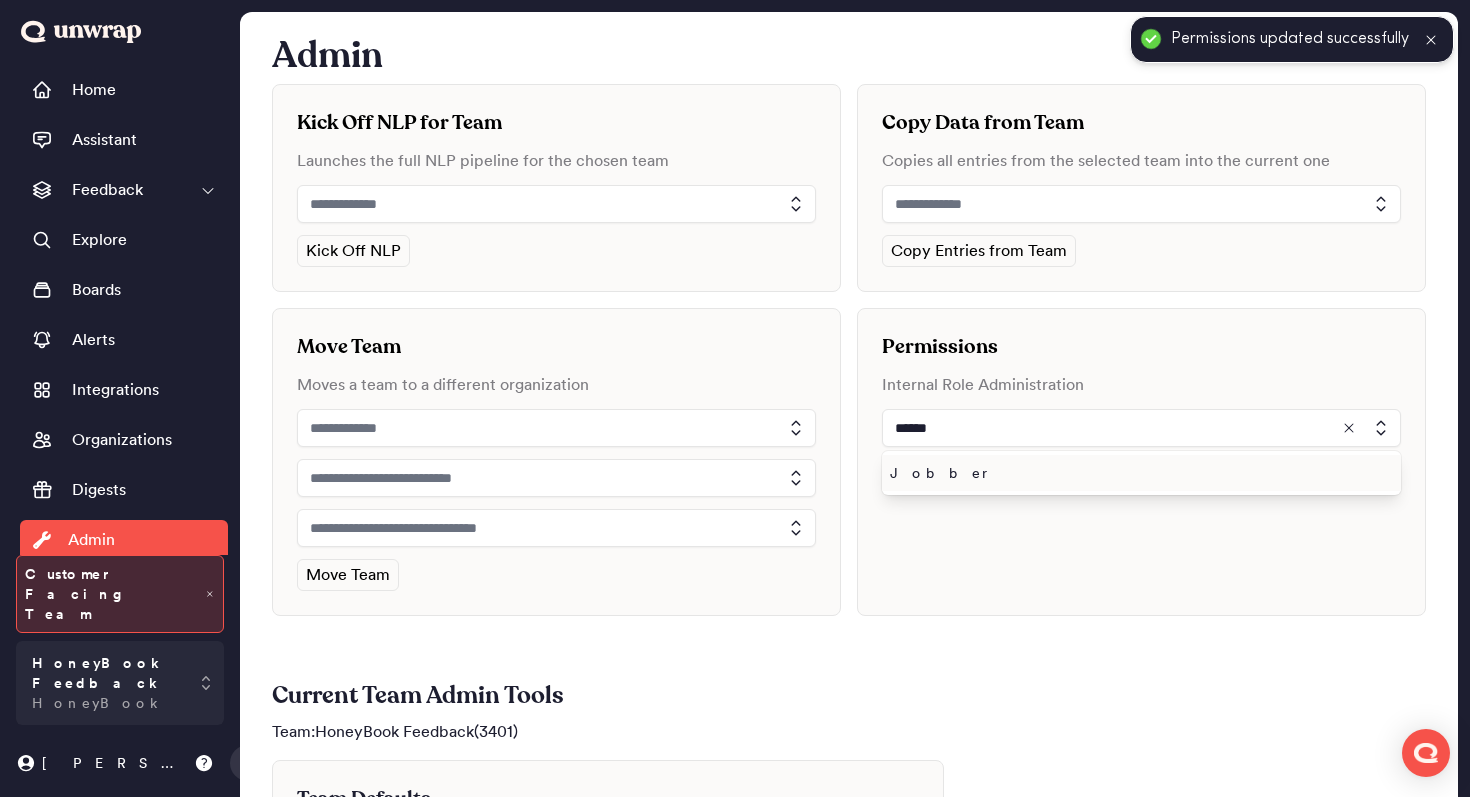 click on "Jobber" at bounding box center [1141, 473] 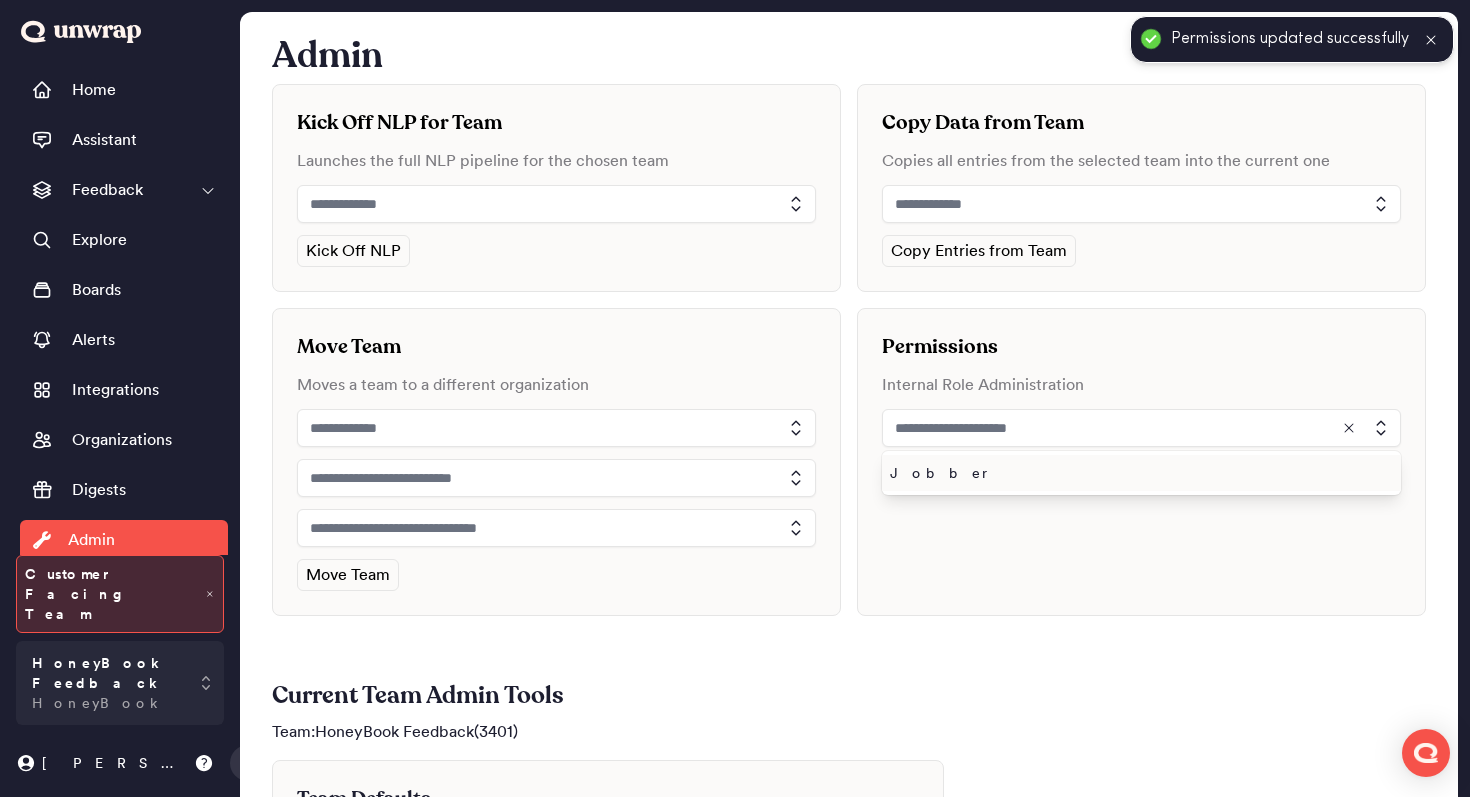 type on "******" 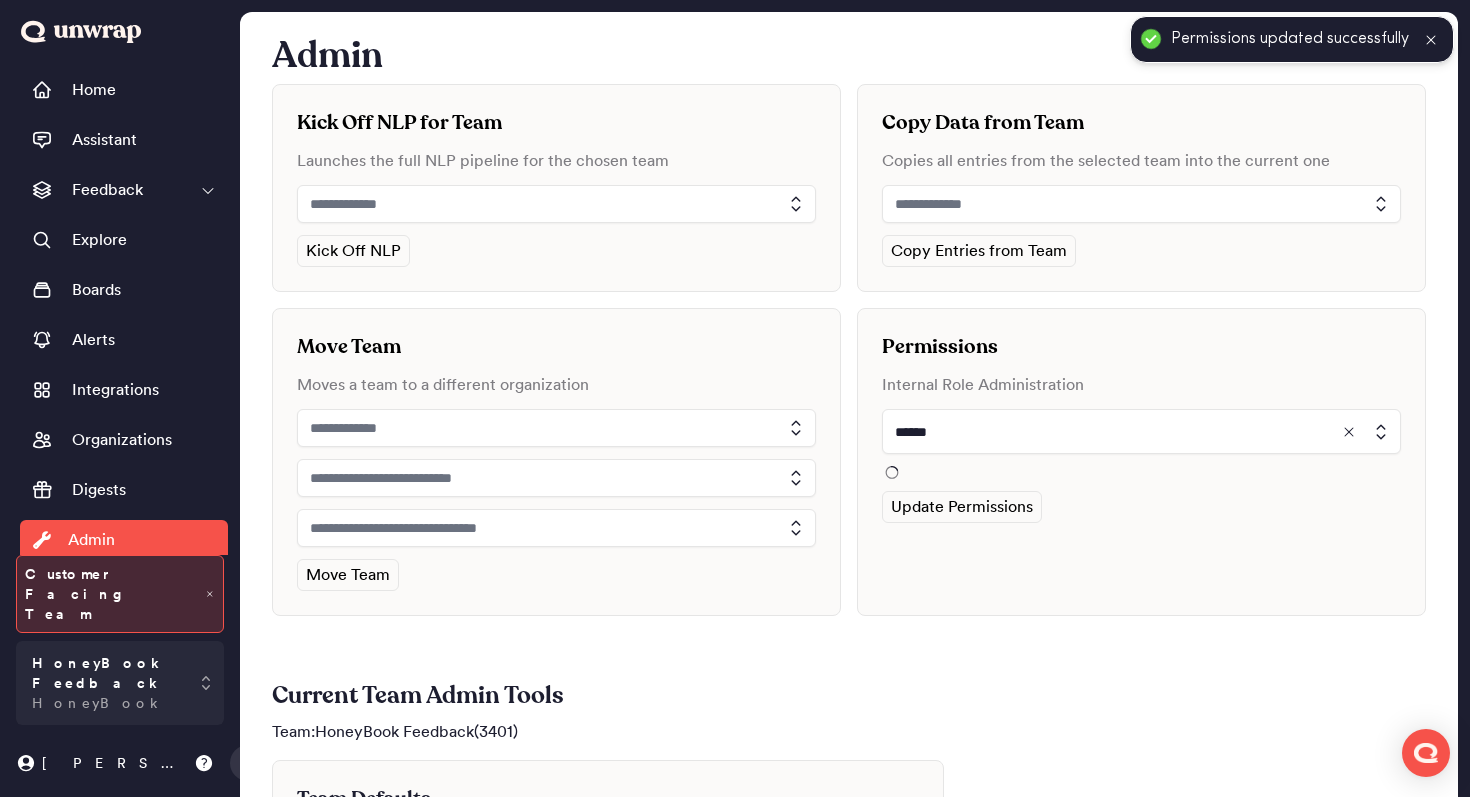 click on "Permissions Internal Role Administration ****** Update Permissions" at bounding box center [1141, 462] 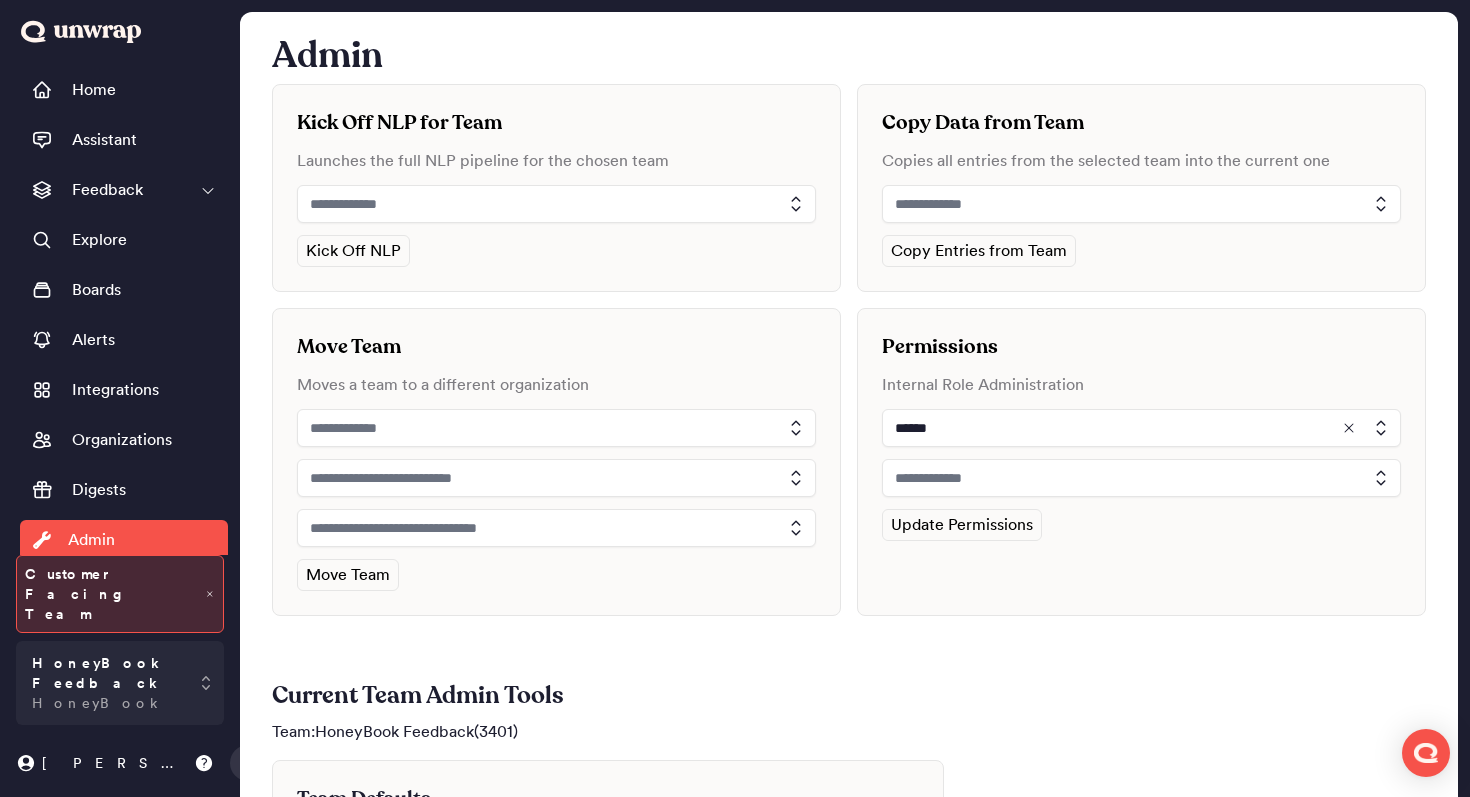 click at bounding box center (1141, 478) 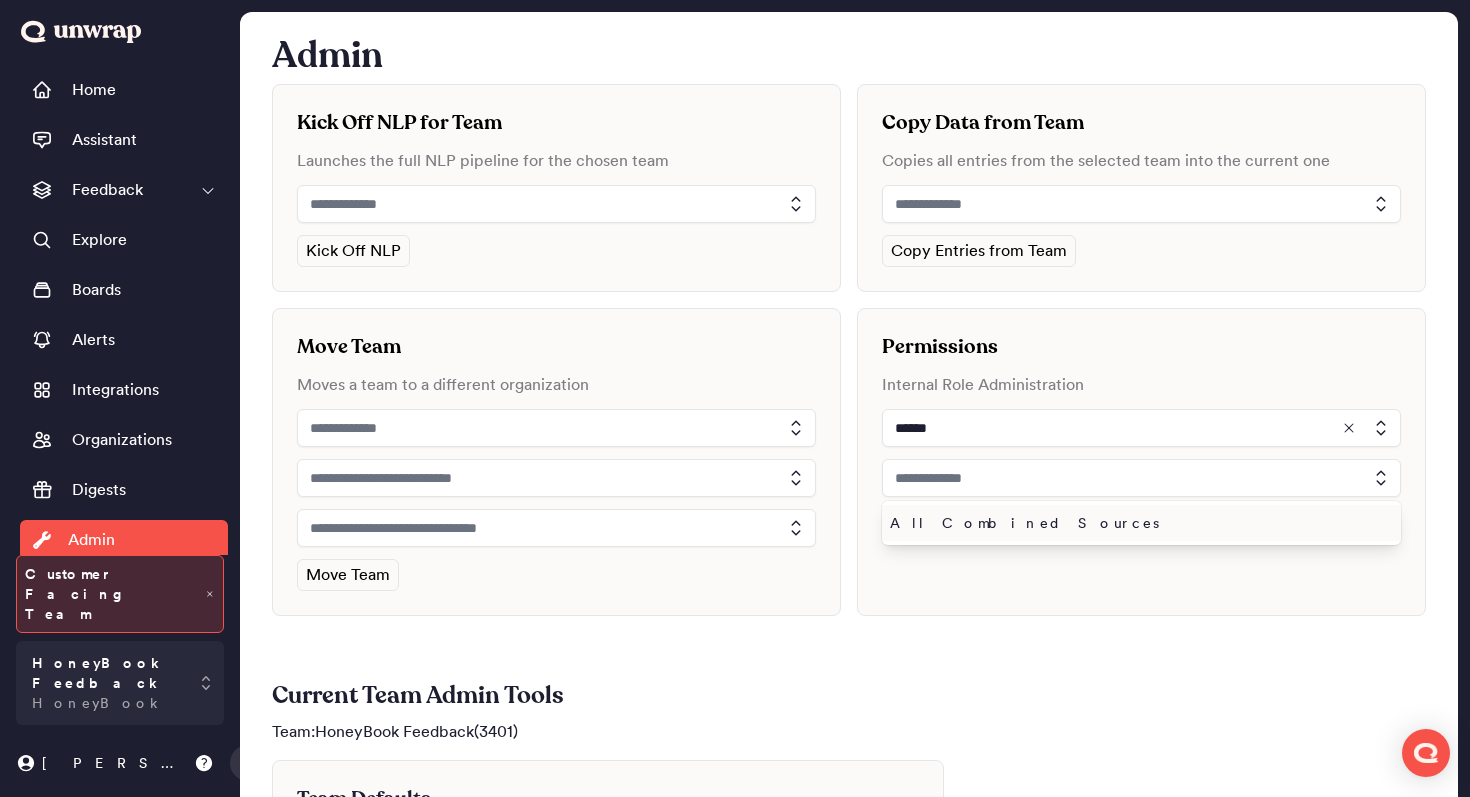 click on "All Combined Sources" at bounding box center [1137, 523] 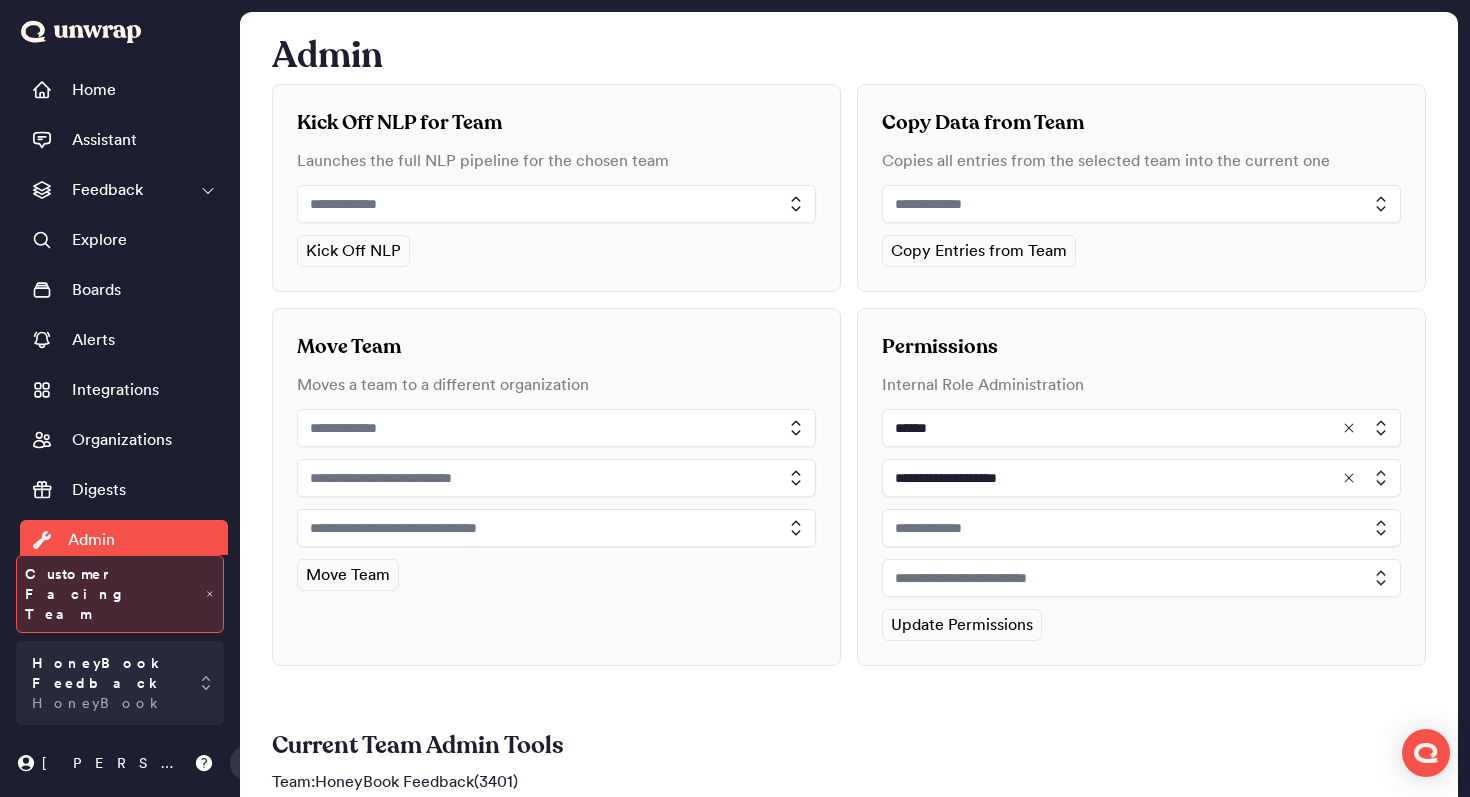 click at bounding box center [1141, 528] 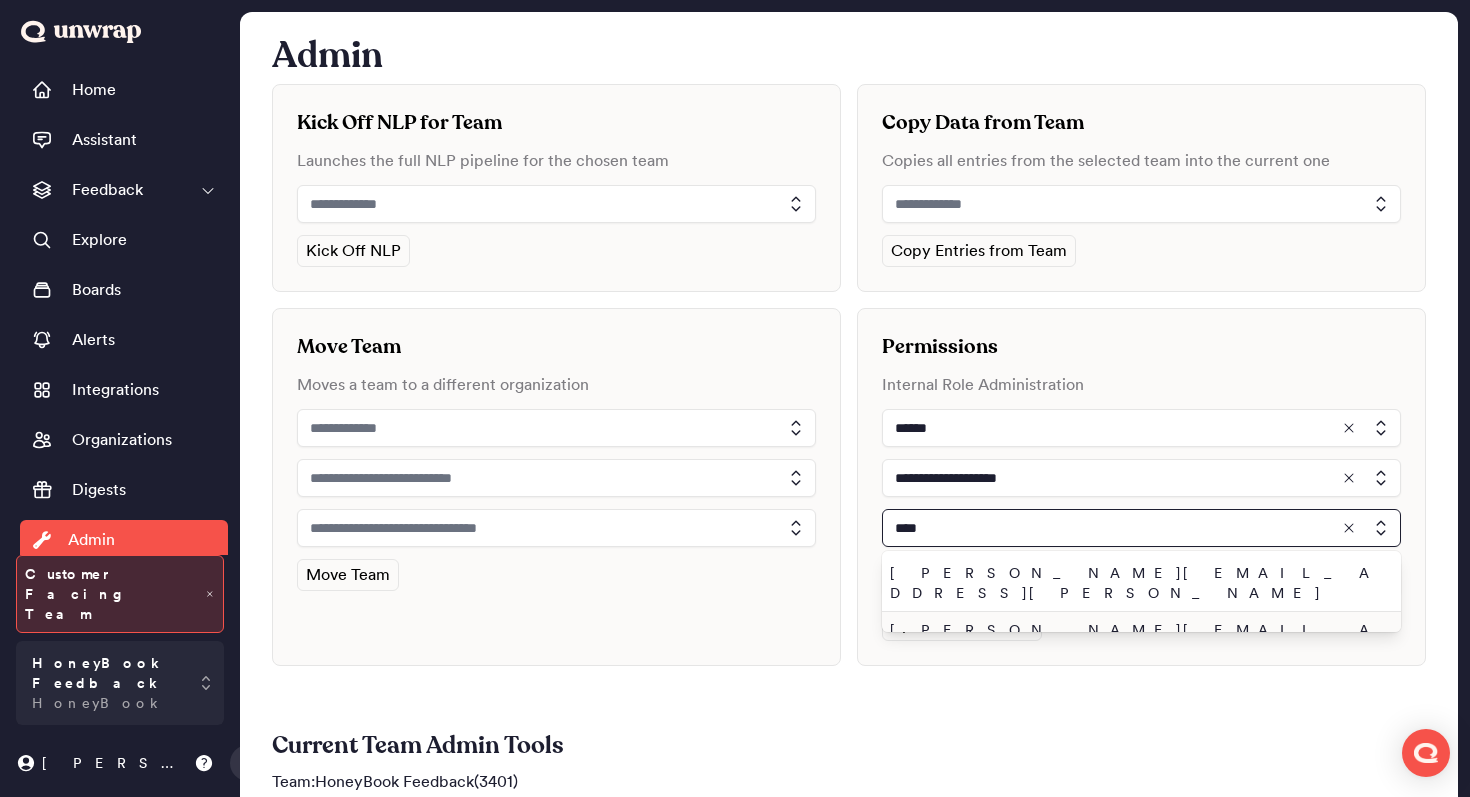 type on "****" 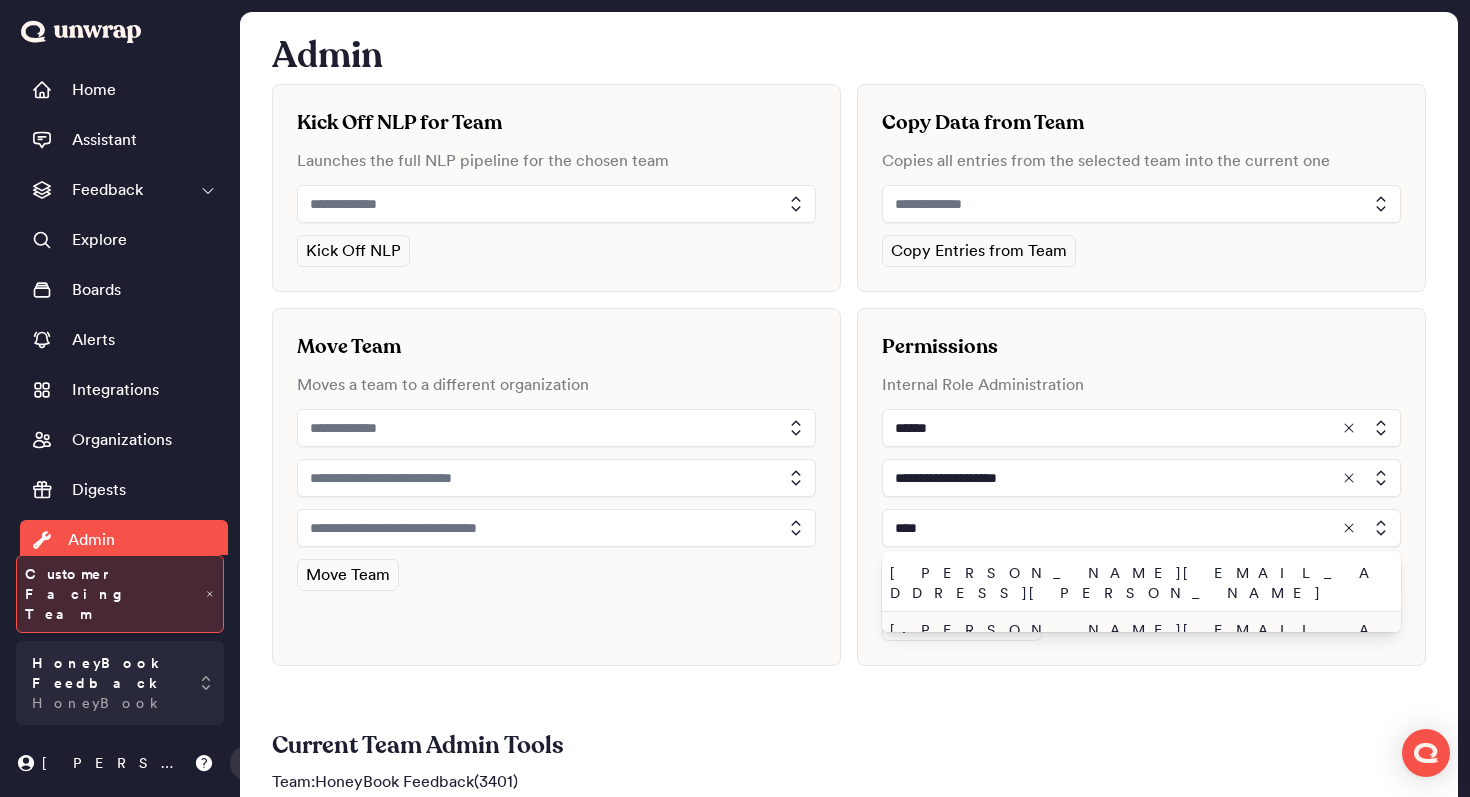 click on "[PERSON_NAME][EMAIL_ADDRESS]" at bounding box center (1137, 640) 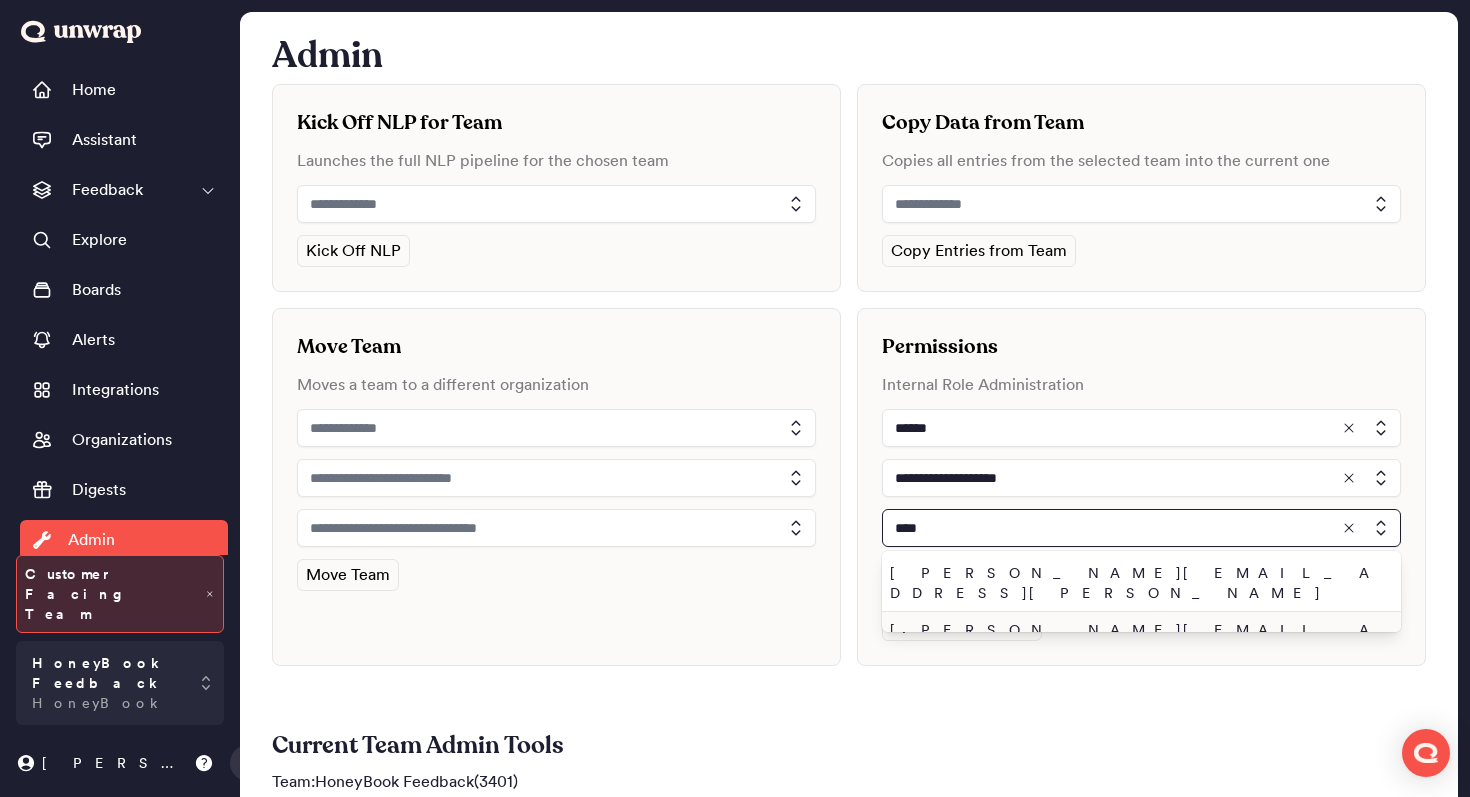type on "**********" 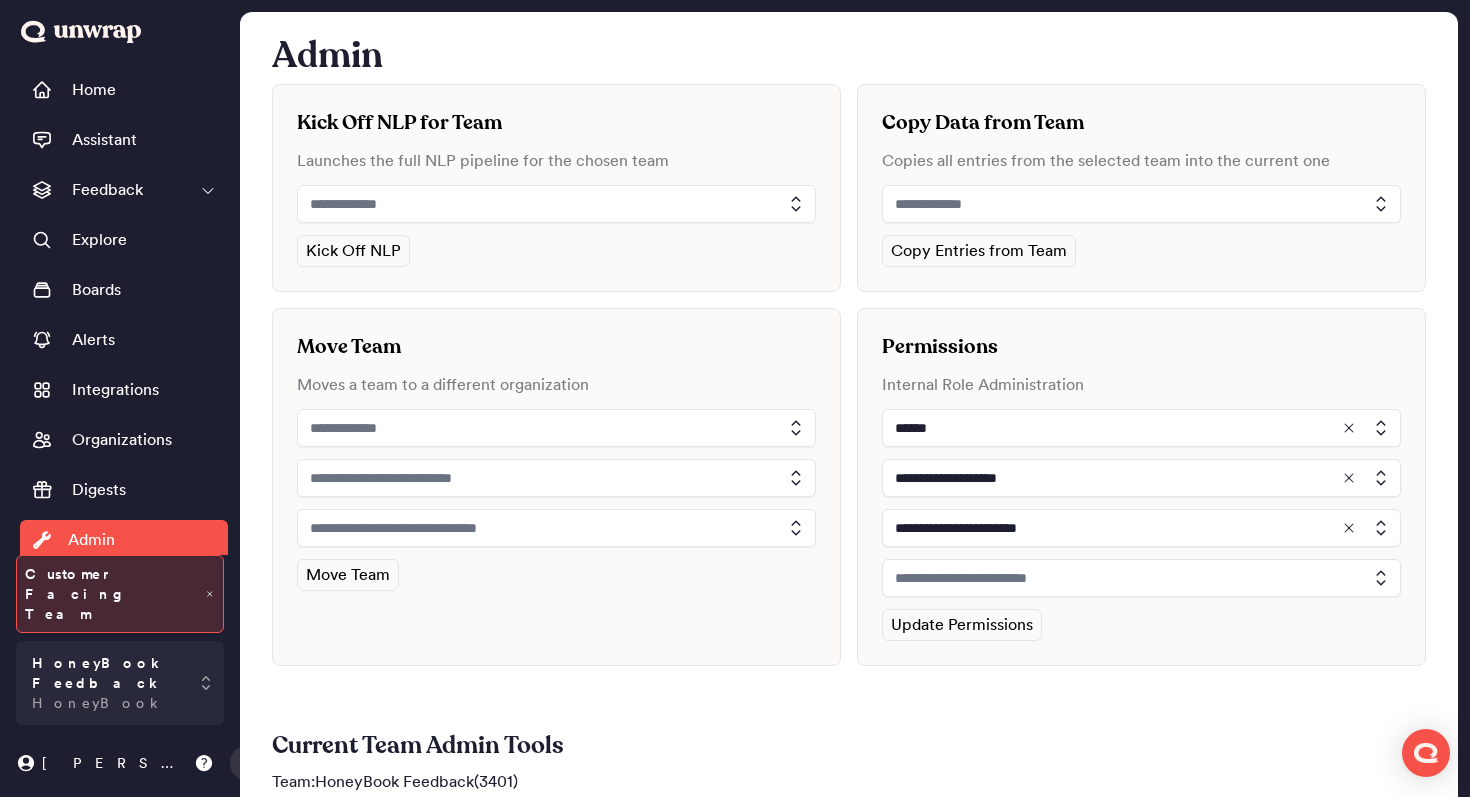 click at bounding box center [1141, 578] 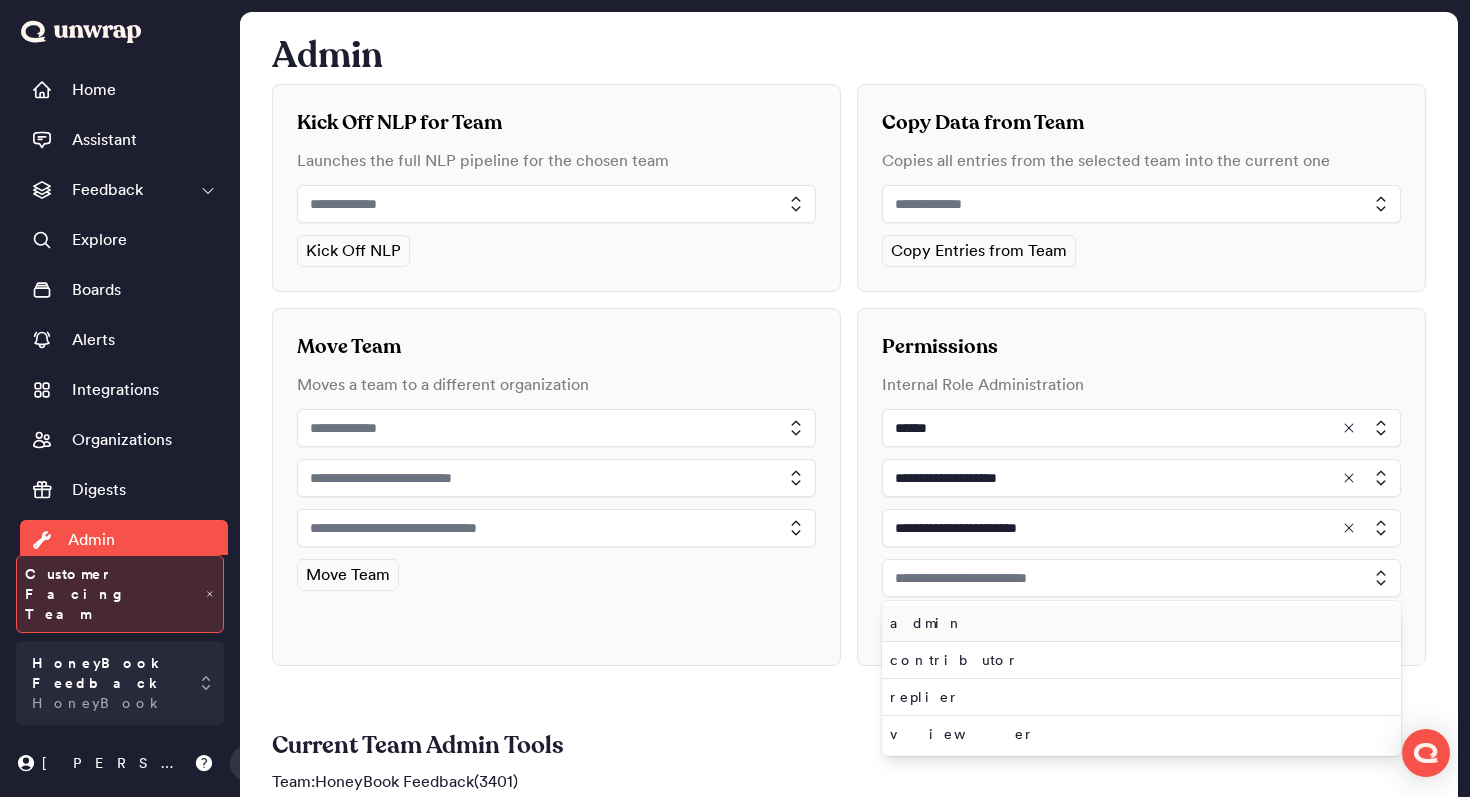 click on "admin" at bounding box center (1137, 623) 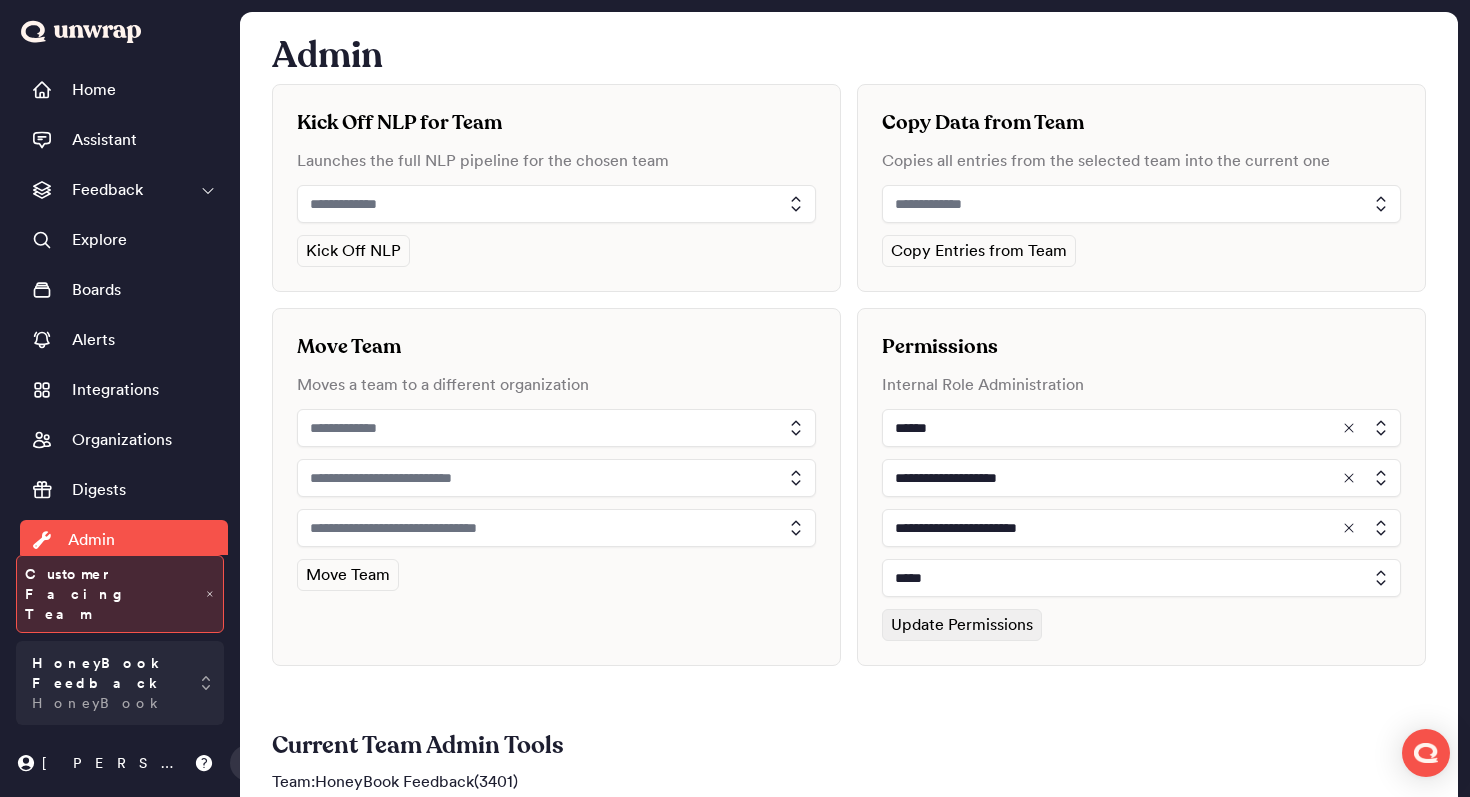 click on "Update Permissions" at bounding box center (962, 625) 